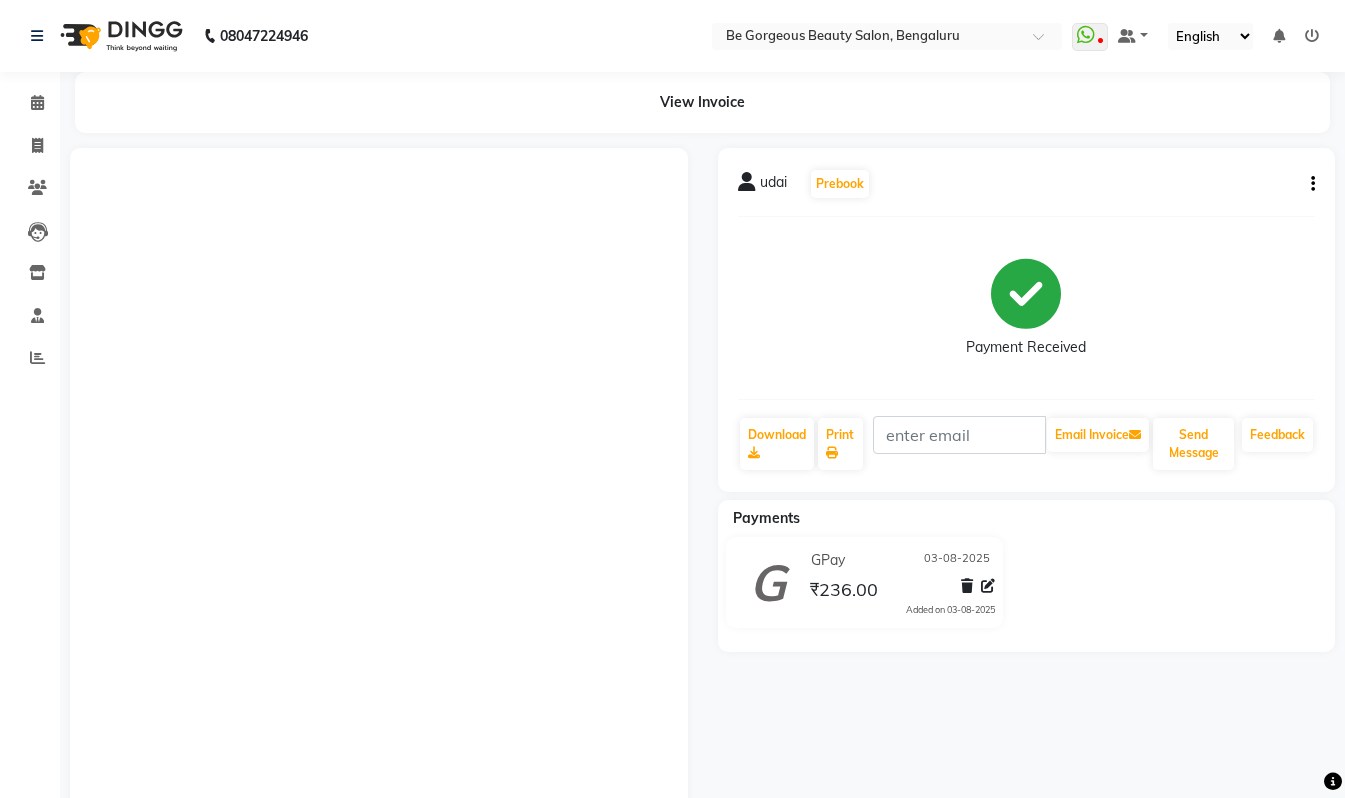 scroll, scrollTop: 0, scrollLeft: 0, axis: both 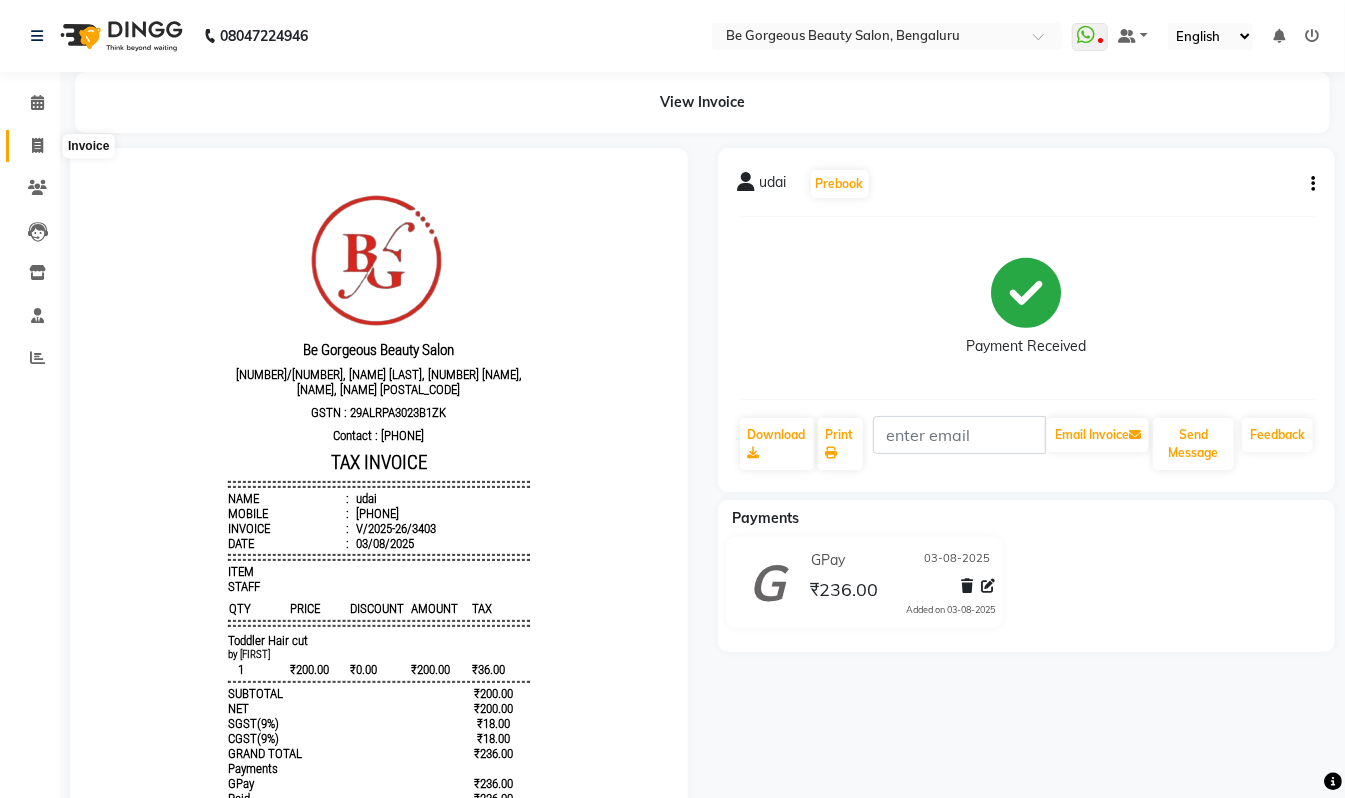 click 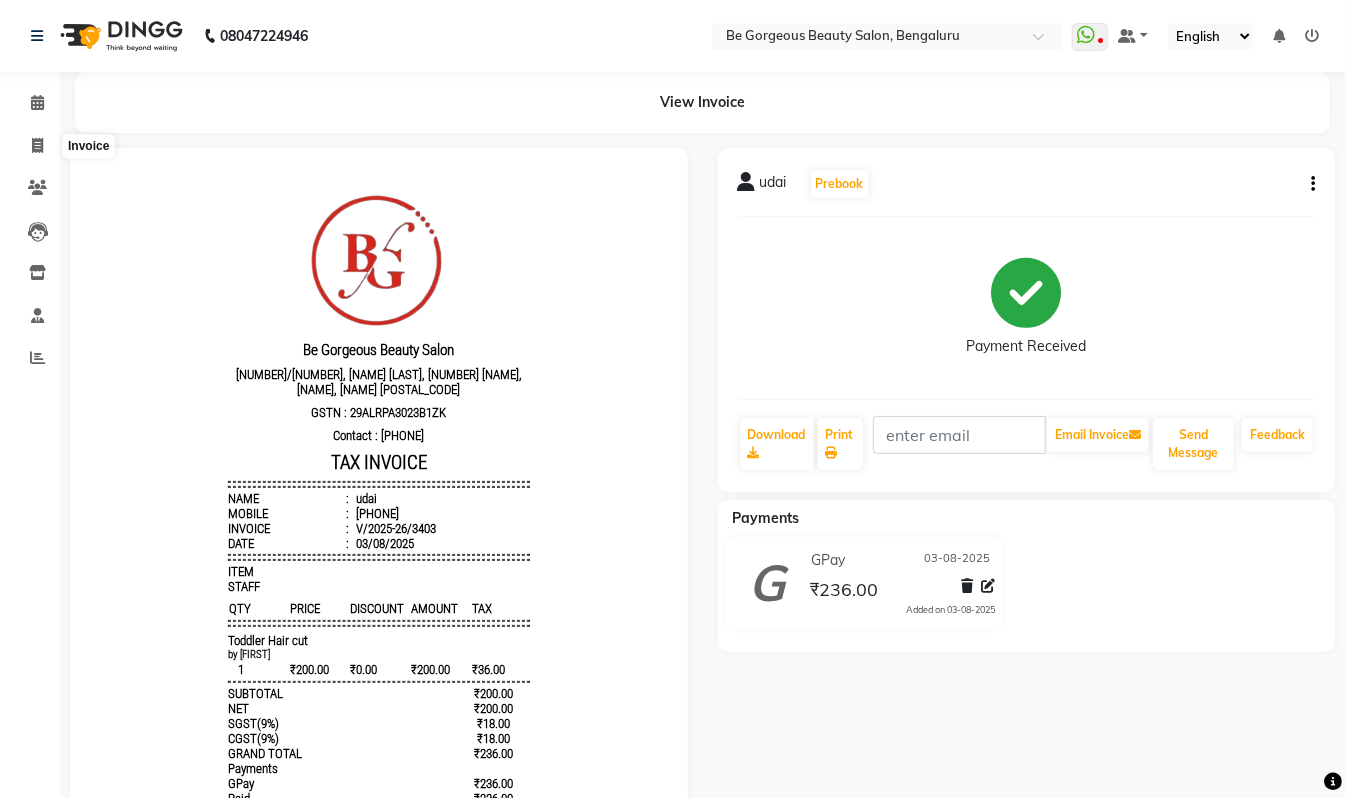 select on "service" 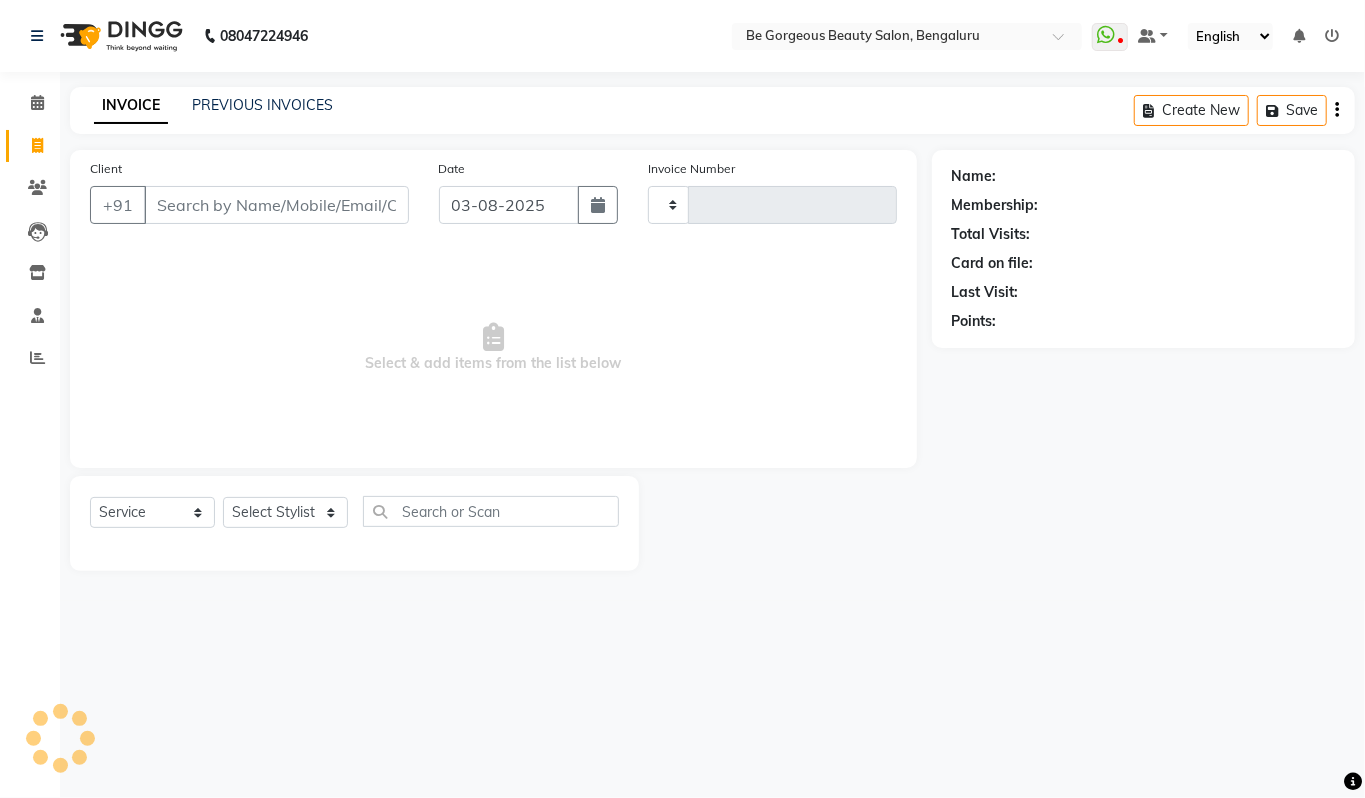 type on "3404" 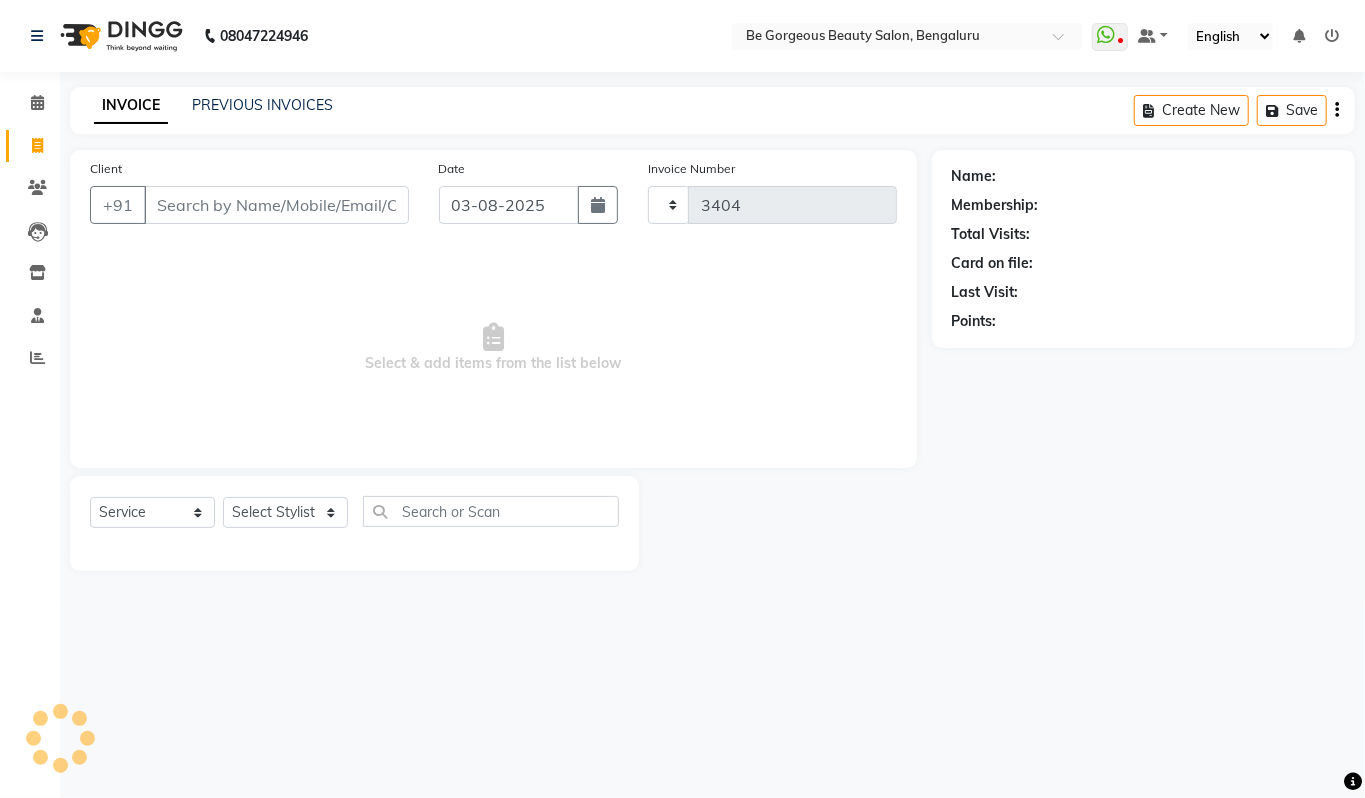 select on "5405" 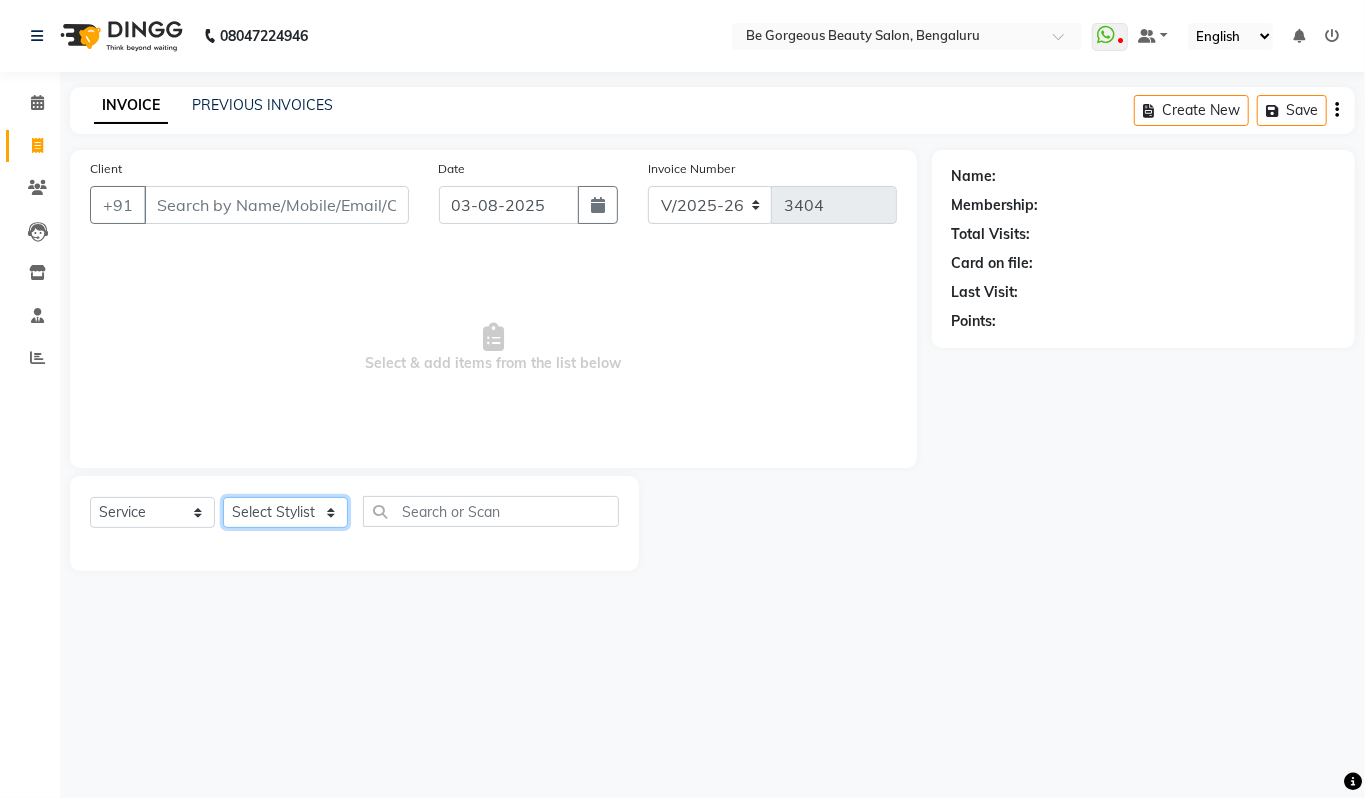 click on "Select Stylist Akram Anas Gayatri lata Manager Munu Pooja Rehbar Romi Talib Wajid" 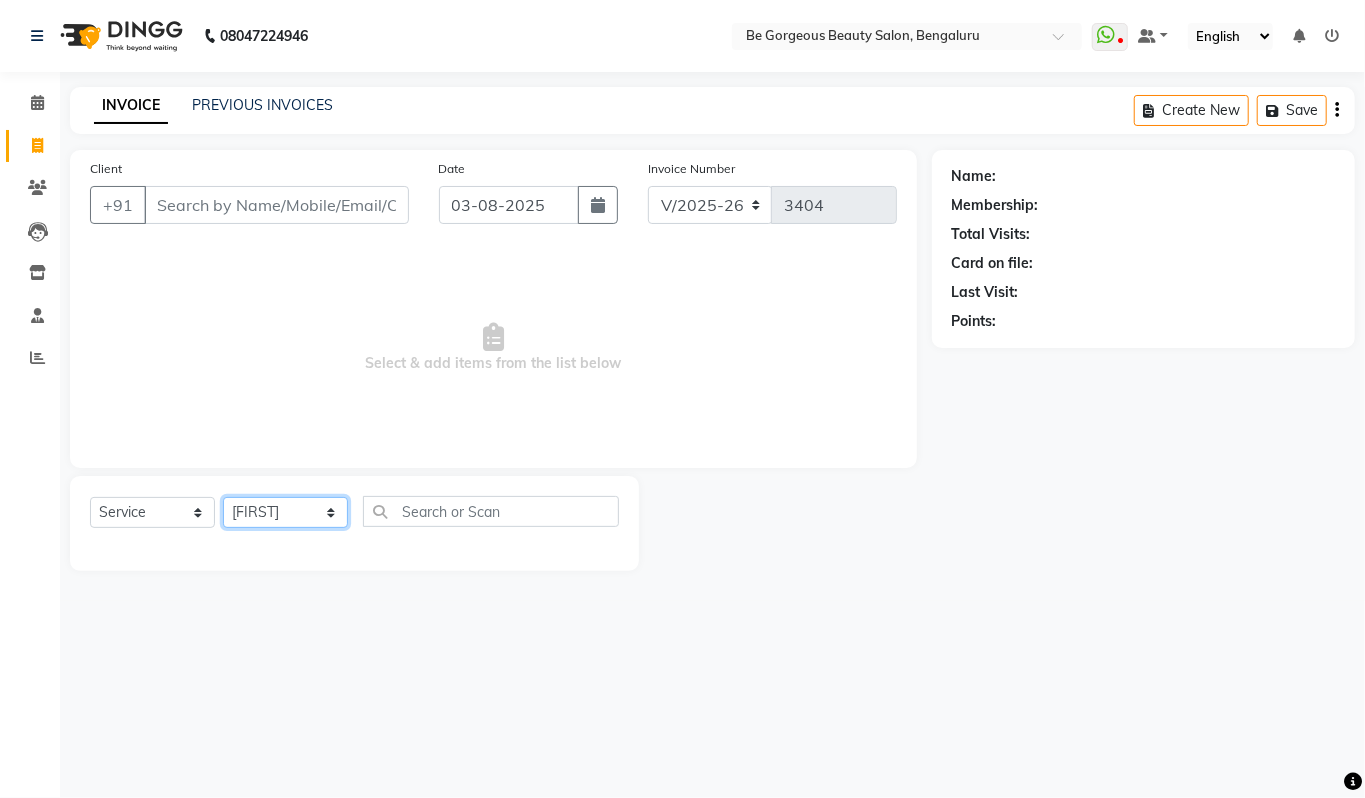 click on "Select Stylist Akram Anas Gayatri lata Manager Munu Pooja Rehbar Romi Talib Wajid" 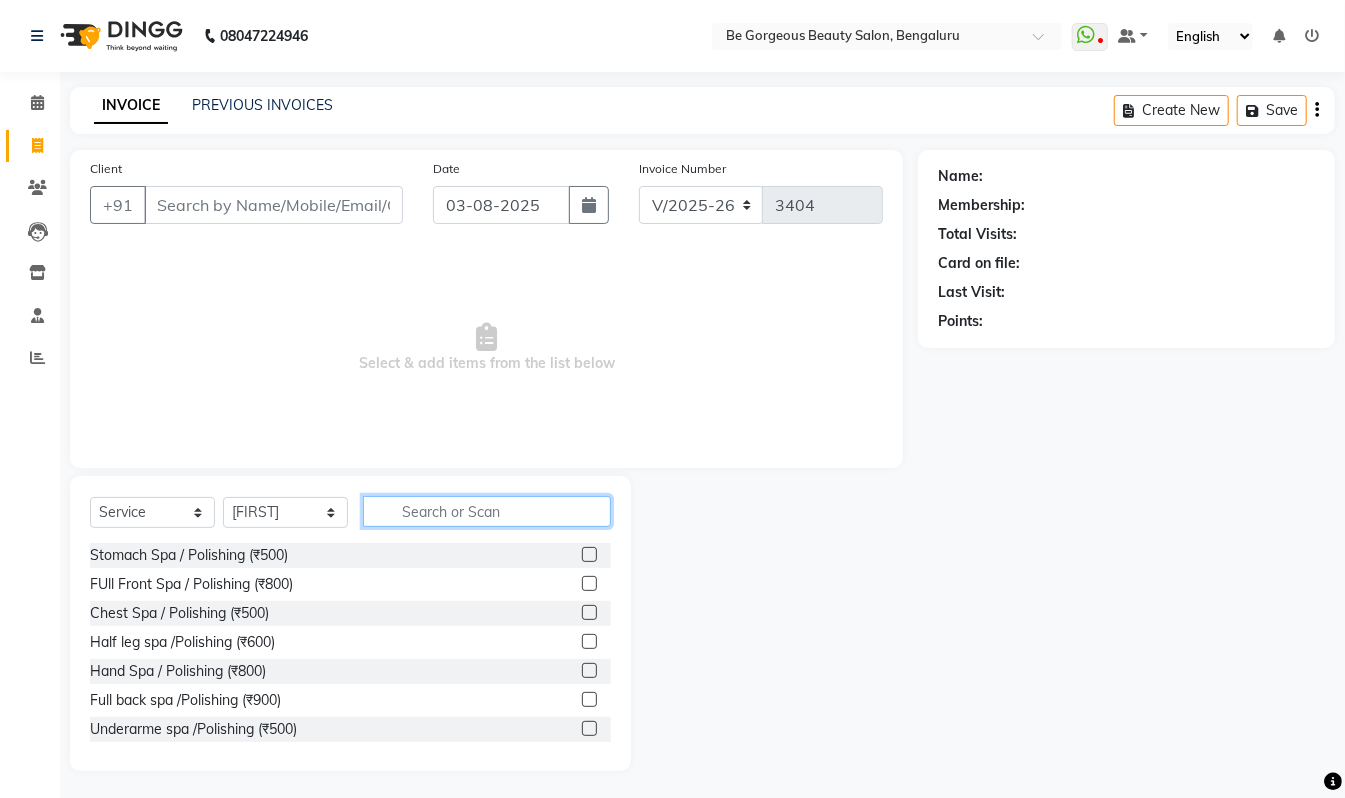 click 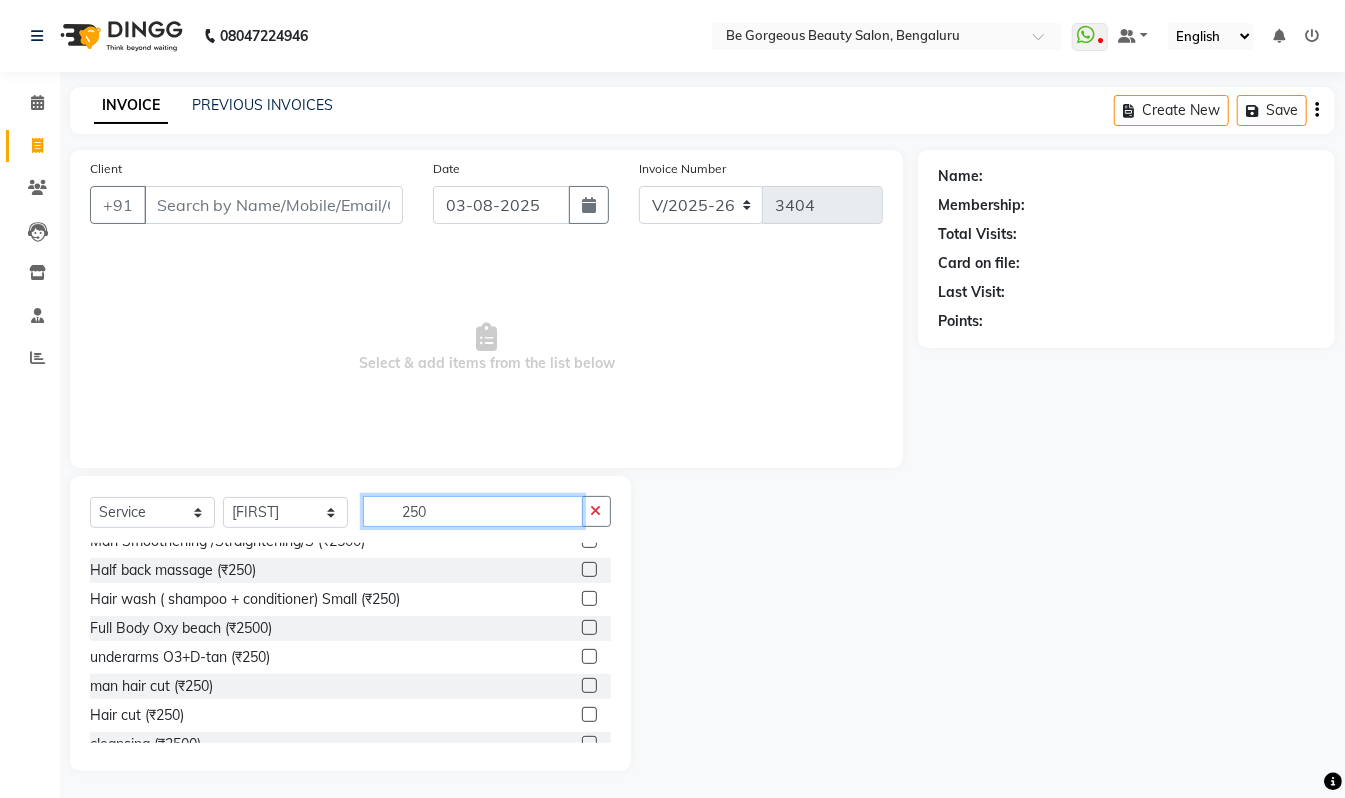 scroll, scrollTop: 233, scrollLeft: 0, axis: vertical 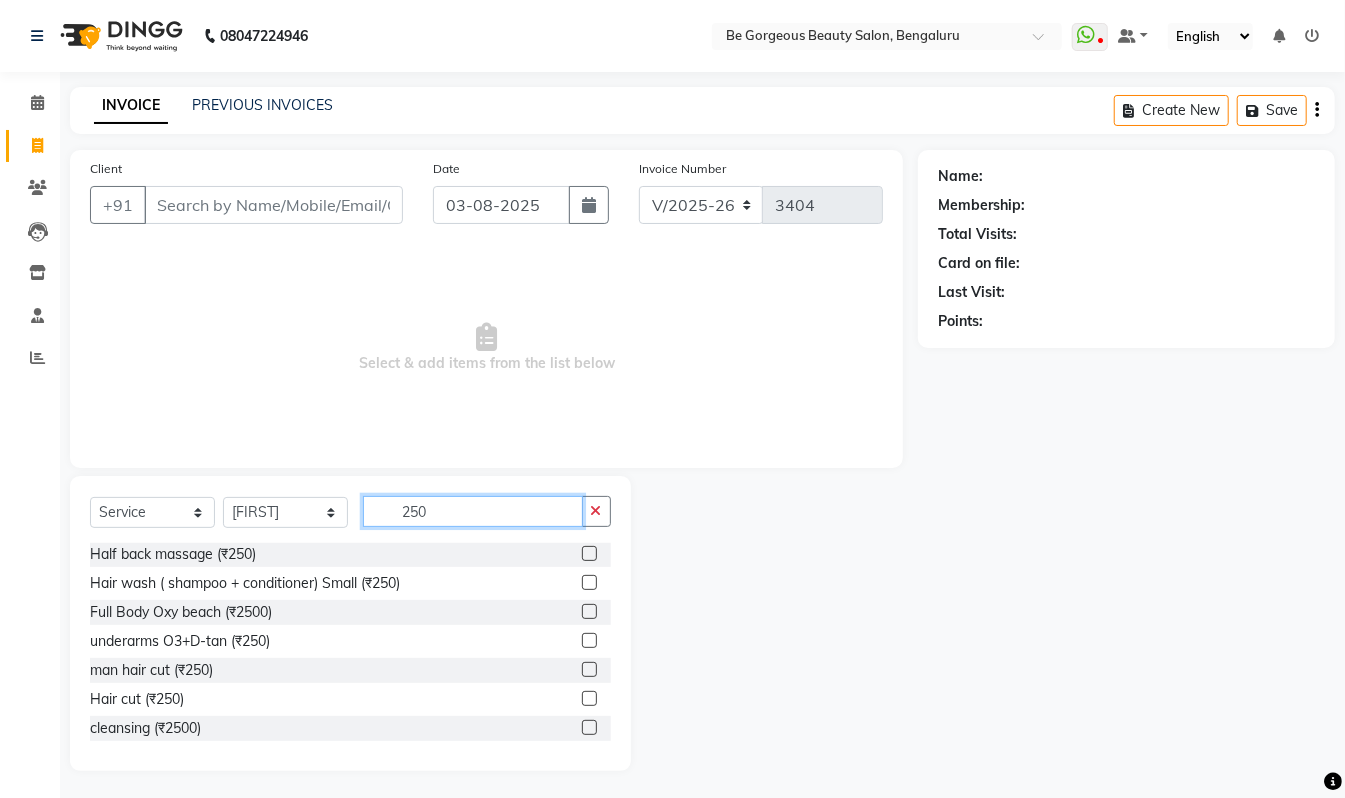 type on "250" 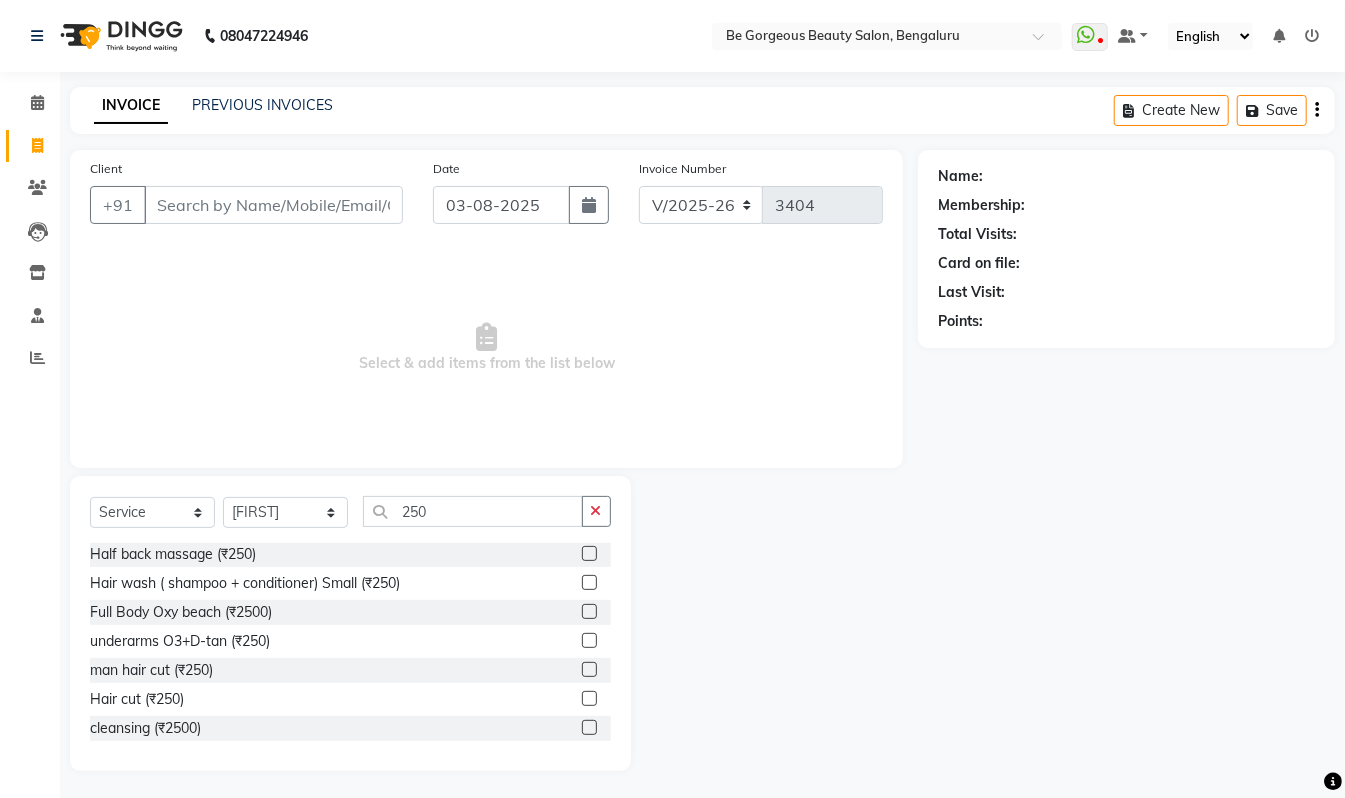 click 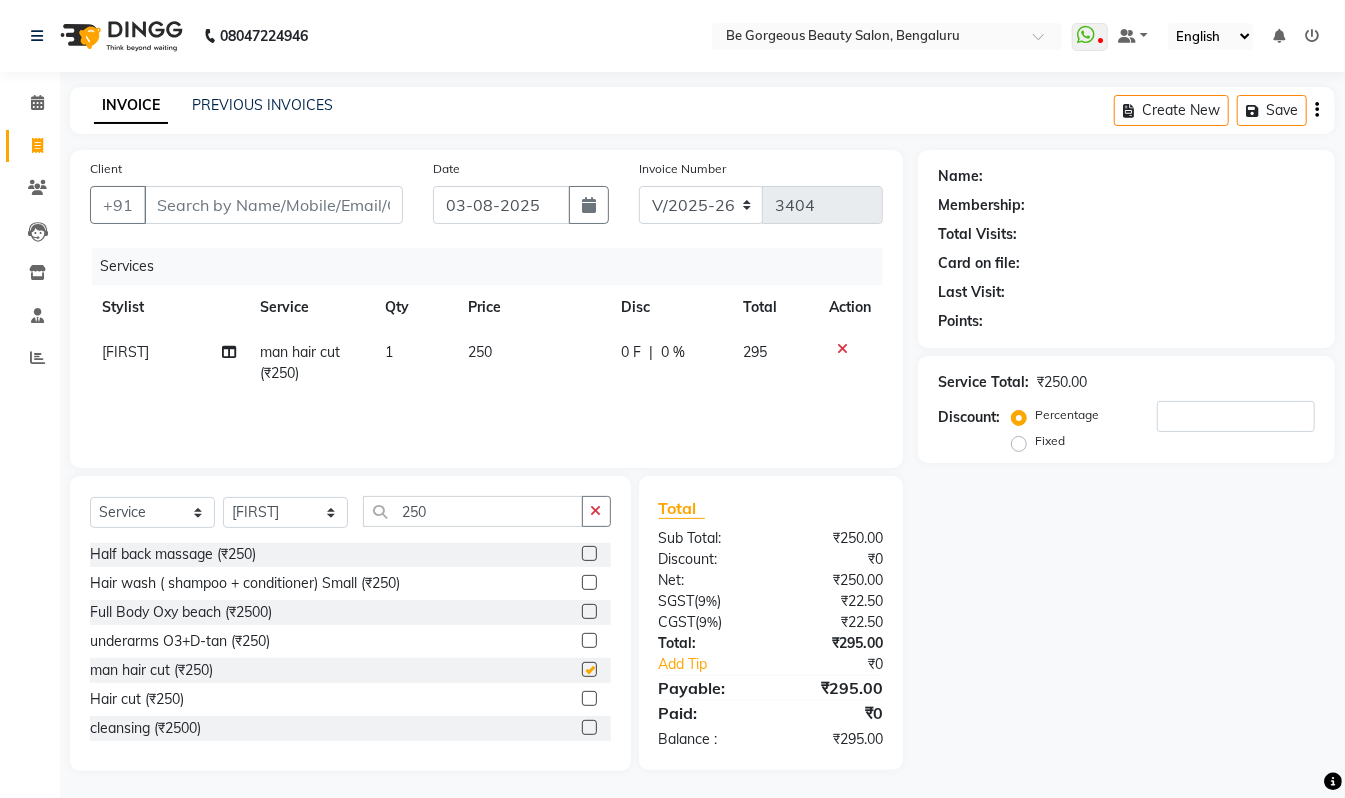 checkbox on "false" 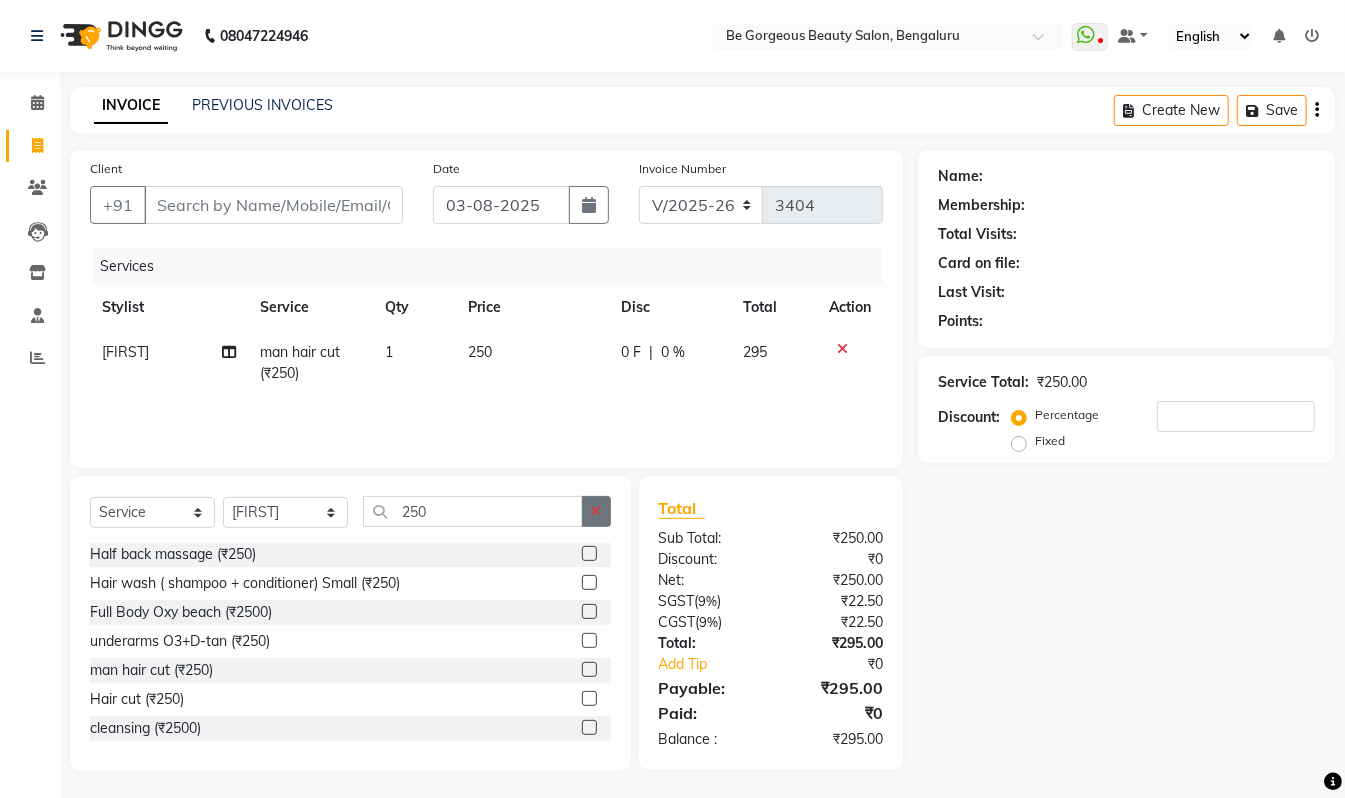 drag, startPoint x: 596, startPoint y: 512, endPoint x: 556, endPoint y: 521, distance: 41 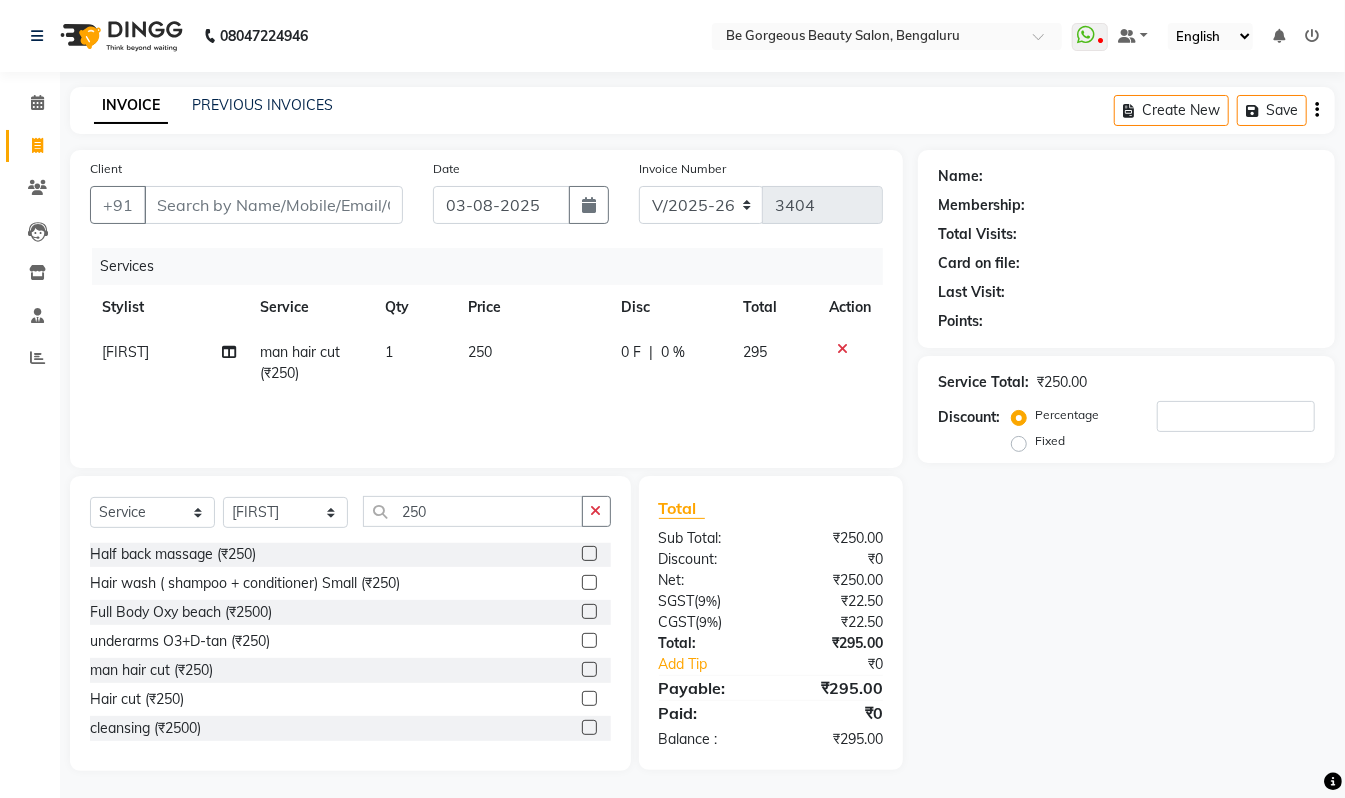 click on "250" 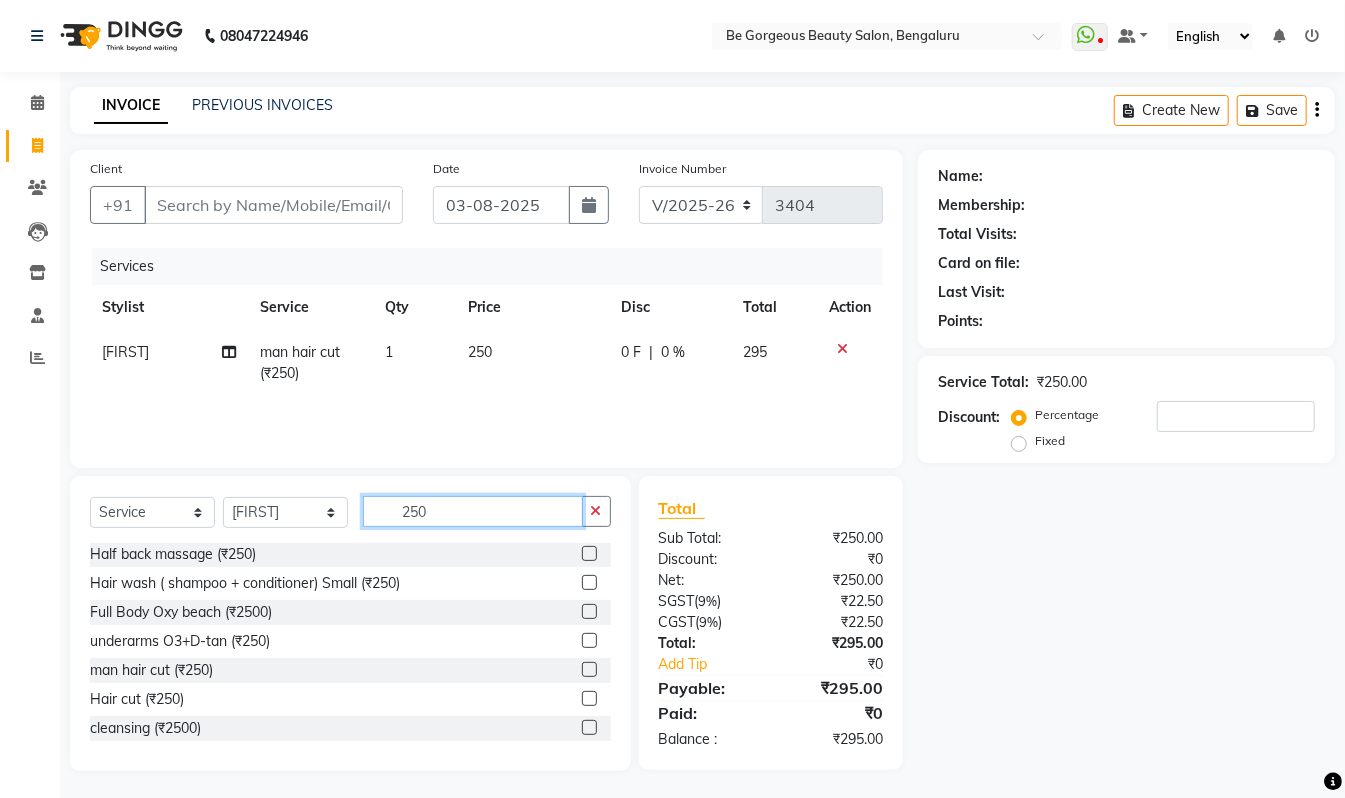 click on "250" 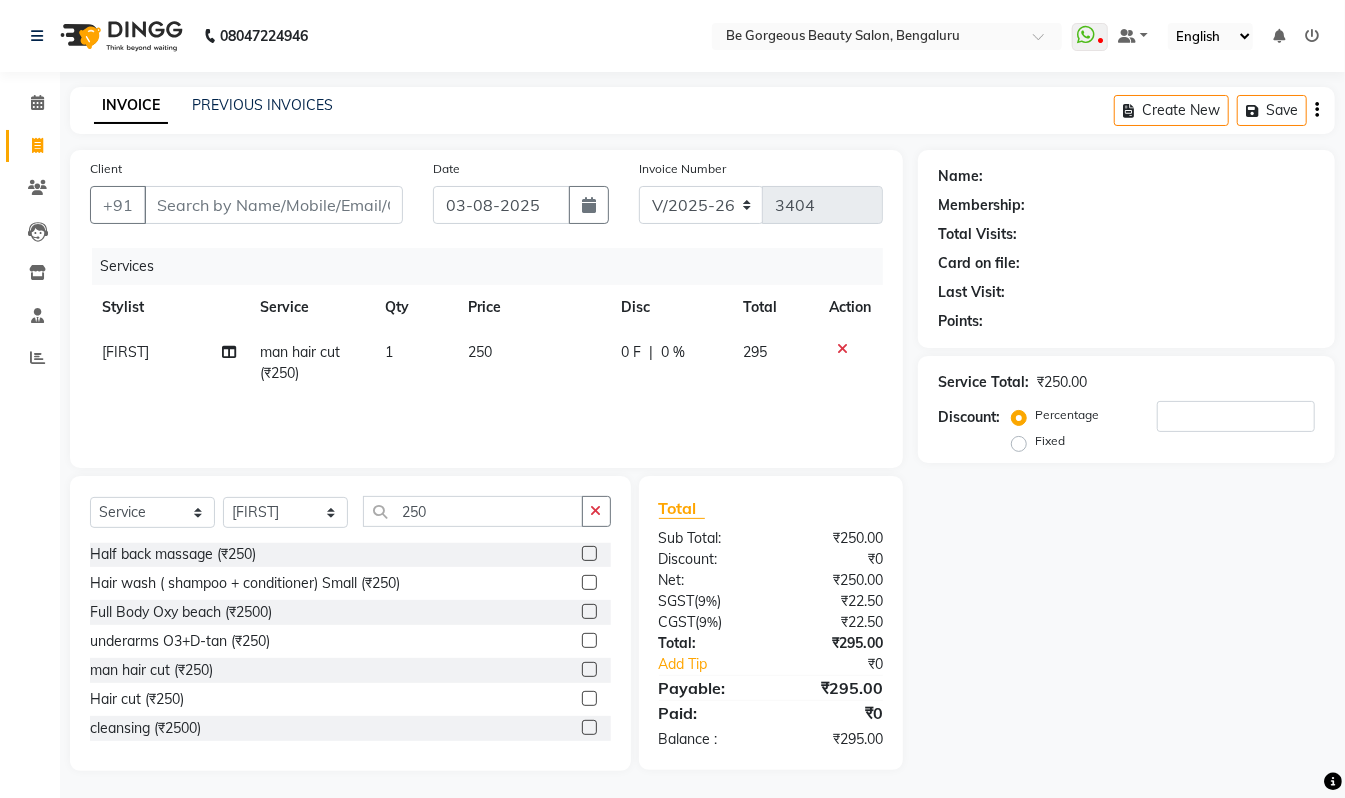 click on "Select Service Product Membership Package Voucher Prepaid Gift Card Select Stylist Akram Anas Gayatri lata Manager Munu Pooja Rehbar Romi Talib Wajid 250 Neck Oxy Bleach (₹250) 3Tenx spa/m (₹2500) olaplex (₹2500) Keratin Hair Spa Large (₹2500) Moroccon Hair Spa Small (₹2500) Scalp advaned treatment medium (₹2500) Man Highlights (₹2500) Man Smoothening /Straightening/S (₹2500) Half back massage (₹250) Hair wash ( shampoo + conditioner) Small (₹250) Full Body Oxy beach (₹2500) underarms O3+D-tan (₹250) man hair cut (₹250) Hair cut (₹250) cleansing (₹2500) Crown Hightlight (₹2500) Global Coloring Majiral /Small (₹2500) Man Highlights (₹2500) Man Hair cut ( Without Wash) (₹250) Full Arms ( Honey) (₹250)" 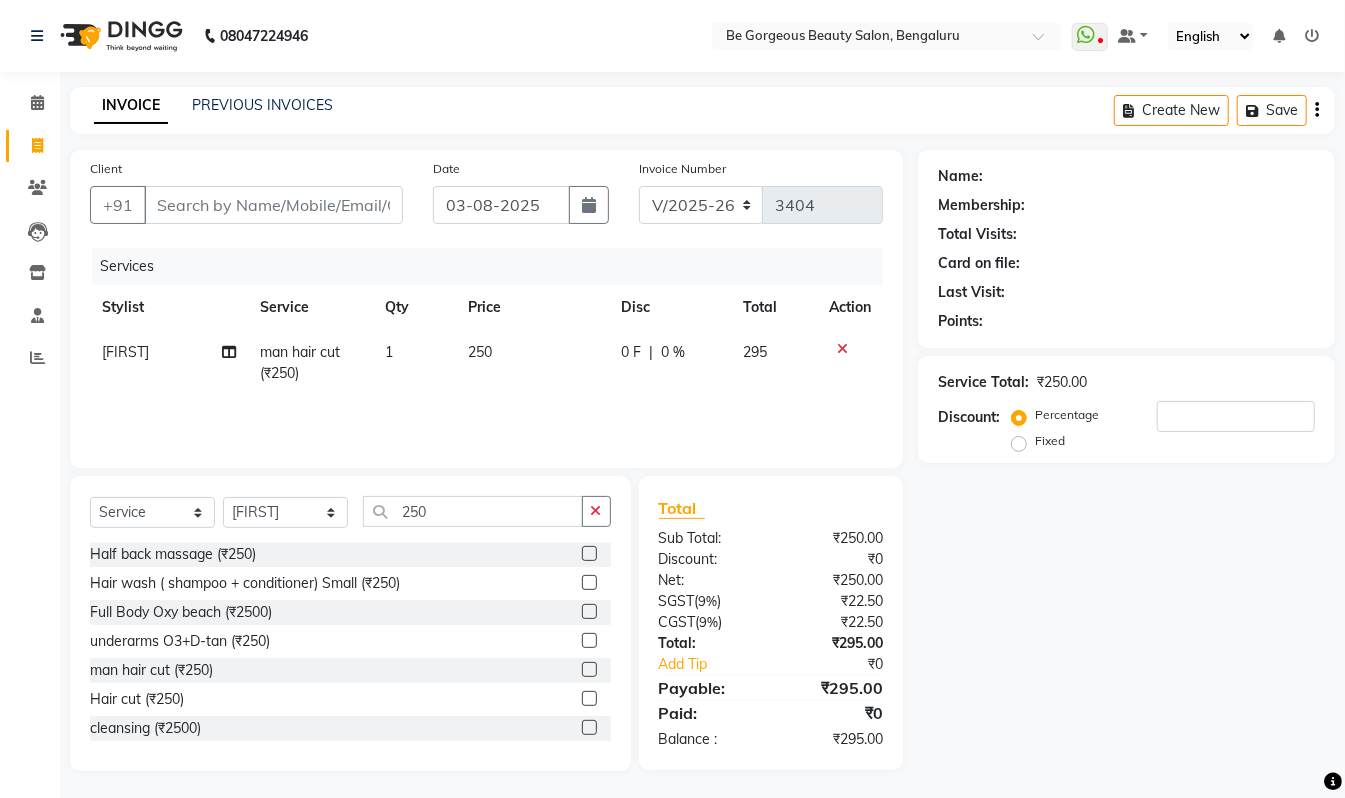 click on "Select Service Product Membership Package Voucher Prepaid Gift Card Select Stylist Akram Anas Gayatri lata Manager Munu Pooja Rehbar Romi Talib Wajid 250 Neck Oxy Bleach (₹250) 3Tenx spa/m (₹2500) olaplex (₹2500) Keratin Hair Spa Large (₹2500) Moroccon Hair Spa Small (₹2500) Scalp advaned treatment medium (₹2500) Man Highlights (₹2500) Man Smoothening /Straightening/S (₹2500) Half back massage (₹250) Hair wash ( shampoo + conditioner) Small (₹250) Full Body Oxy beach (₹2500) underarms O3+D-tan (₹250) man hair cut (₹250) Hair cut (₹250) cleansing (₹2500) Crown Hightlight (₹2500) Global Coloring Majiral /Small (₹2500) Man Highlights (₹2500) Man Hair cut ( Without Wash) (₹250) Full Arms ( Honey) (₹250)" 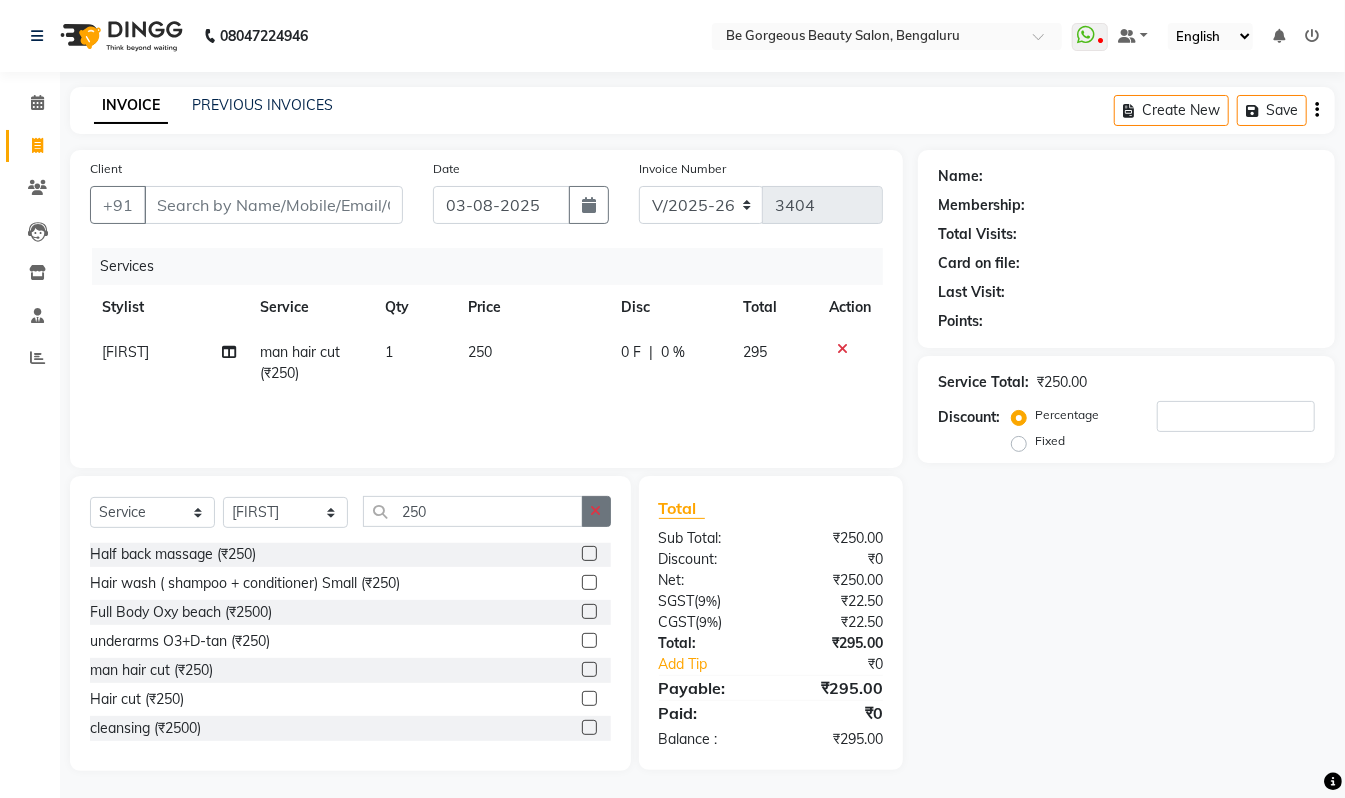 click 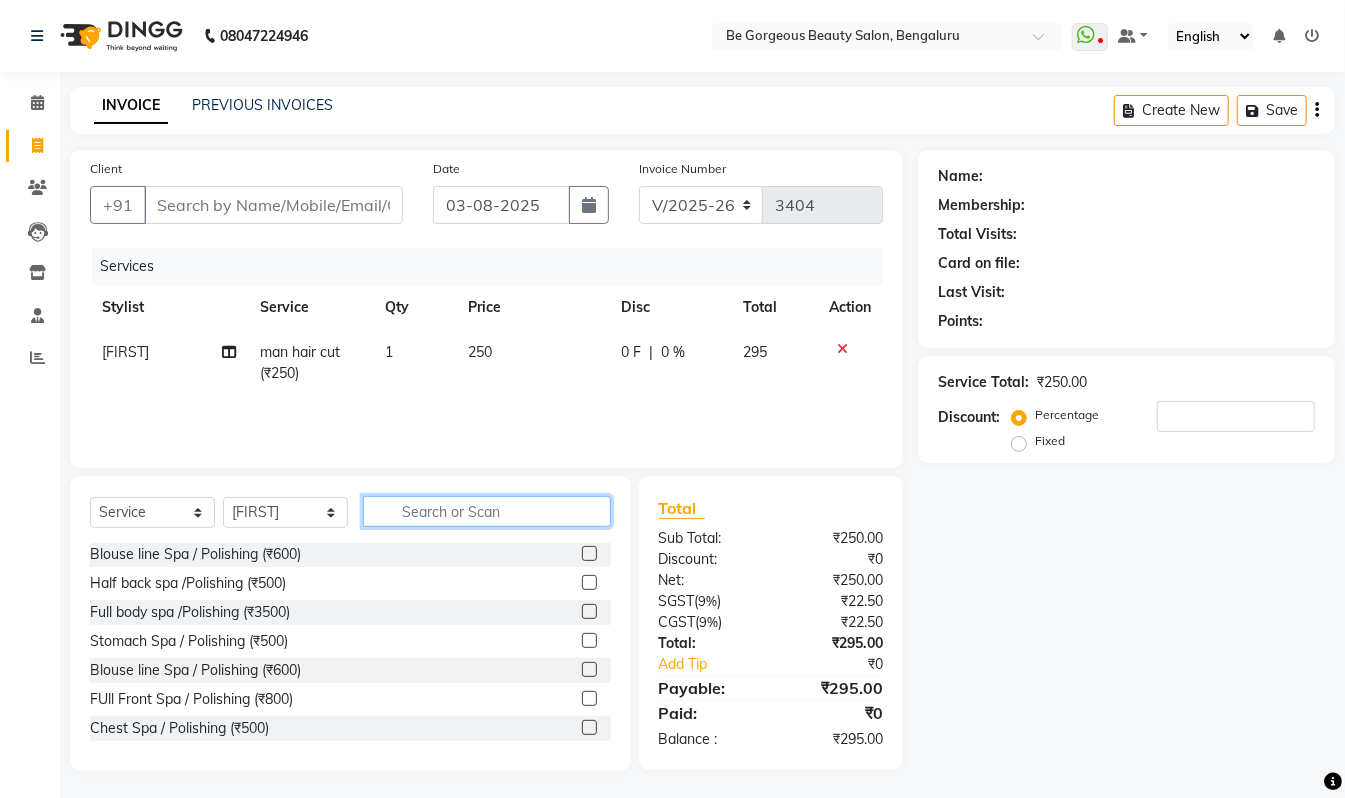 click 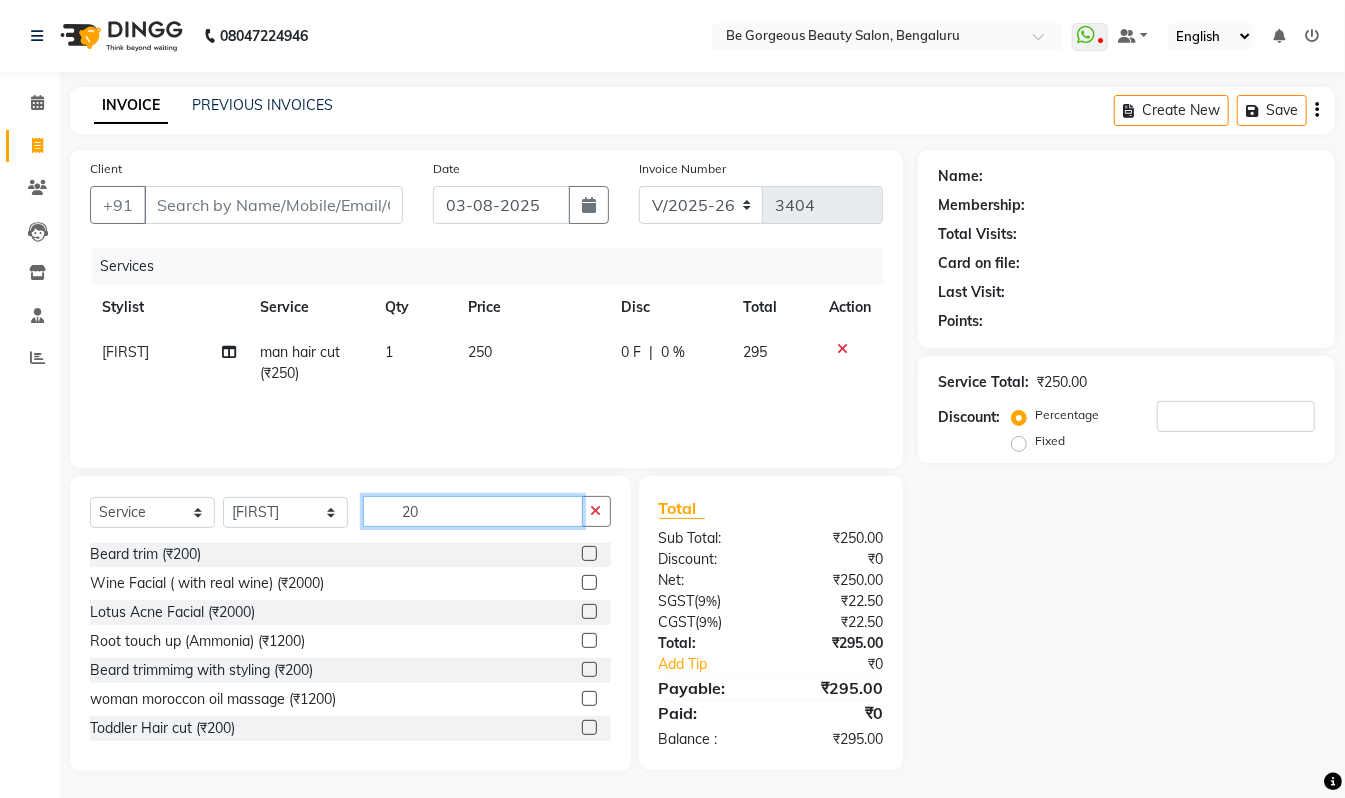 scroll, scrollTop: 117, scrollLeft: 0, axis: vertical 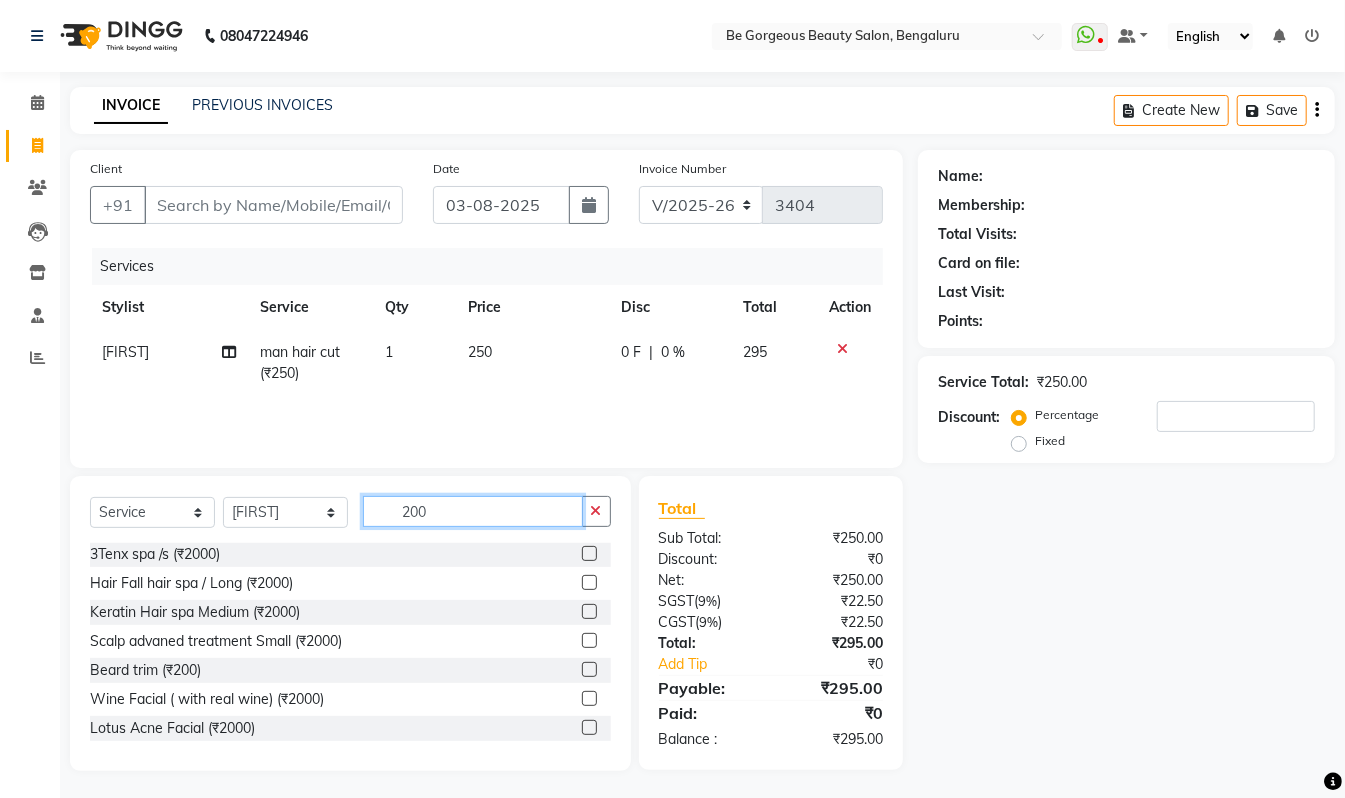 type on "200" 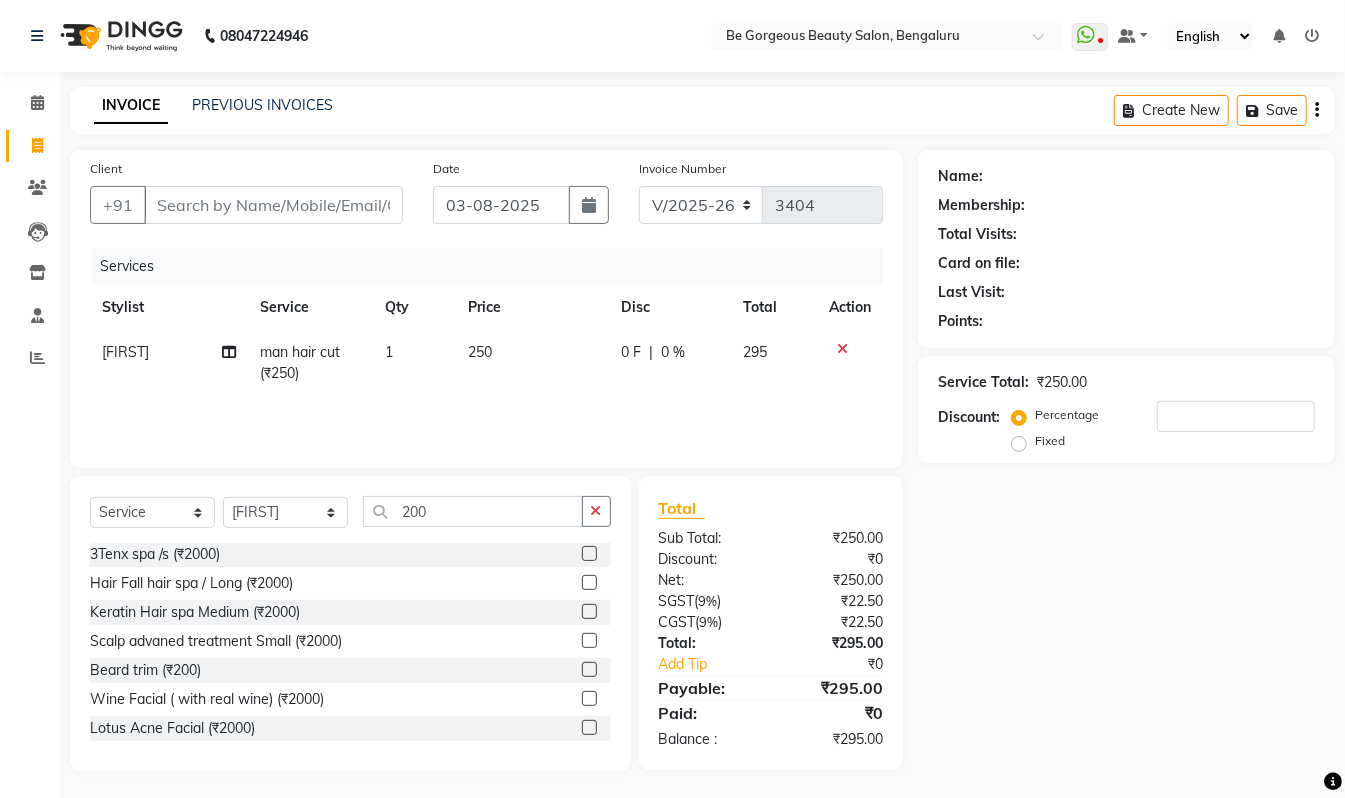 click 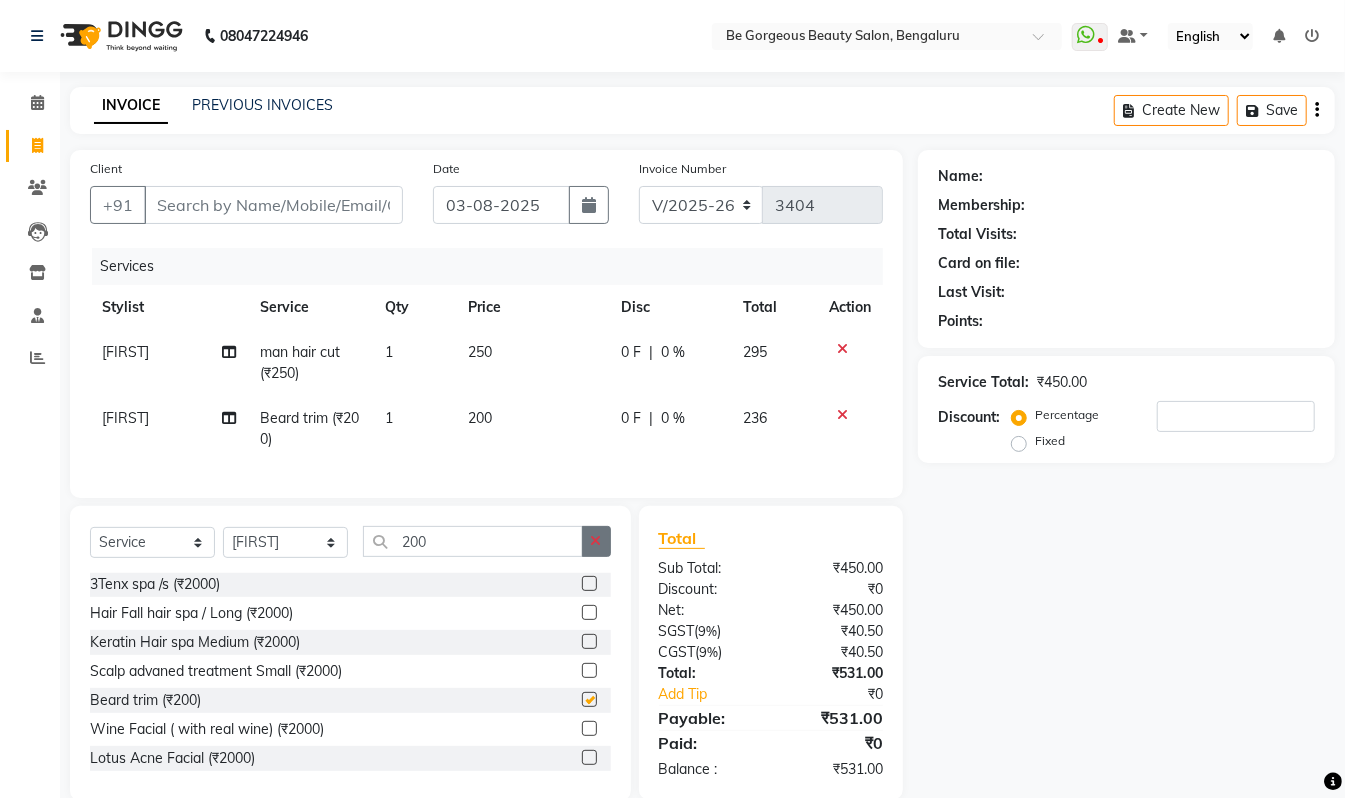 checkbox on "false" 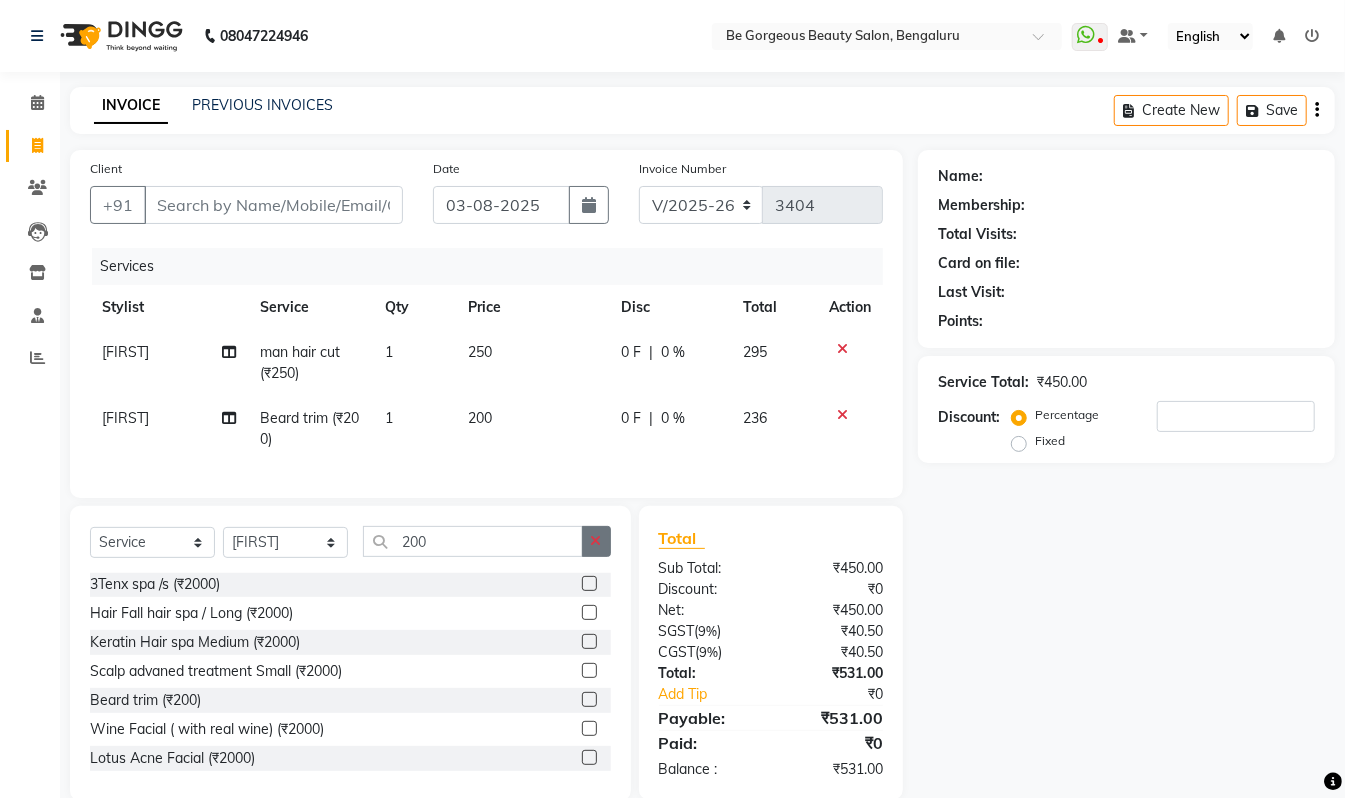 click 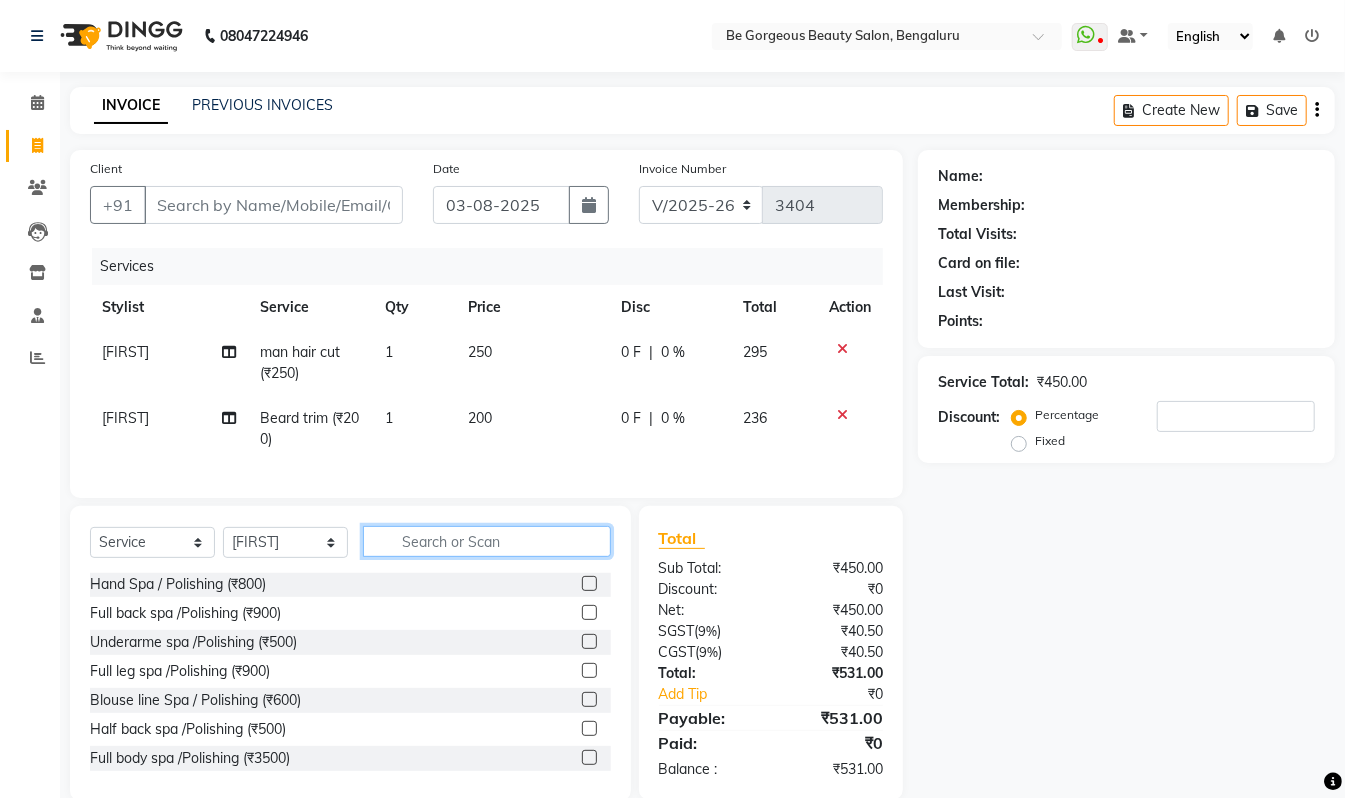 click 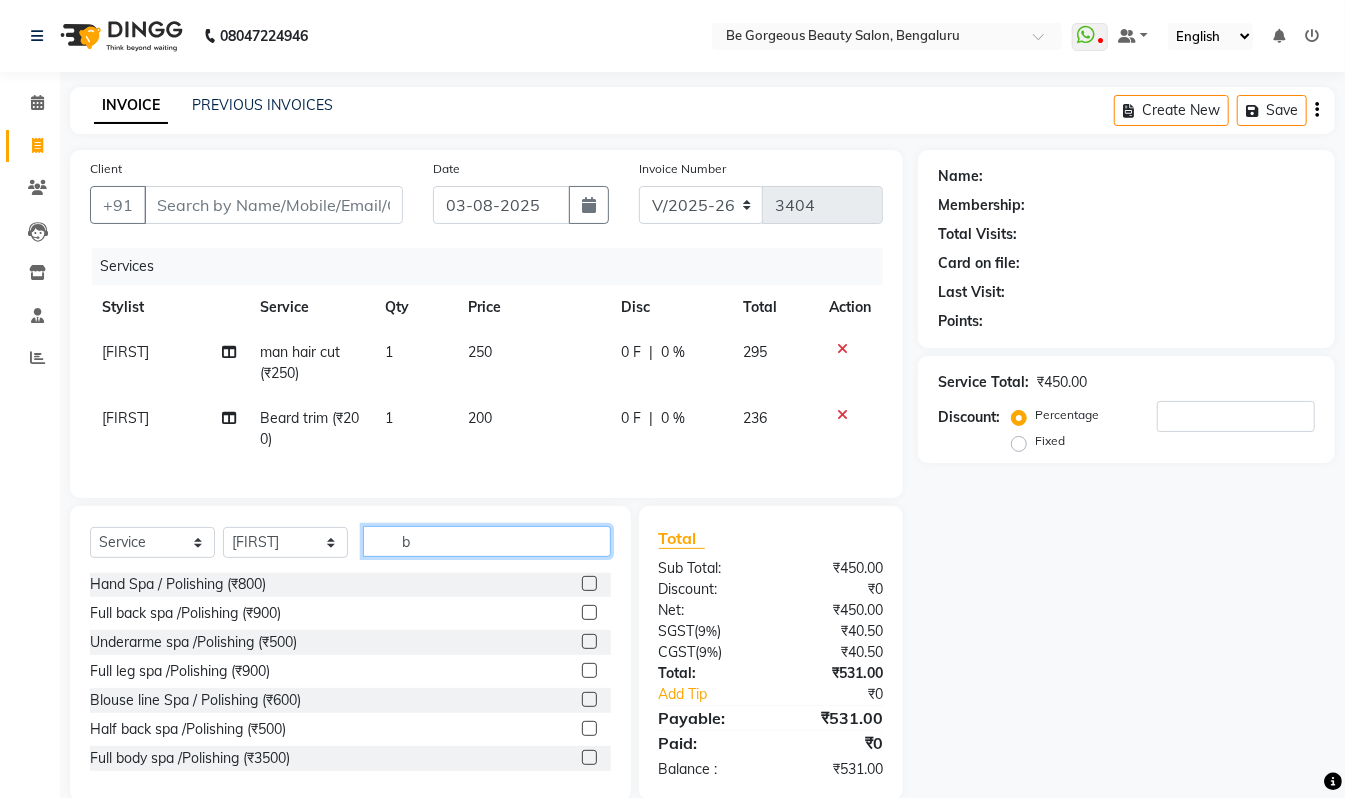 scroll, scrollTop: 0, scrollLeft: 0, axis: both 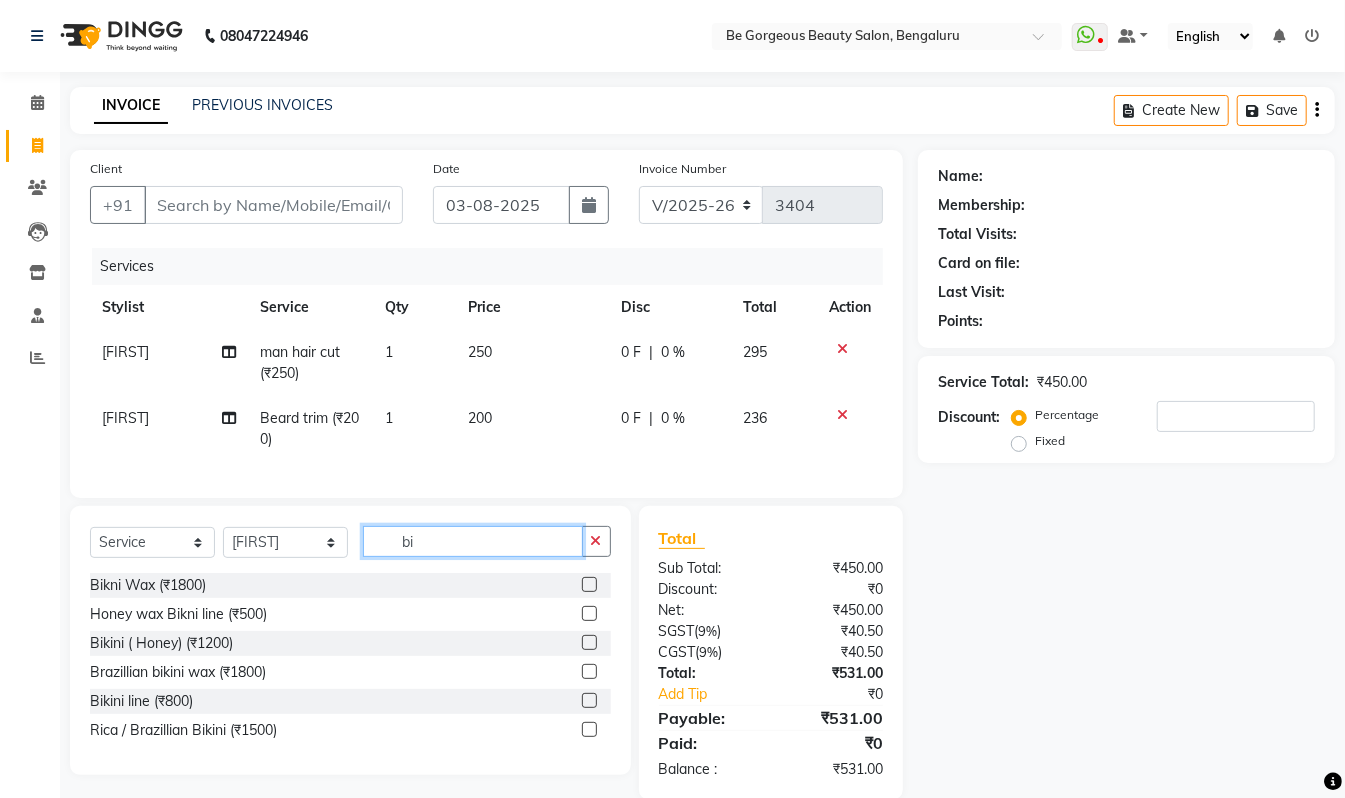 type on "b" 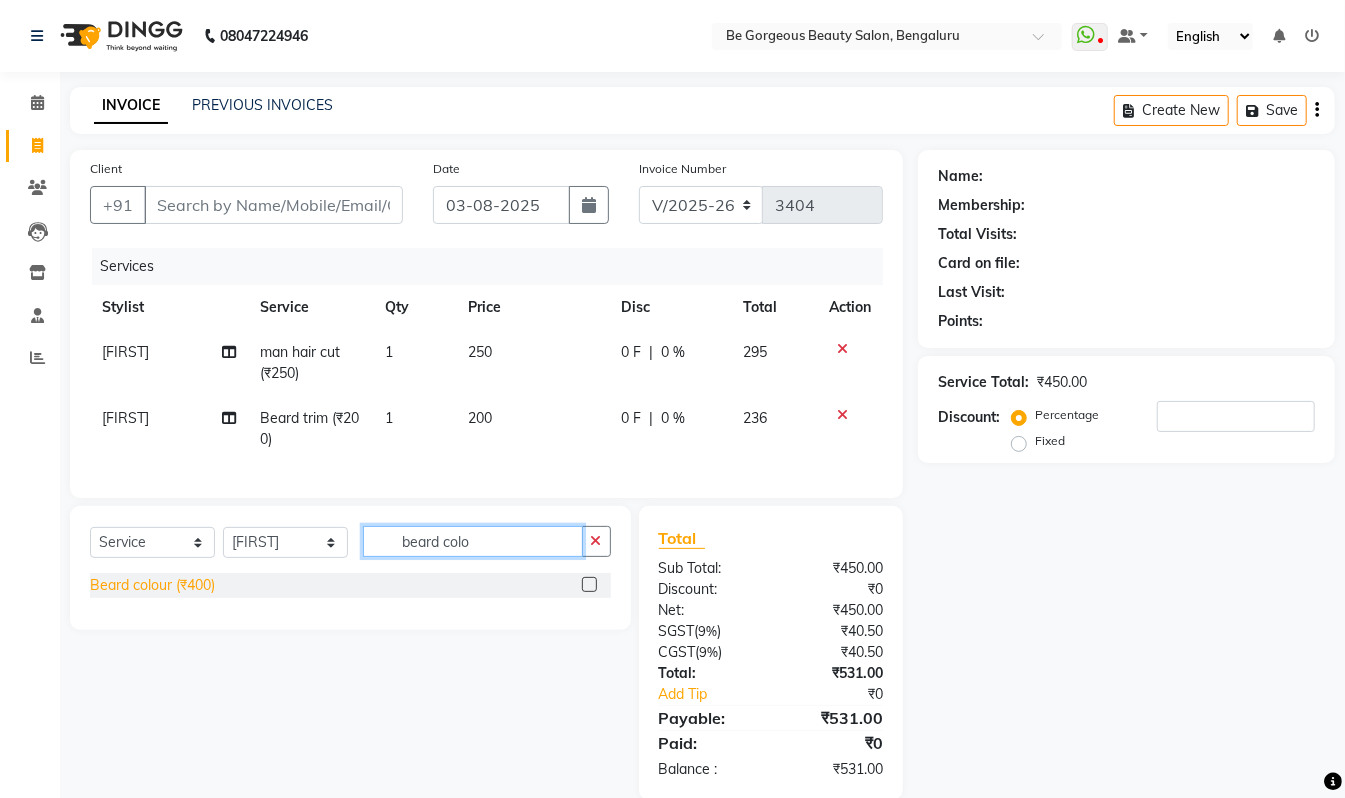 type on "beard colo" 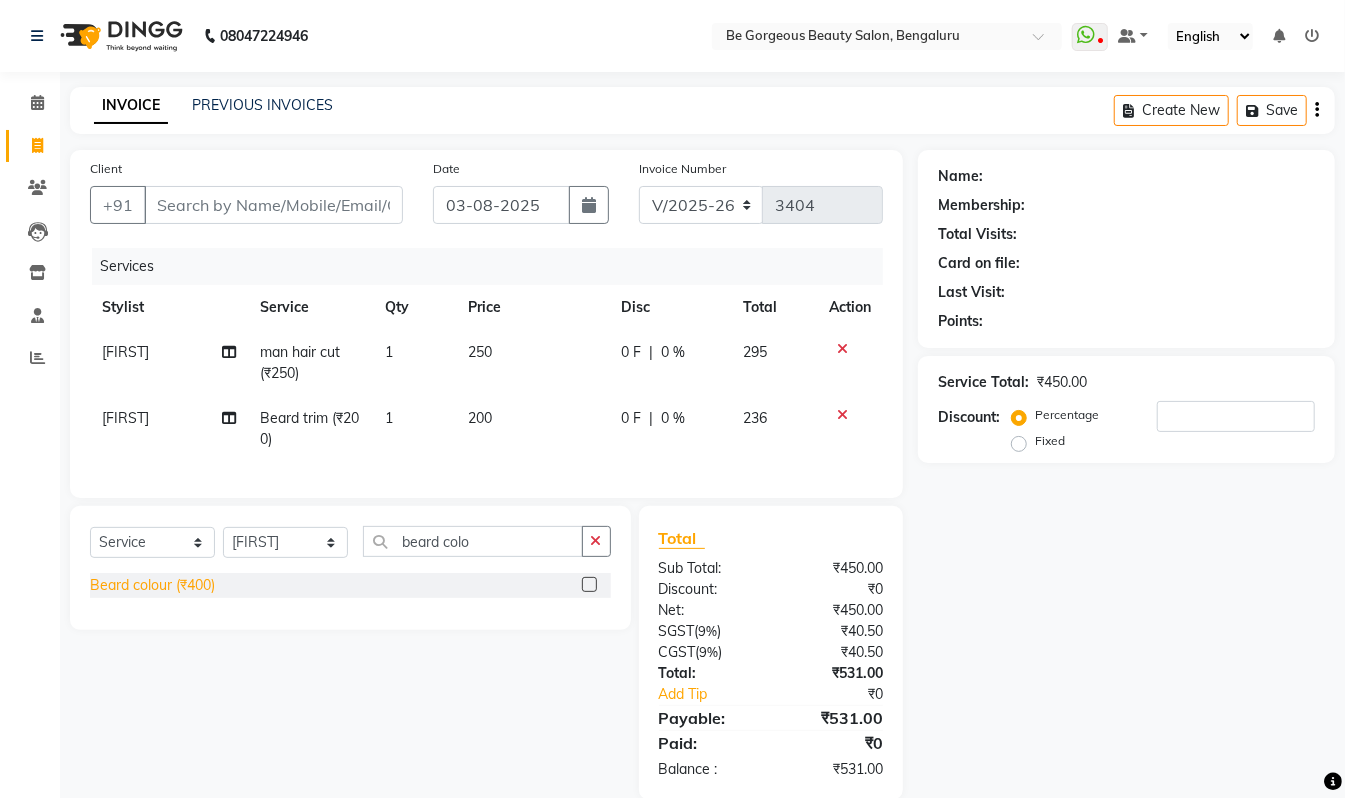 click on "Beard colour (₹400)" 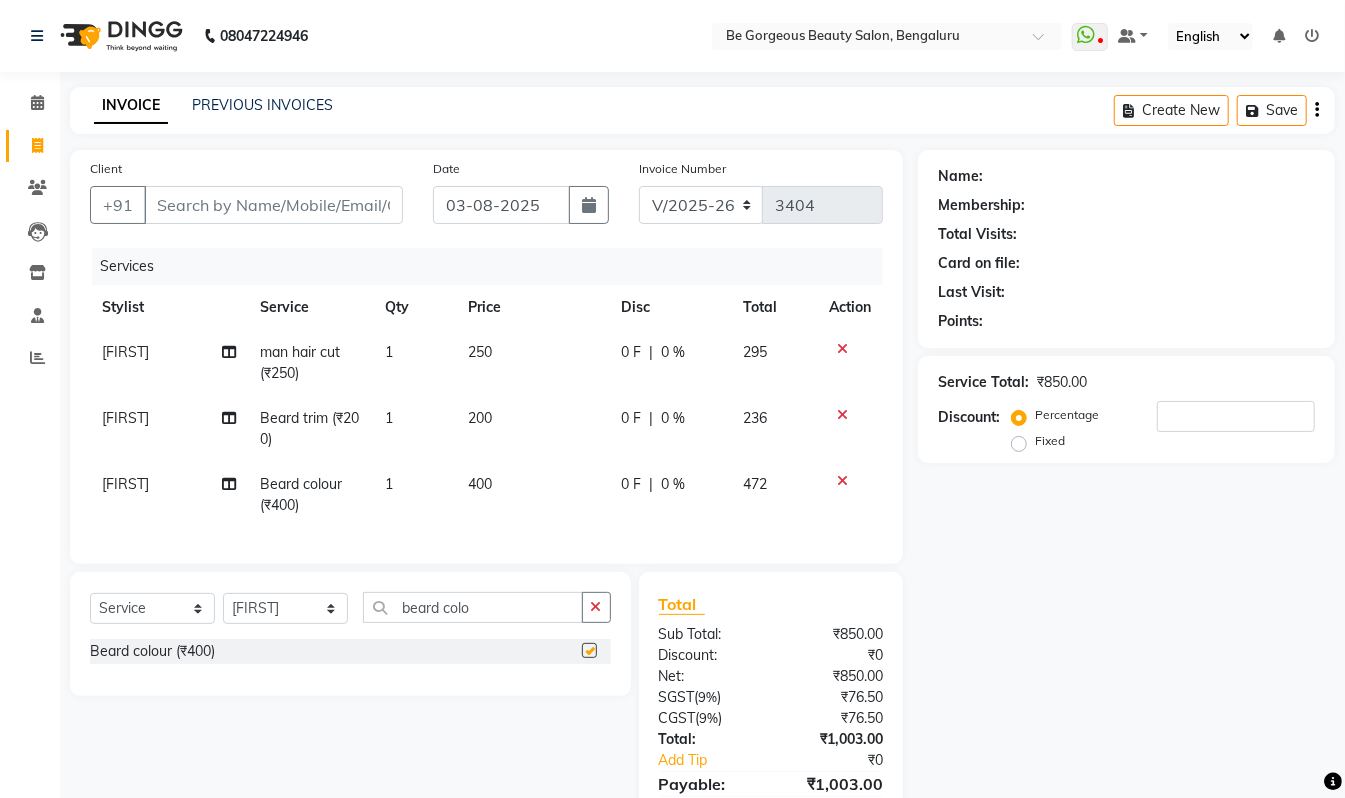 checkbox on "false" 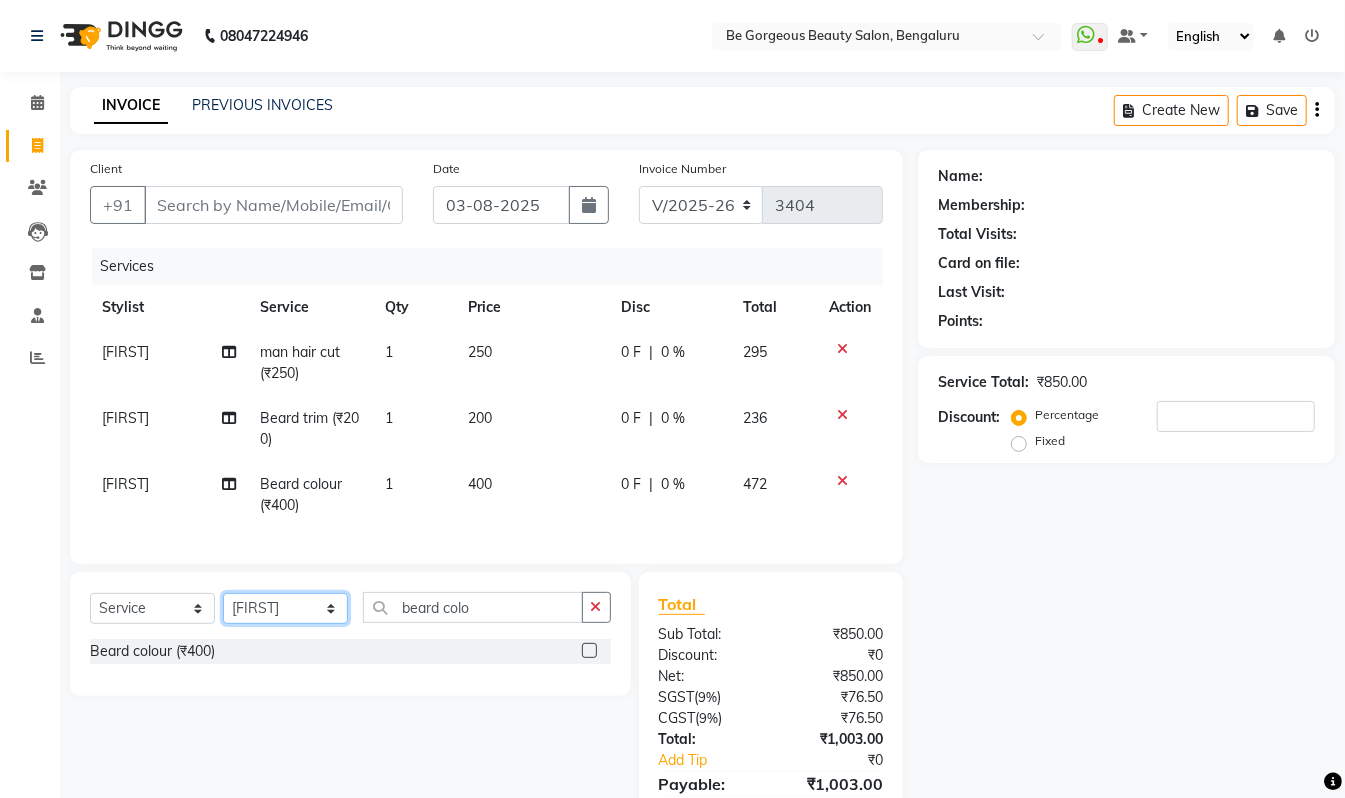 click on "Select Stylist Akram Anas Gayatri lata Manager Munu Pooja Rehbar Romi Talib Wajid" 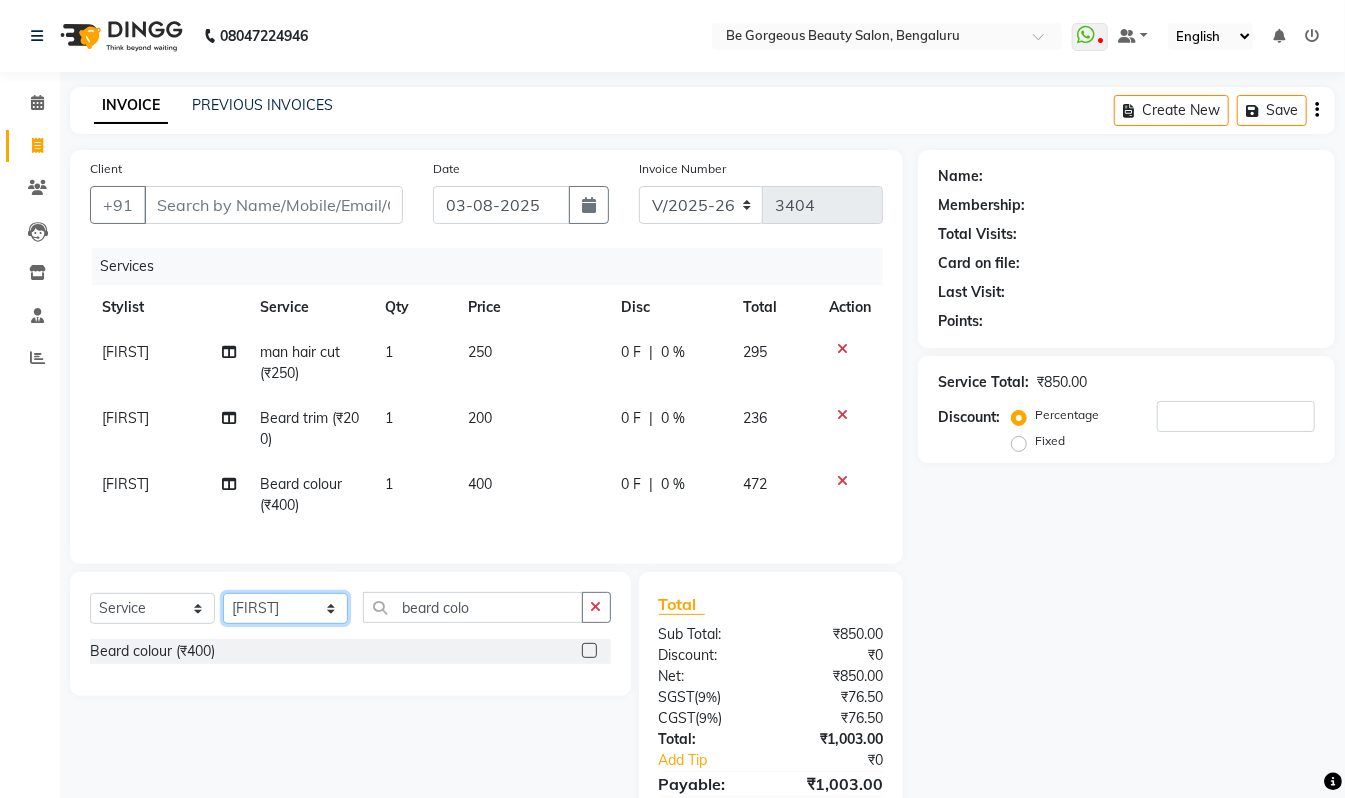 select on "36217" 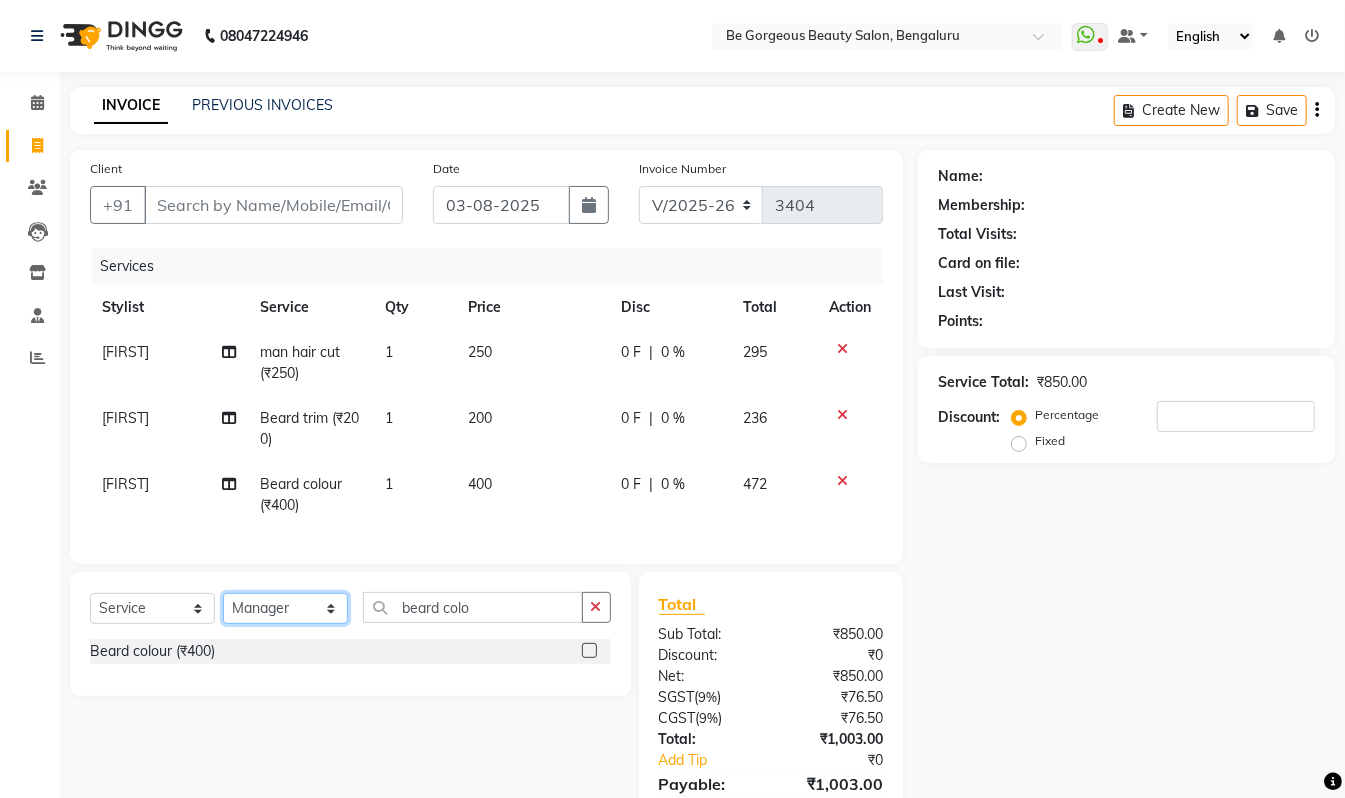 click on "Select Stylist Akram Anas Gayatri lata Manager Munu Pooja Rehbar Romi Talib Wajid" 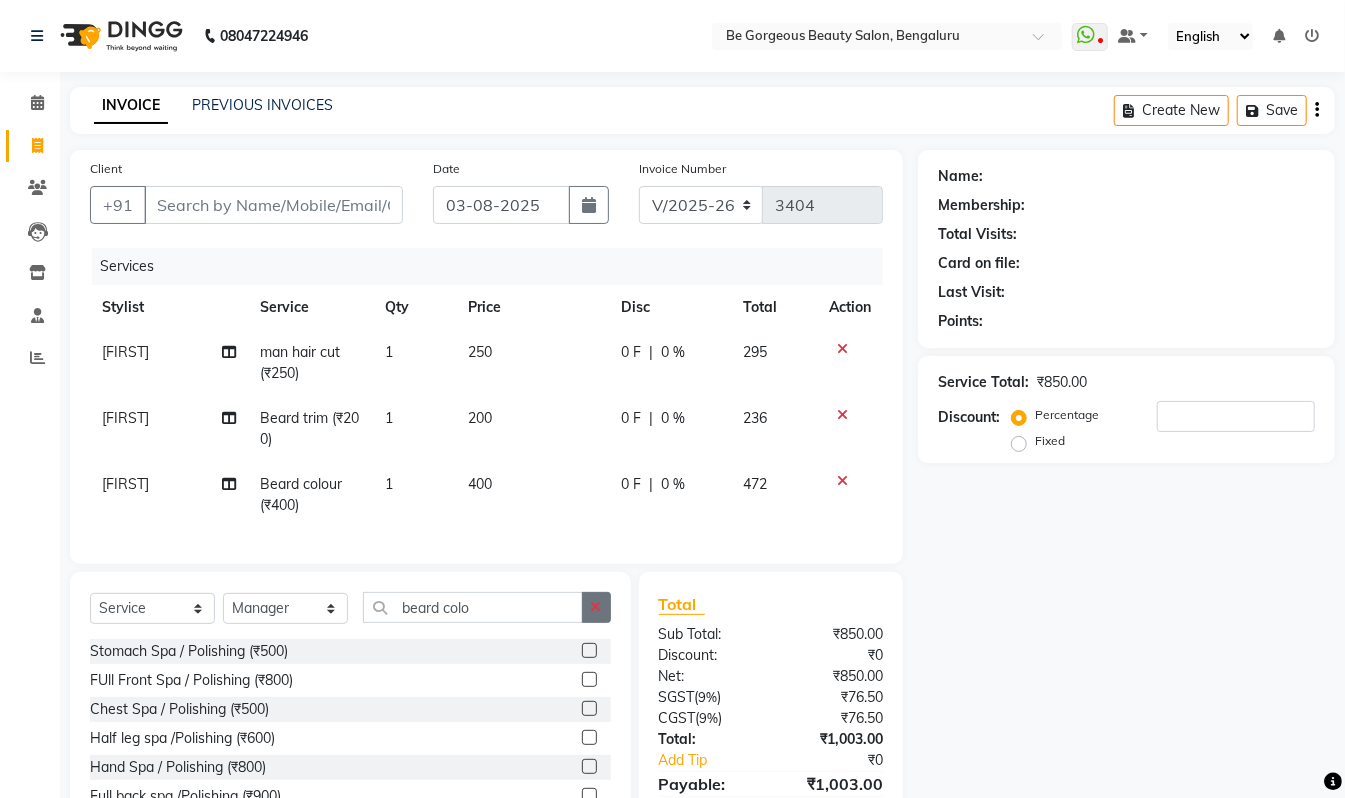 click 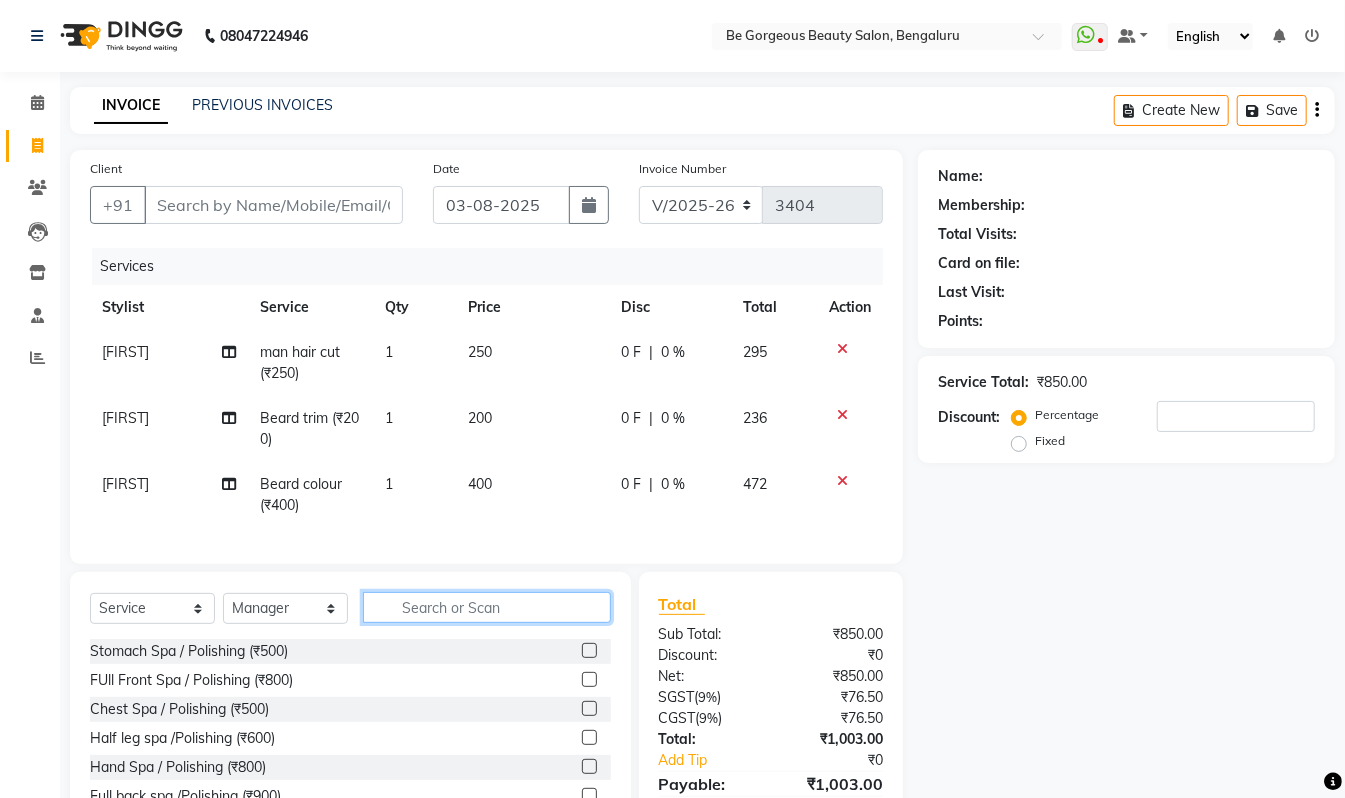 click 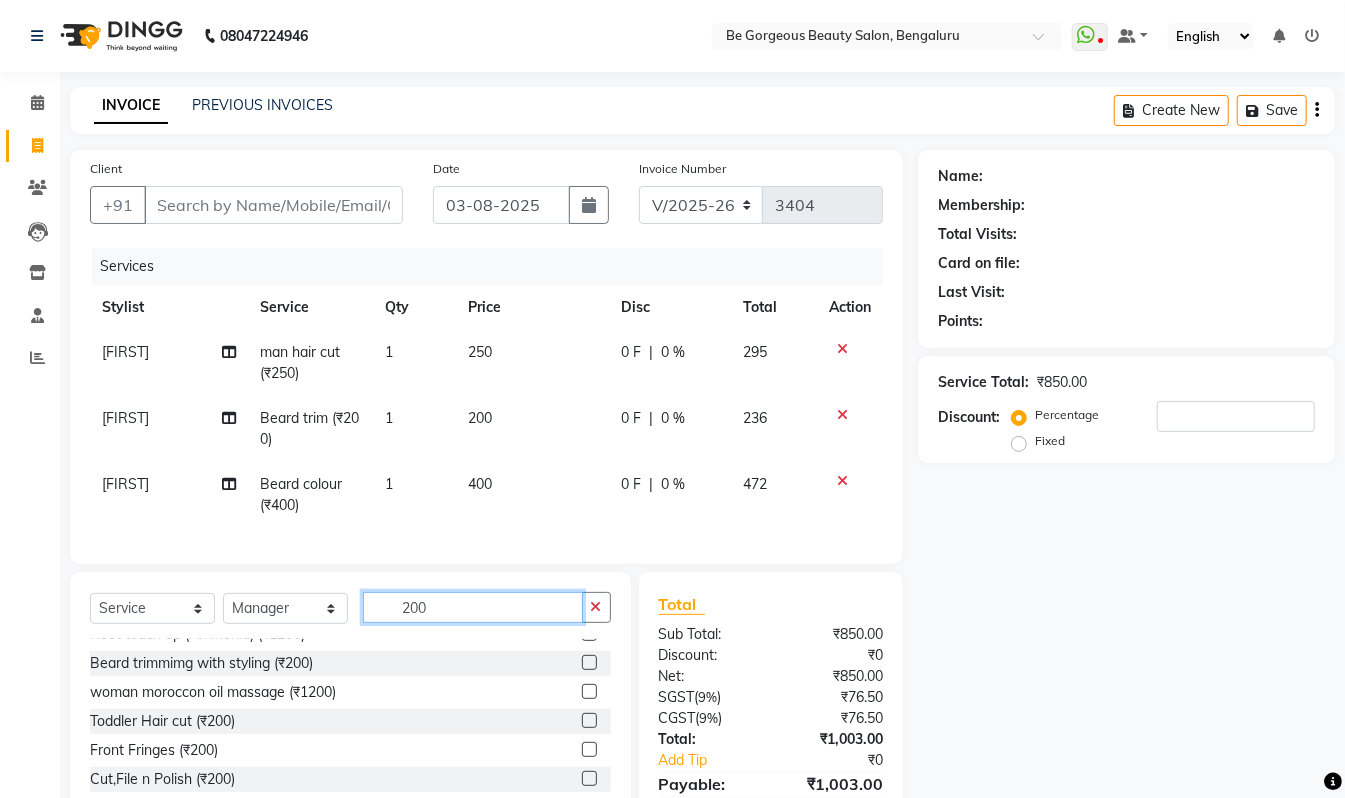 scroll, scrollTop: 350, scrollLeft: 0, axis: vertical 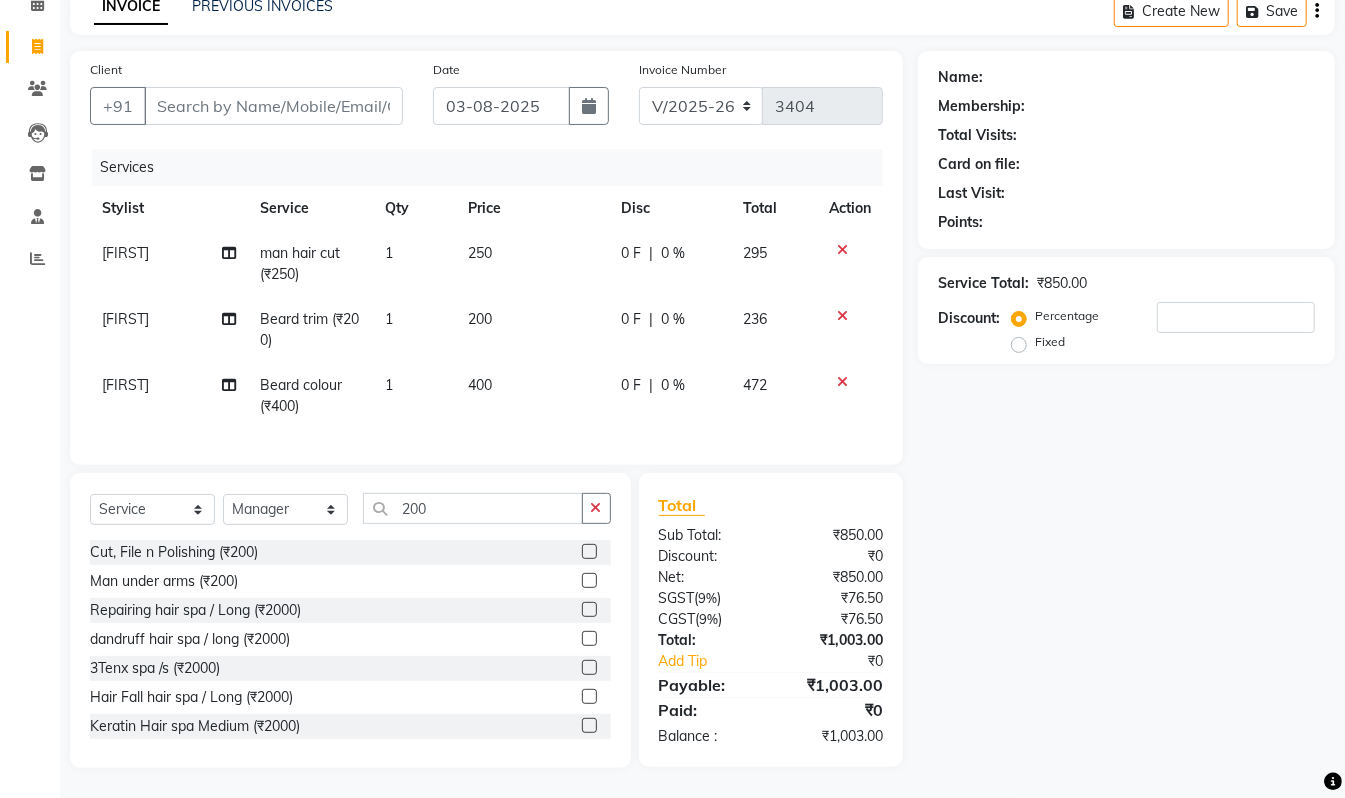 click on "Select  Service  Product  Membership  Package Voucher Prepaid Gift Card  Select Stylist Akram Anas Gayatri lata Manager Munu Pooja Rehbar Romi Talib Wajid 200 Cut, File n Polishing (₹200)  Man under arms (₹200)  Repairing hair spa / Long (₹2000)  dandruff  hair spa / long (₹2000)  3Tenx spa /s (₹2000)  Hair Fall hair spa / Long (₹2000)  Keratin  Hair spa Medium (₹2000)  Scalp advaned treatment Small (₹2000)  Beard trim (₹200)  Wine Facial ( with real wine) (₹2000)  Lotus Acne Facial (₹2000)  Root touch up  (Ammonia) (₹1200)  Beard trimmimg with styling (₹200)  woman moroccon oil massage (₹1200)  Toddler Hair cut (₹200)  Front Fringes (₹200)  Cut,File n Polish (₹200)  Half Arms (Honey ) (₹200)  Bikini ( Honey) (₹1200)" 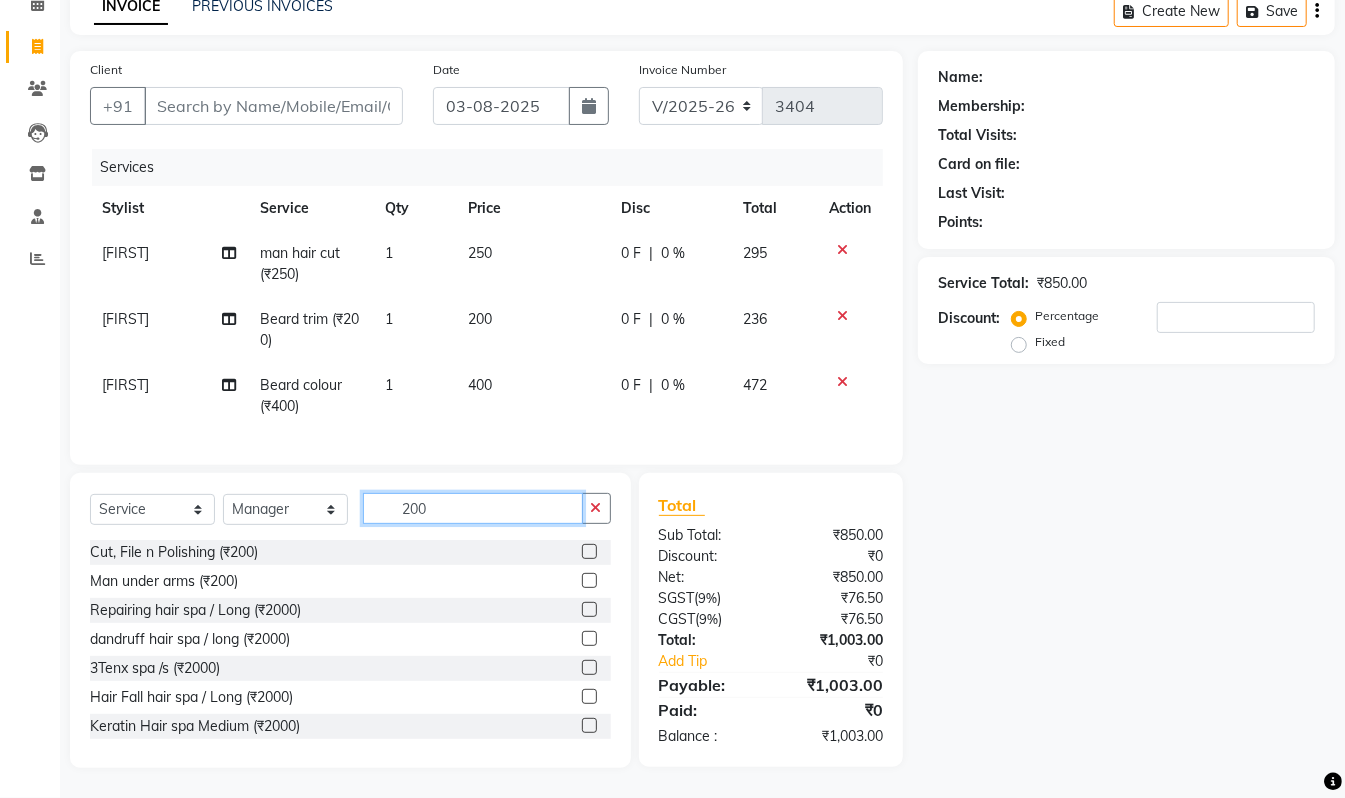 click on "200" 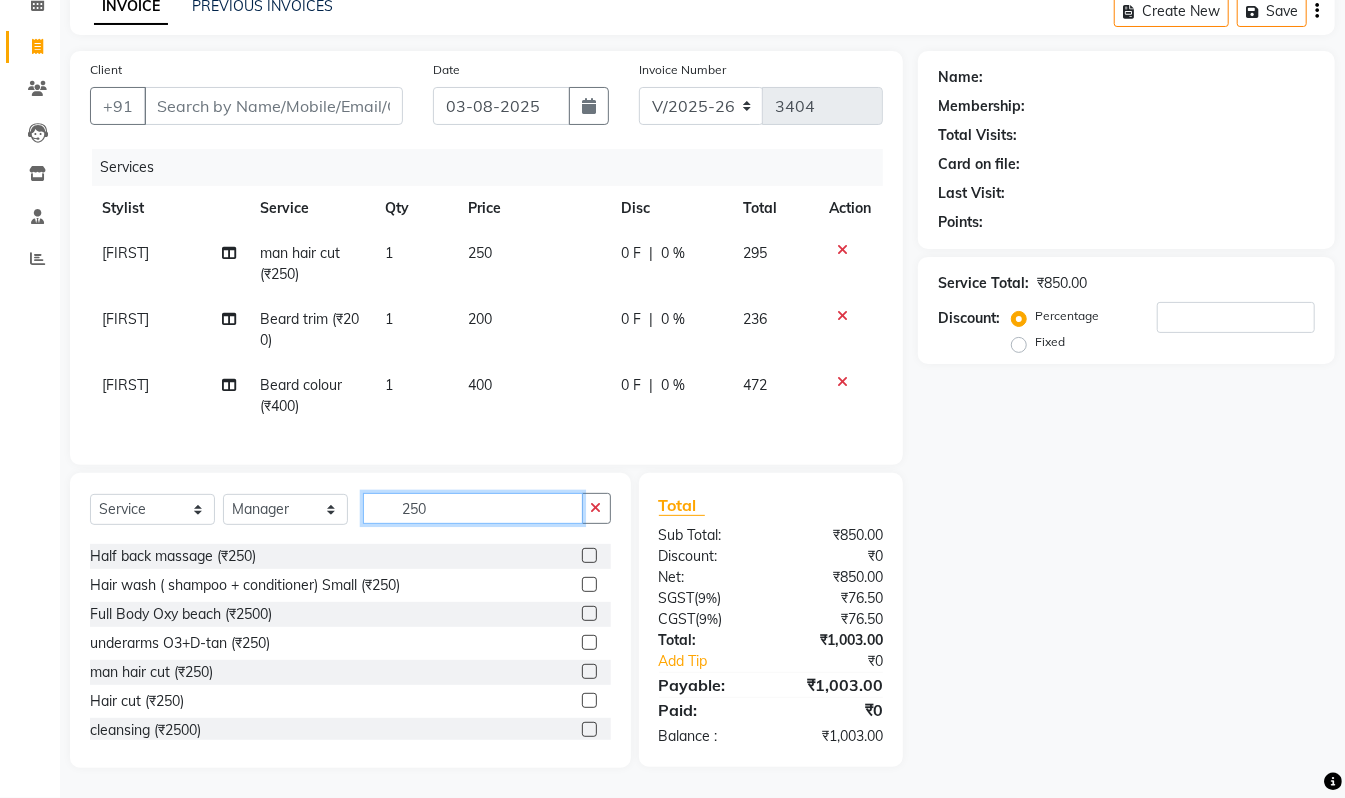 scroll, scrollTop: 233, scrollLeft: 0, axis: vertical 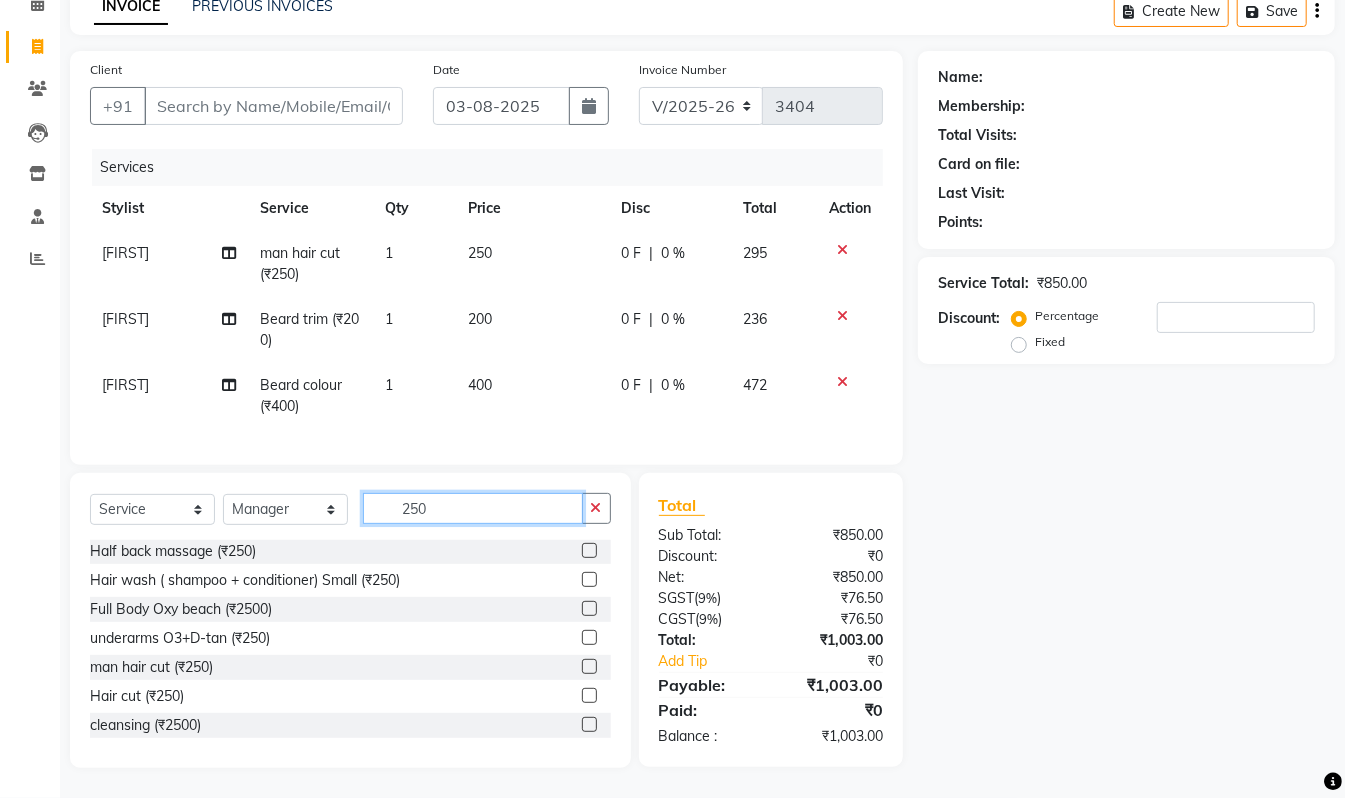 type on "250" 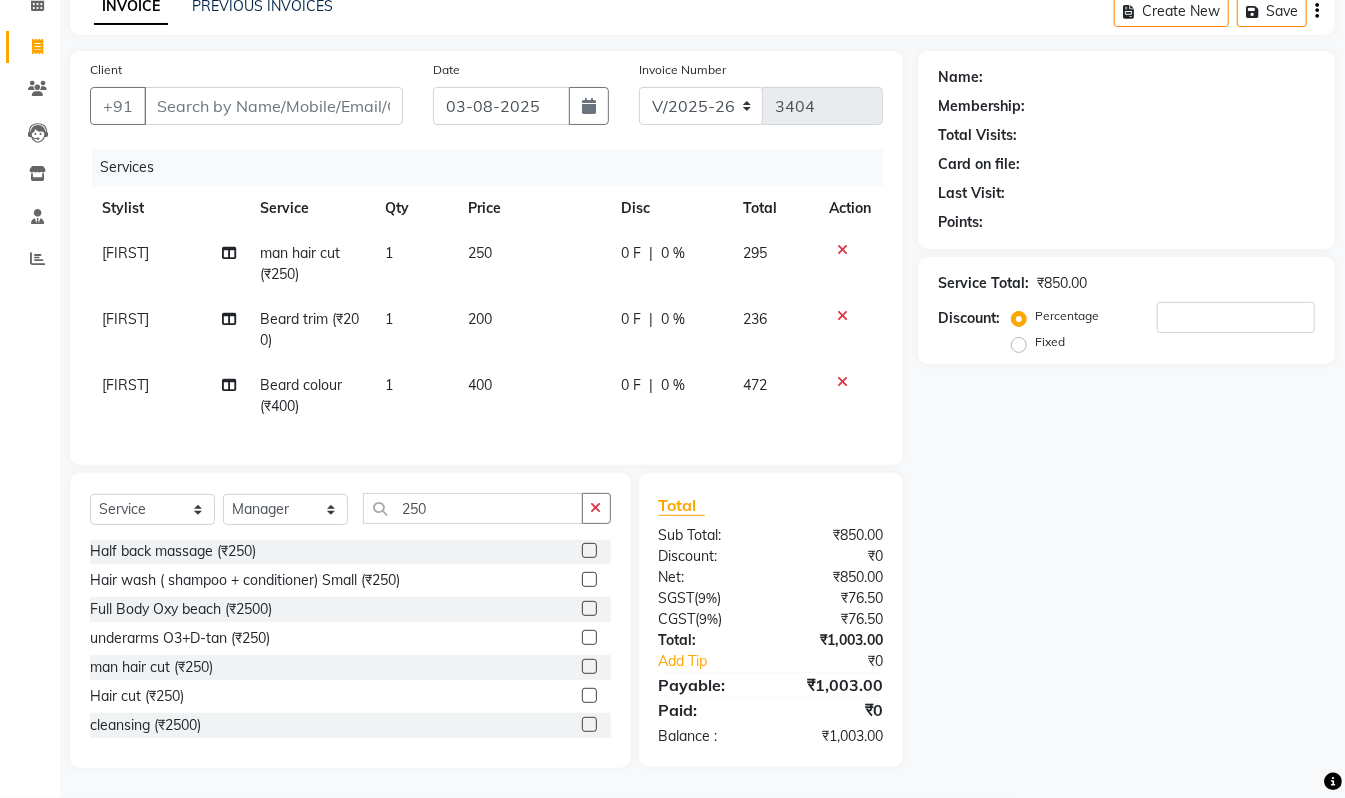 click 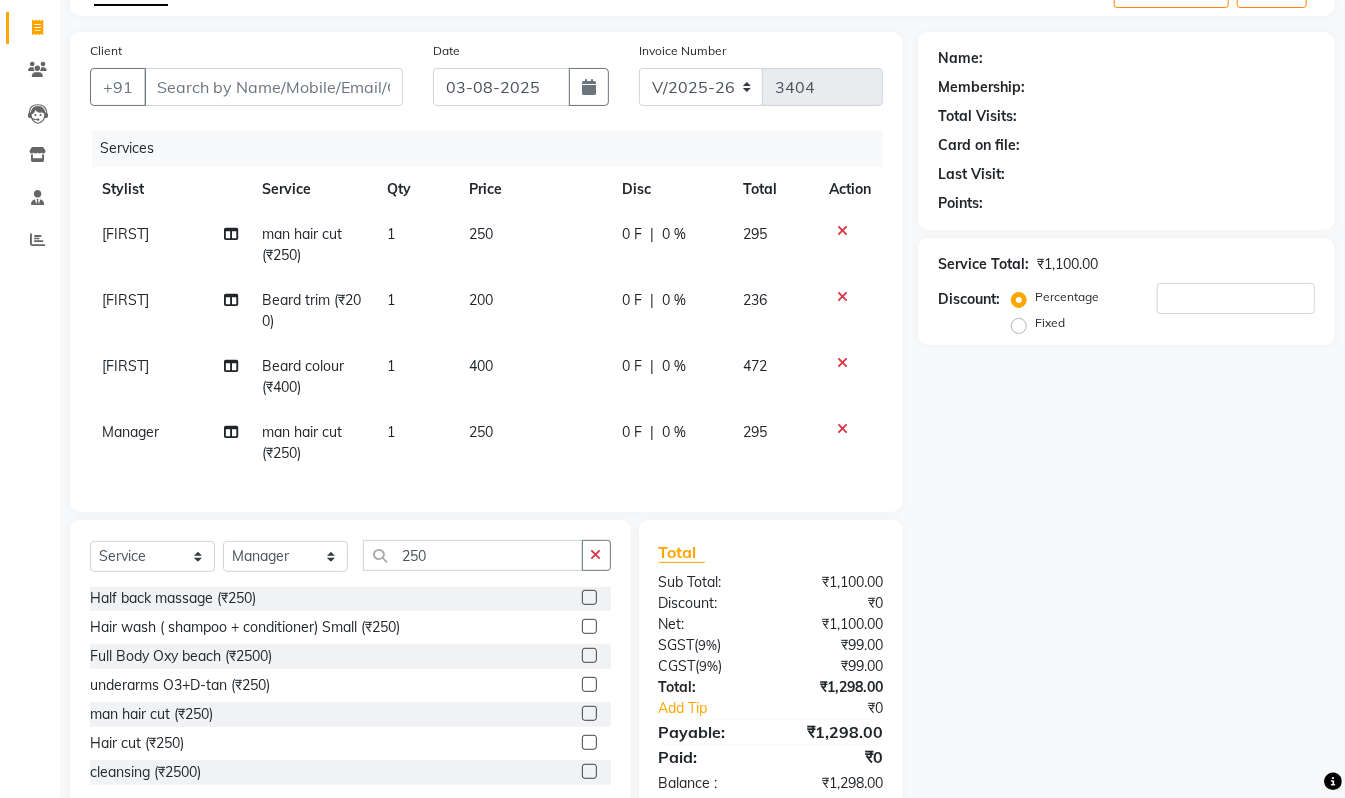 click 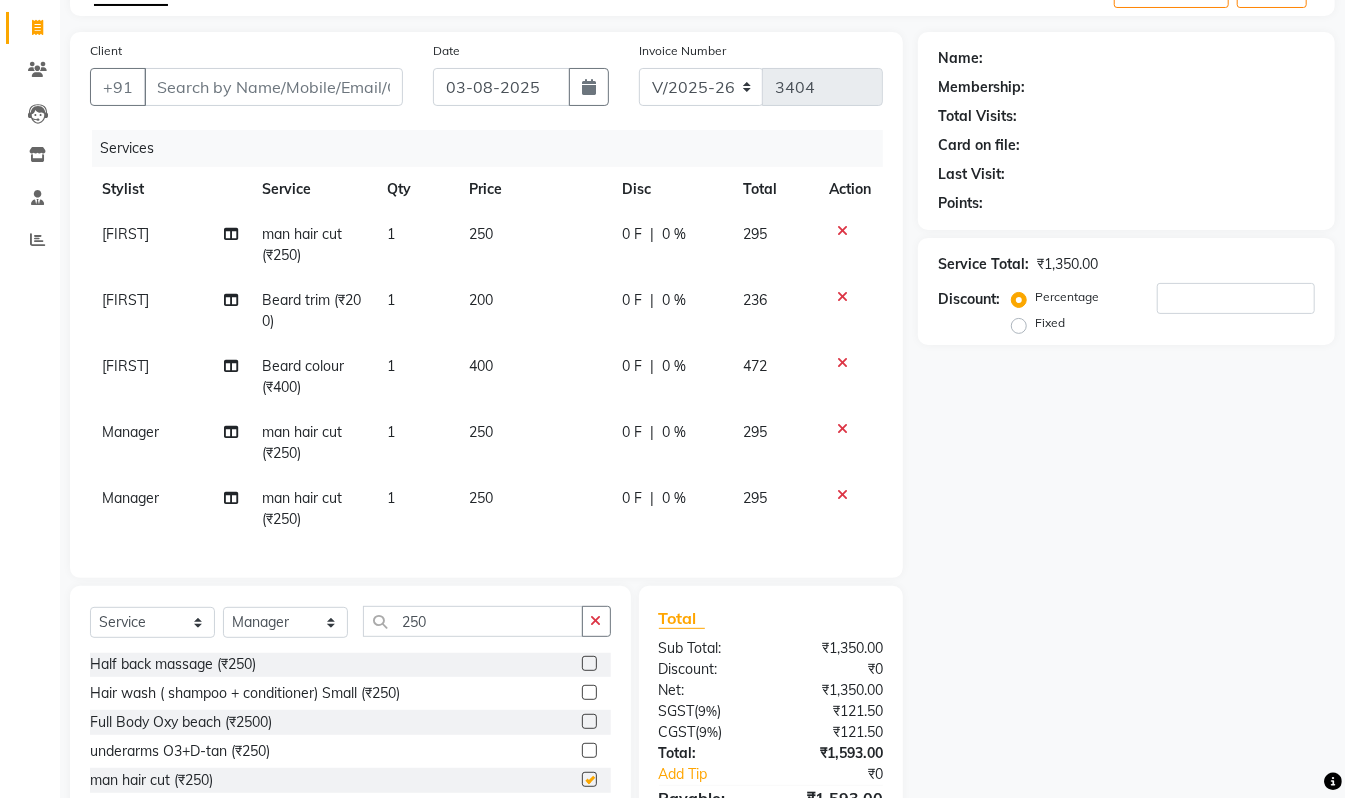 checkbox on "false" 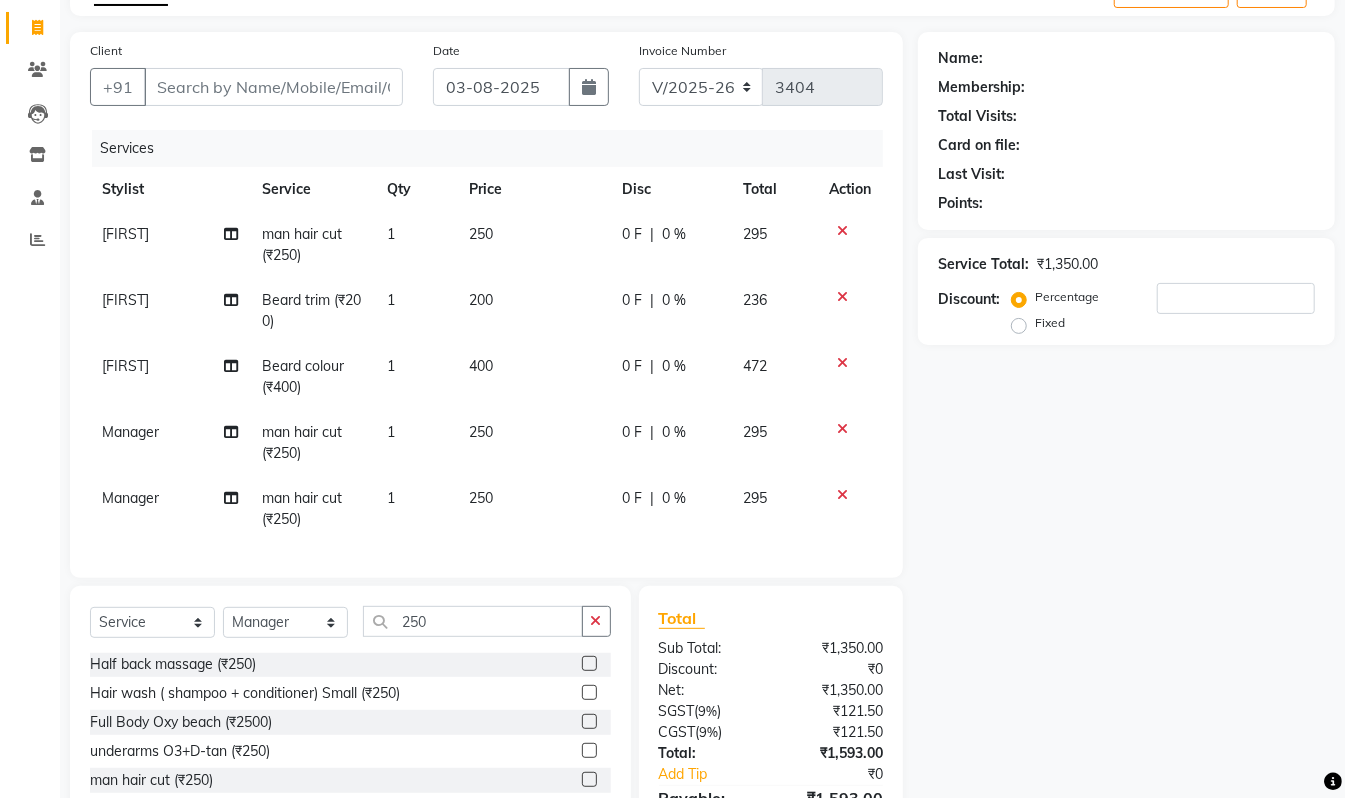 scroll, scrollTop: 0, scrollLeft: 0, axis: both 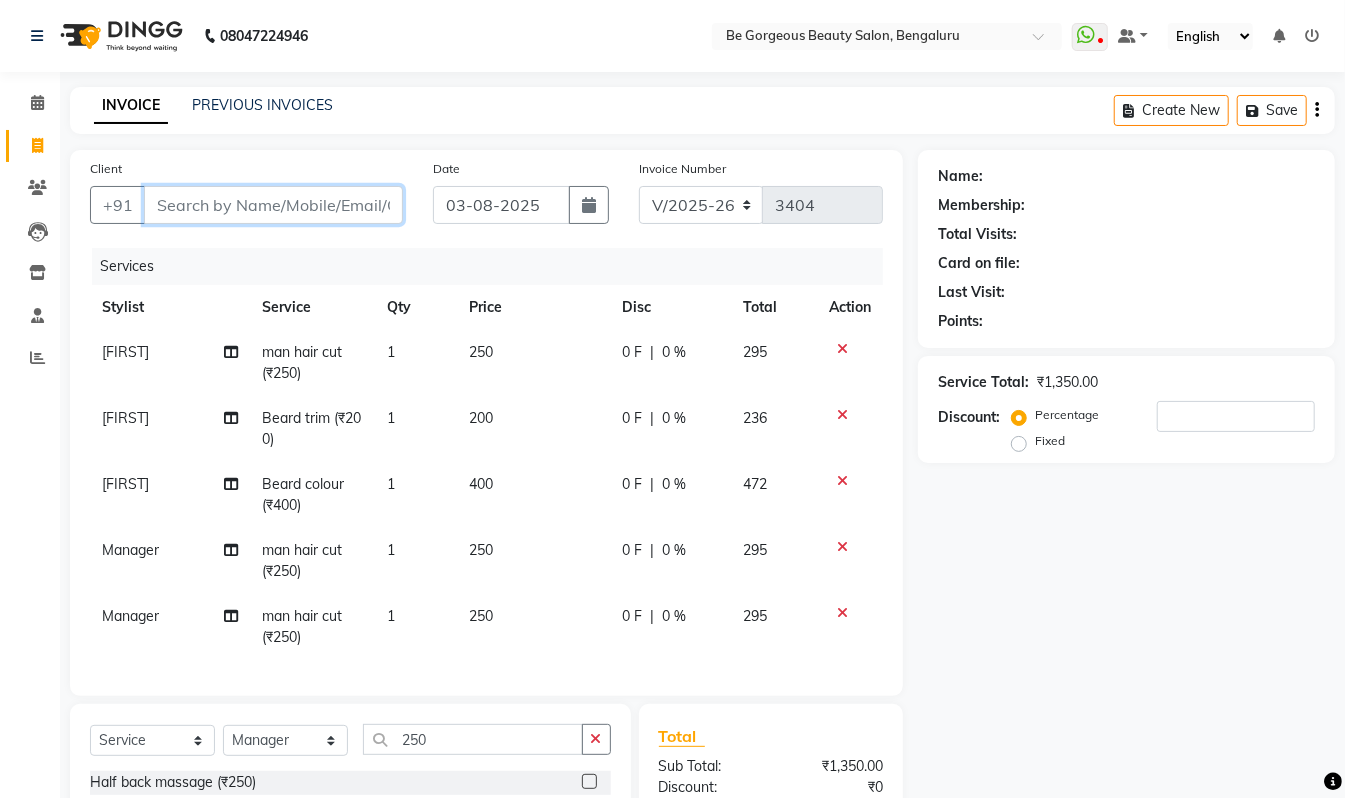 click on "Client" at bounding box center (273, 205) 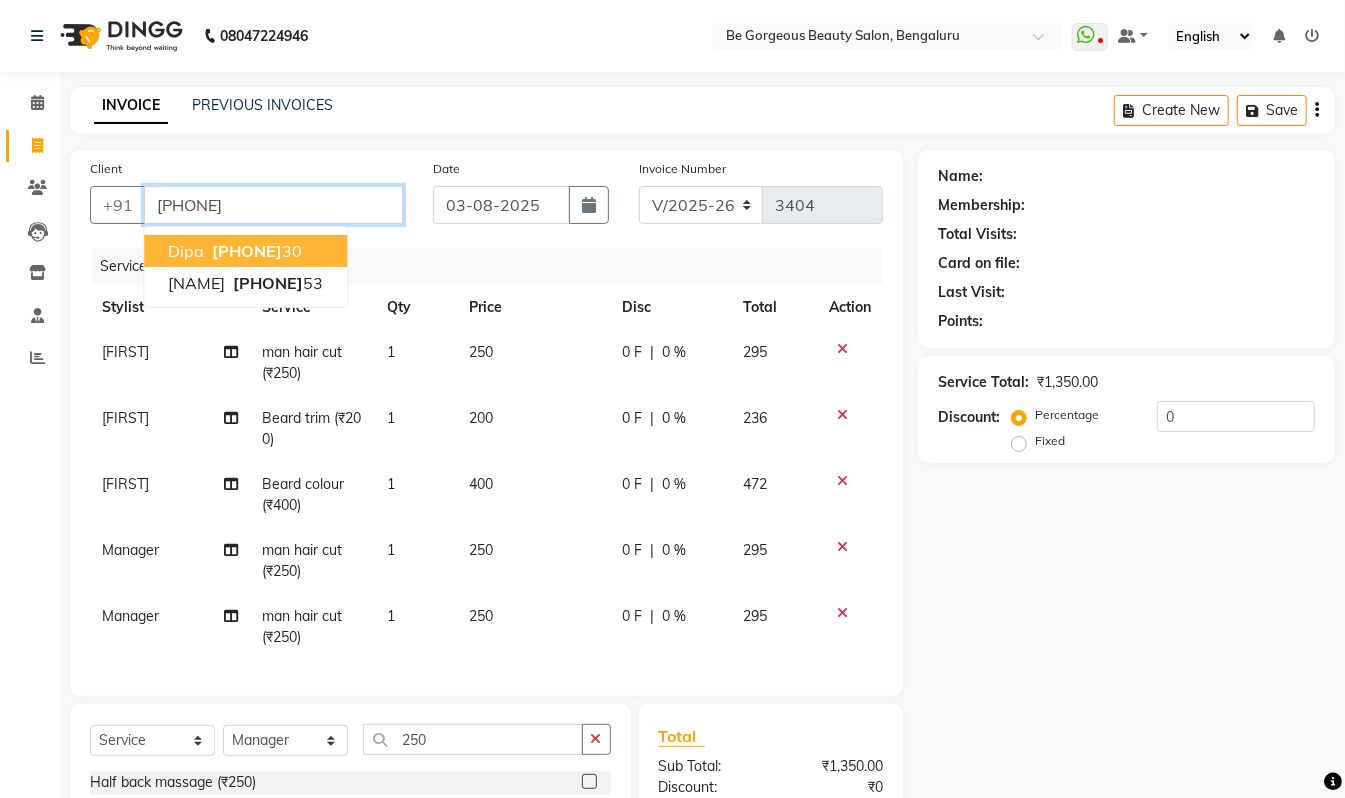 type on "9880433353" 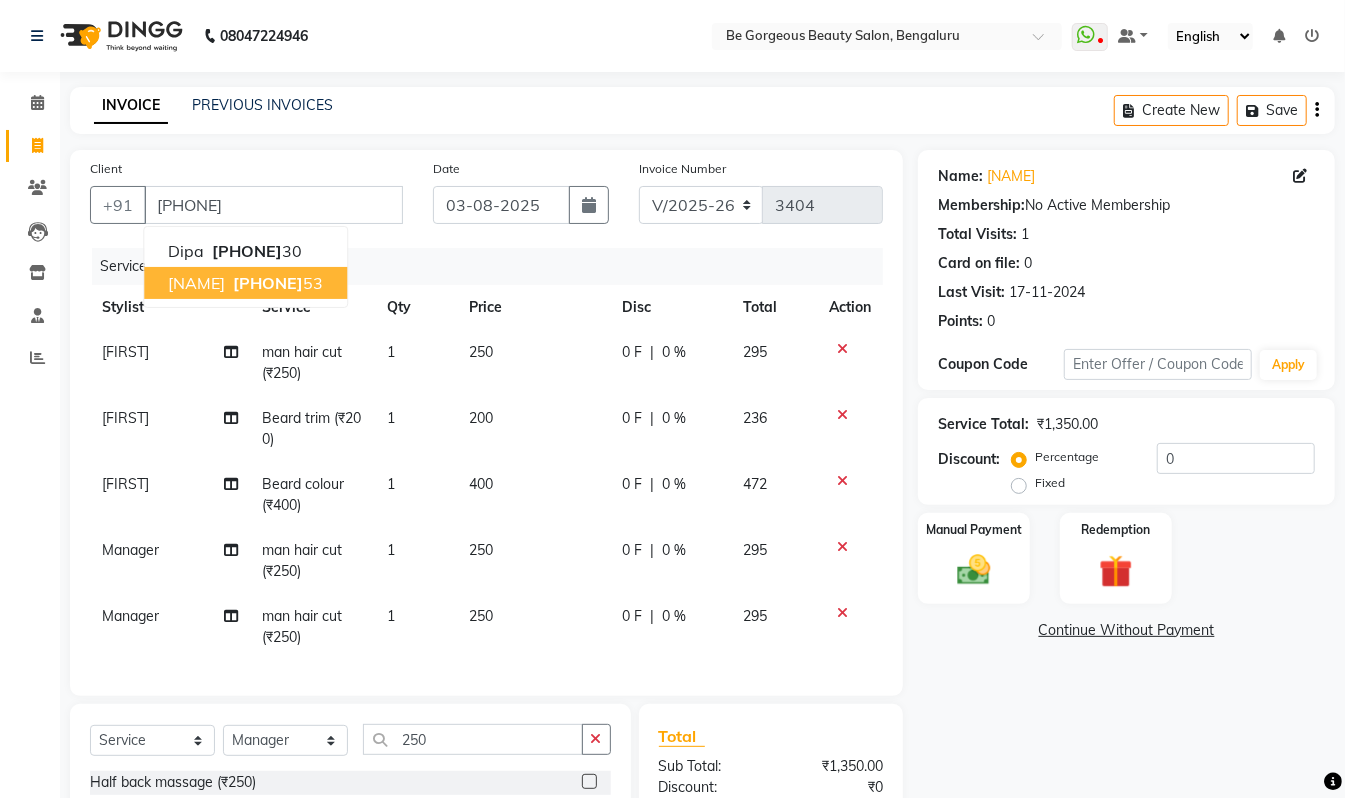 click on "98804333" at bounding box center (268, 283) 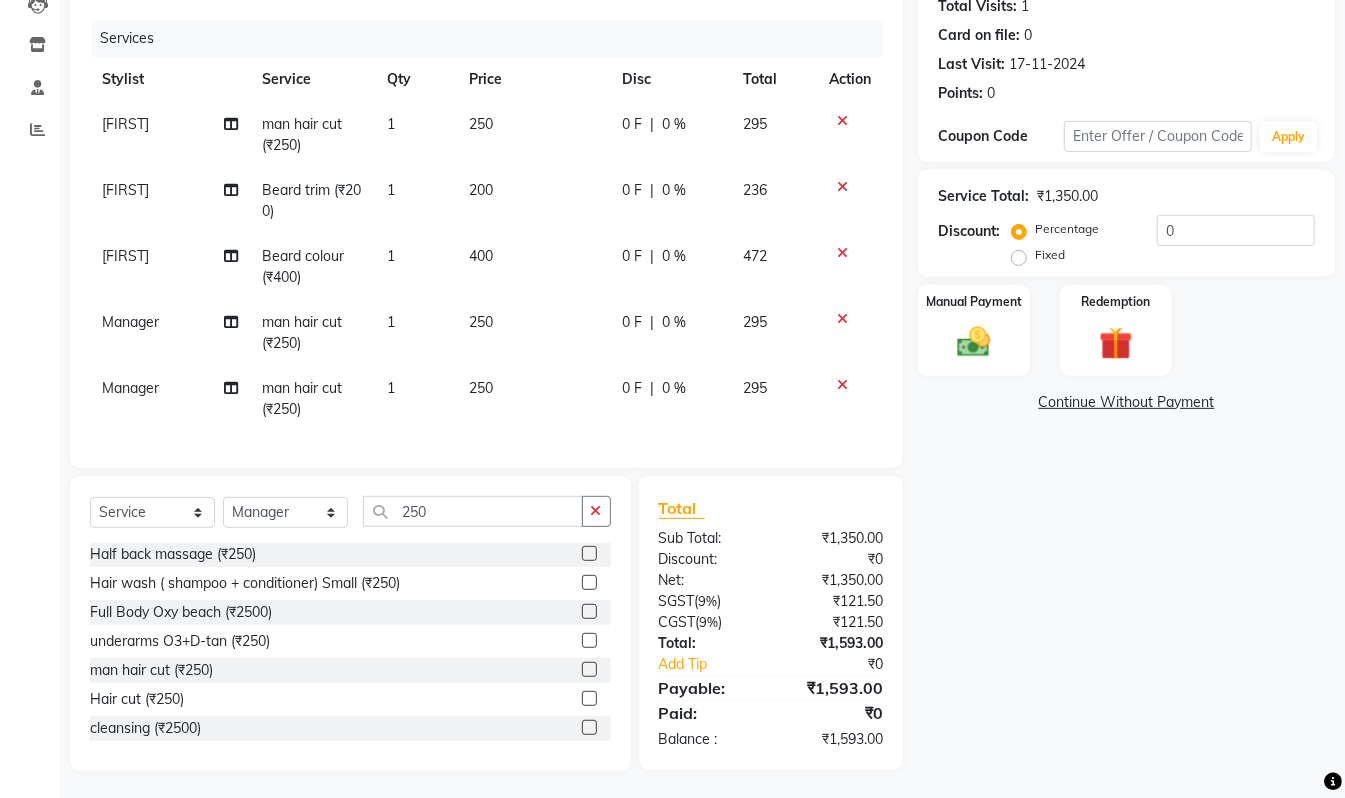 scroll, scrollTop: 240, scrollLeft: 0, axis: vertical 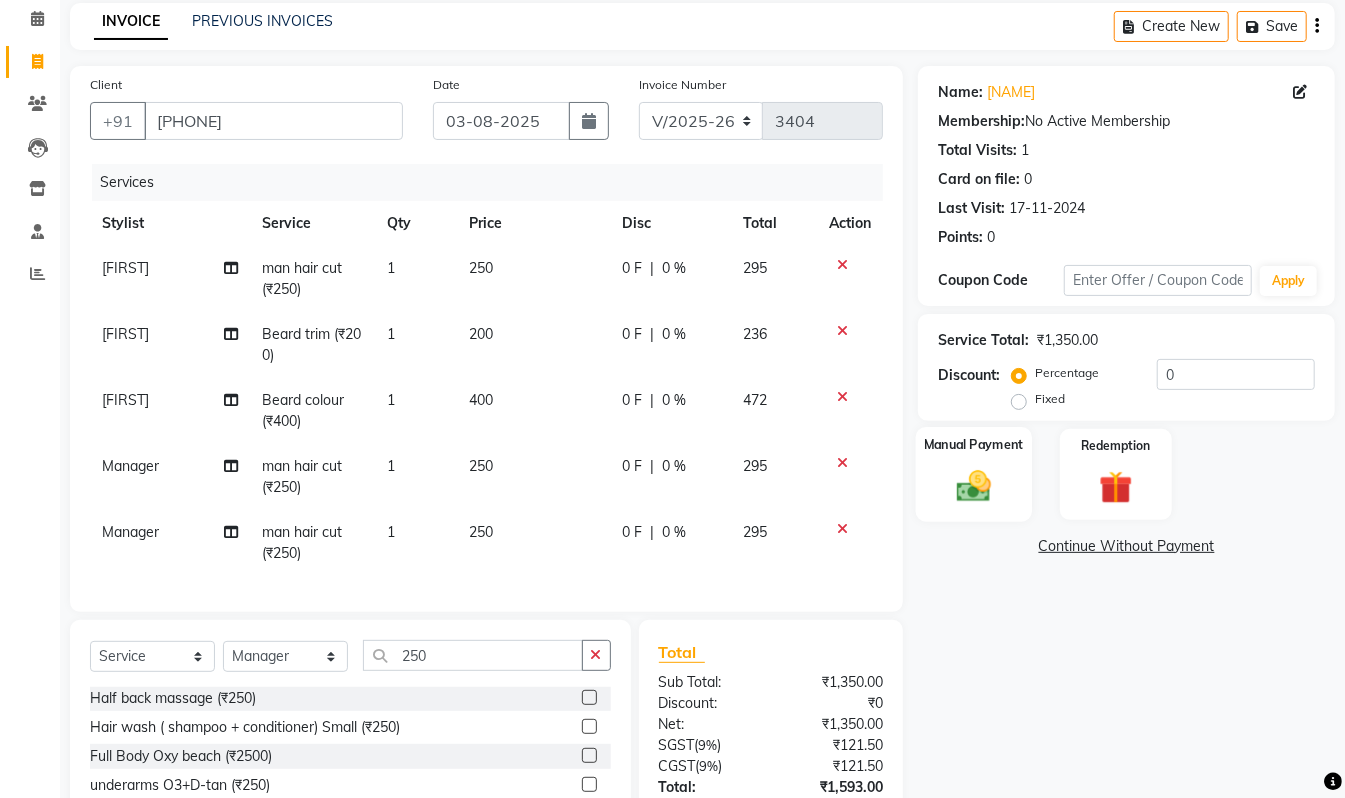 click 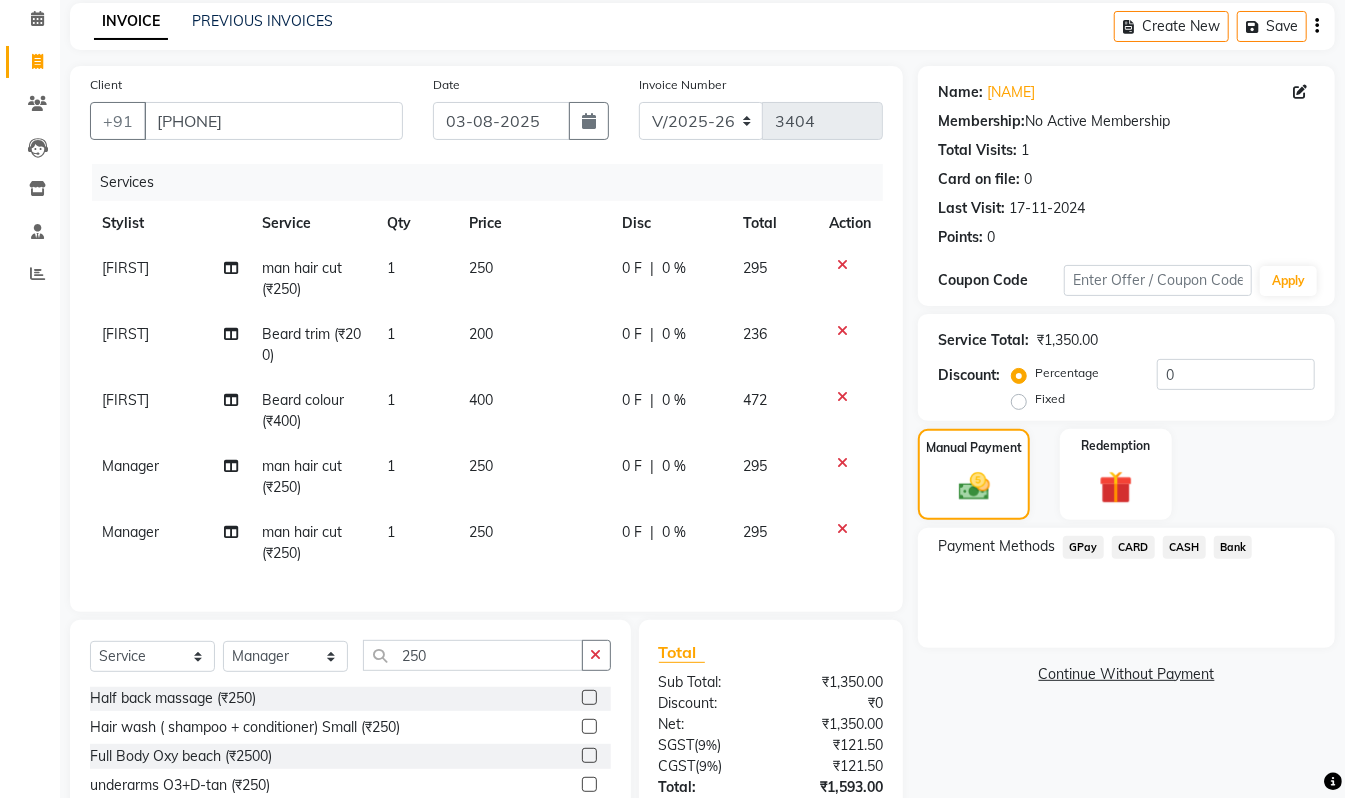 scroll, scrollTop: 230, scrollLeft: 0, axis: vertical 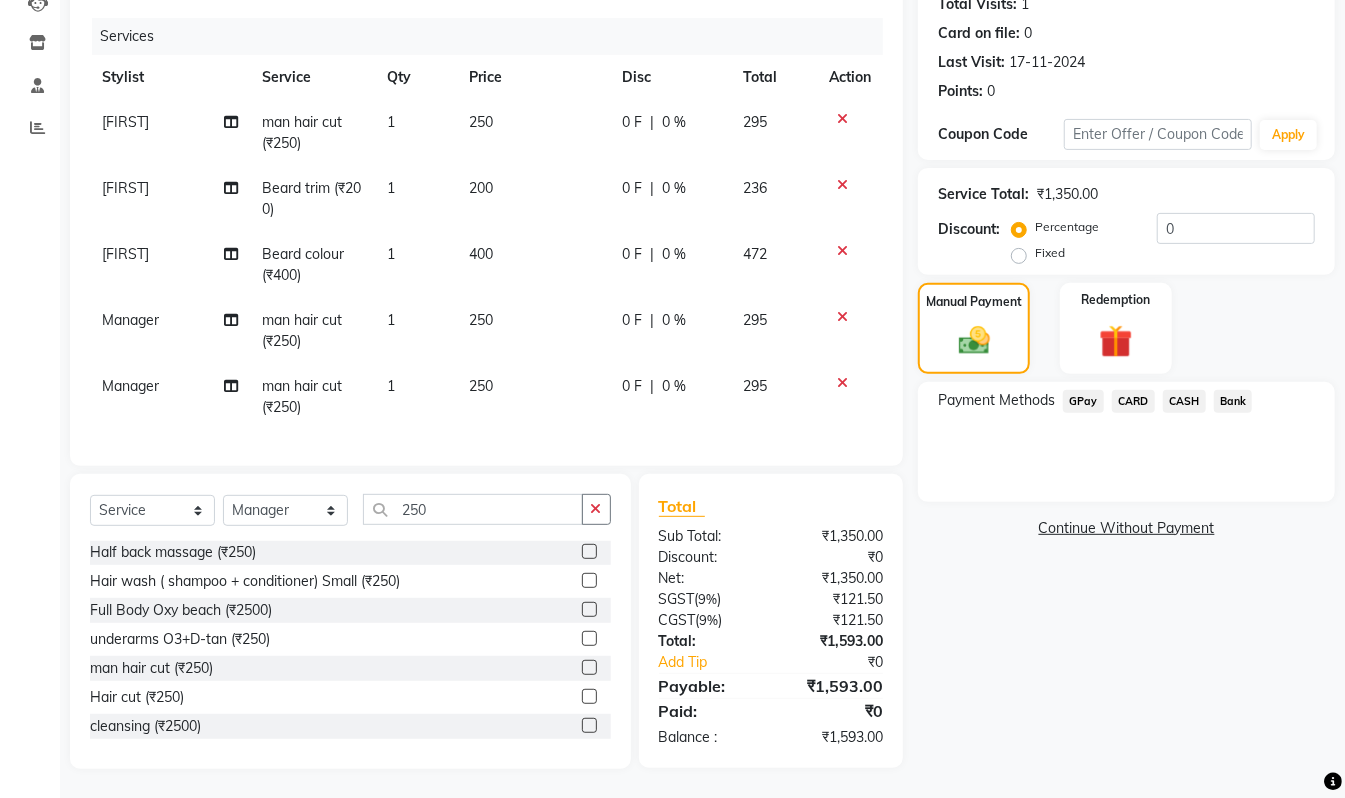 click on "GPay" 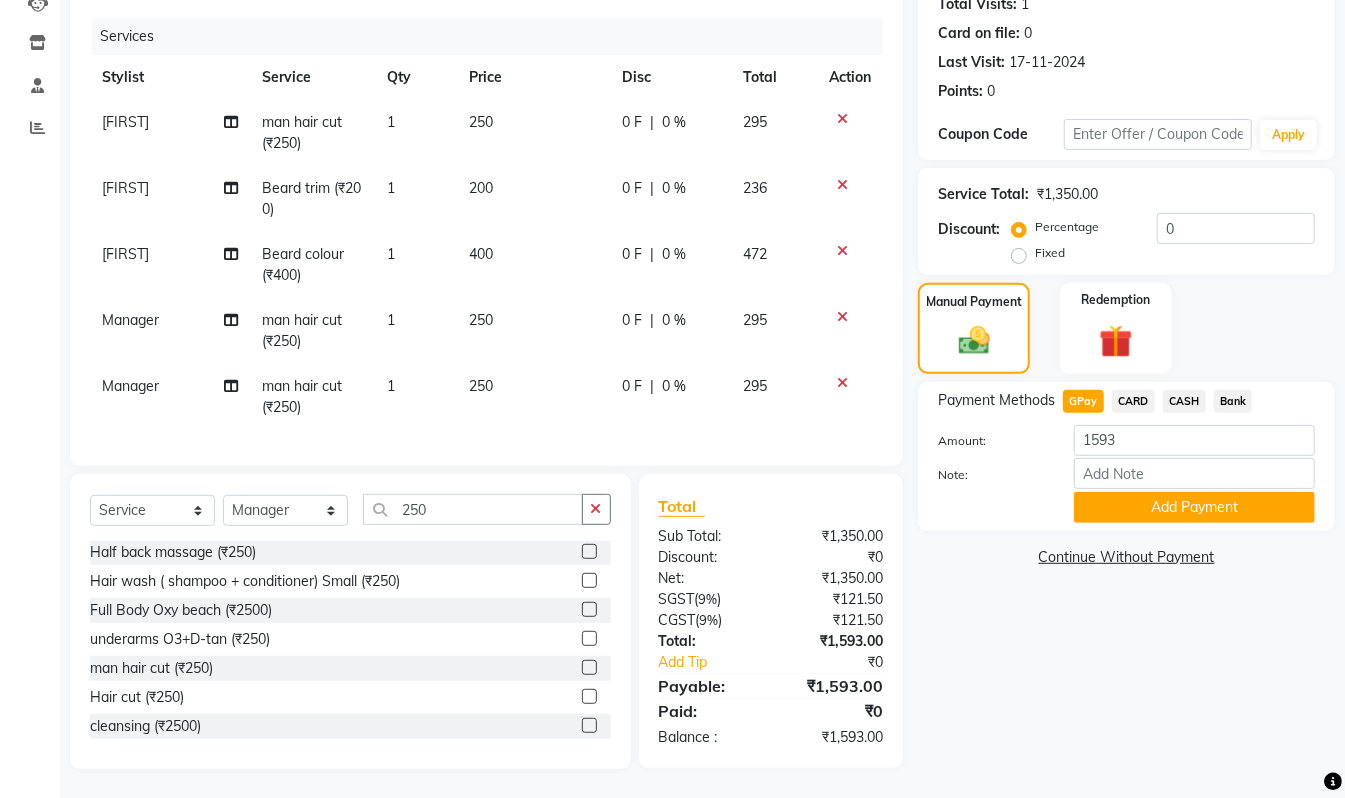 drag, startPoint x: 1172, startPoint y: 513, endPoint x: 1224, endPoint y: 502, distance: 53.15073 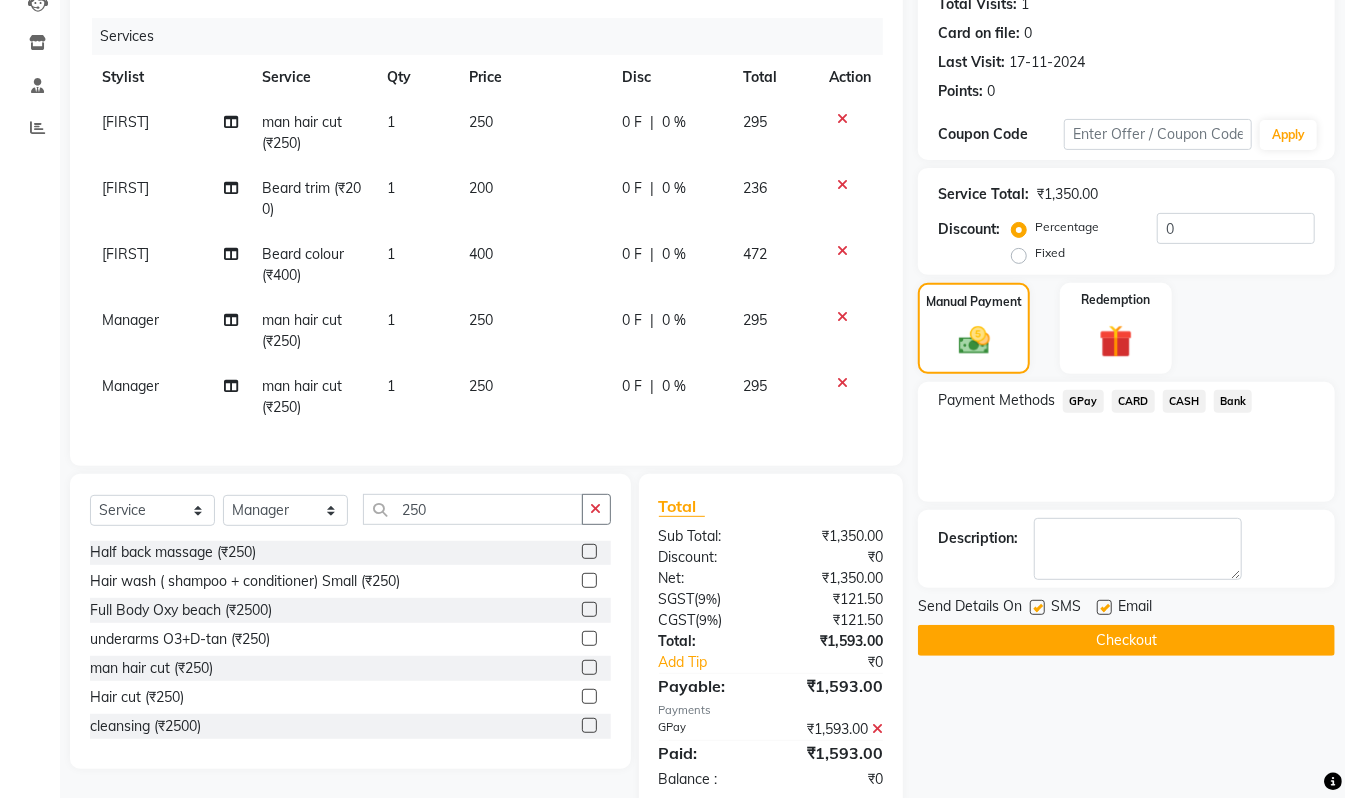 scroll, scrollTop: 292, scrollLeft: 0, axis: vertical 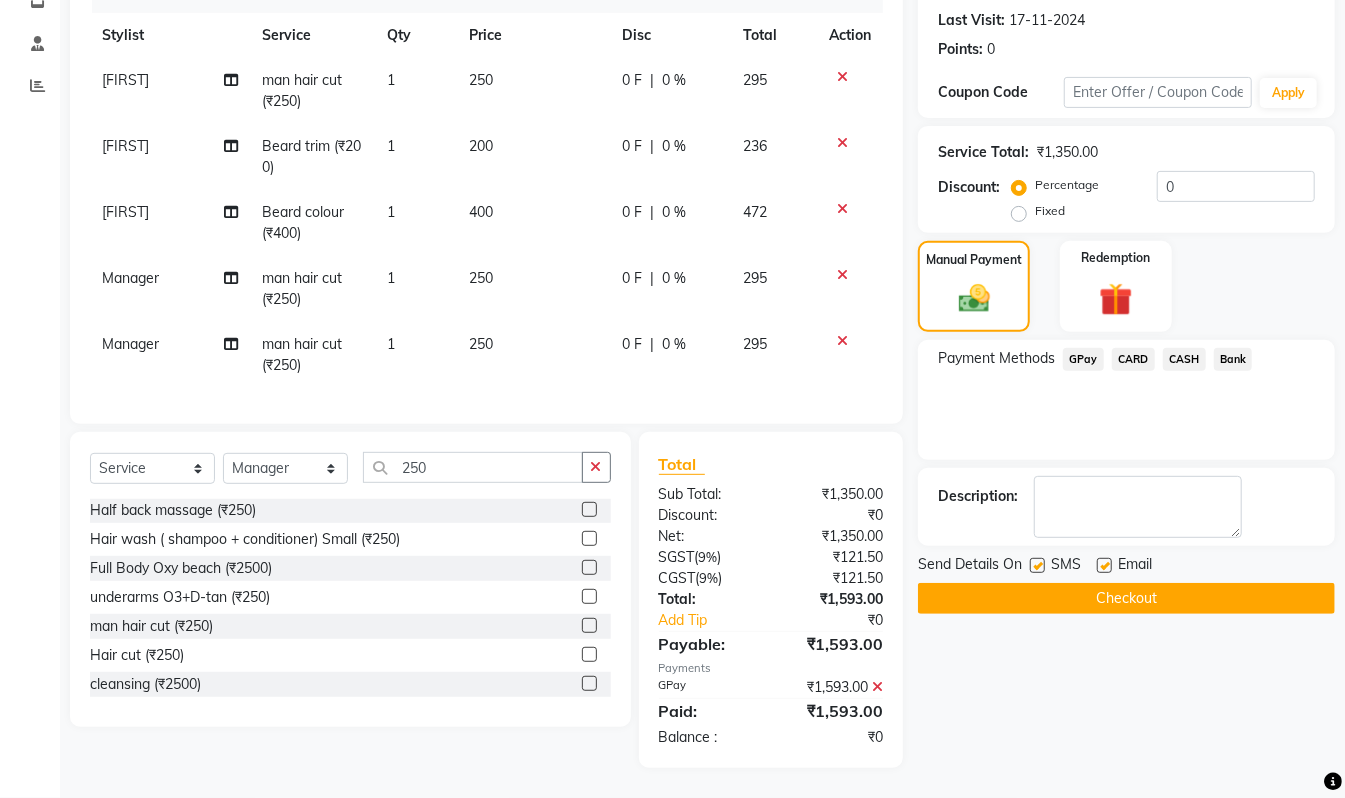 click on "Checkout" 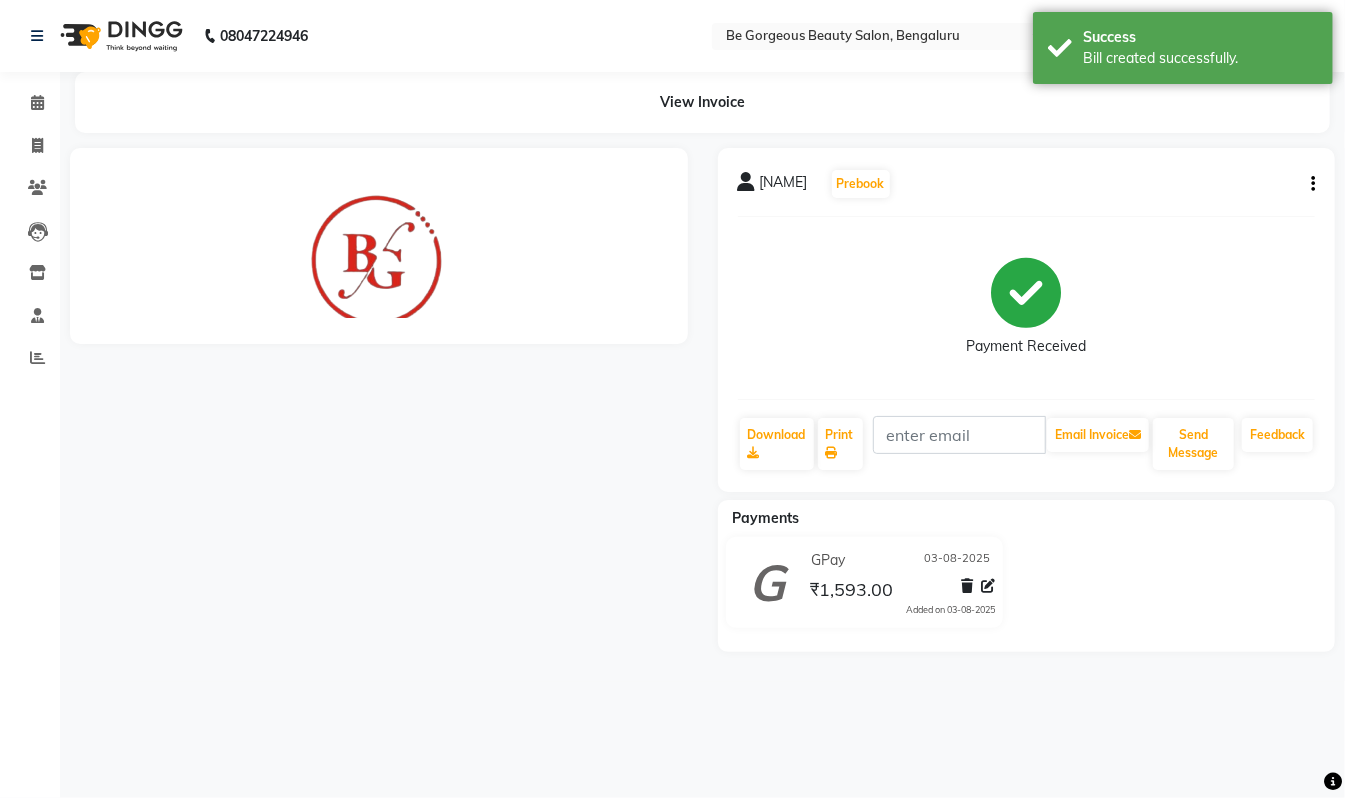 scroll, scrollTop: 0, scrollLeft: 0, axis: both 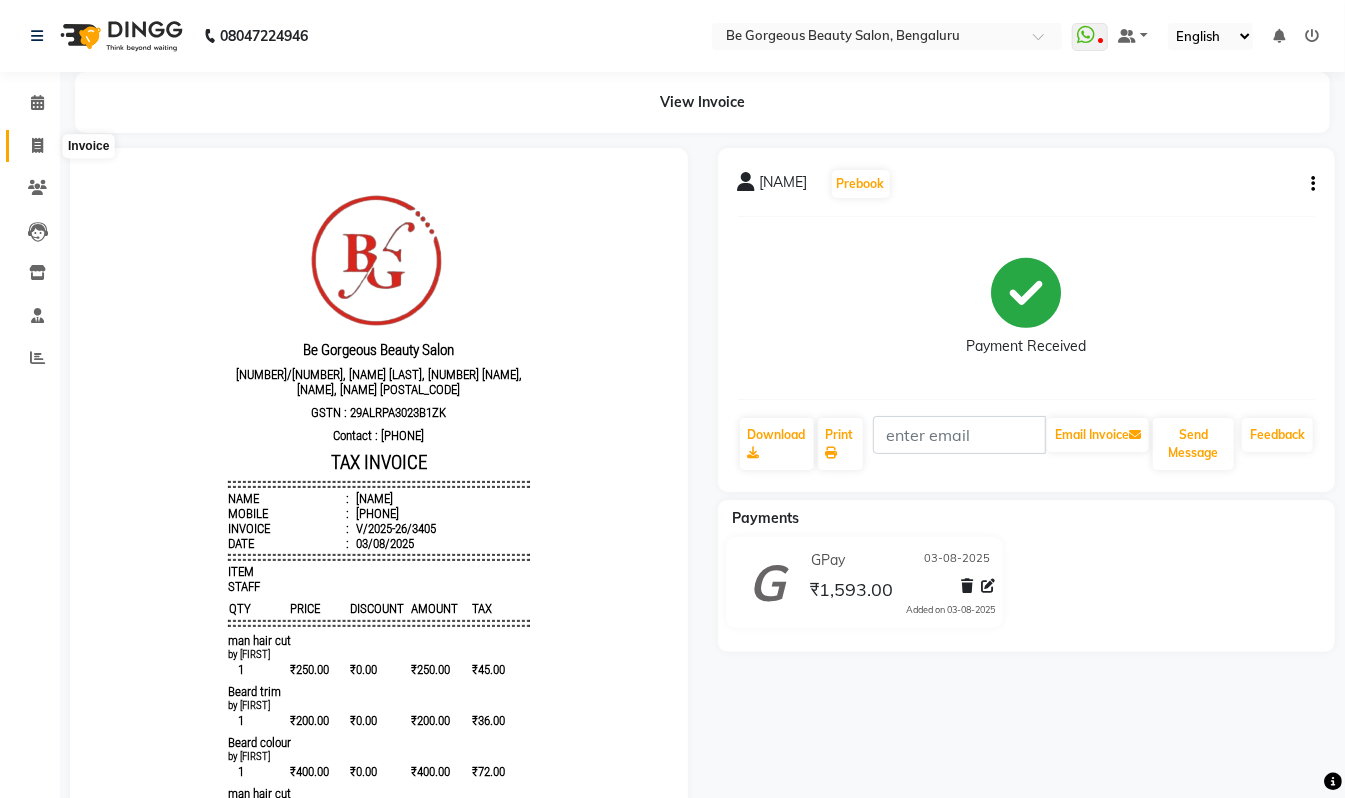 click 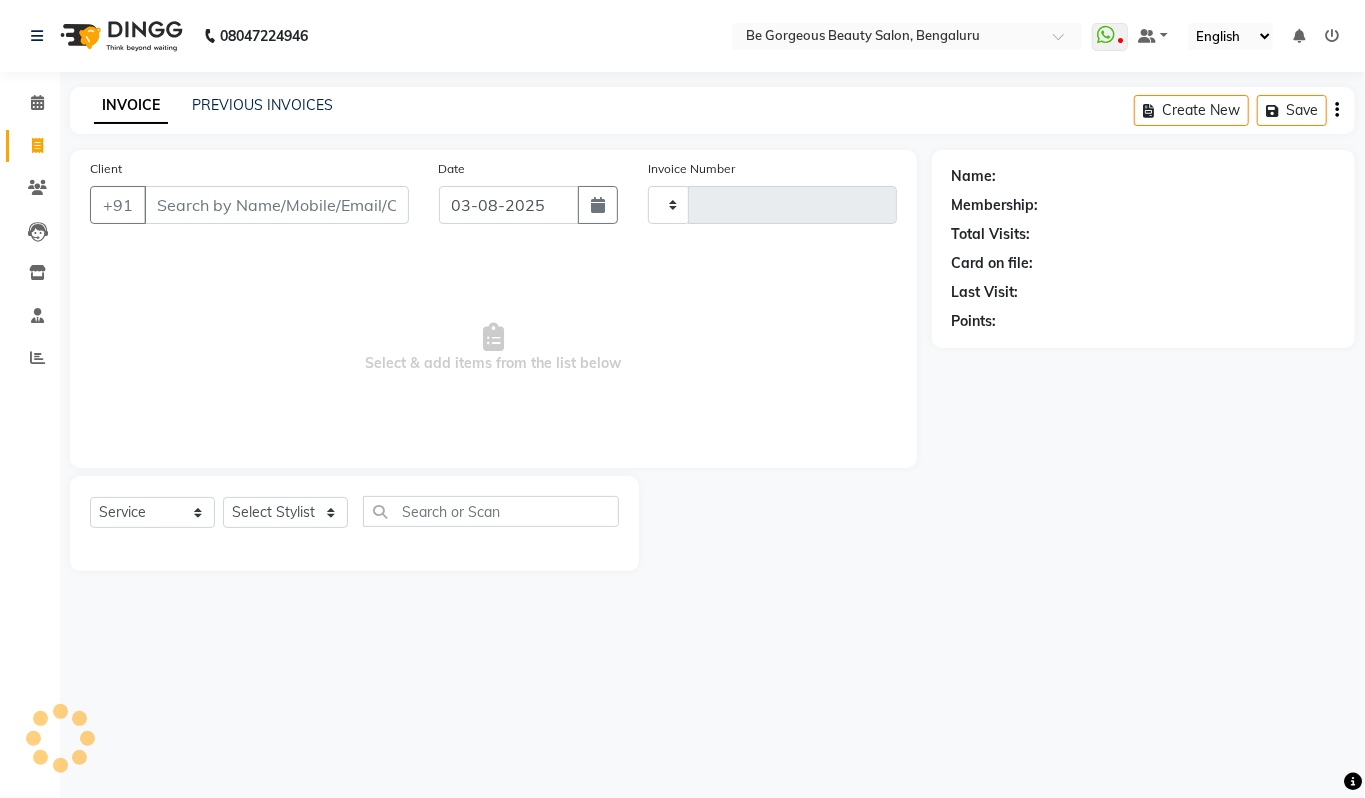 type on "3406" 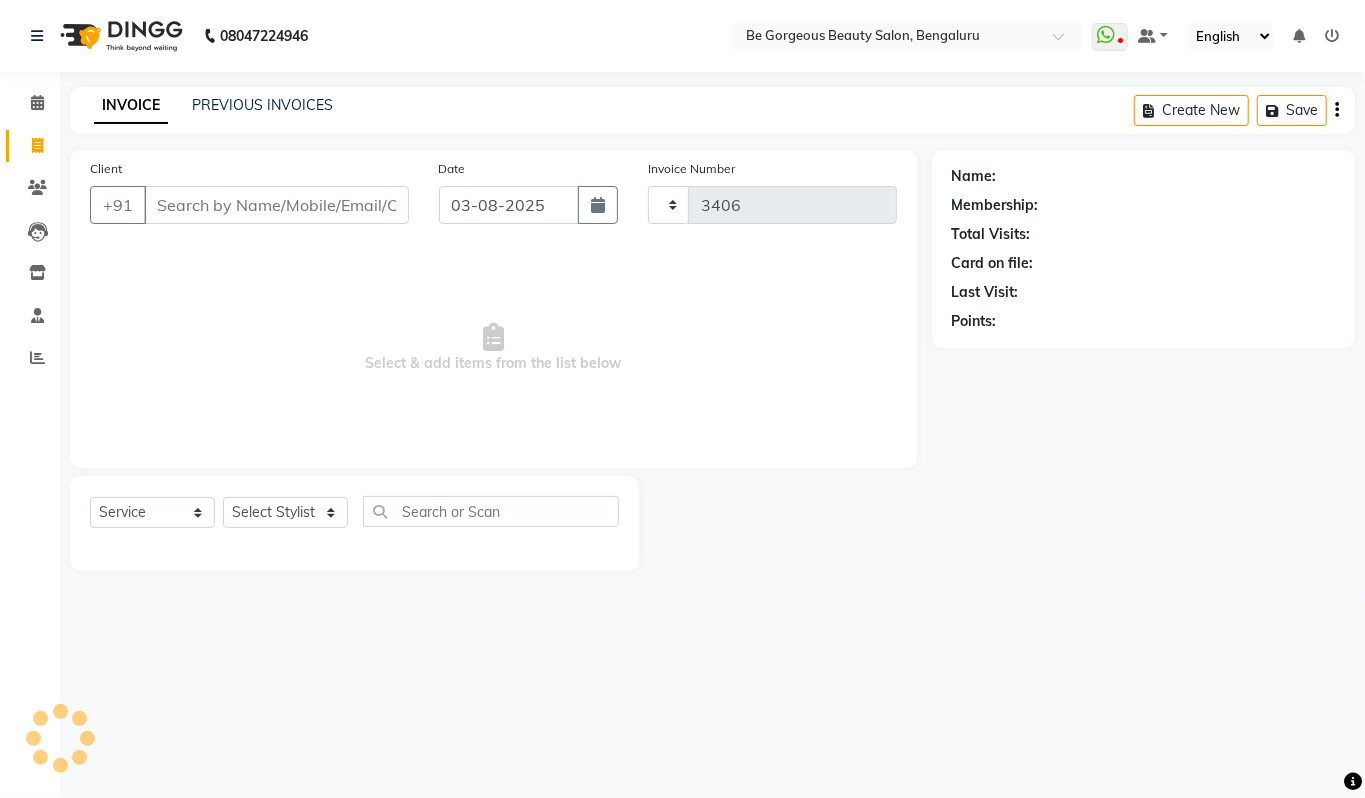 select on "5405" 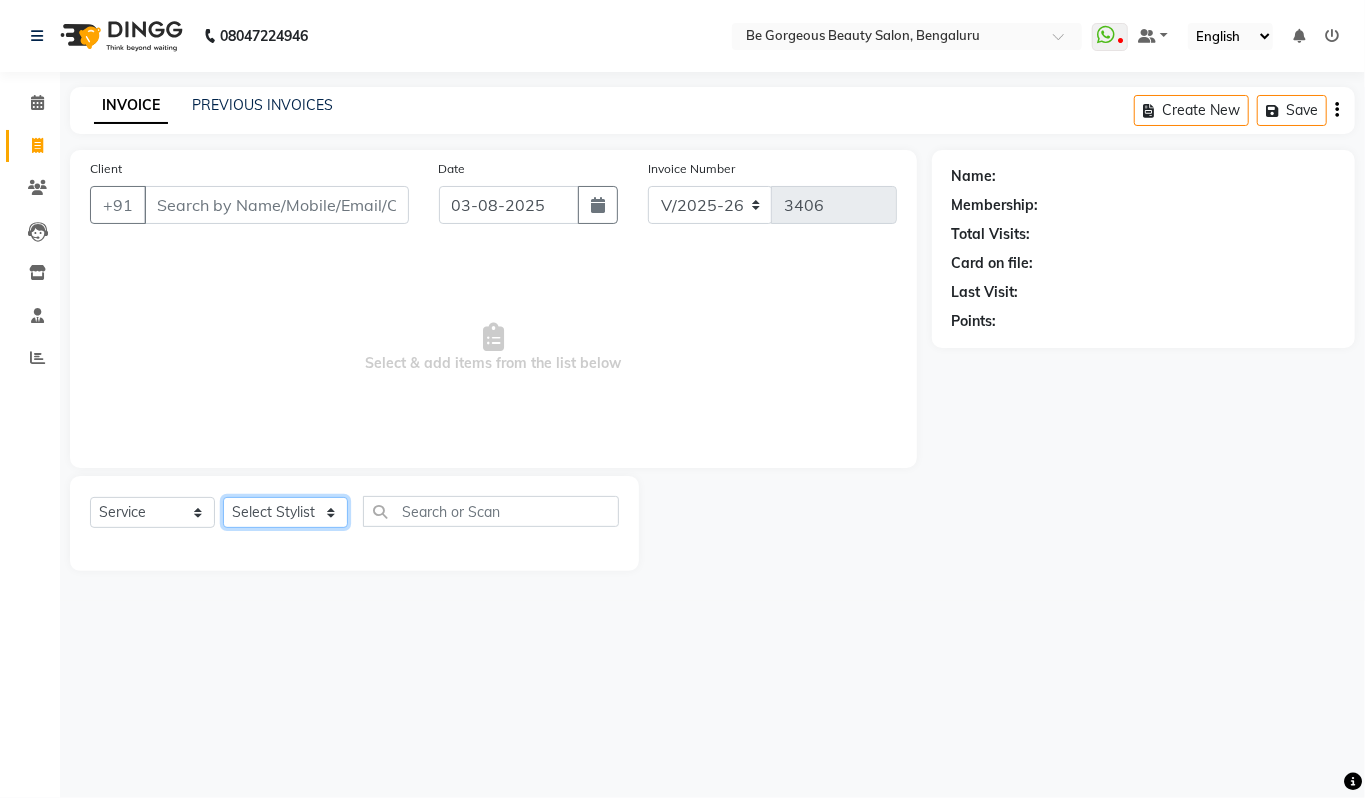 click on "Select Stylist Akram Anas Gayatri lata Manager Munu Pooja Rehbar Romi Talib Wajid" 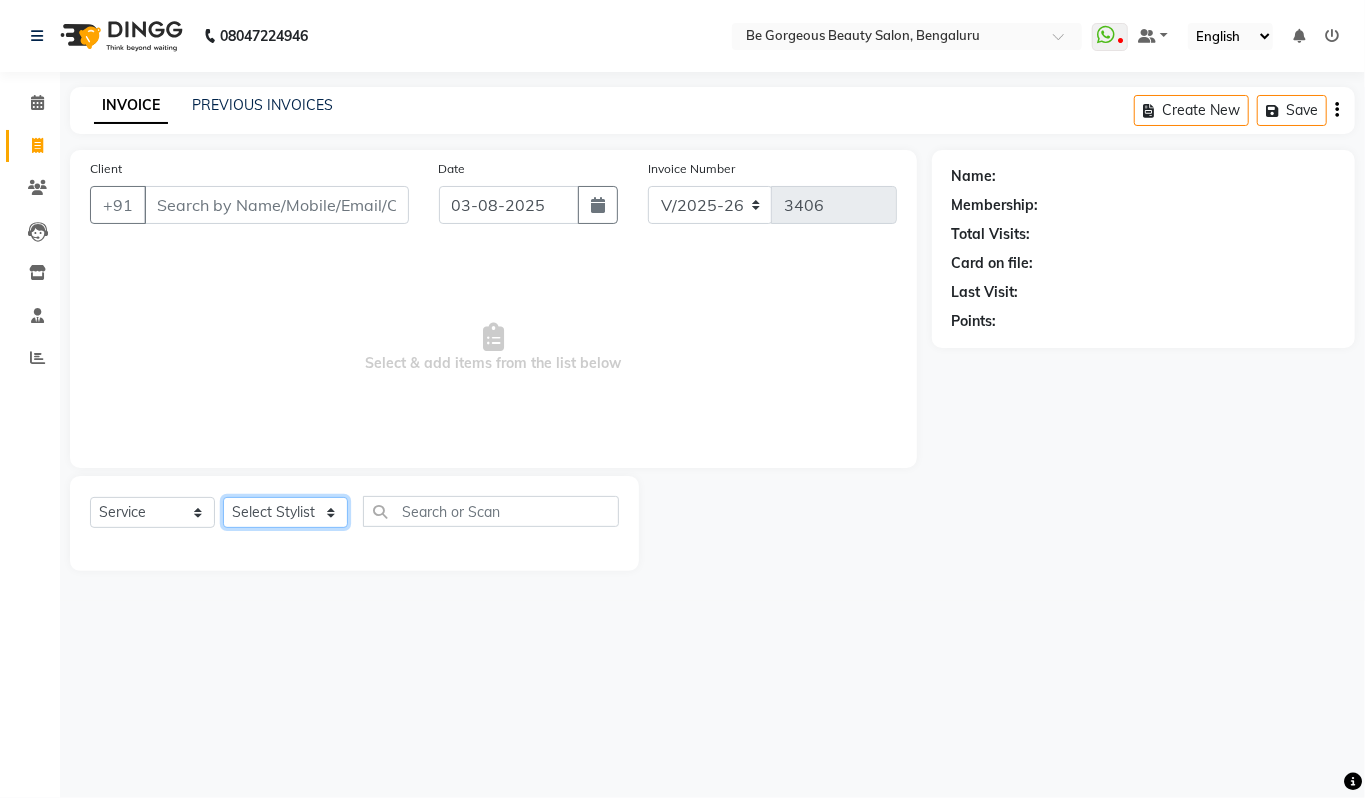 select on "83188" 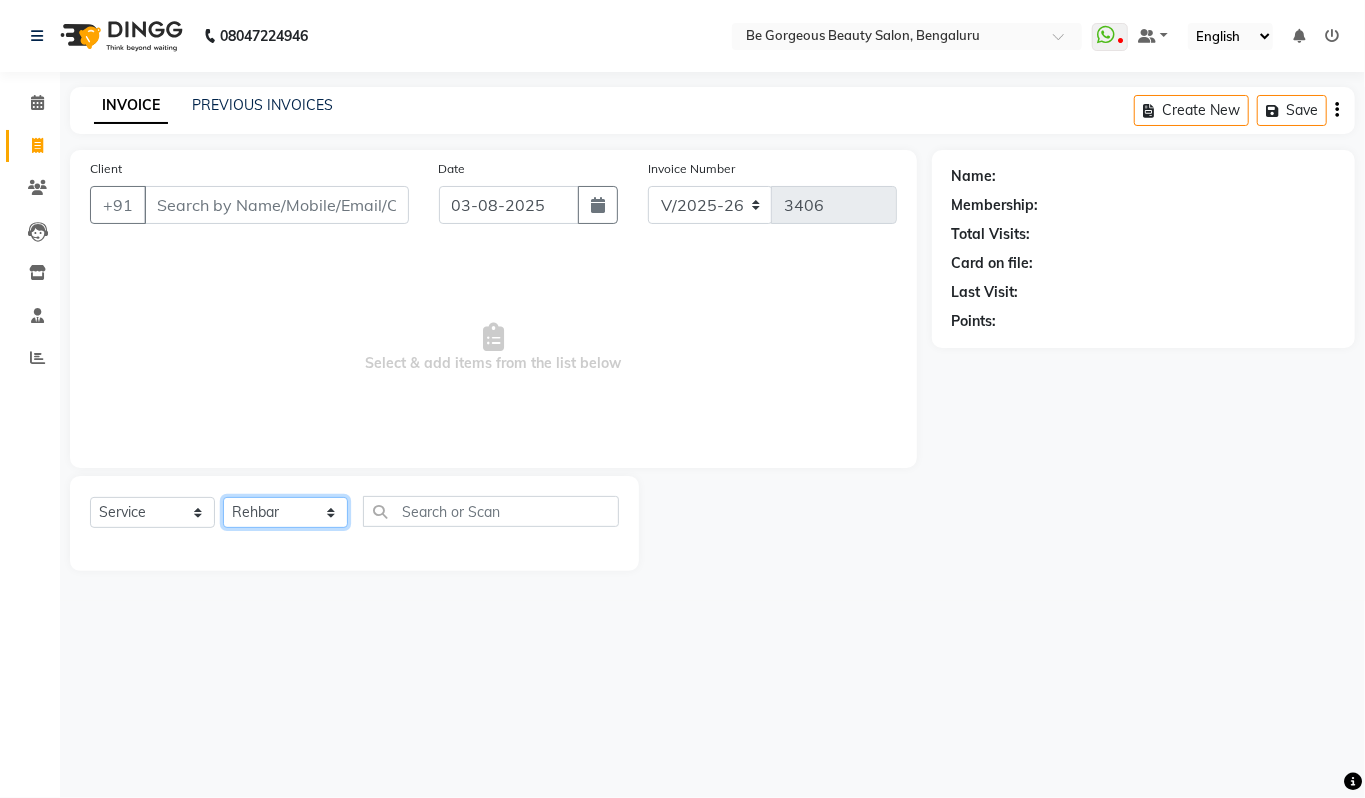 click on "Select Stylist Akram Anas Gayatri lata Manager Munu Pooja Rehbar Romi Talib Wajid" 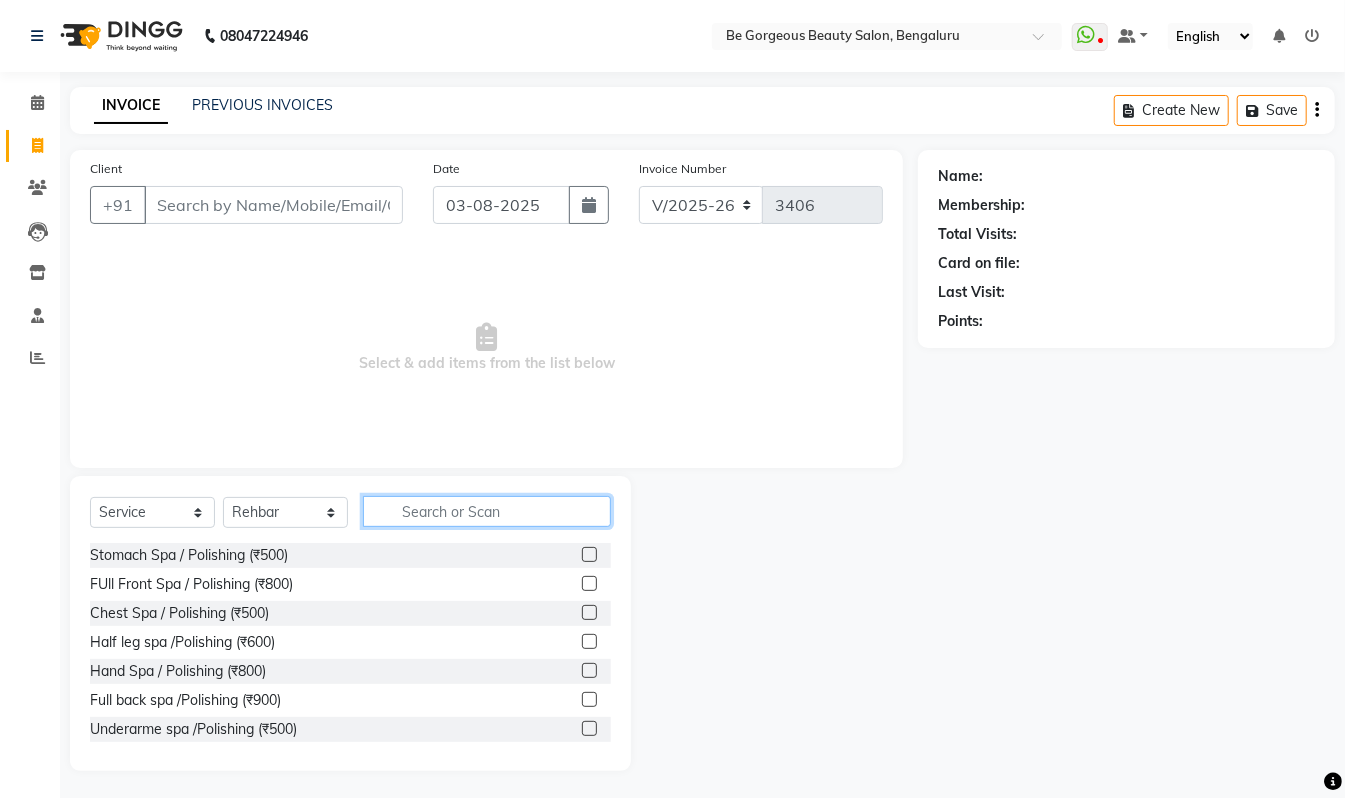 click 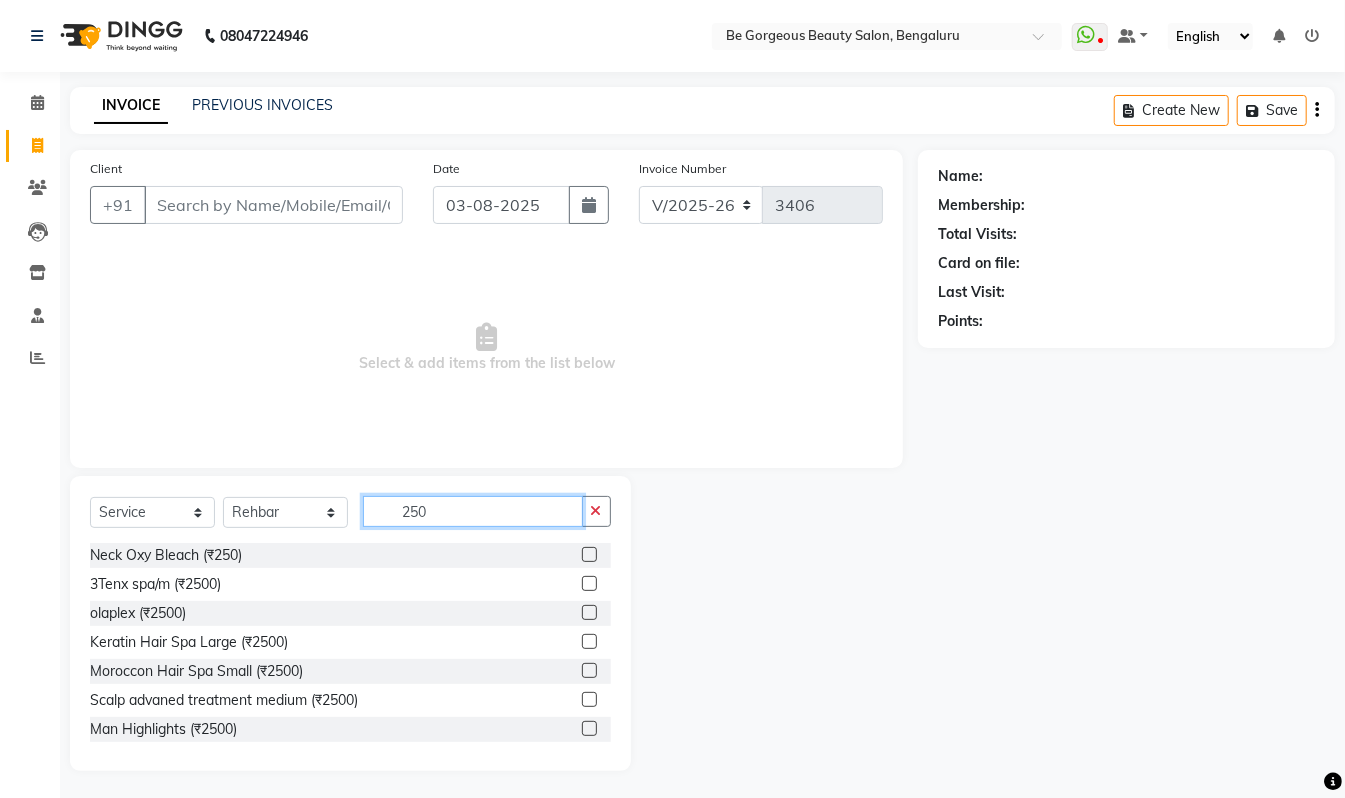 scroll, scrollTop: 174, scrollLeft: 0, axis: vertical 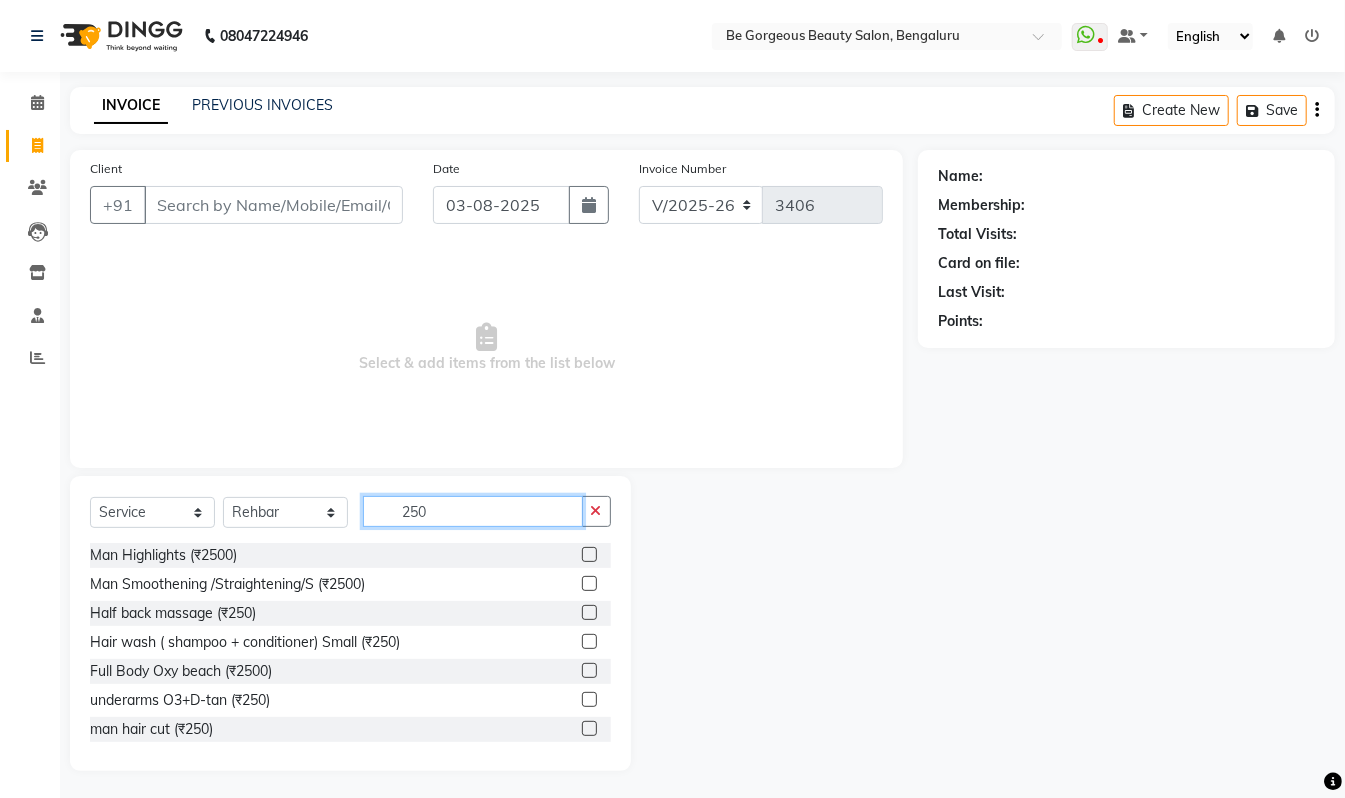 type on "250" 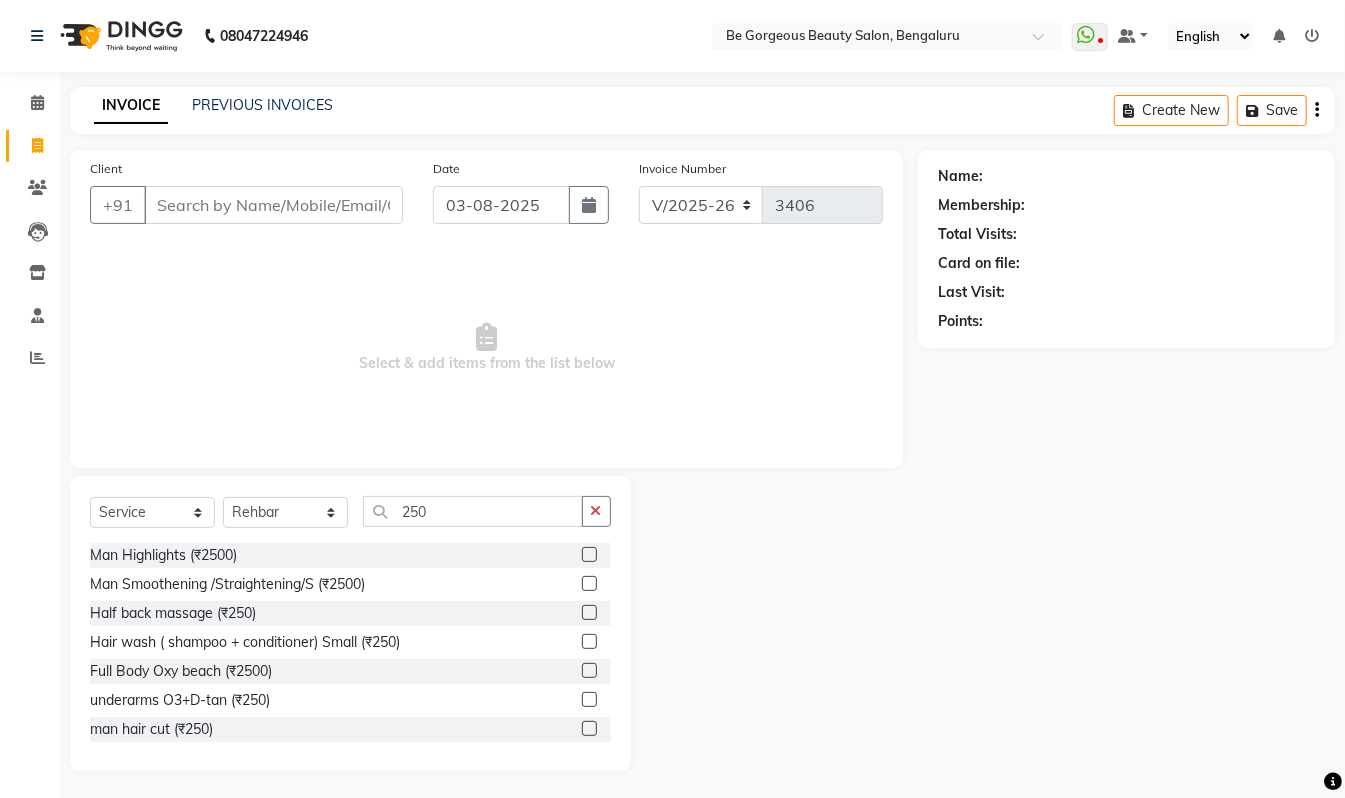 click 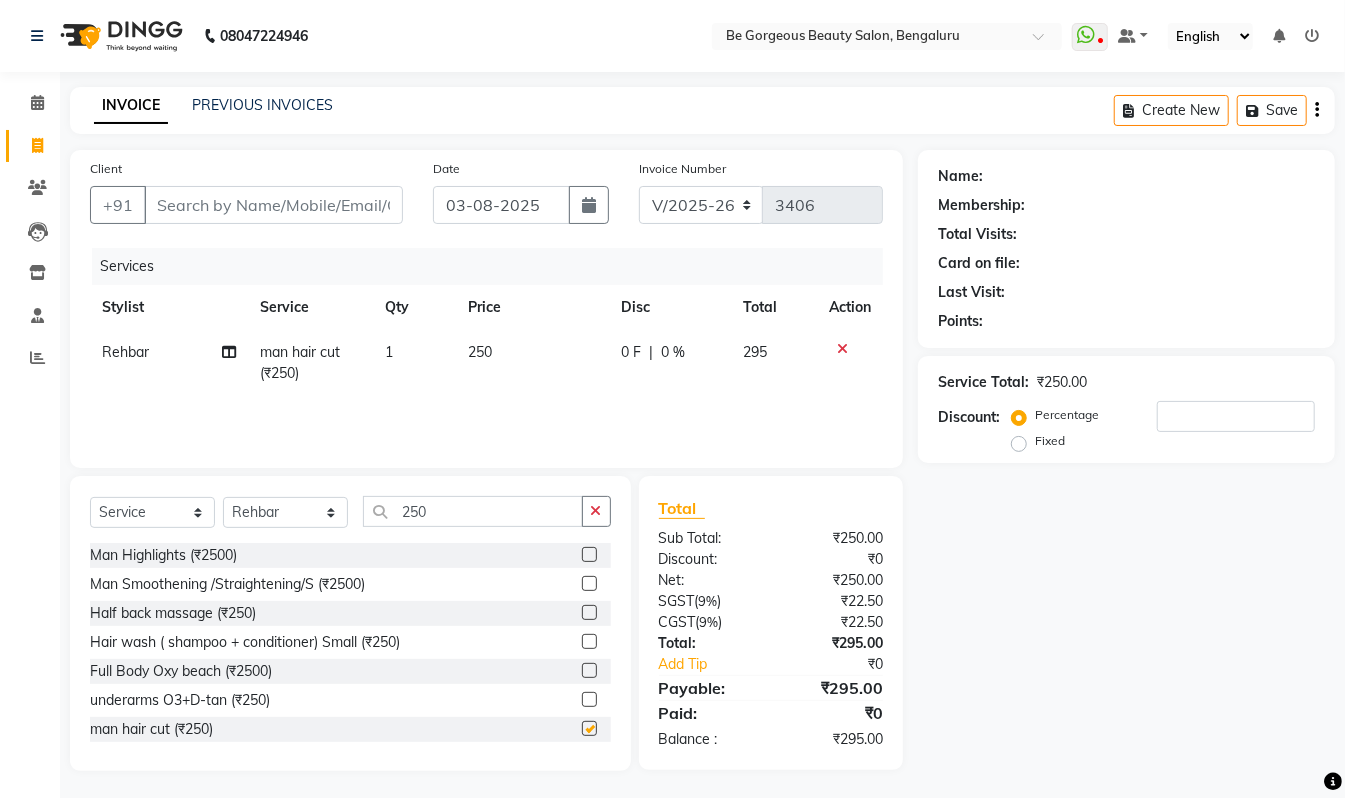 checkbox on "false" 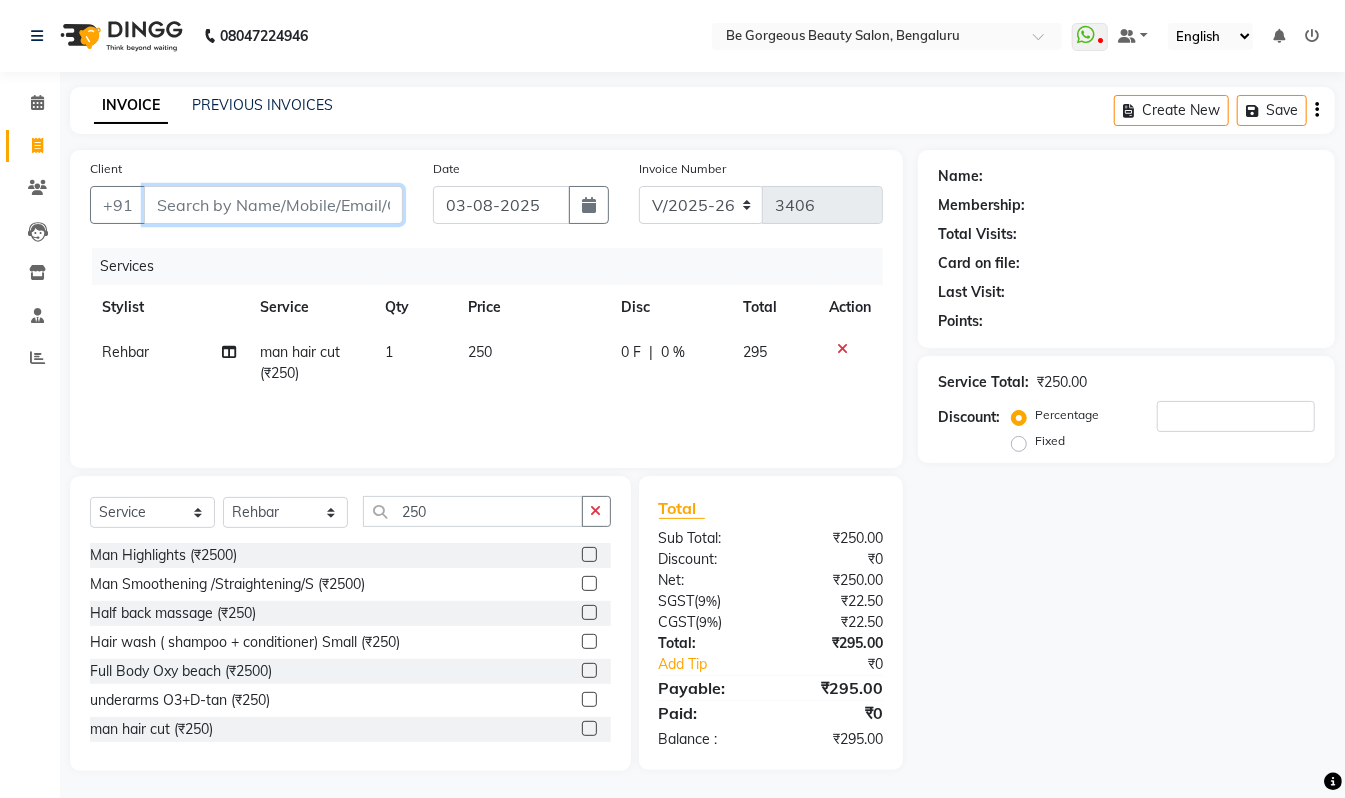 click on "Client" at bounding box center (273, 205) 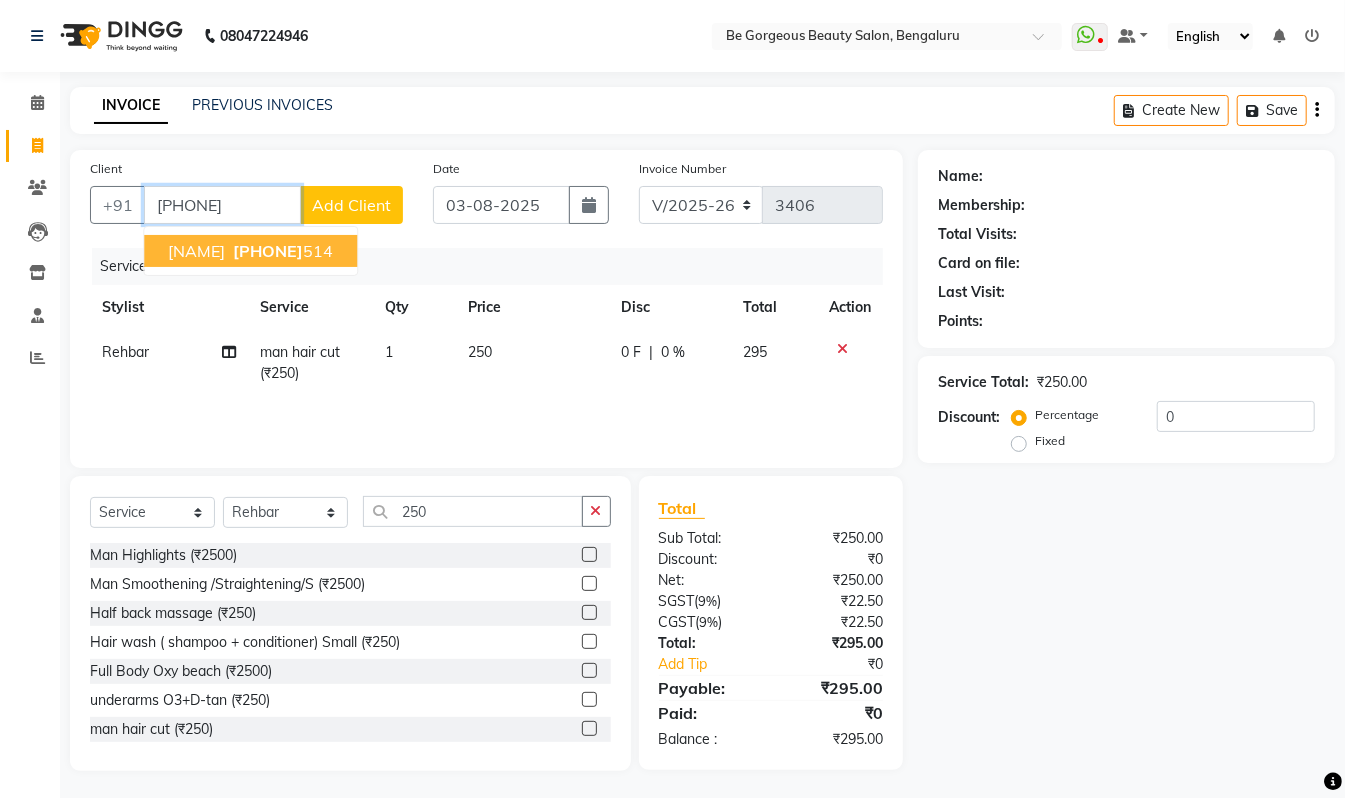 click on "9886341 514" at bounding box center (281, 251) 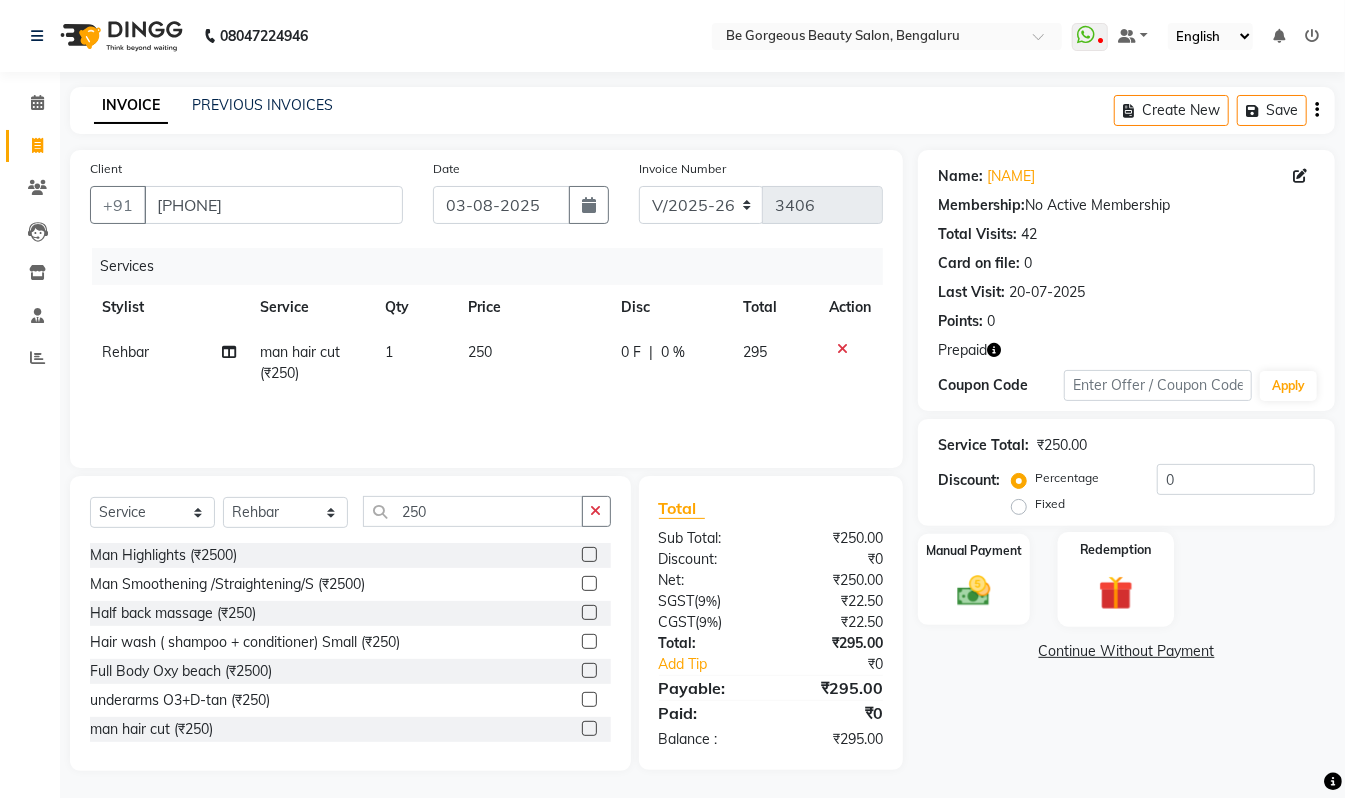 click 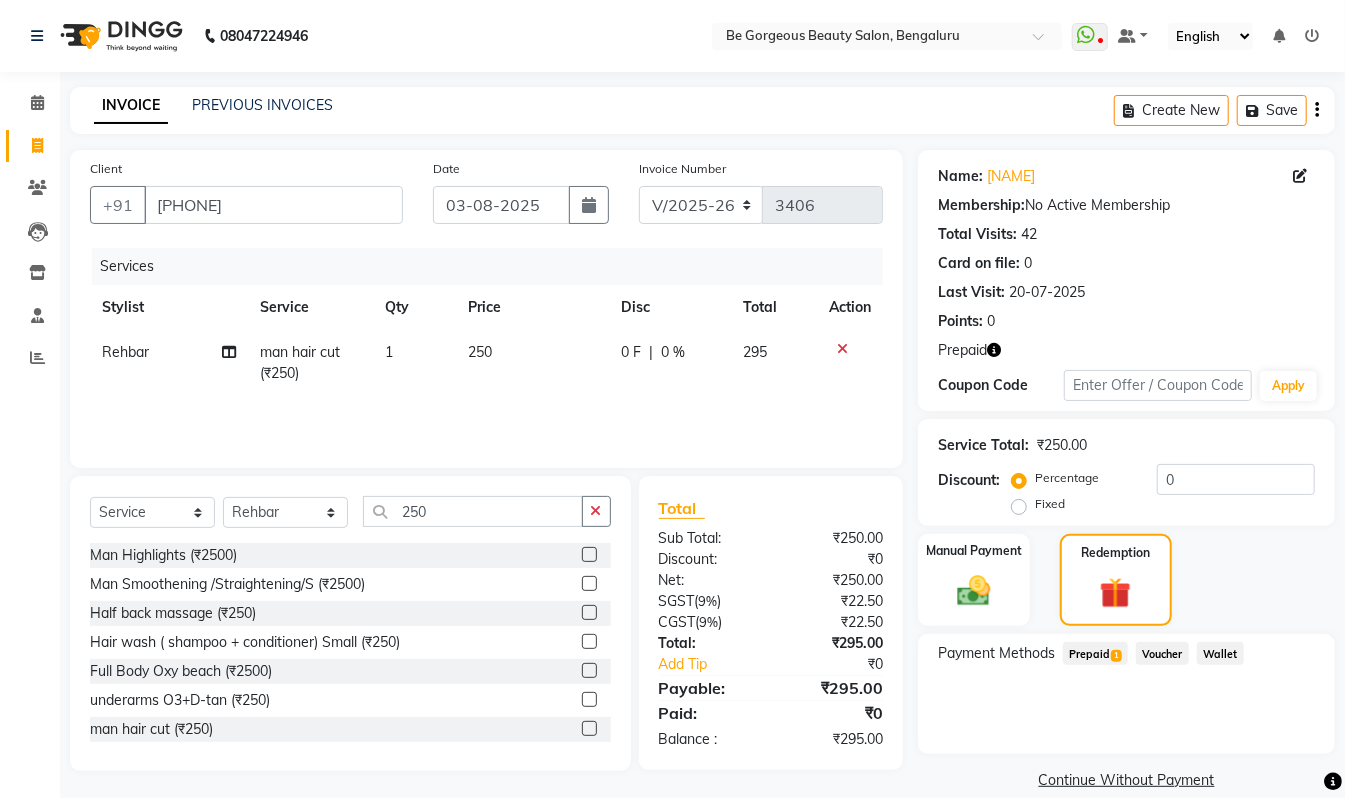 click on "Prepaid  1" 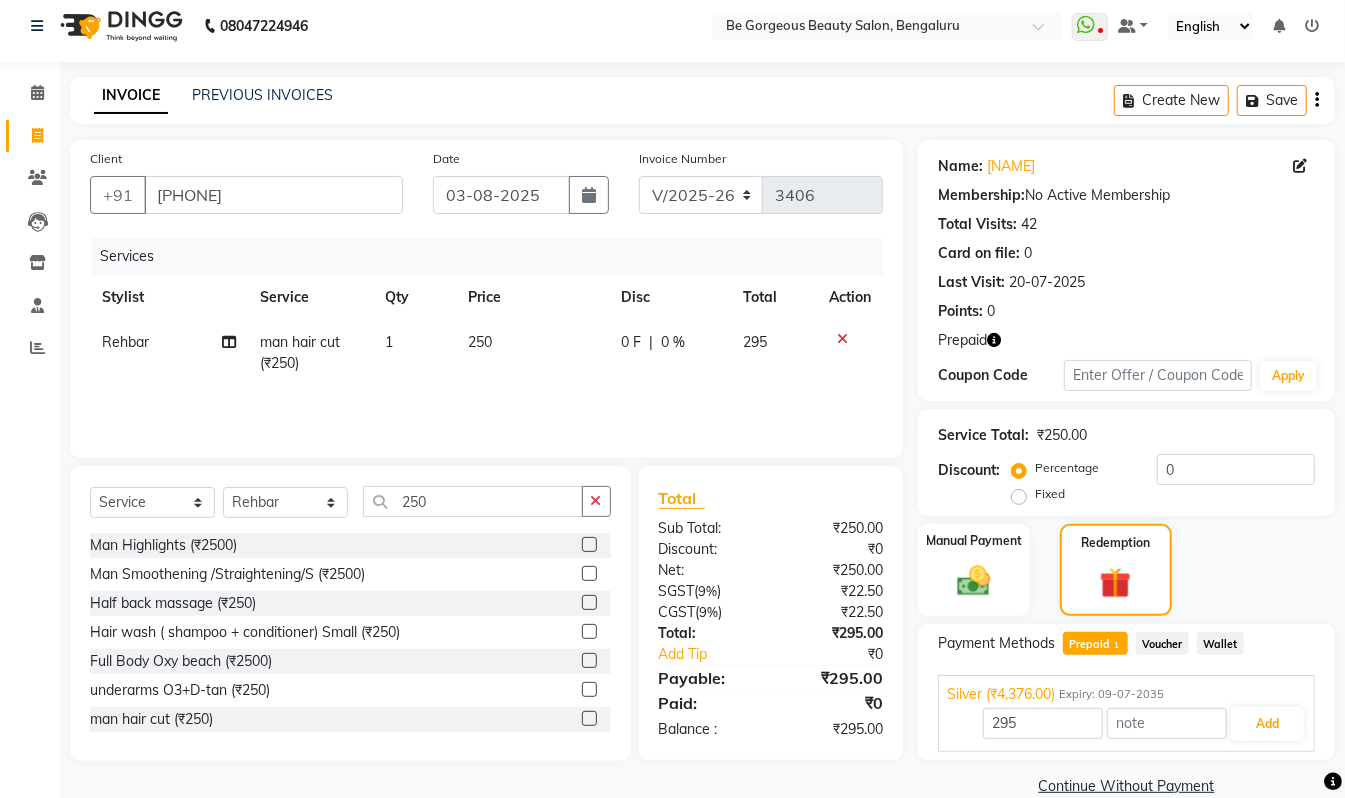 scroll, scrollTop: 44, scrollLeft: 0, axis: vertical 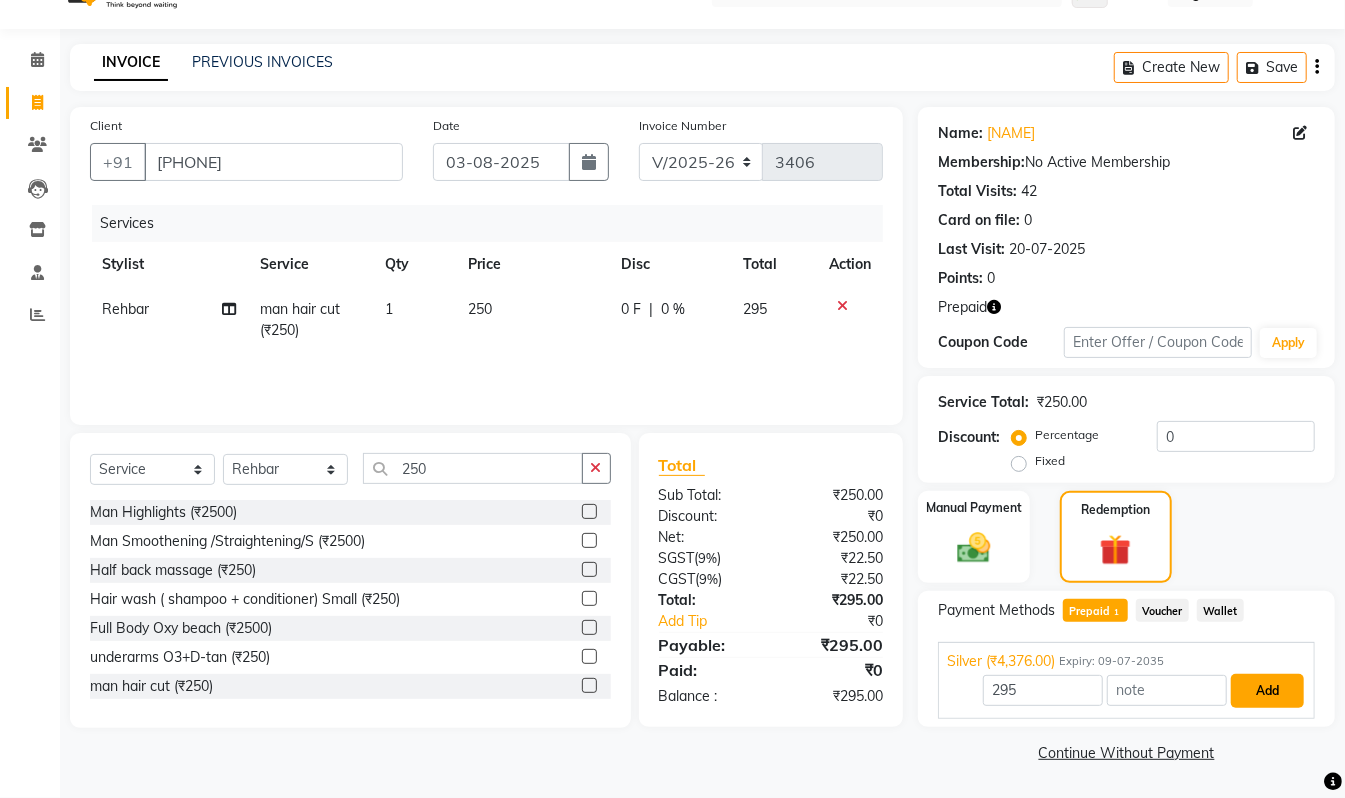click on "Add" at bounding box center [1267, 691] 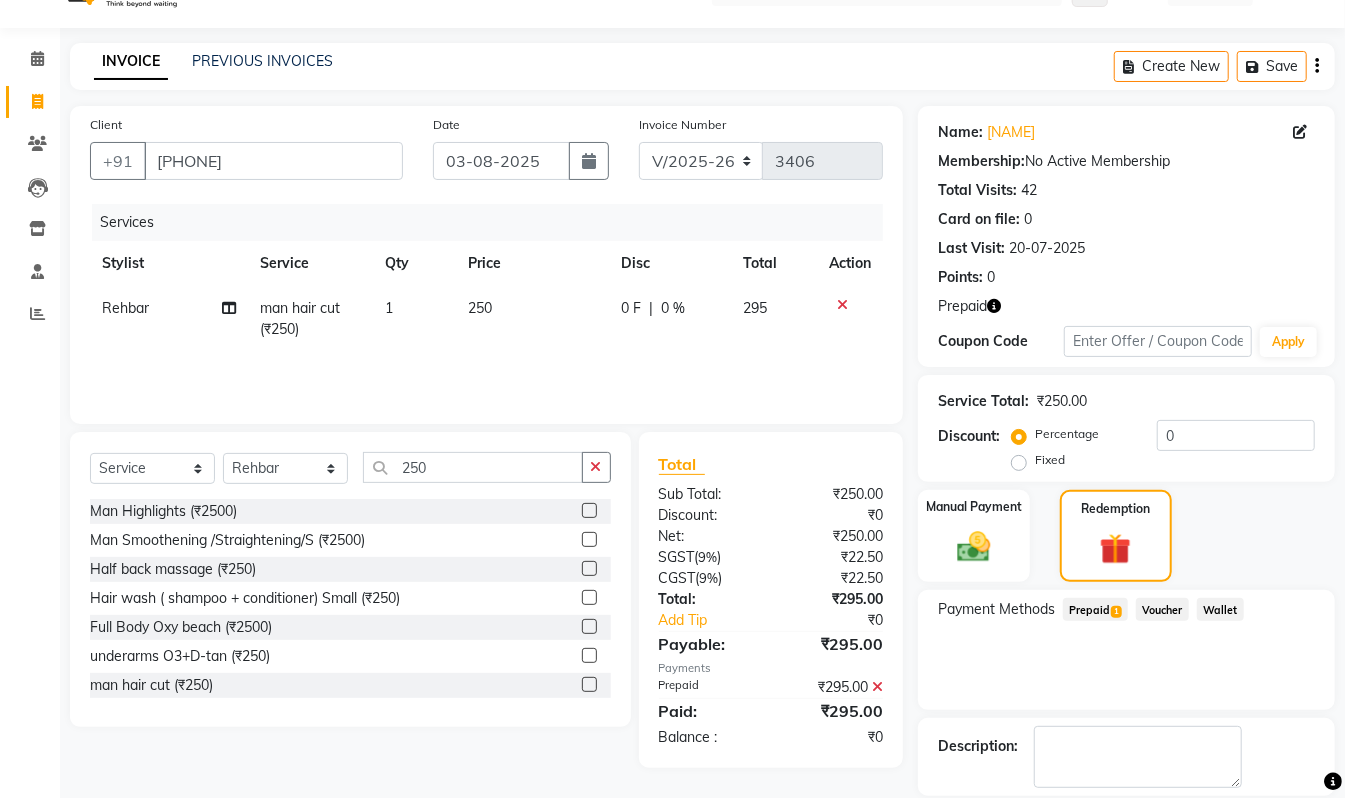 scroll, scrollTop: 141, scrollLeft: 0, axis: vertical 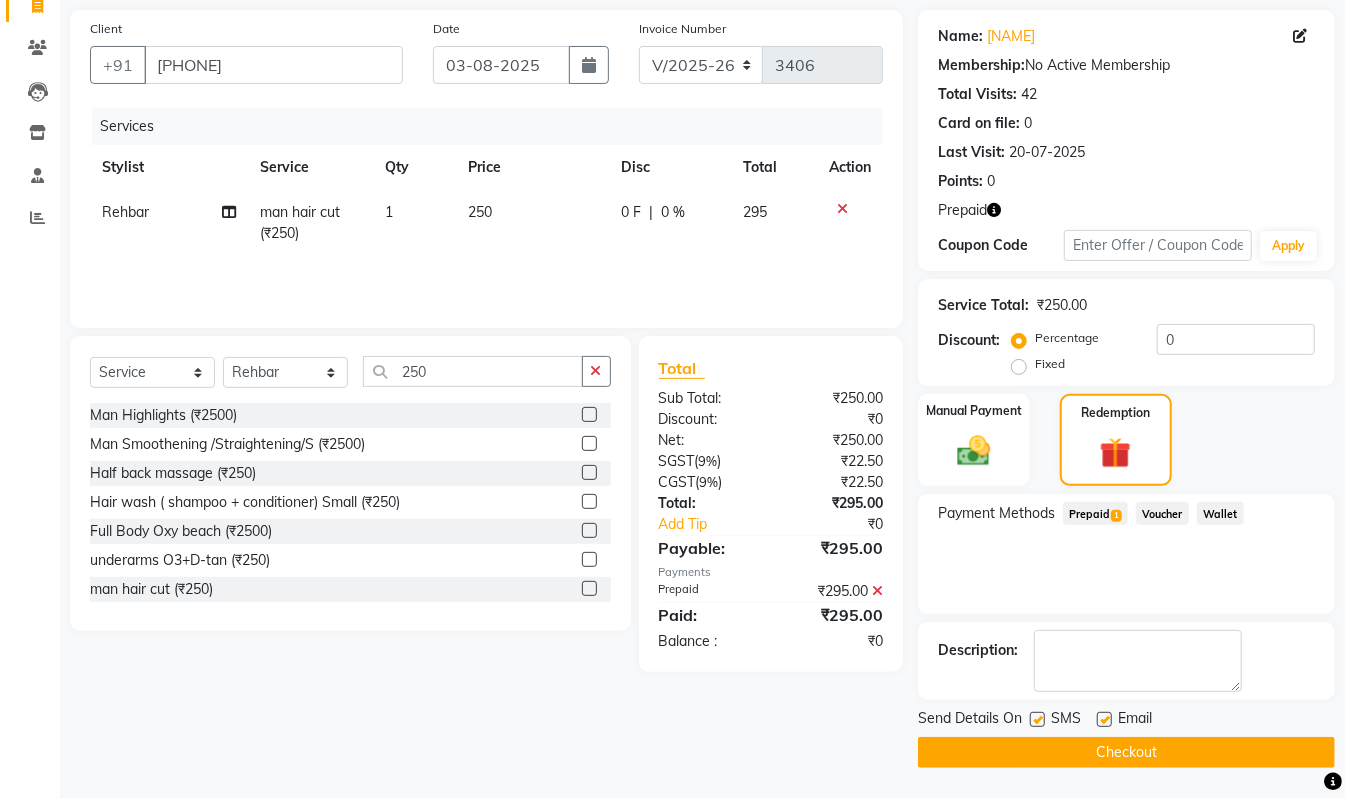 click on "Checkout" 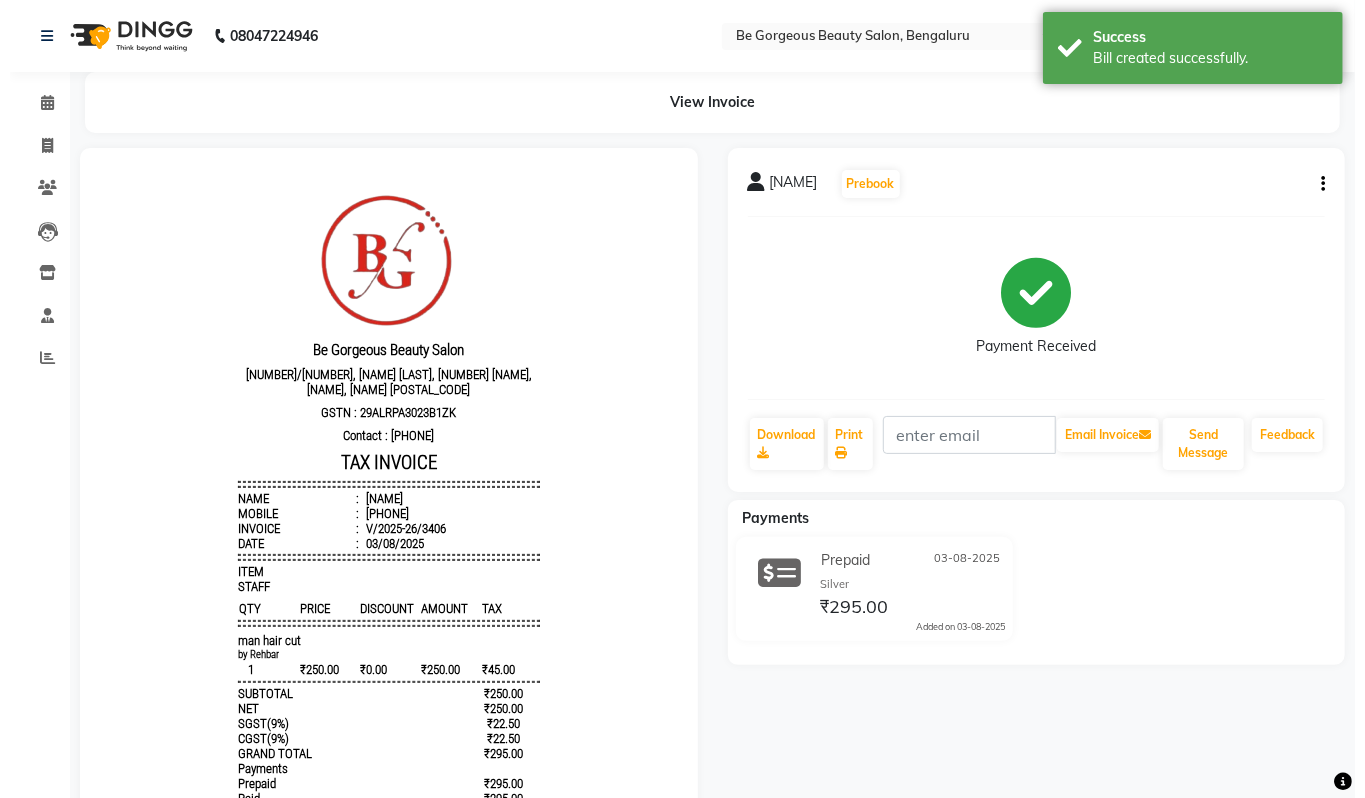 scroll, scrollTop: 0, scrollLeft: 0, axis: both 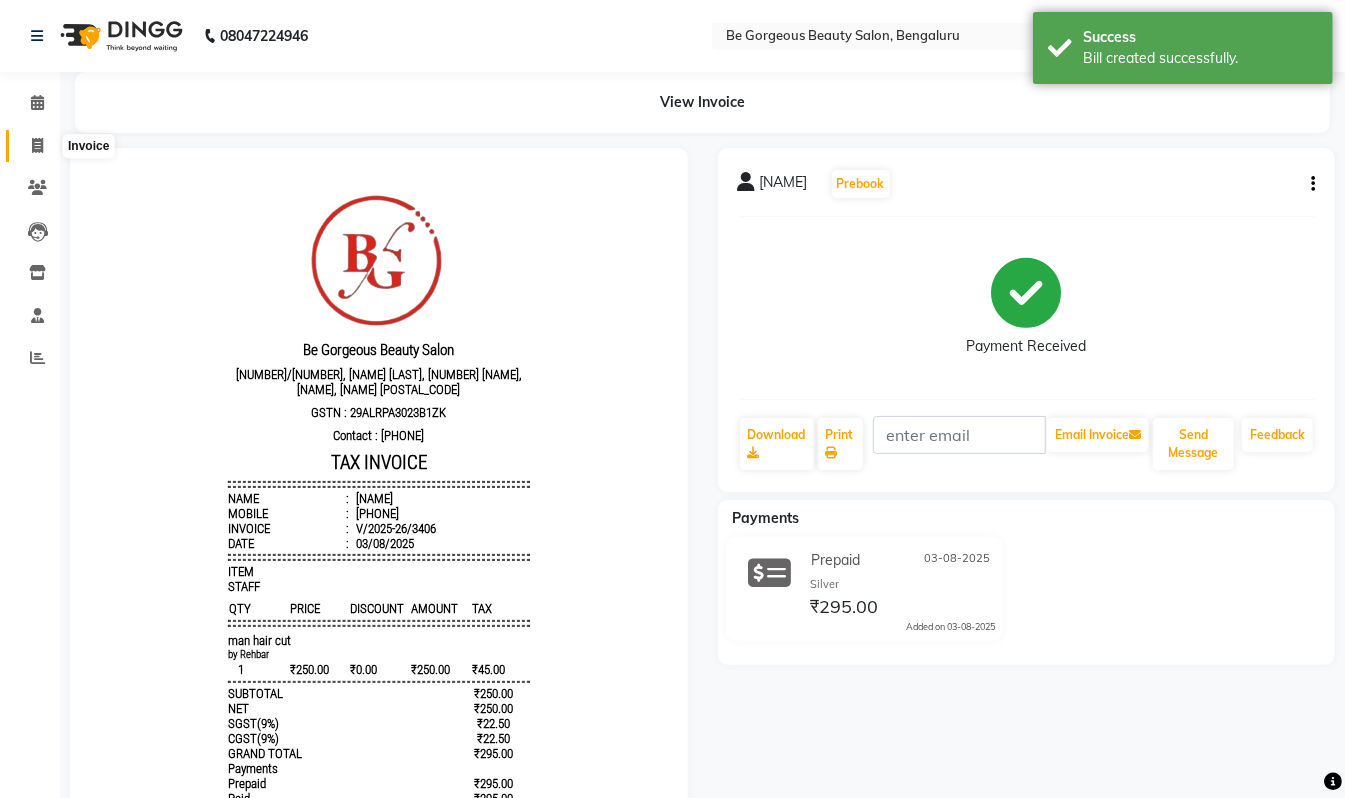 click 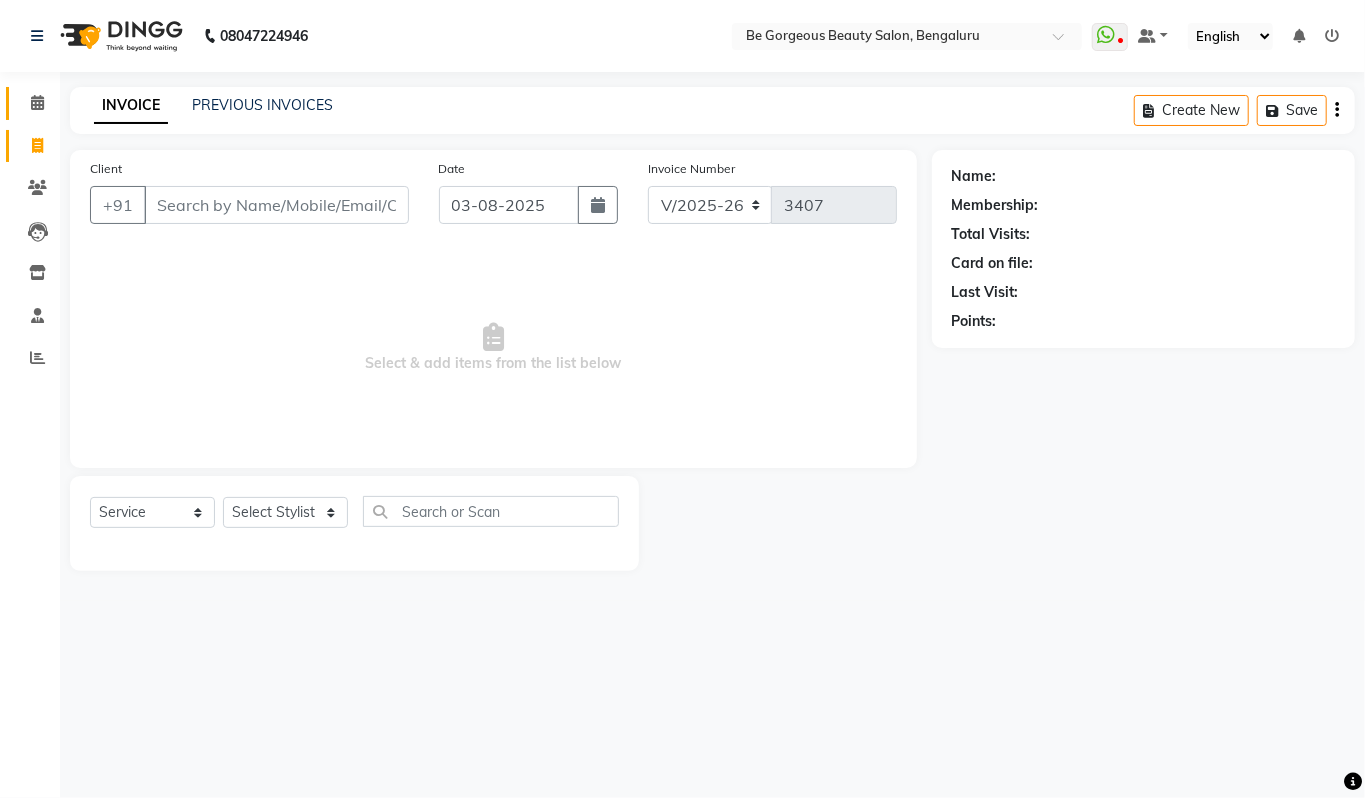 click on "Calendar" 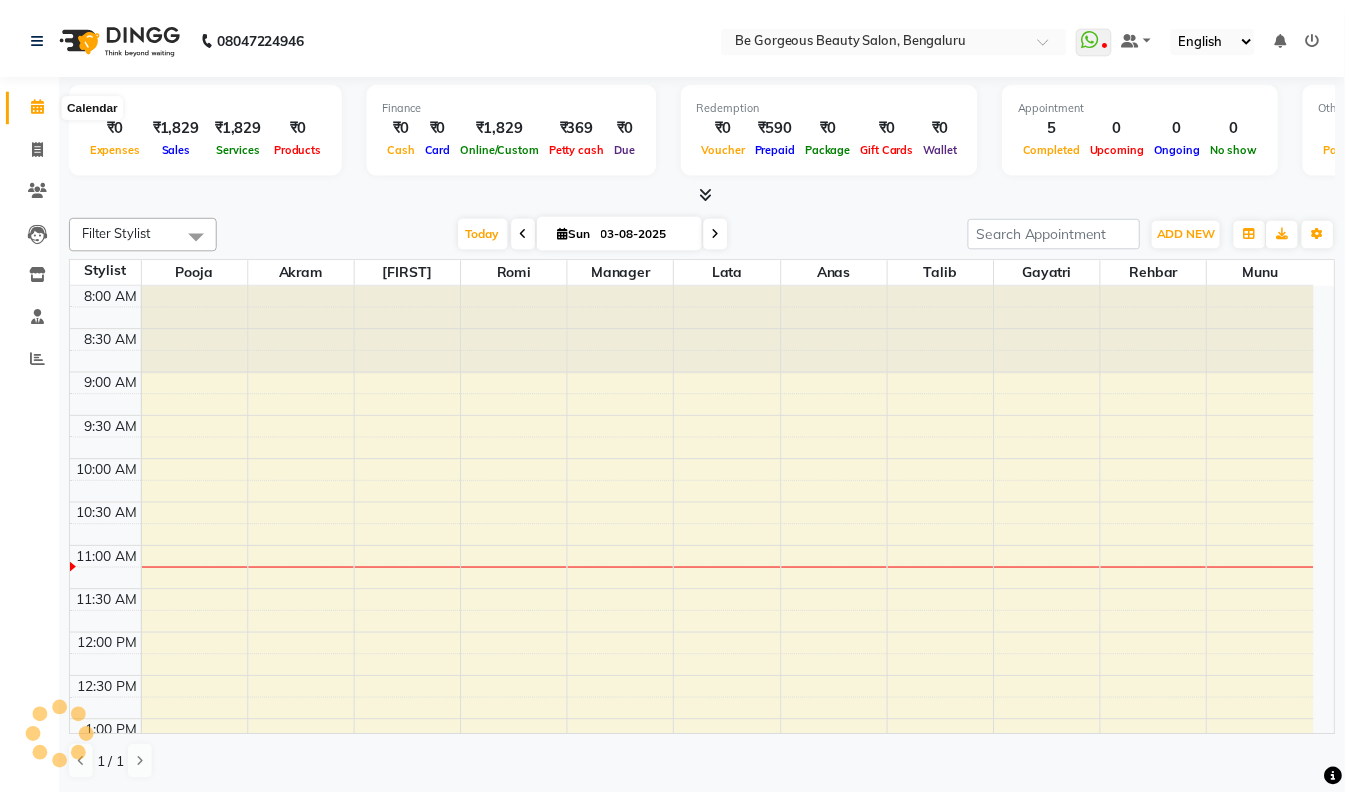 scroll, scrollTop: 0, scrollLeft: 0, axis: both 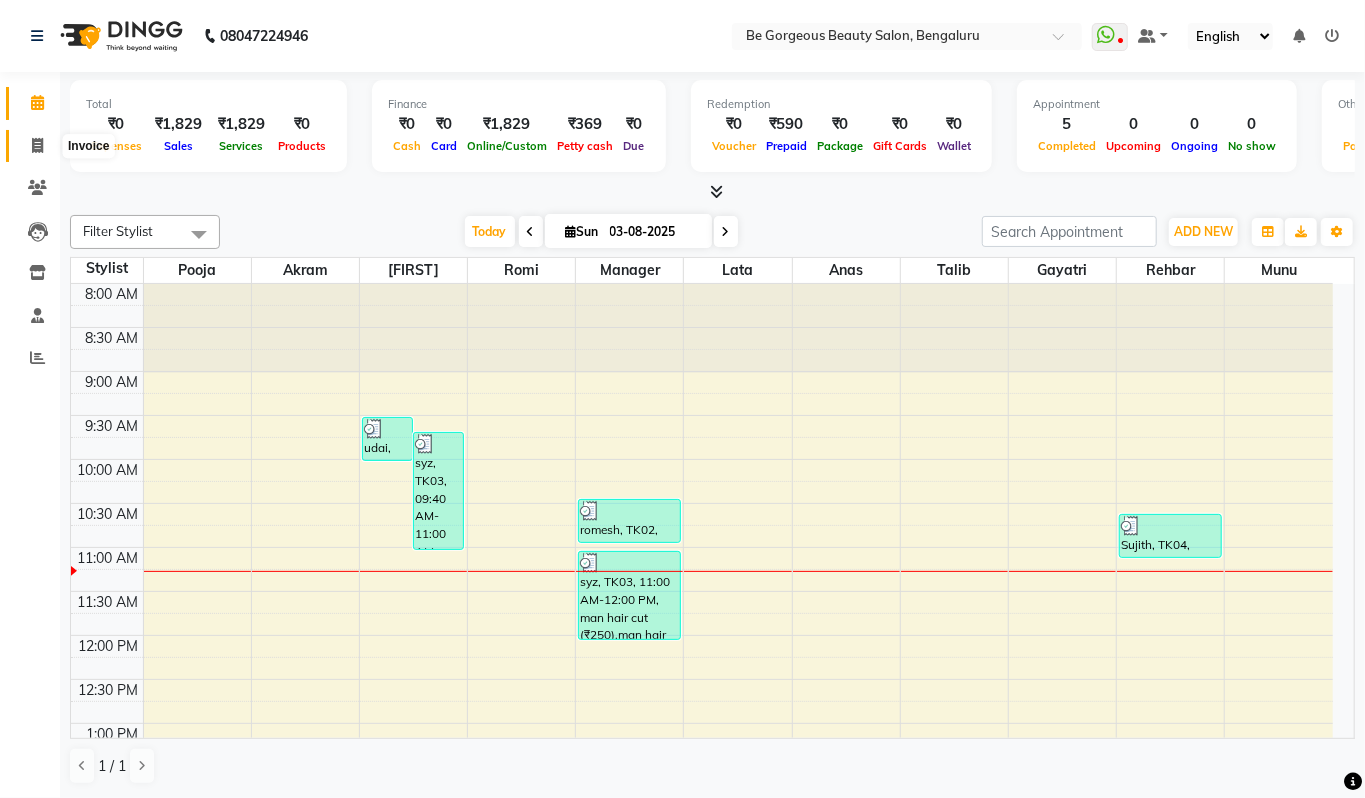 click 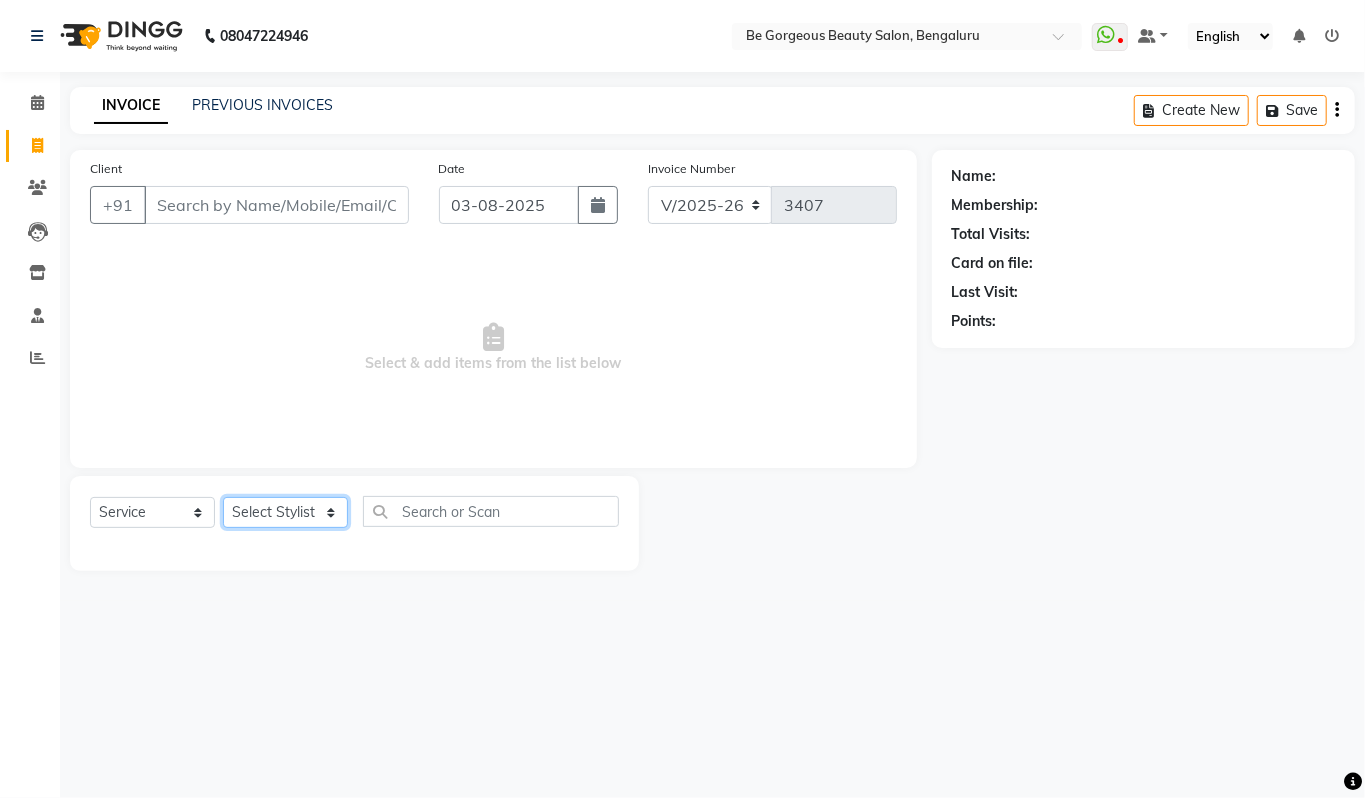 drag, startPoint x: 300, startPoint y: 518, endPoint x: 298, endPoint y: 508, distance: 10.198039 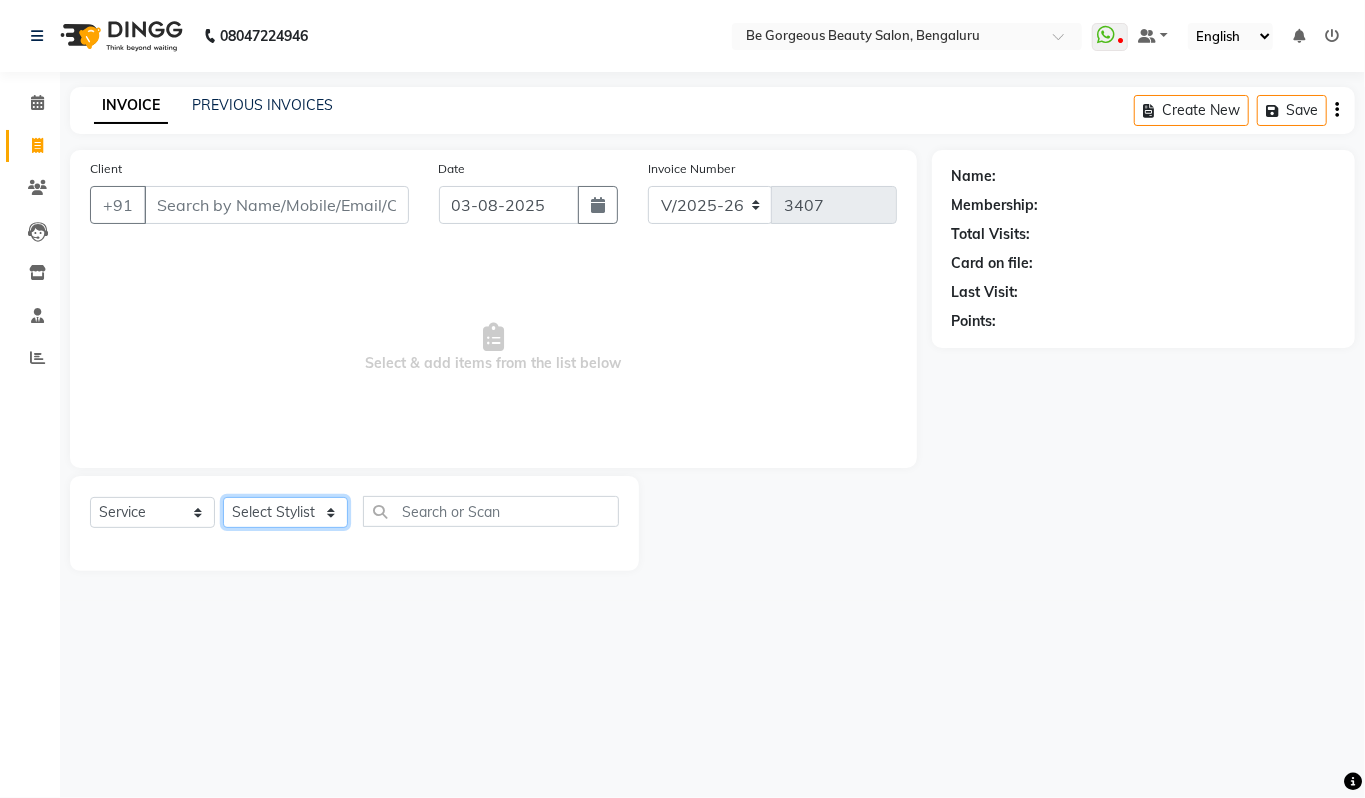 click on "Select Stylist Akram Anas Gayatri lata Manager Munu Pooja Rehbar Romi Talib Wajid" 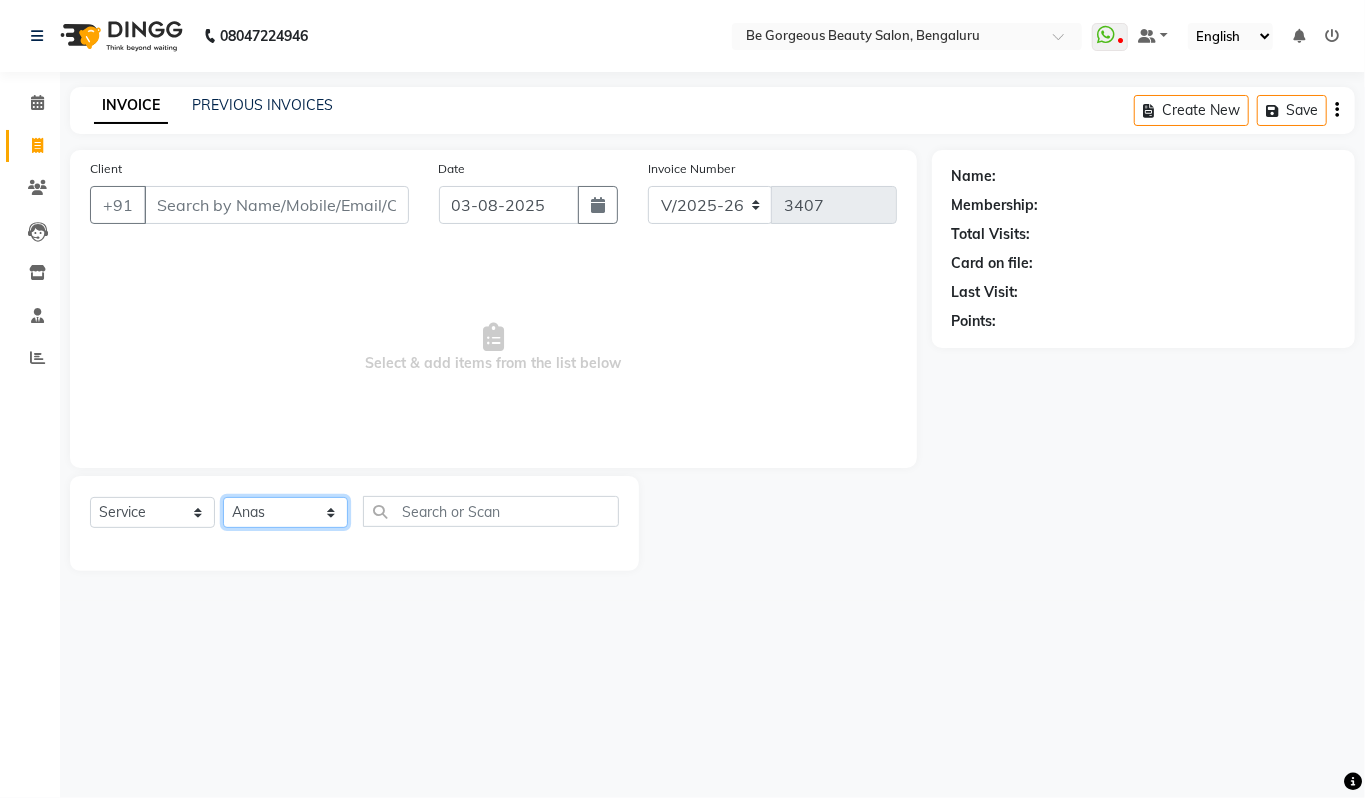 click on "Select Stylist Akram Anas Gayatri lata Manager Munu Pooja Rehbar Romi Talib Wajid" 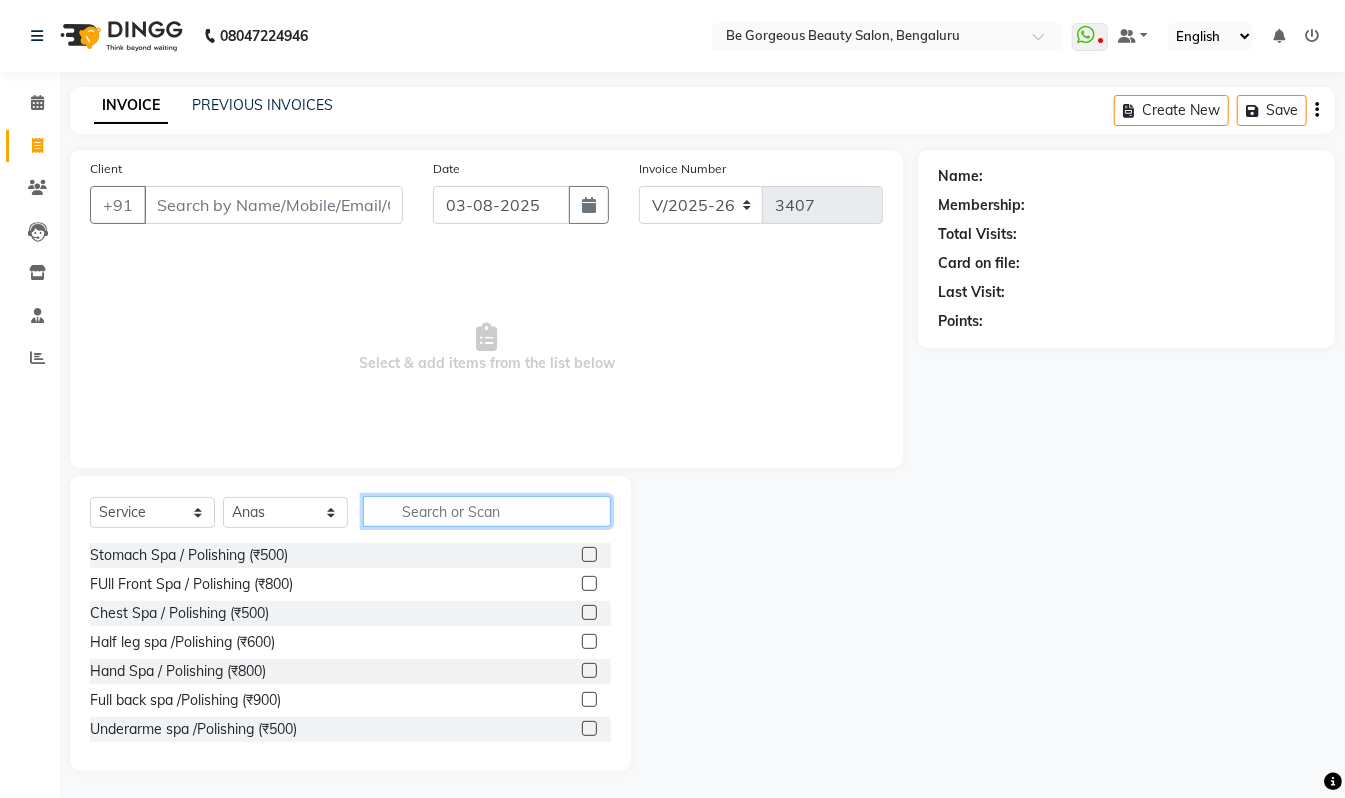 click 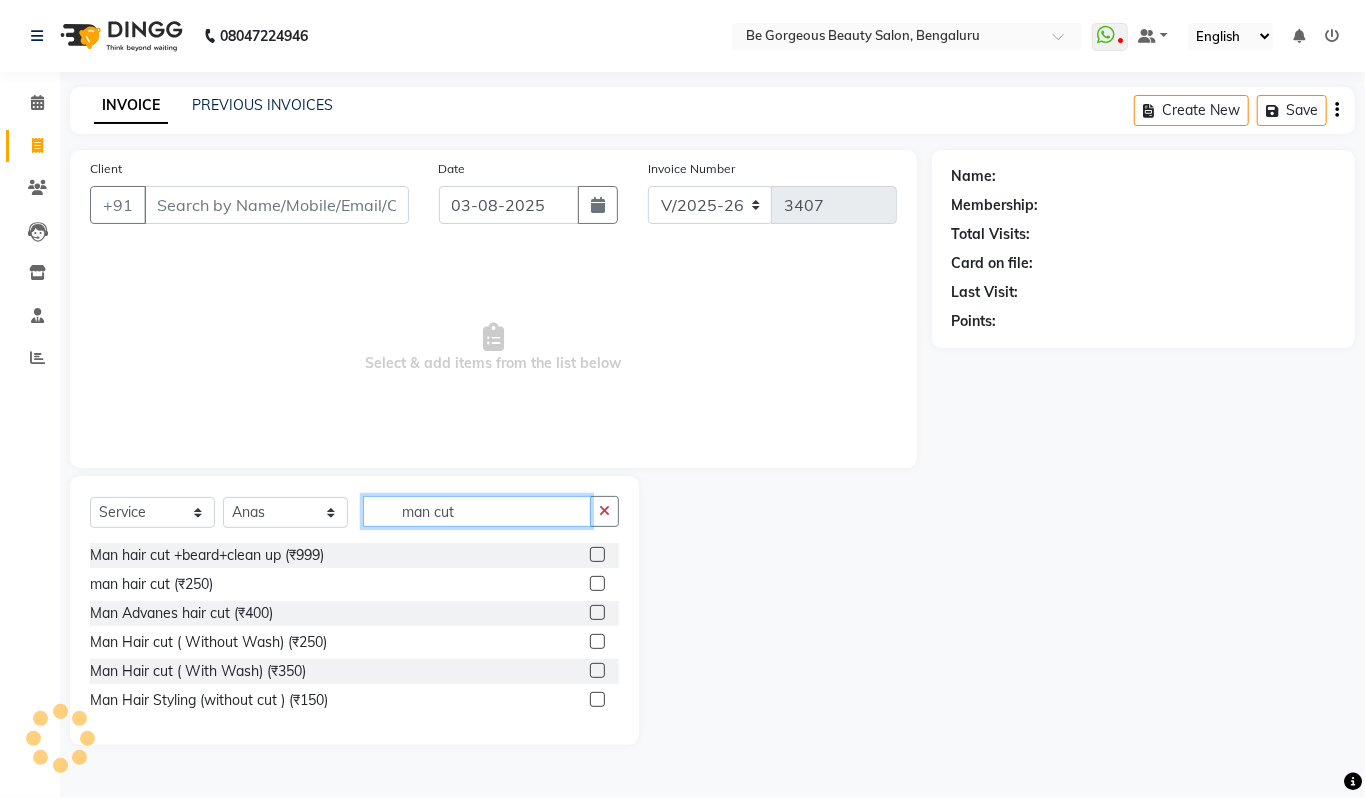 type on "man cut" 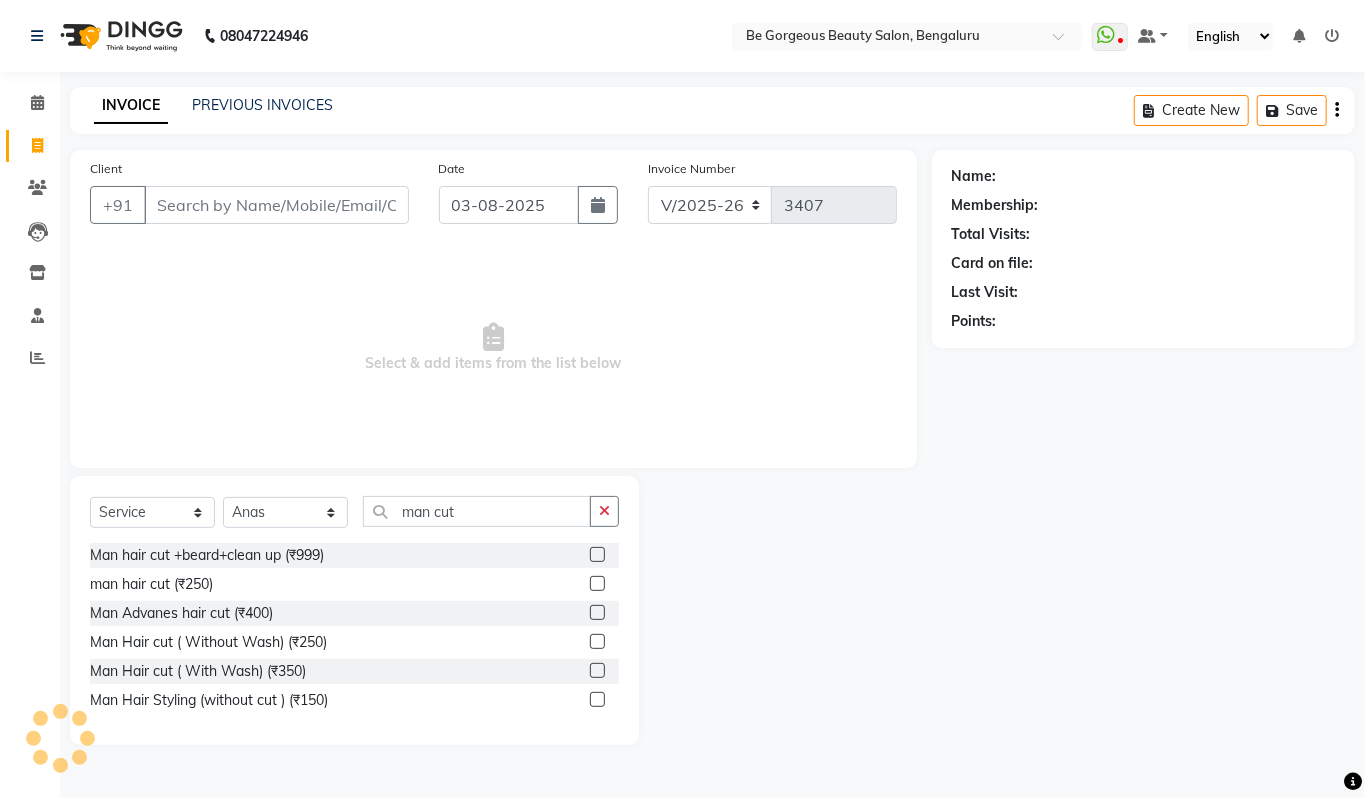 click 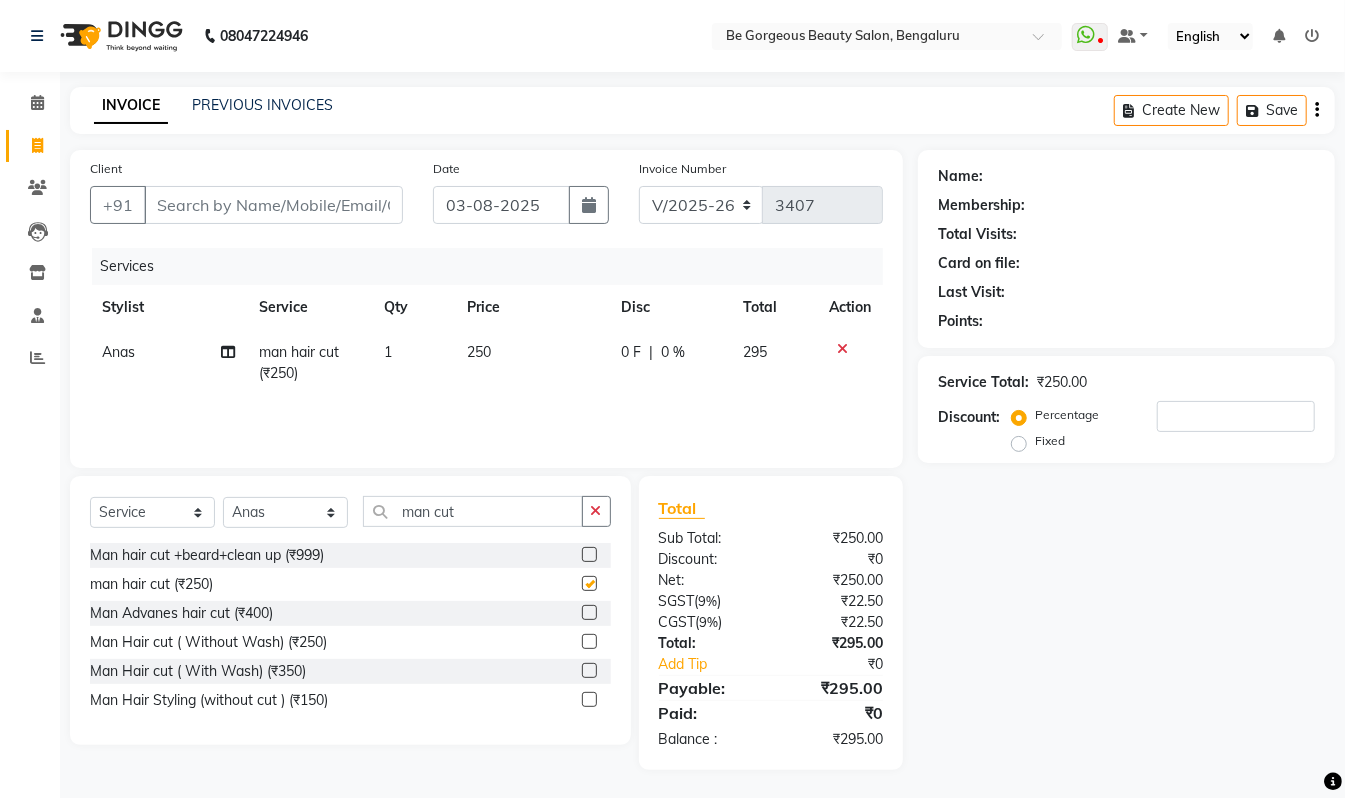 checkbox on "false" 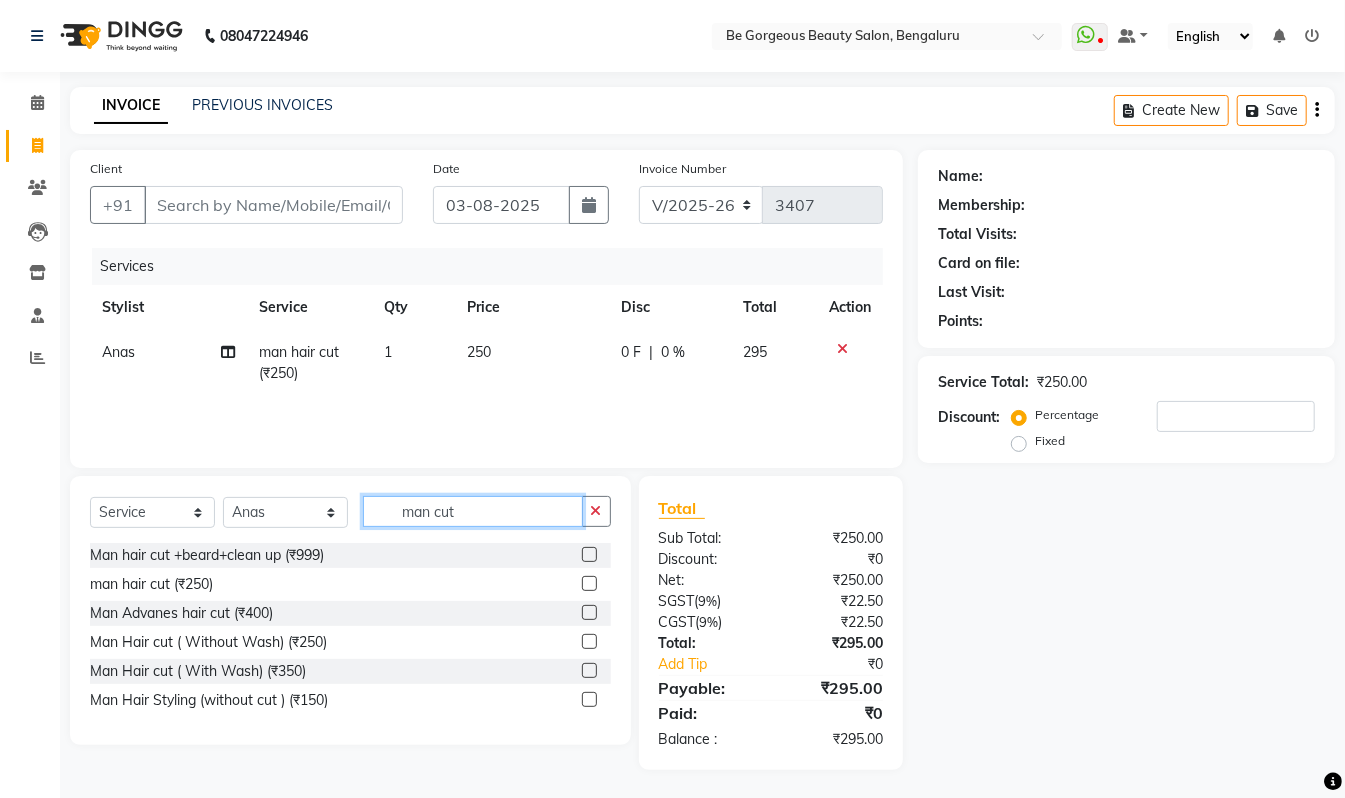 click on "man cut" 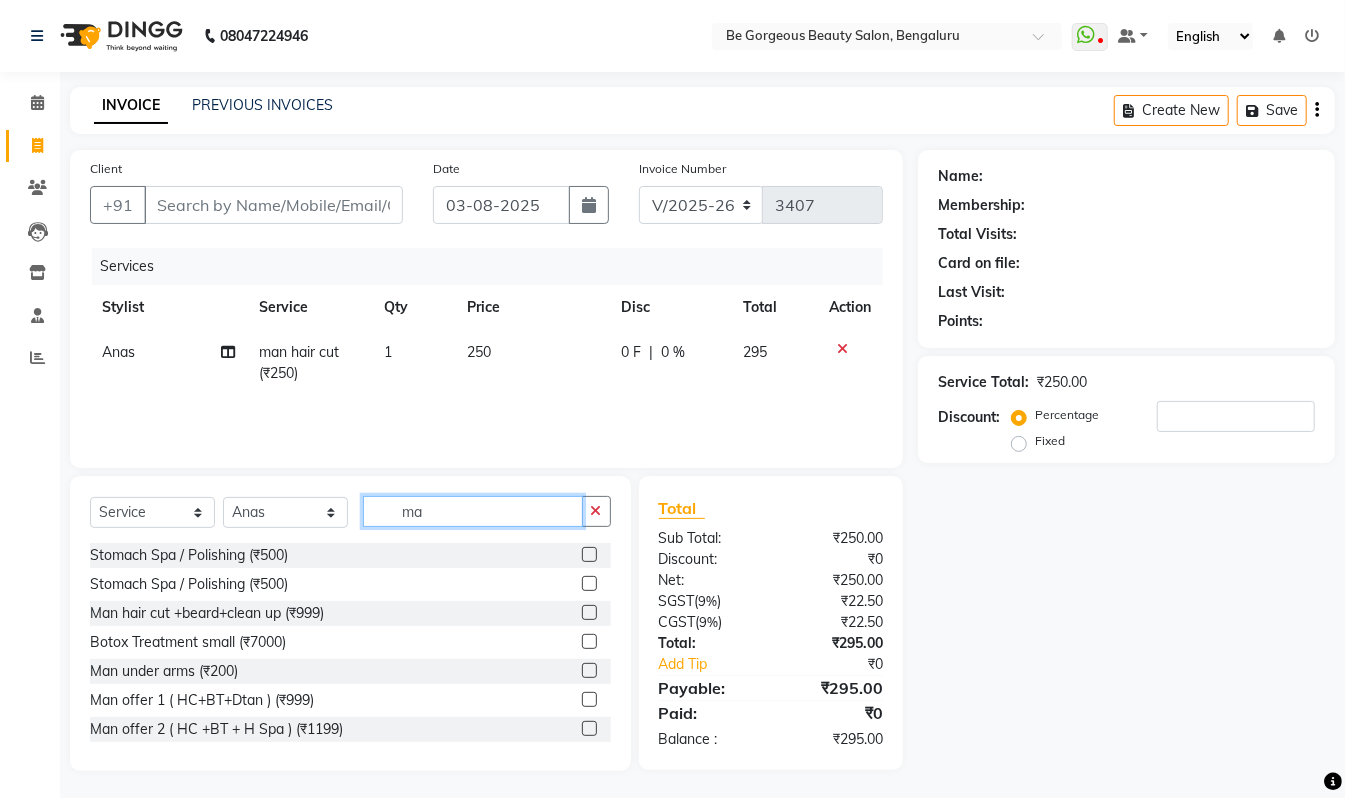 type on "m" 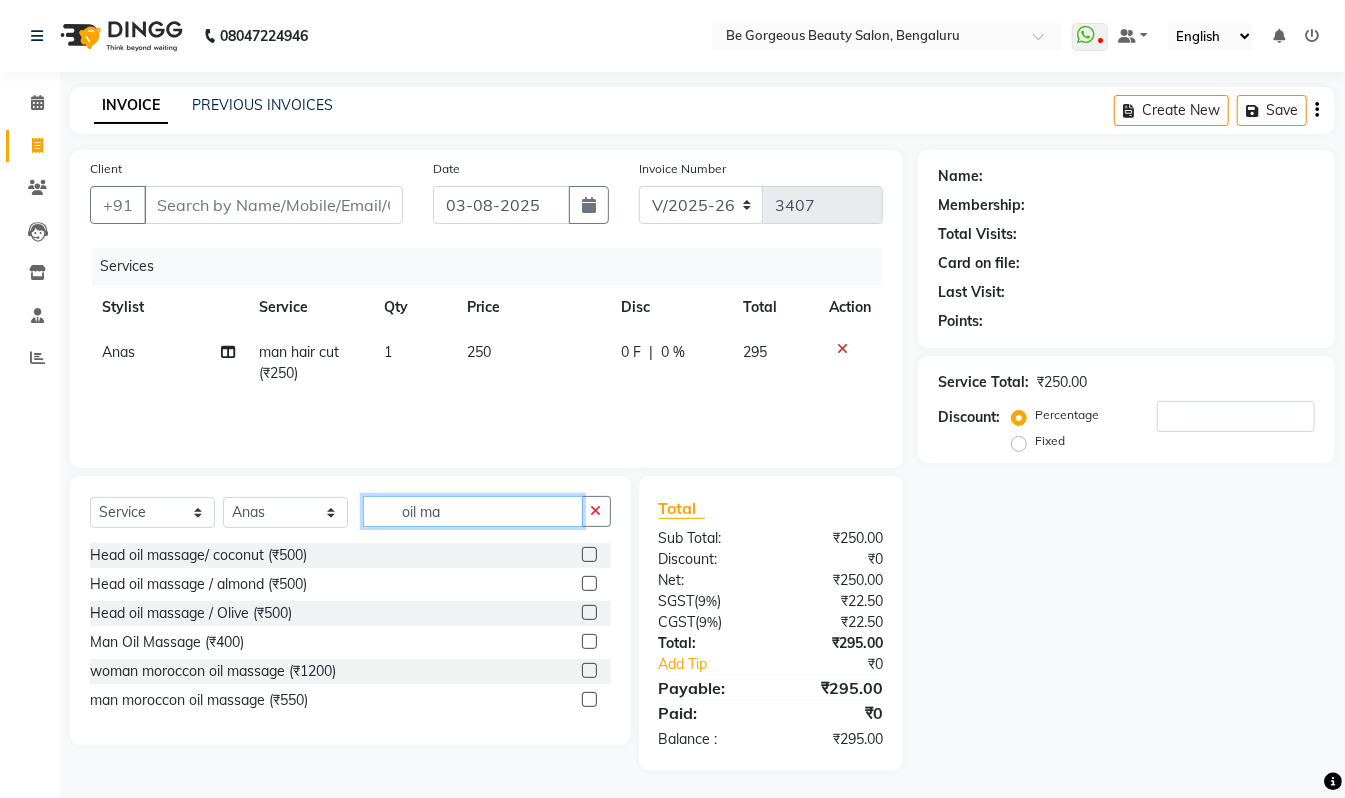 type on "oil ma" 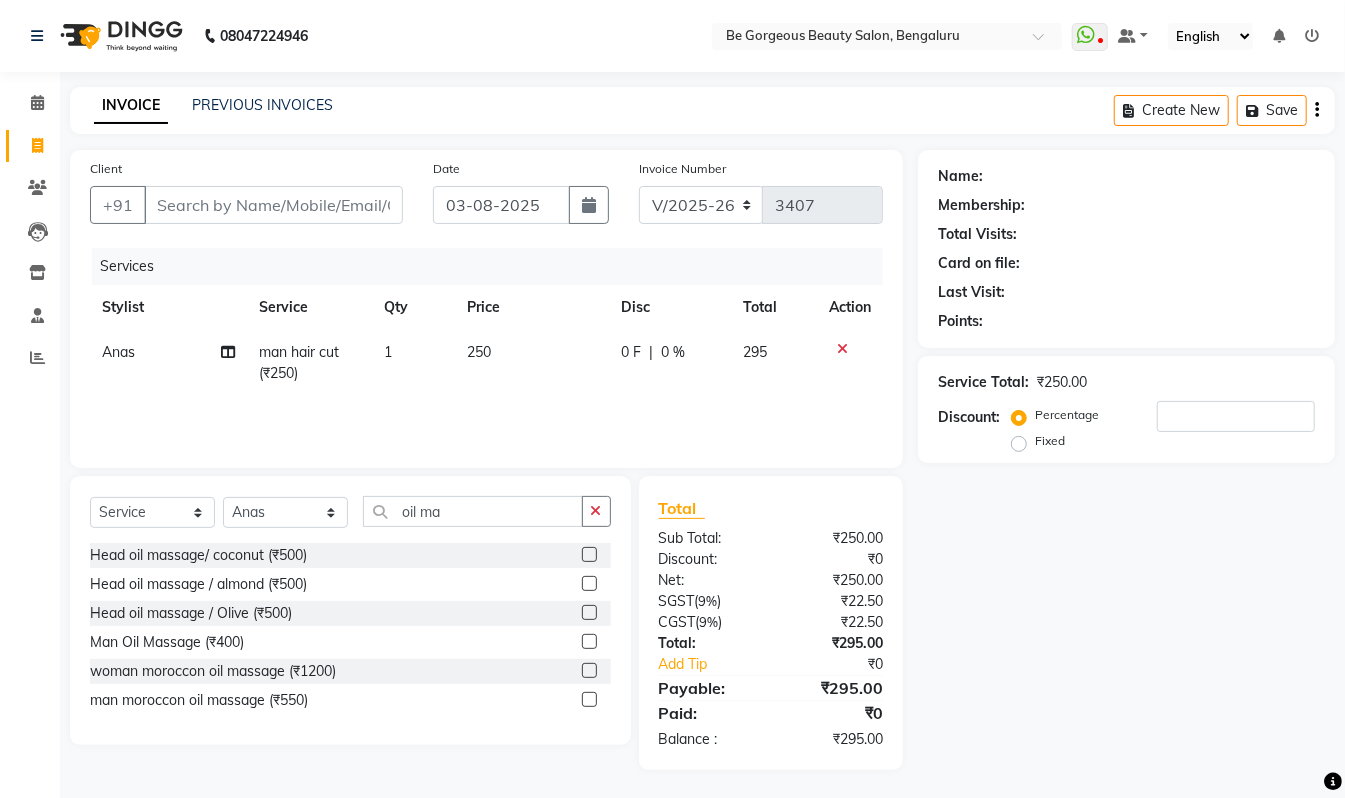 click 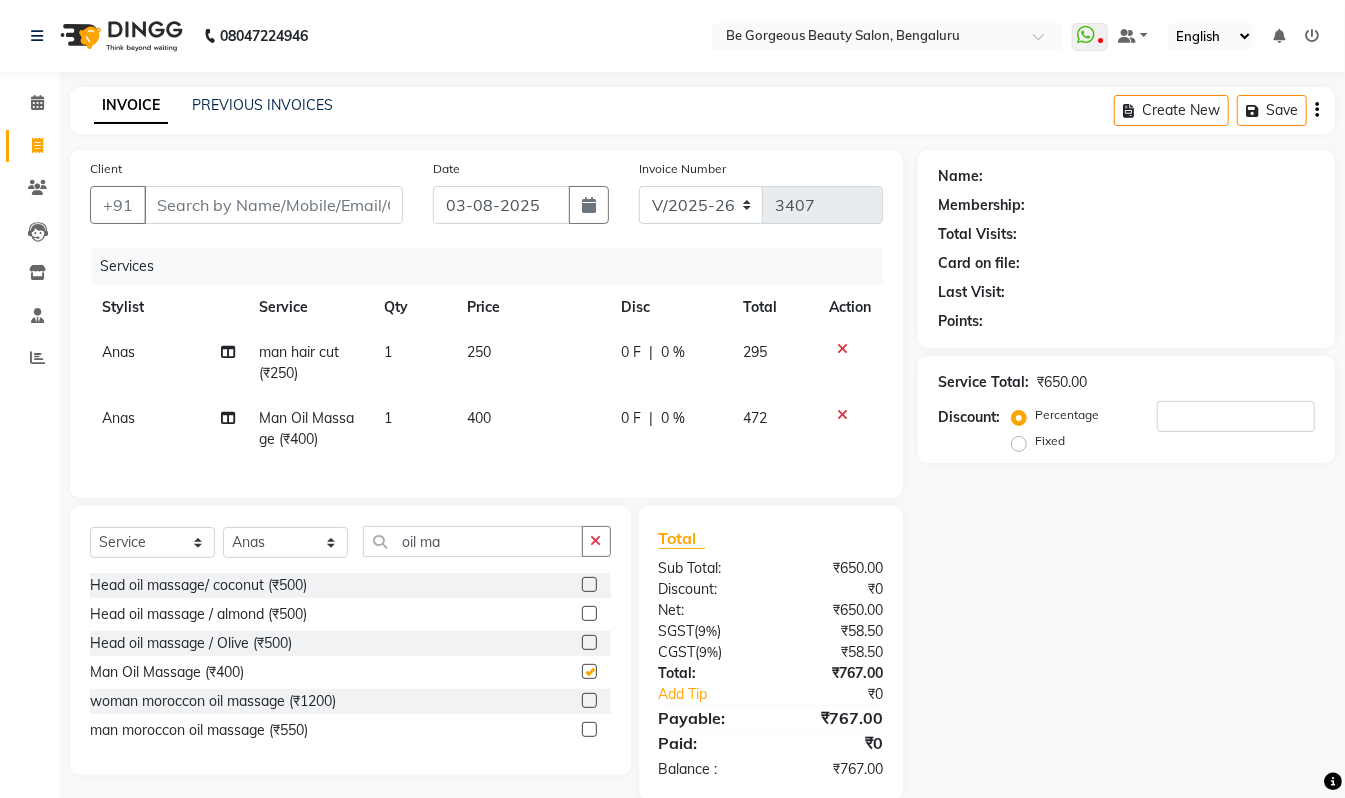 checkbox on "false" 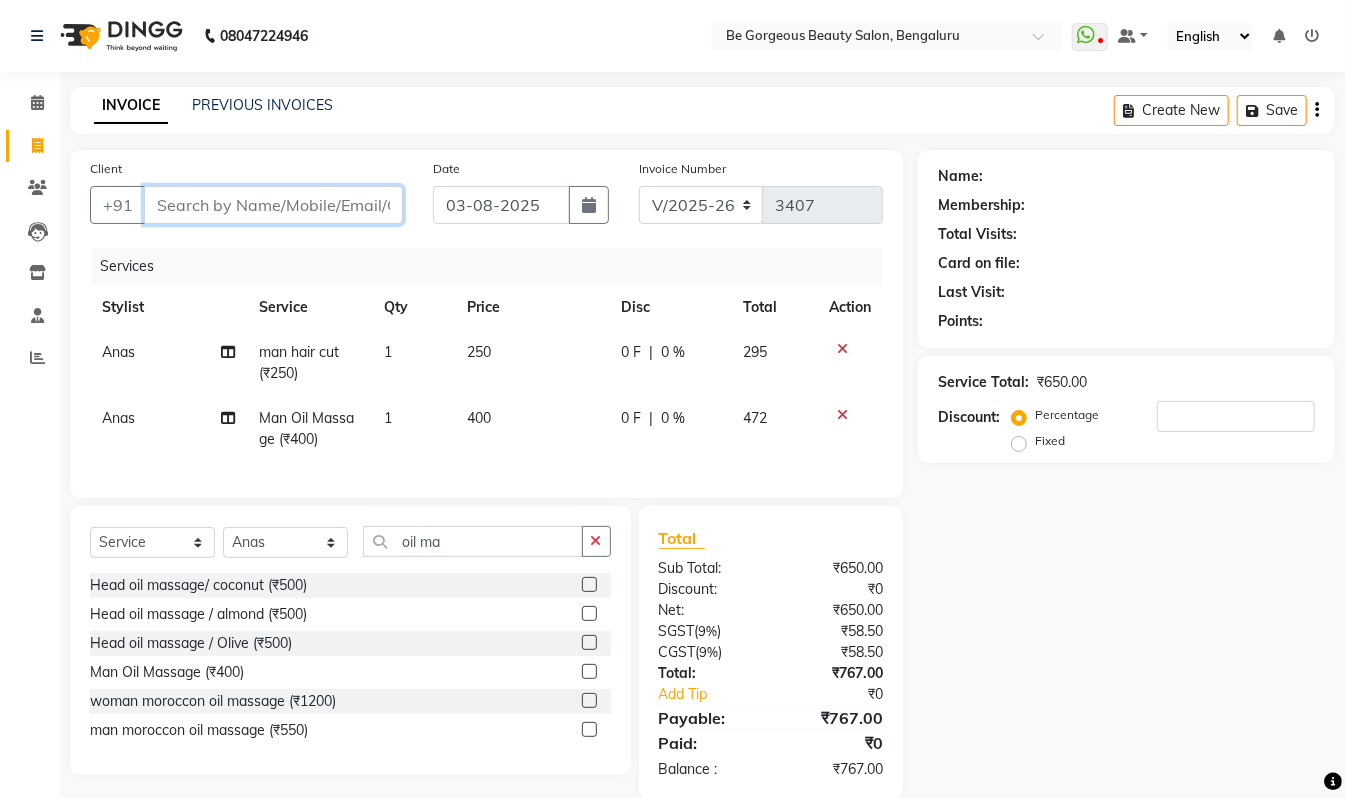 click on "Client" at bounding box center [273, 205] 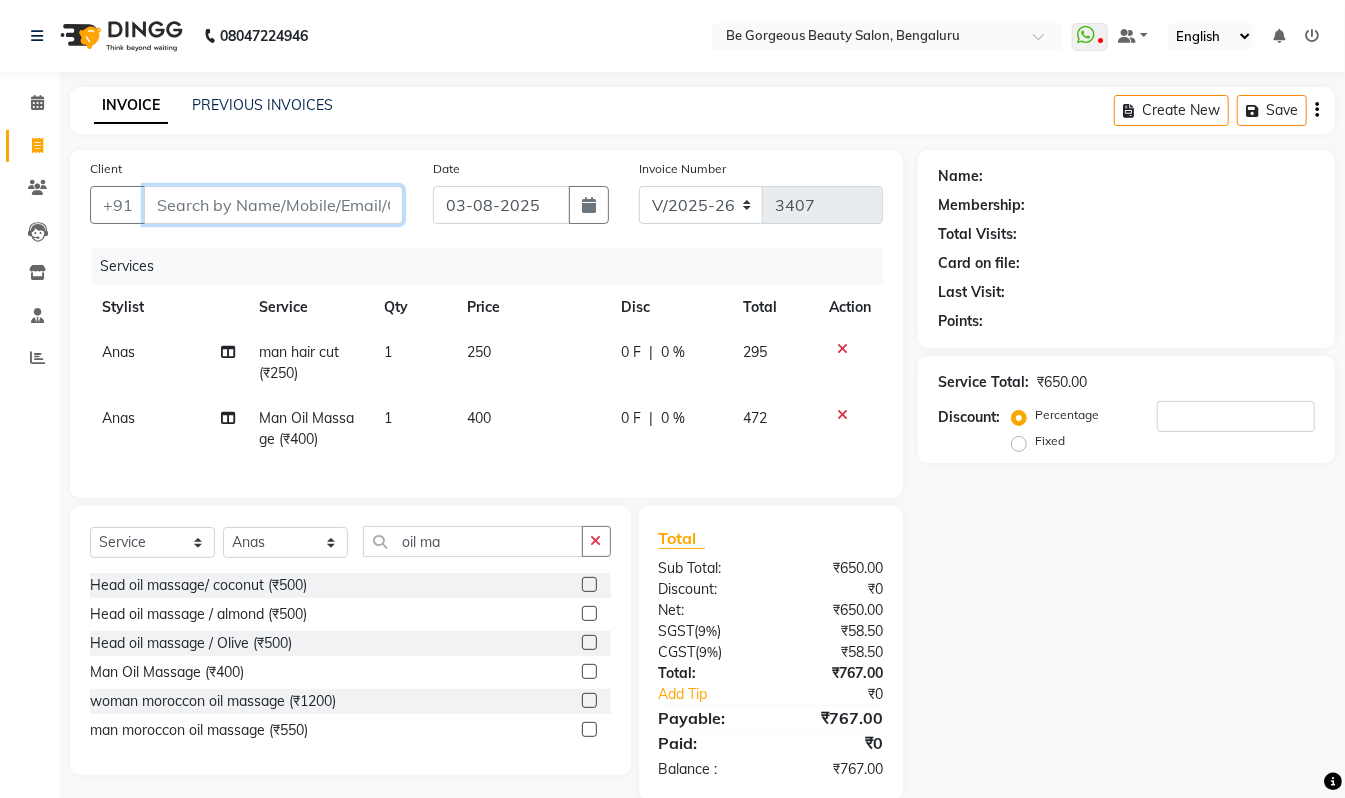 type on "9" 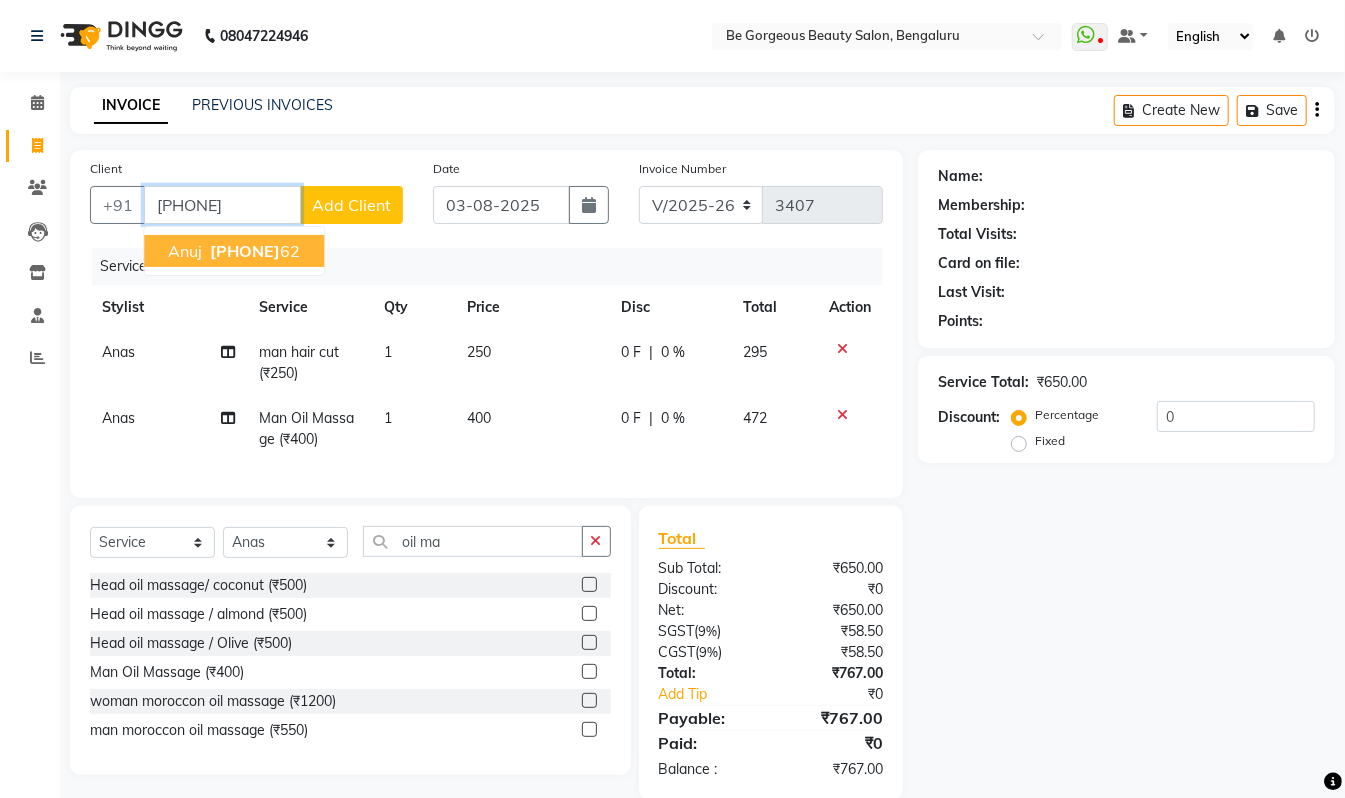 click on "Anuj   97297788 62" at bounding box center (234, 251) 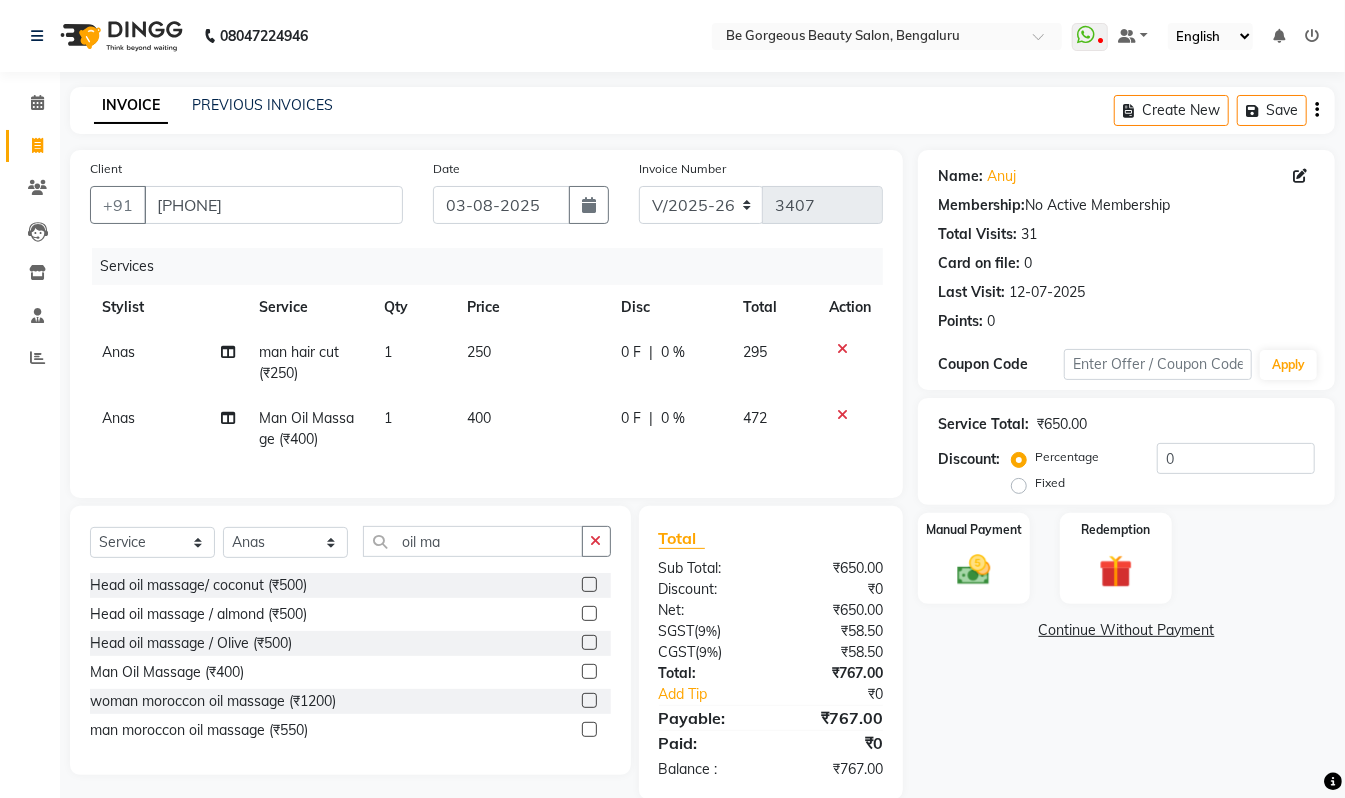 scroll, scrollTop: 52, scrollLeft: 0, axis: vertical 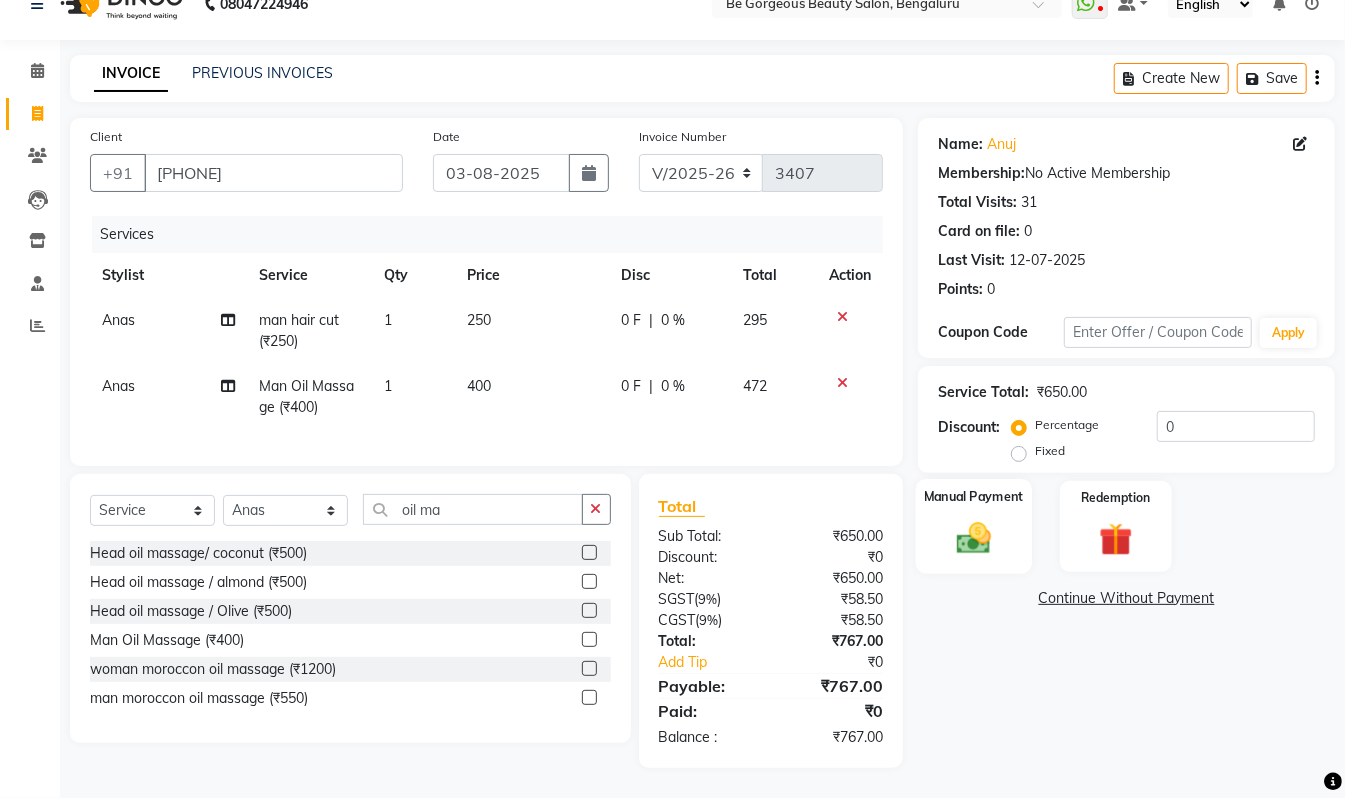 click on "Manual Payment" 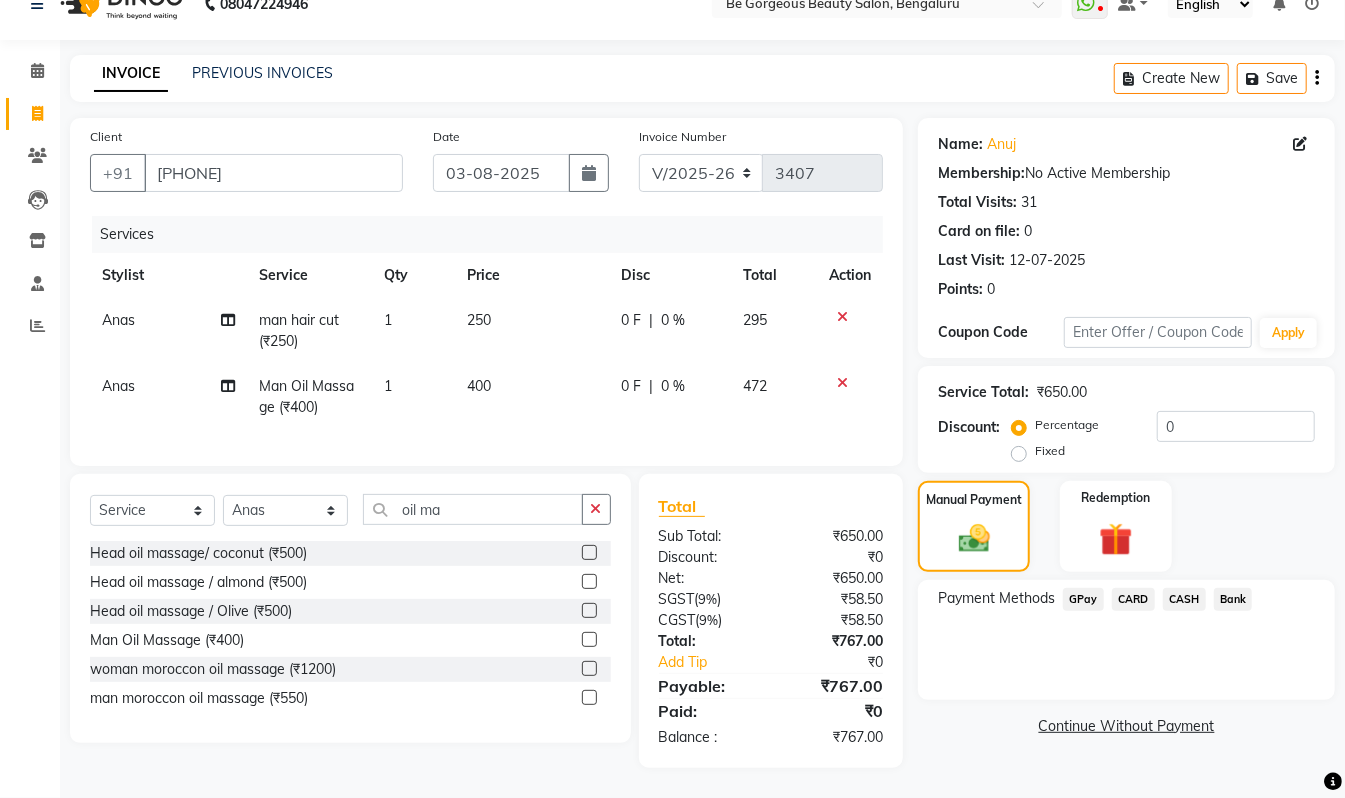 click on "CARD" 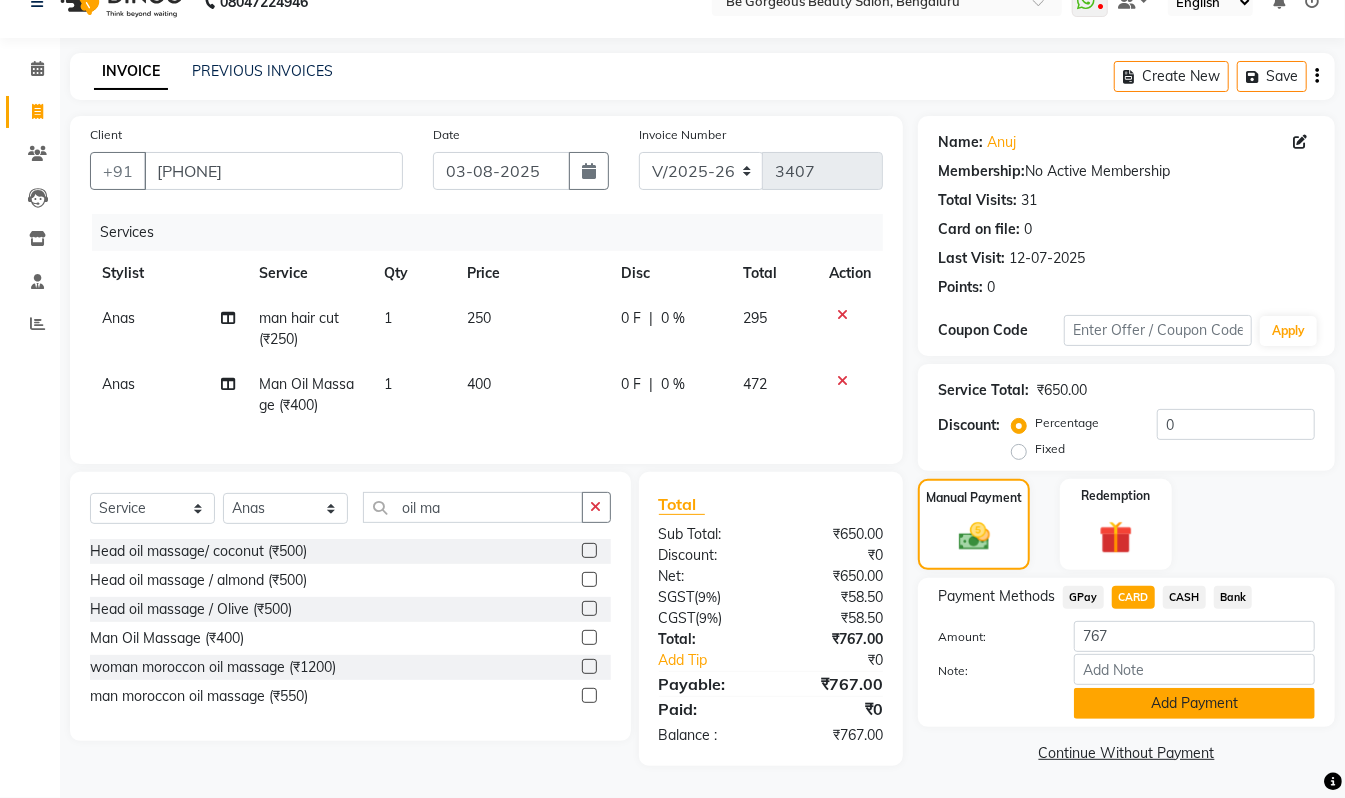 click on "Add Payment" 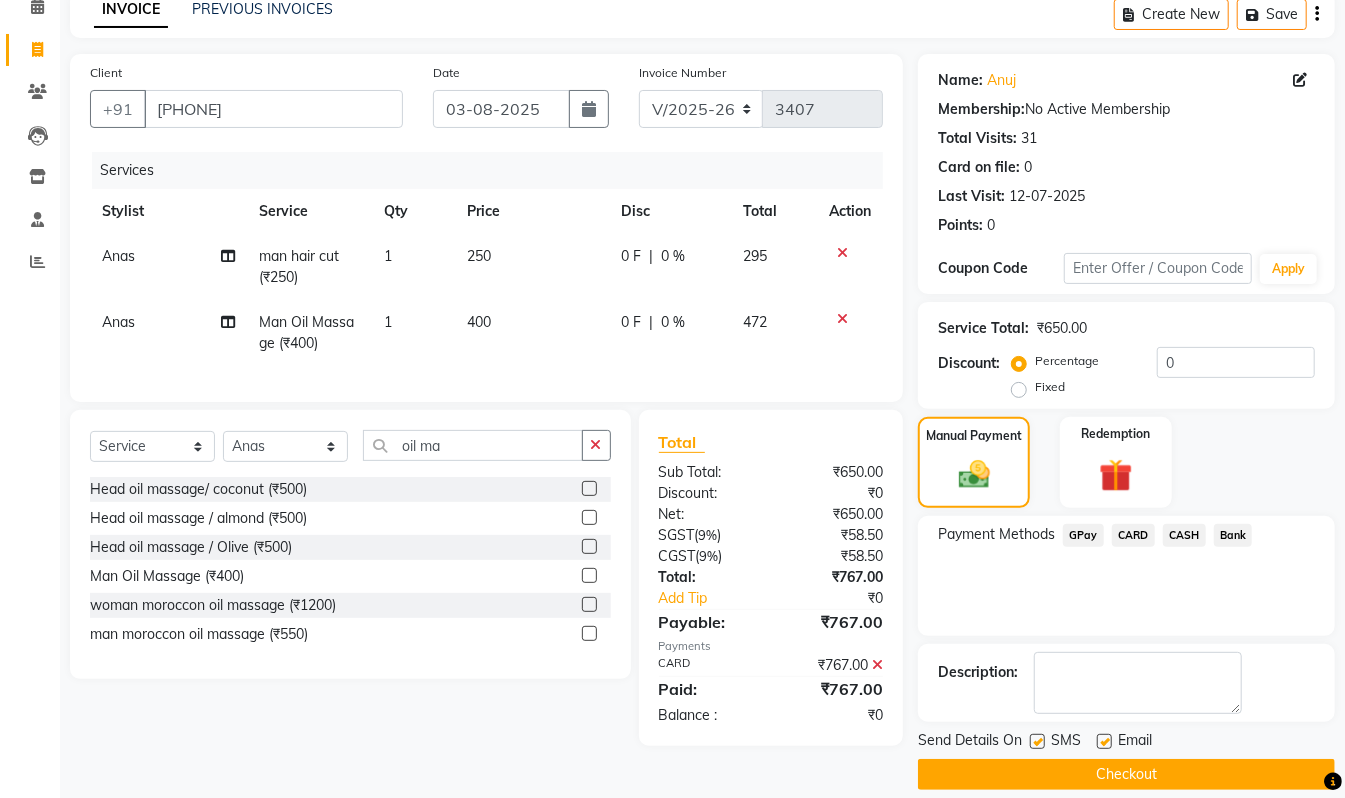 scroll, scrollTop: 118, scrollLeft: 0, axis: vertical 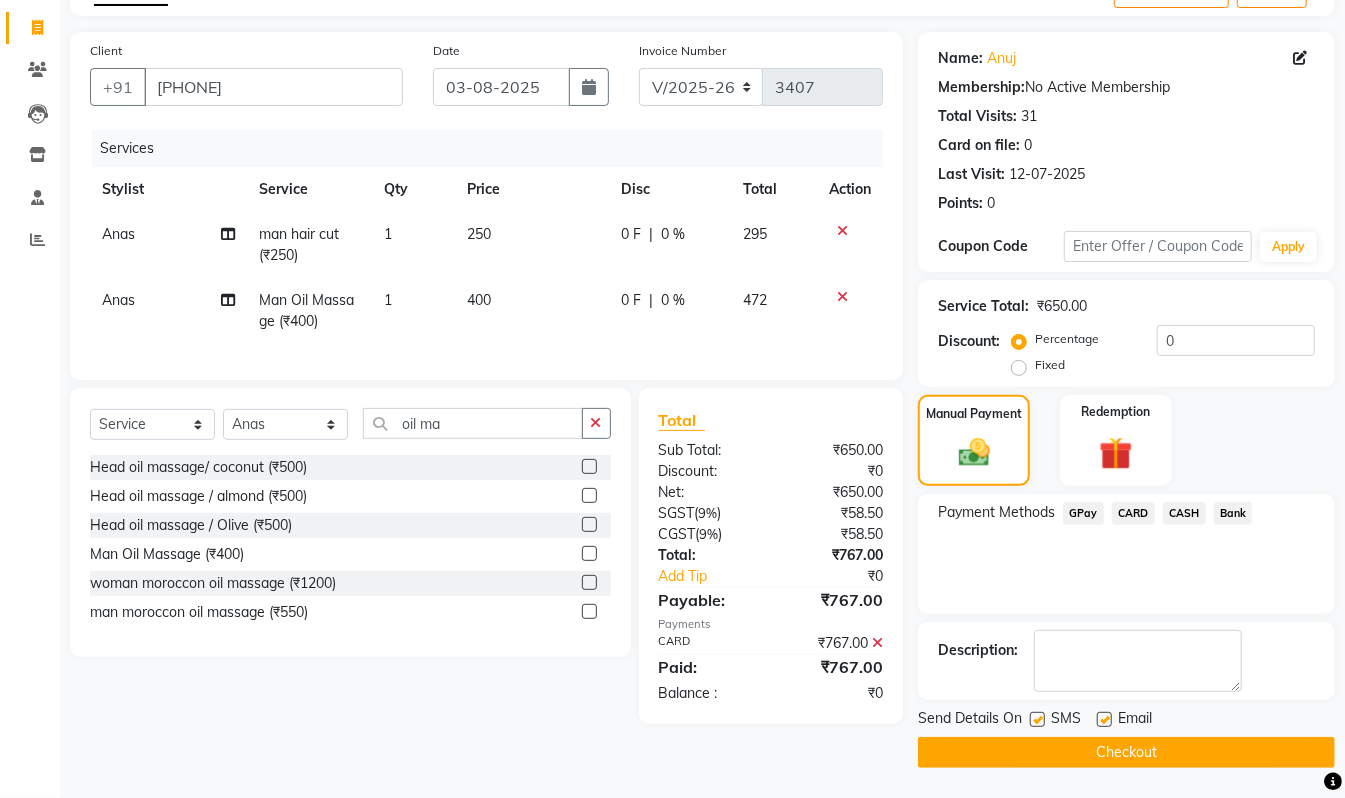 click on "Checkout" 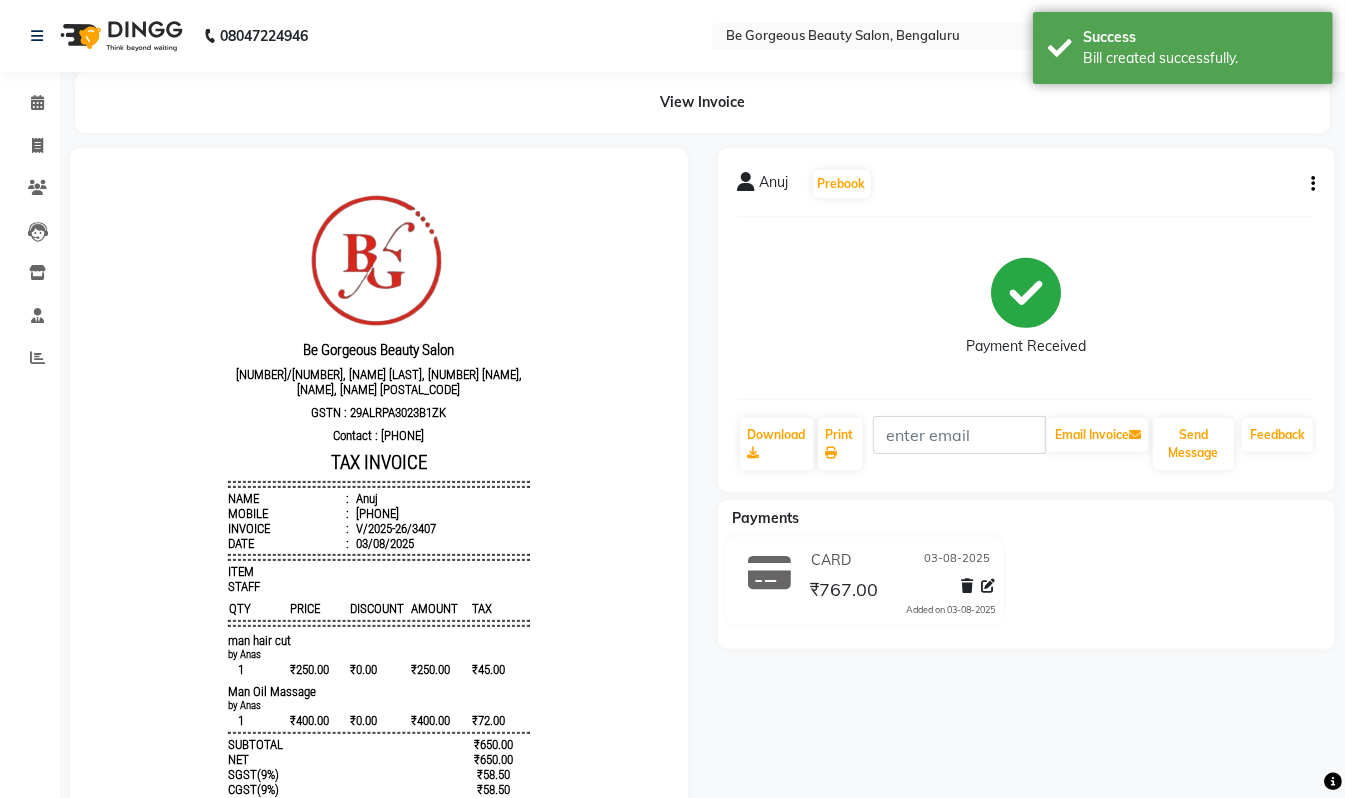 scroll, scrollTop: 0, scrollLeft: 0, axis: both 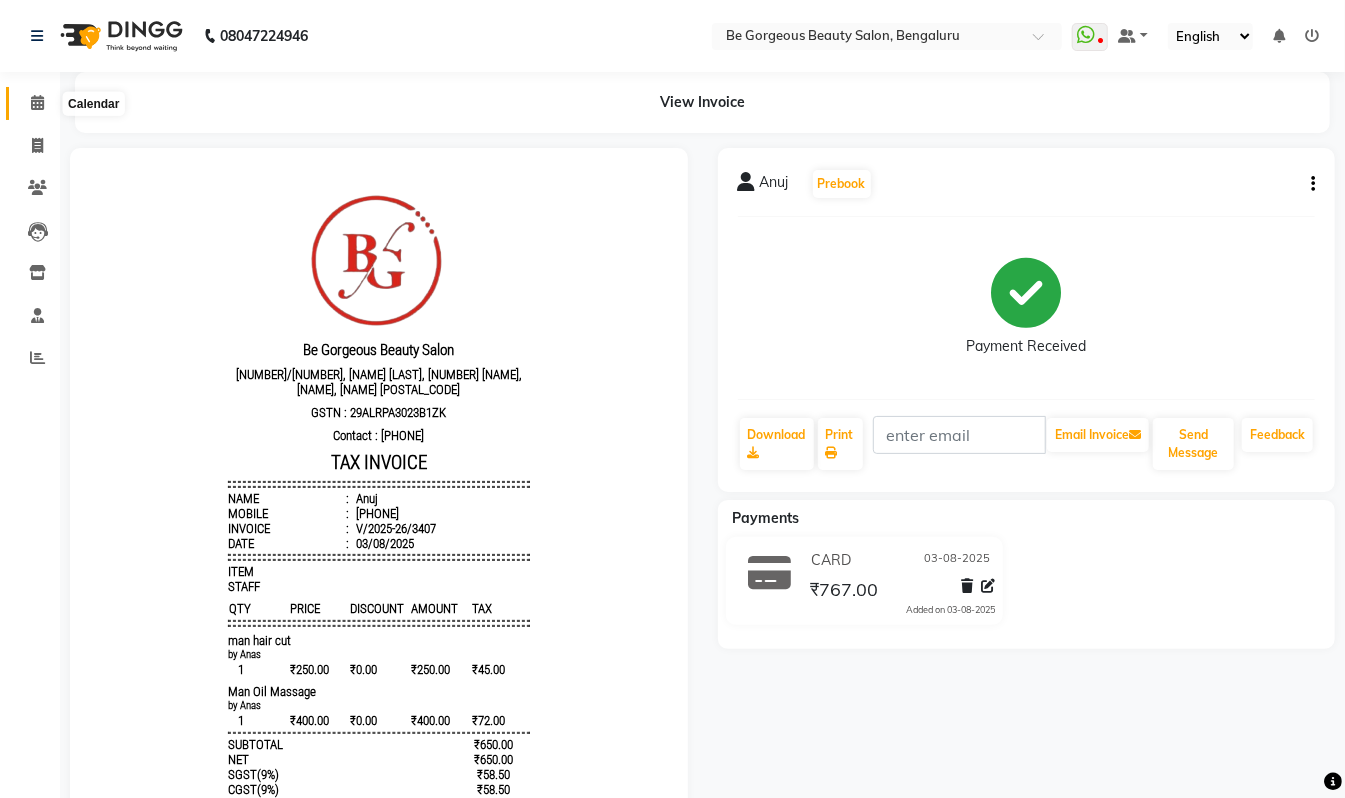 click 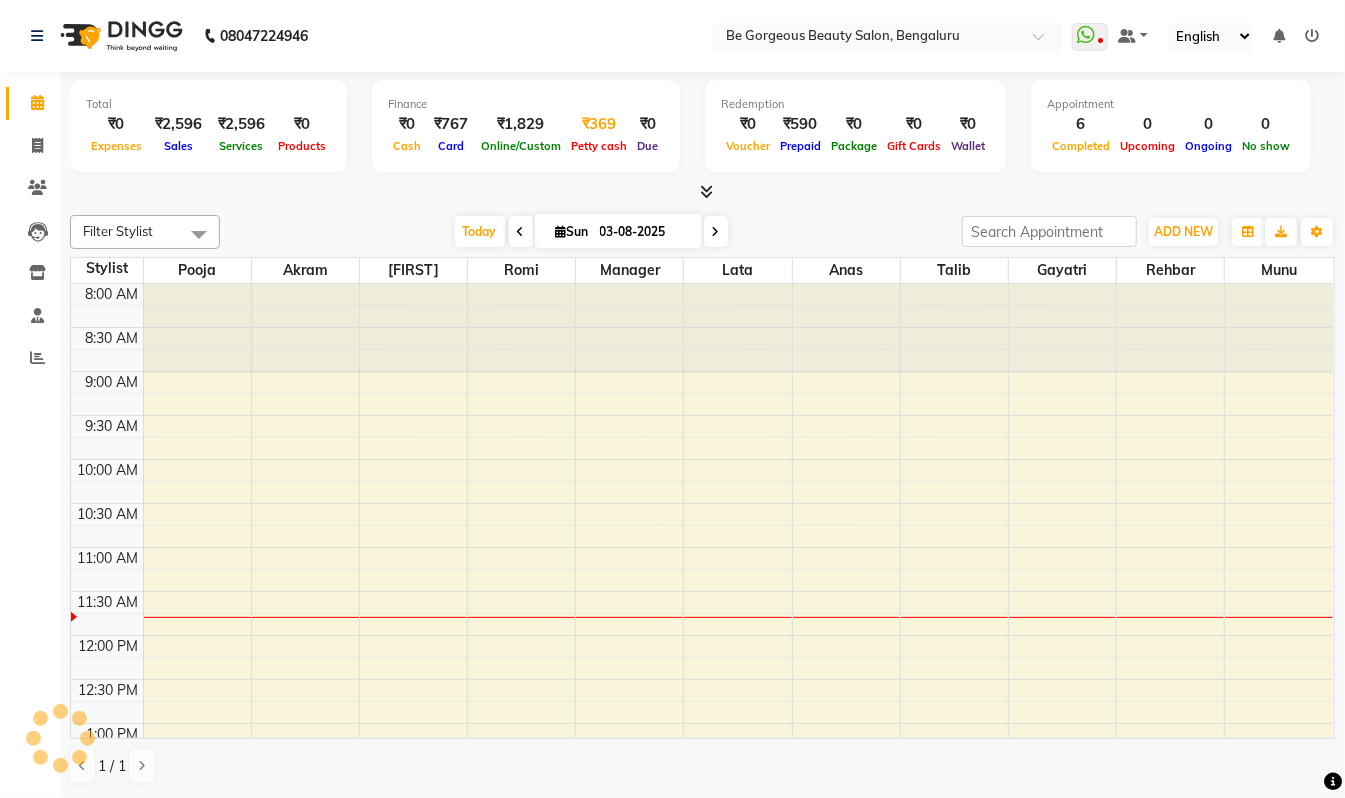 scroll, scrollTop: 0, scrollLeft: 0, axis: both 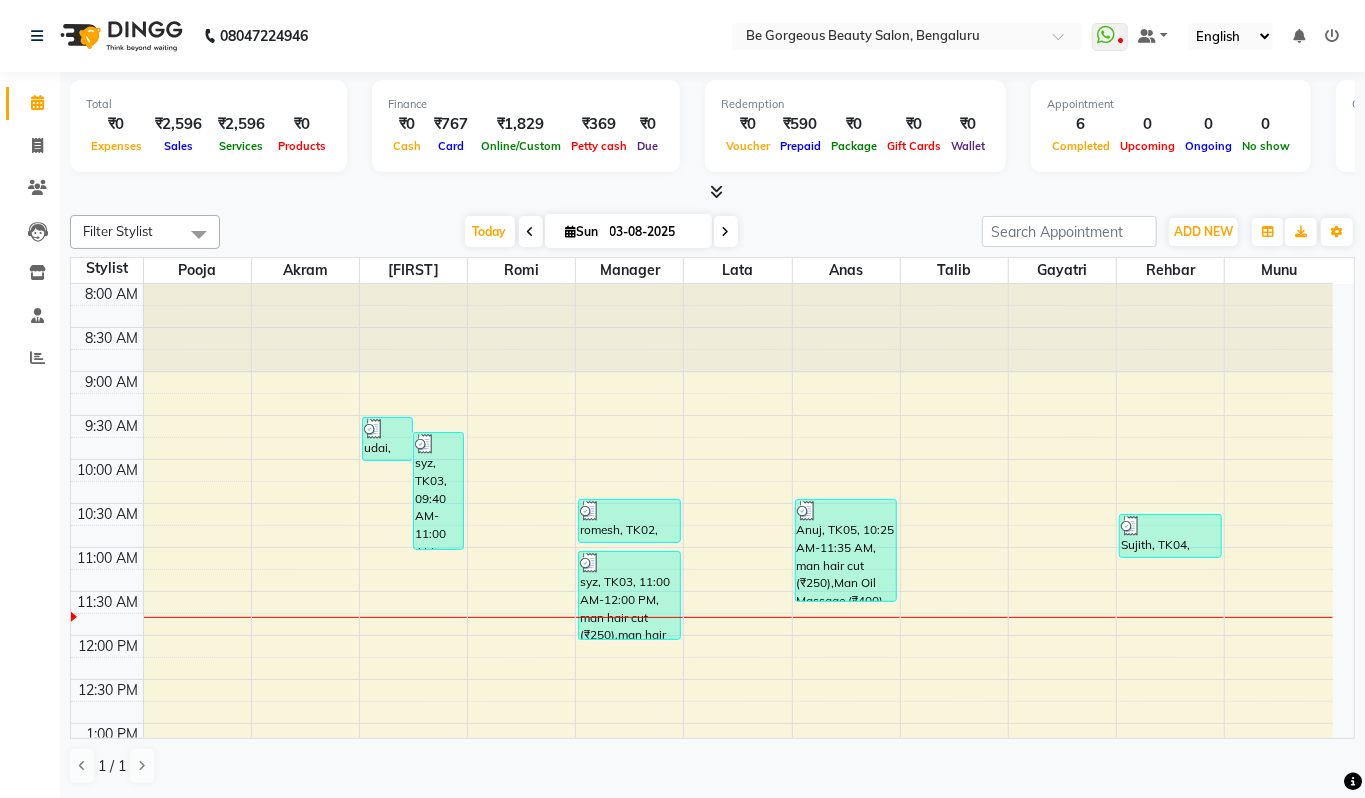 click at bounding box center (716, 191) 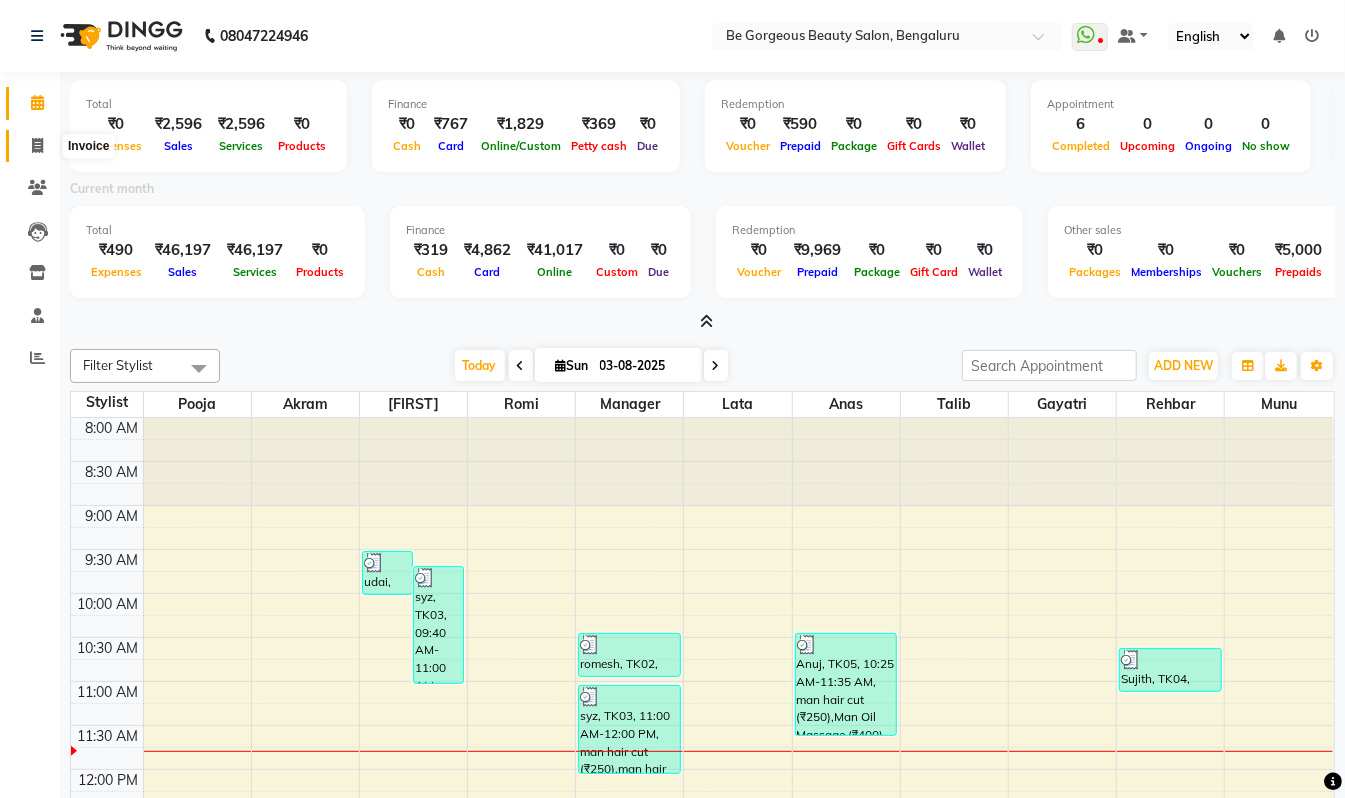 click 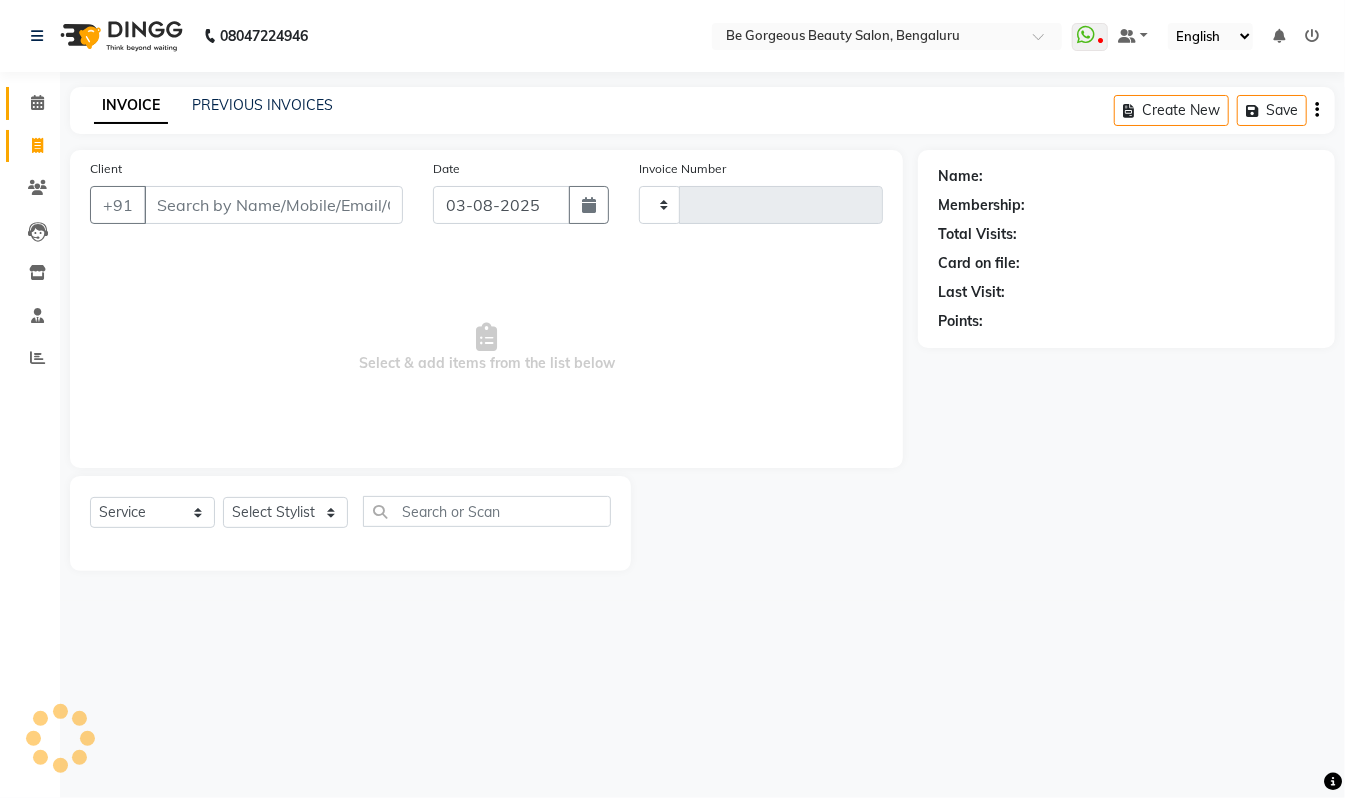 type on "3408" 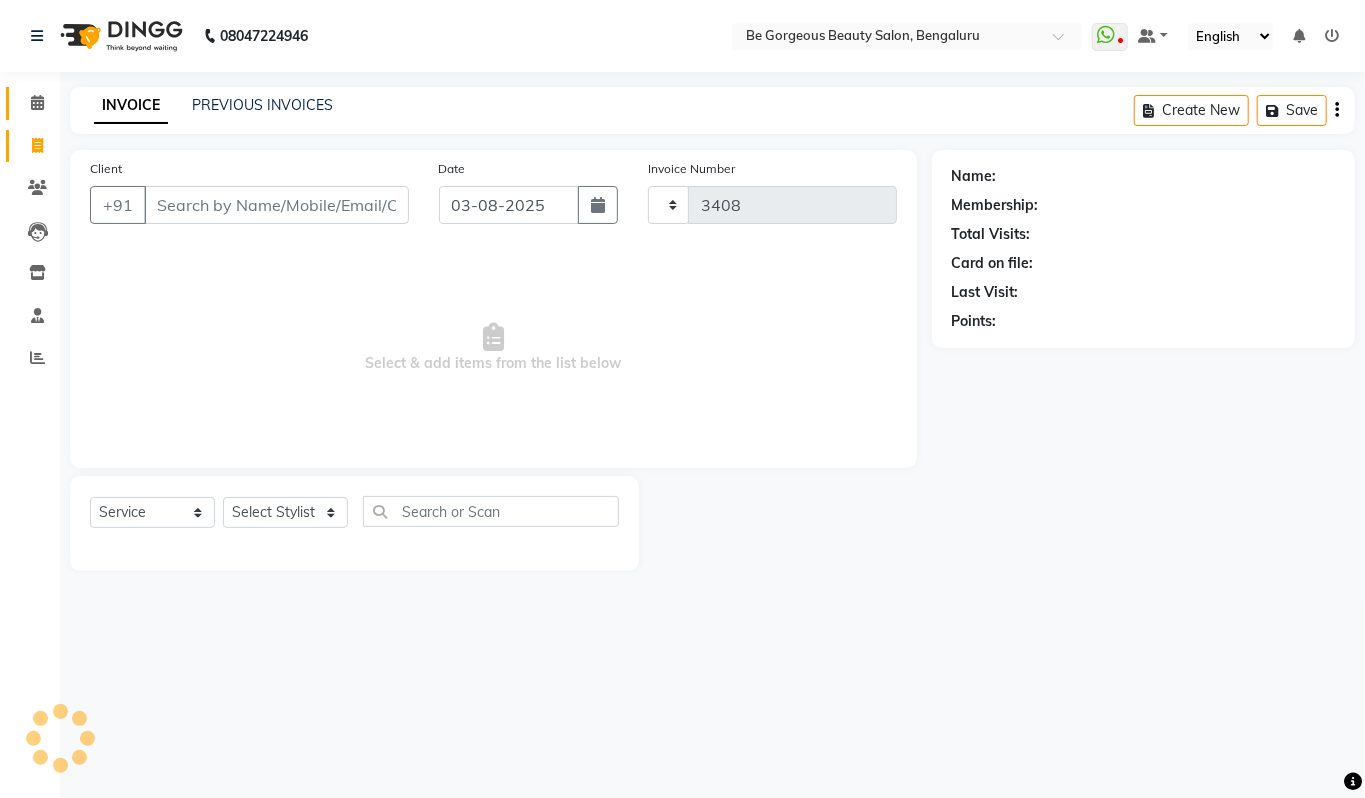 select on "5405" 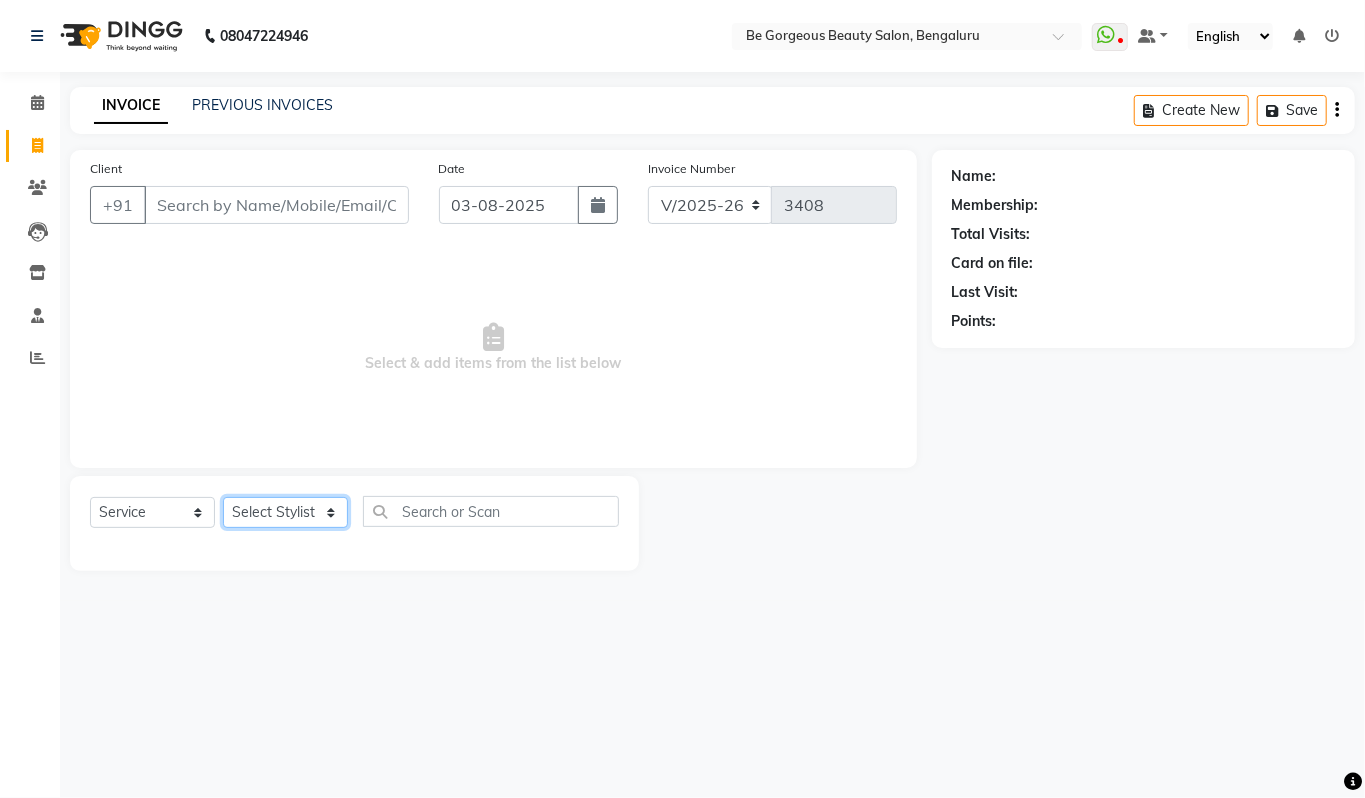 click on "Select Stylist Akram Anas Gayatri lata Manager Munu Pooja Rehbar Romi Talib Wajid" 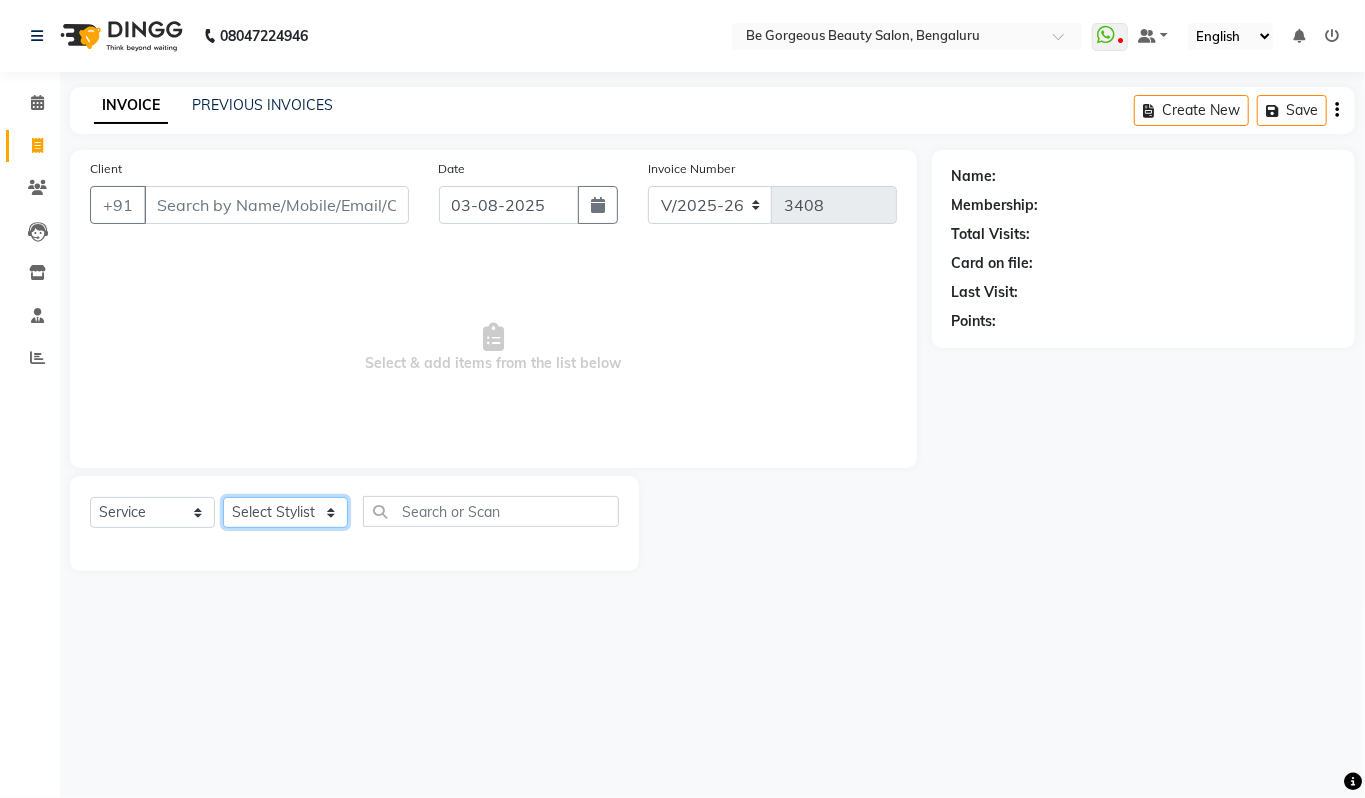 select on "36207" 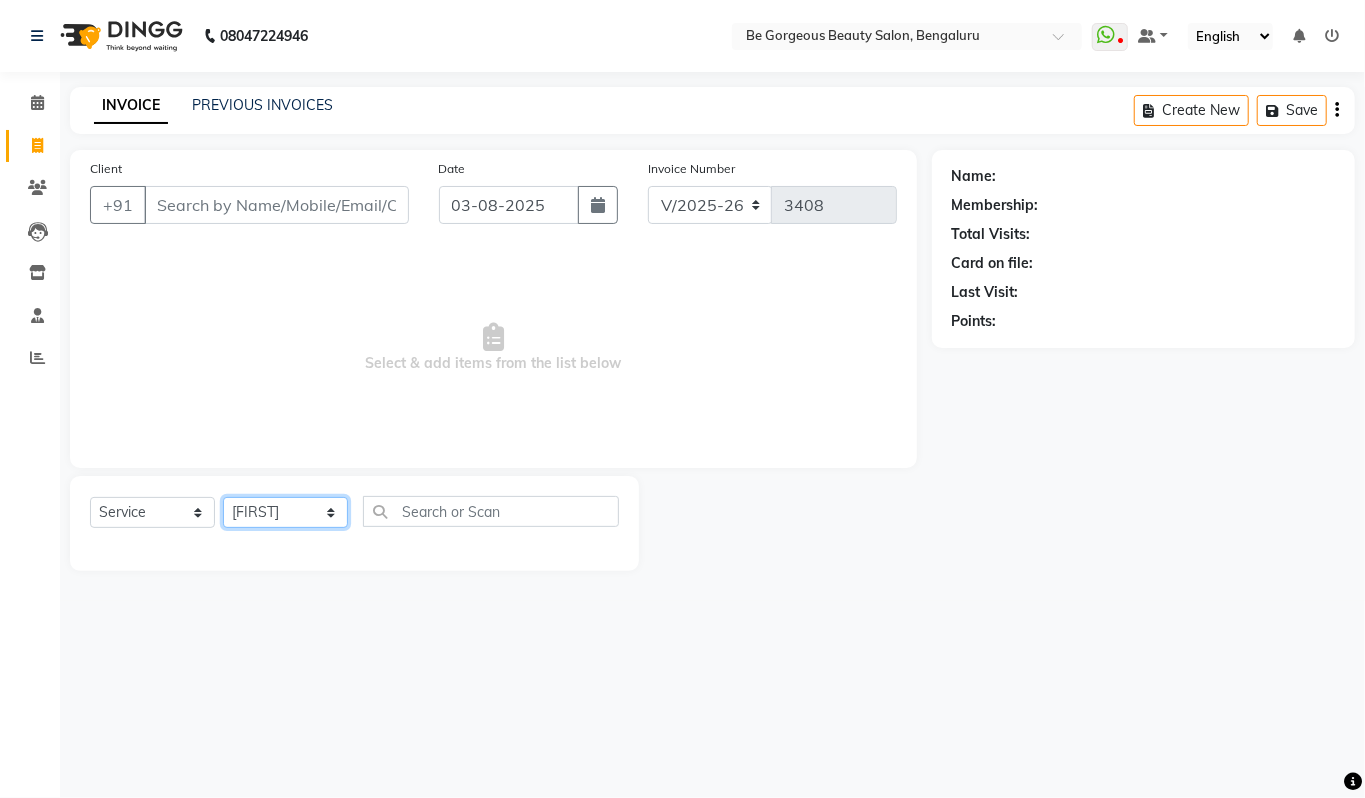 click on "Select Stylist Akram Anas Gayatri lata Manager Munu Pooja Rehbar Romi Talib Wajid" 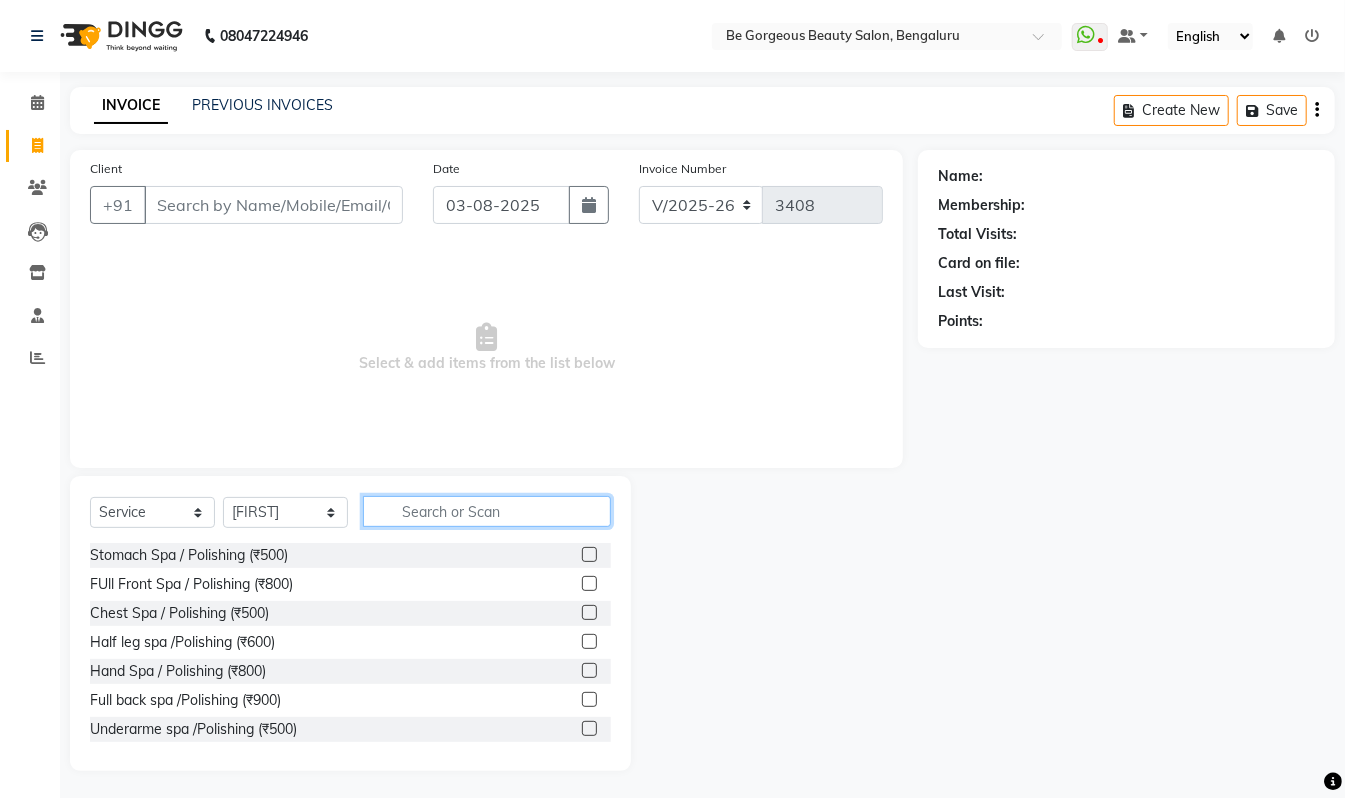 click 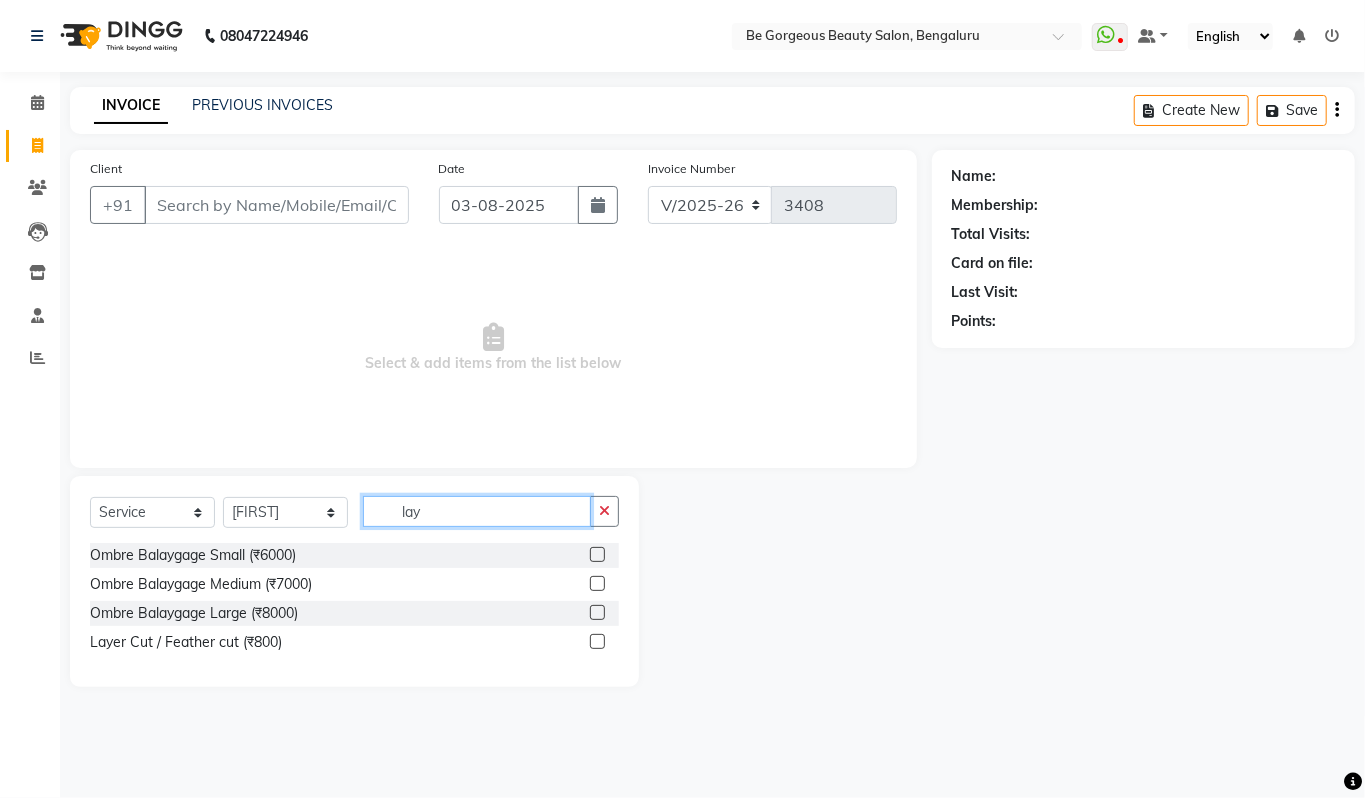 type on "lay" 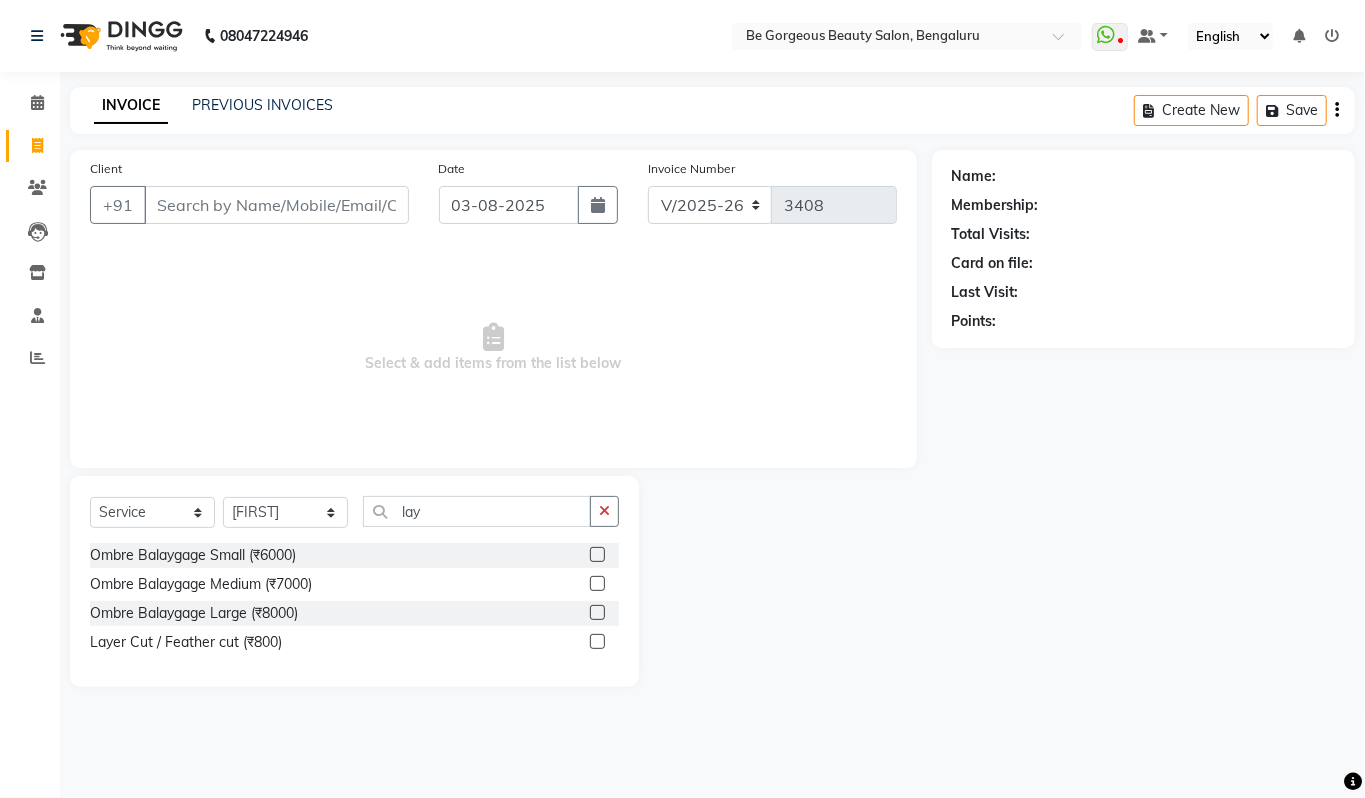 click 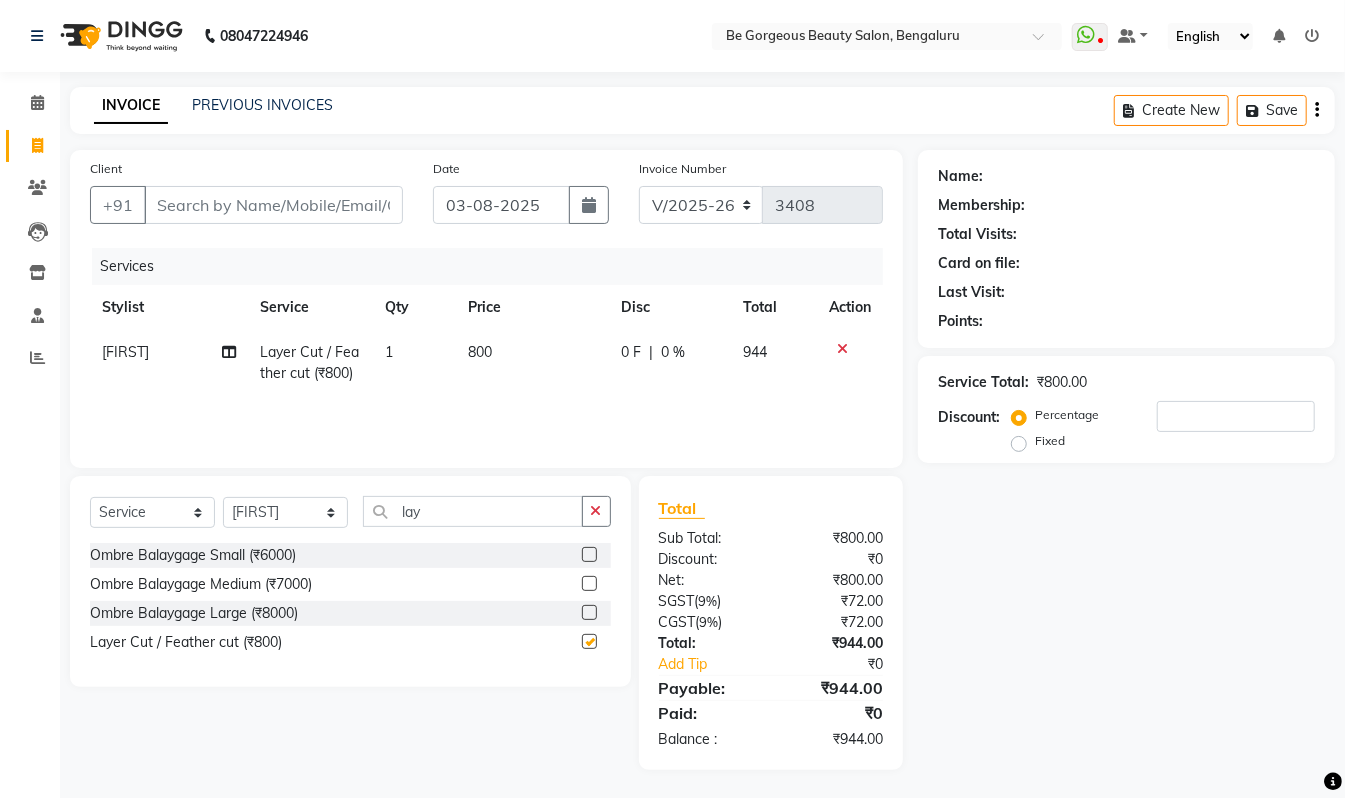 checkbox on "false" 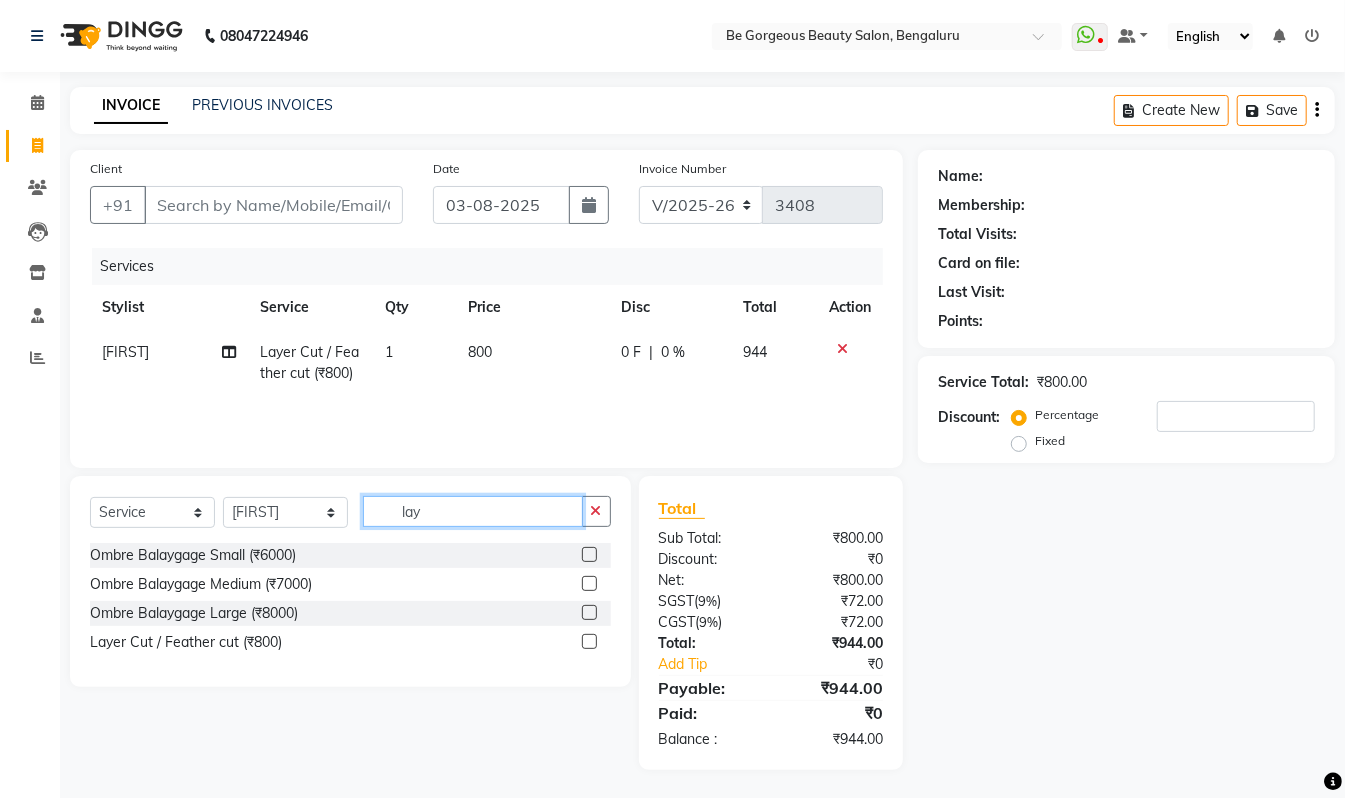 click on "lay" 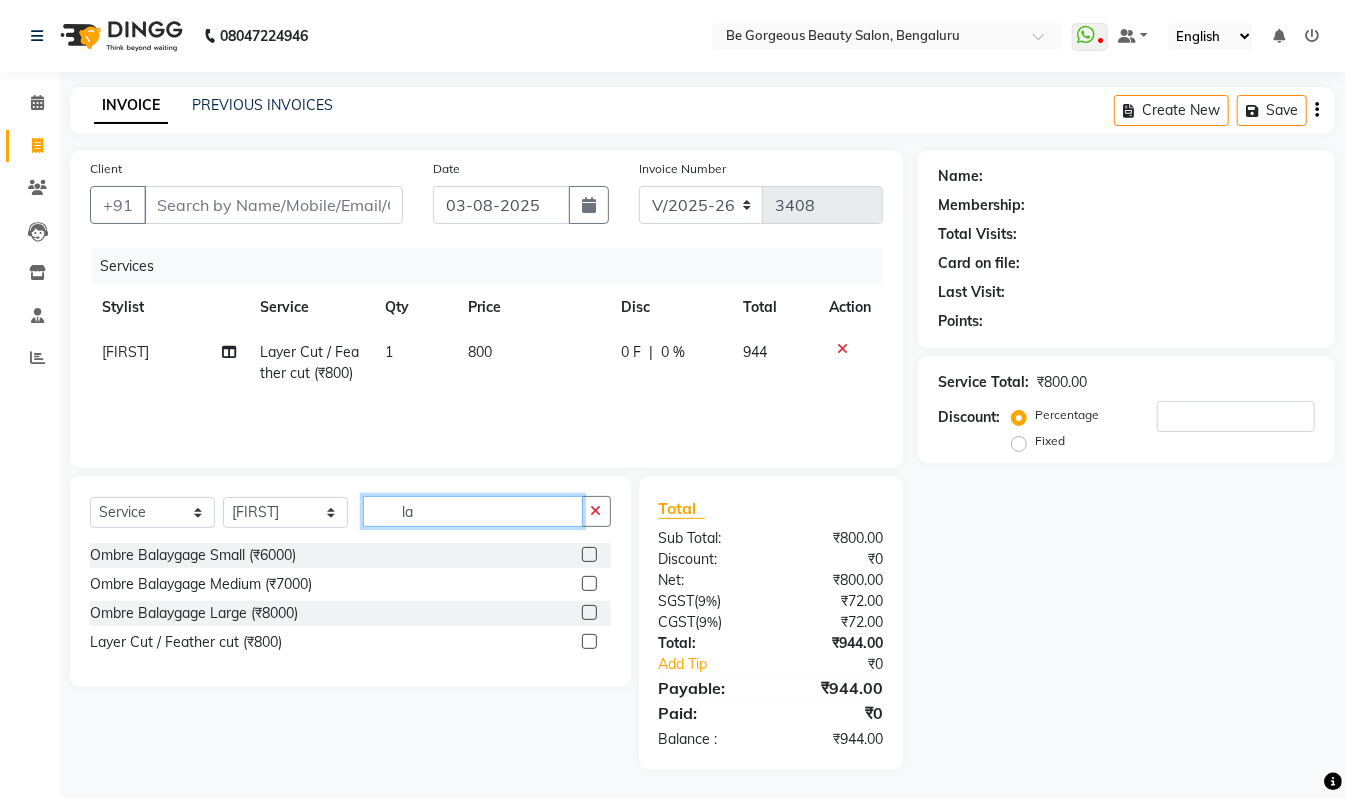 type on "l" 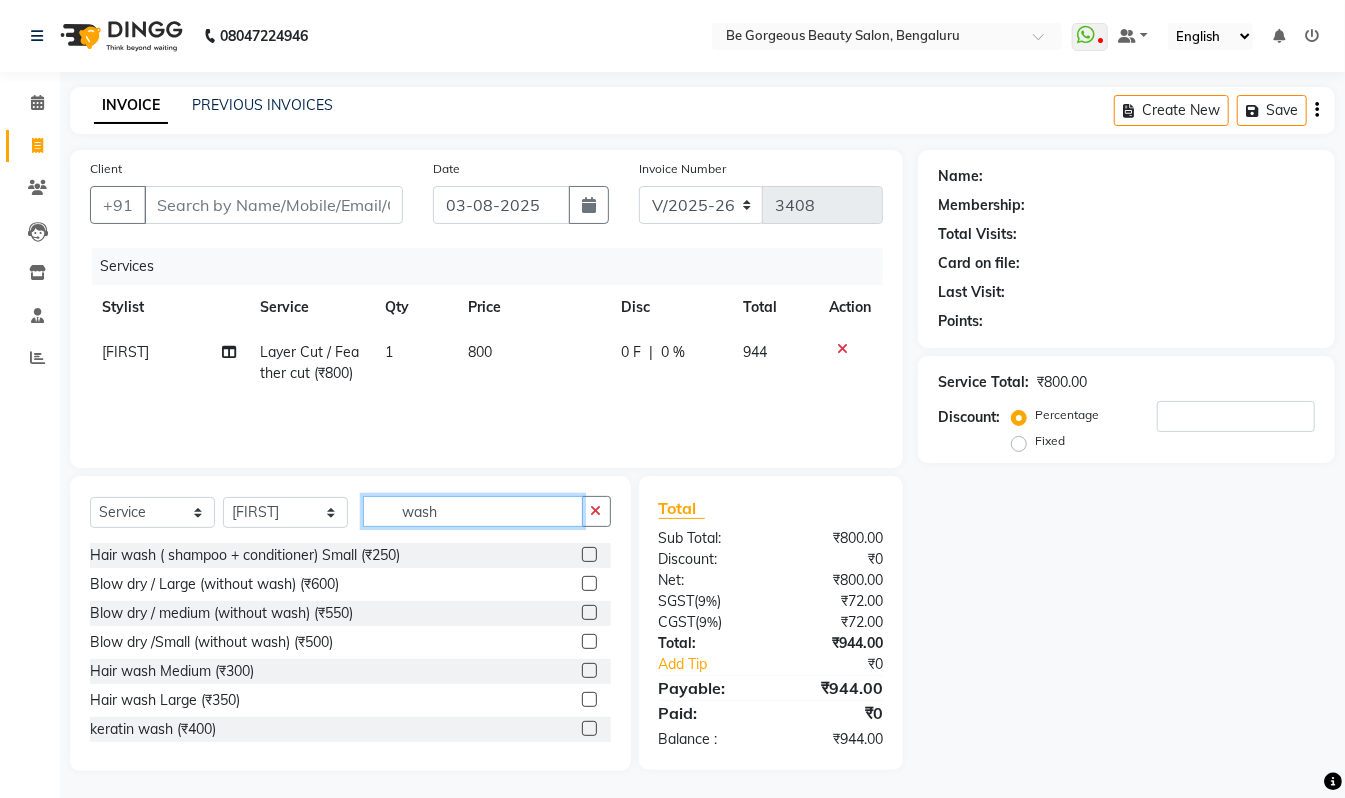 type on "wash" 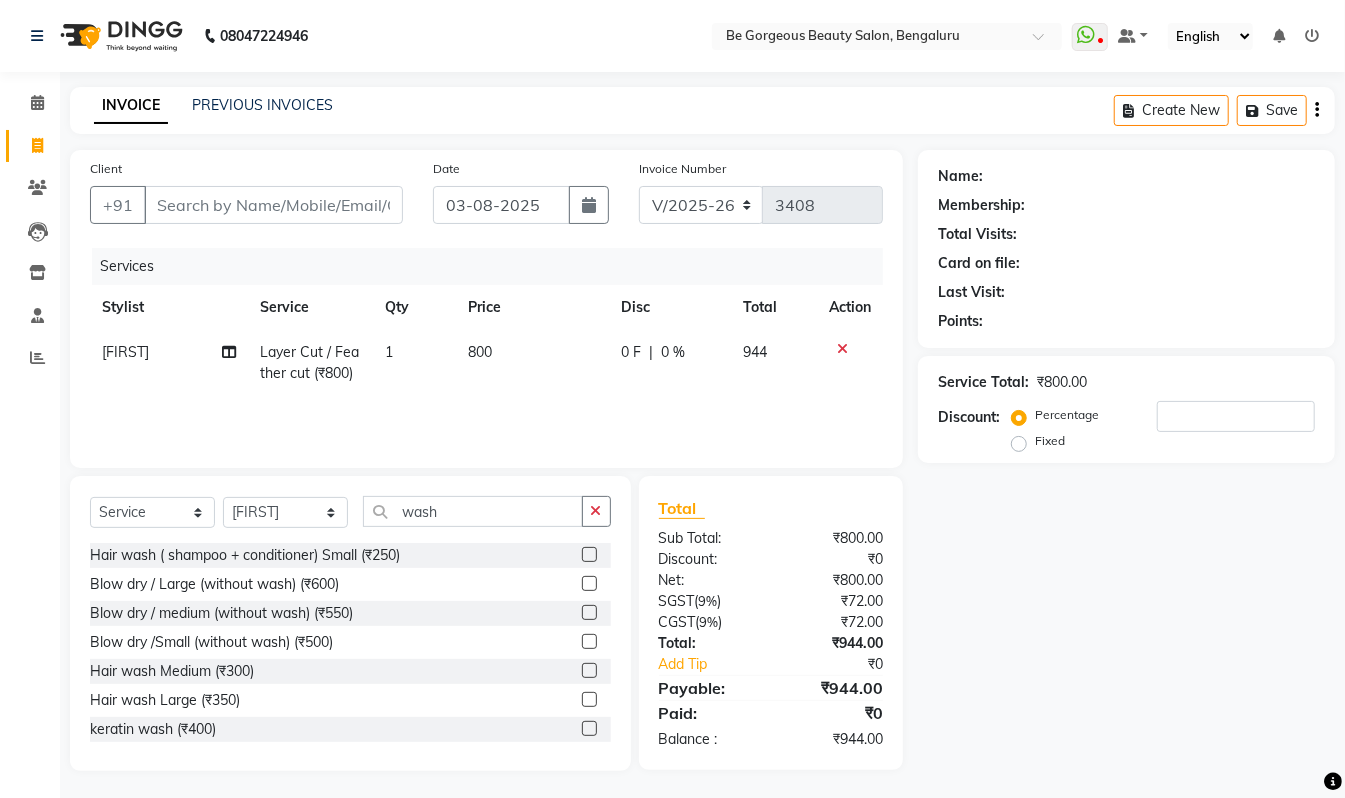 click 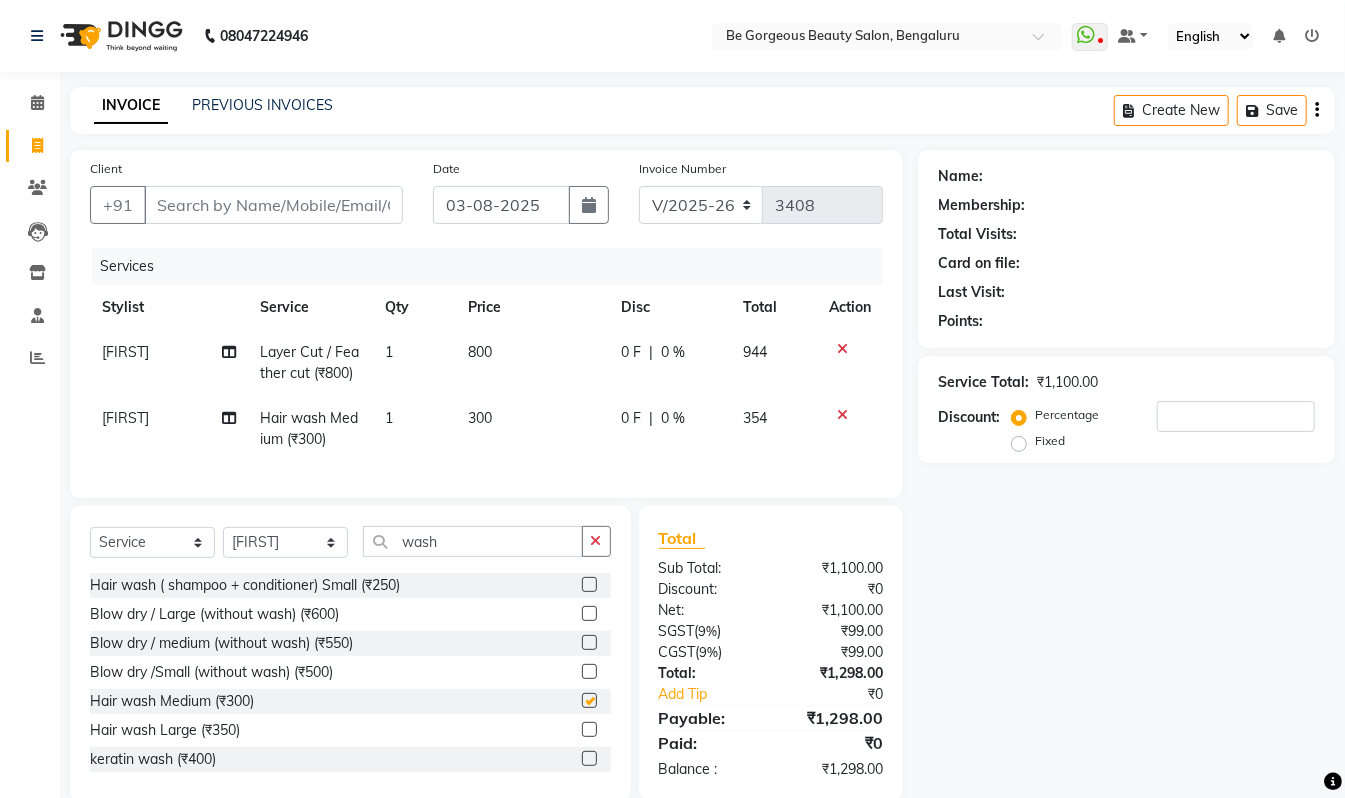 checkbox on "false" 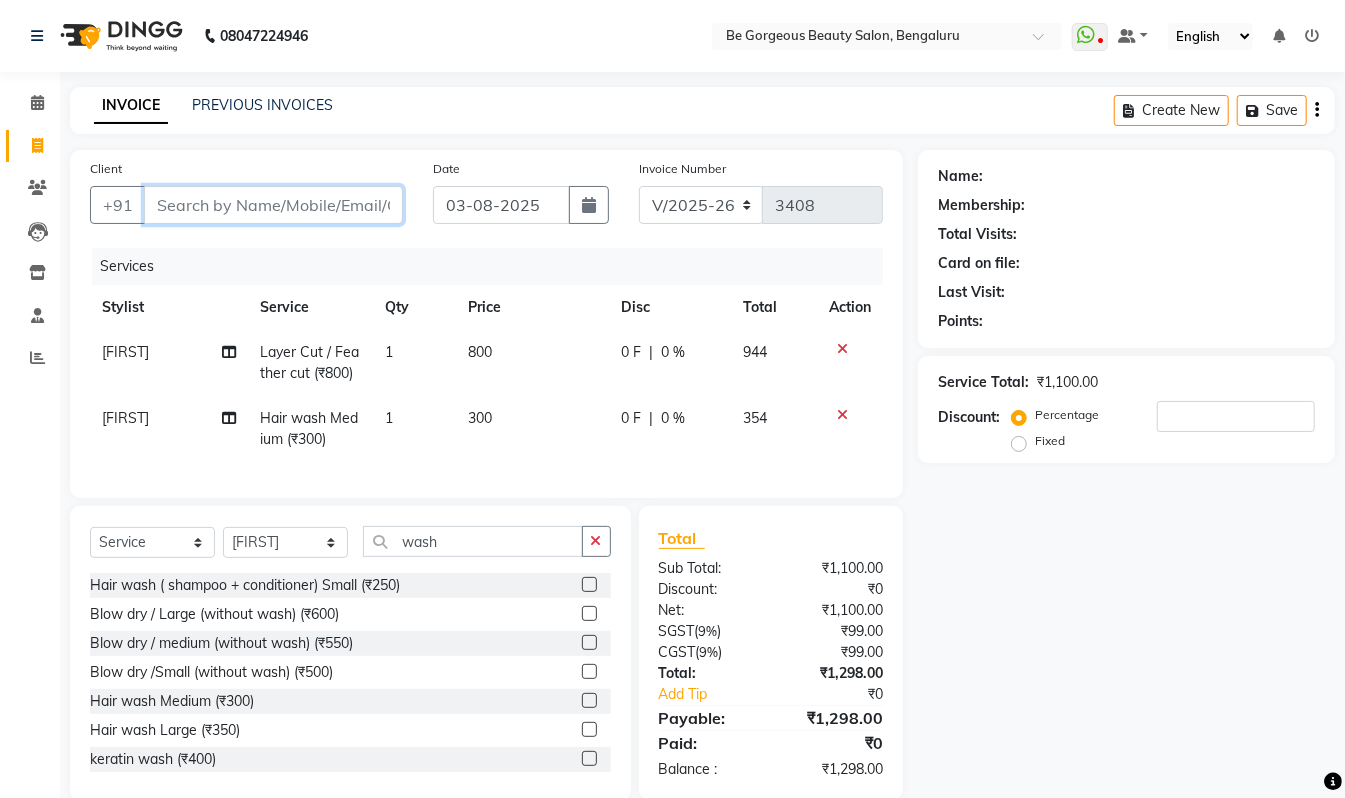 click on "Client" at bounding box center (273, 205) 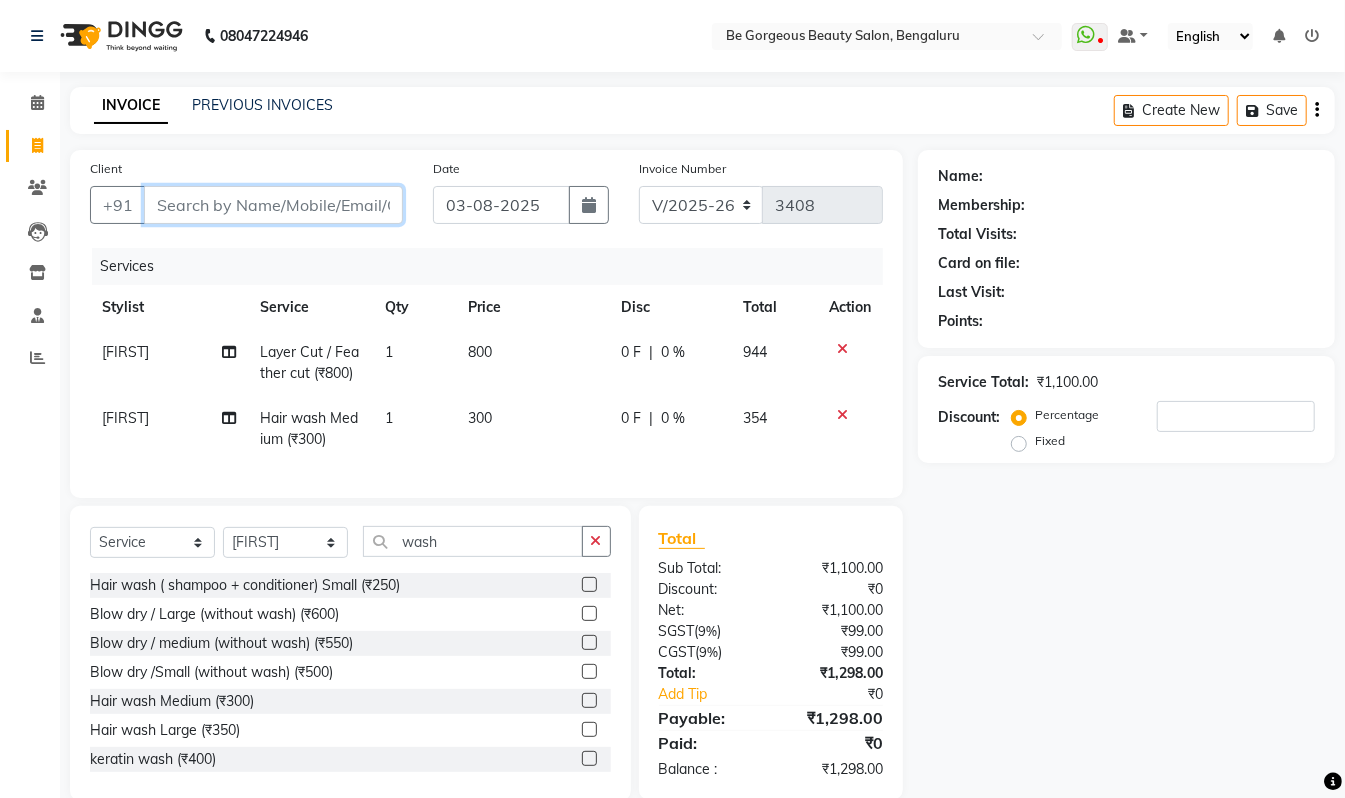type on "9" 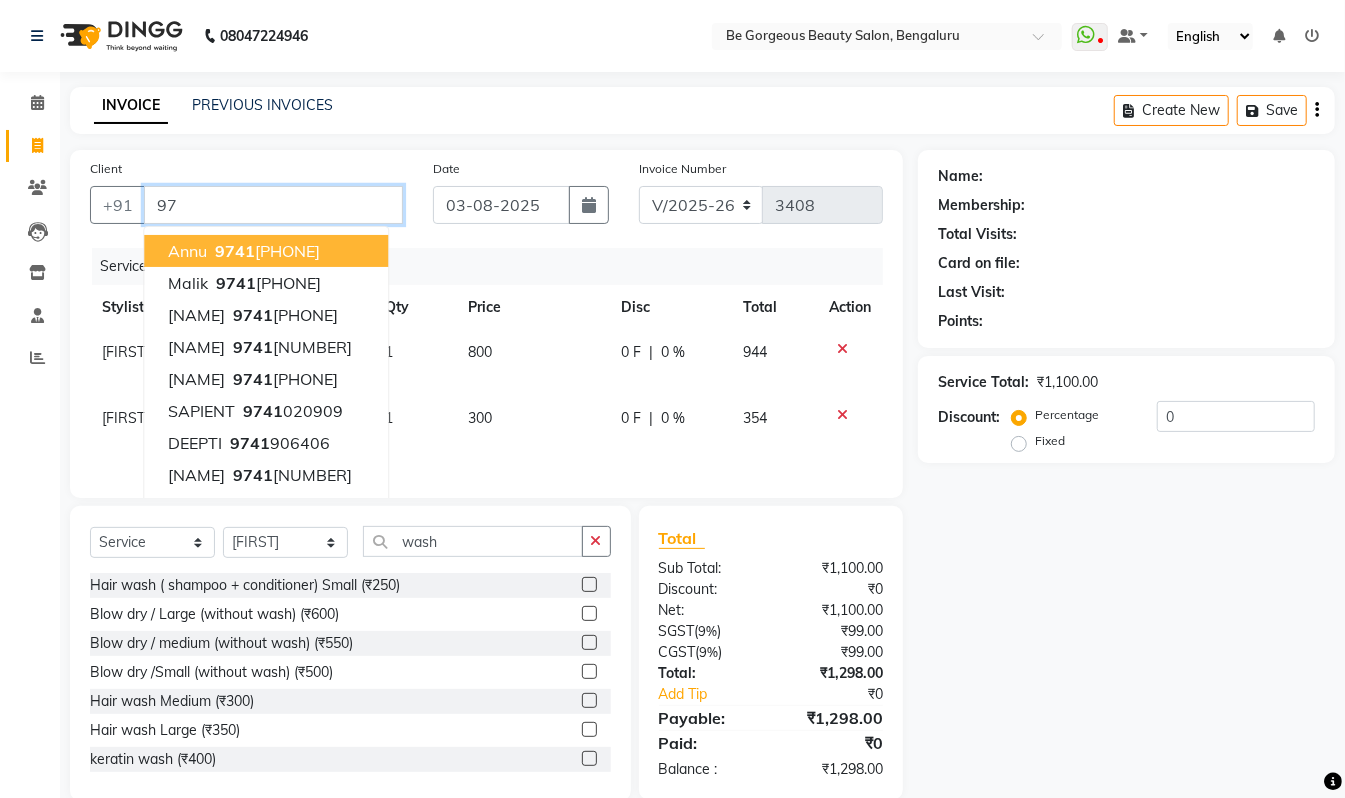 type on "9" 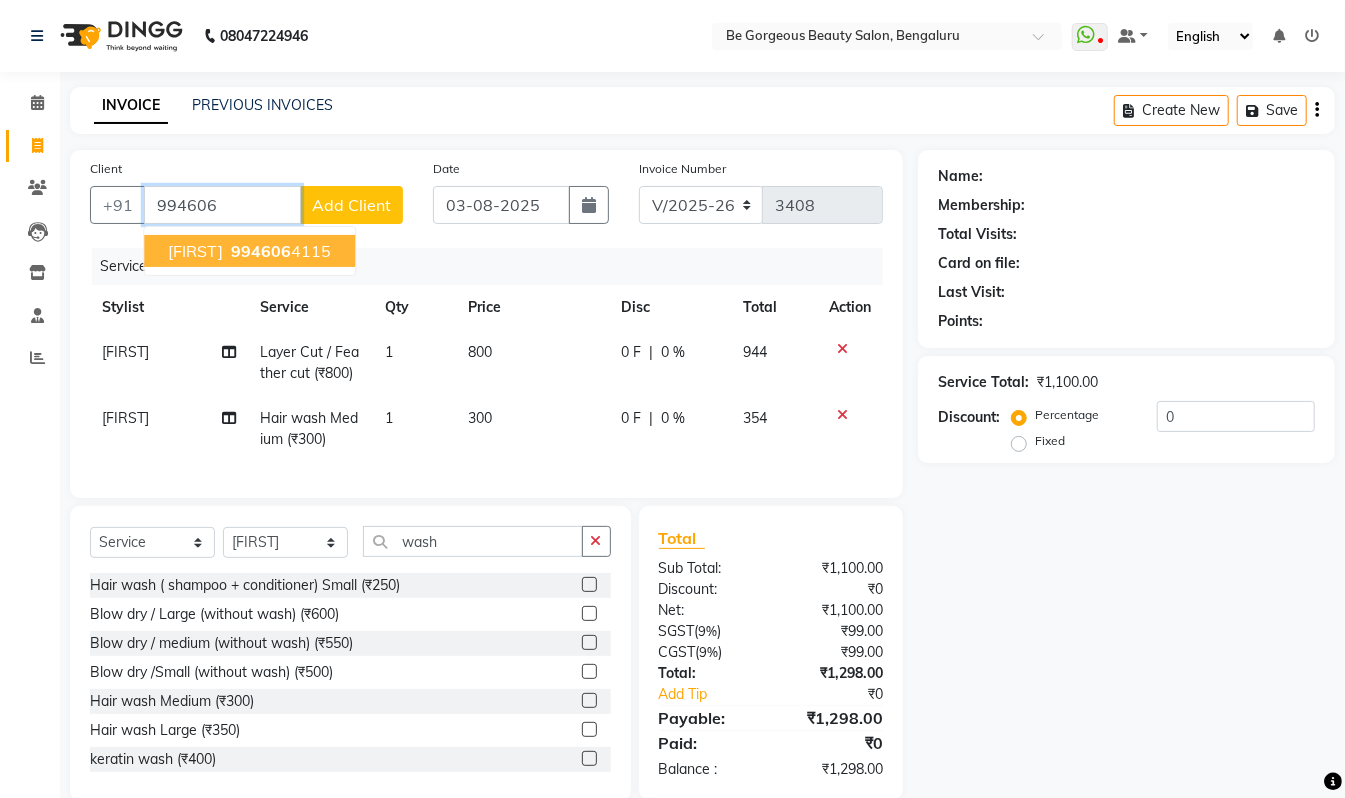 click on "994606" at bounding box center [261, 251] 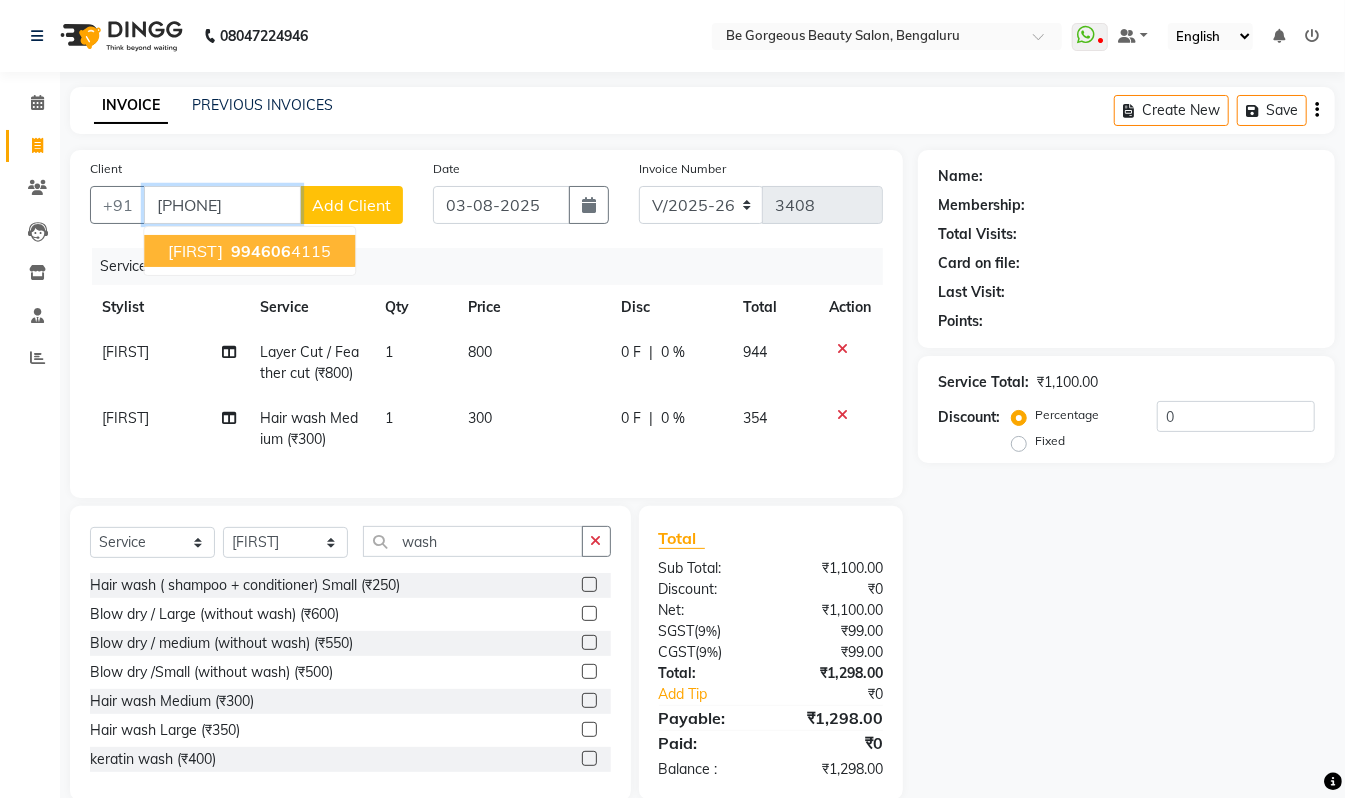 type on "9946064115" 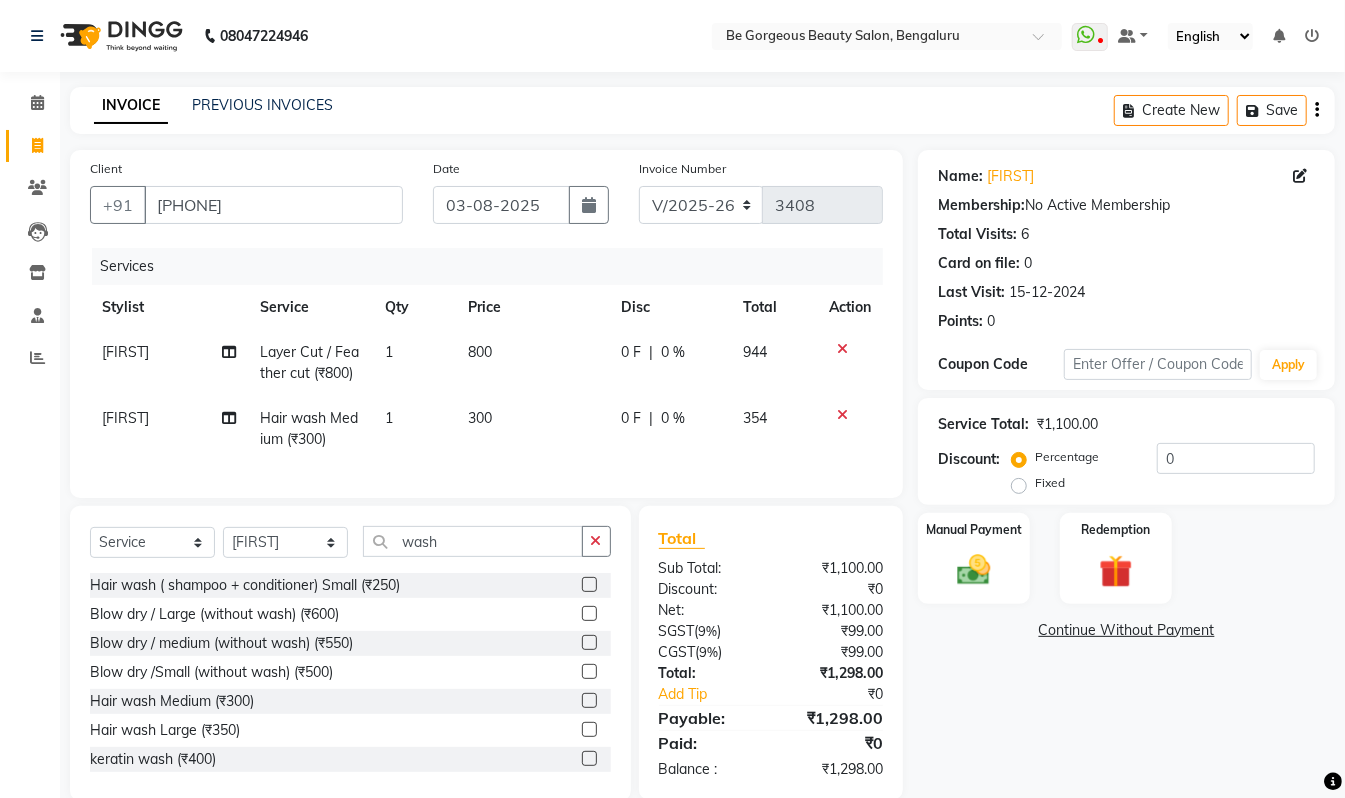 scroll, scrollTop: 53, scrollLeft: 0, axis: vertical 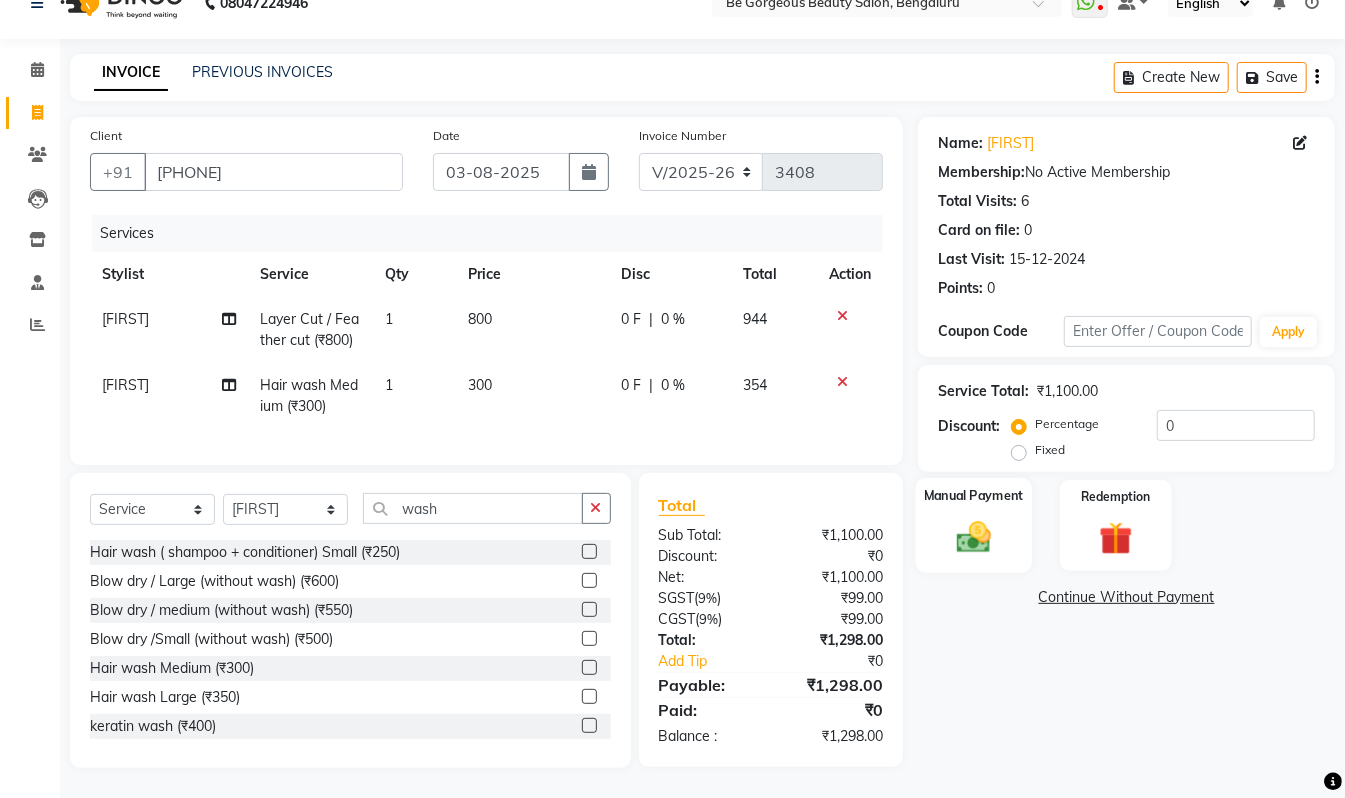 click 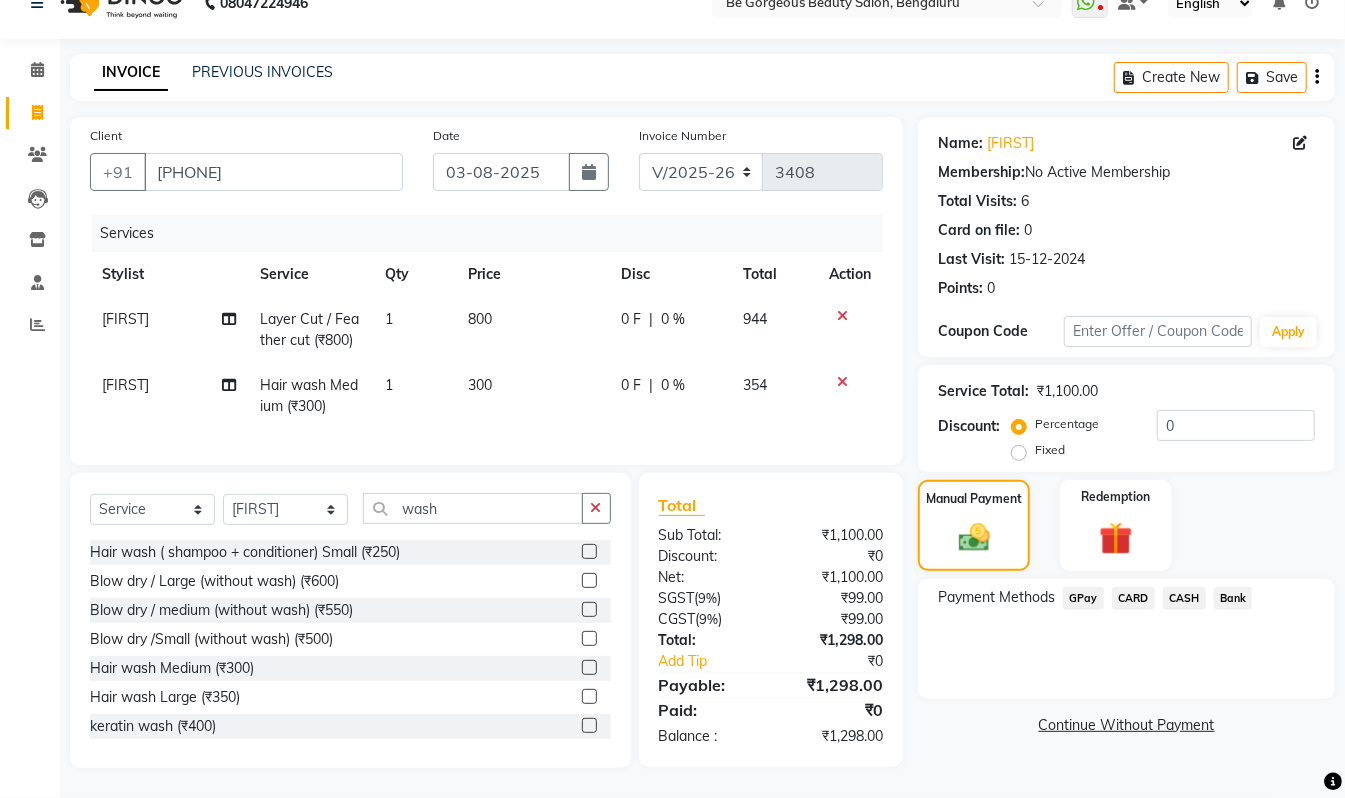 click on "GPay" 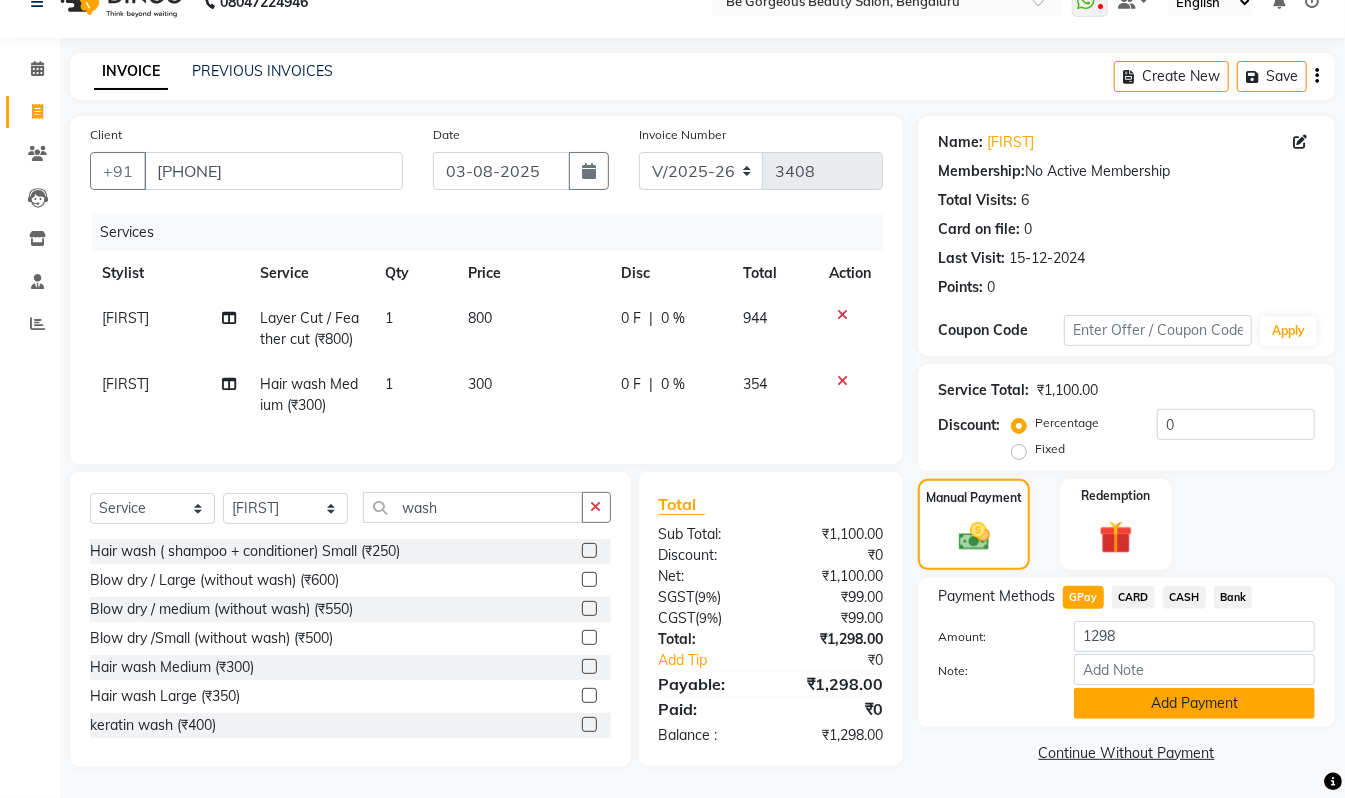 click on "Add Payment" 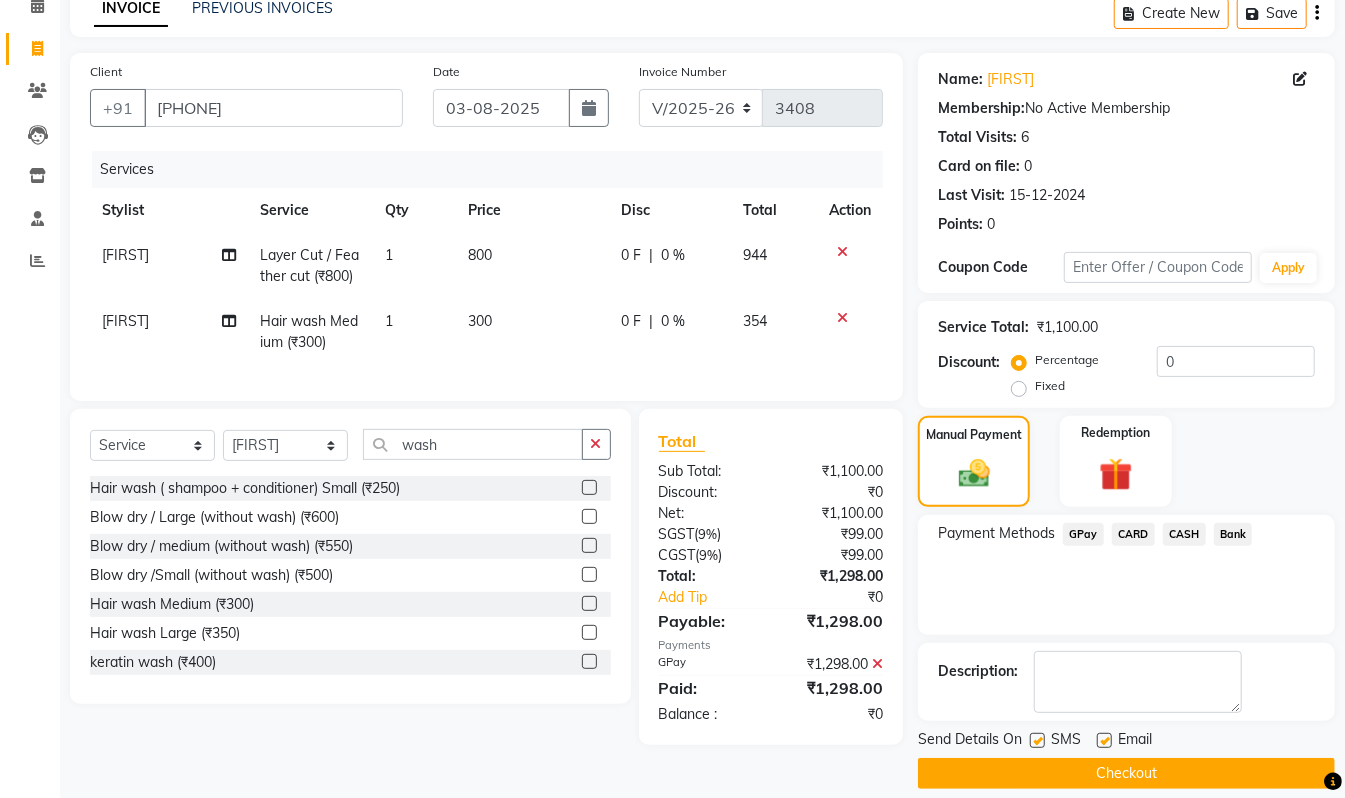scroll, scrollTop: 118, scrollLeft: 0, axis: vertical 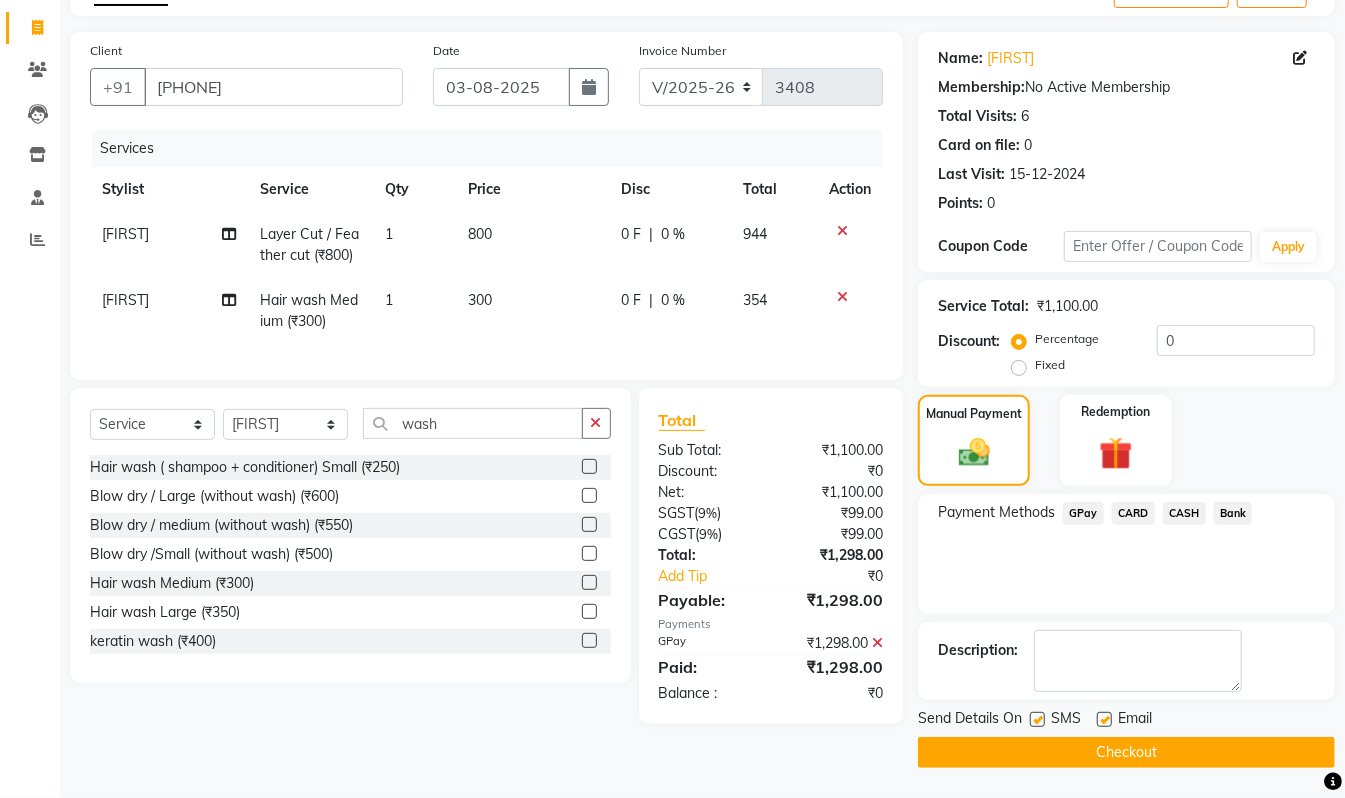 click on "Checkout" 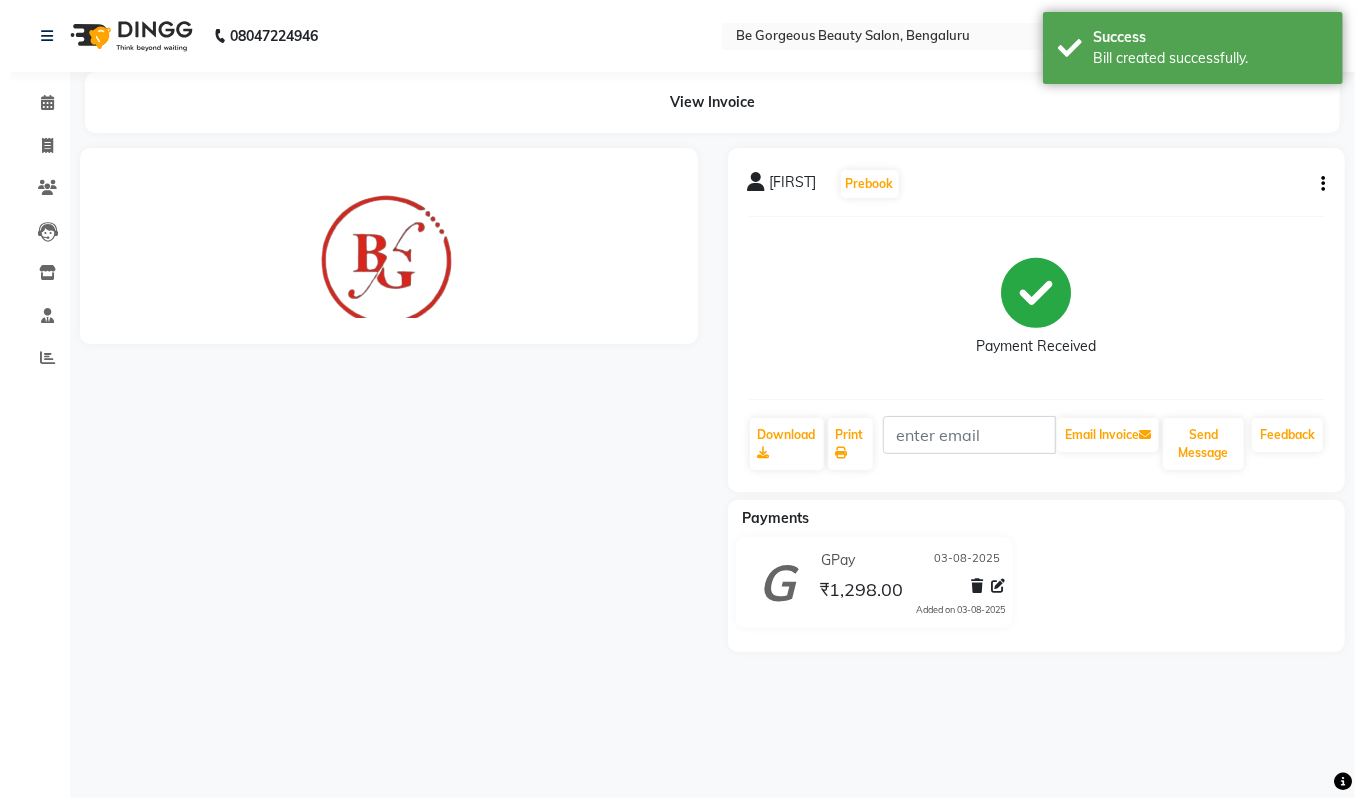 scroll, scrollTop: 0, scrollLeft: 0, axis: both 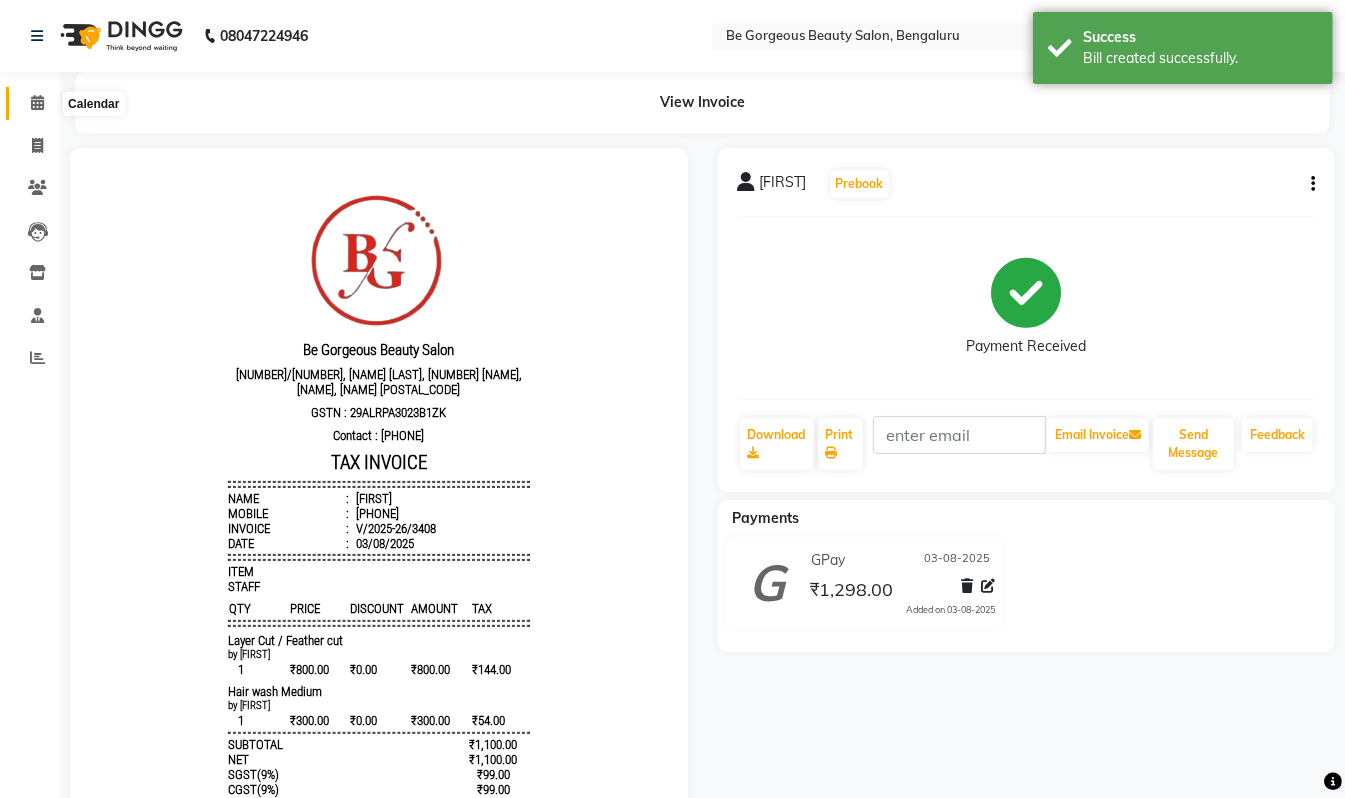 click 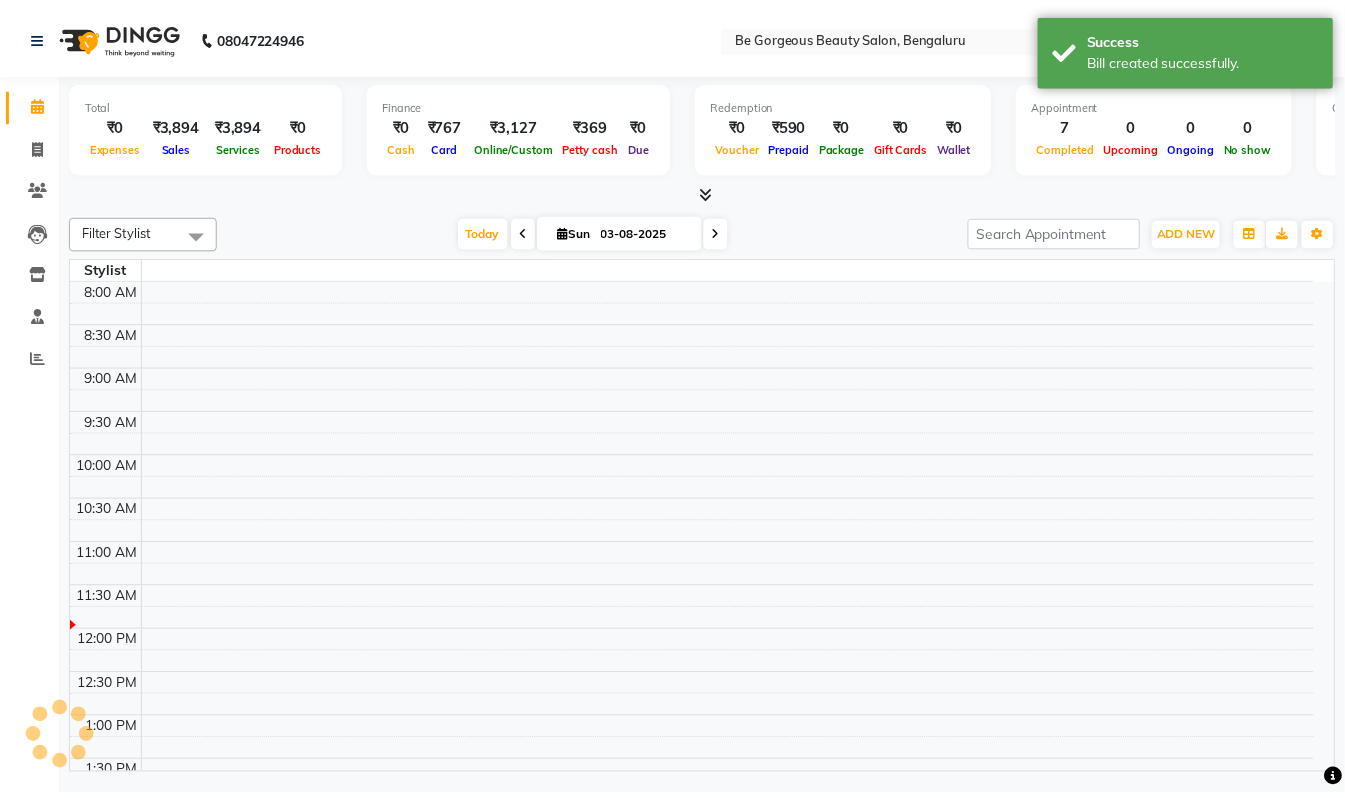 scroll, scrollTop: 0, scrollLeft: 0, axis: both 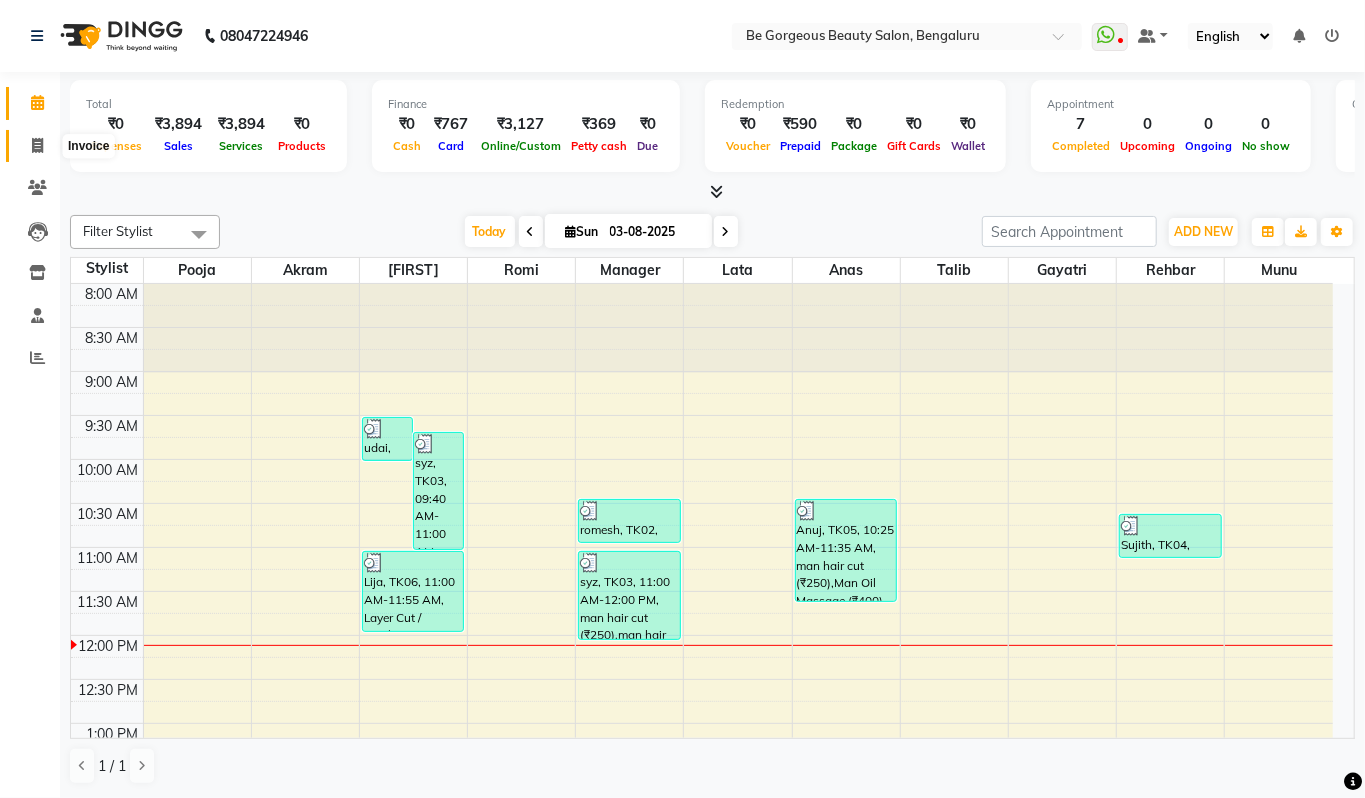 click 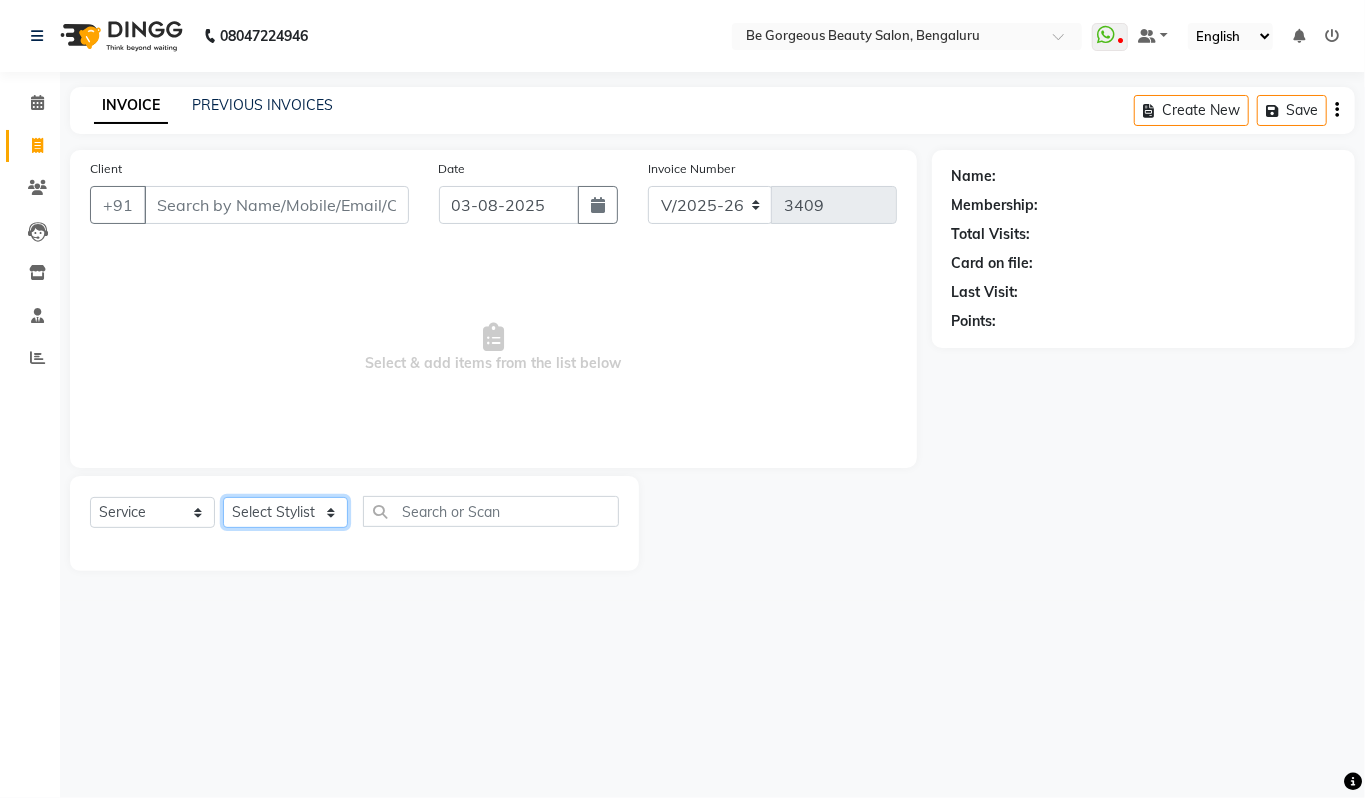 click on "Select Stylist Akram Anas Gayatri lata Manager Munu Pooja Rehbar Romi Talib Wajid" 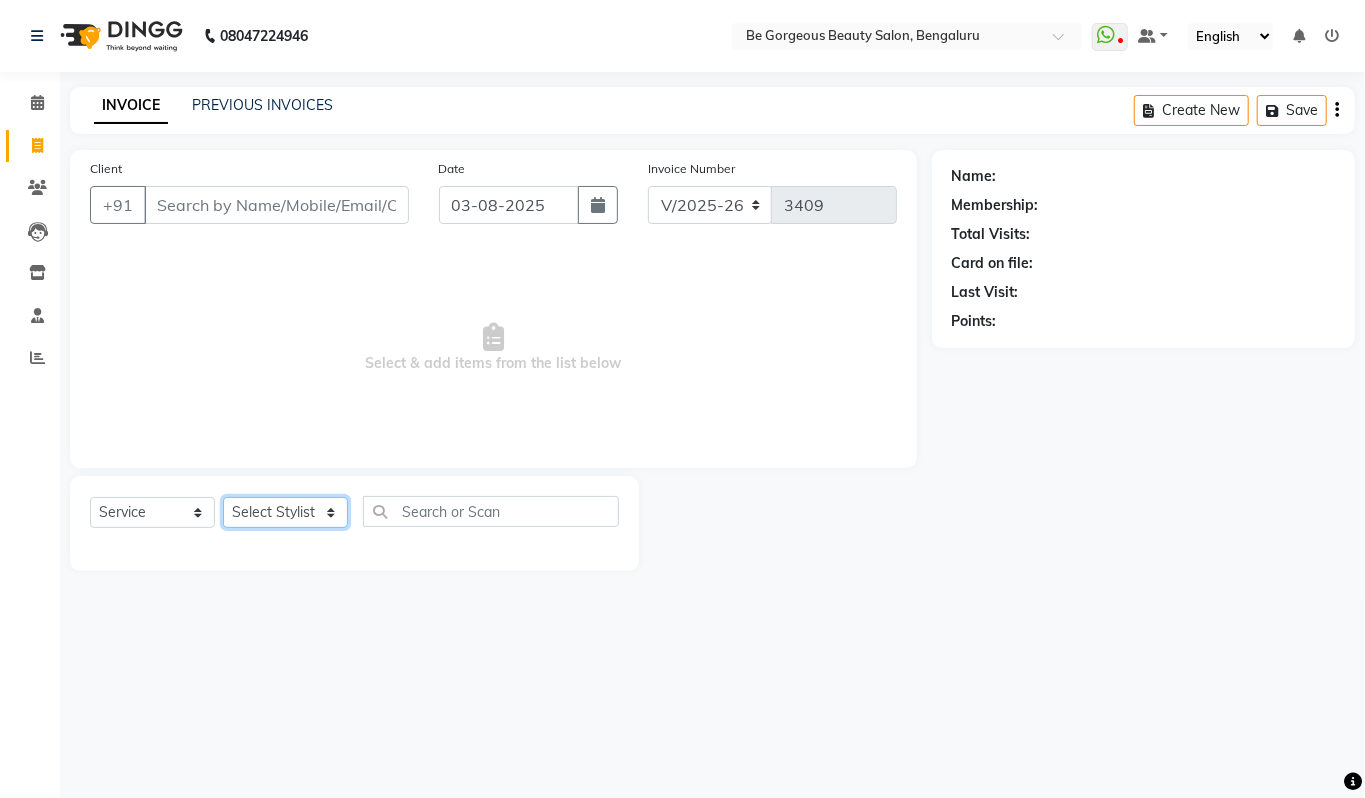 select on "83189" 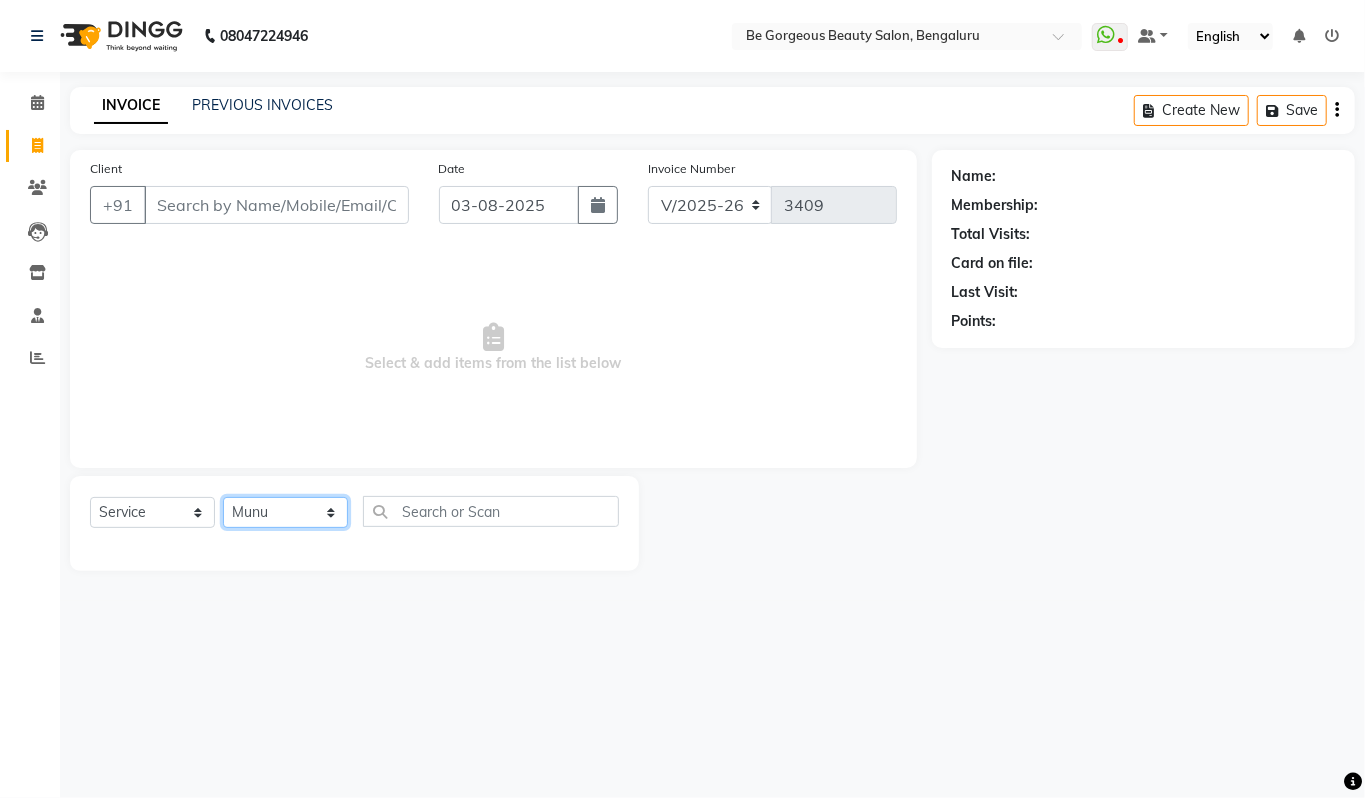 click on "Select Stylist Akram Anas Gayatri lata Manager Munu Pooja Rehbar Romi Talib Wajid" 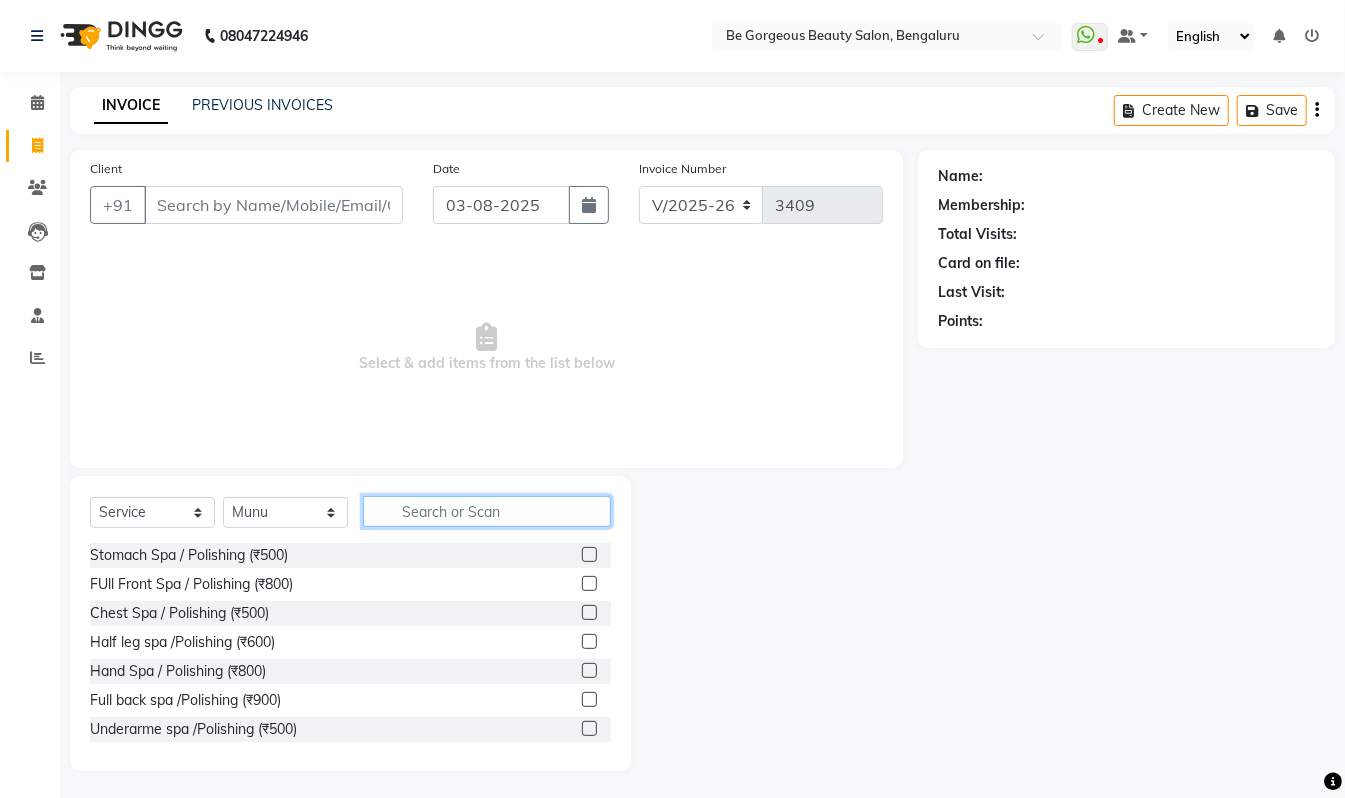 click 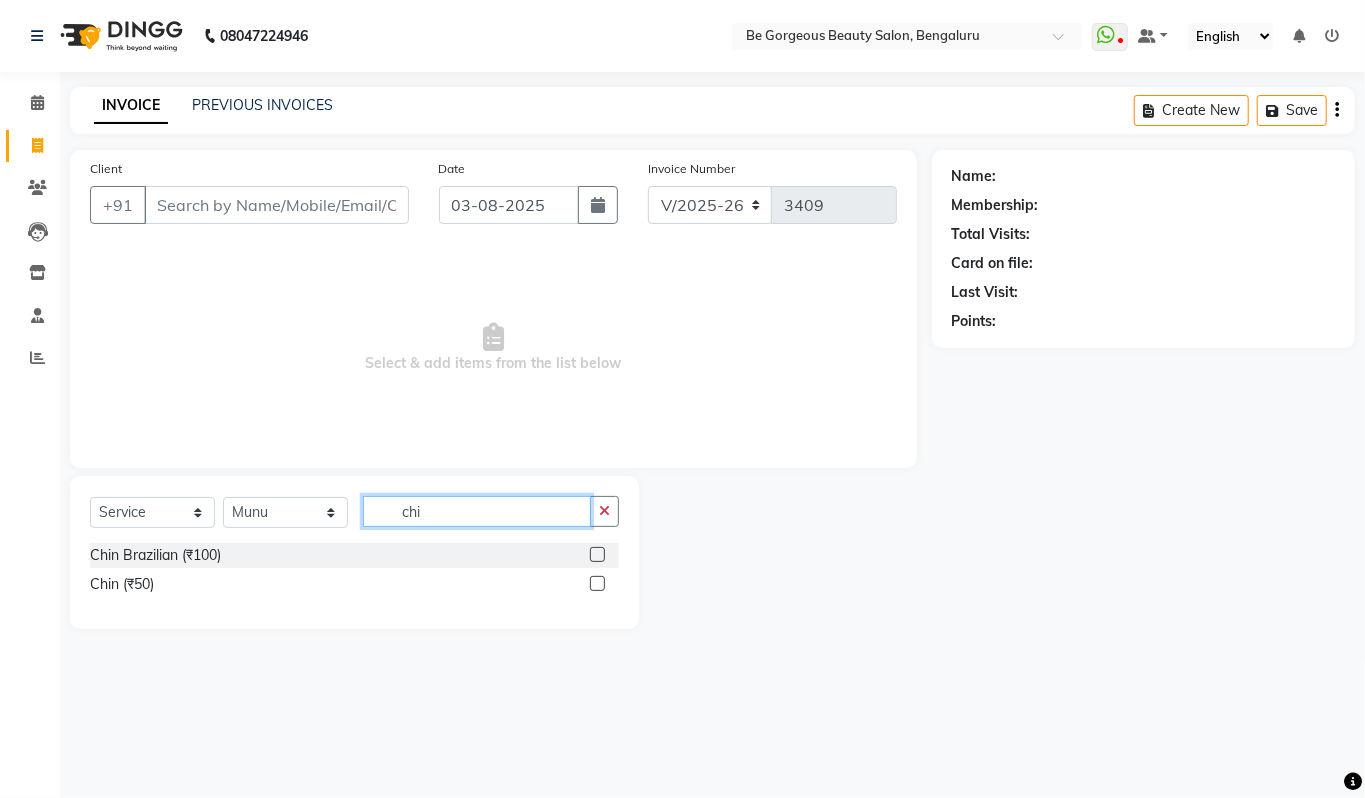 type on "chi" 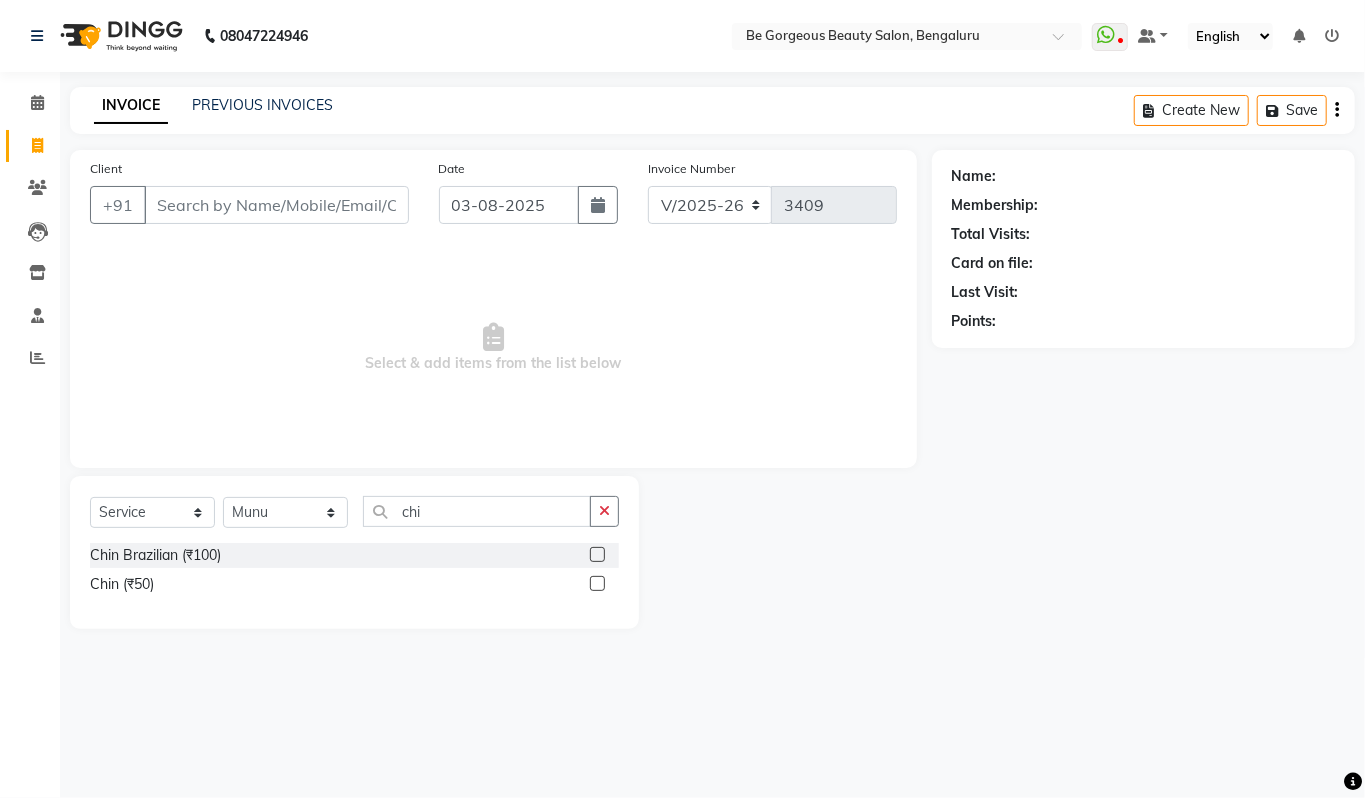 click 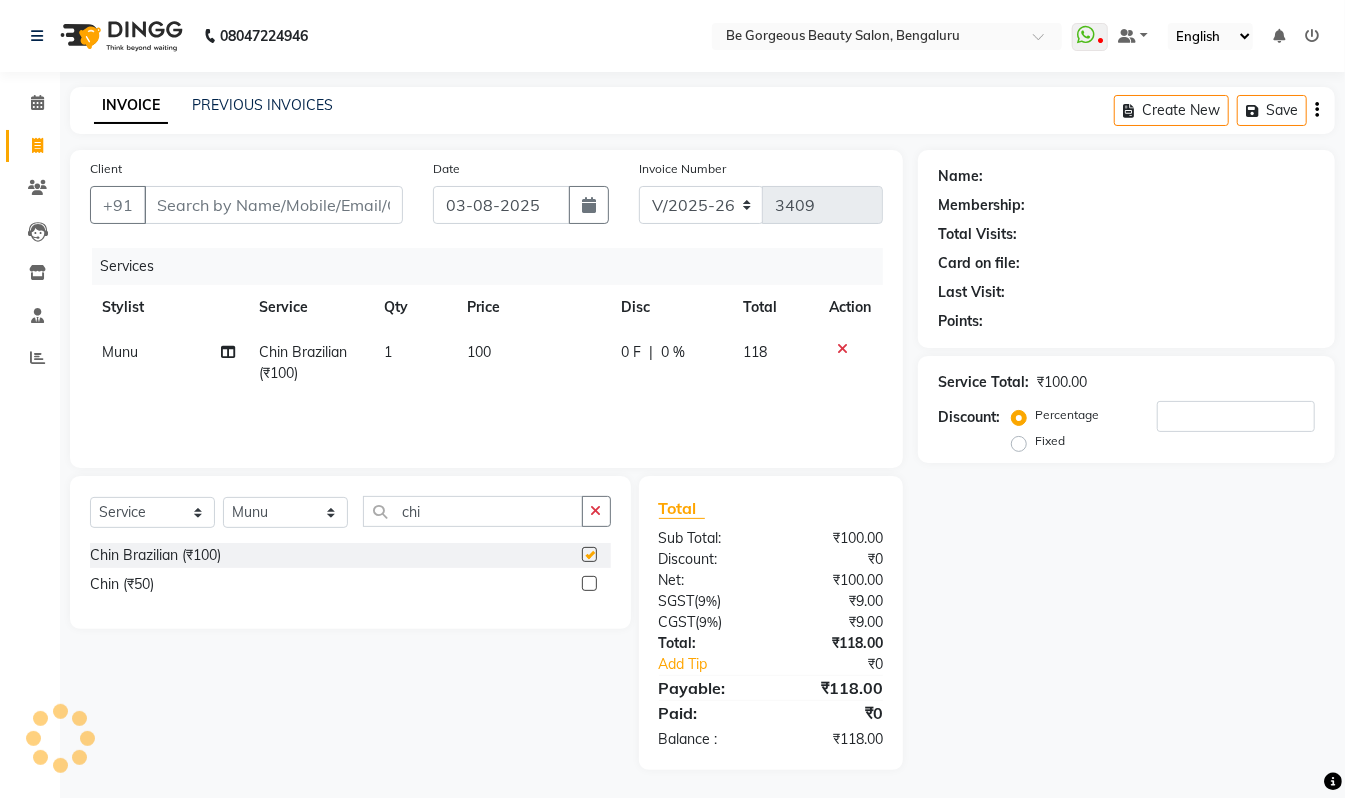 checkbox on "false" 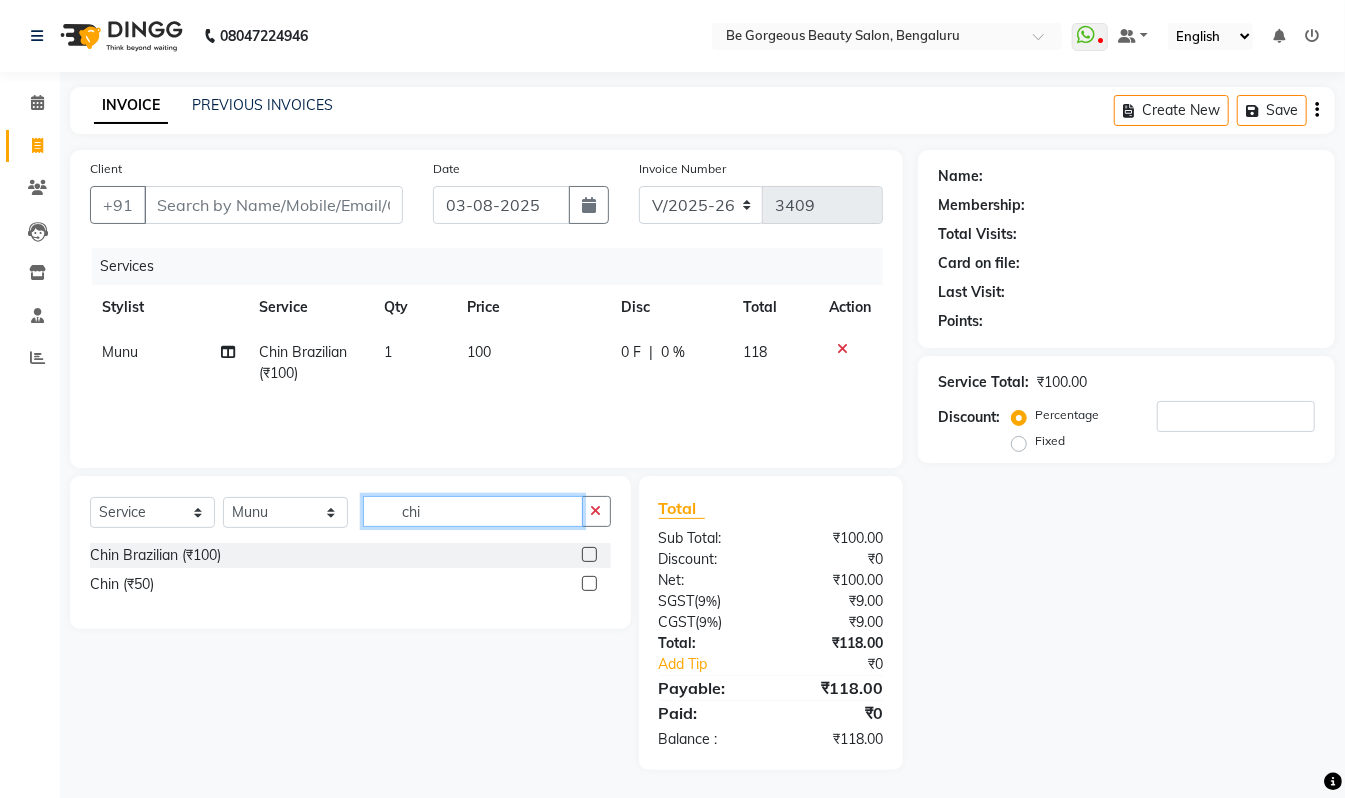 click on "chi" 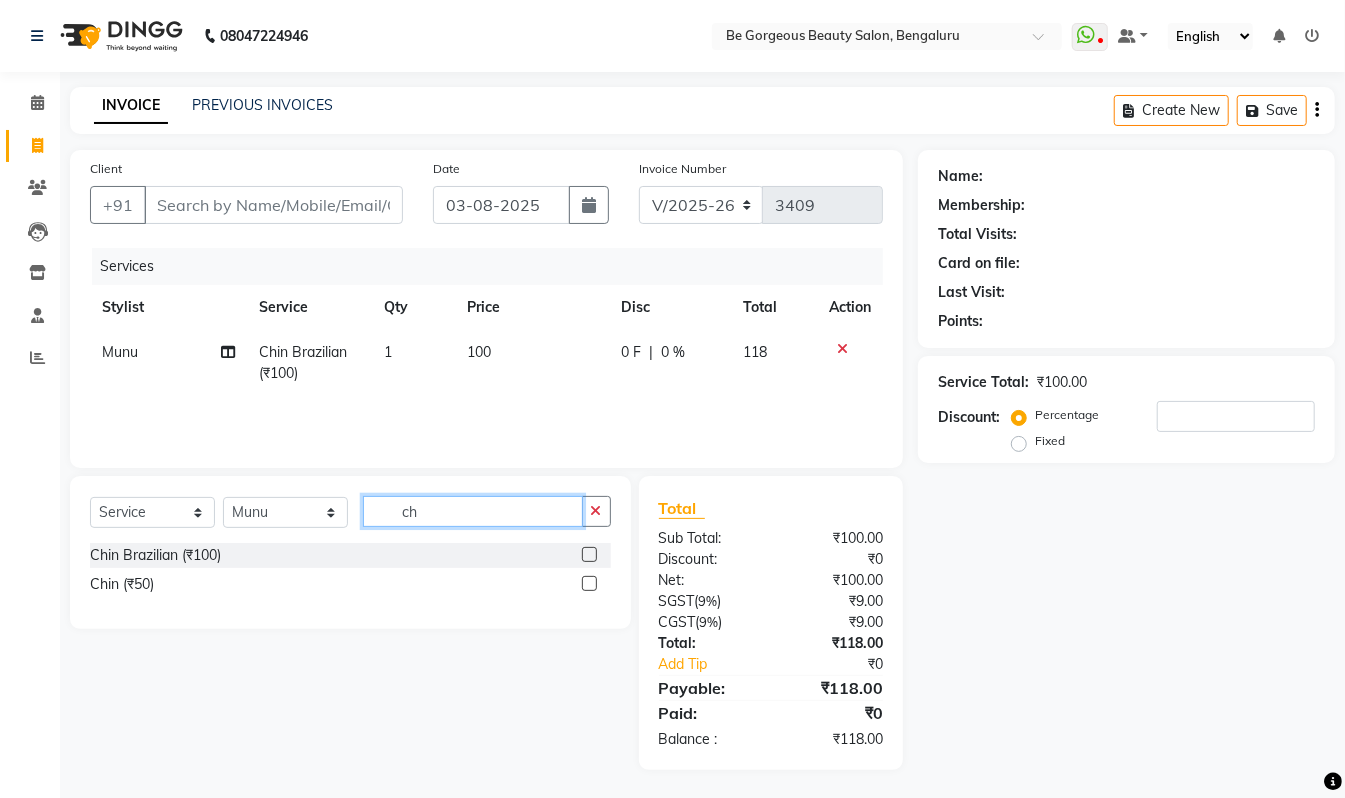 type on "c" 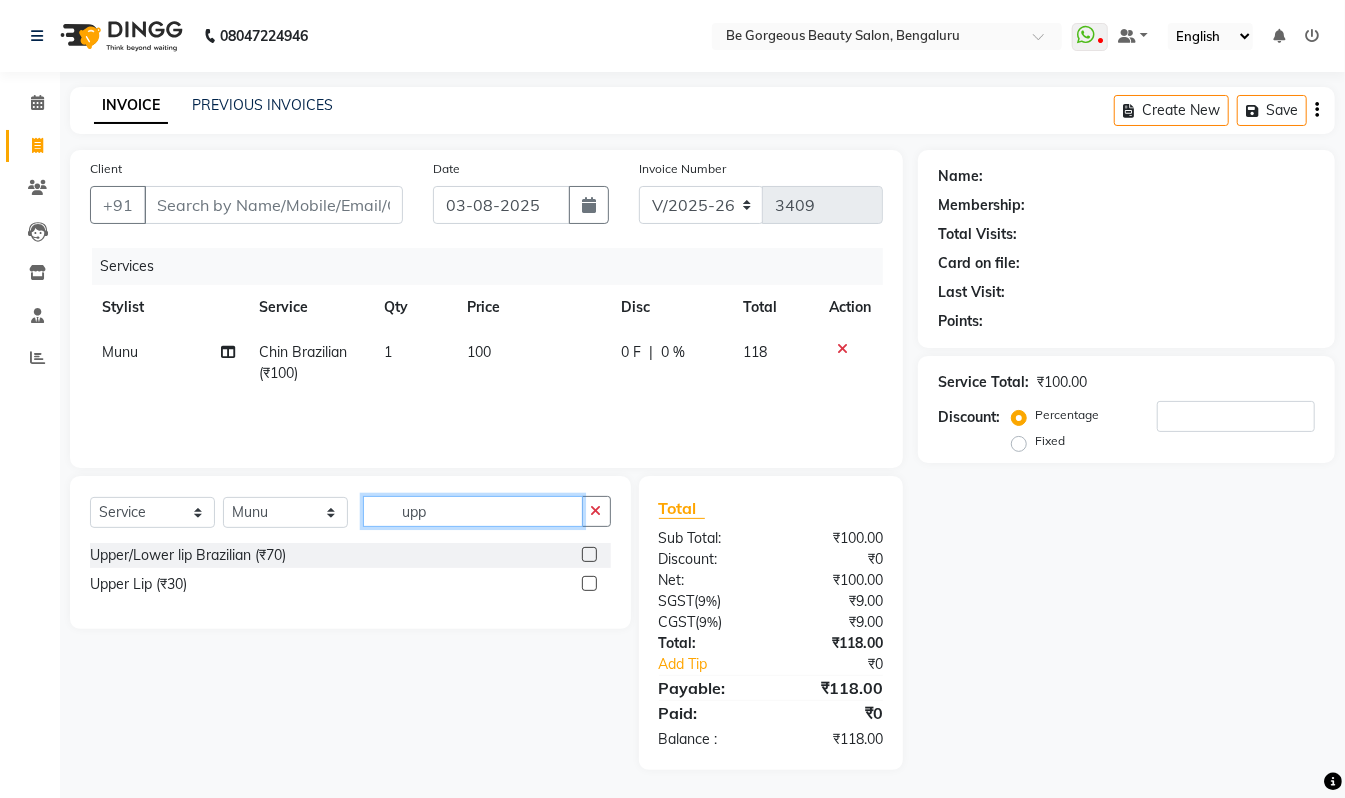 type on "upp" 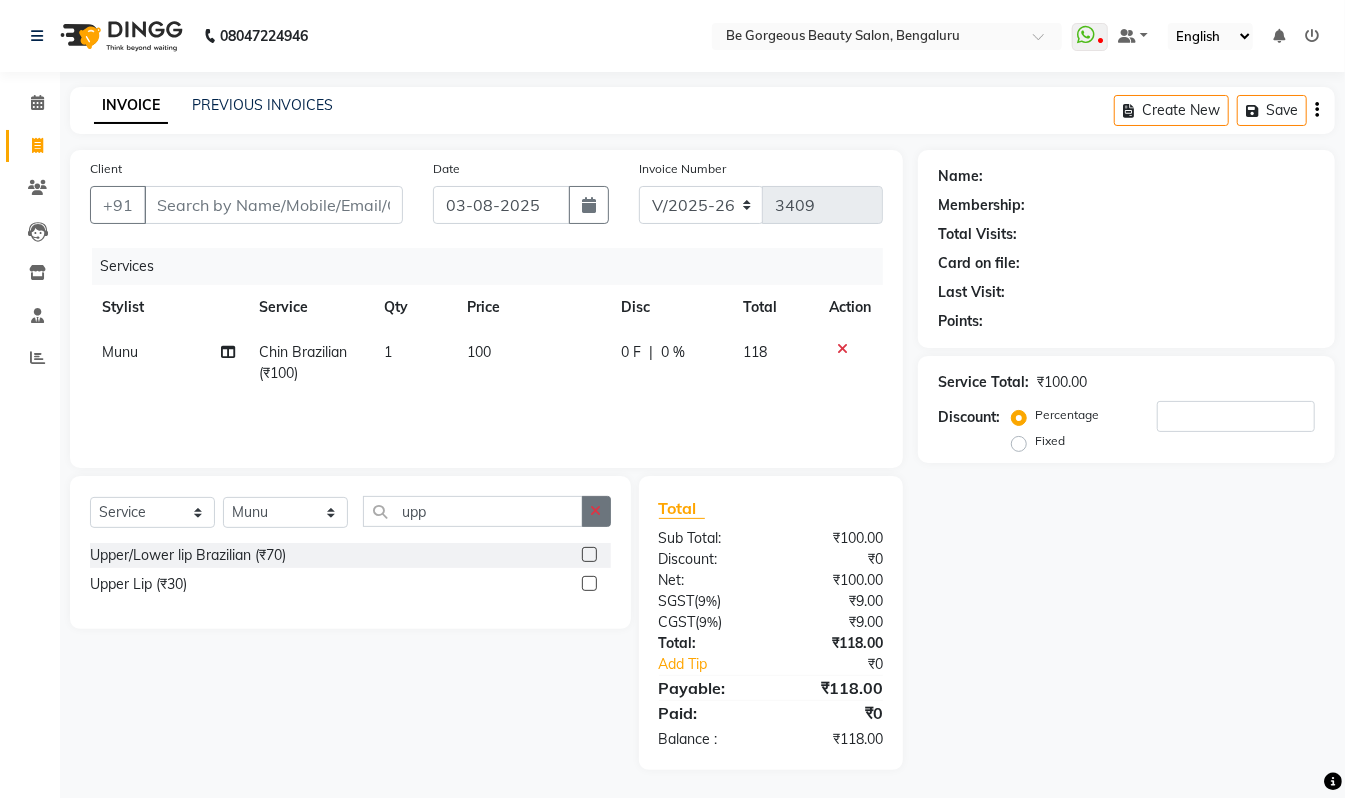 click 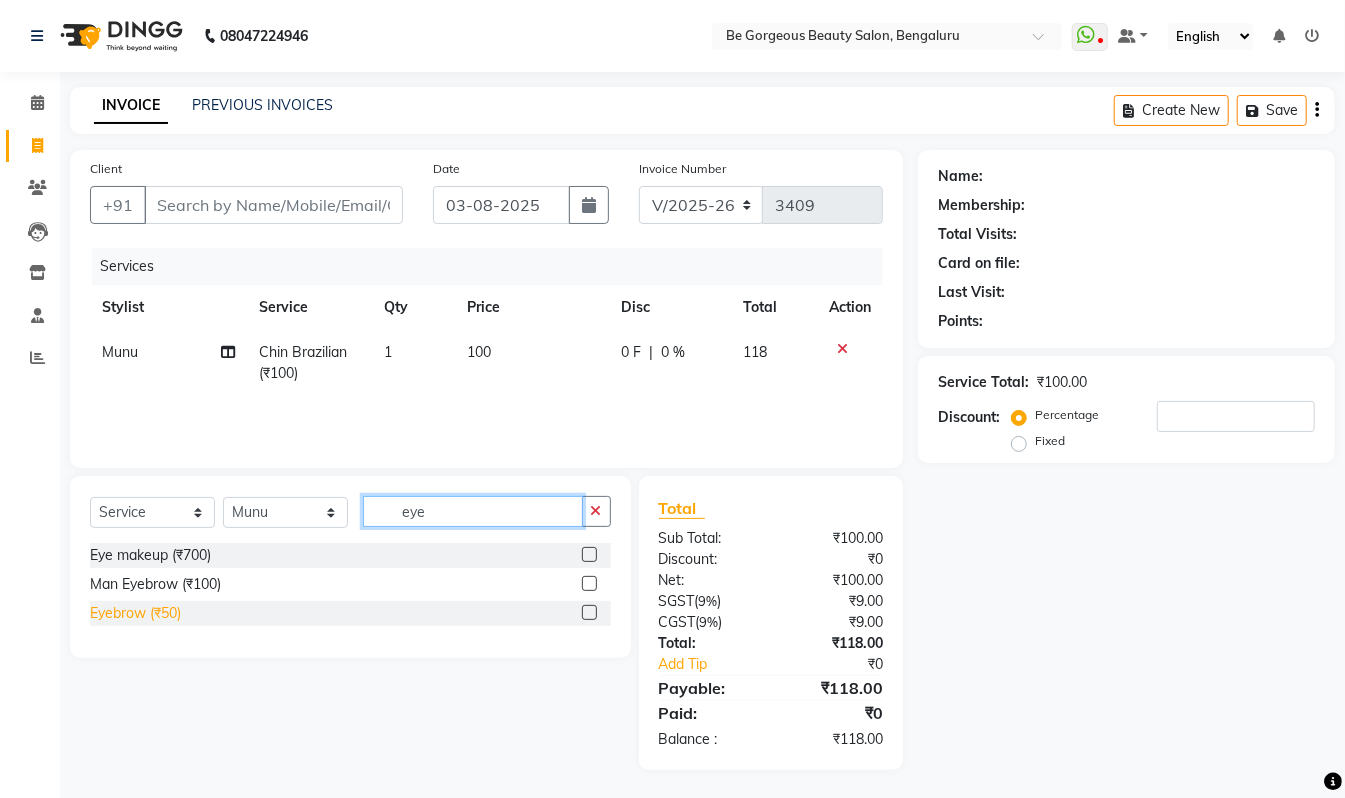 type on "eye" 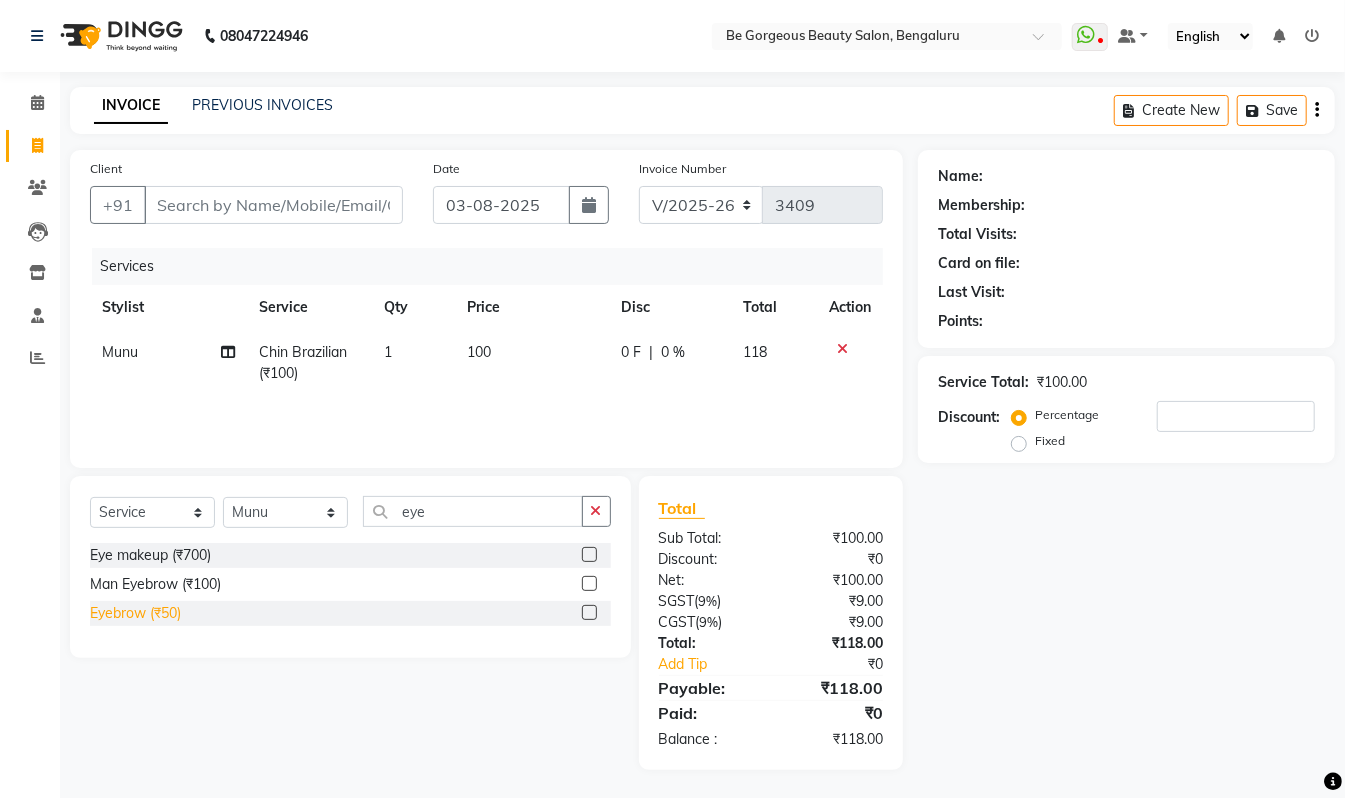 click on "Eyebrow (₹50)" 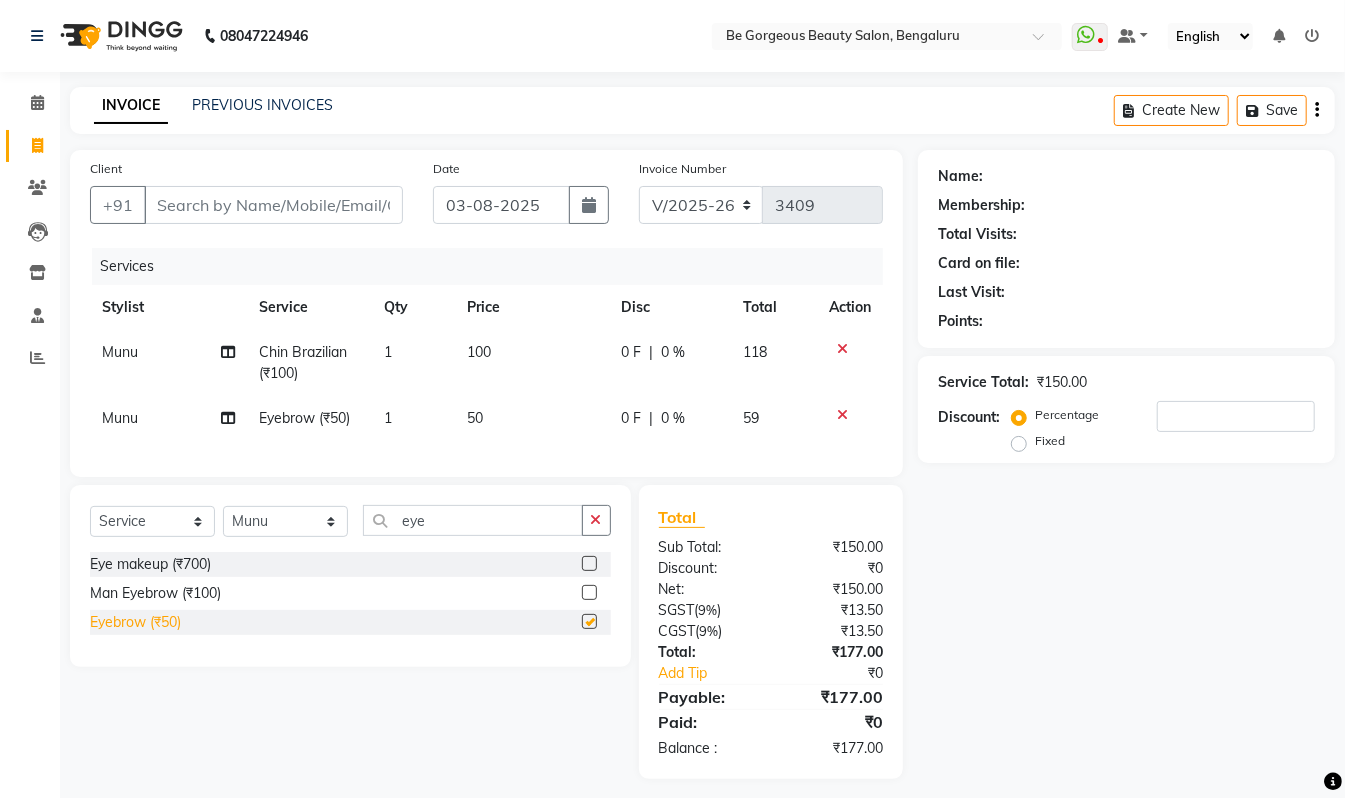 checkbox on "false" 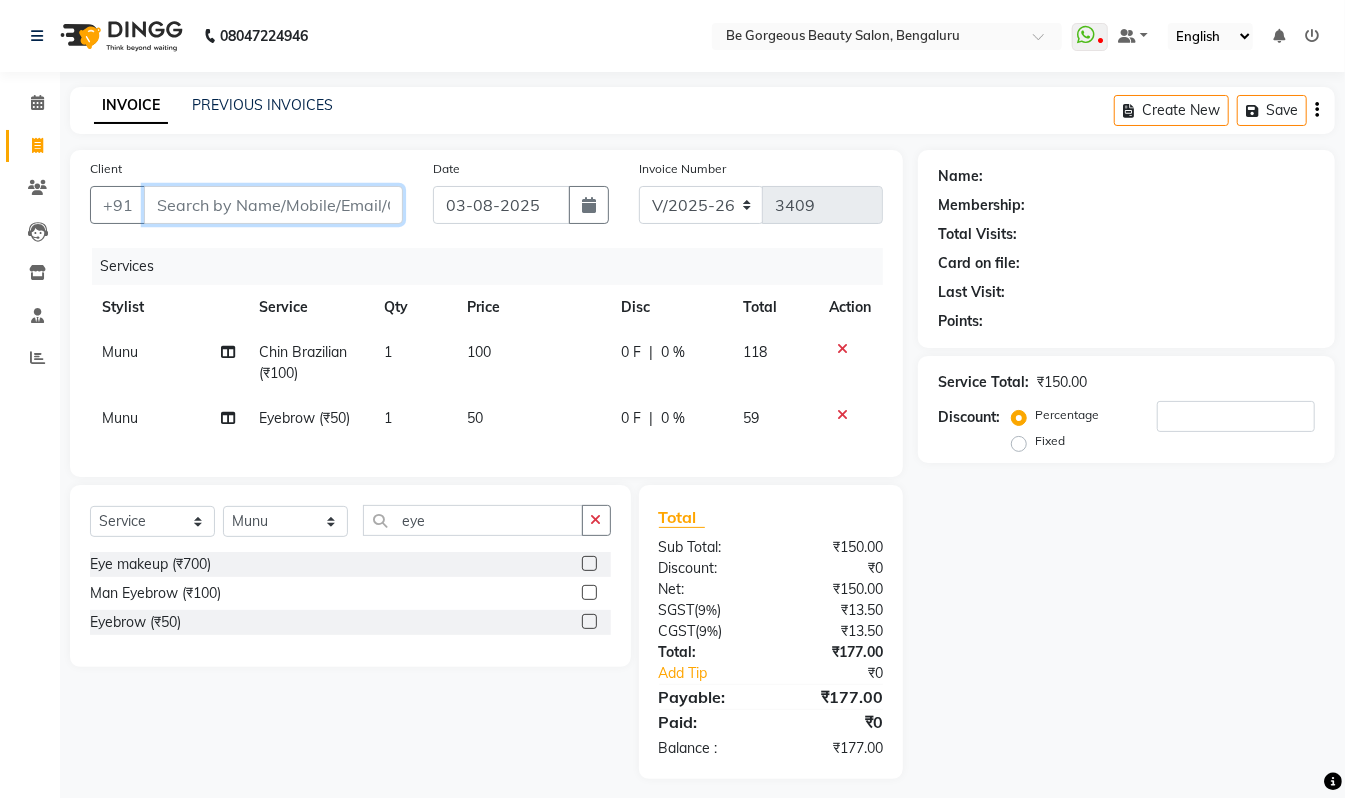 click on "Client" at bounding box center (273, 205) 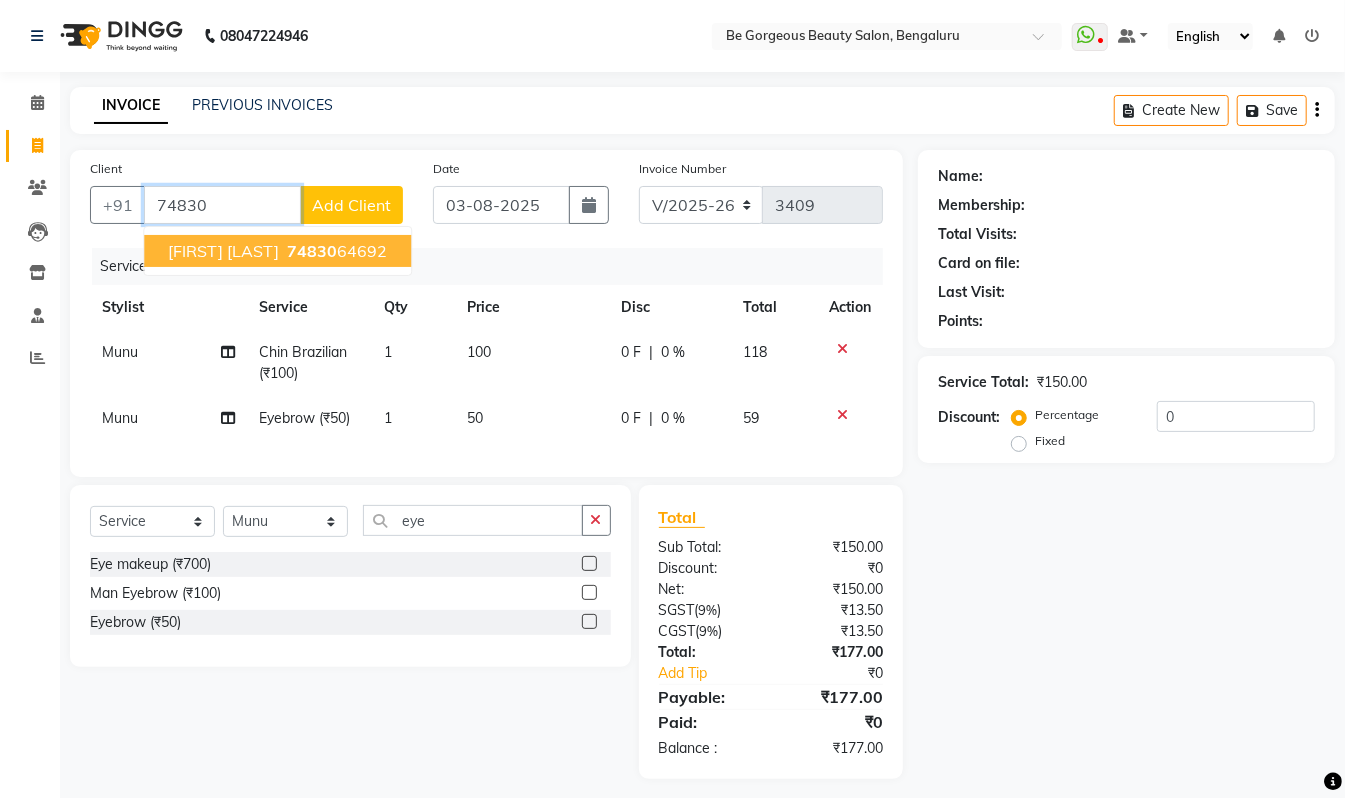click on "74830" at bounding box center (312, 251) 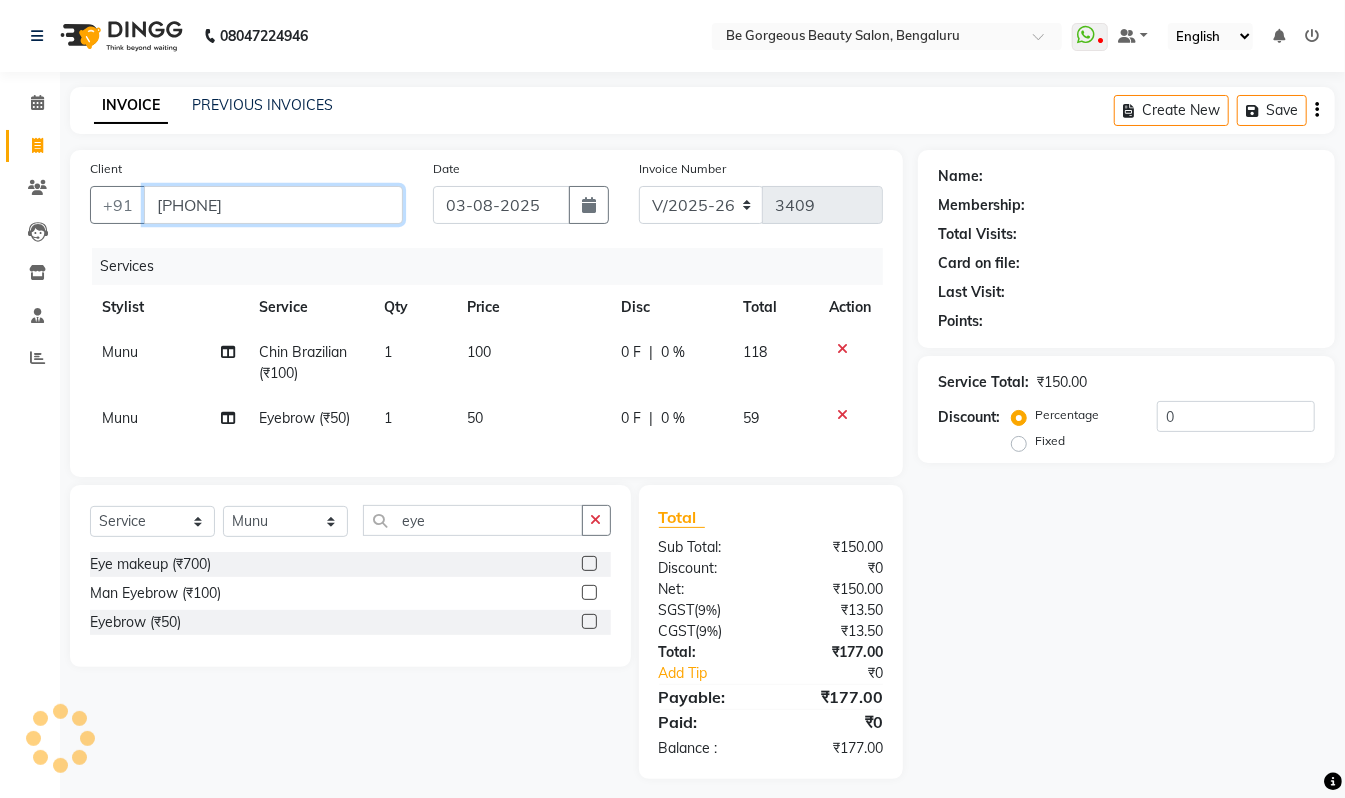 type on "7483064692" 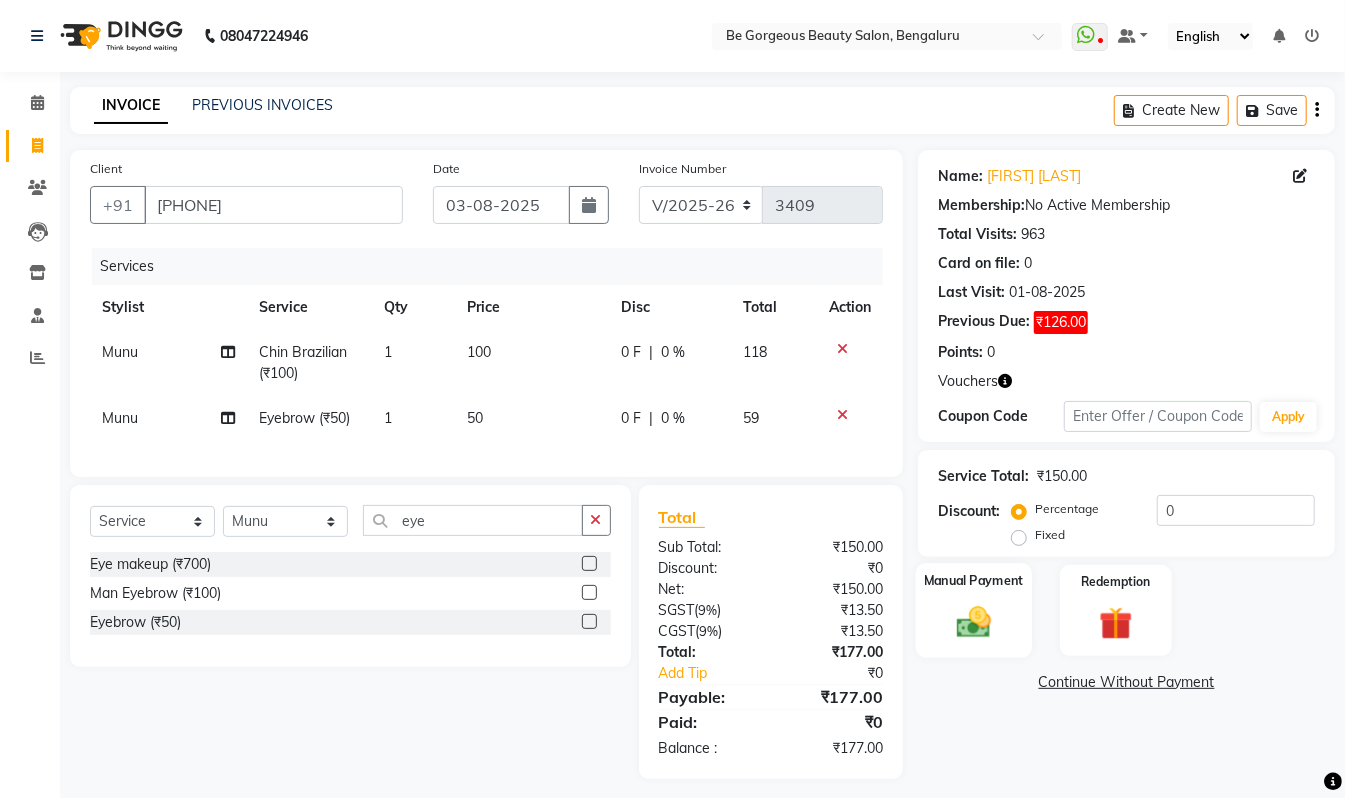 click 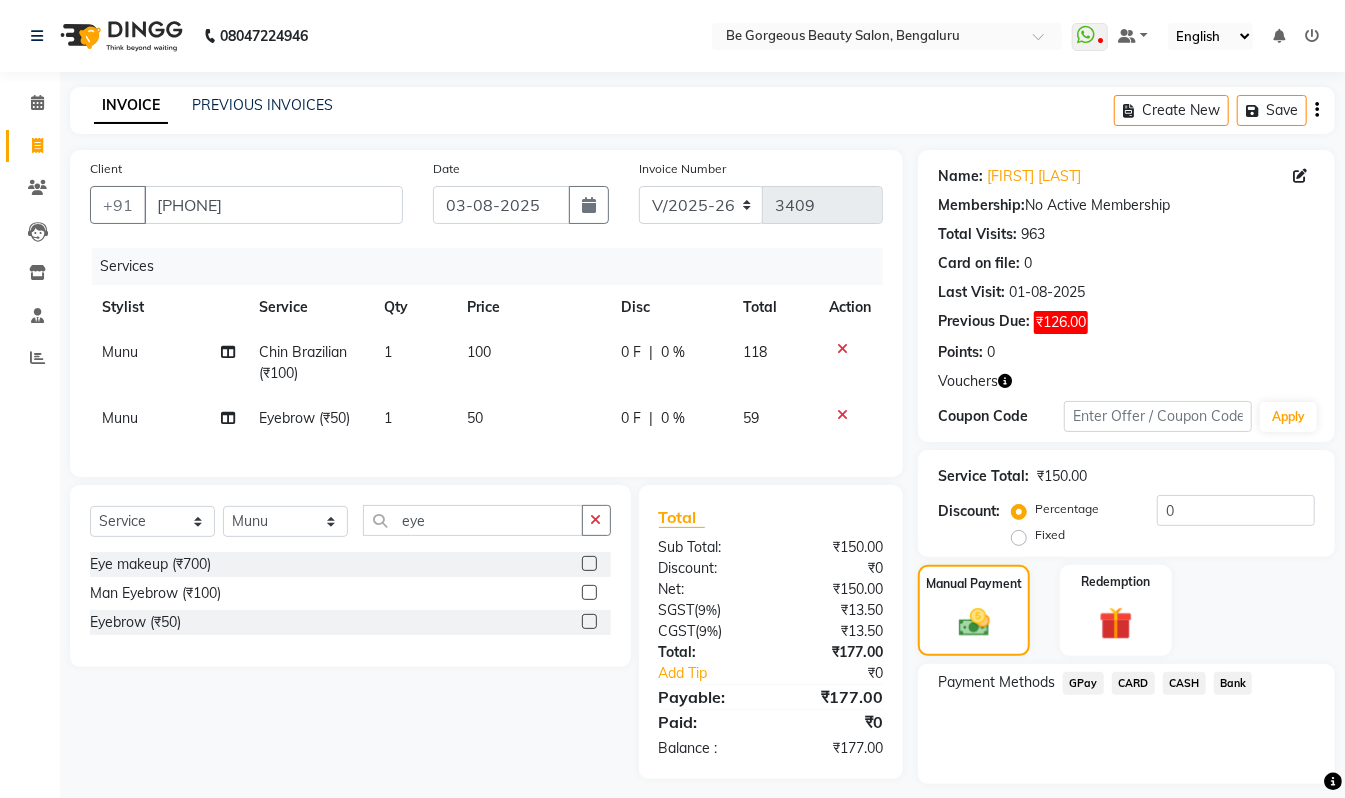 click on "CASH" 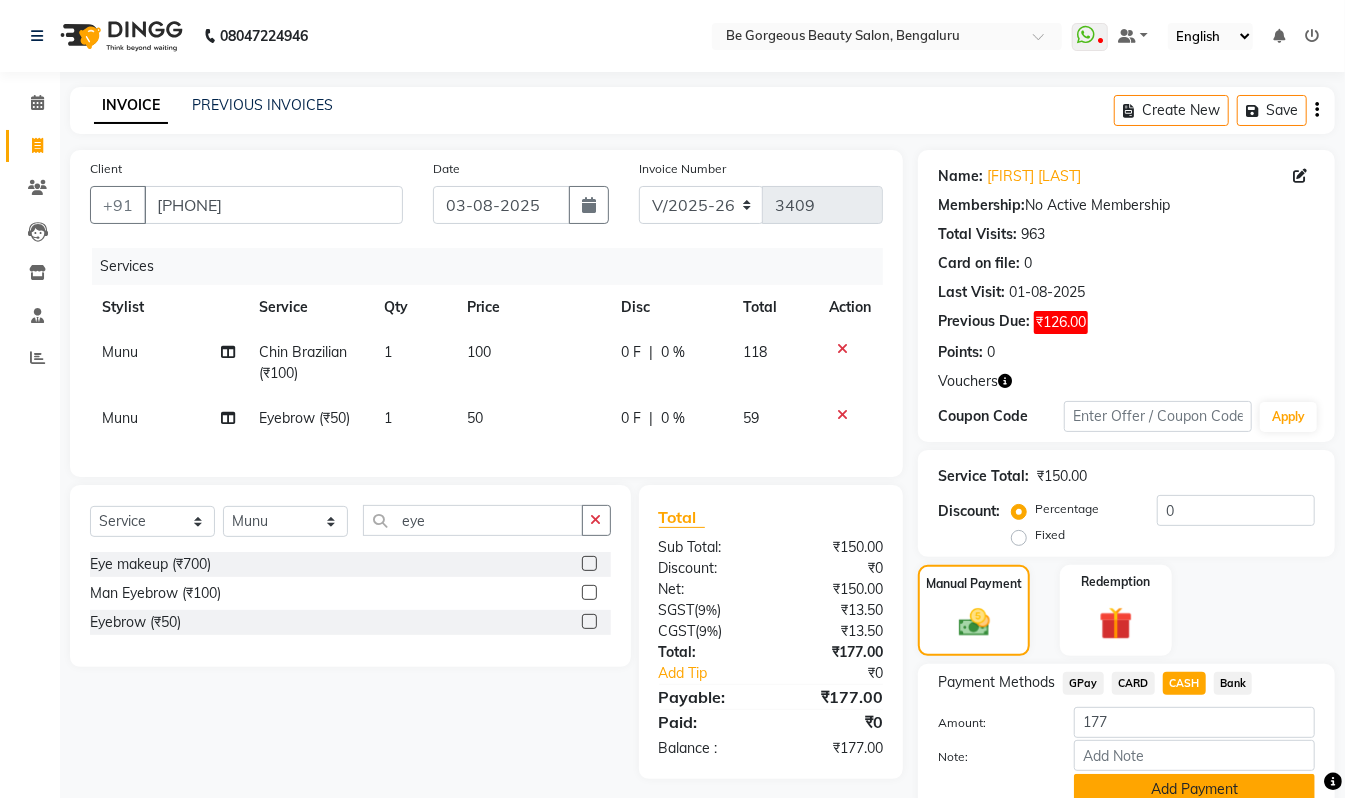 click on "Add Payment" 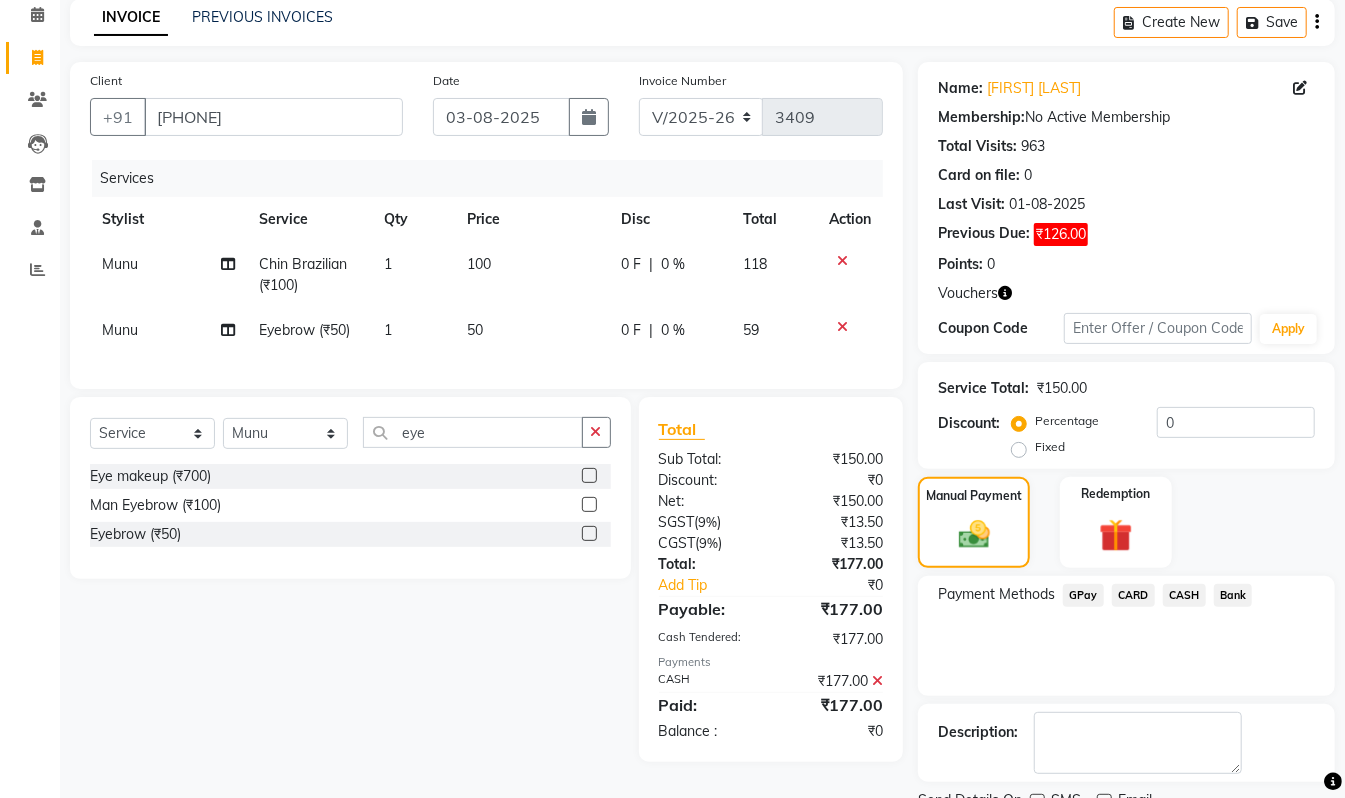 scroll, scrollTop: 170, scrollLeft: 0, axis: vertical 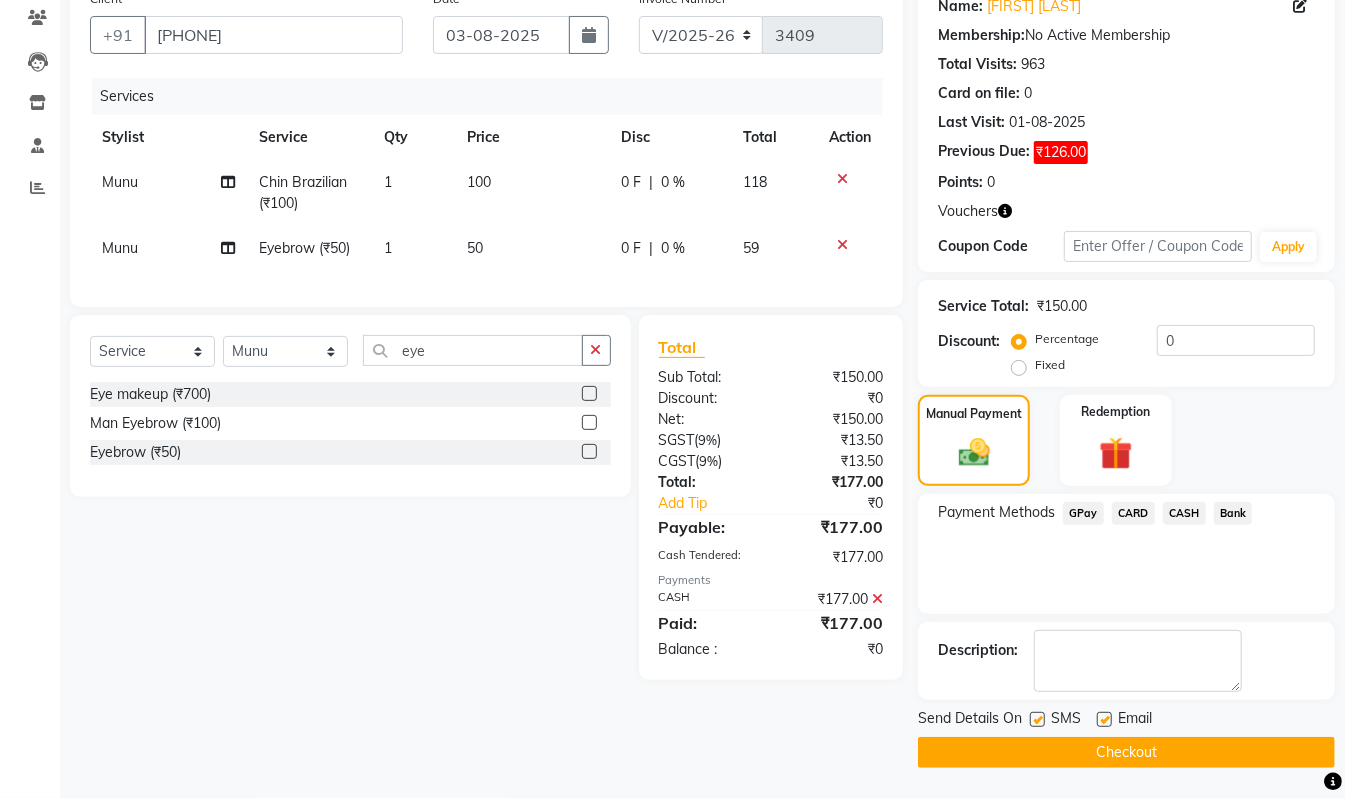 click on "Checkout" 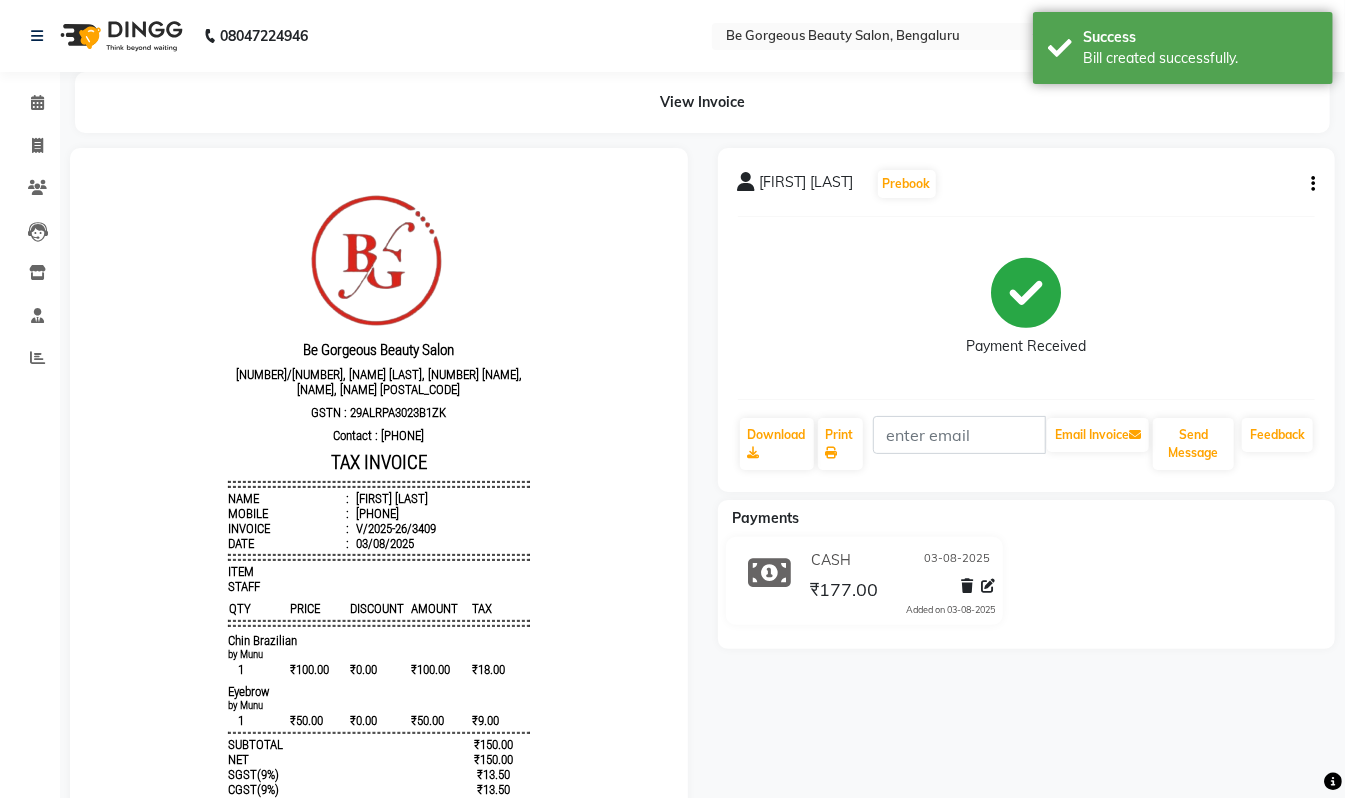 scroll, scrollTop: 0, scrollLeft: 0, axis: both 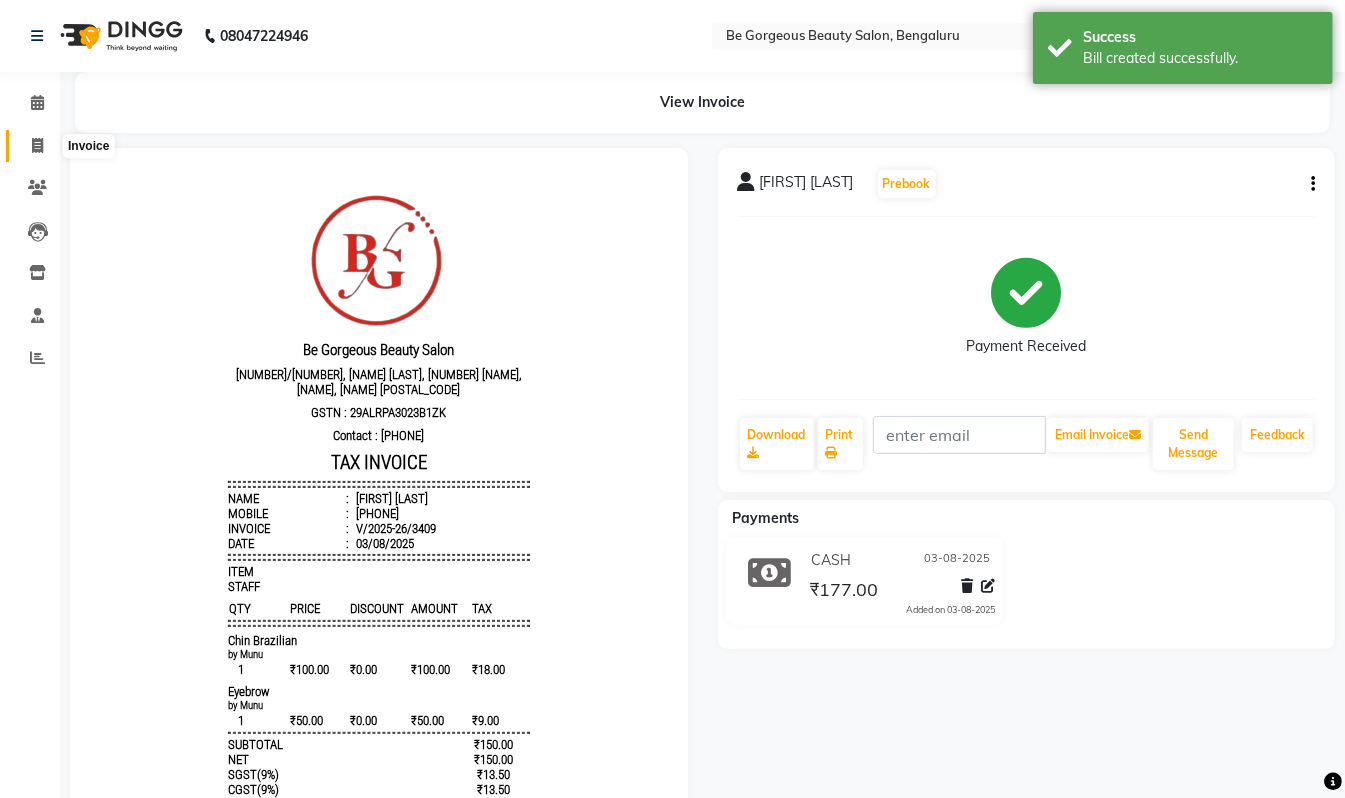 click 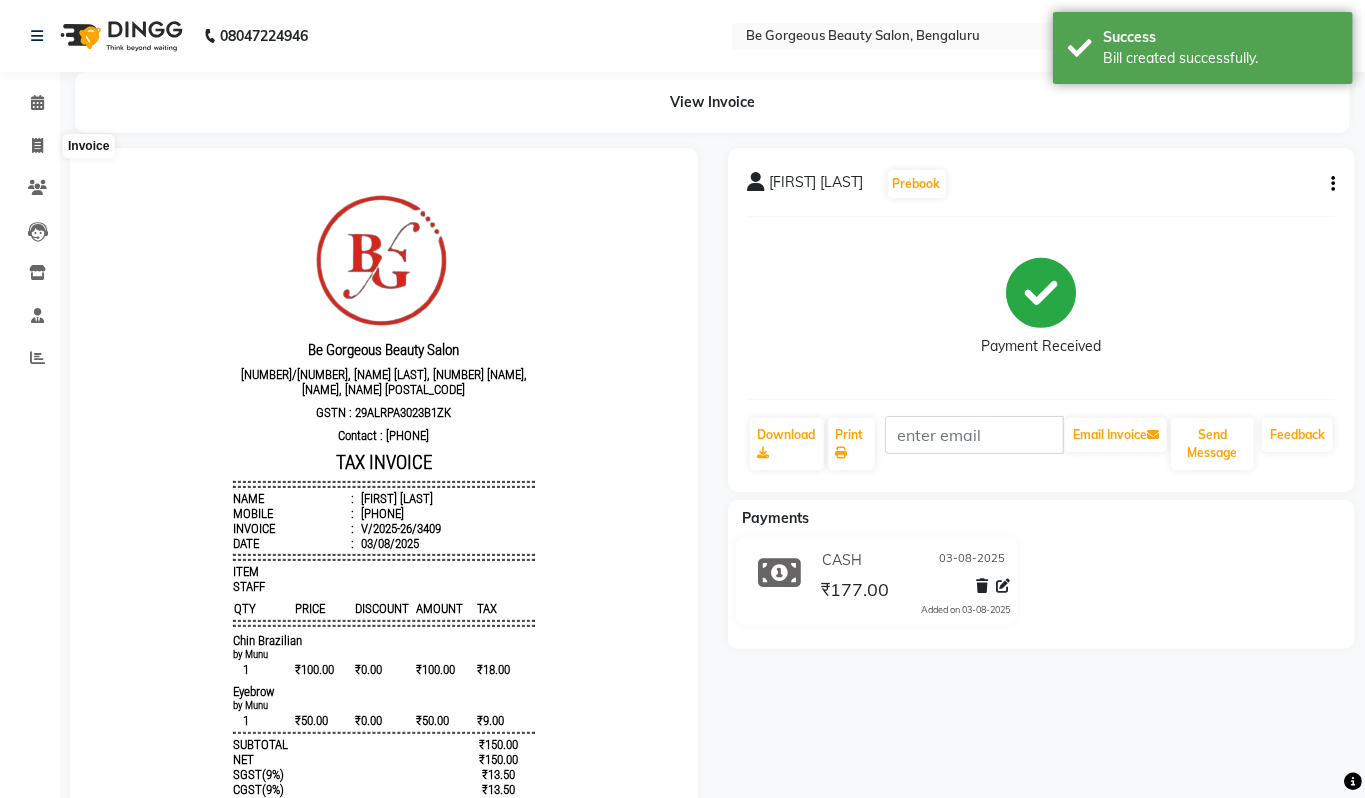 select on "5405" 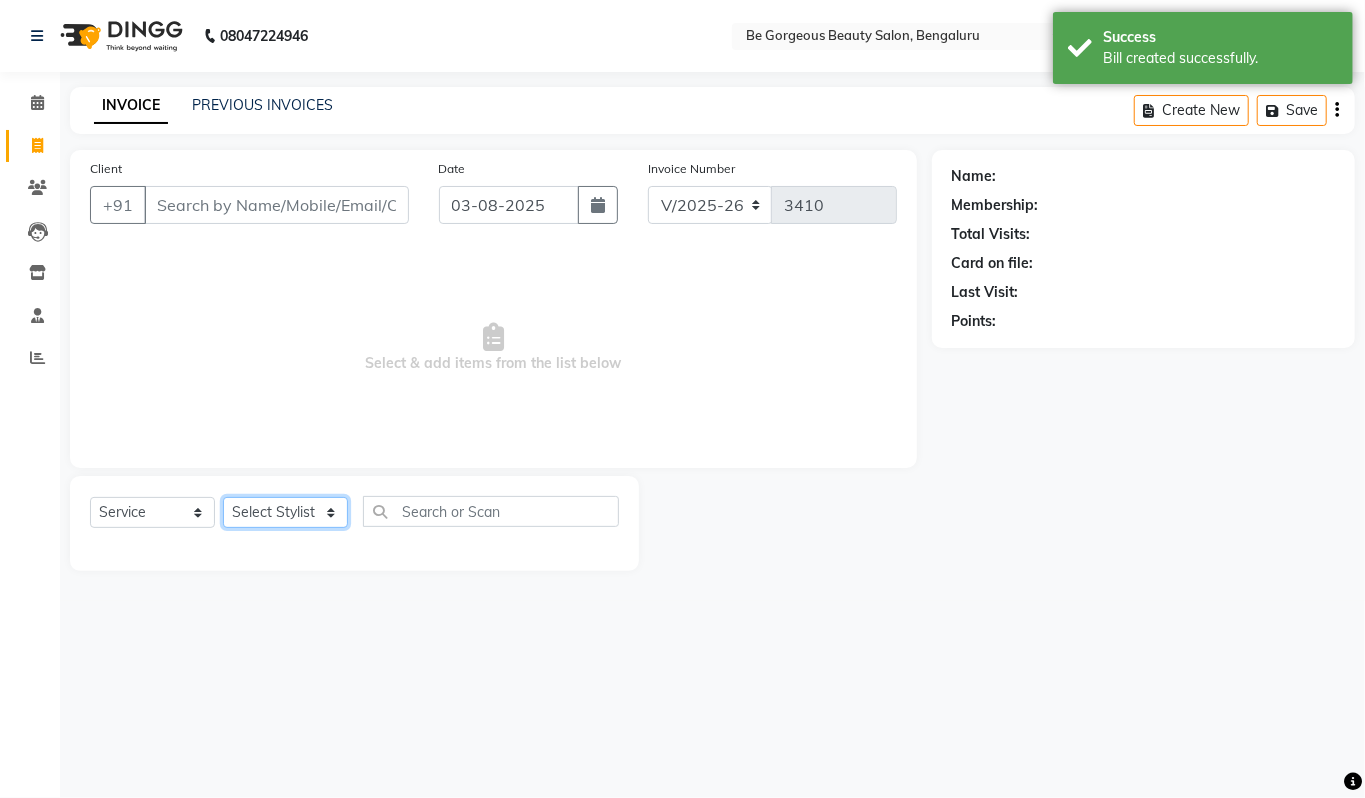 click on "Select Stylist Akram Anas Gayatri lata Manager Munu Pooja Rehbar Romi Talib Wajid" 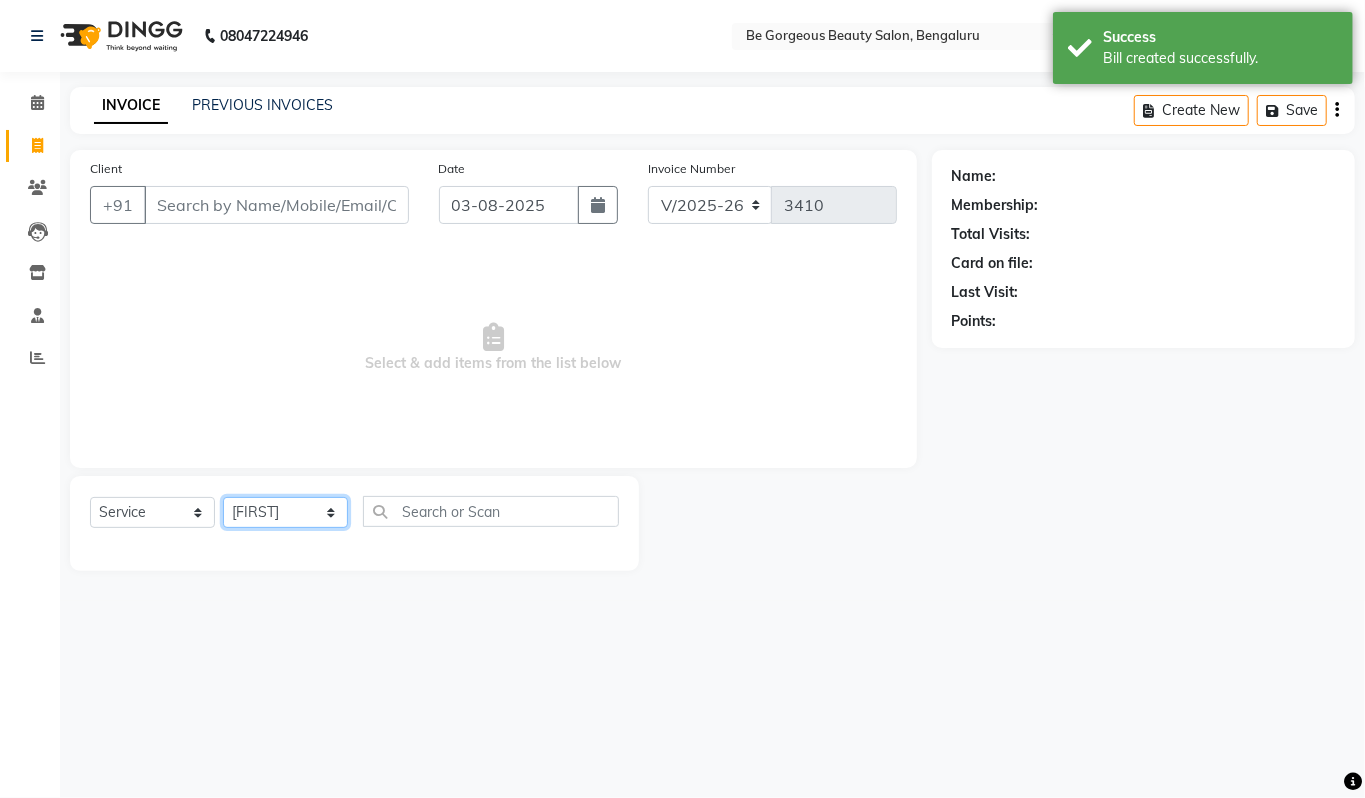 click on "Select Stylist Akram Anas Gayatri lata Manager Munu Pooja Rehbar Romi Talib Wajid" 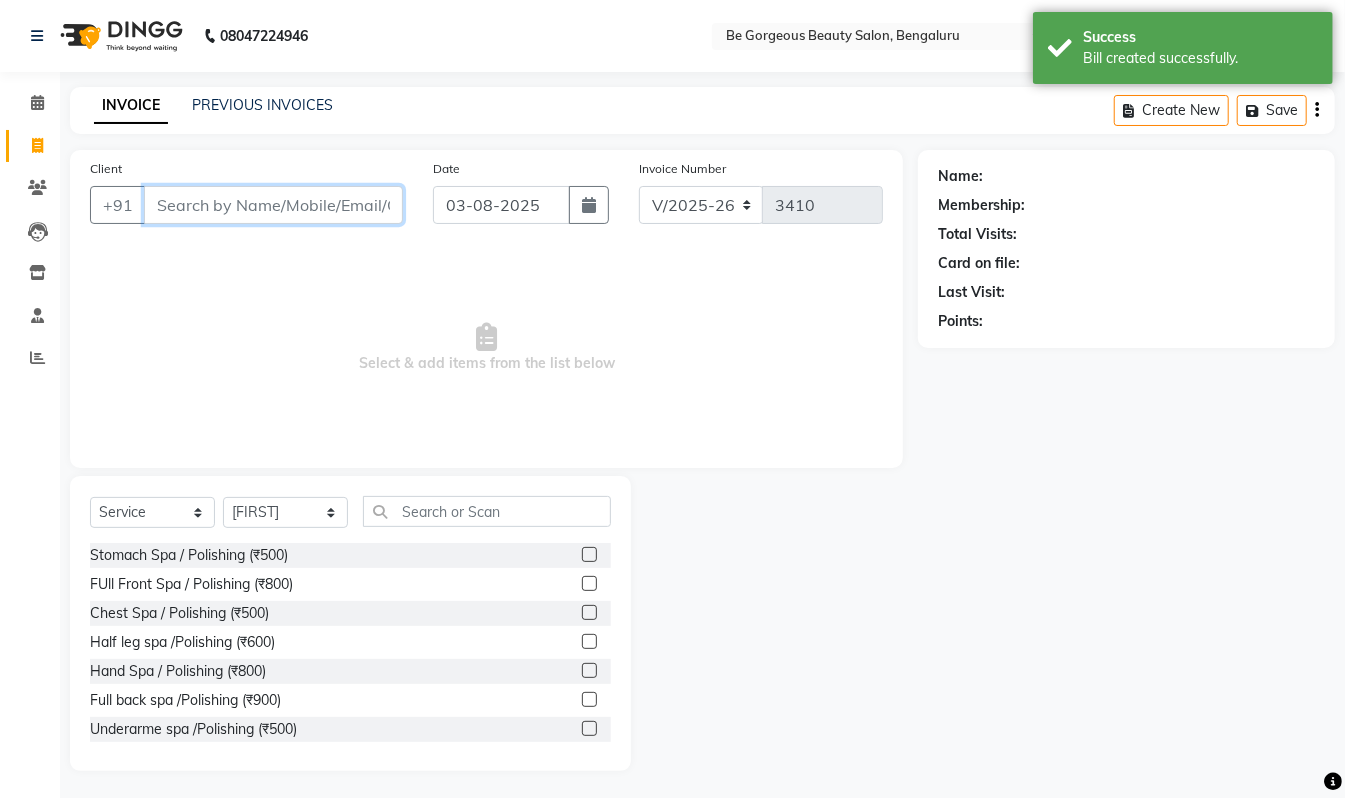 click on "Client" at bounding box center [273, 205] 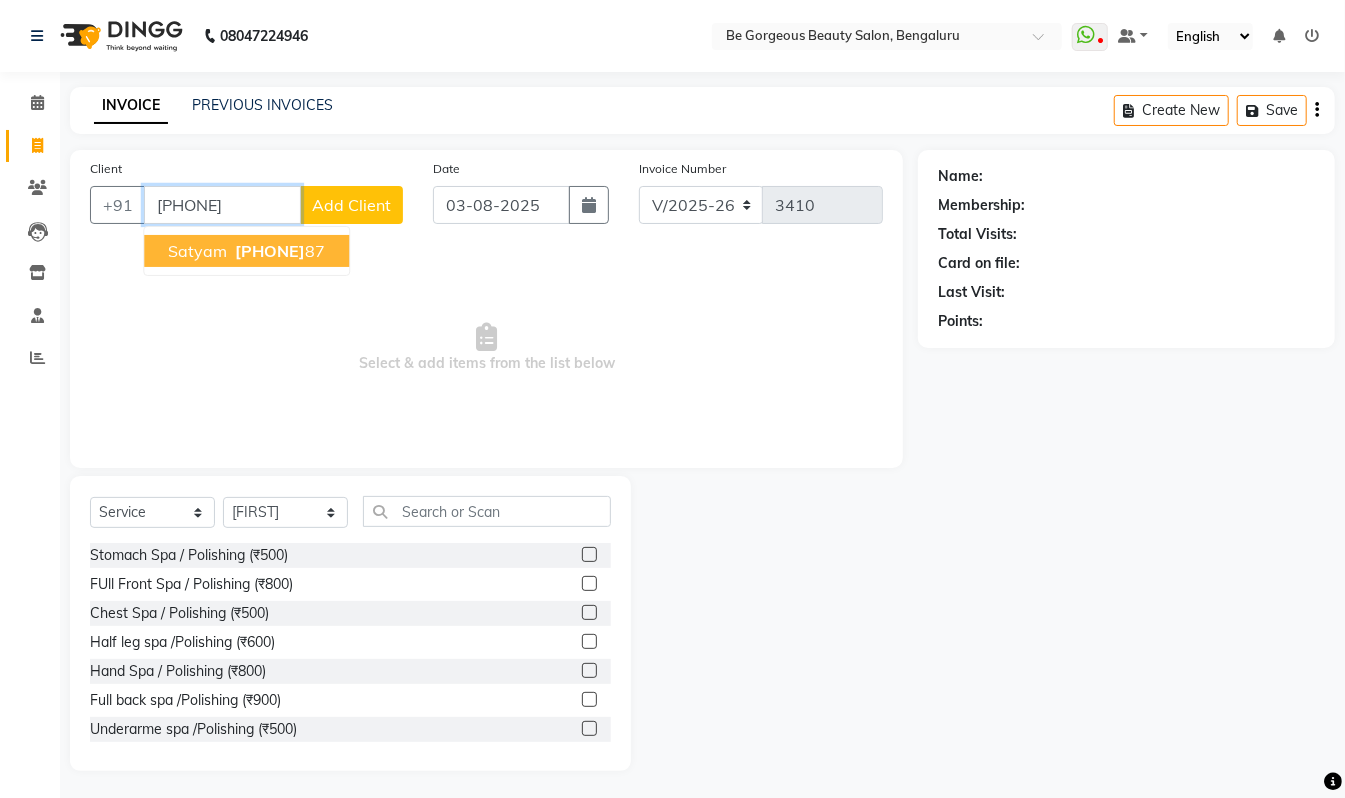 click on "satyam   98891497 87" at bounding box center (246, 251) 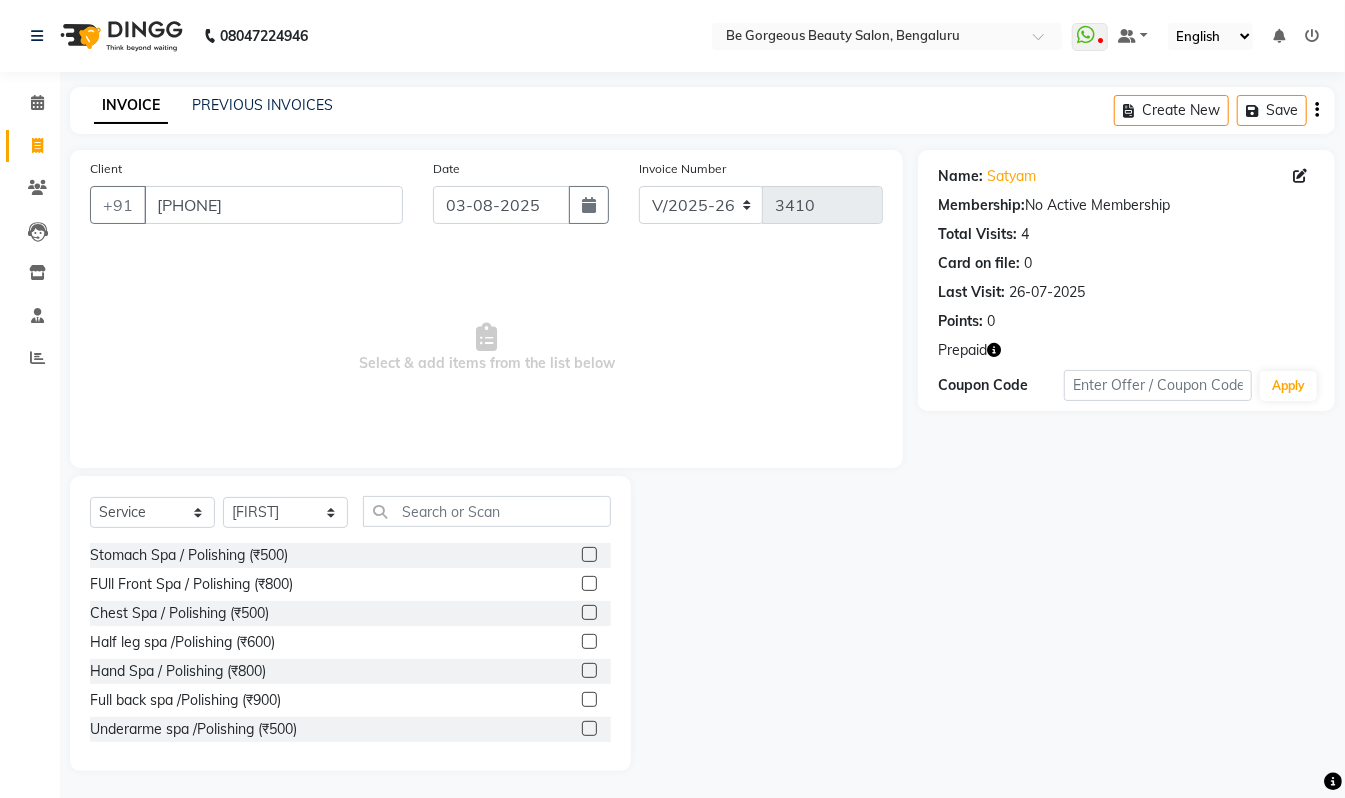 click 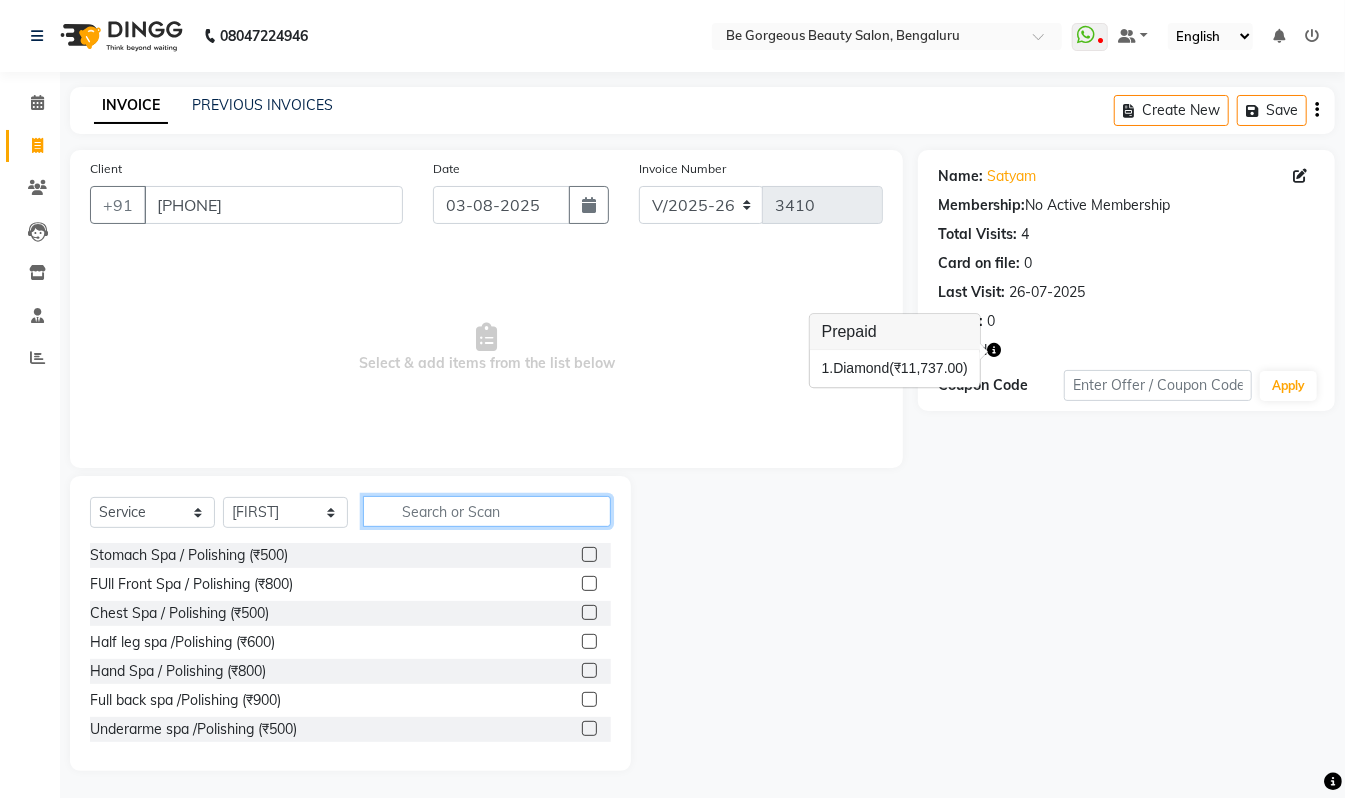 click 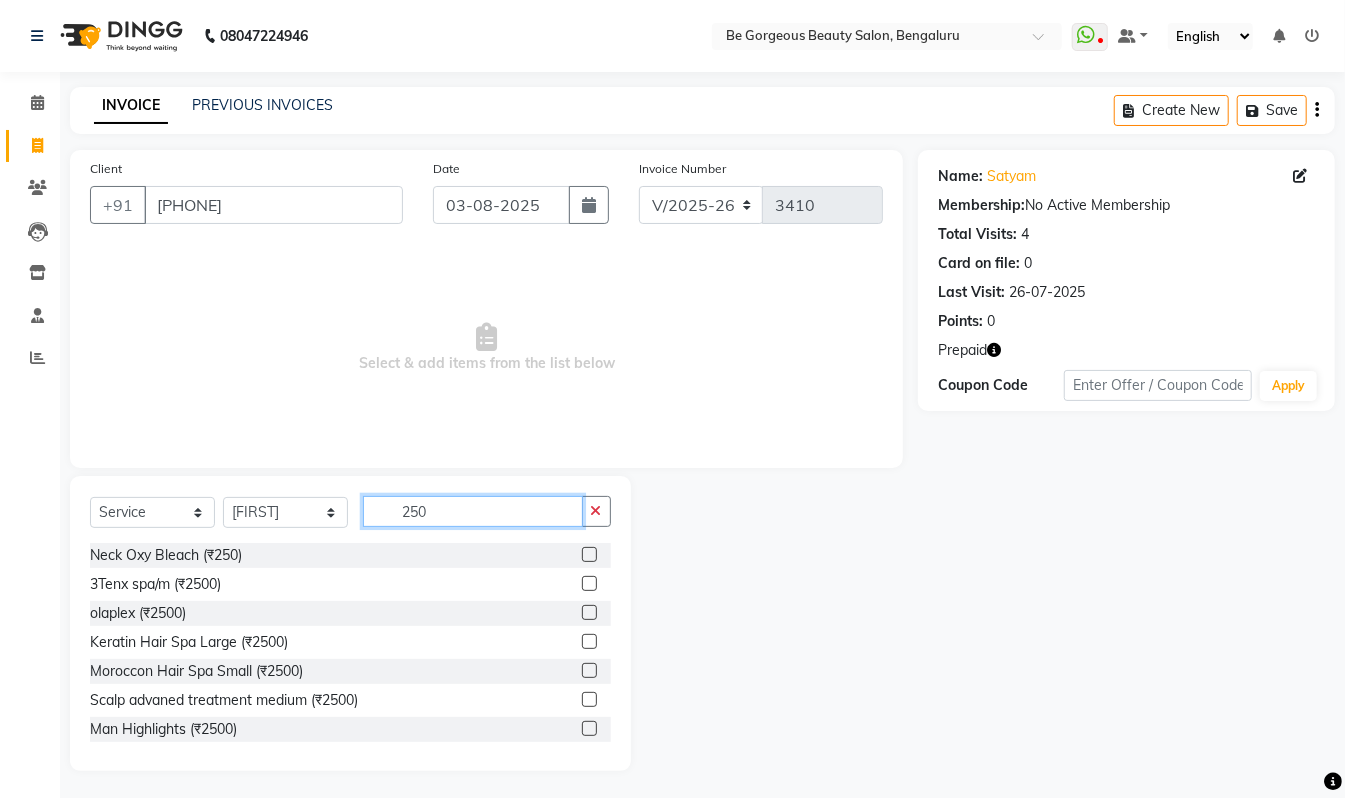 scroll, scrollTop: 349, scrollLeft: 0, axis: vertical 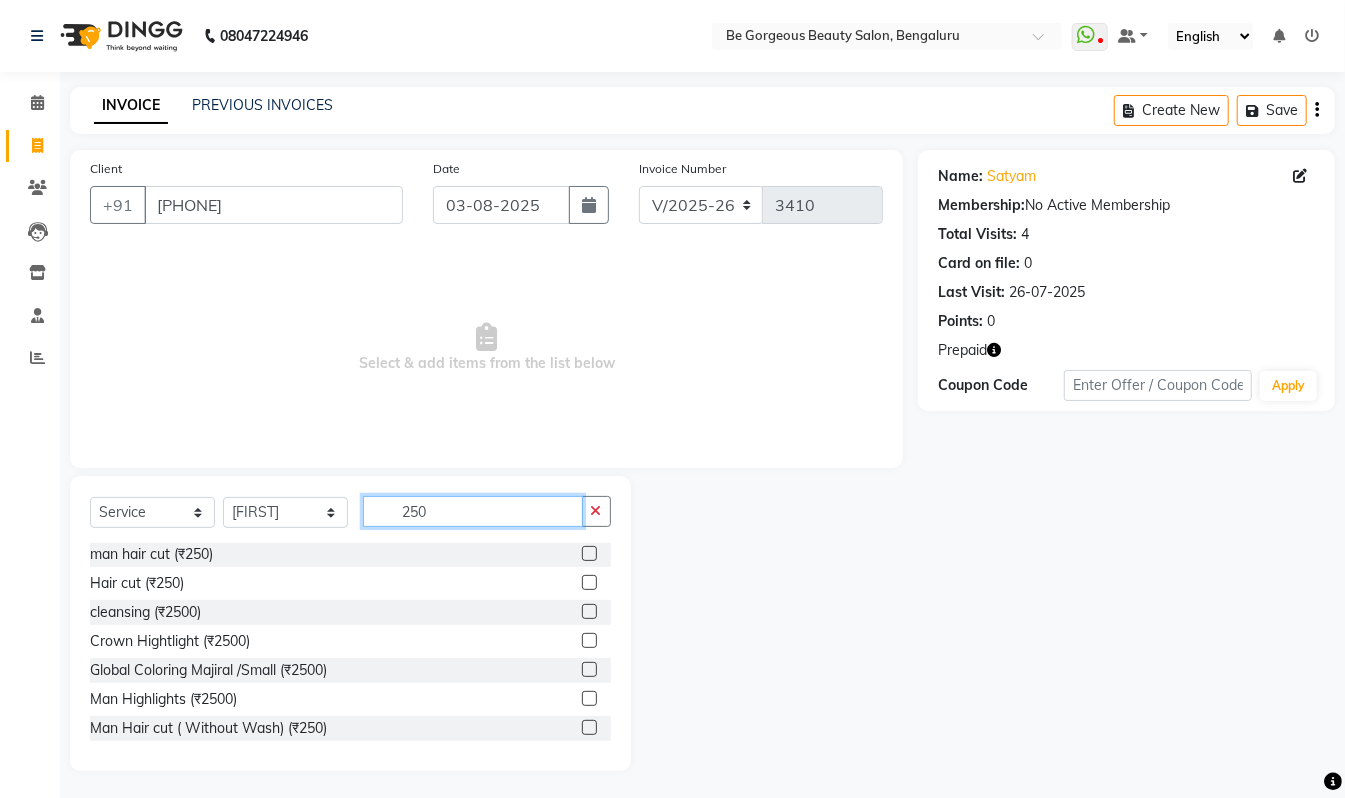 type on "250" 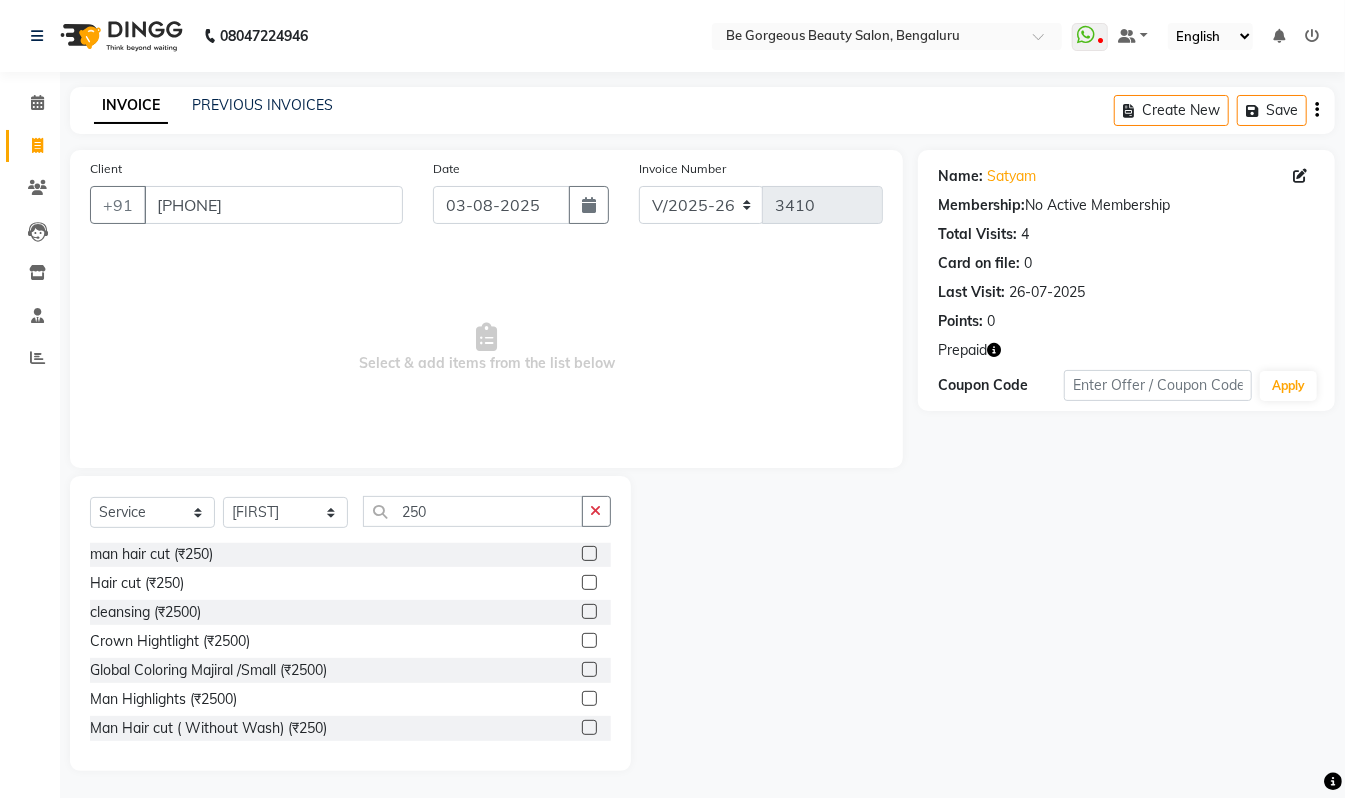 click 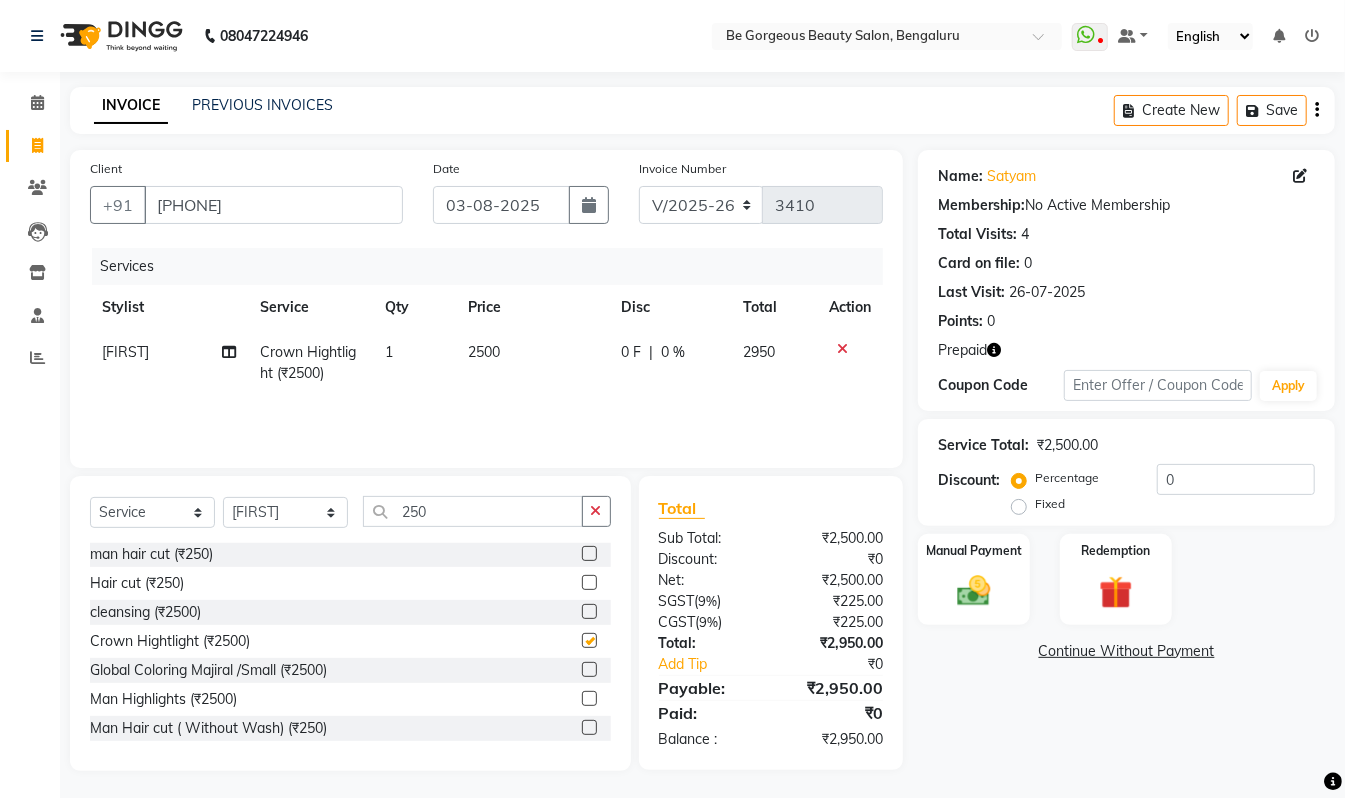 checkbox on "false" 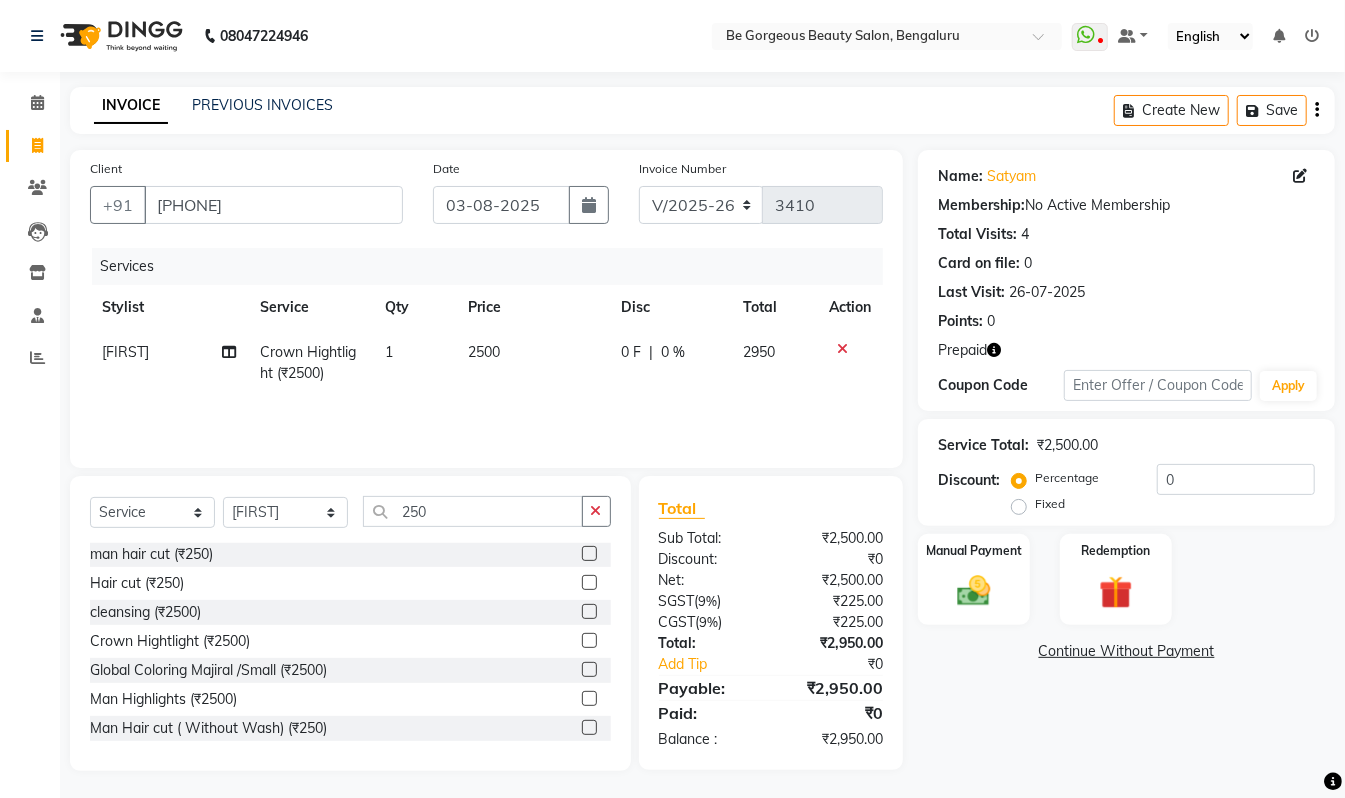 click 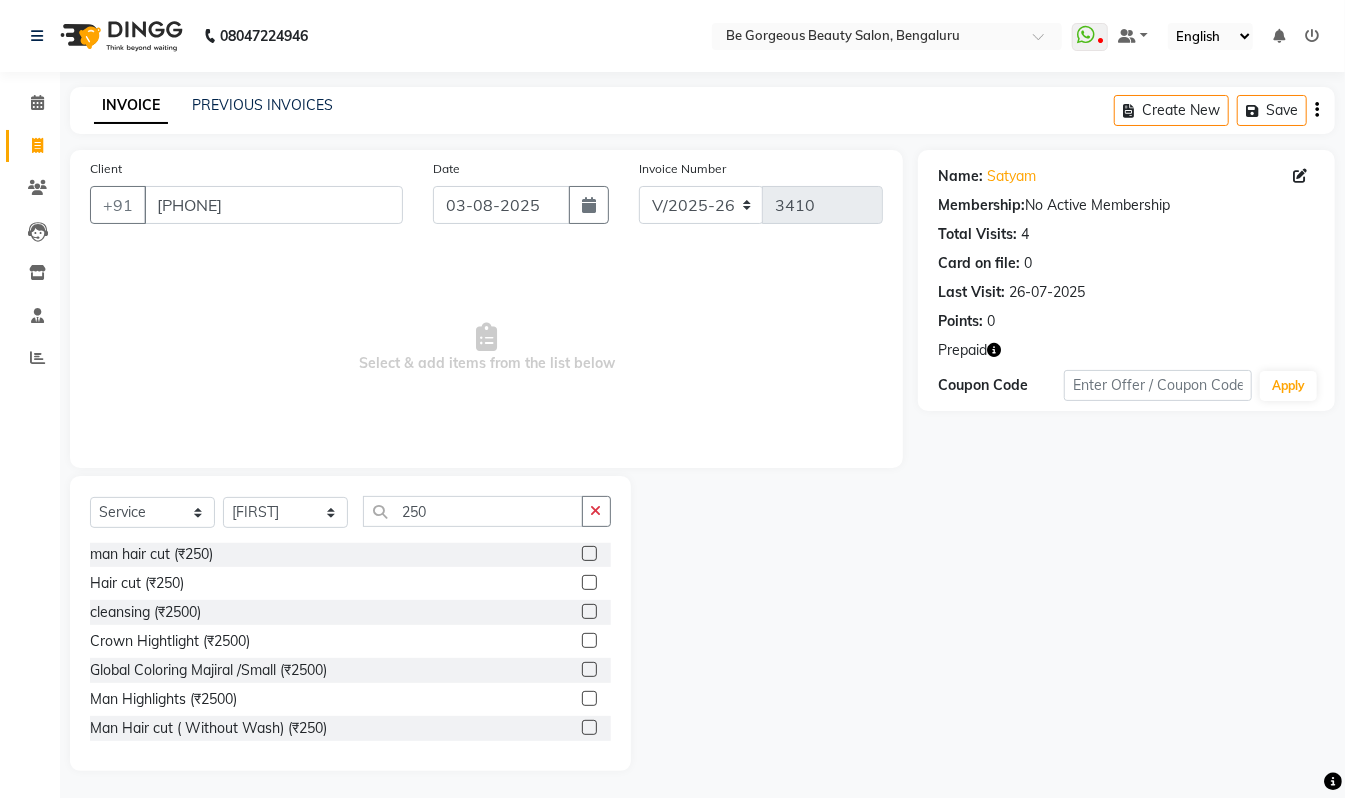 click 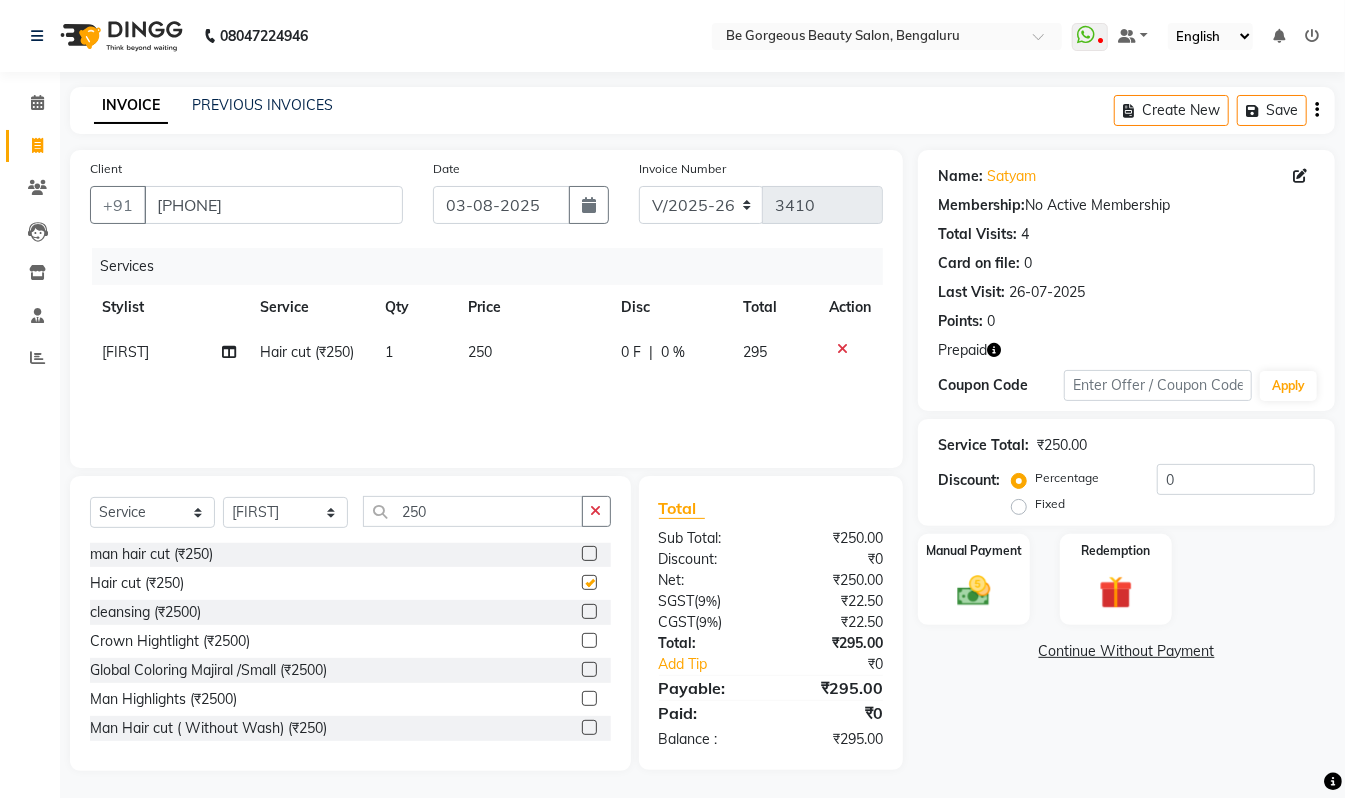checkbox on "false" 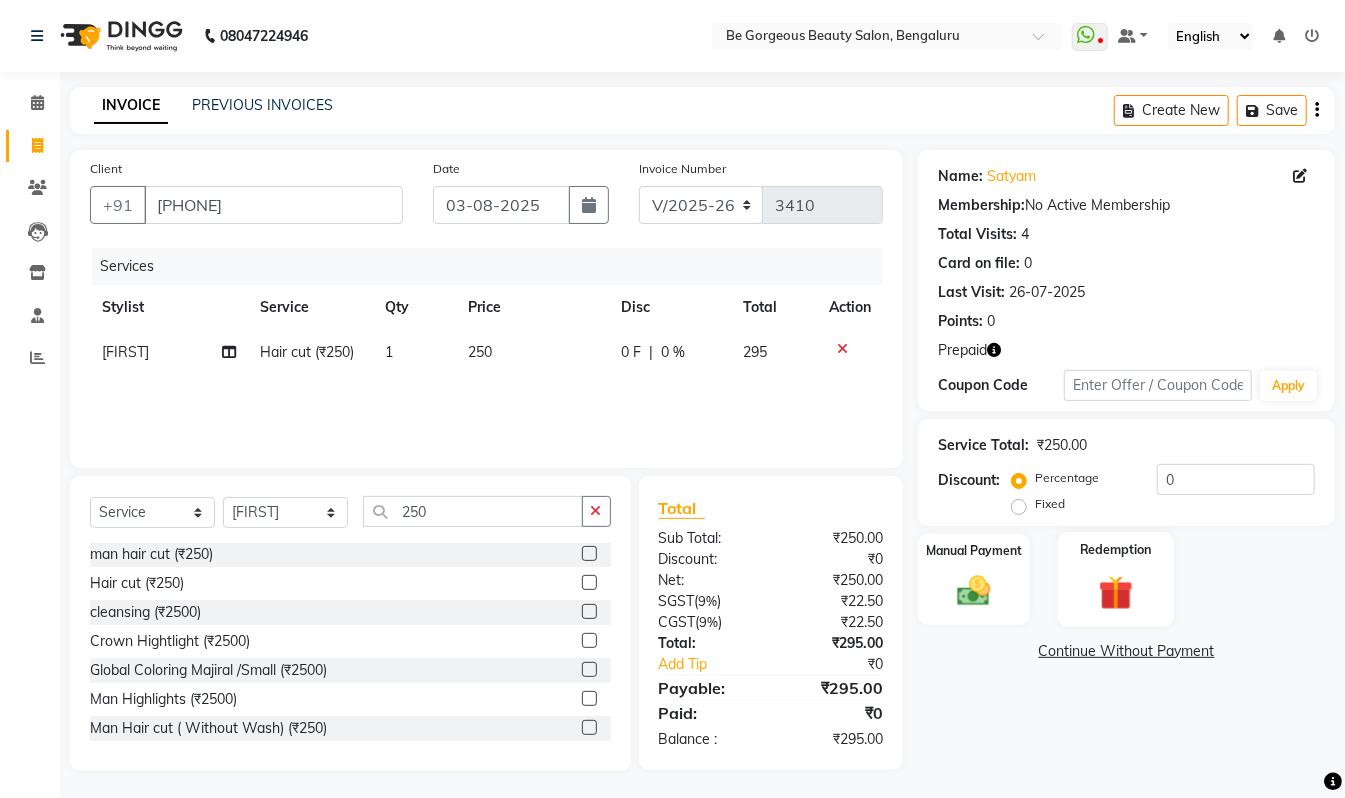 click on "Redemption" 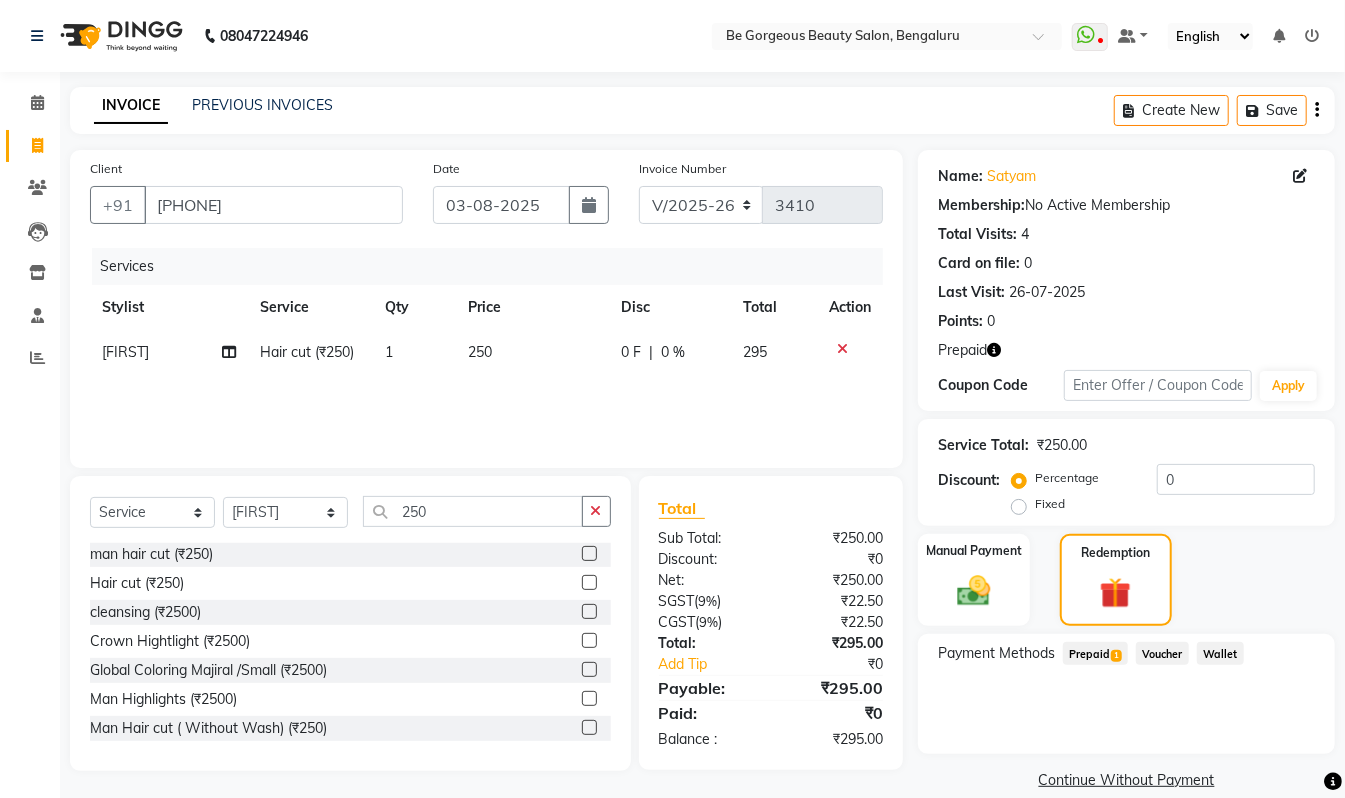 drag, startPoint x: 1088, startPoint y: 657, endPoint x: 1108, endPoint y: 666, distance: 21.931713 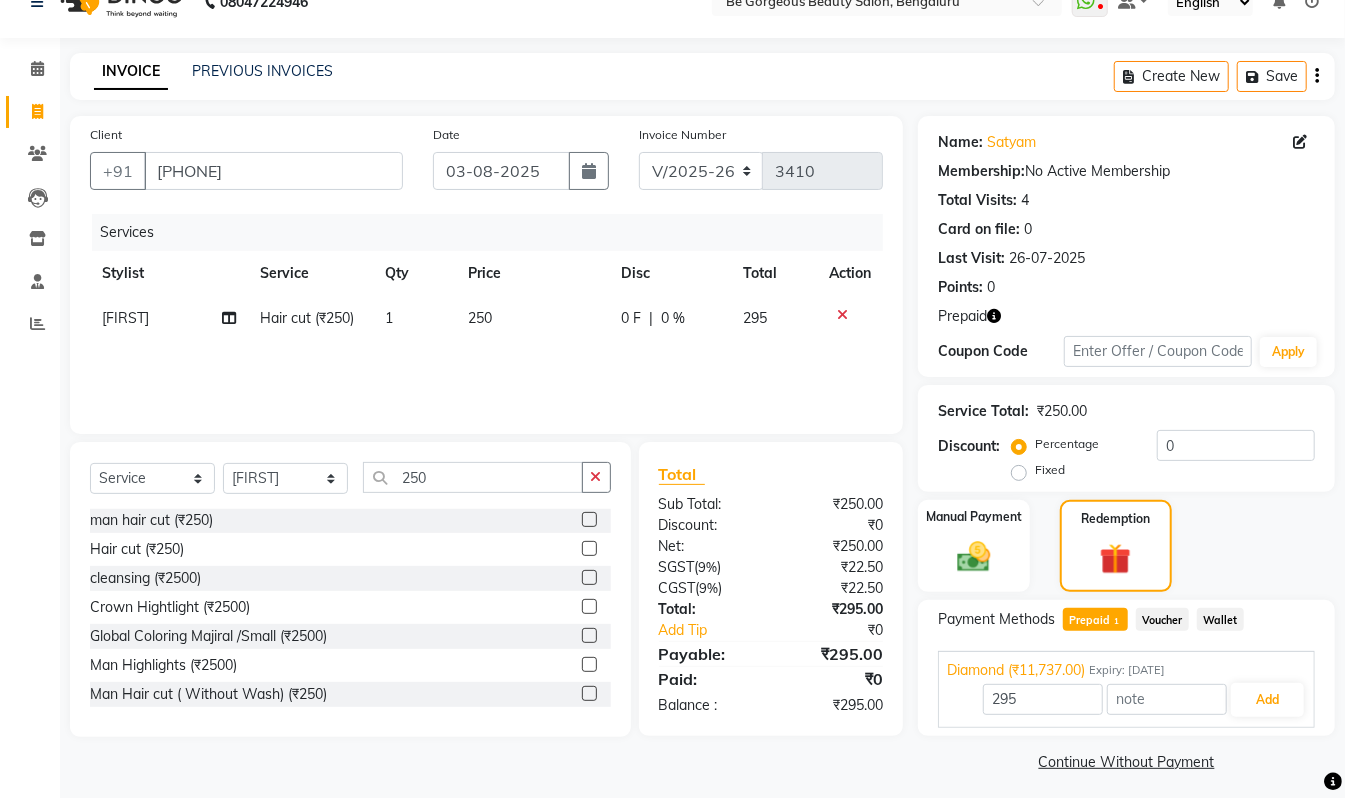 scroll, scrollTop: 44, scrollLeft: 0, axis: vertical 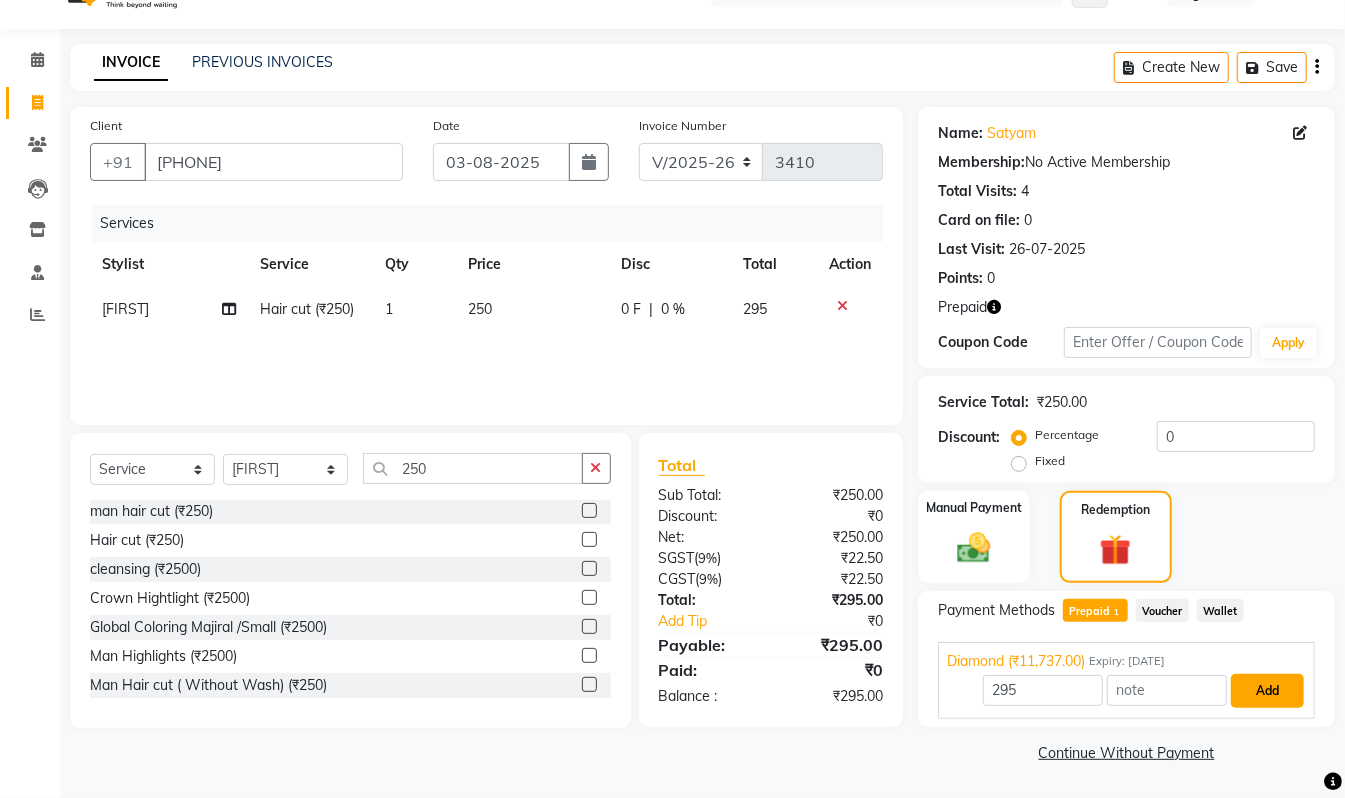 click on "Add" at bounding box center (1267, 691) 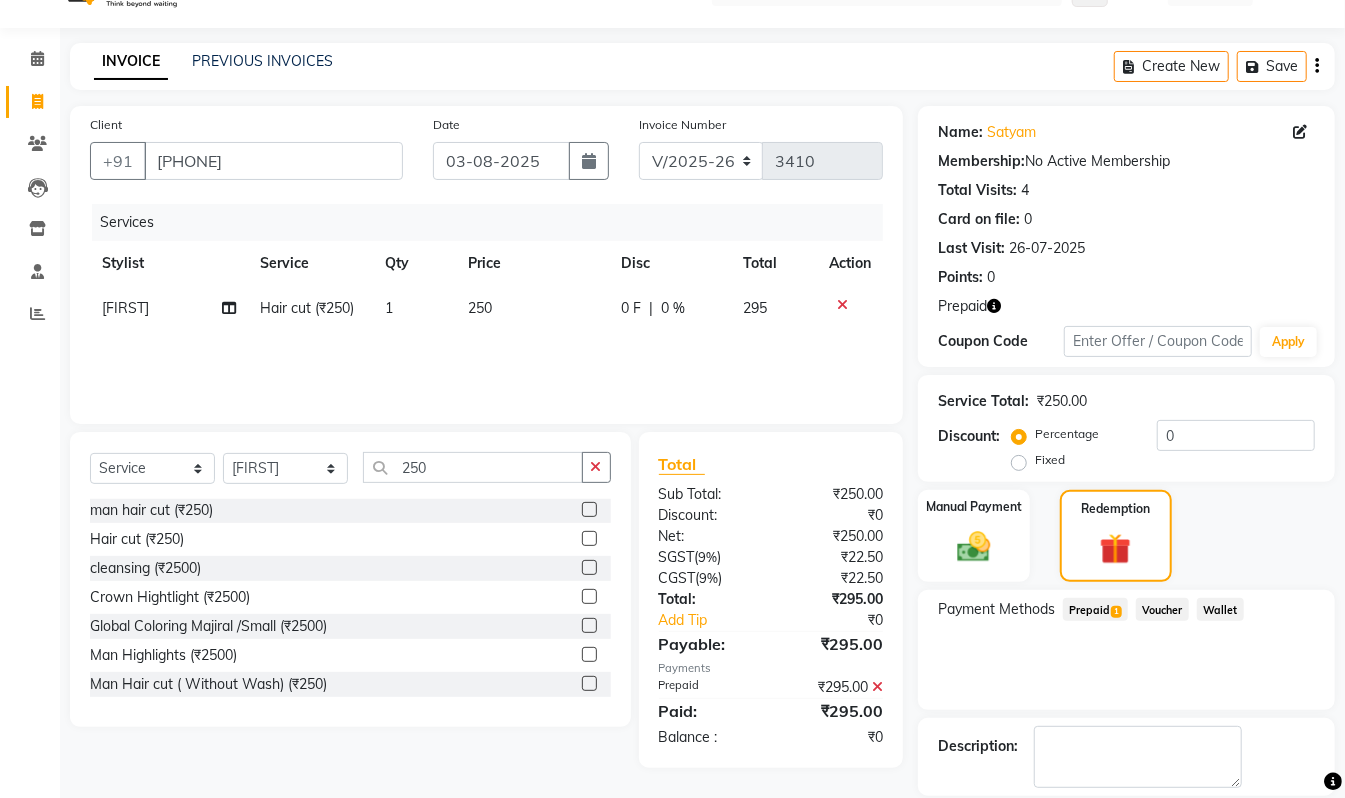 scroll, scrollTop: 141, scrollLeft: 0, axis: vertical 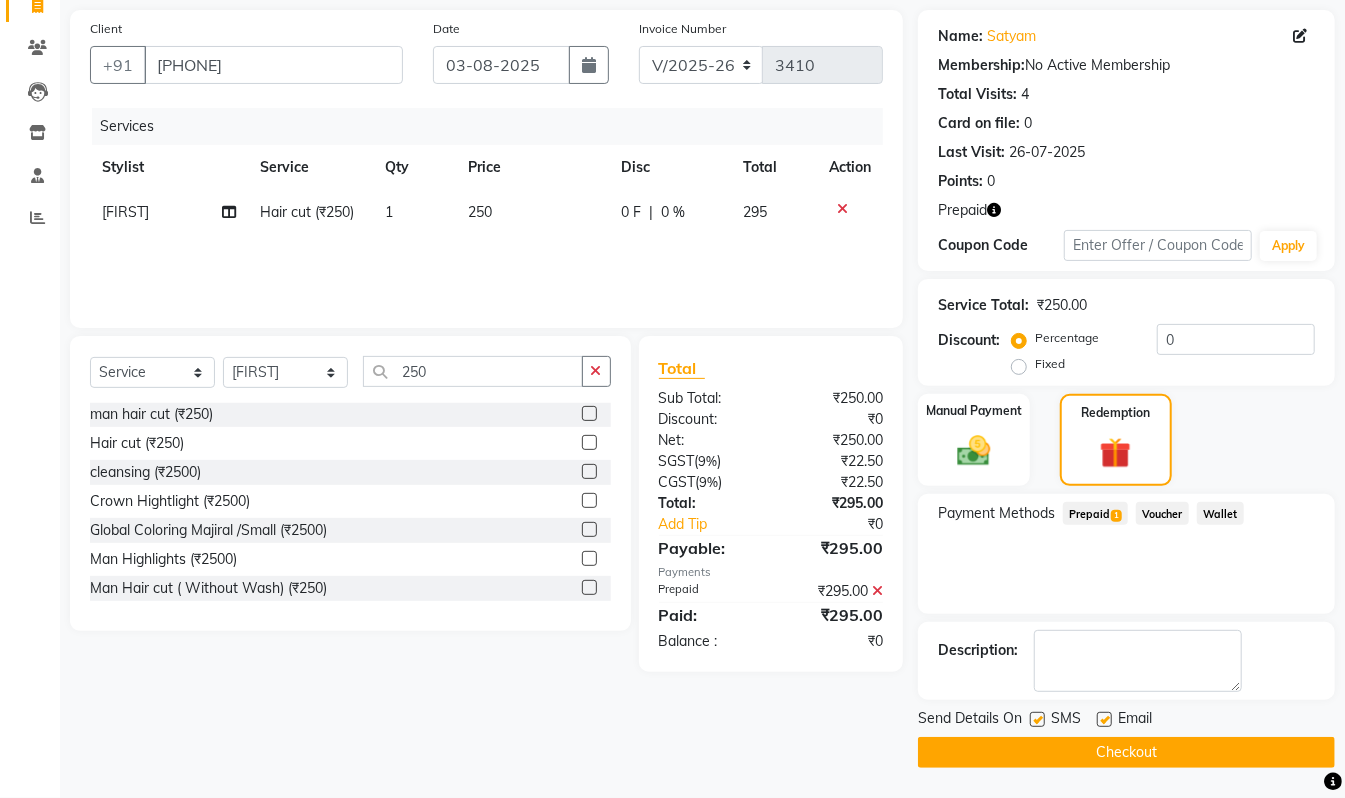click on "Checkout" 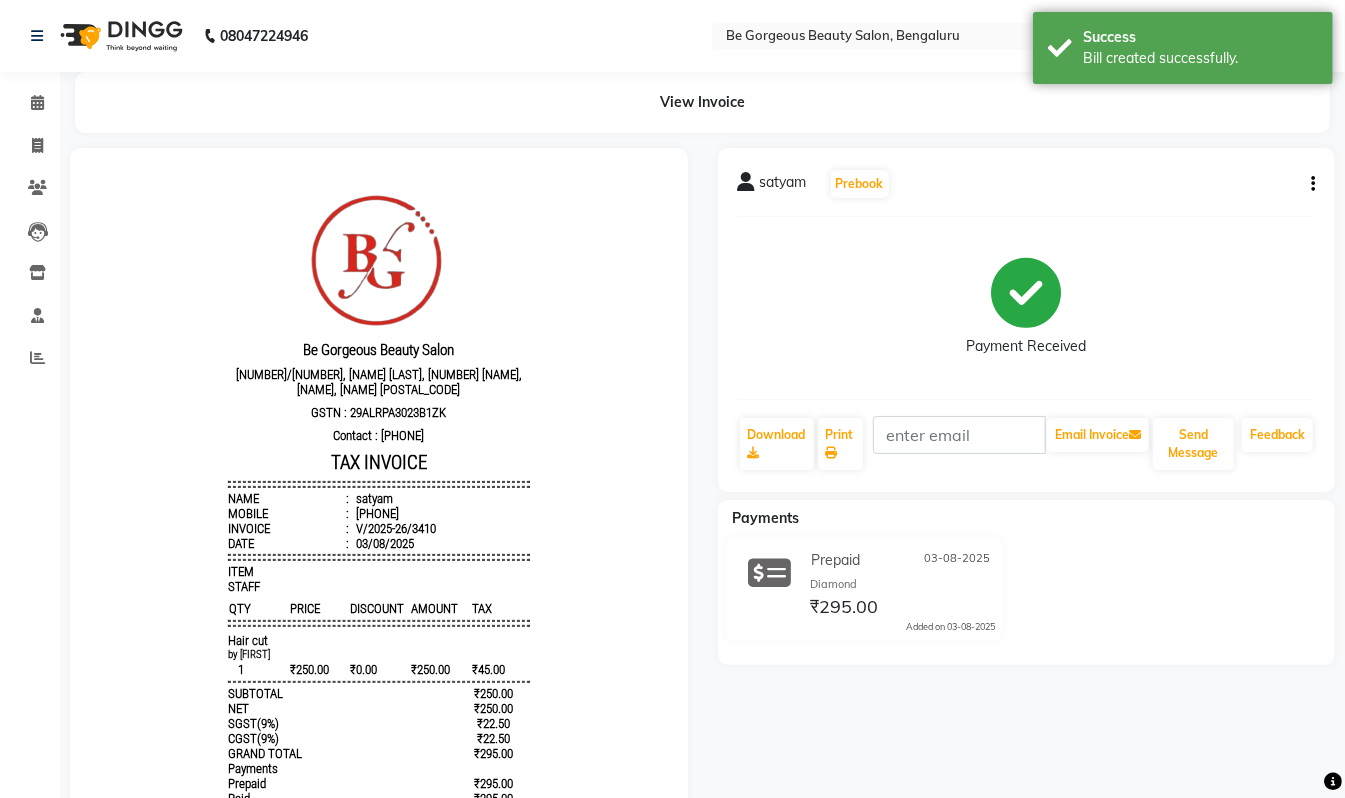 scroll, scrollTop: 0, scrollLeft: 0, axis: both 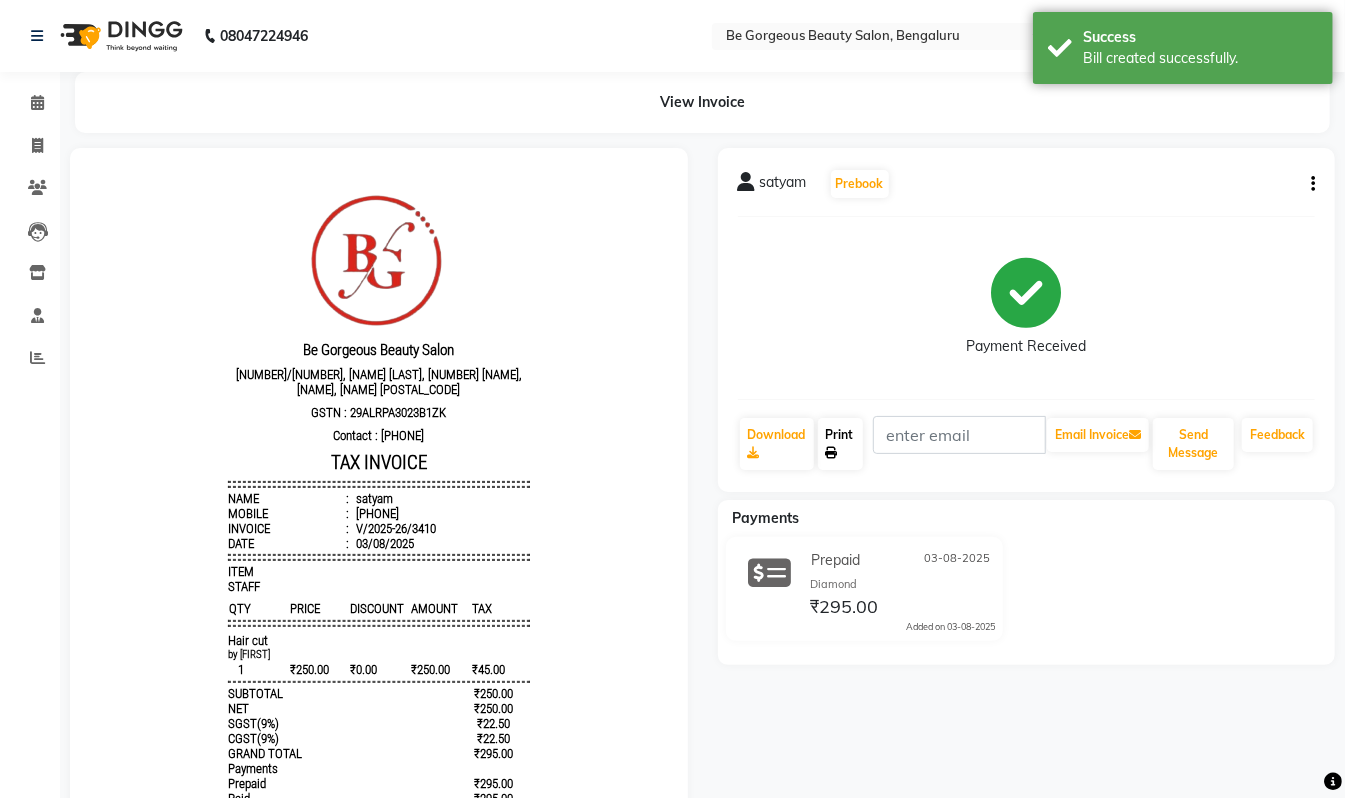 click on "Print" 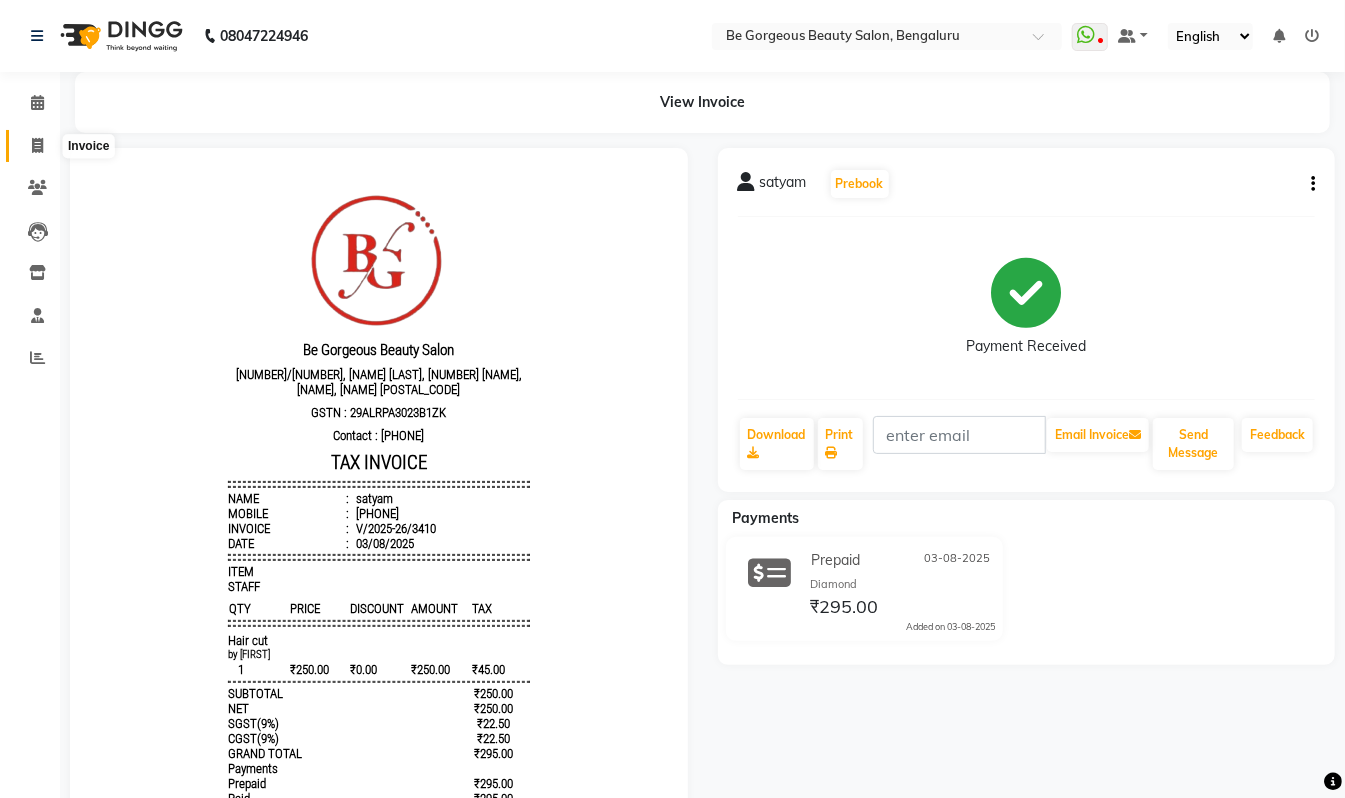 click 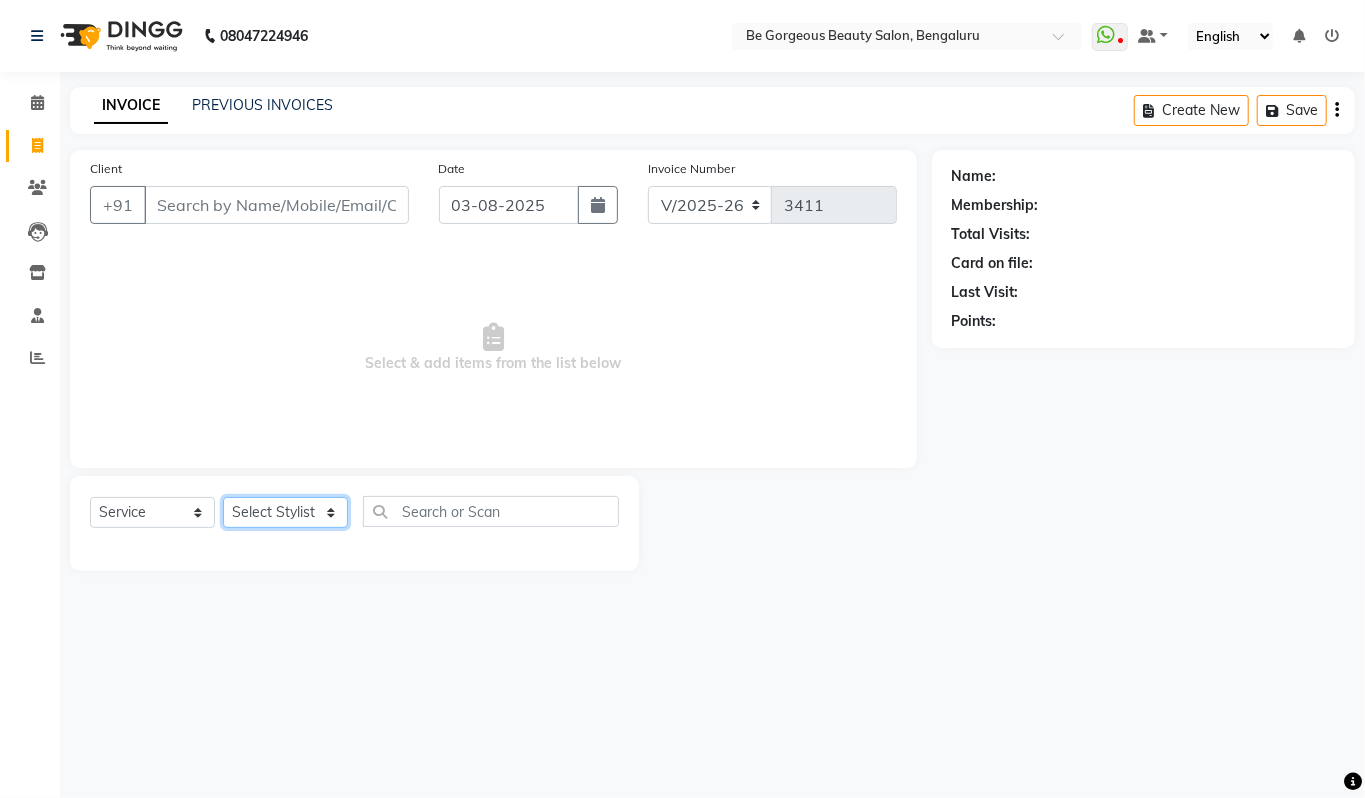 click on "Select Stylist Akram Anas Gayatri lata Manager Munu Pooja Rehbar Romi Talib Wajid" 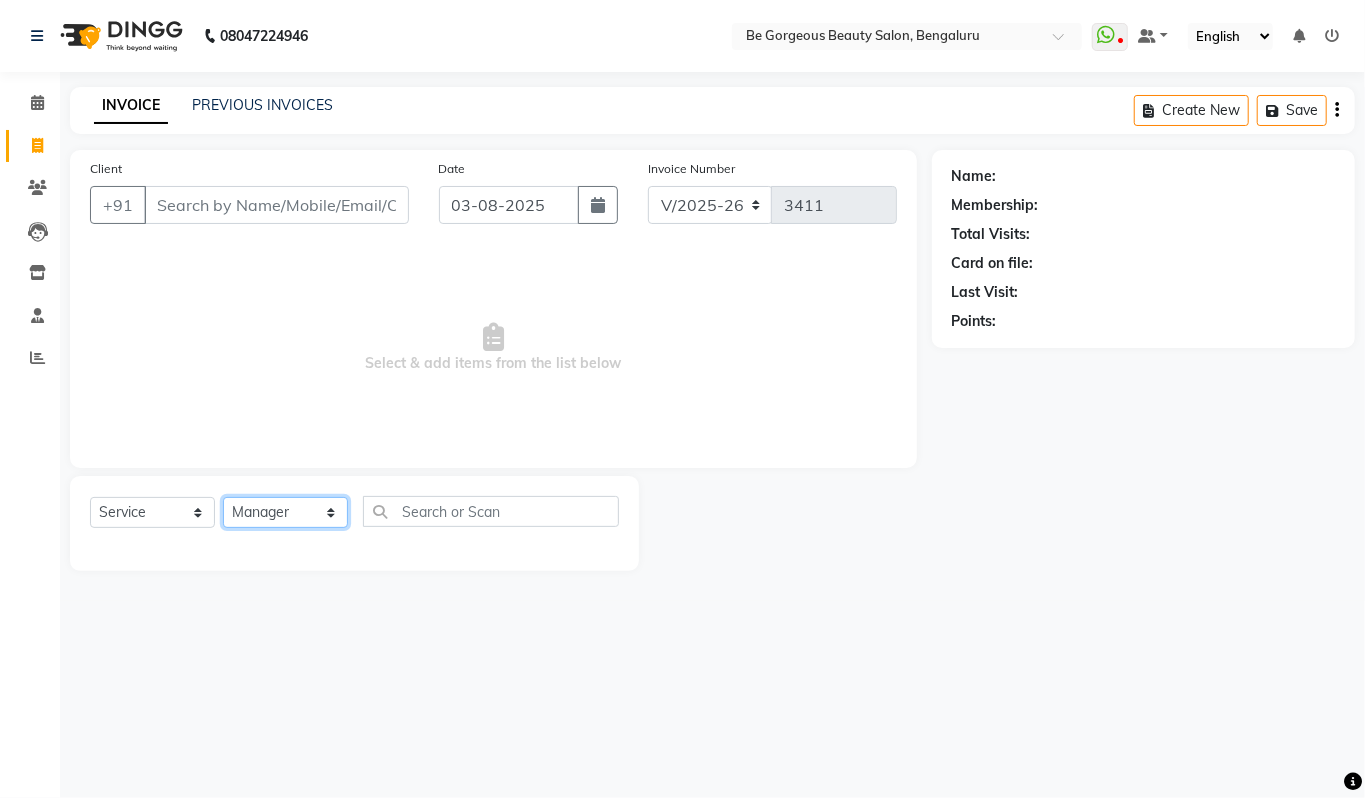 click on "Select Stylist Akram Anas Gayatri lata Manager Munu Pooja Rehbar Romi Talib Wajid" 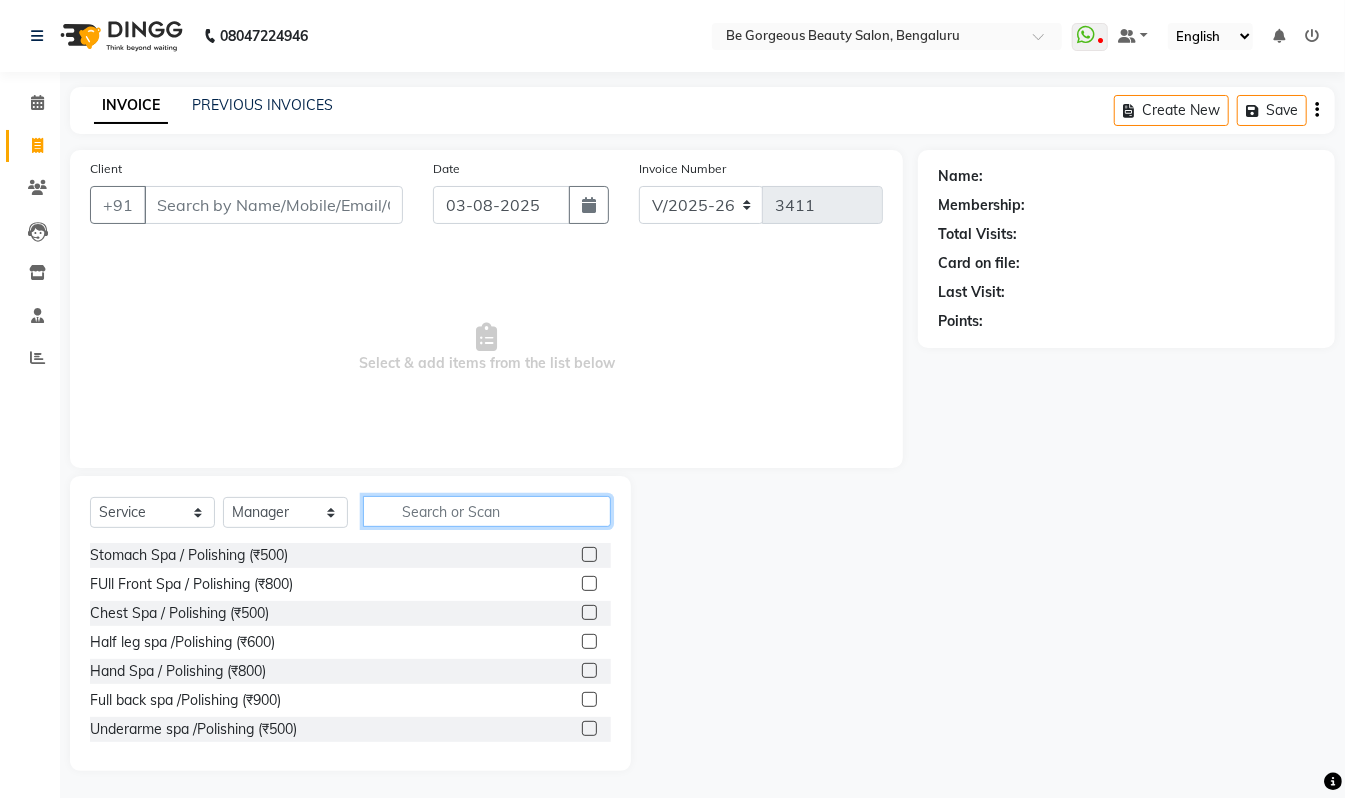 click 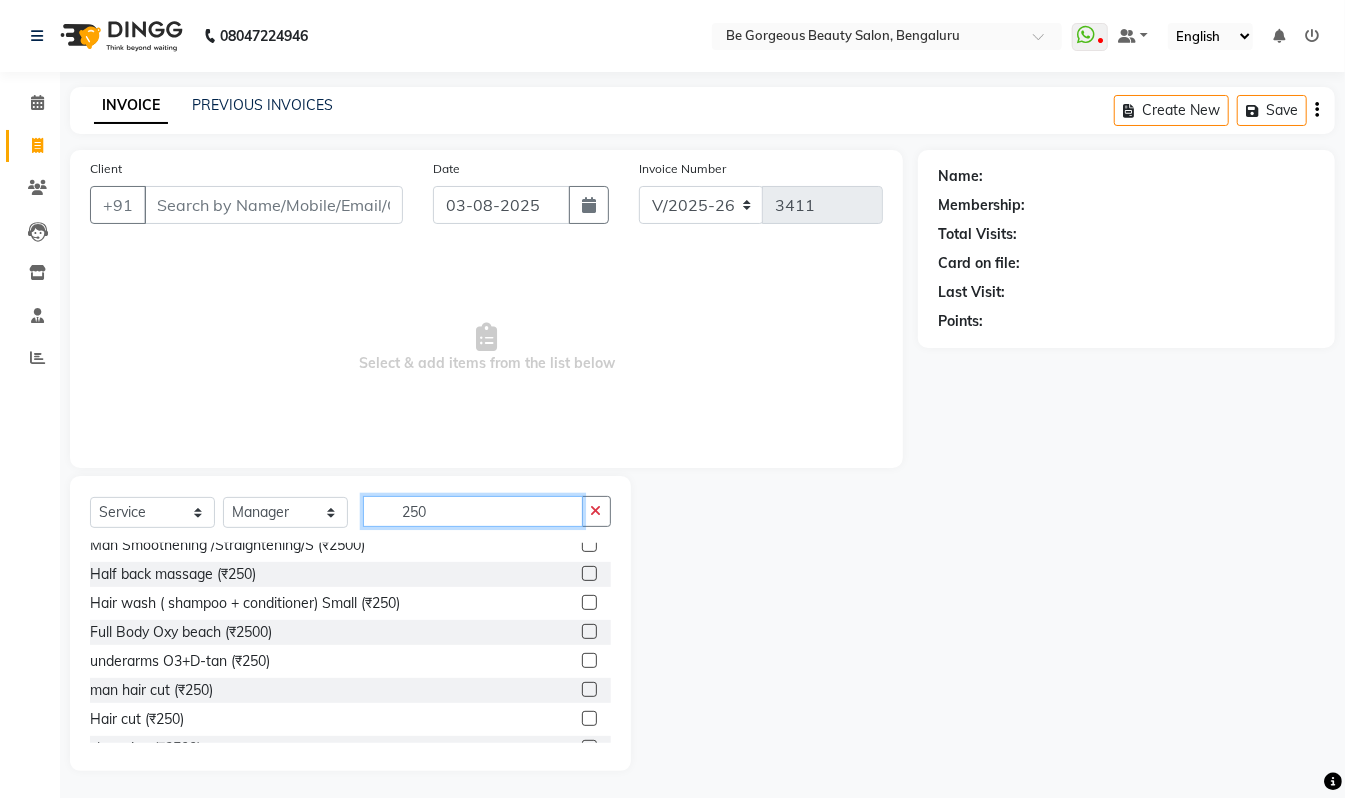 scroll, scrollTop: 217, scrollLeft: 0, axis: vertical 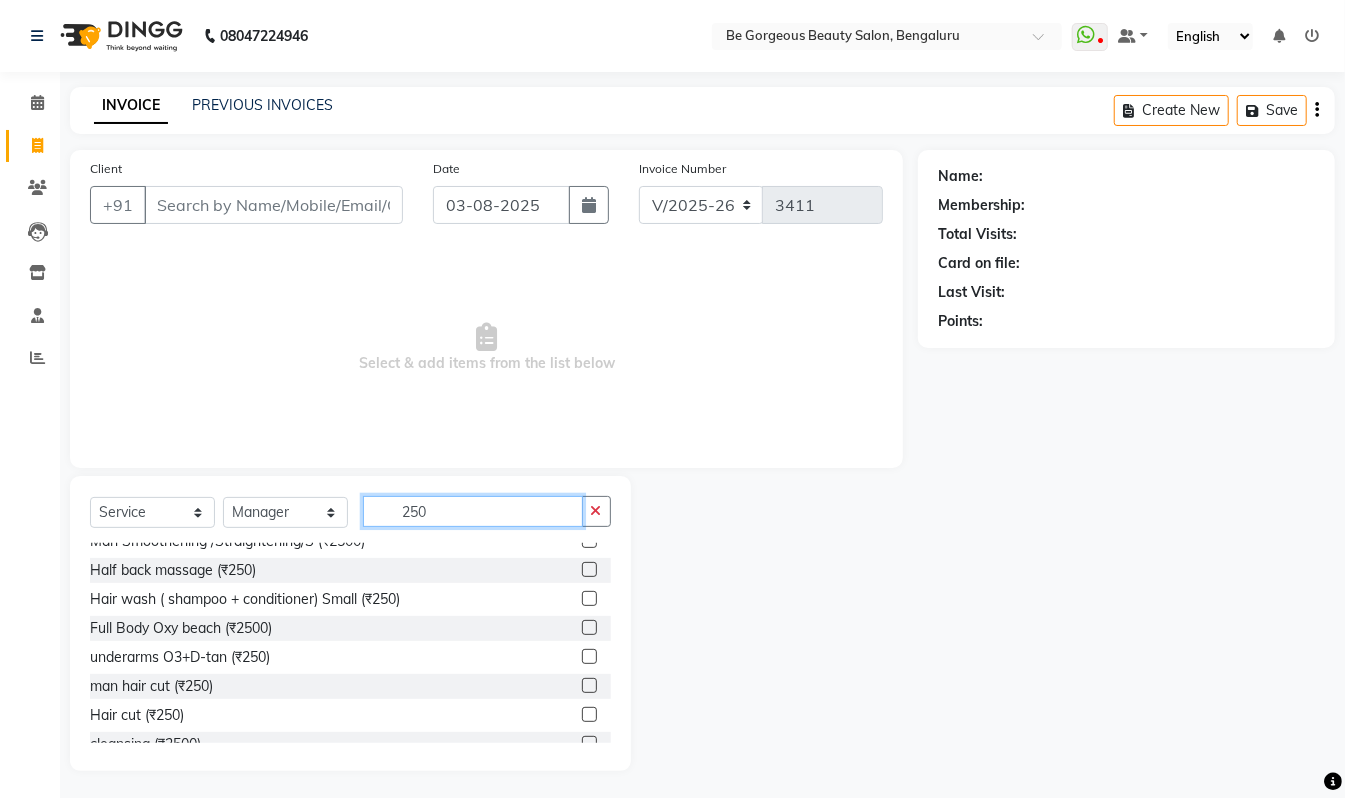 type on "250" 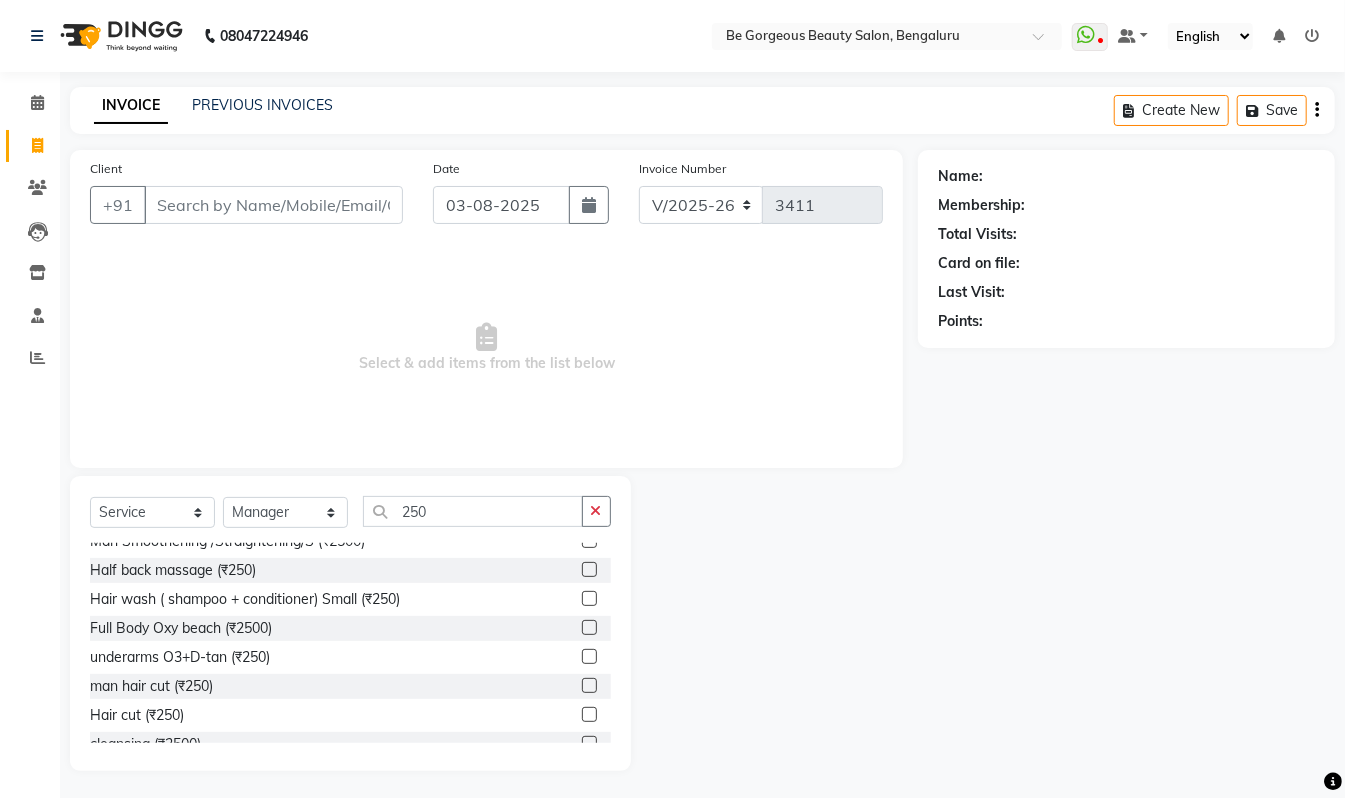 click 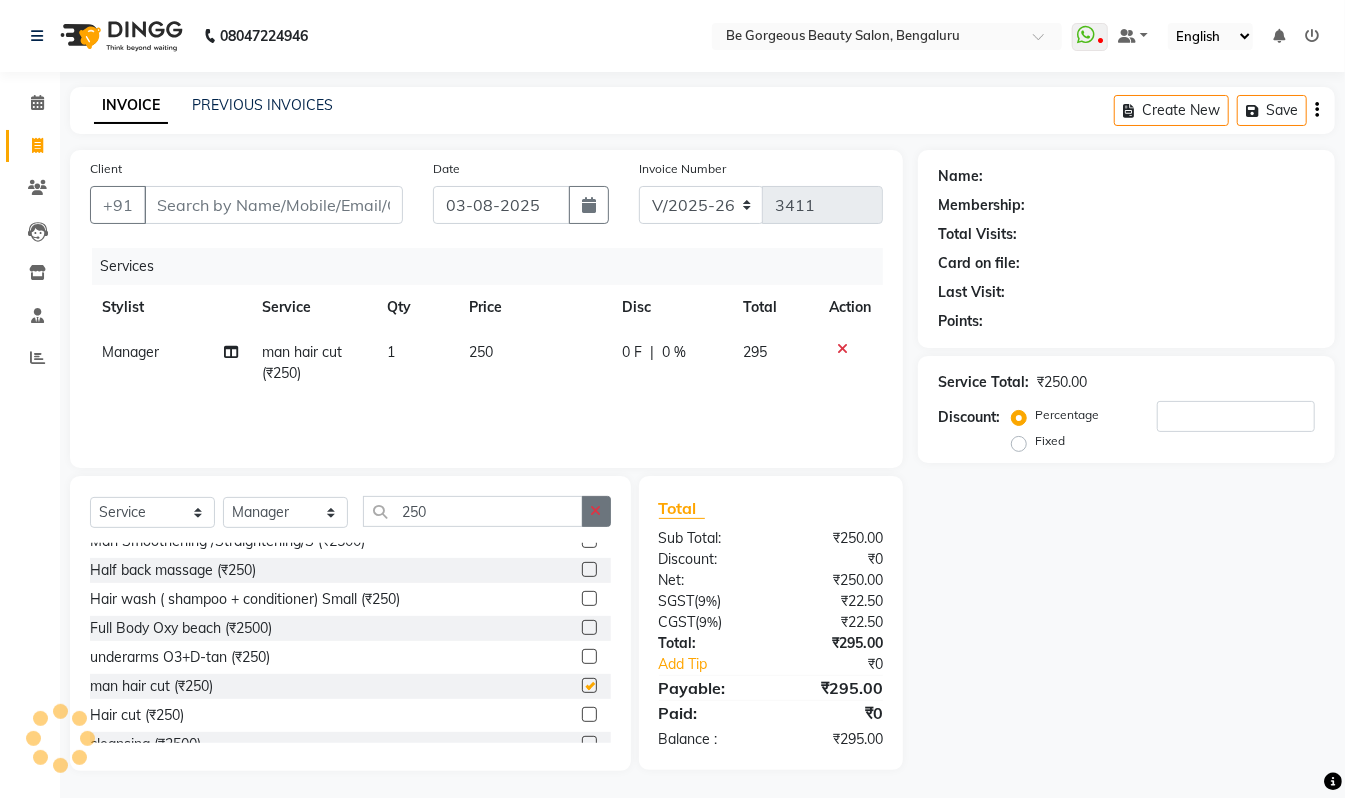 checkbox on "false" 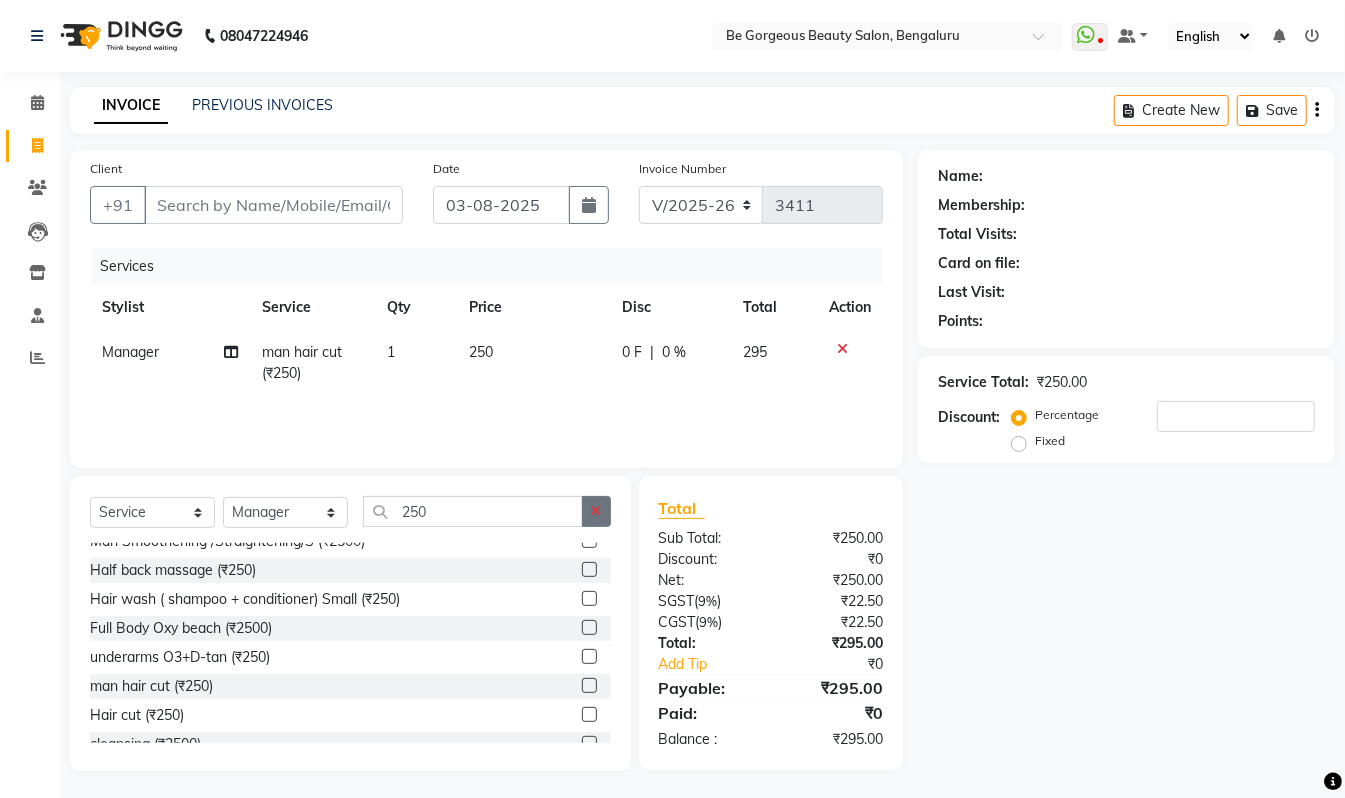 click 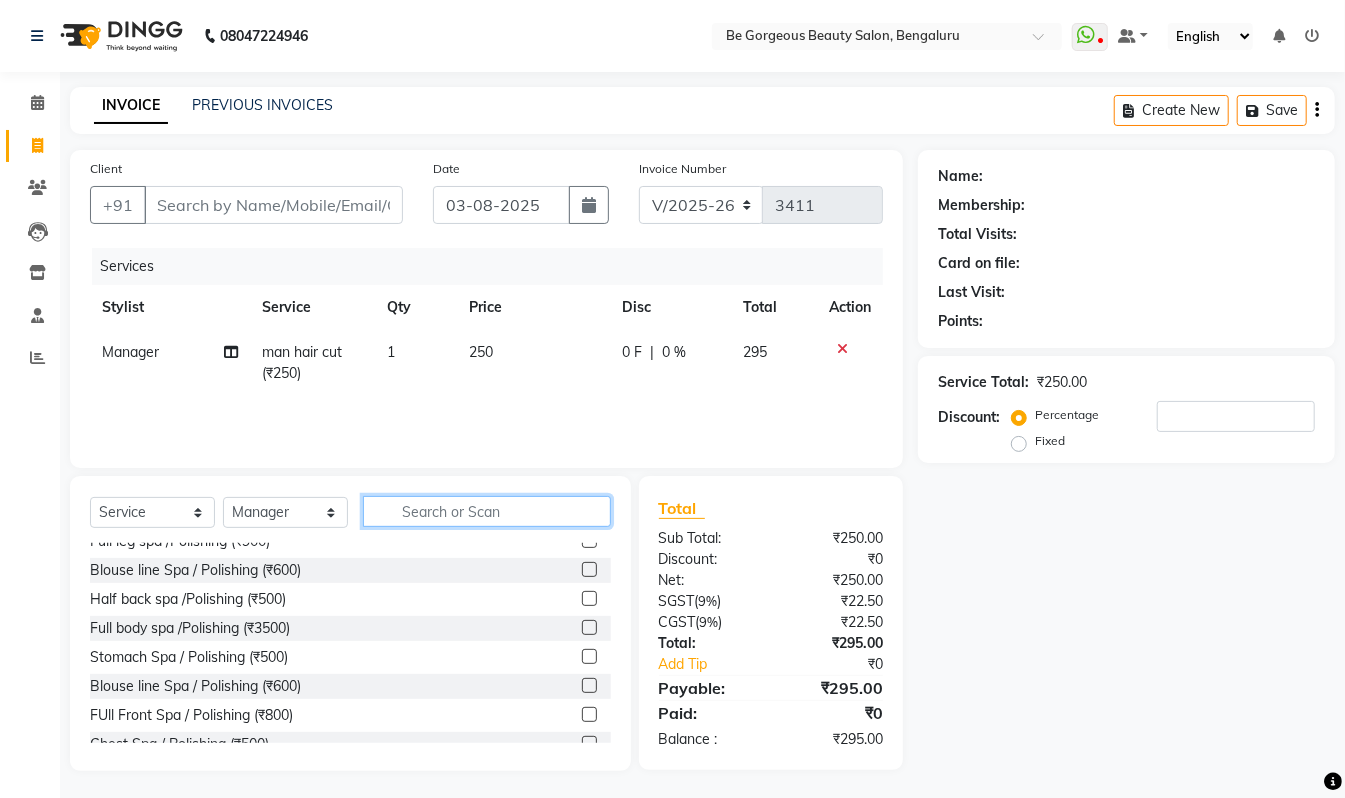 click 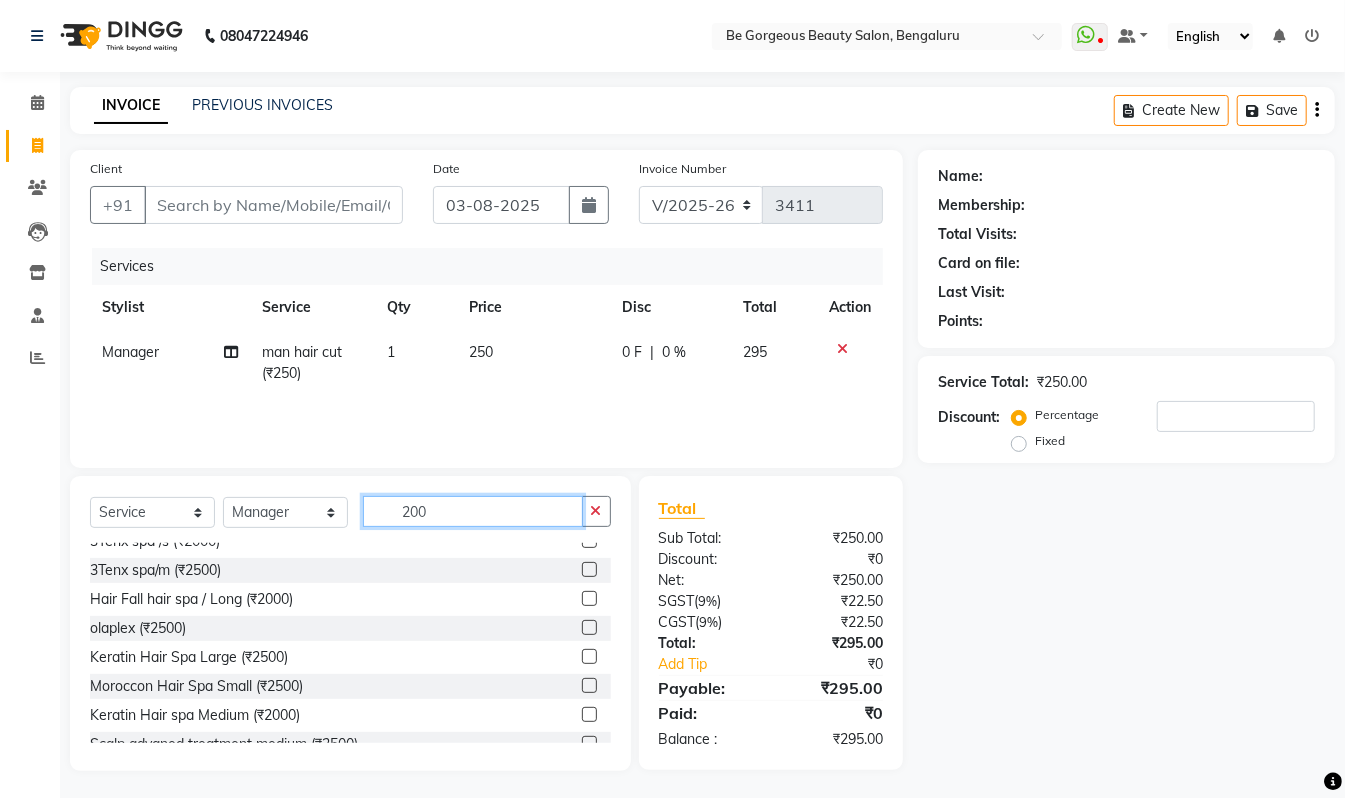 scroll, scrollTop: 130, scrollLeft: 0, axis: vertical 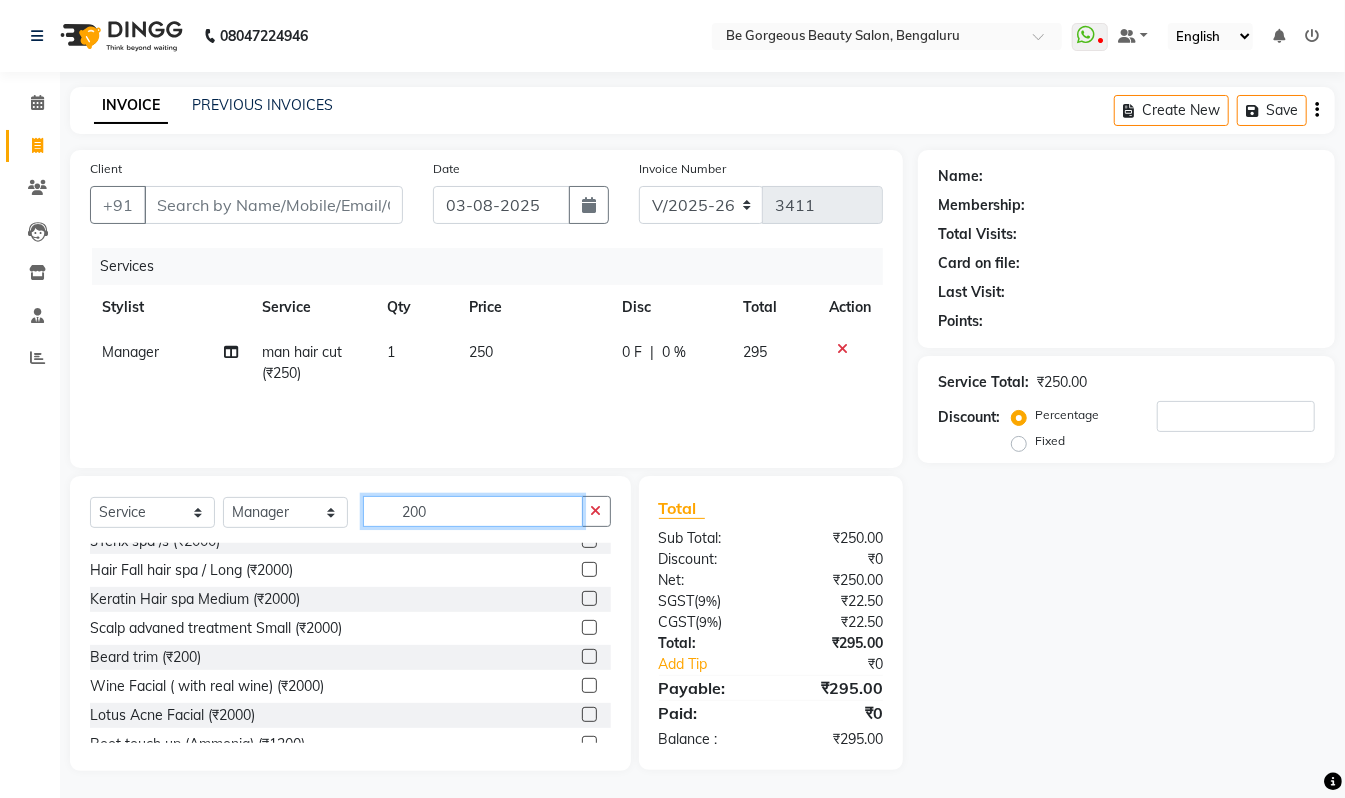 type on "200" 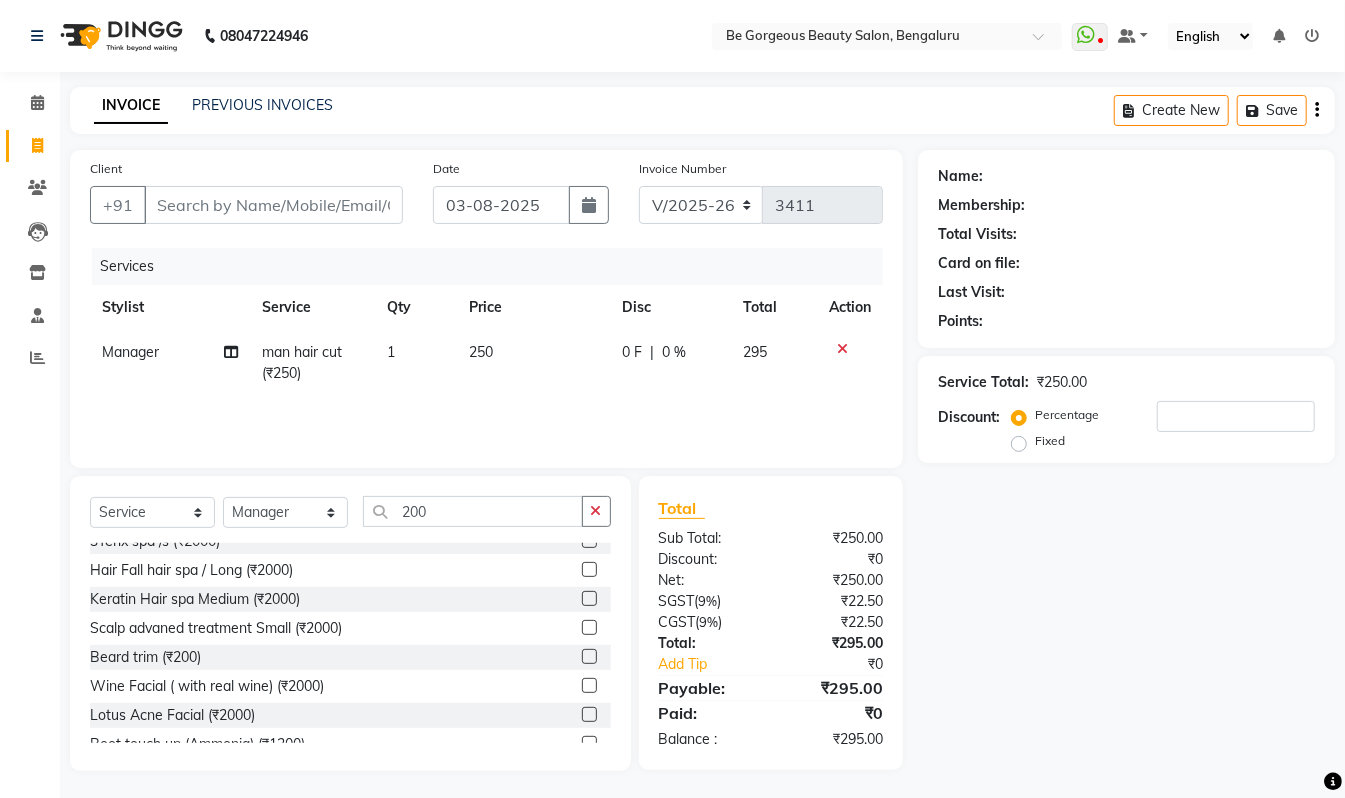 click 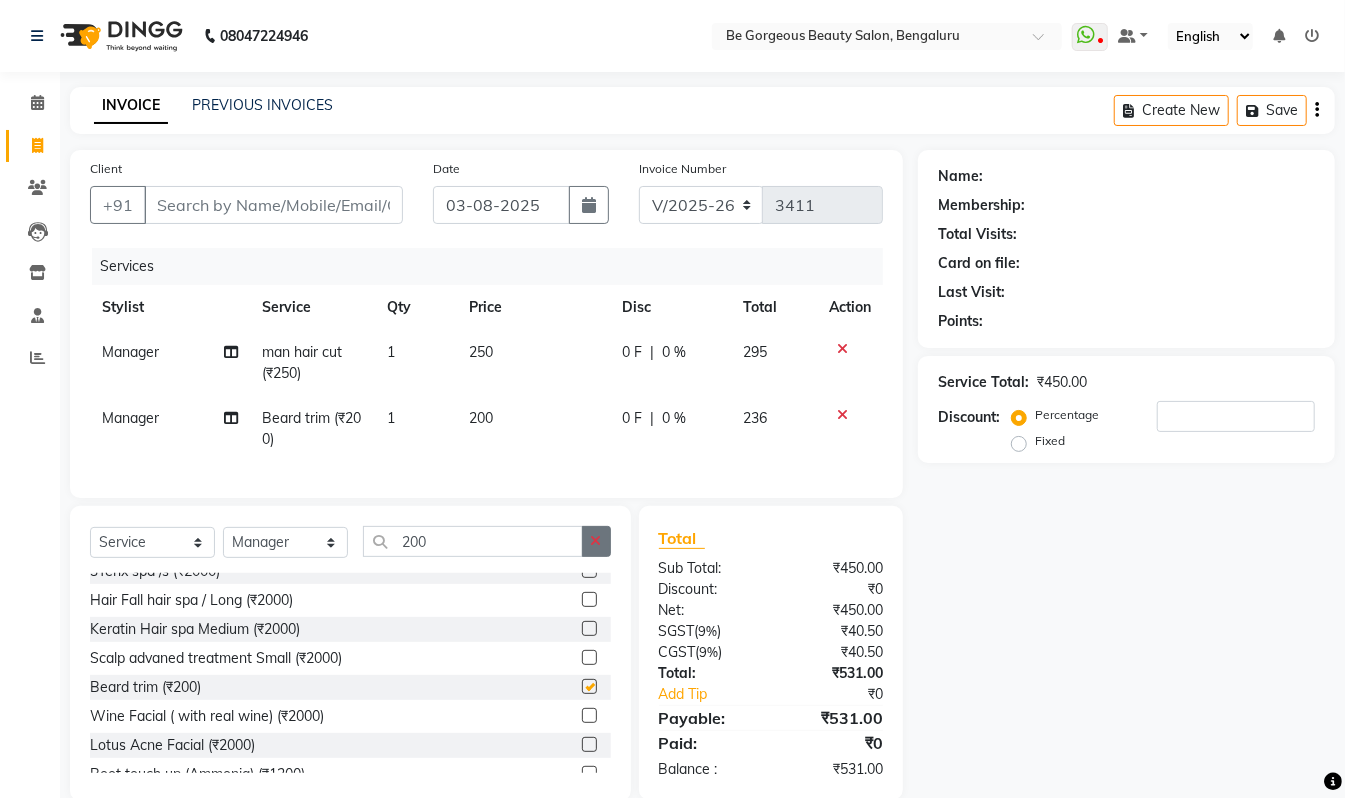 checkbox on "false" 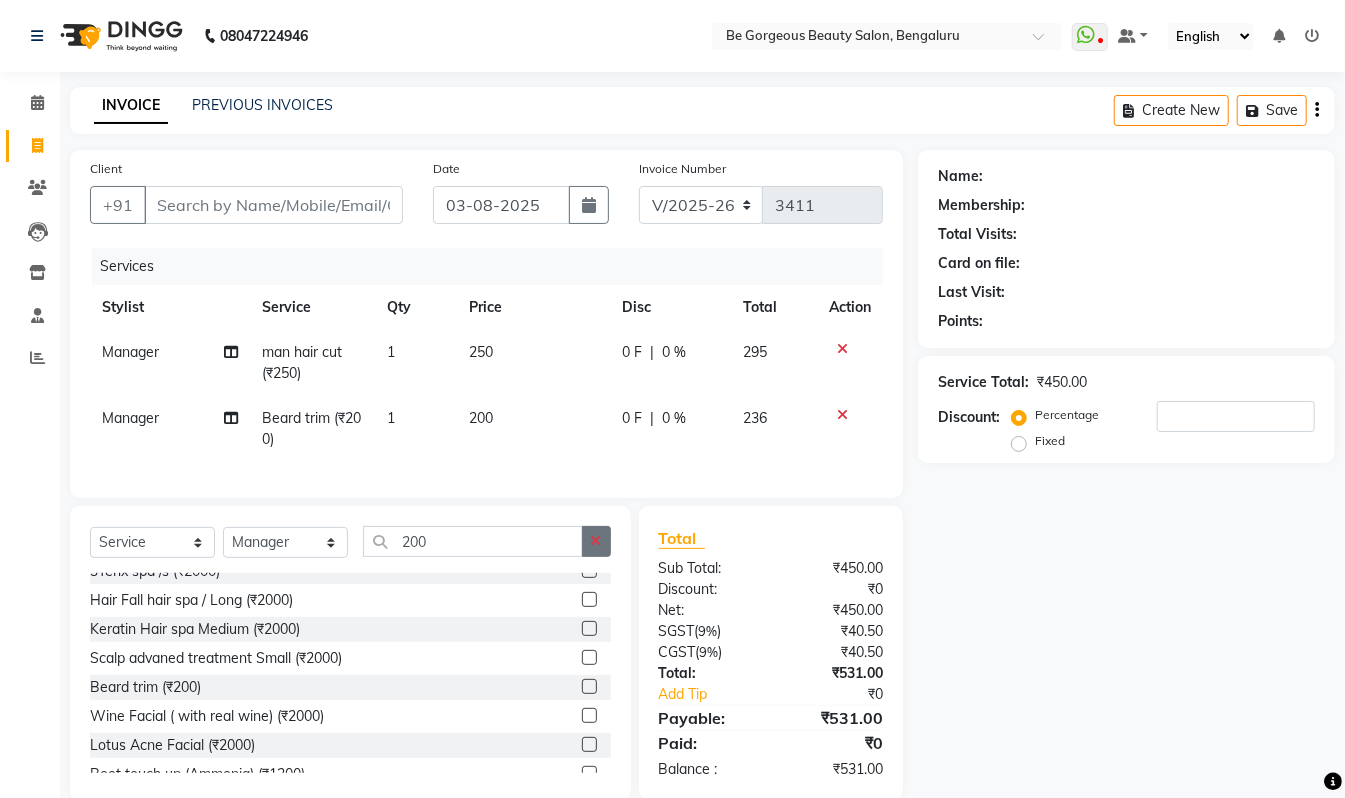 click 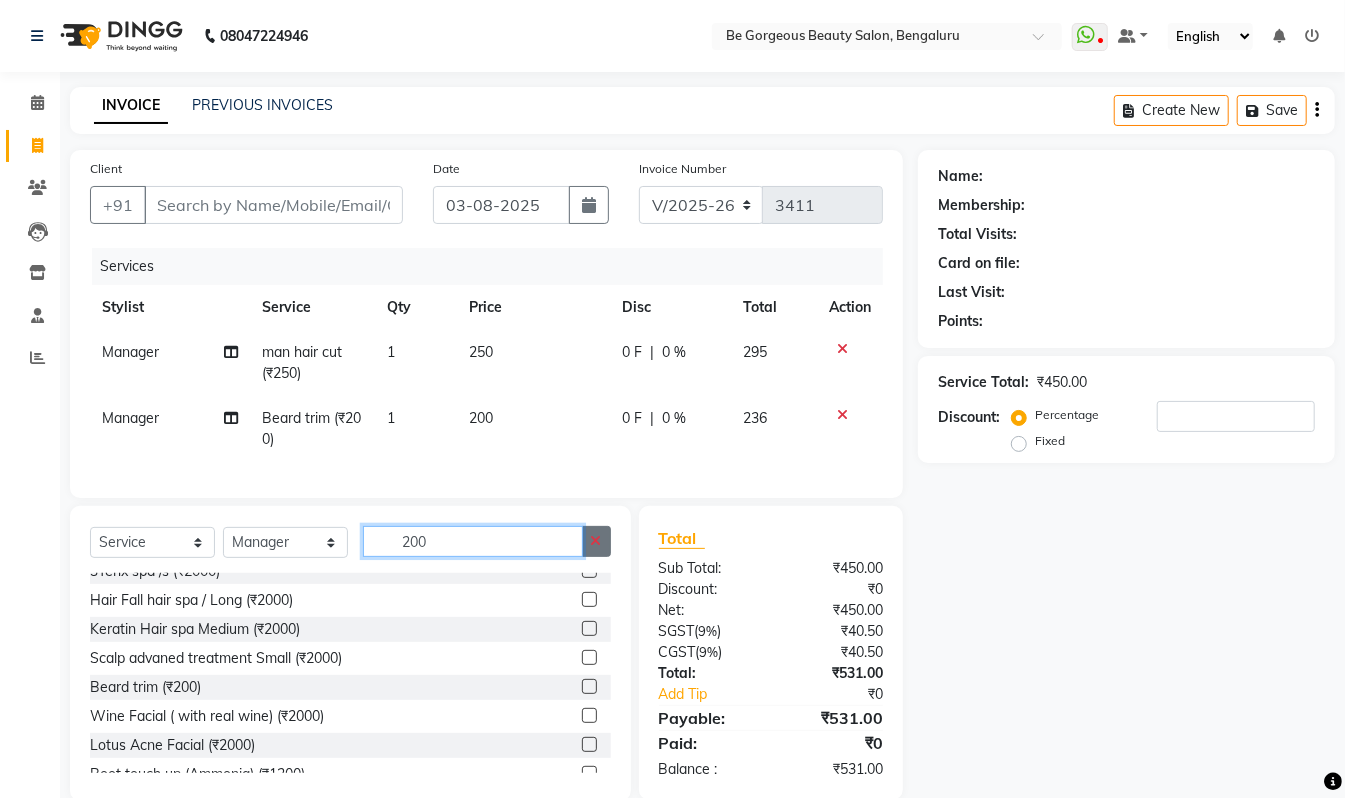 type 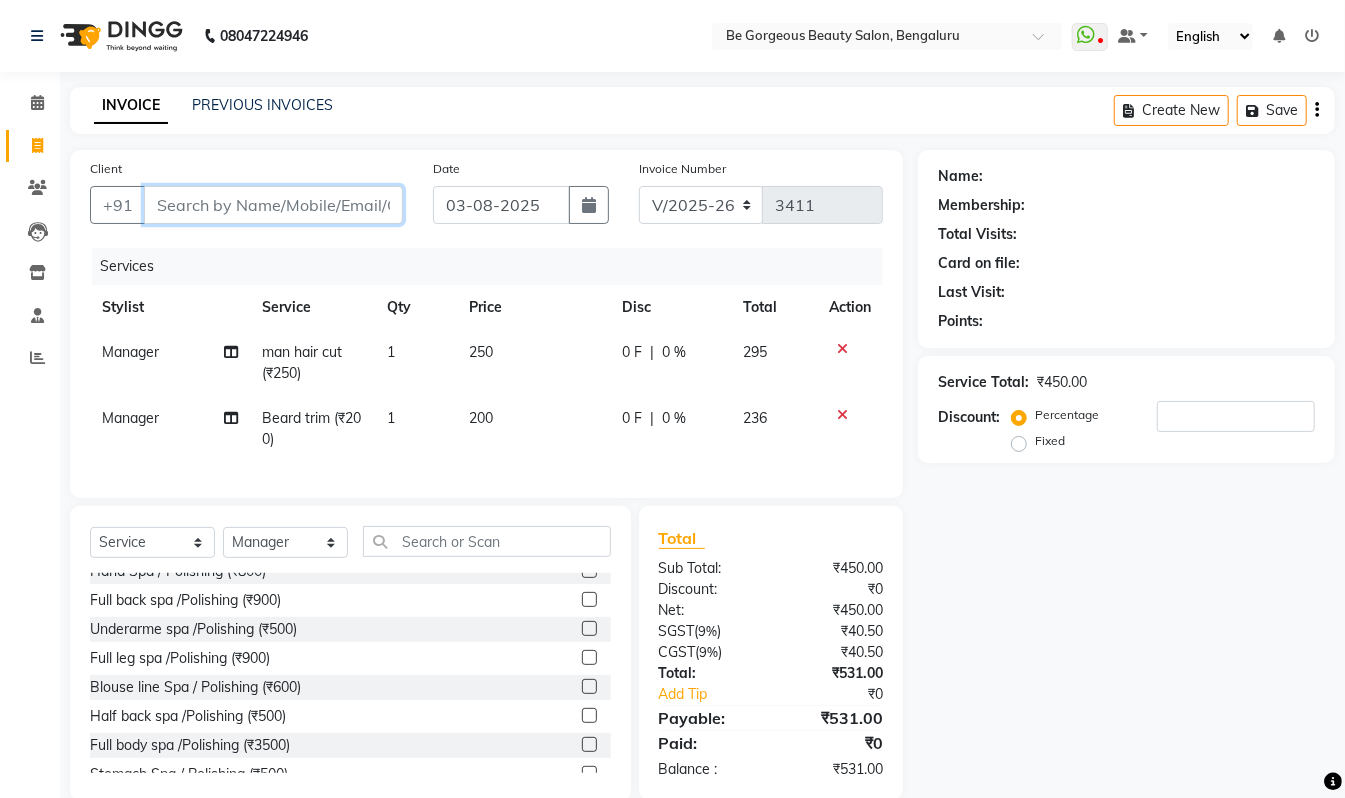 click on "Client" at bounding box center (273, 205) 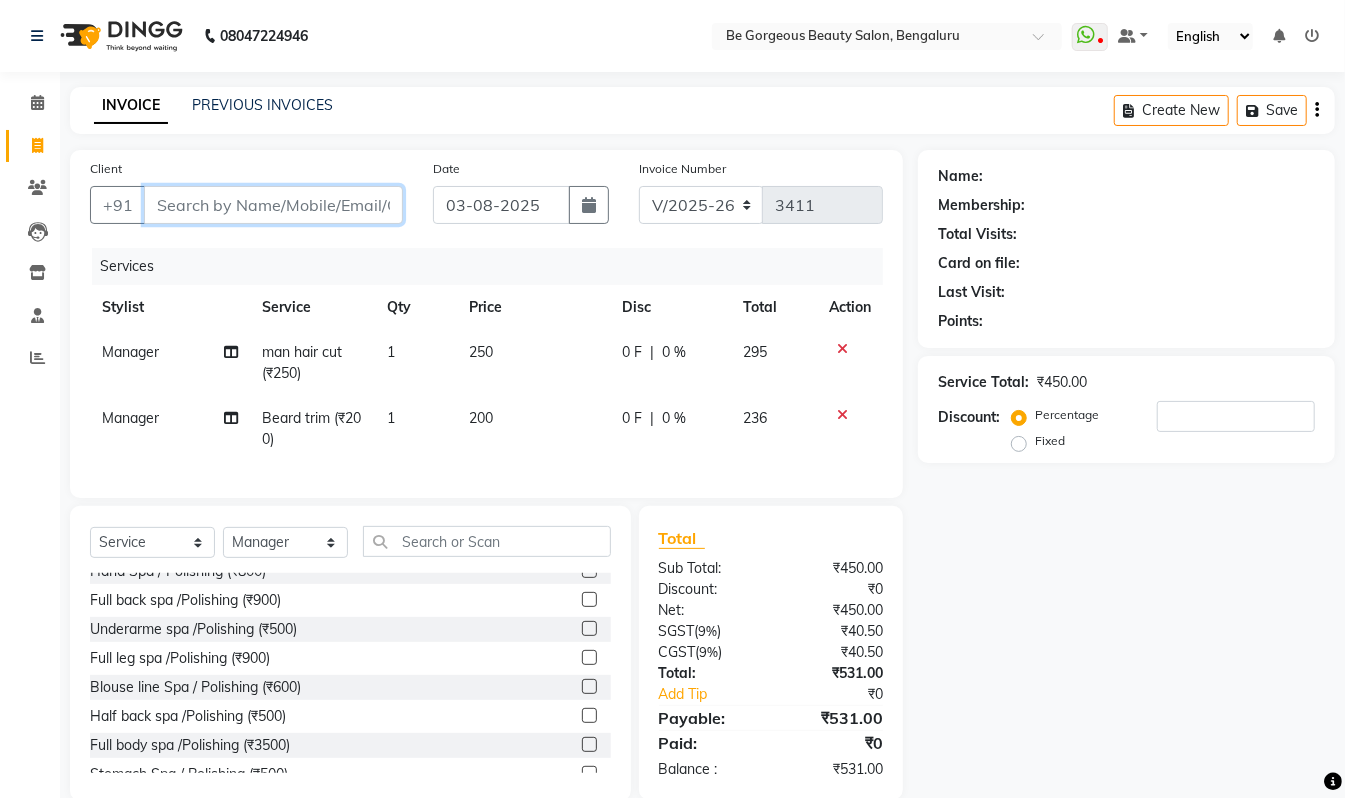 type on "9" 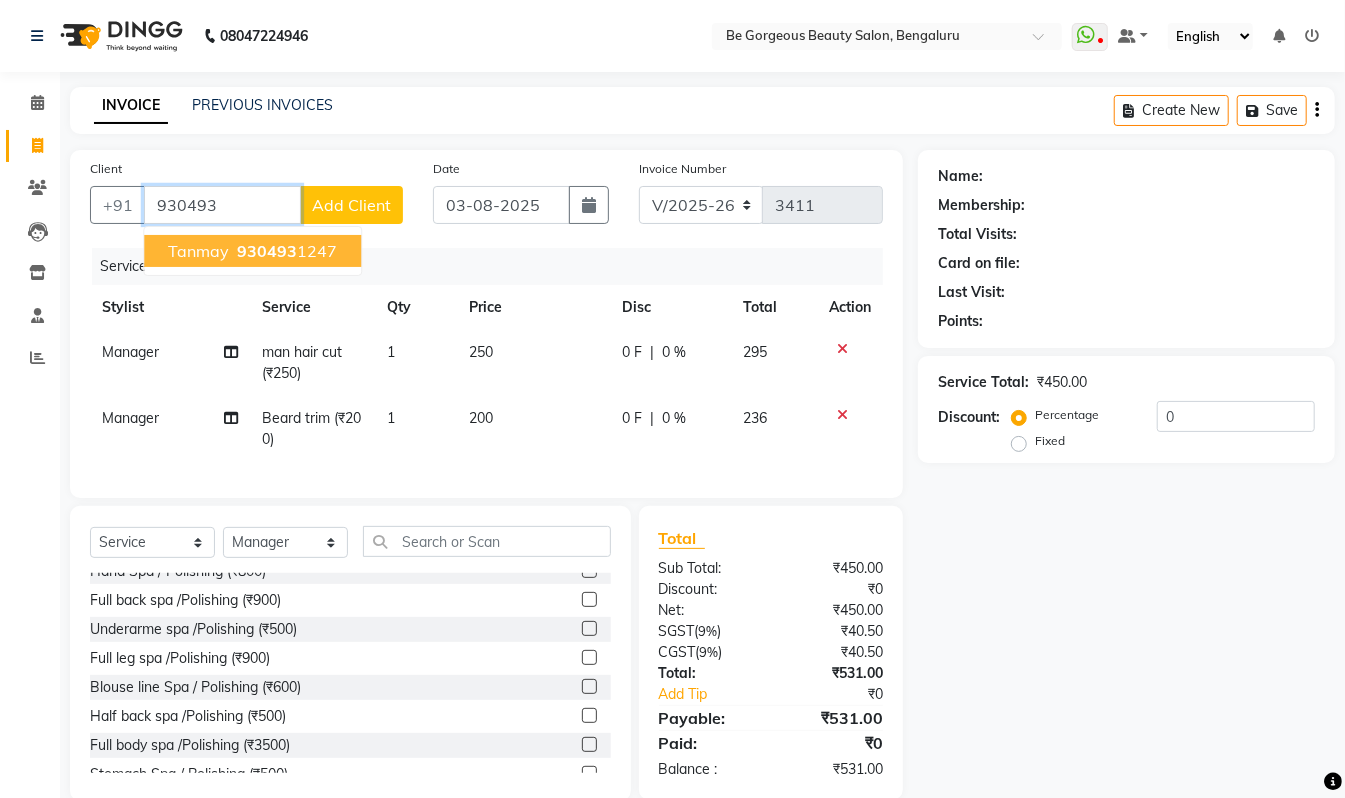click on "Tanmay" at bounding box center [198, 251] 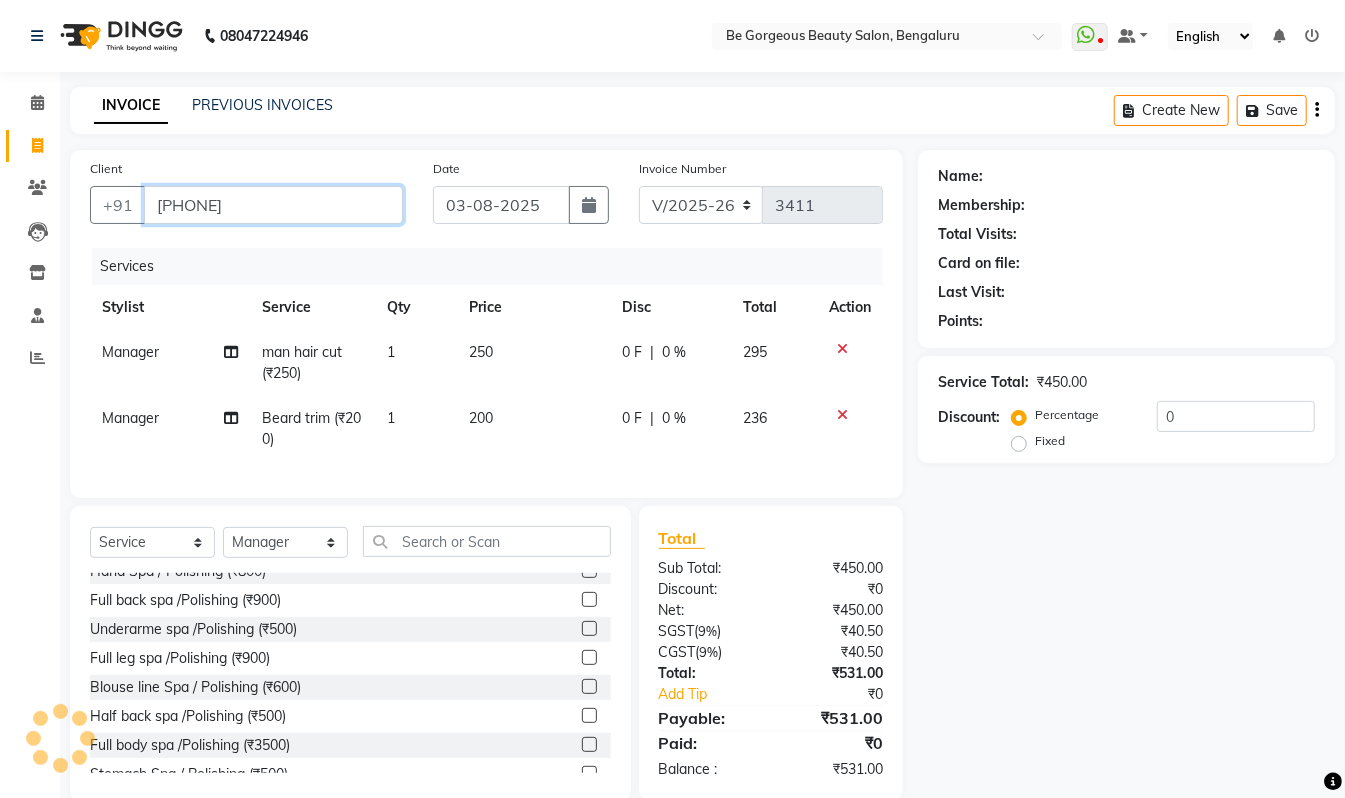 type on "9304931247" 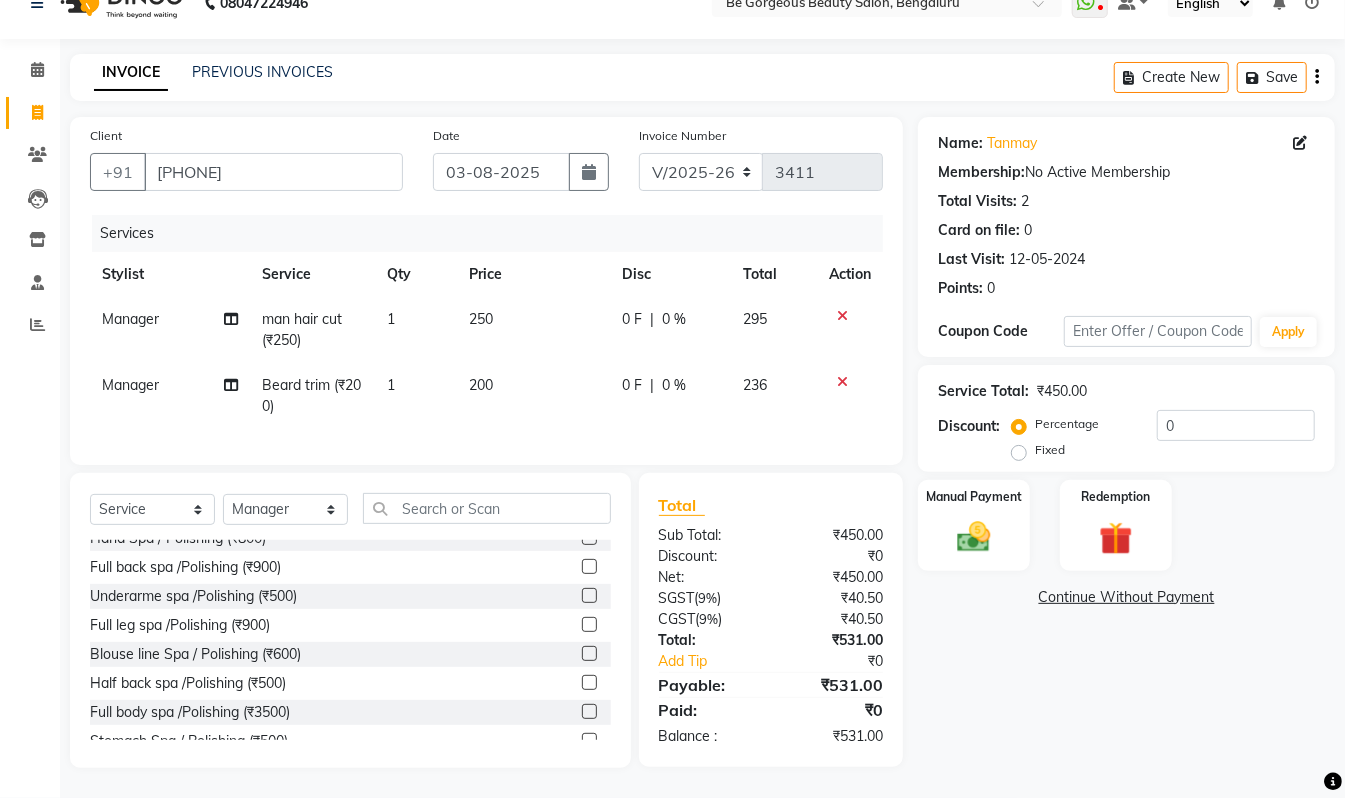 scroll, scrollTop: 52, scrollLeft: 0, axis: vertical 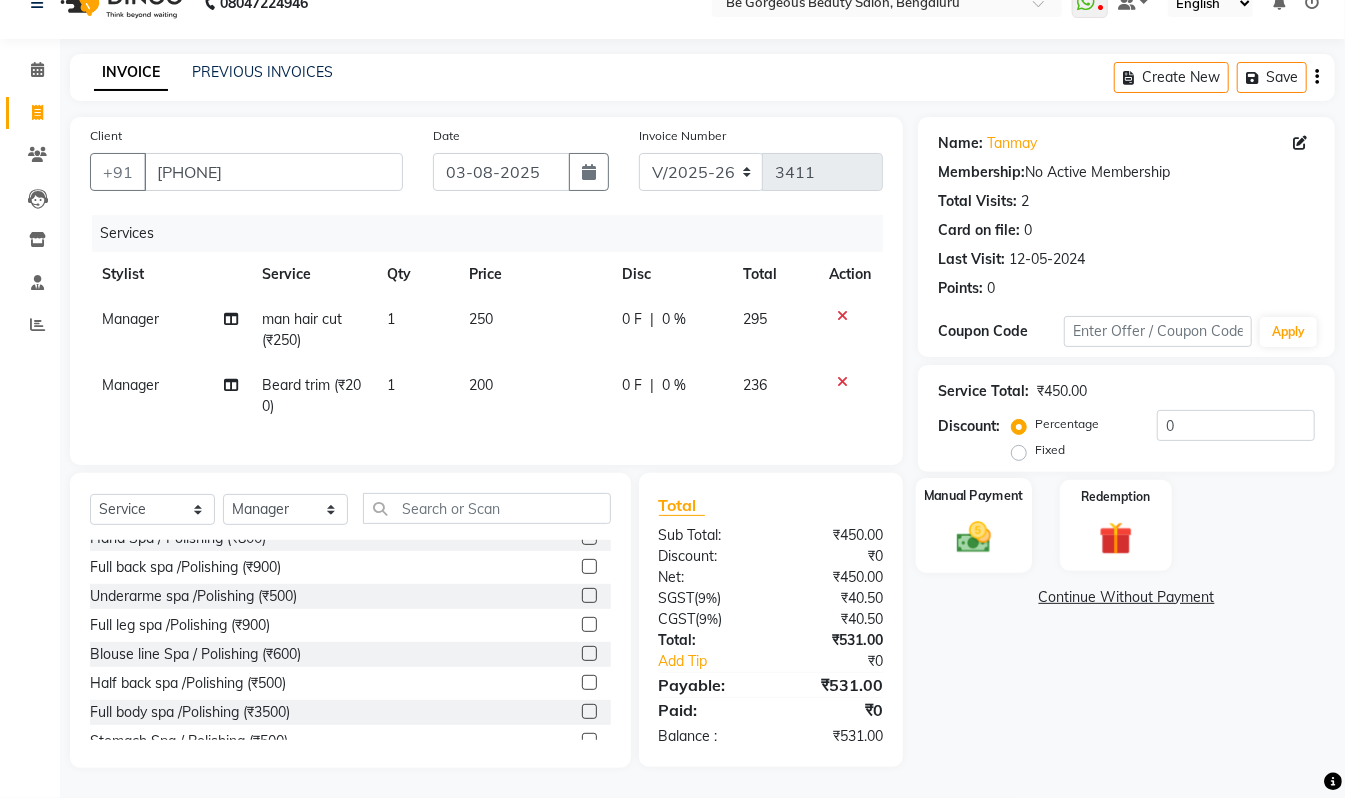 click on "Manual Payment" 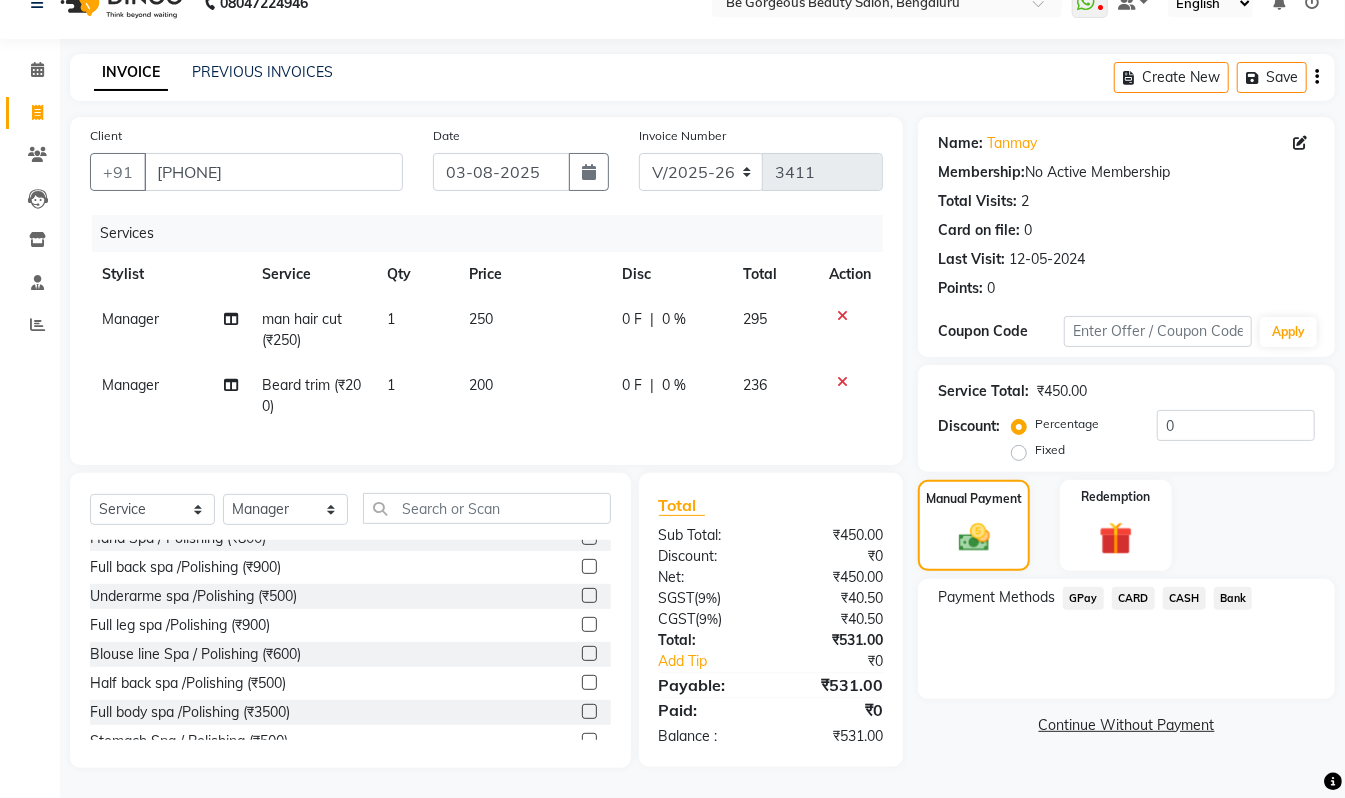 click on "GPay" 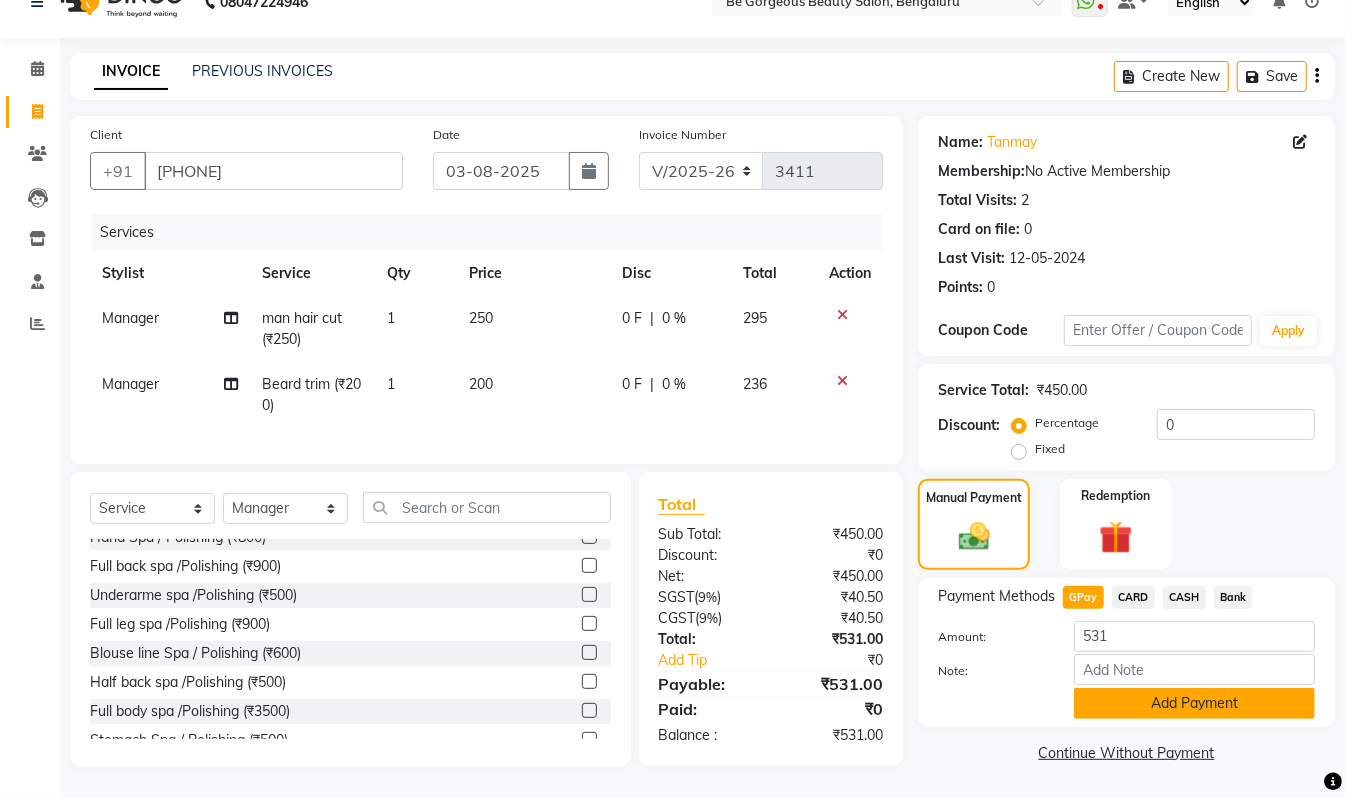 click on "Add Payment" 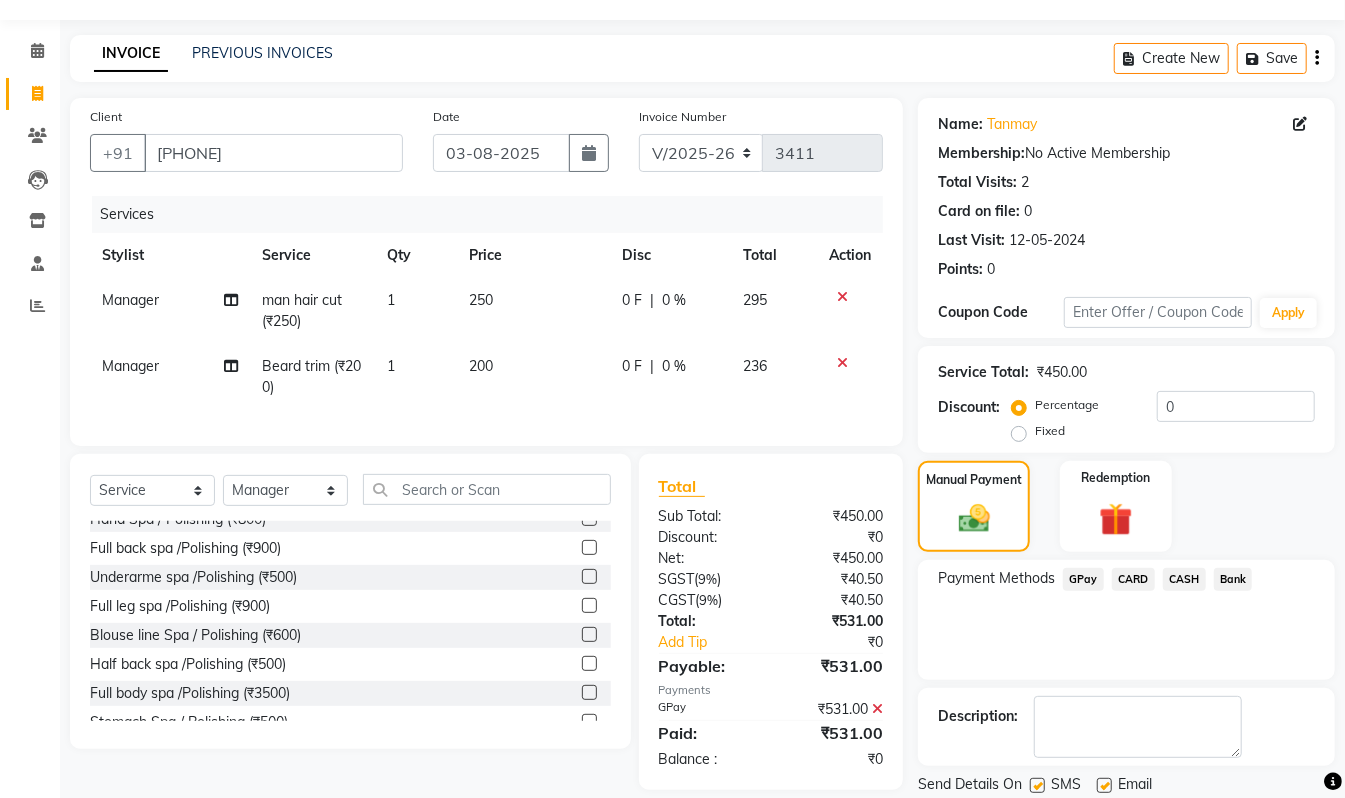 scroll, scrollTop: 118, scrollLeft: 0, axis: vertical 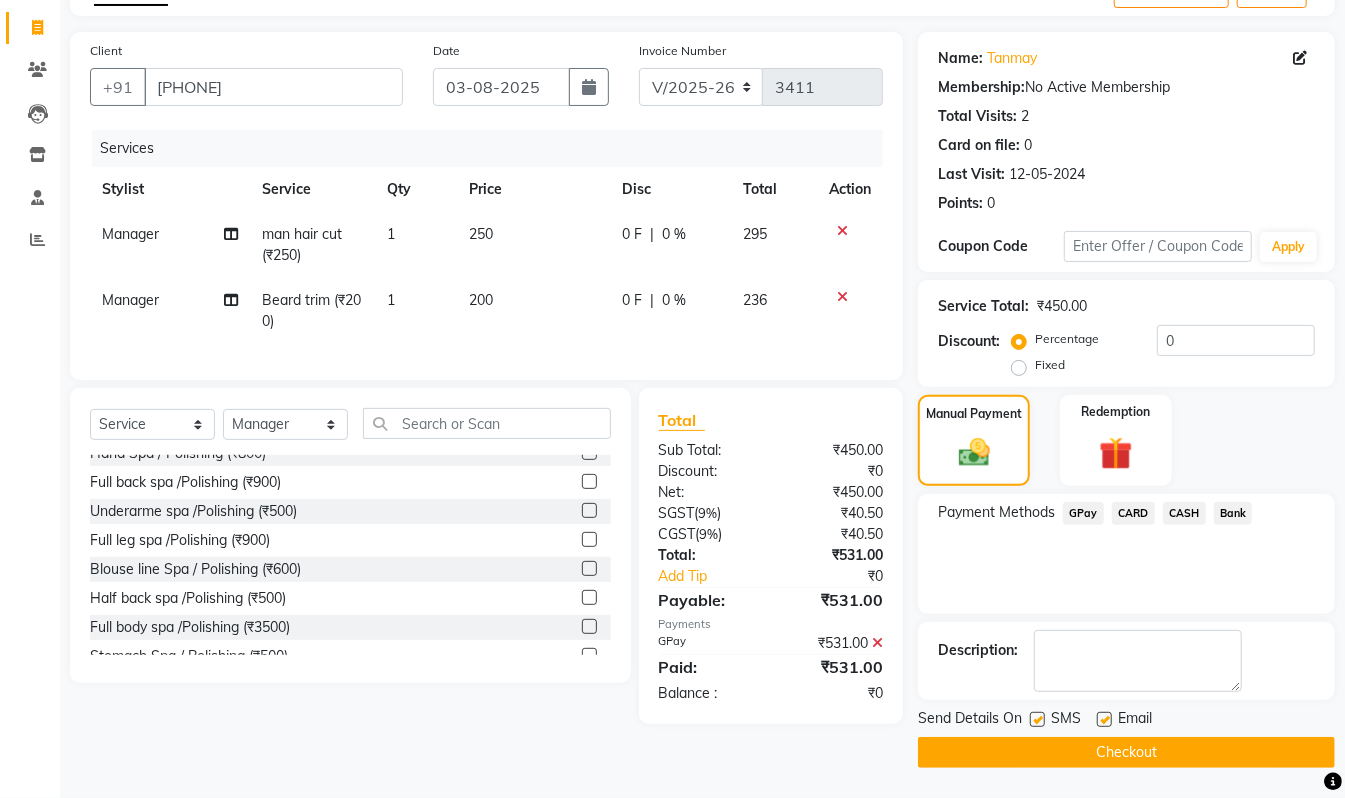 click on "Checkout" 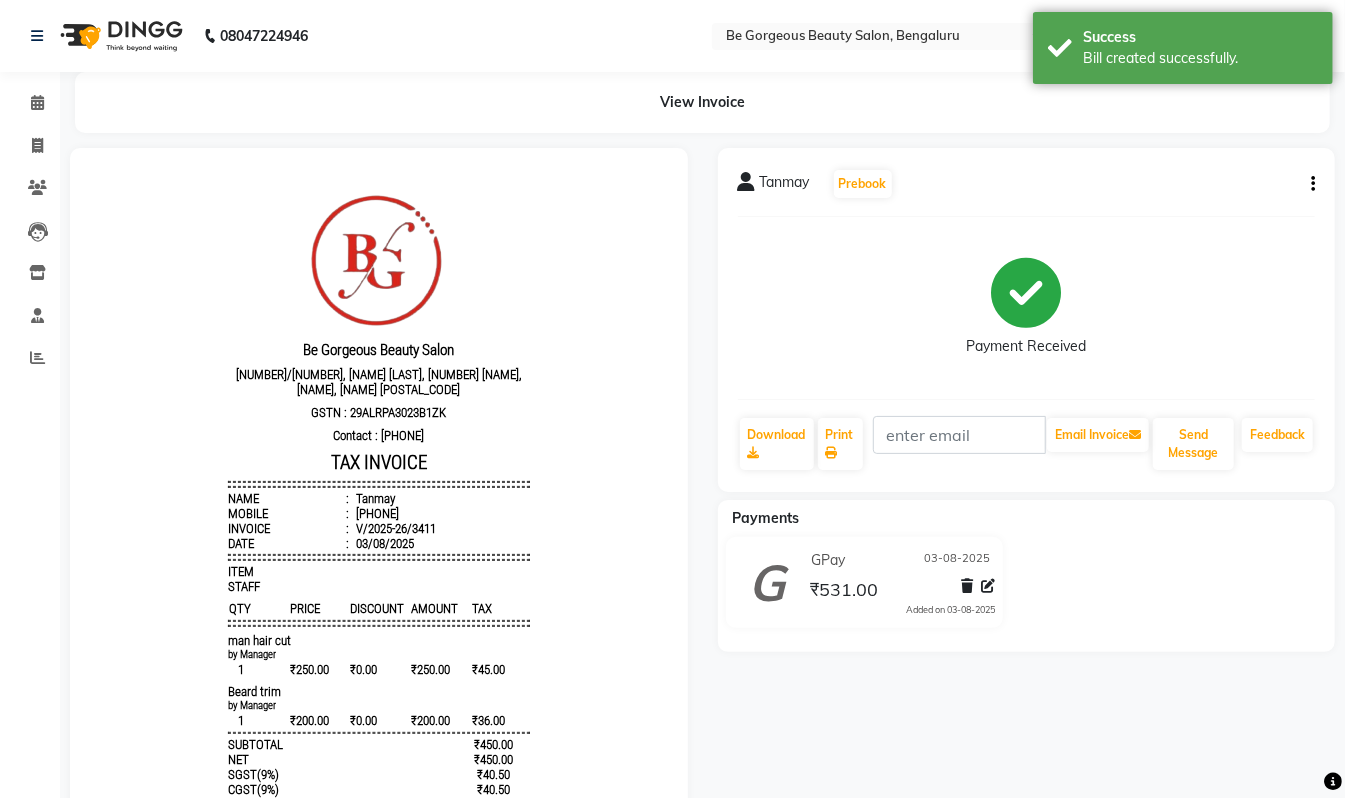 scroll, scrollTop: 0, scrollLeft: 0, axis: both 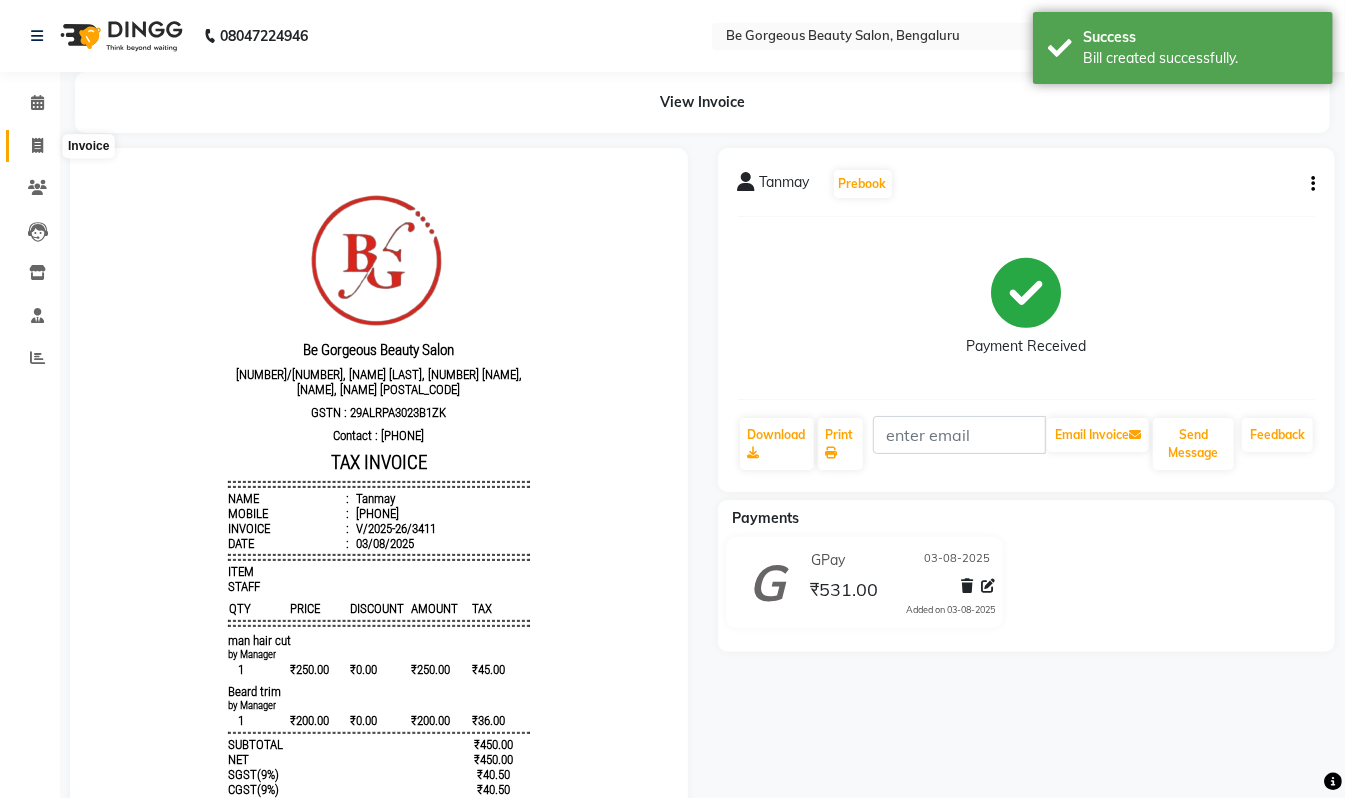 click 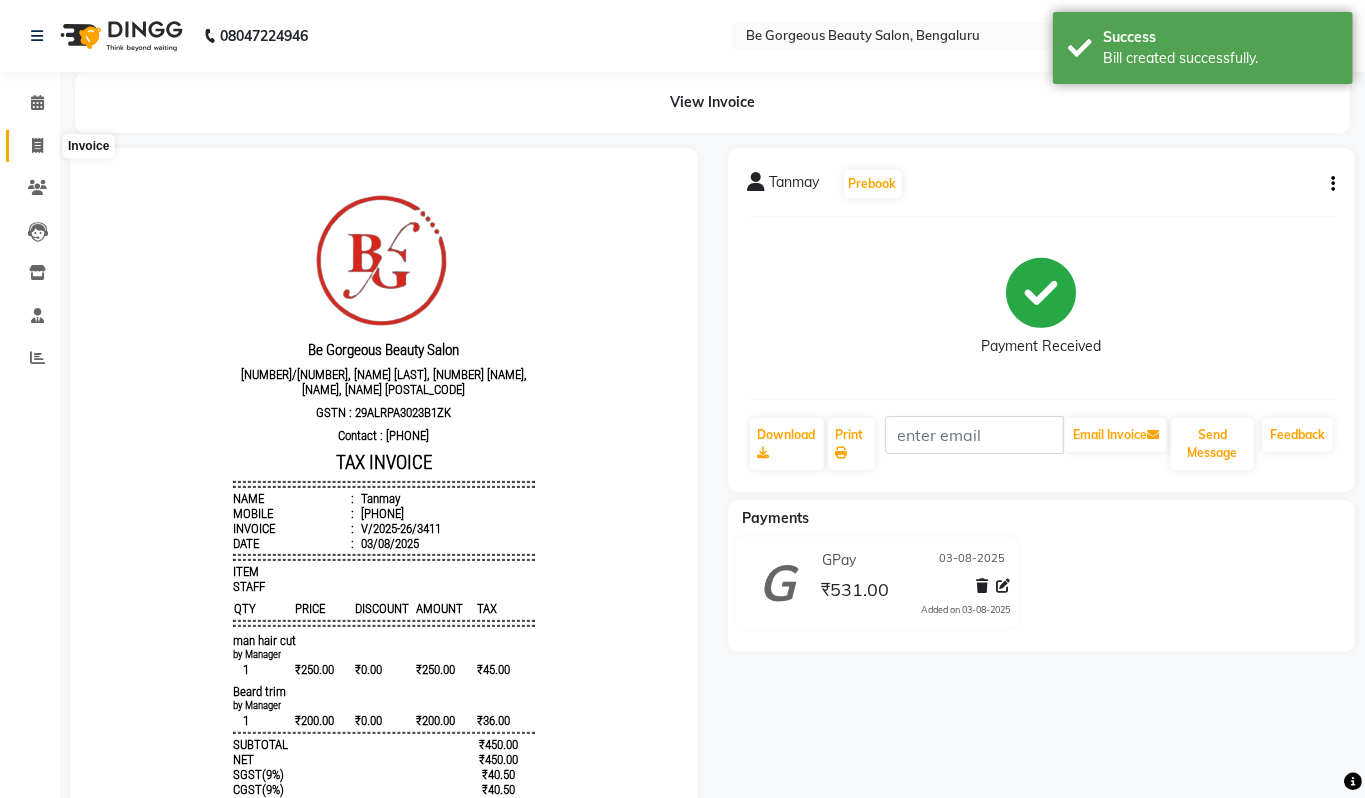 select on "5405" 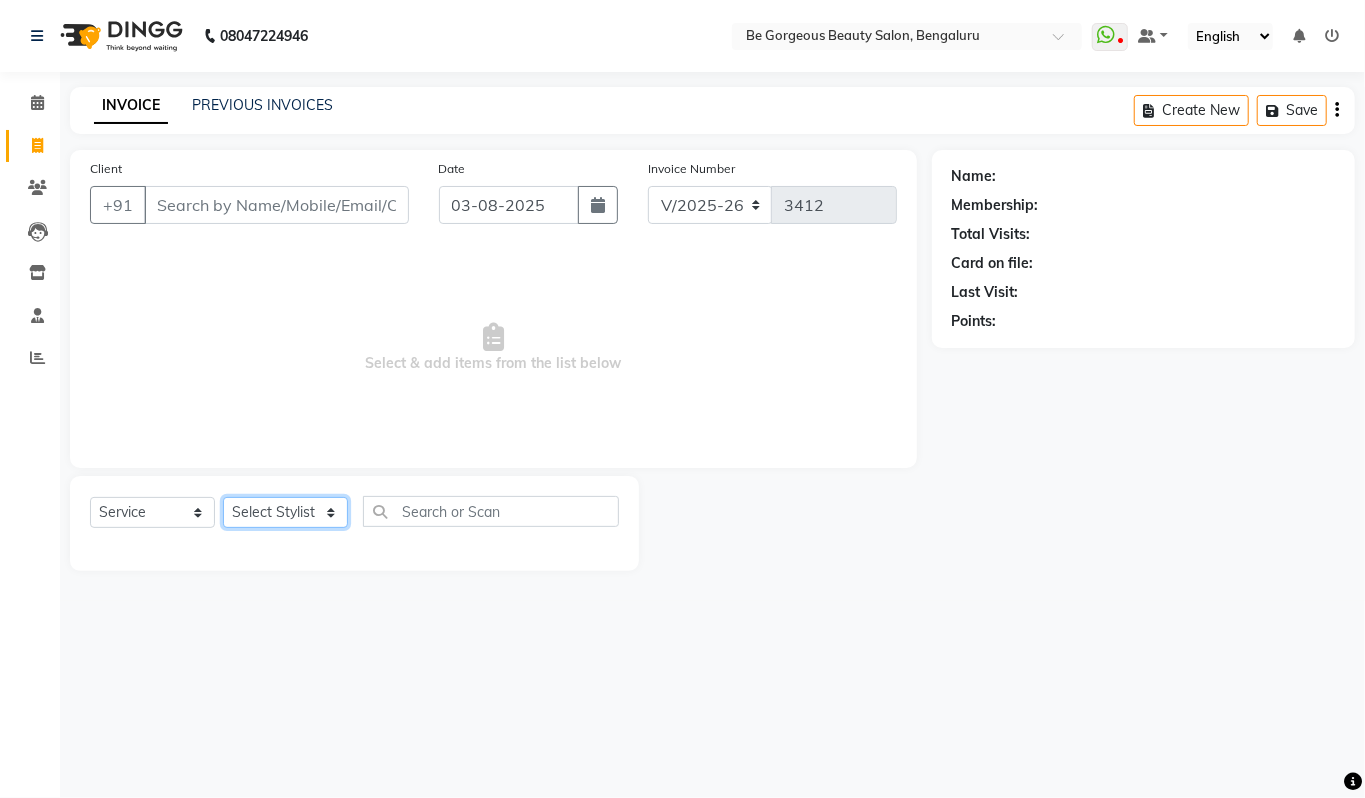 click on "Select Stylist Akram Anas Gayatri lata Manager Munu Pooja Rehbar Romi Talib Wajid" 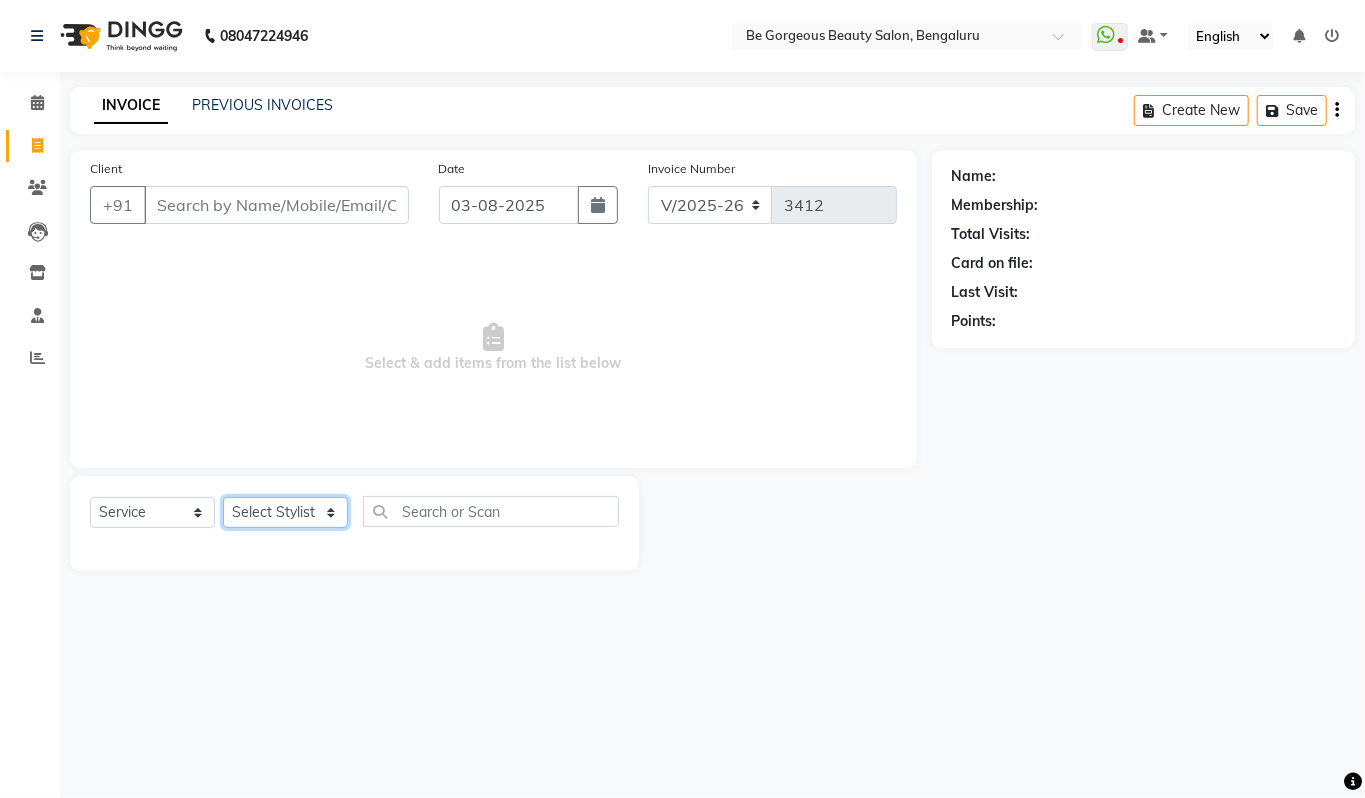 select on "83188" 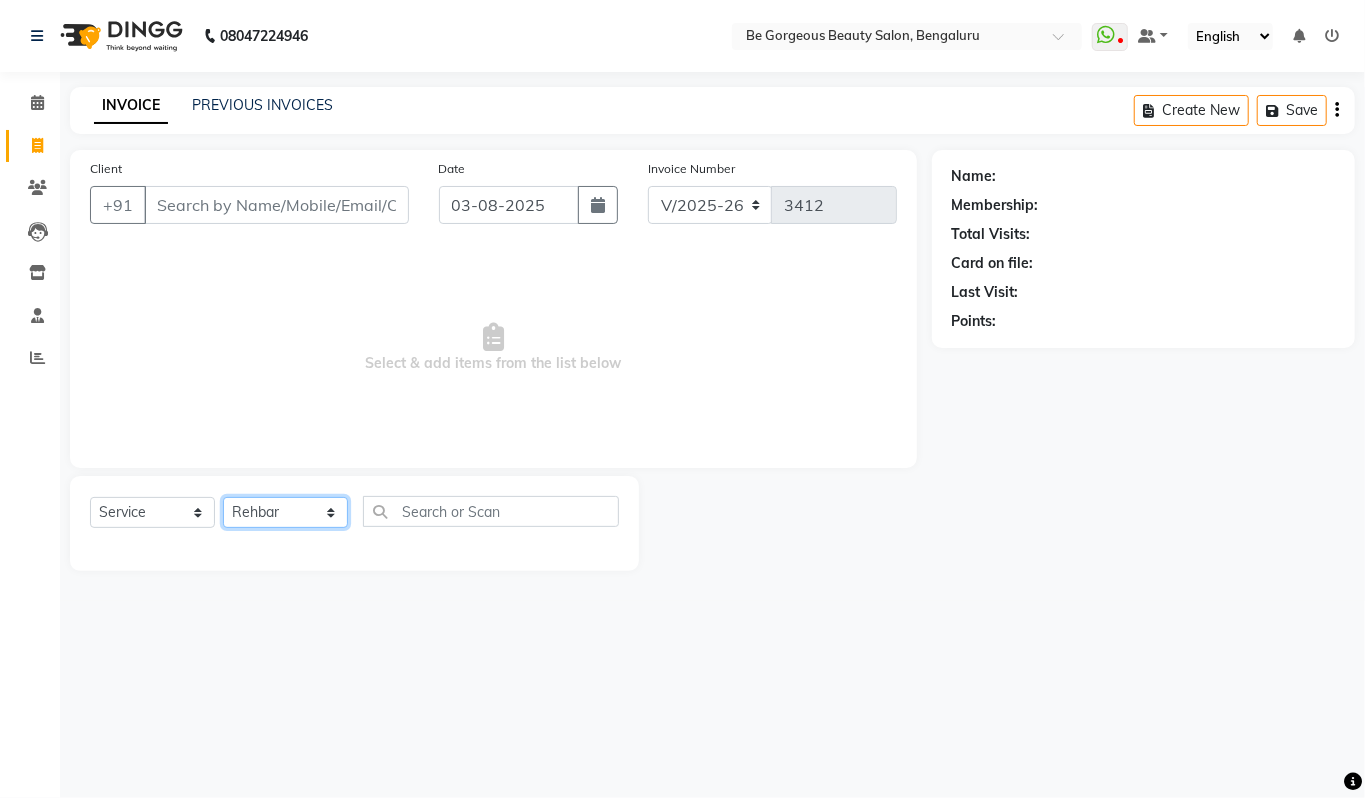 click on "Select Stylist Akram Anas Gayatri lata Manager Munu Pooja Rehbar Romi Talib Wajid" 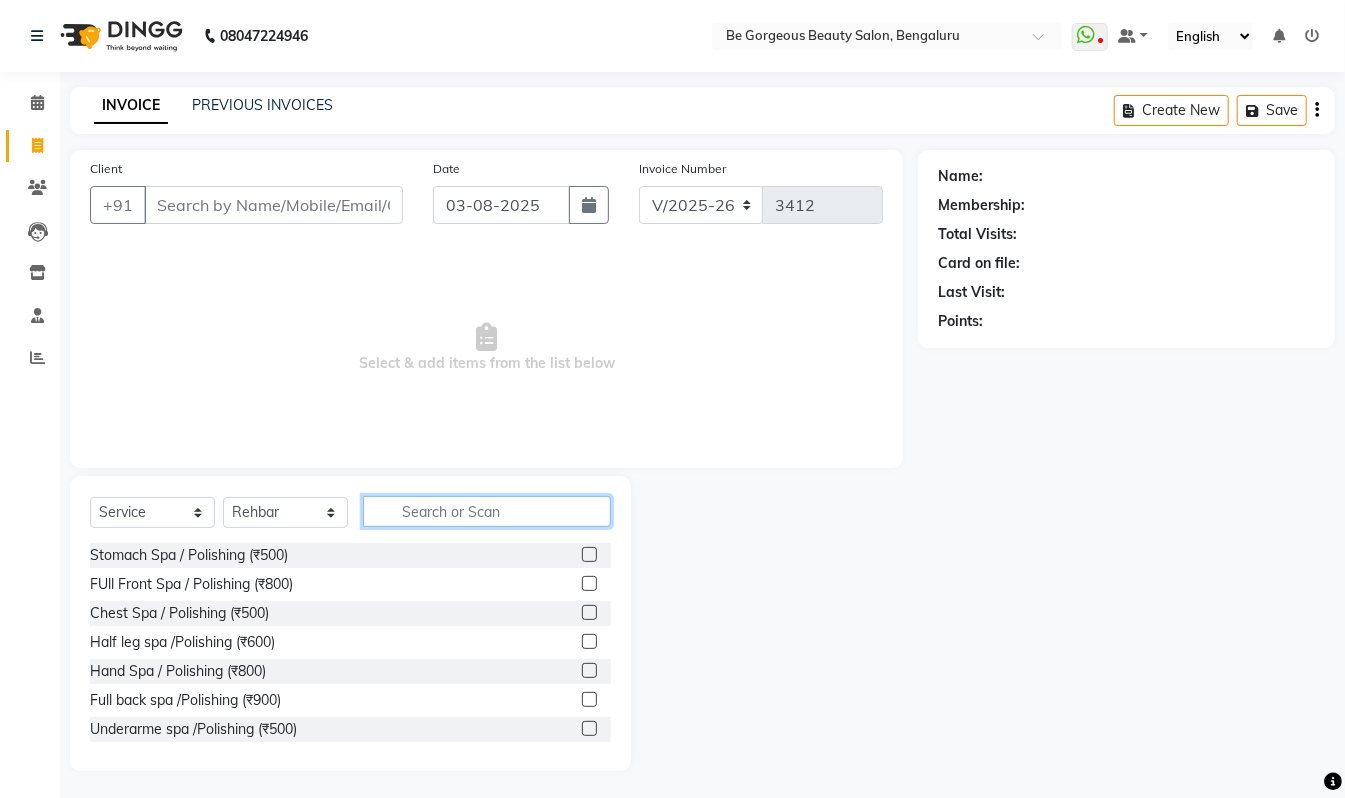 click 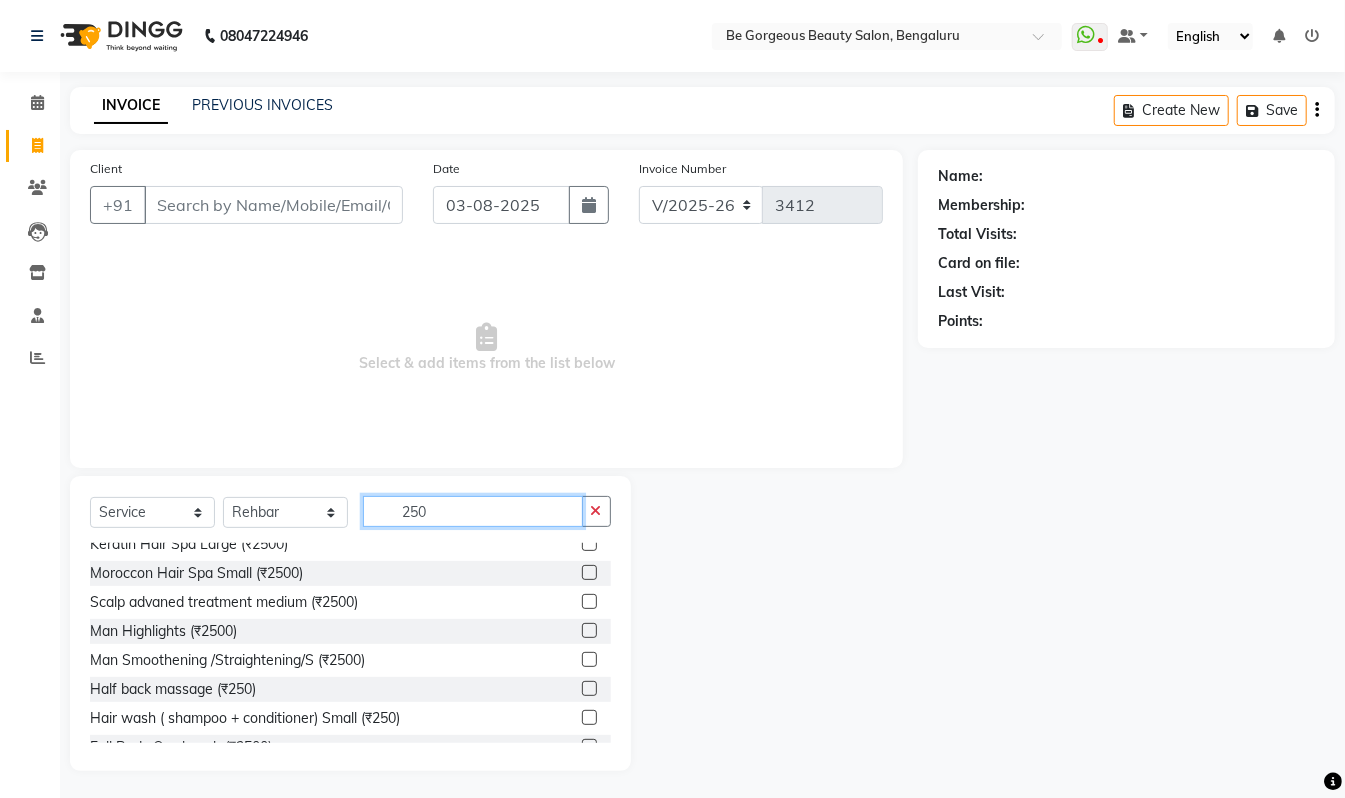 scroll, scrollTop: 174, scrollLeft: 0, axis: vertical 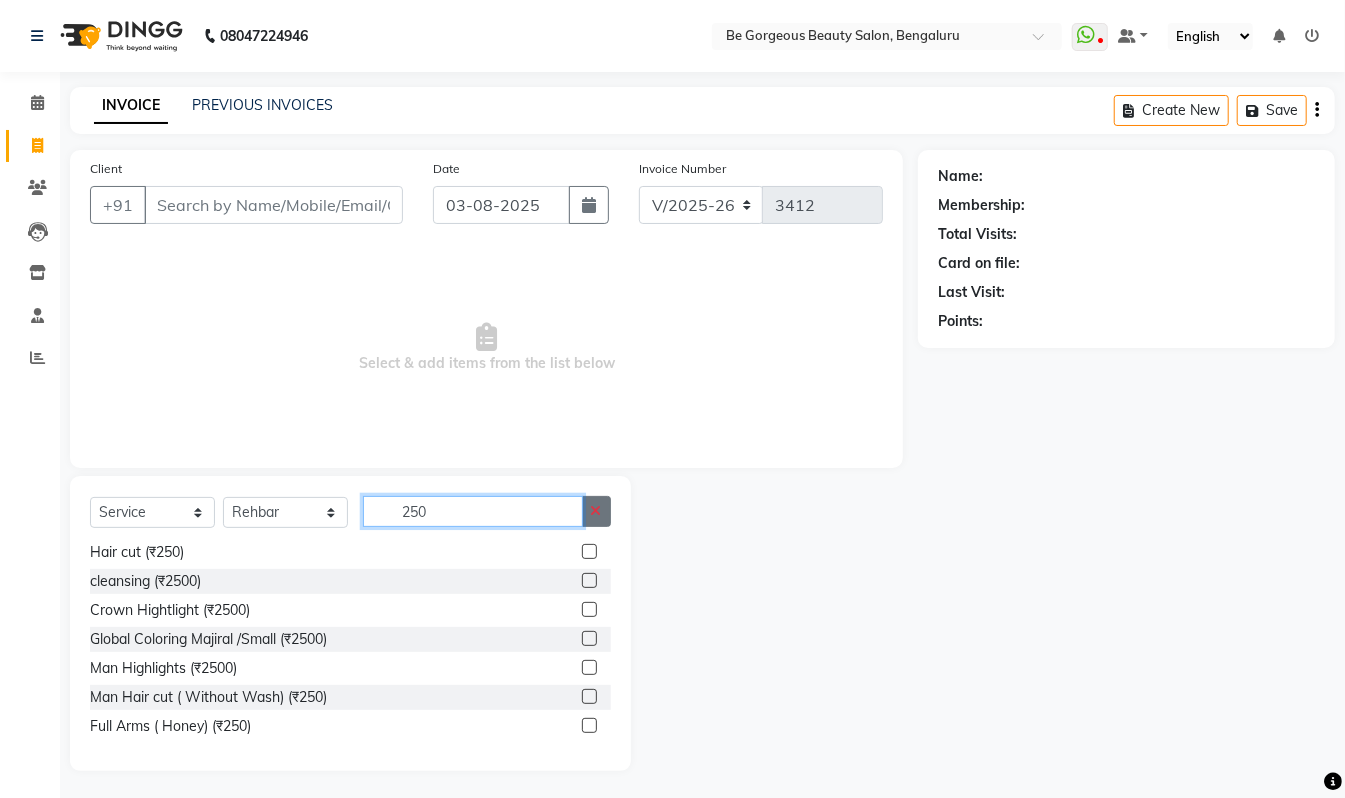 type on "250" 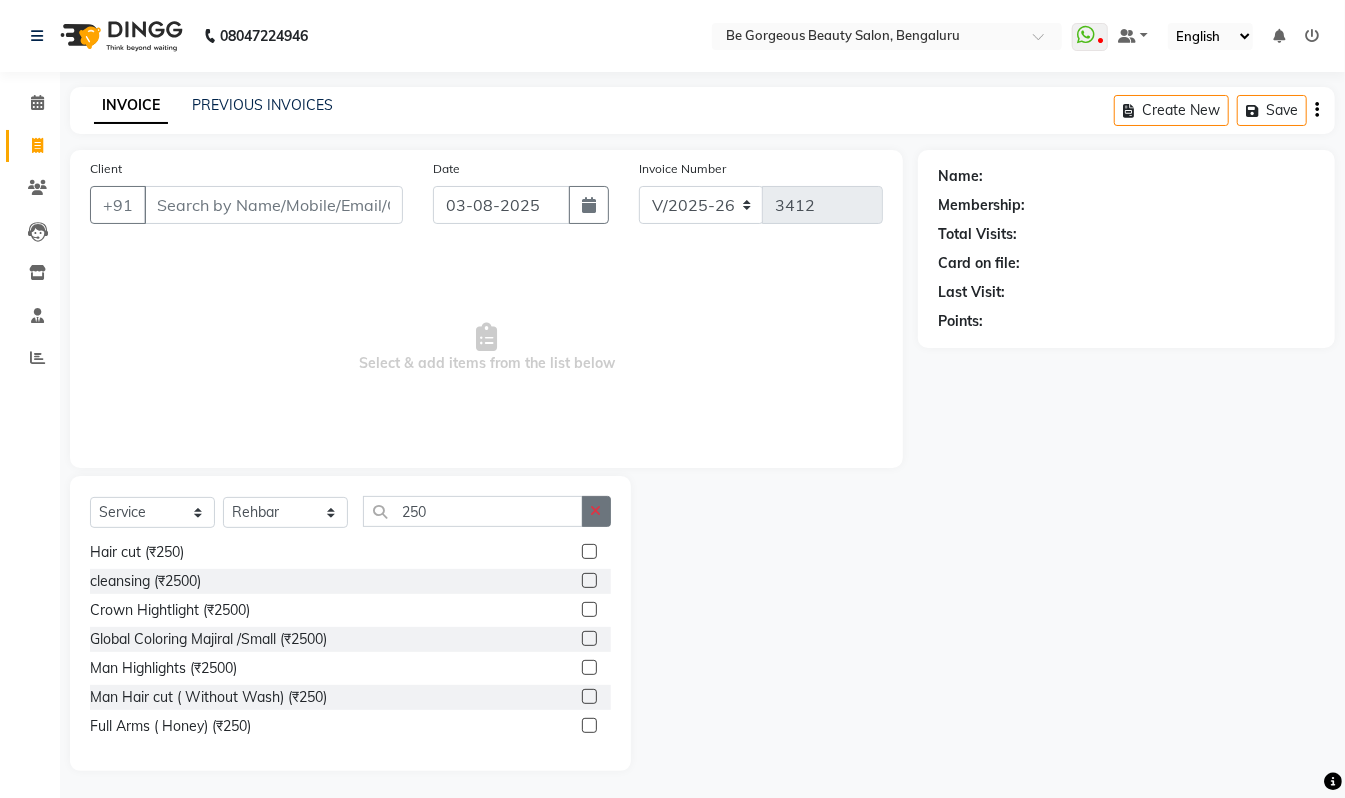 click 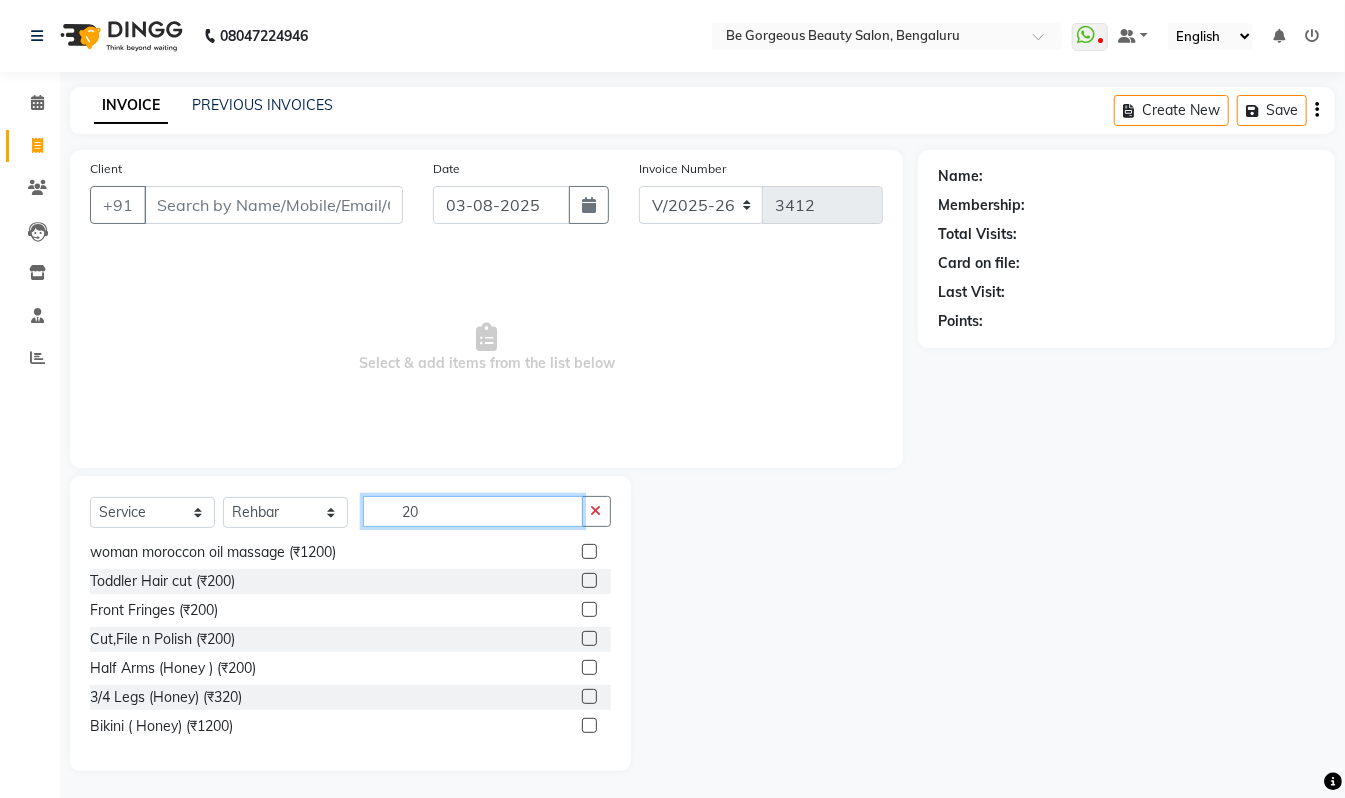 scroll, scrollTop: 177, scrollLeft: 0, axis: vertical 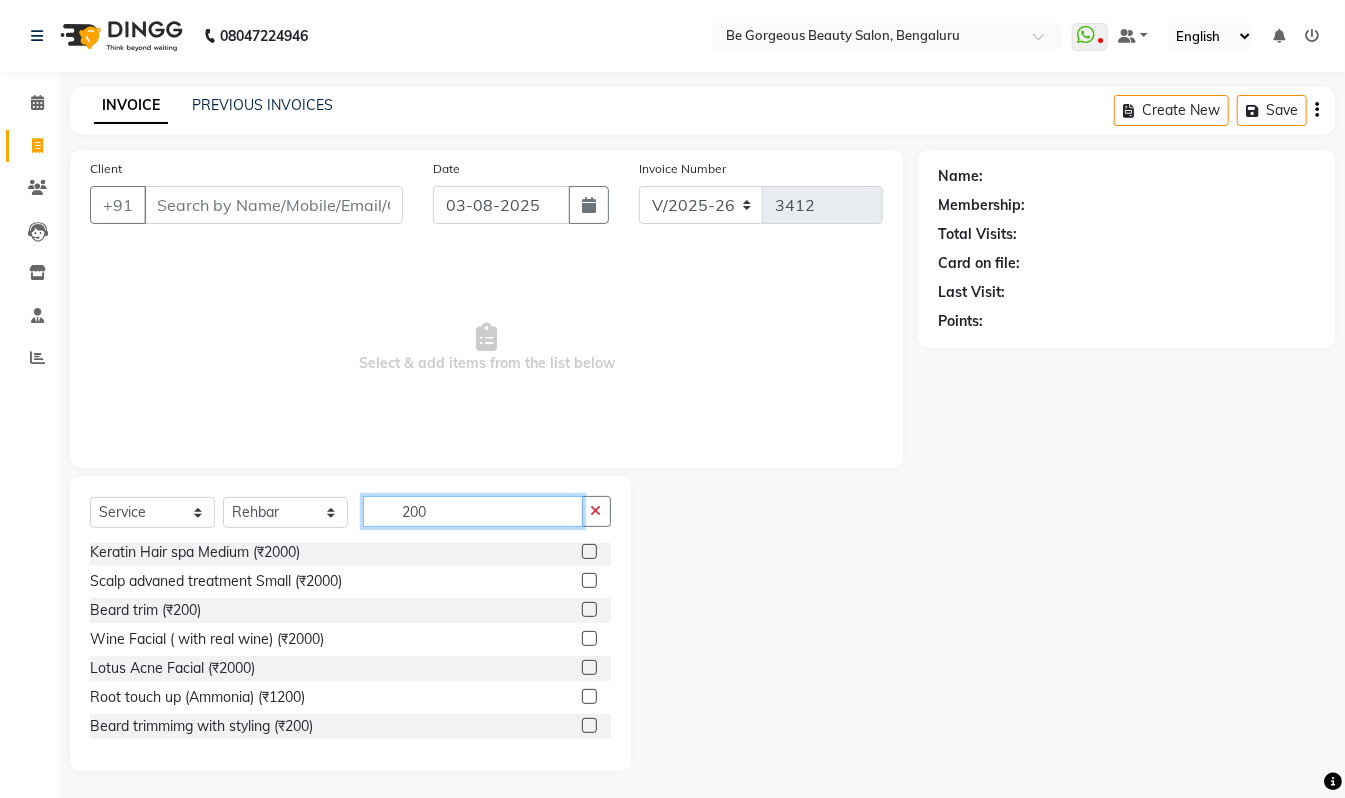 click on "200" 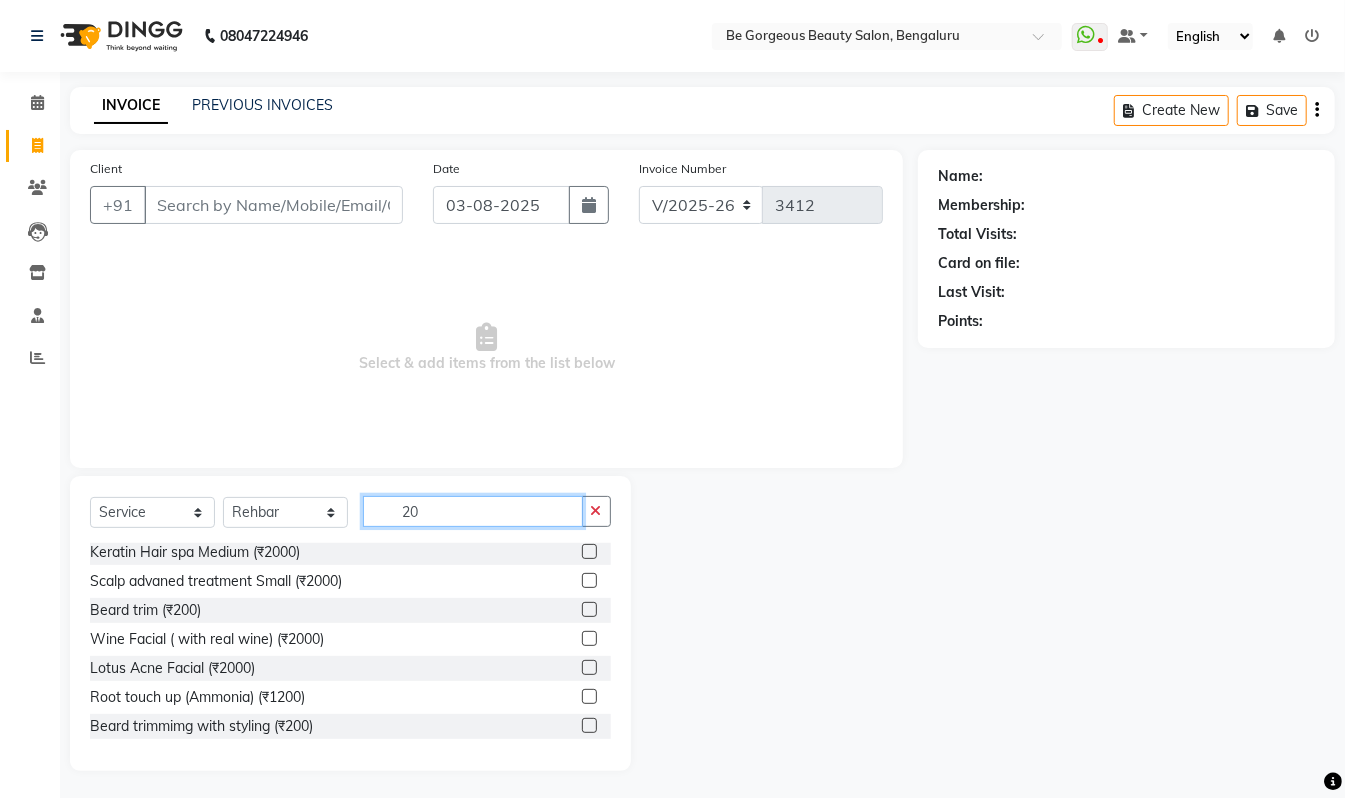 type on "2" 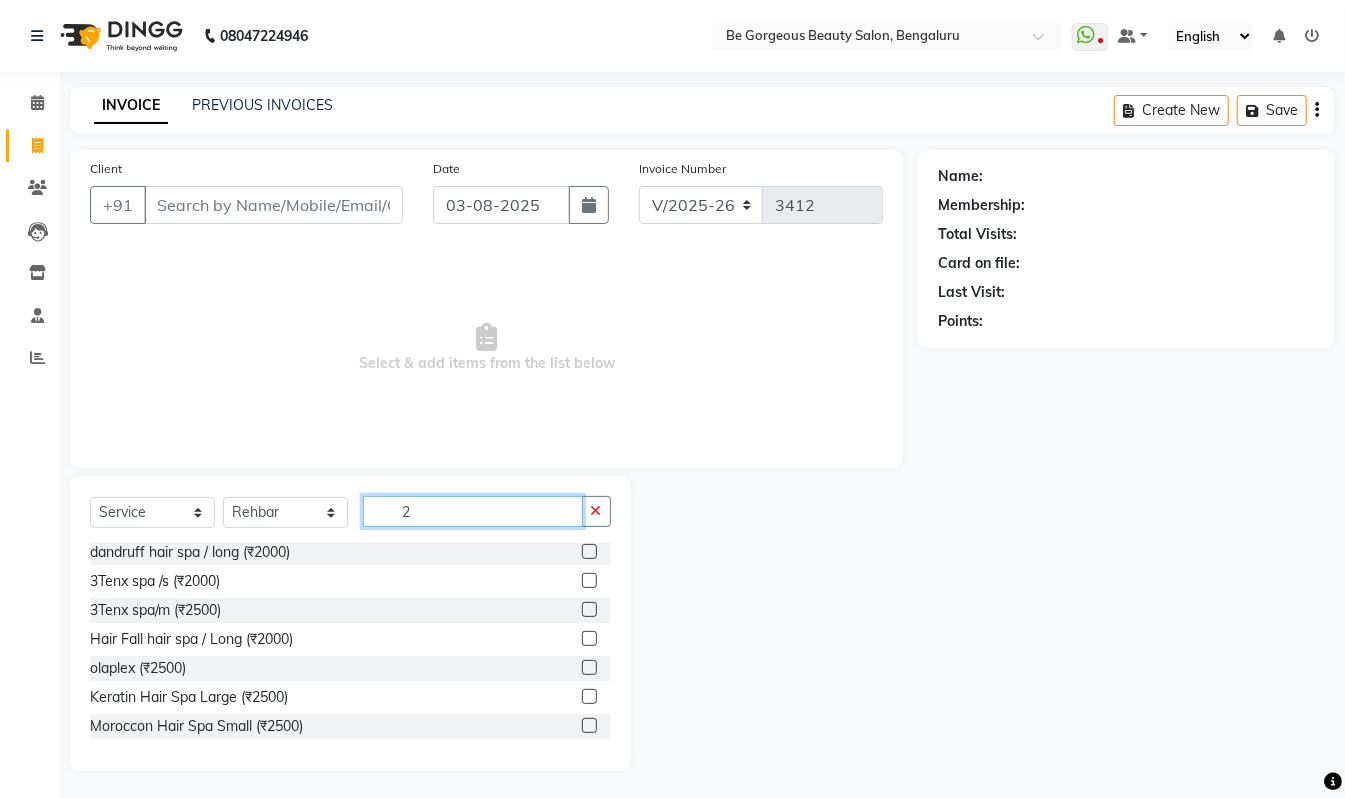 type 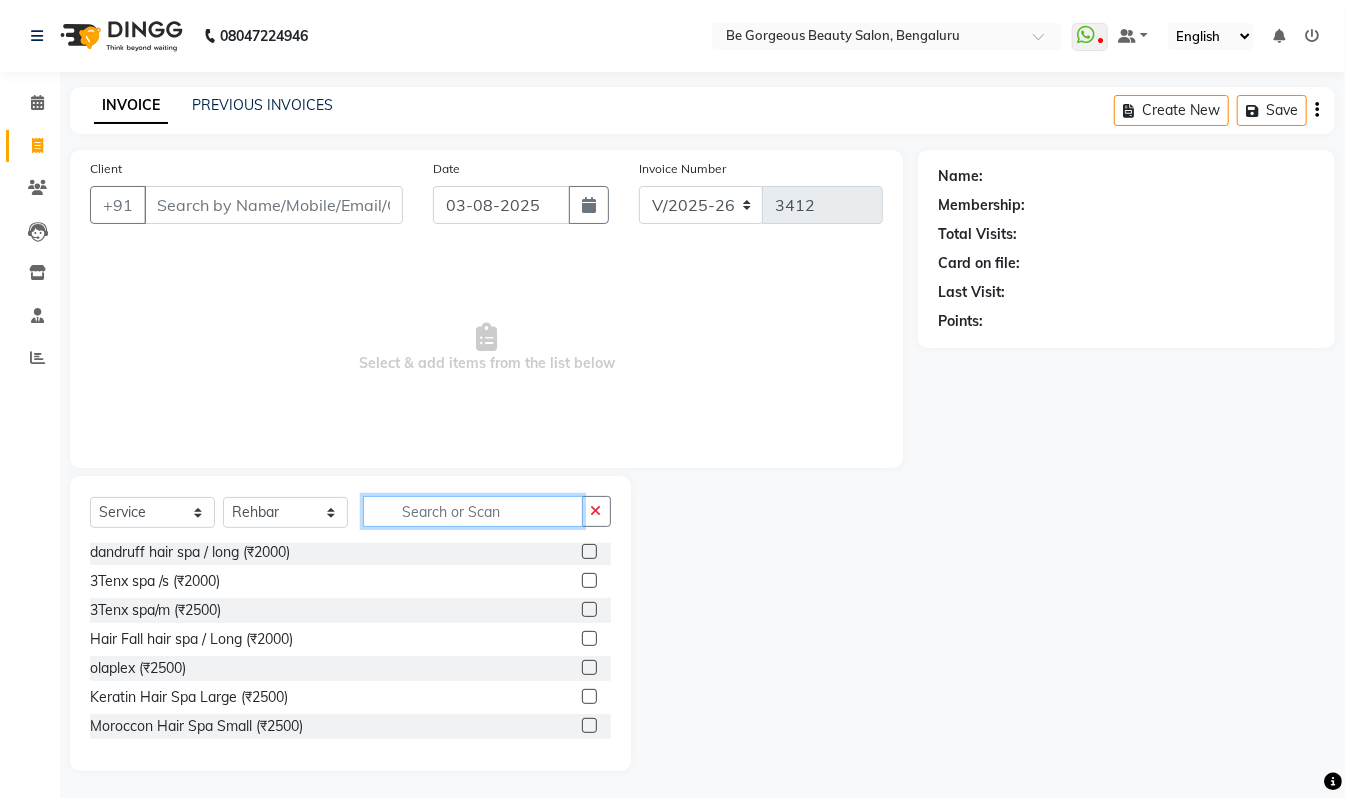 scroll, scrollTop: 380, scrollLeft: 0, axis: vertical 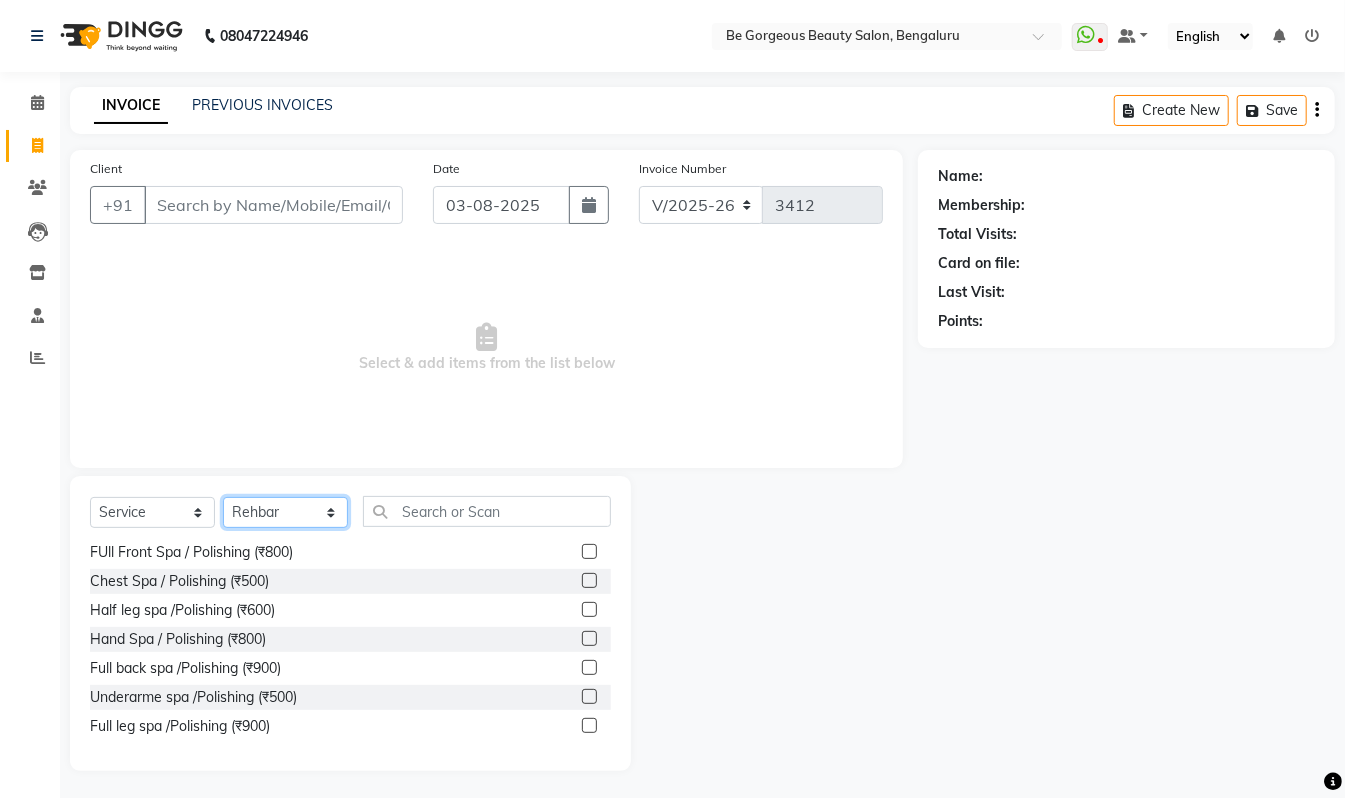 click on "Select Stylist Akram Anas Gayatri lata Manager Munu Pooja Rehbar Romi Talib Wajid" 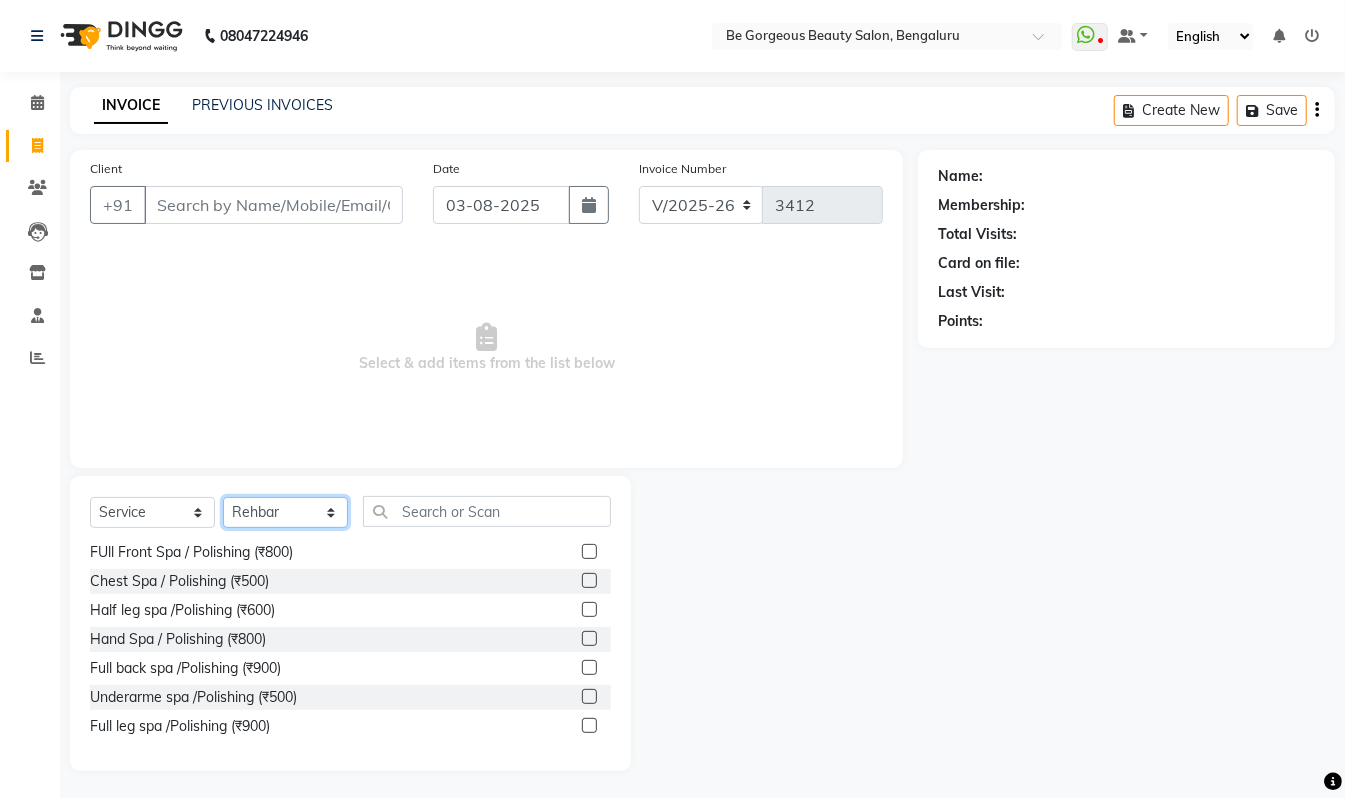select on "36207" 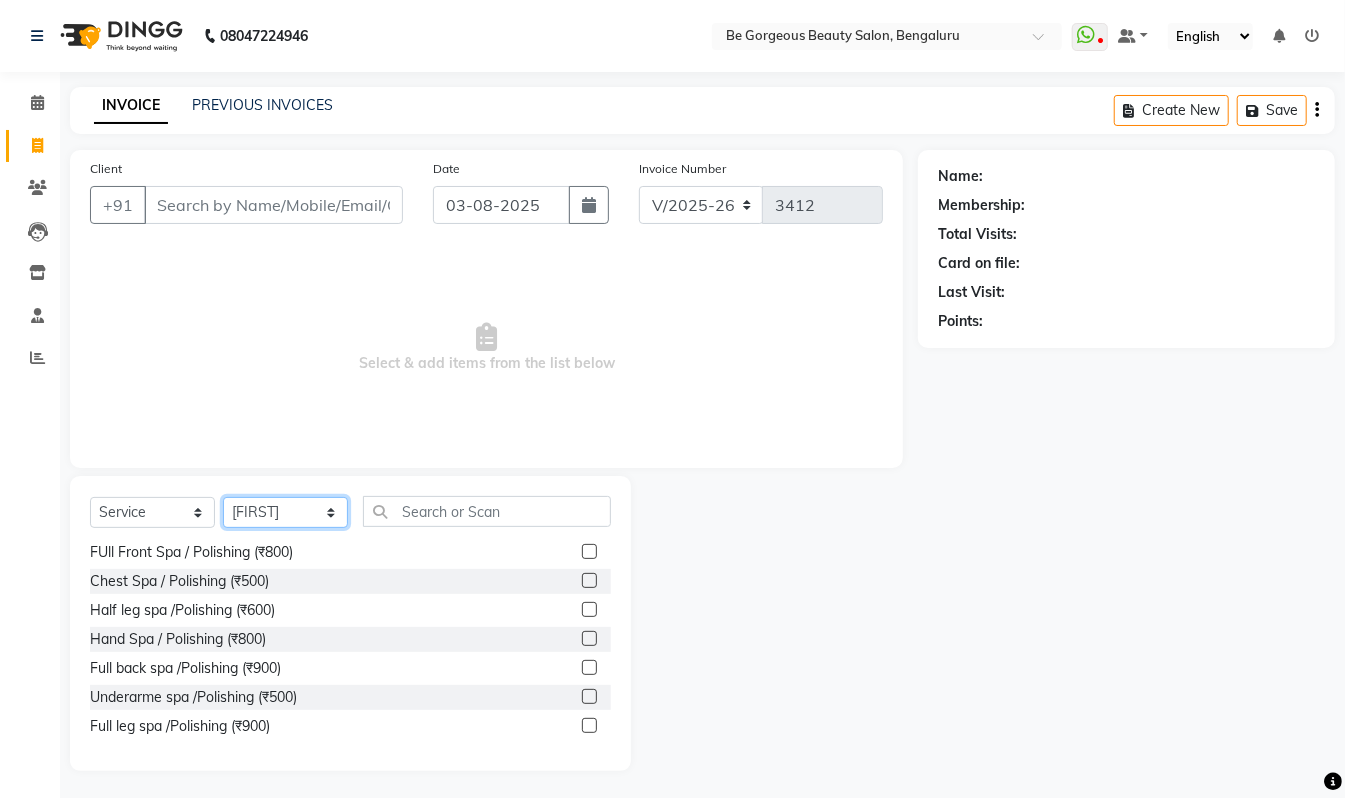 click on "Select Stylist Akram Anas Gayatri lata Manager Munu Pooja Rehbar Romi Talib Wajid" 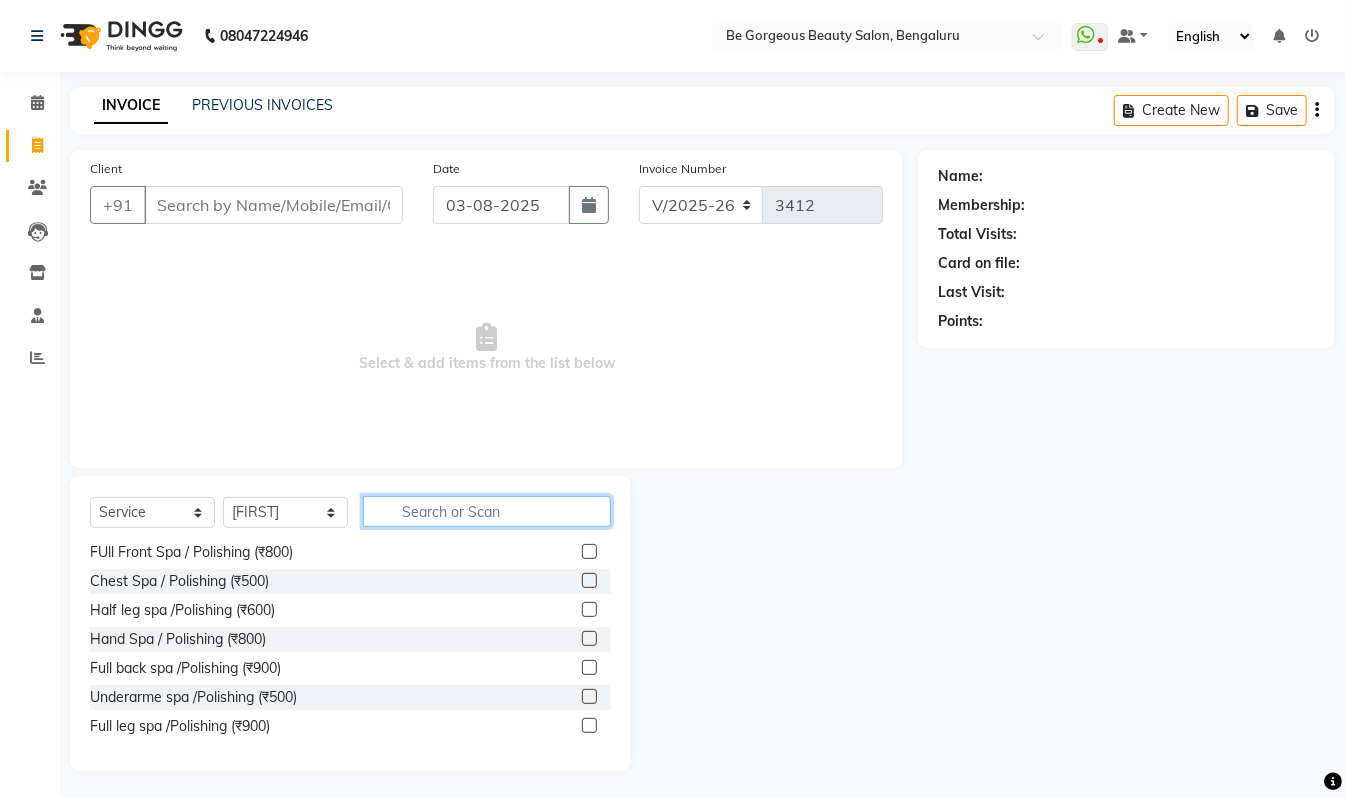 click 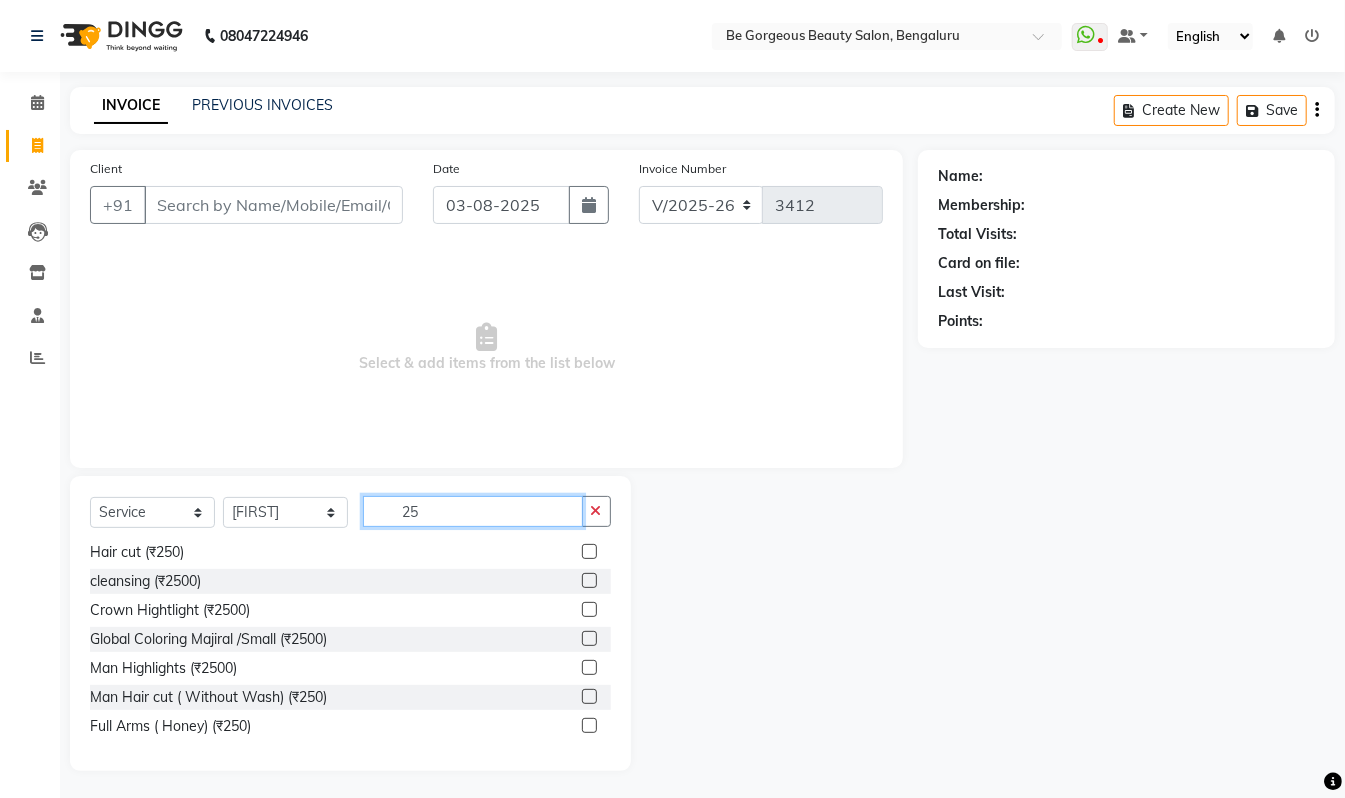 scroll, scrollTop: 118, scrollLeft: 0, axis: vertical 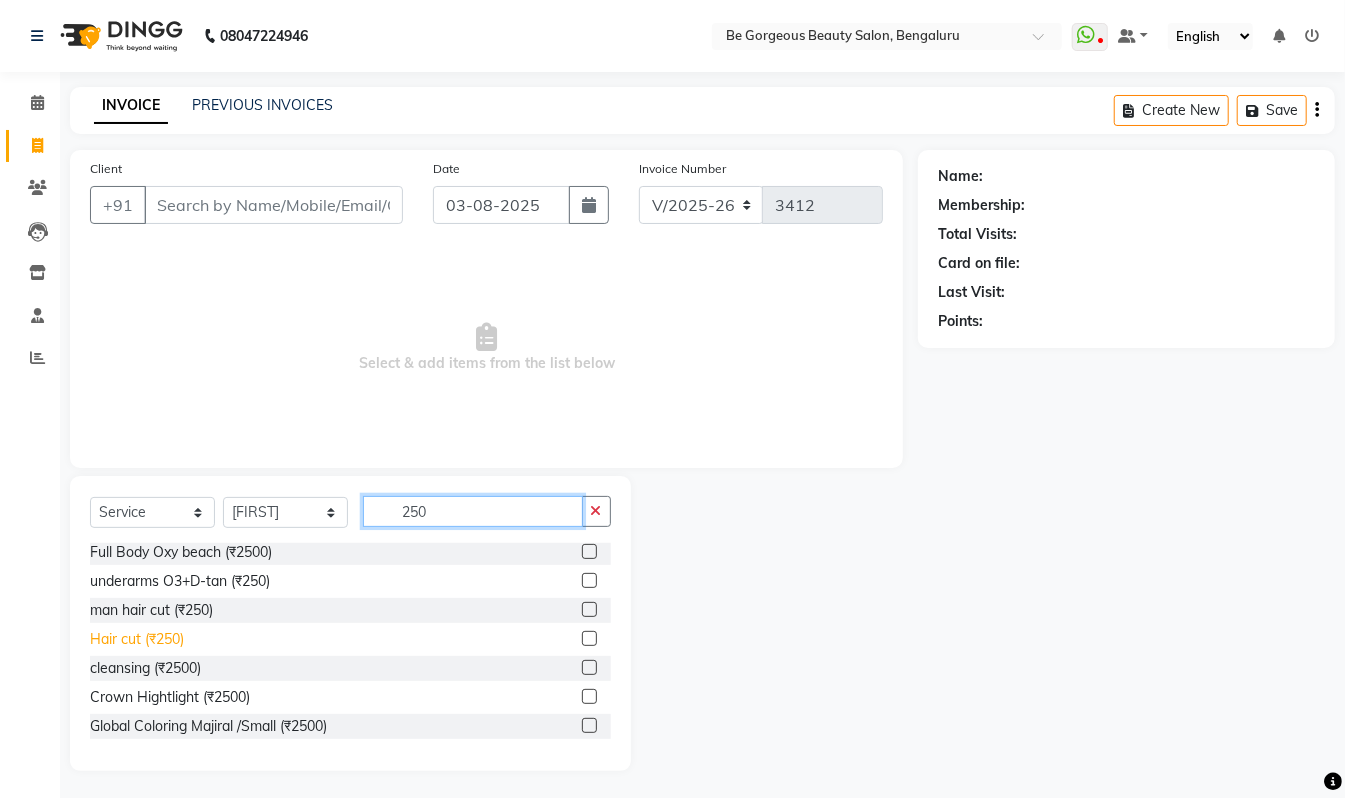 type on "250" 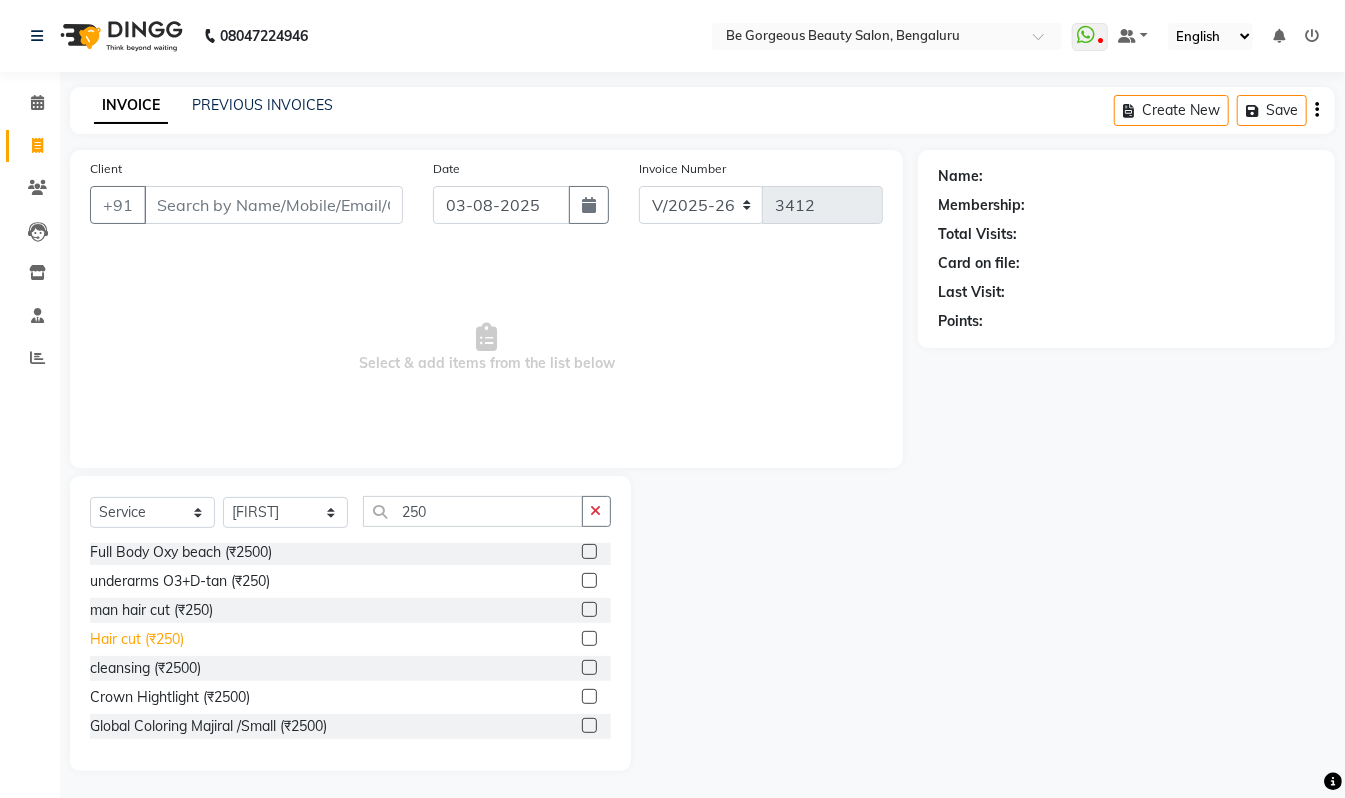 click on "Hair cut (₹250)" 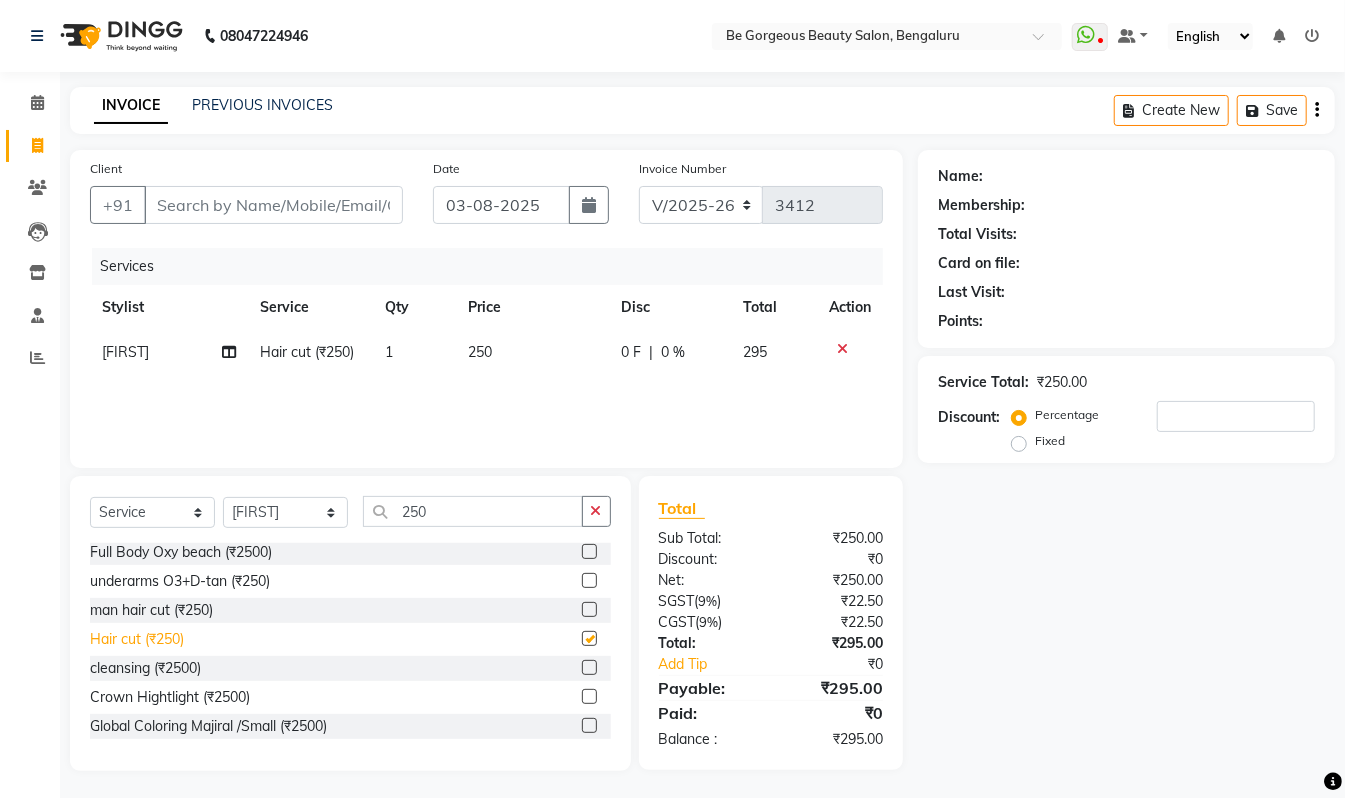checkbox on "false" 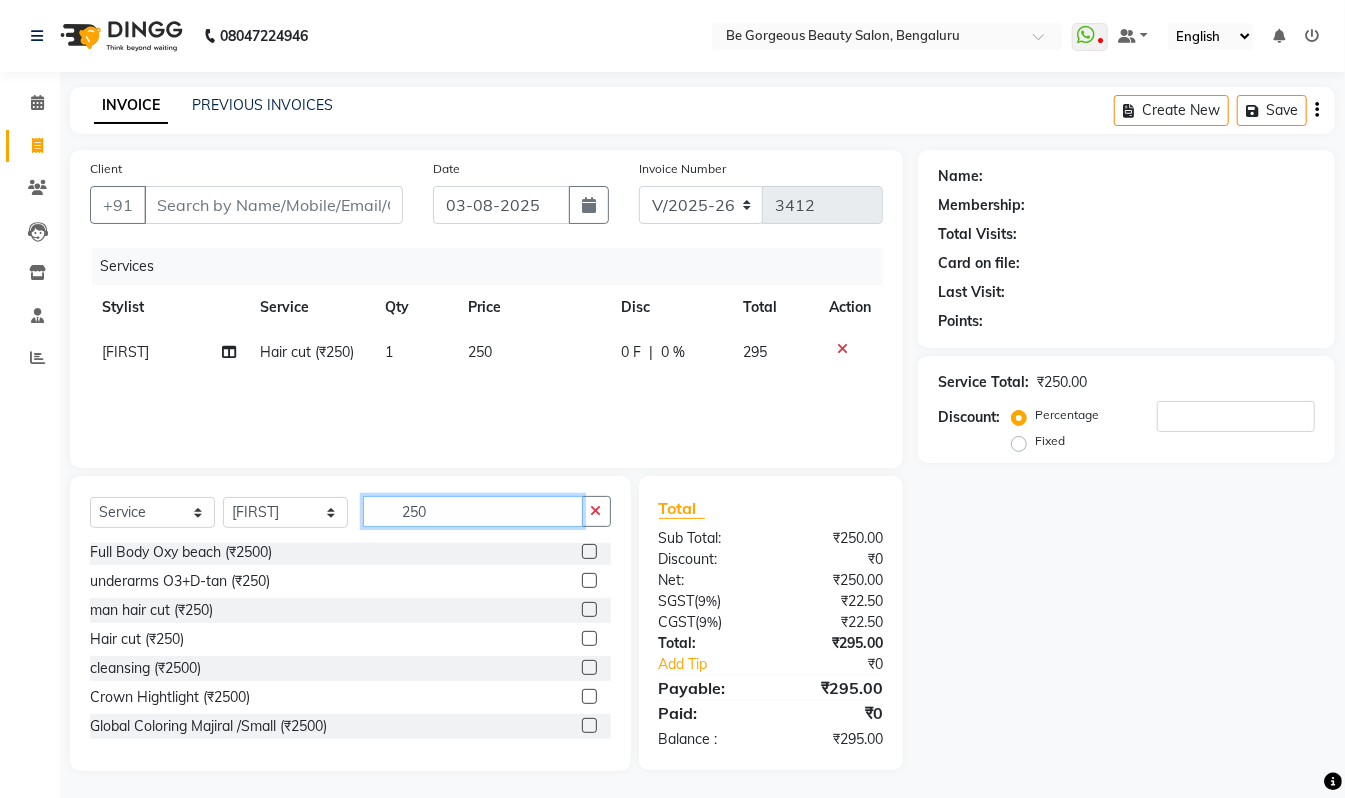 click on "250" 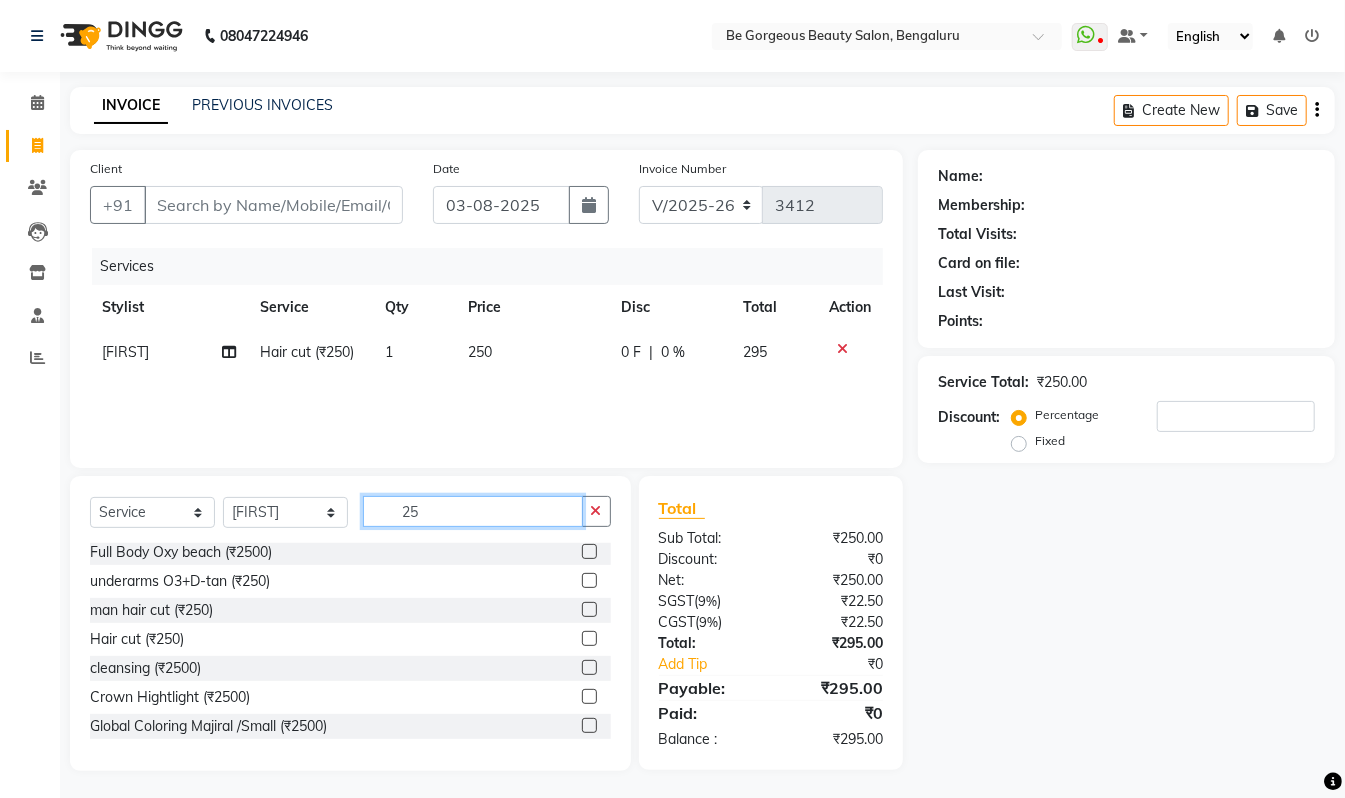 type on "2" 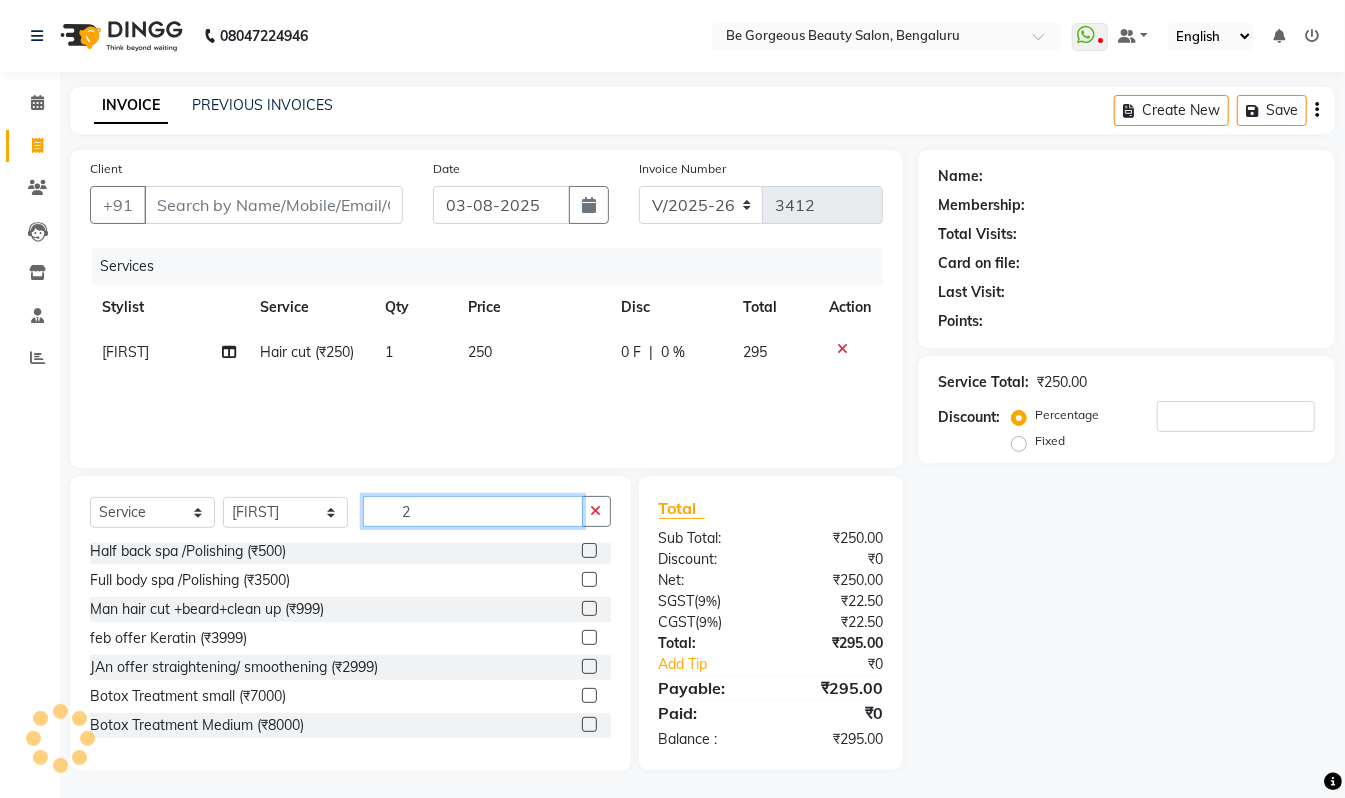 scroll, scrollTop: 0, scrollLeft: 0, axis: both 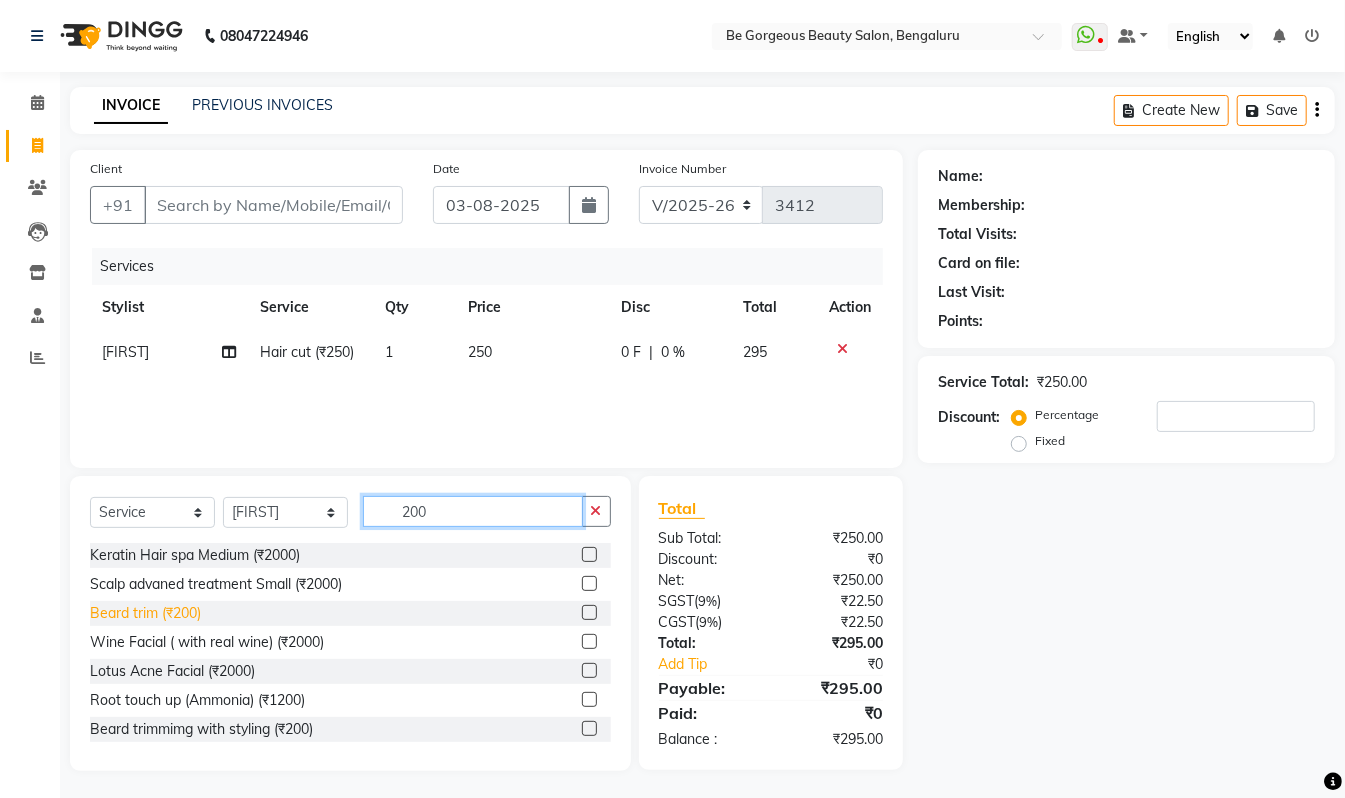 type on "200" 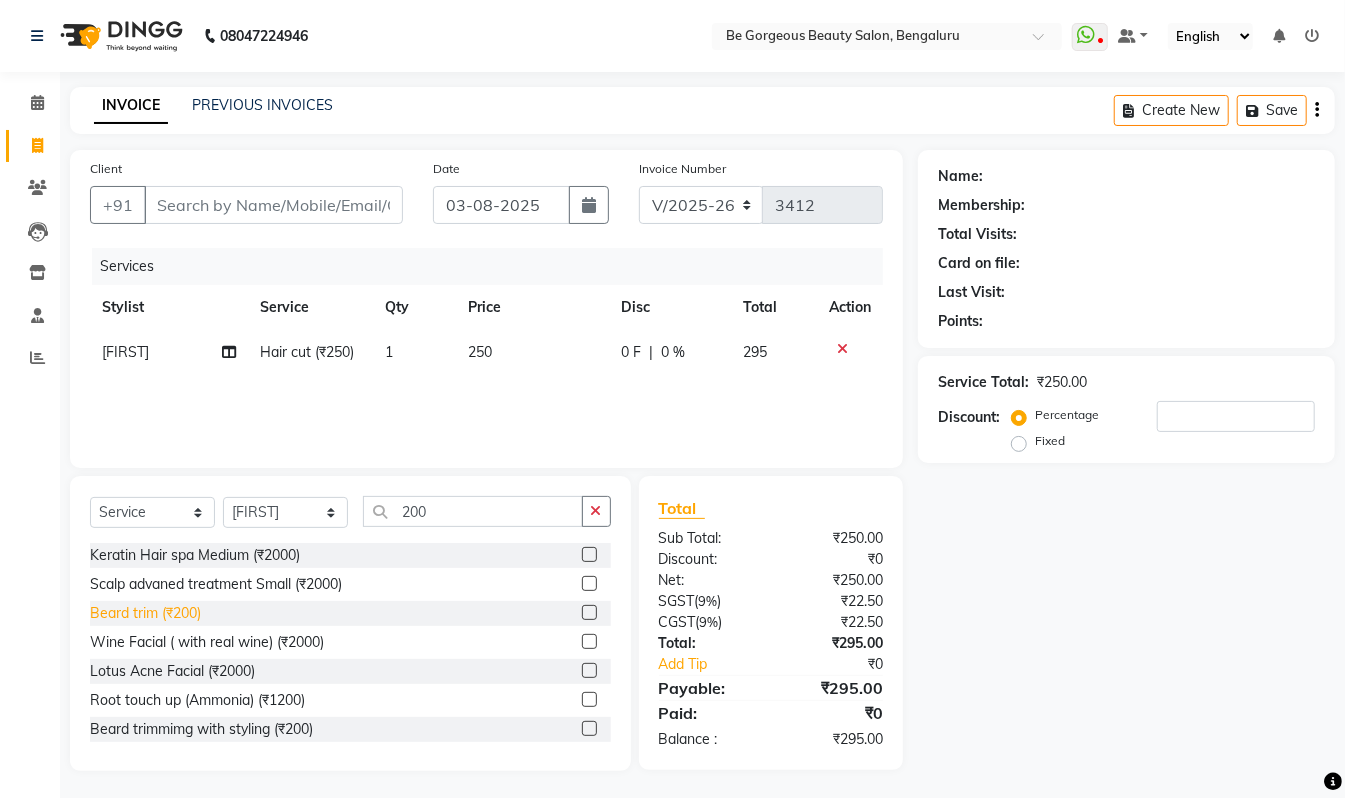 click on "Beard trim (₹200)" 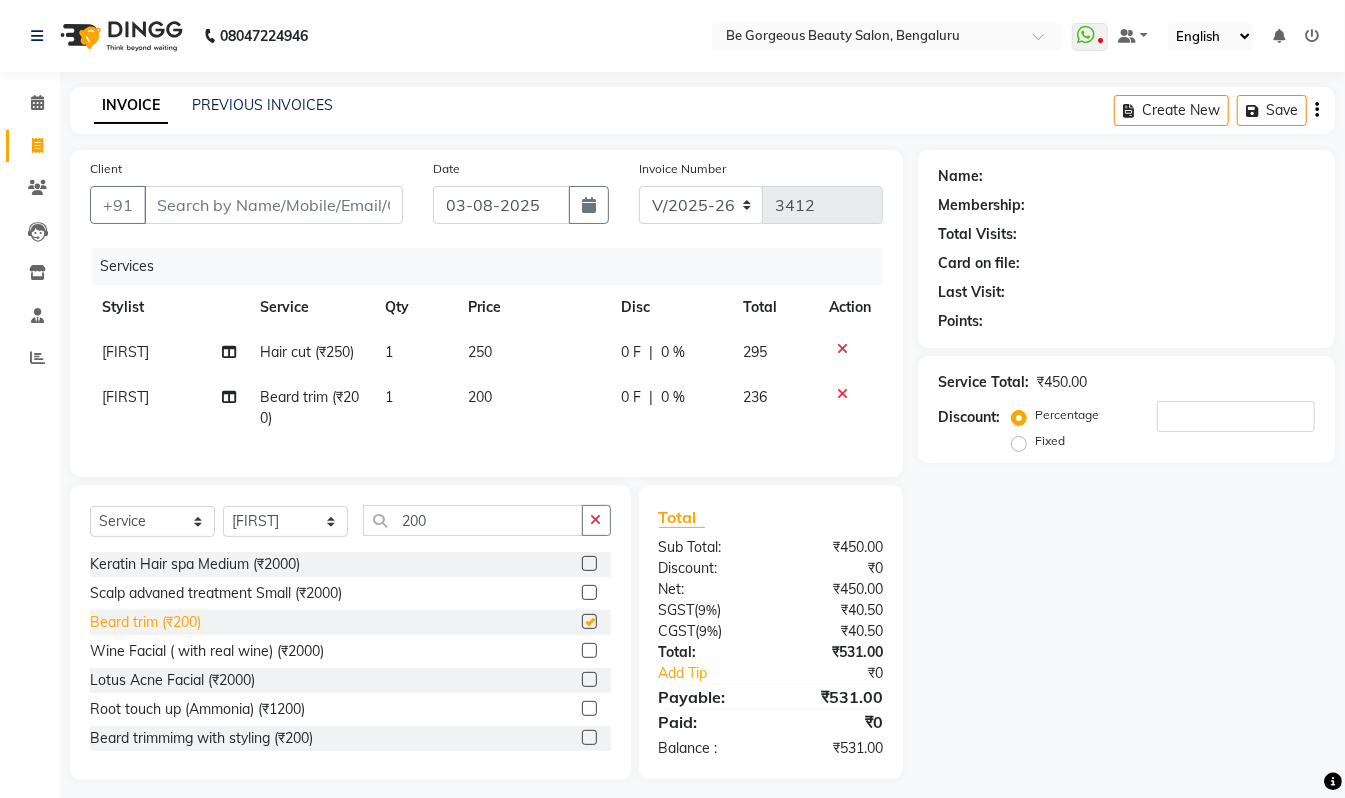 checkbox on "false" 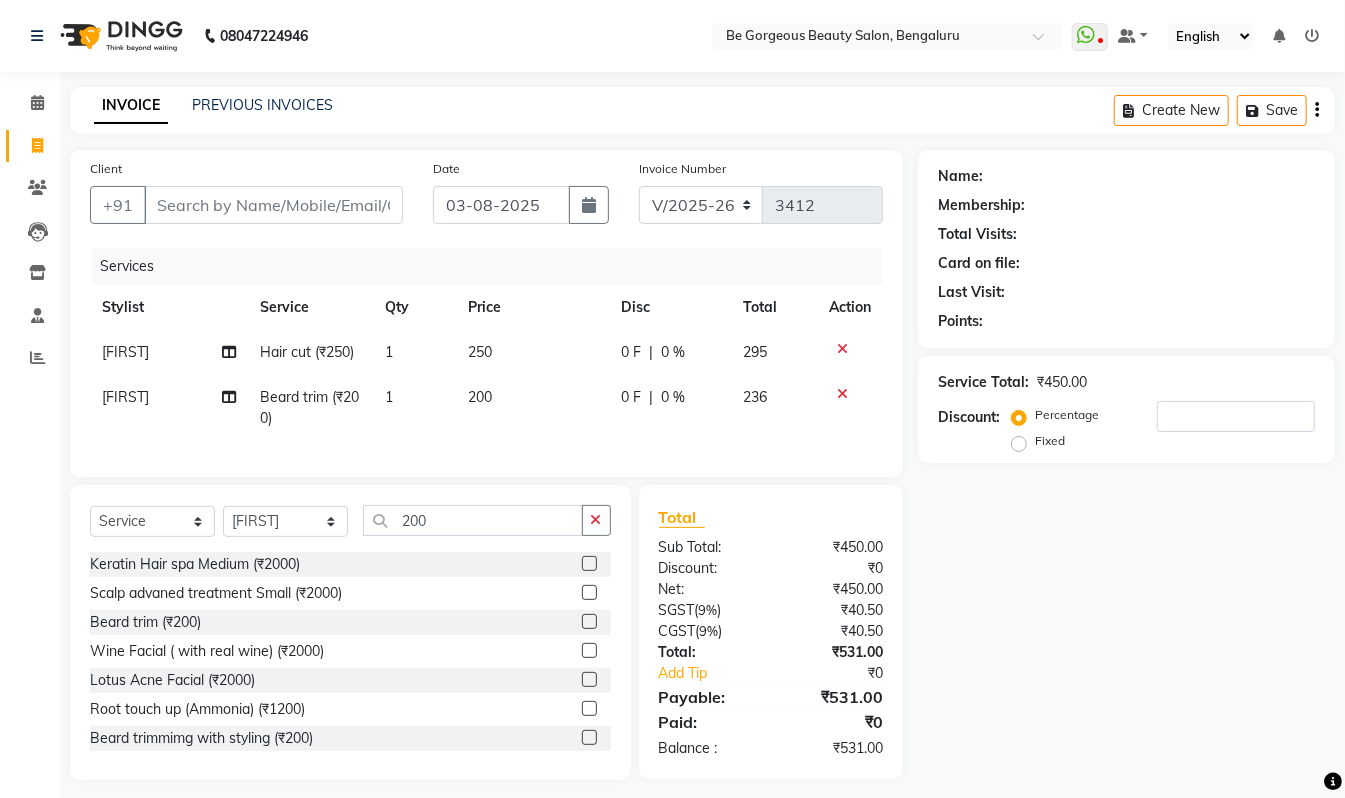 drag, startPoint x: 844, startPoint y: 340, endPoint x: 844, endPoint y: 352, distance: 12 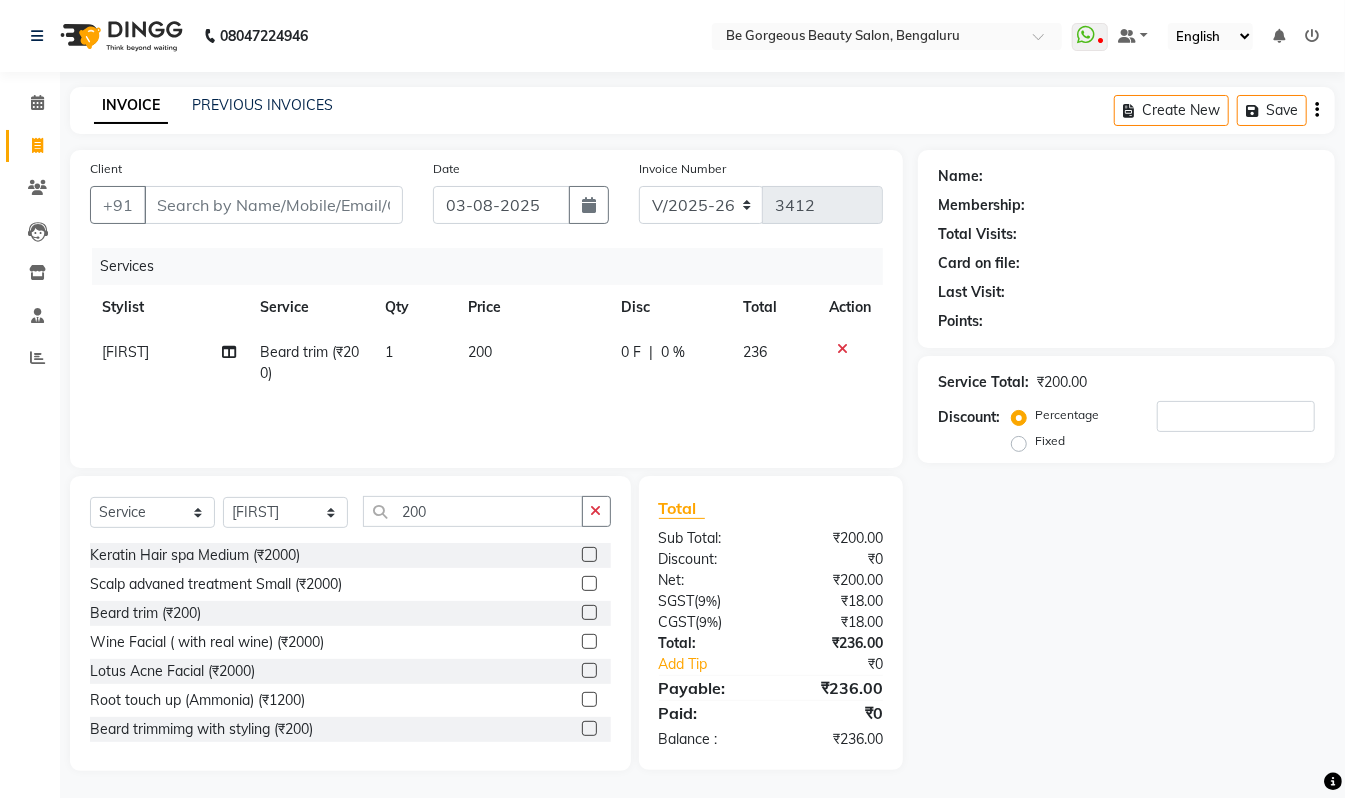 click 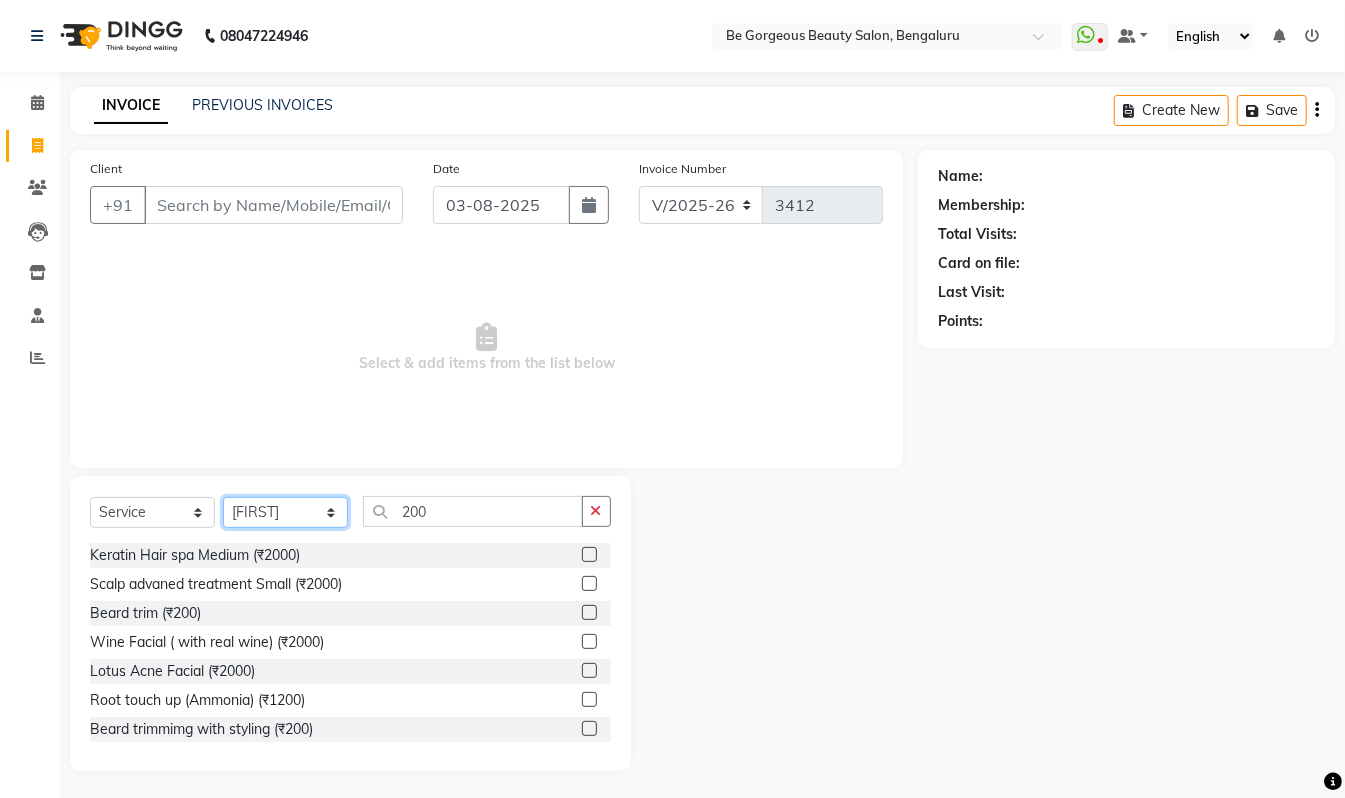 drag, startPoint x: 266, startPoint y: 510, endPoint x: 269, endPoint y: 494, distance: 16.27882 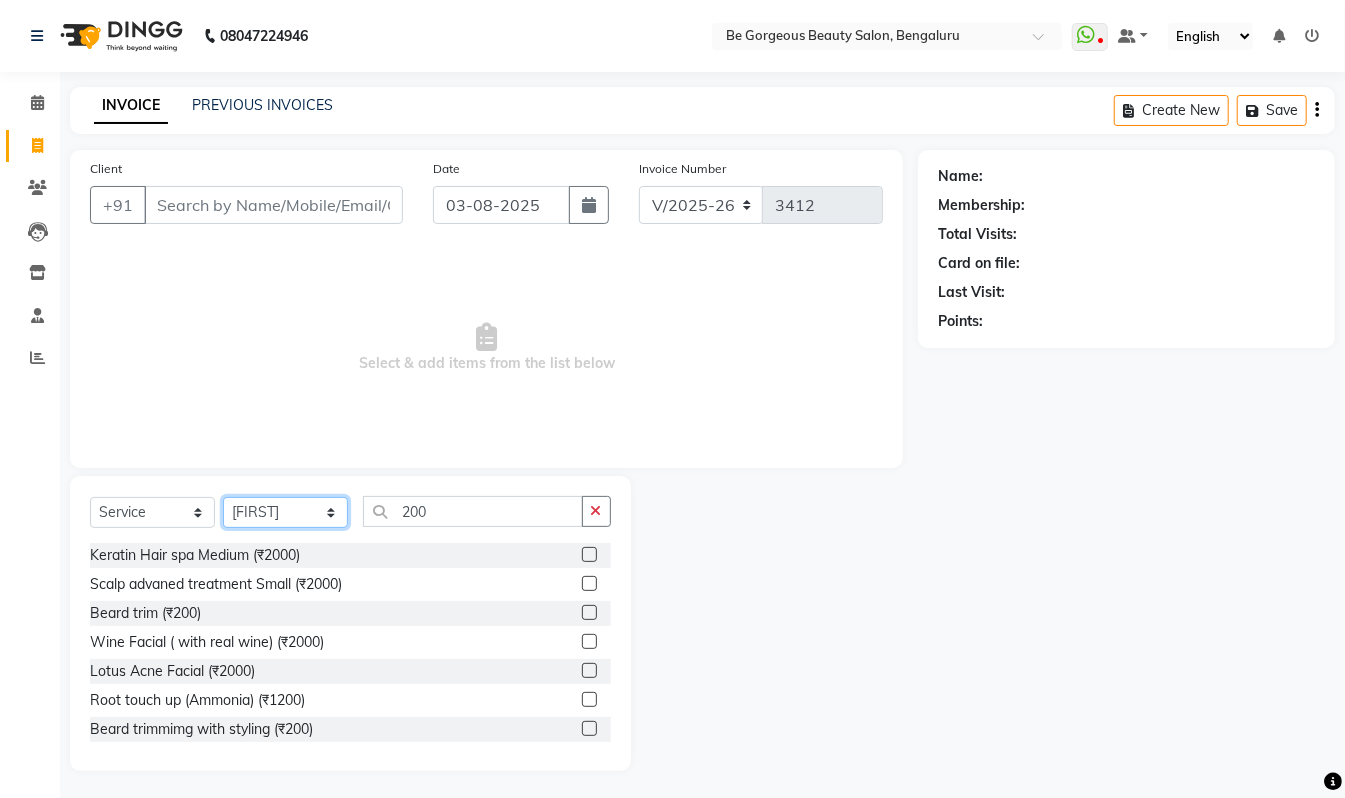 select on "36211" 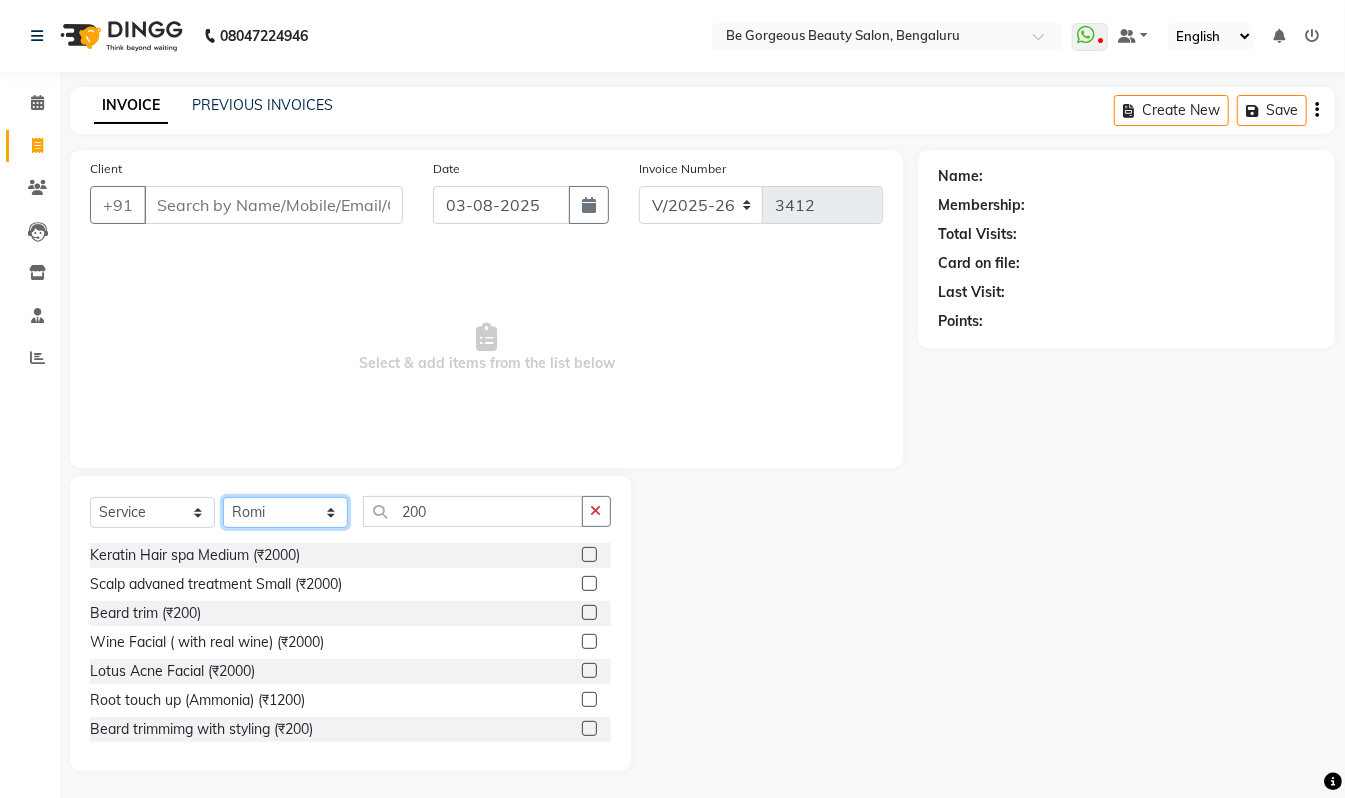 click on "Select Stylist Akram Anas Gayatri lata Manager Munu Pooja Rehbar Romi Talib Wajid" 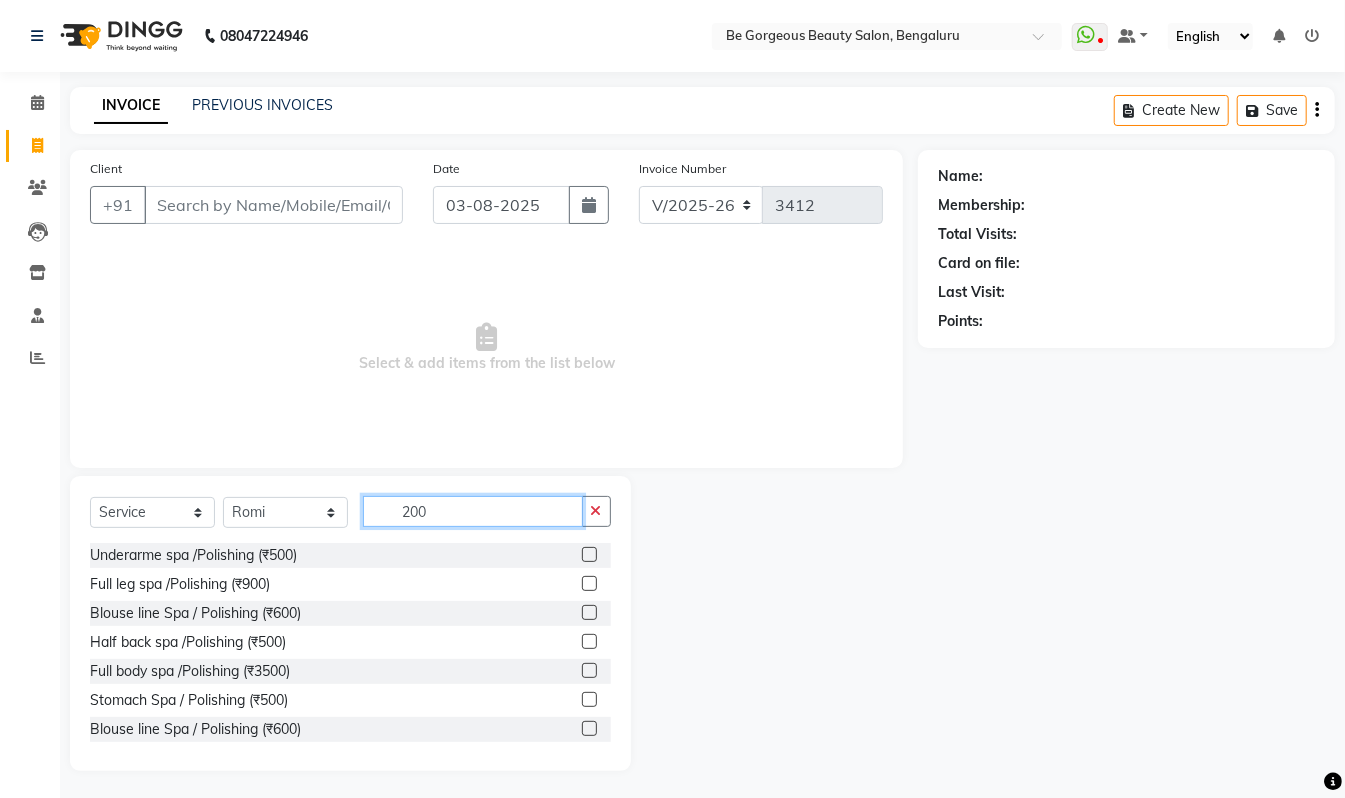click on "200" 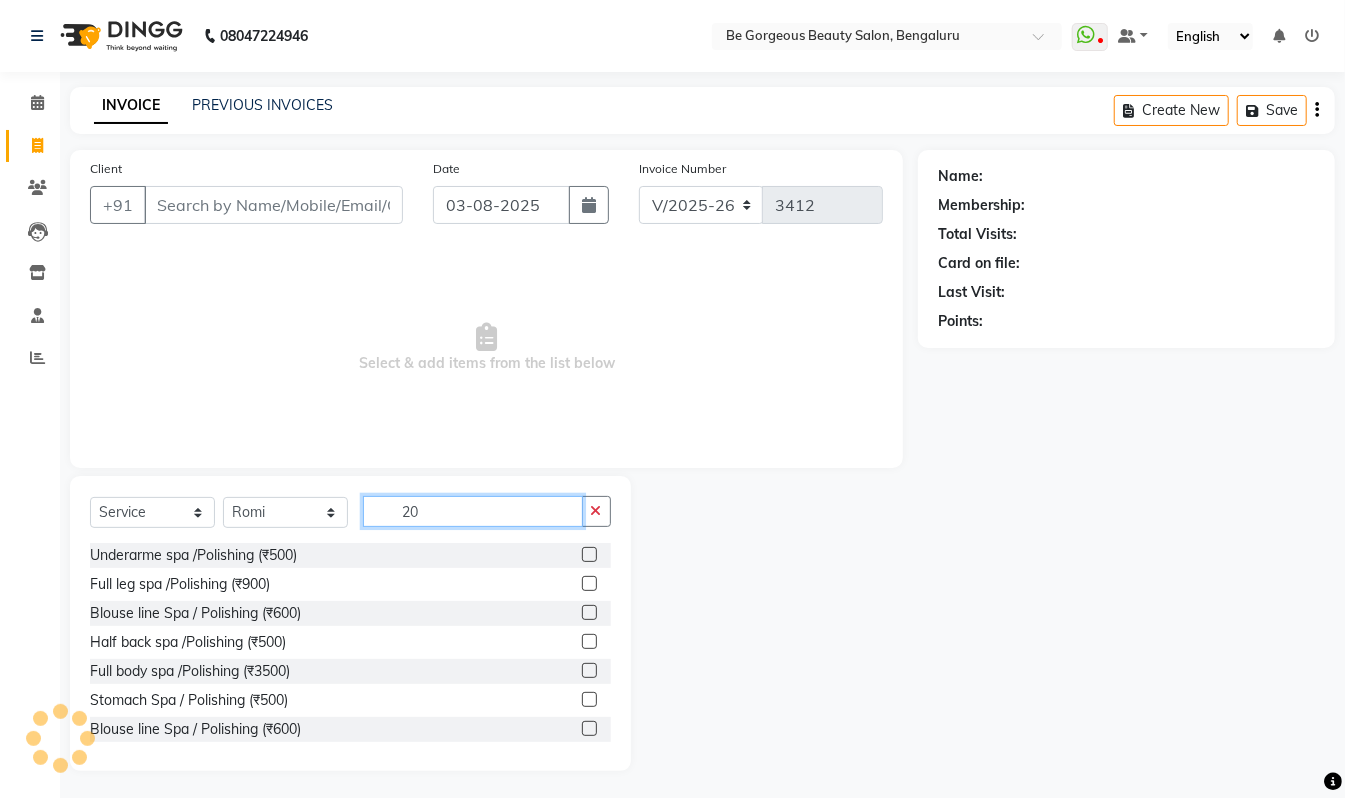 type on "2" 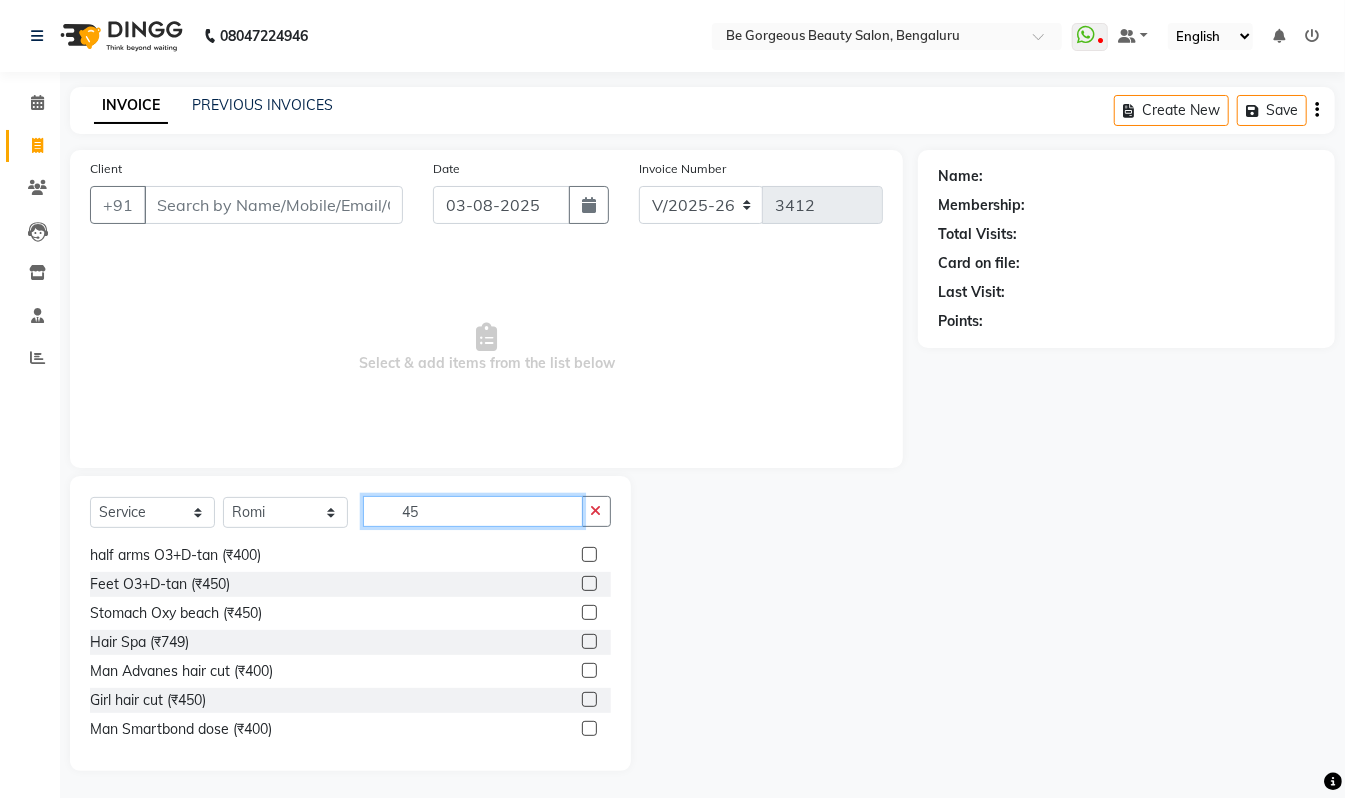 scroll, scrollTop: 57, scrollLeft: 0, axis: vertical 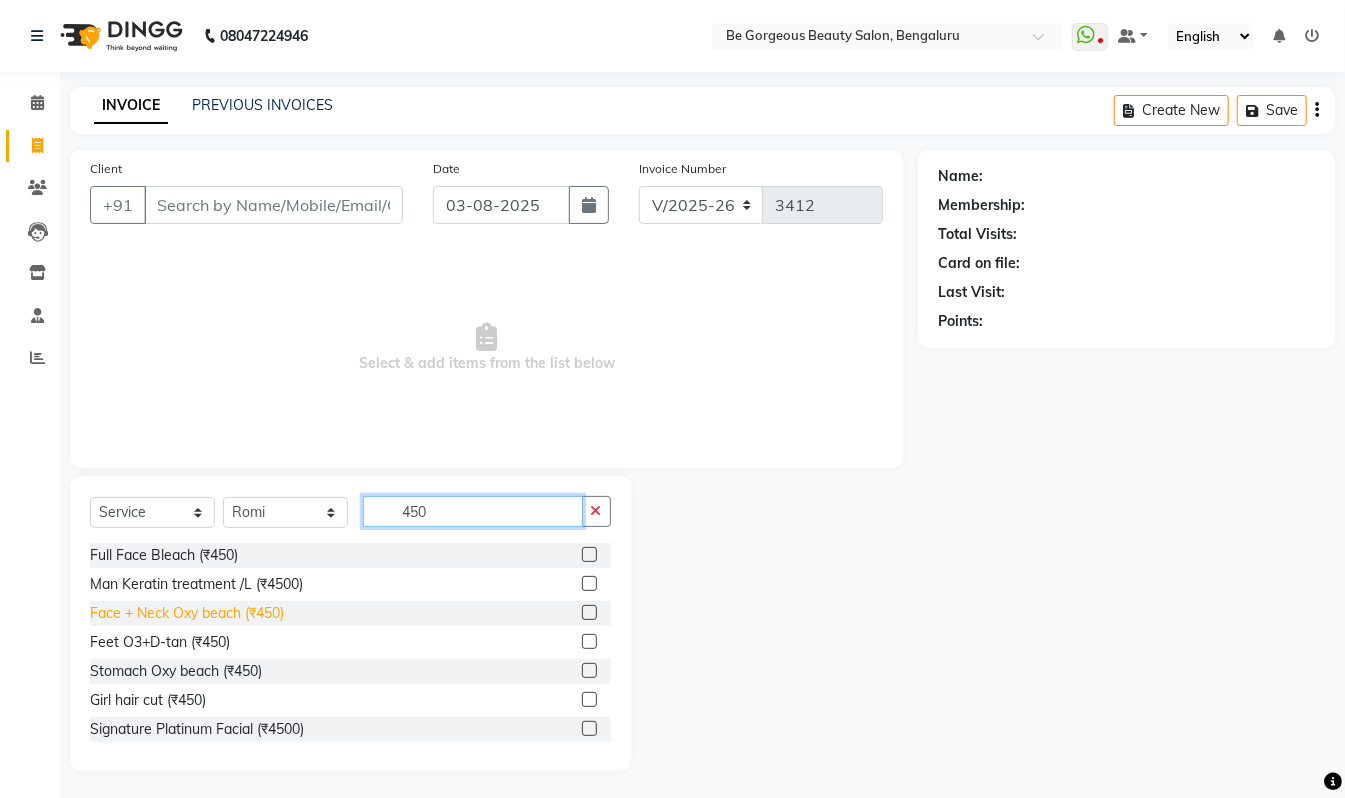 type on "450" 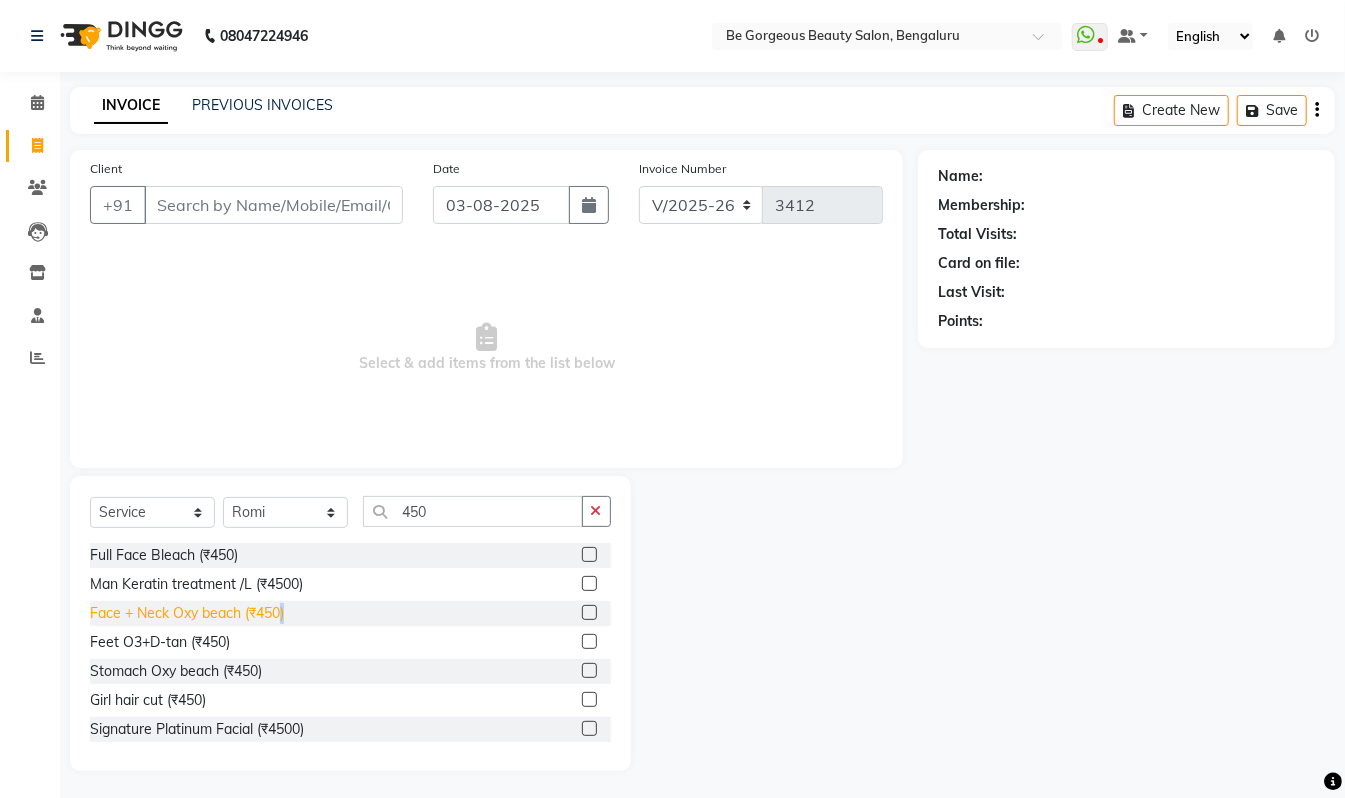 click on "Face + Neck Oxy beach (₹450)" 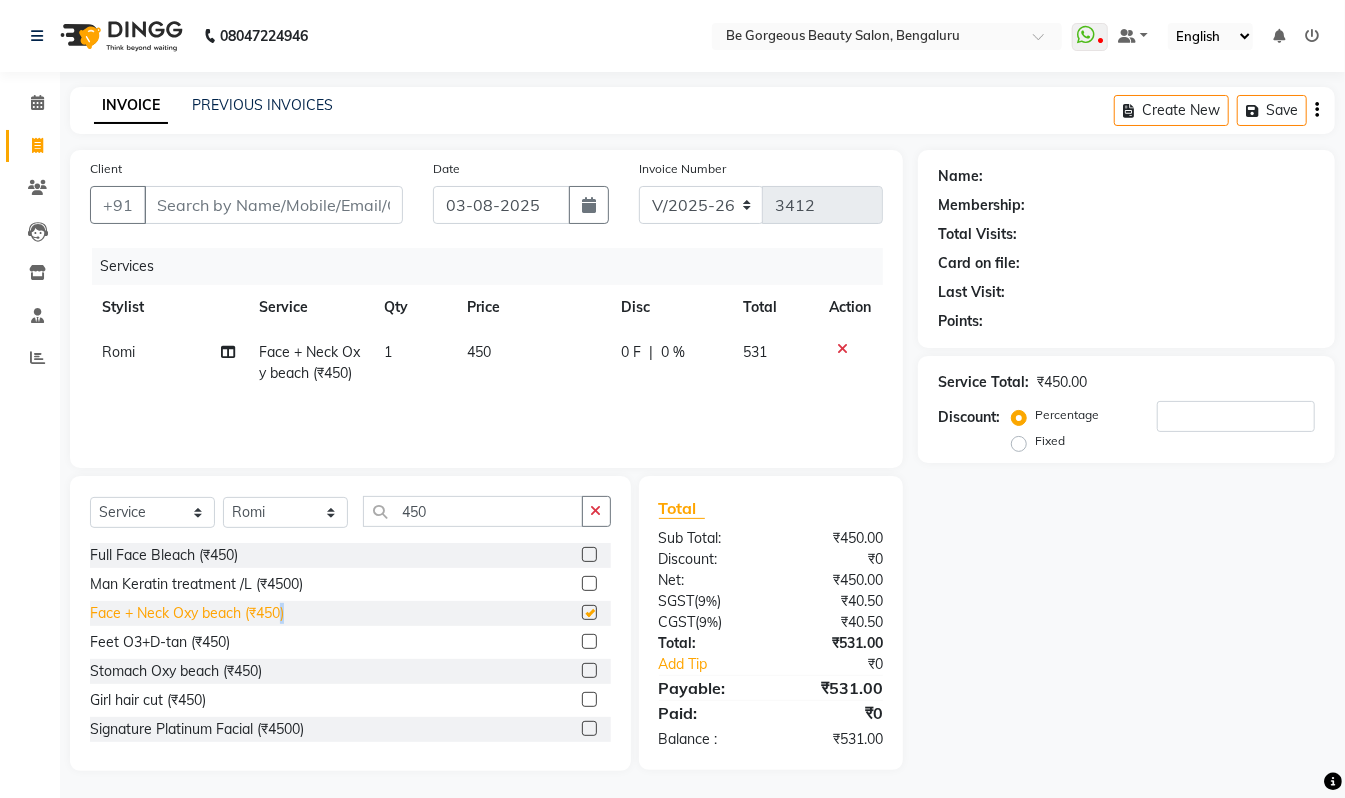 checkbox on "false" 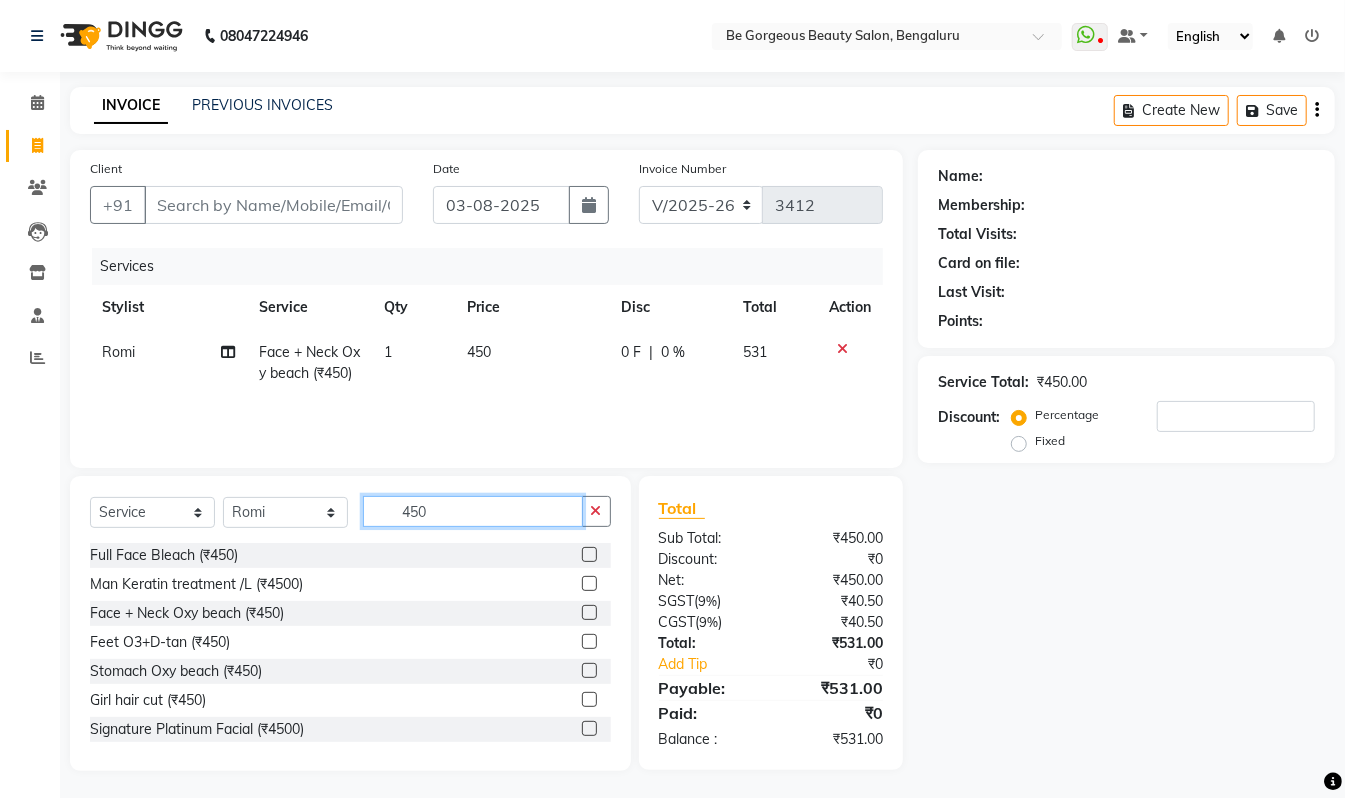 click on "450" 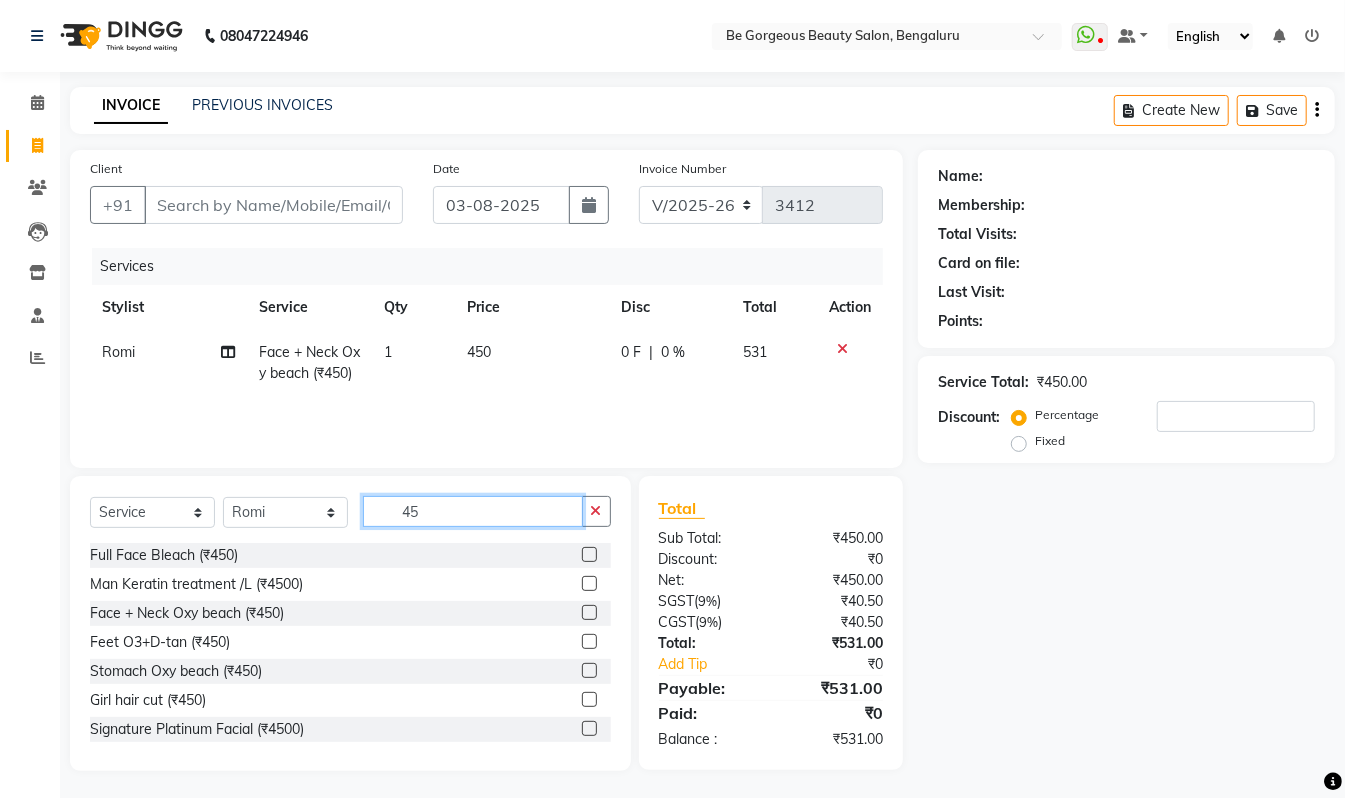 type on "4" 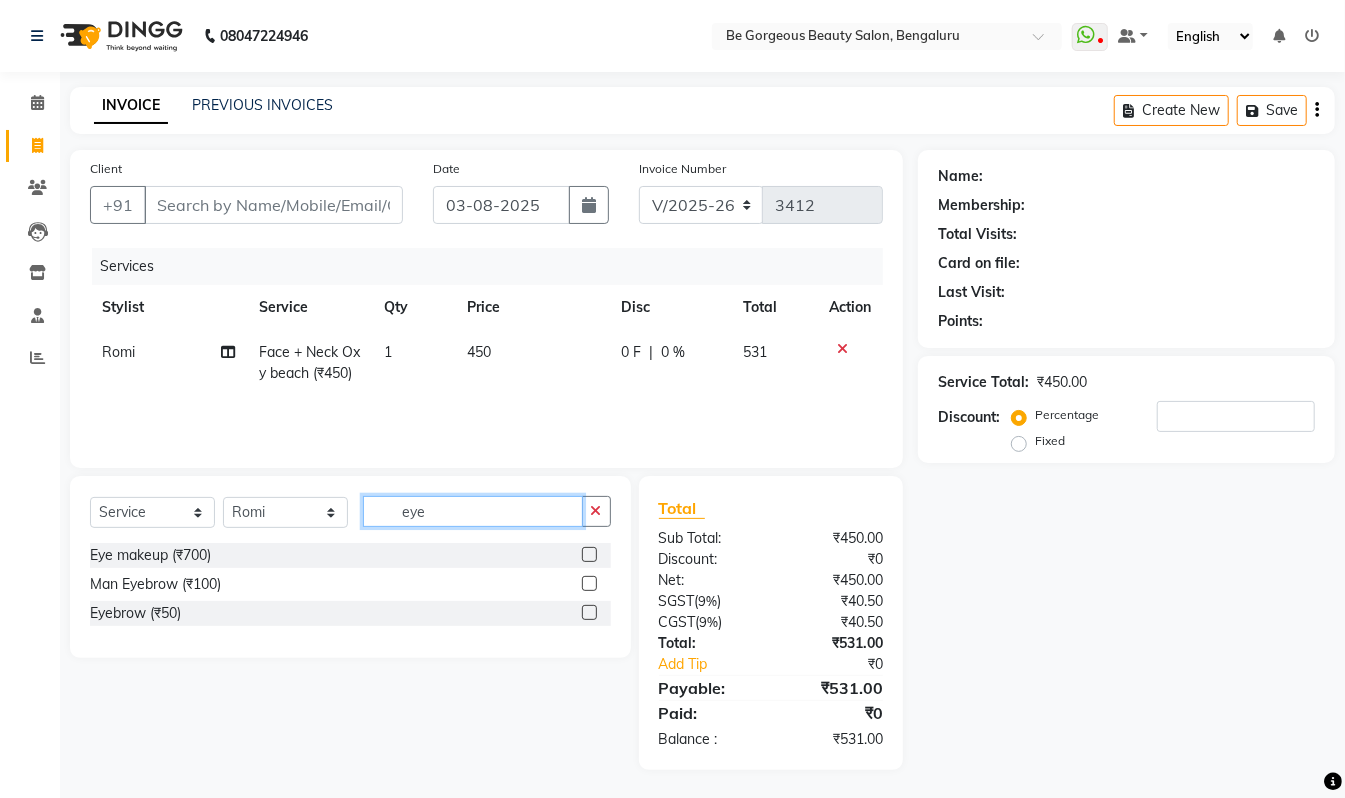 type on "eye" 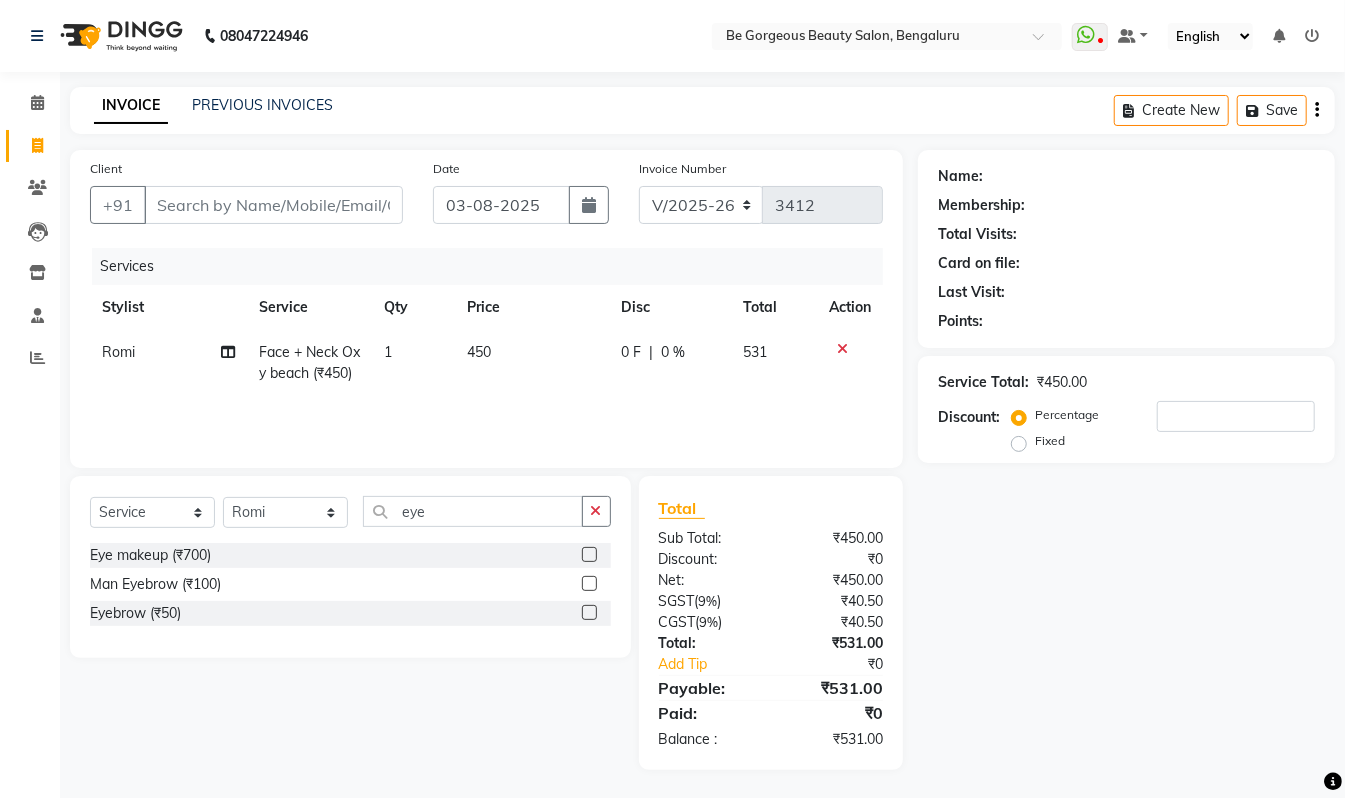 click 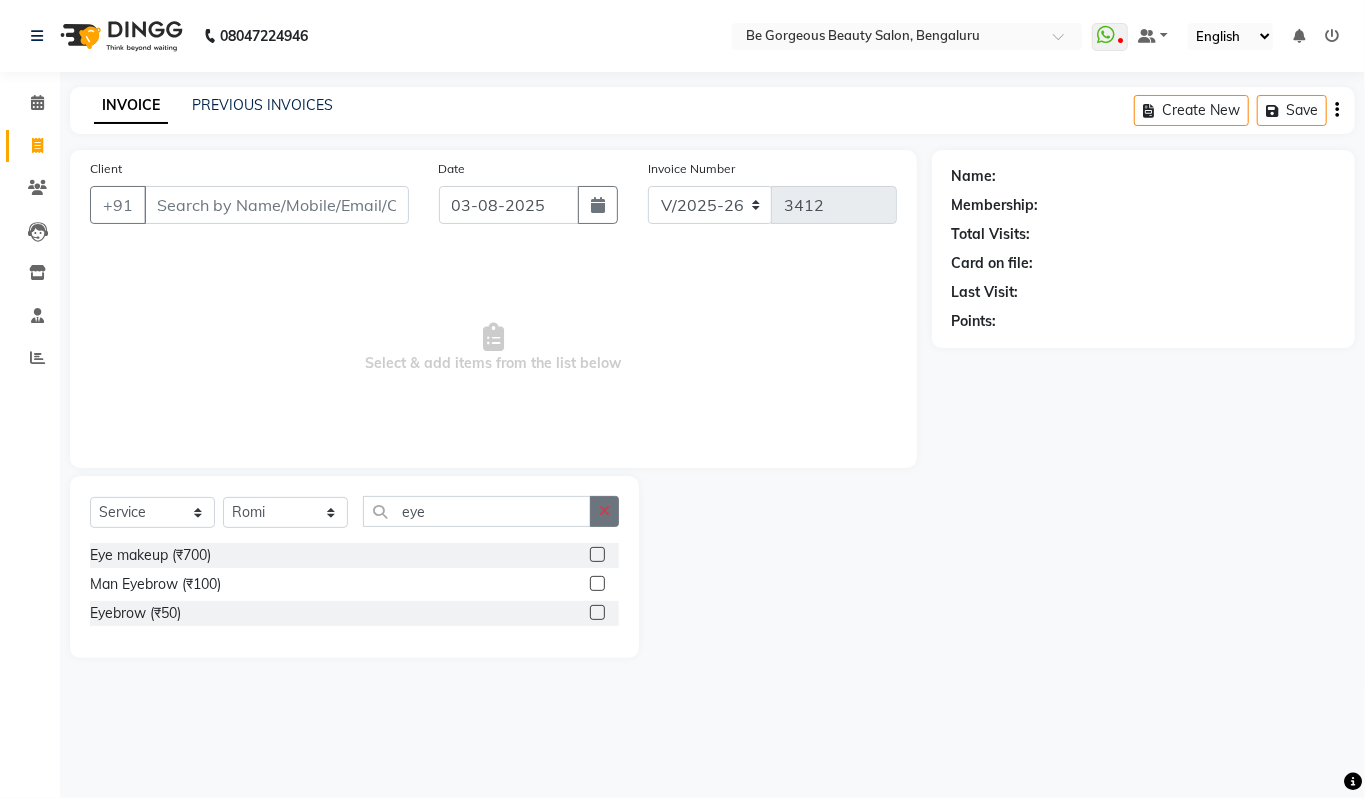 click 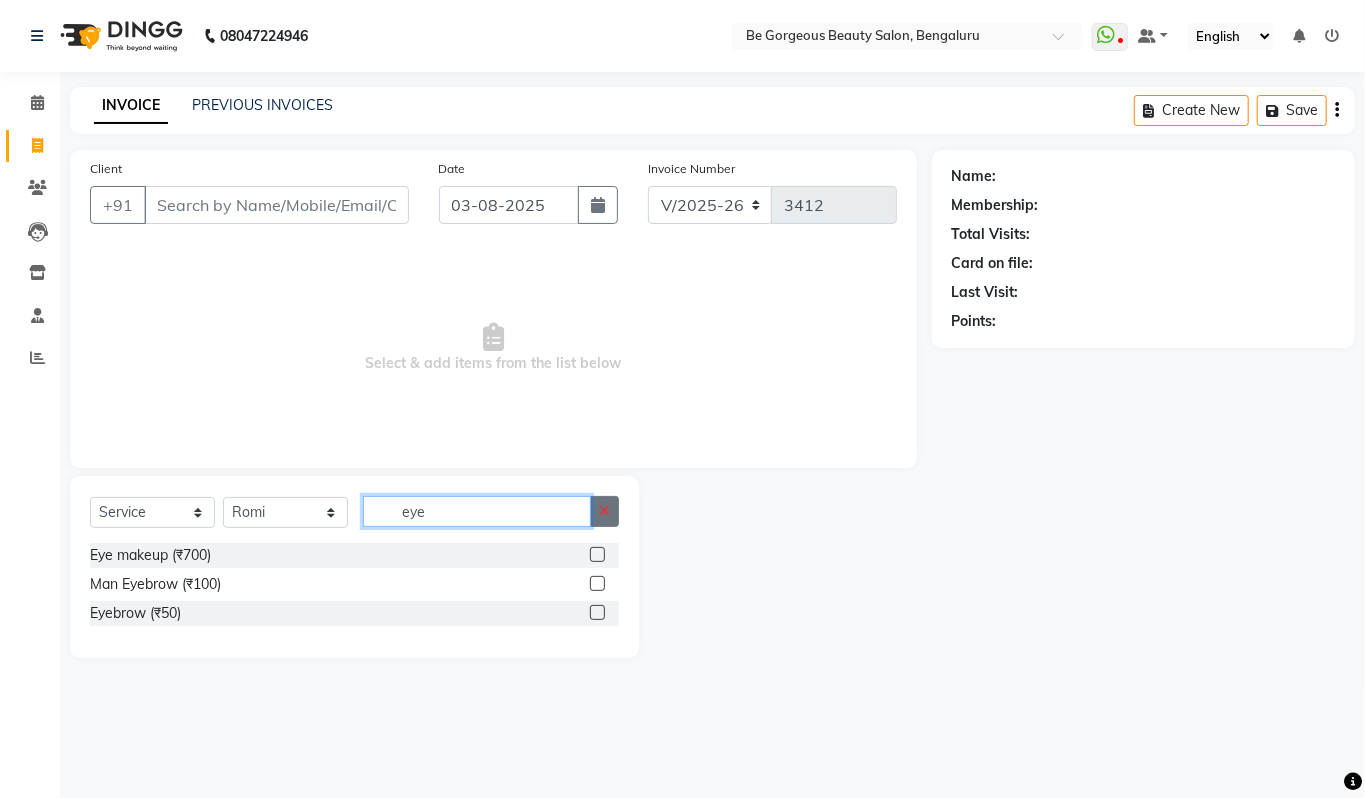 type 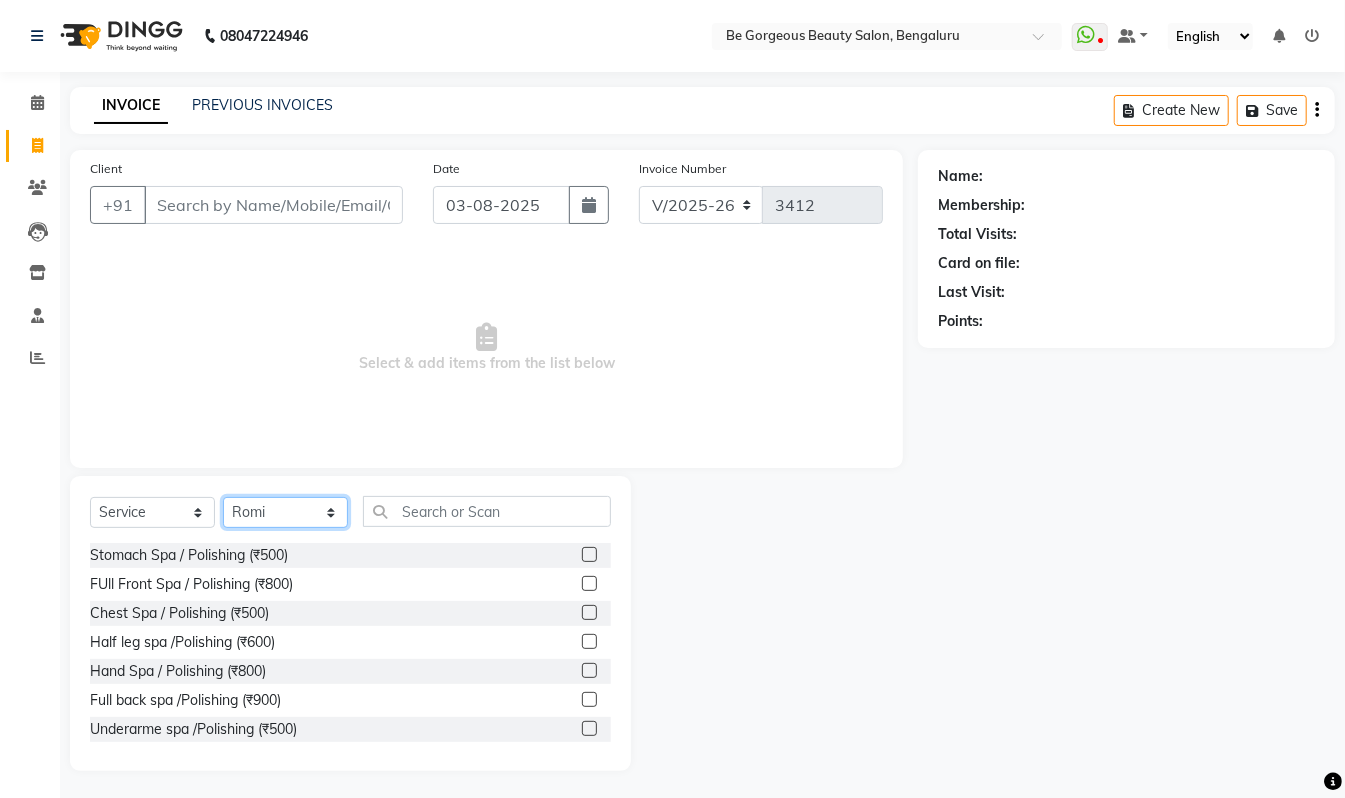 click on "Select Stylist Akram Anas Gayatri lata Manager Munu Pooja Rehbar Romi Talib Wajid" 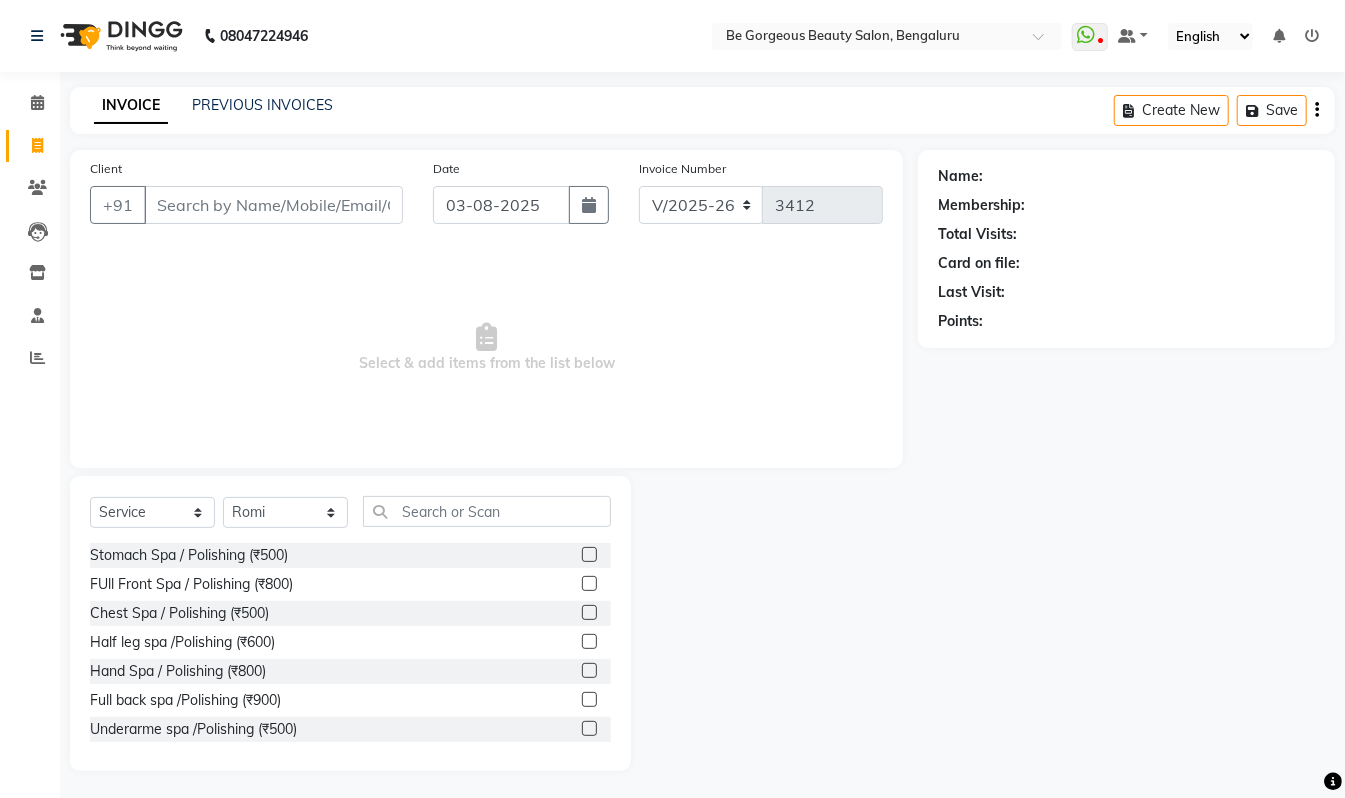 click 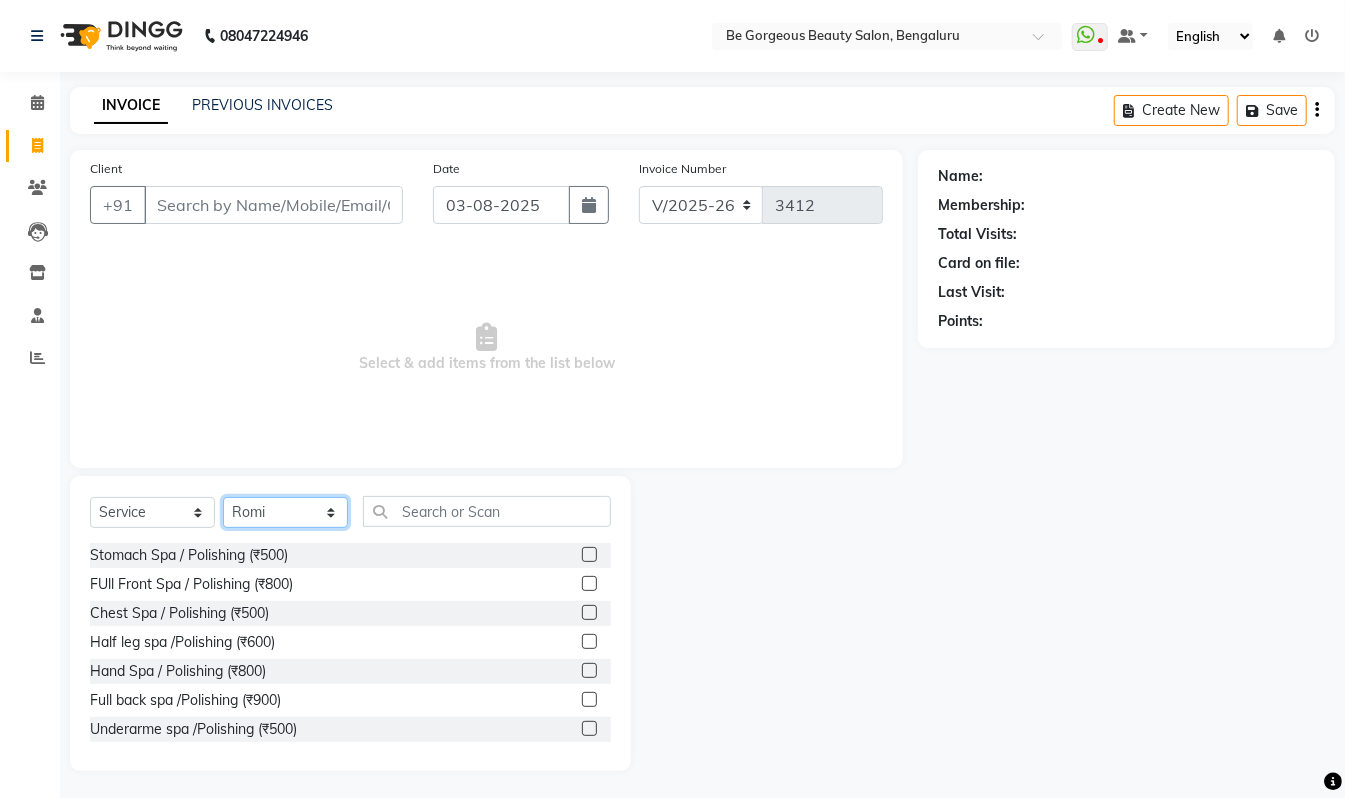 click on "Select Stylist Akram Anas Gayatri lata Manager Munu Pooja Rehbar Romi Talib Wajid" 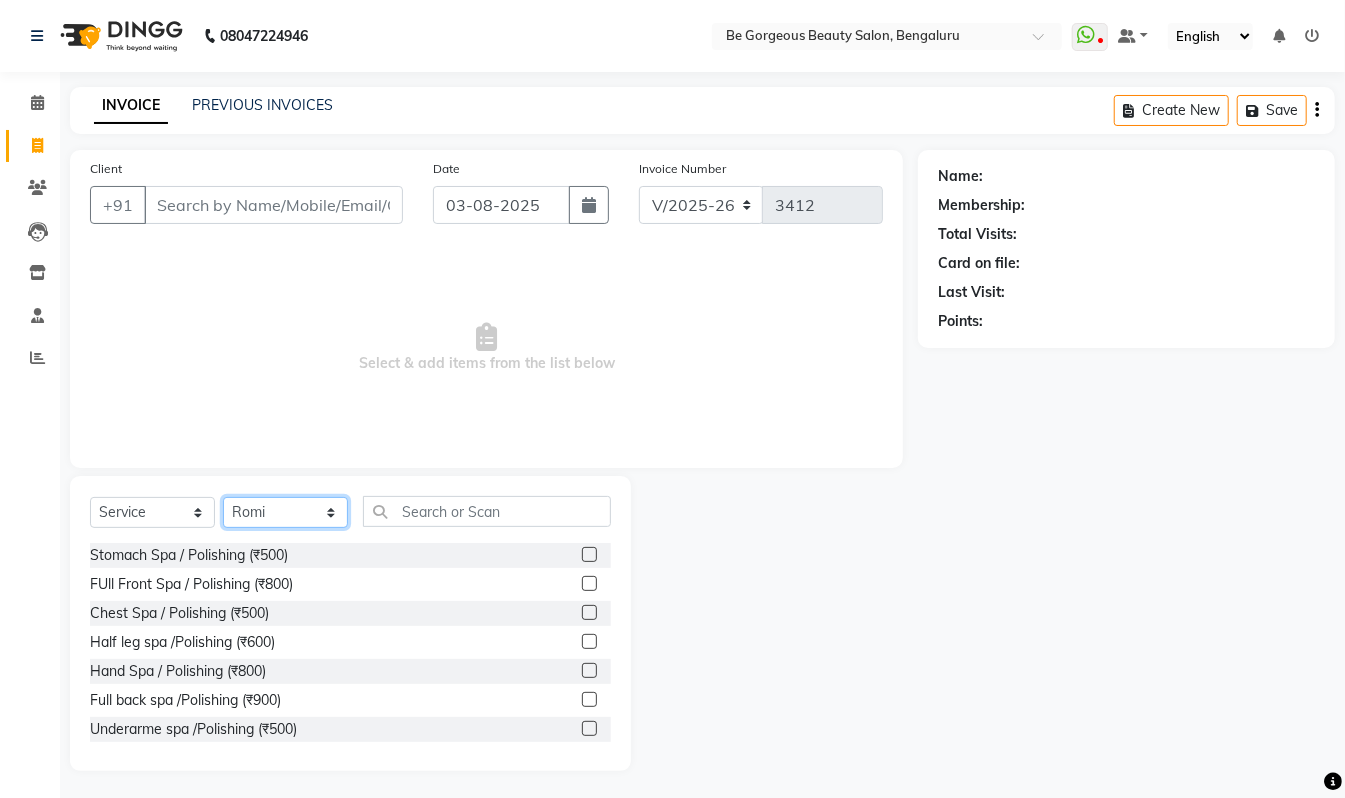 select on "36207" 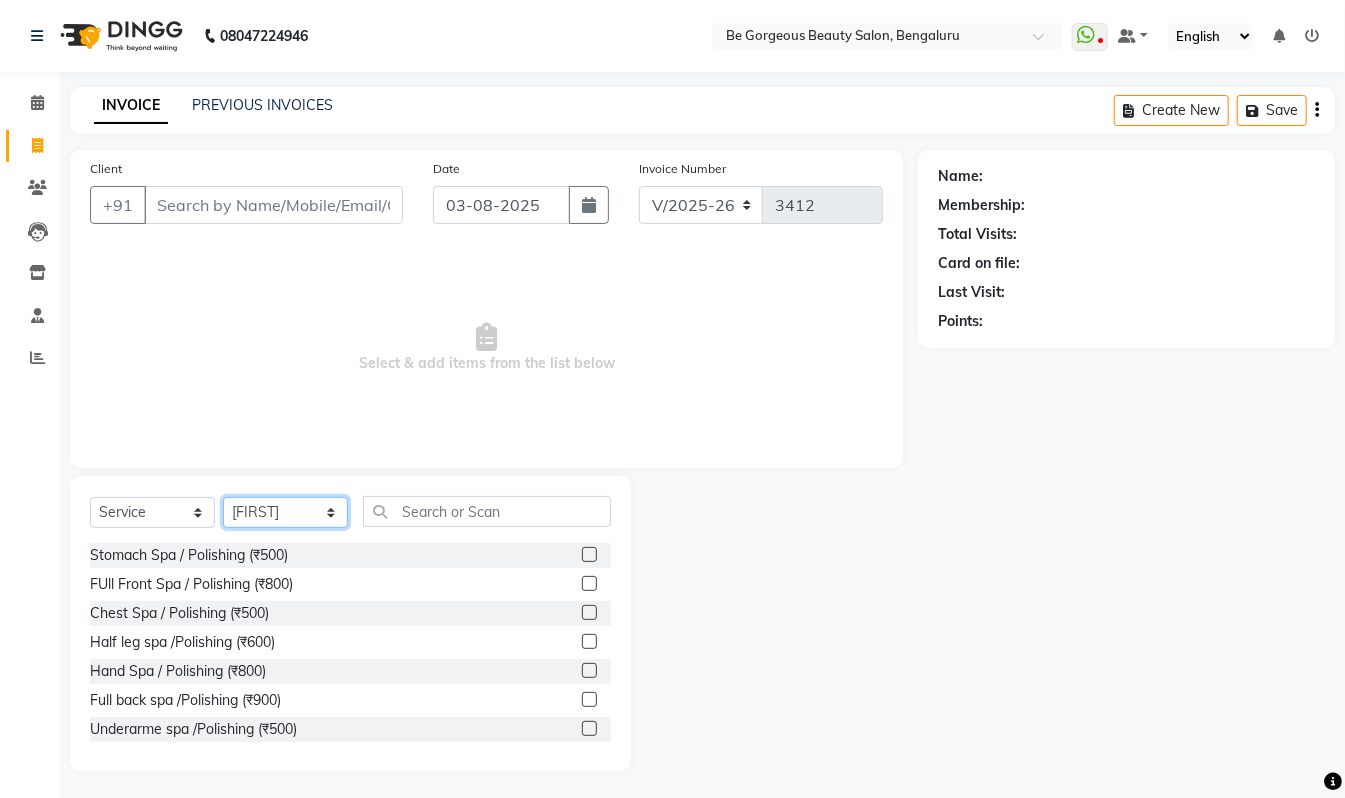 click on "Select Stylist Akram Anas Gayatri lata Manager Munu Pooja Rehbar Romi Talib Wajid" 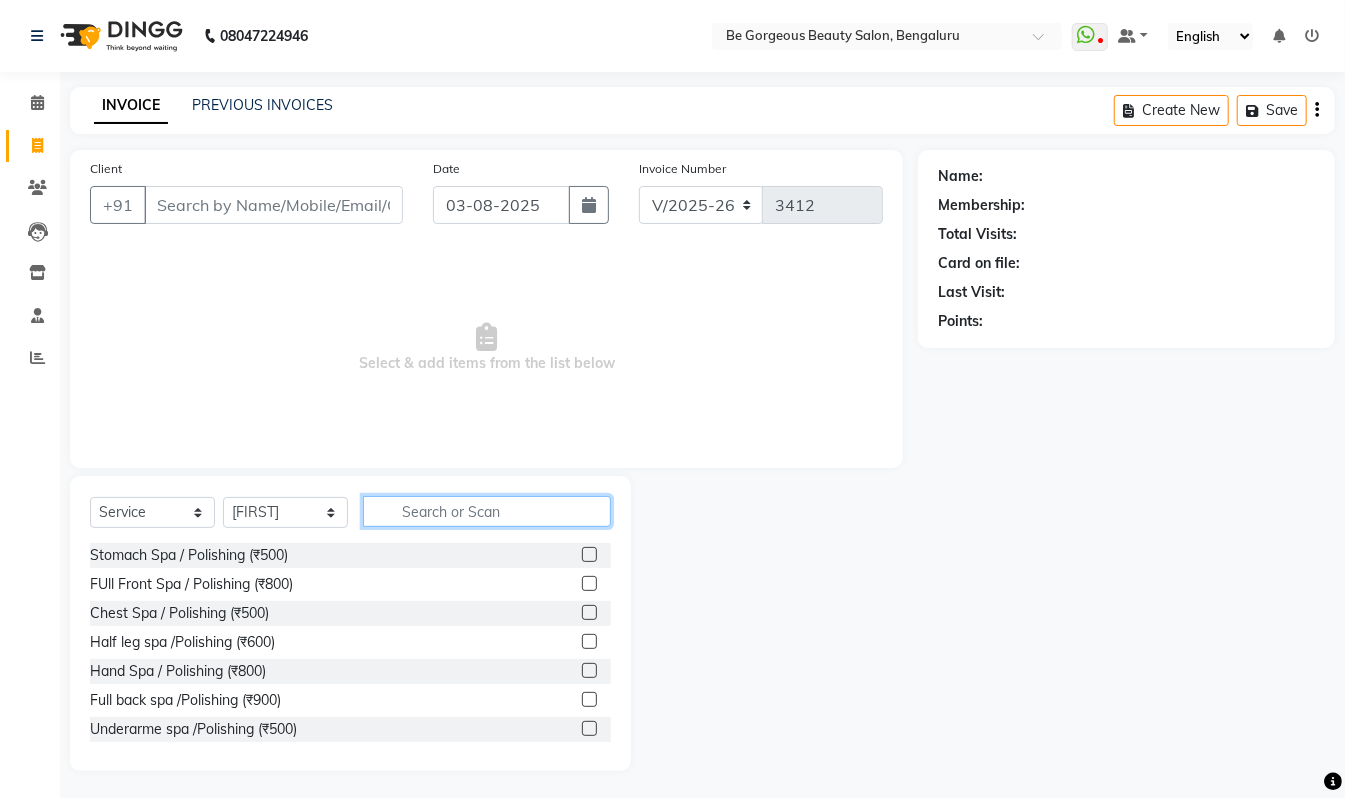 click 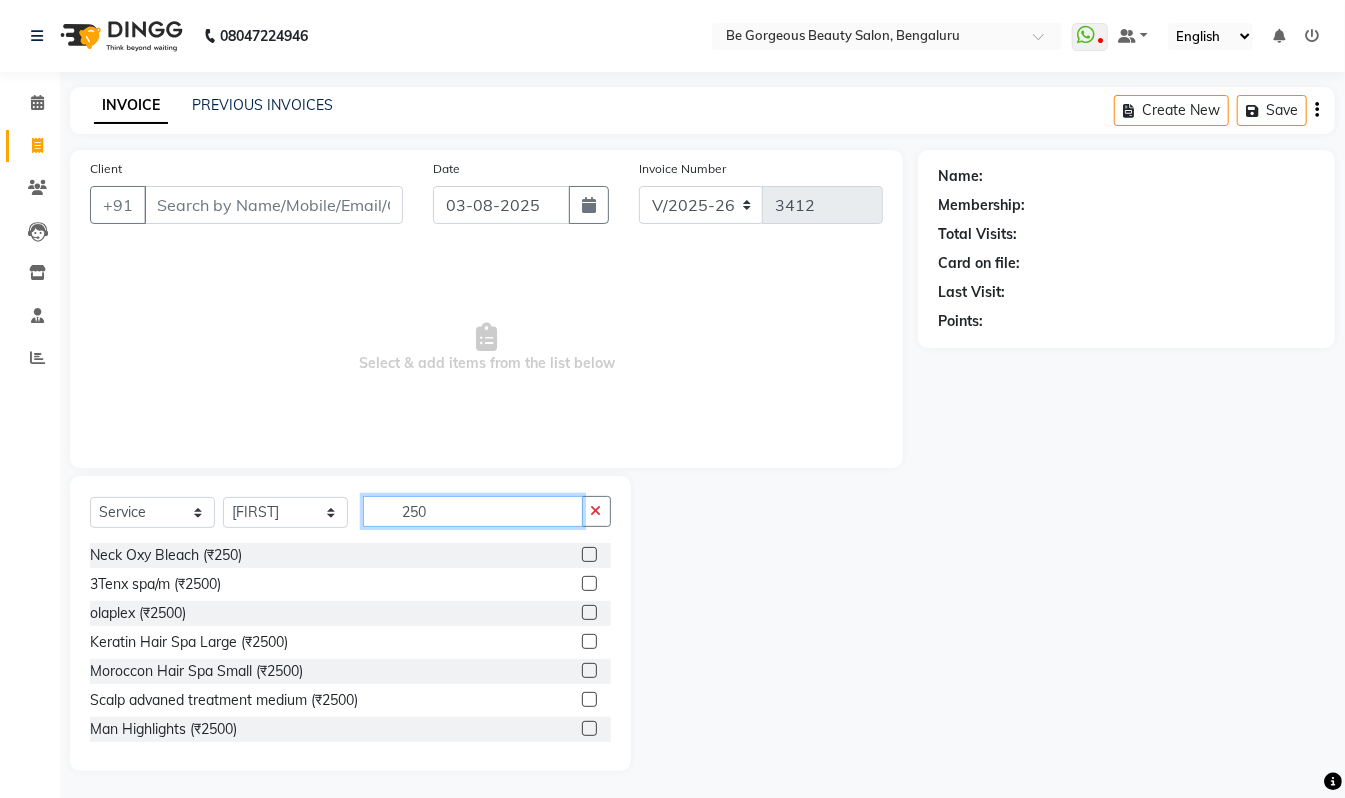 scroll, scrollTop: 174, scrollLeft: 0, axis: vertical 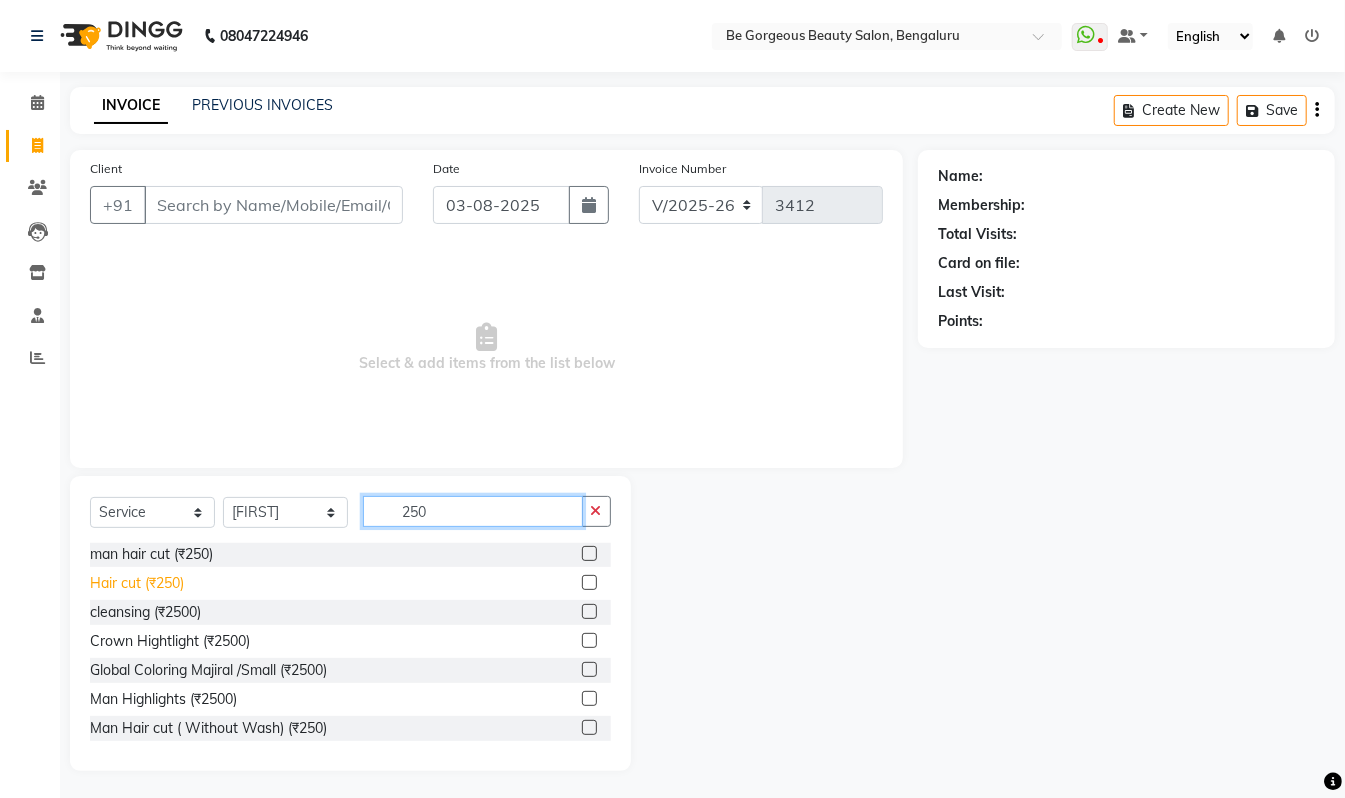 type on "250" 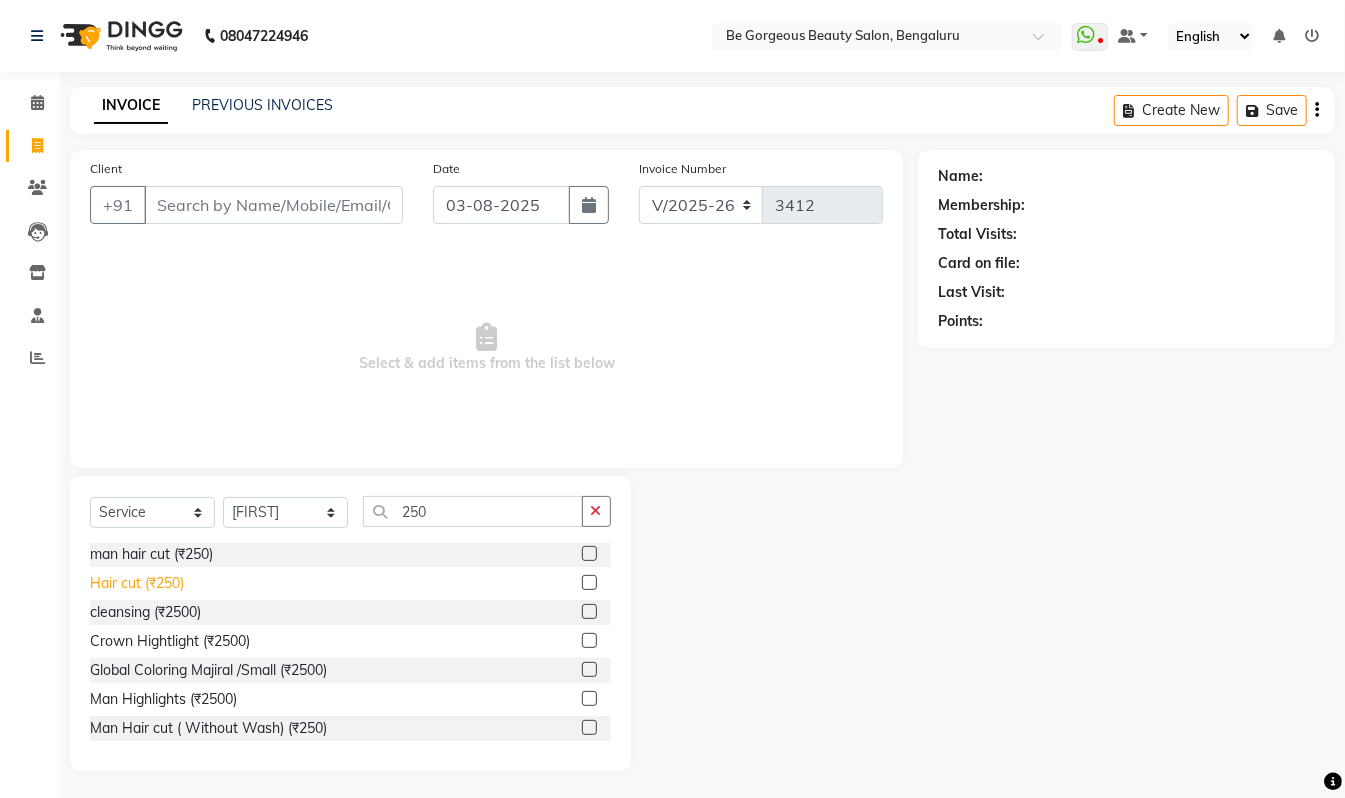 click on "Hair cut (₹250)" 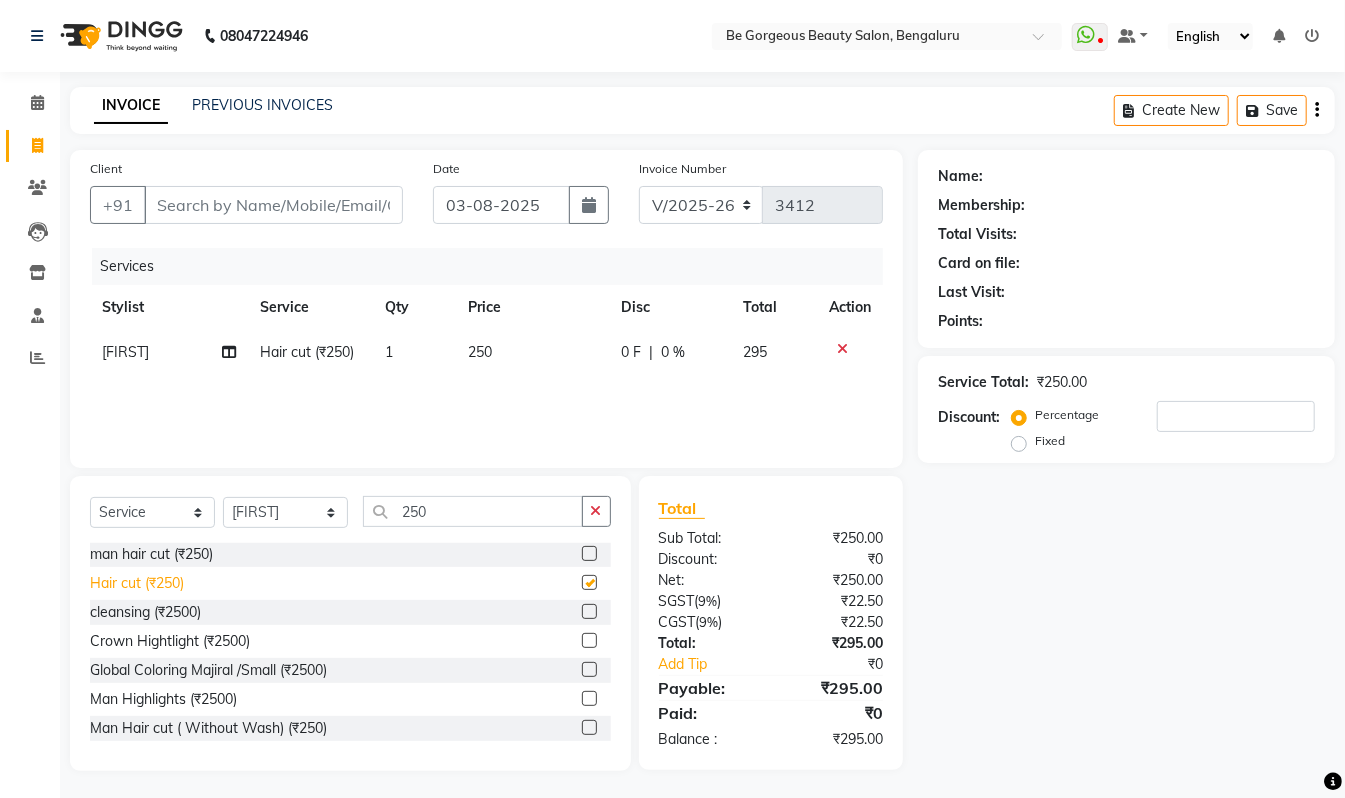 checkbox on "false" 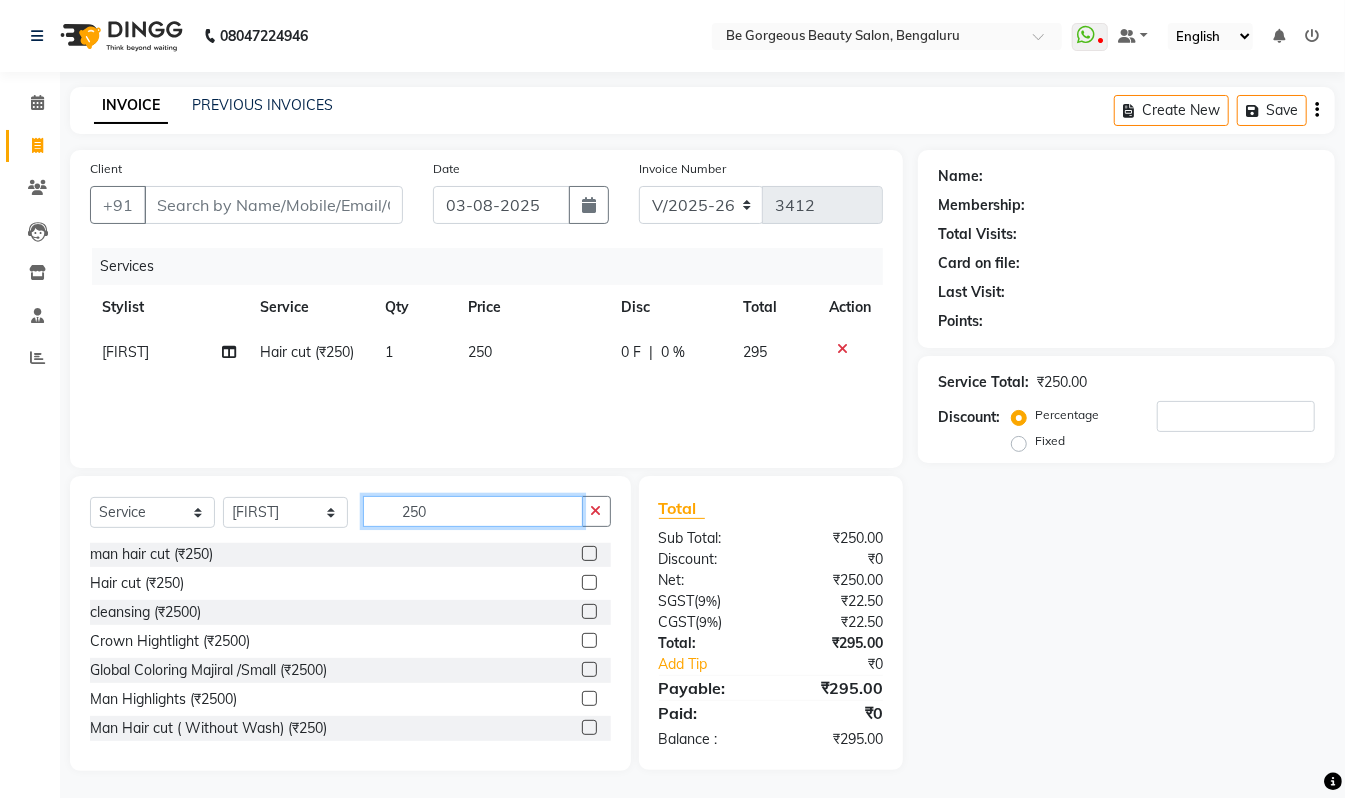 click on "250" 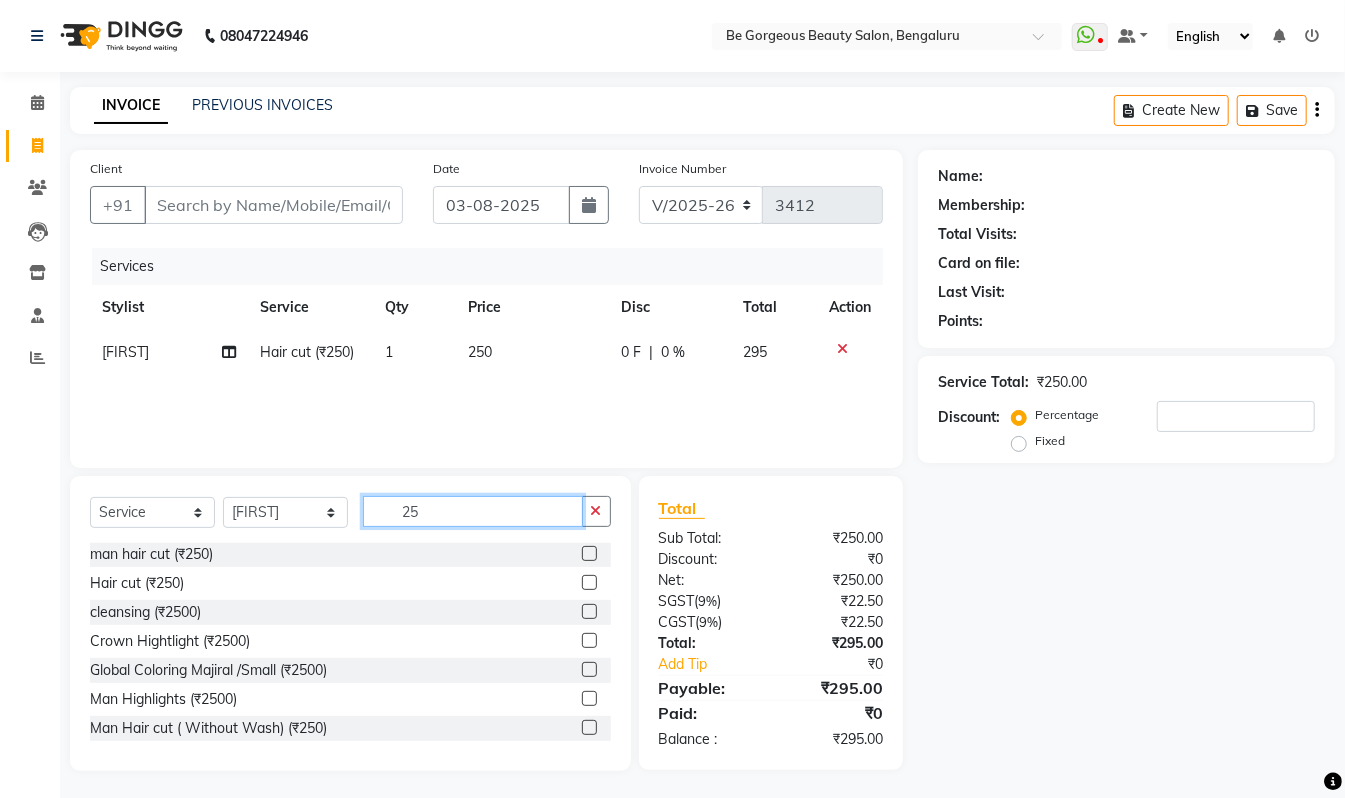 type on "2" 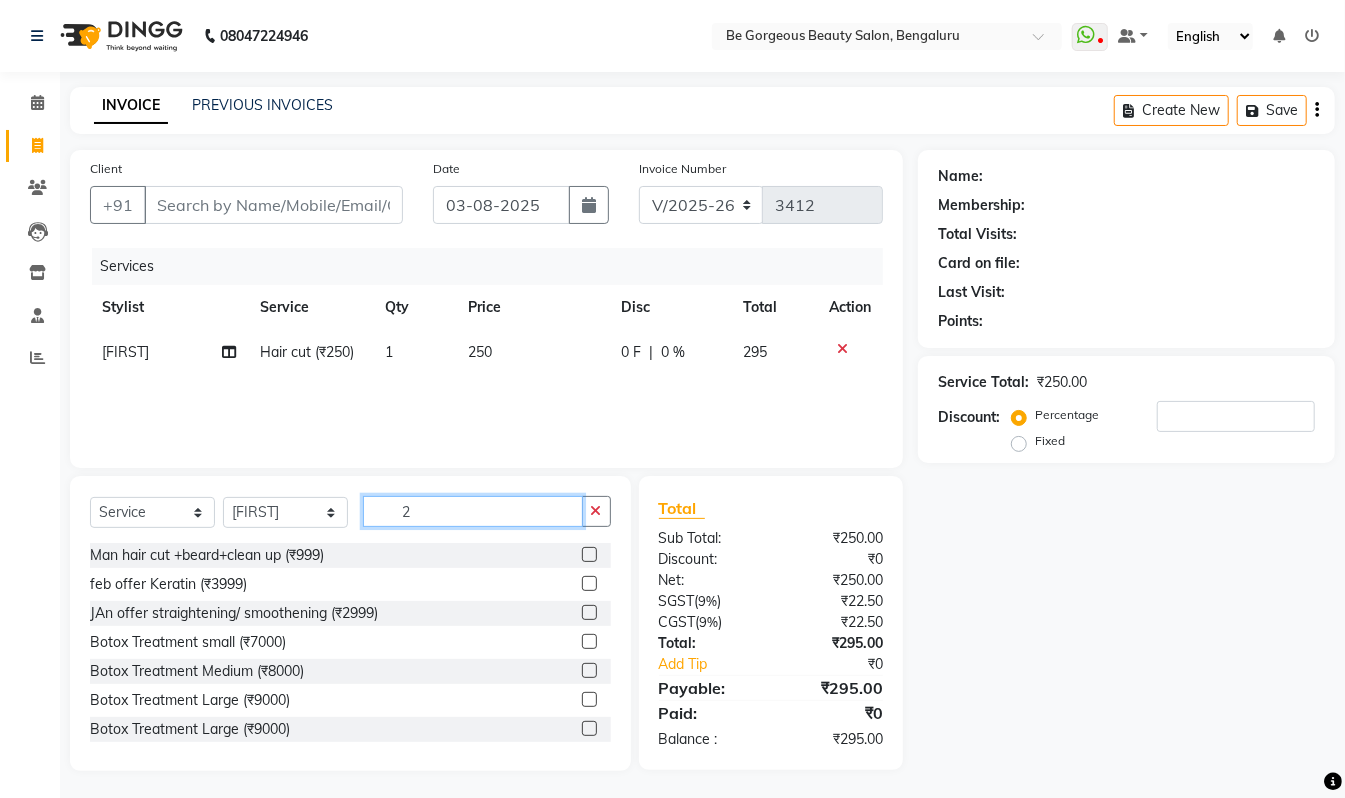 scroll, scrollTop: 0, scrollLeft: 0, axis: both 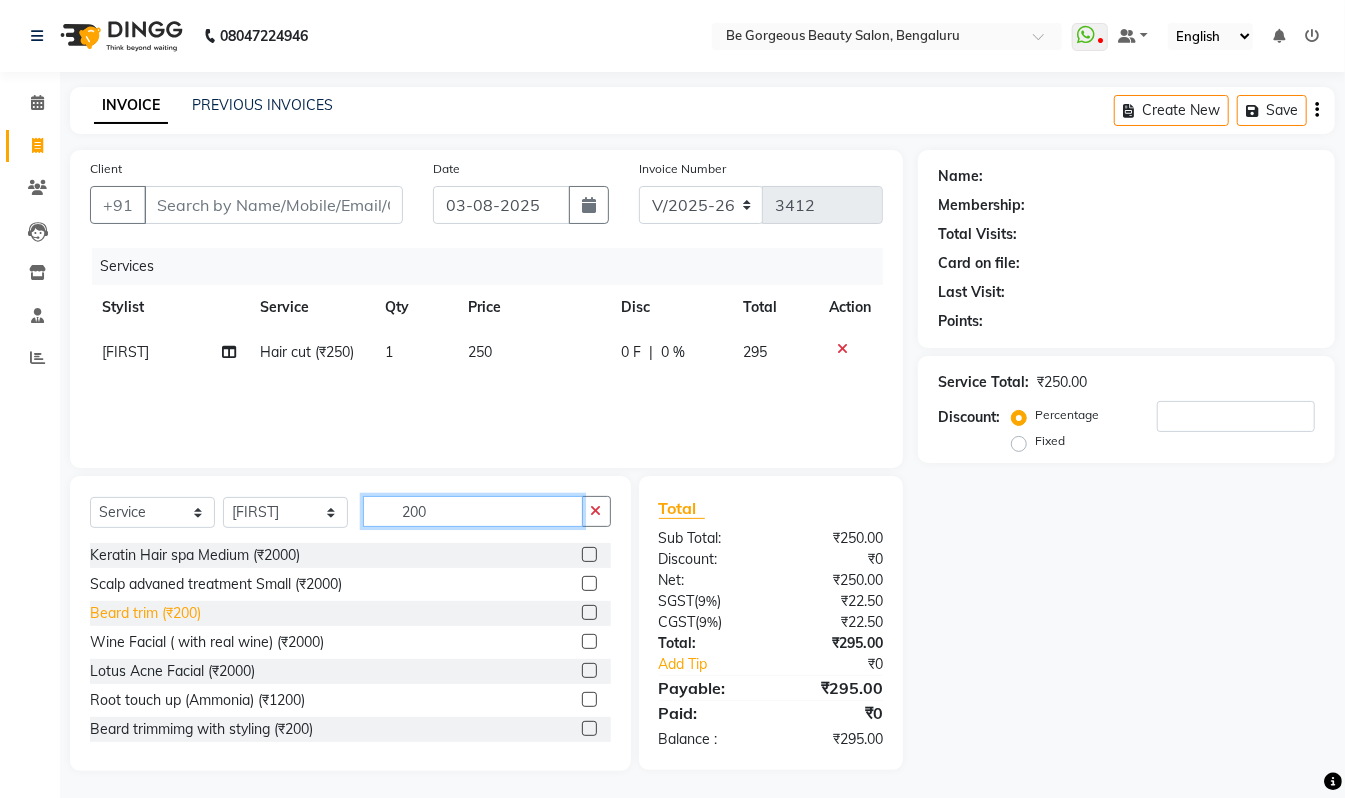 type on "200" 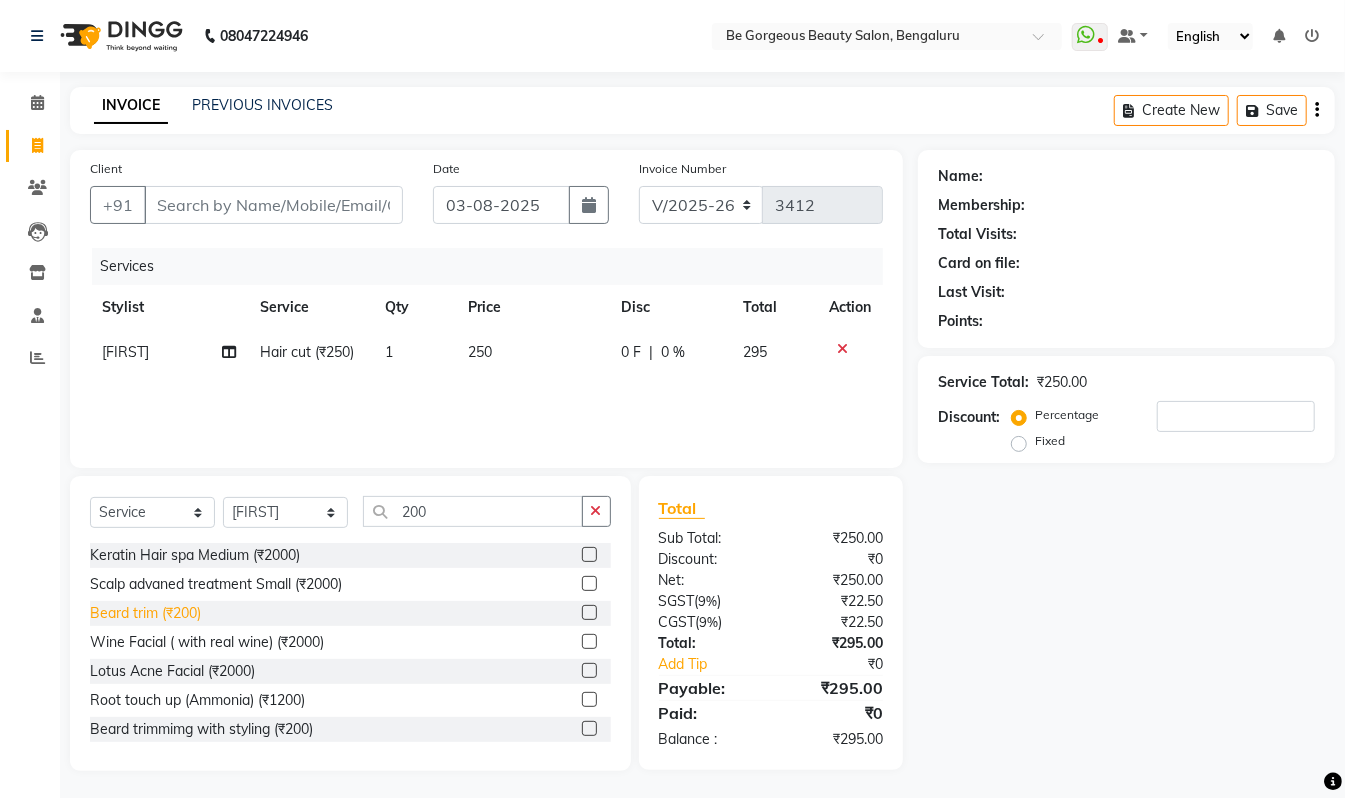 click on "Beard trim (₹200)" 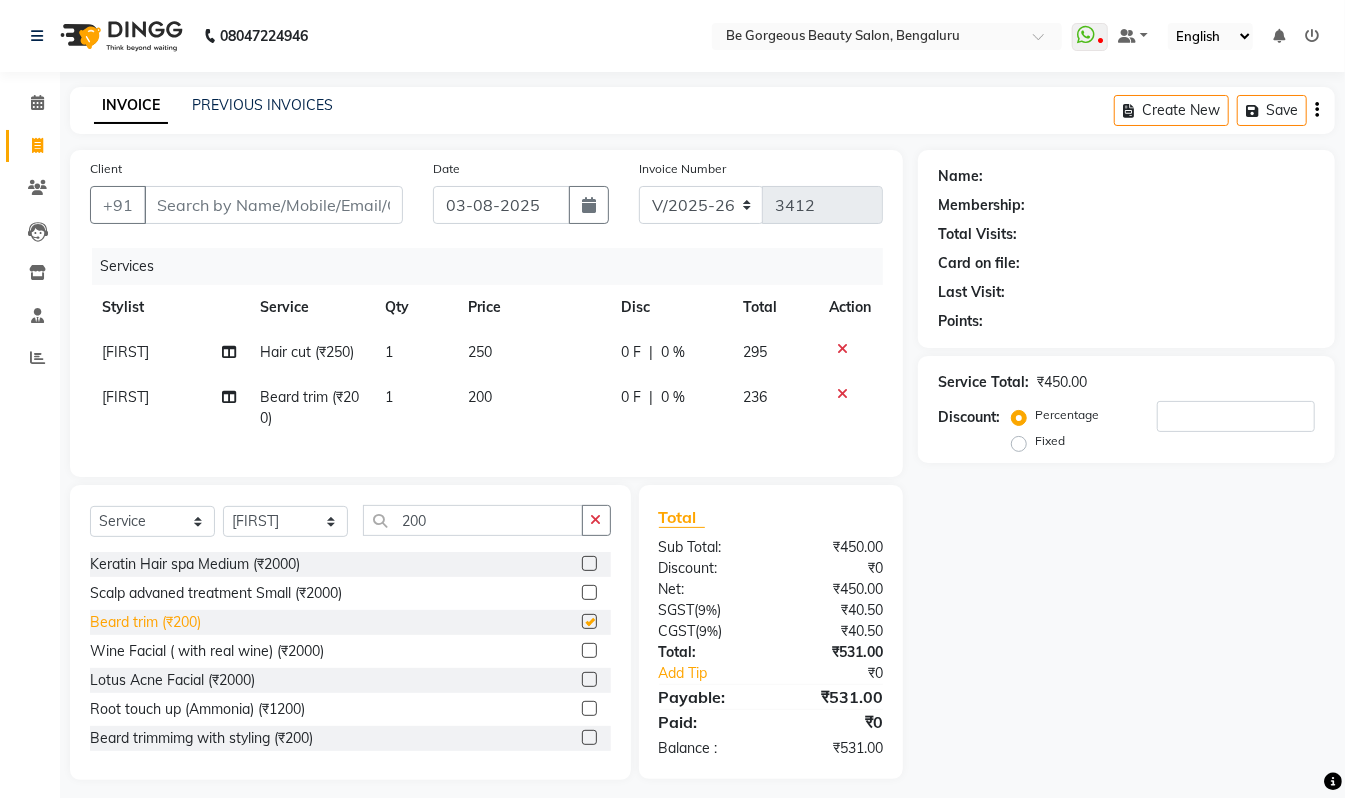 checkbox on "false" 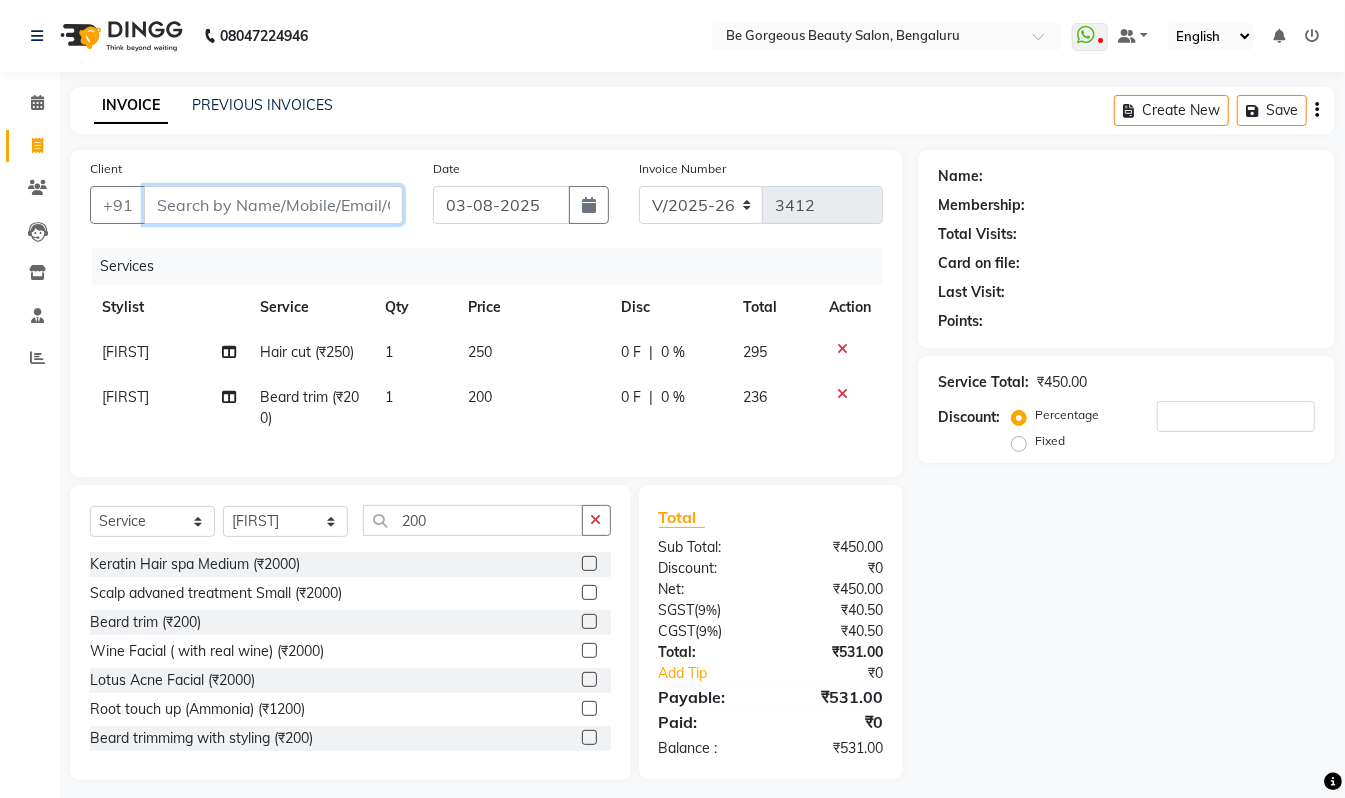 click on "Client" at bounding box center [273, 205] 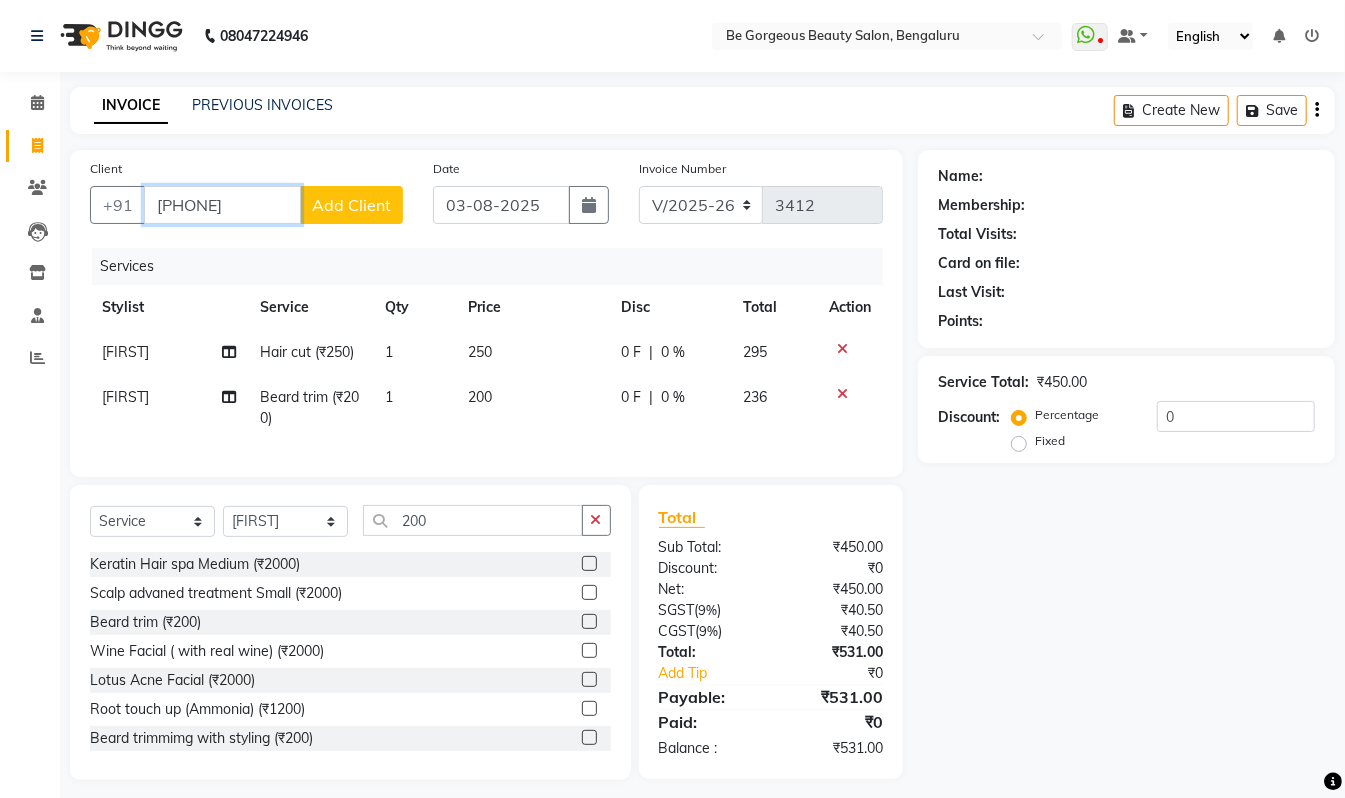 type on "7034959610" 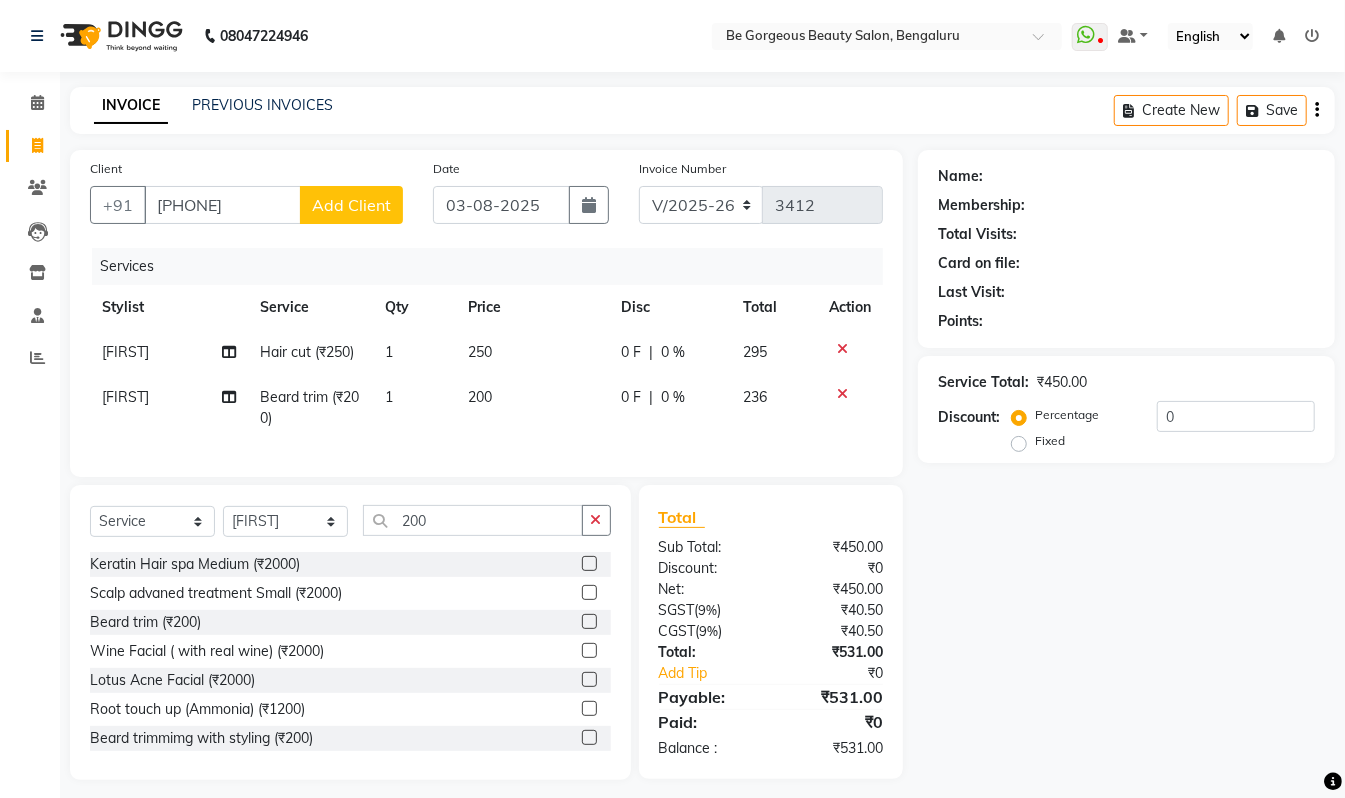 click on "Add Client" 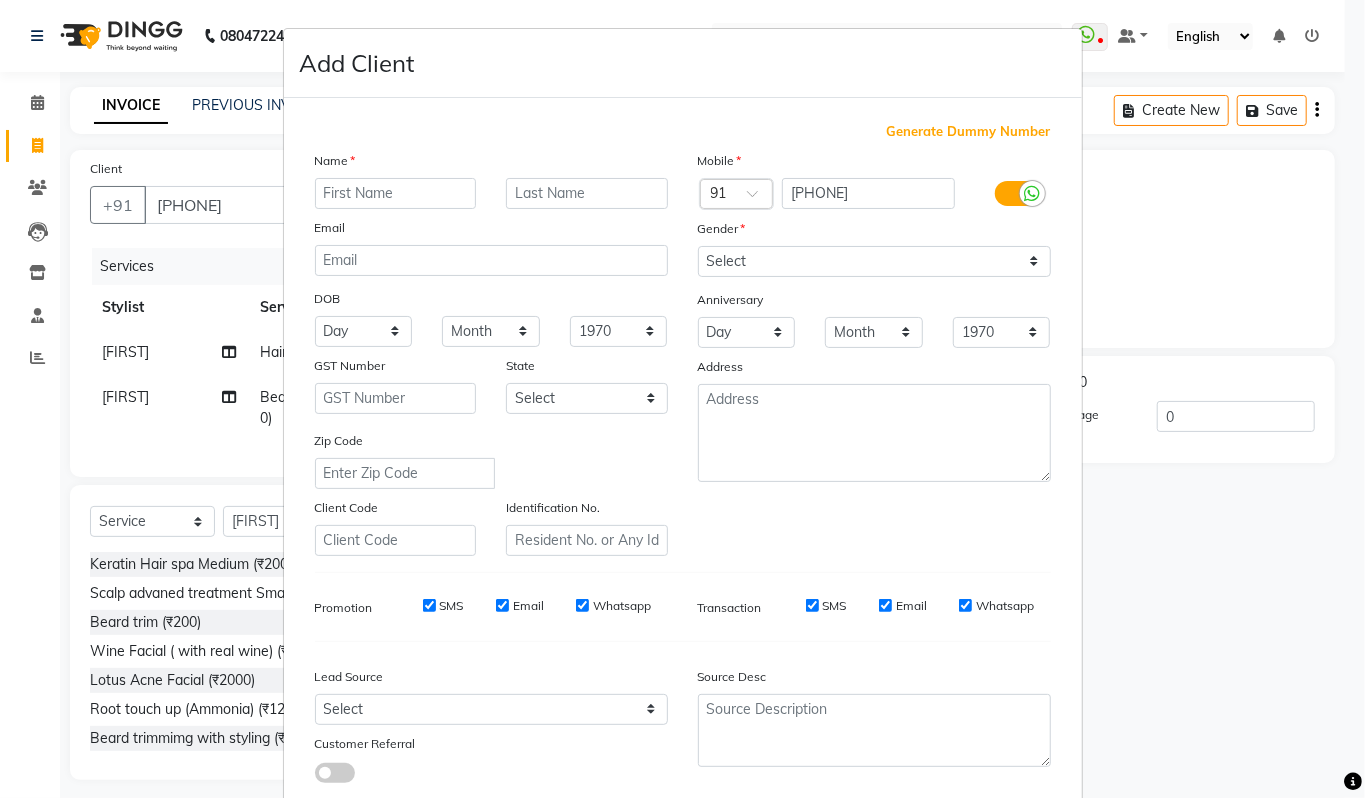 click at bounding box center [396, 193] 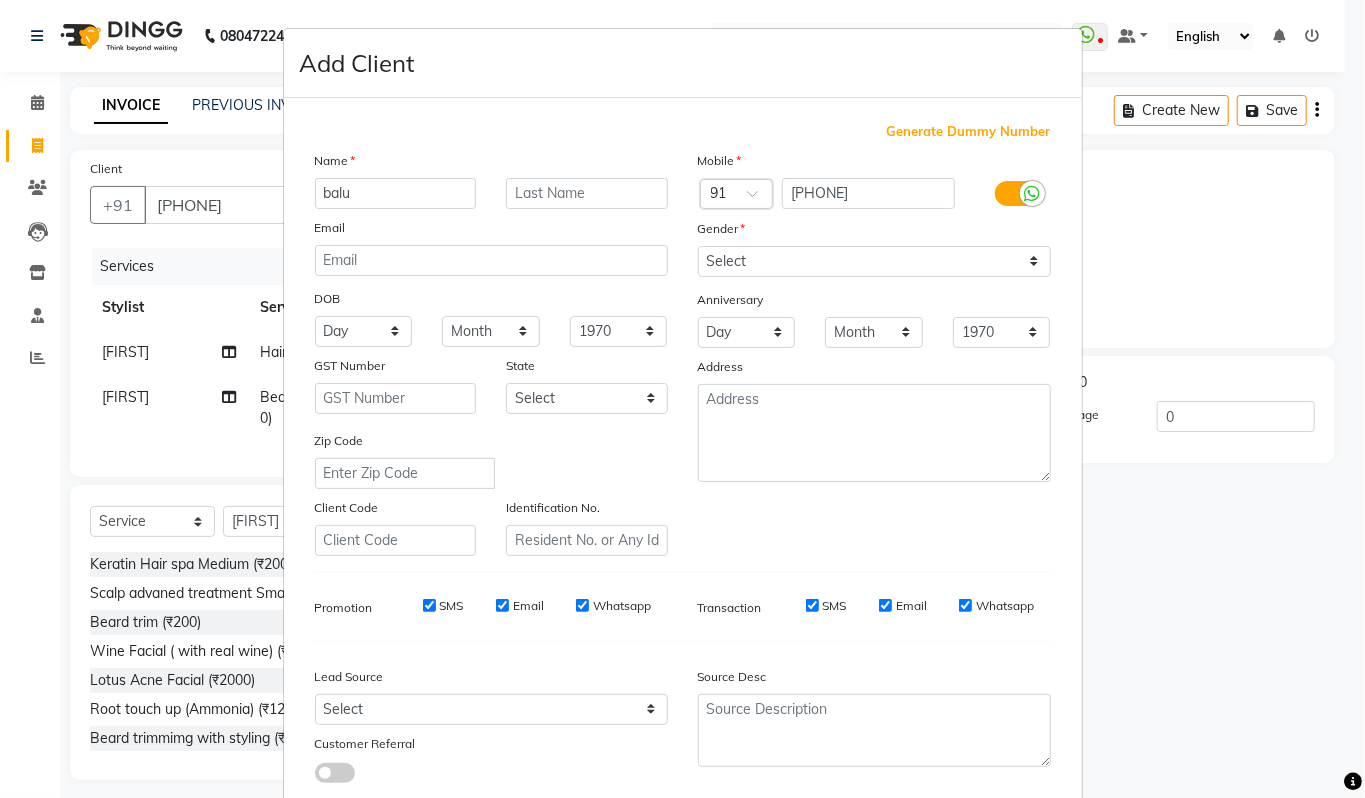 type on "balu" 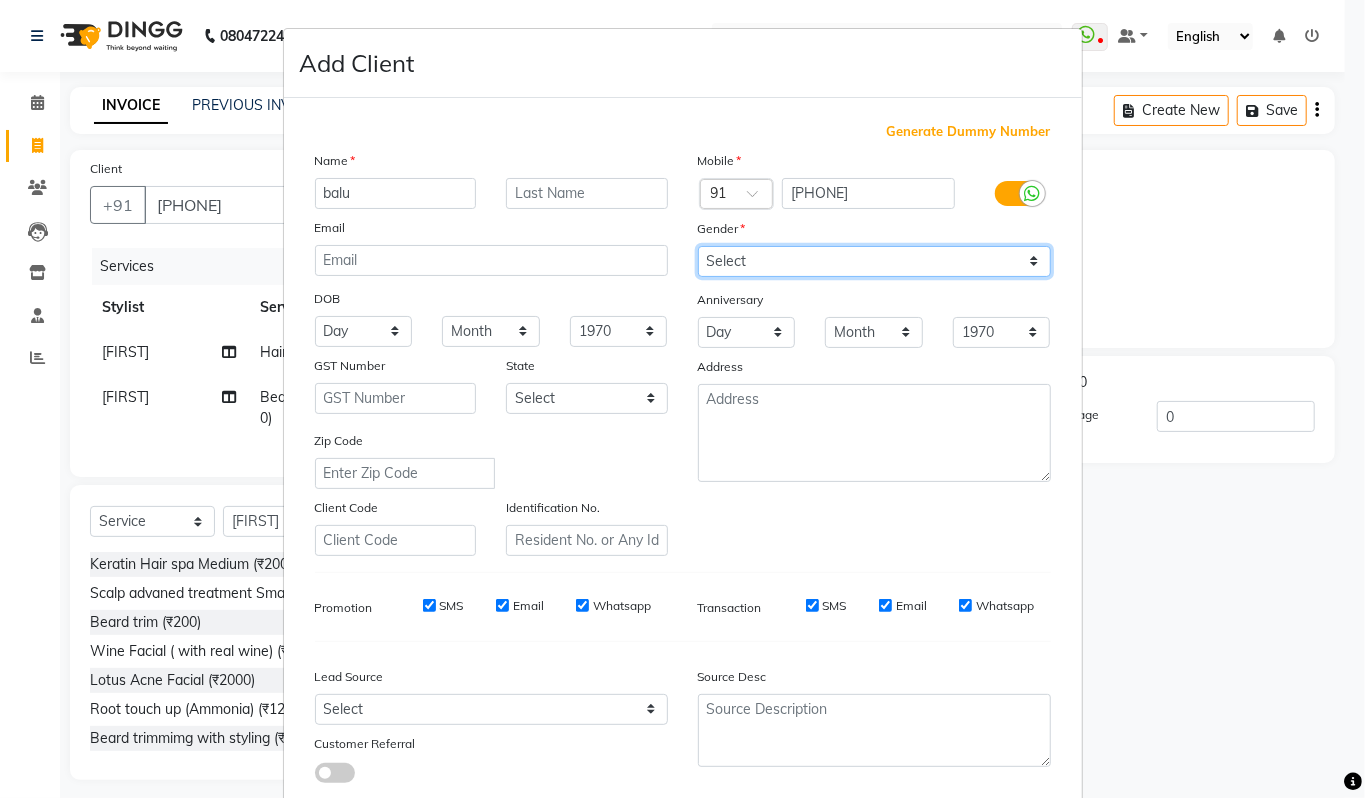 click on "Select Male Female Other Prefer Not To Say" at bounding box center [874, 261] 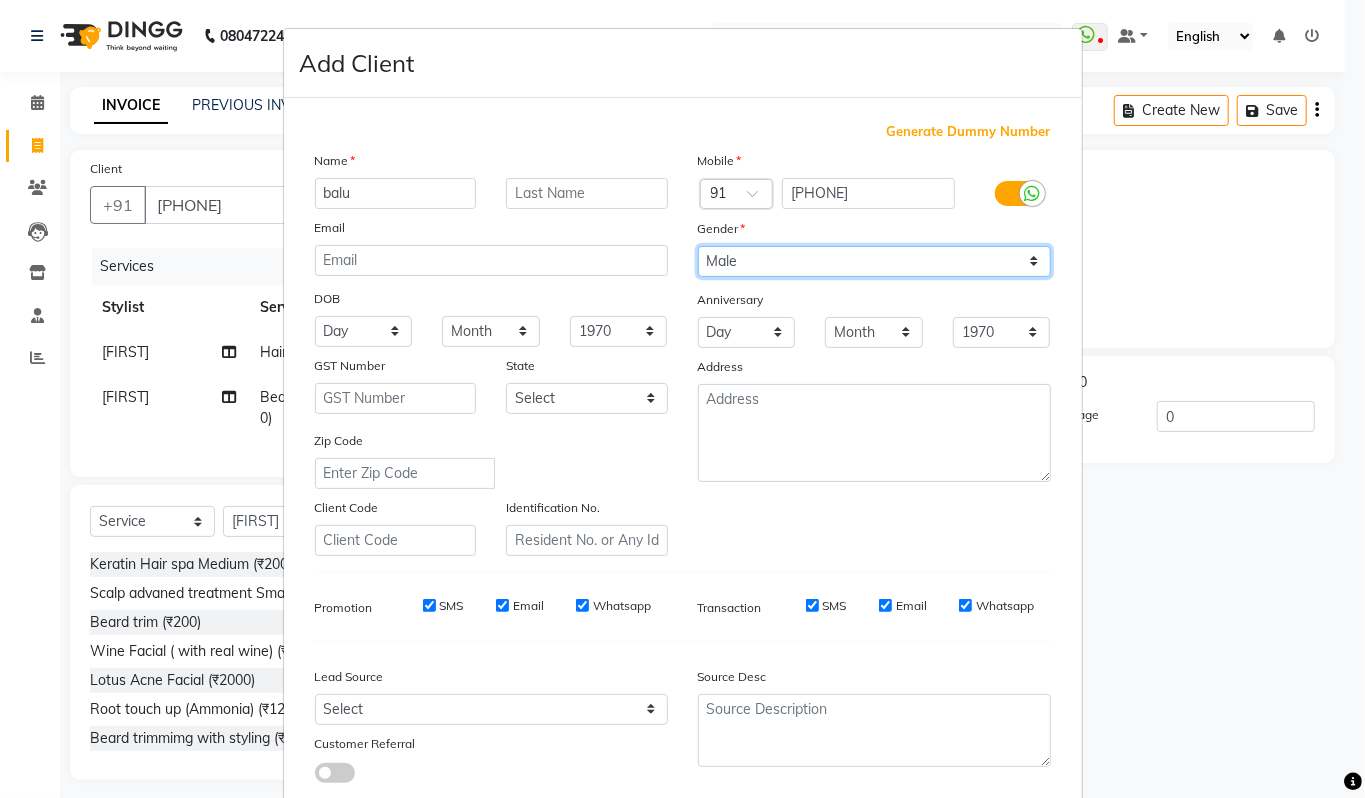 click on "Select Male Female Other Prefer Not To Say" at bounding box center (874, 261) 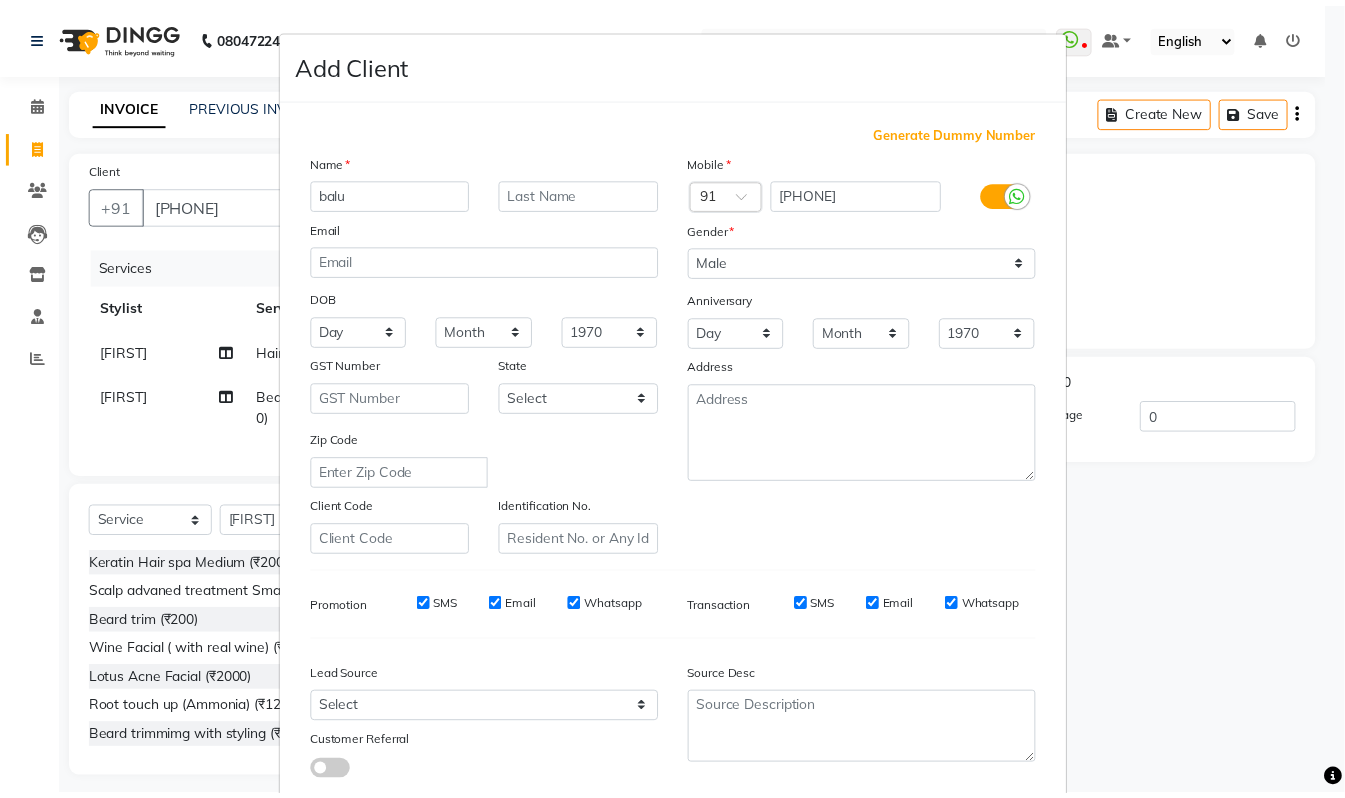 scroll, scrollTop: 120, scrollLeft: 0, axis: vertical 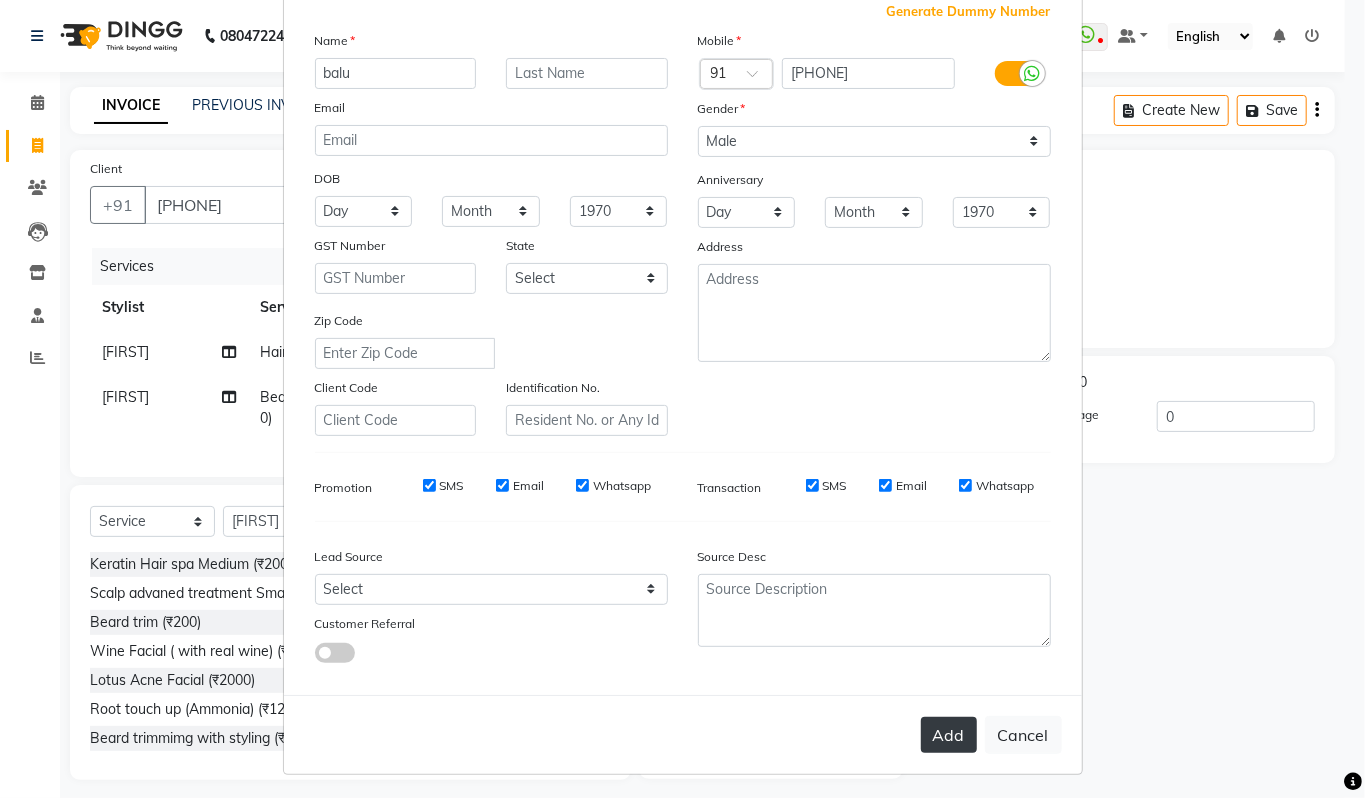 click on "Add" at bounding box center [949, 735] 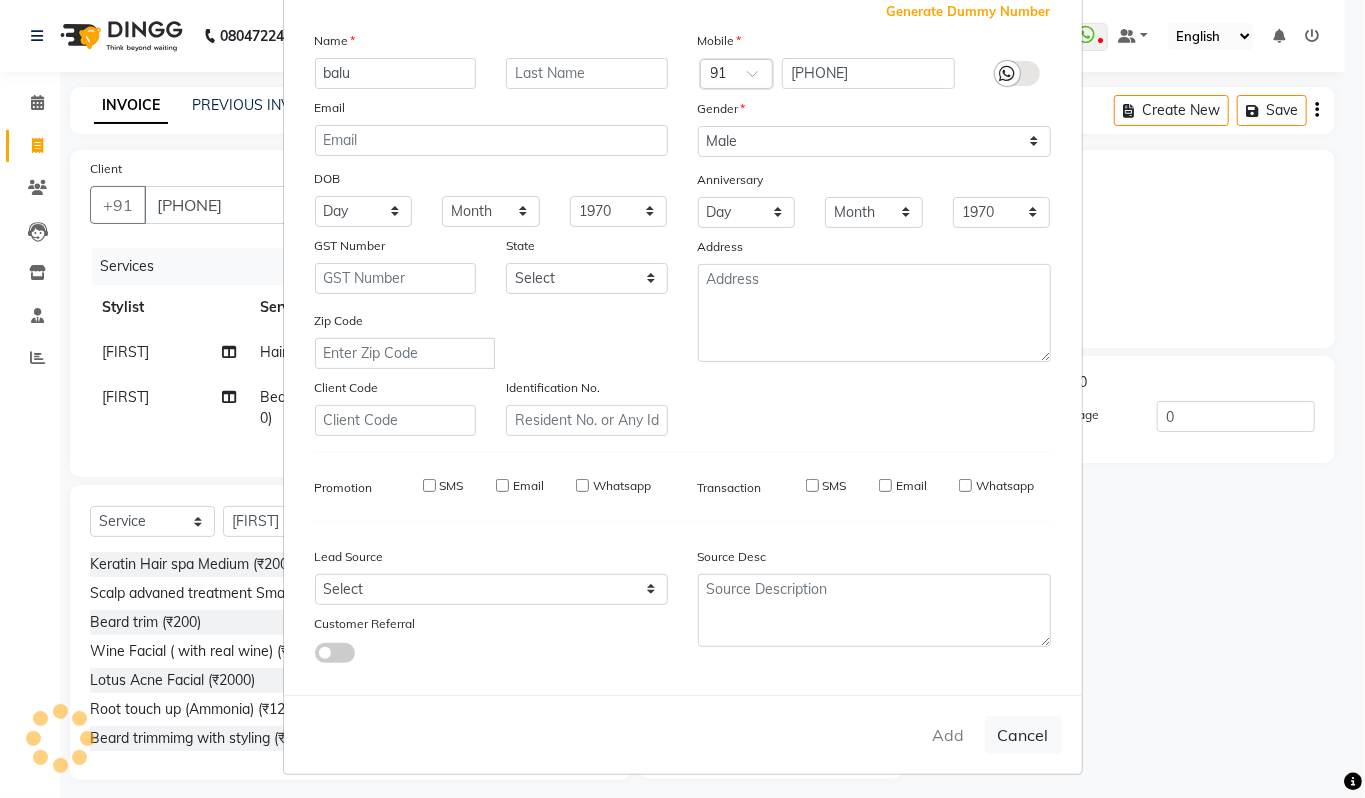 type 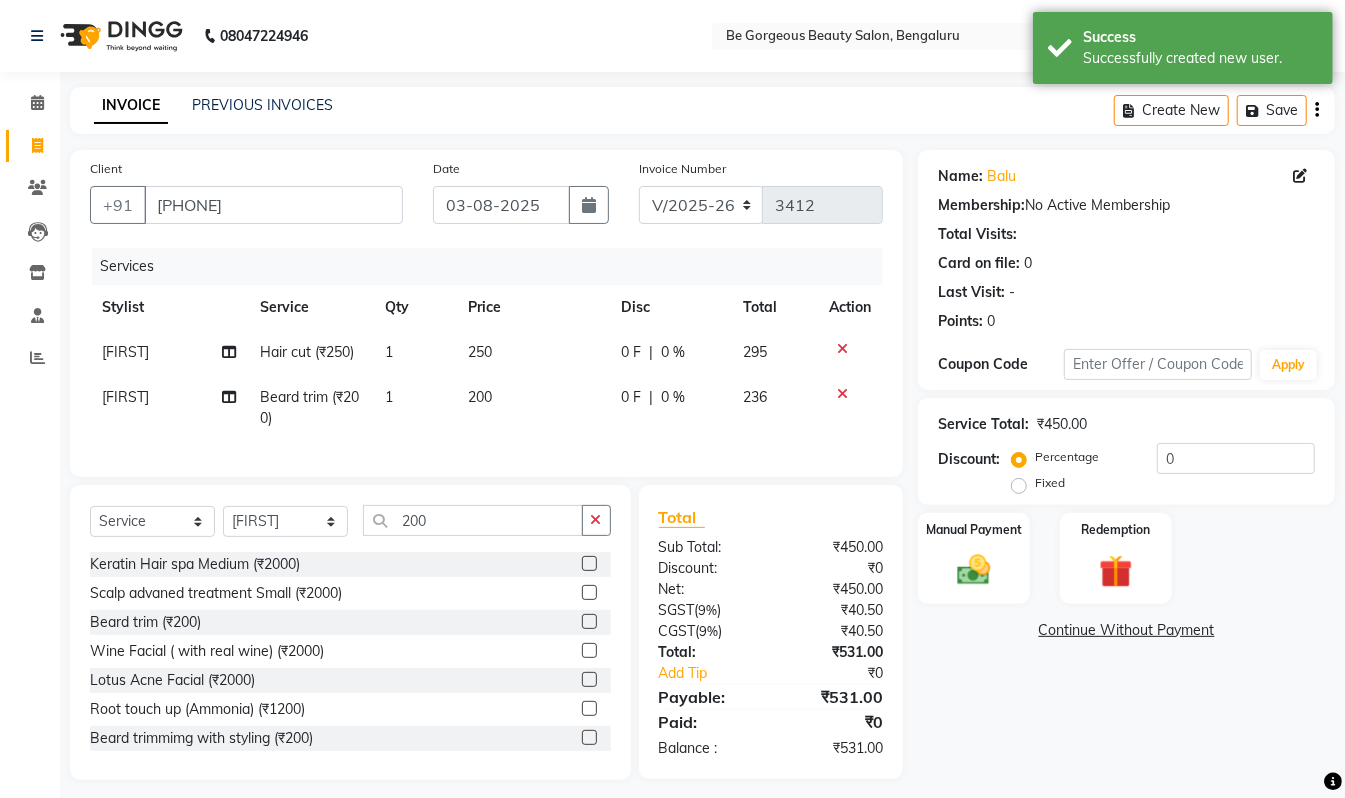 scroll, scrollTop: 32, scrollLeft: 0, axis: vertical 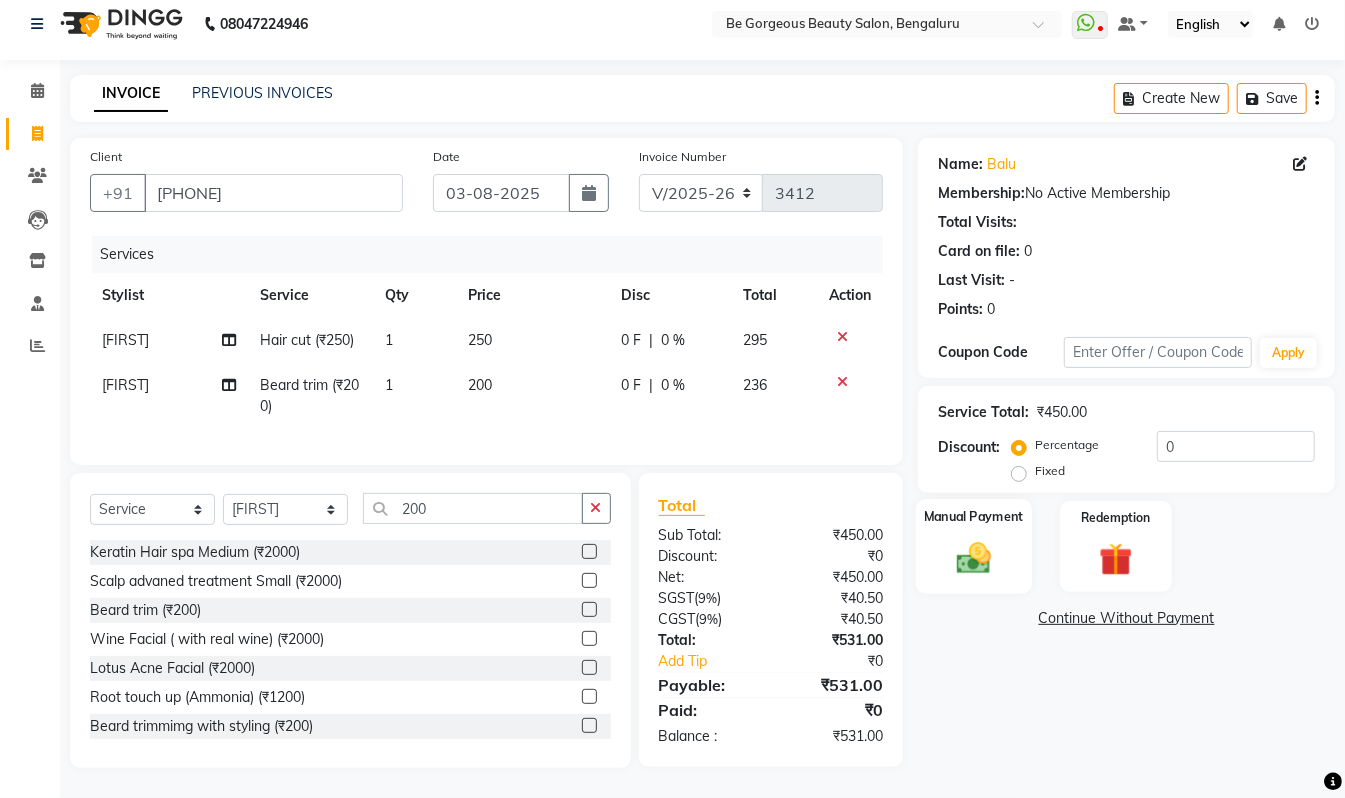 click on "Manual Payment" 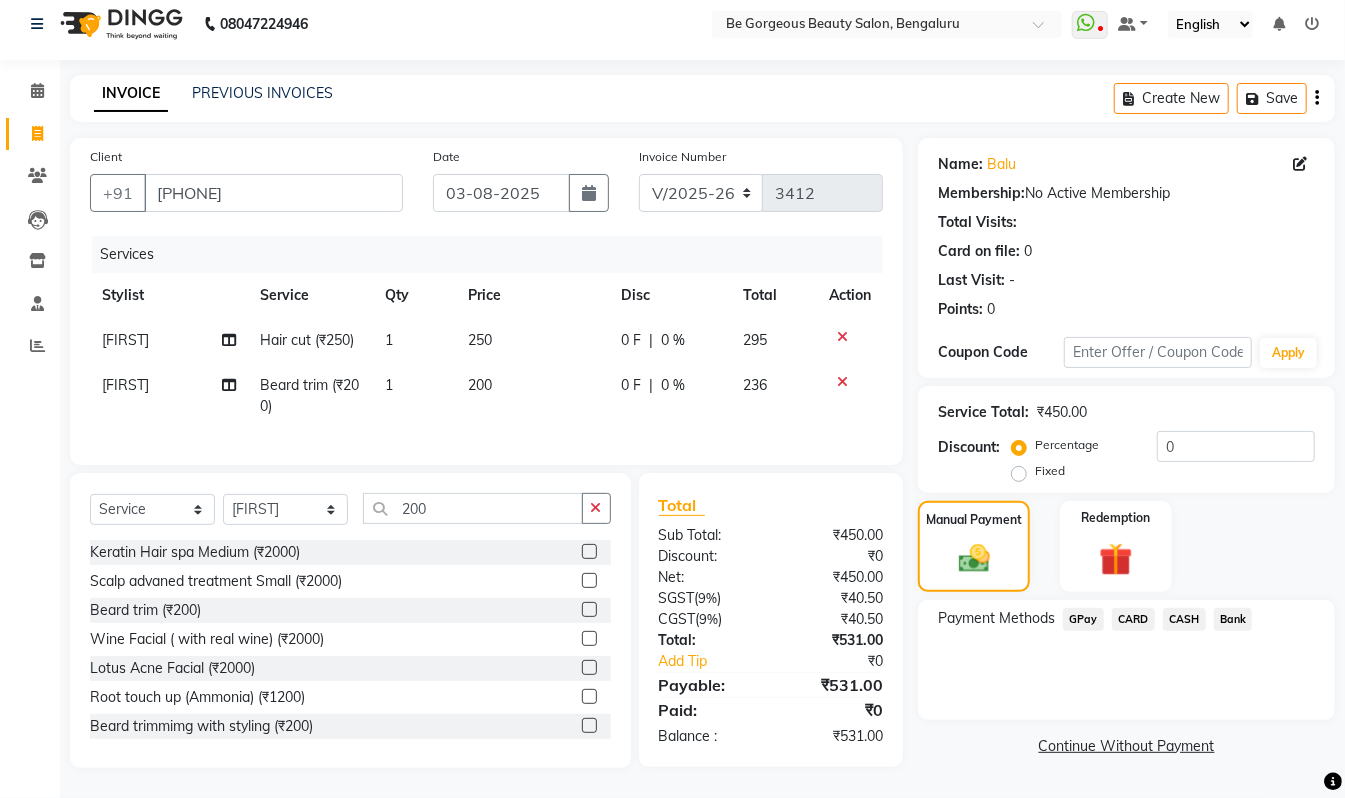click on "GPay" 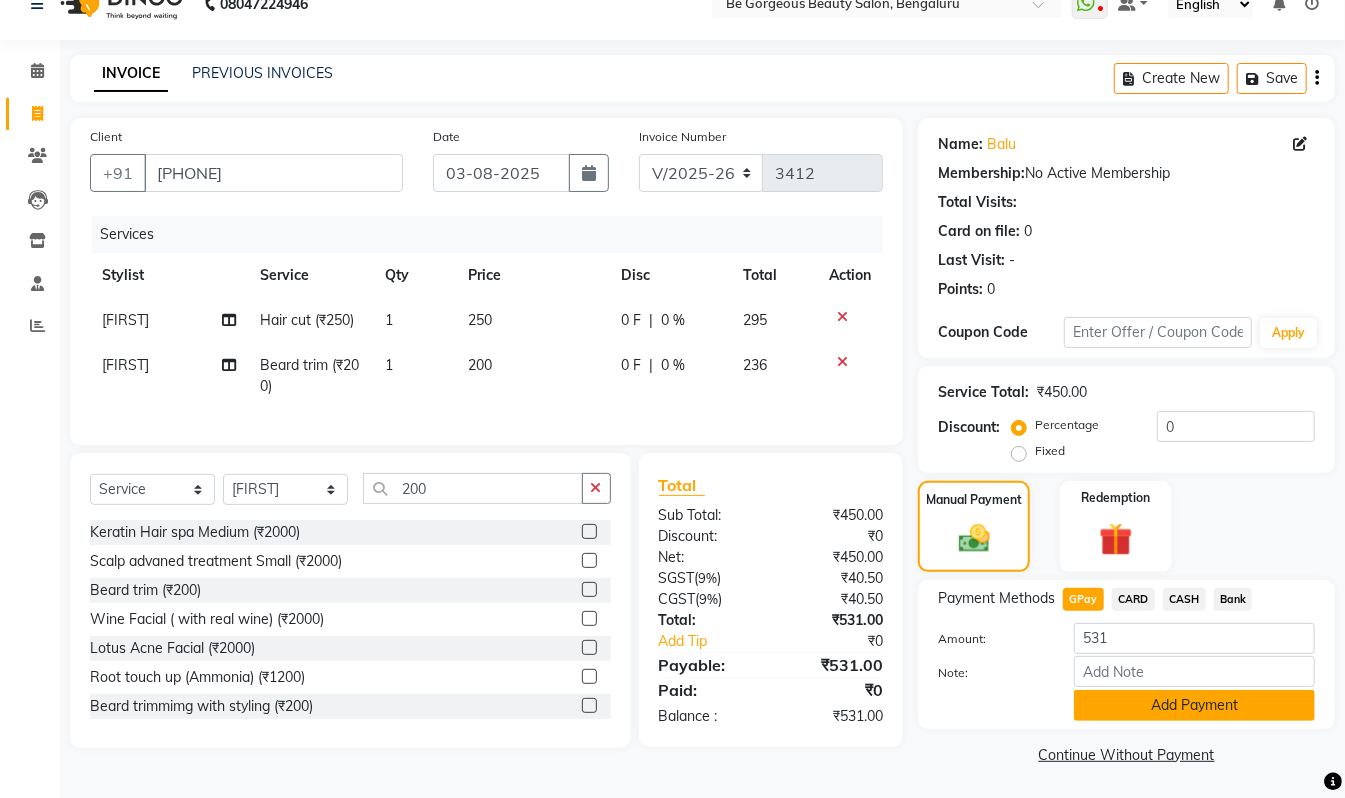 click on "Add Payment" 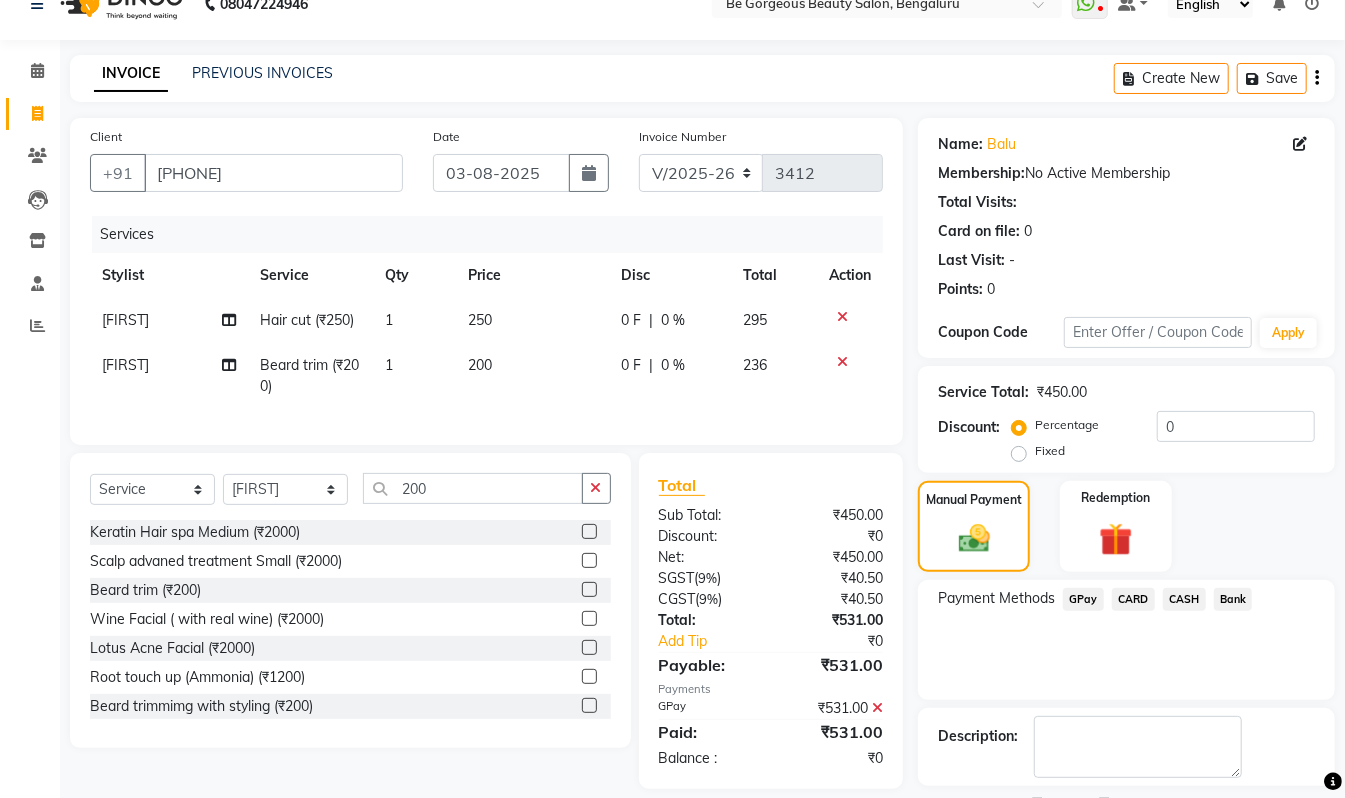 scroll, scrollTop: 118, scrollLeft: 0, axis: vertical 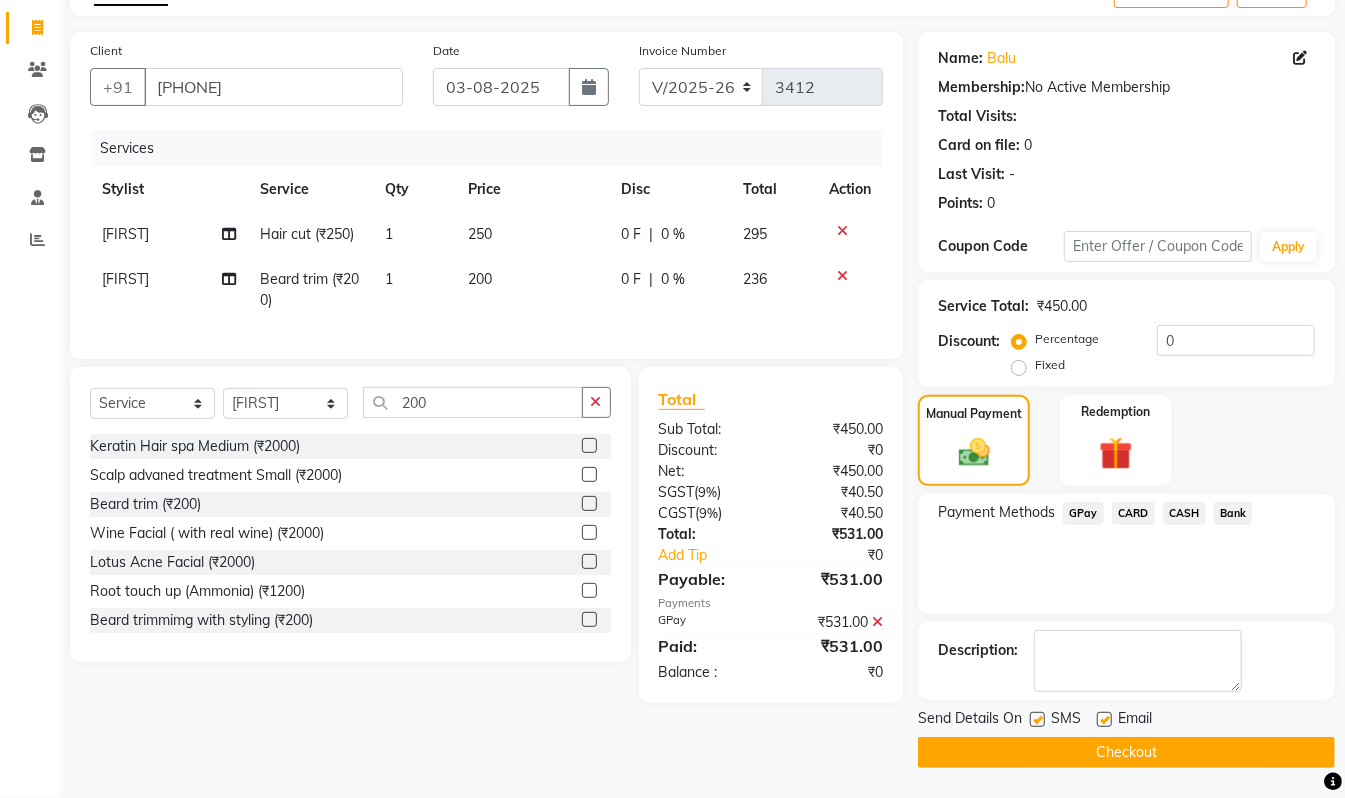 click on "Checkout" 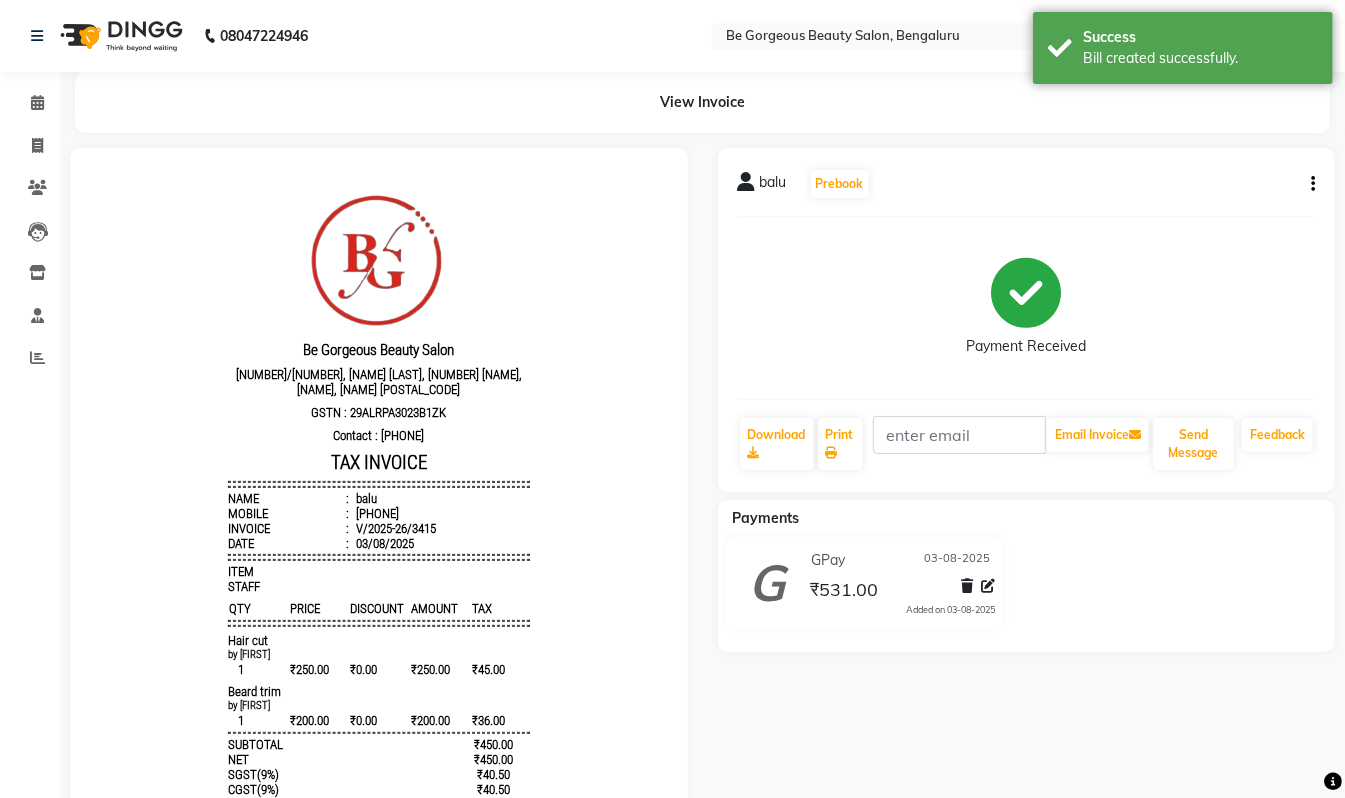 scroll, scrollTop: 0, scrollLeft: 0, axis: both 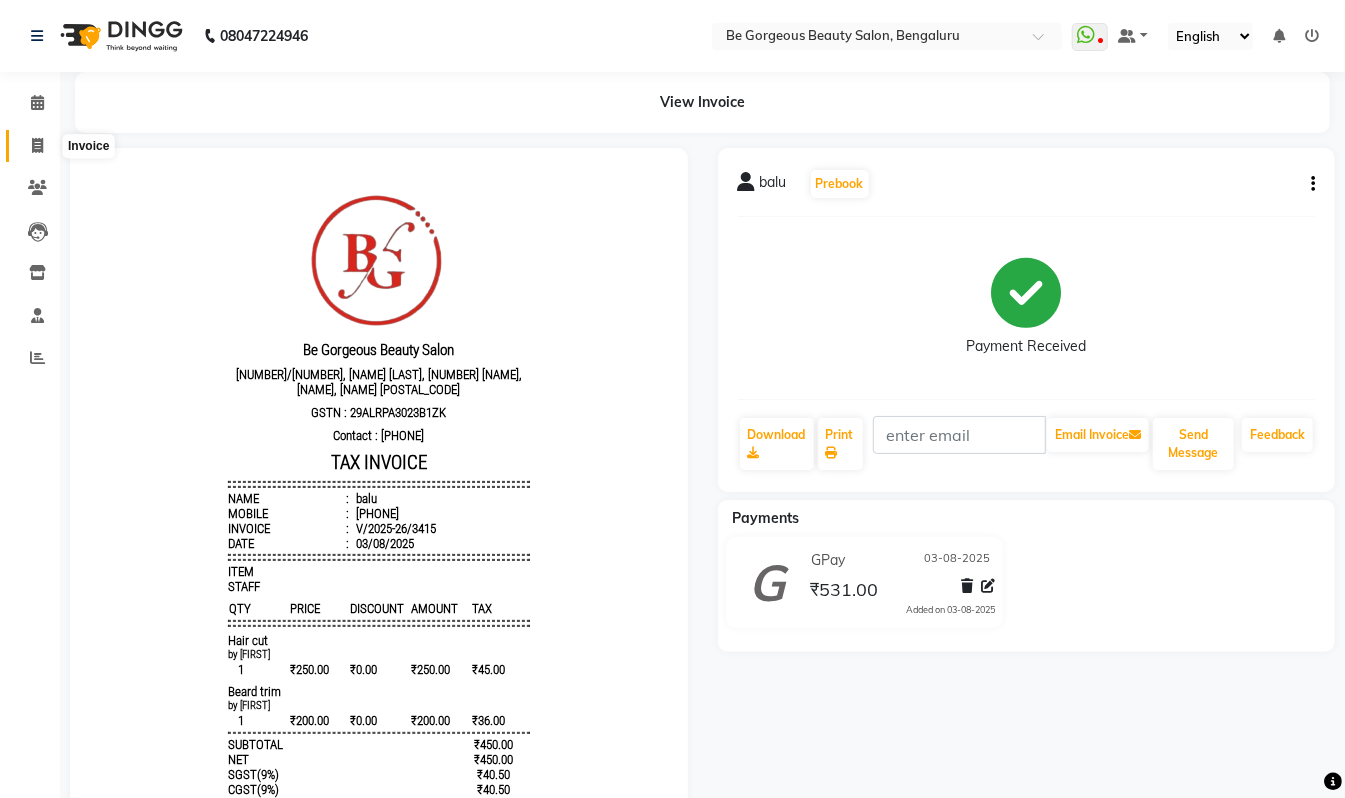 click 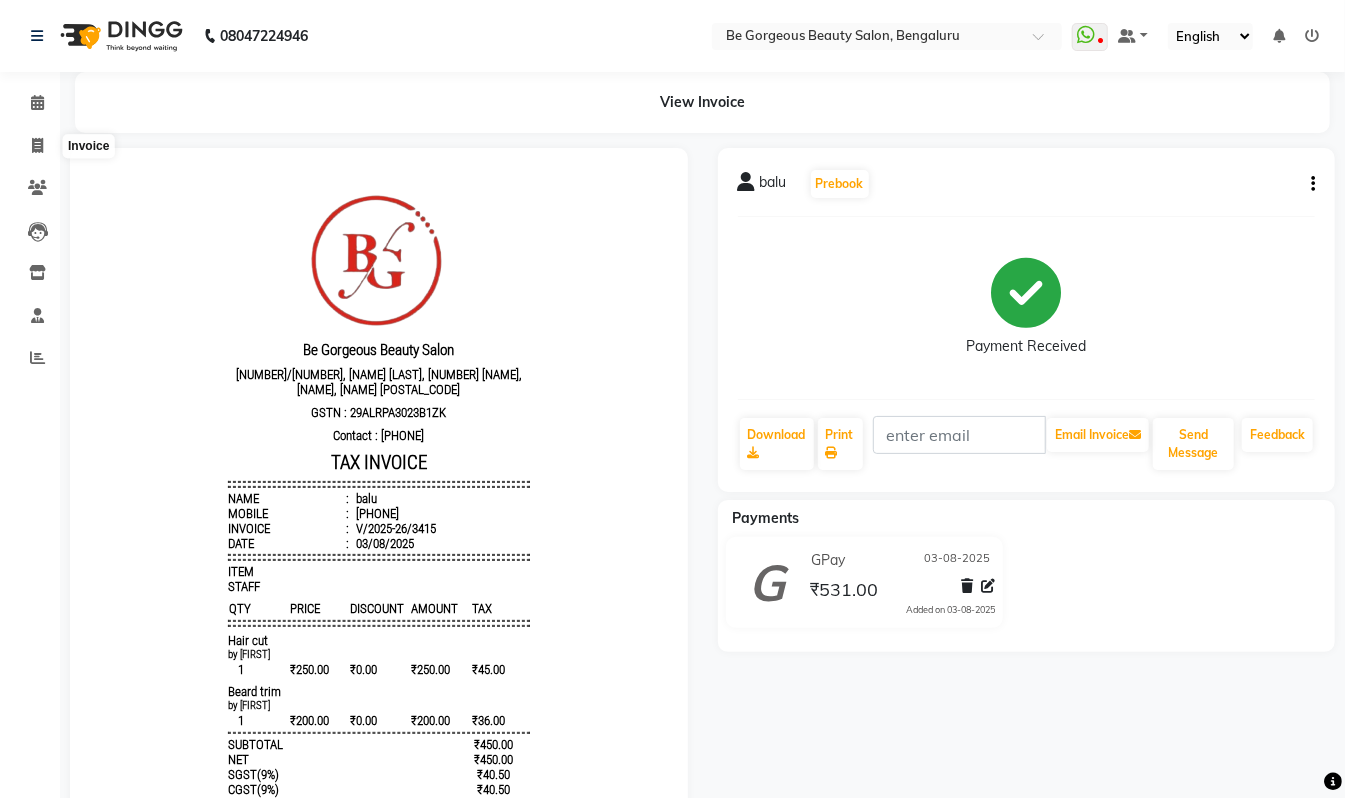 select on "5405" 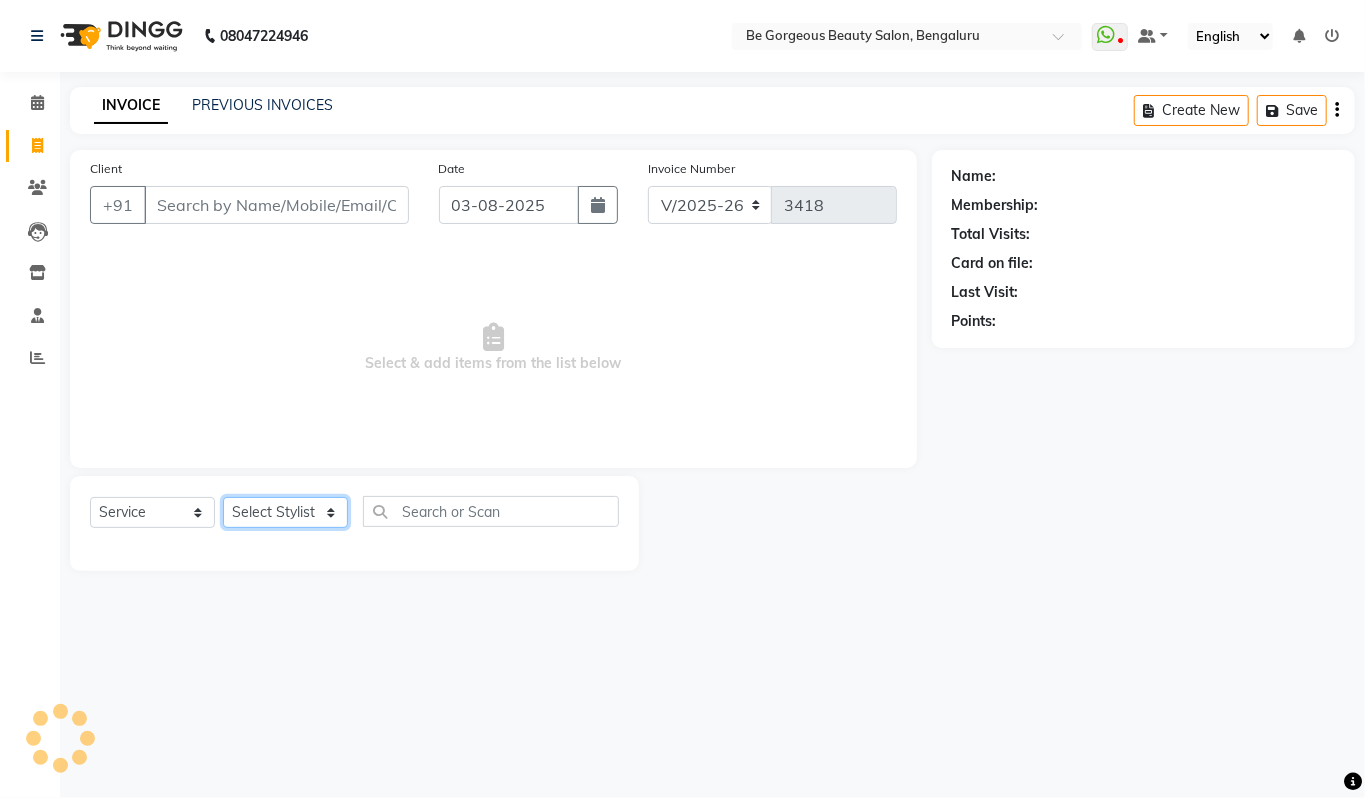 click on "Select Stylist" 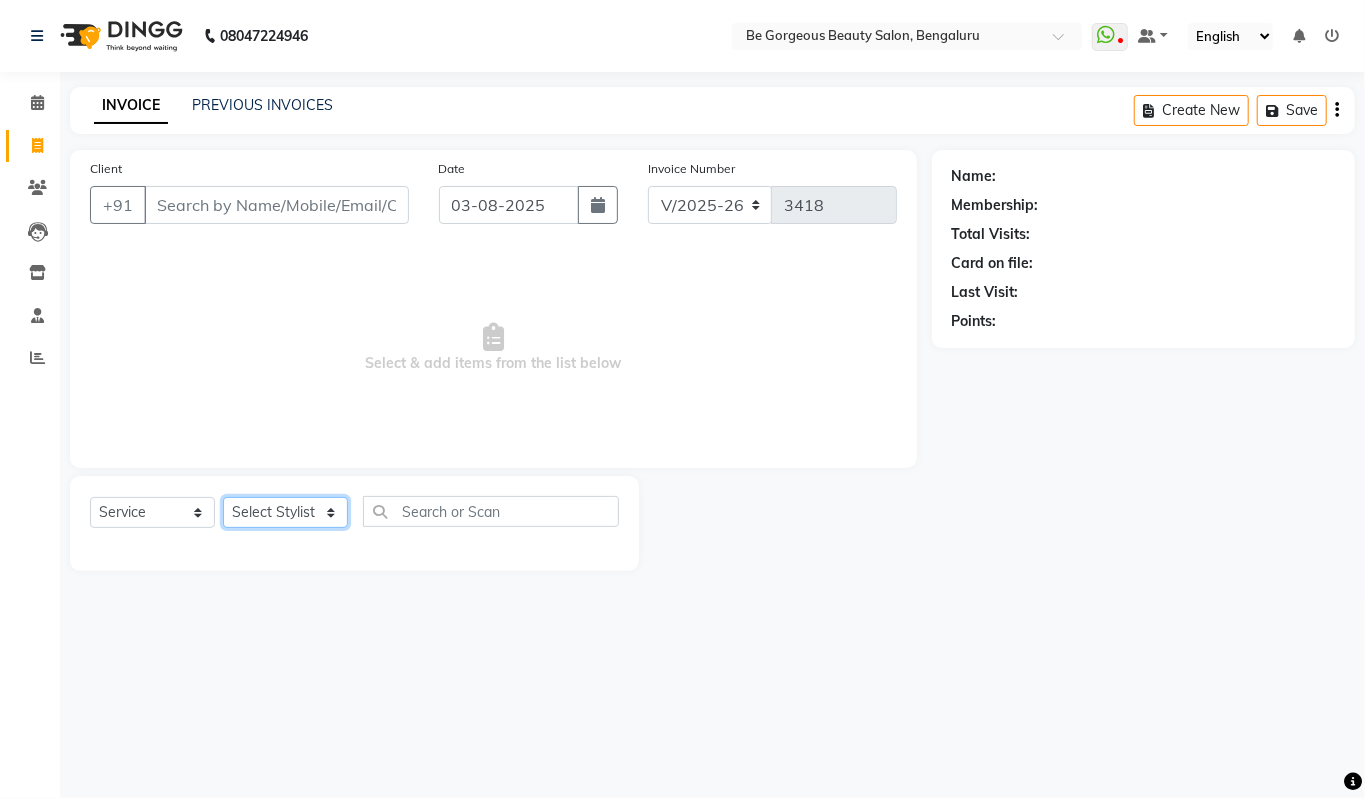select on "83188" 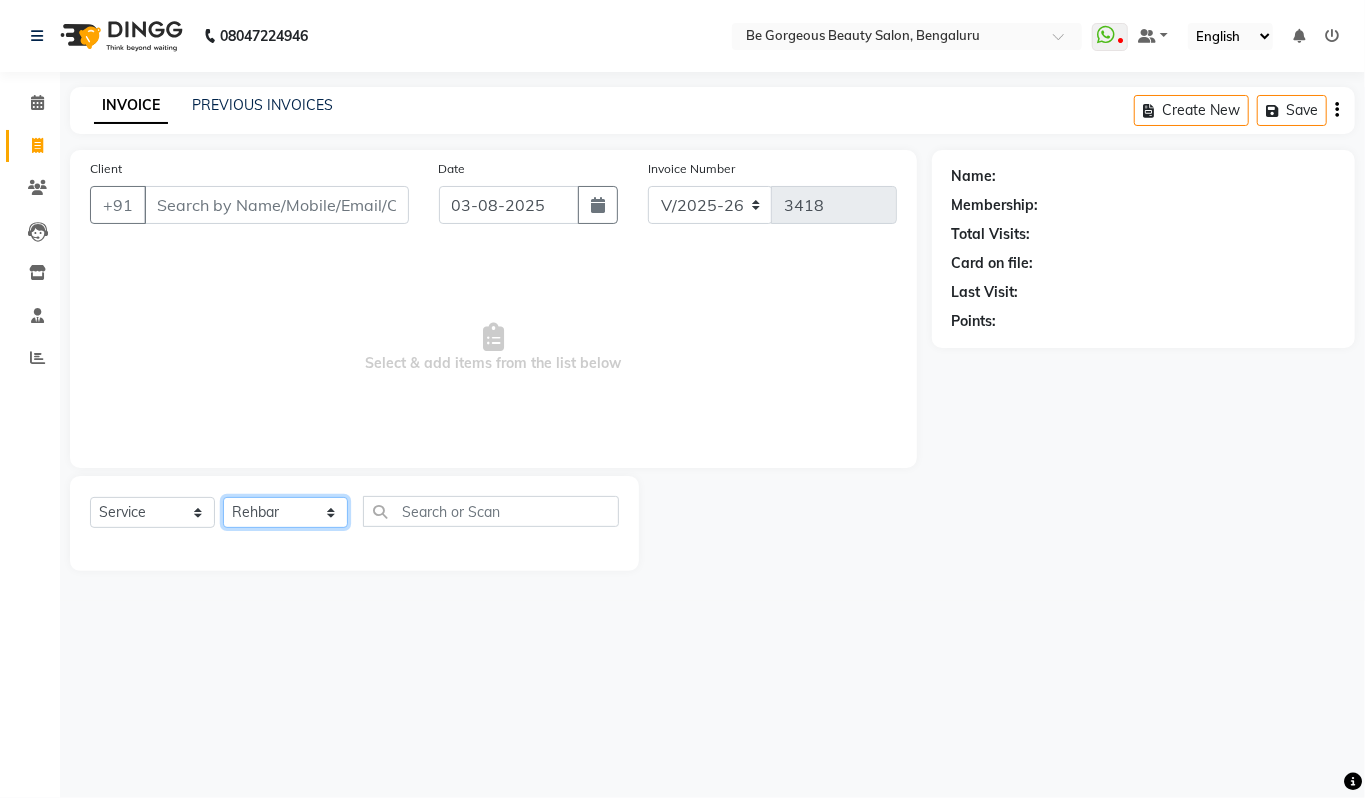 click on "Select Stylist Akram Anas Gayatri lata Manager Munu Pooja Rehbar Romi Talib Wajid" 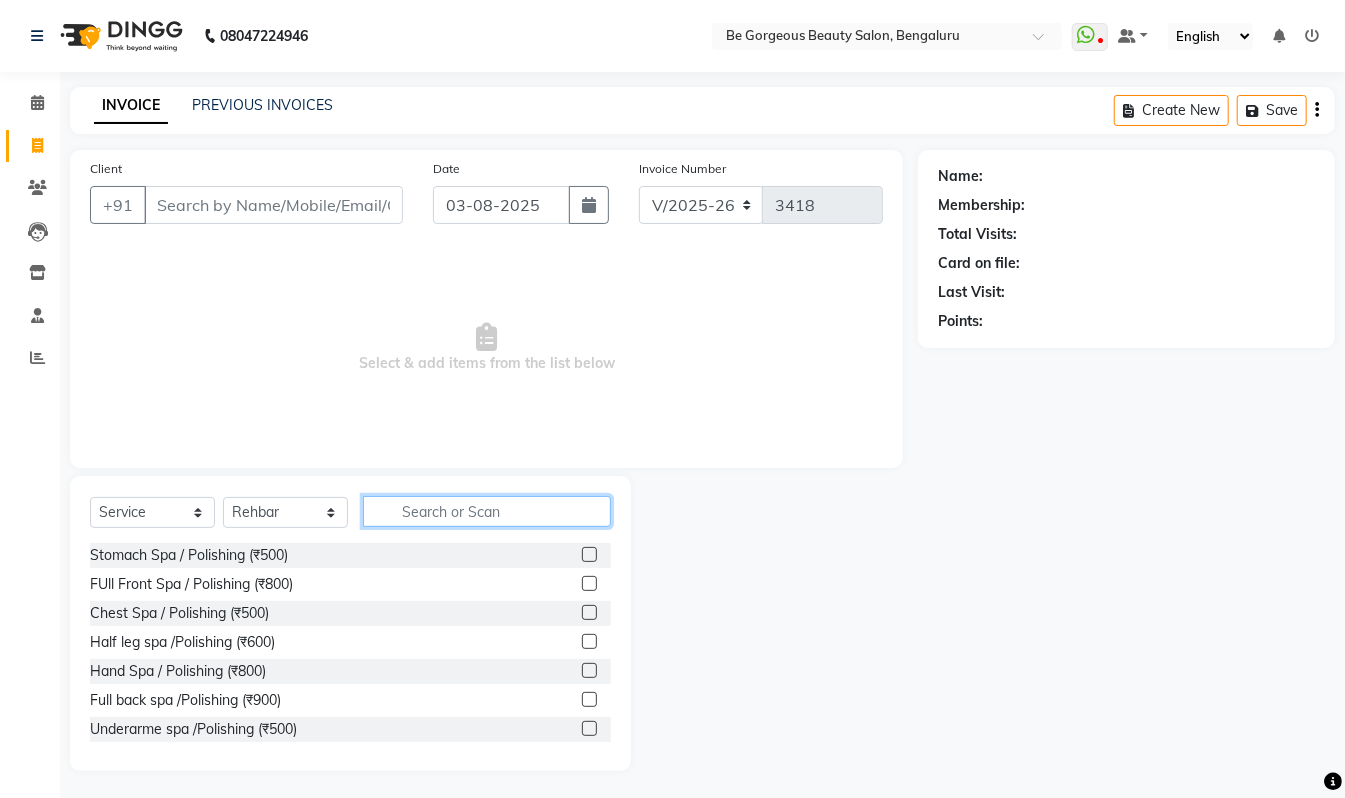 click 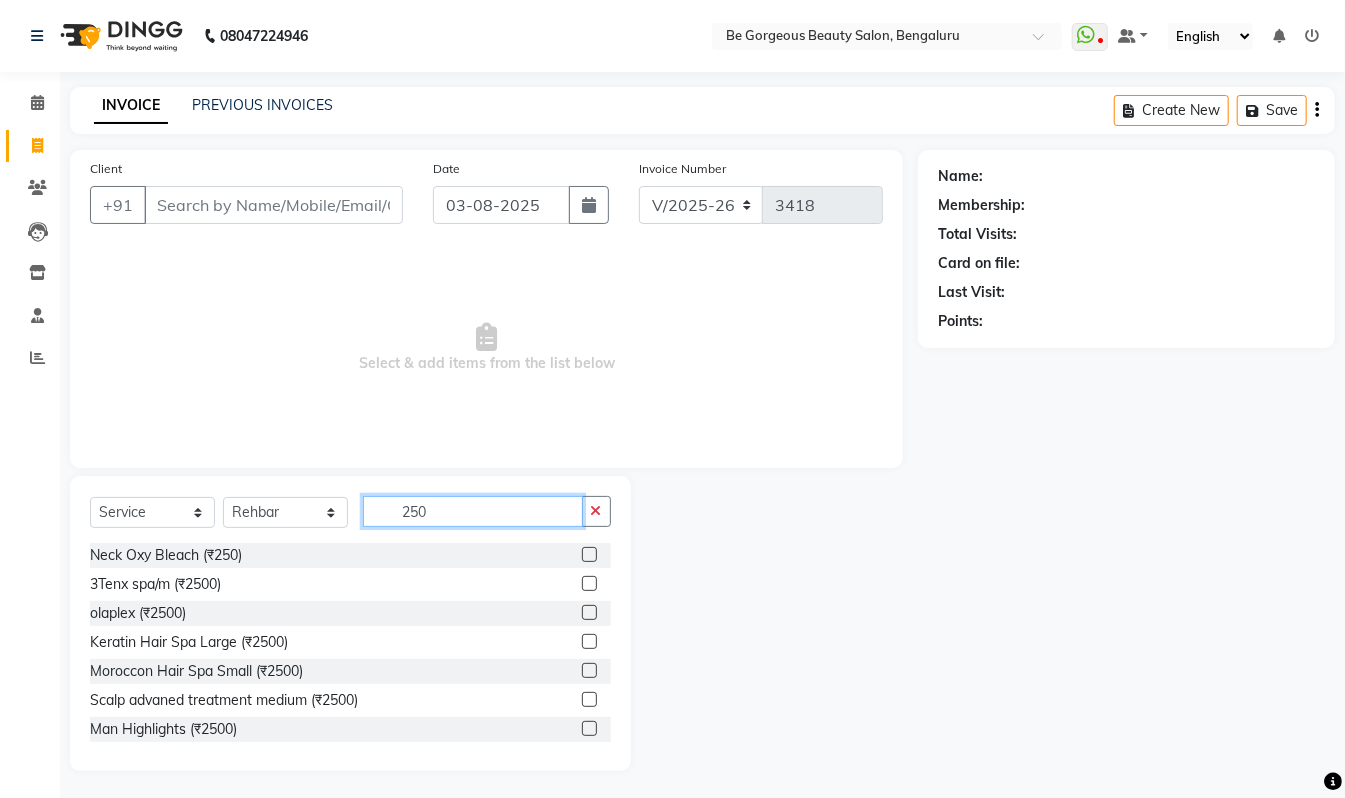 type on "250" 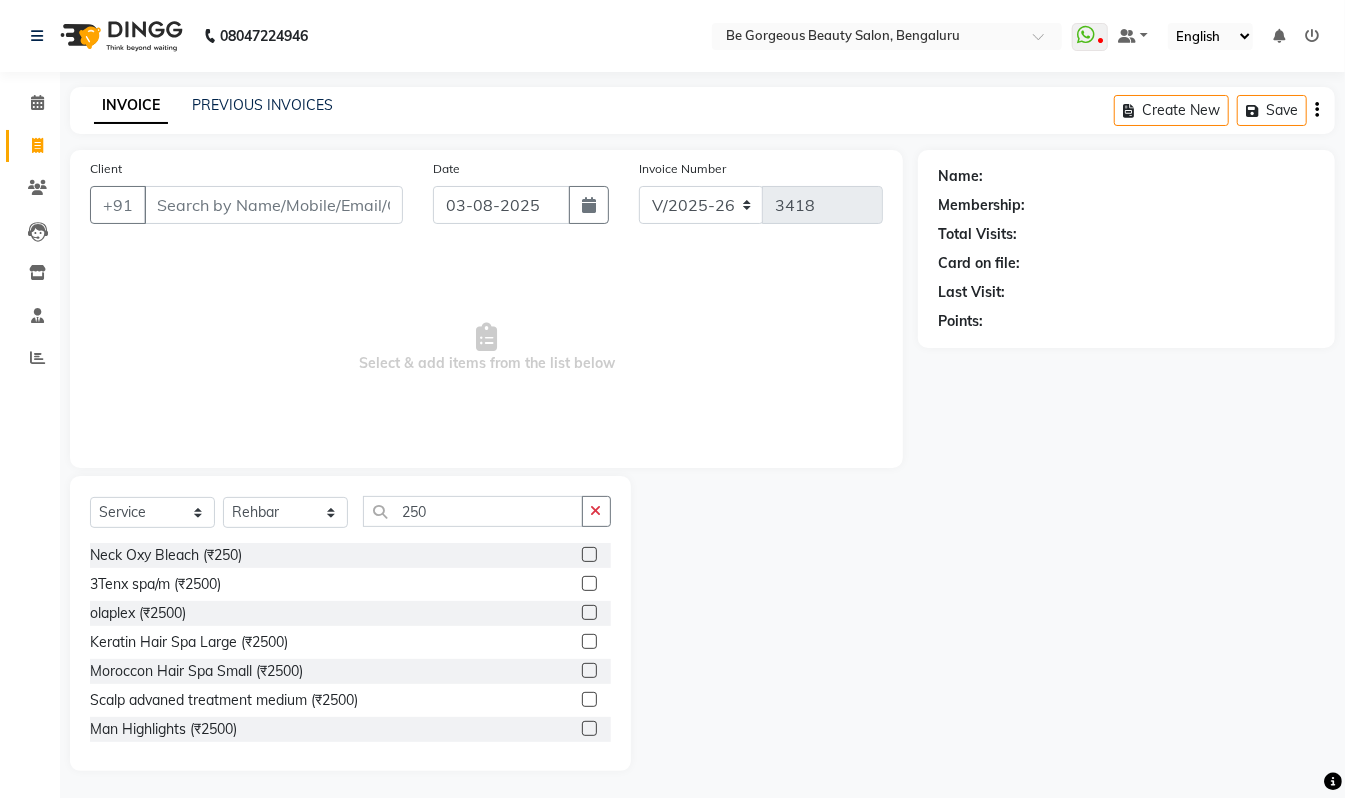 drag, startPoint x: 610, startPoint y: 638, endPoint x: 596, endPoint y: 661, distance: 26.925823 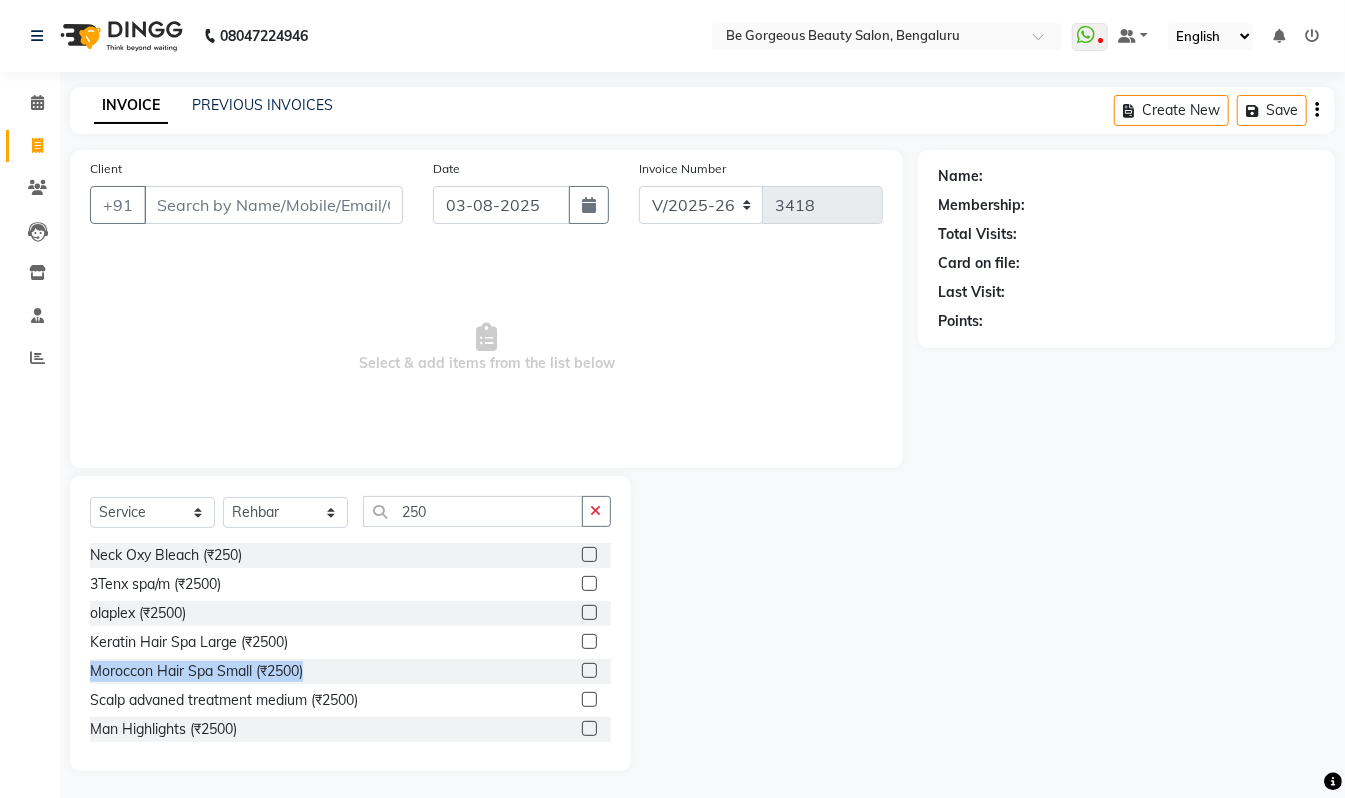 scroll, scrollTop: 174, scrollLeft: 0, axis: vertical 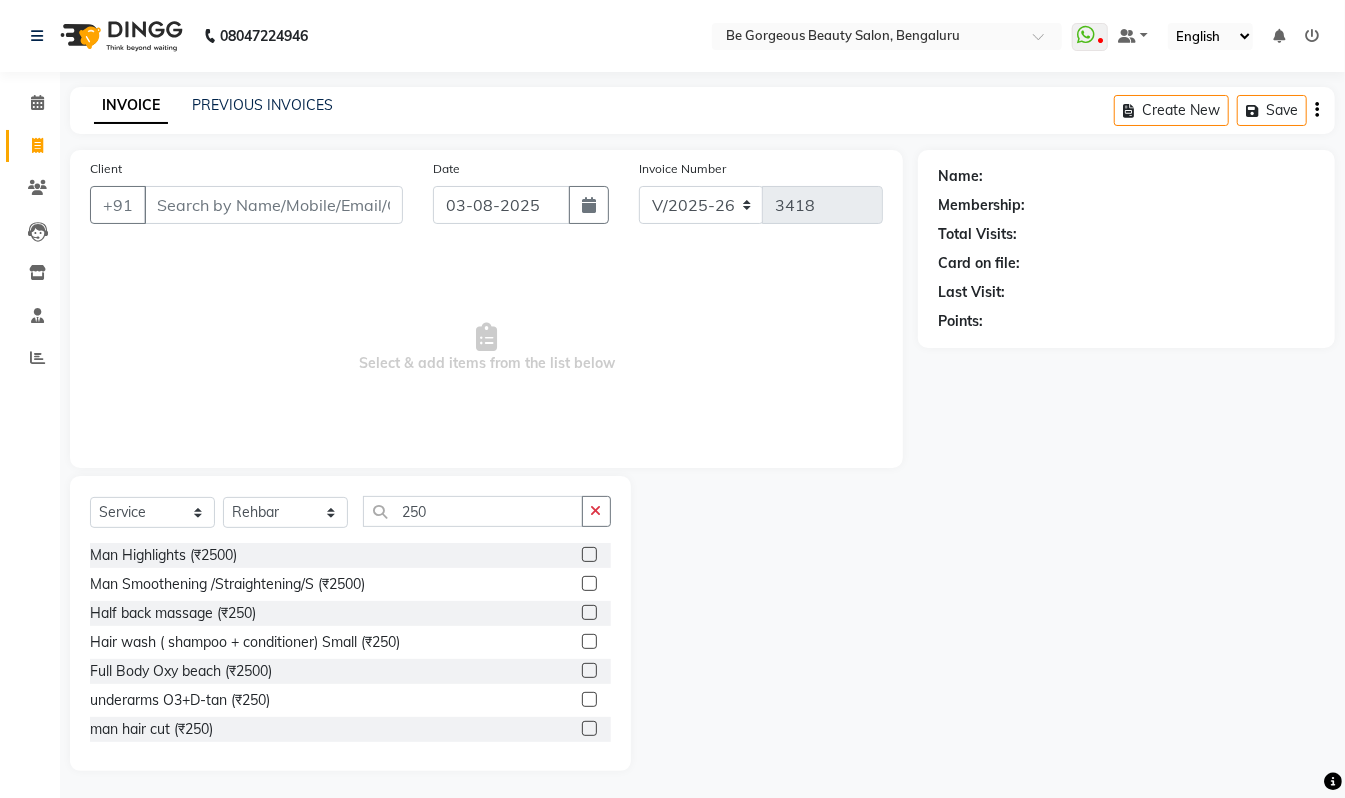 click 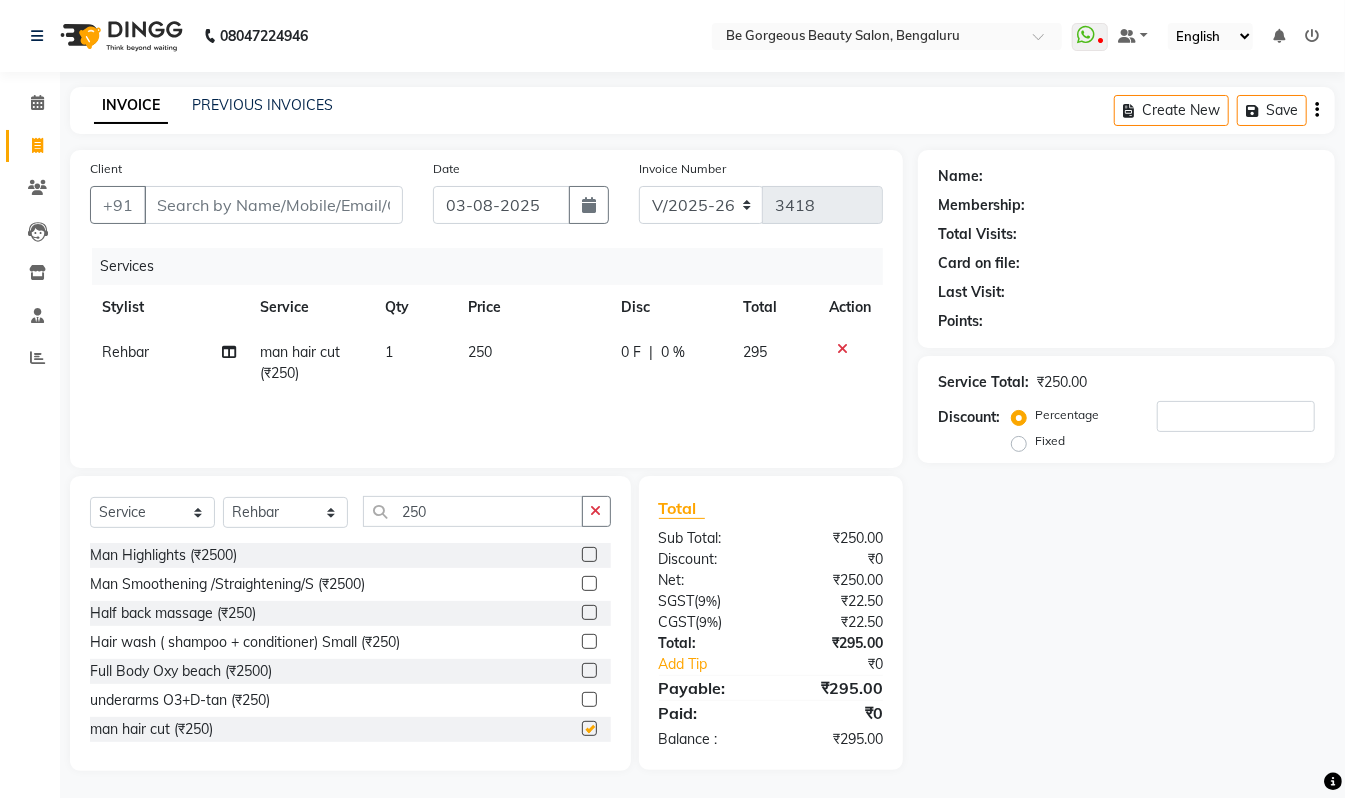 checkbox on "false" 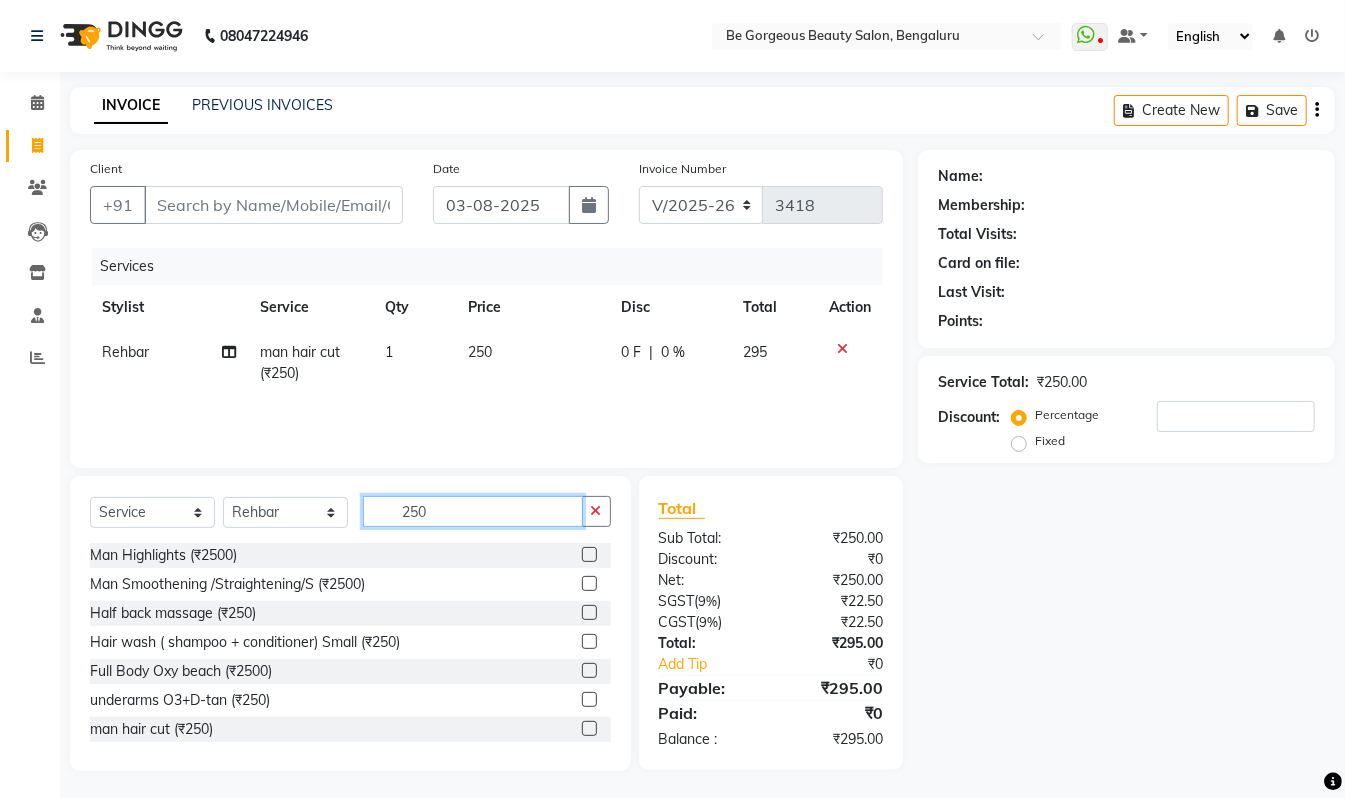 click on "250" 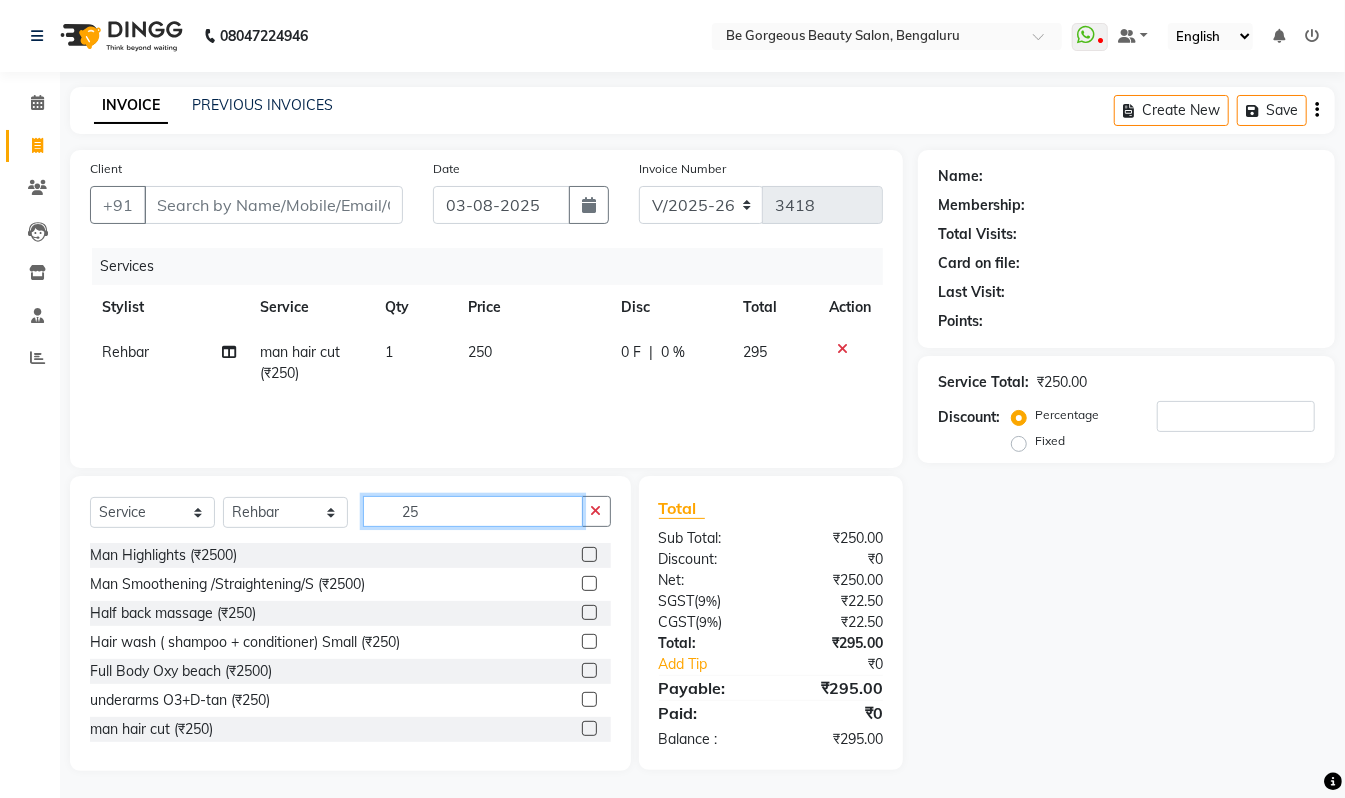type on "2" 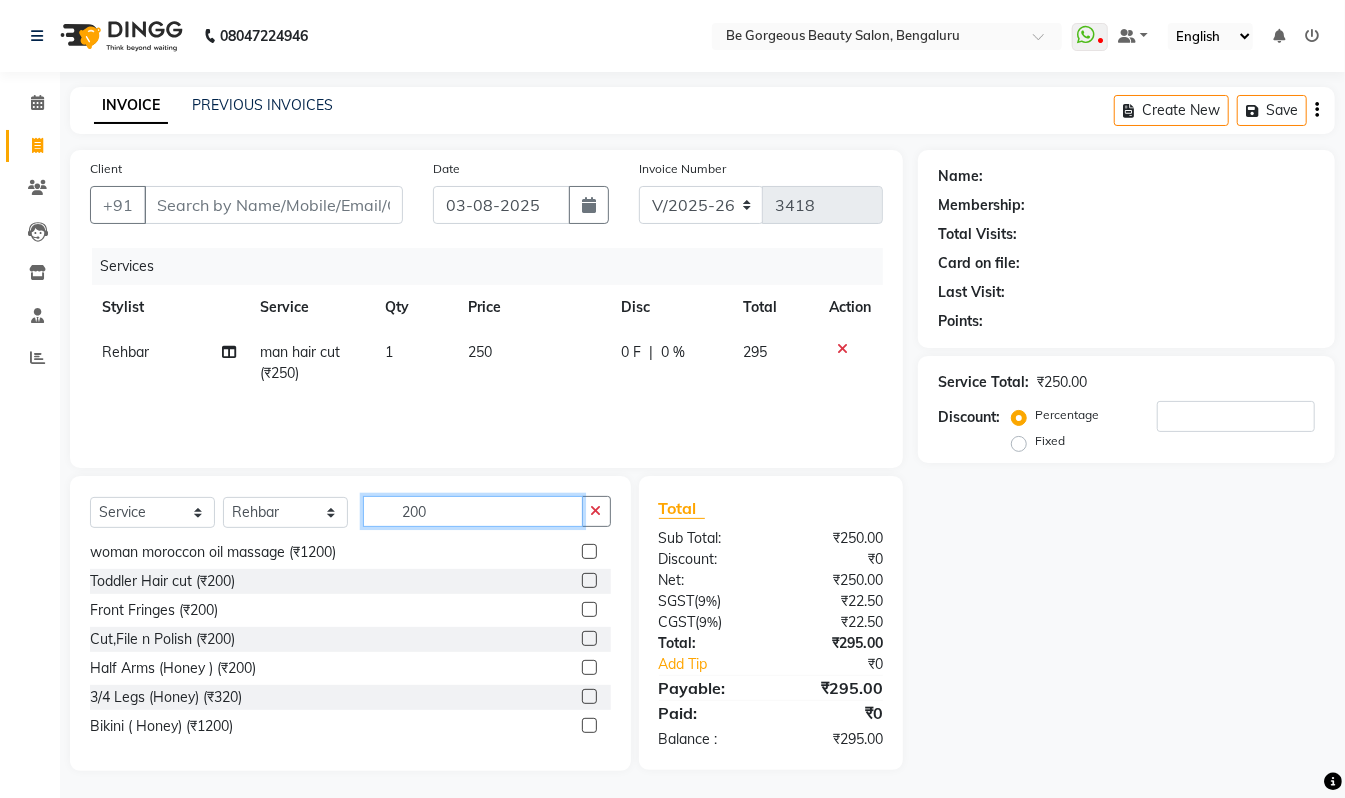 scroll, scrollTop: 350, scrollLeft: 0, axis: vertical 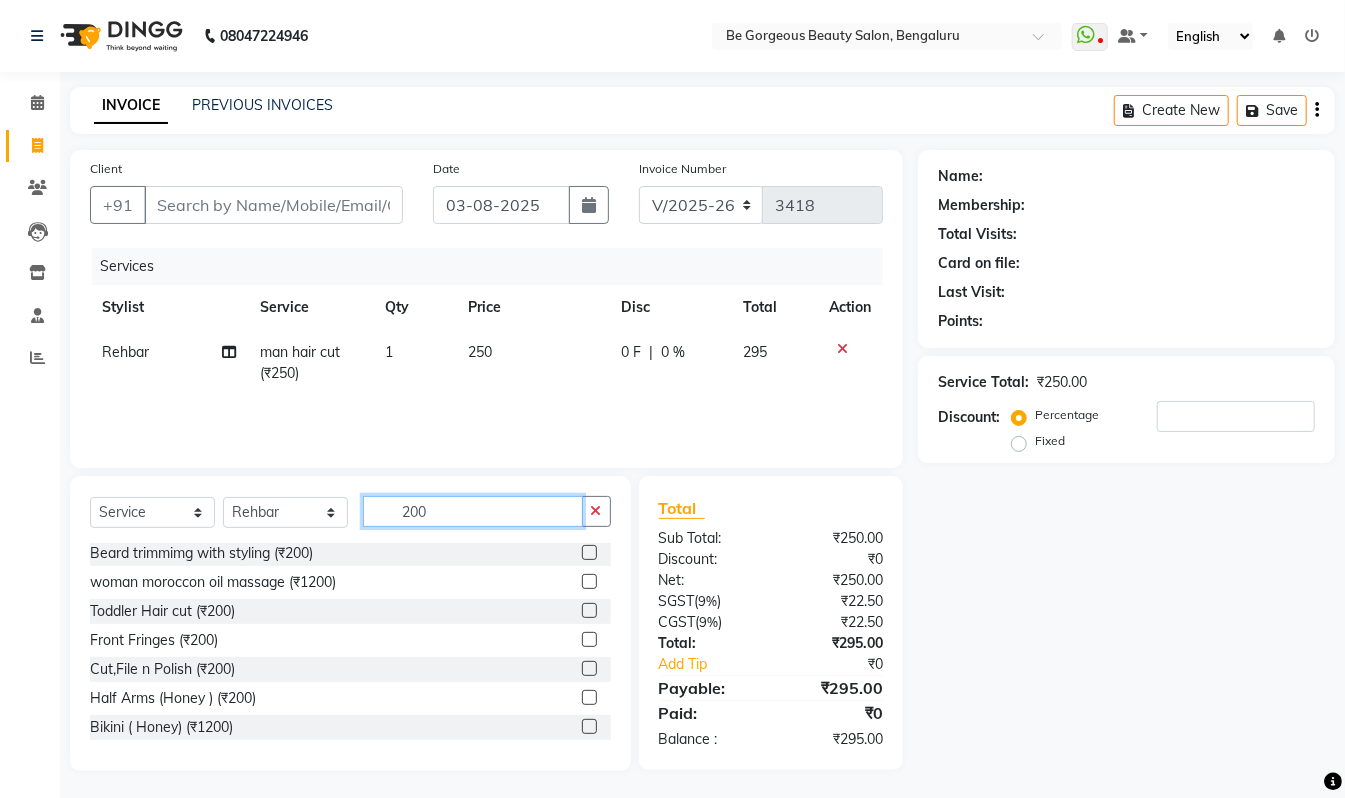 type on "200" 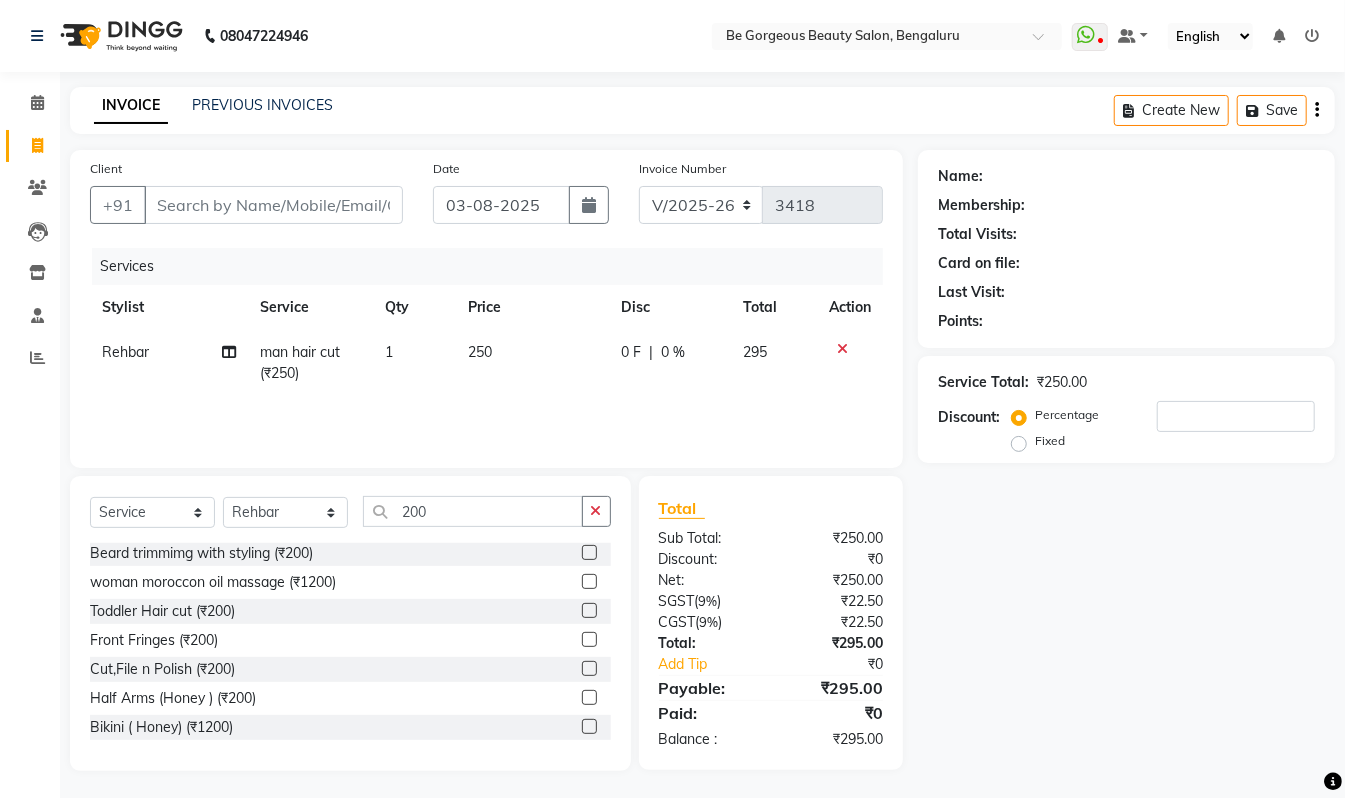 click 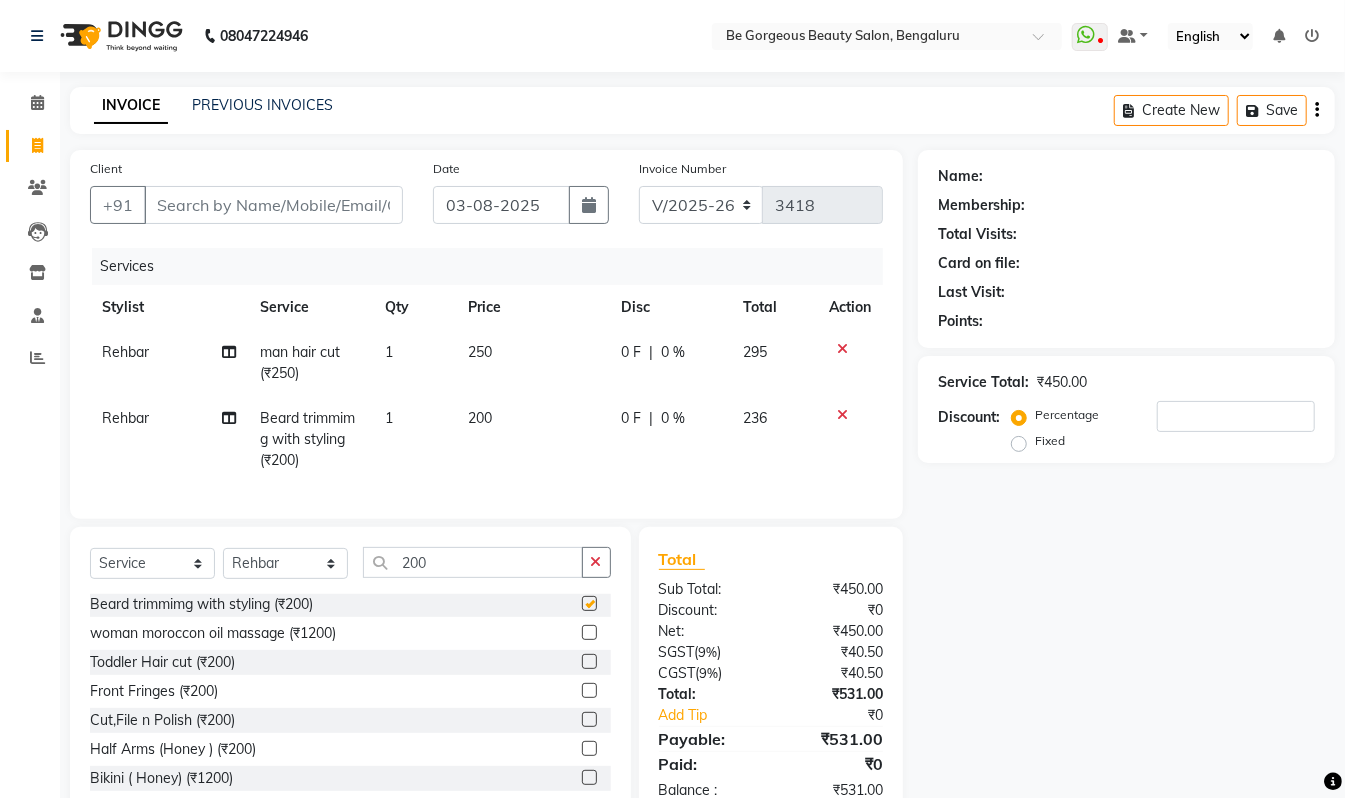 checkbox on "false" 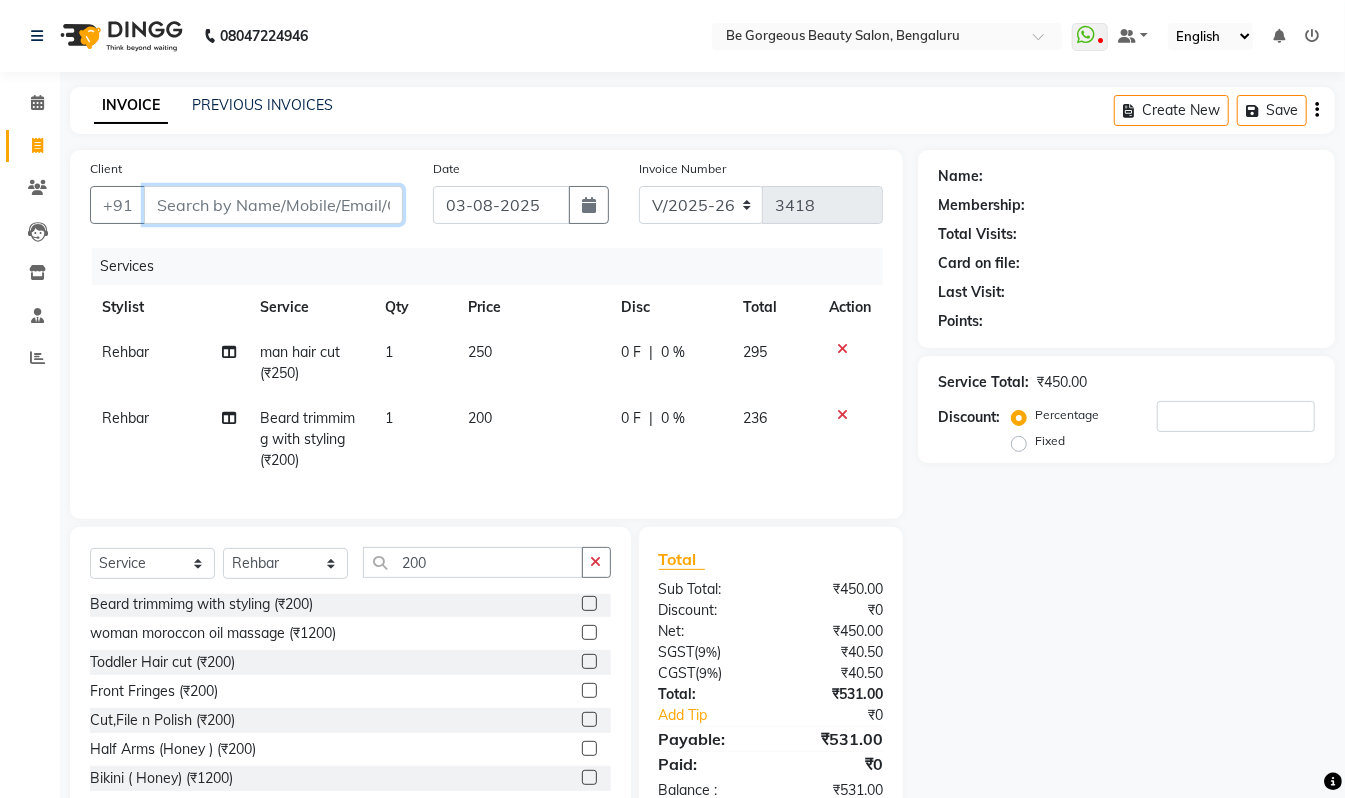 click on "Client" at bounding box center [273, 205] 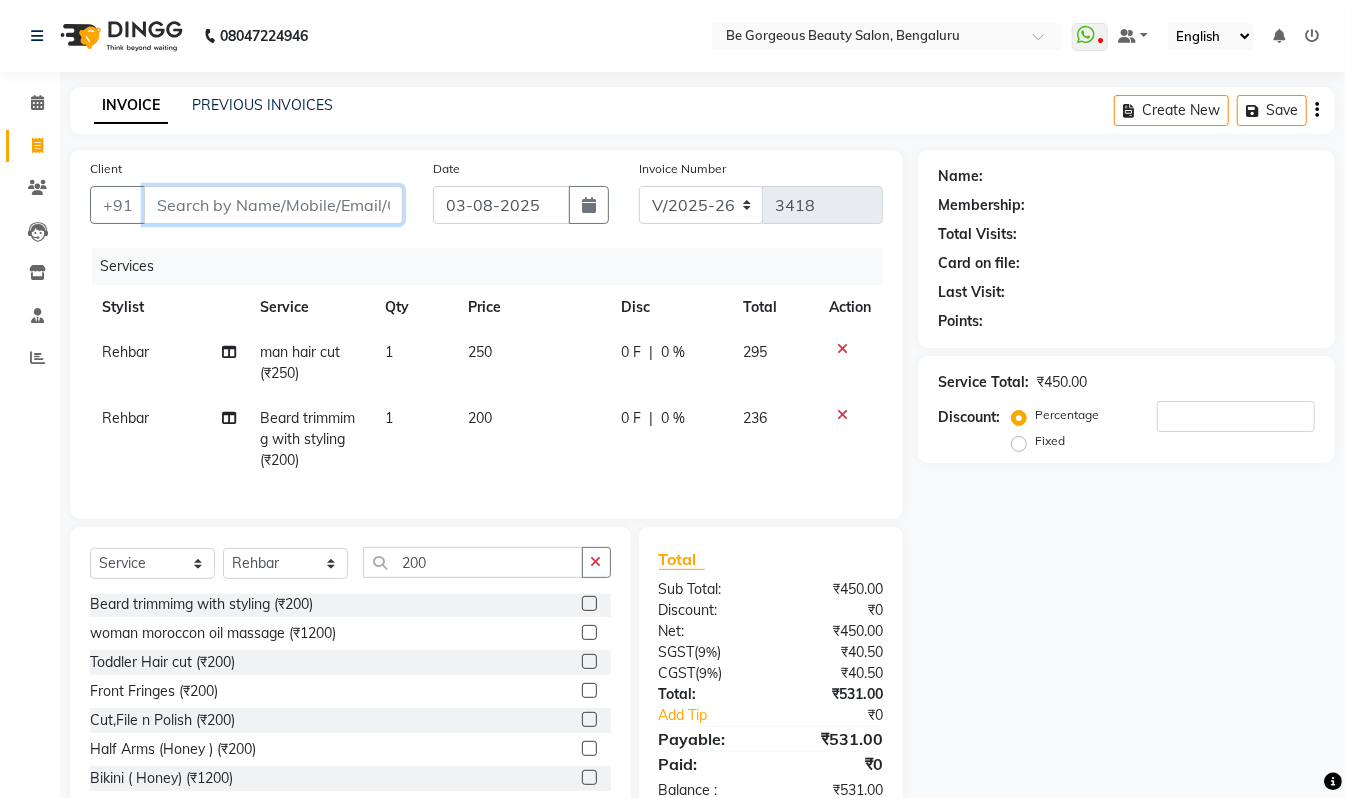 type on "8" 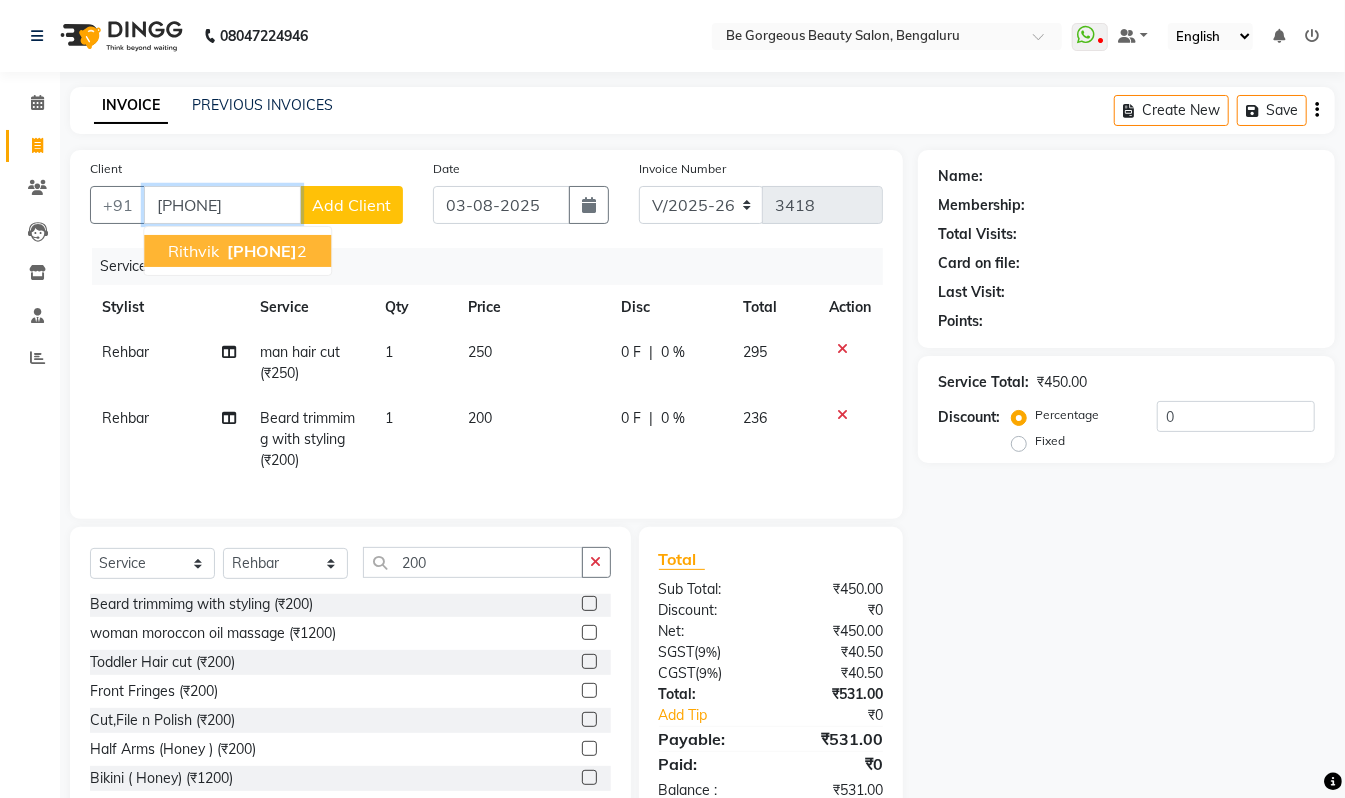 type on "8884127262" 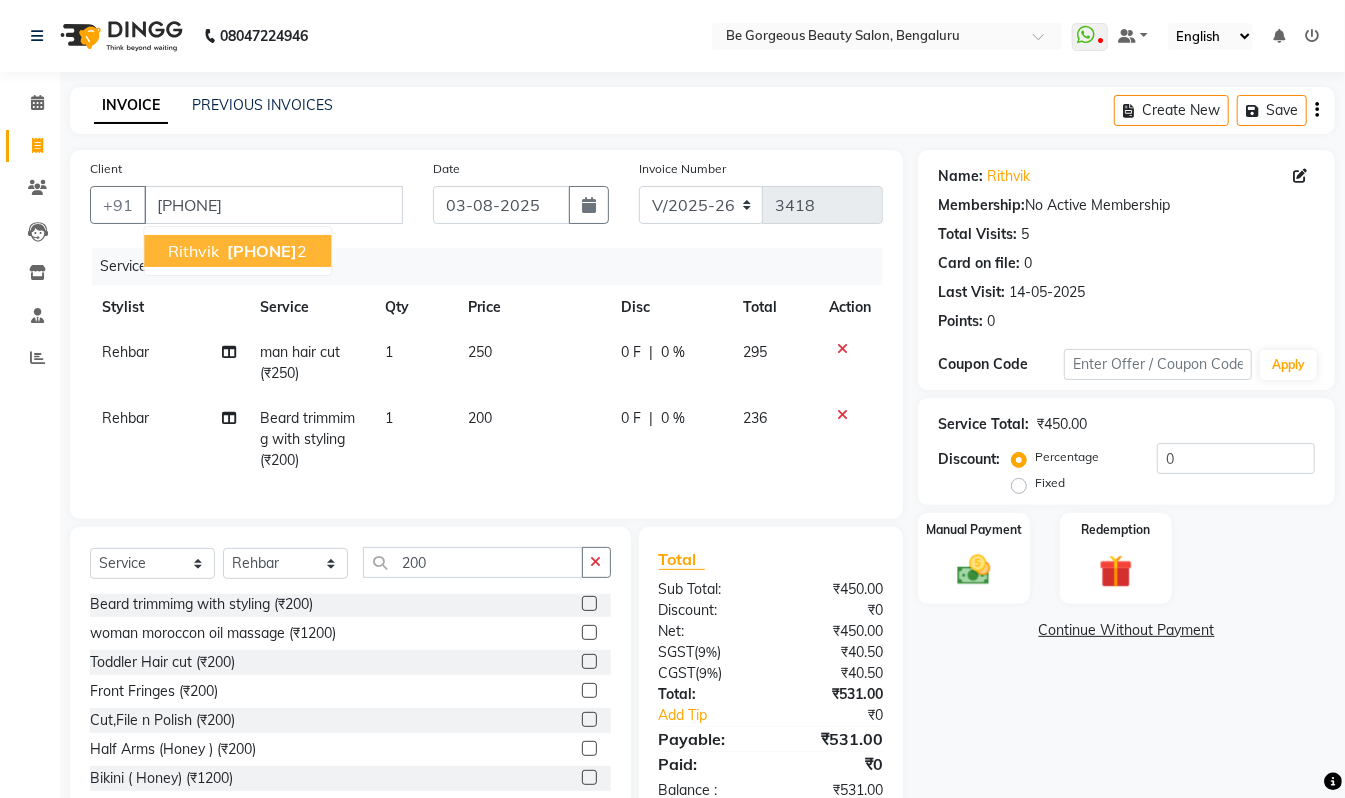click on "rithvik   888412726 2" at bounding box center [237, 251] 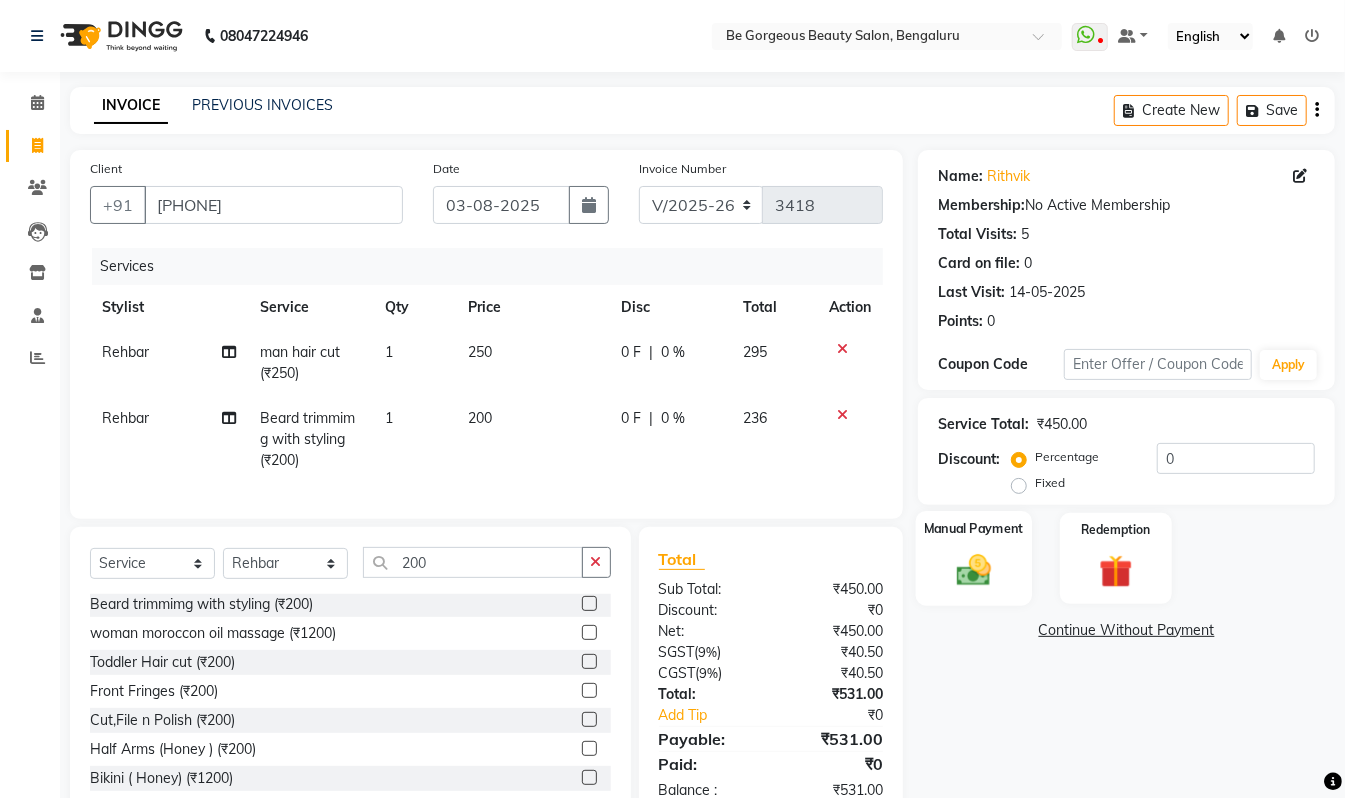 click 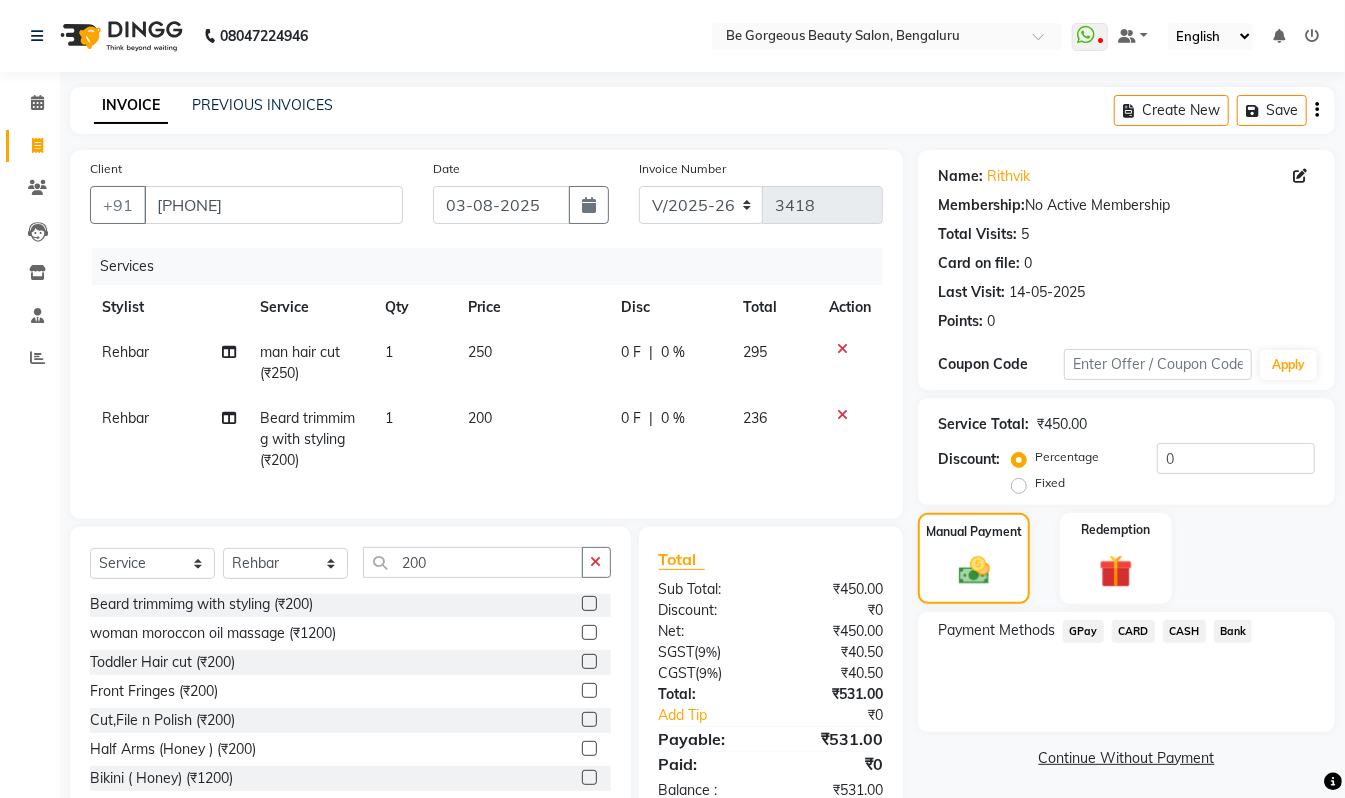 click on "GPay" 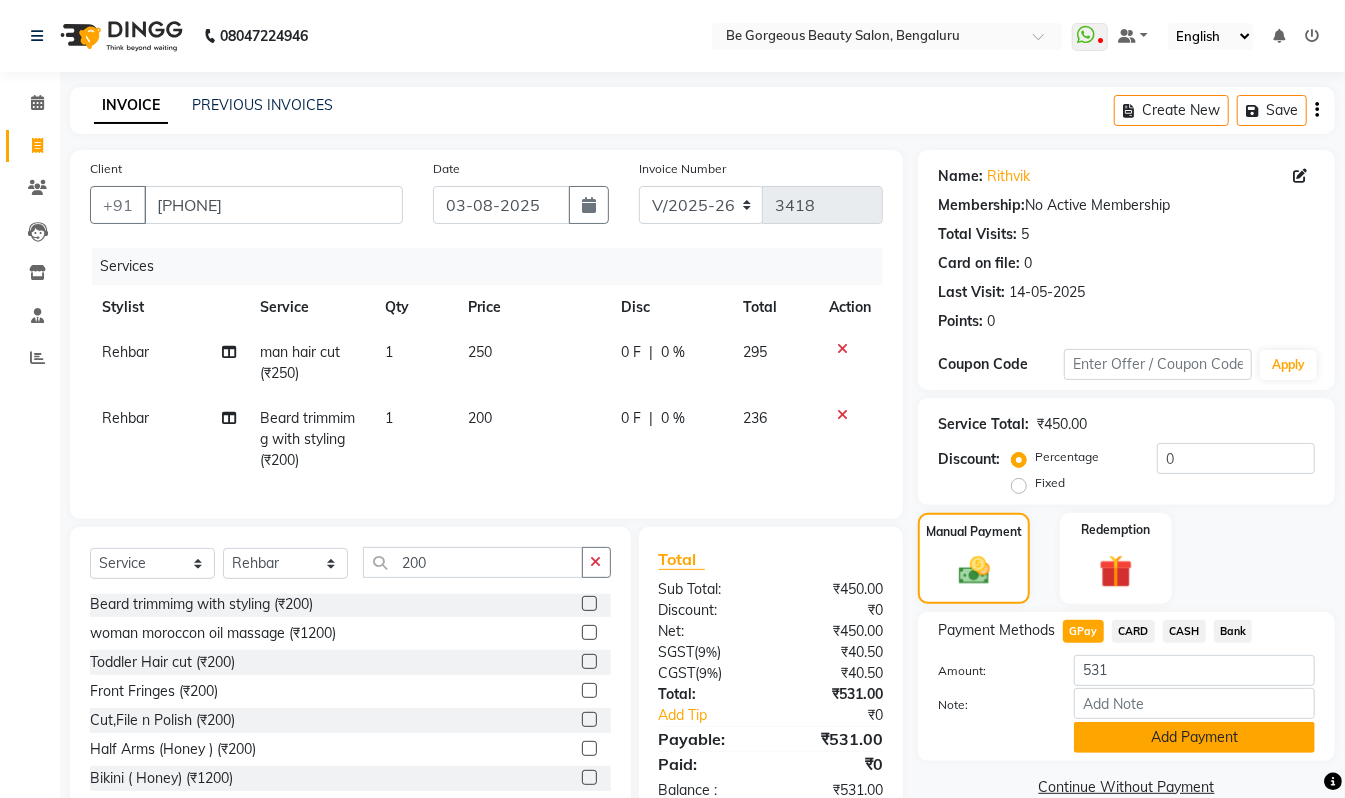 drag, startPoint x: 1176, startPoint y: 740, endPoint x: 1190, endPoint y: 753, distance: 19.104973 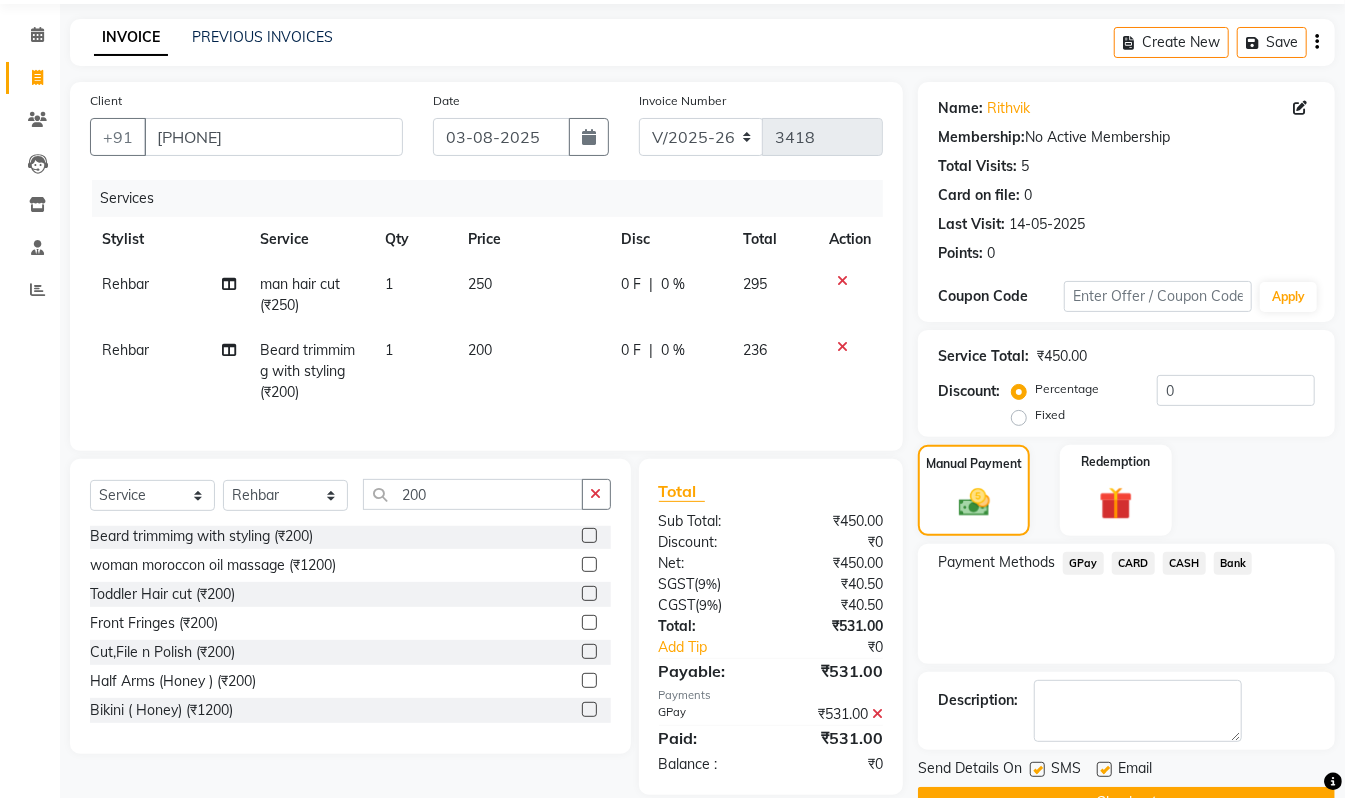 scroll, scrollTop: 118, scrollLeft: 0, axis: vertical 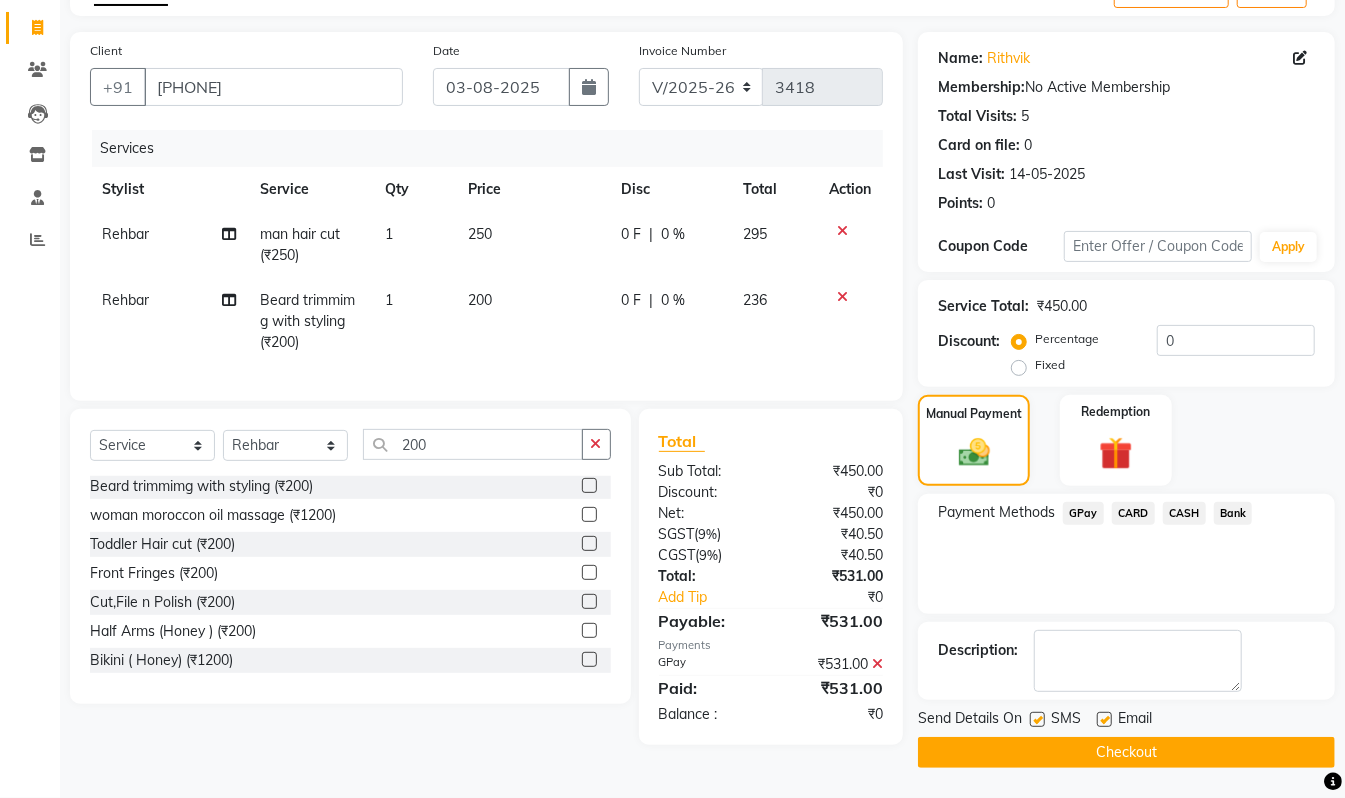 click on "Checkout" 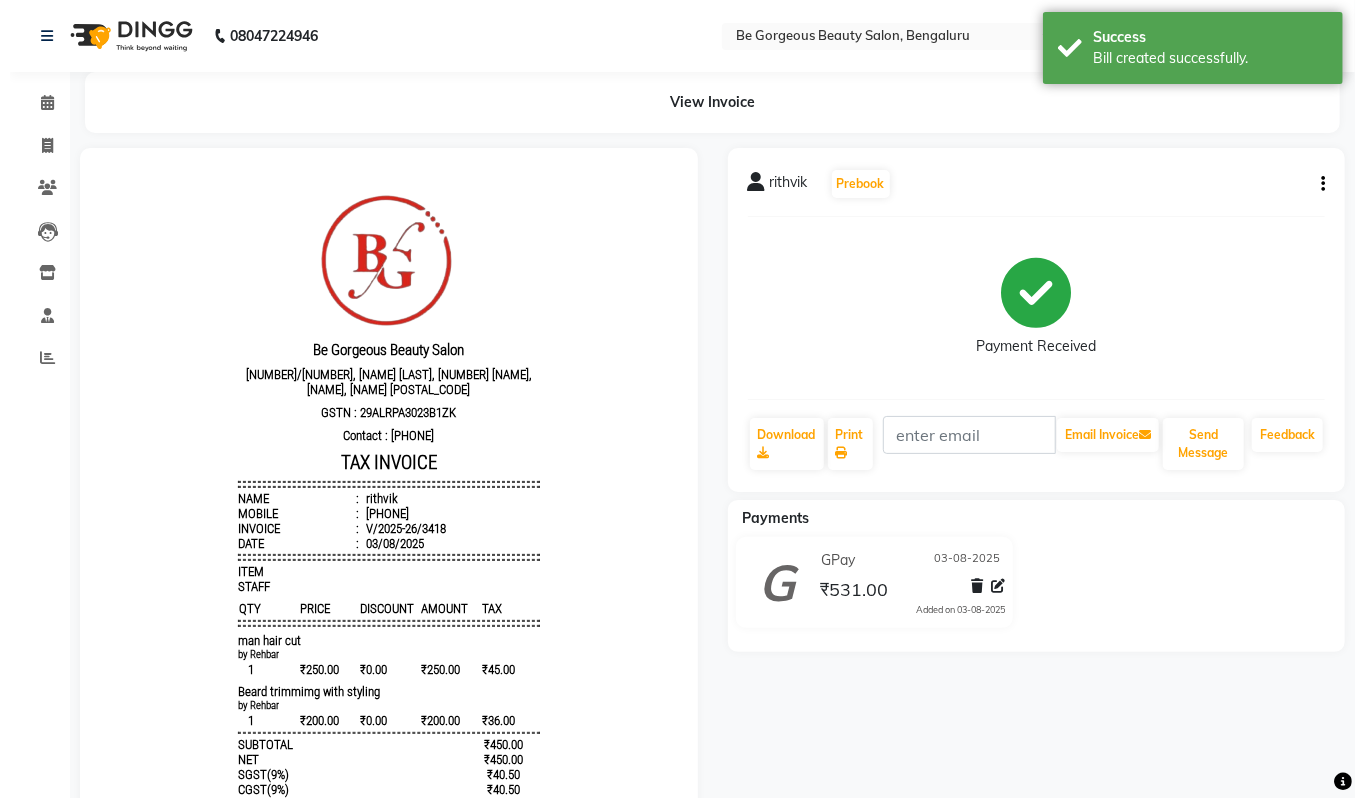 scroll, scrollTop: 0, scrollLeft: 0, axis: both 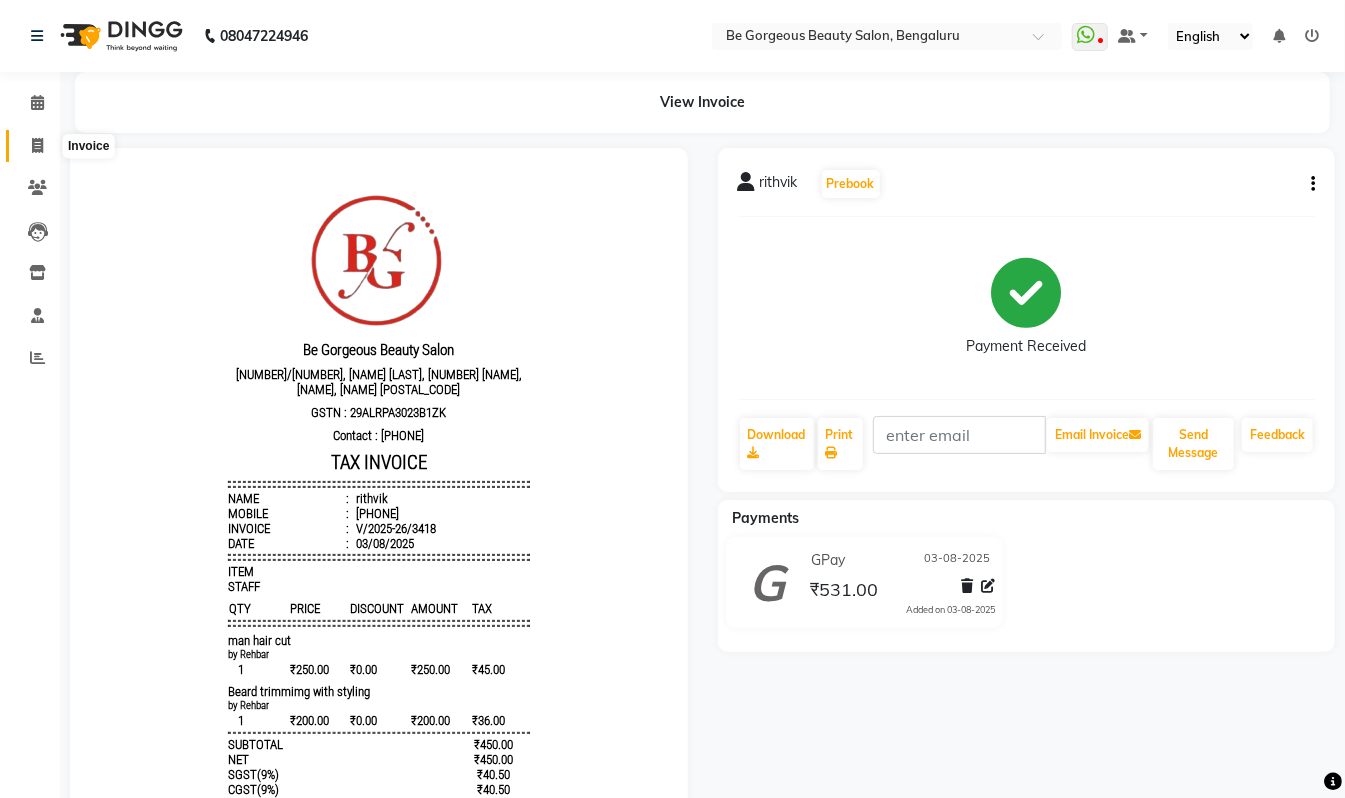 click 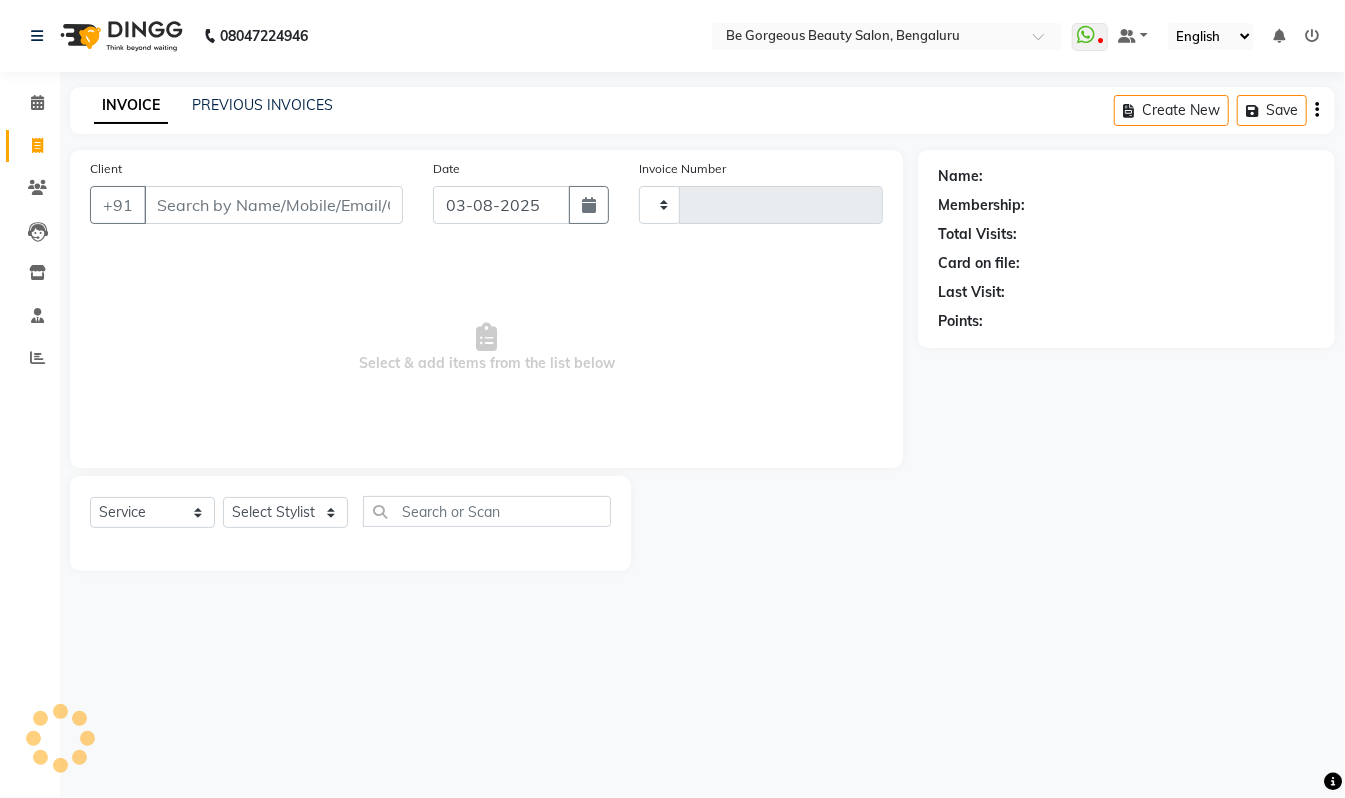 type on "3419" 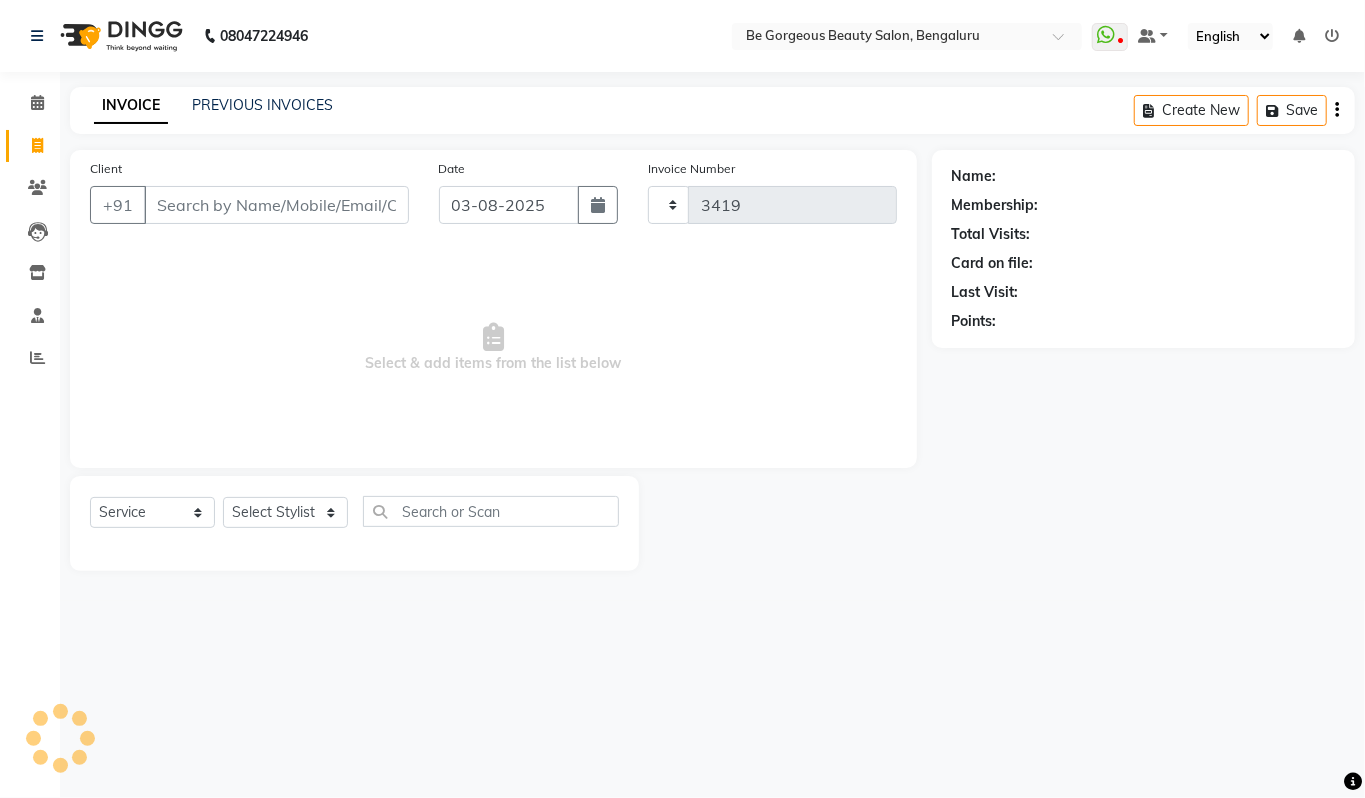 select on "5405" 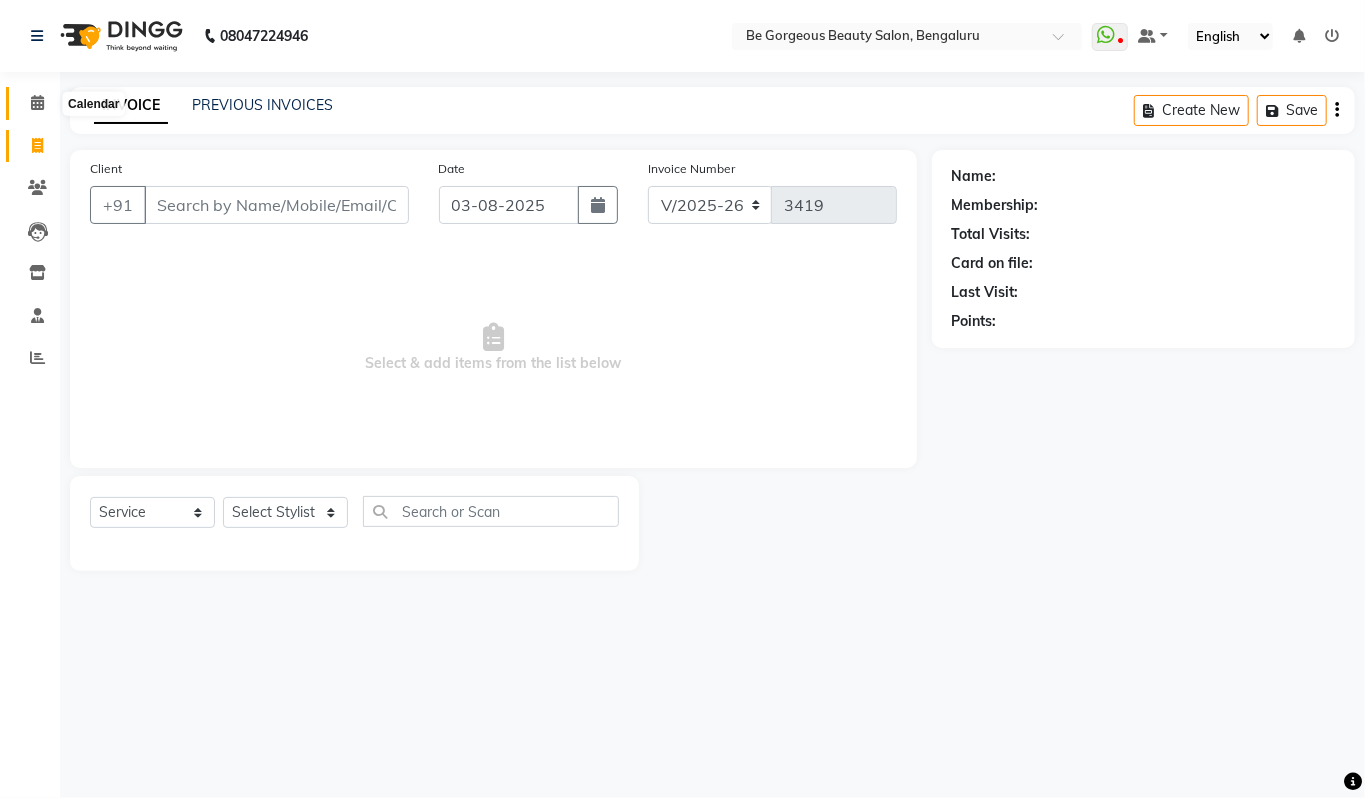 click 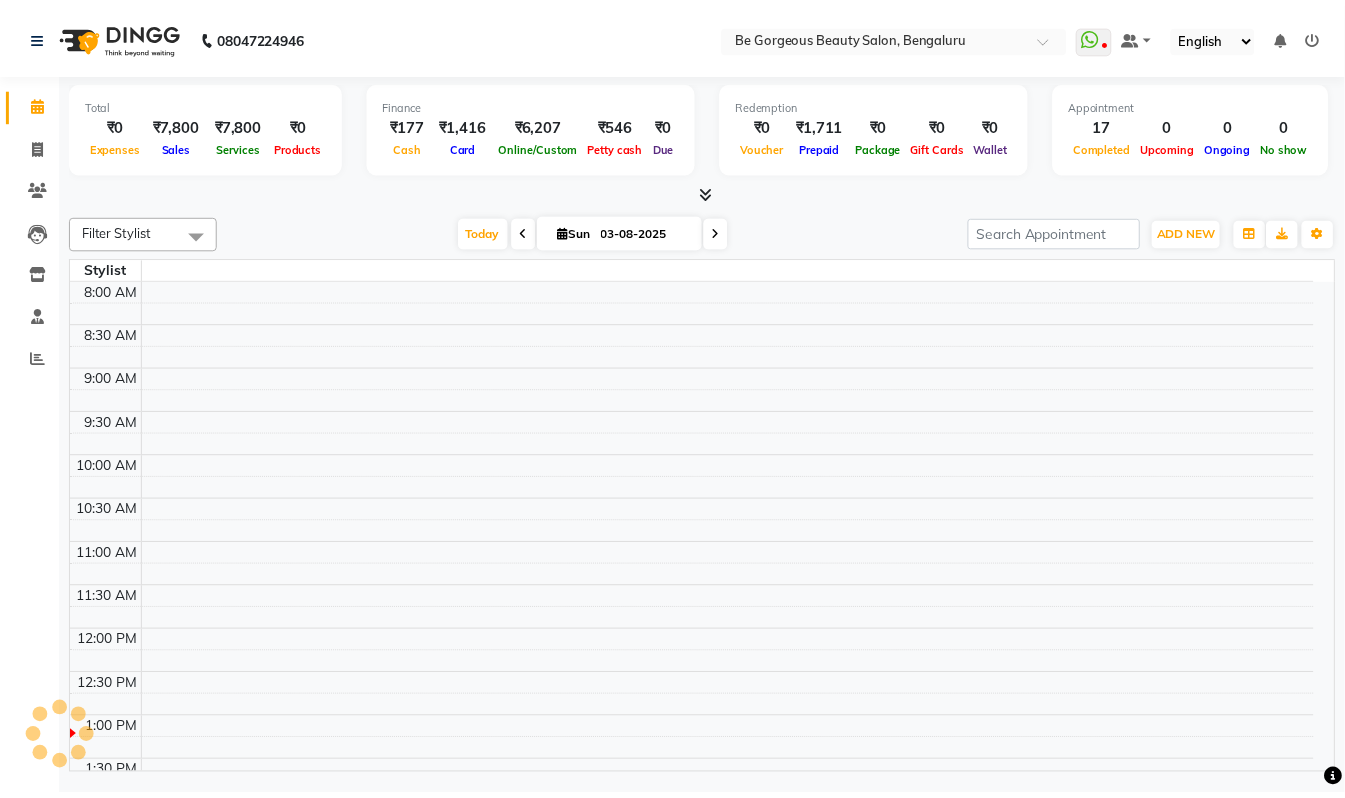 scroll, scrollTop: 0, scrollLeft: 0, axis: both 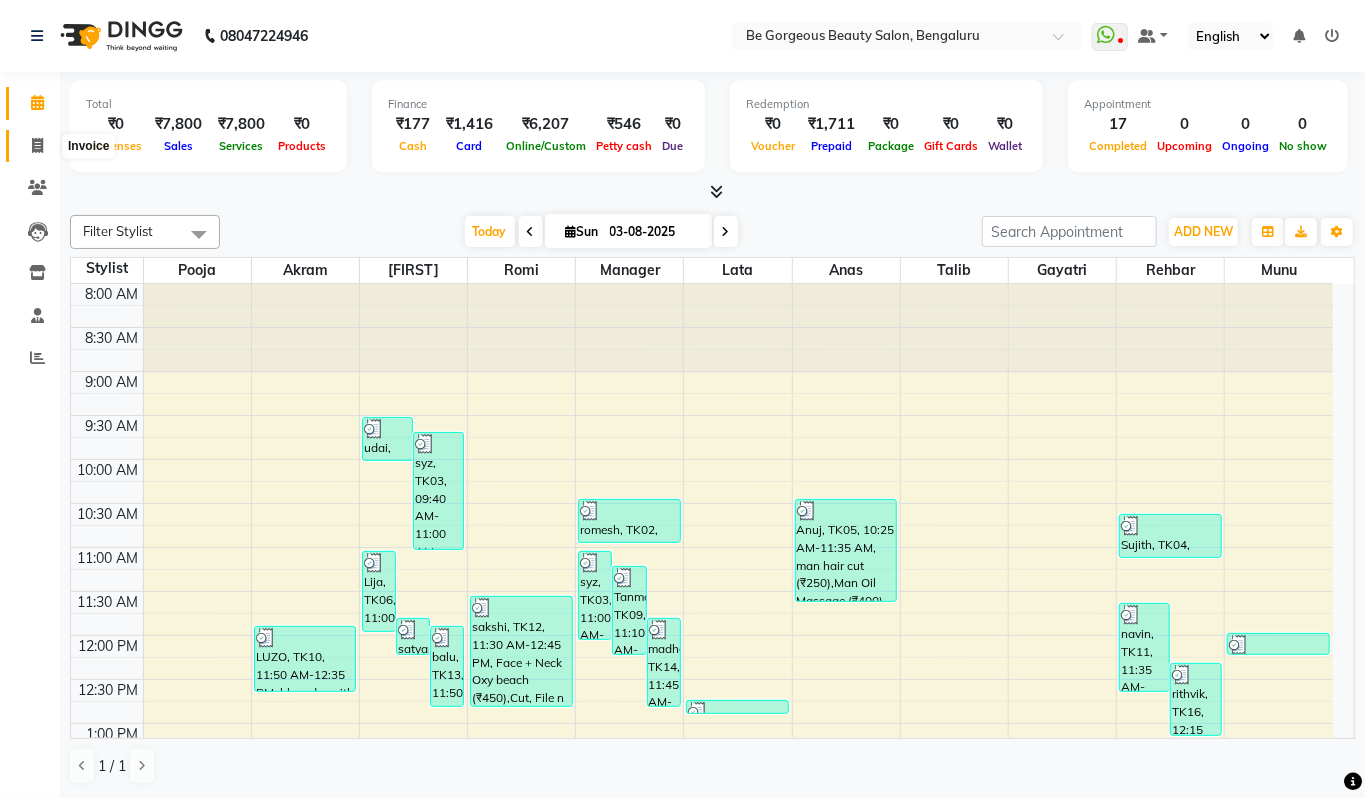 click 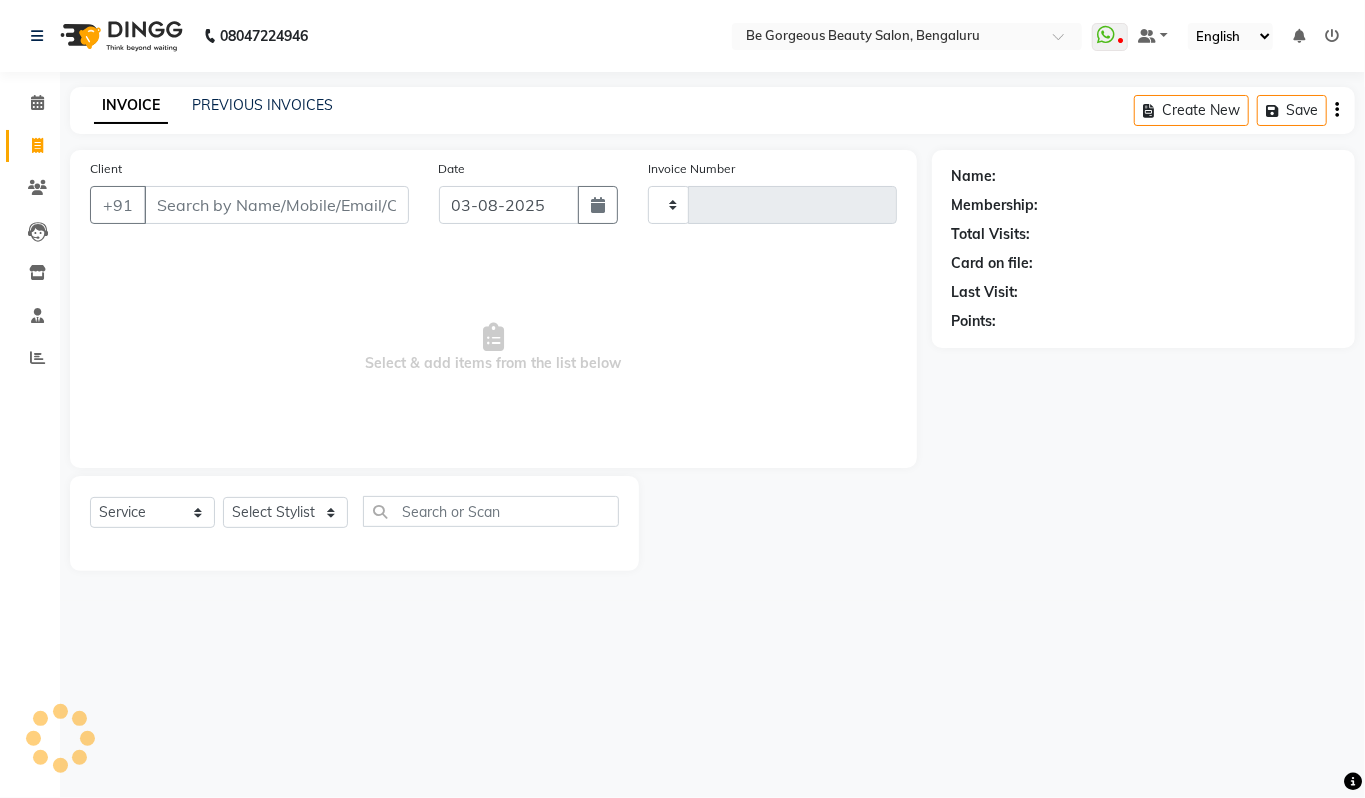 type on "3419" 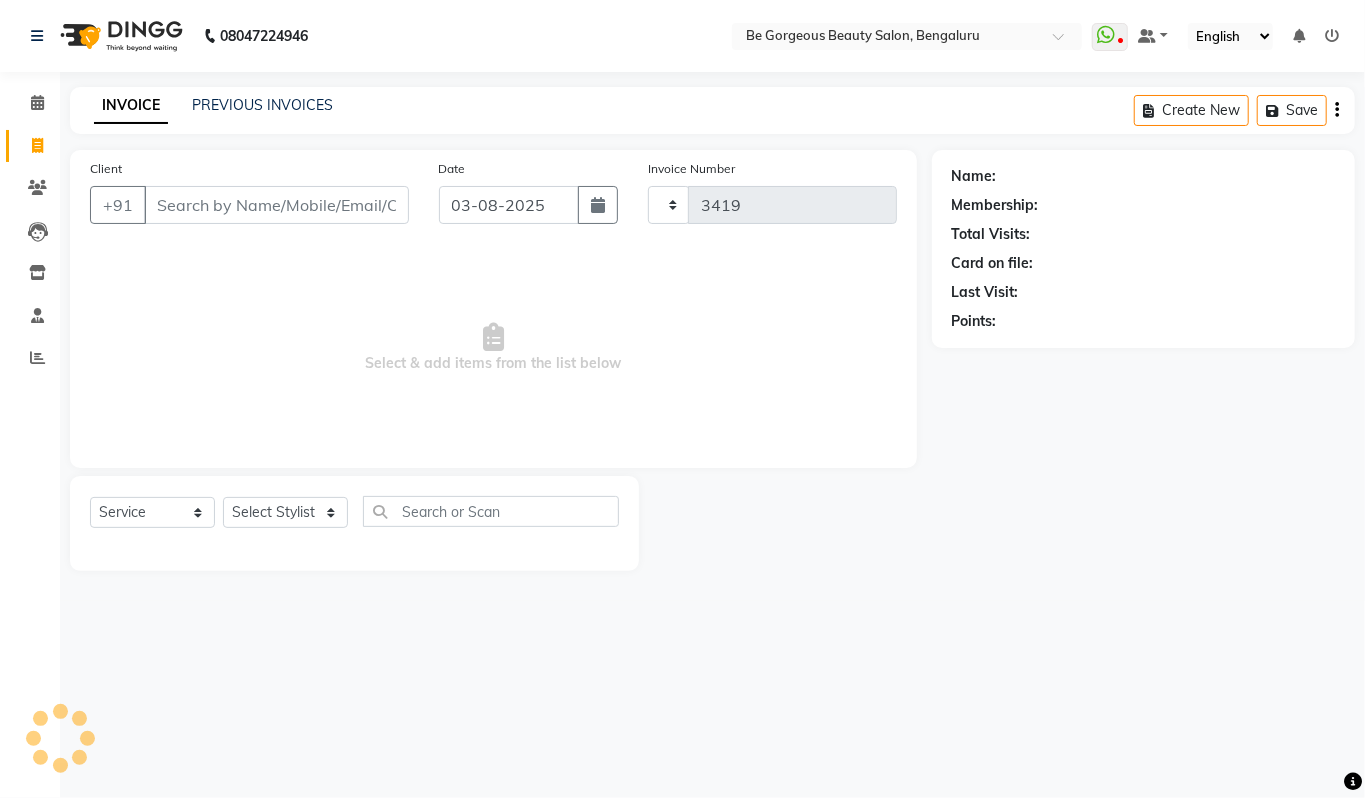 select on "5405" 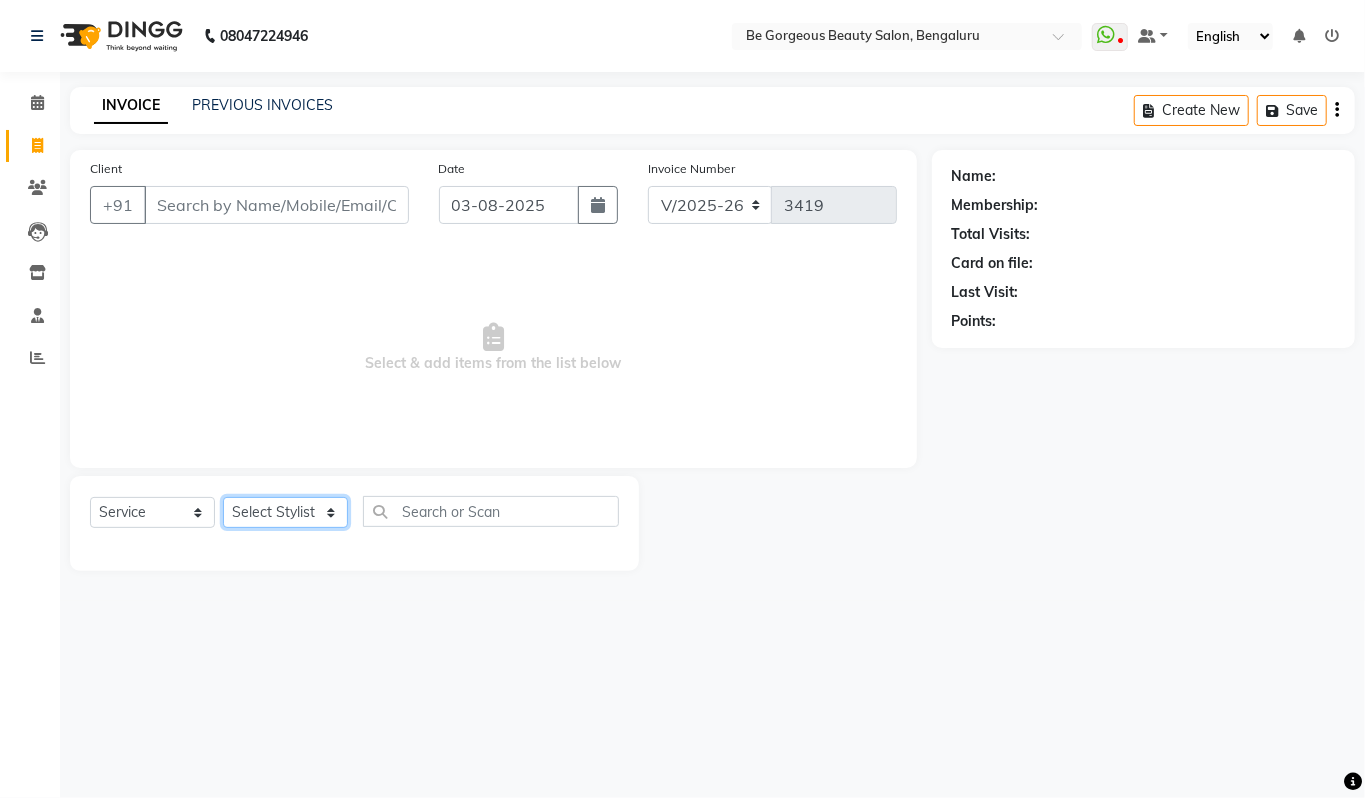 click on "Select Stylist Akram Anas Gayatri lata Manager Munu Pooja Rehbar Romi Talib Wajid" 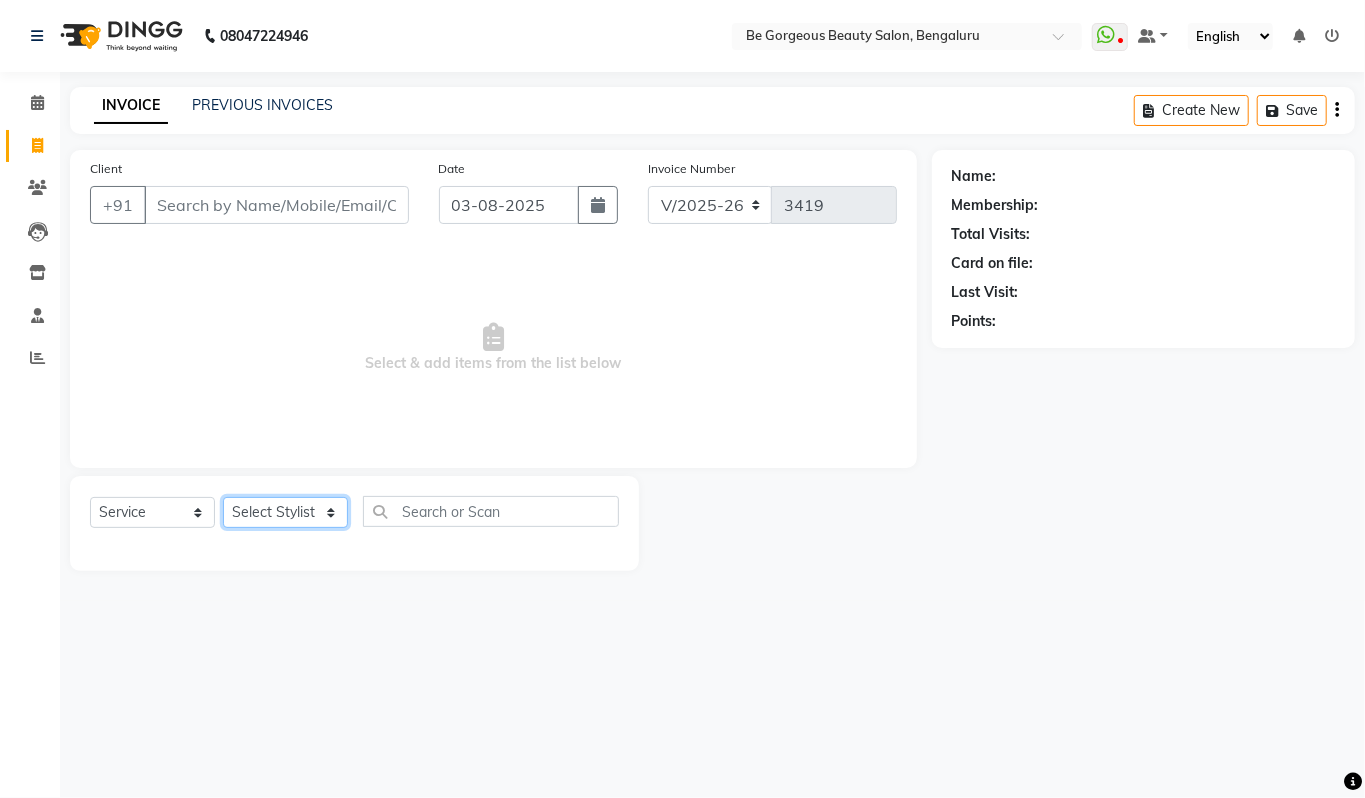 select on "36204" 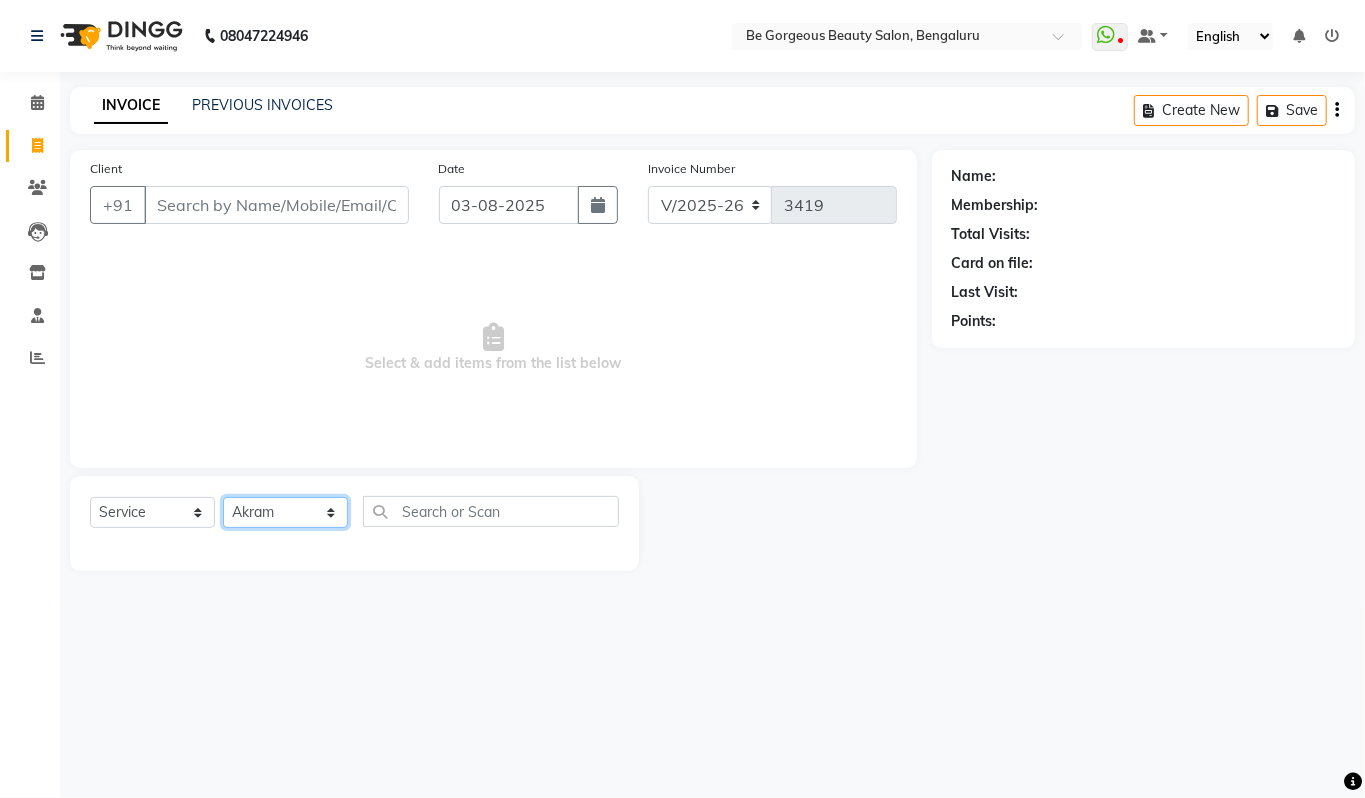 click on "Select Stylist Akram Anas Gayatri lata Manager Munu Pooja Rehbar Romi Talib Wajid" 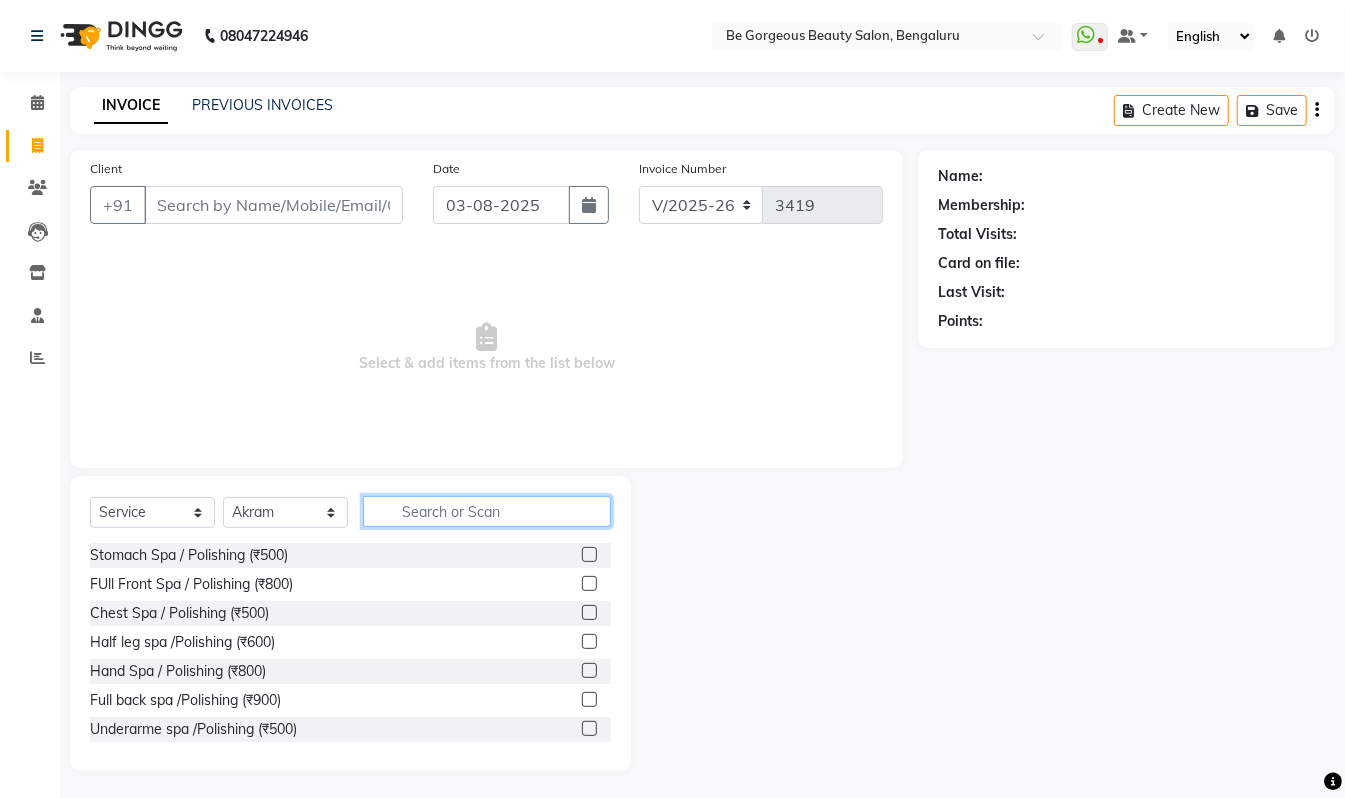 click 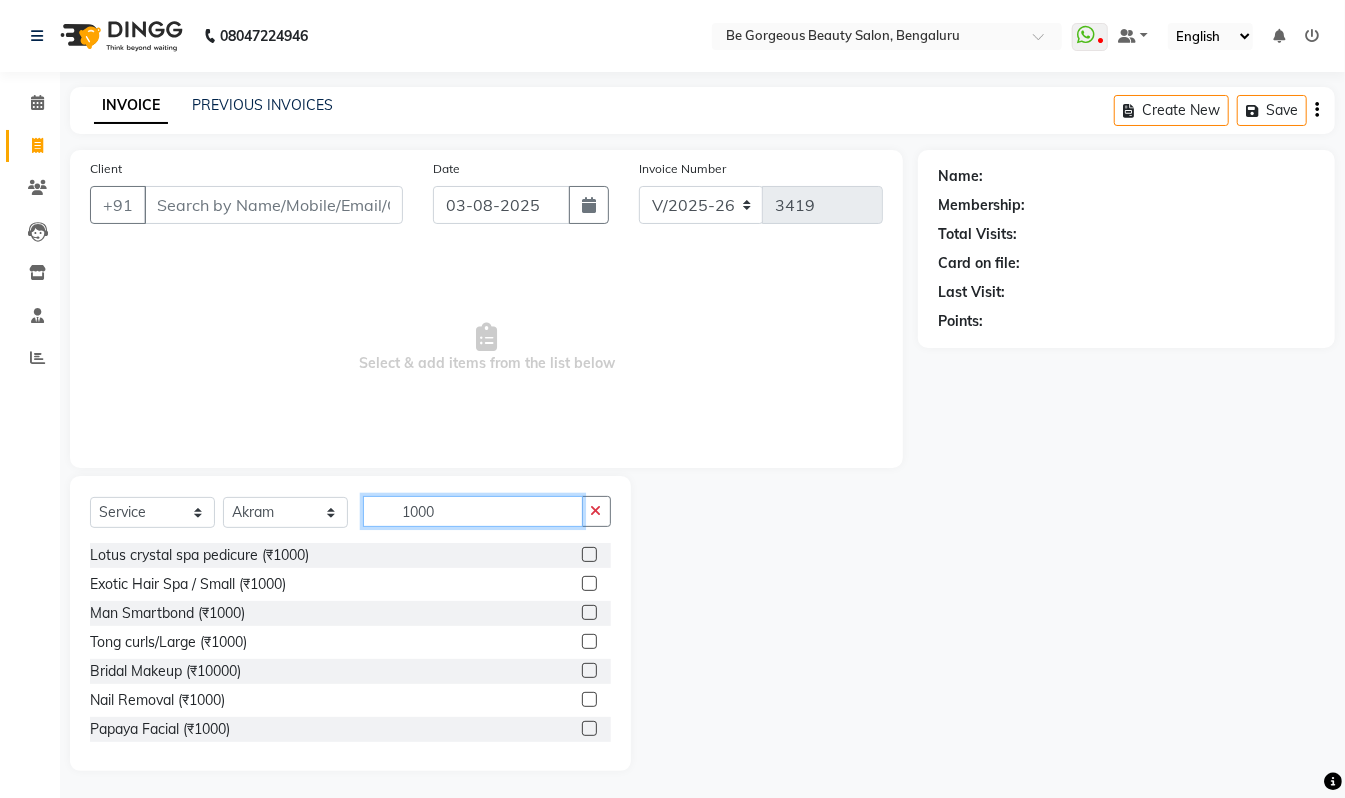 scroll, scrollTop: 174, scrollLeft: 0, axis: vertical 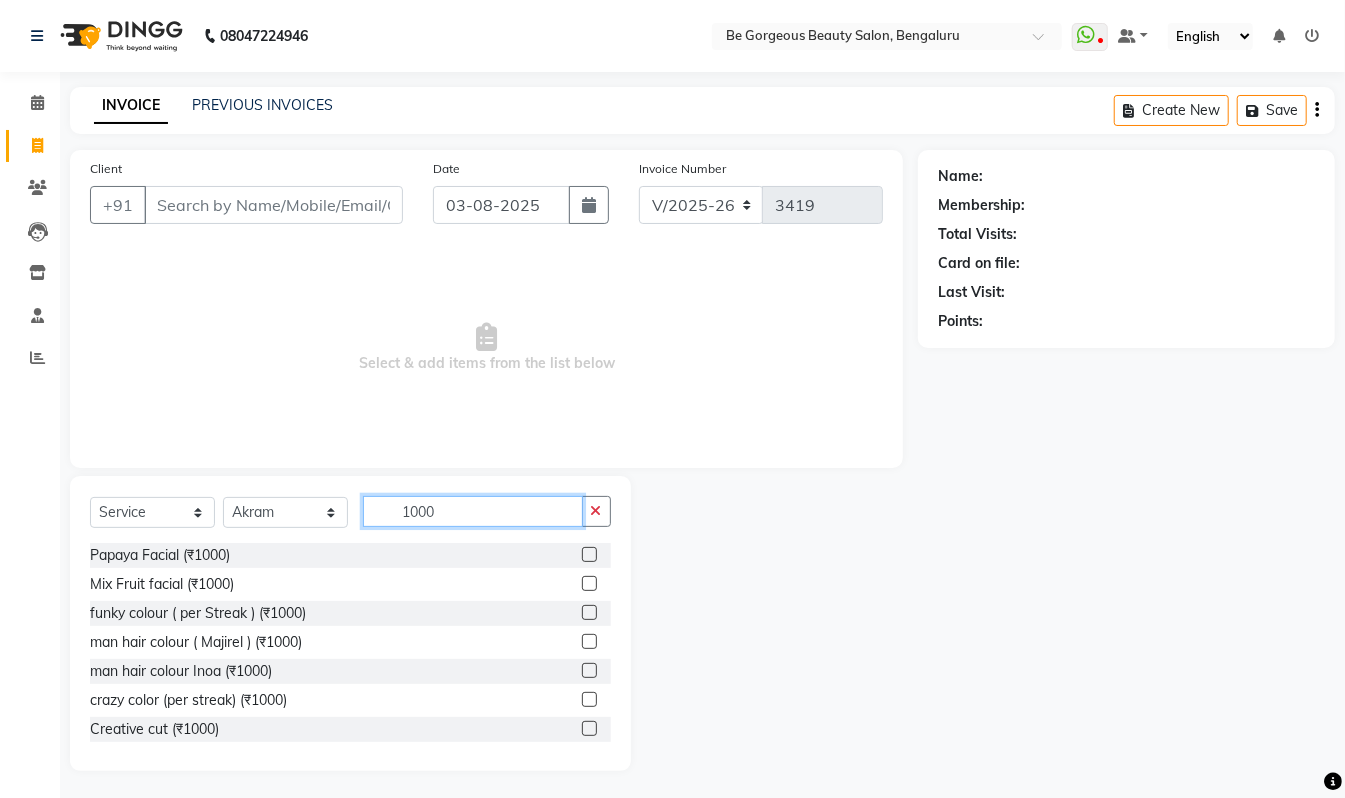 type on "1000" 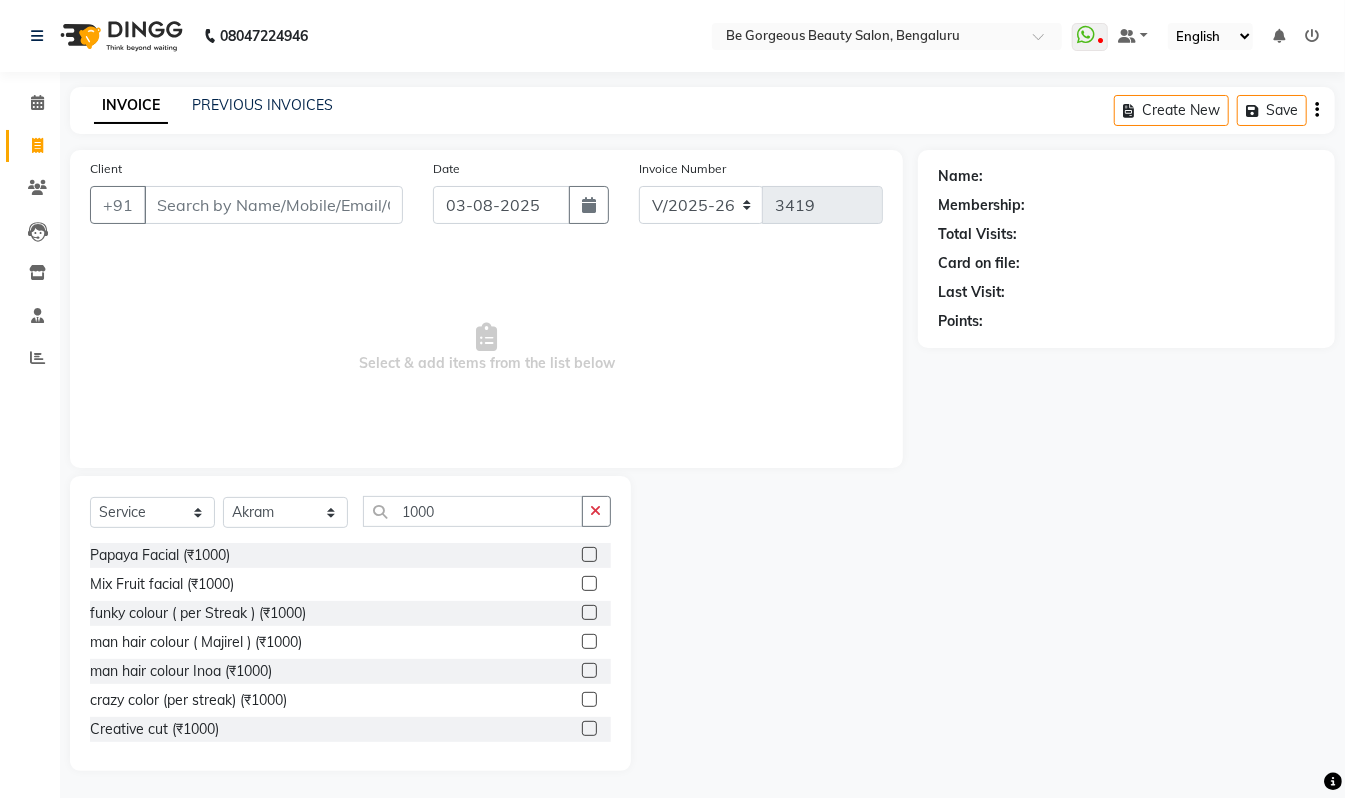 click 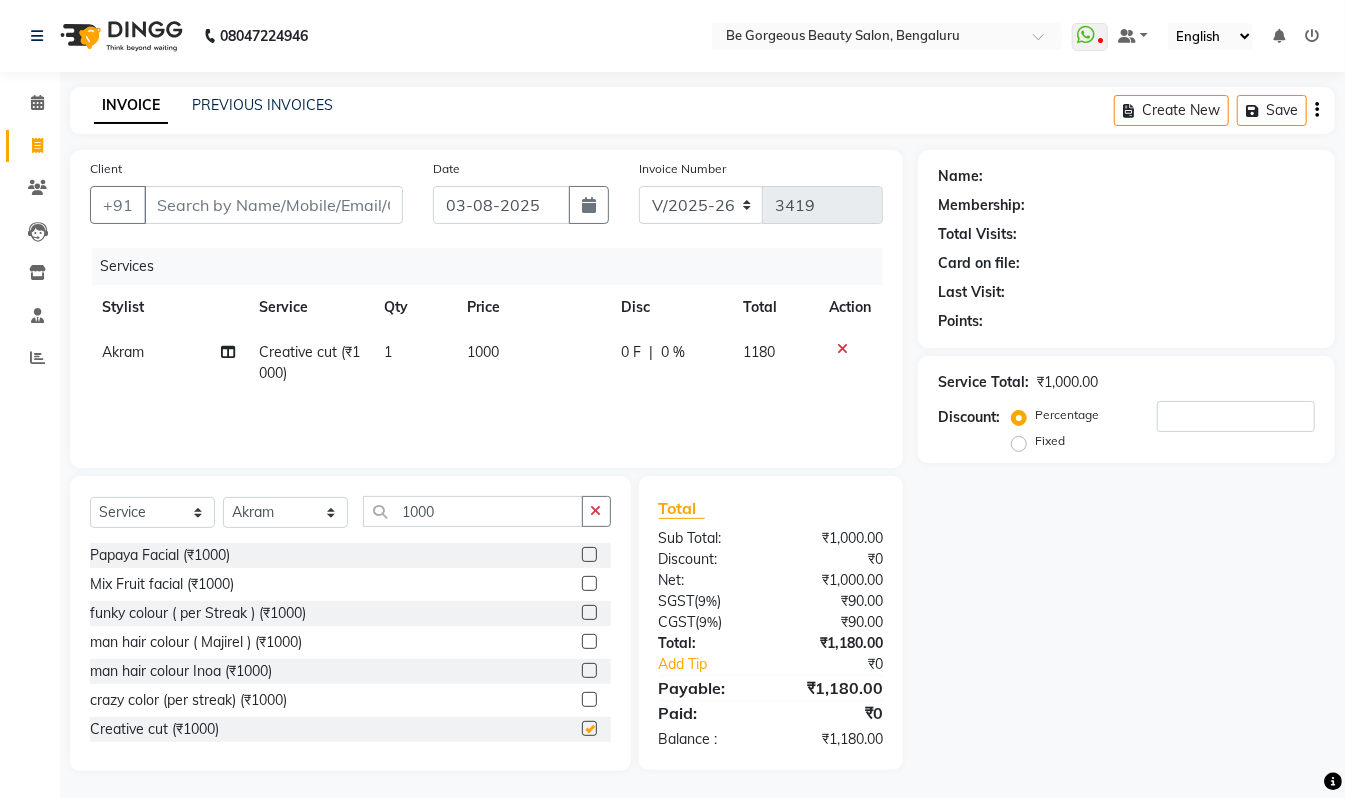 checkbox on "false" 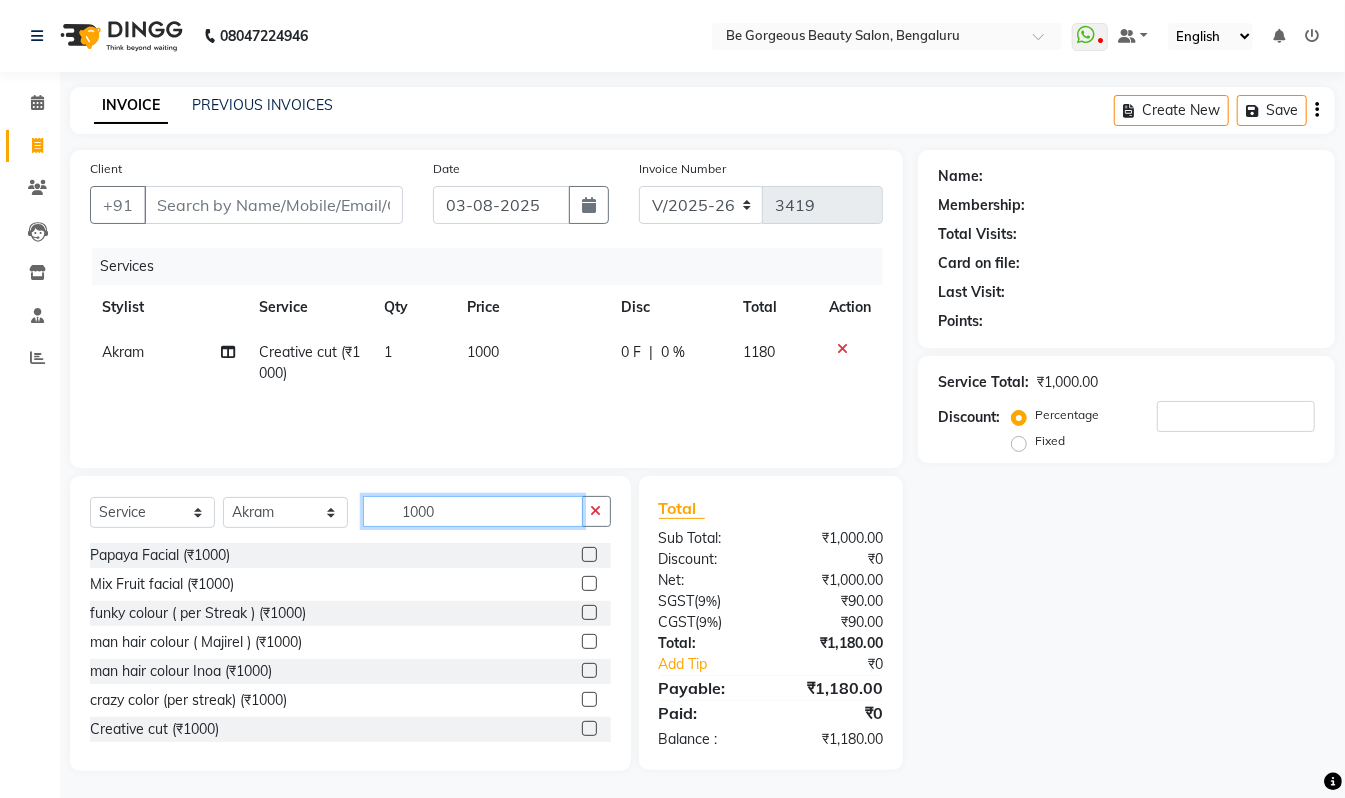 click on "1000" 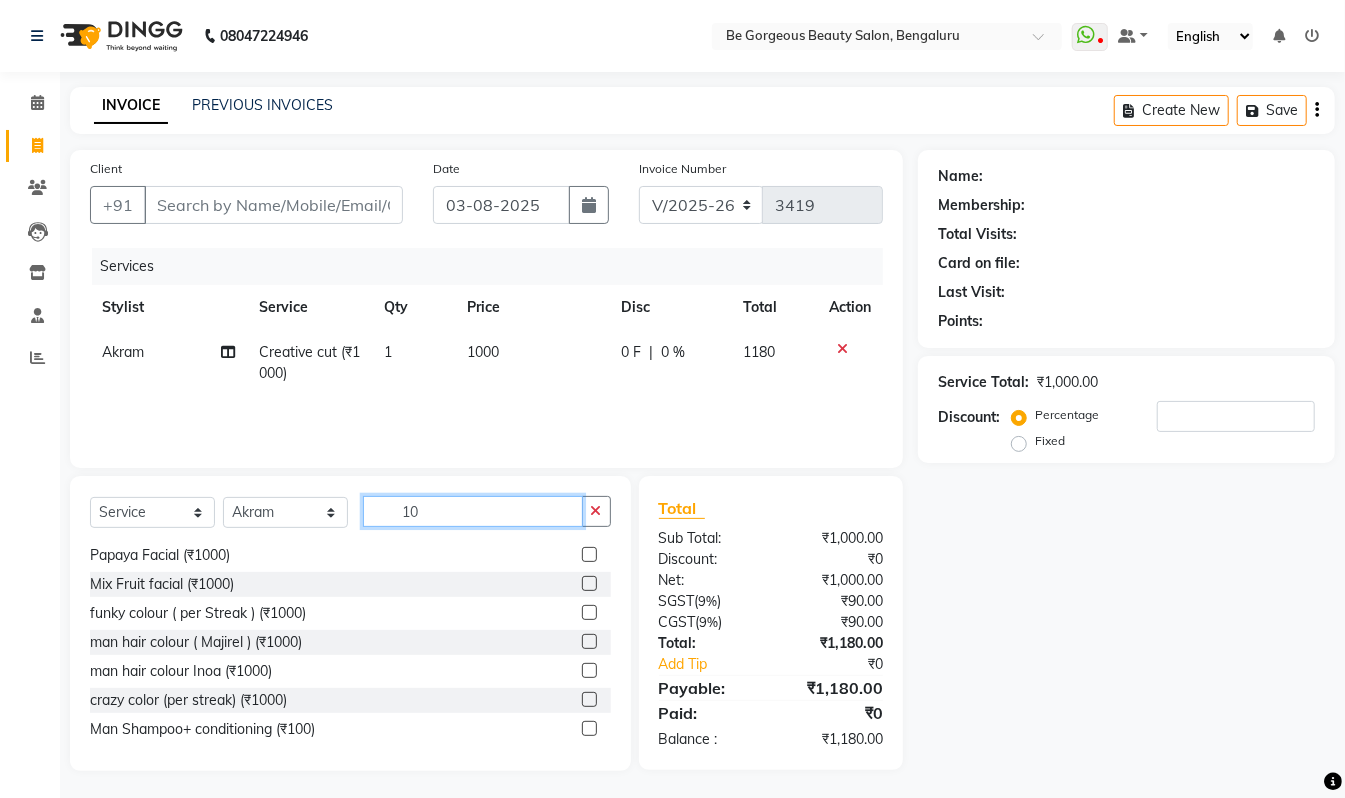 type on "1" 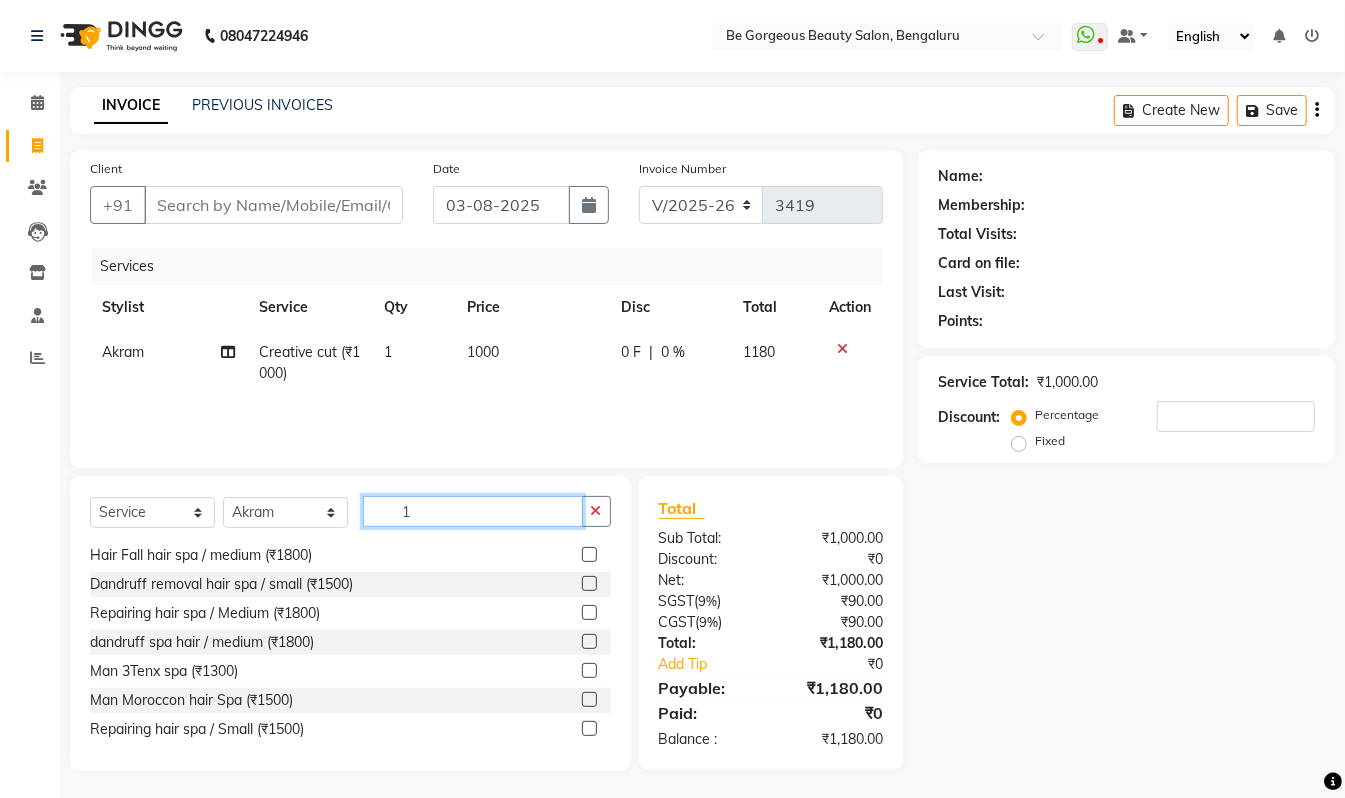 scroll, scrollTop: 1250, scrollLeft: 0, axis: vertical 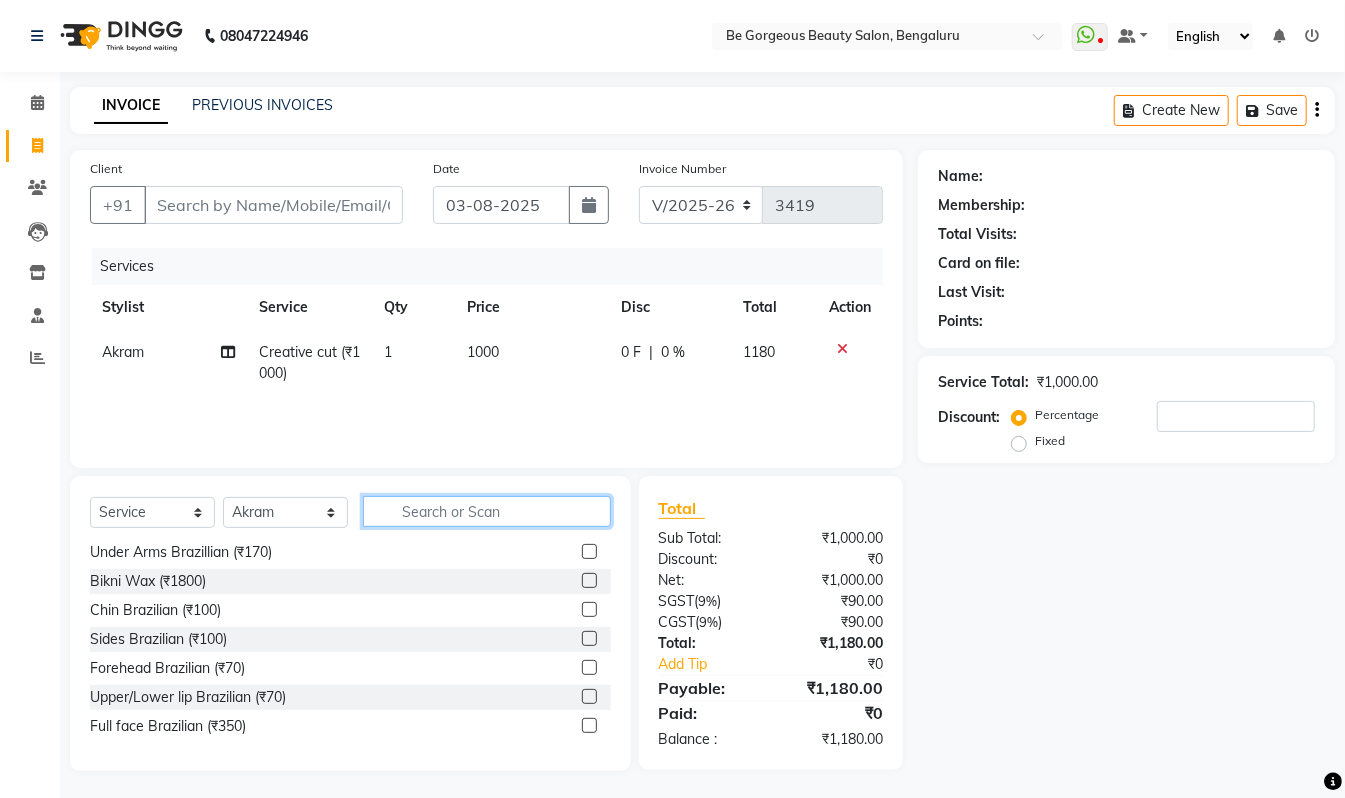 type 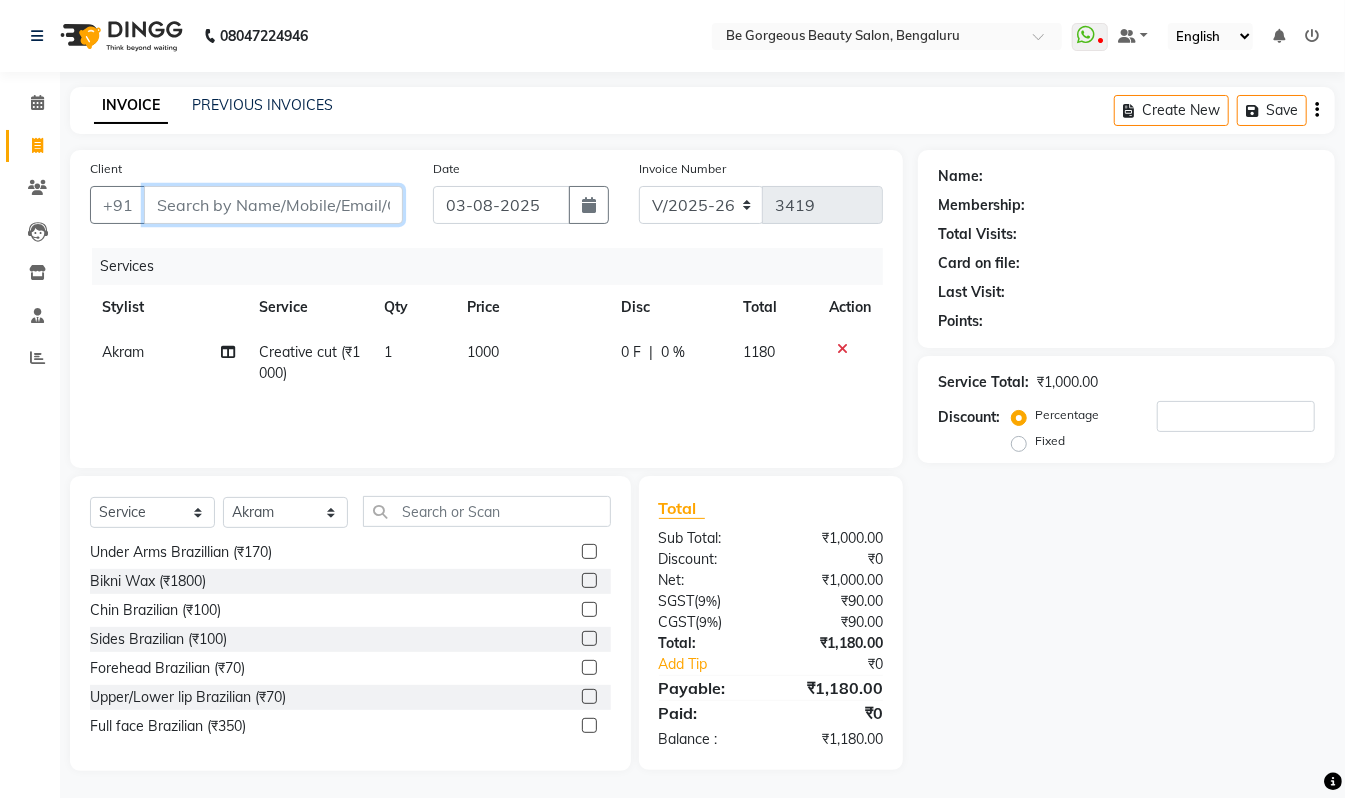 click on "Client" at bounding box center [273, 205] 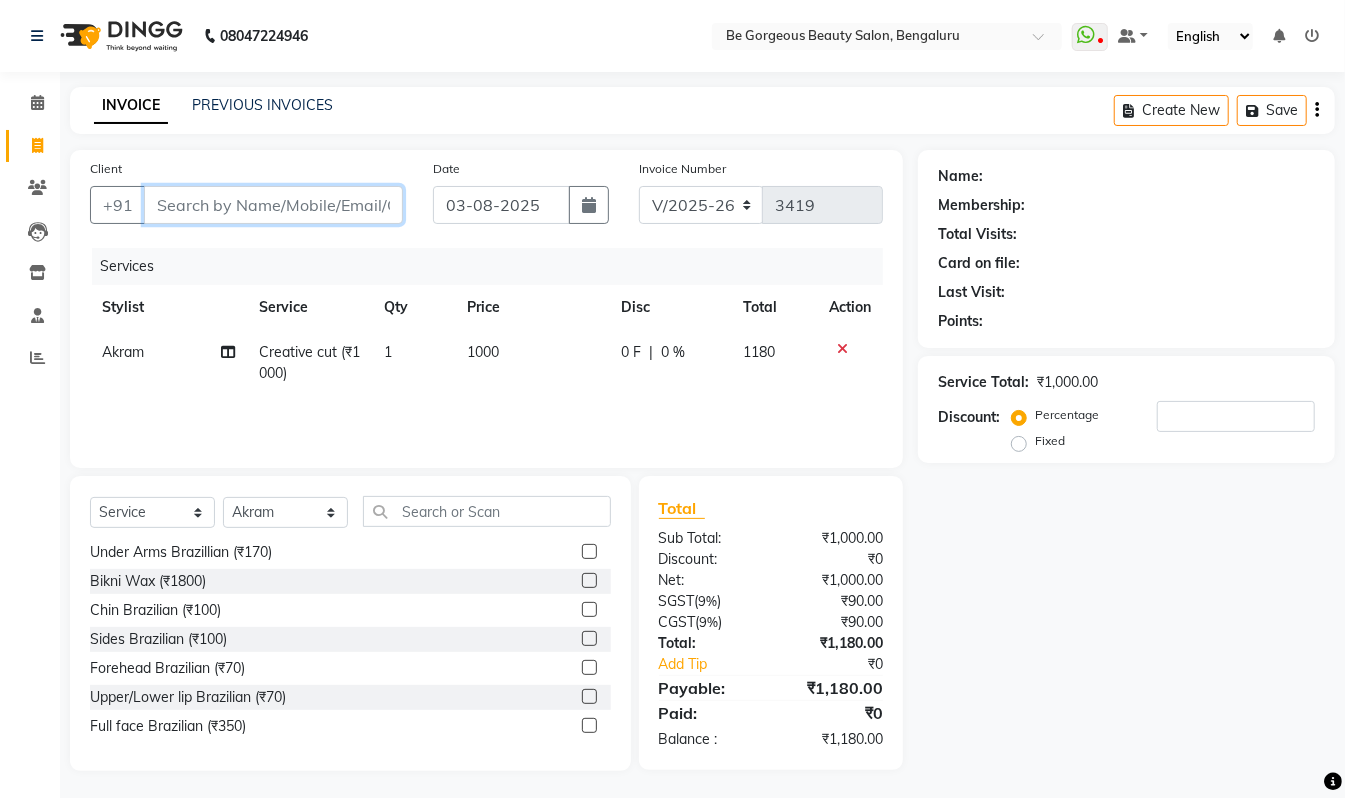 type on "7" 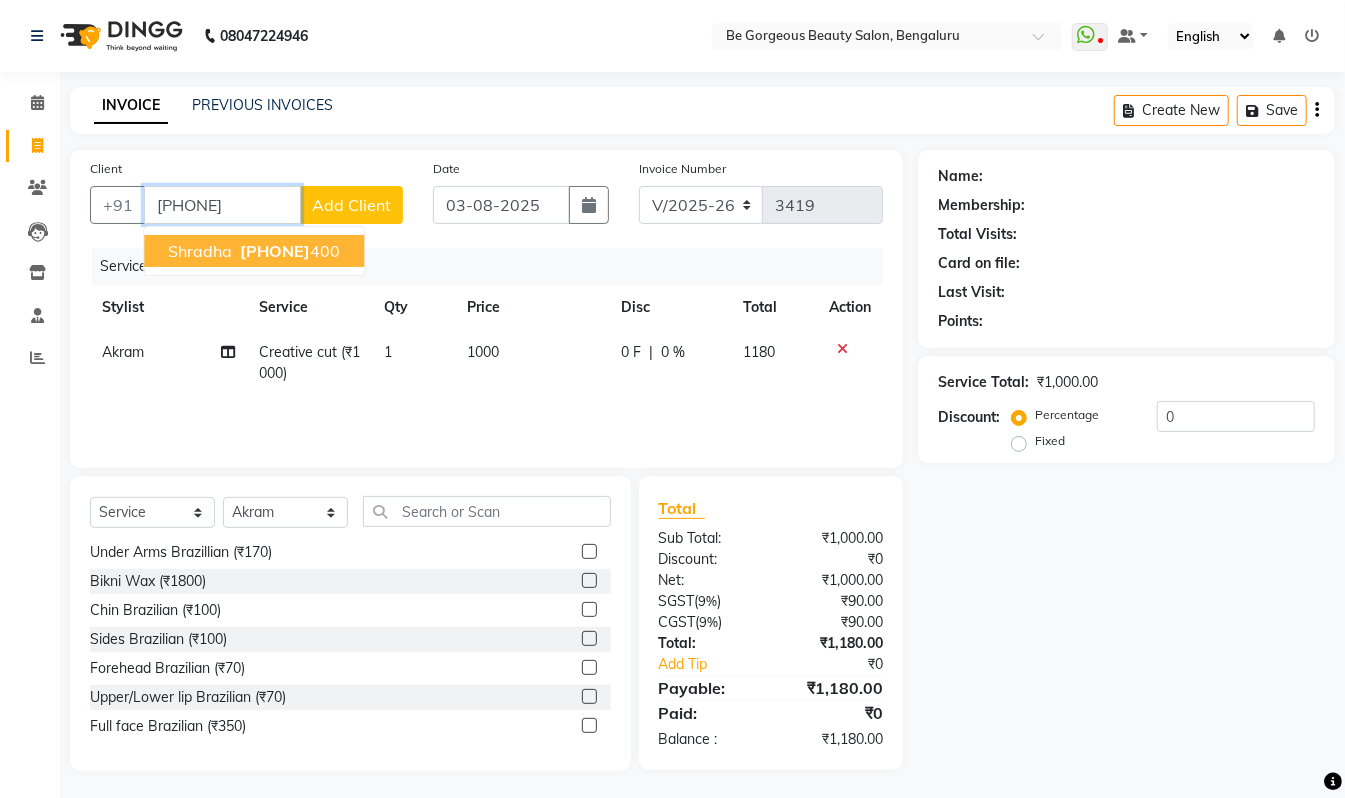 click on "7044070" at bounding box center (275, 251) 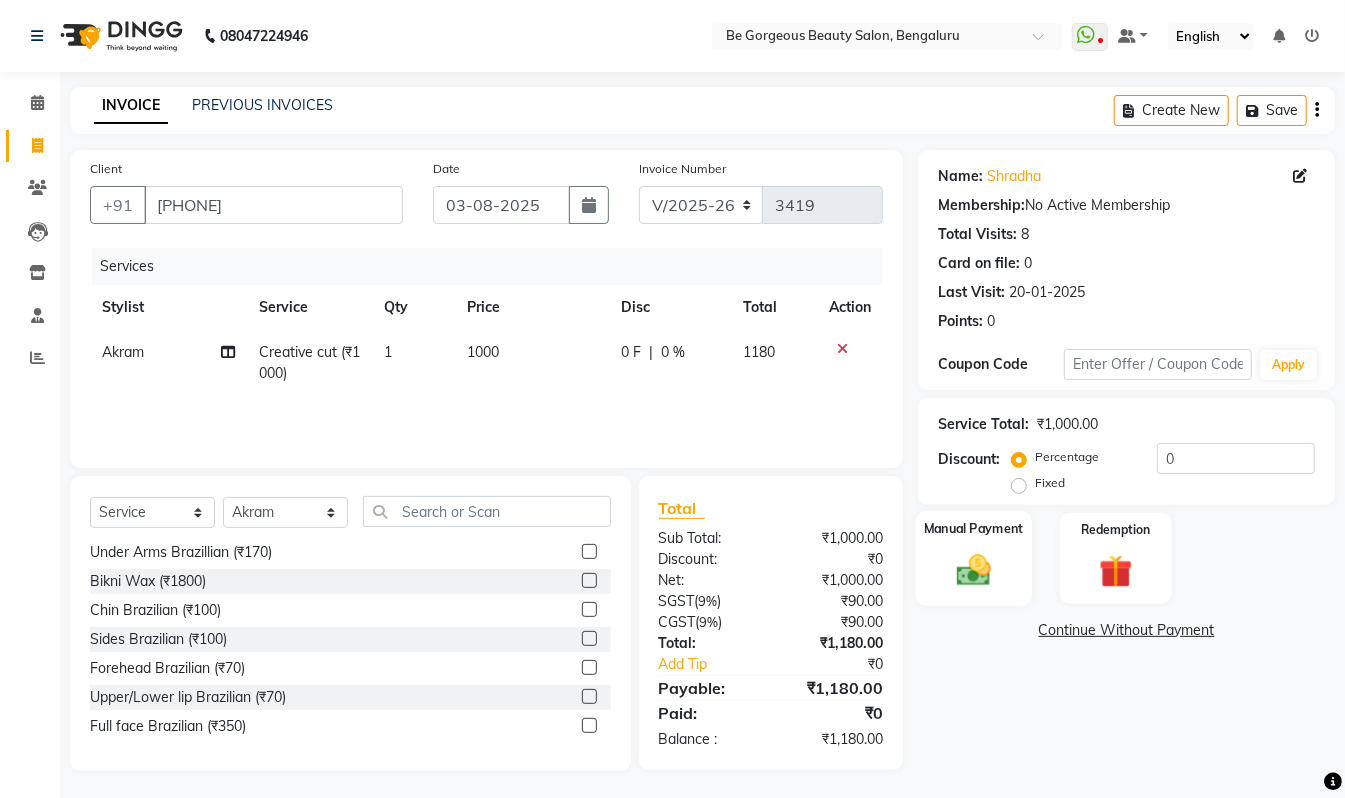 click 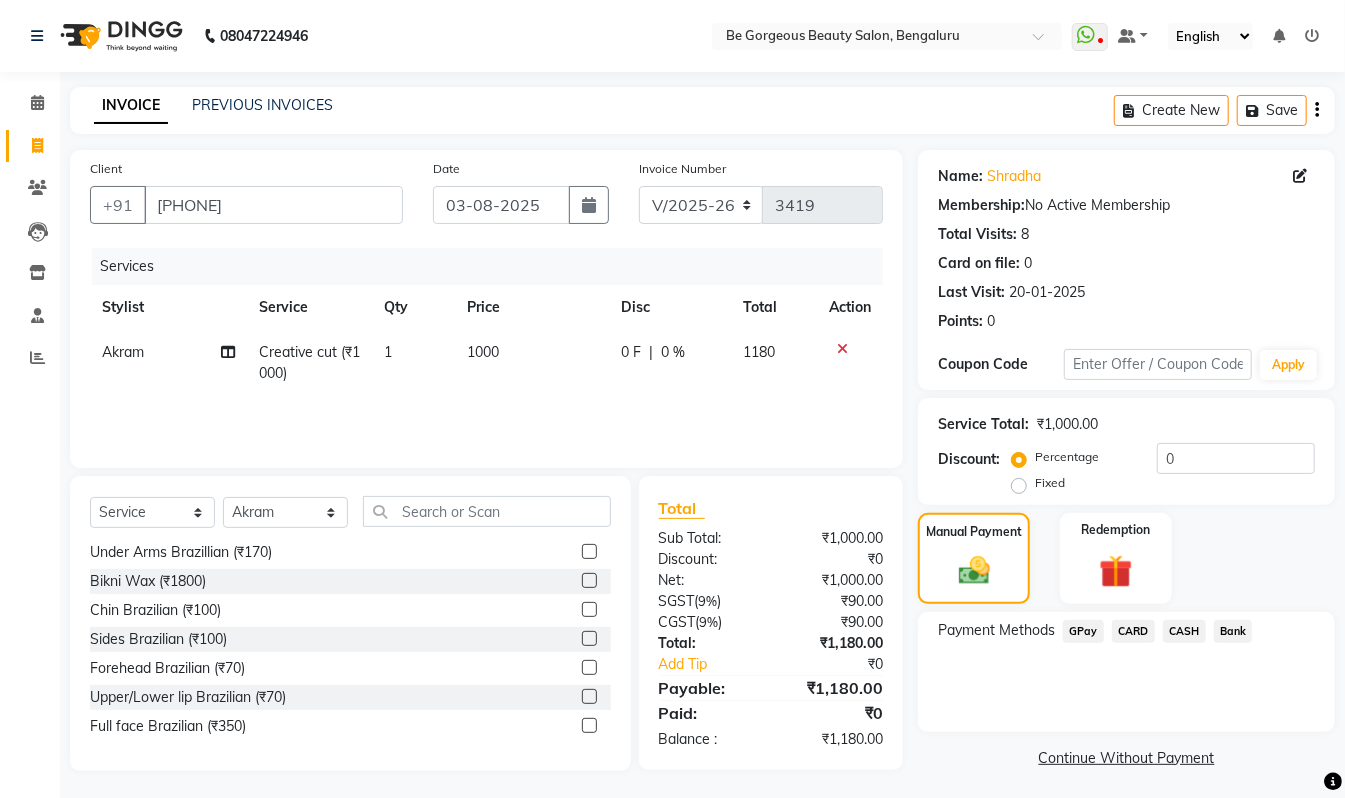click on "GPay" 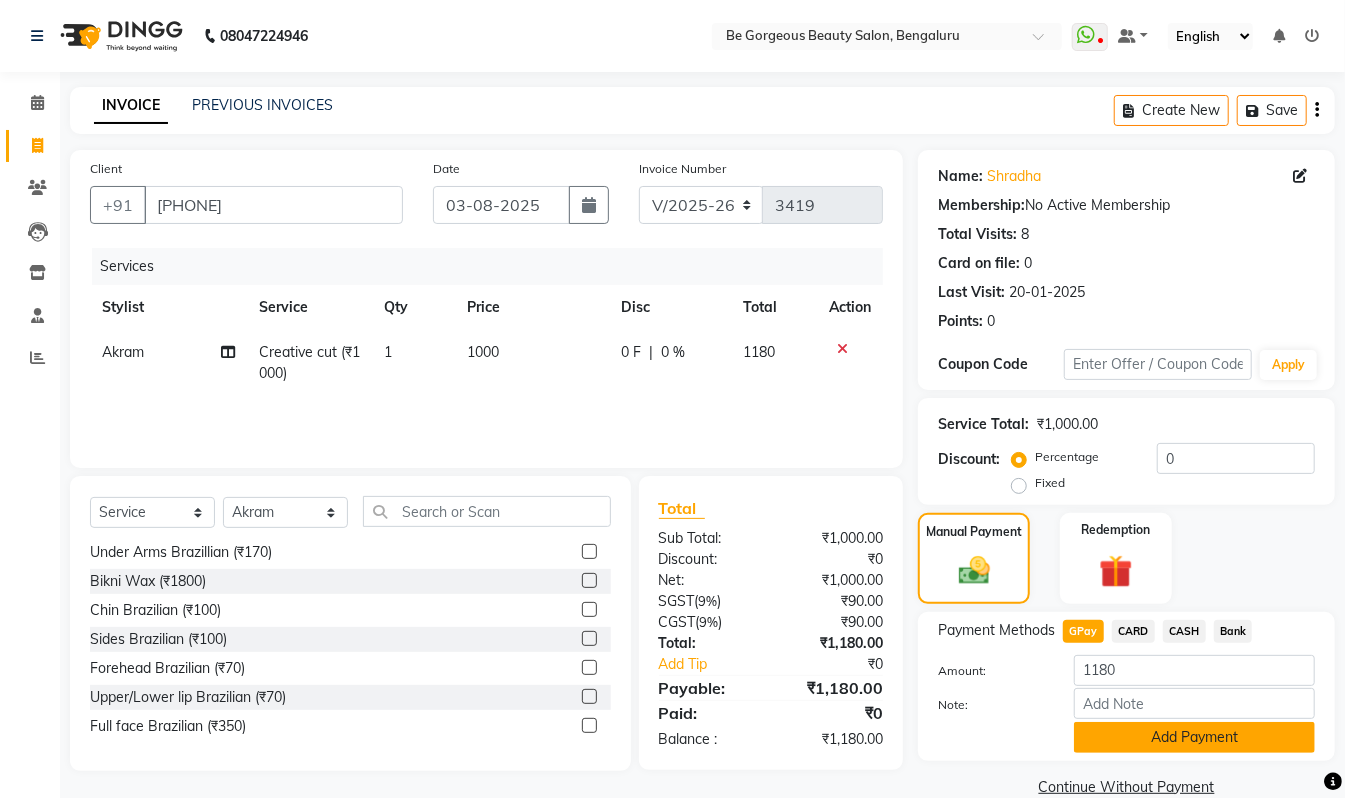 click on "Add Payment" 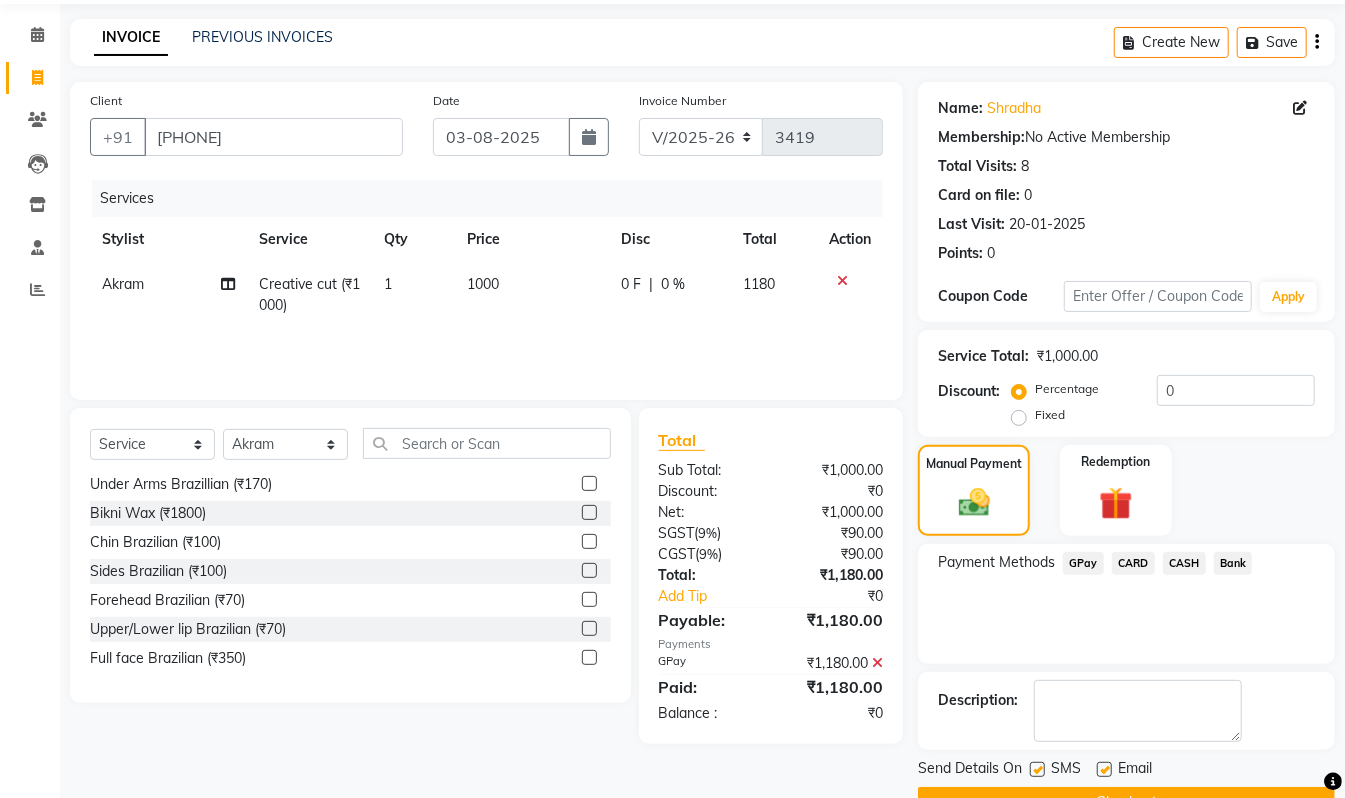scroll, scrollTop: 118, scrollLeft: 0, axis: vertical 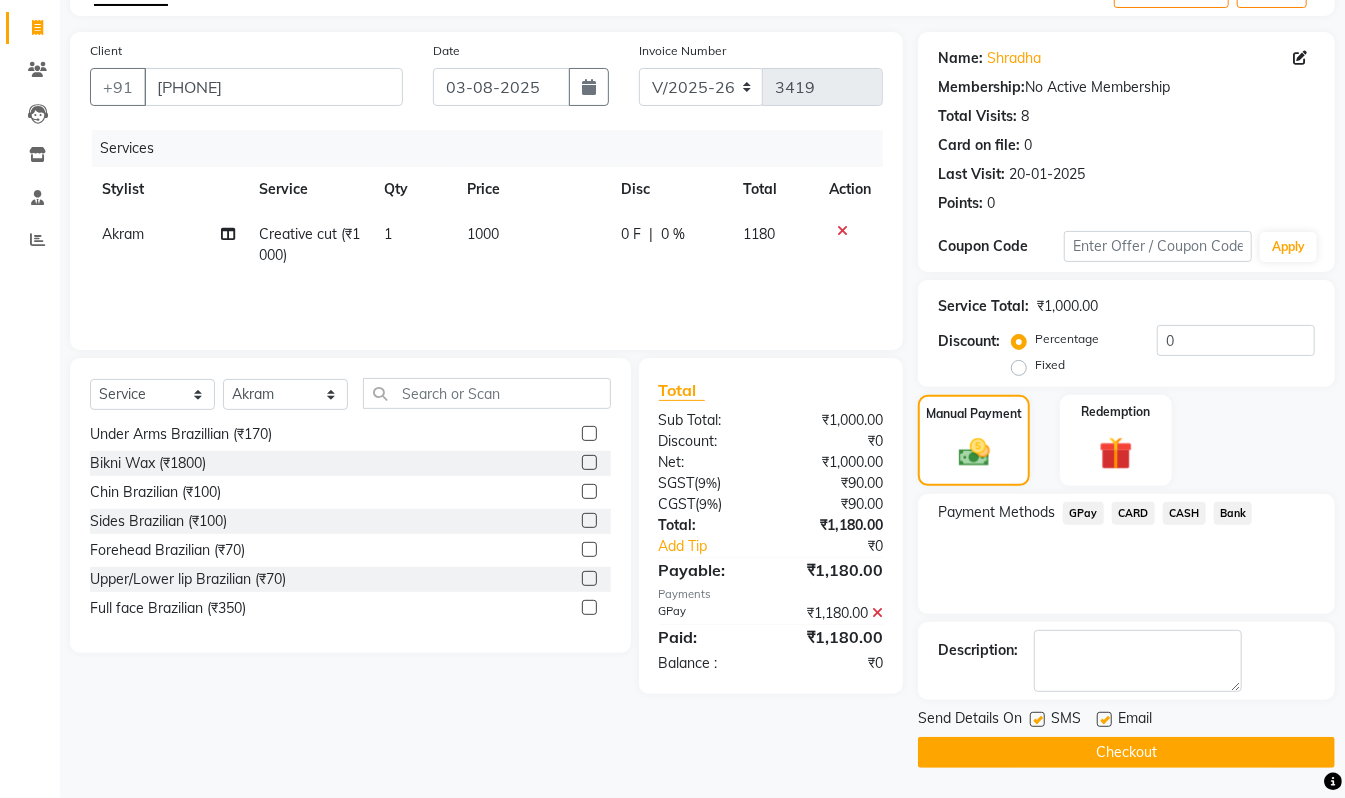 click on "Checkout" 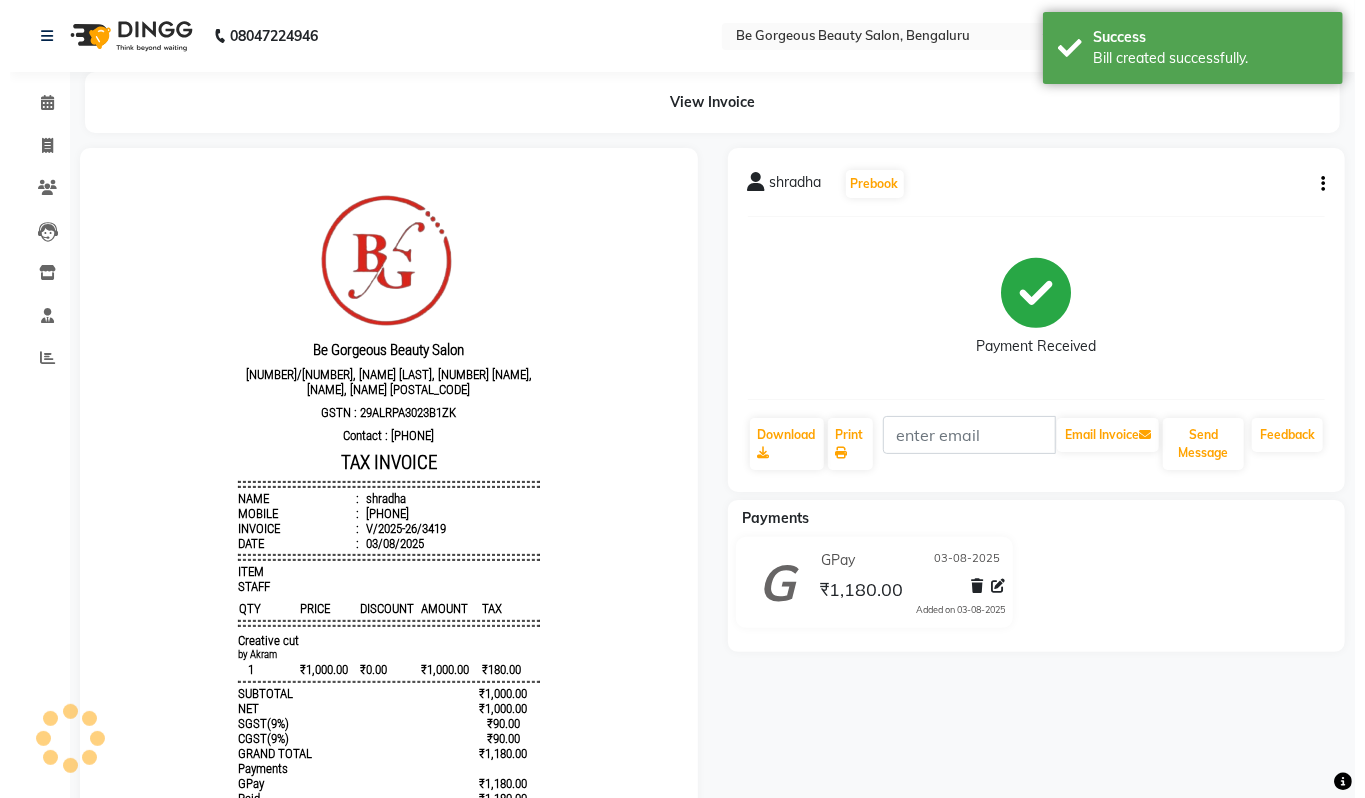 scroll, scrollTop: 0, scrollLeft: 0, axis: both 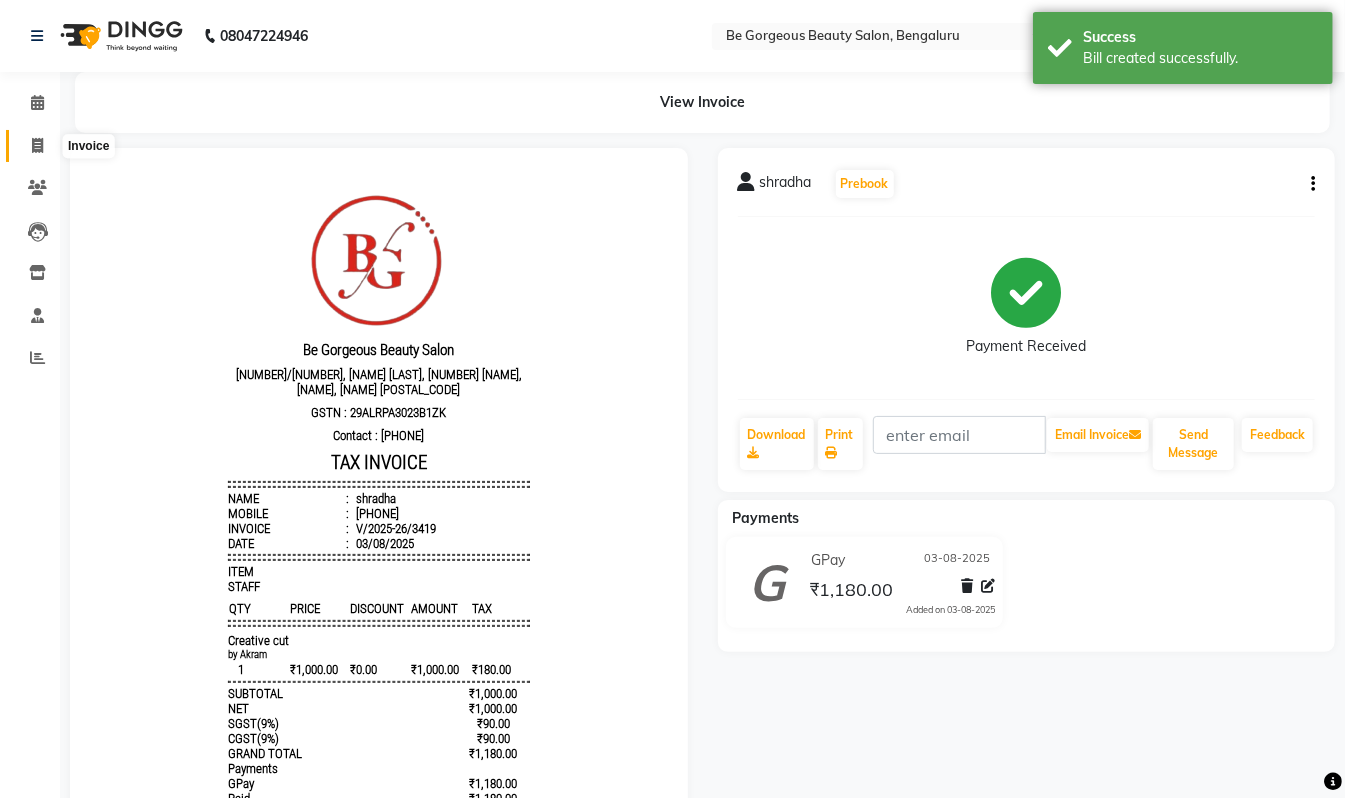 click 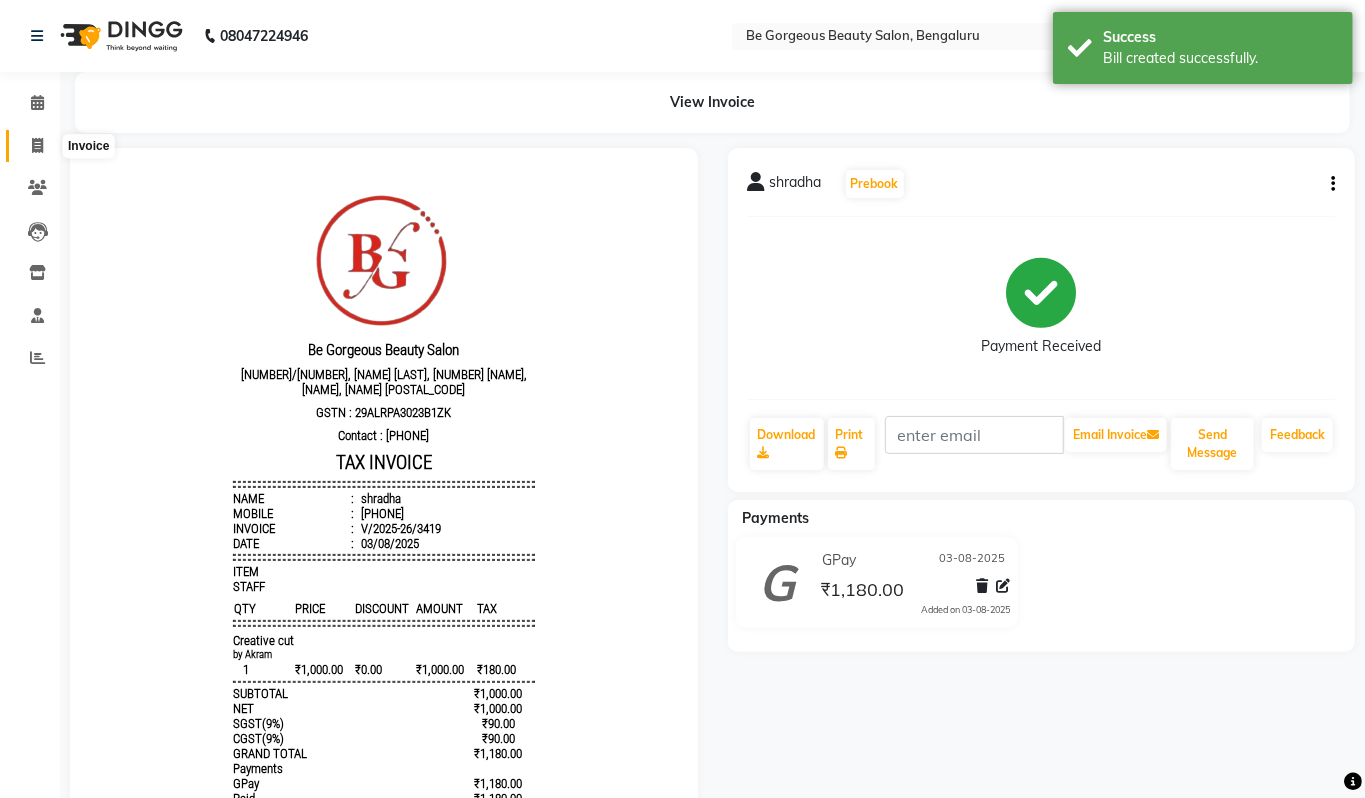 select on "5405" 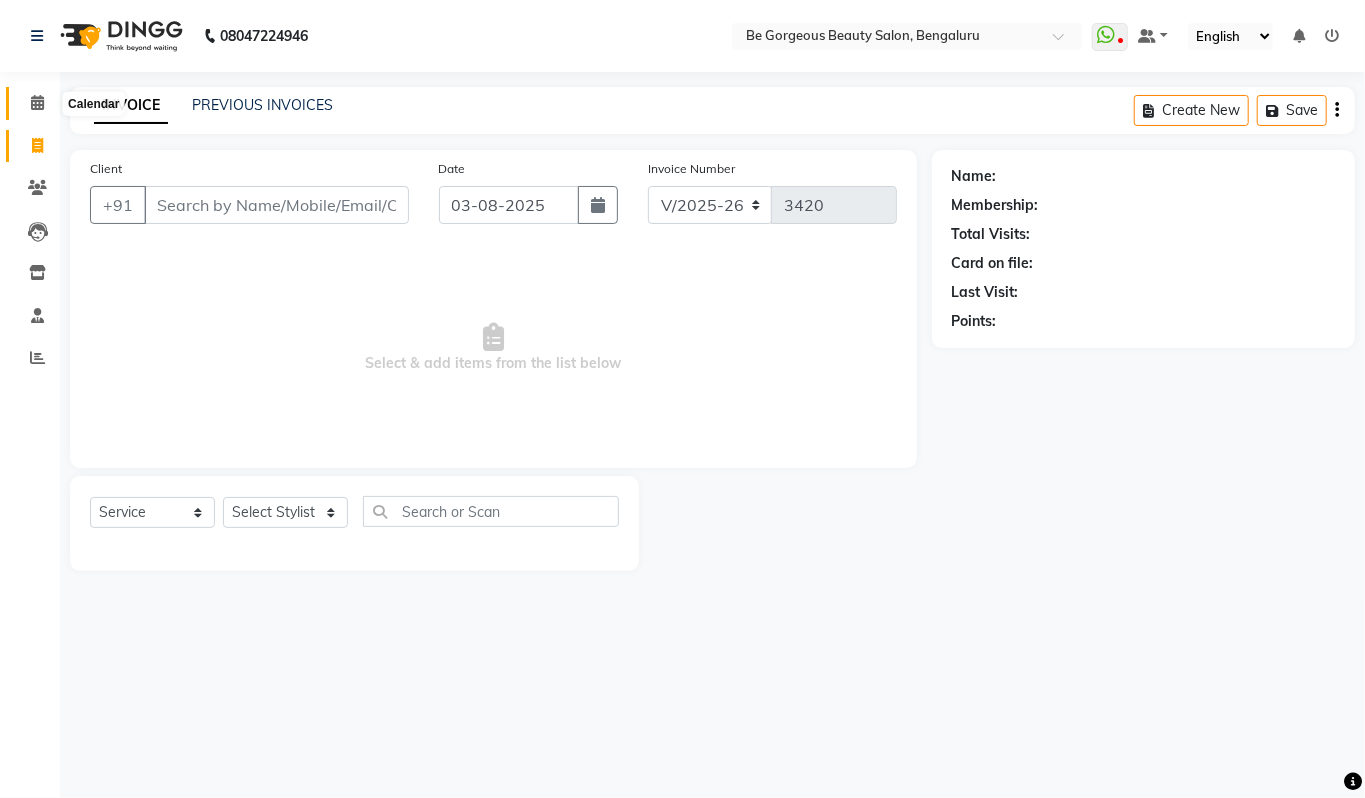 click 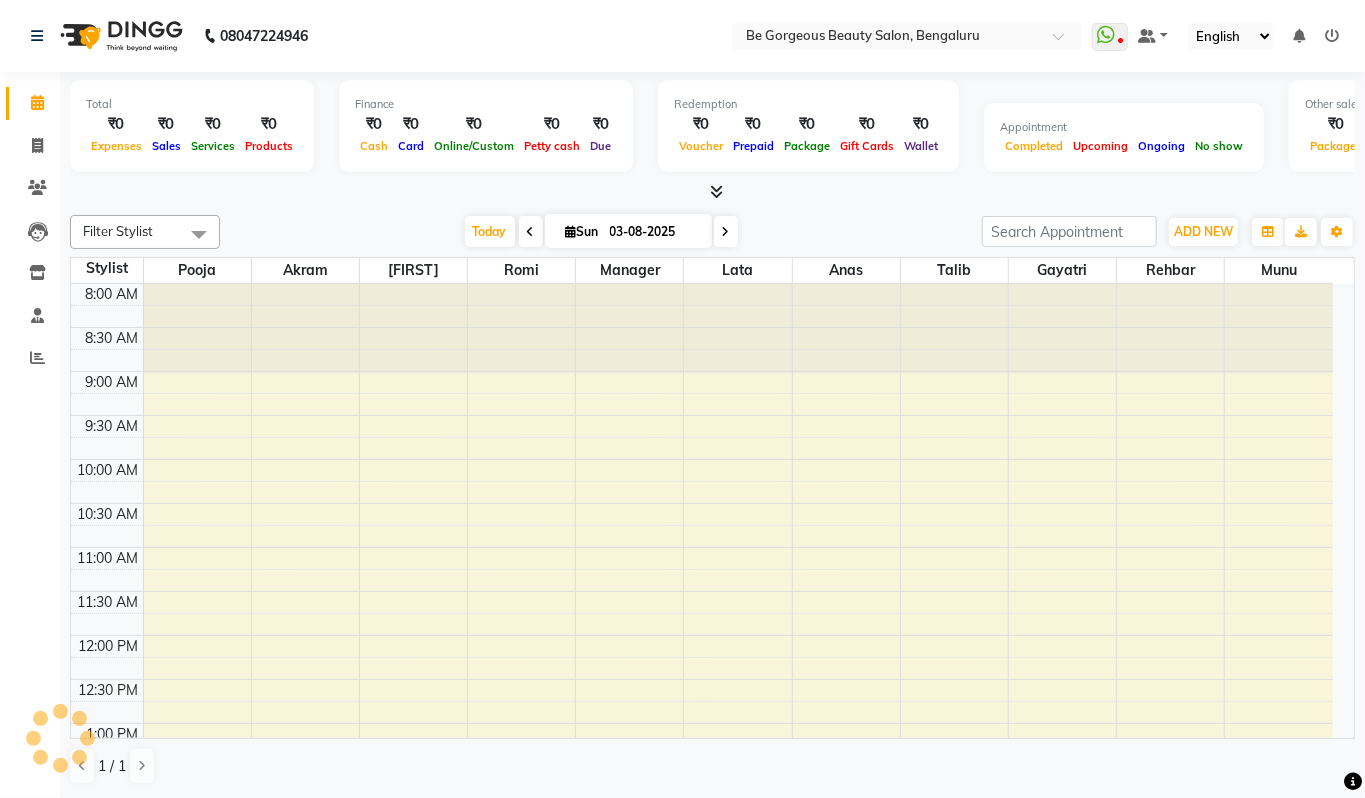 scroll, scrollTop: 0, scrollLeft: 0, axis: both 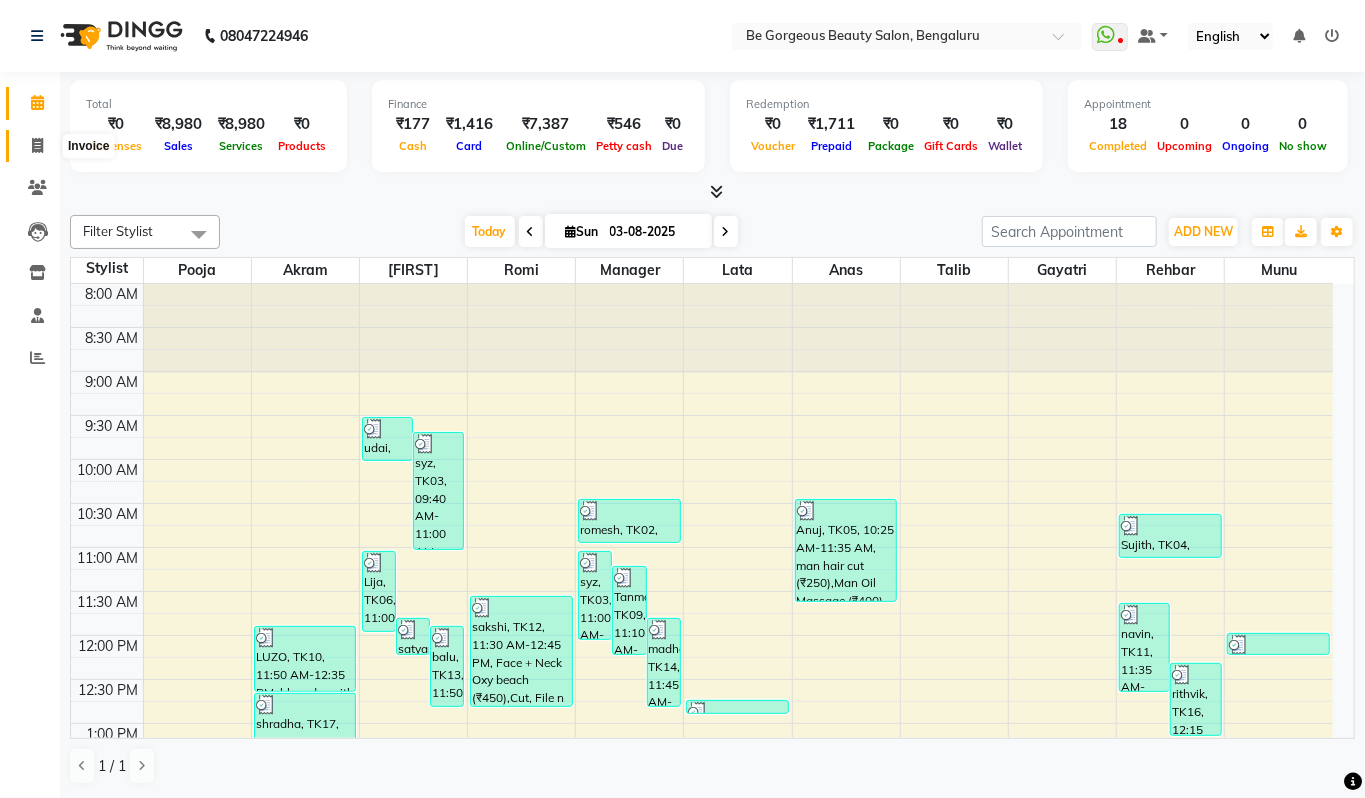 click 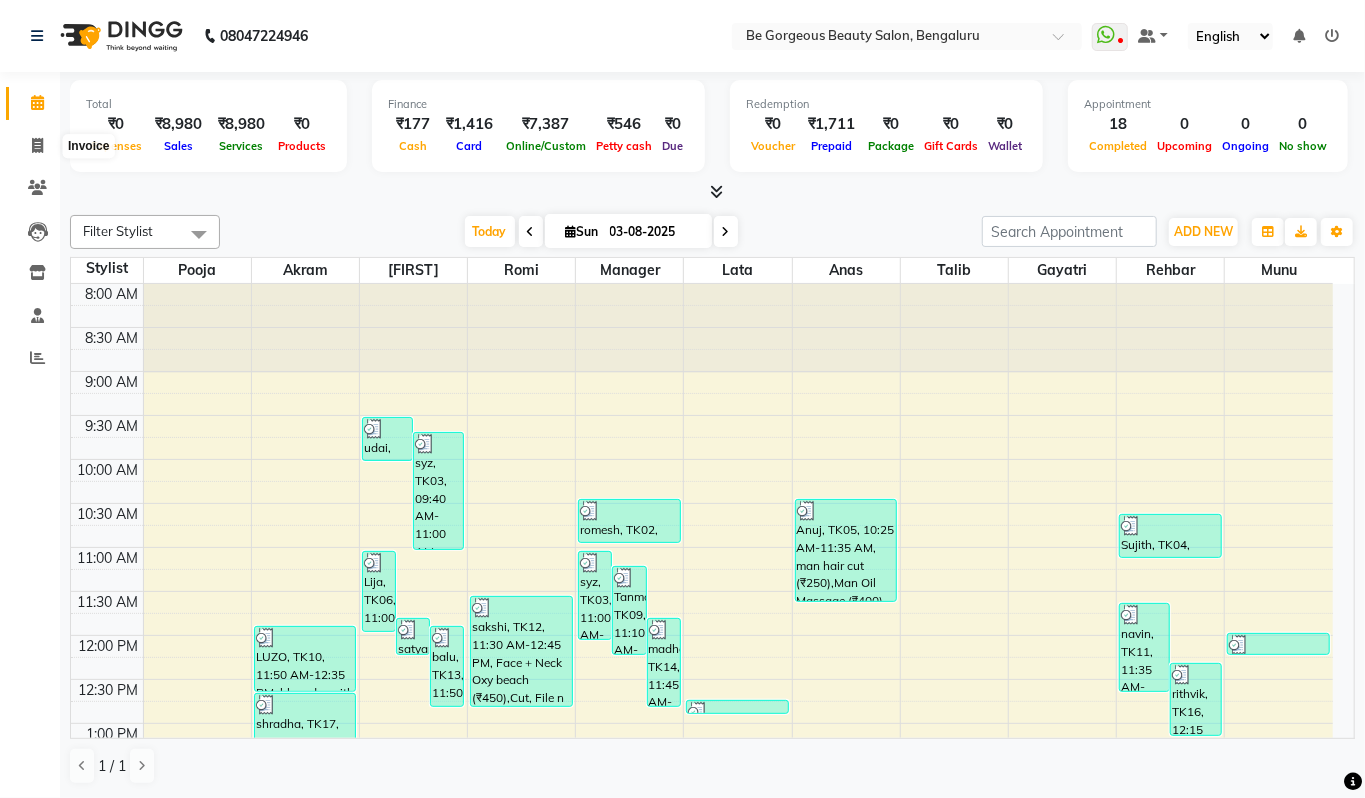 select on "5405" 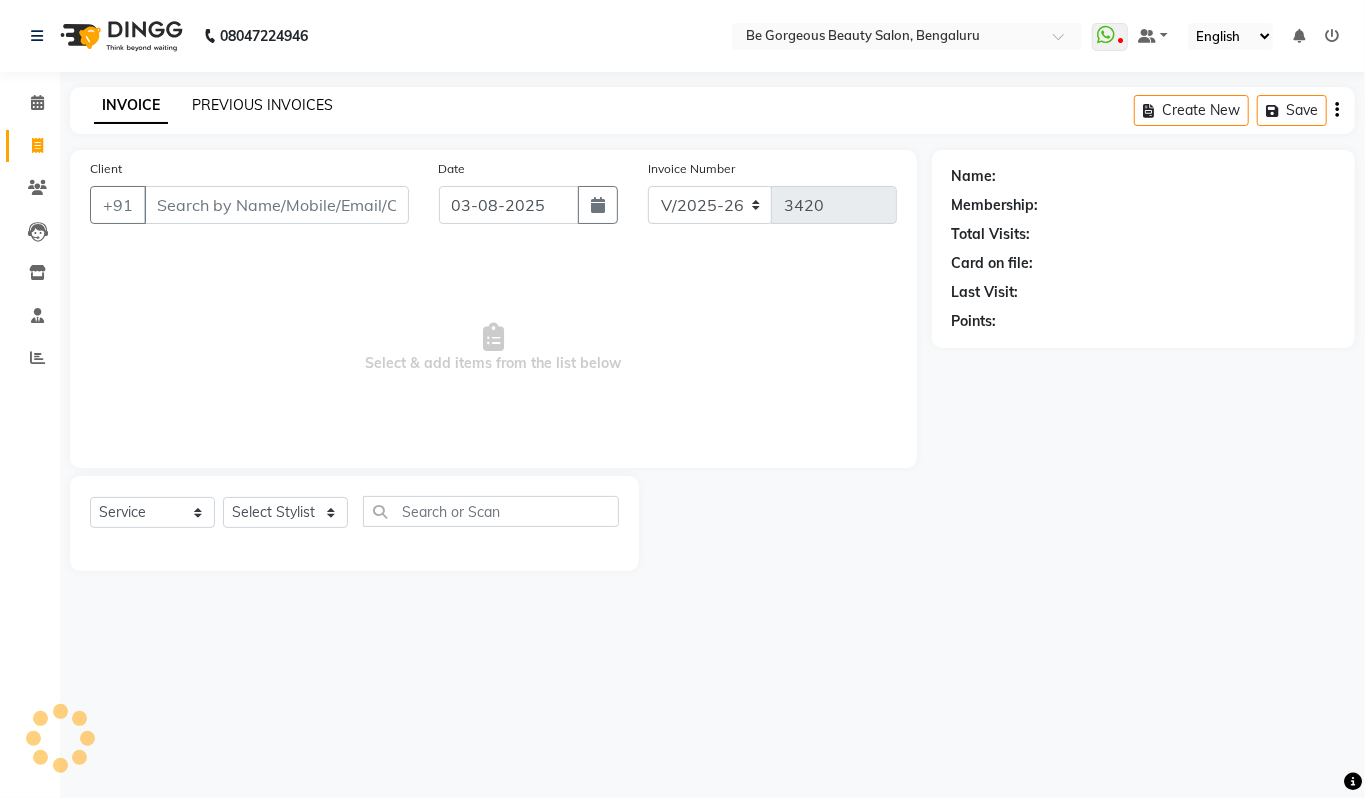 click on "PREVIOUS INVOICES" 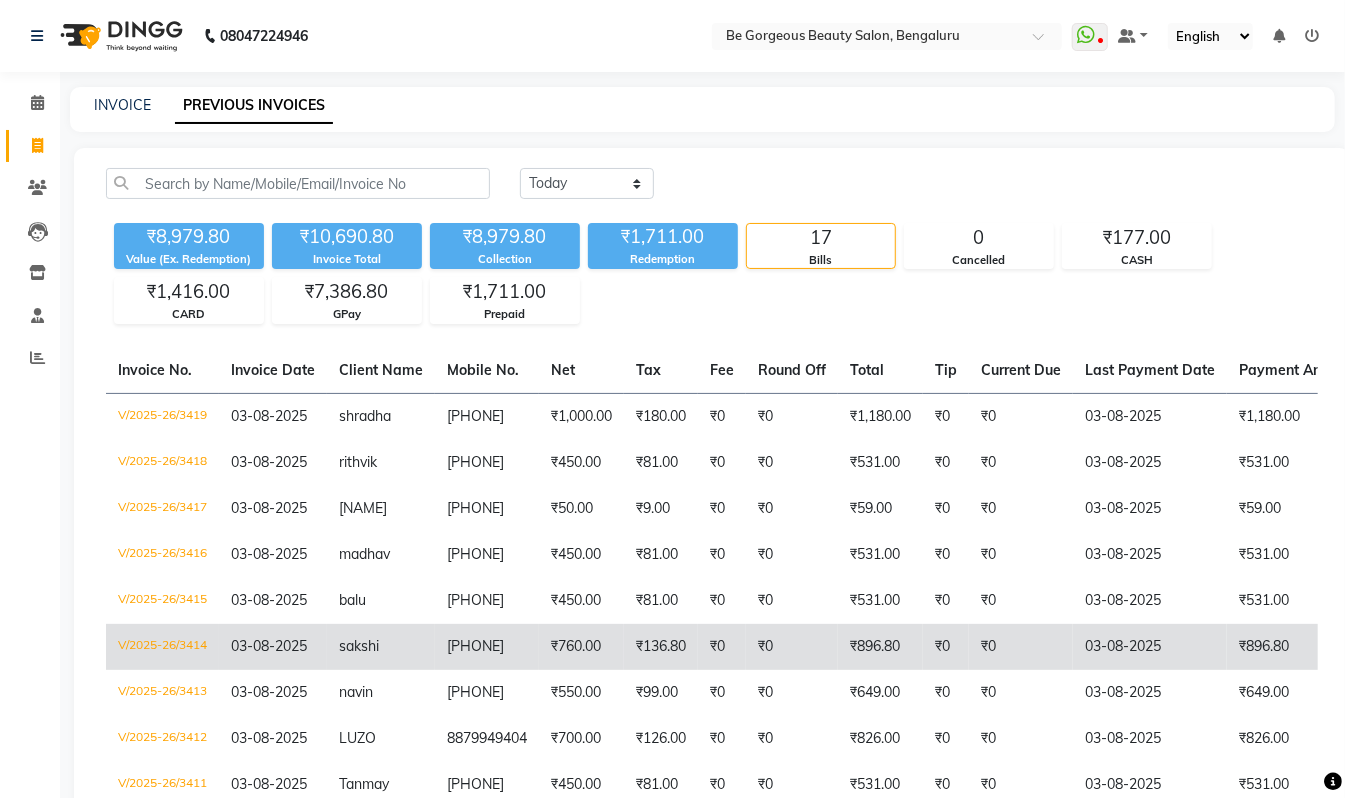 click on "7765877510" 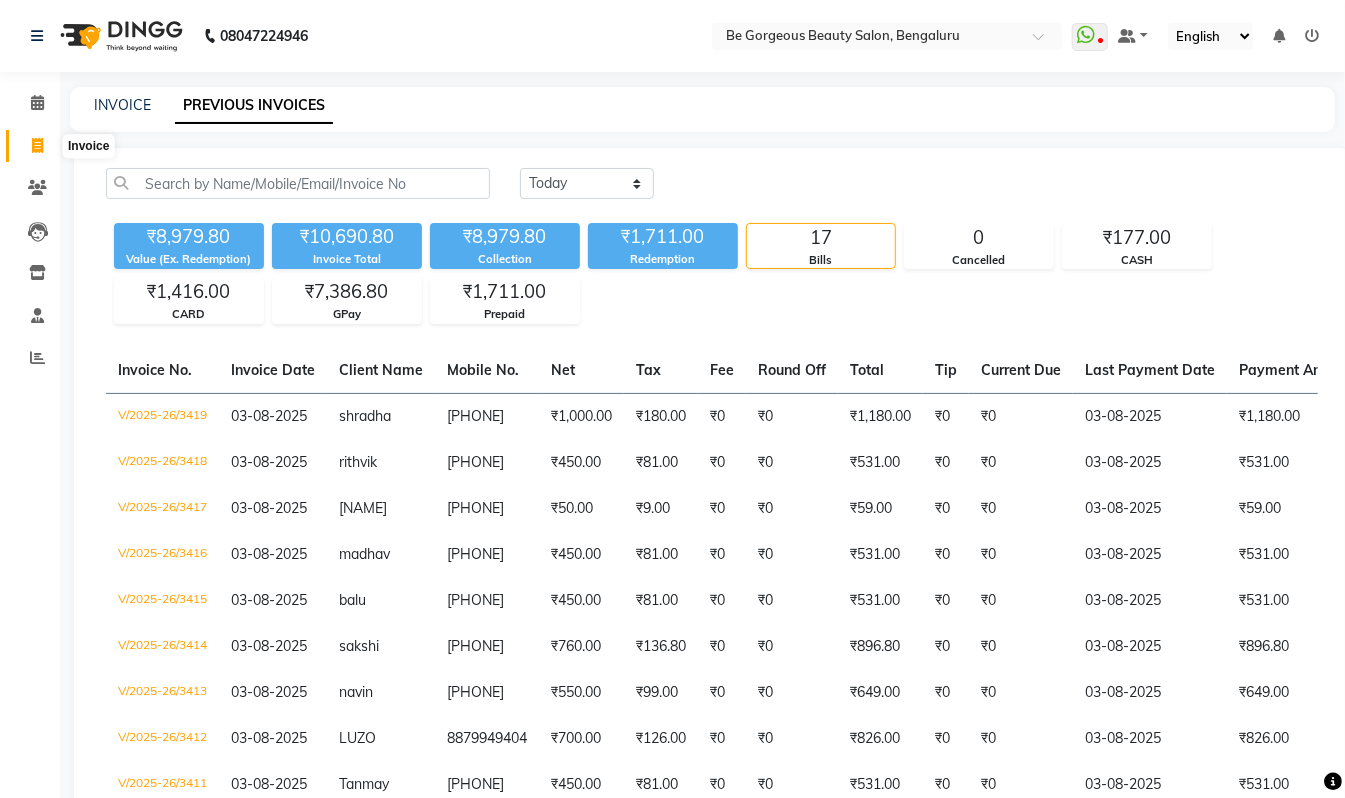 click 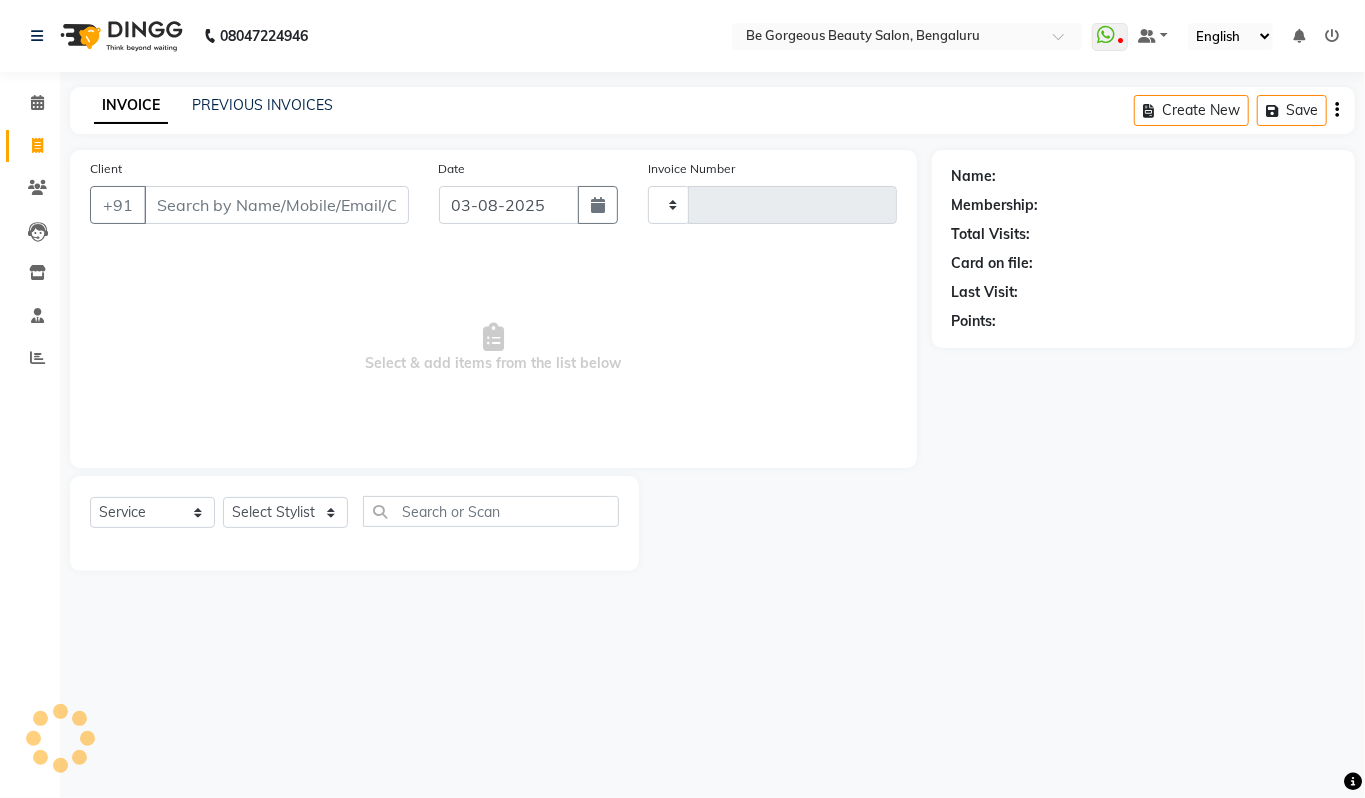 type on "3420" 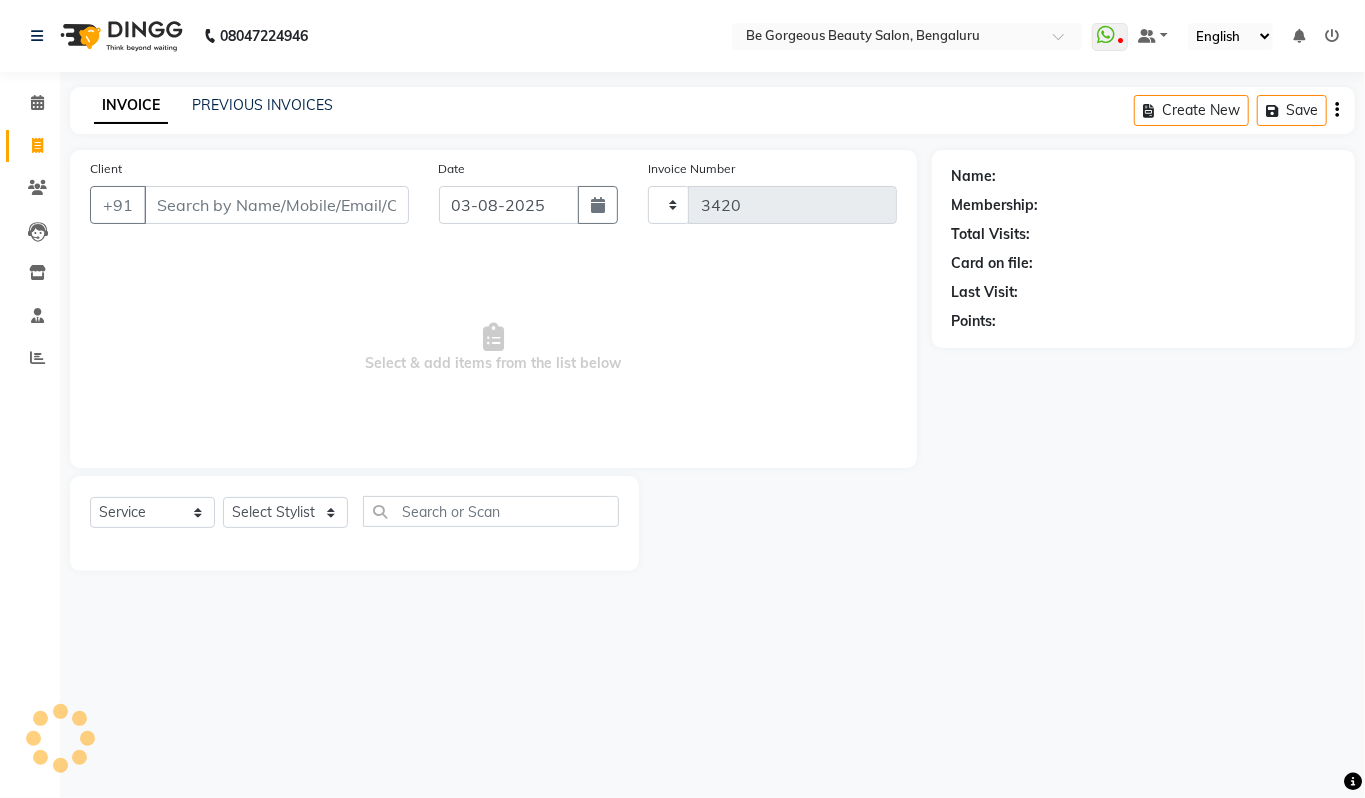select on "5405" 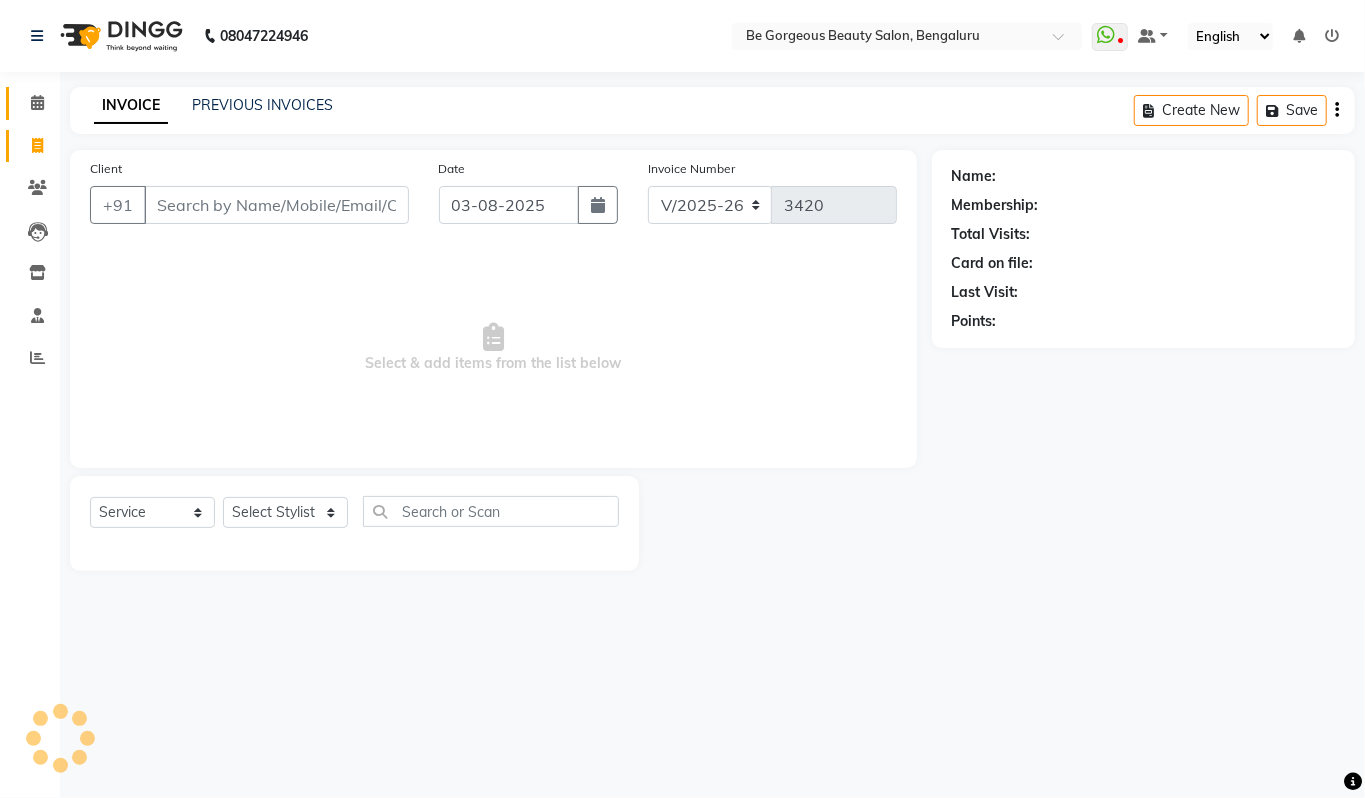 click on "Calendar" 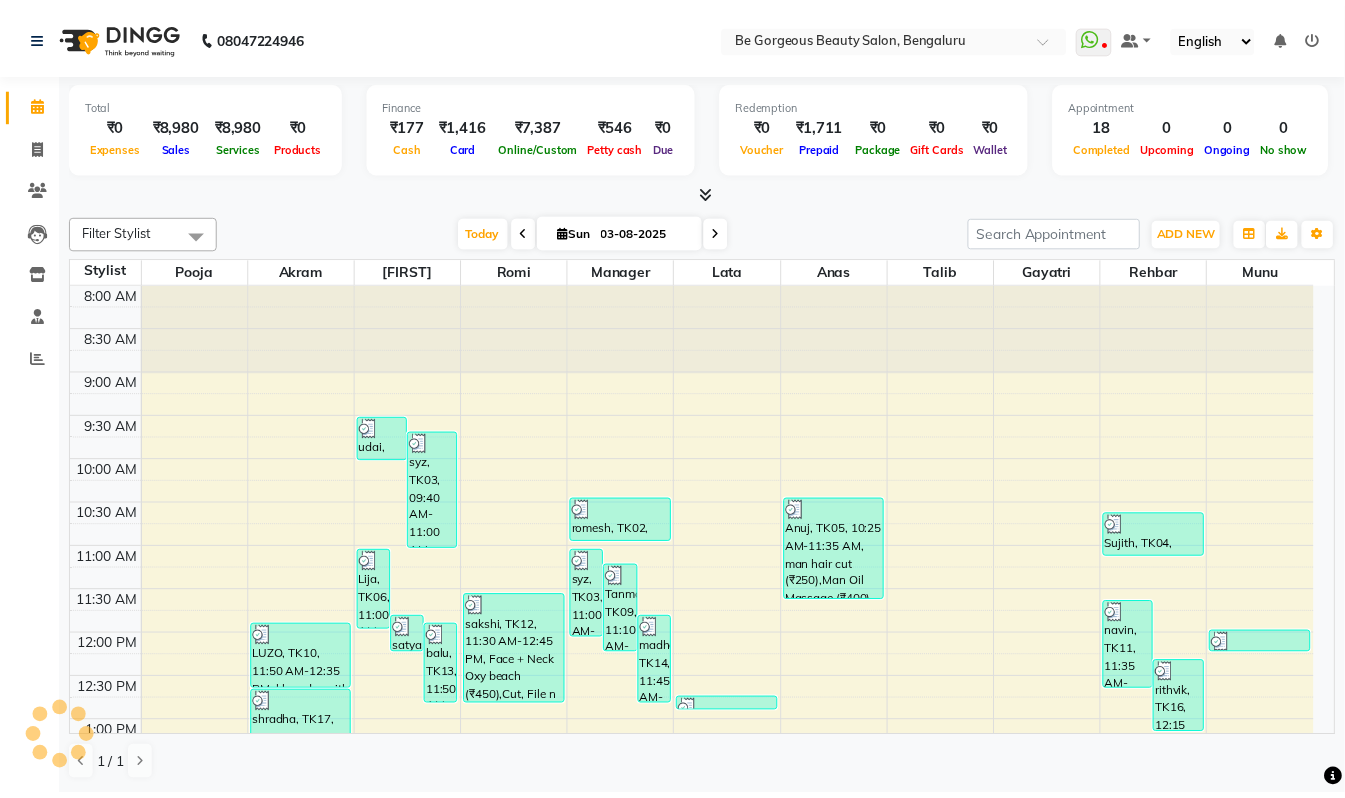 scroll, scrollTop: 0, scrollLeft: 0, axis: both 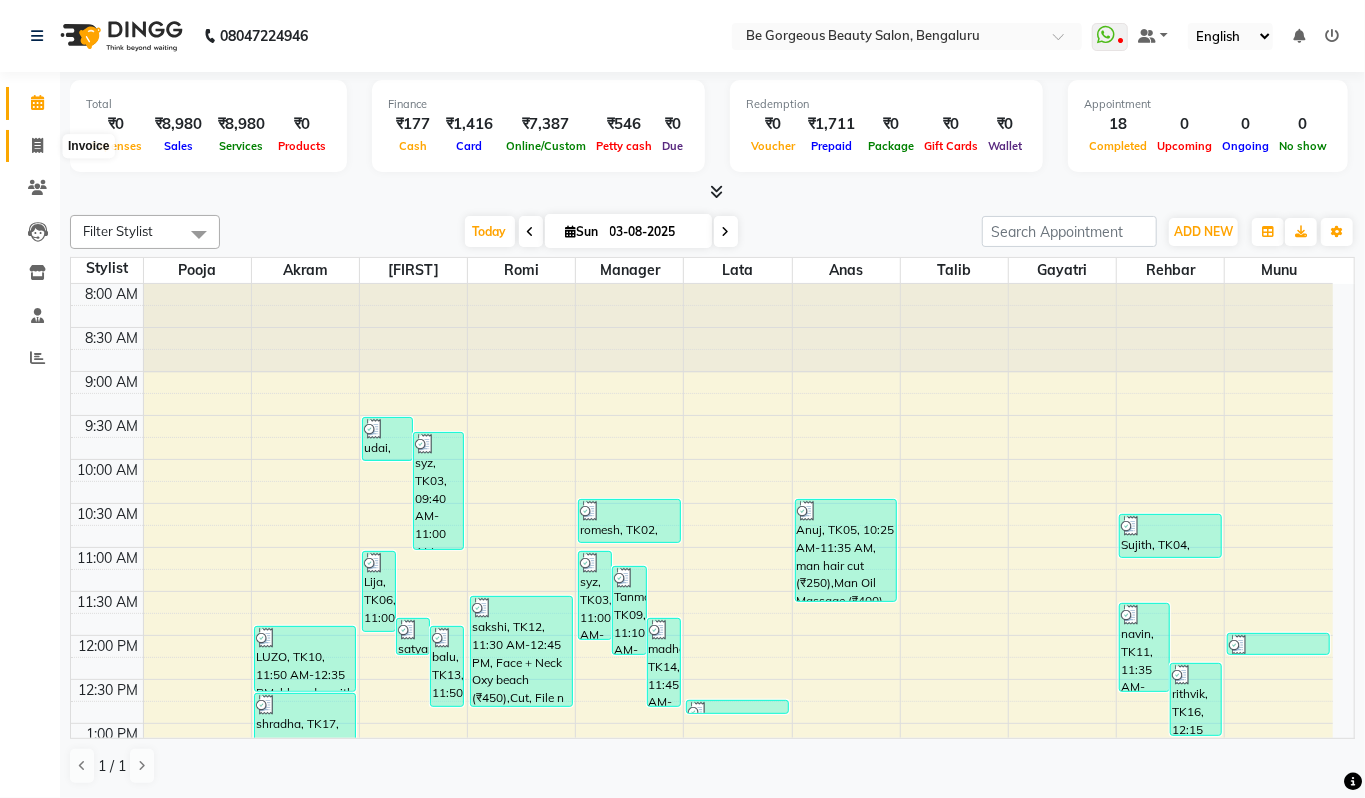 click 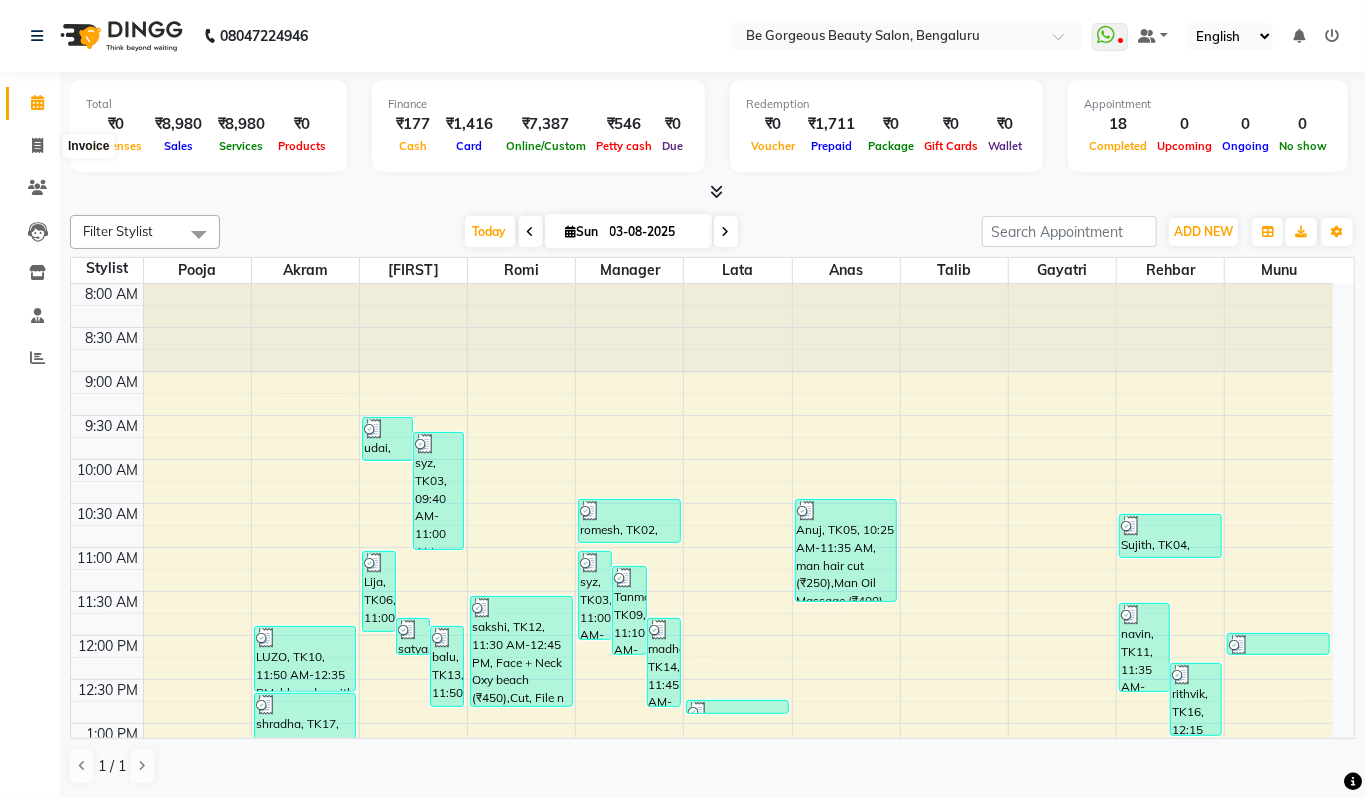 select on "5405" 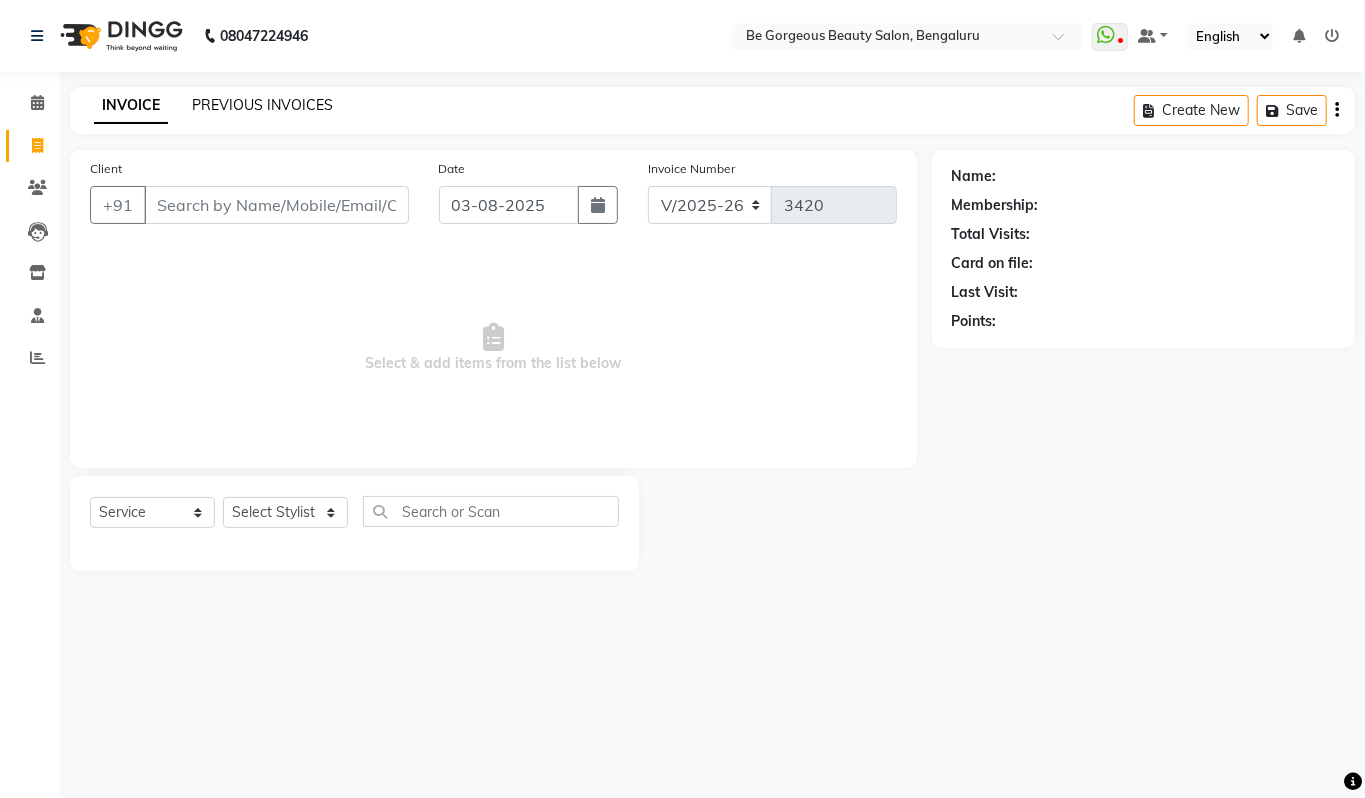 click on "PREVIOUS INVOICES" 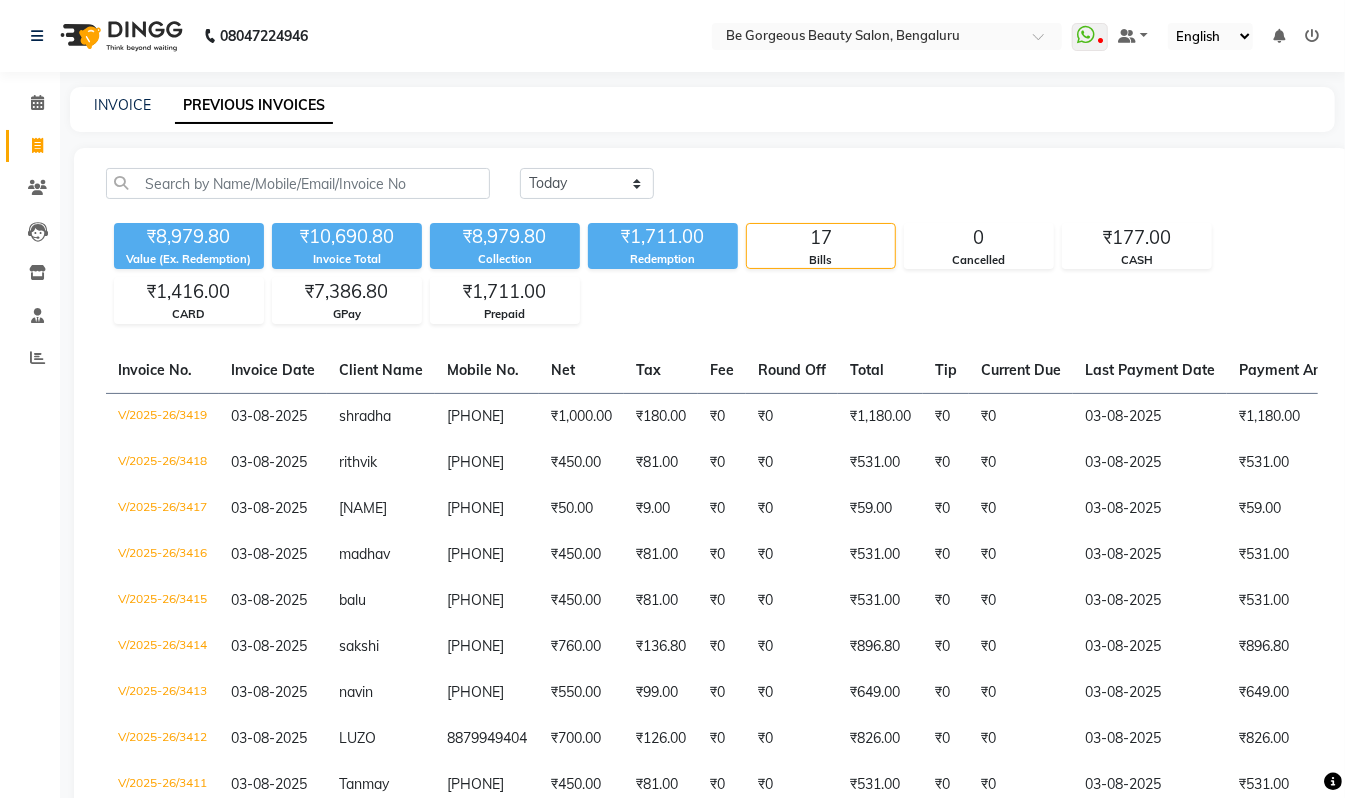 scroll, scrollTop: 56, scrollLeft: 0, axis: vertical 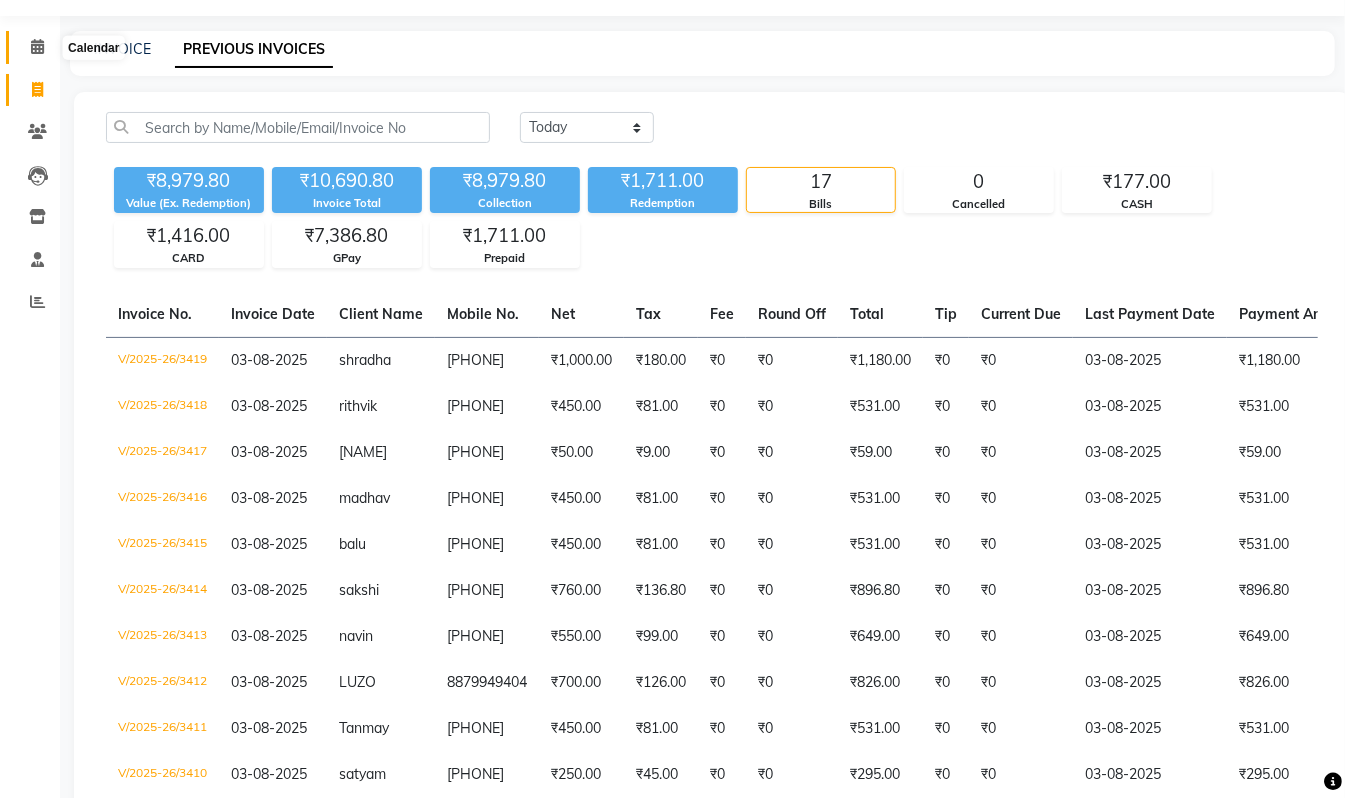 click 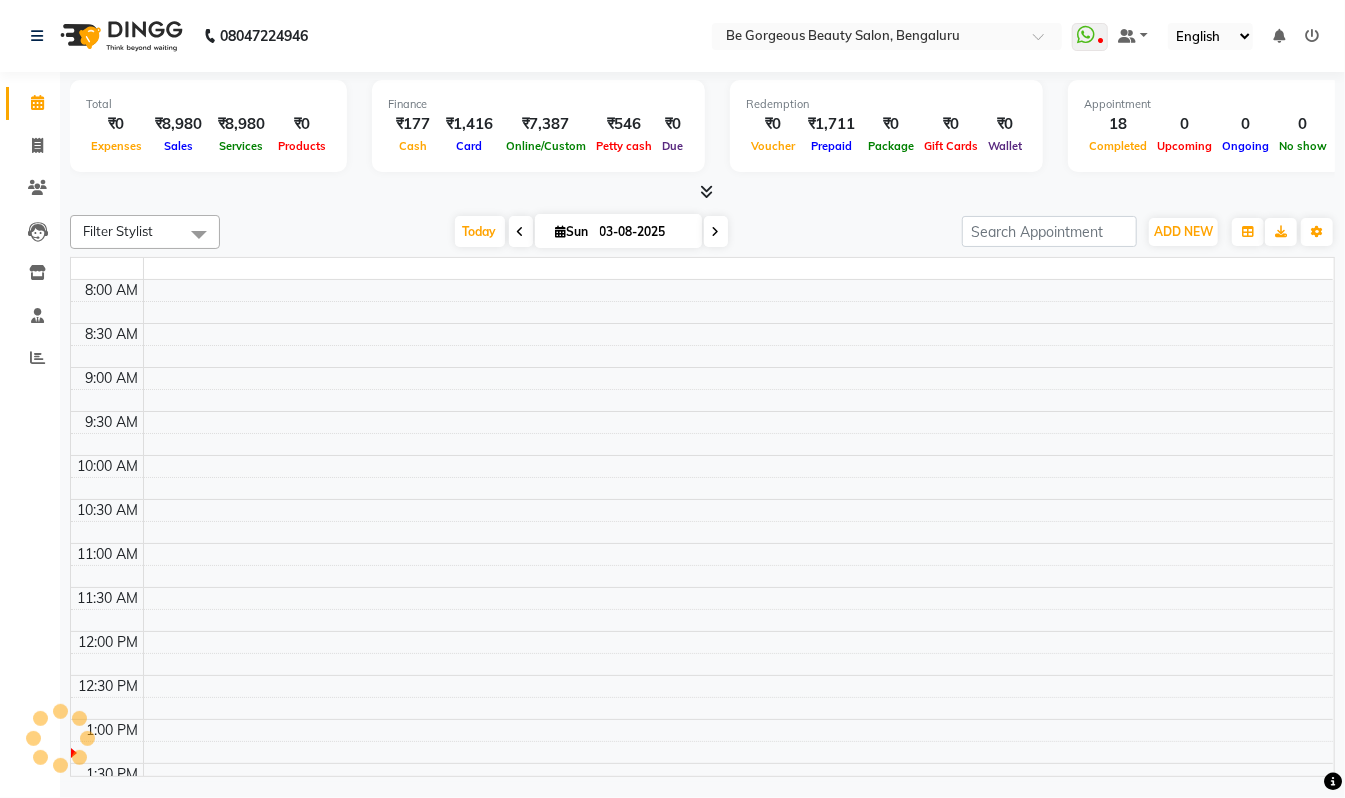 scroll, scrollTop: 0, scrollLeft: 0, axis: both 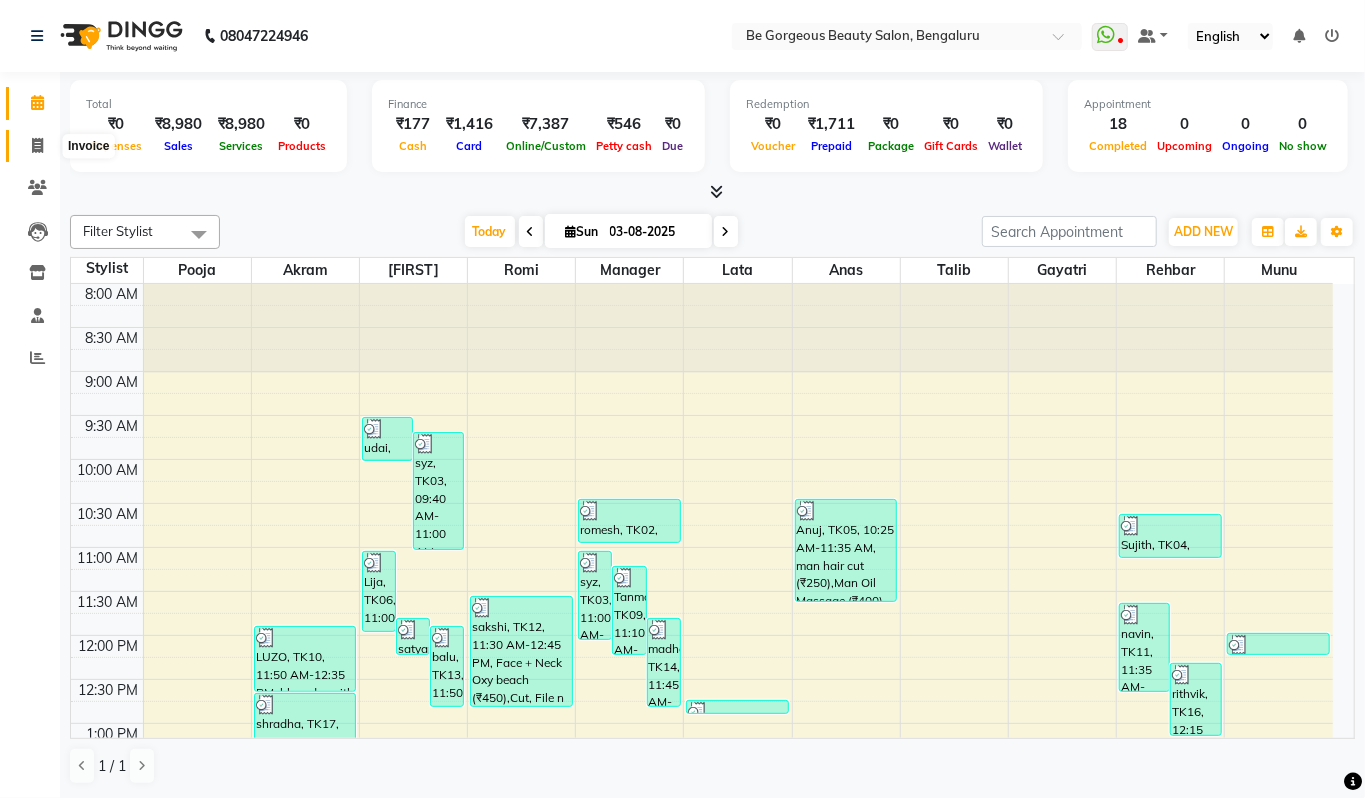 click 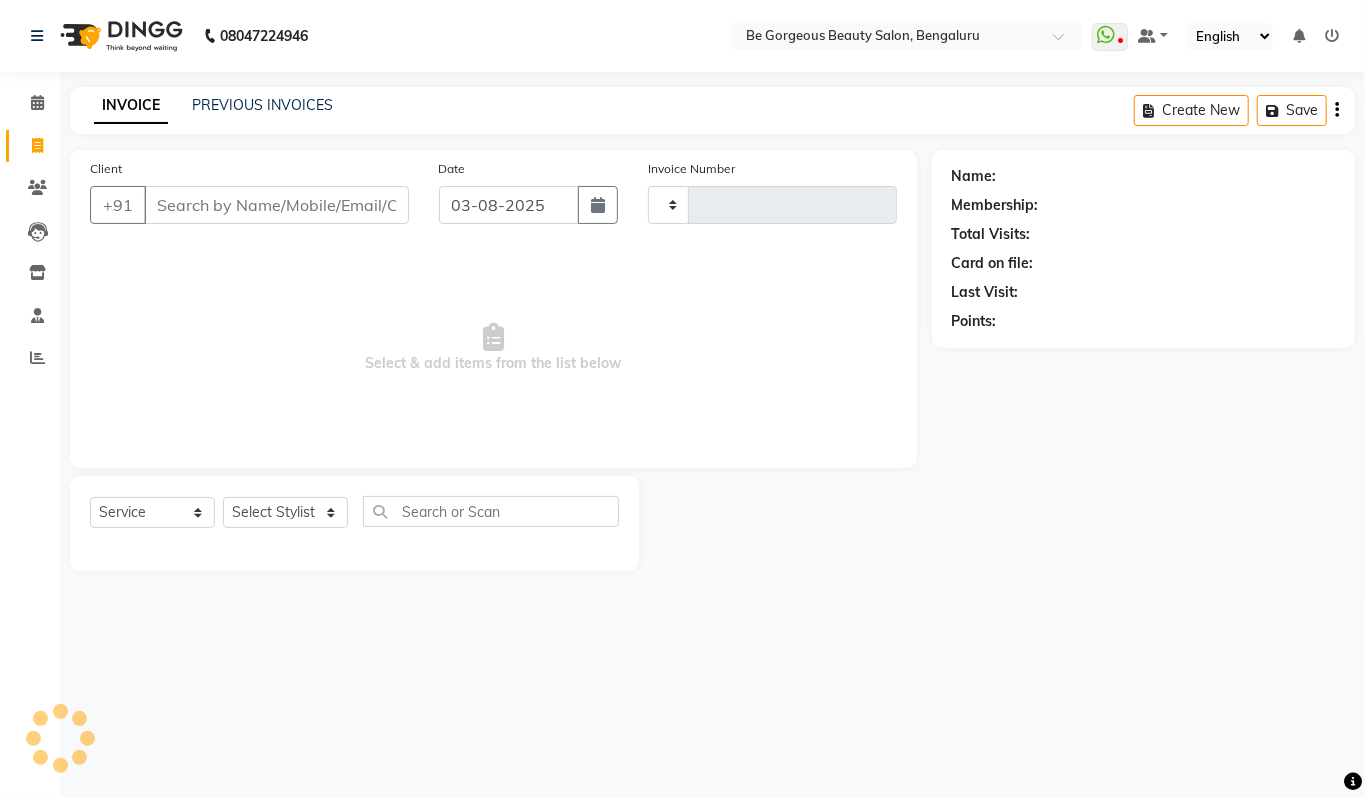type on "3420" 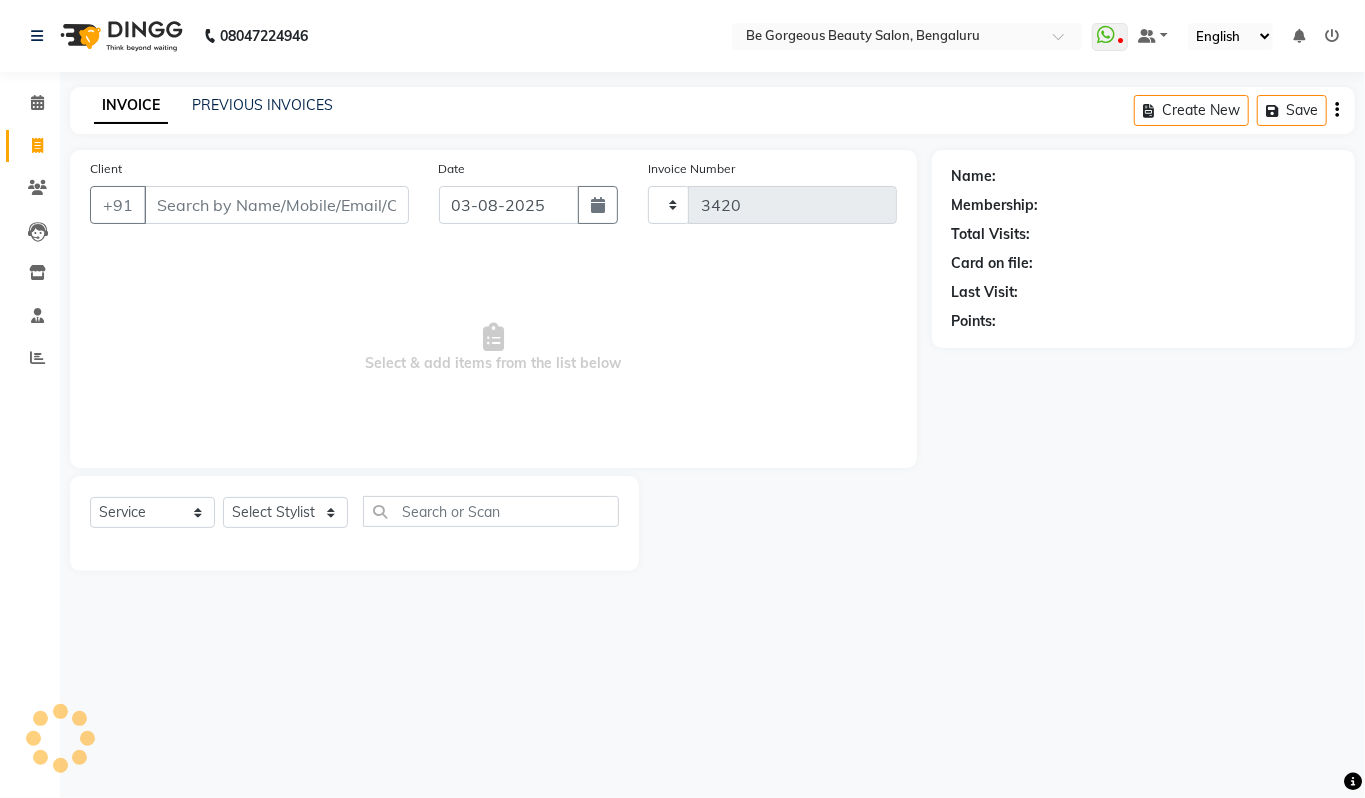 select on "5405" 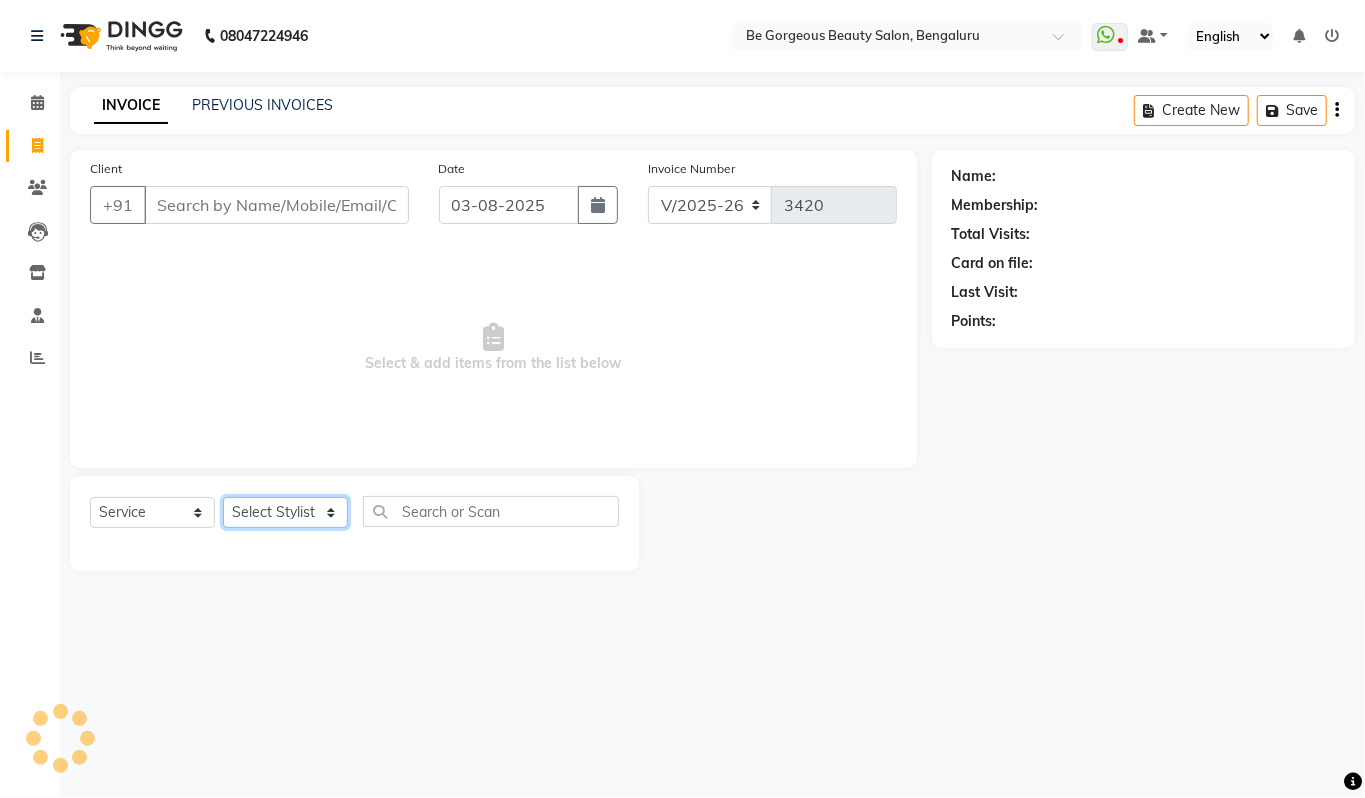 click on "Select Stylist" 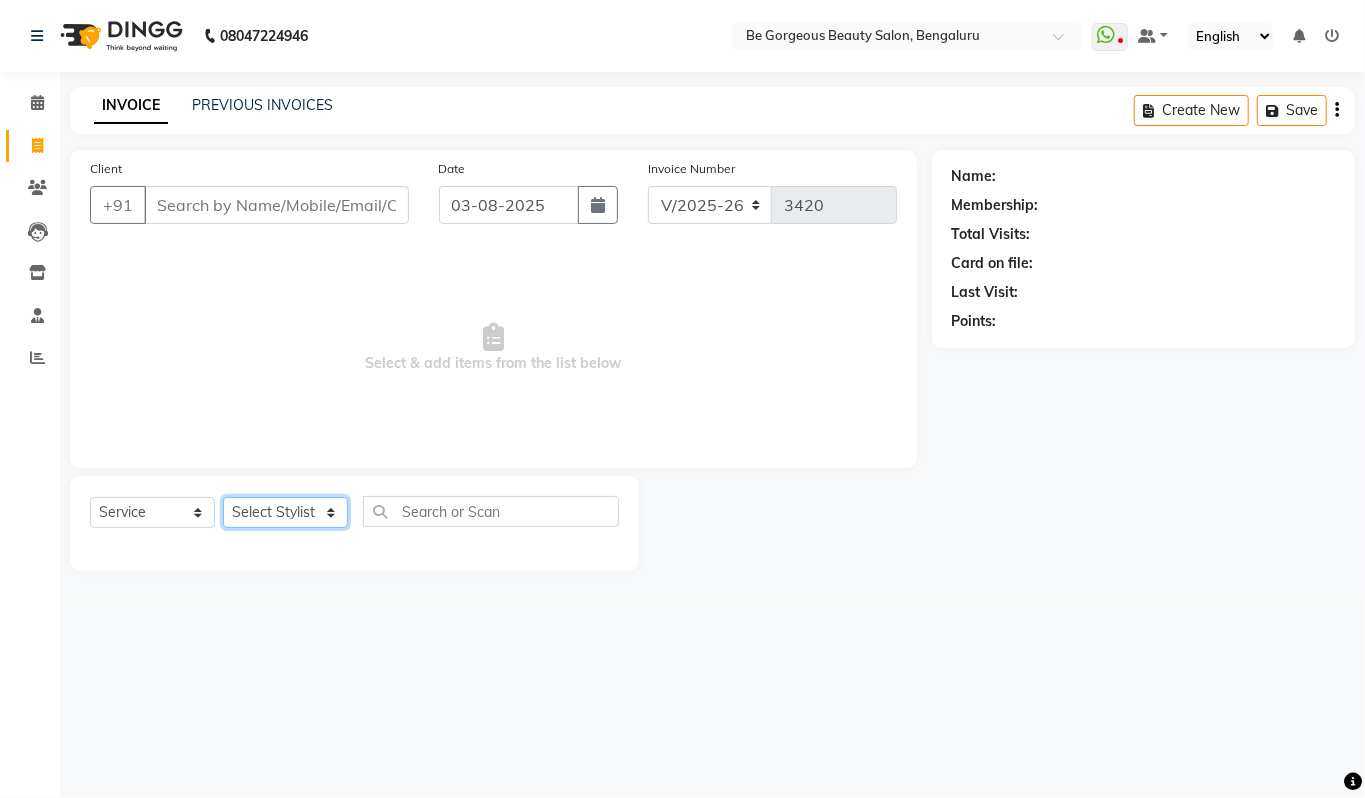 select on "83188" 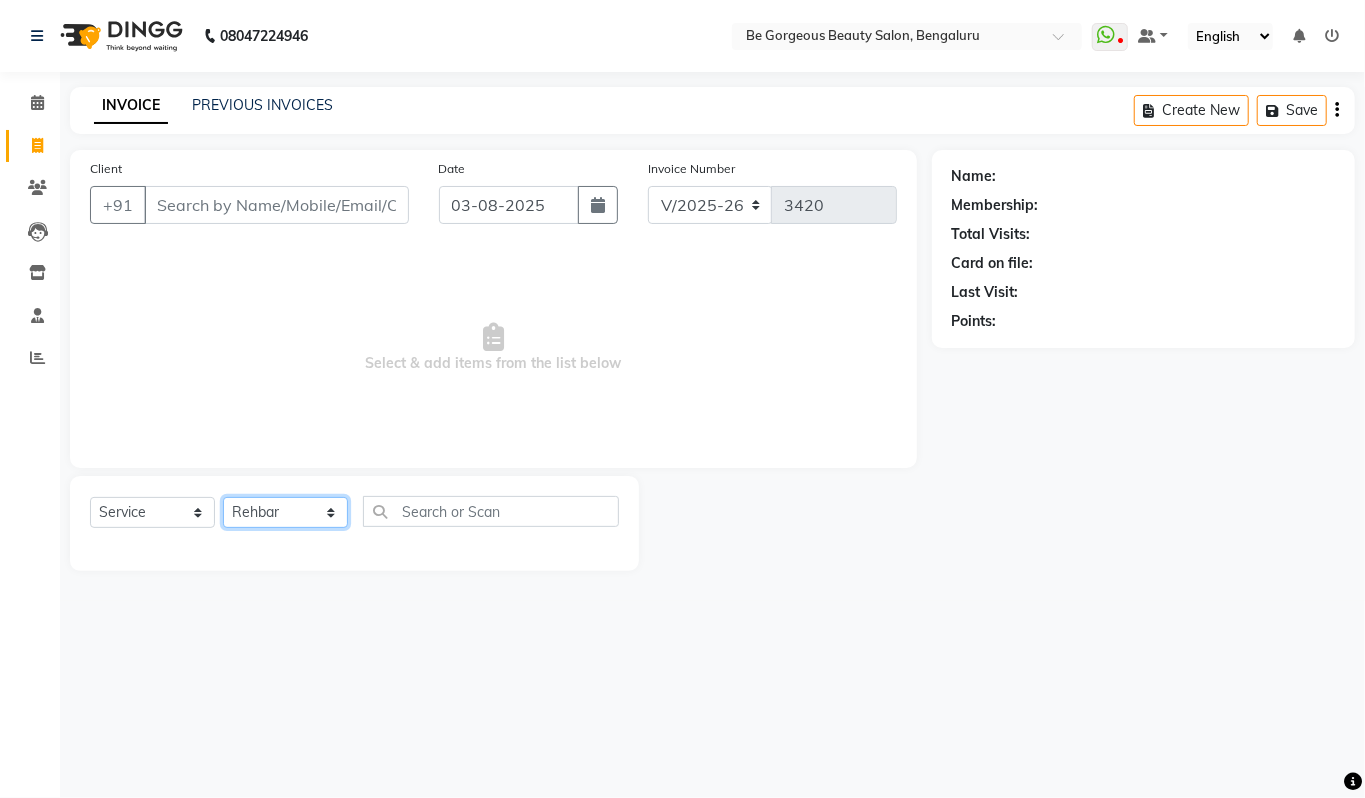 click on "Select Stylist Akram Anas Gayatri lata Manager Munu Pooja Rehbar Romi Talib Wajid" 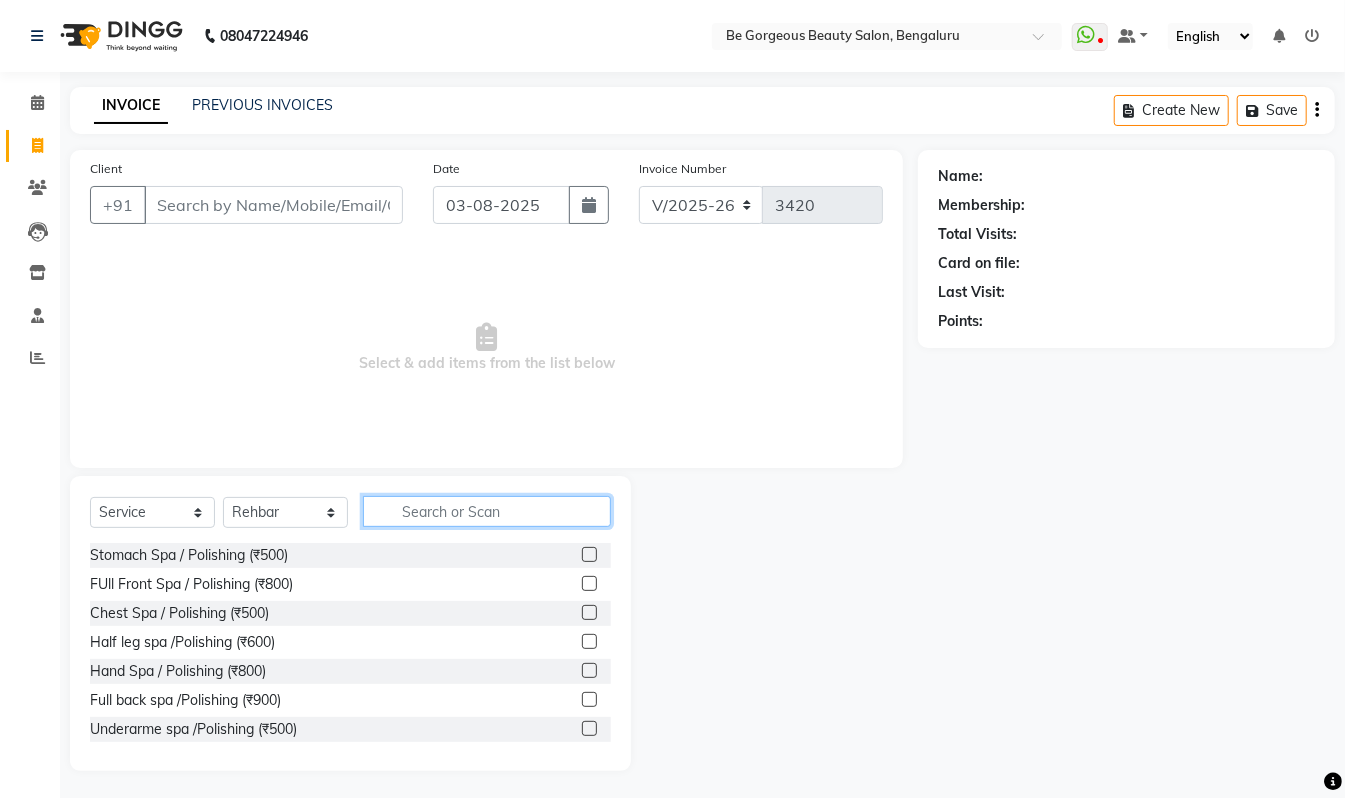 click 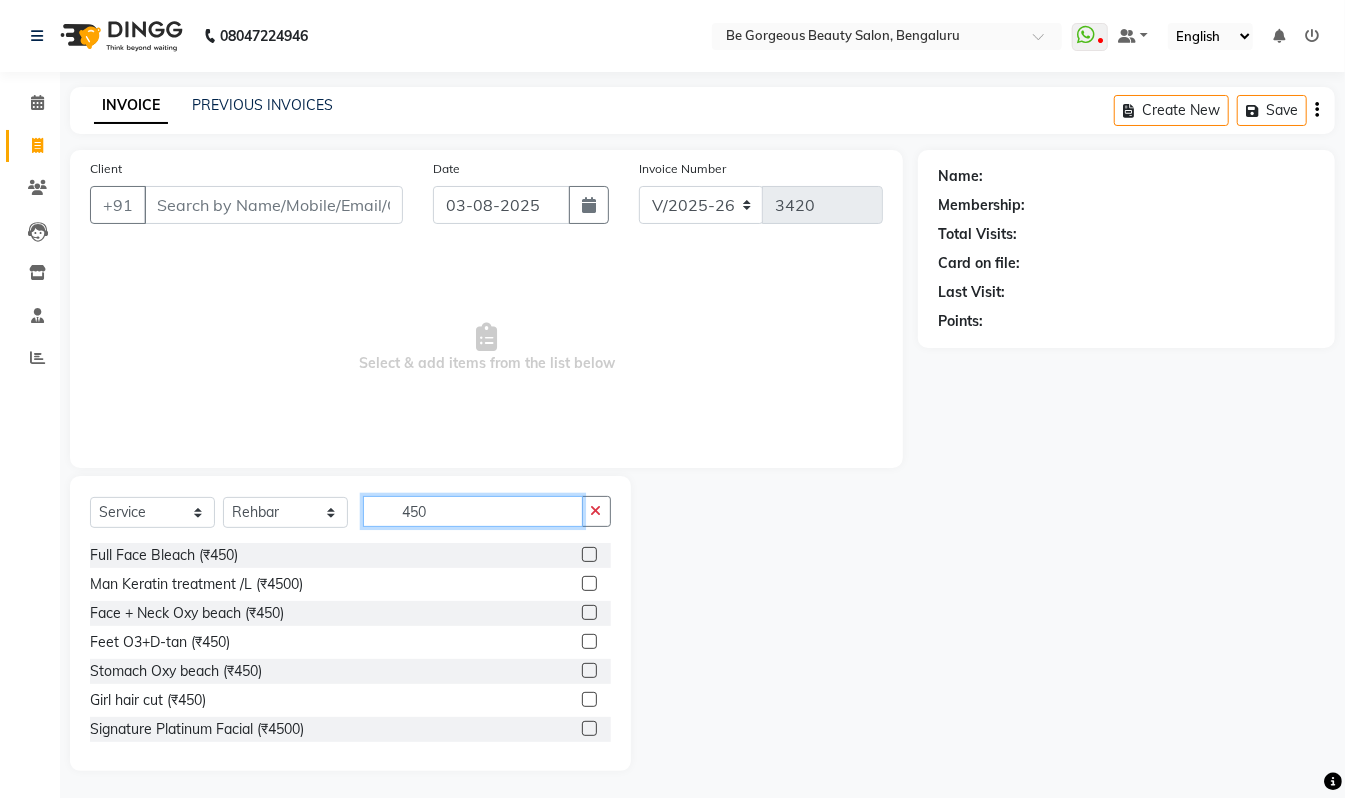 type on "450" 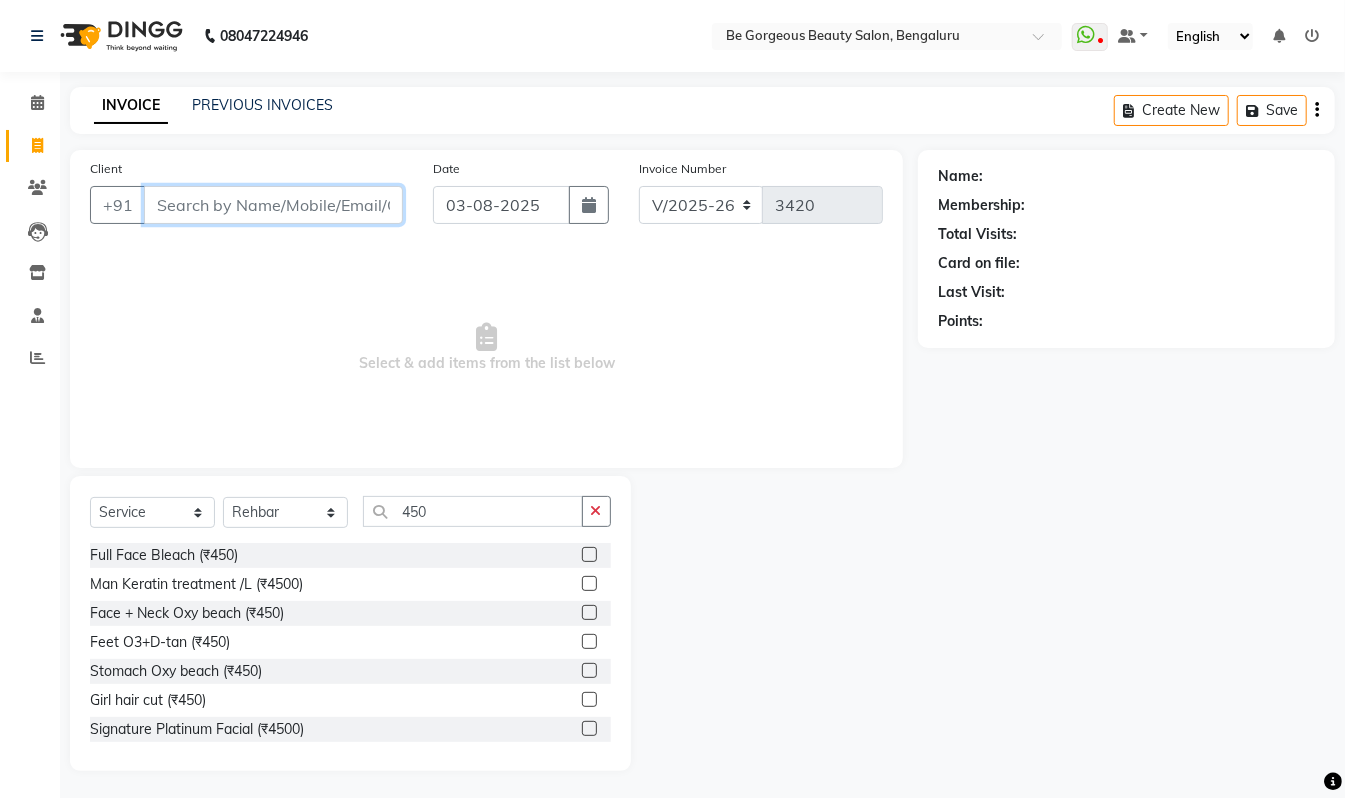 click on "Client" at bounding box center (273, 205) 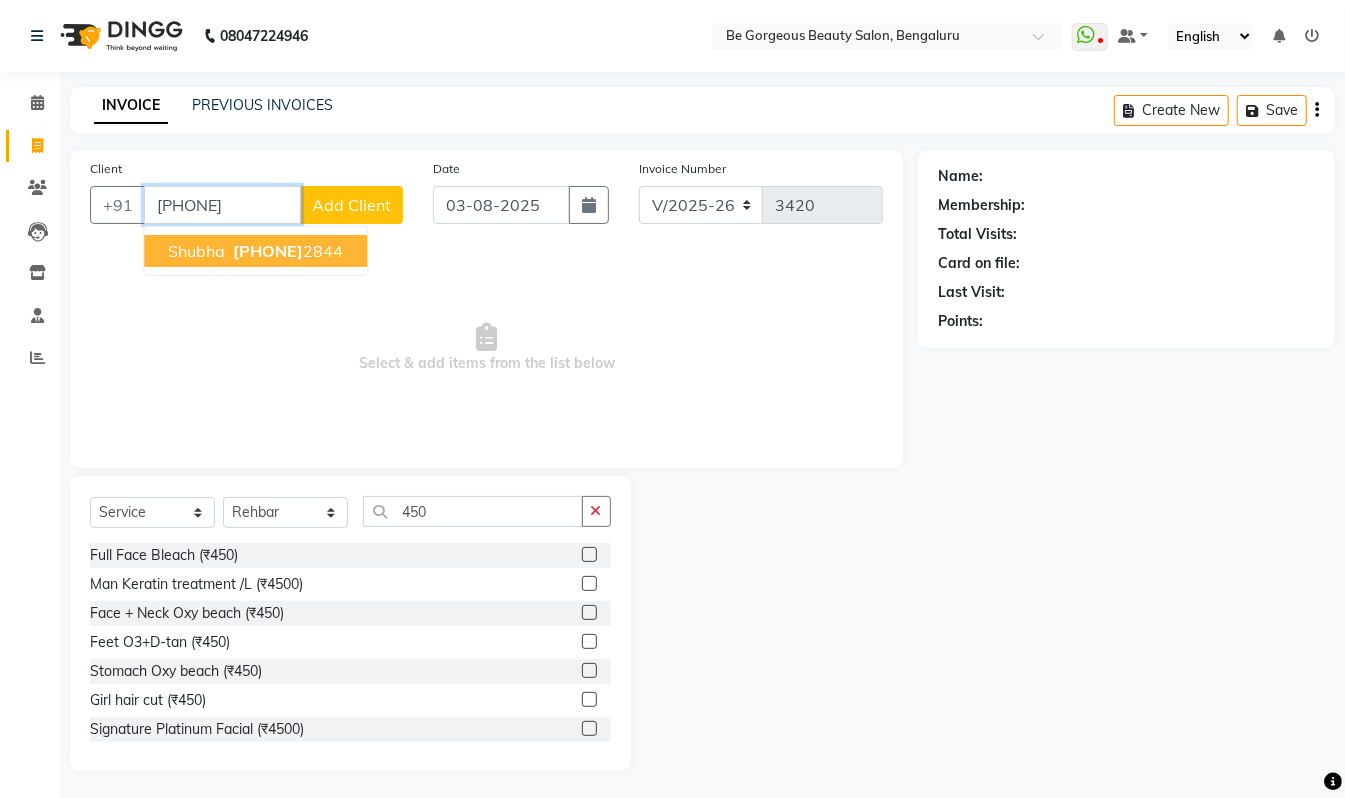 click on "999963 2844" at bounding box center (286, 251) 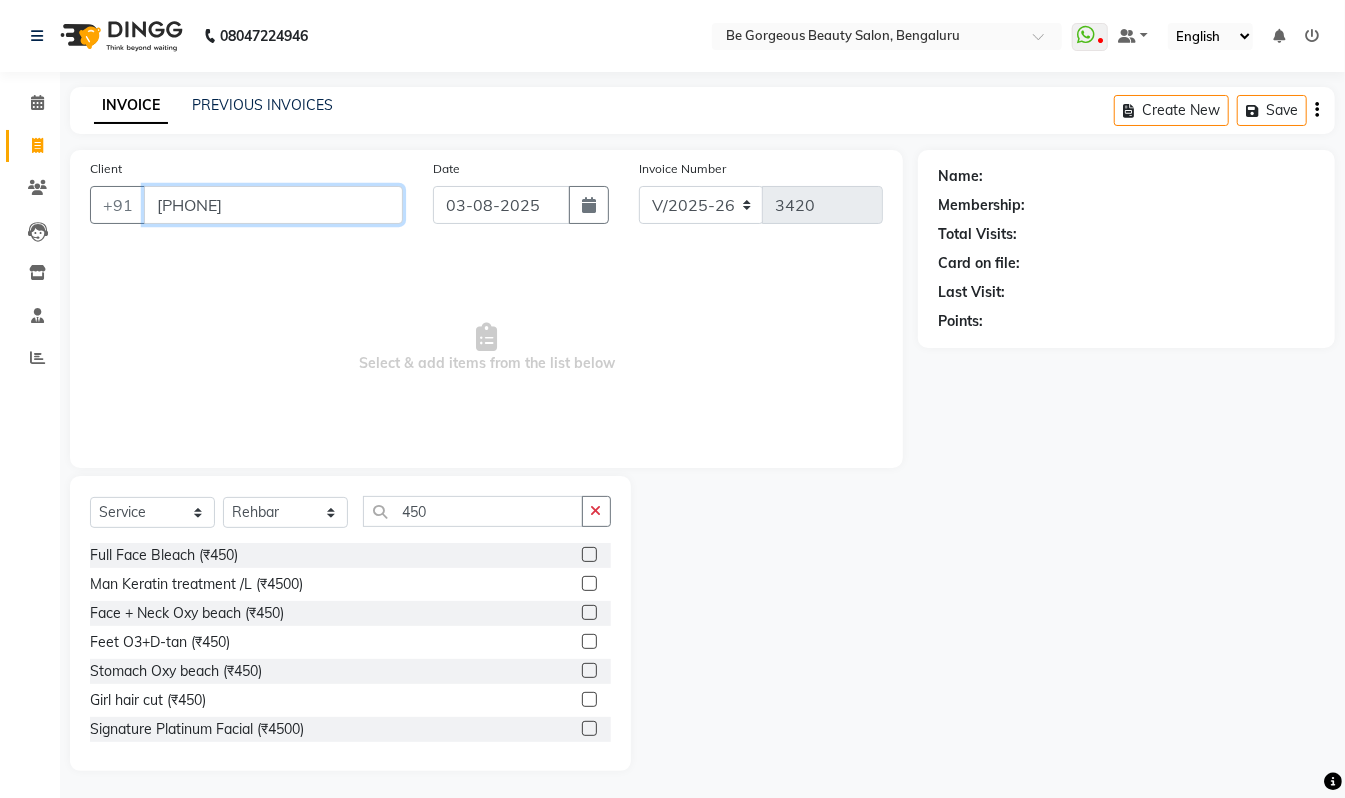type on "9999632844" 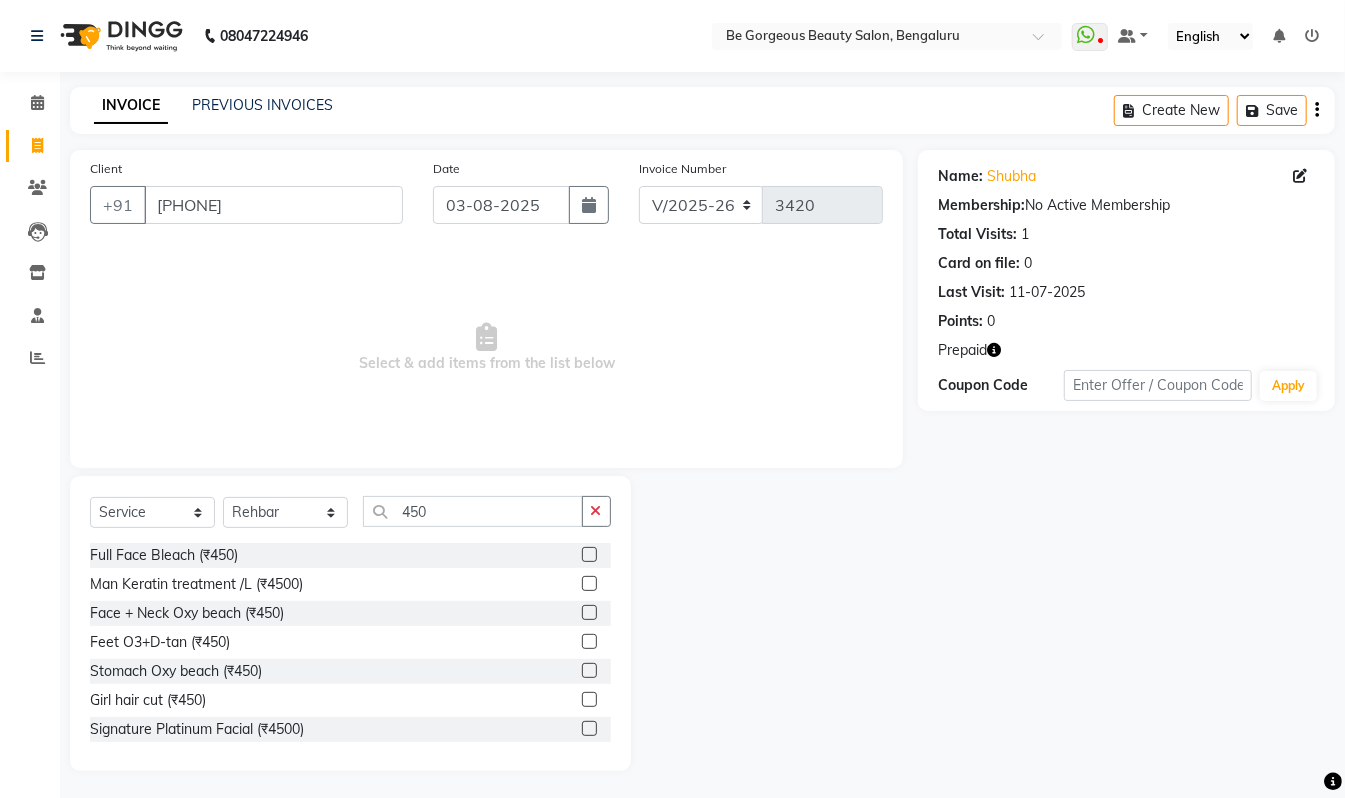 click 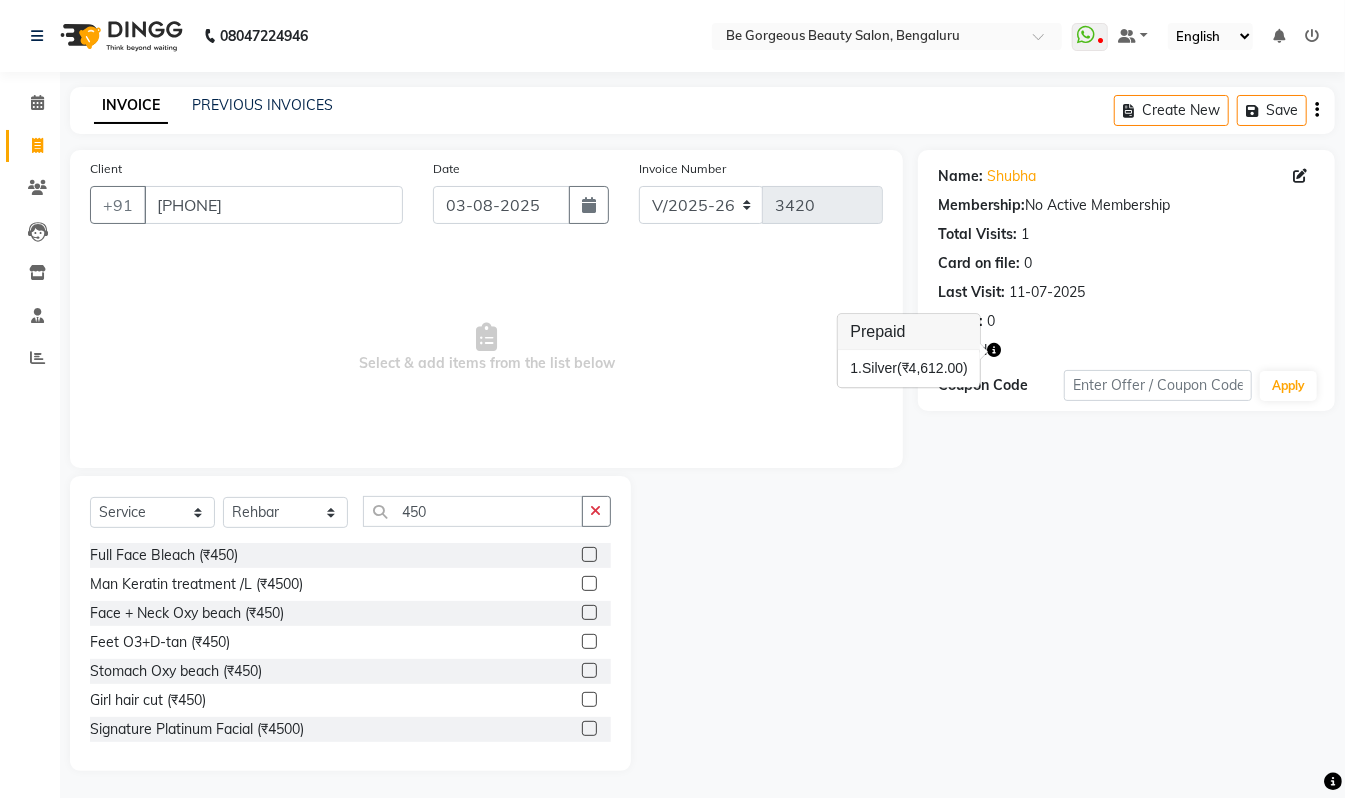 click on "Prepaid" 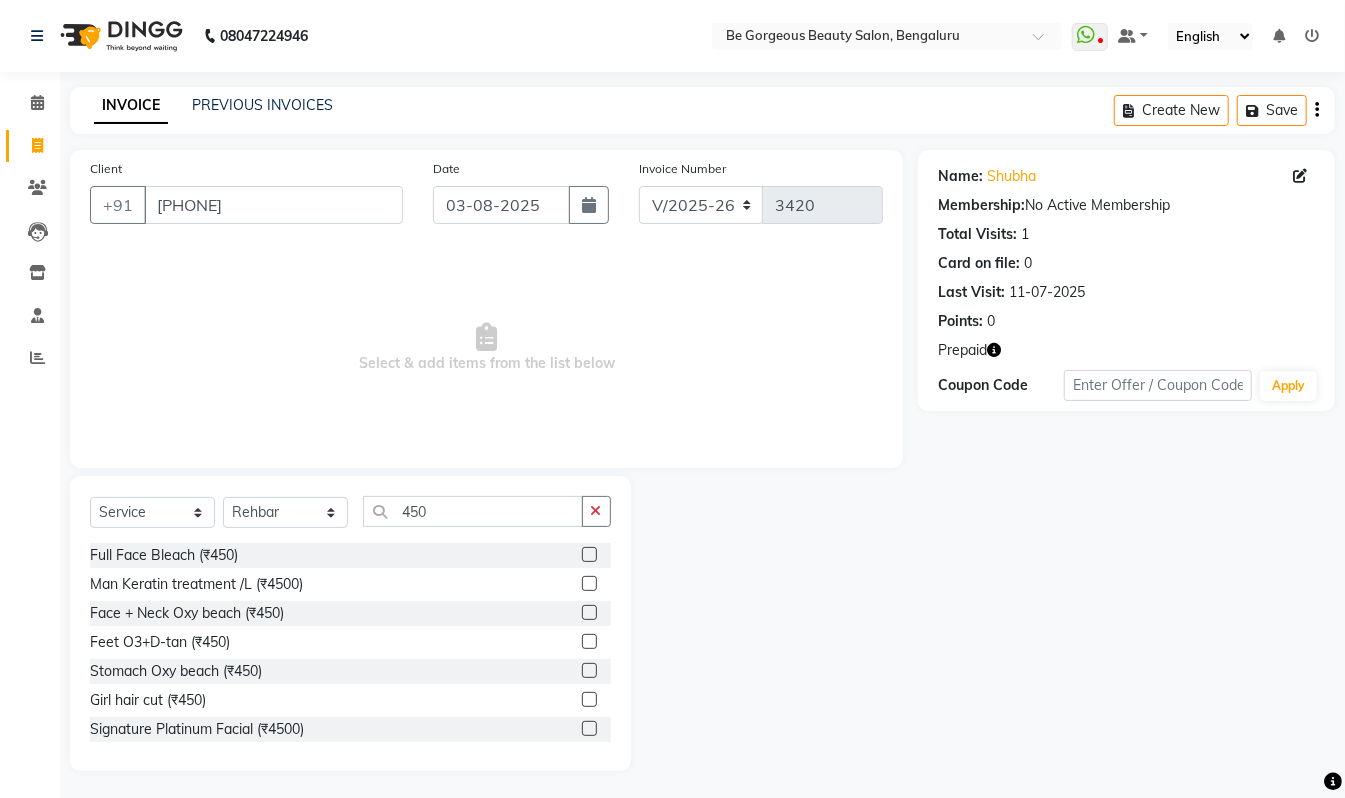 click 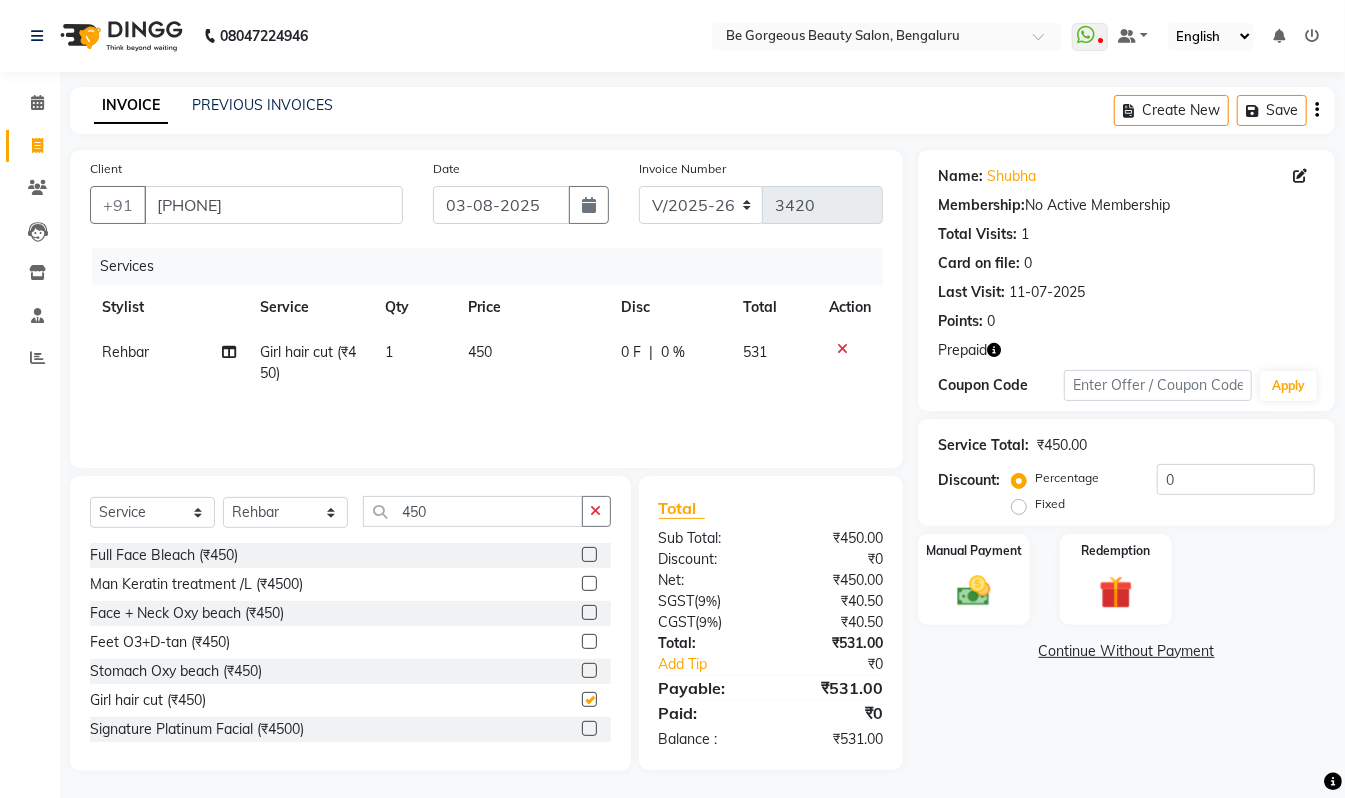 checkbox on "false" 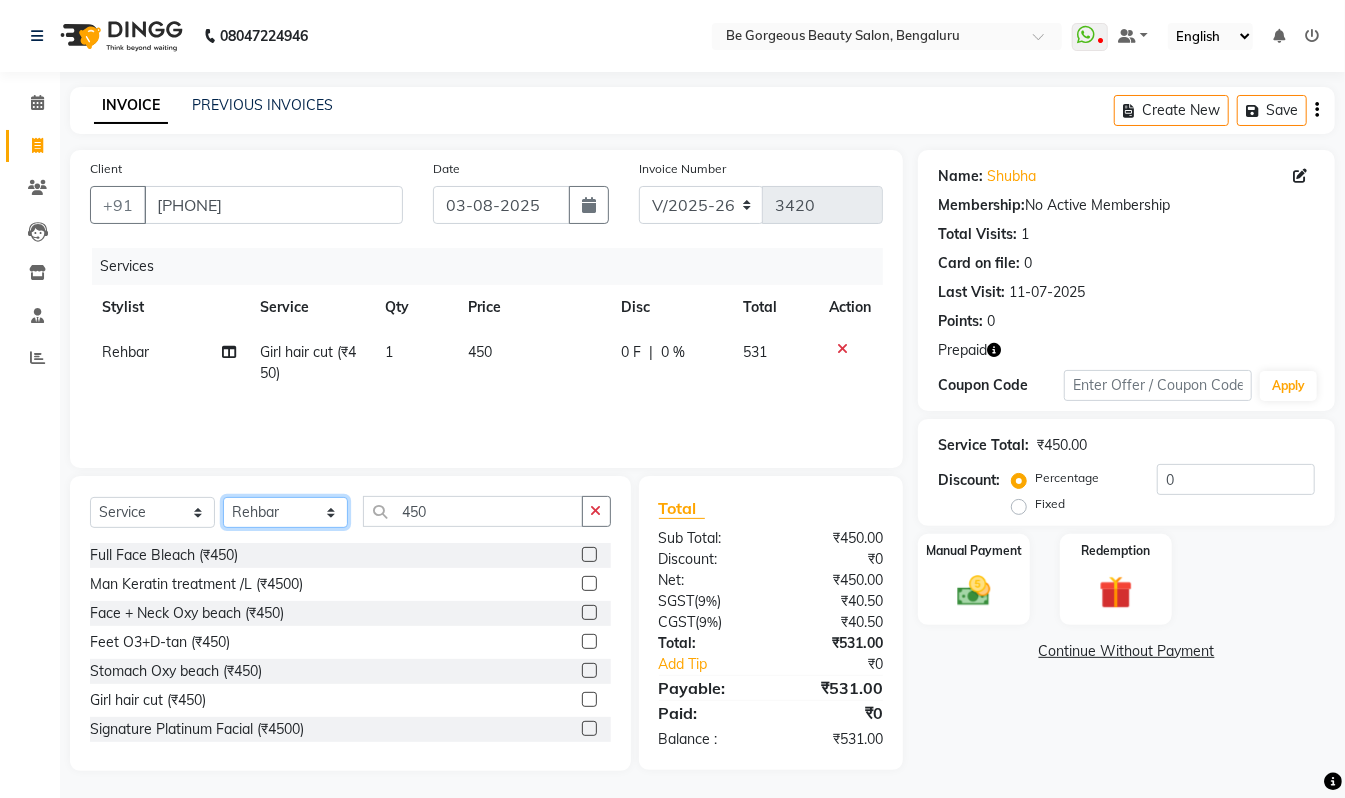 click on "Select Stylist Akram Anas Gayatri lata Manager Munu Pooja Rehbar Romi Talib Wajid" 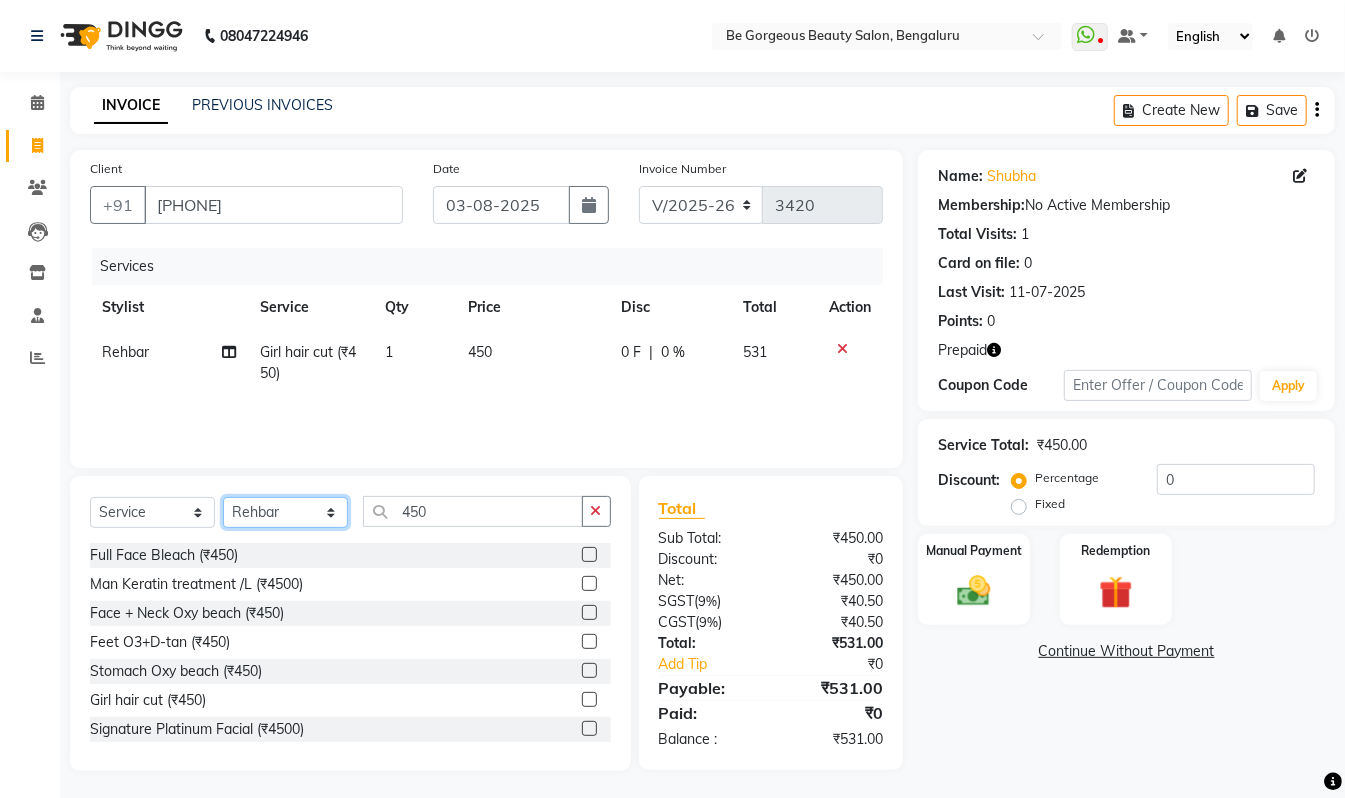 select on "36207" 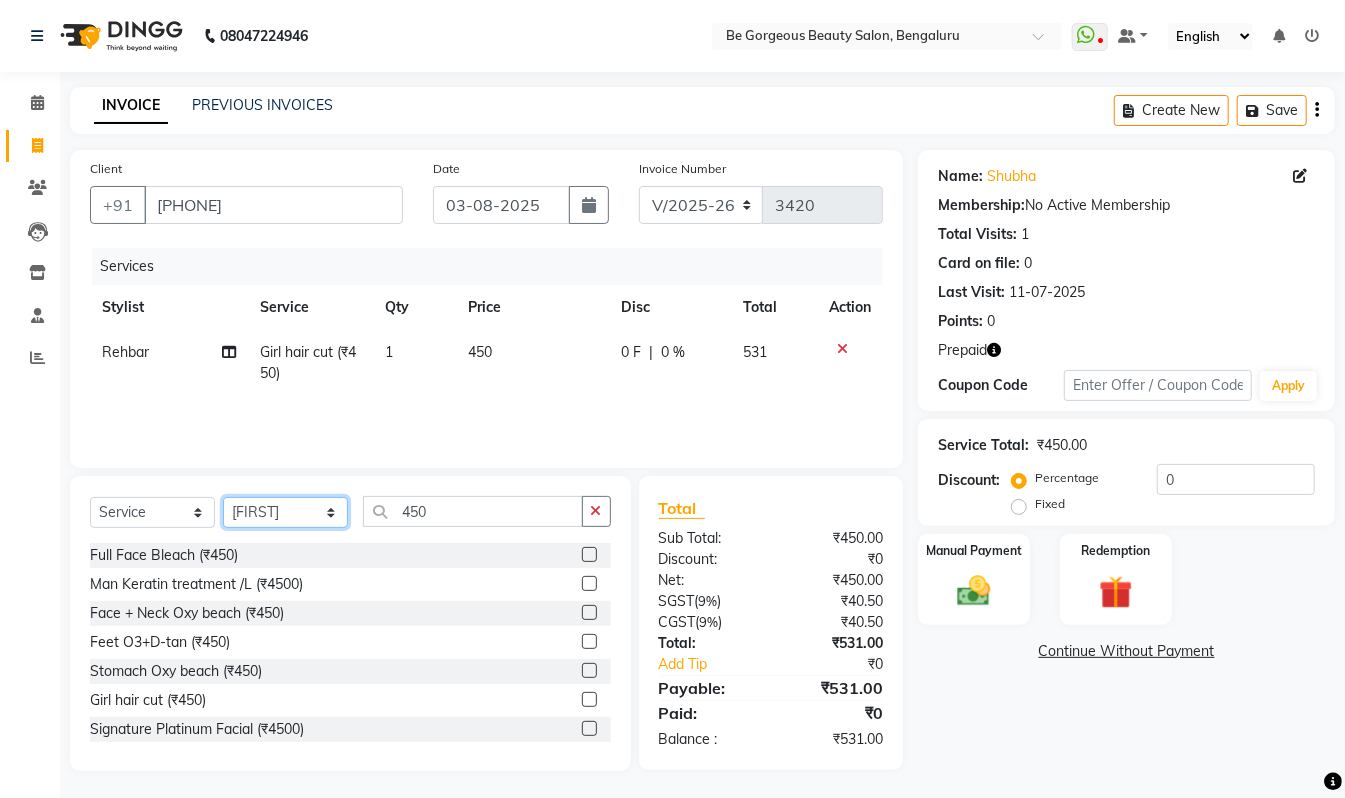 click on "Select Stylist Akram Anas Gayatri lata Manager Munu Pooja Rehbar Romi Talib Wajid" 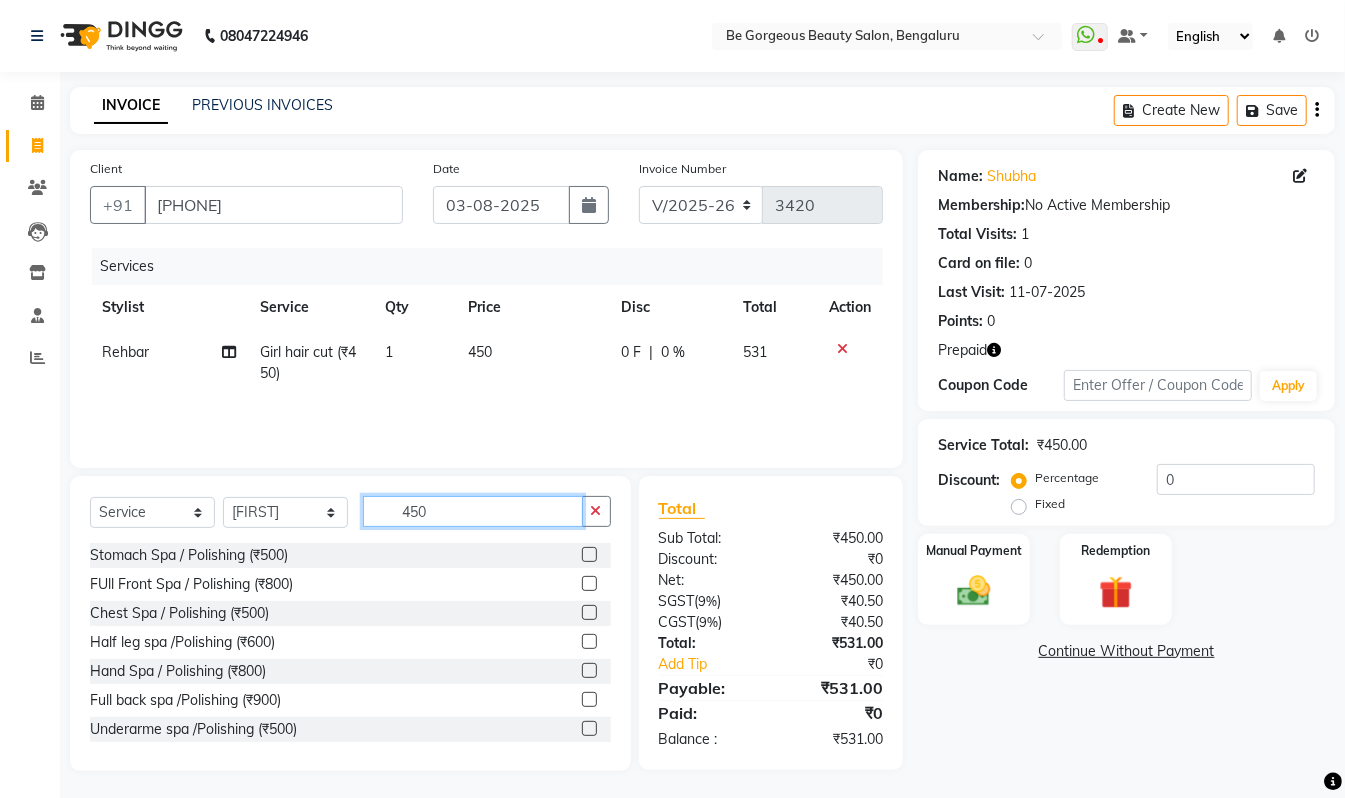 click on "450" 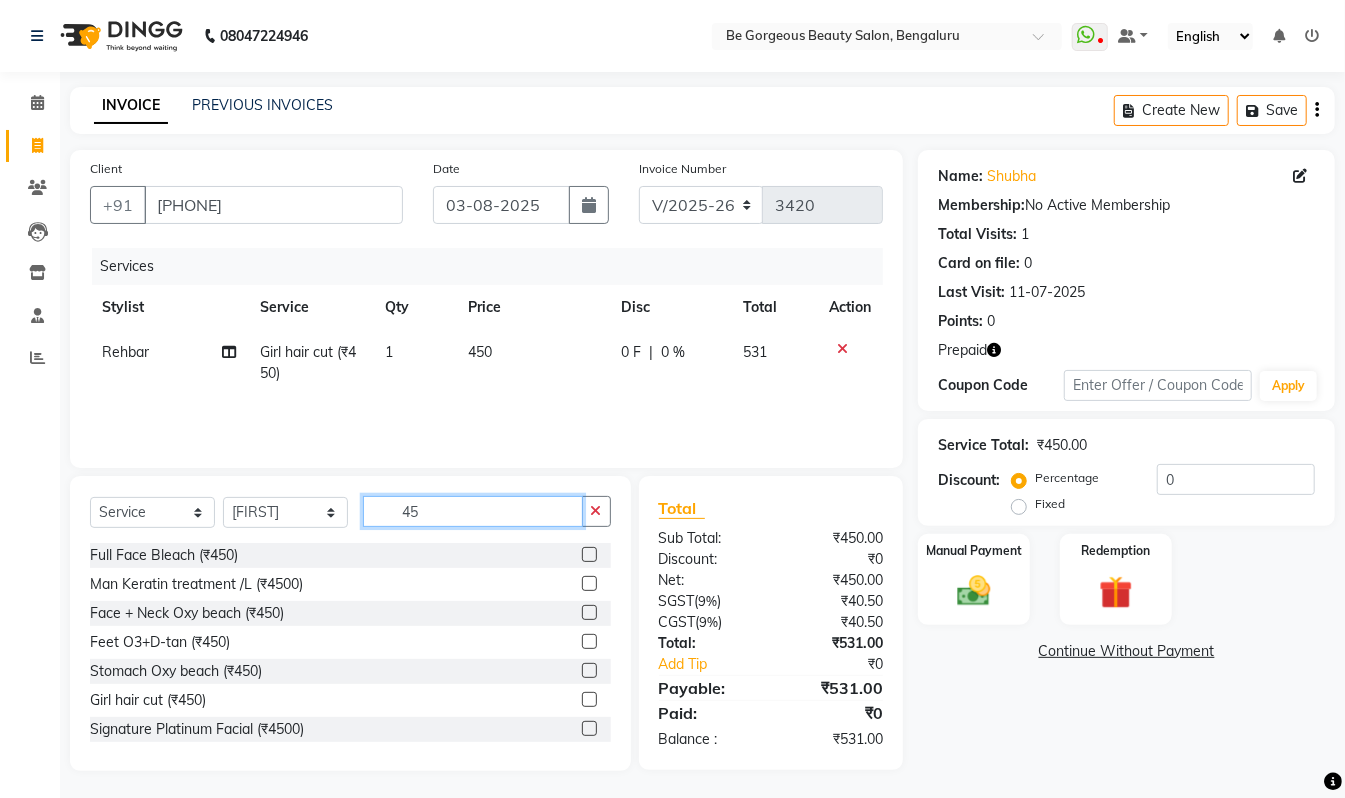 type on "45" 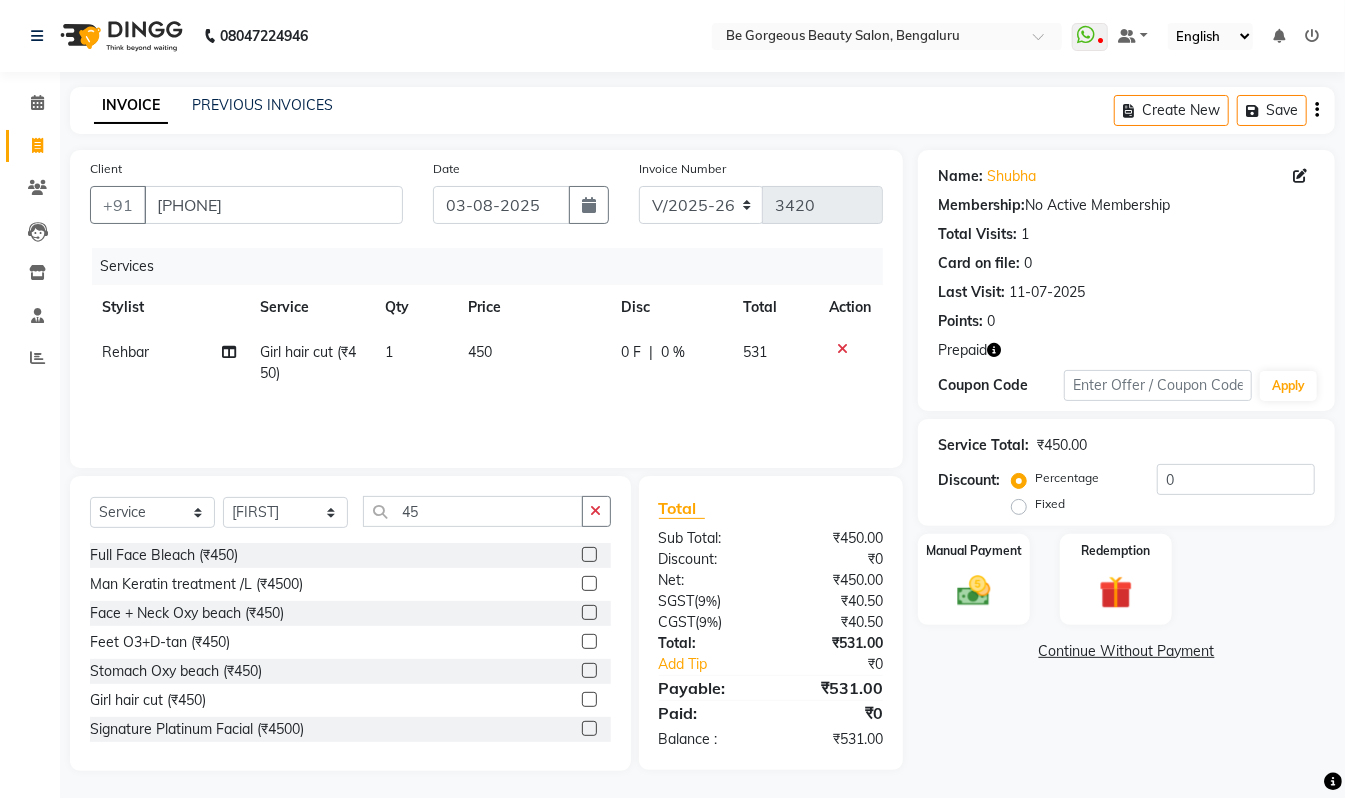 click 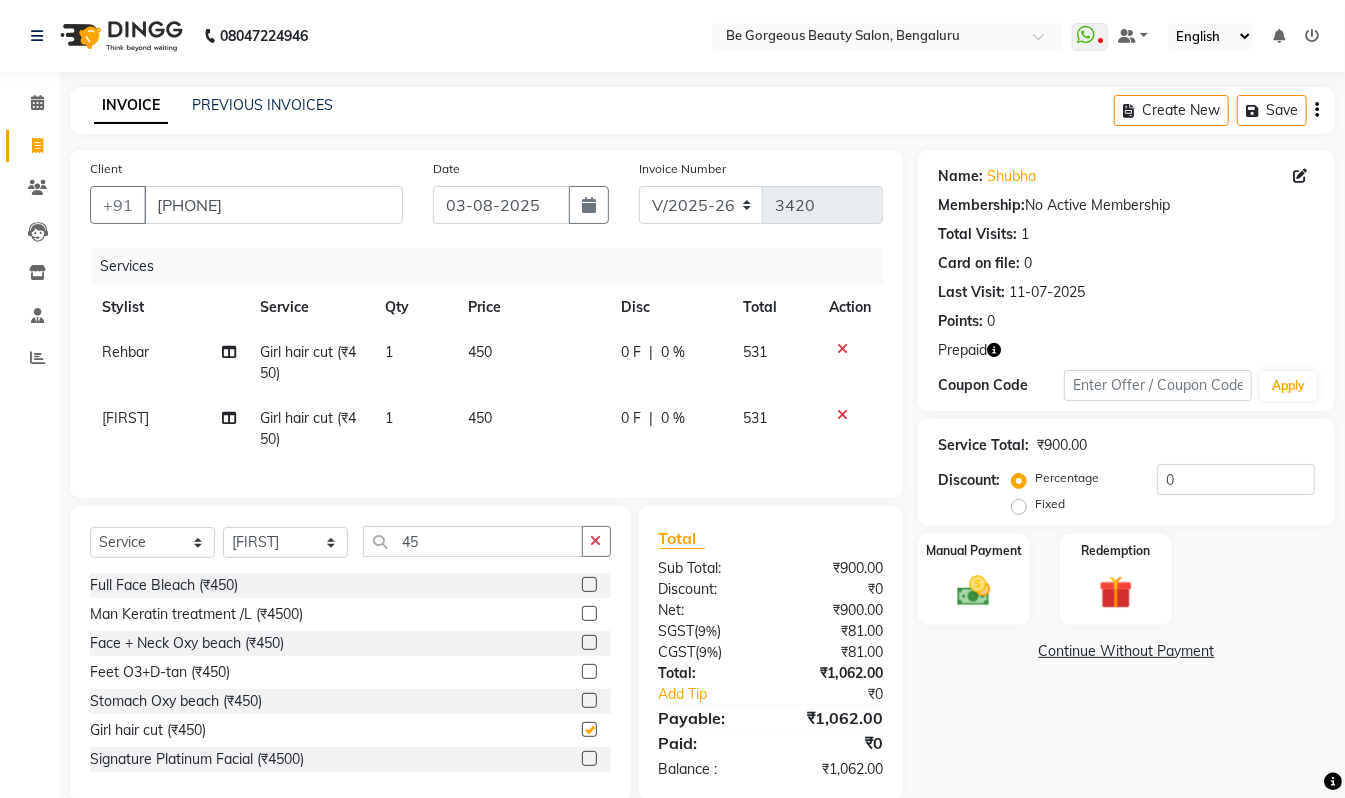 checkbox on "false" 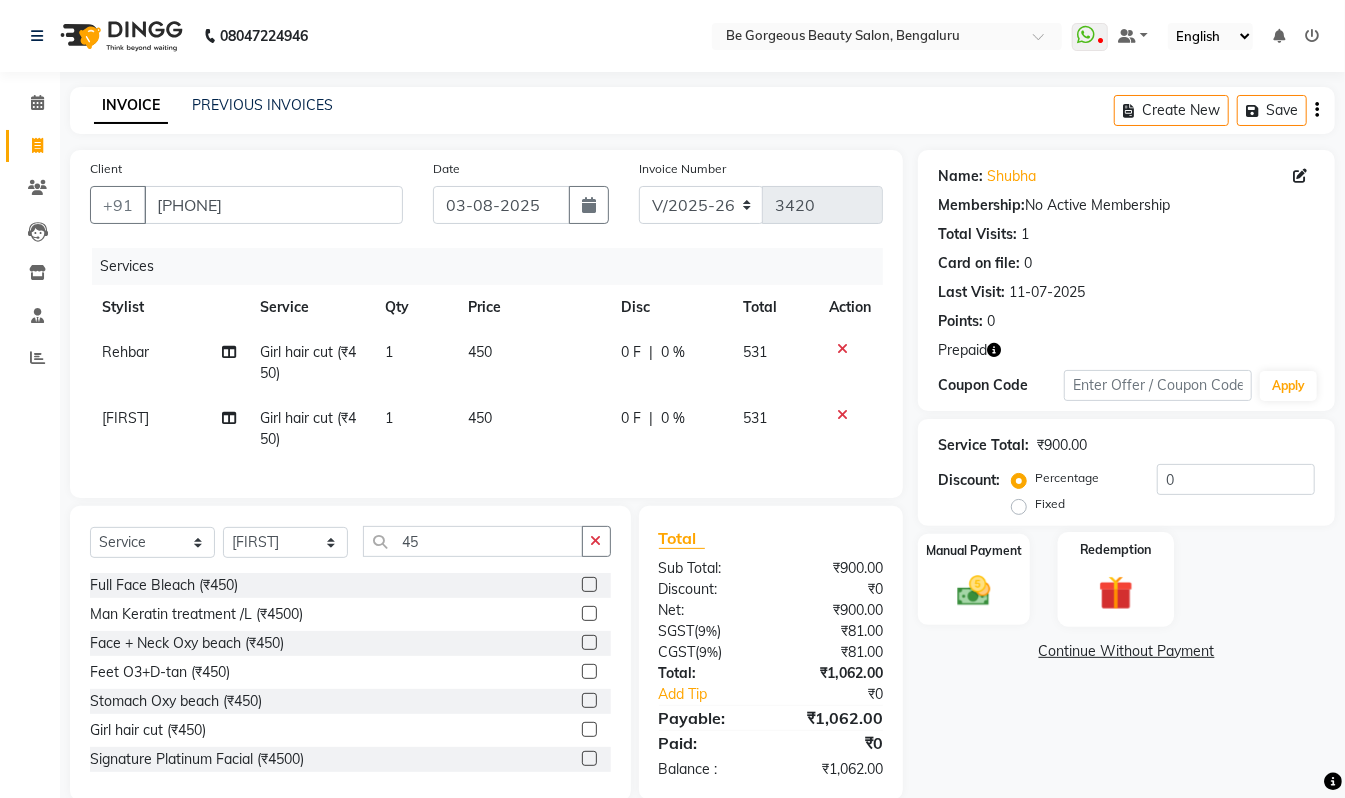click on "Redemption" 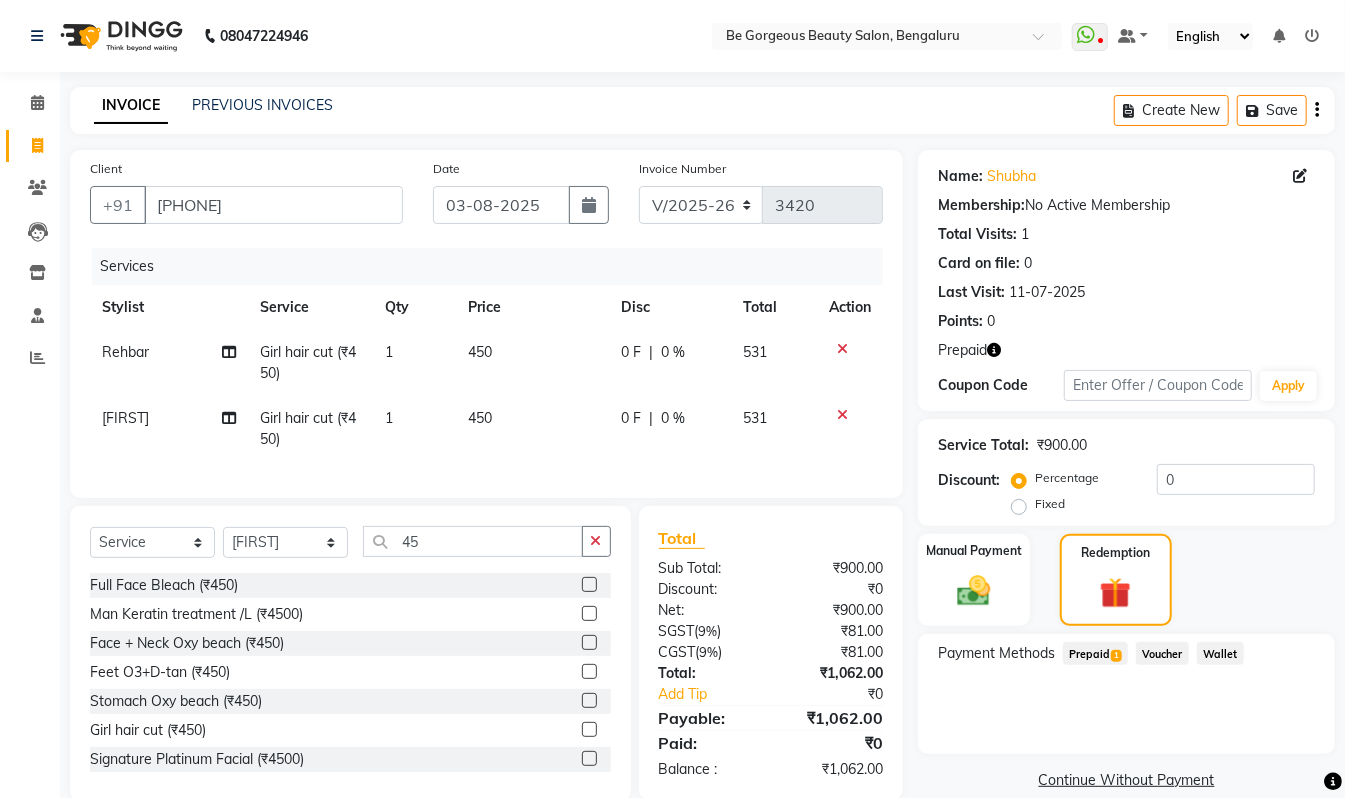 click 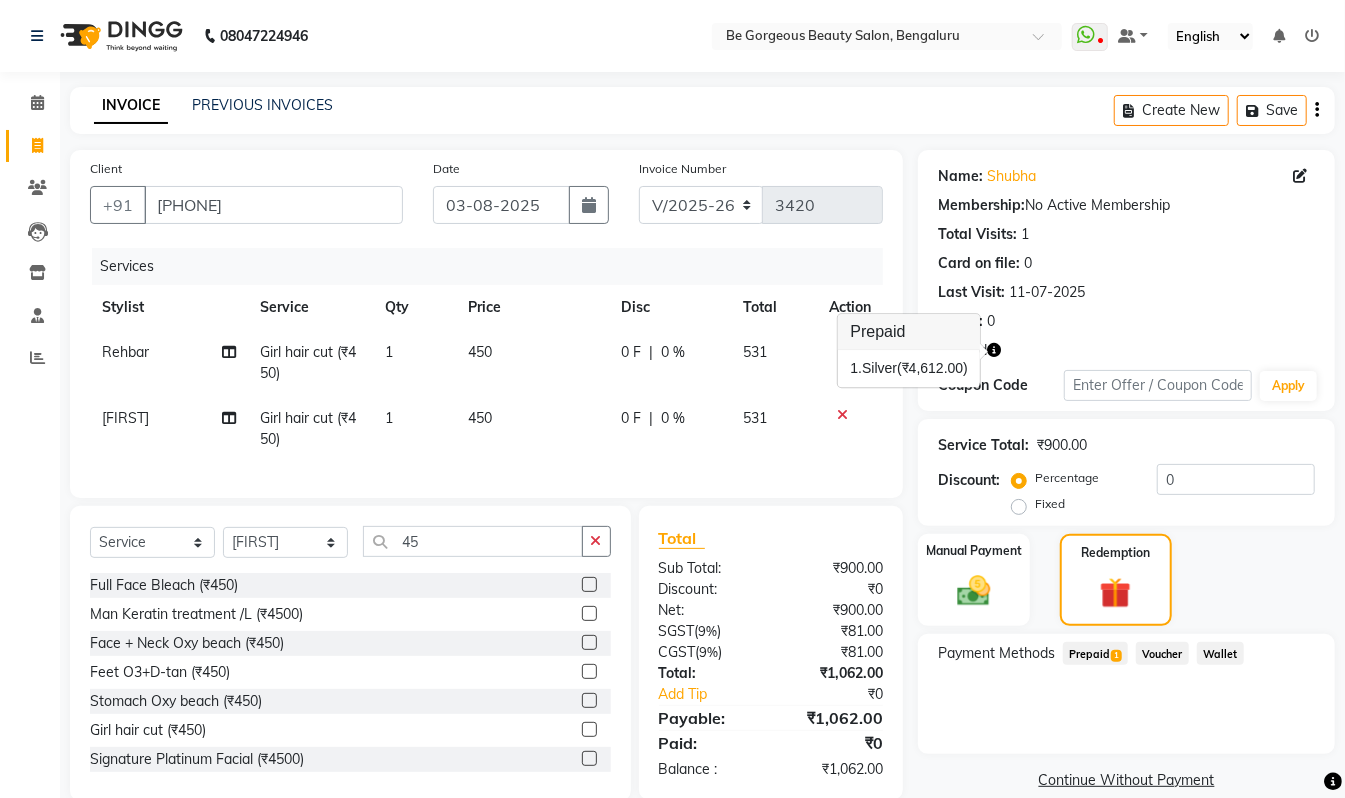 click on "Prepaid  1" 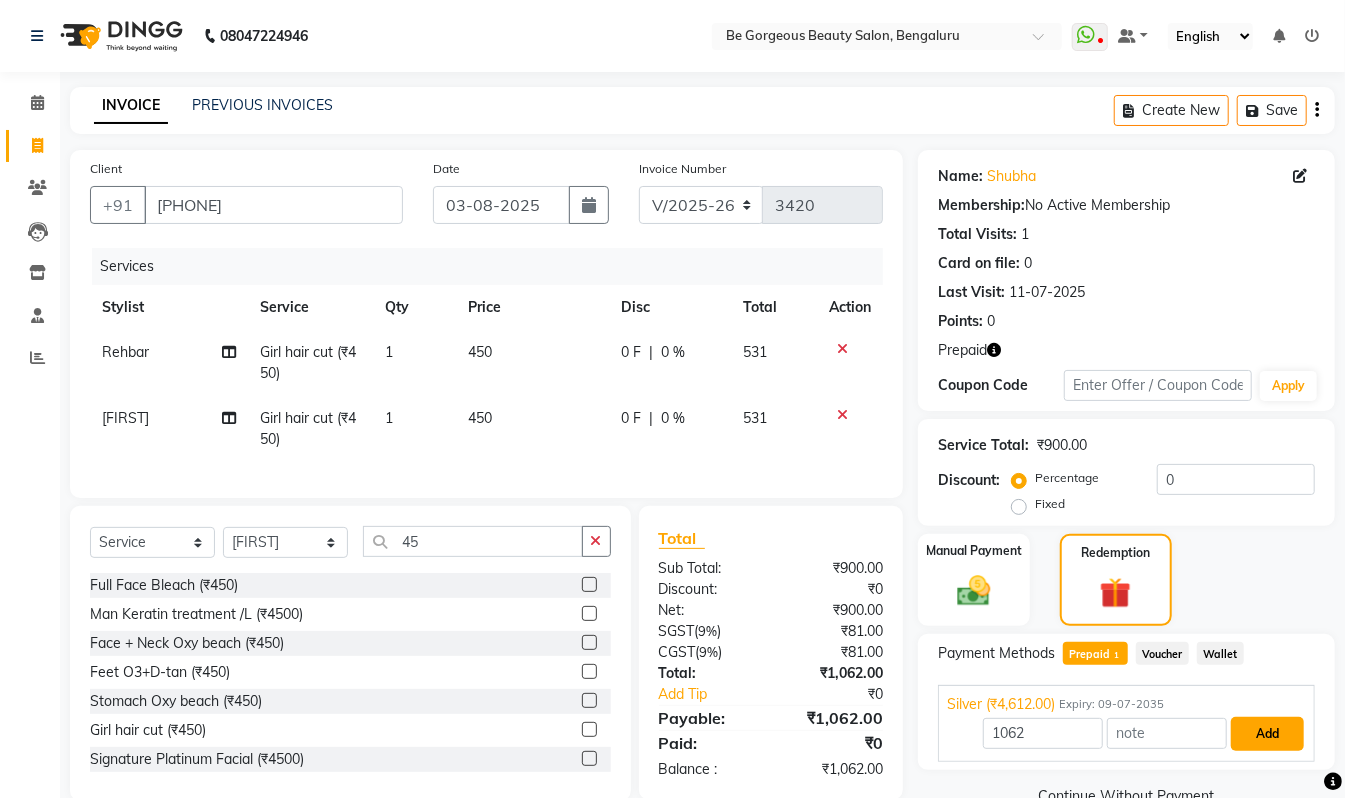 click on "Add" at bounding box center (1267, 734) 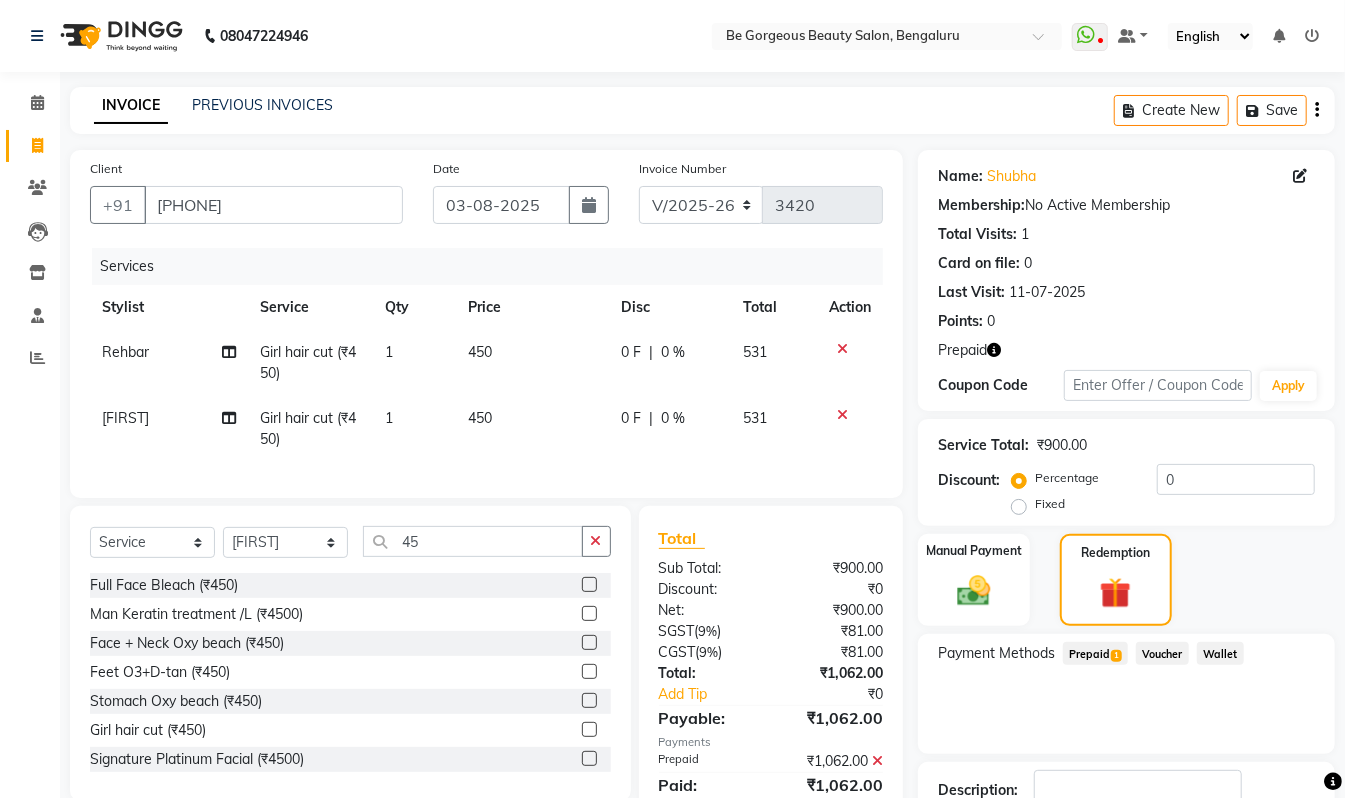 scroll, scrollTop: 141, scrollLeft: 0, axis: vertical 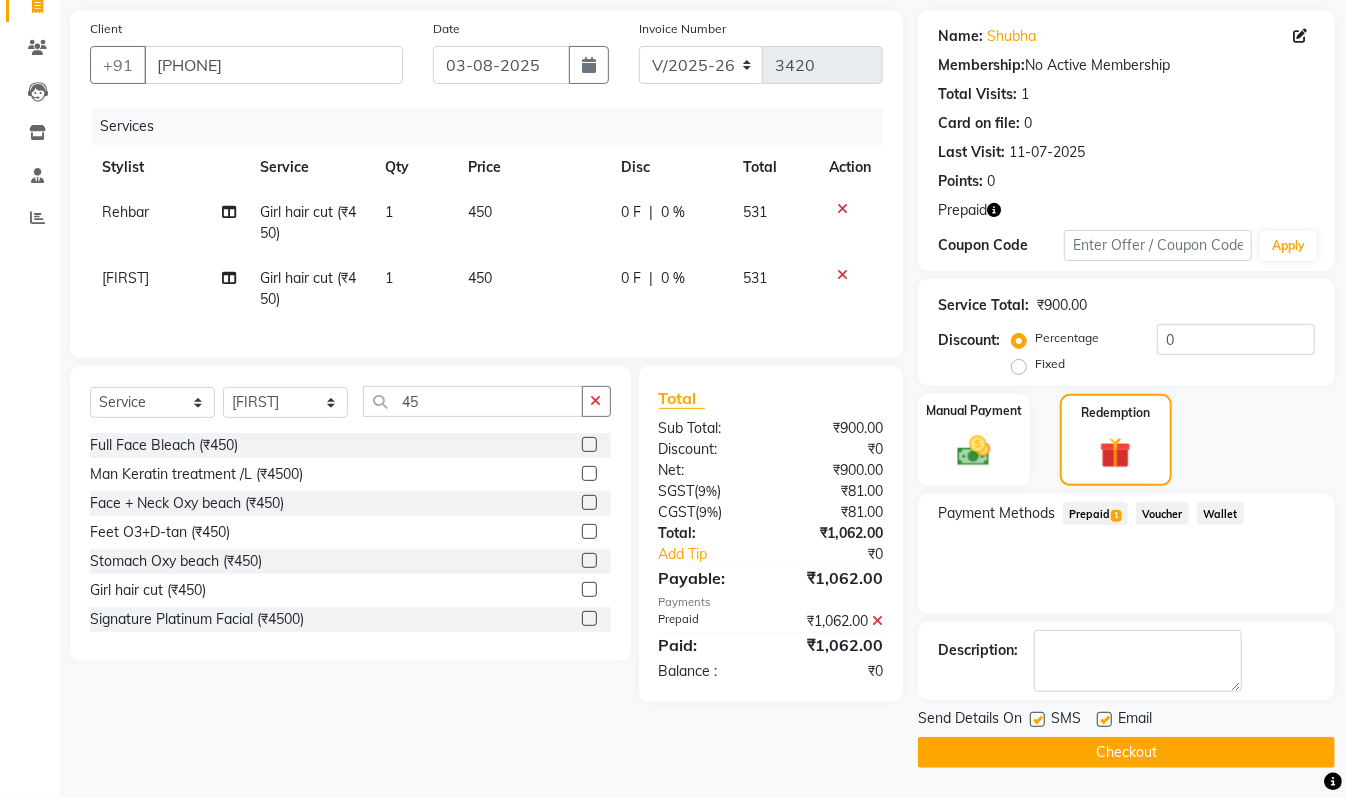 click on "Checkout" 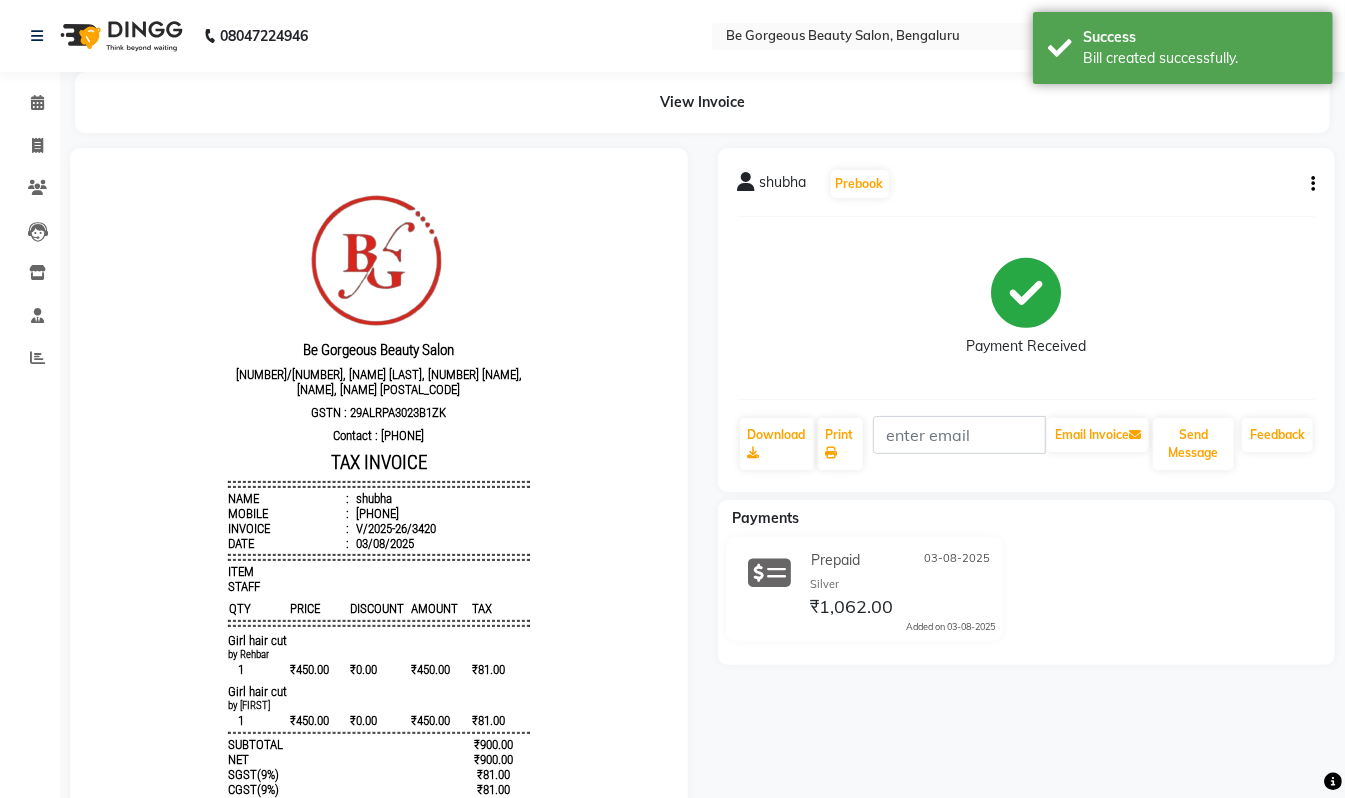 scroll, scrollTop: 0, scrollLeft: 0, axis: both 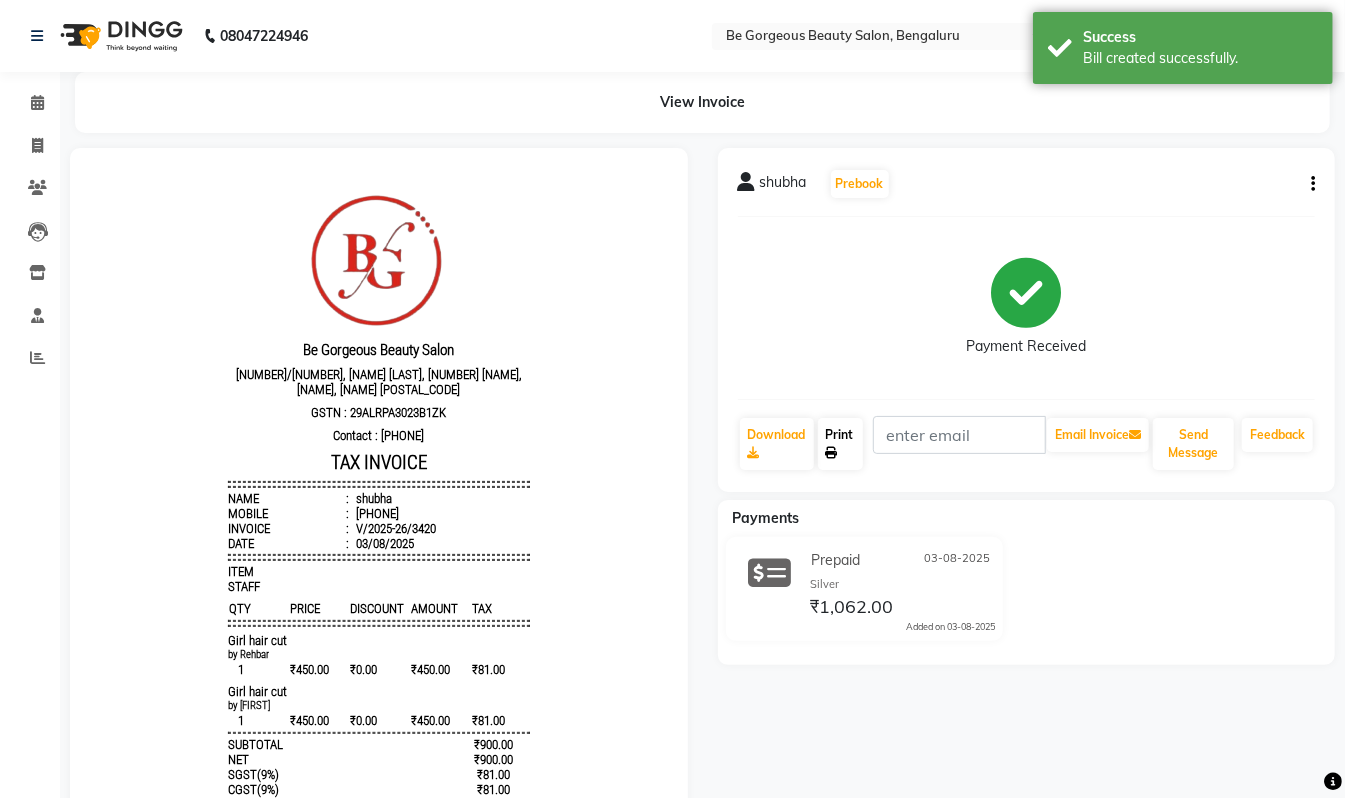 click on "Print" 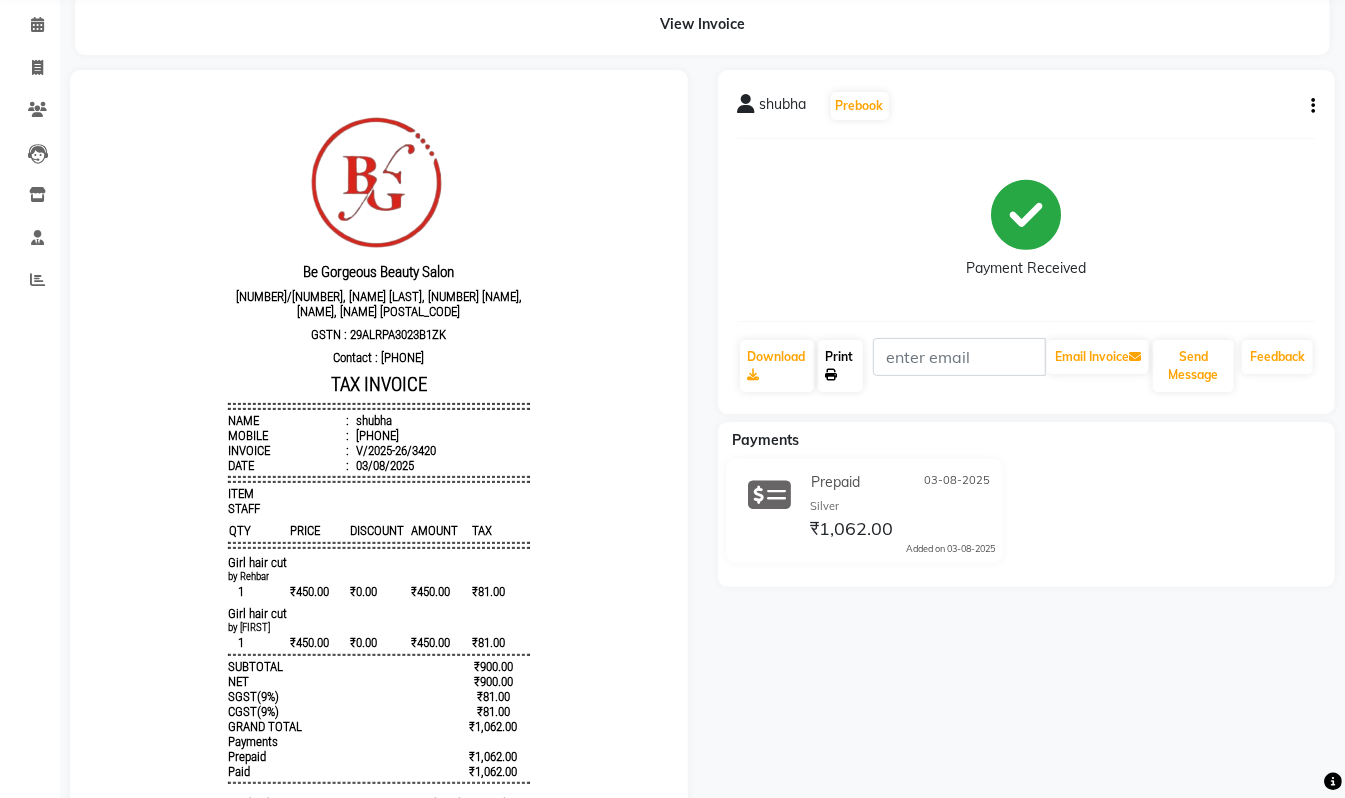 scroll, scrollTop: 0, scrollLeft: 0, axis: both 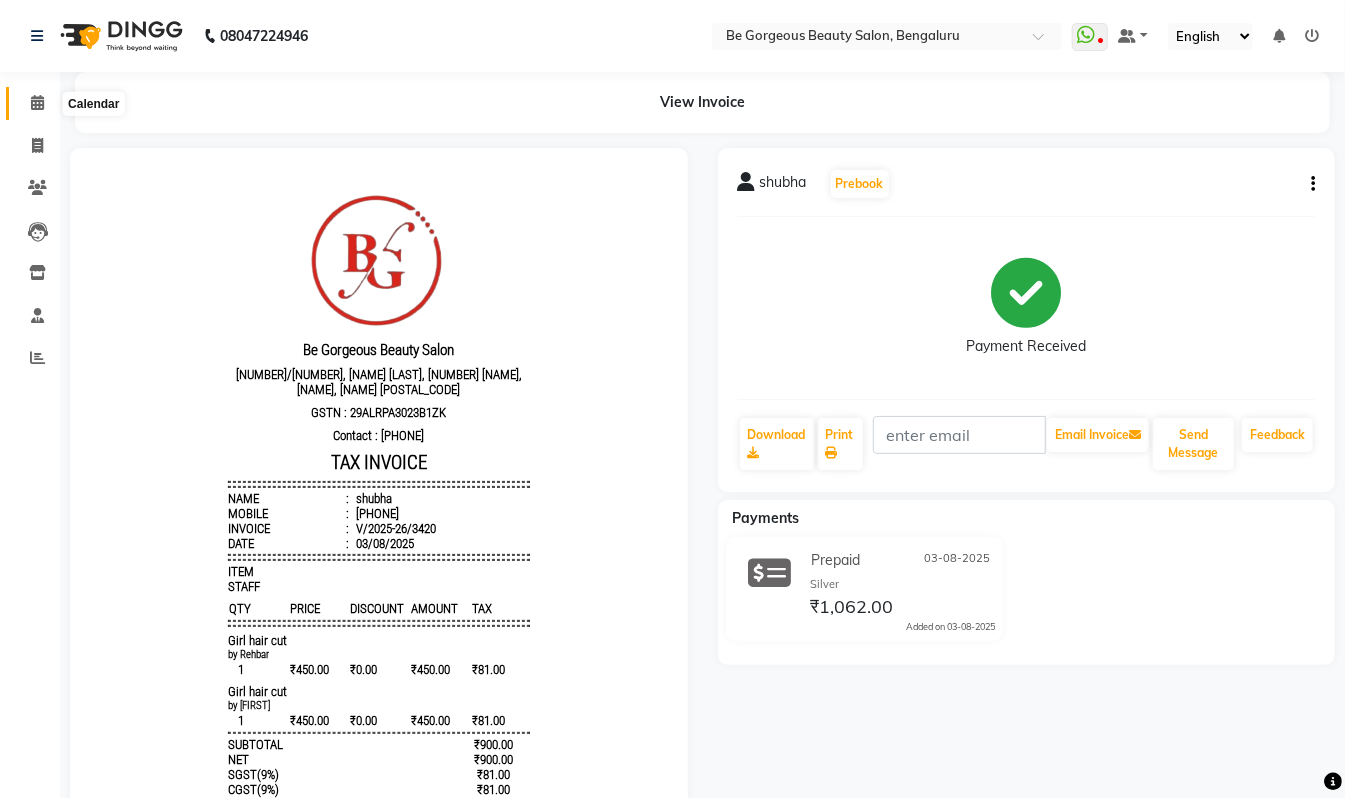 click 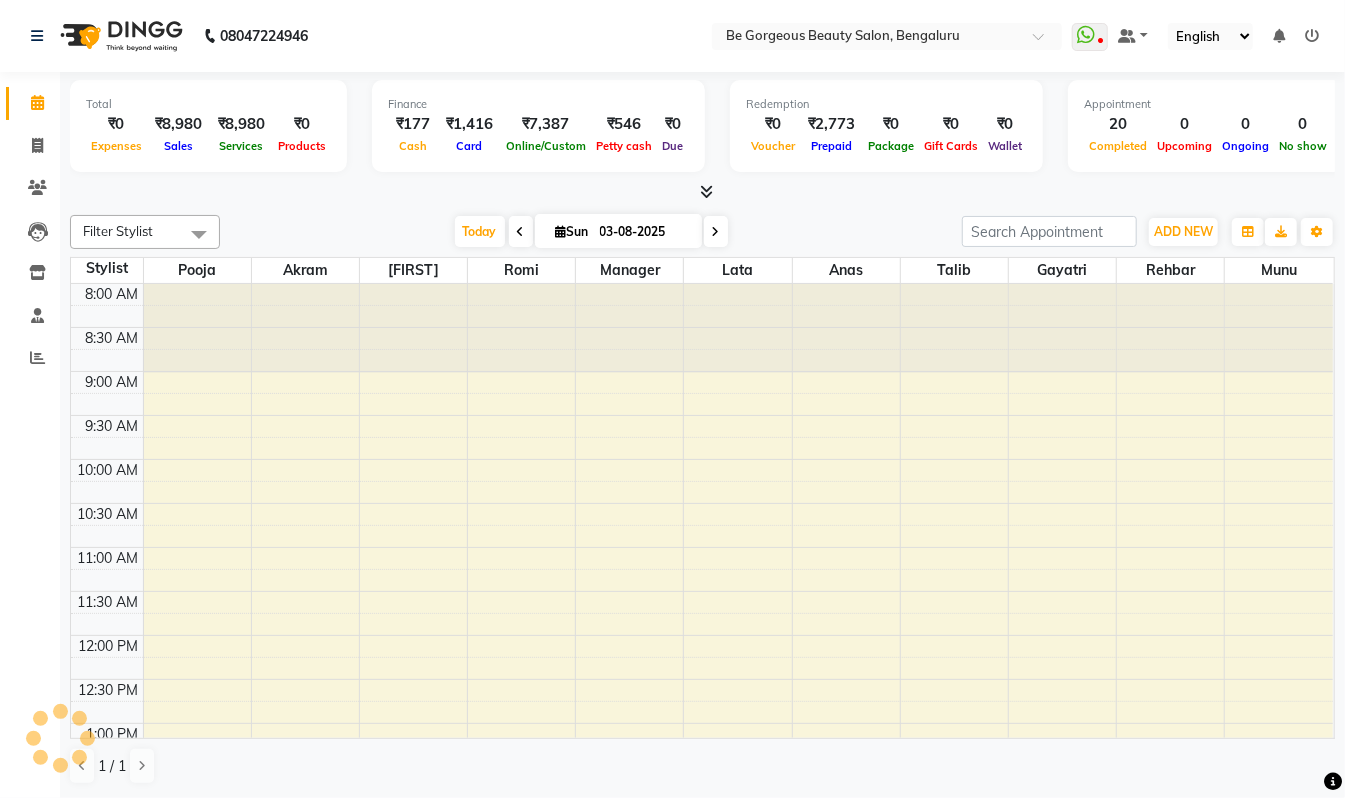 scroll, scrollTop: 0, scrollLeft: 0, axis: both 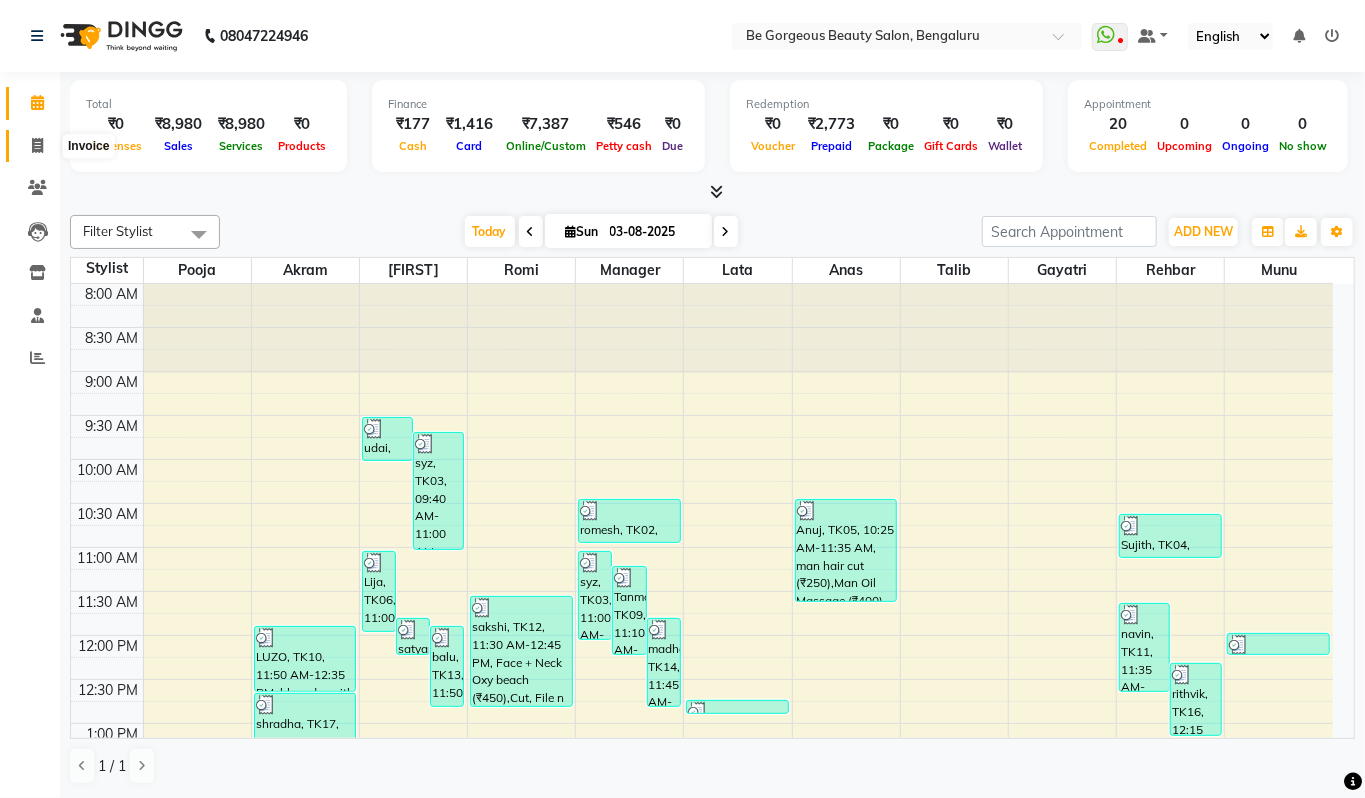 click 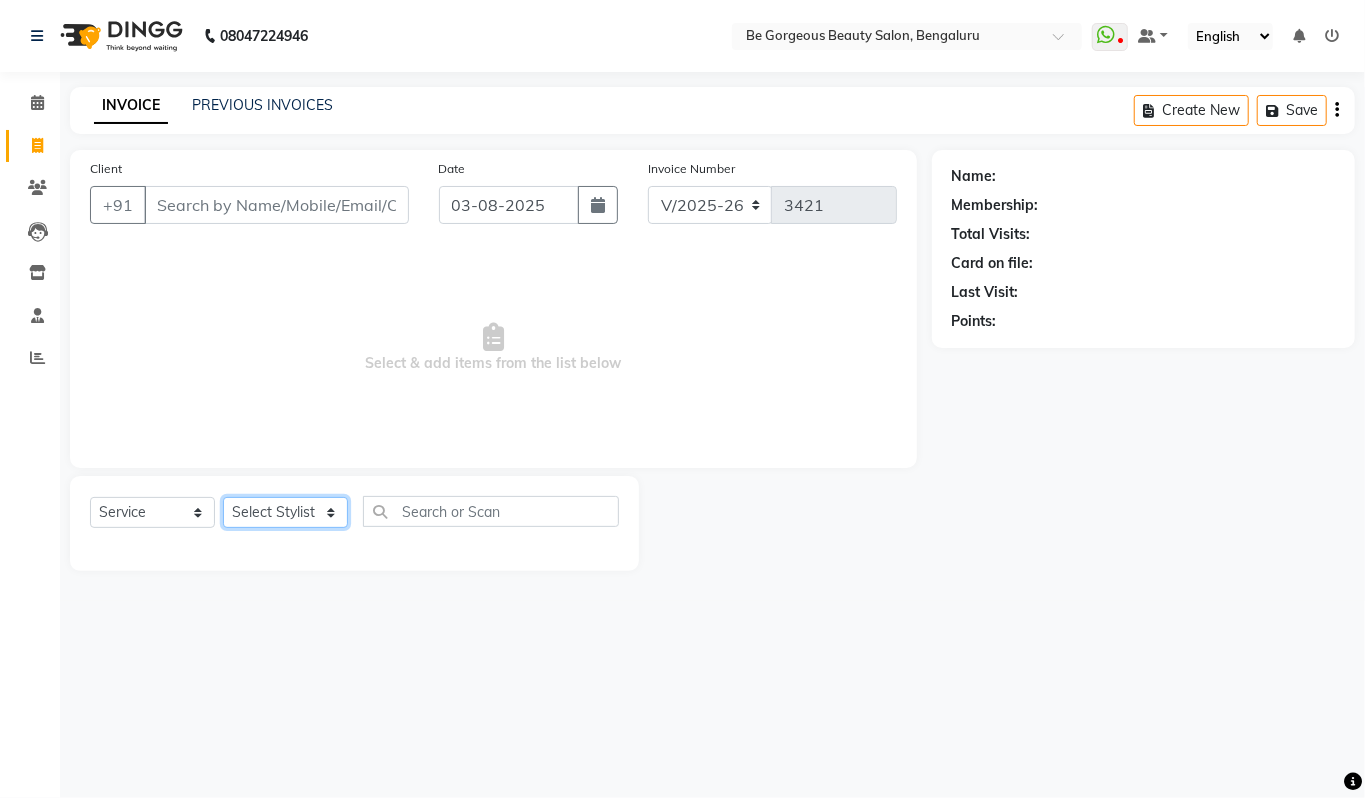 click on "Select Stylist Akram Anas Gayatri lata Manager Munu Pooja Rehbar Romi Talib Wajid" 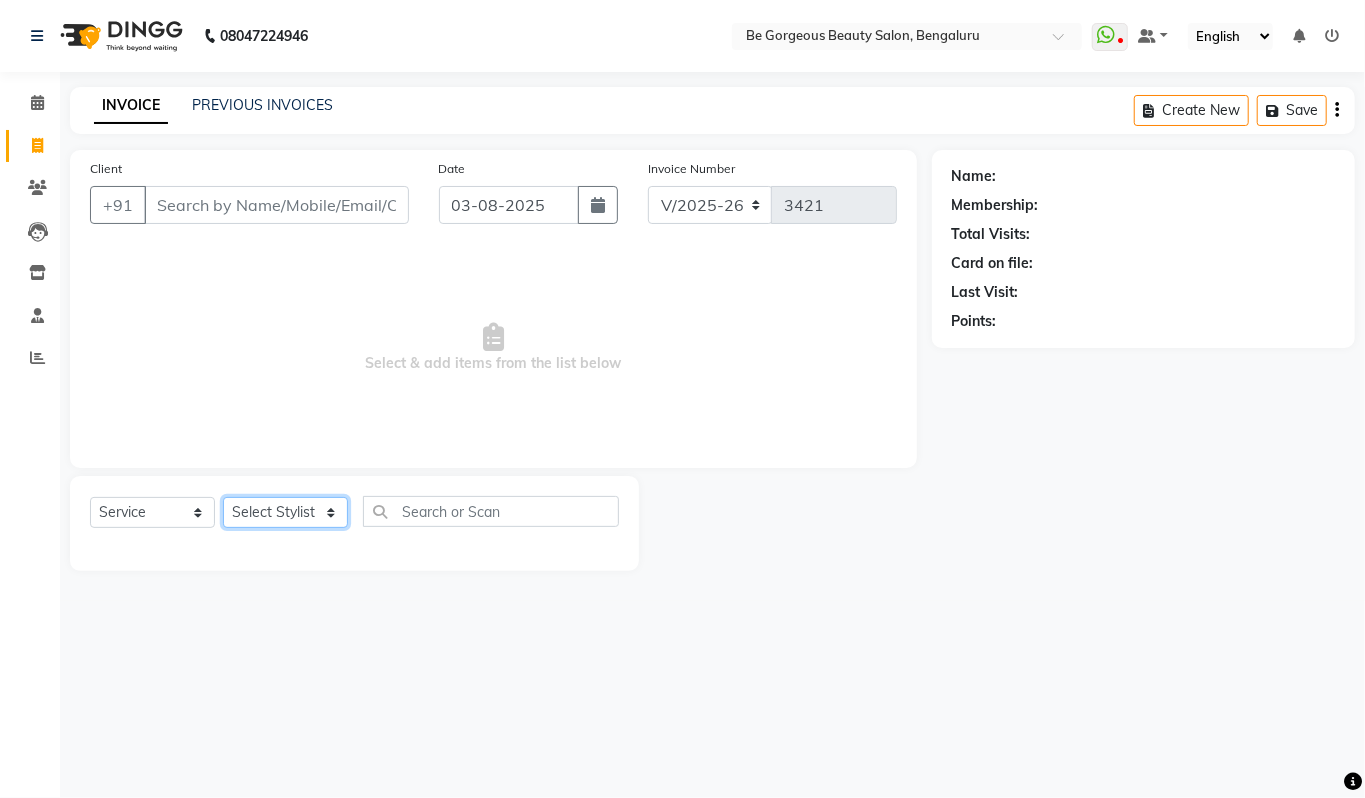 select on "47241" 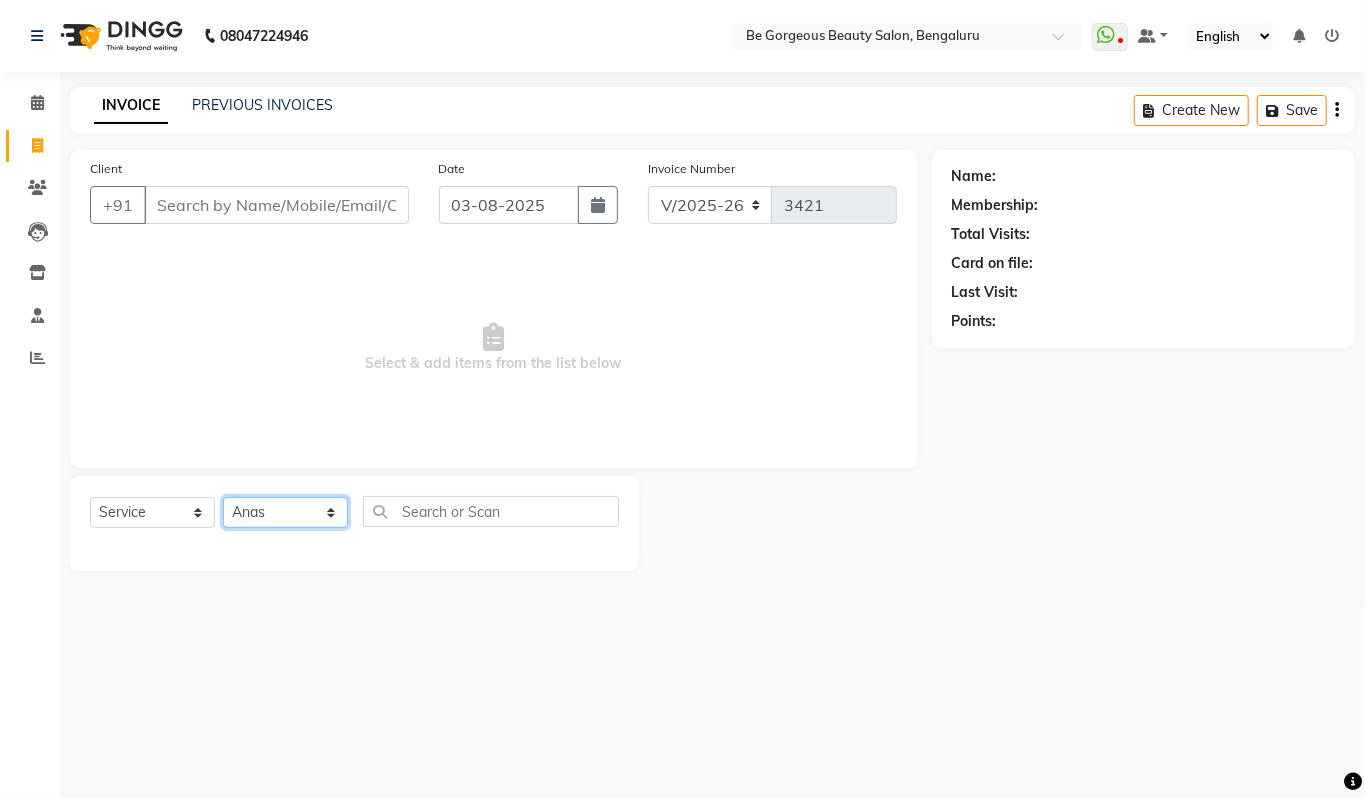 click on "Select Stylist Akram Anas Gayatri lata Manager Munu Pooja Rehbar Romi Talib Wajid" 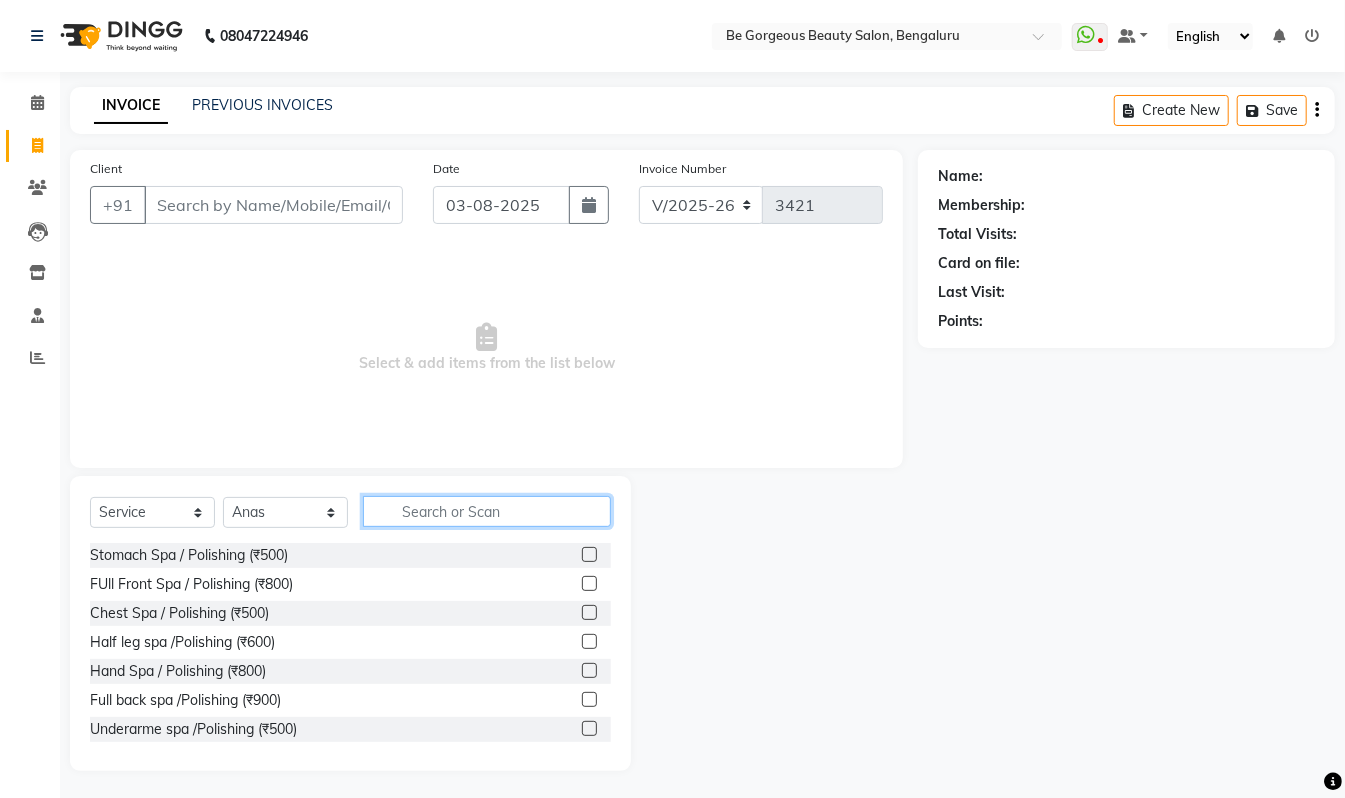 click 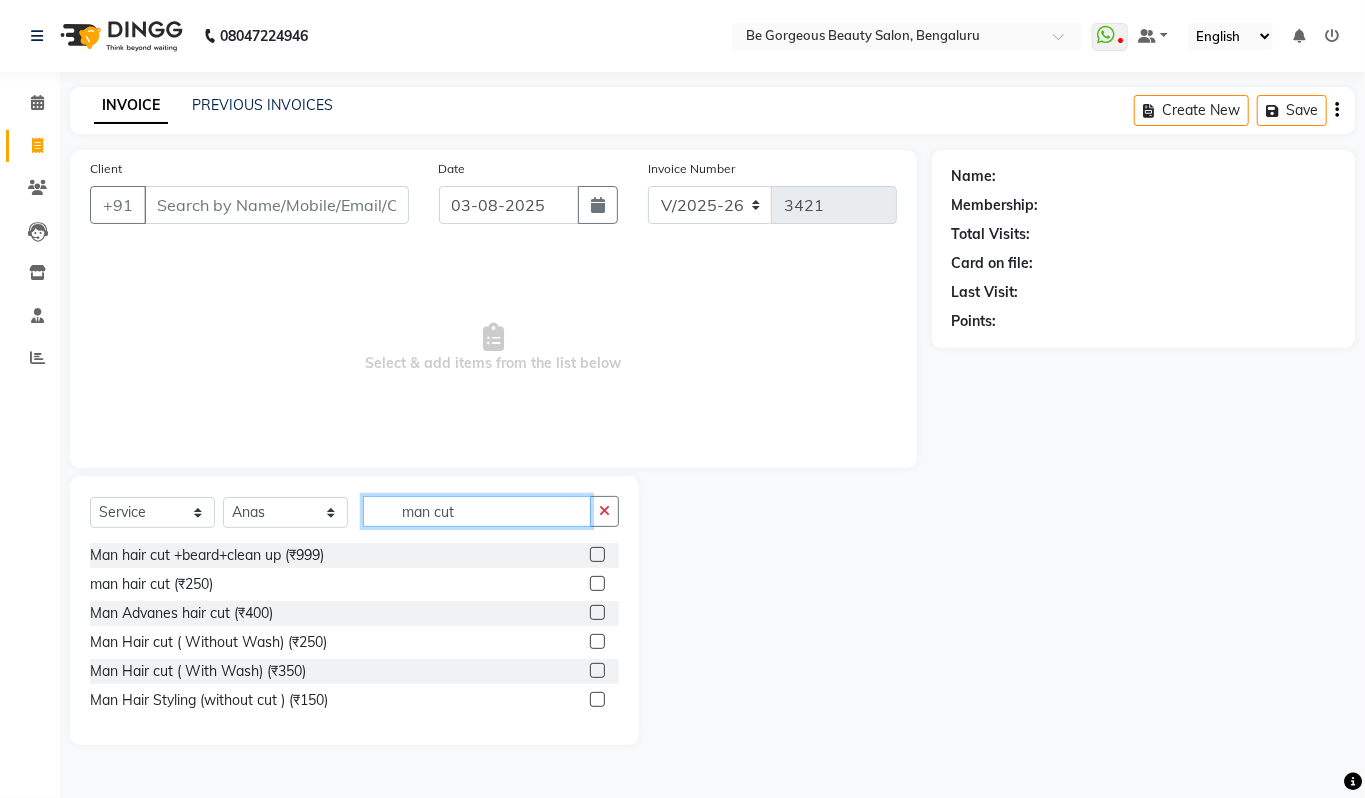 type on "man cut" 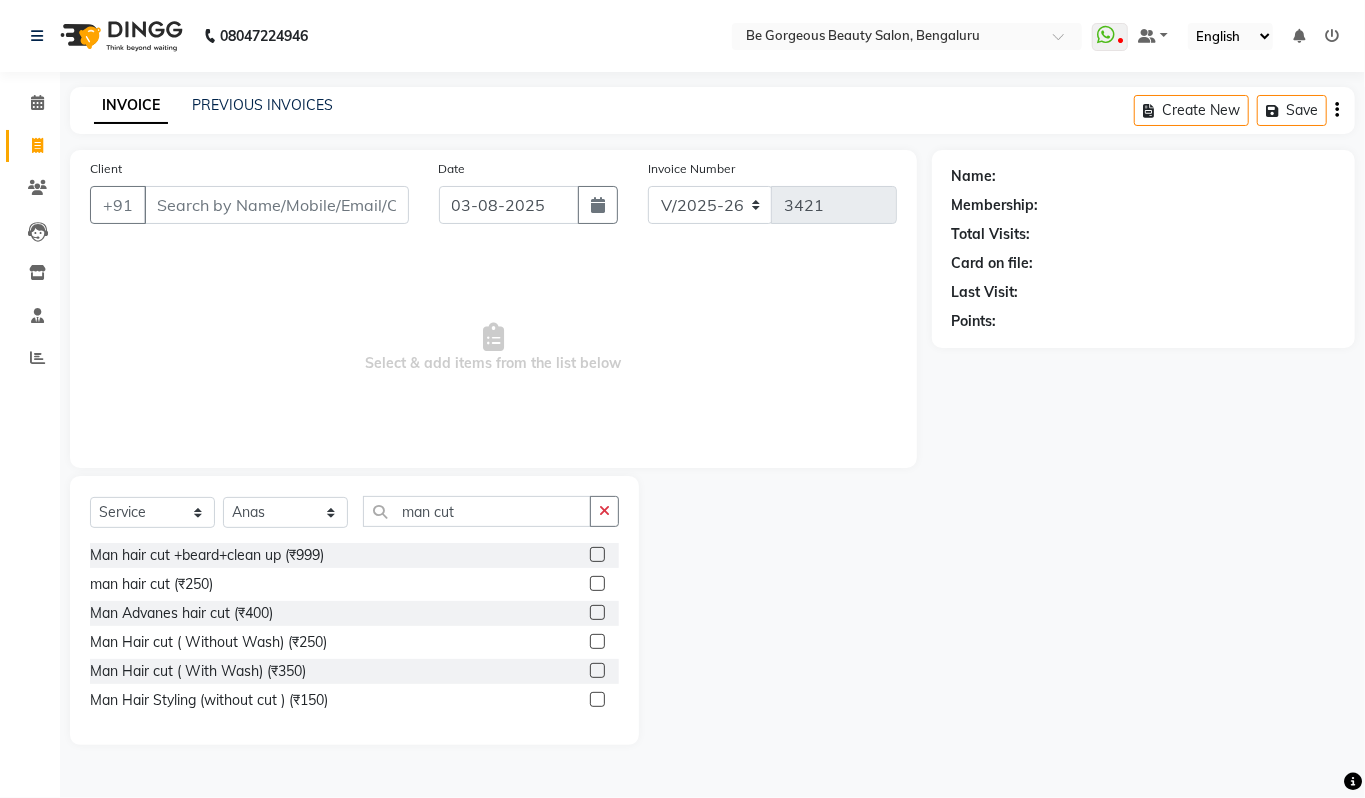click 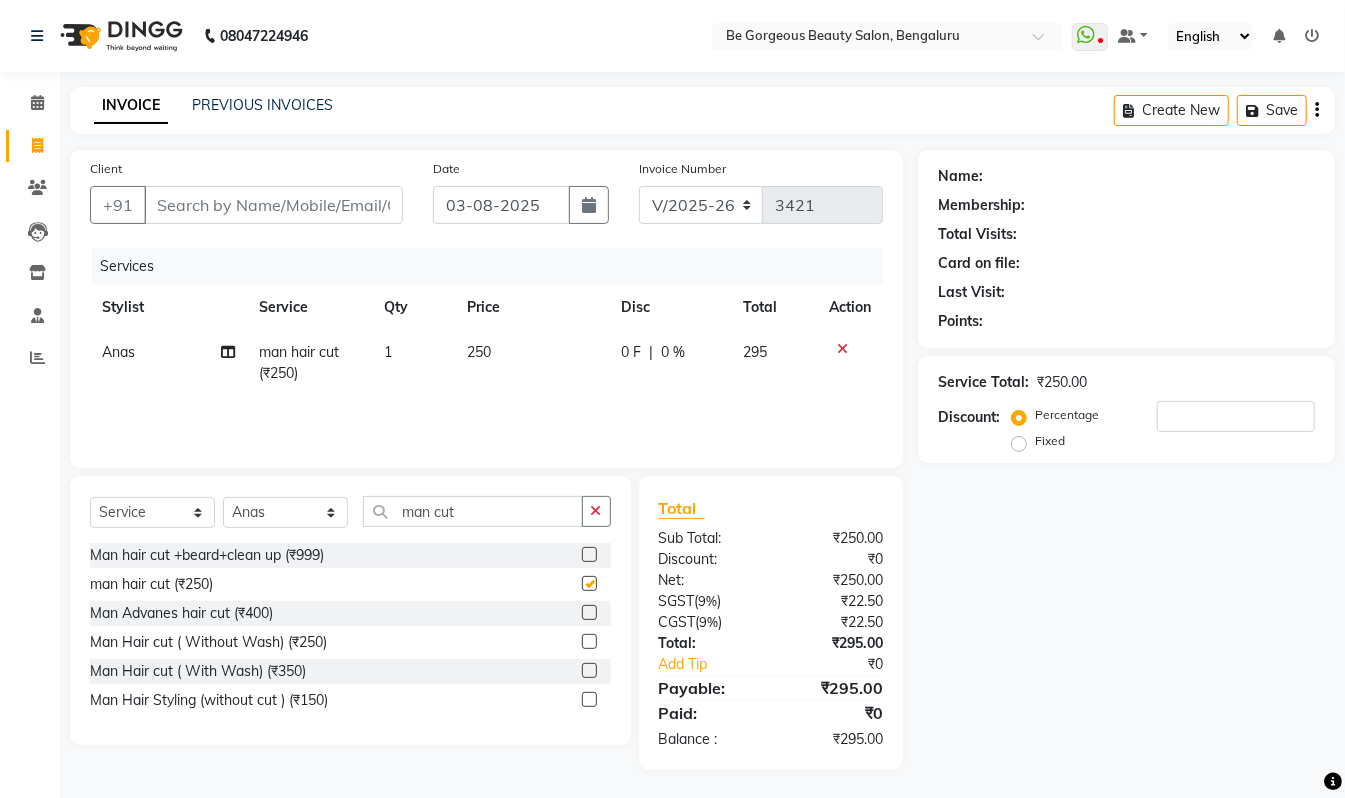 checkbox on "false" 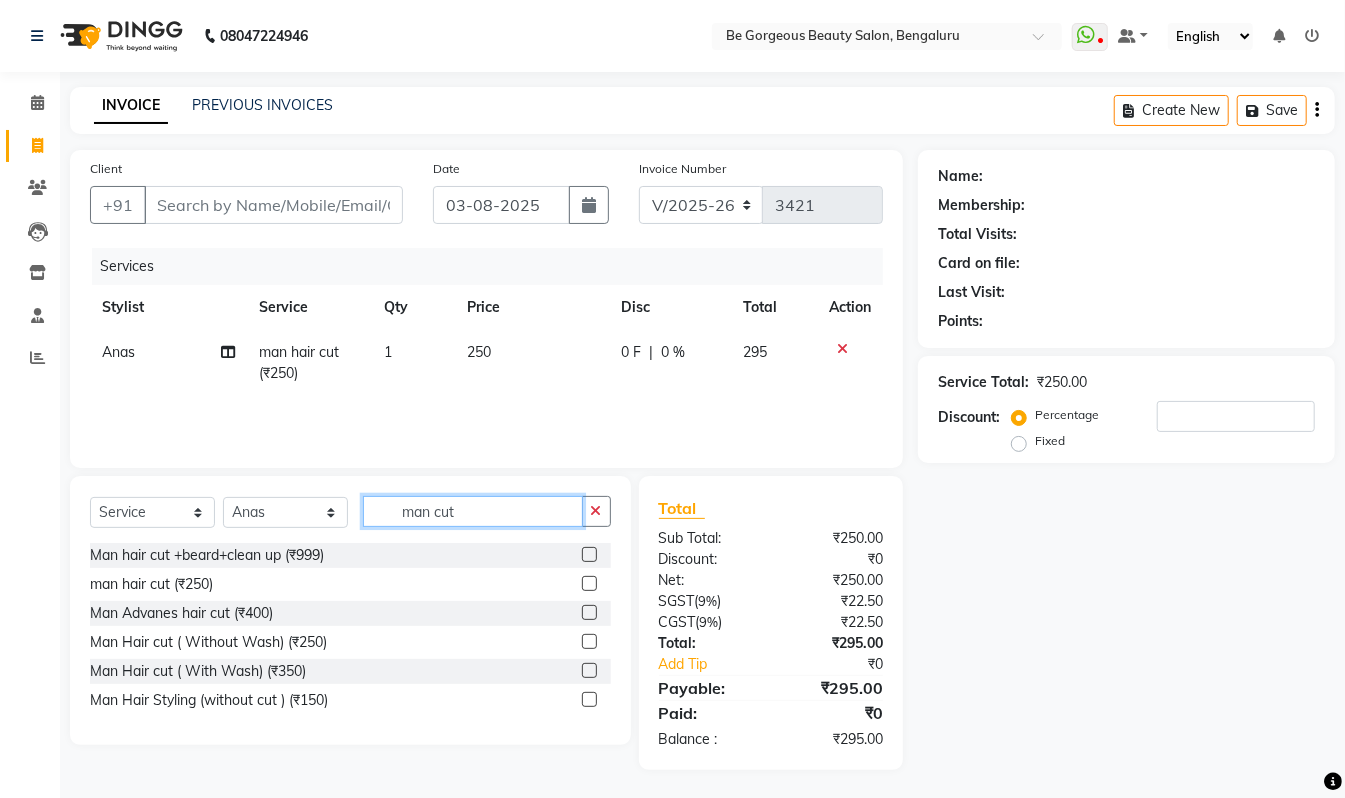 click on "man cut" 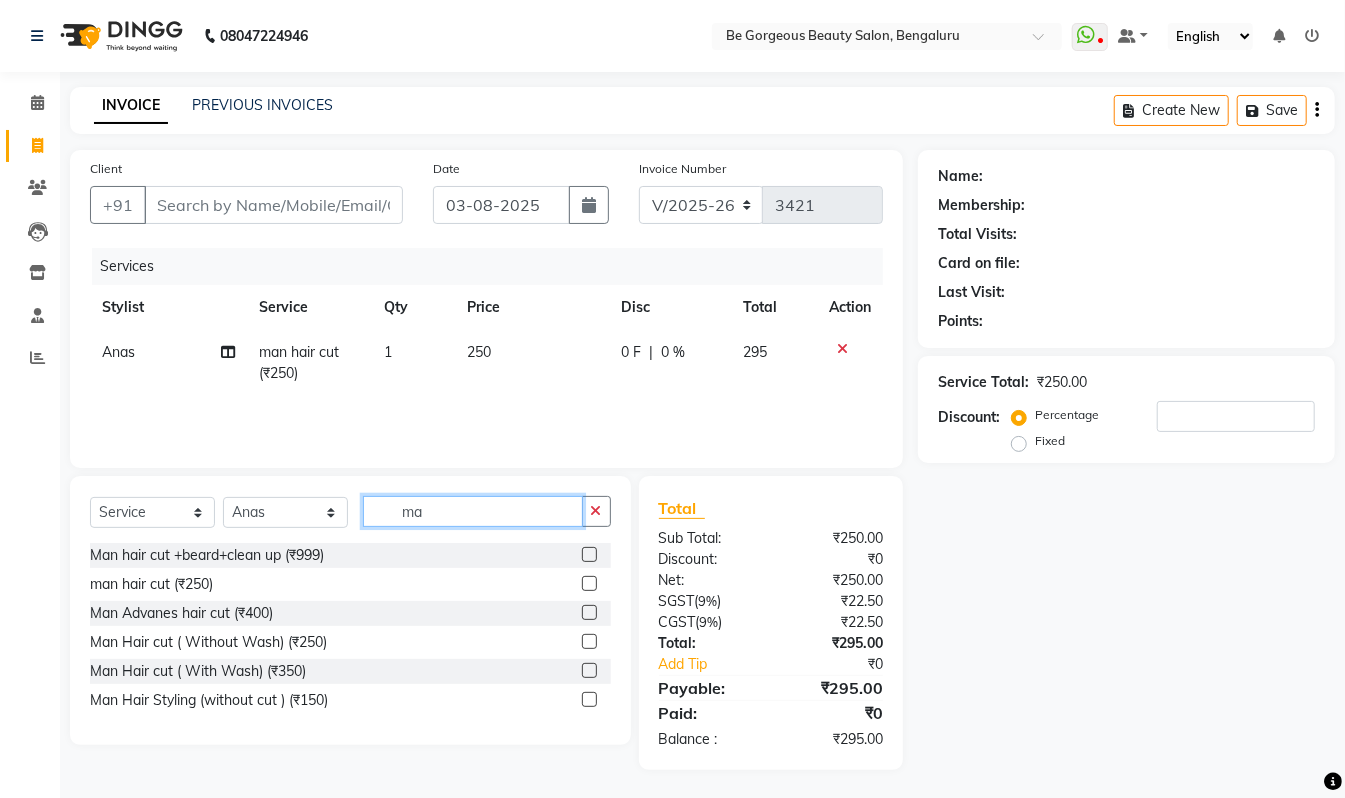 type on "m" 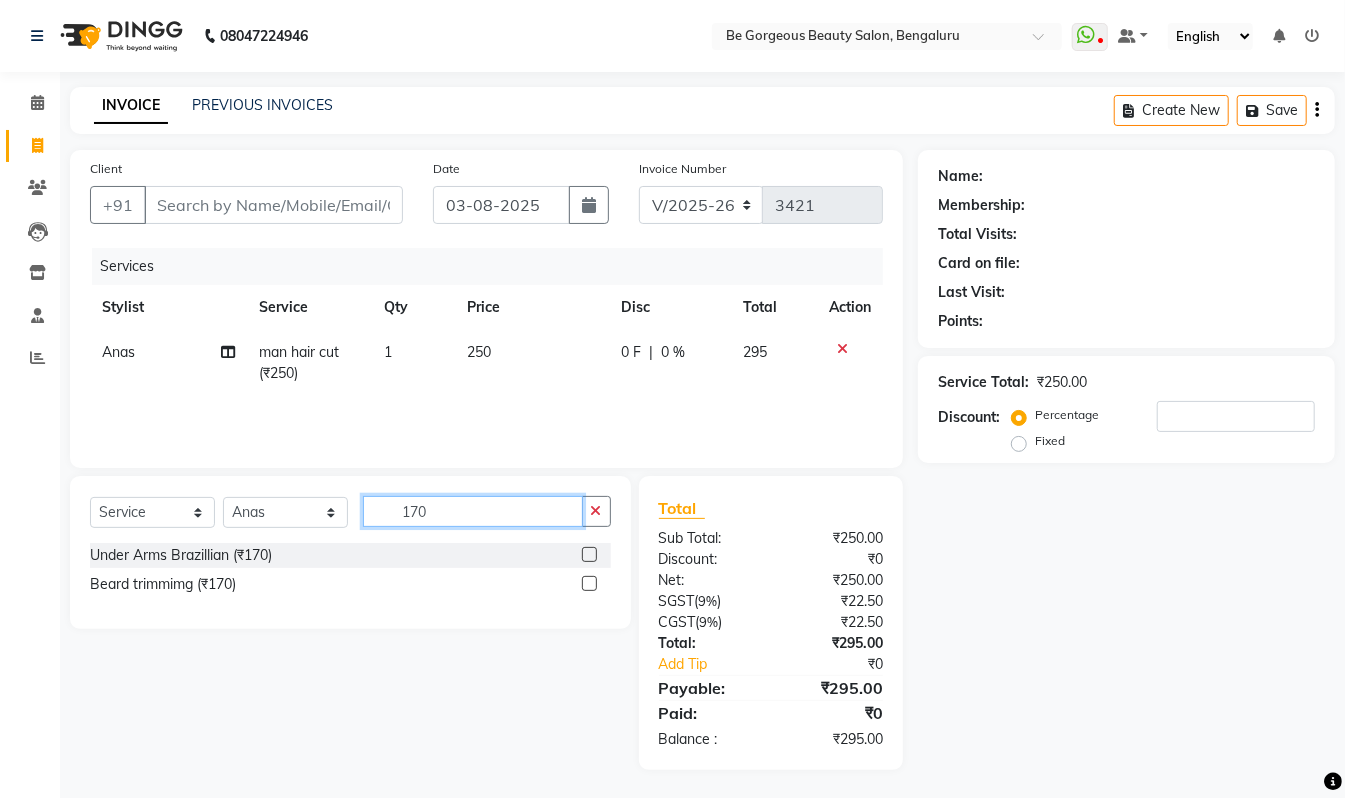 type on "170" 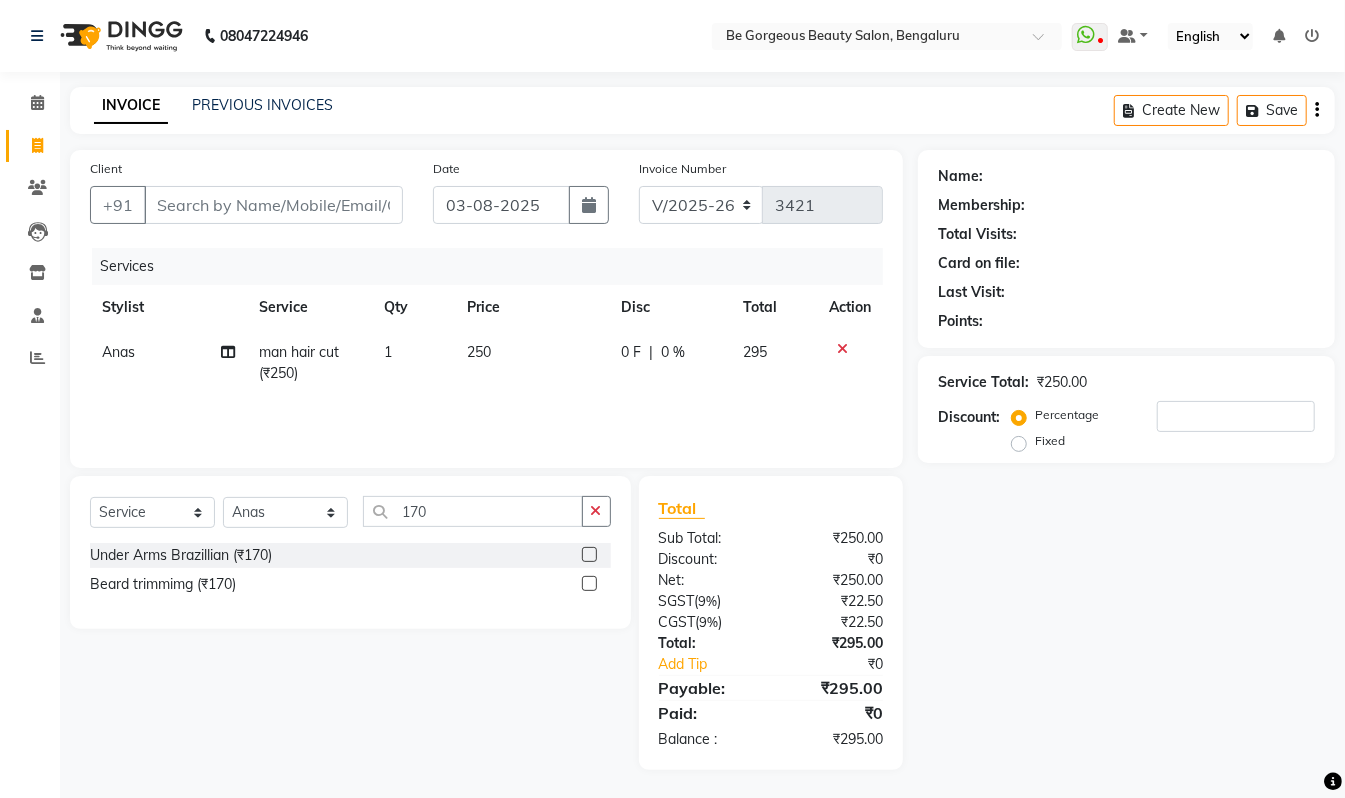 click 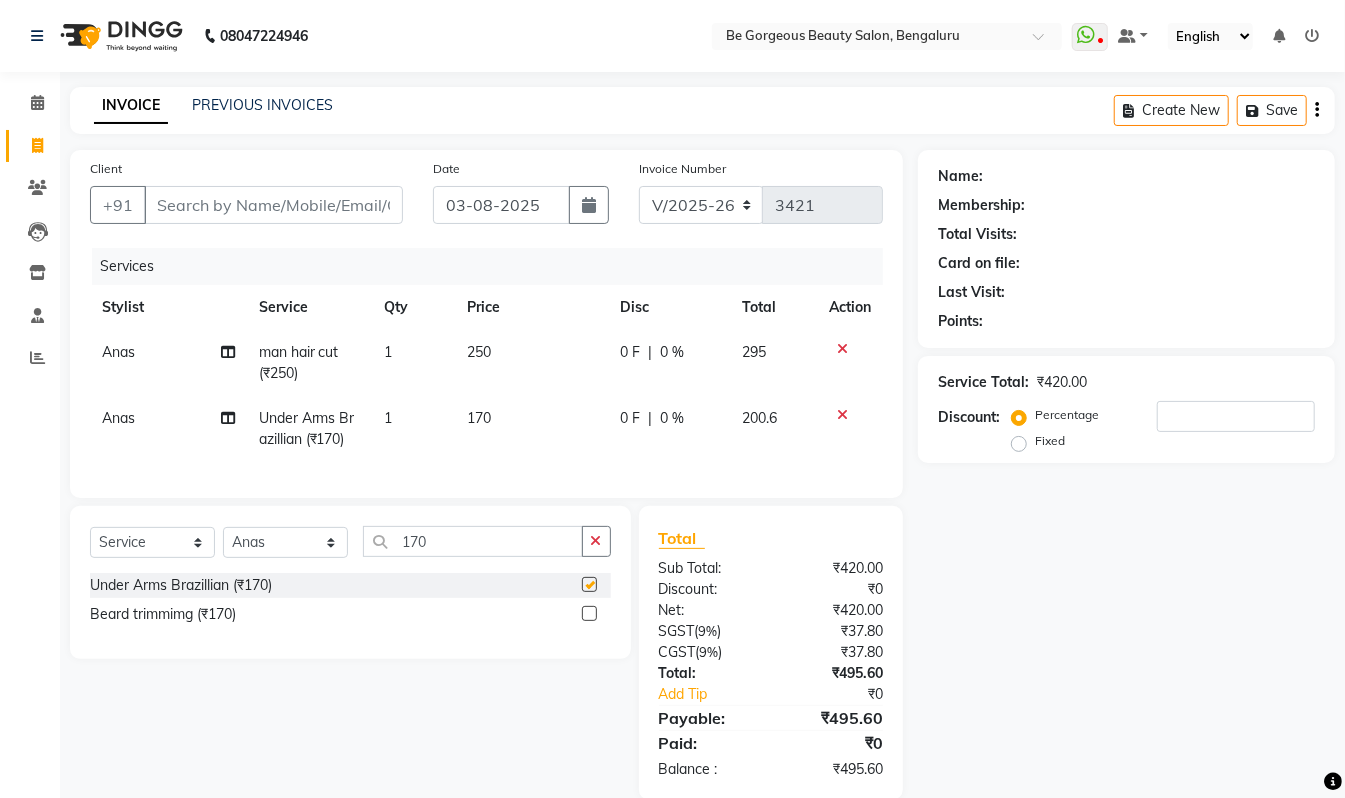 checkbox on "false" 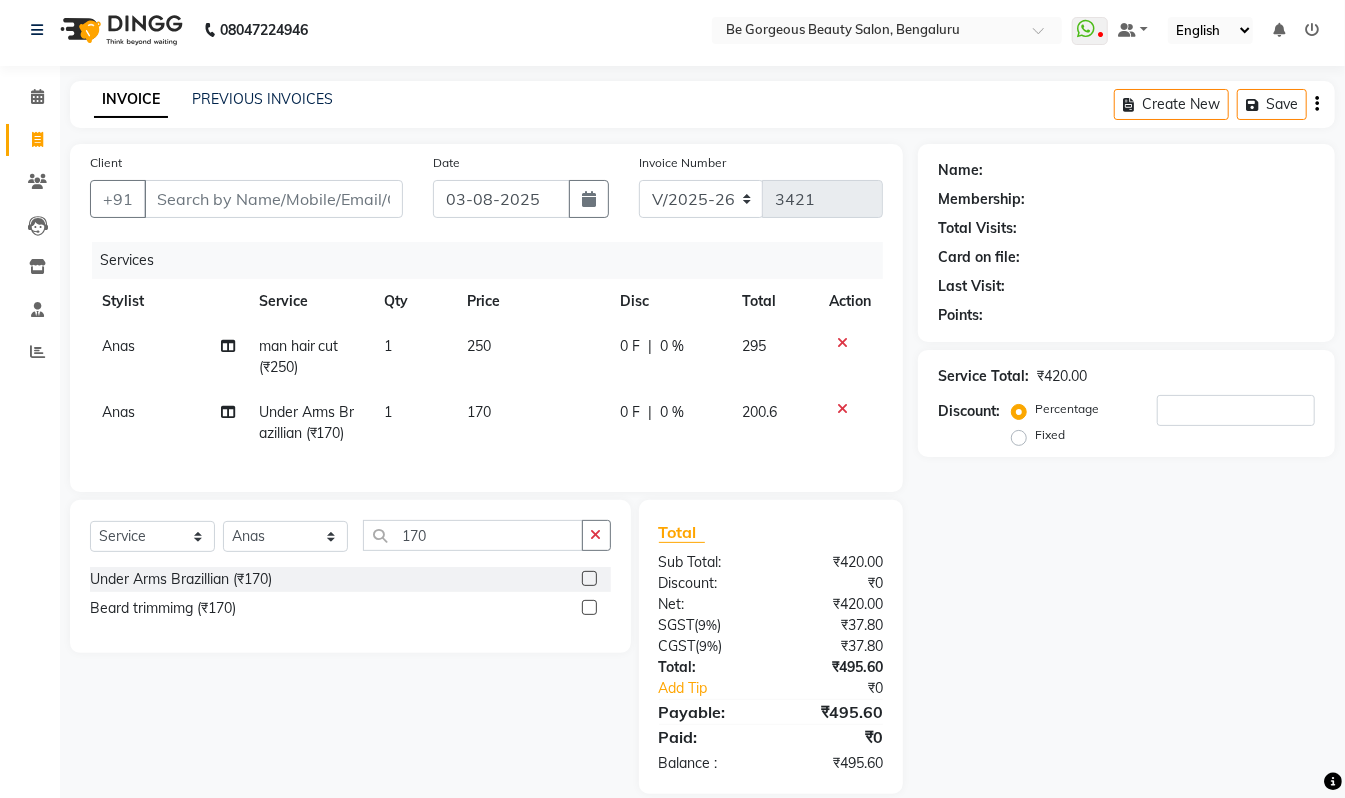 scroll, scrollTop: 42, scrollLeft: 0, axis: vertical 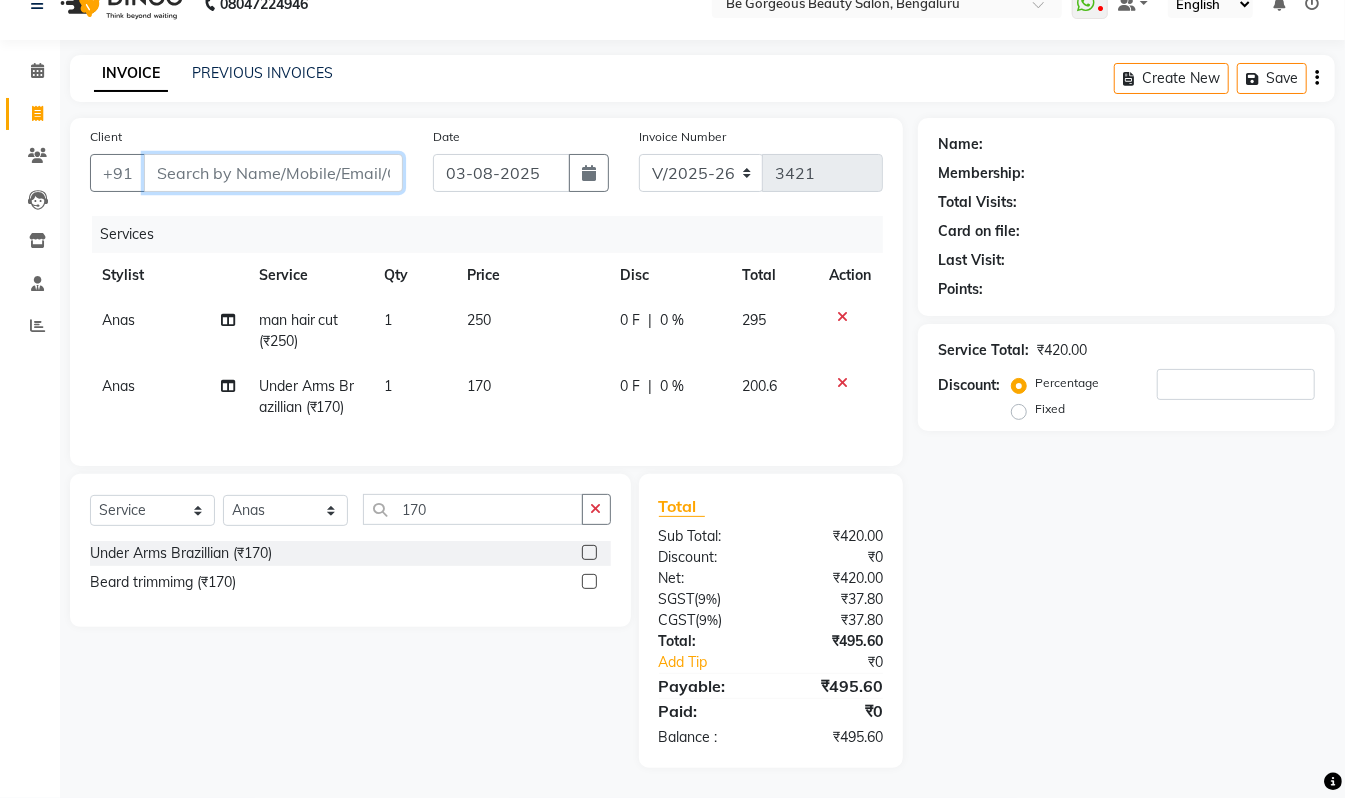 click on "Client" at bounding box center (273, 173) 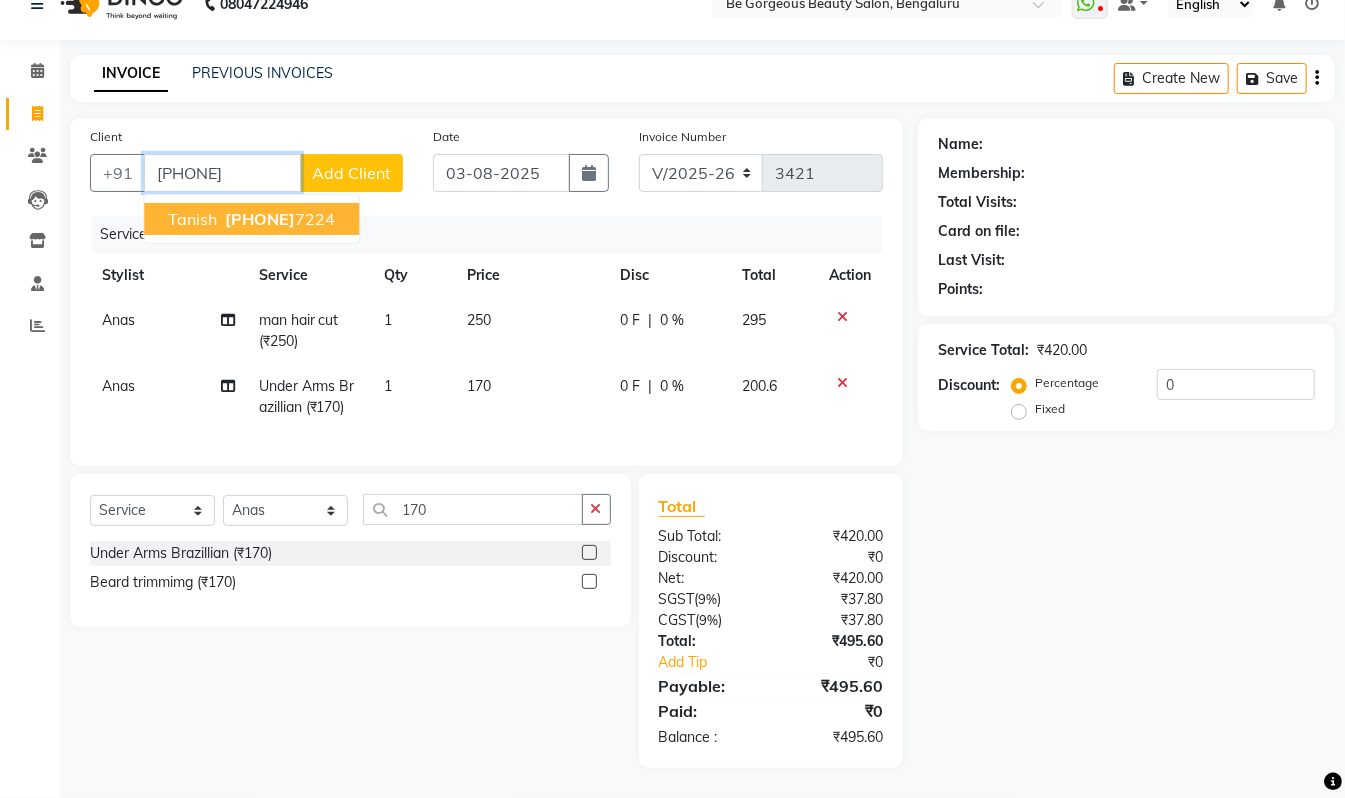 click on "987736 7224" at bounding box center (278, 219) 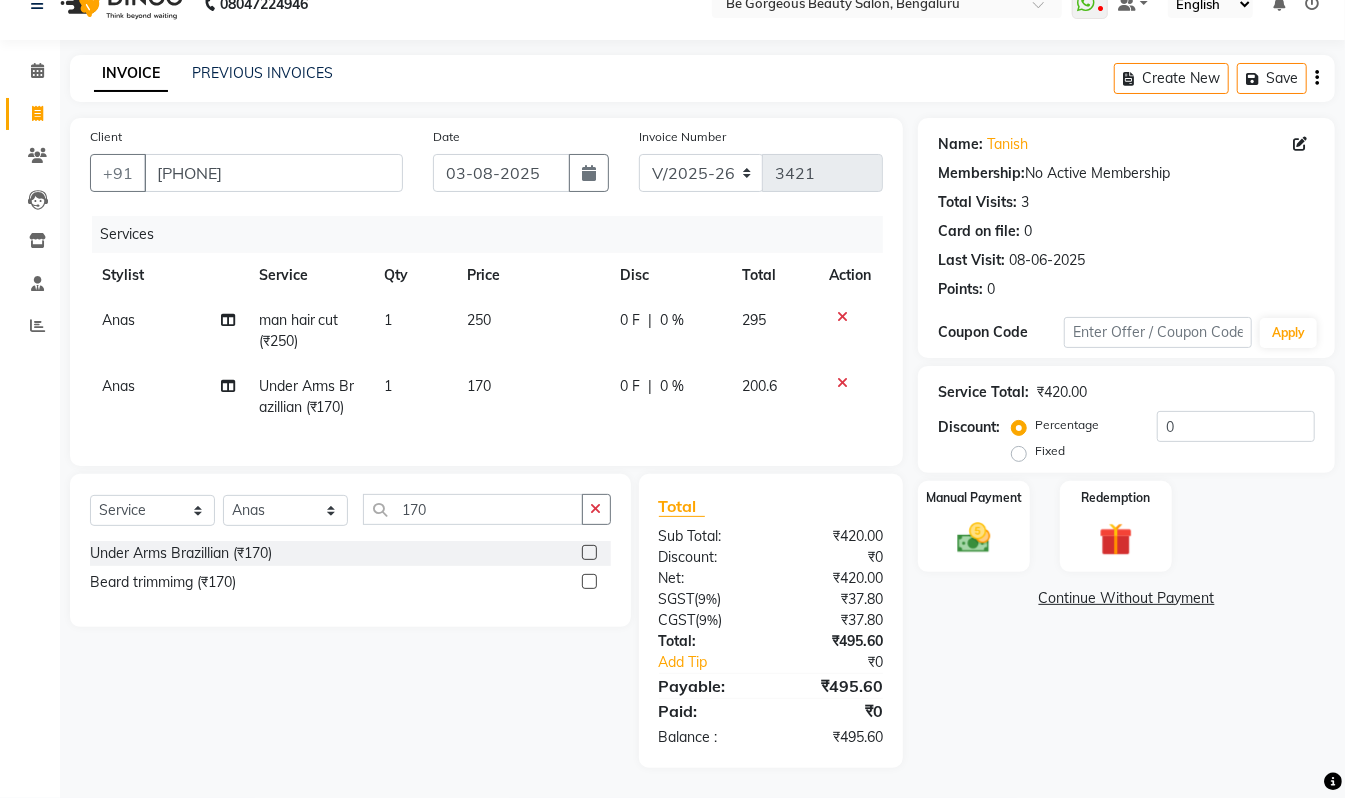scroll, scrollTop: 52, scrollLeft: 0, axis: vertical 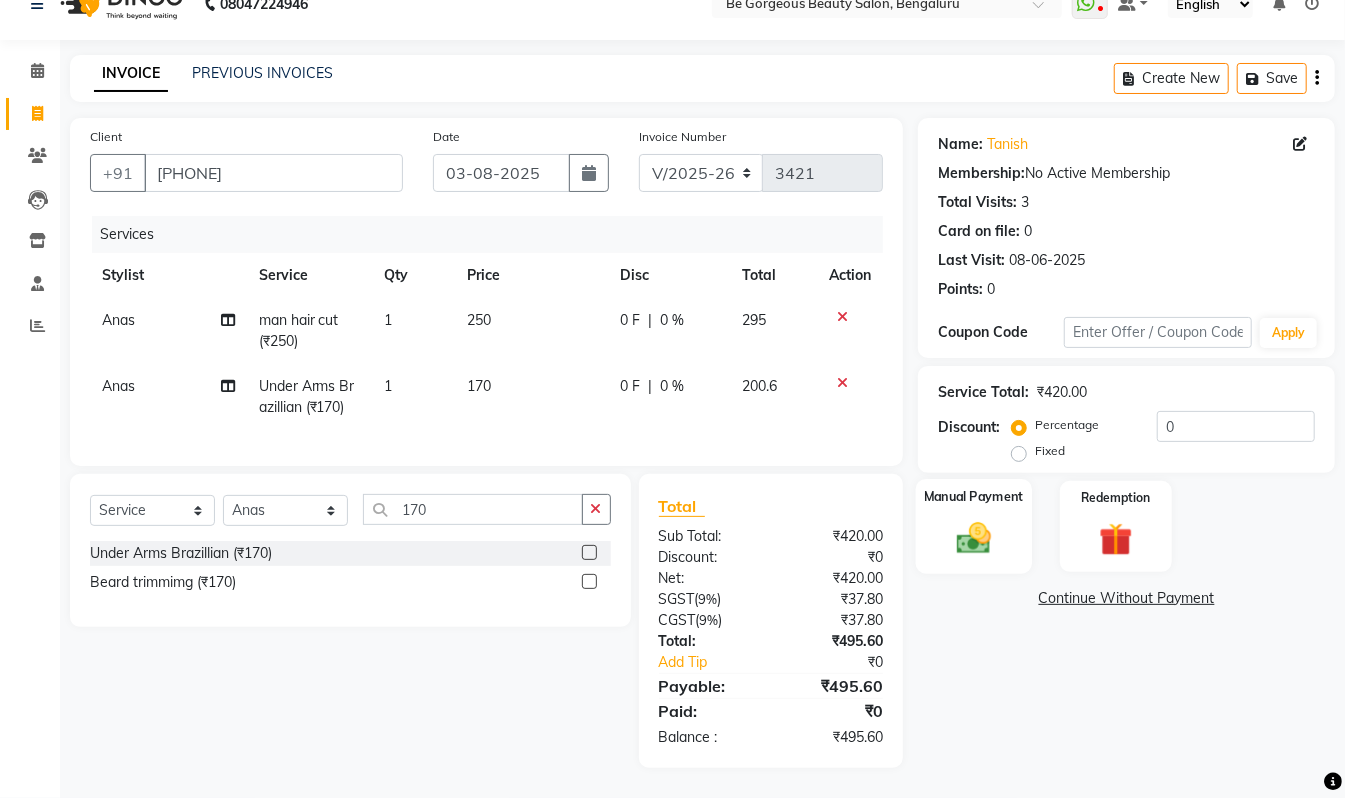 click on "Manual Payment" 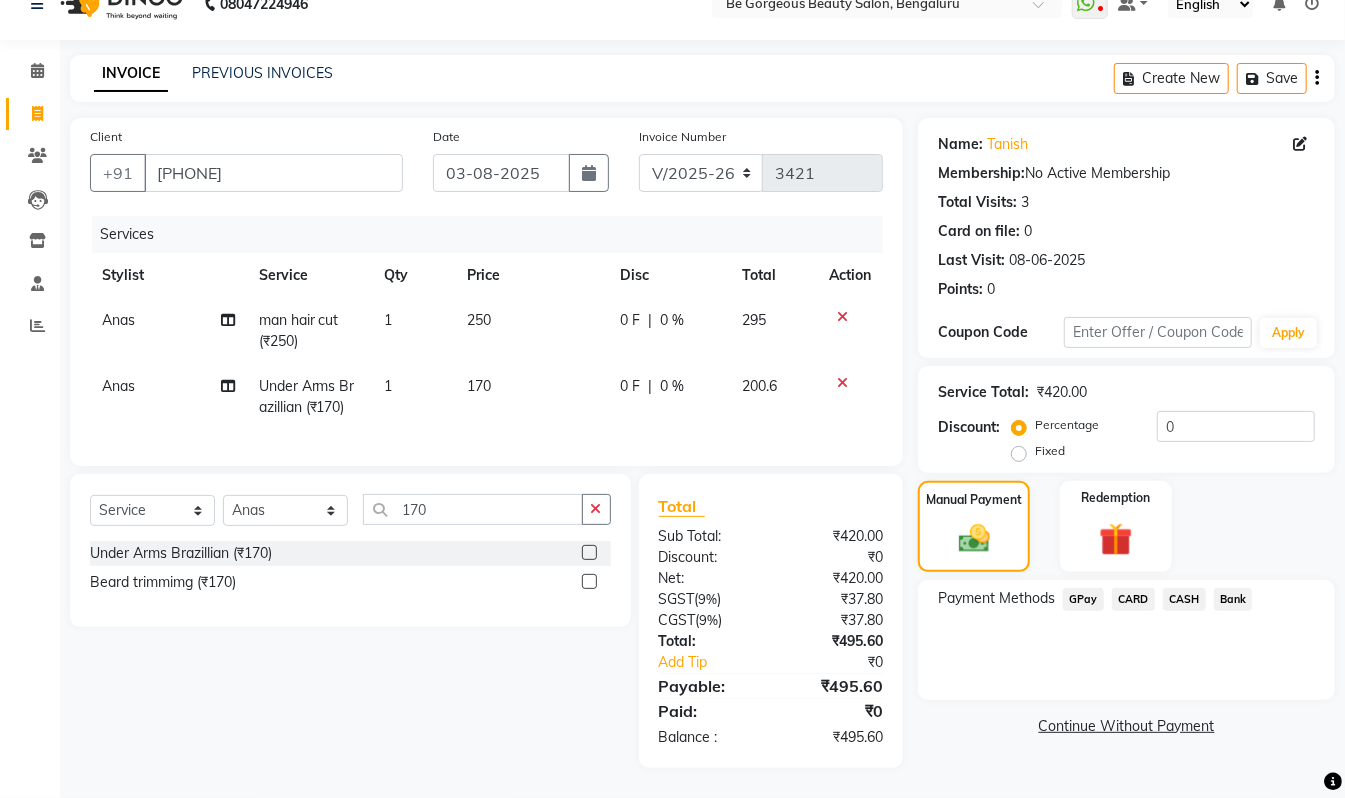 click on "GPay" 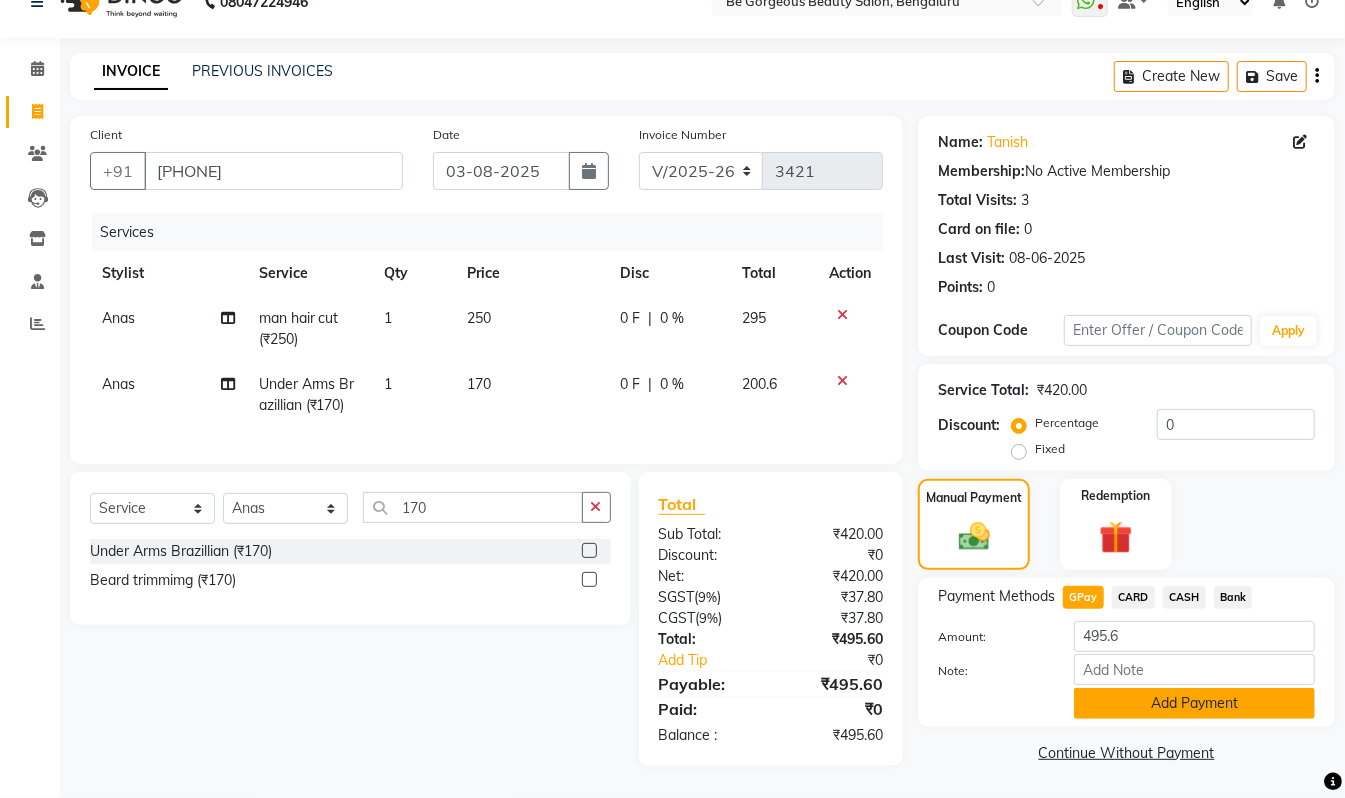 click on "Add Payment" 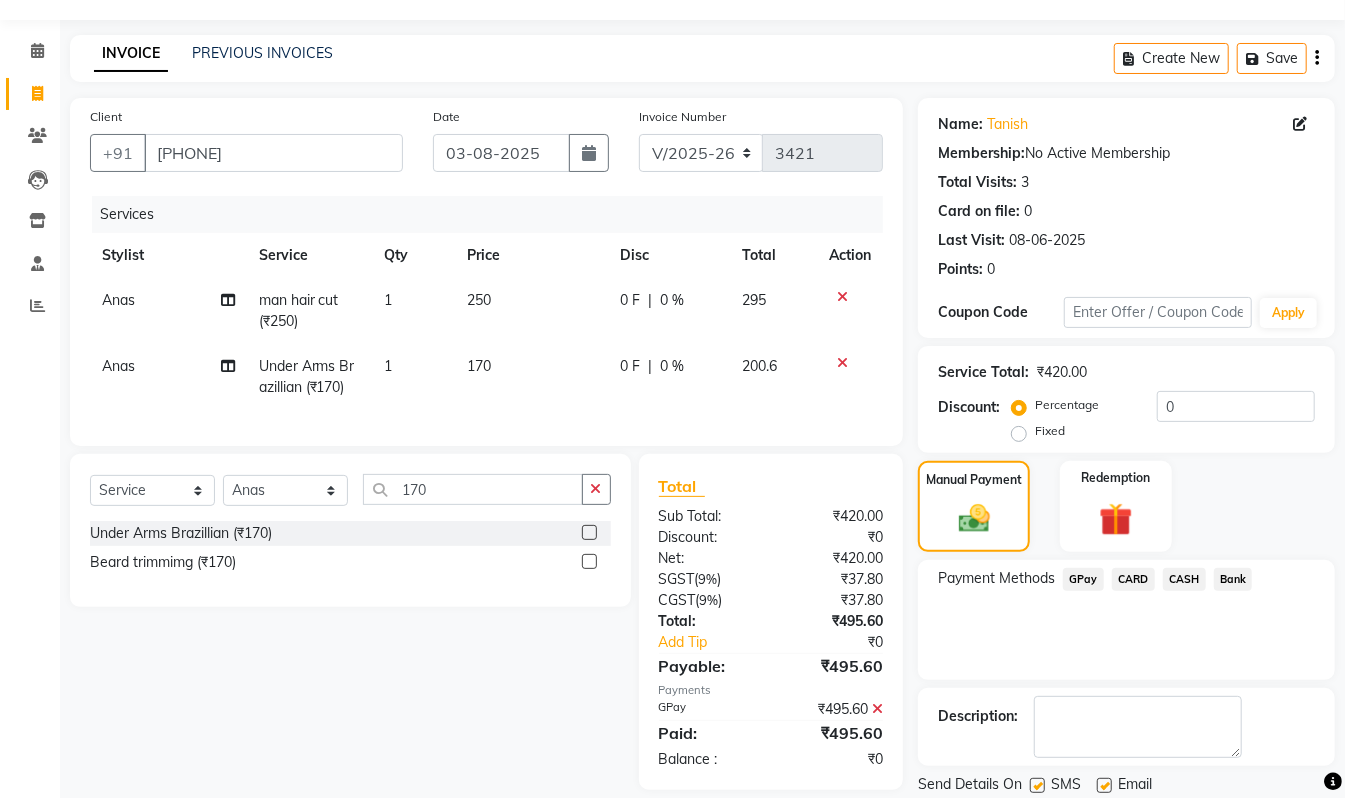 scroll, scrollTop: 118, scrollLeft: 0, axis: vertical 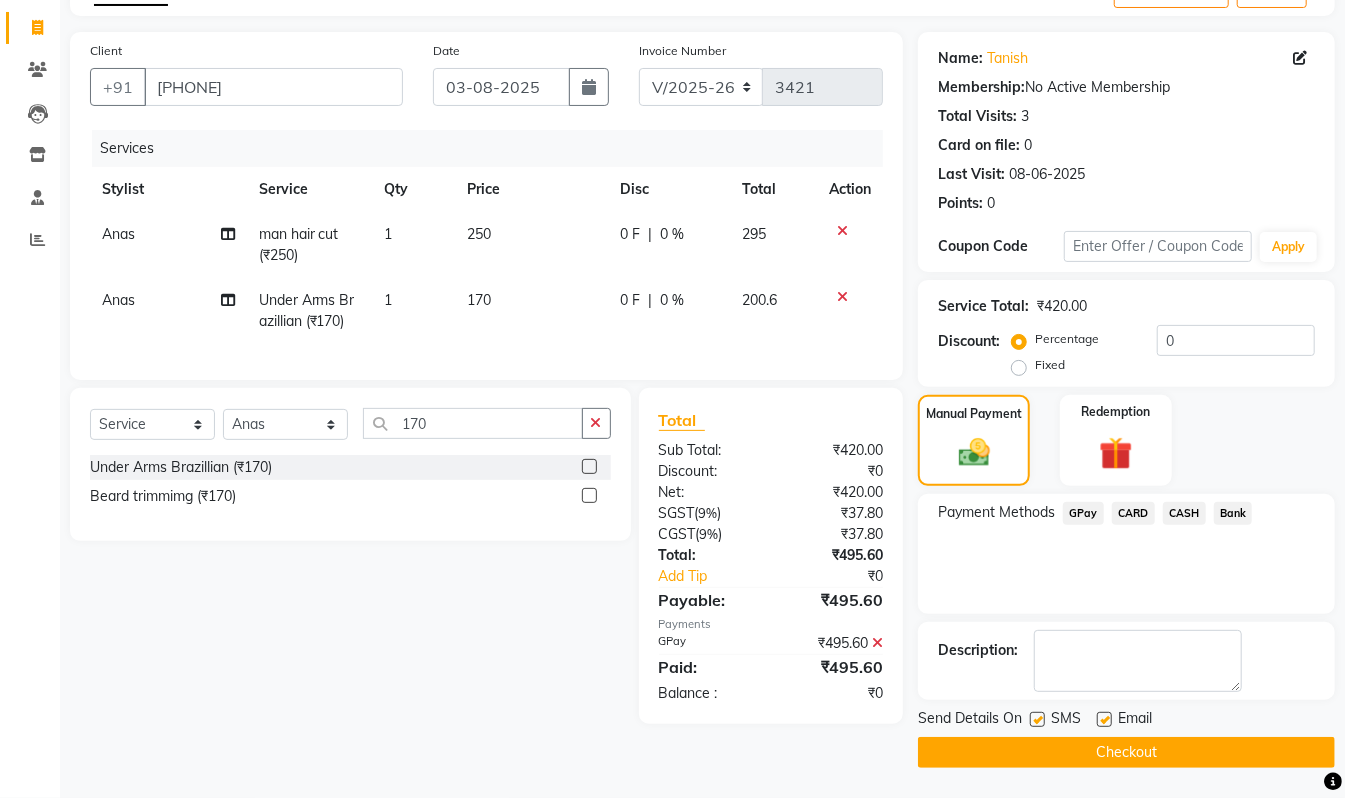 click on "Checkout" 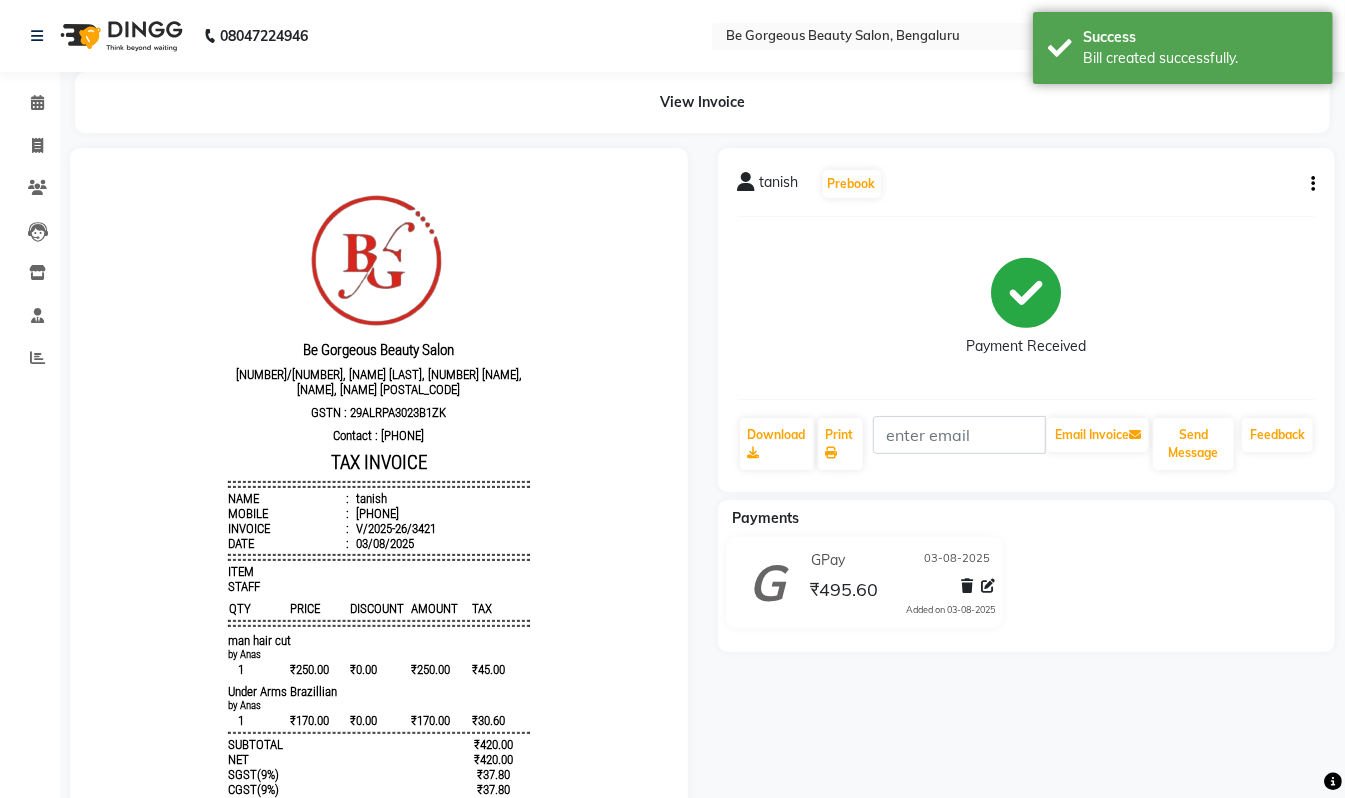scroll, scrollTop: 0, scrollLeft: 0, axis: both 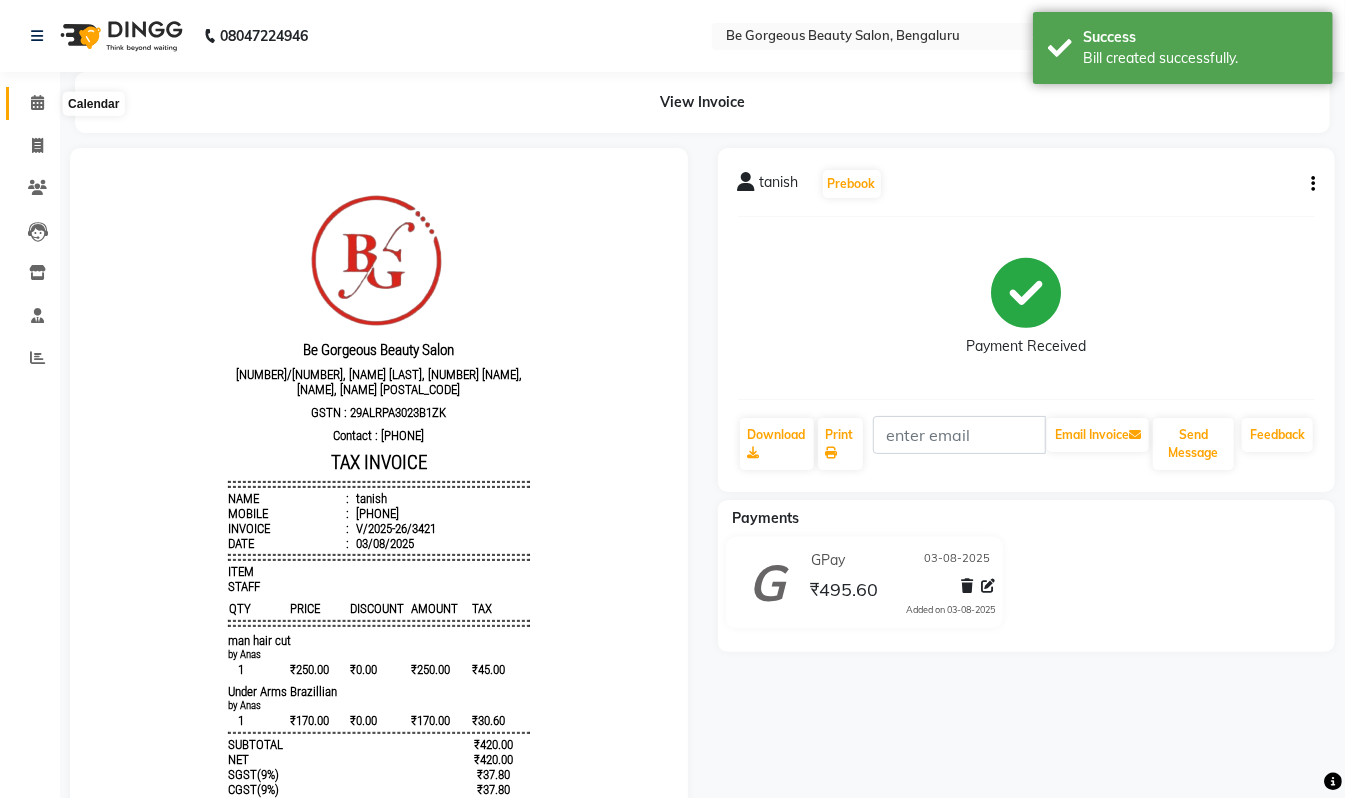 click 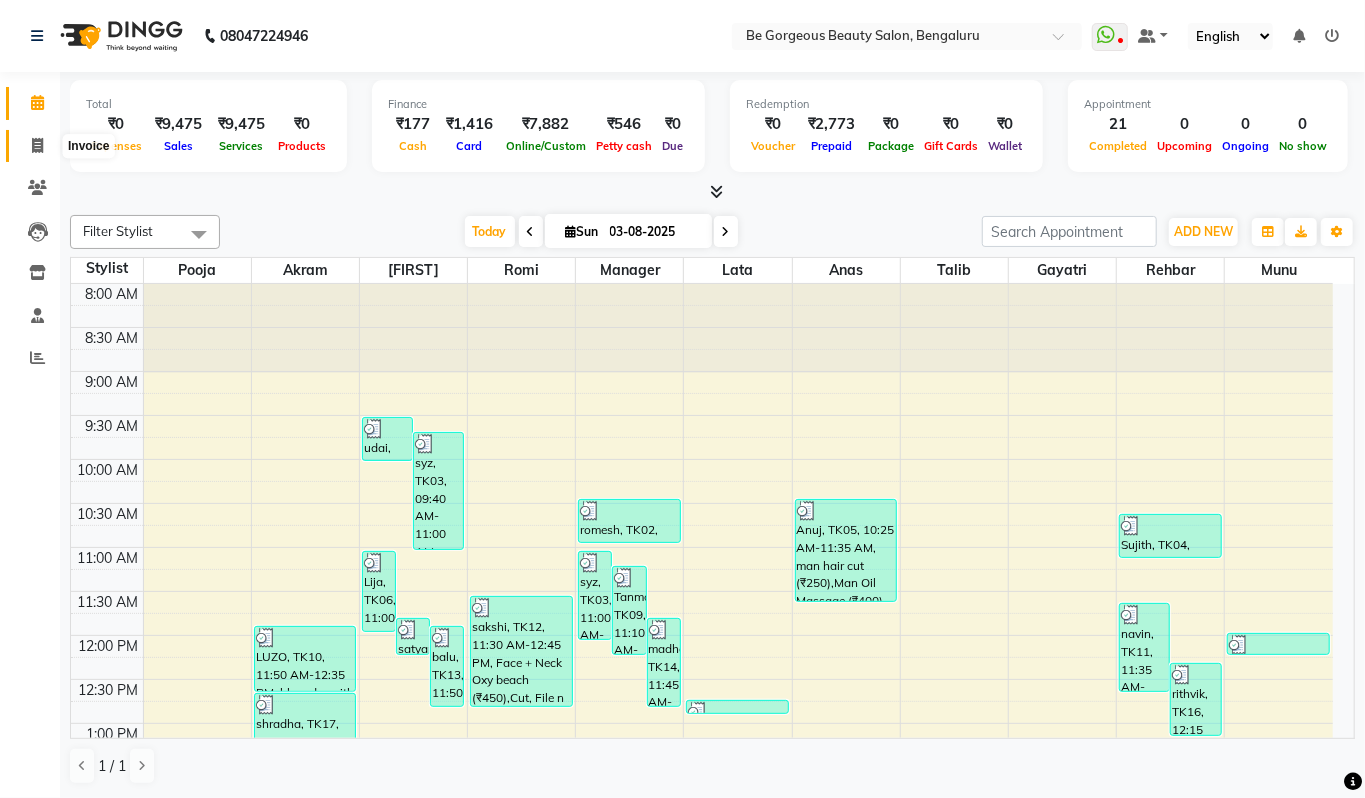 click 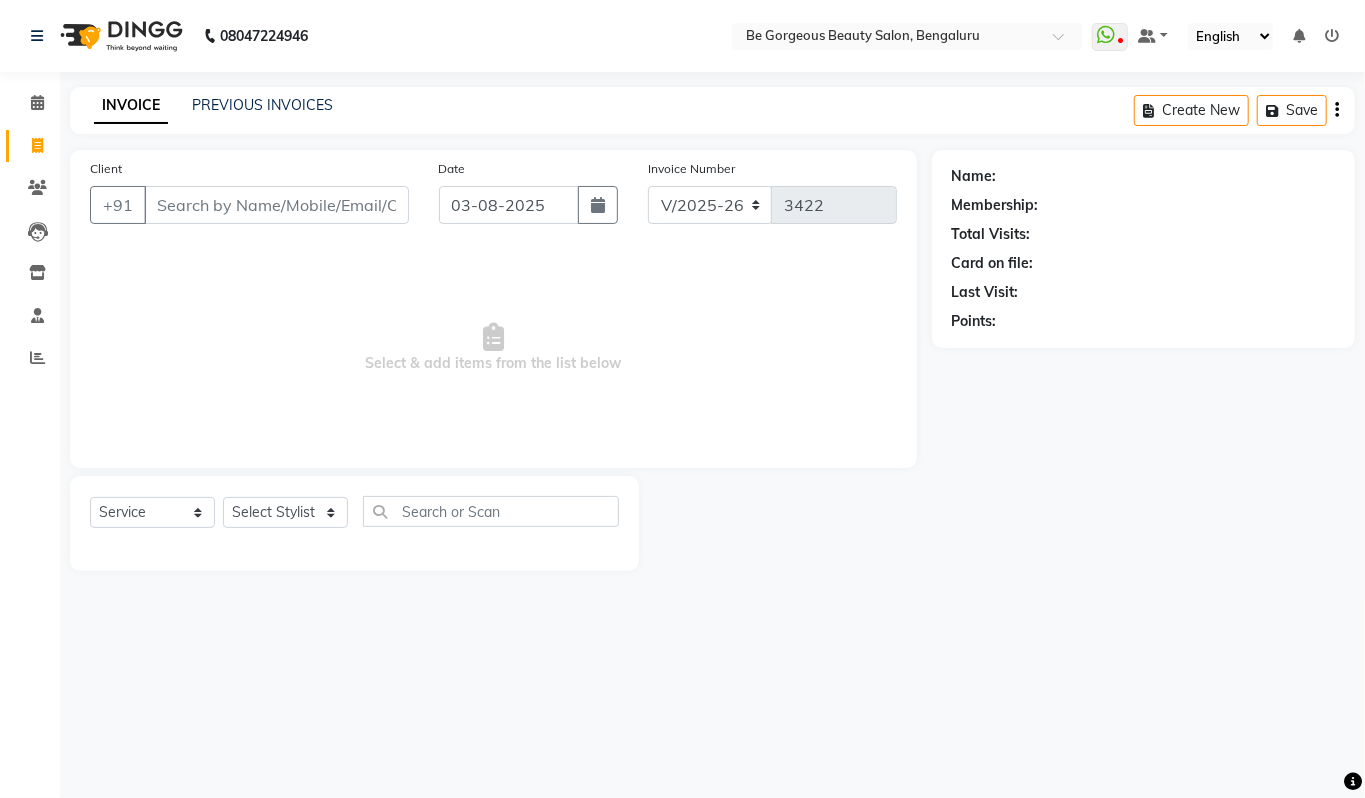 click on "Client" at bounding box center (276, 205) 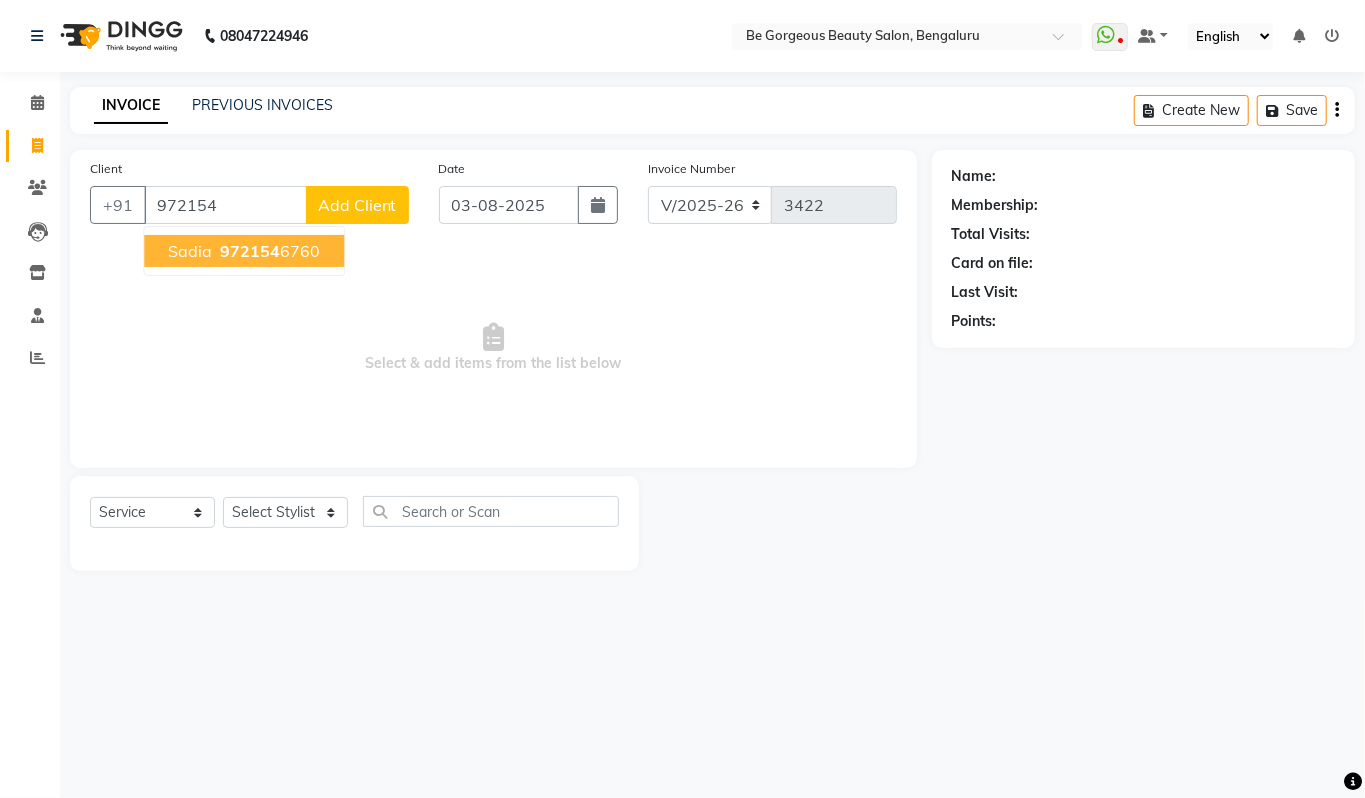 click on "972154 6760" at bounding box center [268, 251] 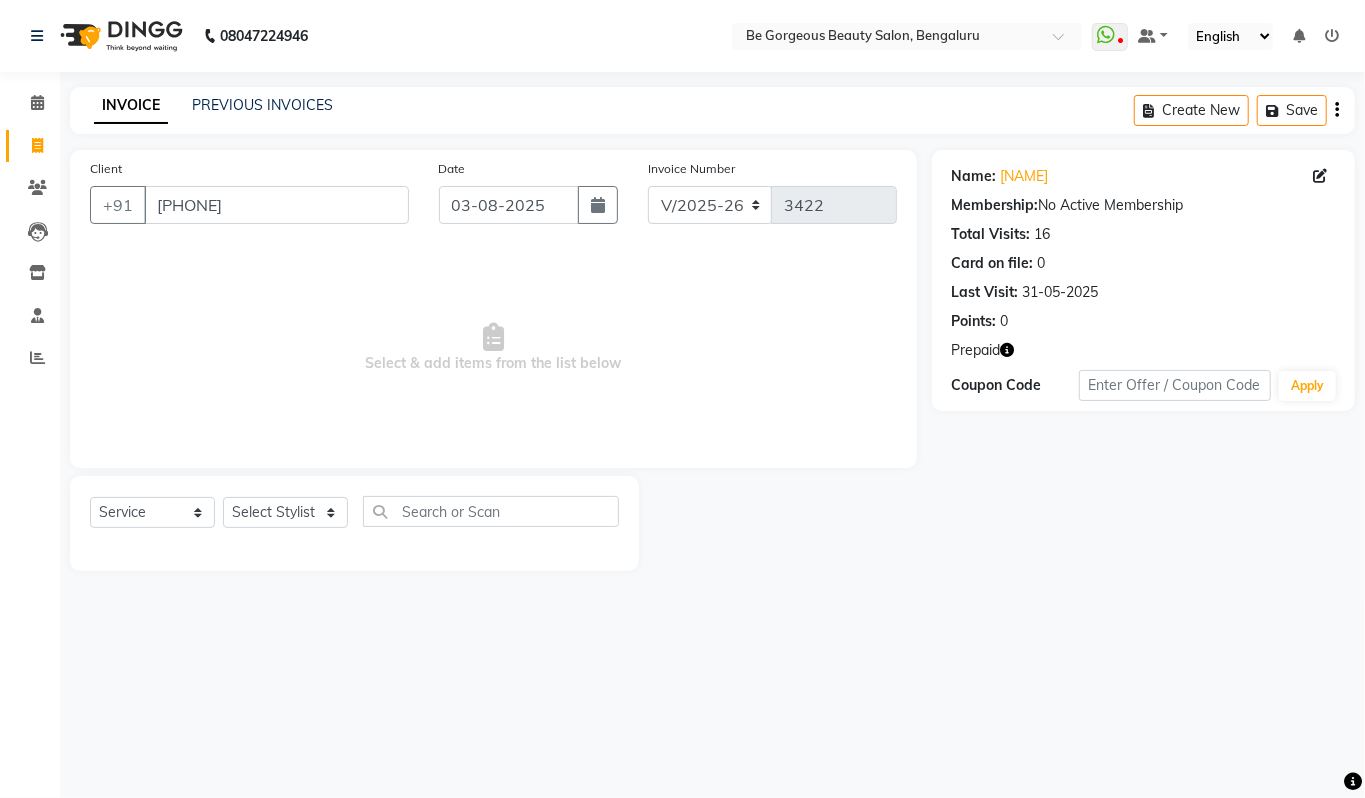 click 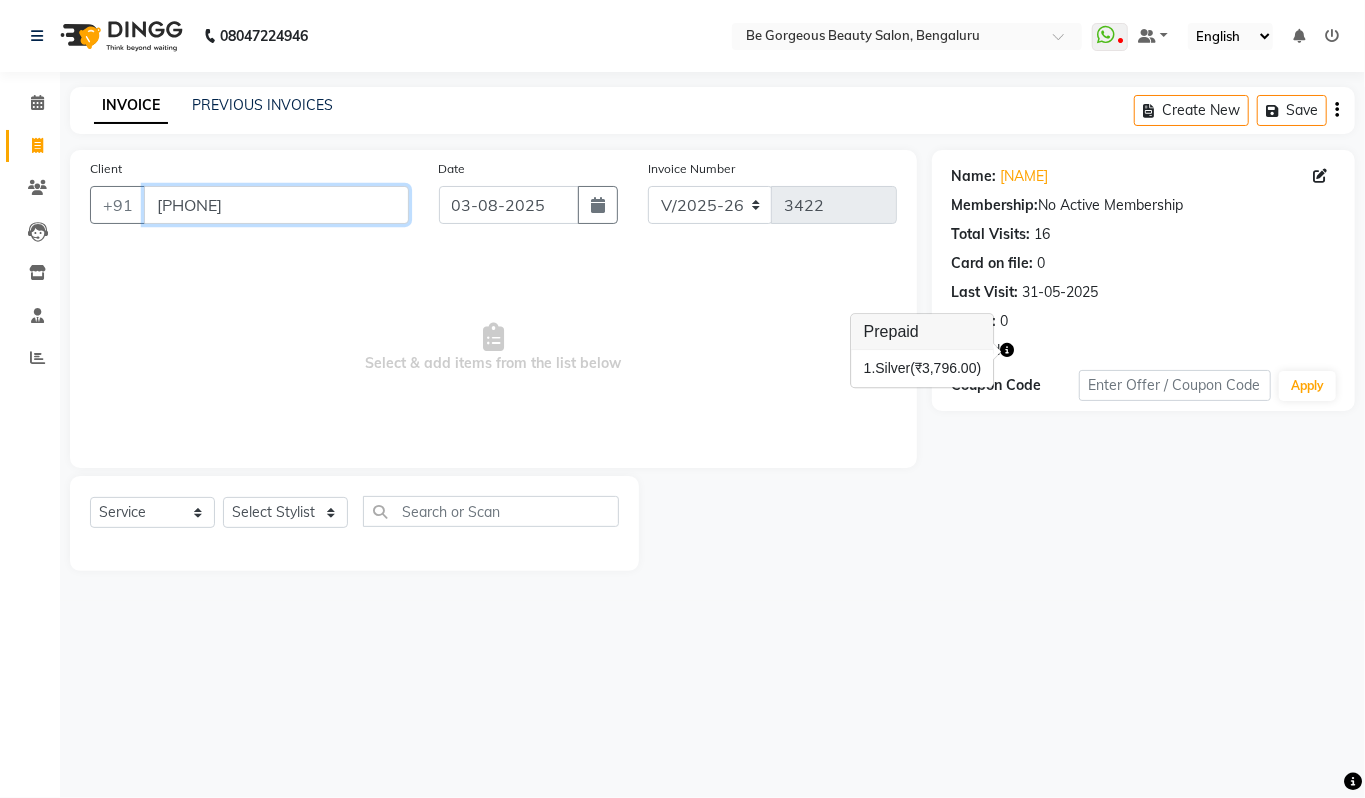 click on "9721546760" at bounding box center [276, 205] 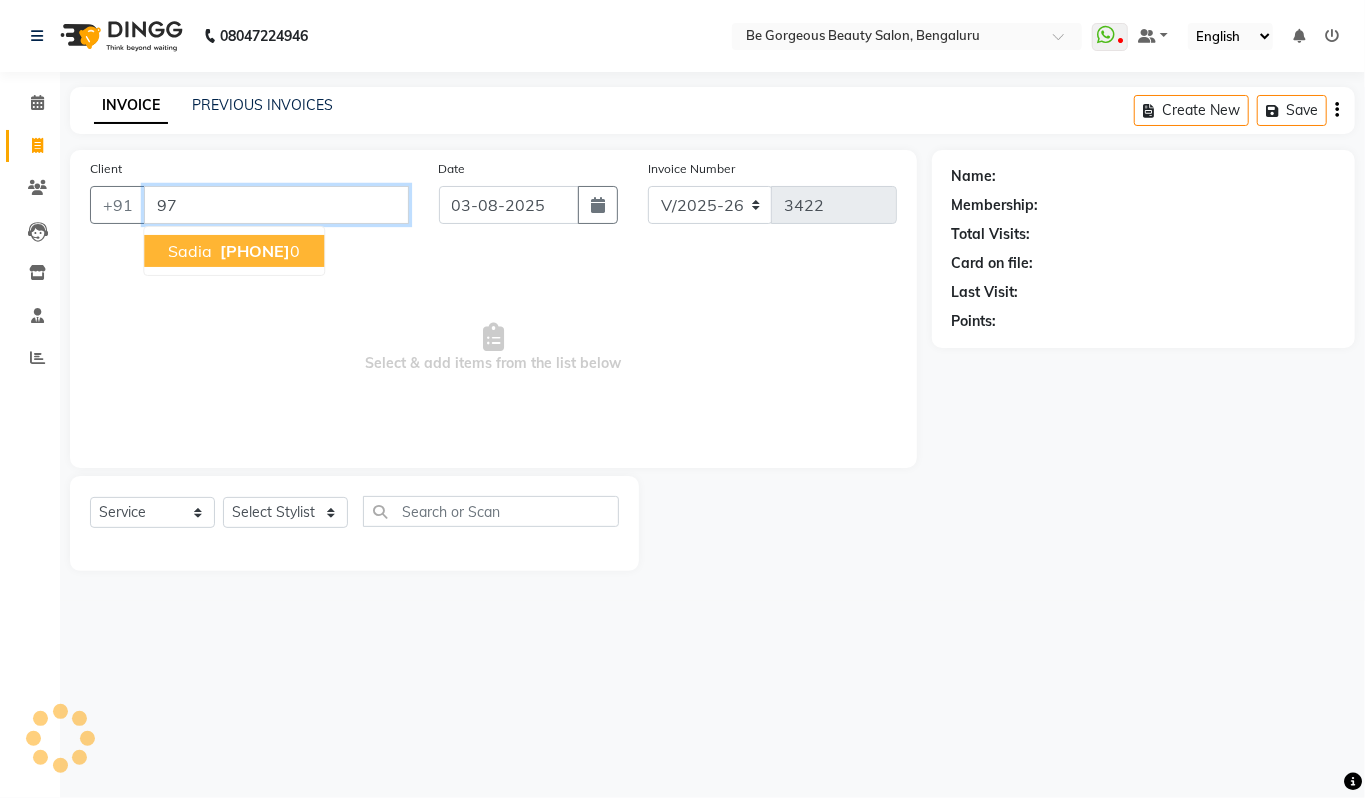 type on "9" 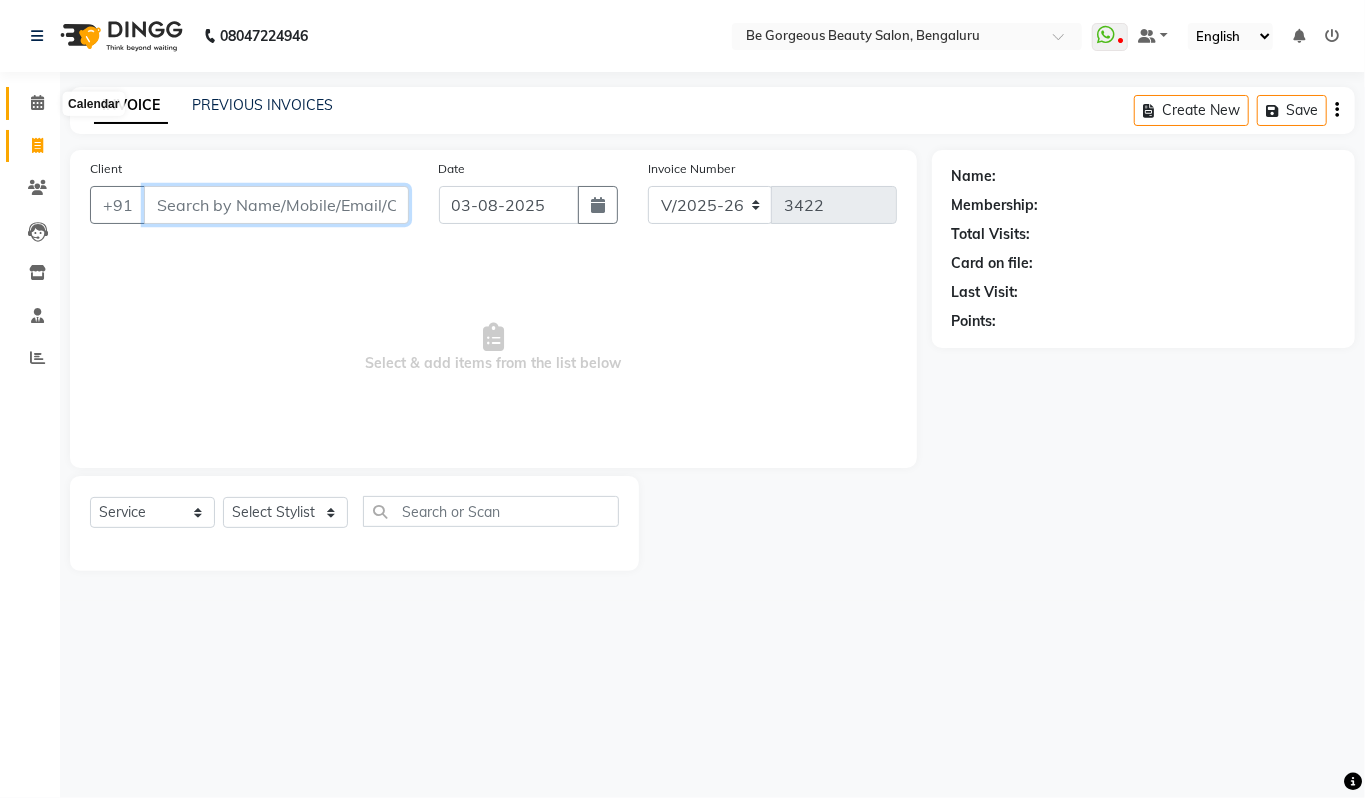 type 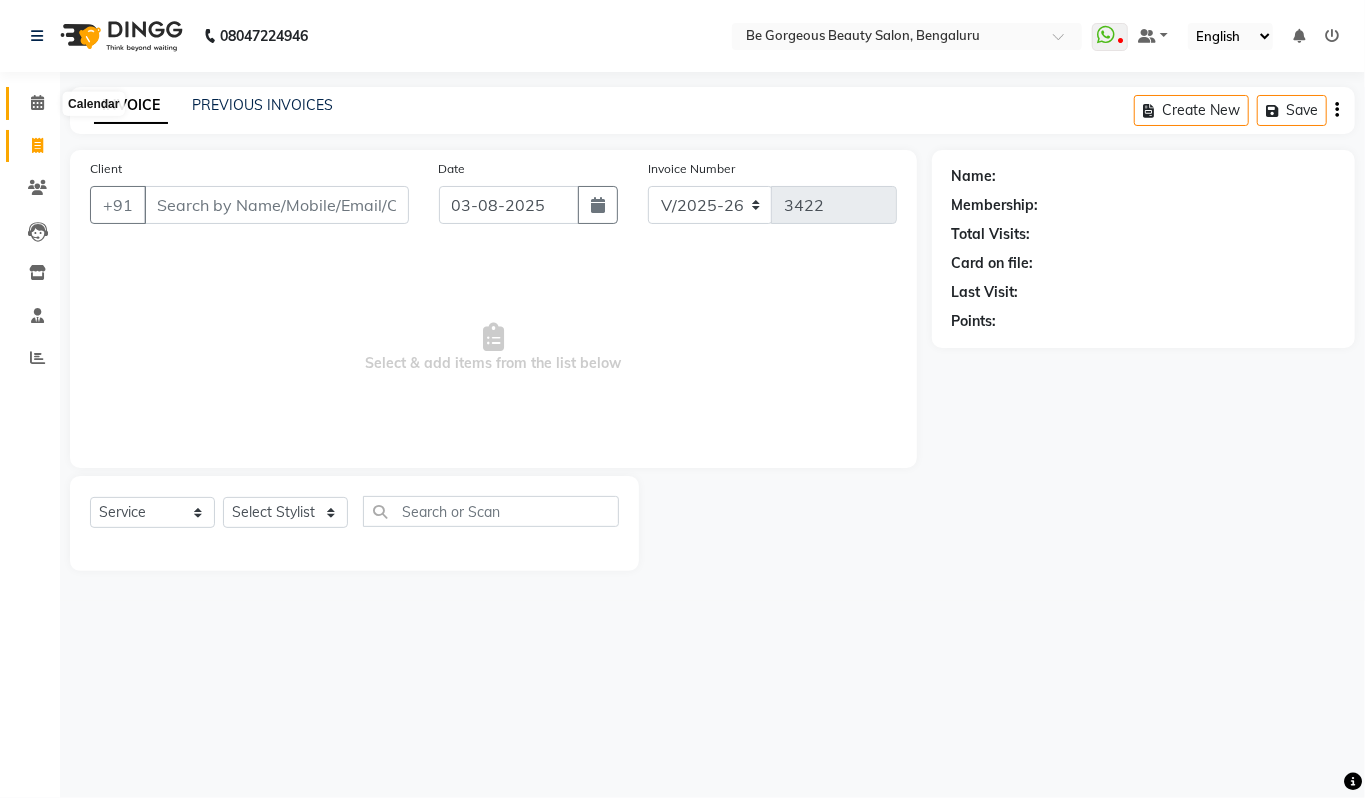 click 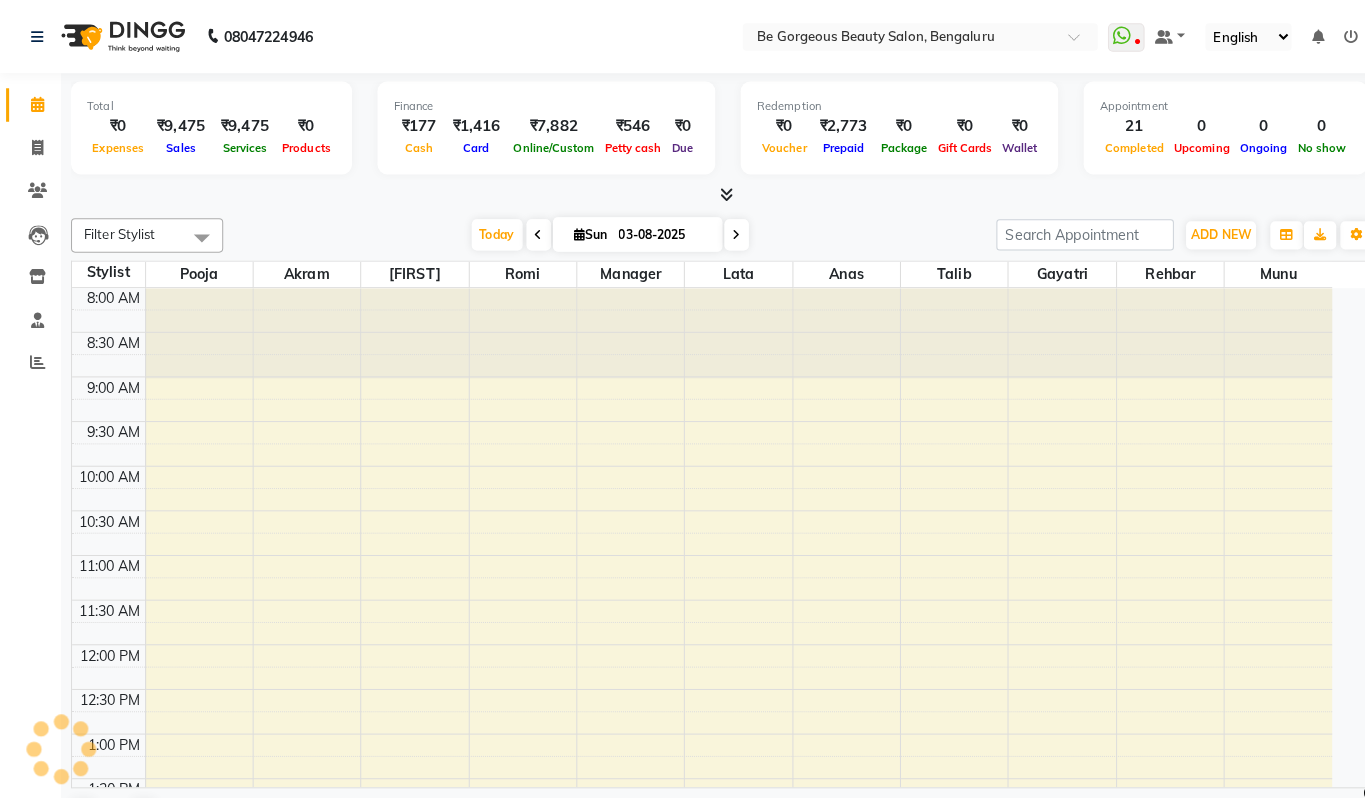 scroll, scrollTop: 537, scrollLeft: 0, axis: vertical 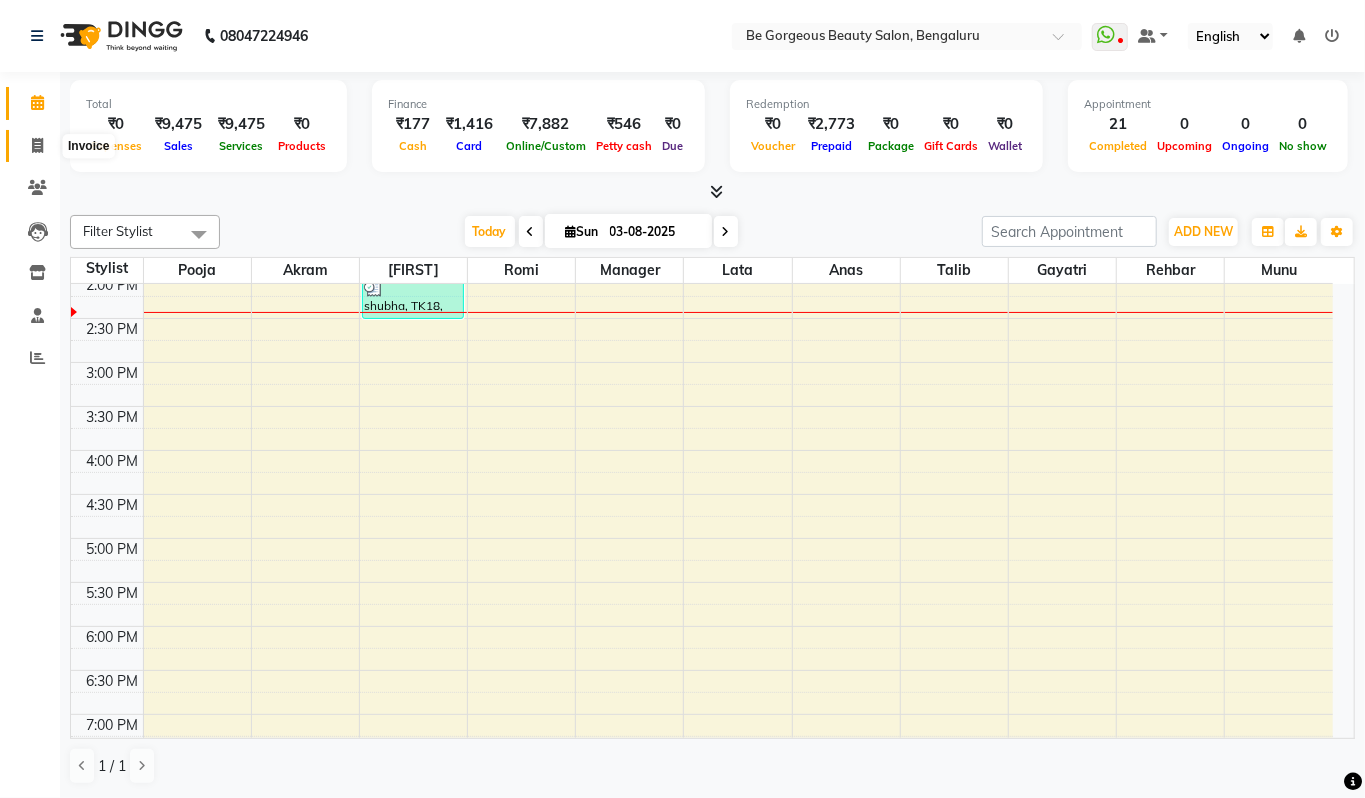 click 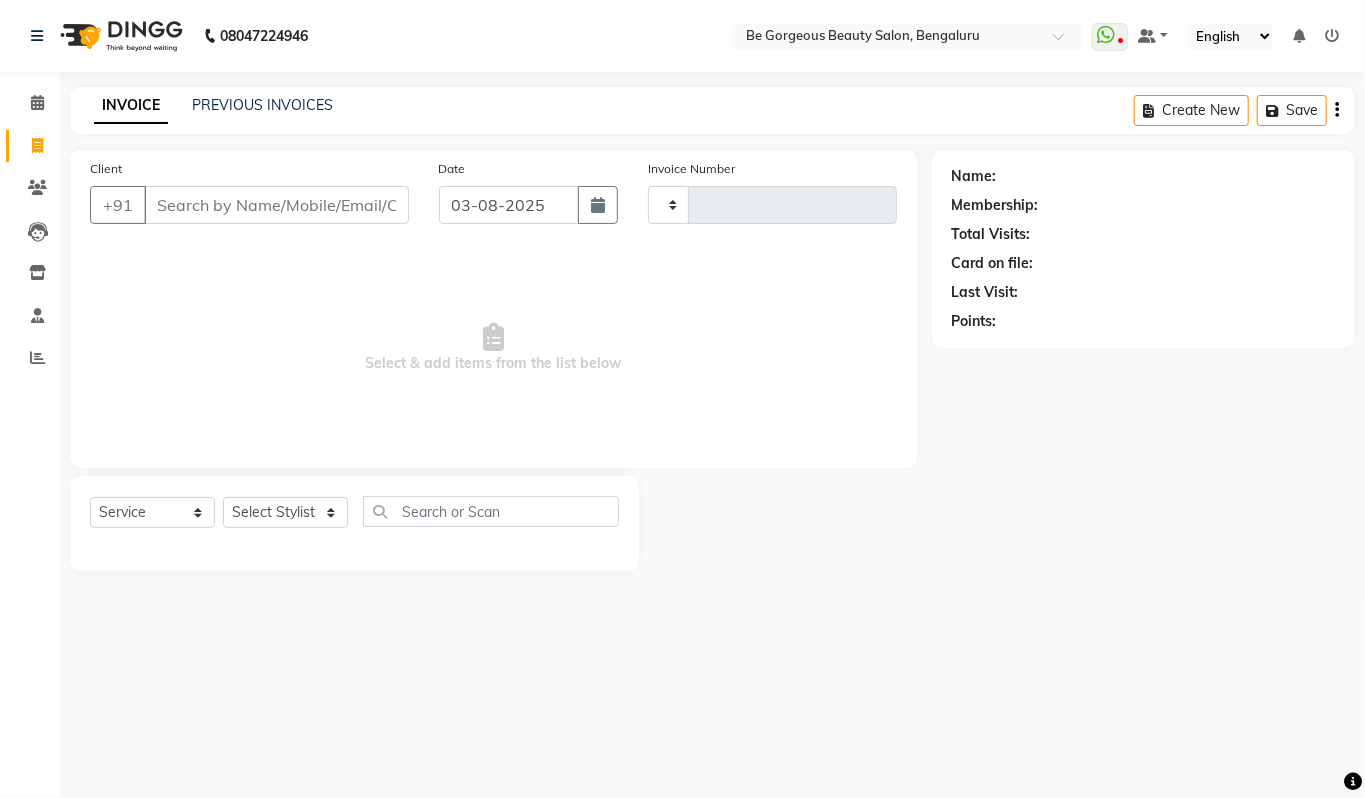type on "3422" 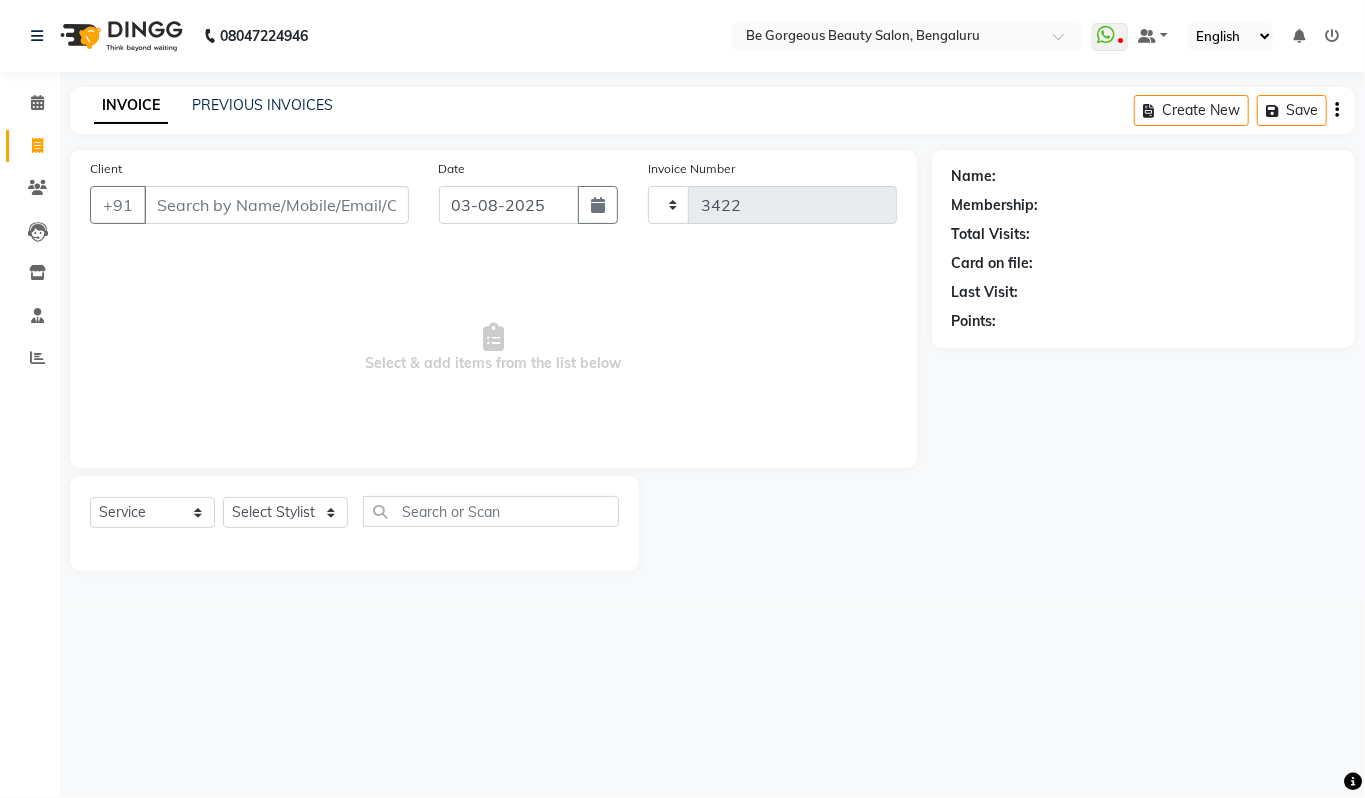 select on "5405" 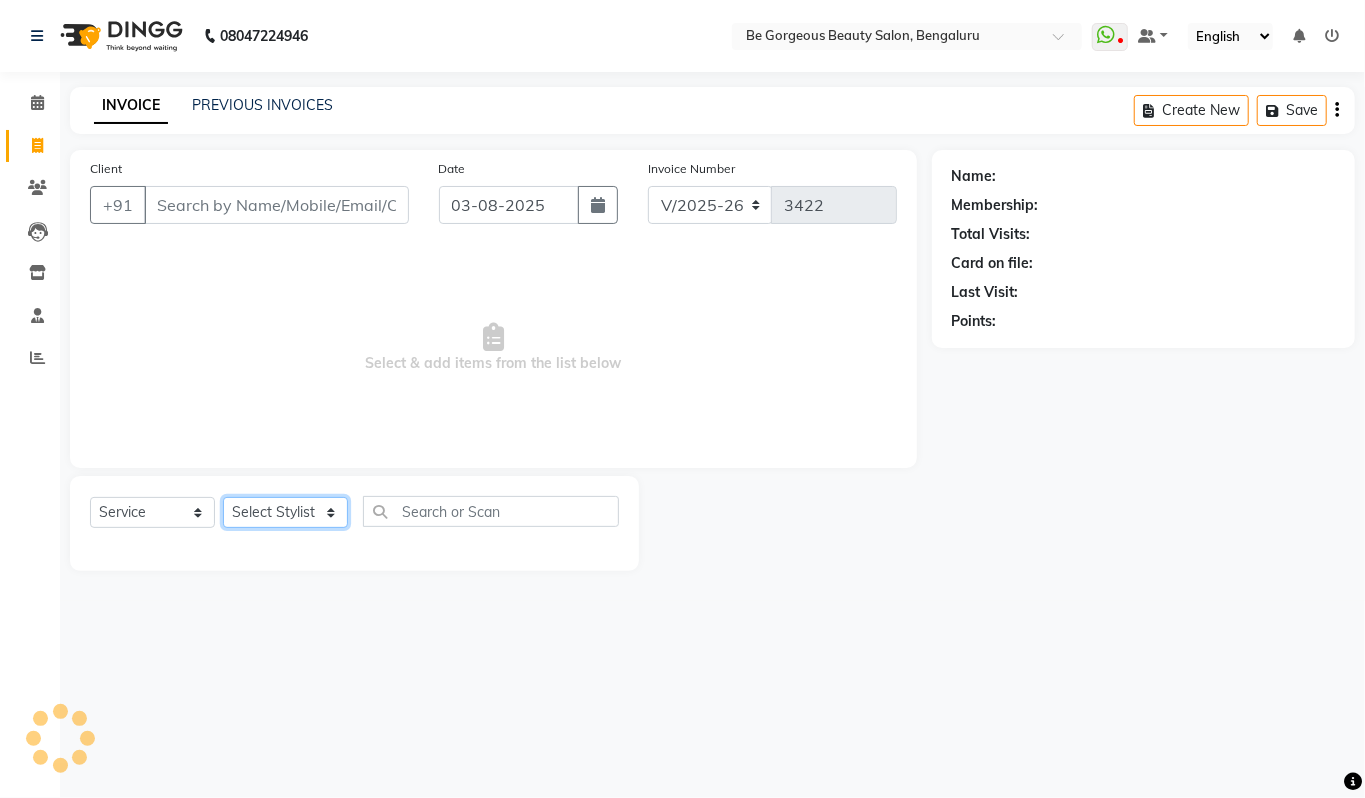 click on "Select Stylist" 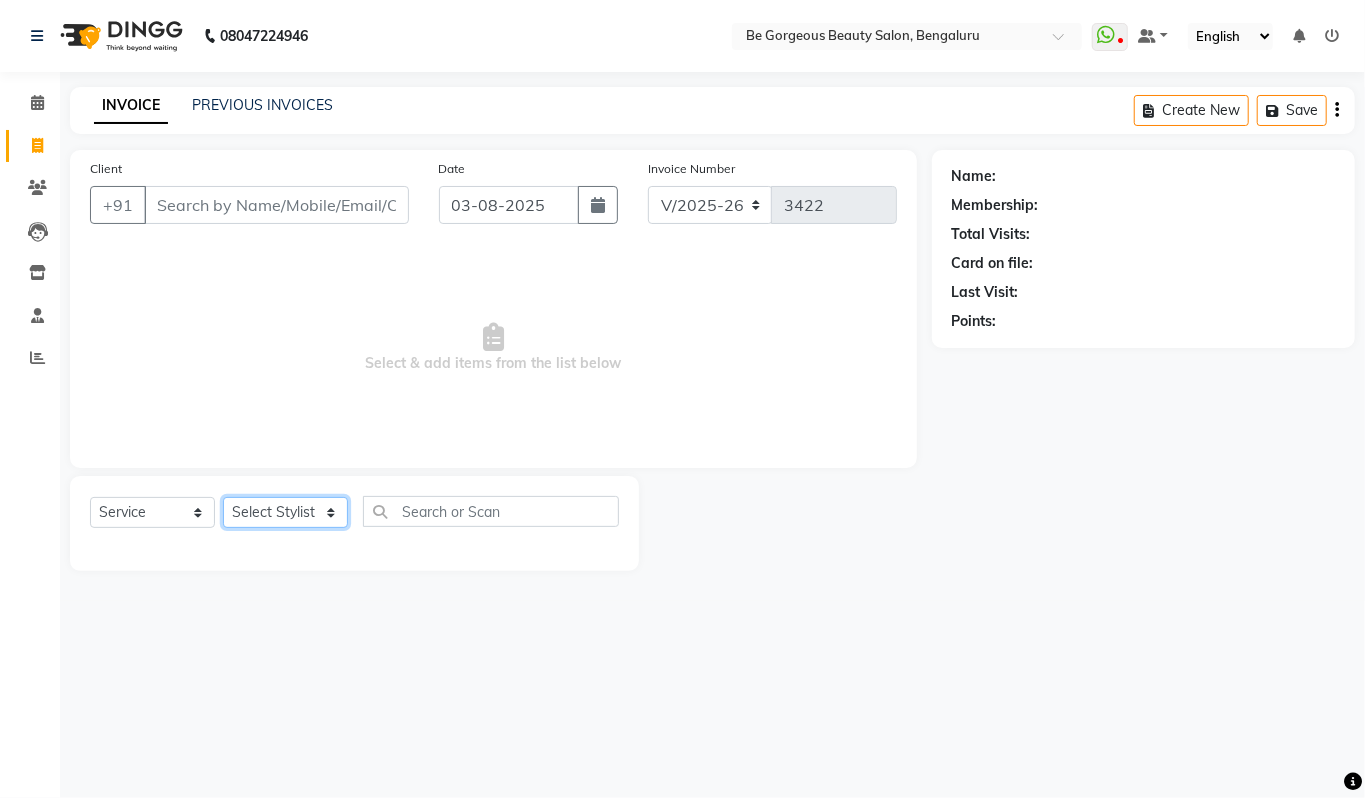 select on "36200" 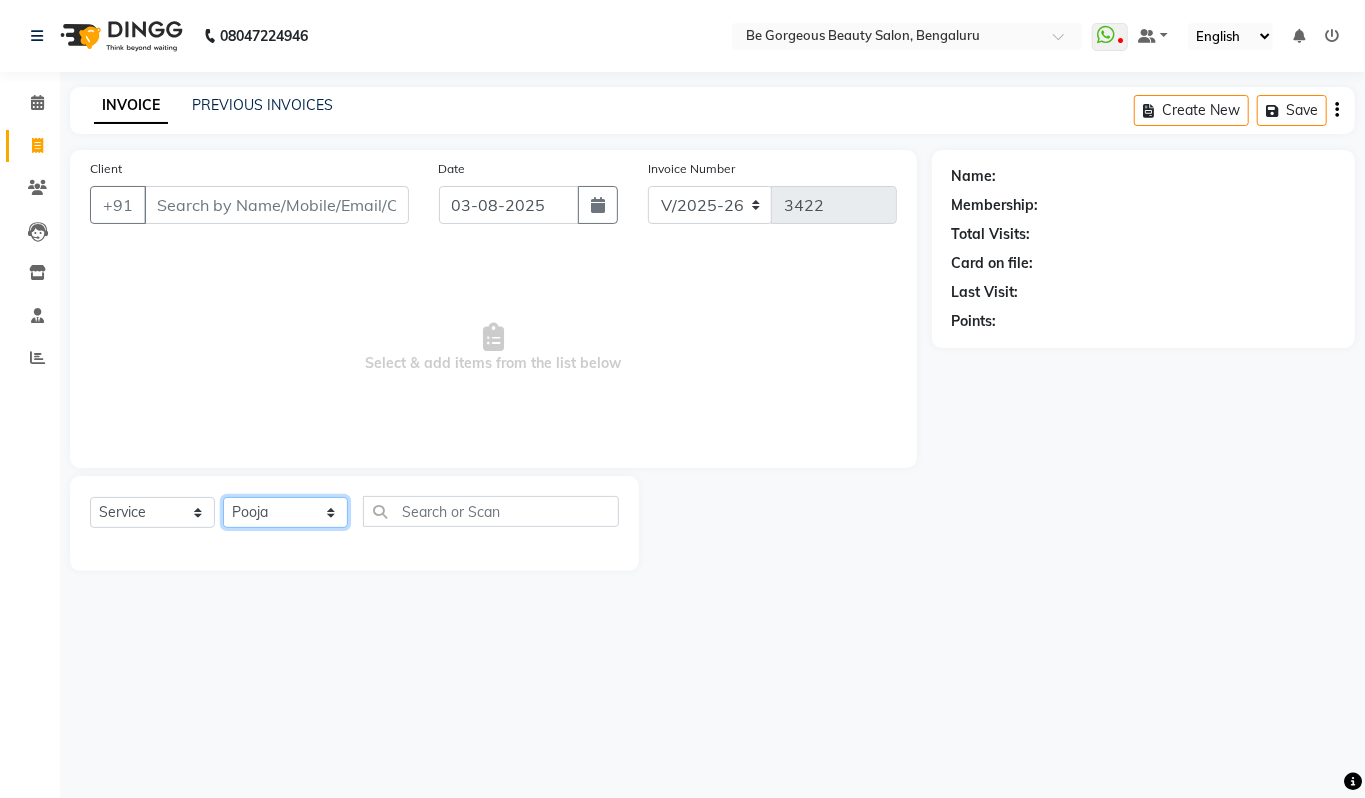 click on "Select Stylist Akram Anas Gayatri lata Manager Munu Pooja Rehbar Romi Talib Wajid" 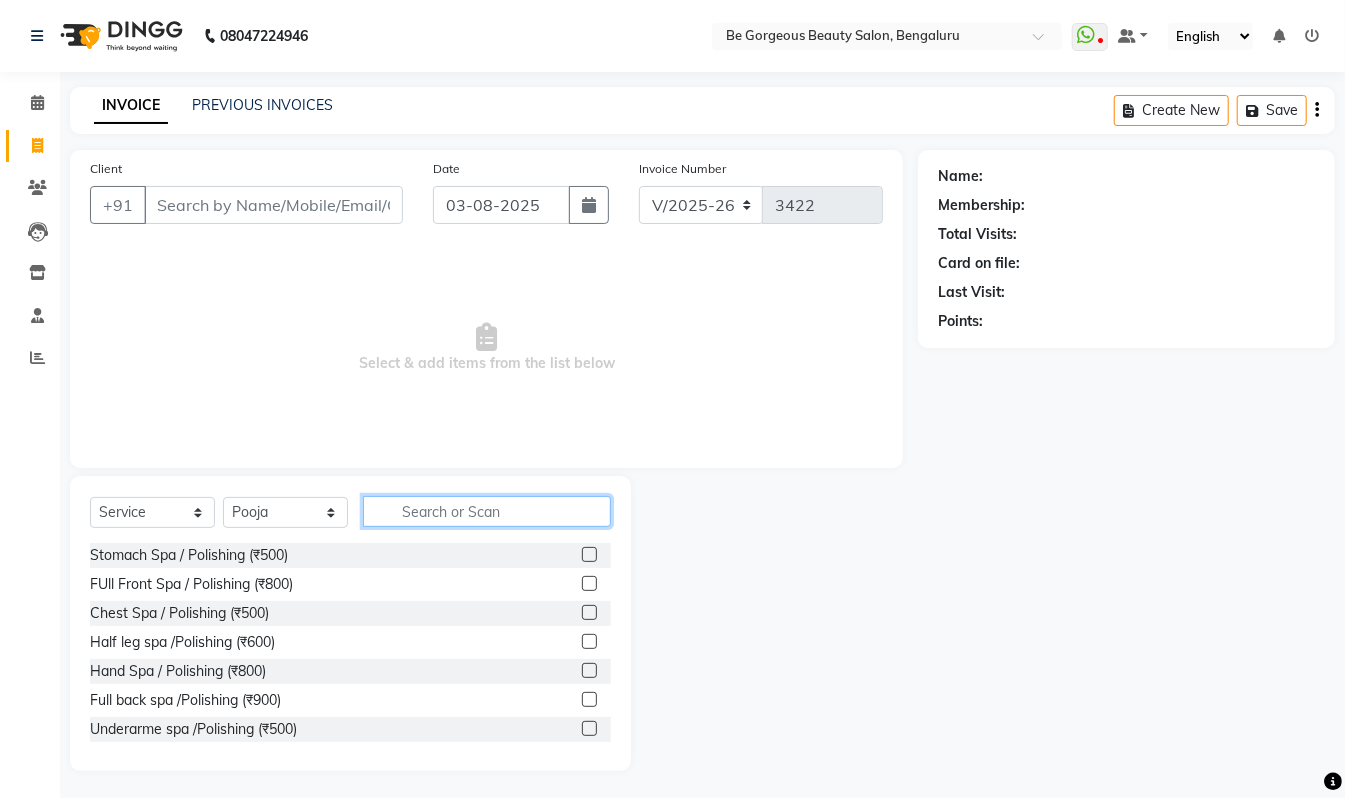 click 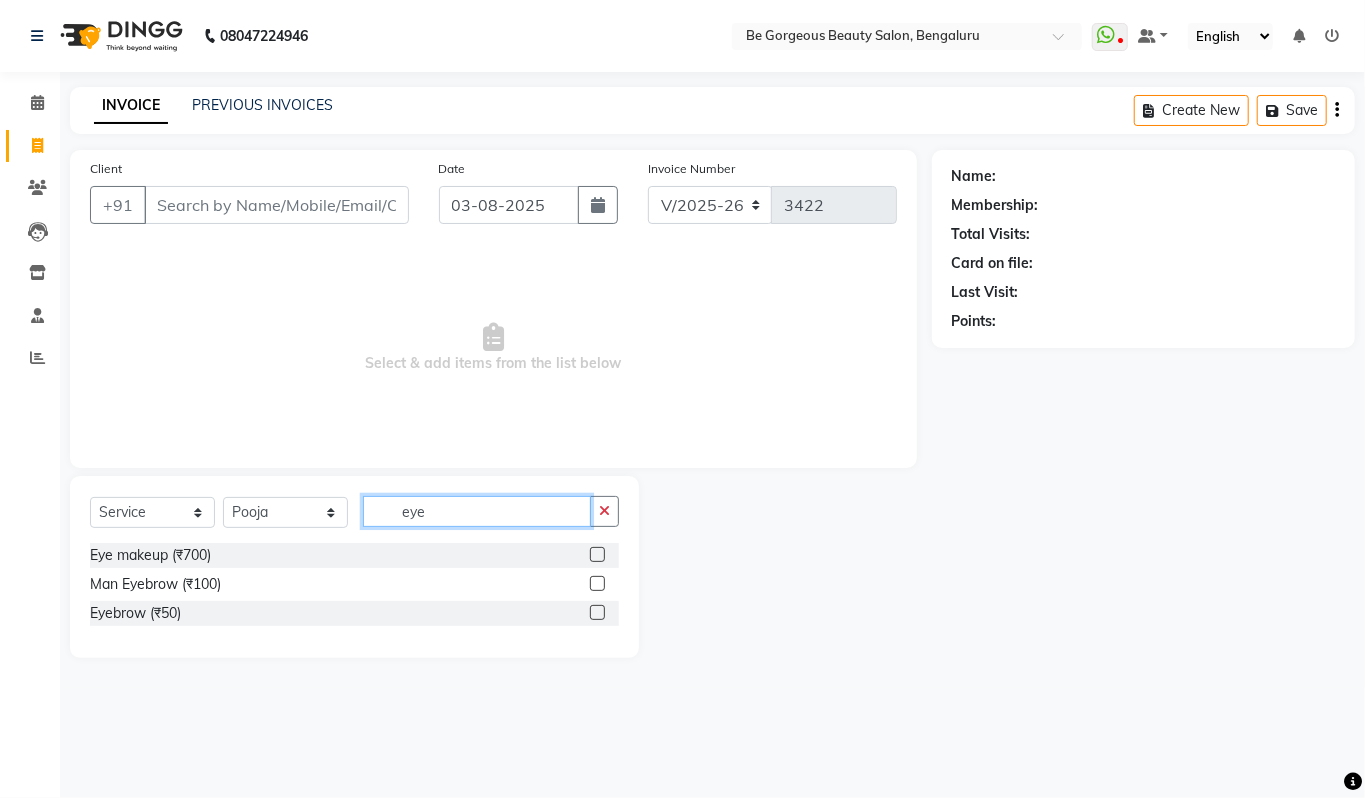 type on "eye" 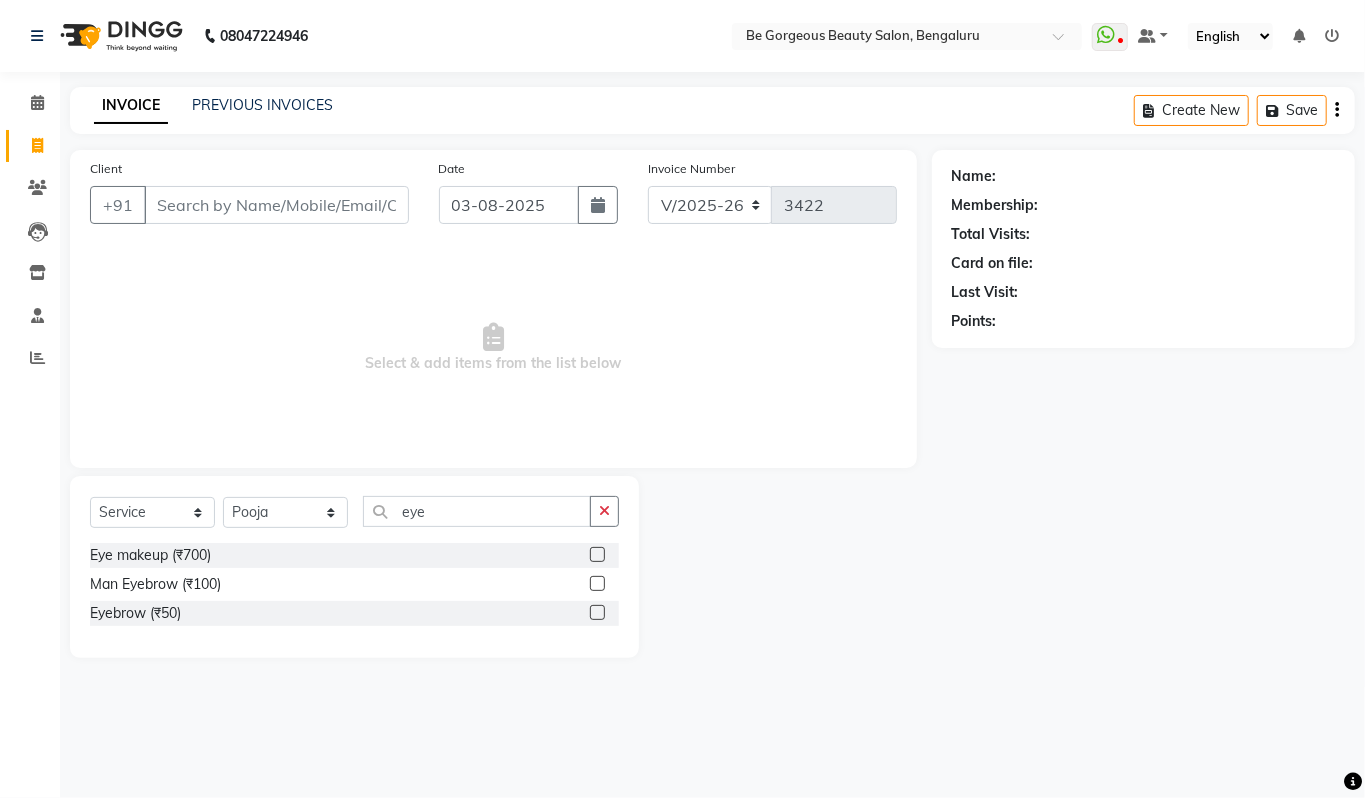click 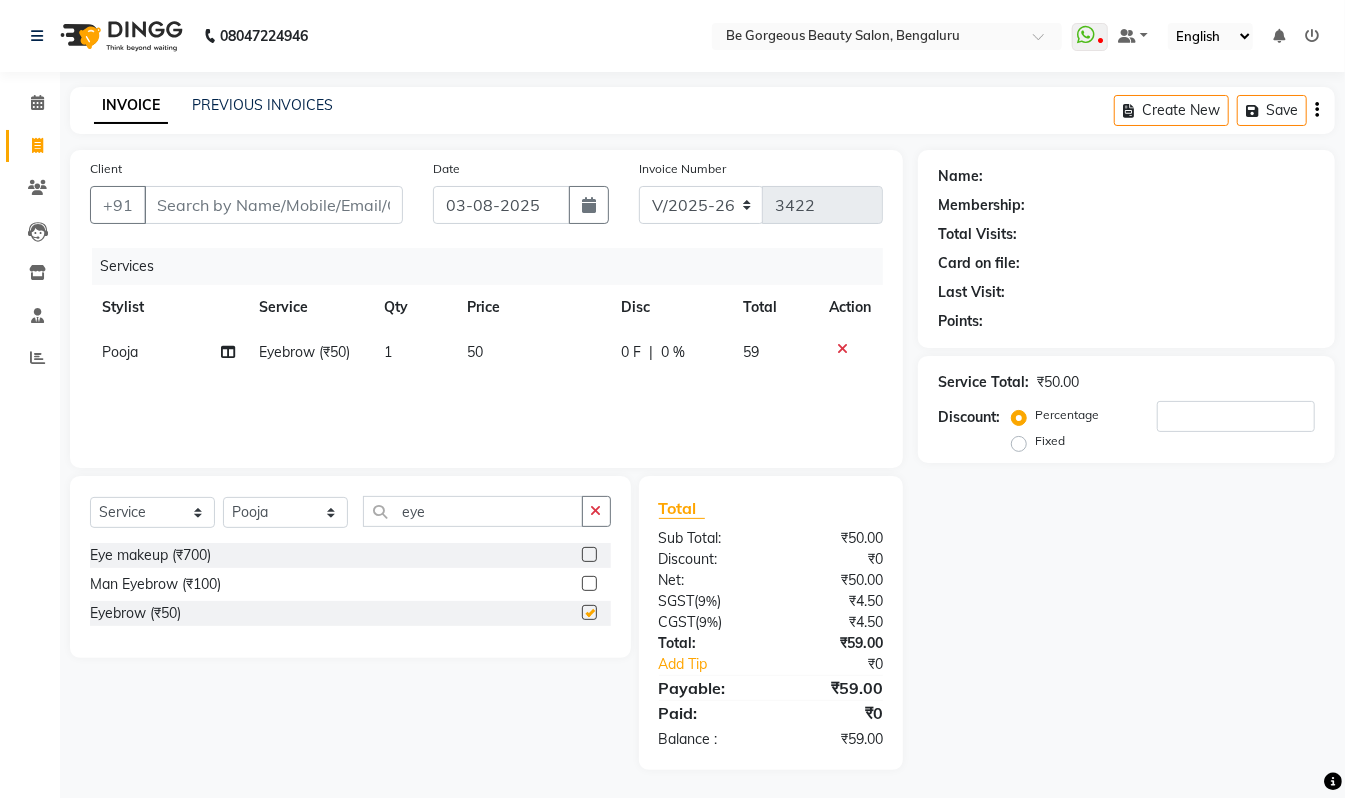 checkbox on "false" 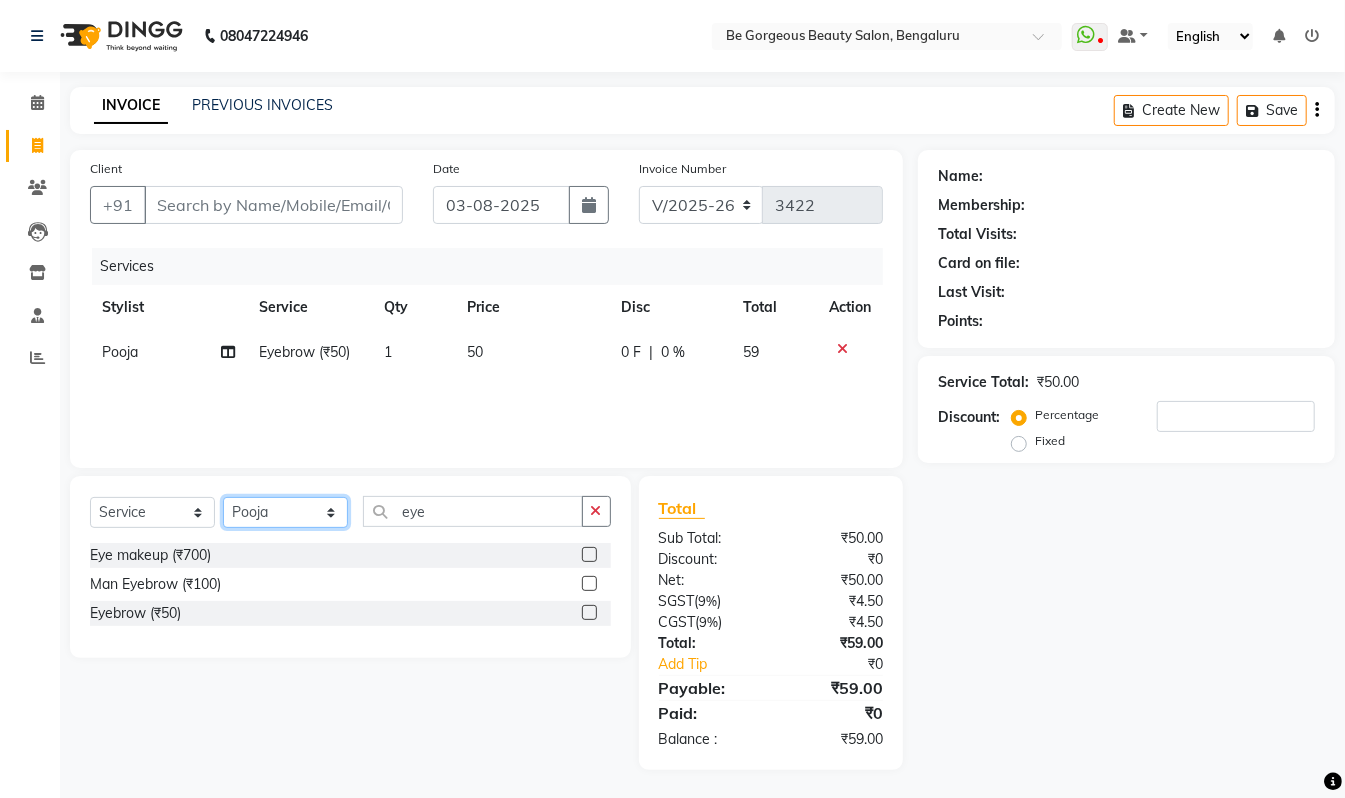 click on "Select Stylist Akram Anas Gayatri lata Manager Munu Pooja Rehbar Romi Talib Wajid" 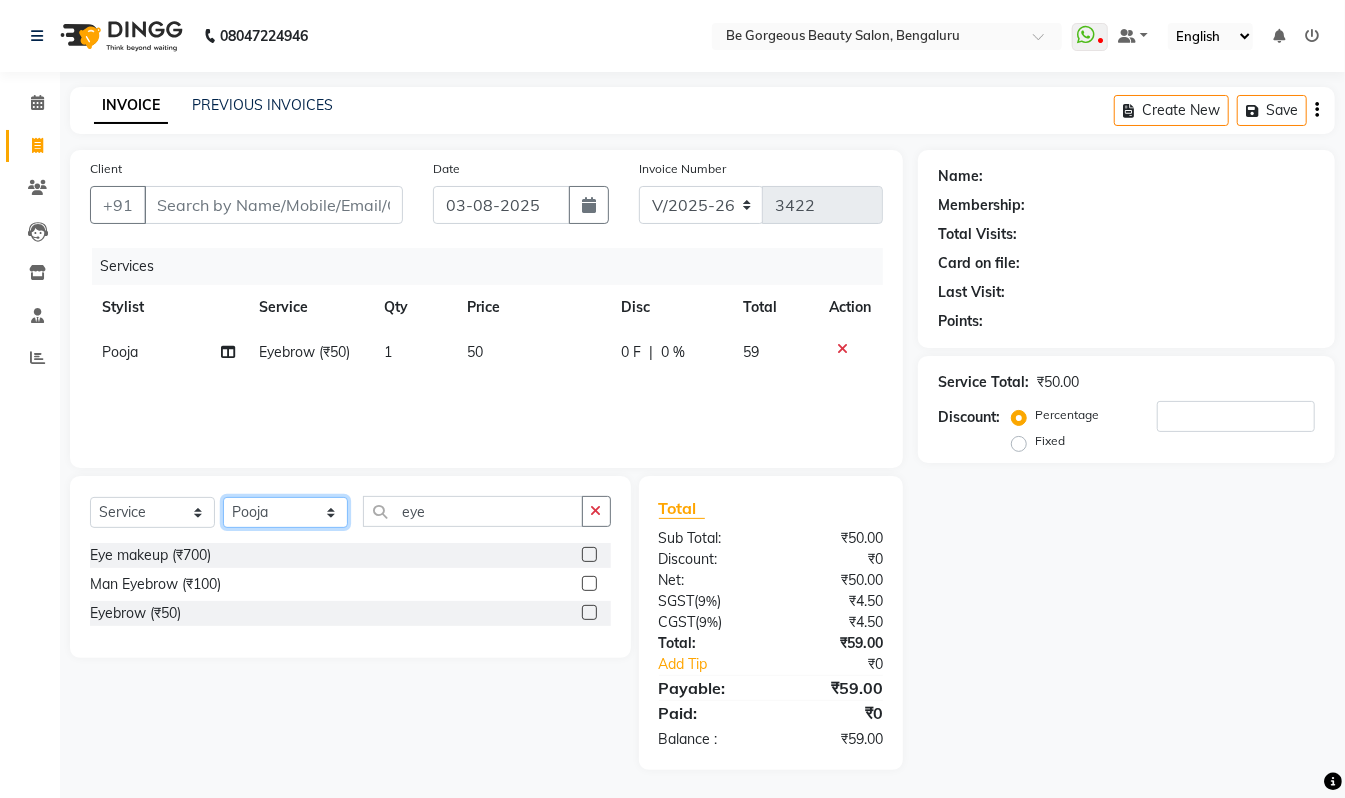 select on "83189" 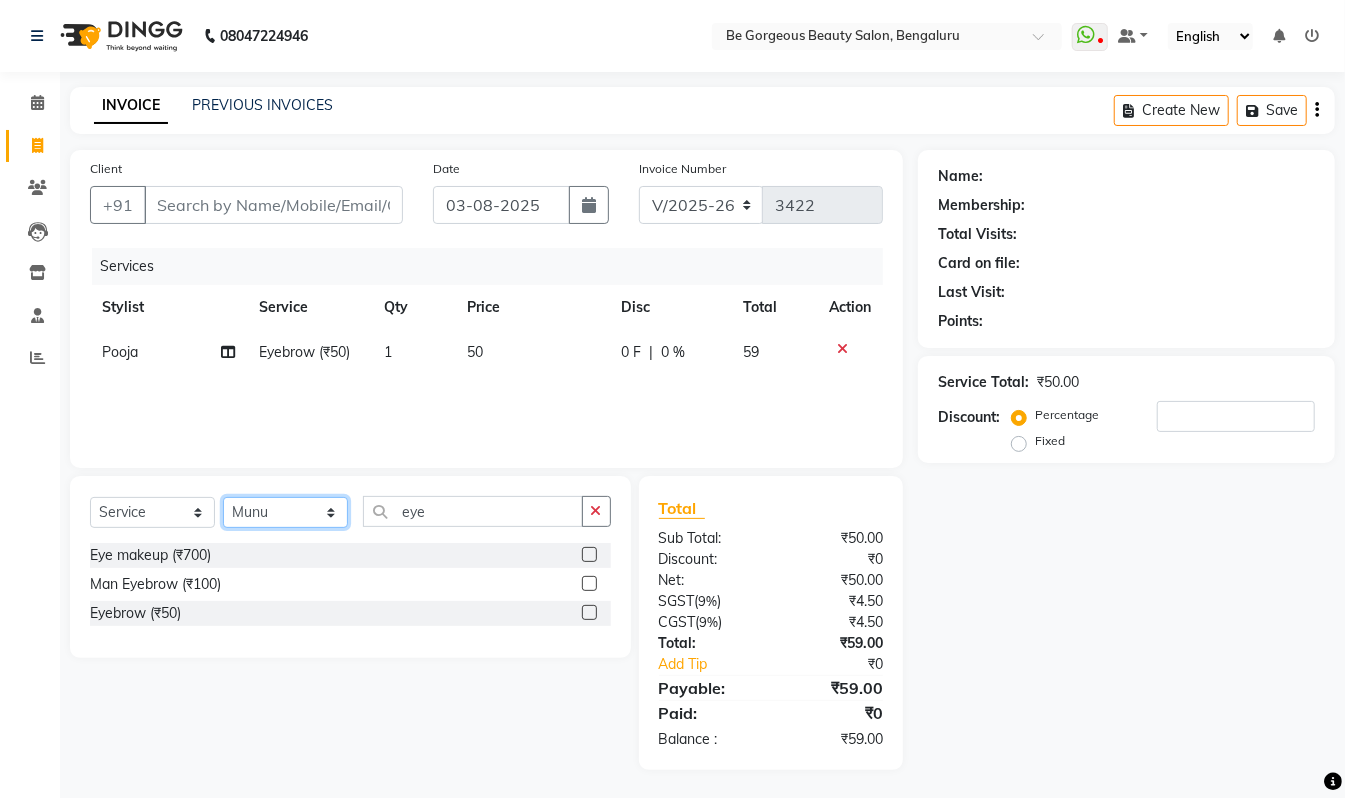 click on "Select Stylist Akram Anas Gayatri lata Manager Munu Pooja Rehbar Romi Talib Wajid" 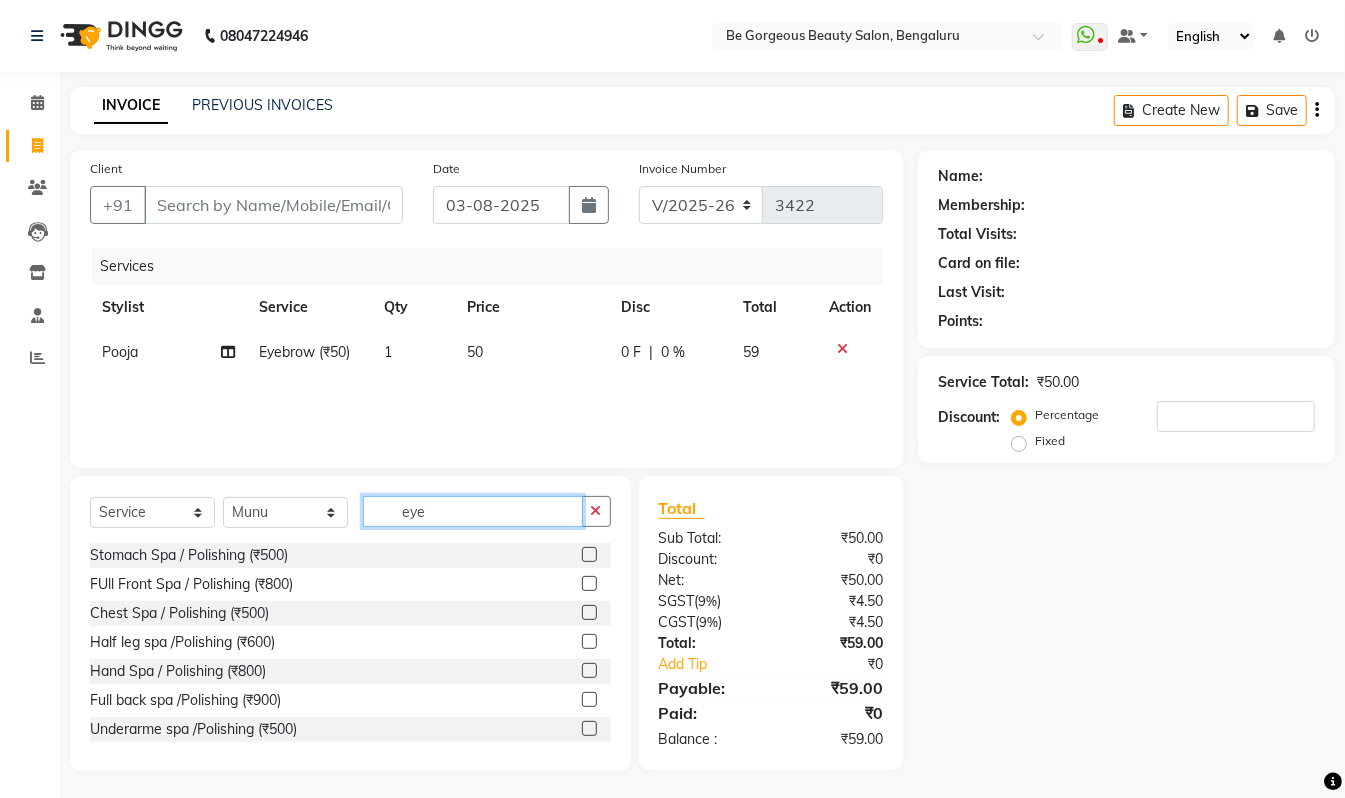 click on "eye" 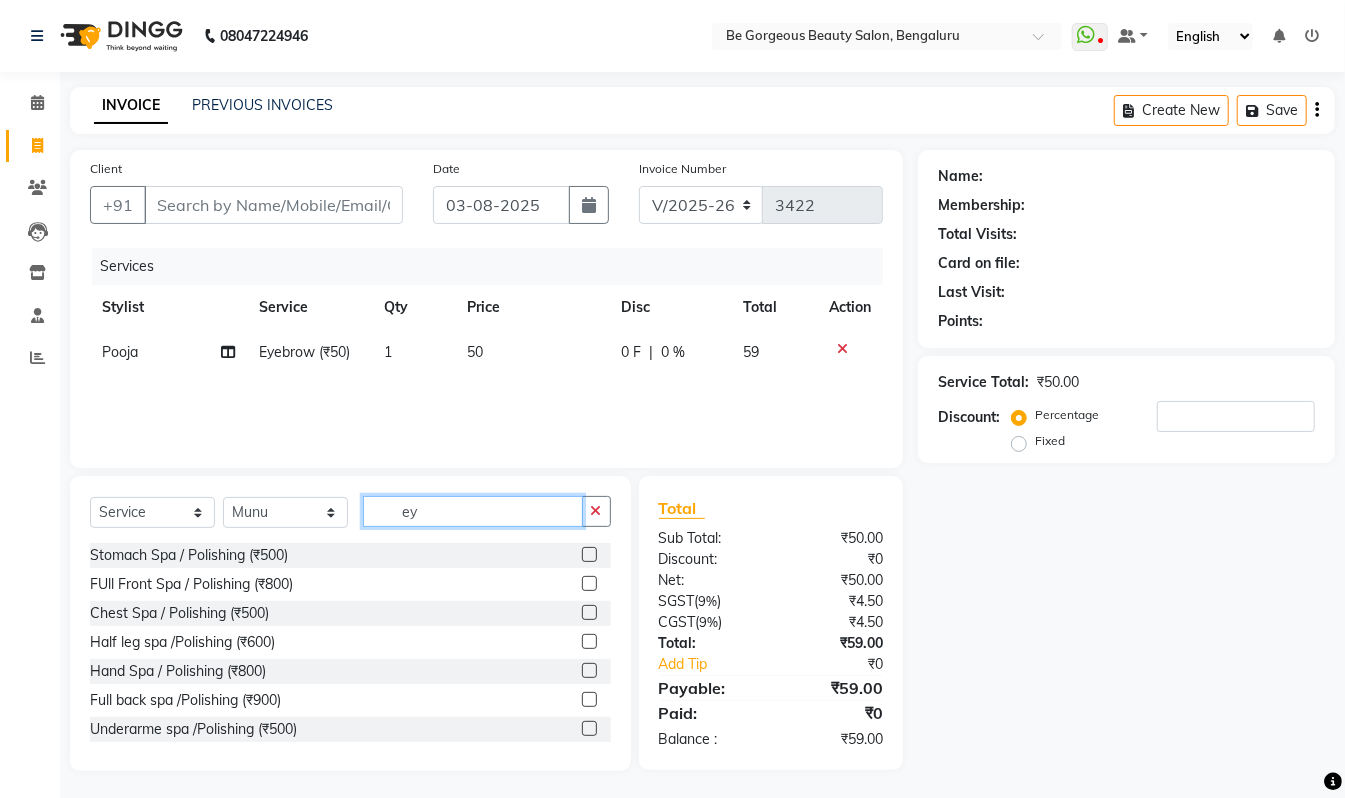 type on "e" 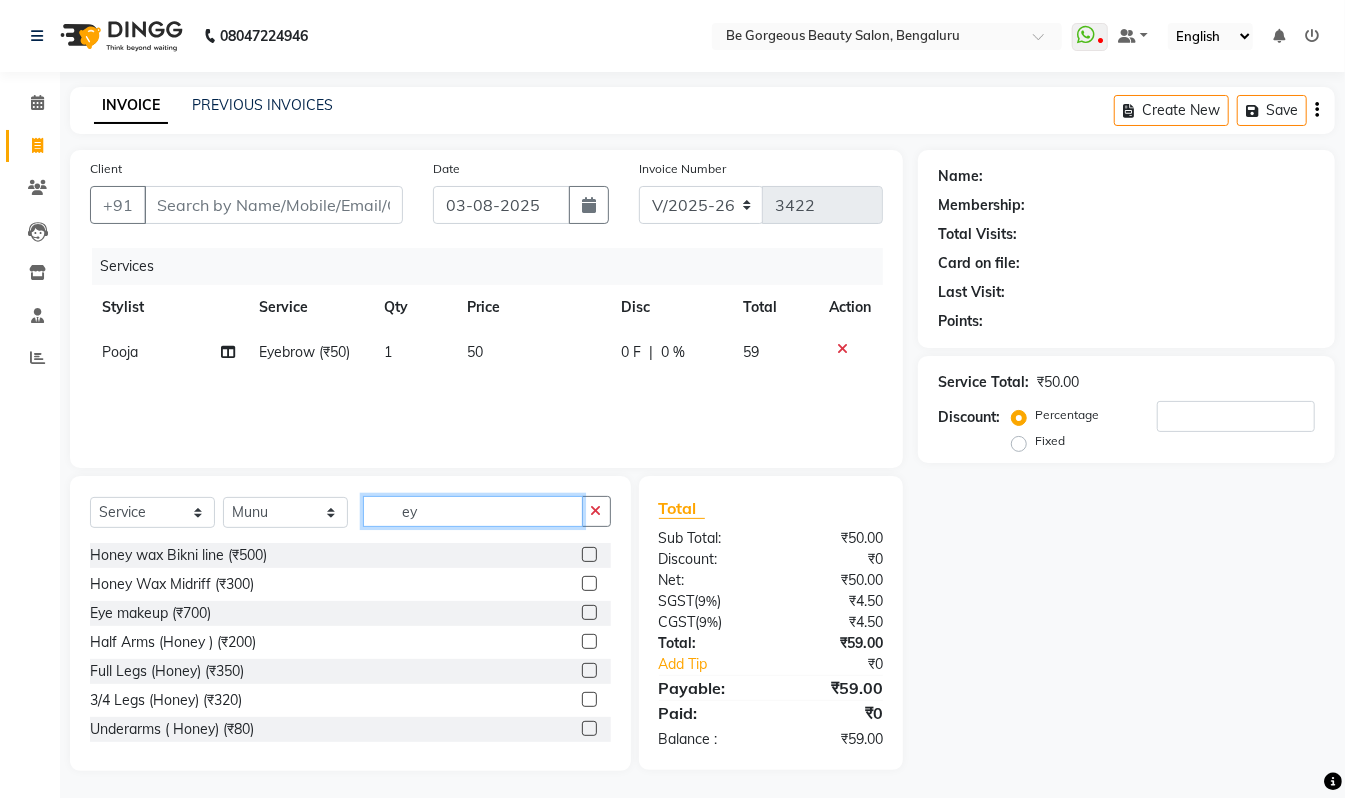 type on "eye" 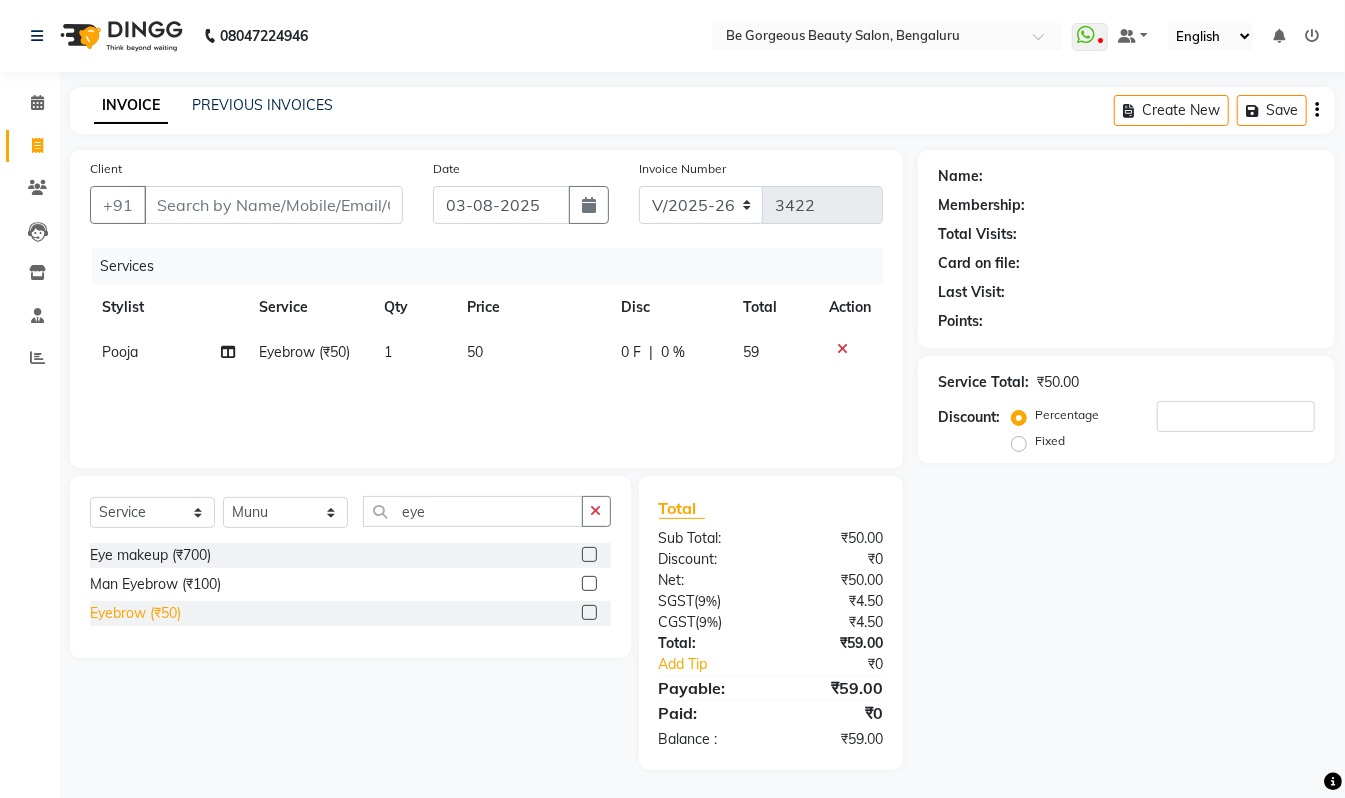 click on "Eyebrow (₹50)" 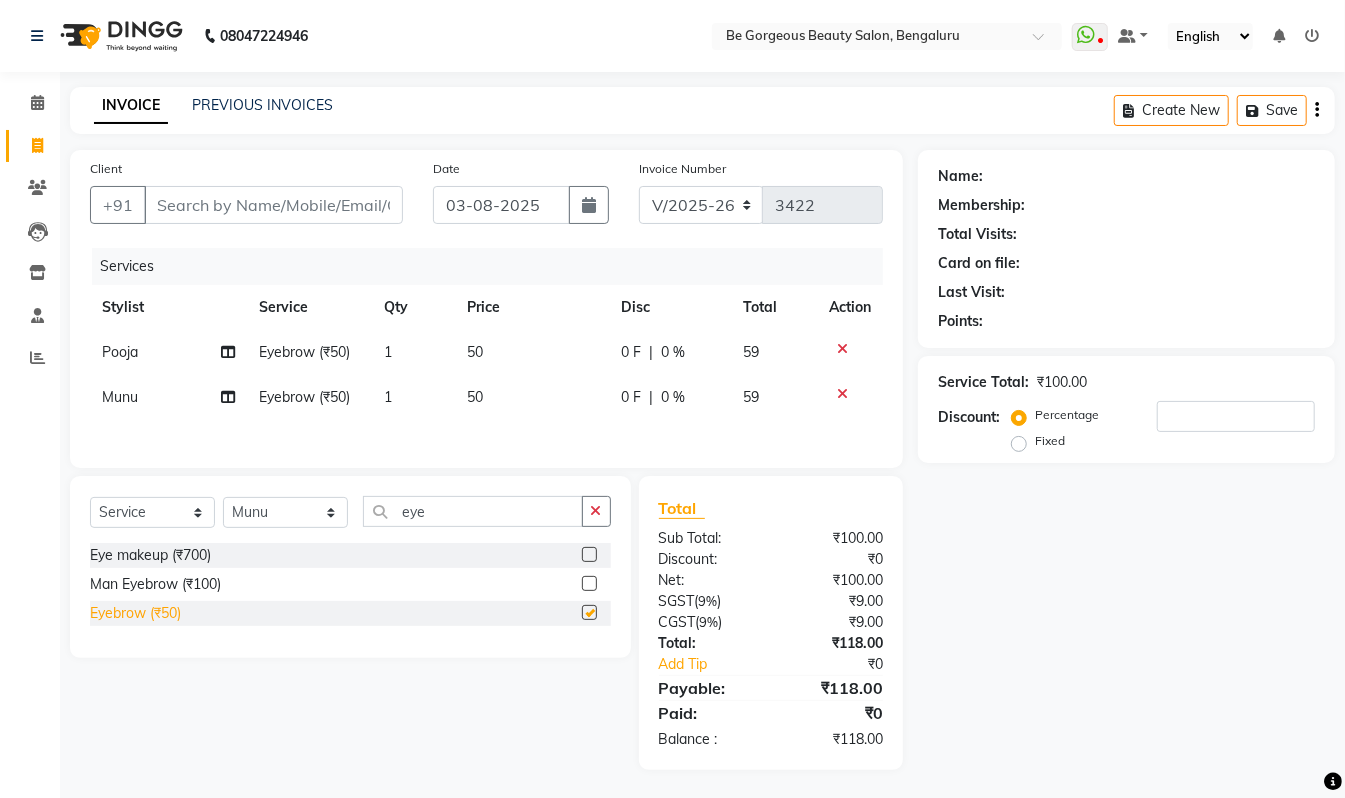 checkbox on "false" 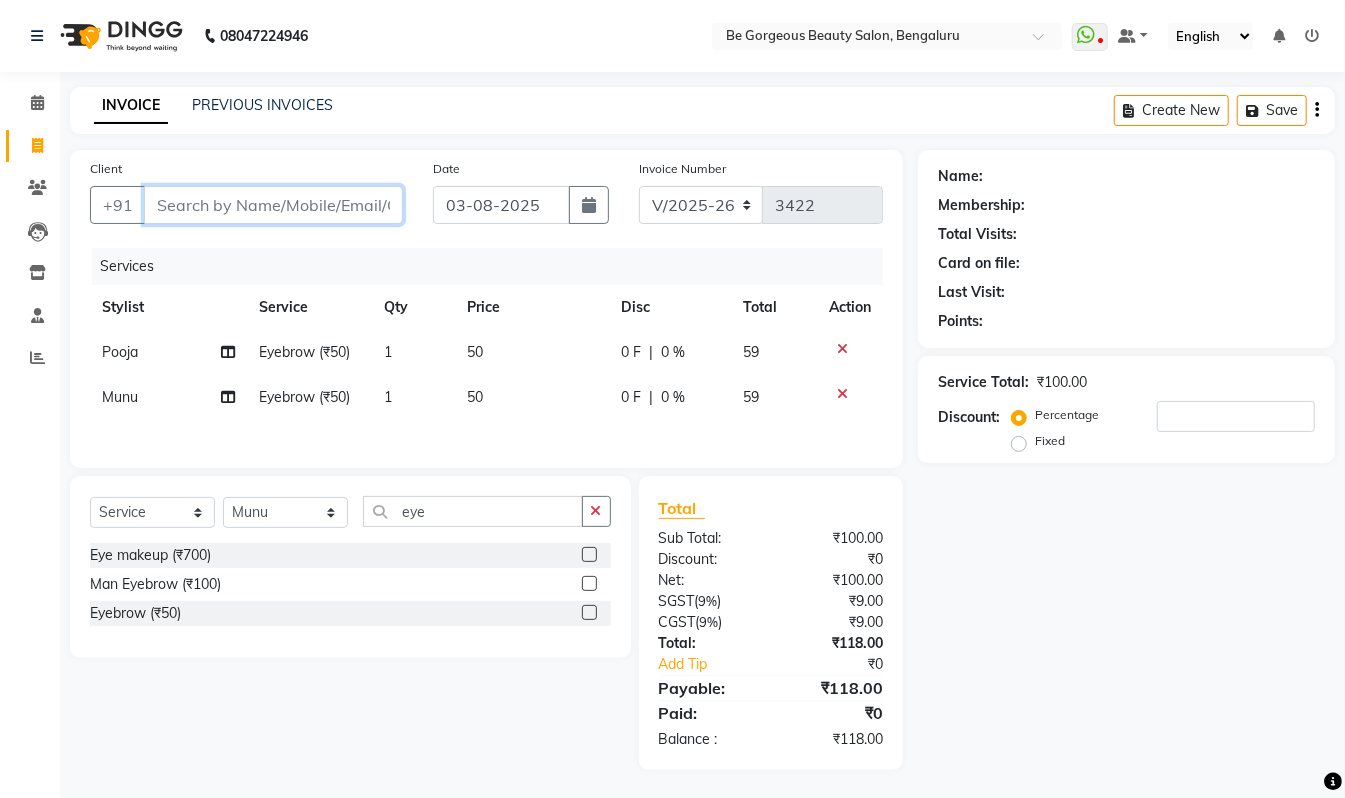 click on "Client" at bounding box center (273, 205) 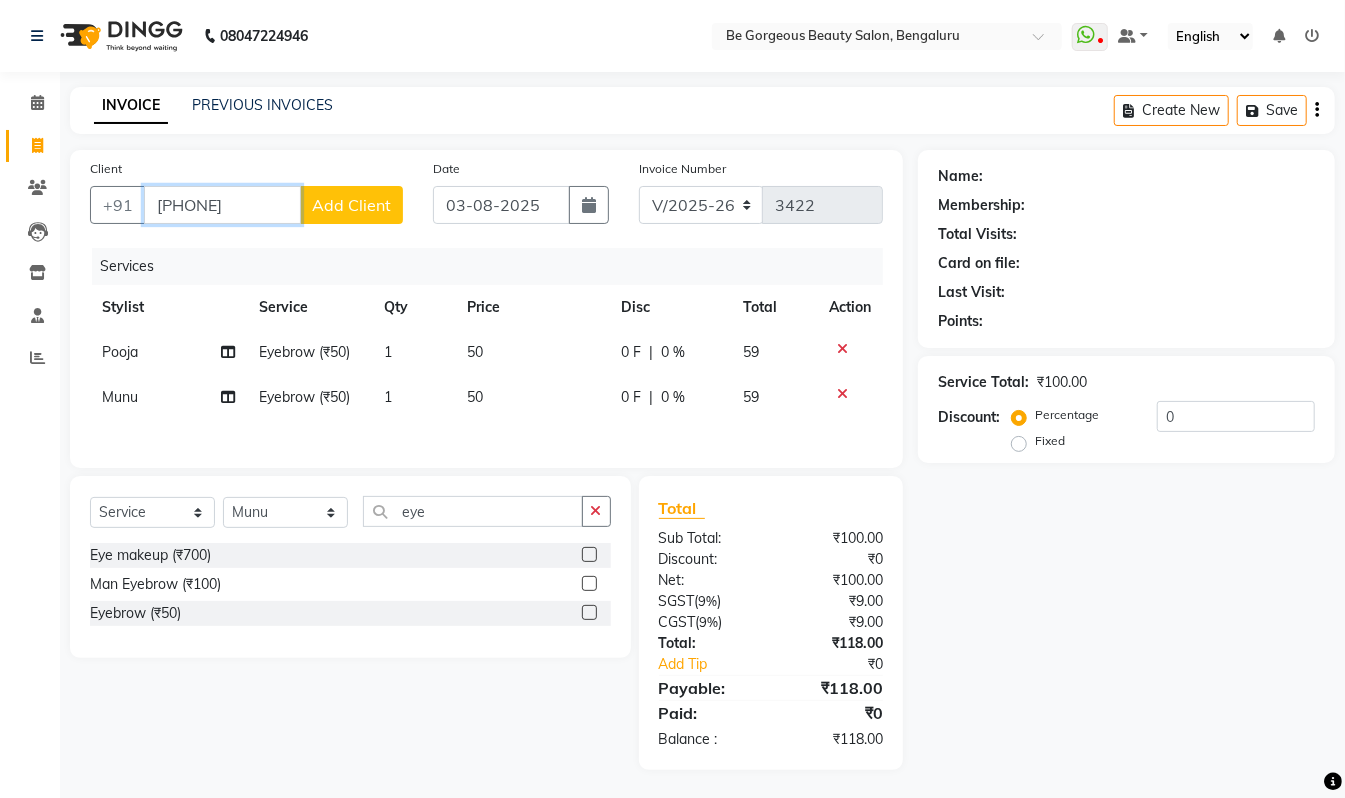 type on "7760535505" 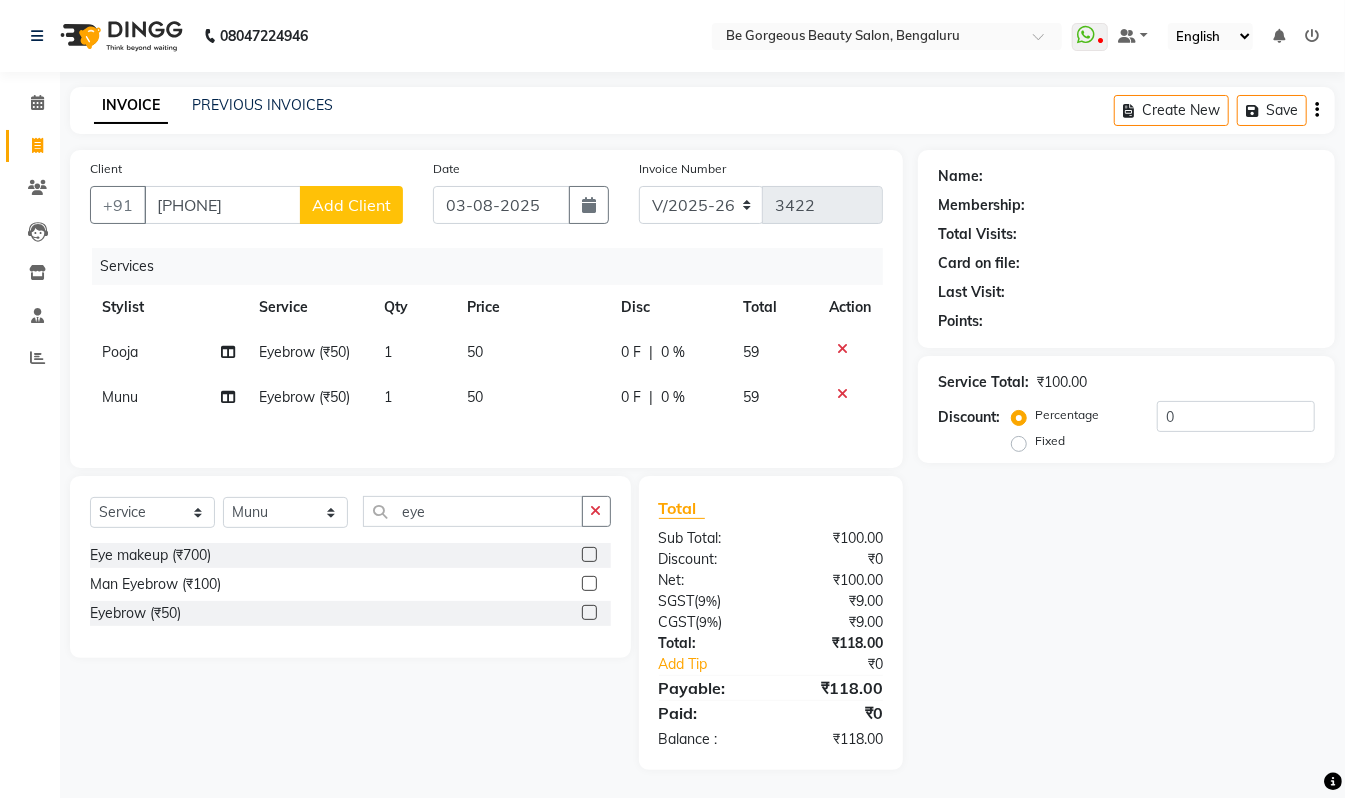 click on "Add Client" 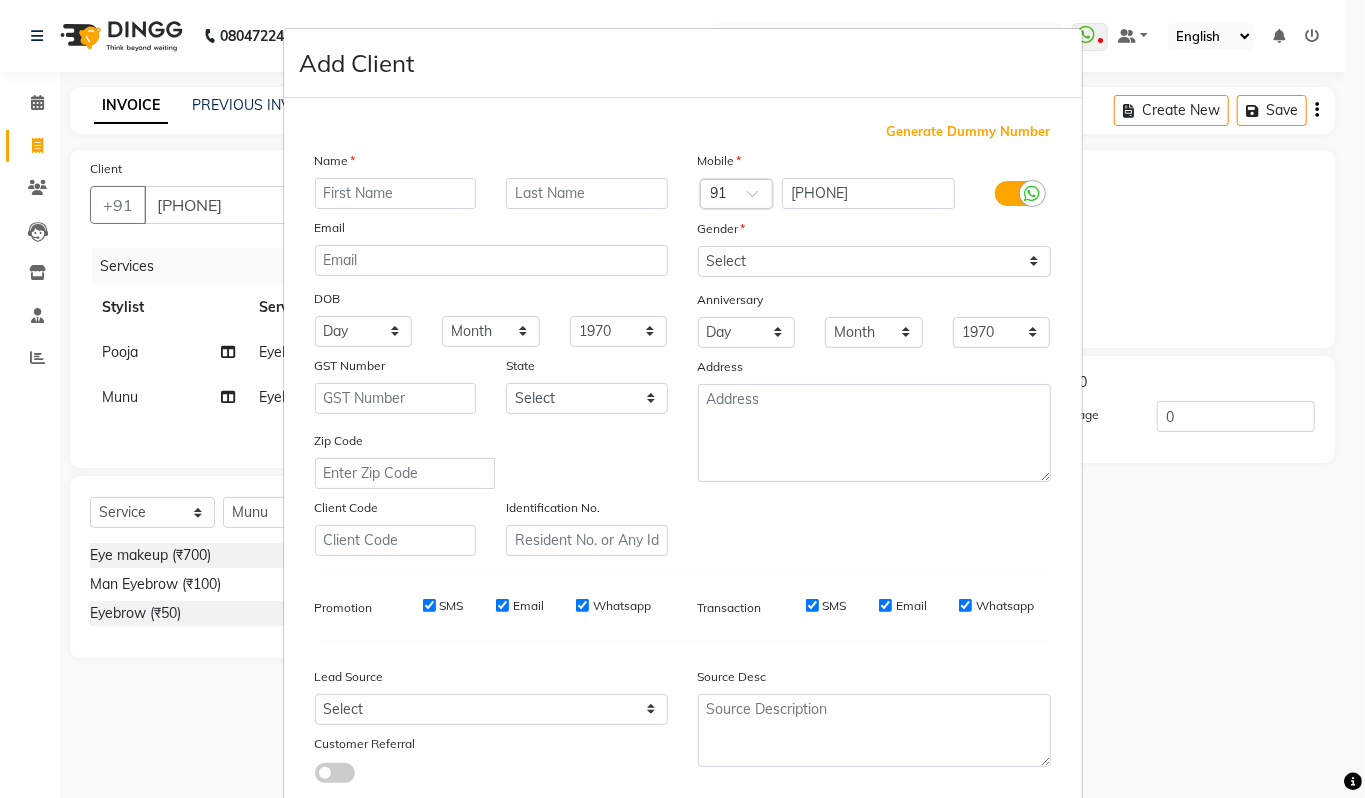 click at bounding box center (396, 193) 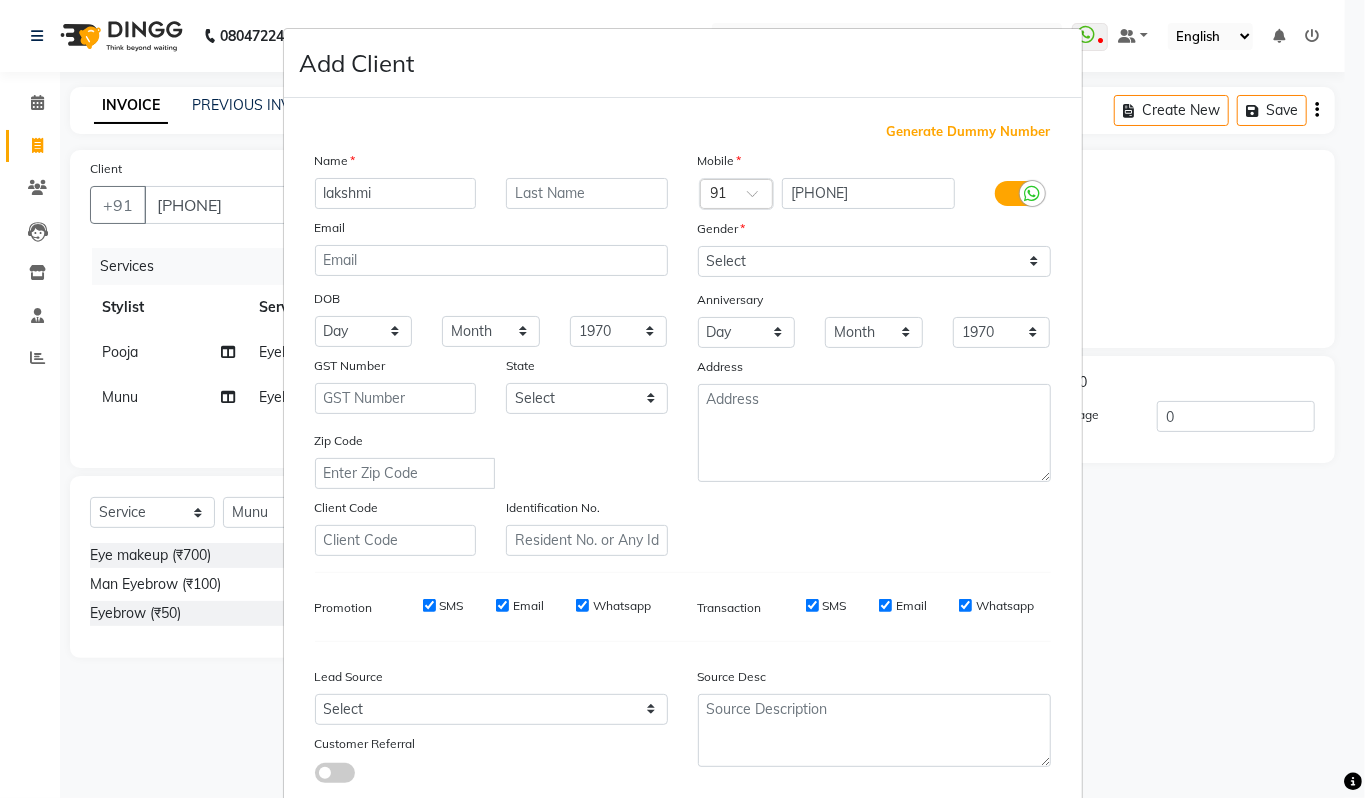type on "lakshmi" 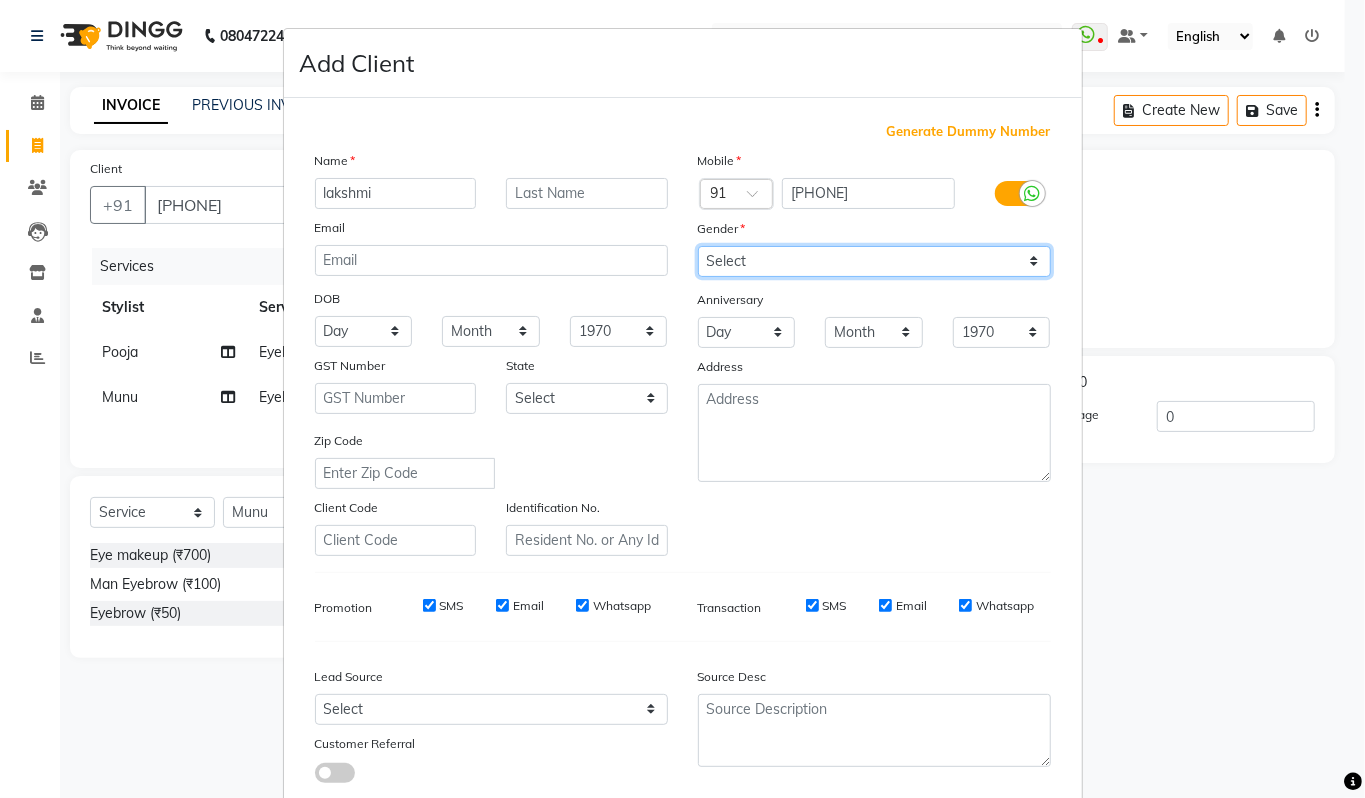 click on "Select Male Female Other Prefer Not To Say" at bounding box center [874, 261] 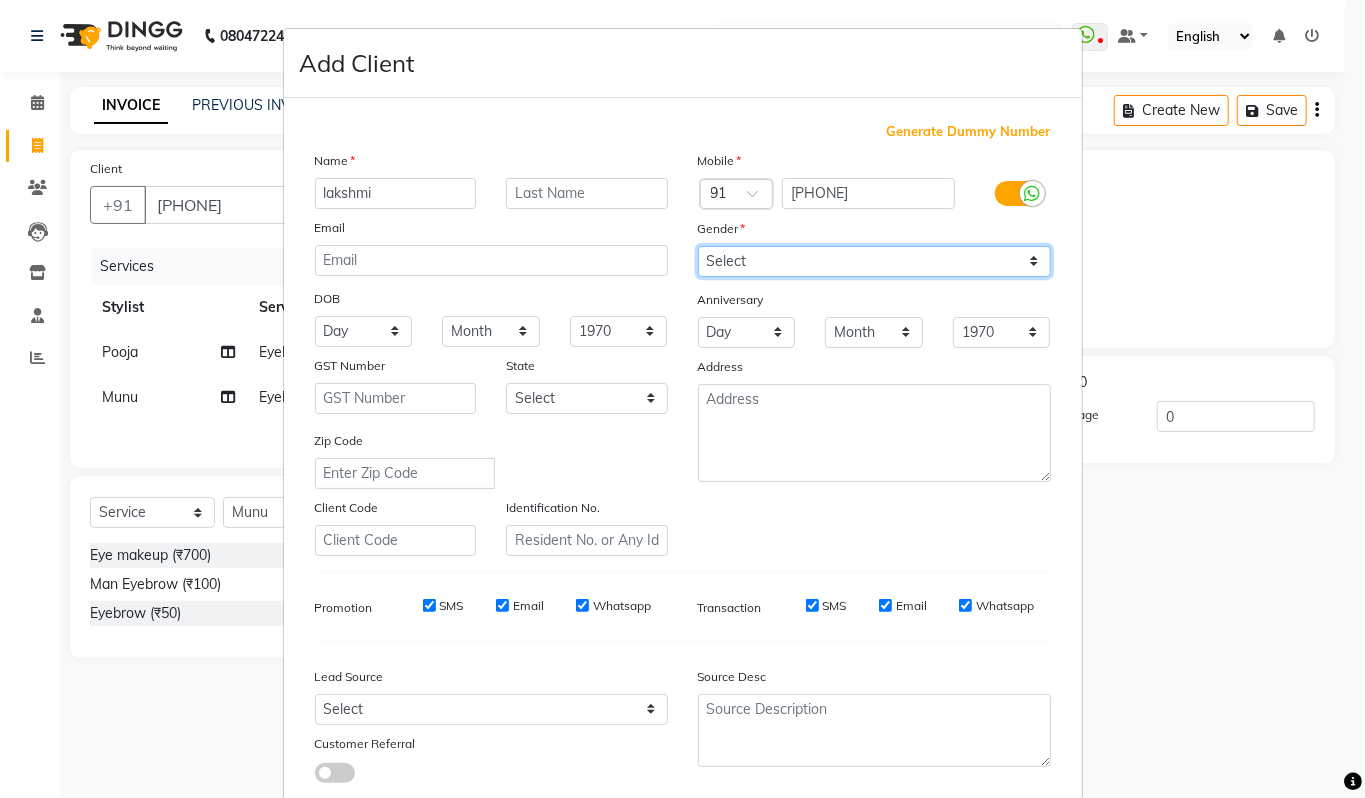 select on "female" 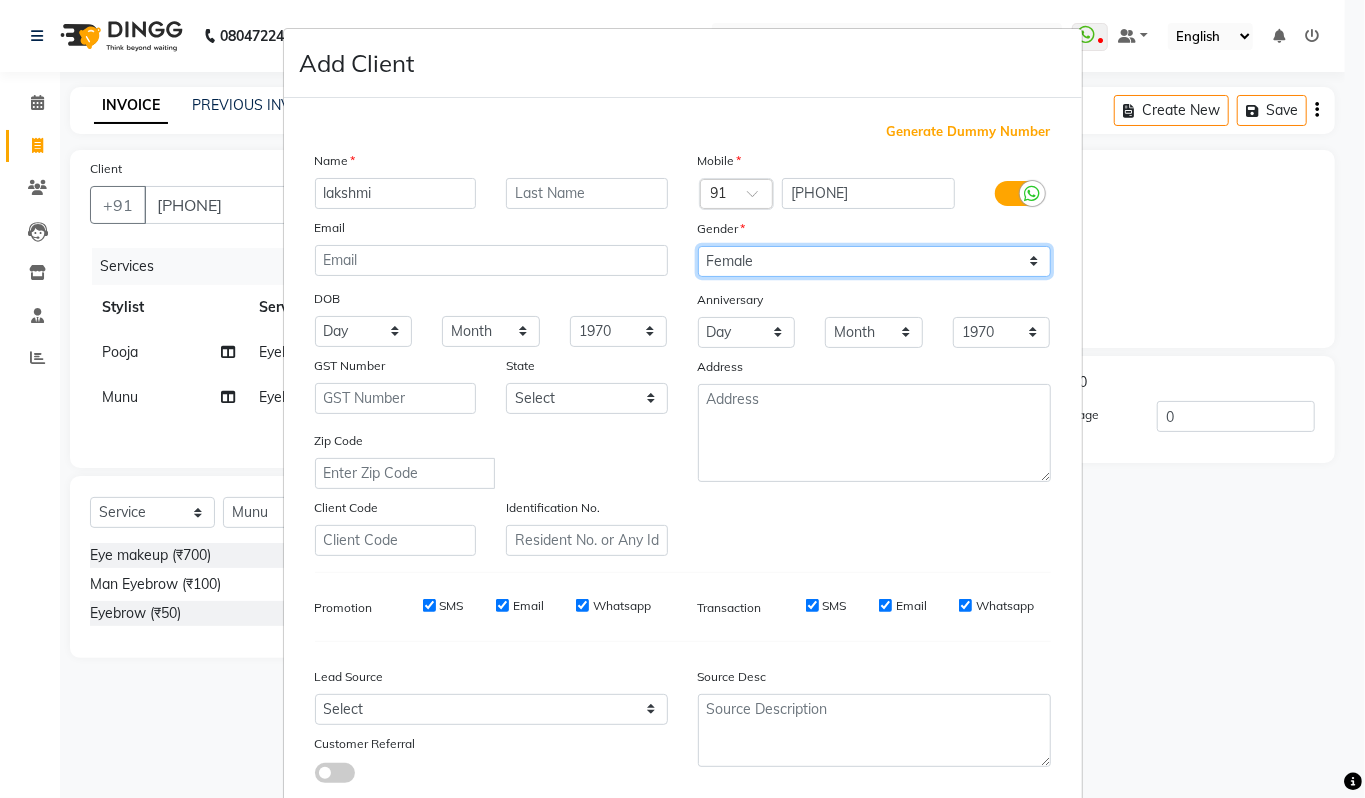 click on "Select Male Female Other Prefer Not To Say" at bounding box center (874, 261) 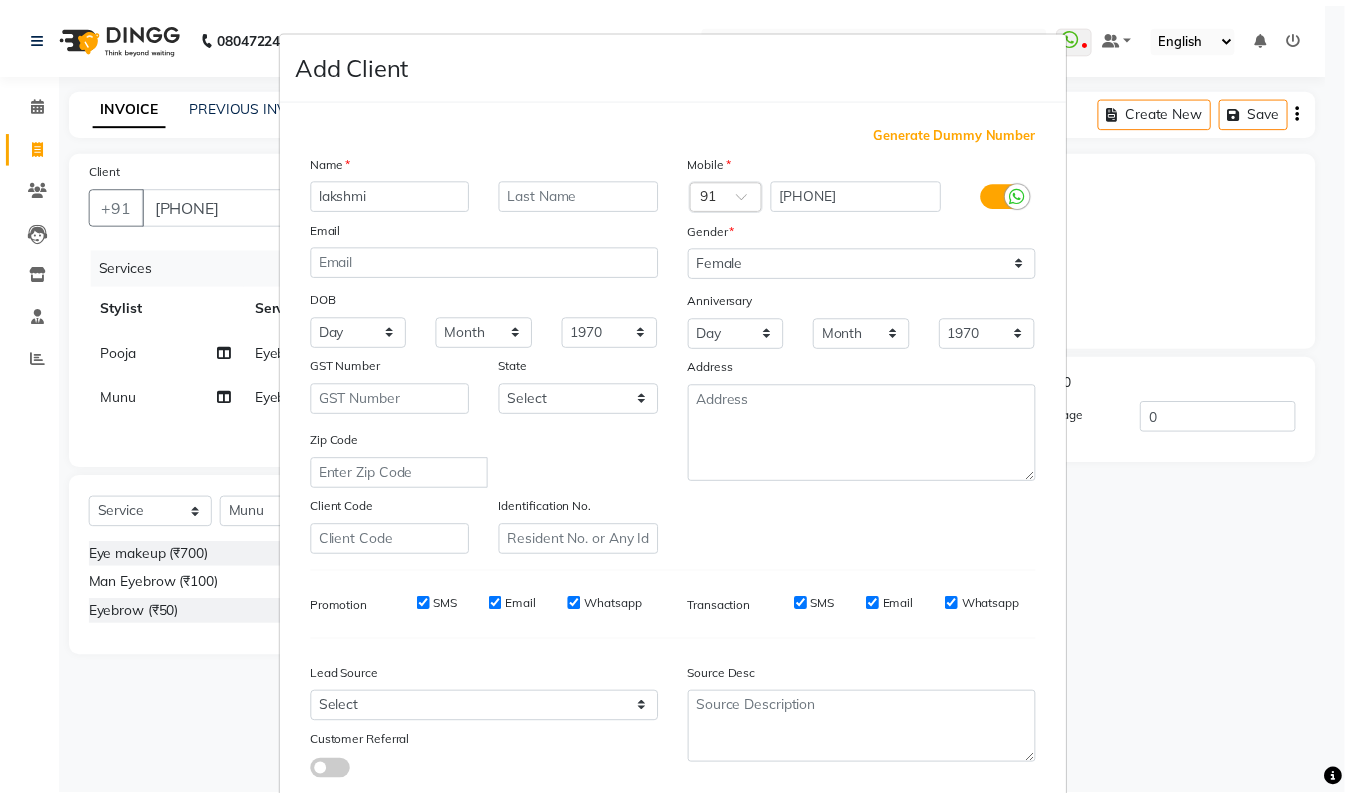 scroll, scrollTop: 120, scrollLeft: 0, axis: vertical 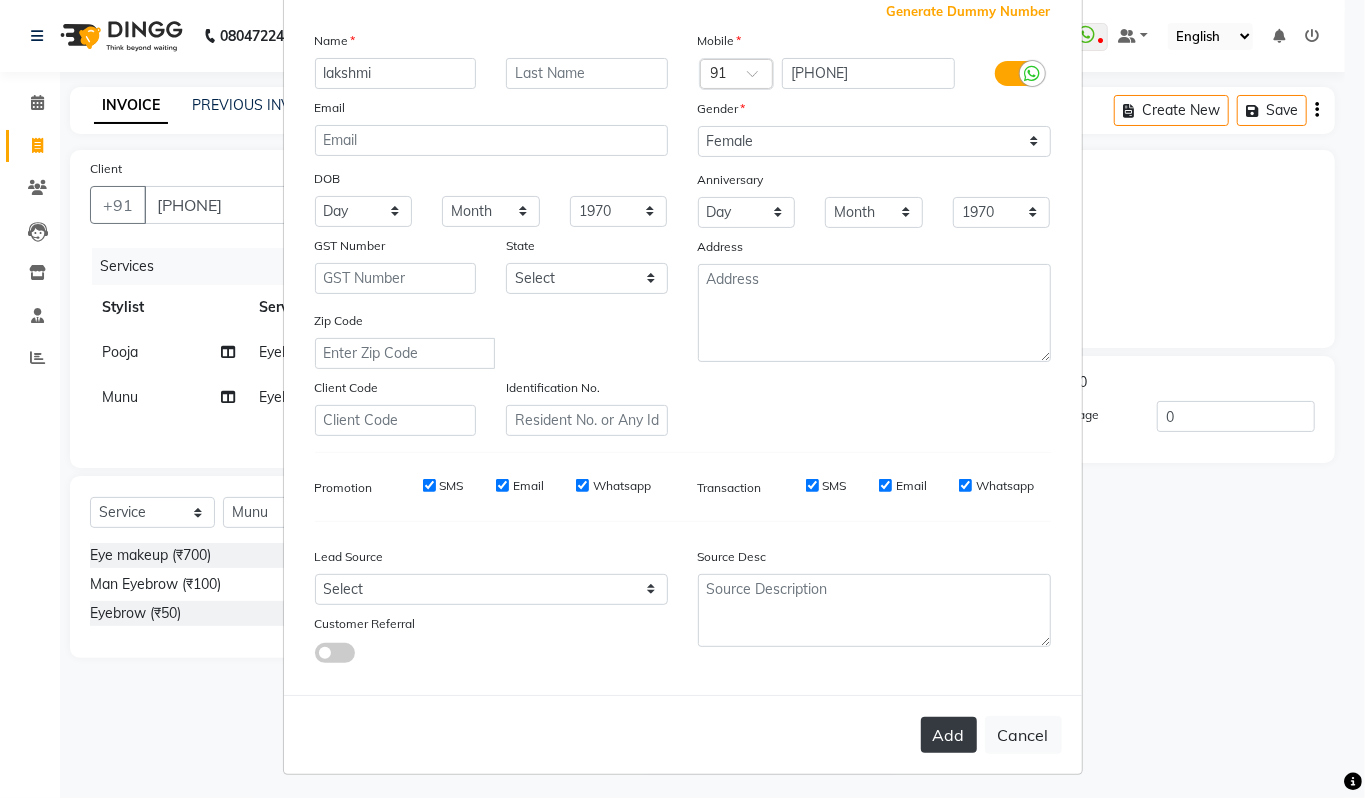 click on "Add" at bounding box center [949, 735] 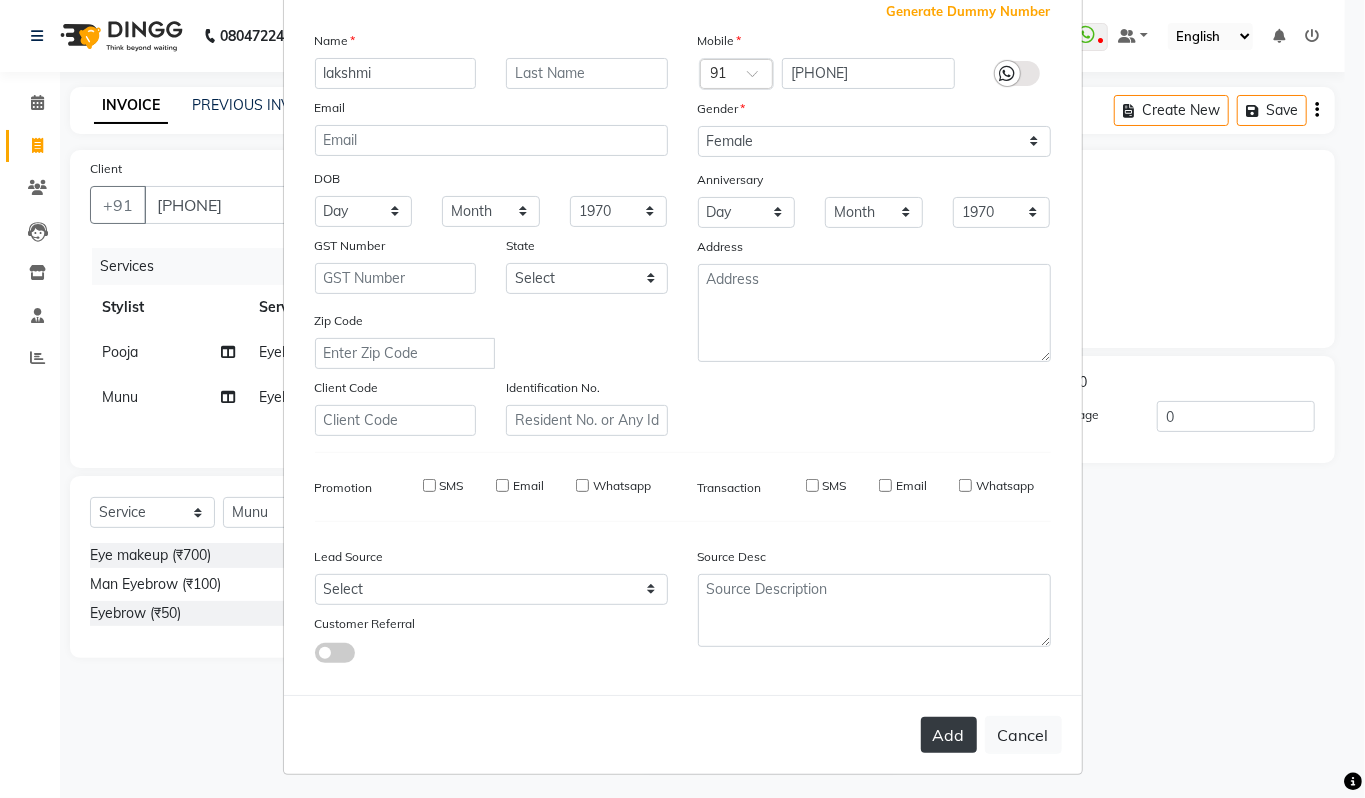 type 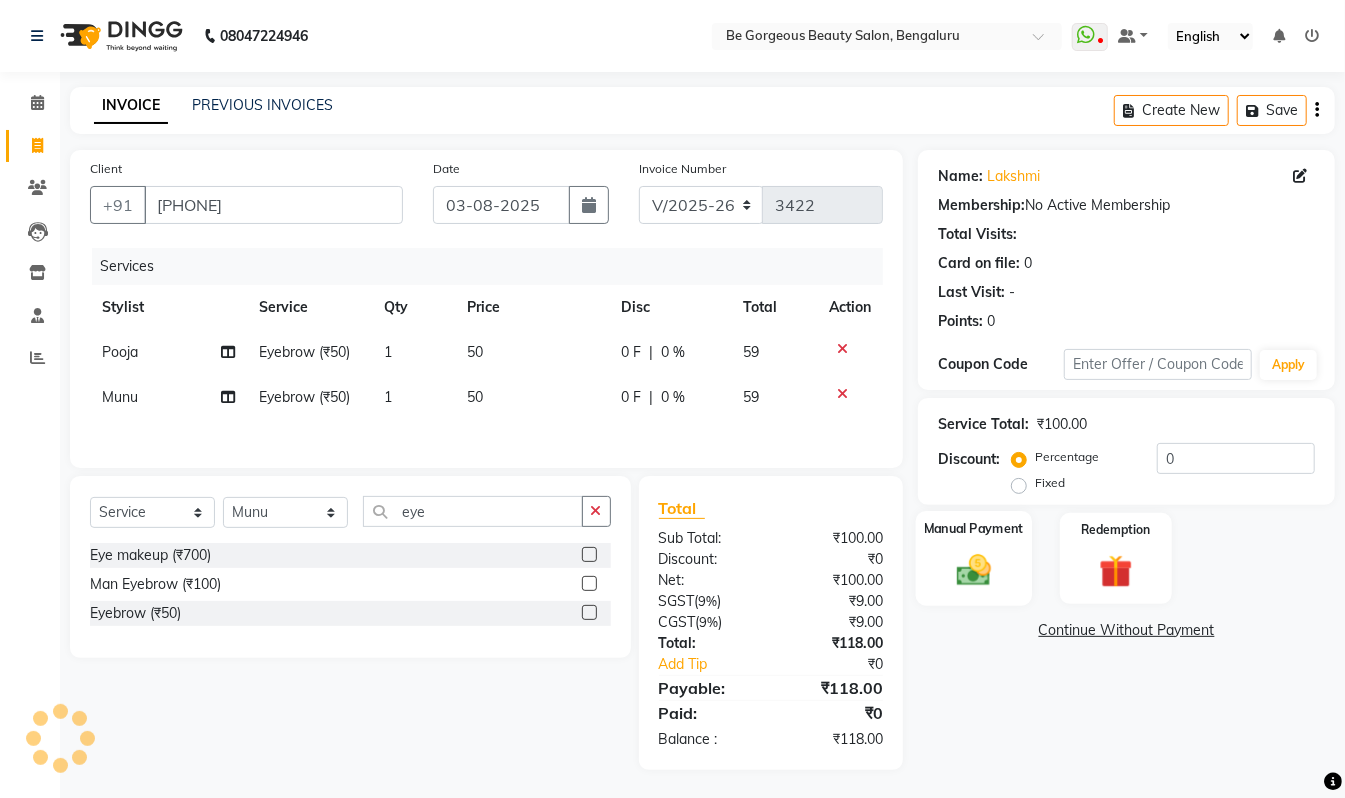 click 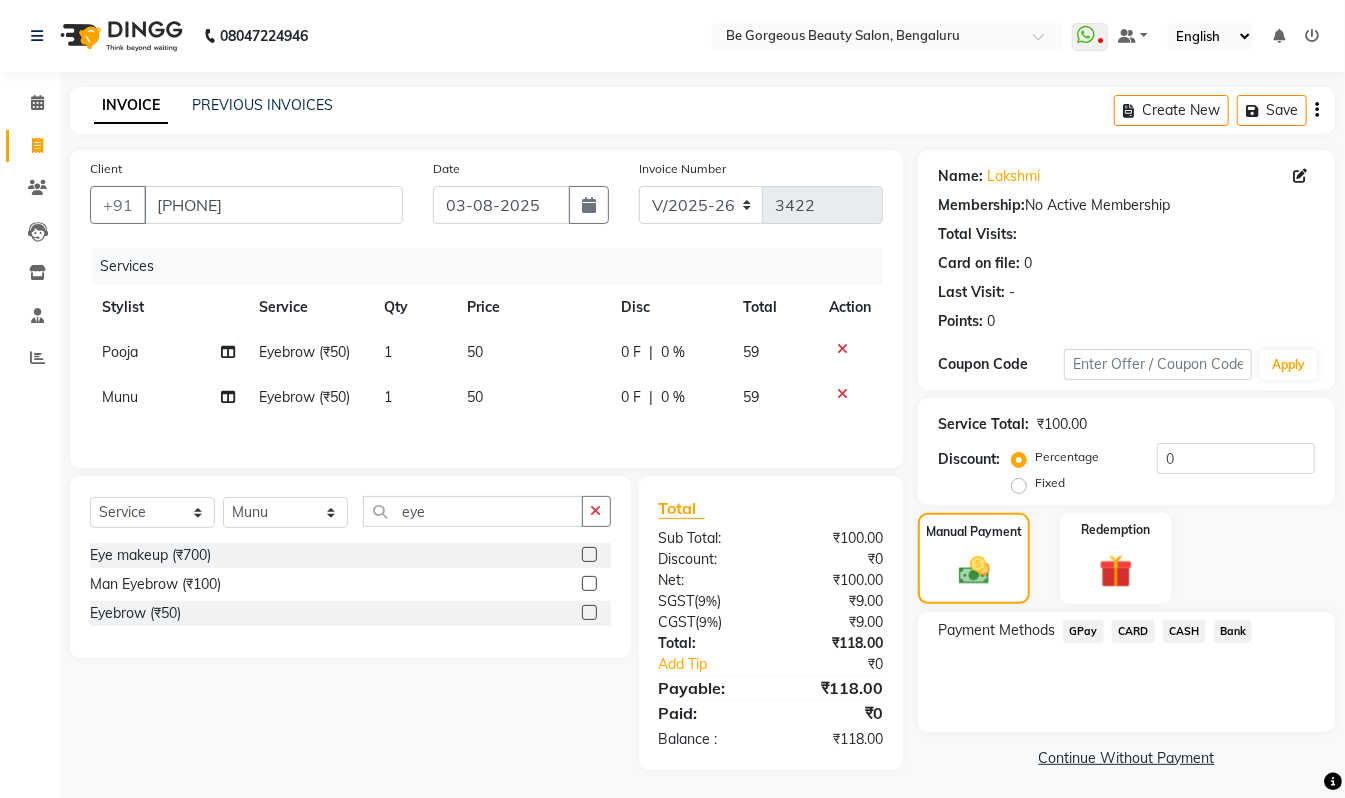 click on "GPay" 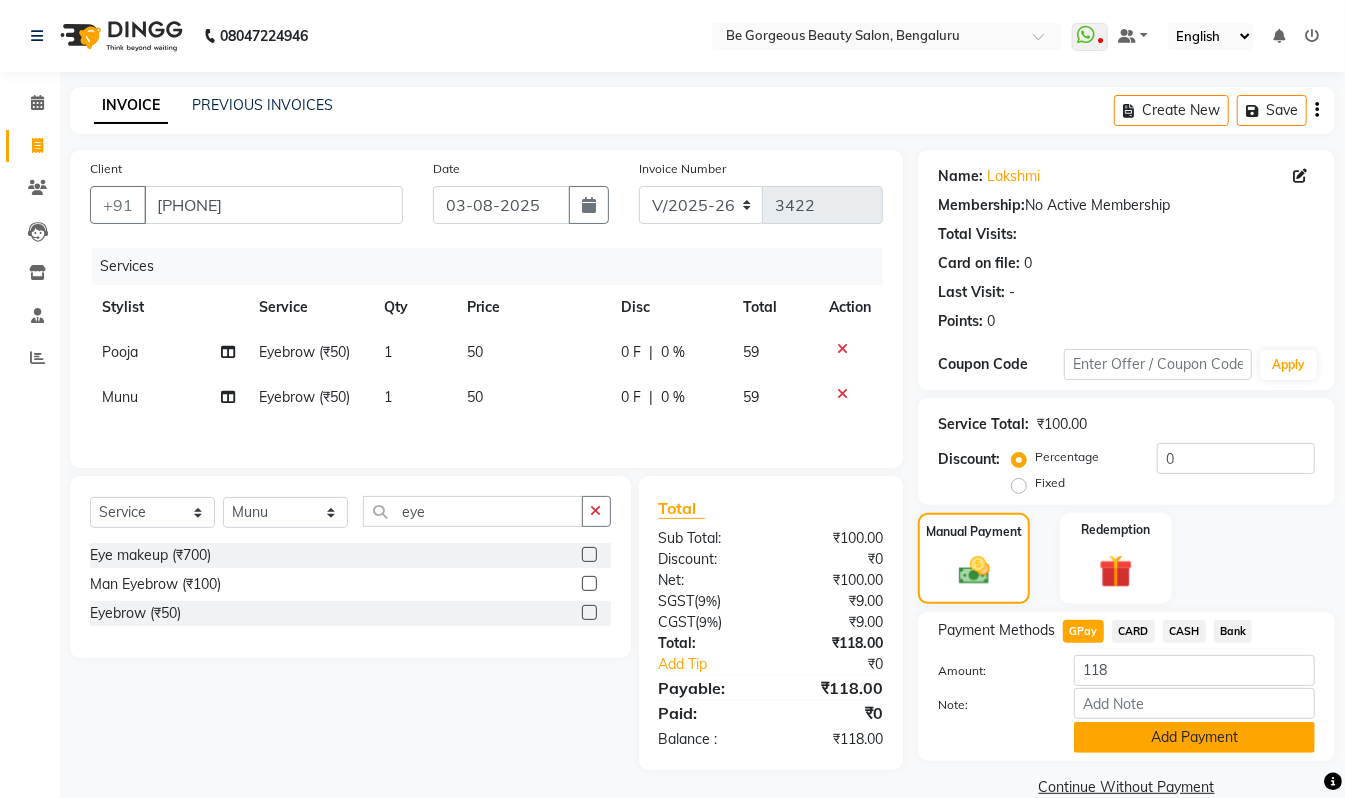 click on "Add Payment" 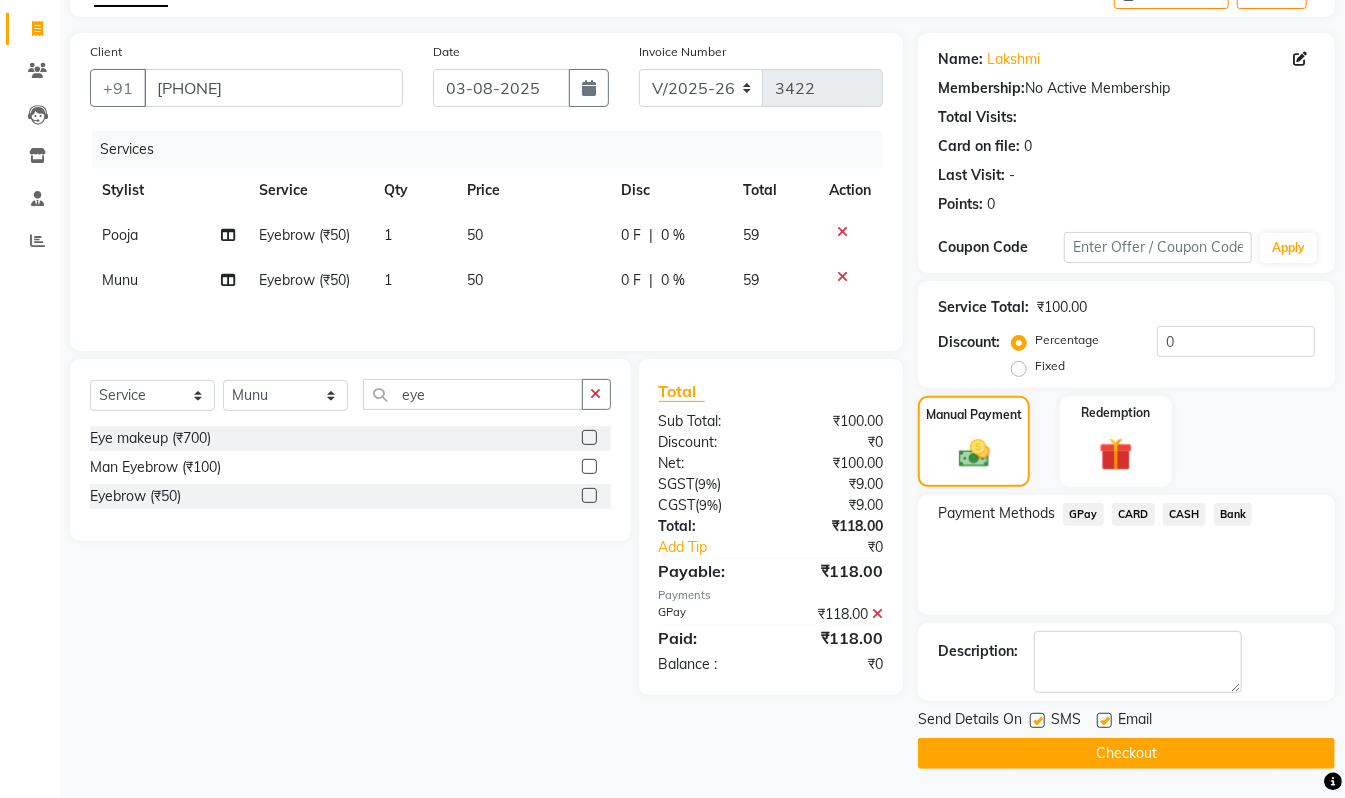 scroll, scrollTop: 118, scrollLeft: 0, axis: vertical 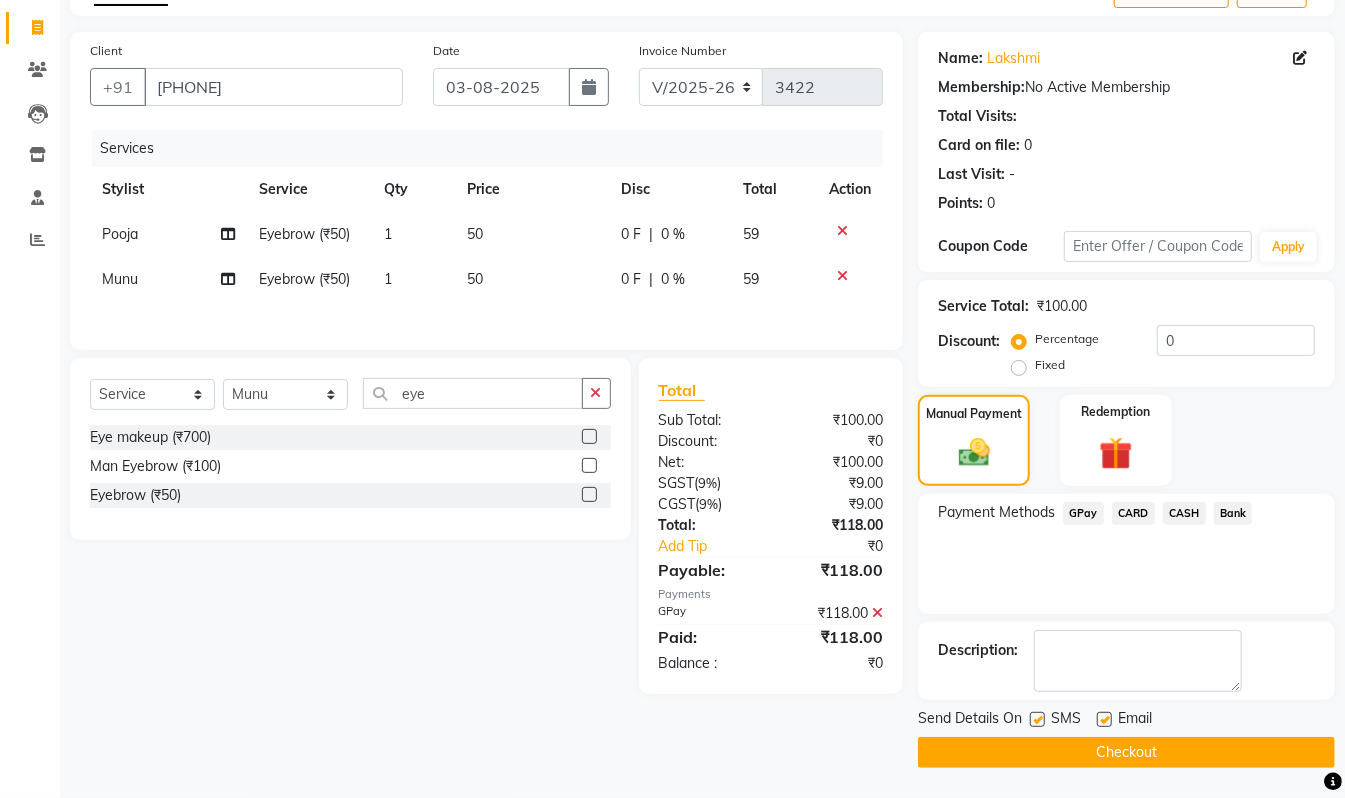 click on "Checkout" 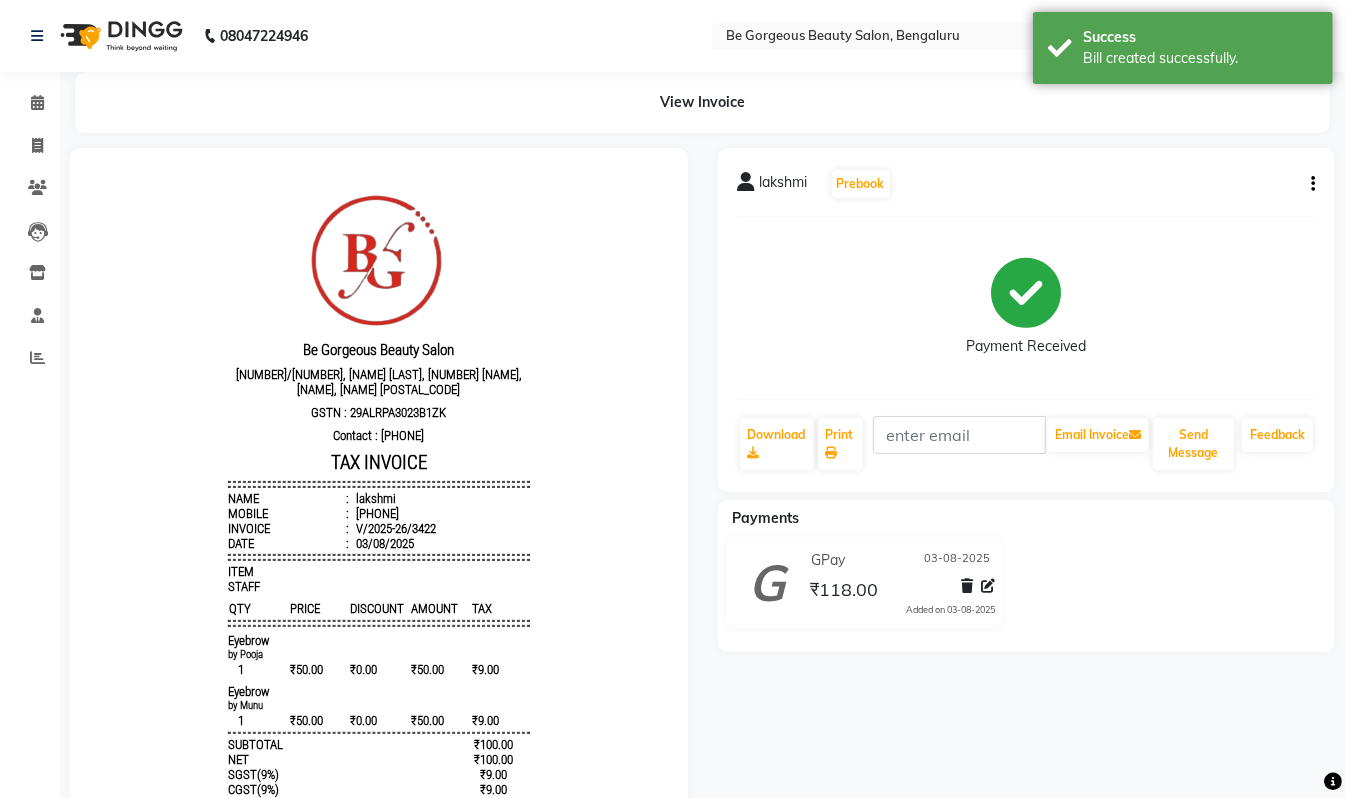 scroll, scrollTop: 0, scrollLeft: 0, axis: both 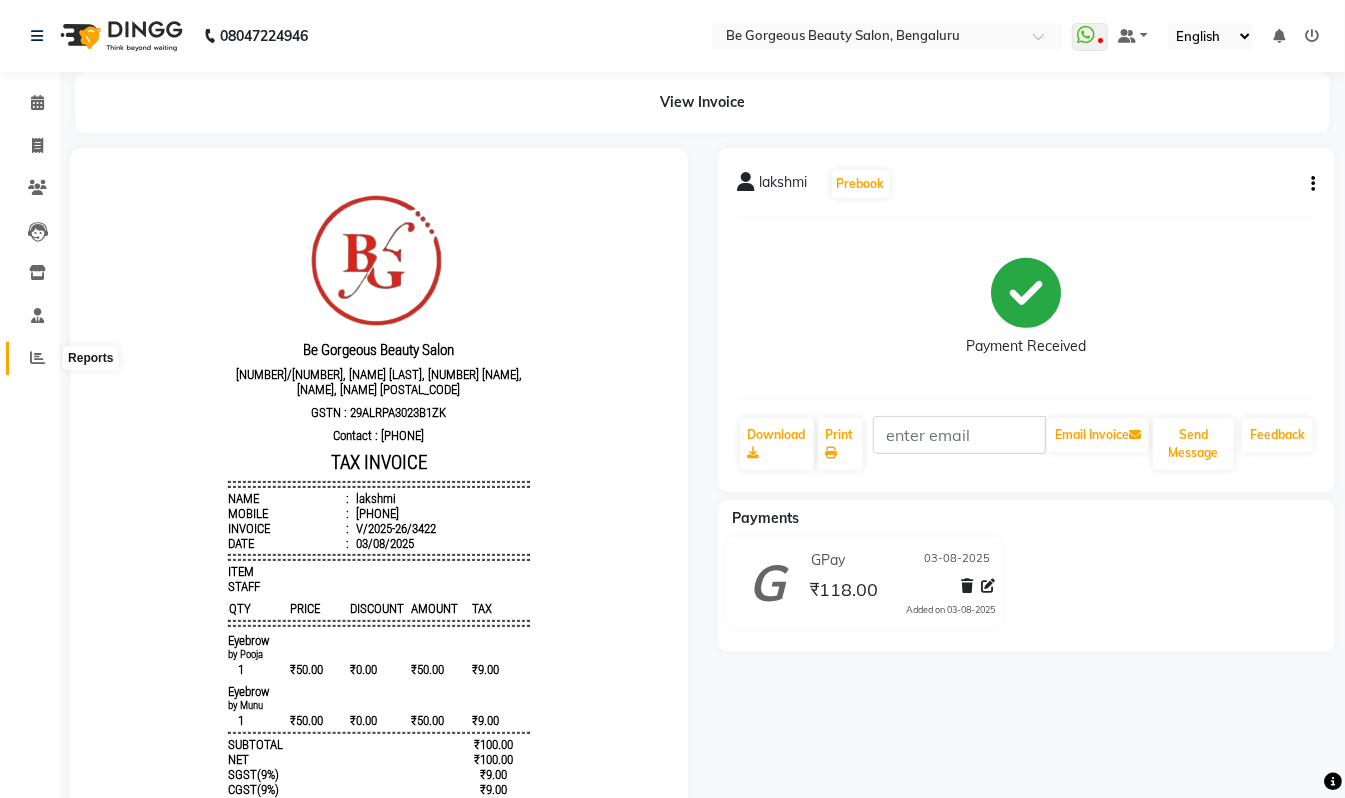 click 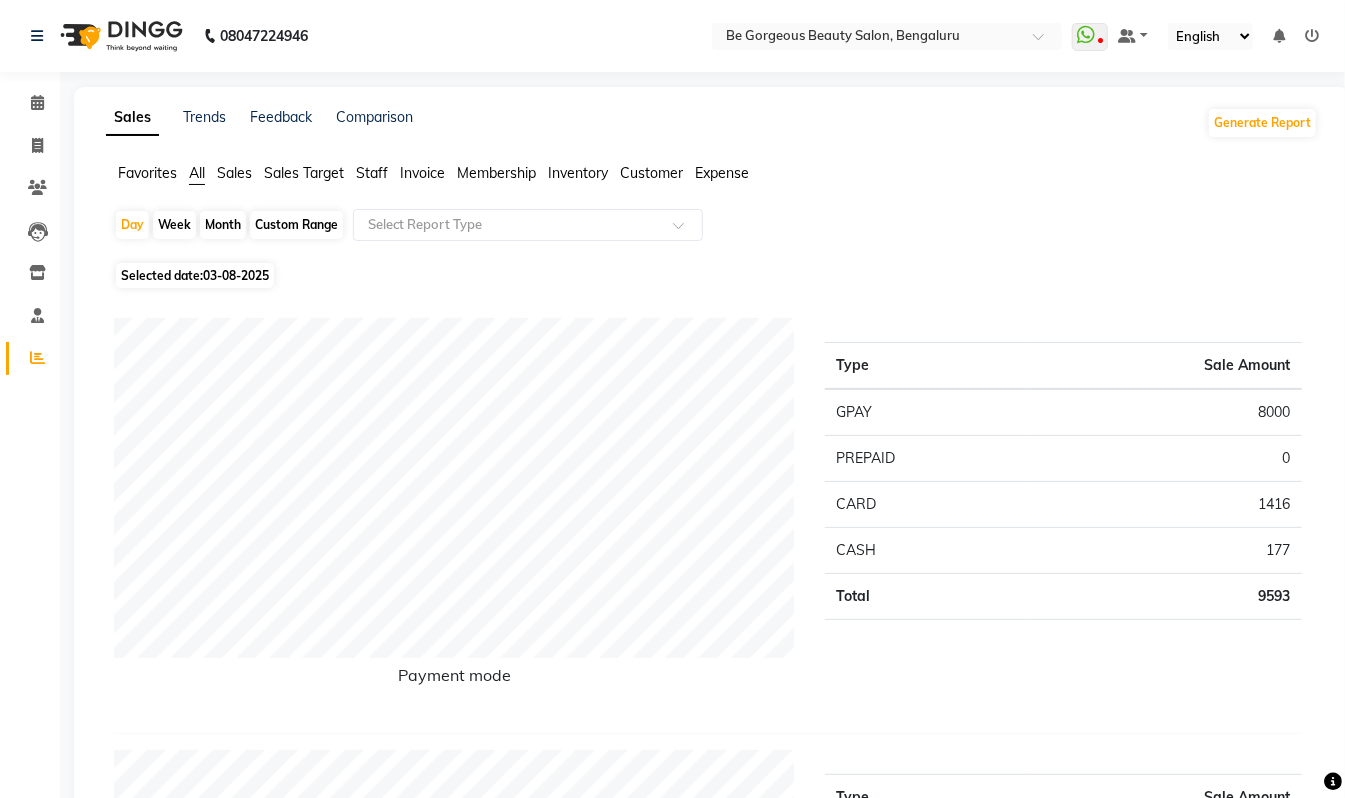 click on "Staff" 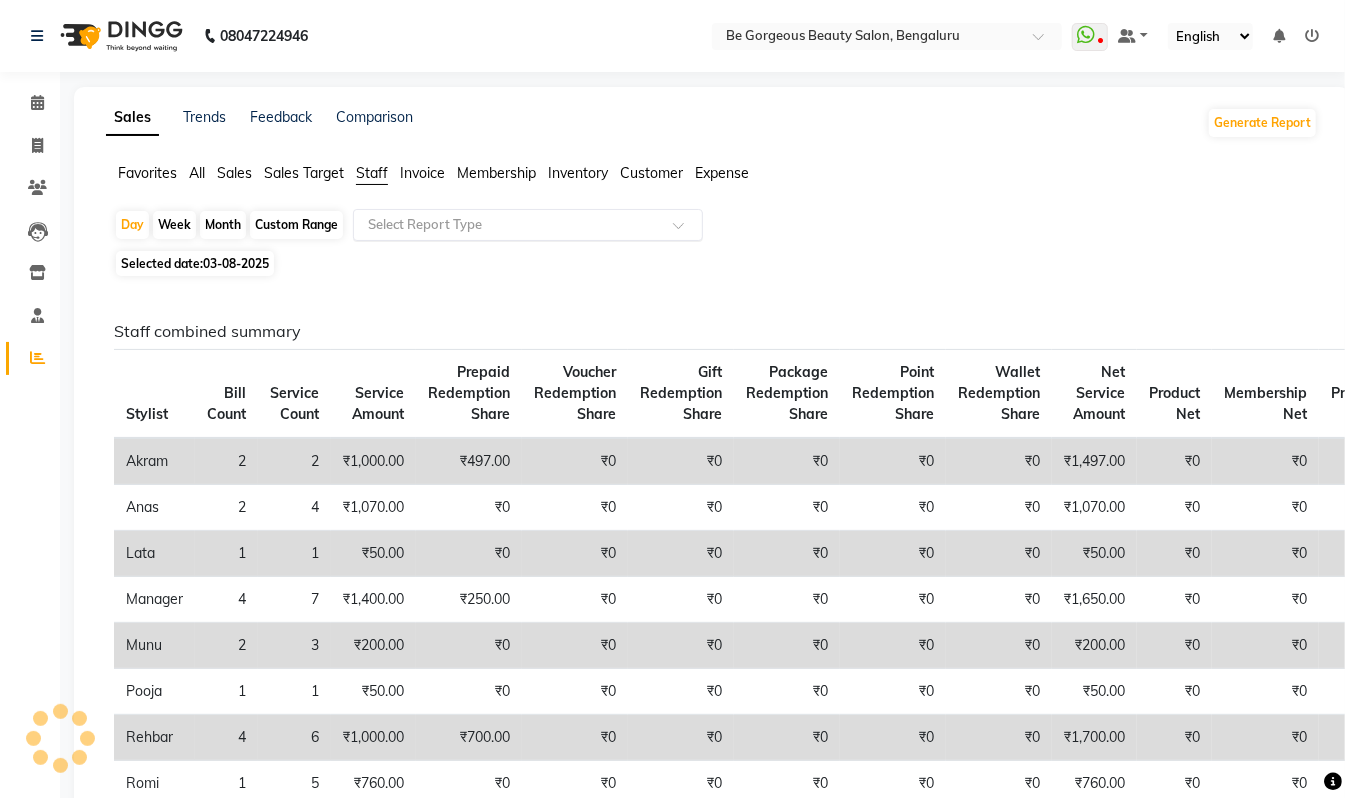 click 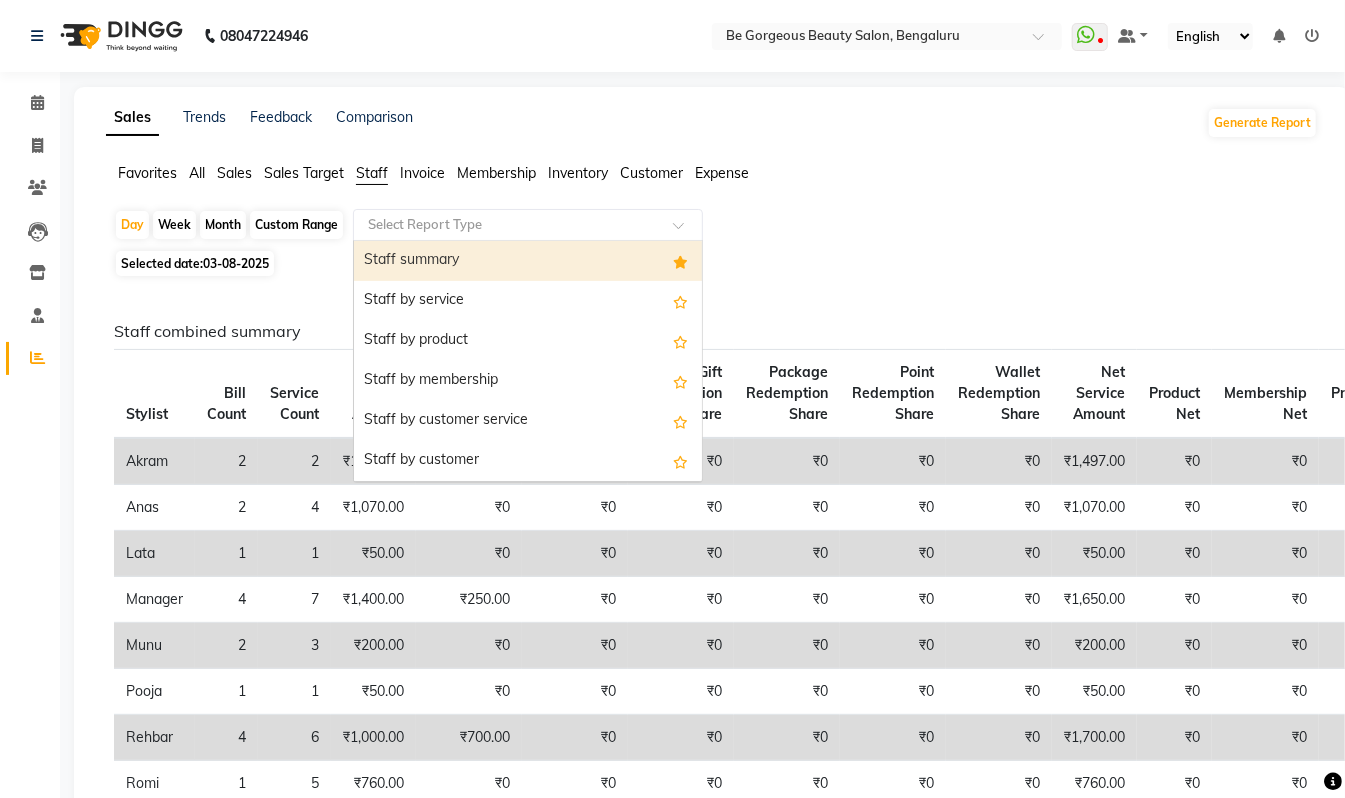 click on "Staff summary" at bounding box center [528, 261] 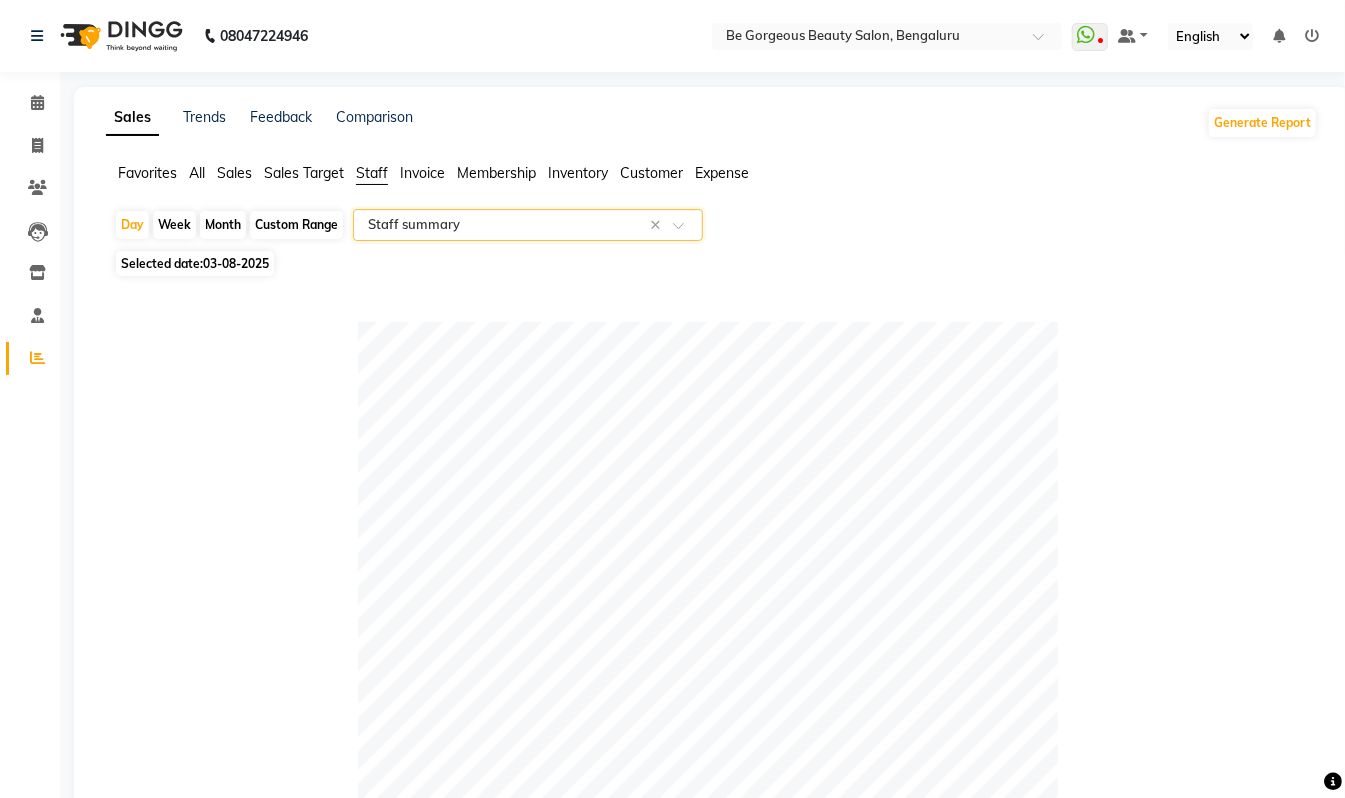 scroll, scrollTop: 698, scrollLeft: 0, axis: vertical 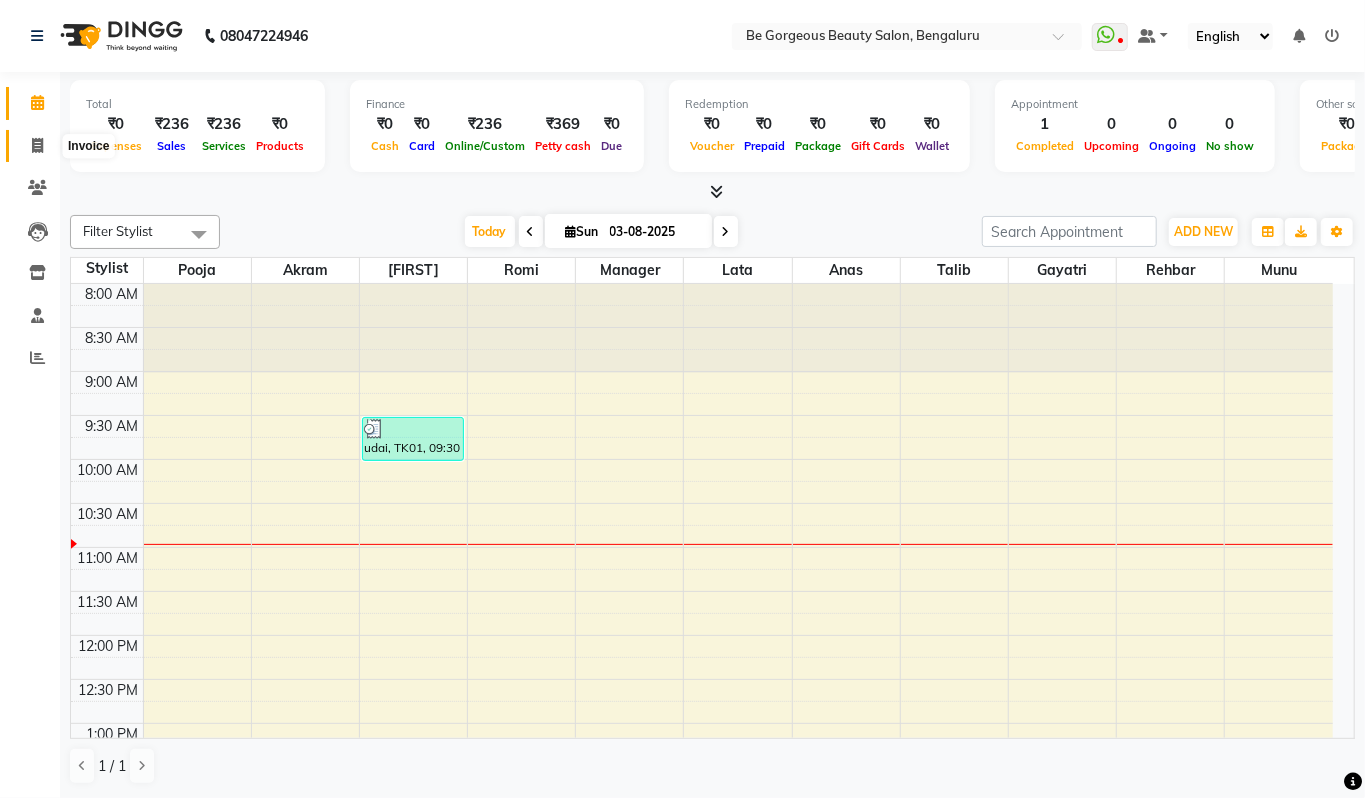 click 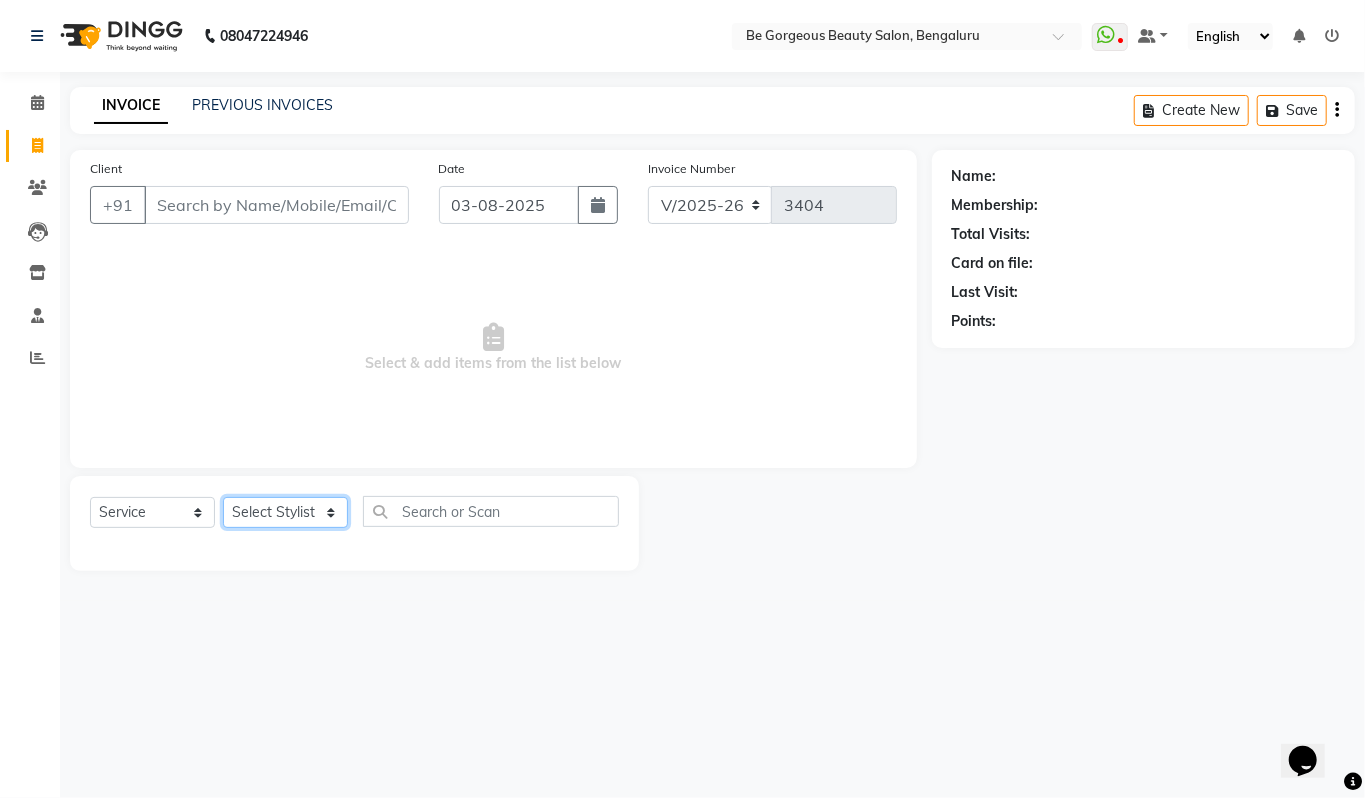 drag, startPoint x: 254, startPoint y: 506, endPoint x: 264, endPoint y: 497, distance: 13.453624 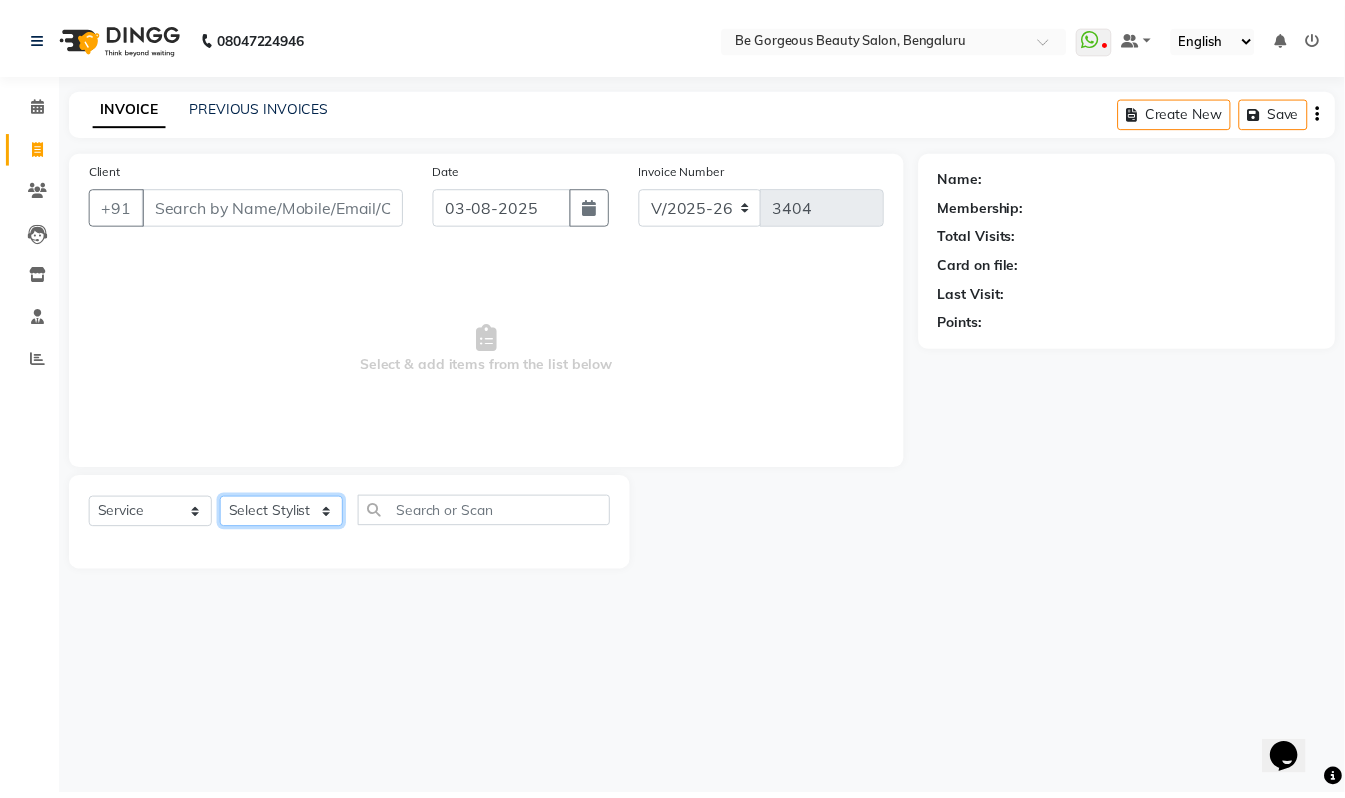 scroll, scrollTop: 0, scrollLeft: 0, axis: both 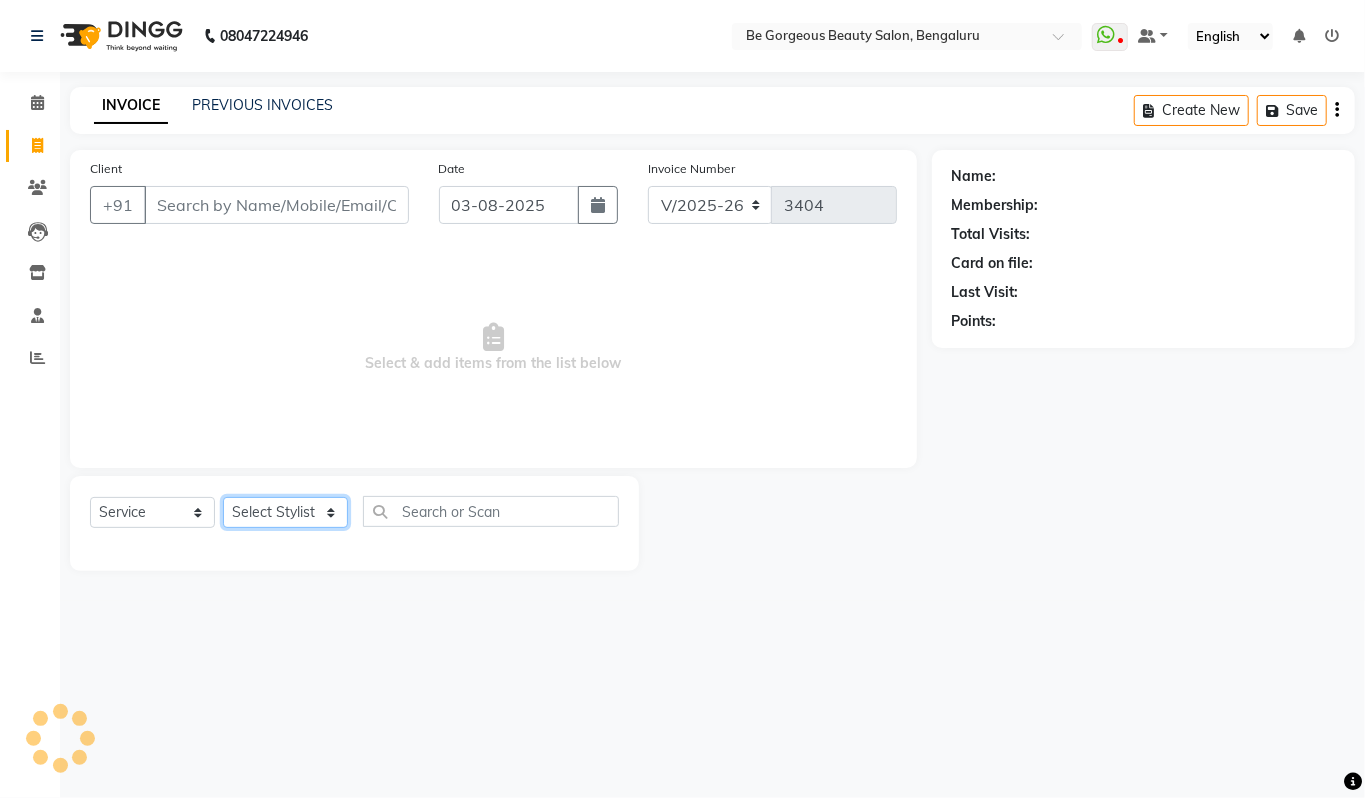 select on "36217" 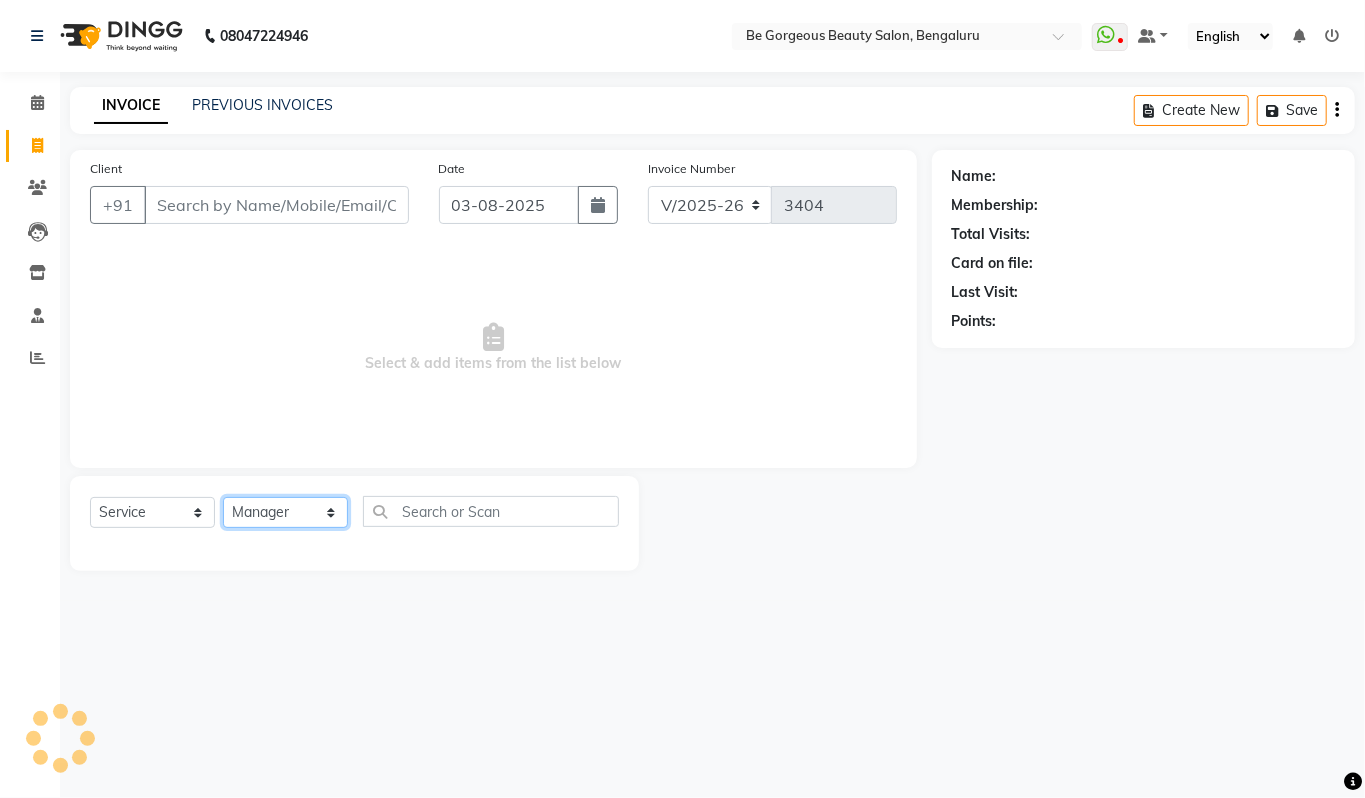 click on "Select Stylist Akram Anas Gayatri lata Manager Munu Pooja Rehbar Romi Talib Wajid" 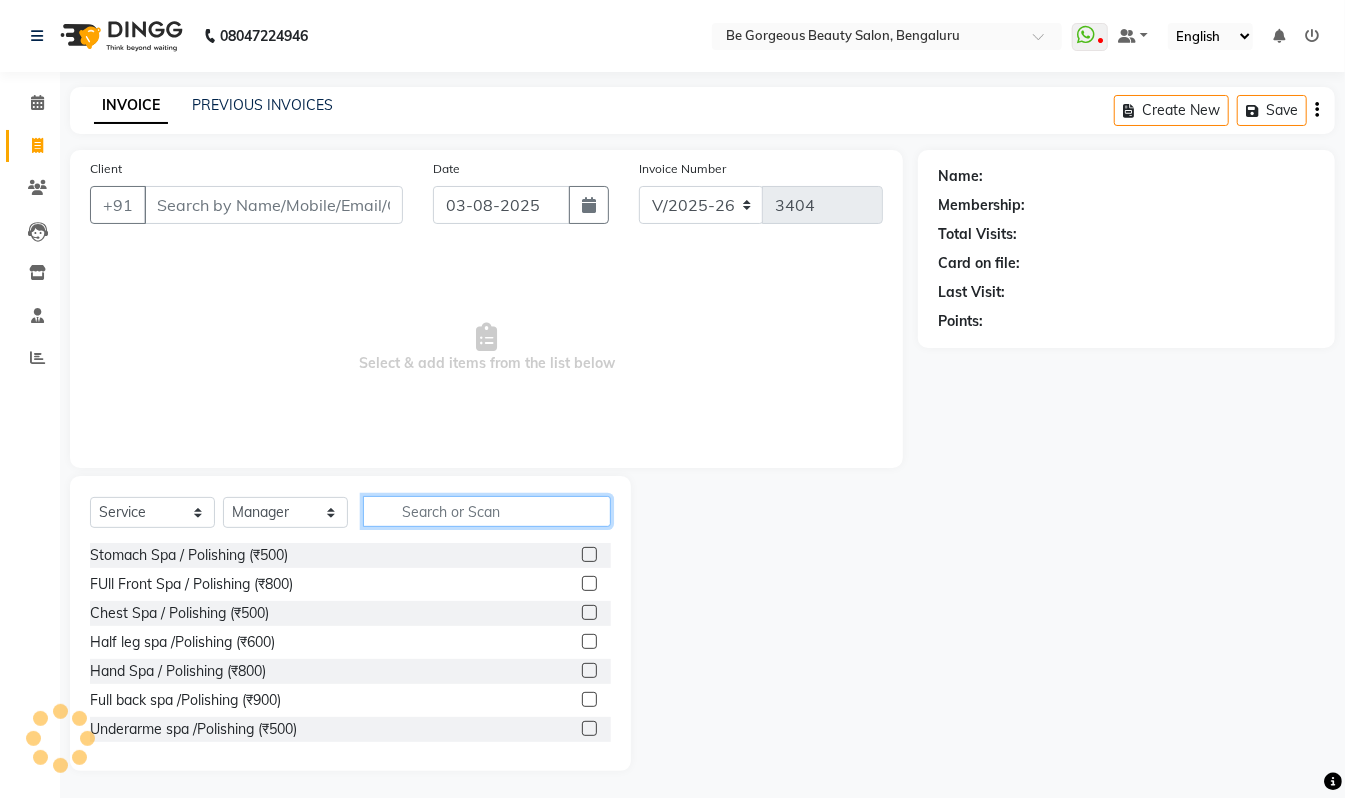click 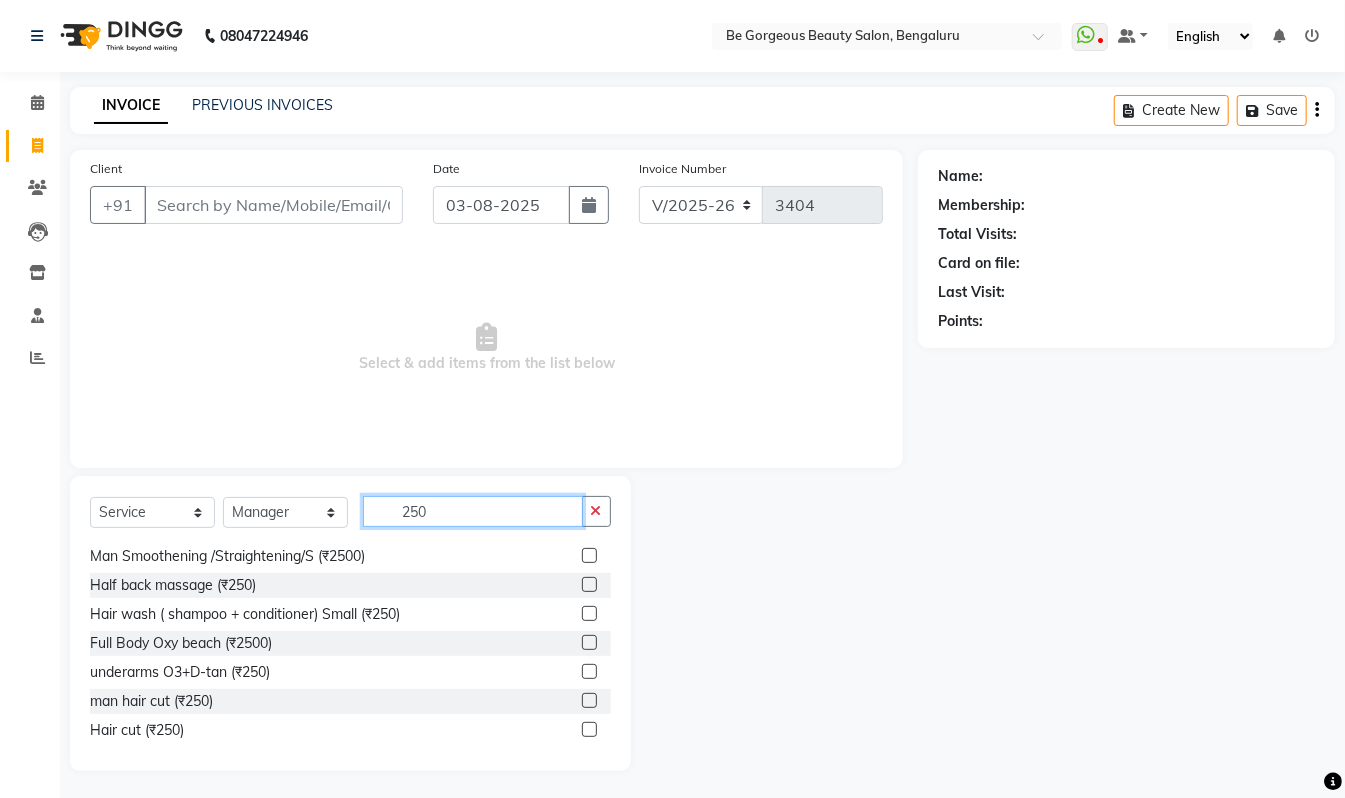scroll, scrollTop: 242, scrollLeft: 0, axis: vertical 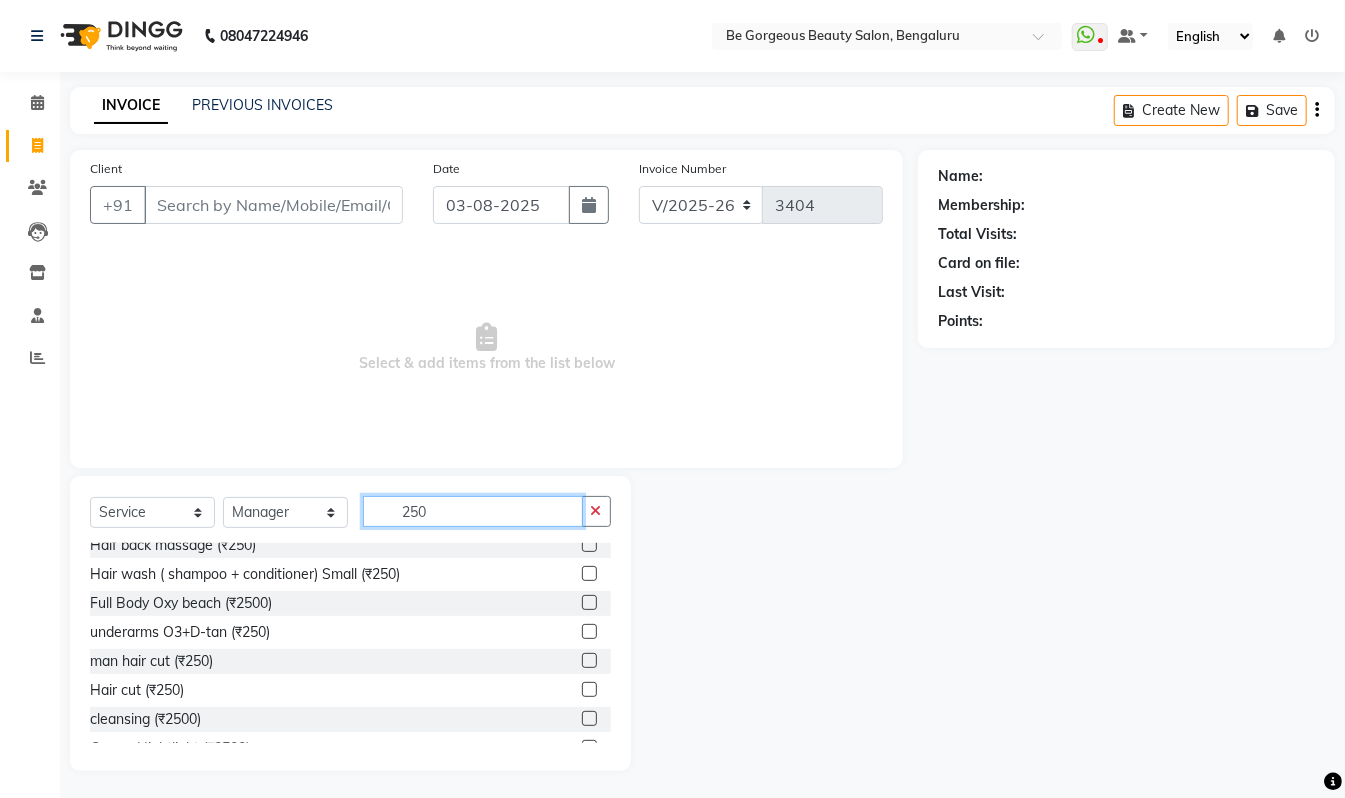 type on "250" 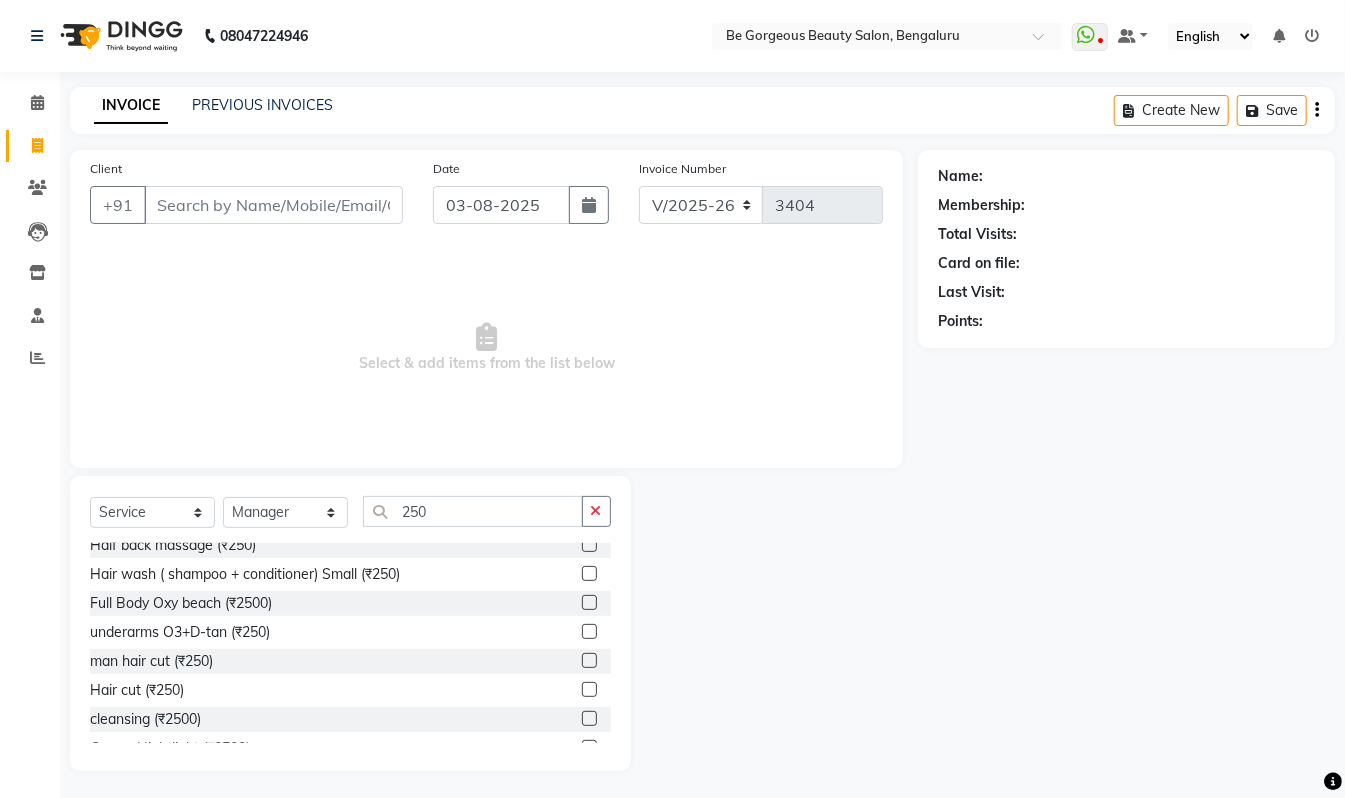 click 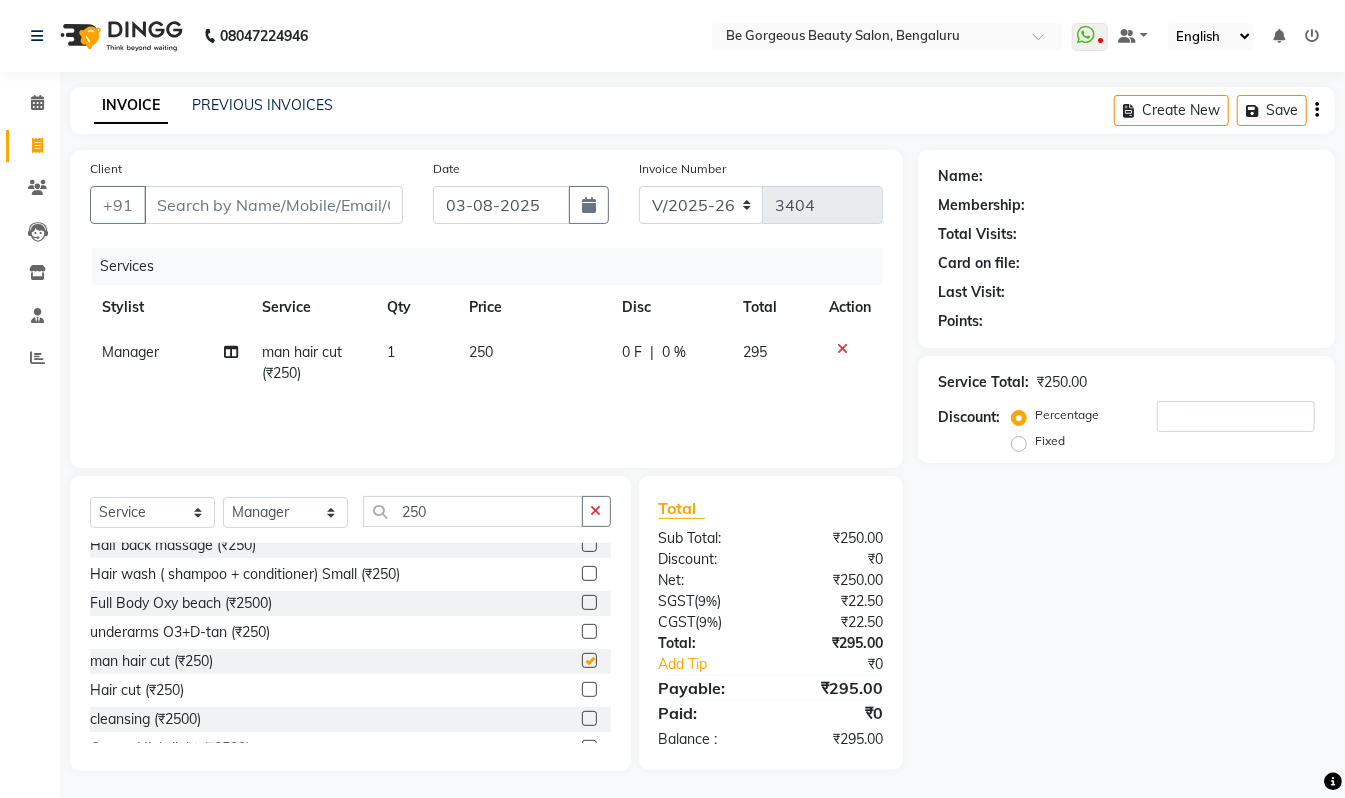 checkbox on "false" 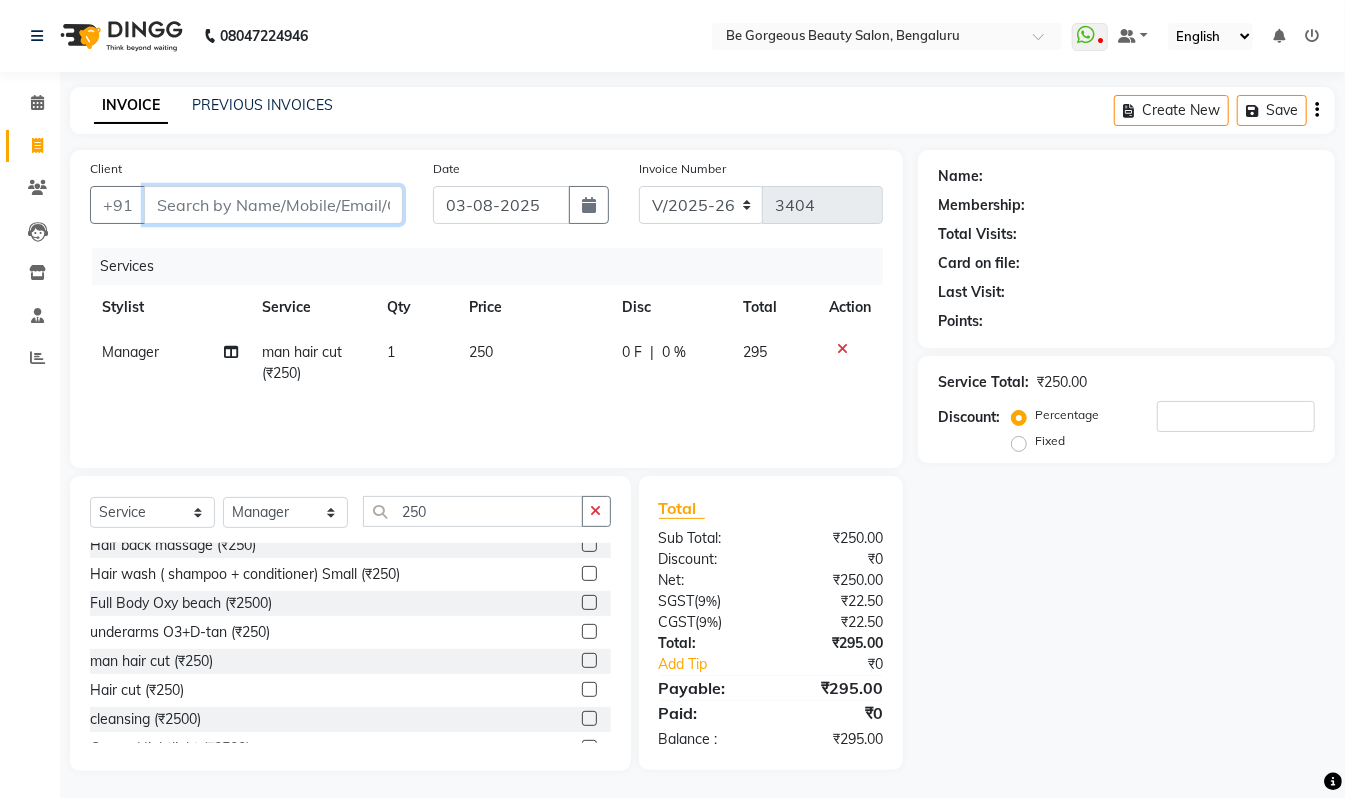 click on "Client" at bounding box center [273, 205] 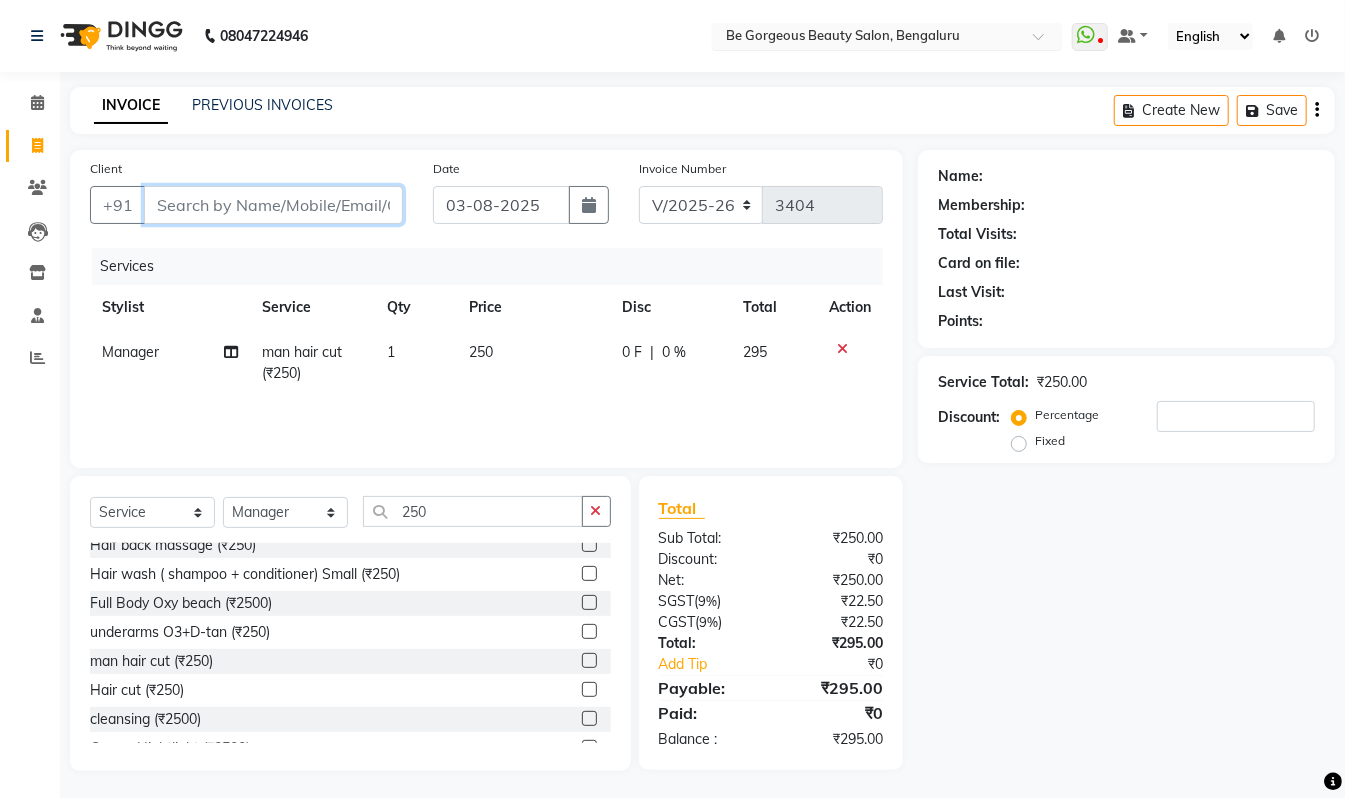 type on "9" 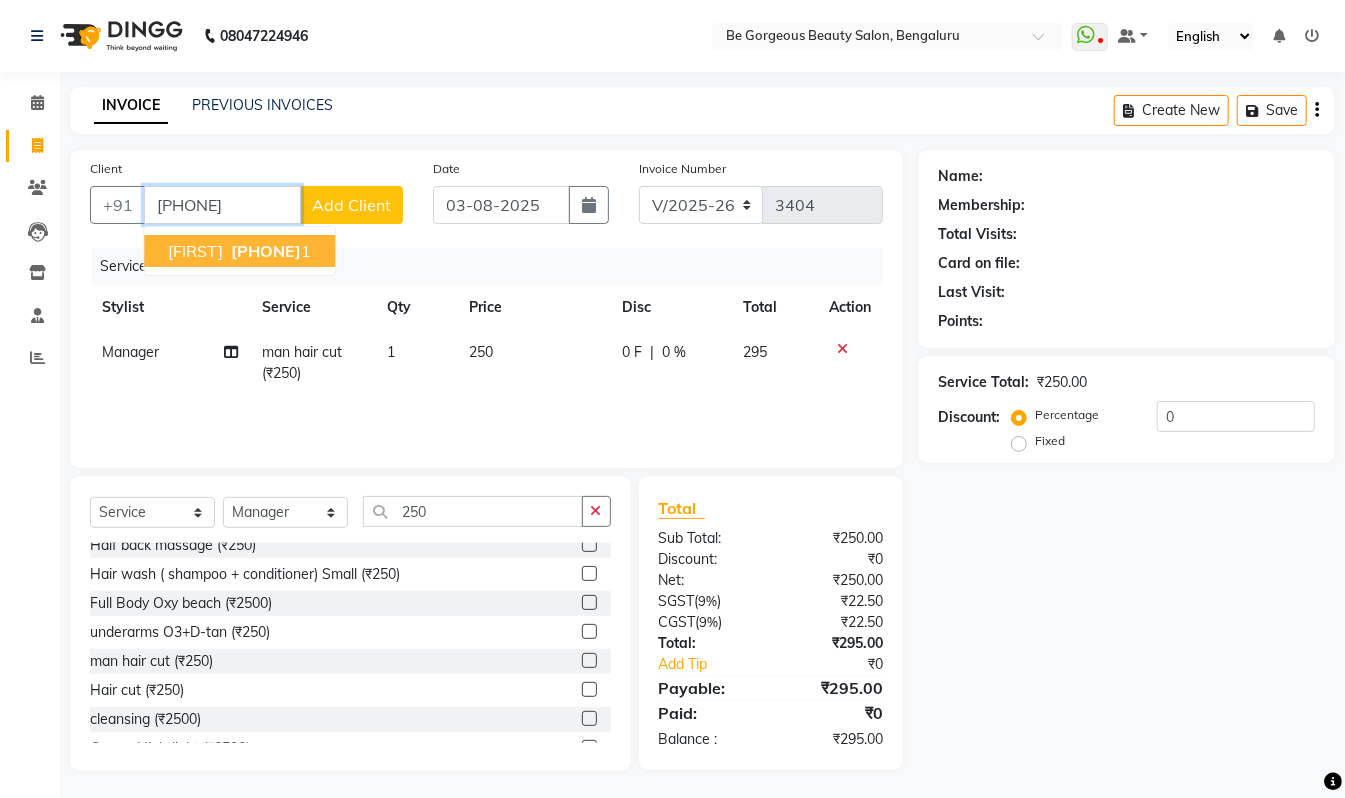 click on "990048518" at bounding box center (266, 251) 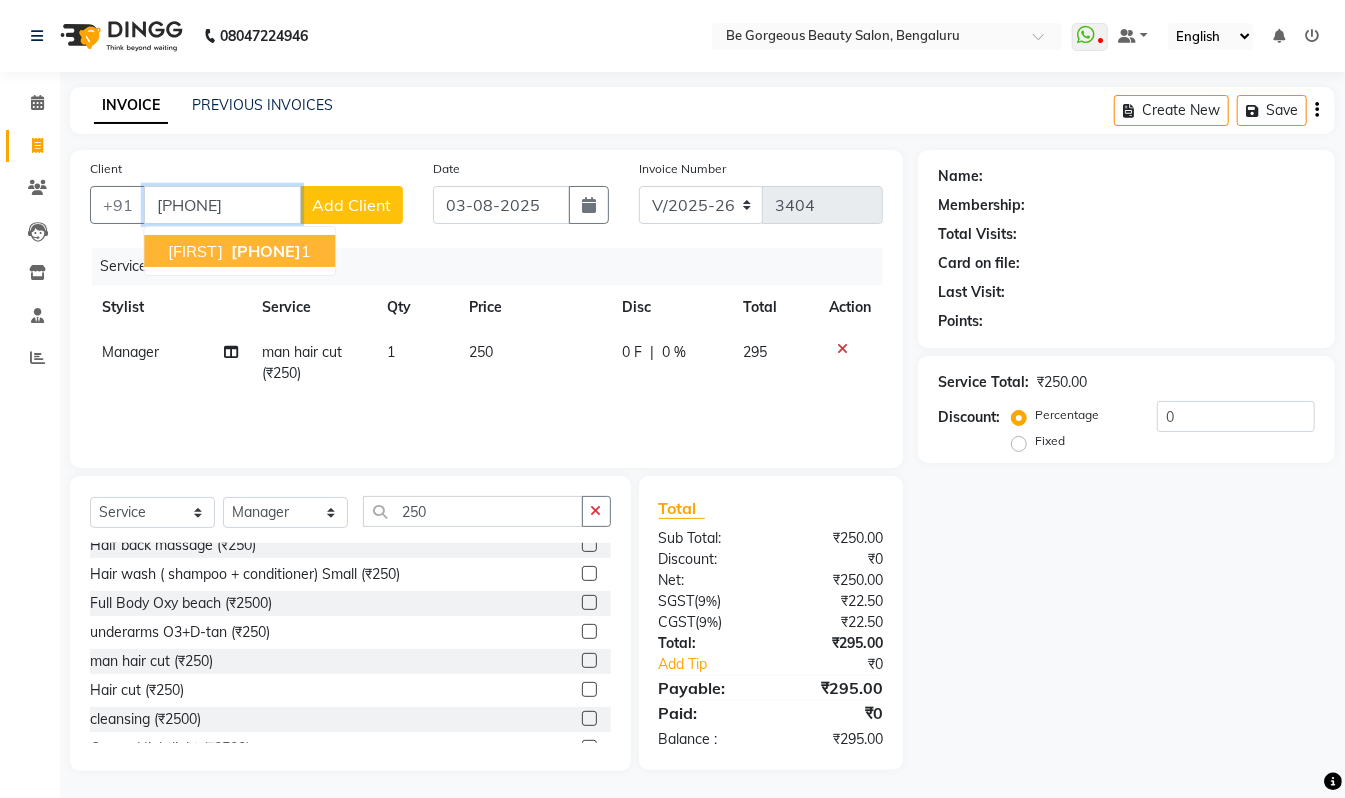 type on "[PHONE]" 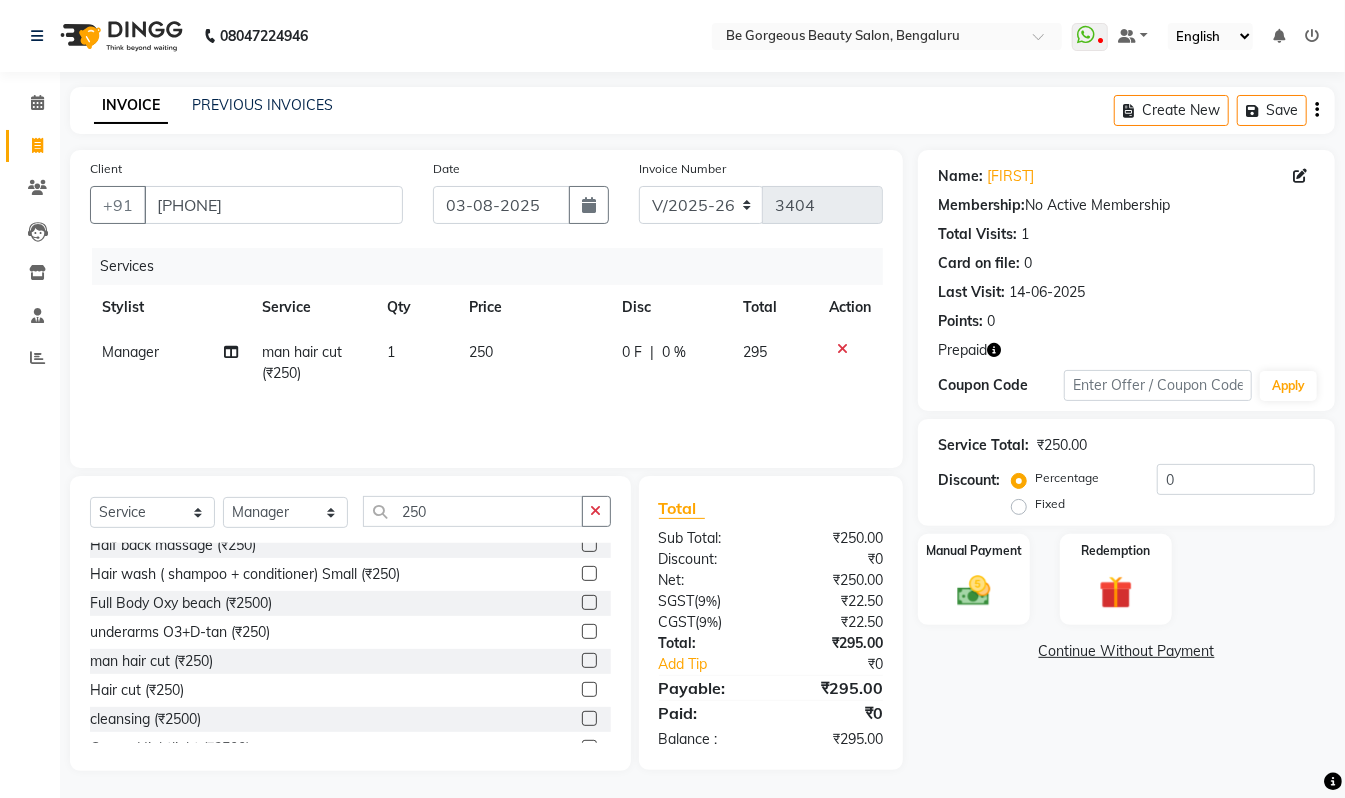 click 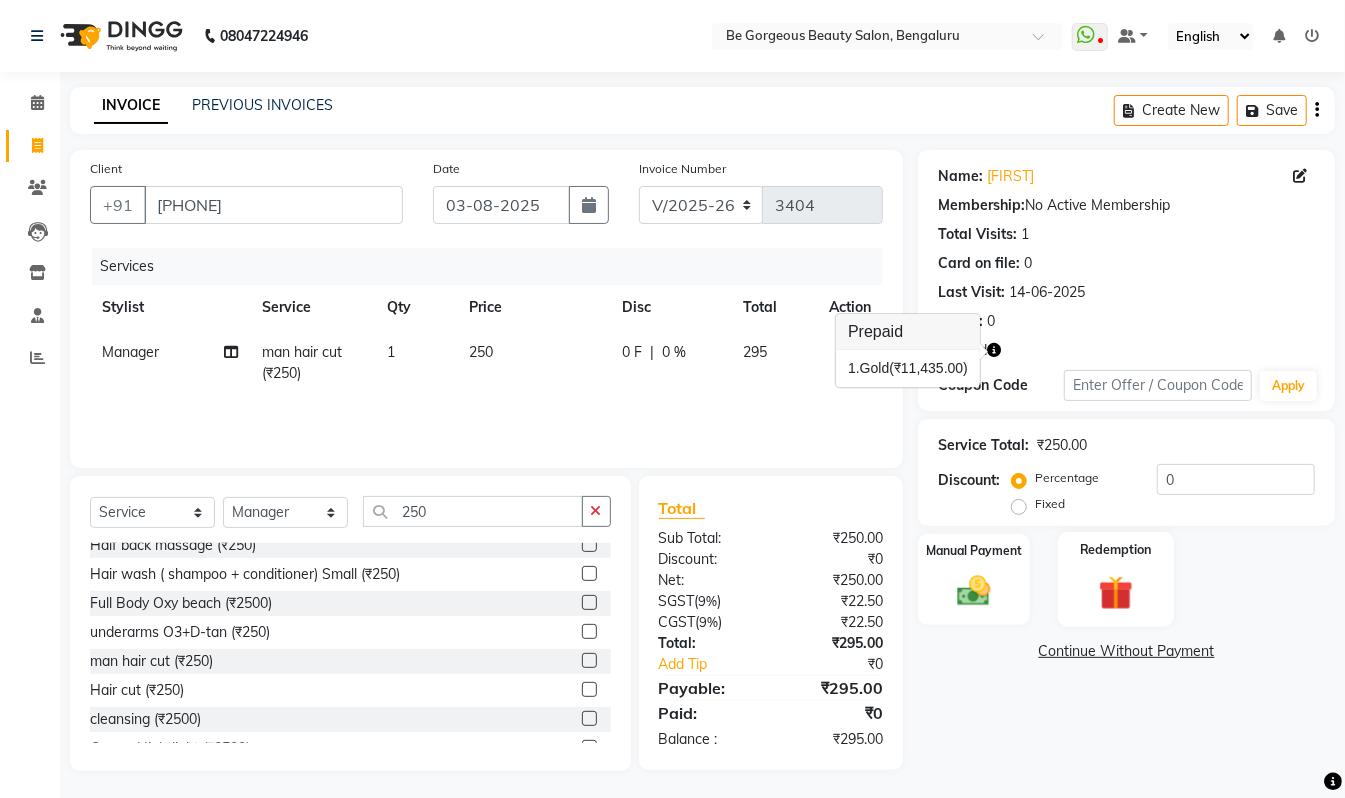 click 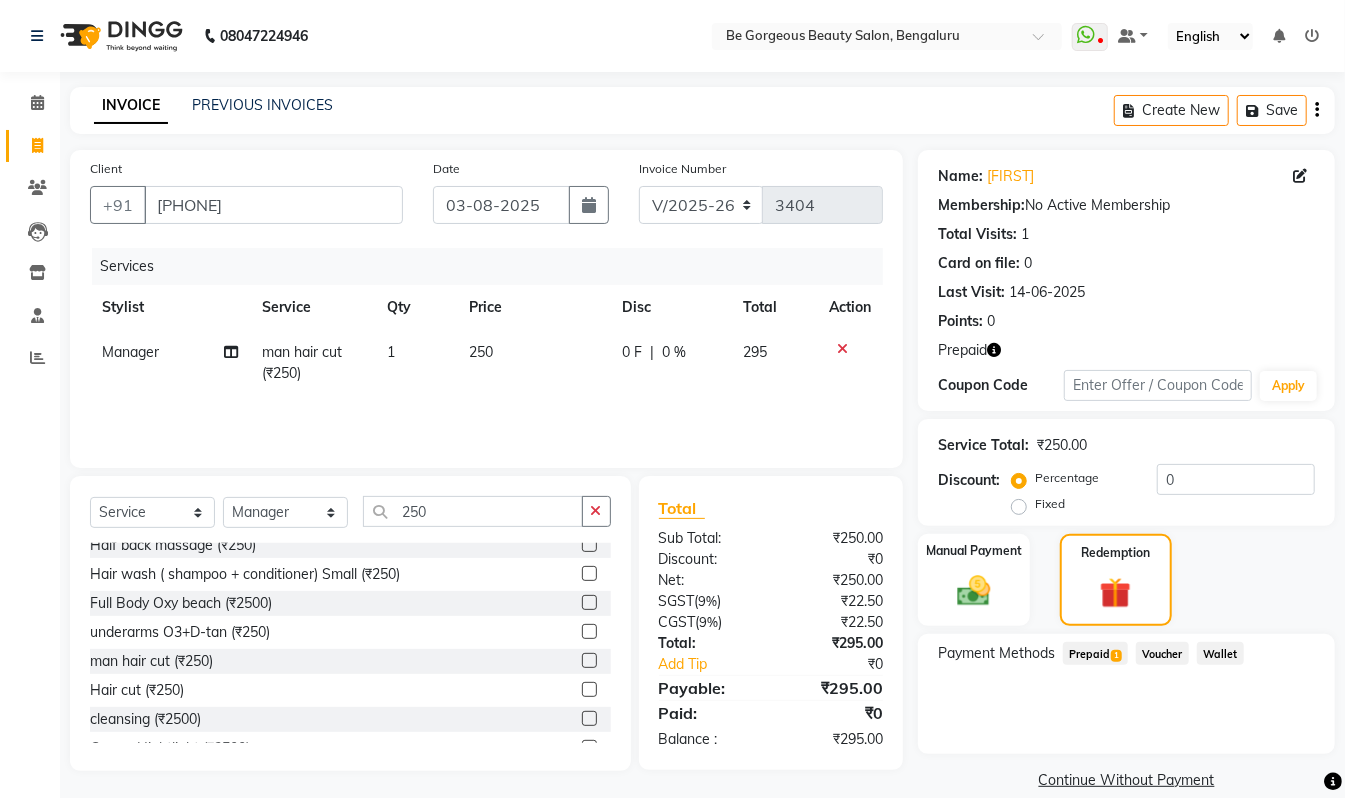 click on "1" 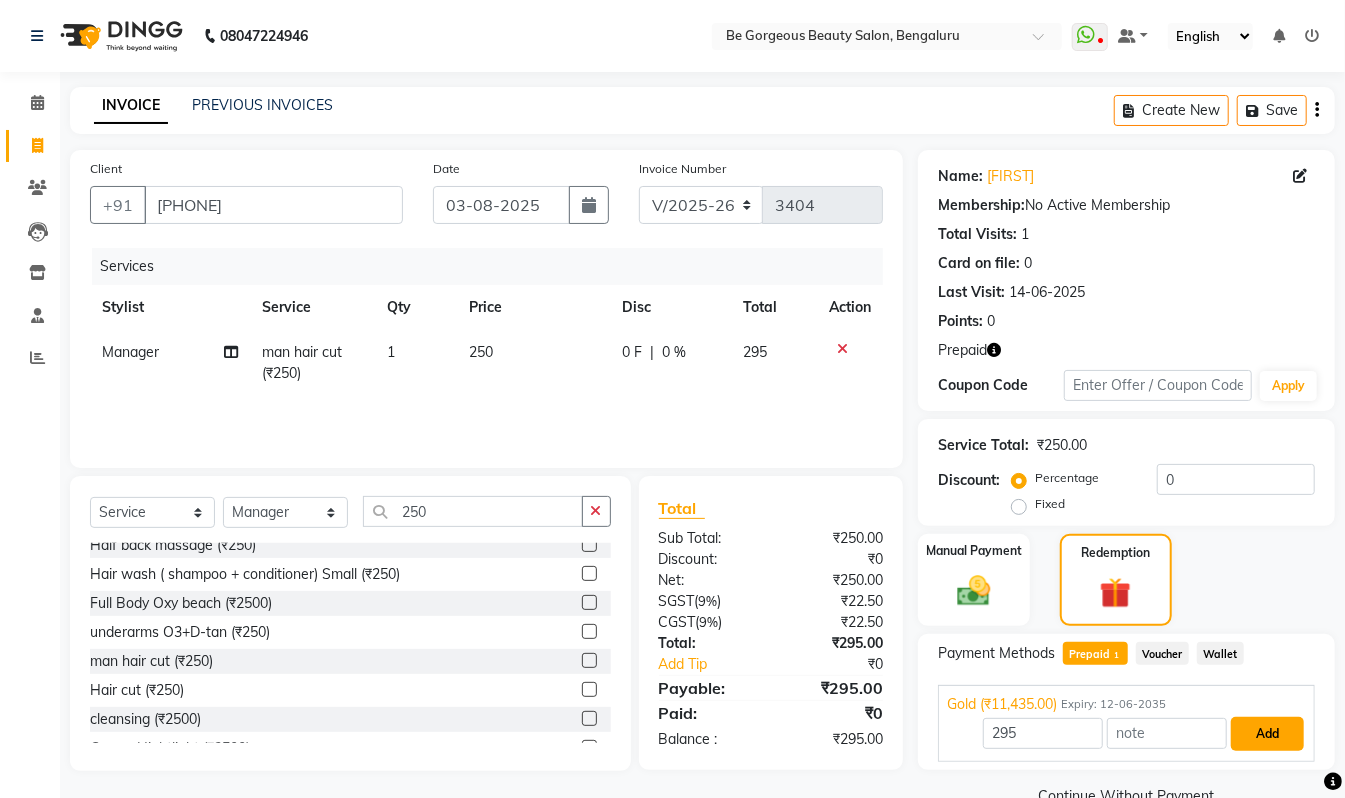 click on "Add" at bounding box center [1267, 734] 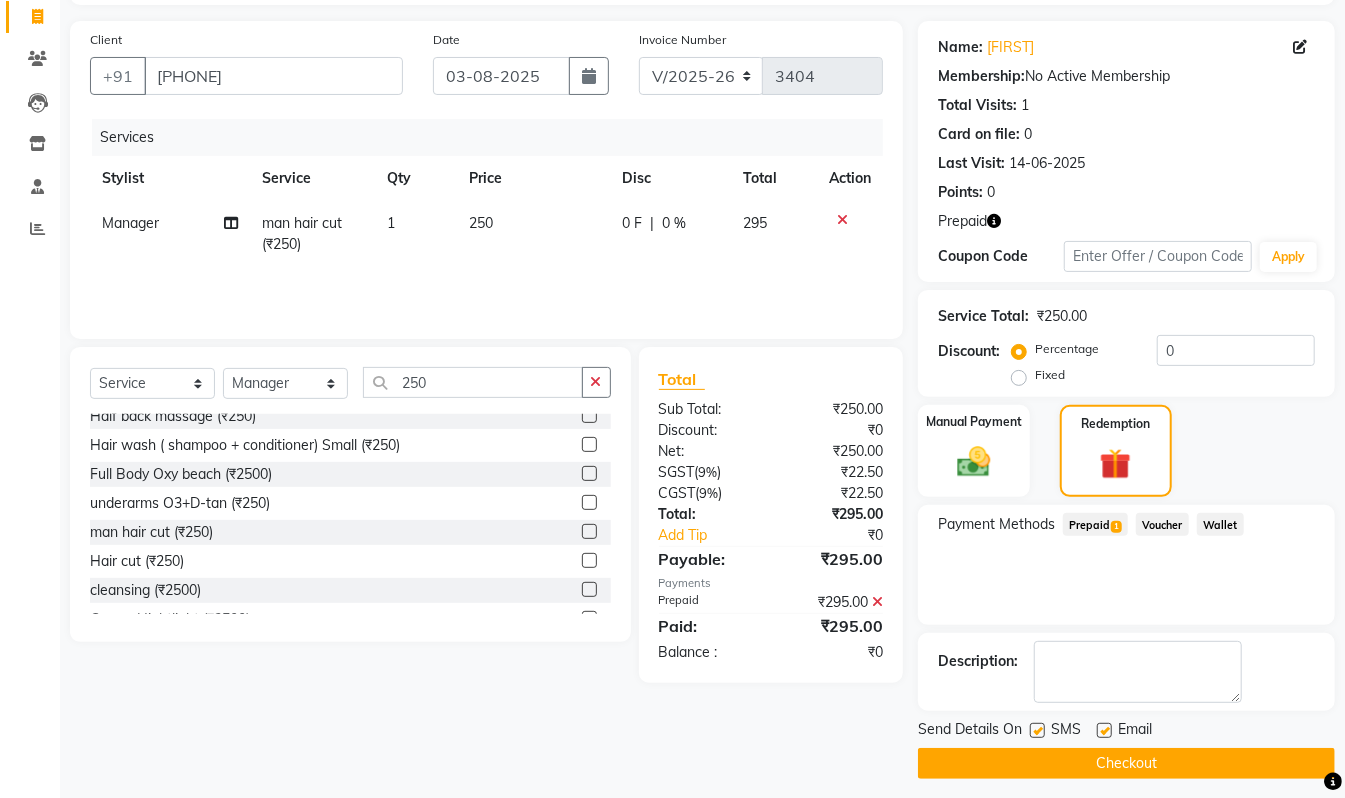scroll, scrollTop: 132, scrollLeft: 0, axis: vertical 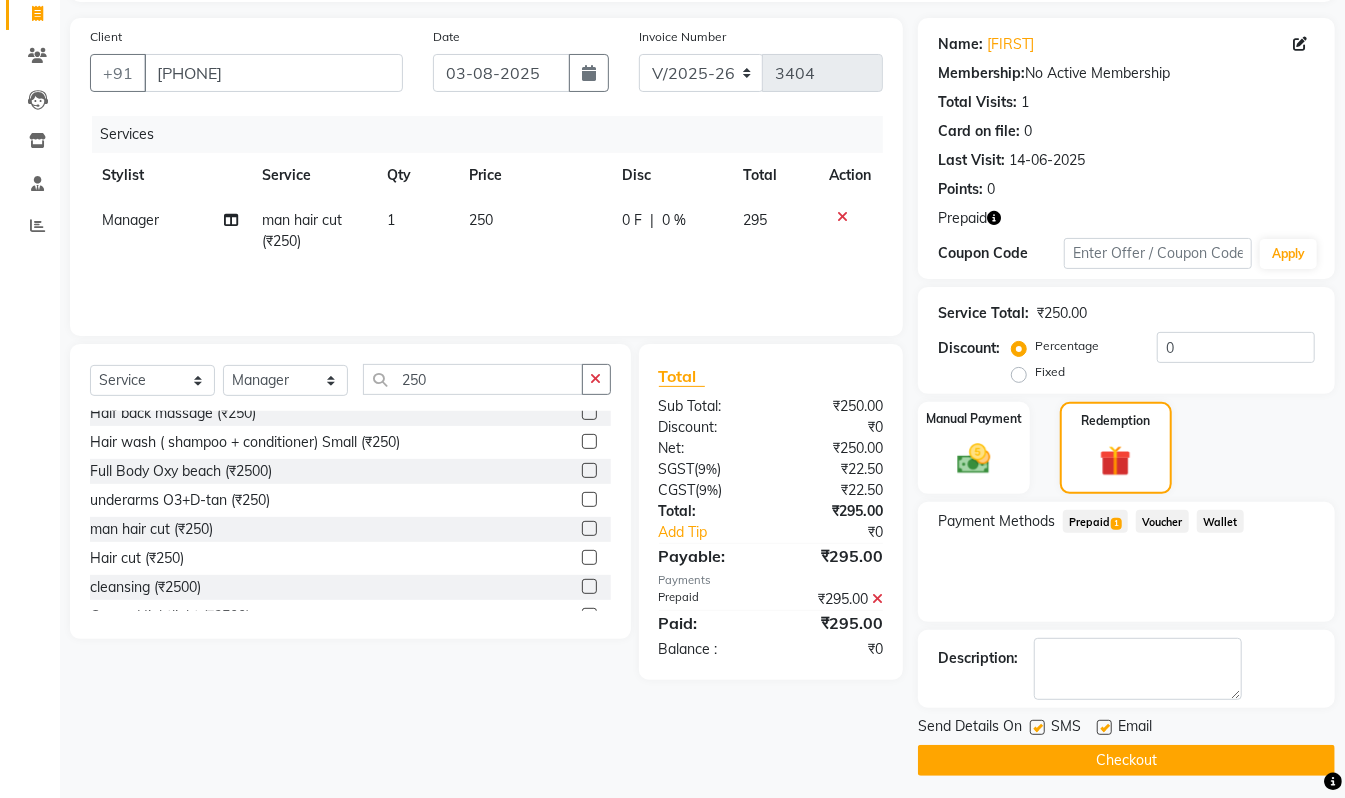 click on "Checkout" 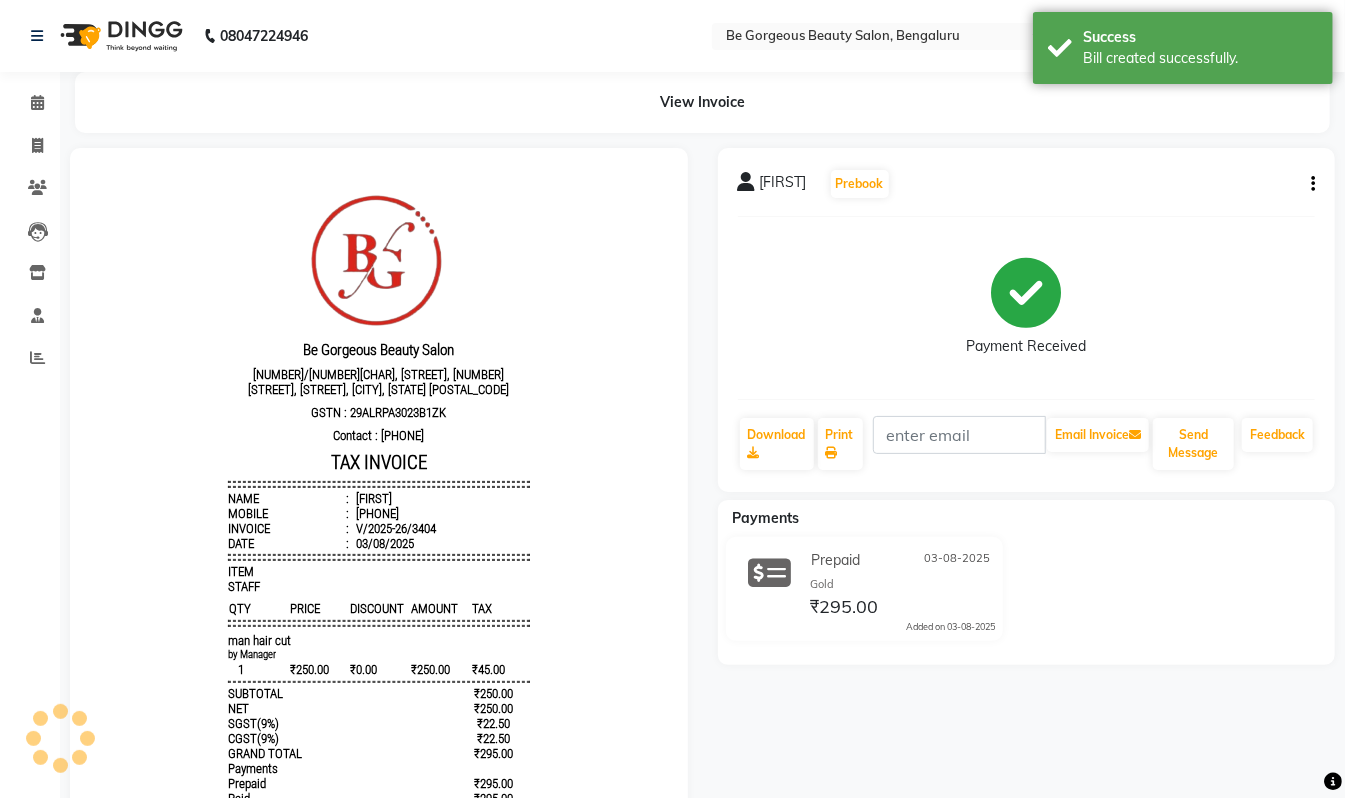 scroll, scrollTop: 0, scrollLeft: 0, axis: both 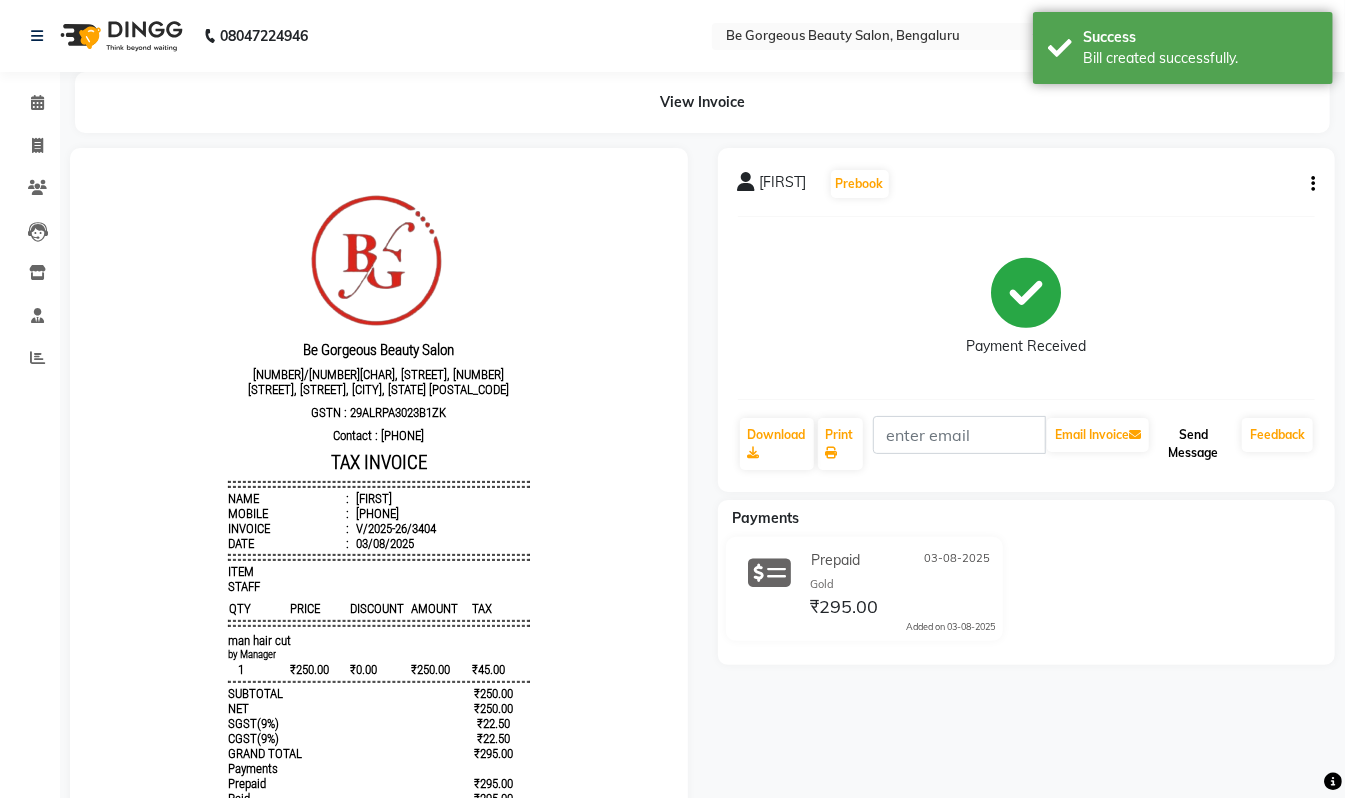 click on "Send Message" 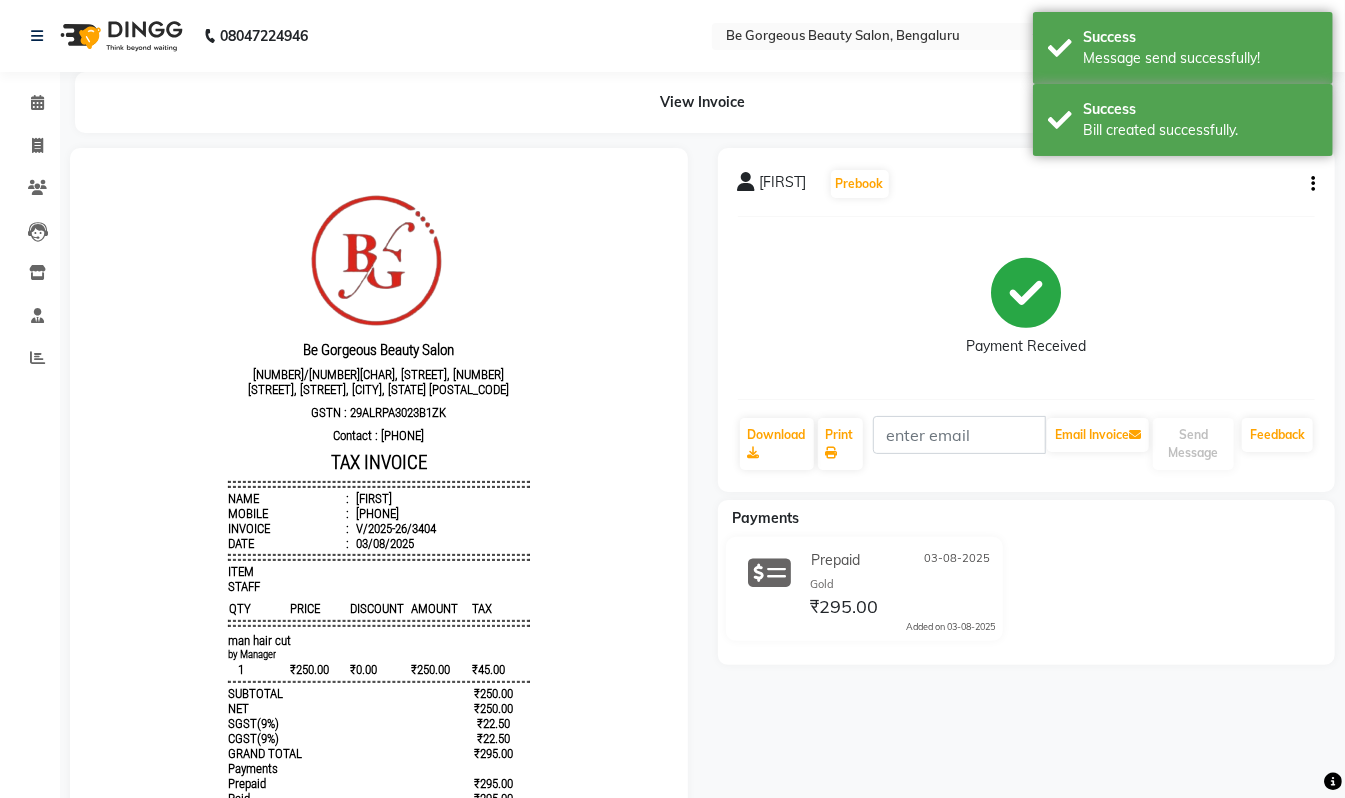scroll, scrollTop: 192, scrollLeft: 0, axis: vertical 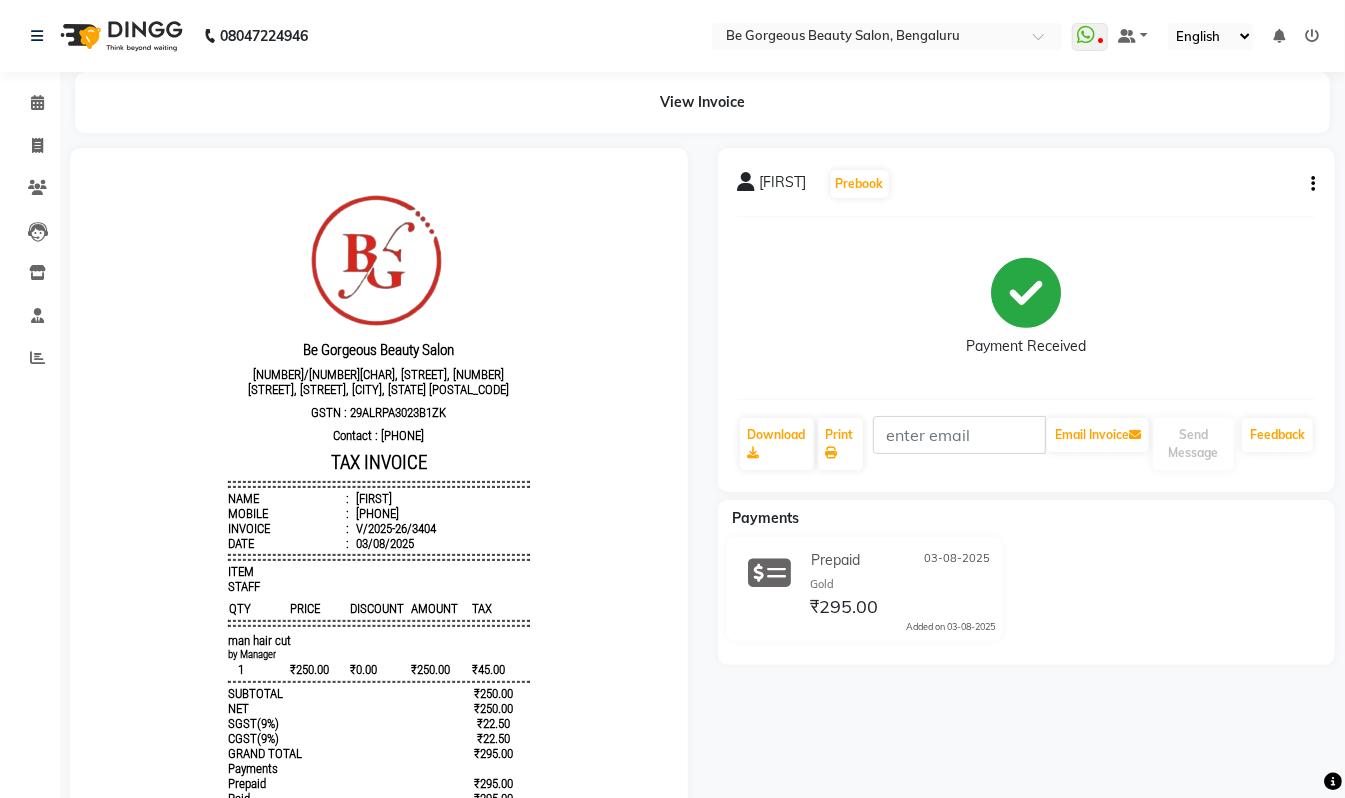 click on "Clients" 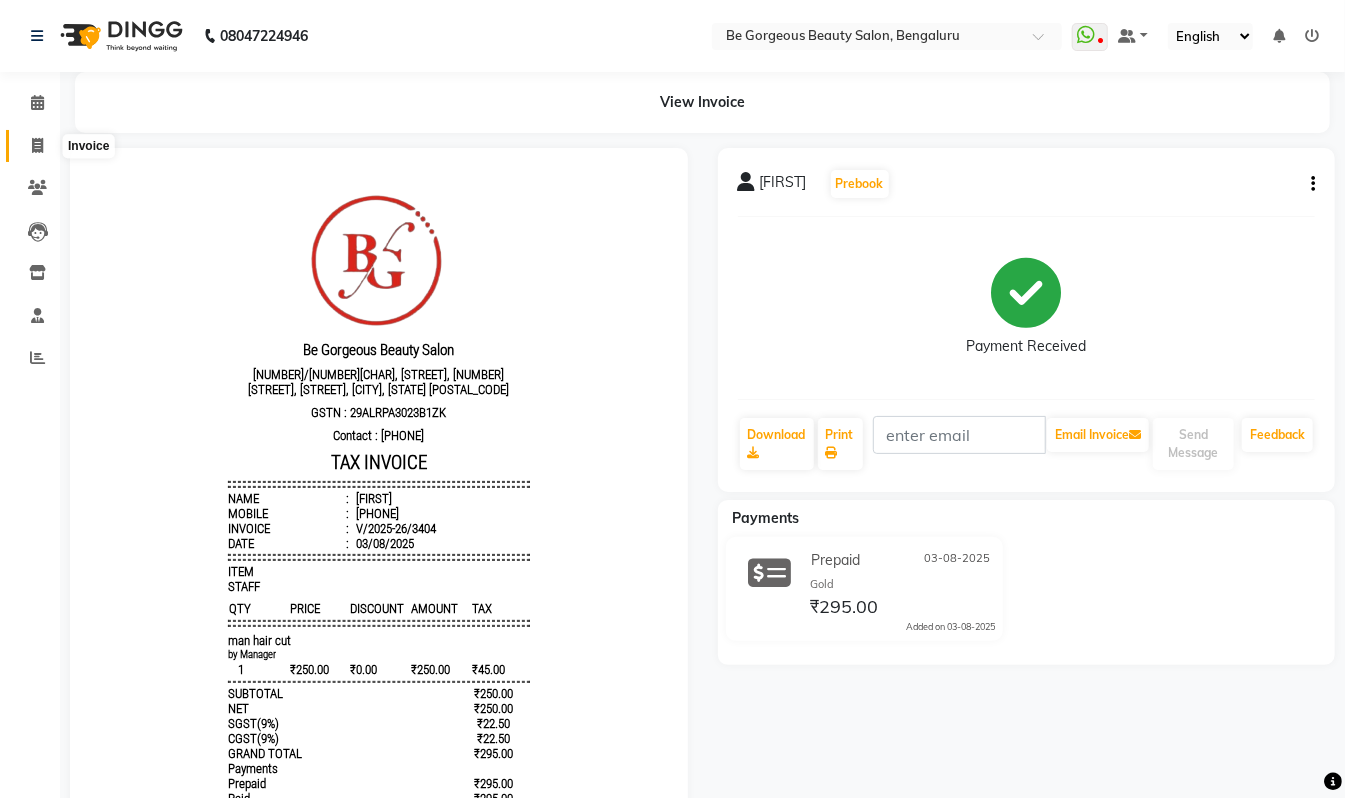 click 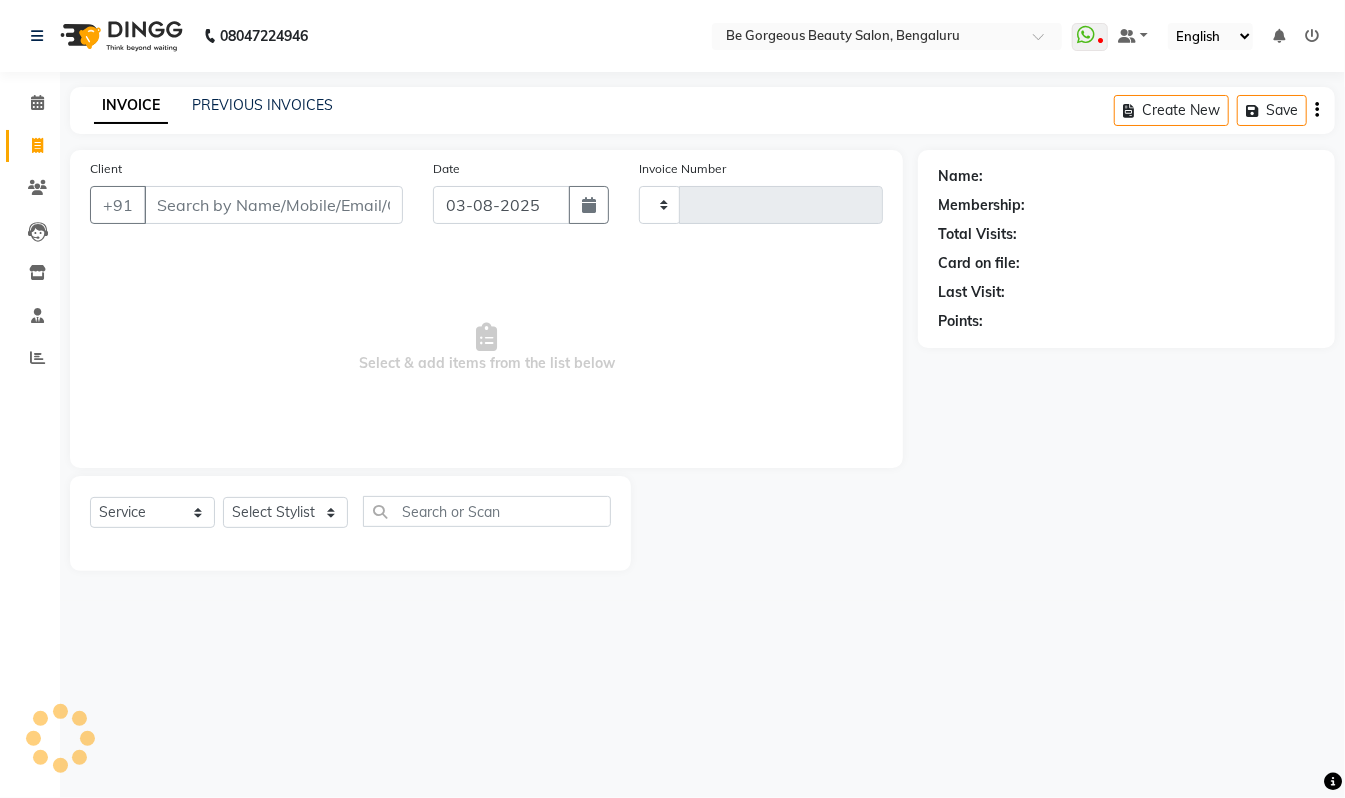 type on "3405" 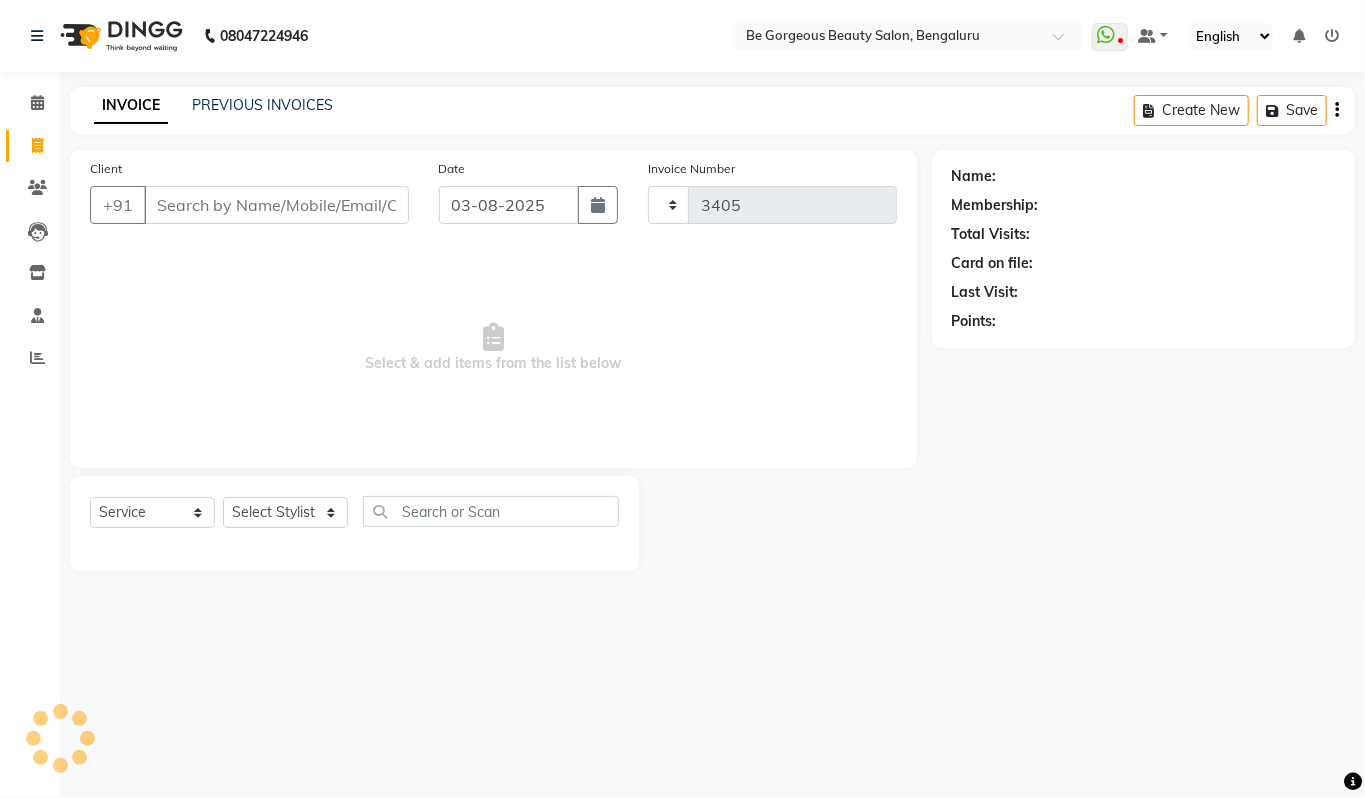 select on "5405" 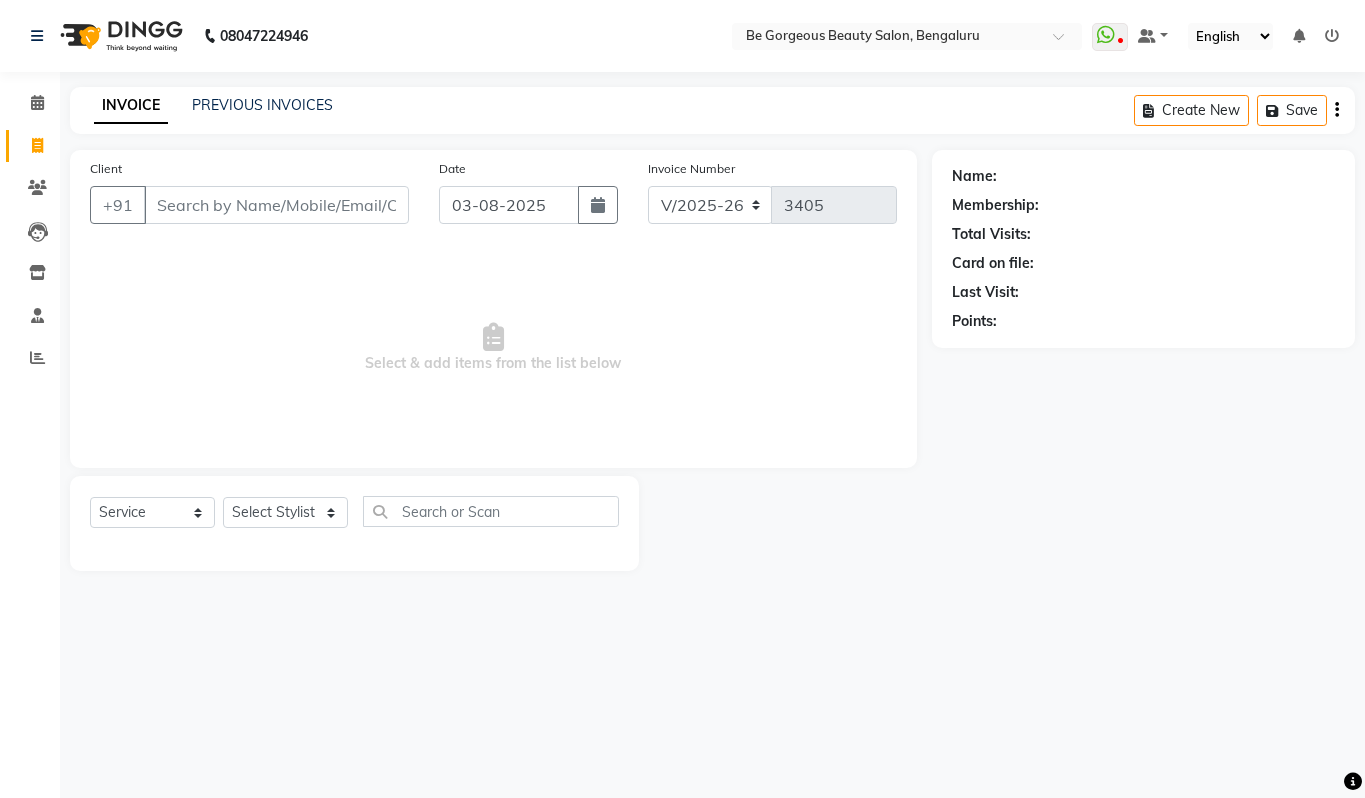 select on "5405" 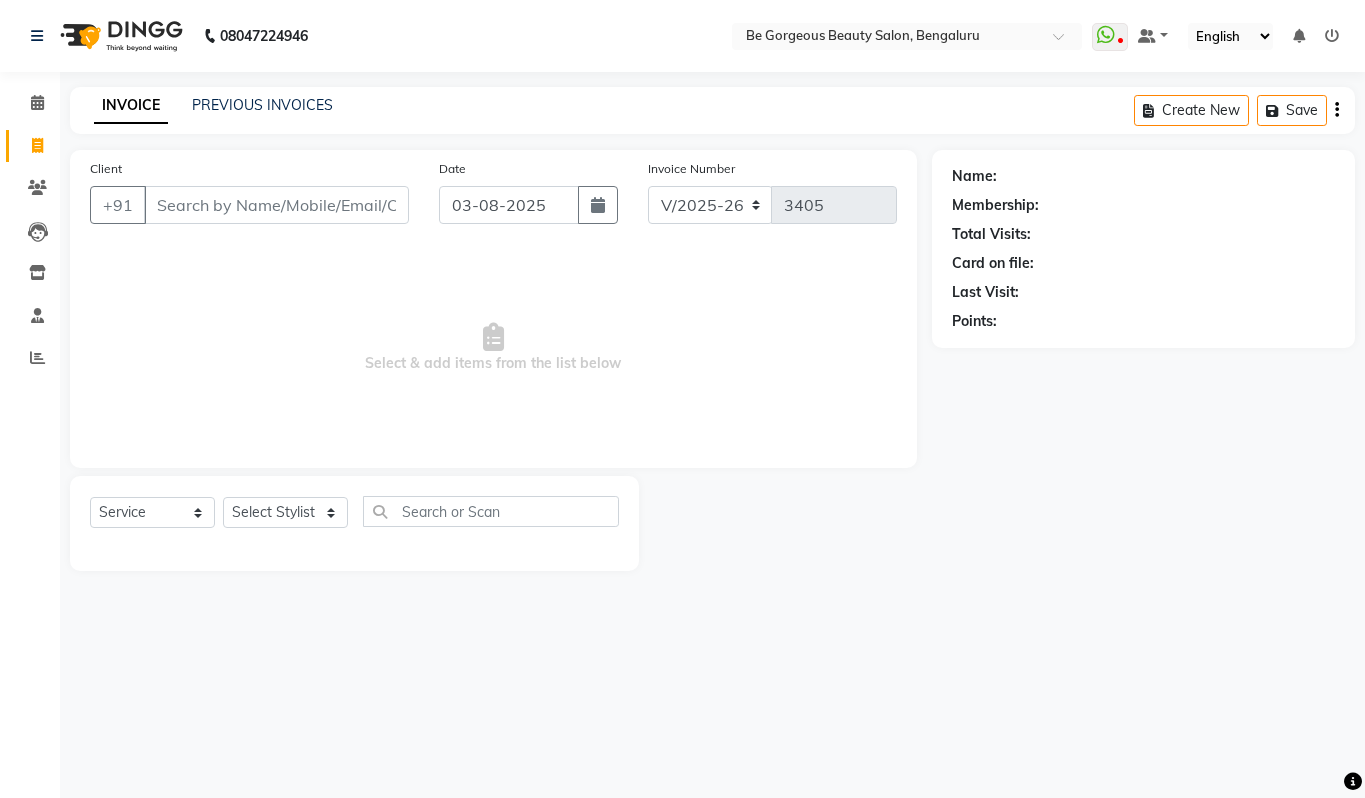 scroll, scrollTop: 0, scrollLeft: 0, axis: both 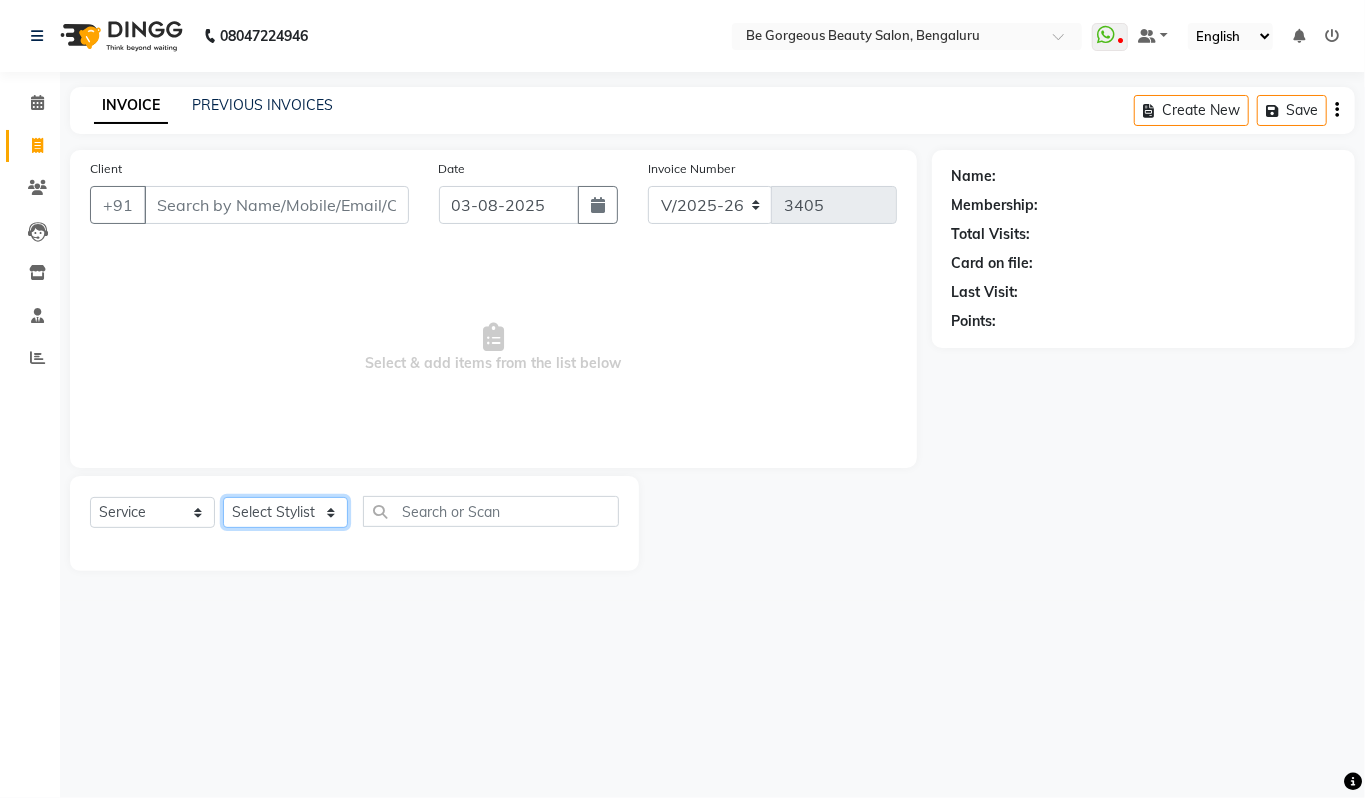 click on "Select Stylist Akram Anas Gayatri lata Manager Munu Pooja Rehbar Romi Talib Wajid" 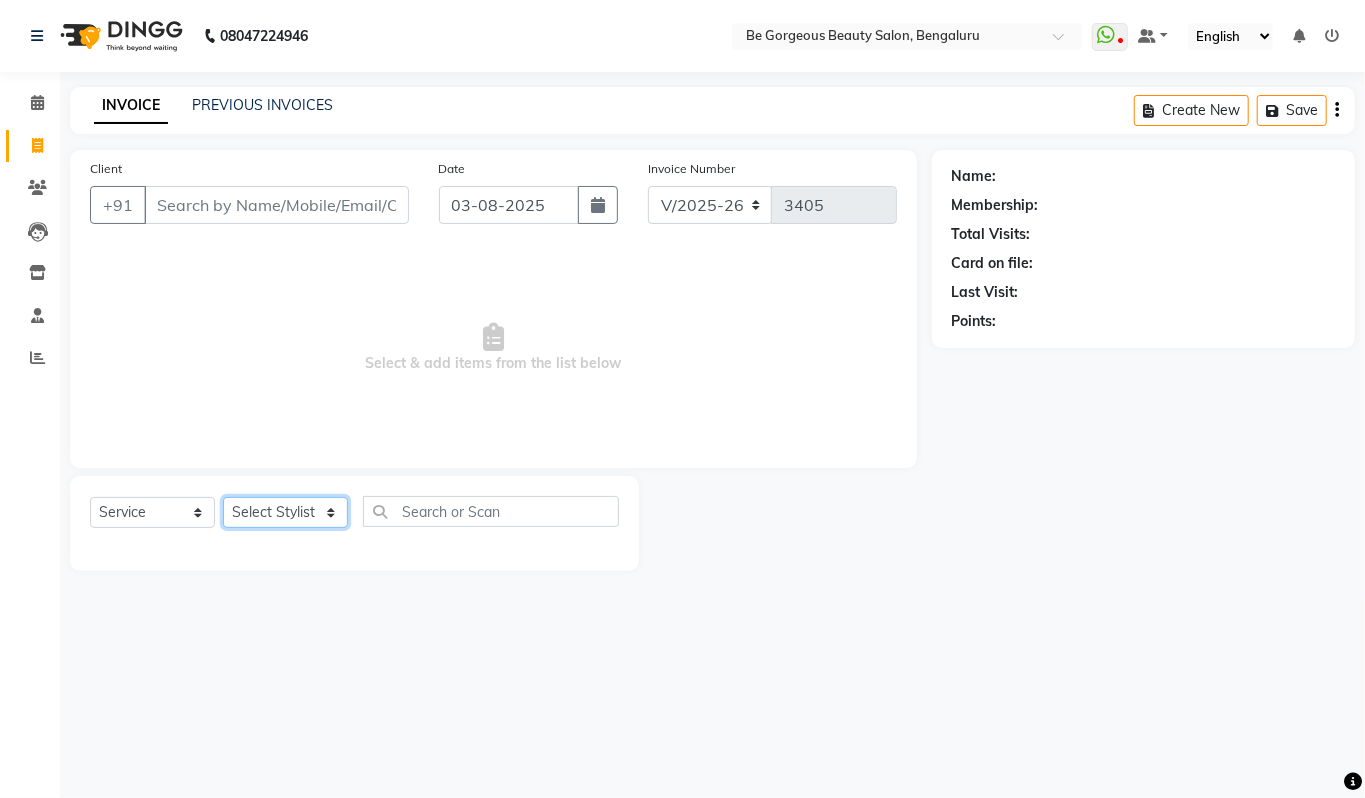 select on "36204" 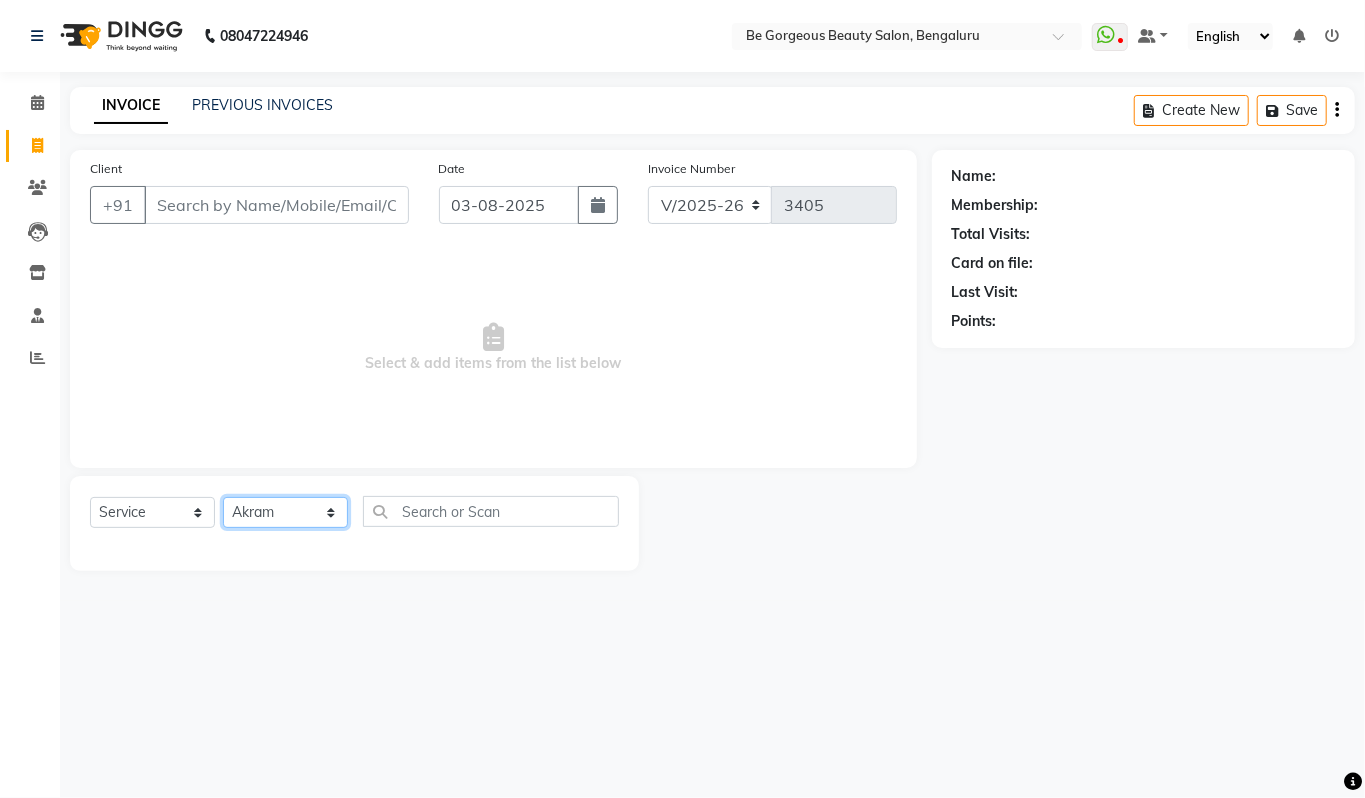 click on "Select Stylist Akram Anas Gayatri lata Manager Munu Pooja Rehbar Romi Talib Wajid" 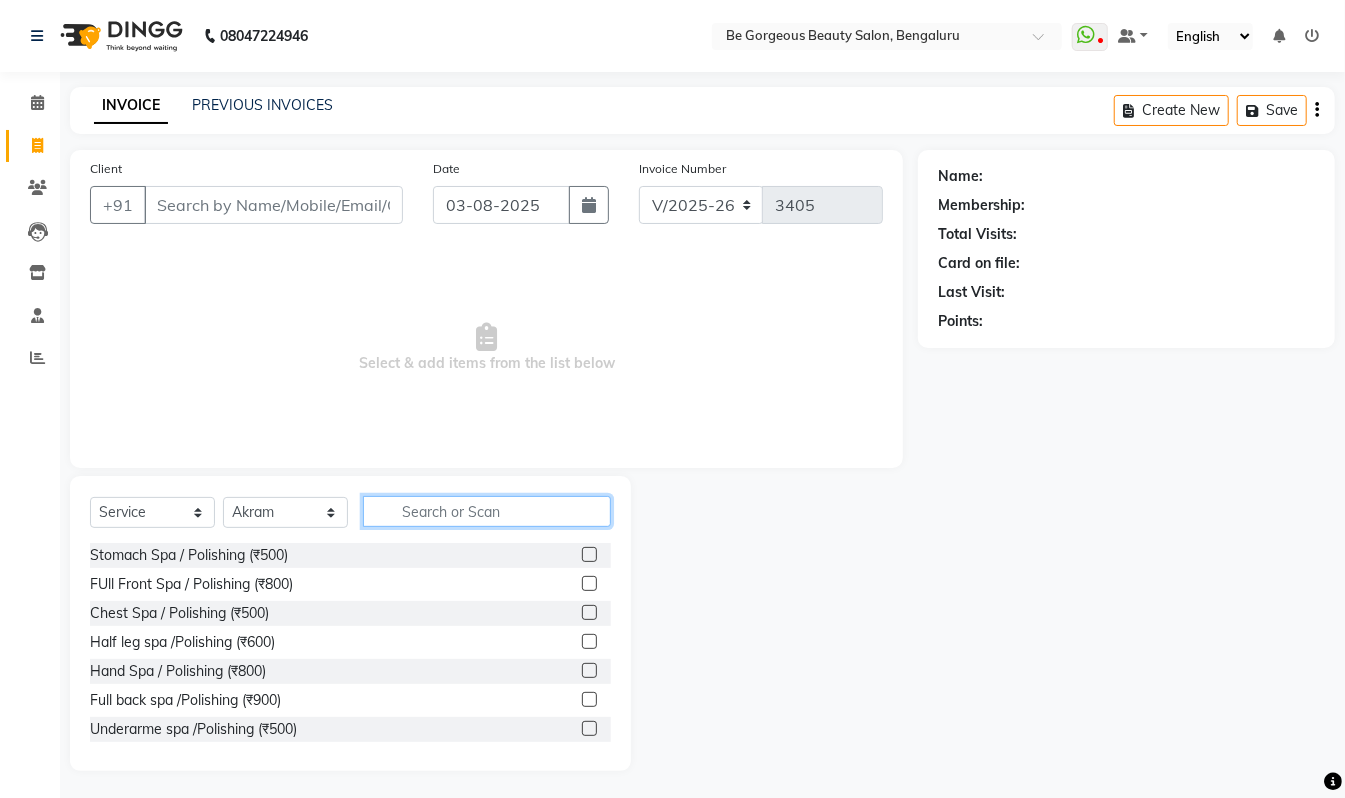 click 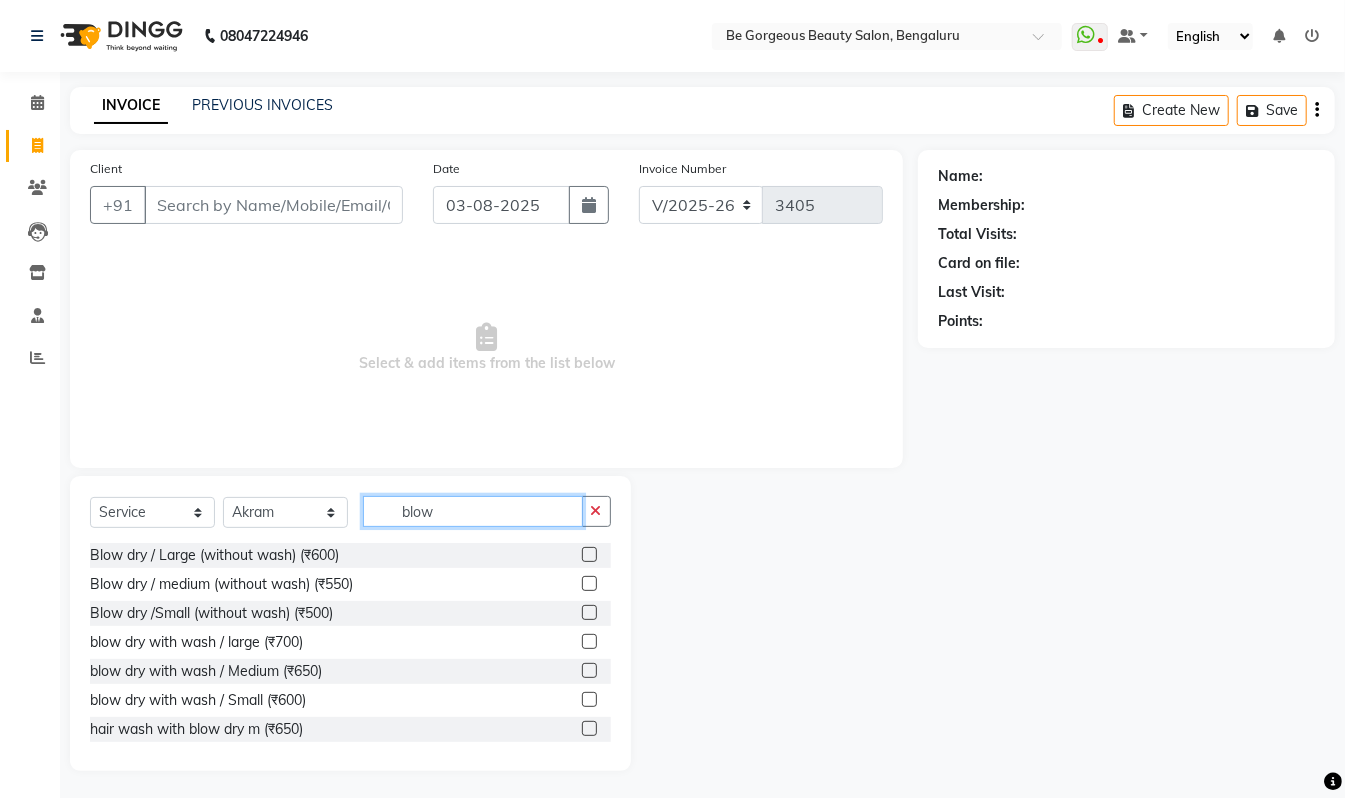 type on "blow" 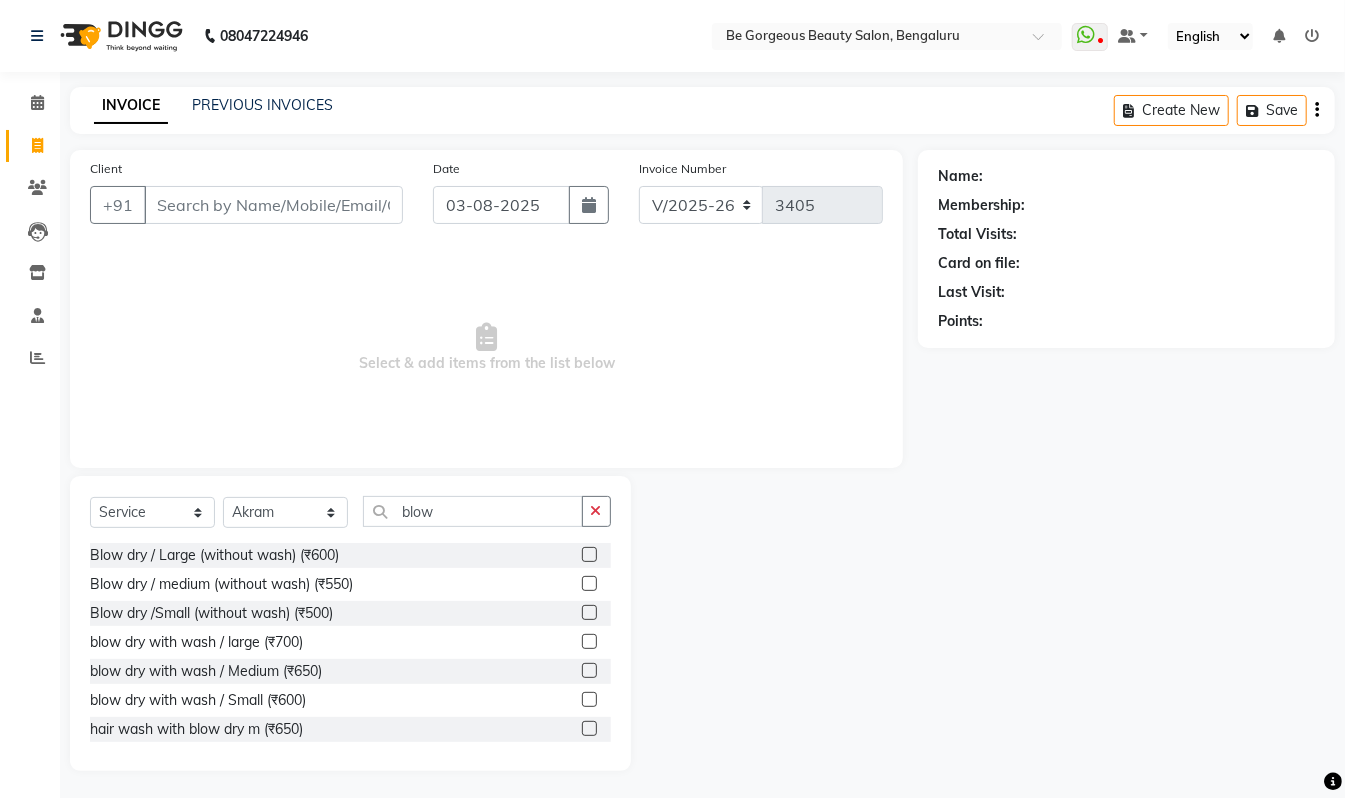 click 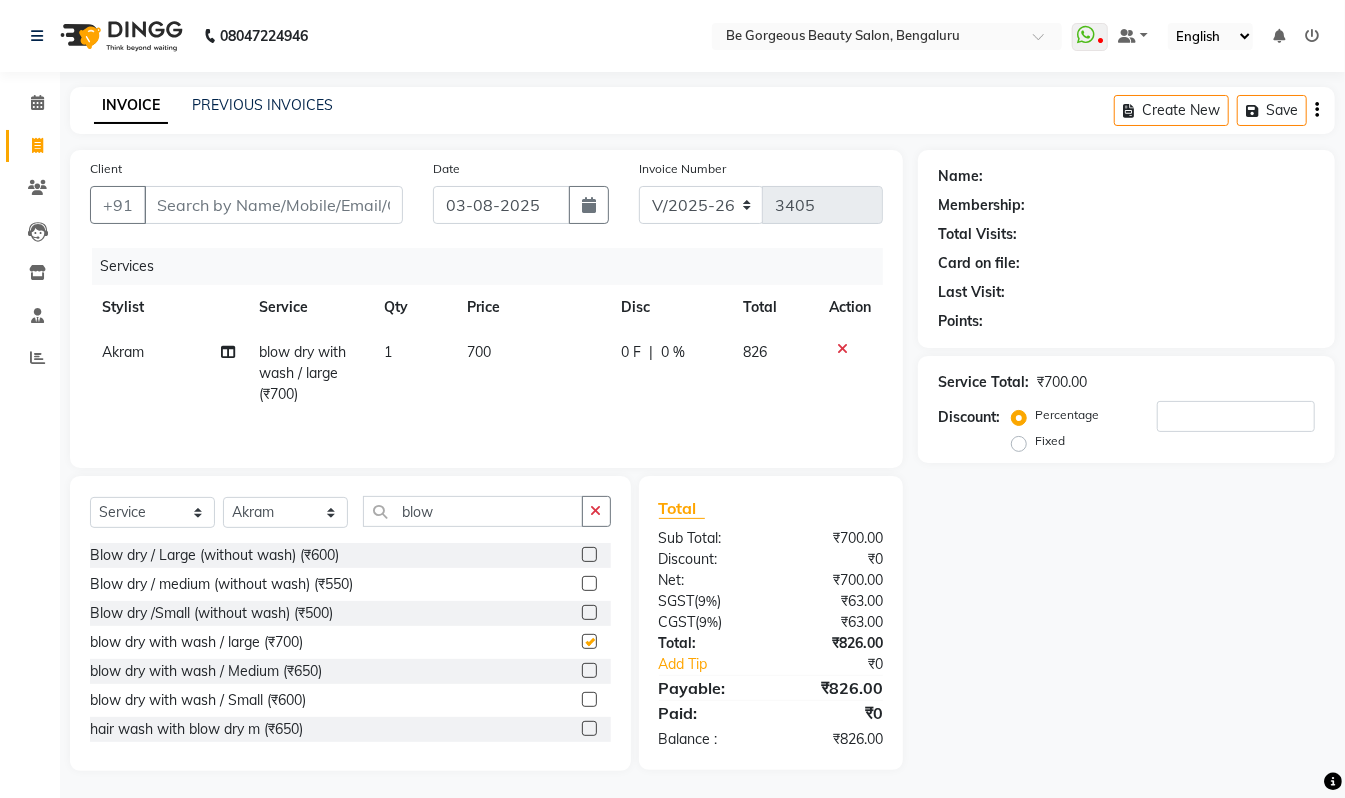 checkbox on "false" 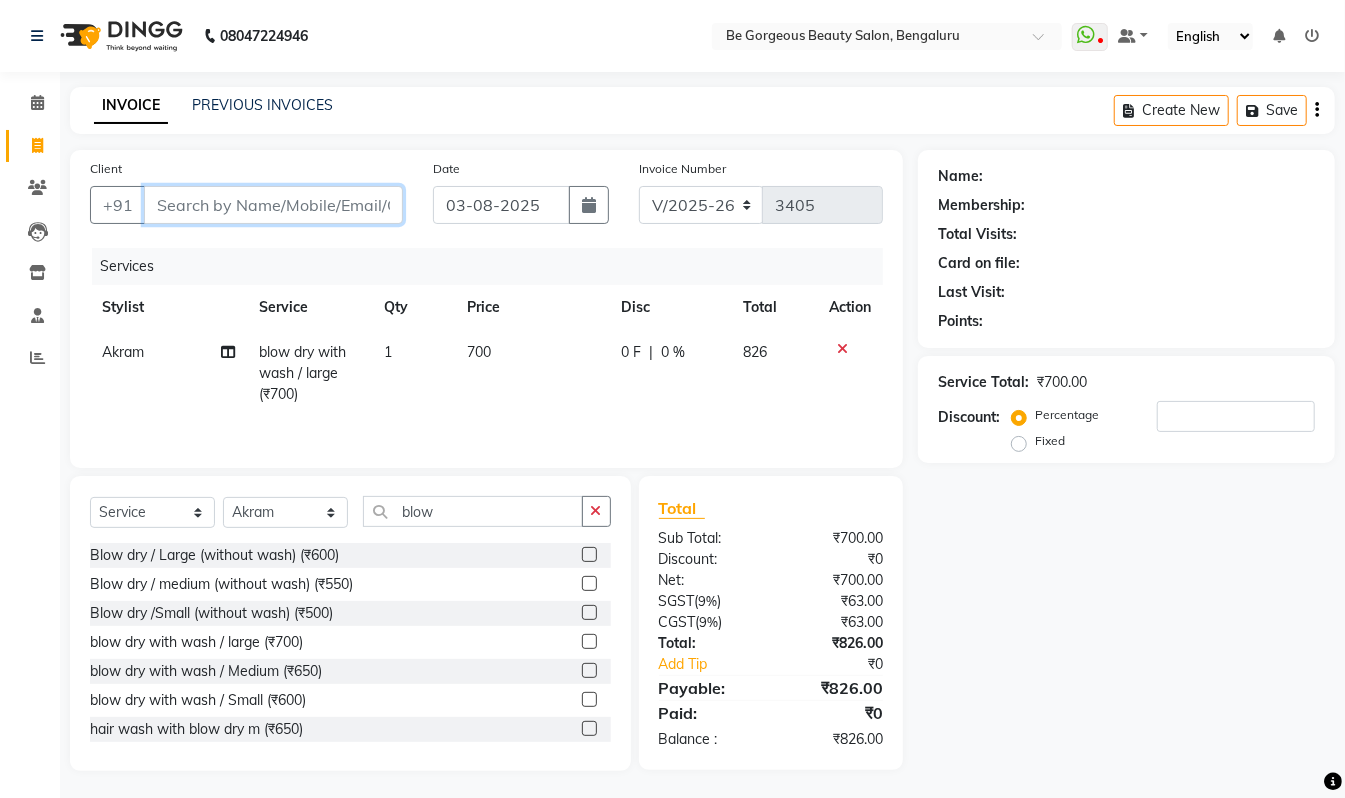 click on "Client" at bounding box center [273, 205] 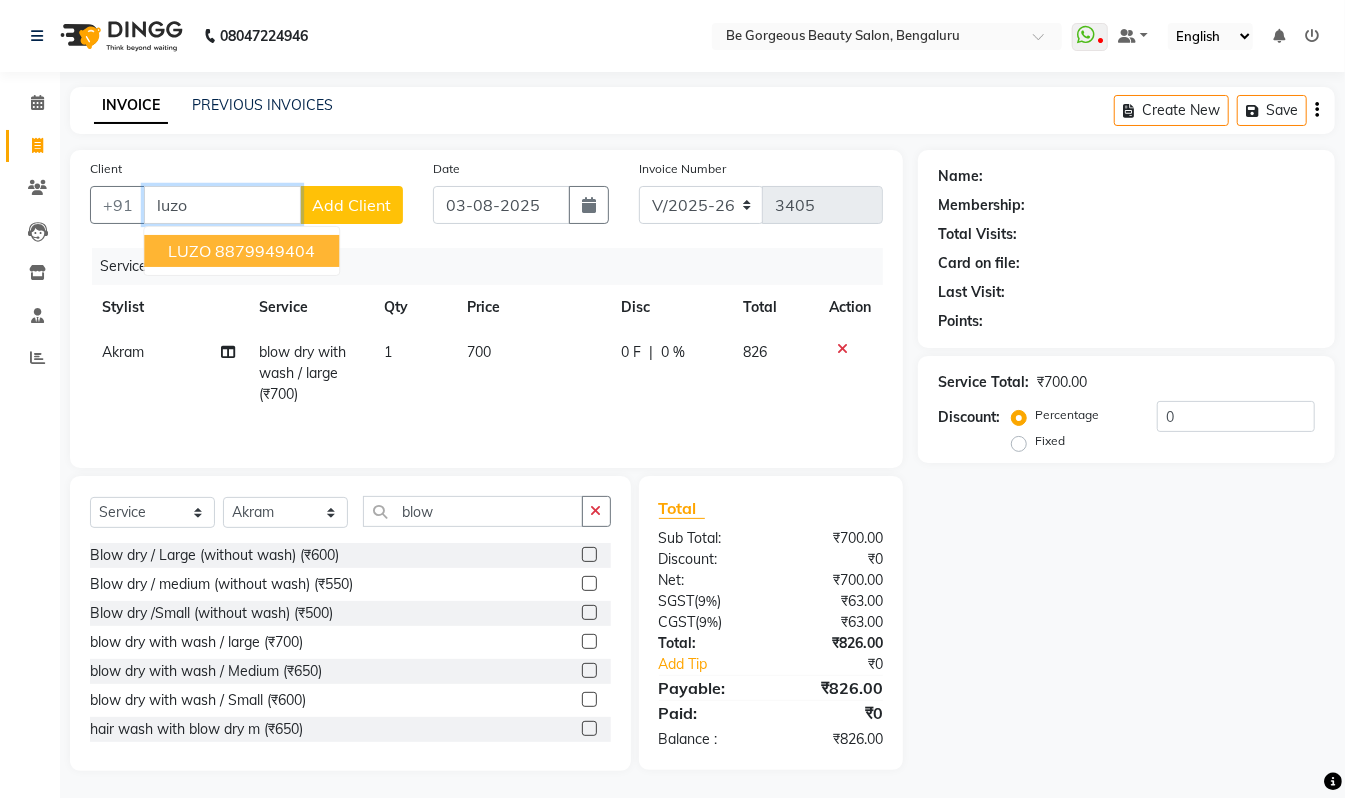 click on "LUZO  8879949404" at bounding box center [241, 251] 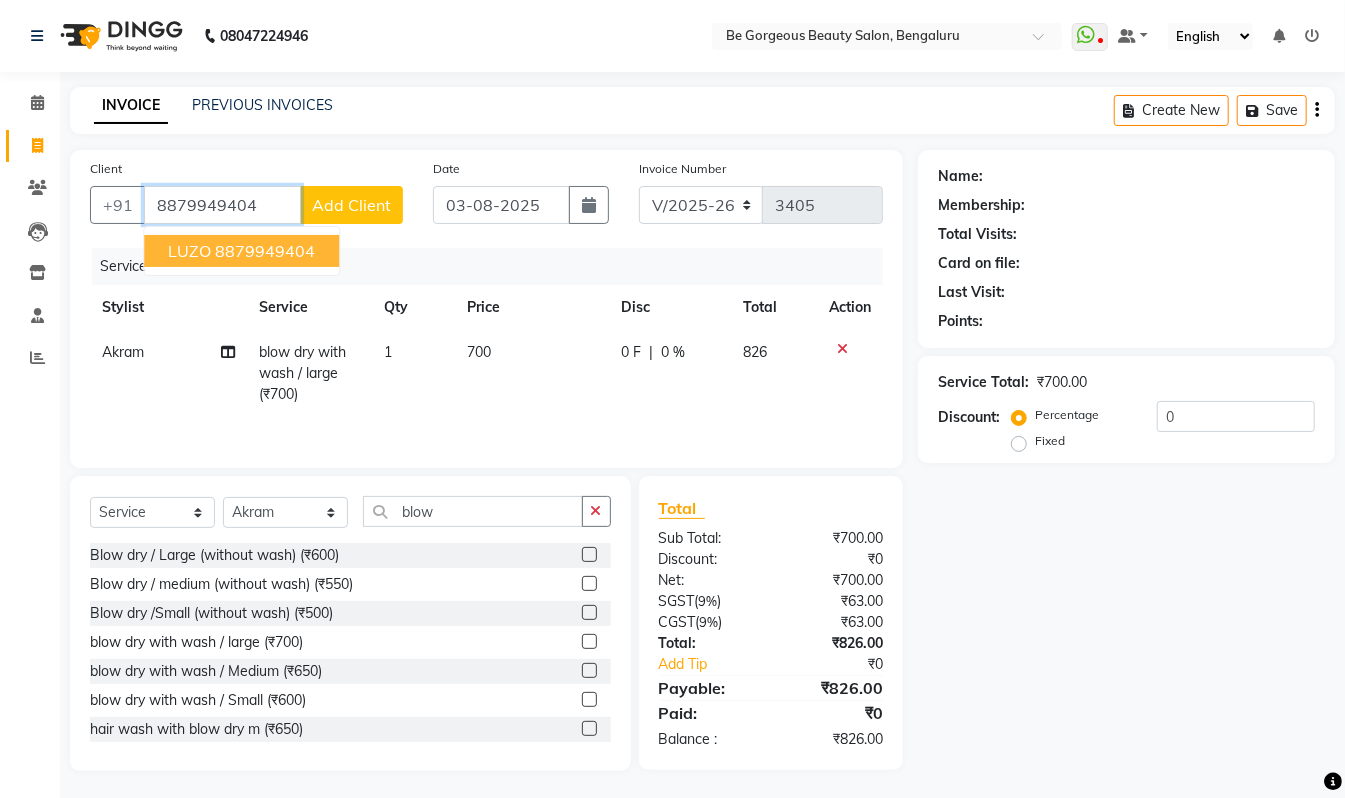 type on "8879949404" 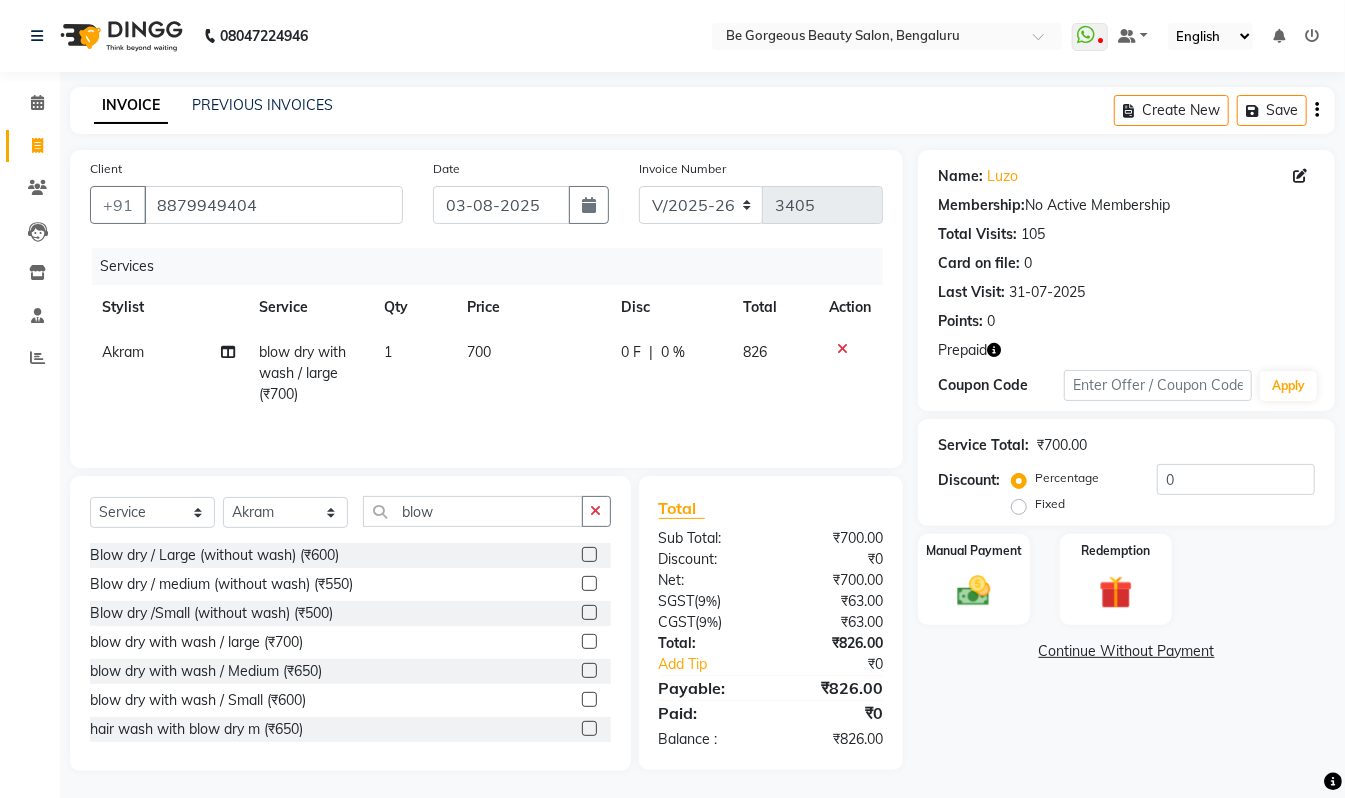 click 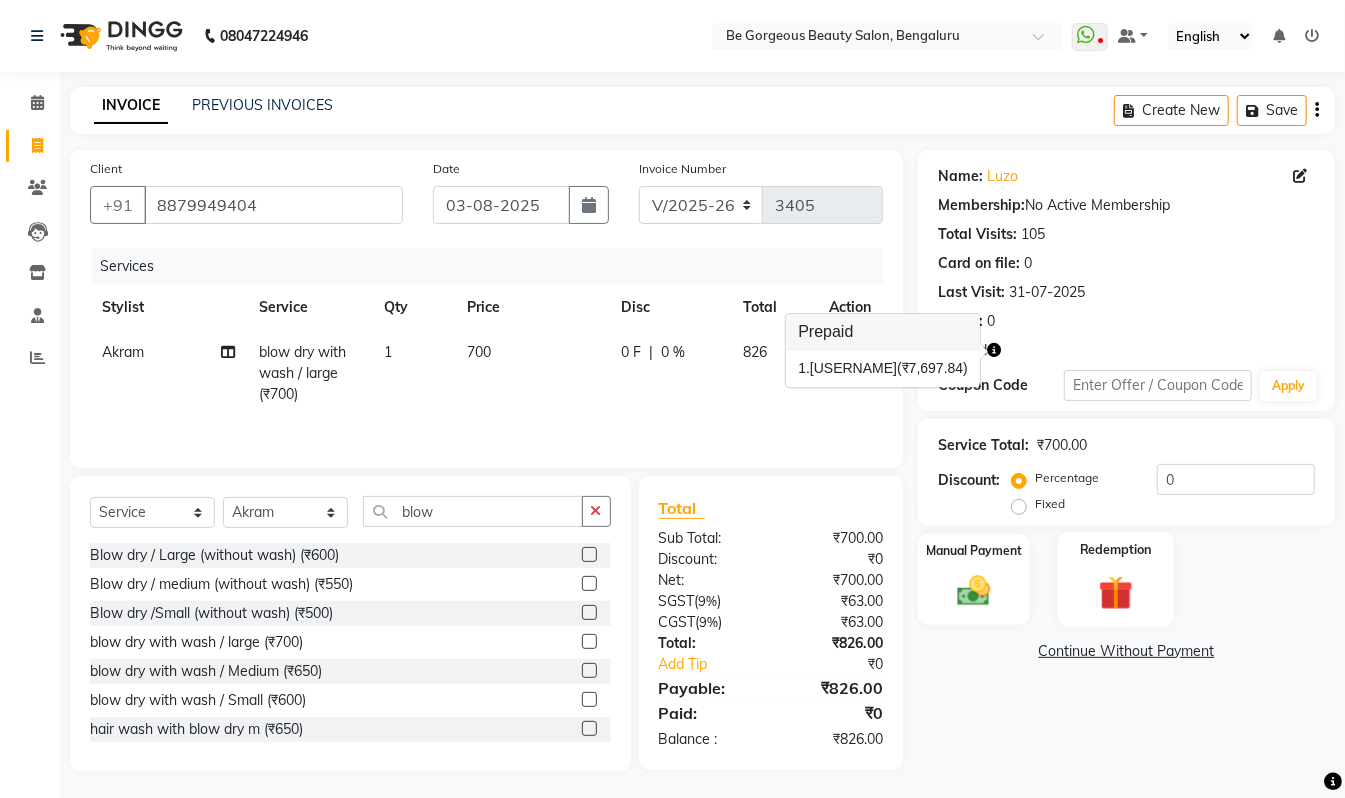 click 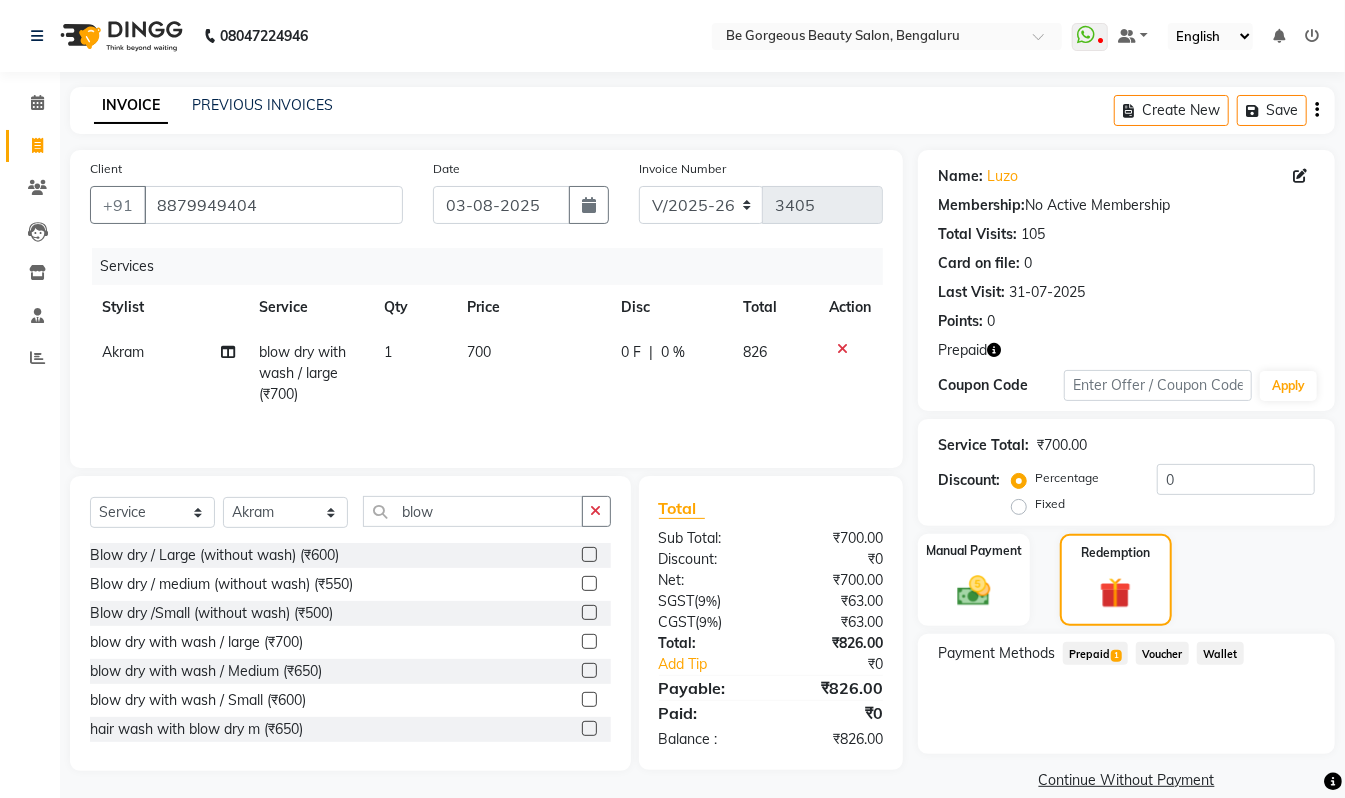 click on "Prepaid  1" 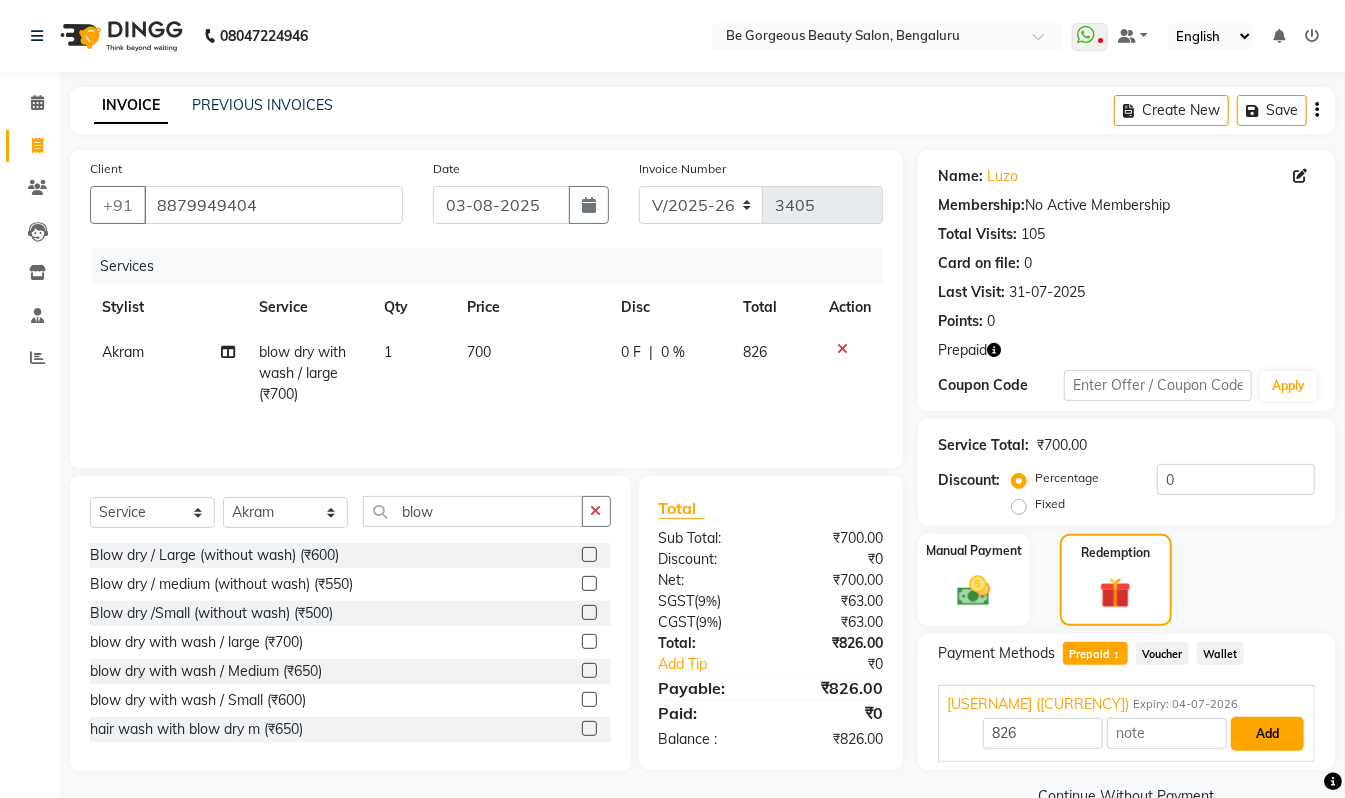 click on "Add" at bounding box center [1267, 734] 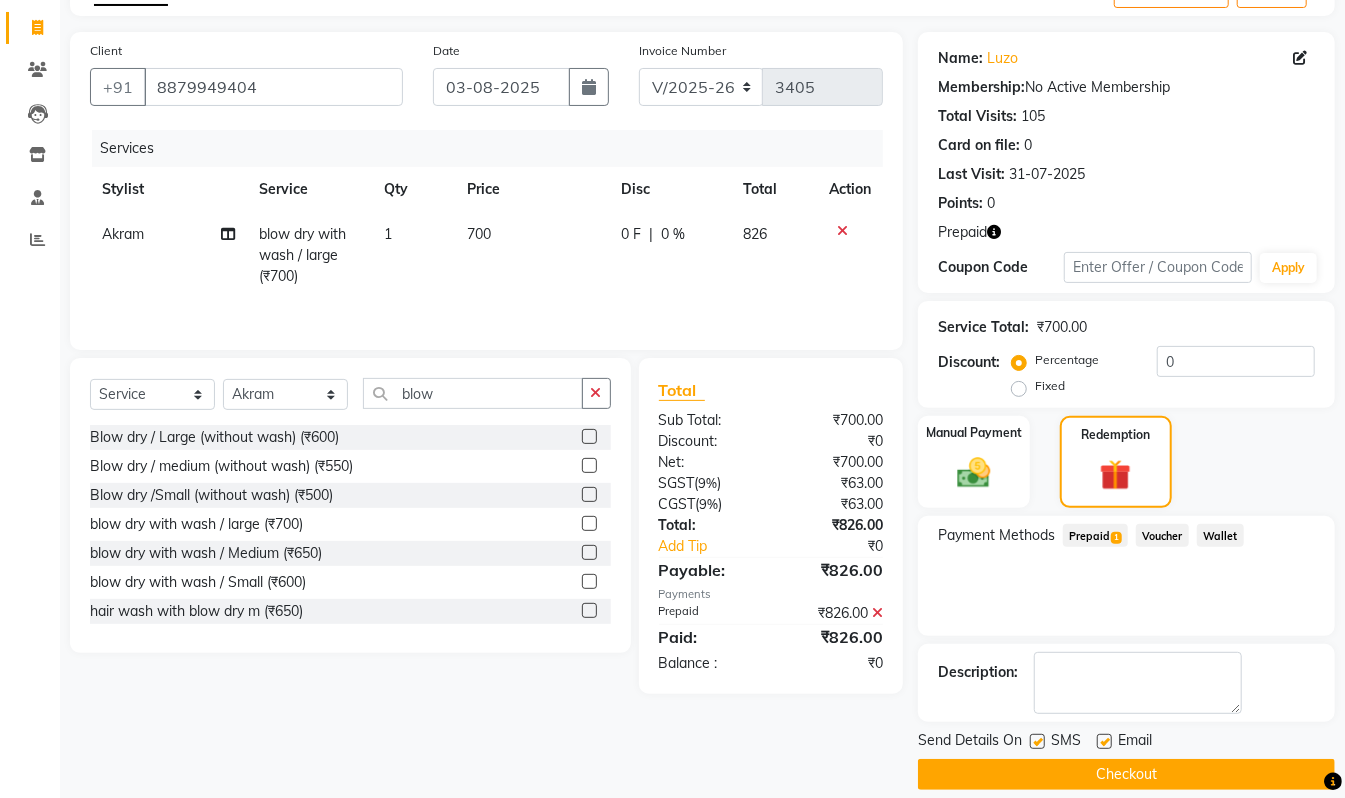 scroll, scrollTop: 122, scrollLeft: 0, axis: vertical 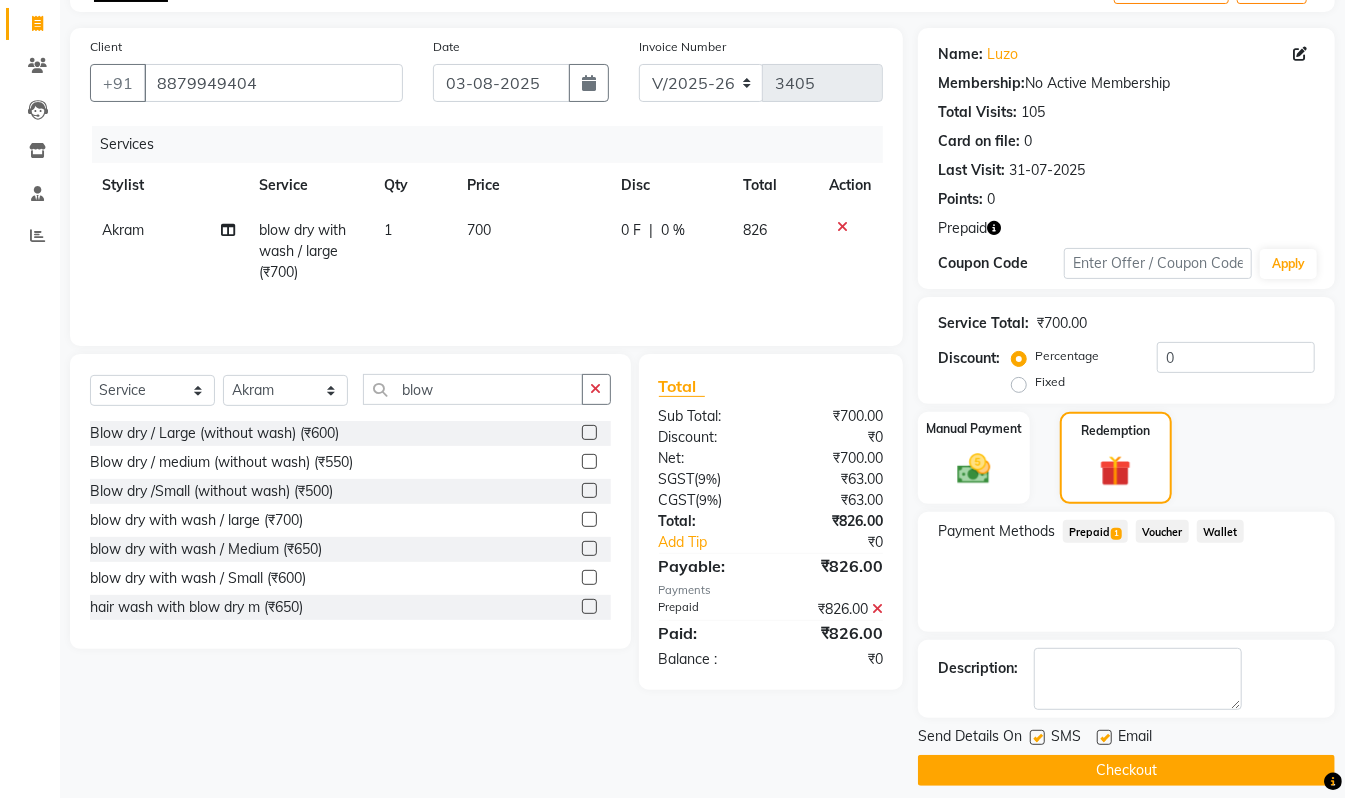 click on "Checkout" 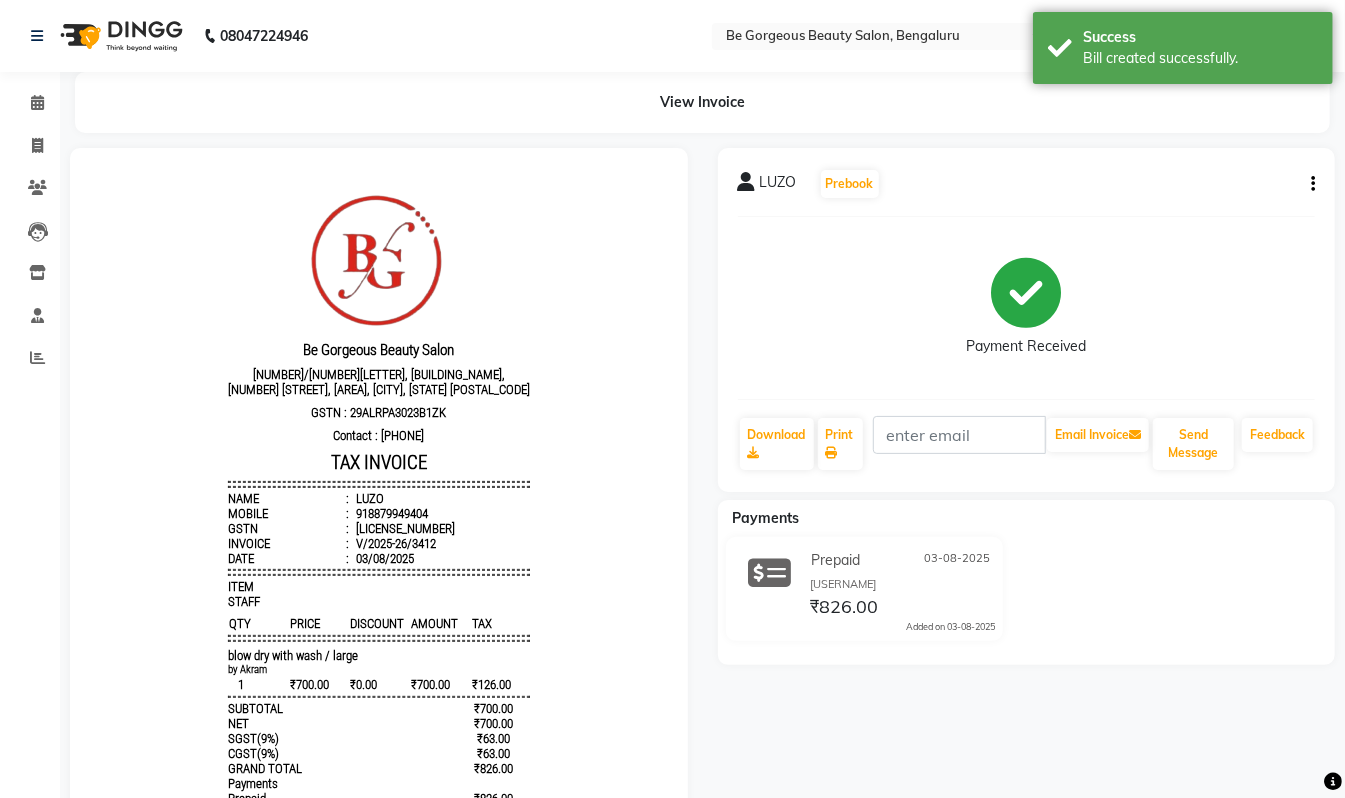 scroll, scrollTop: 0, scrollLeft: 0, axis: both 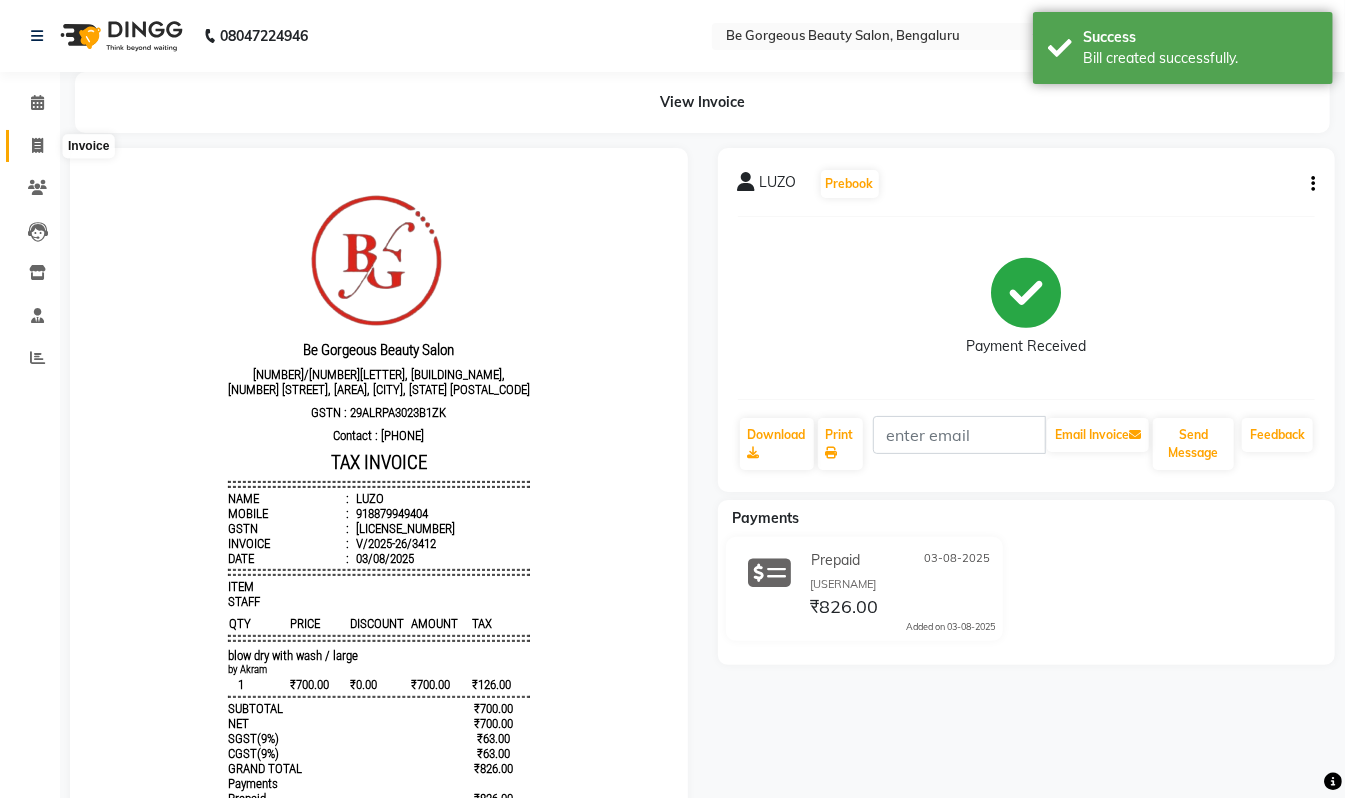 click 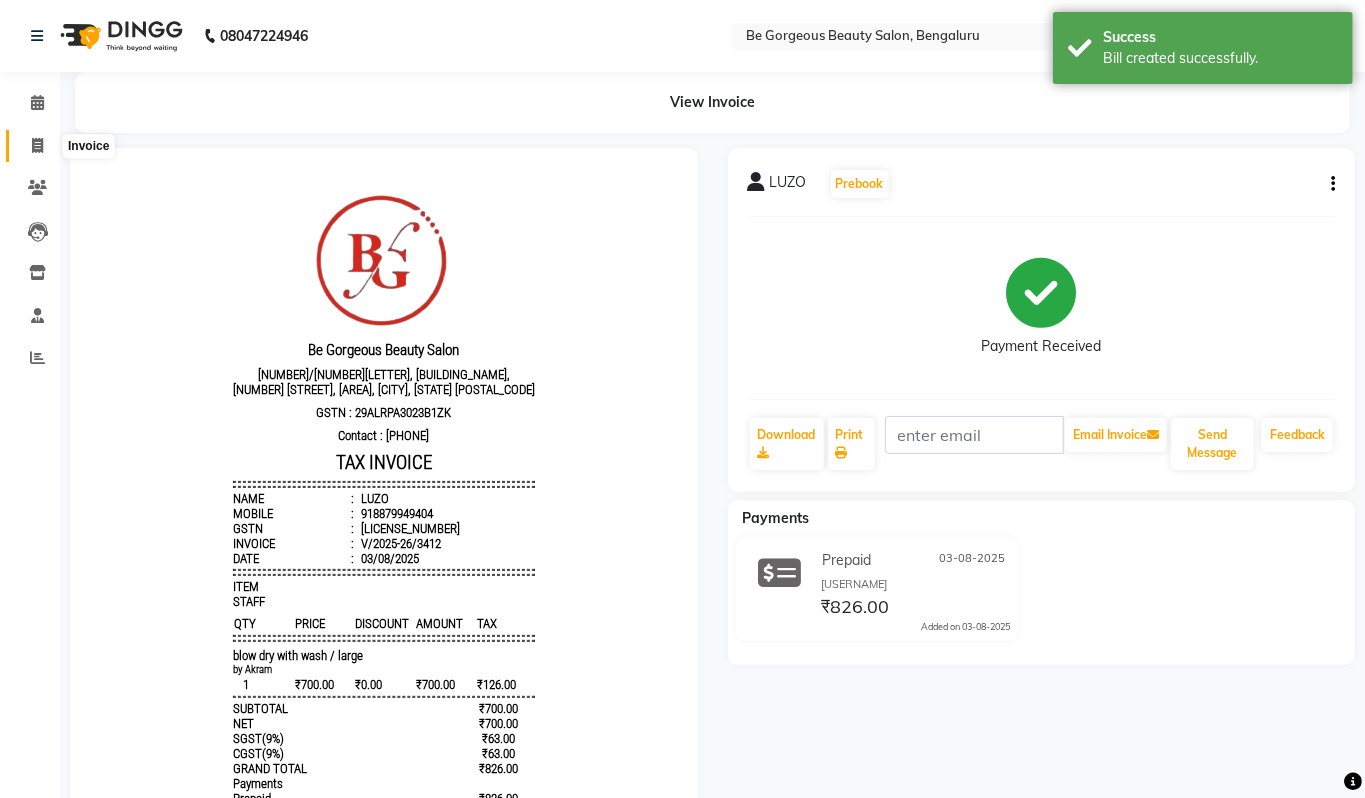 select on "5405" 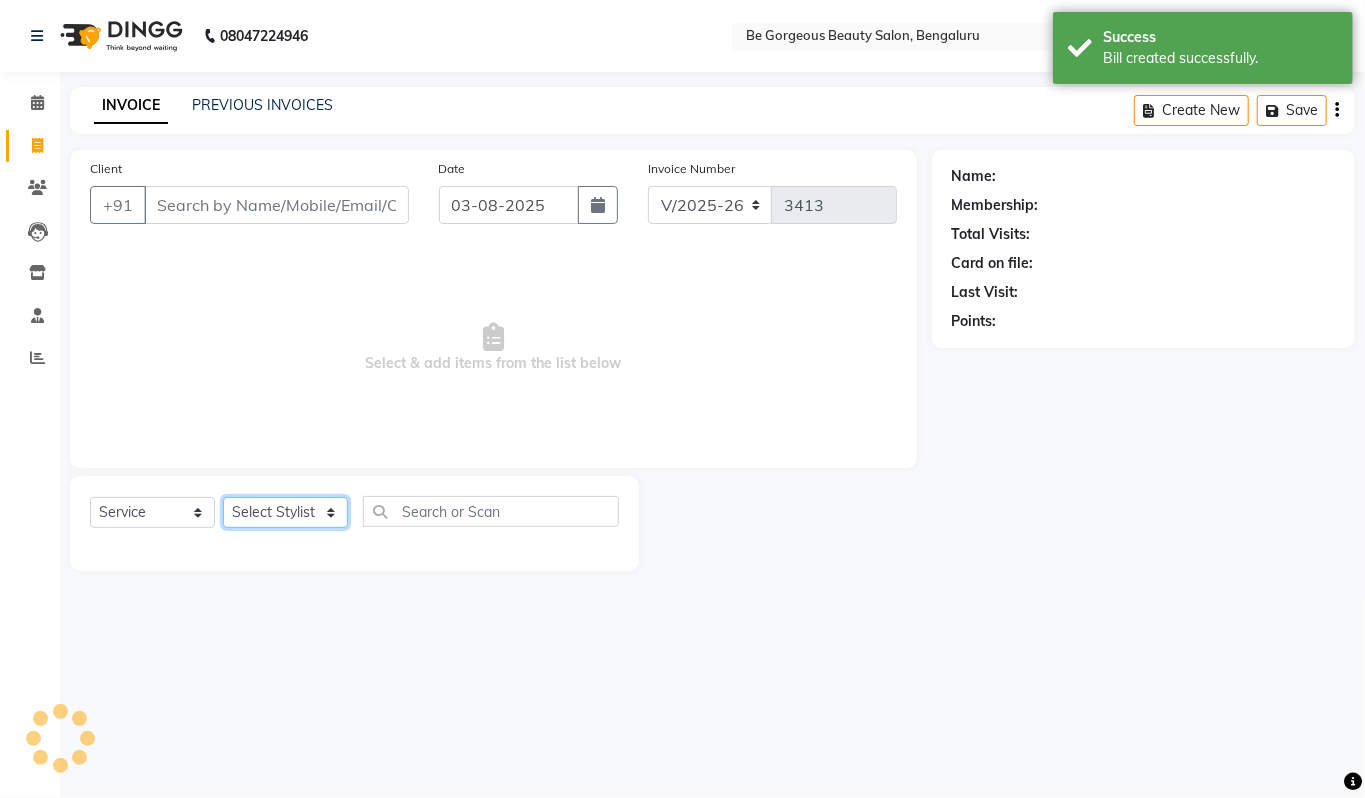 click on "Select Stylist" 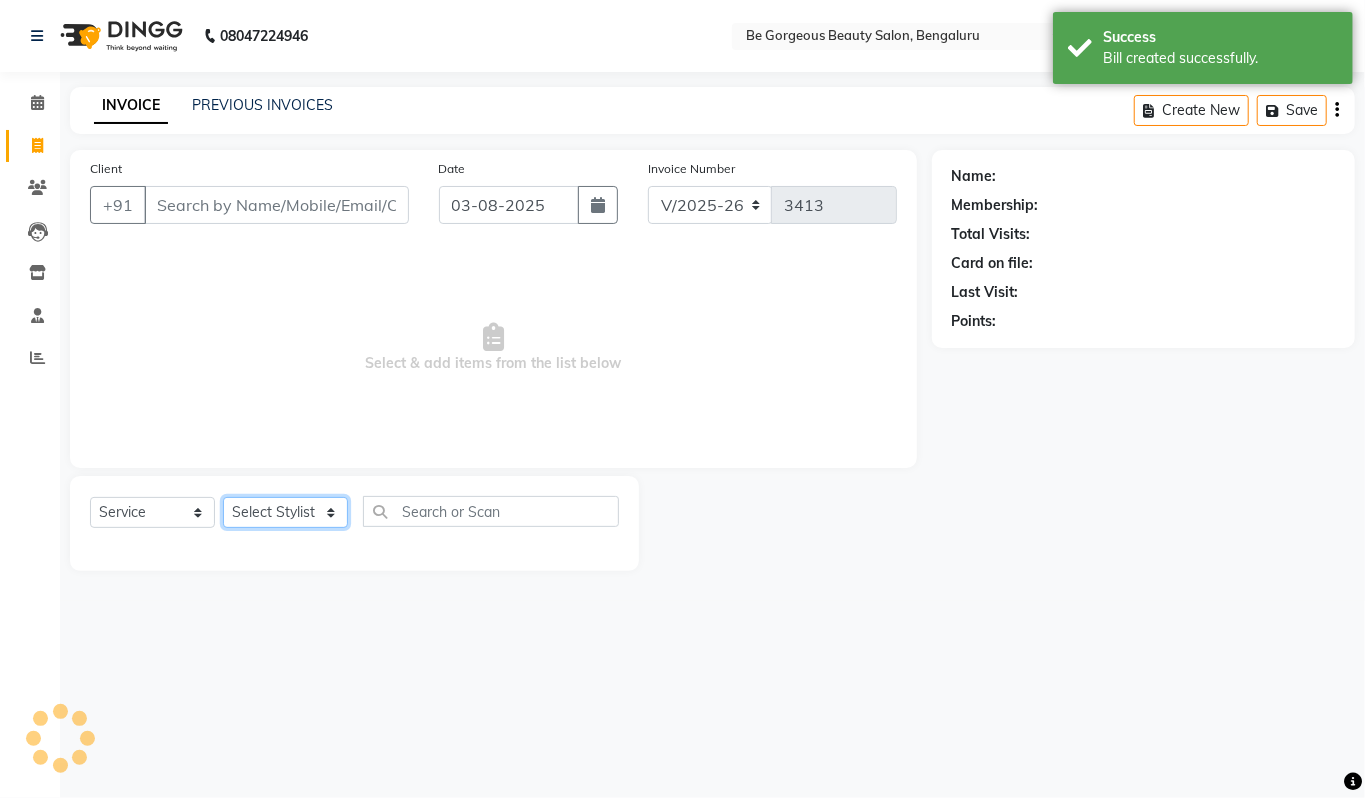 click on "Select Stylist" 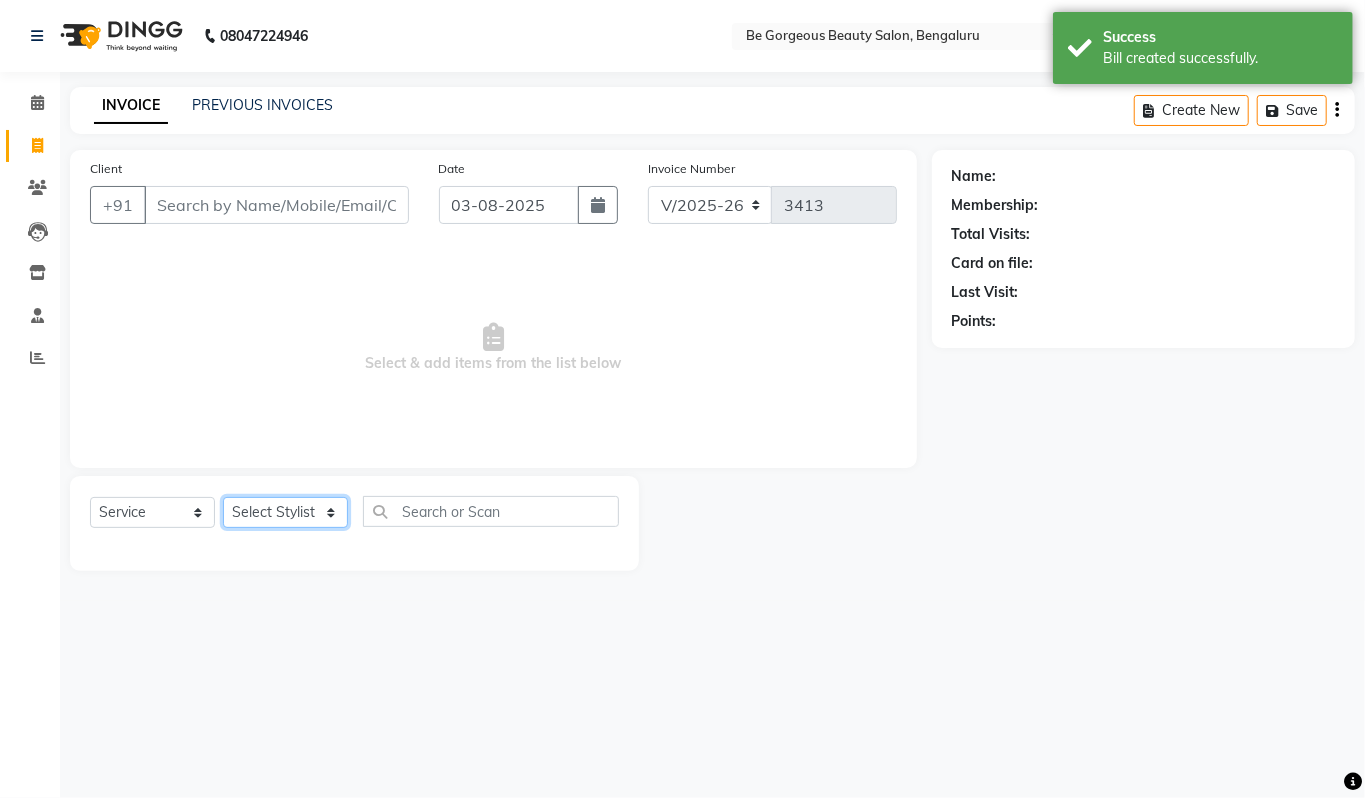 click on "Select Stylist Akram Anas Gayatri lata Manager Munu Pooja Rehbar Romi Talib Wajid" 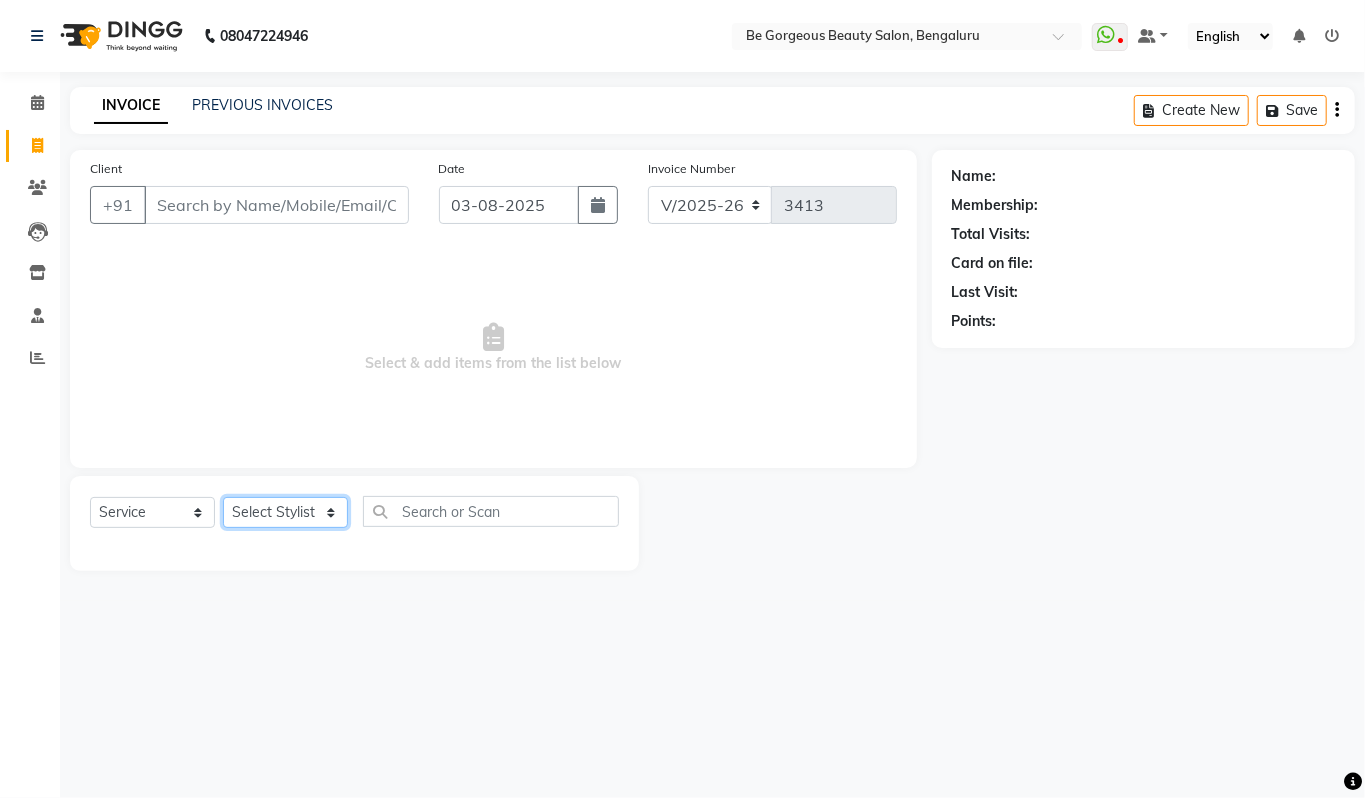 select on "83188" 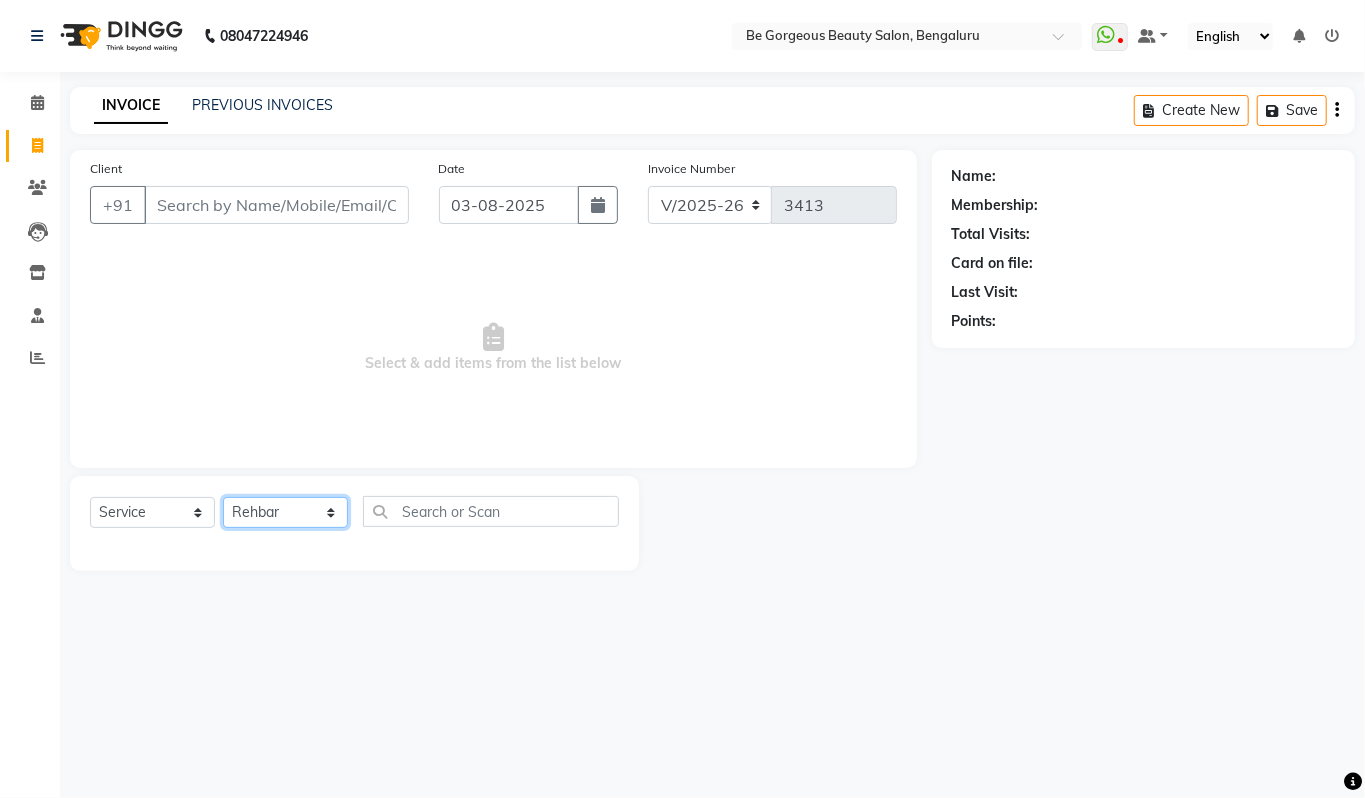 click on "Select Stylist Akram Anas Gayatri lata Manager Munu Pooja Rehbar Romi Talib Wajid" 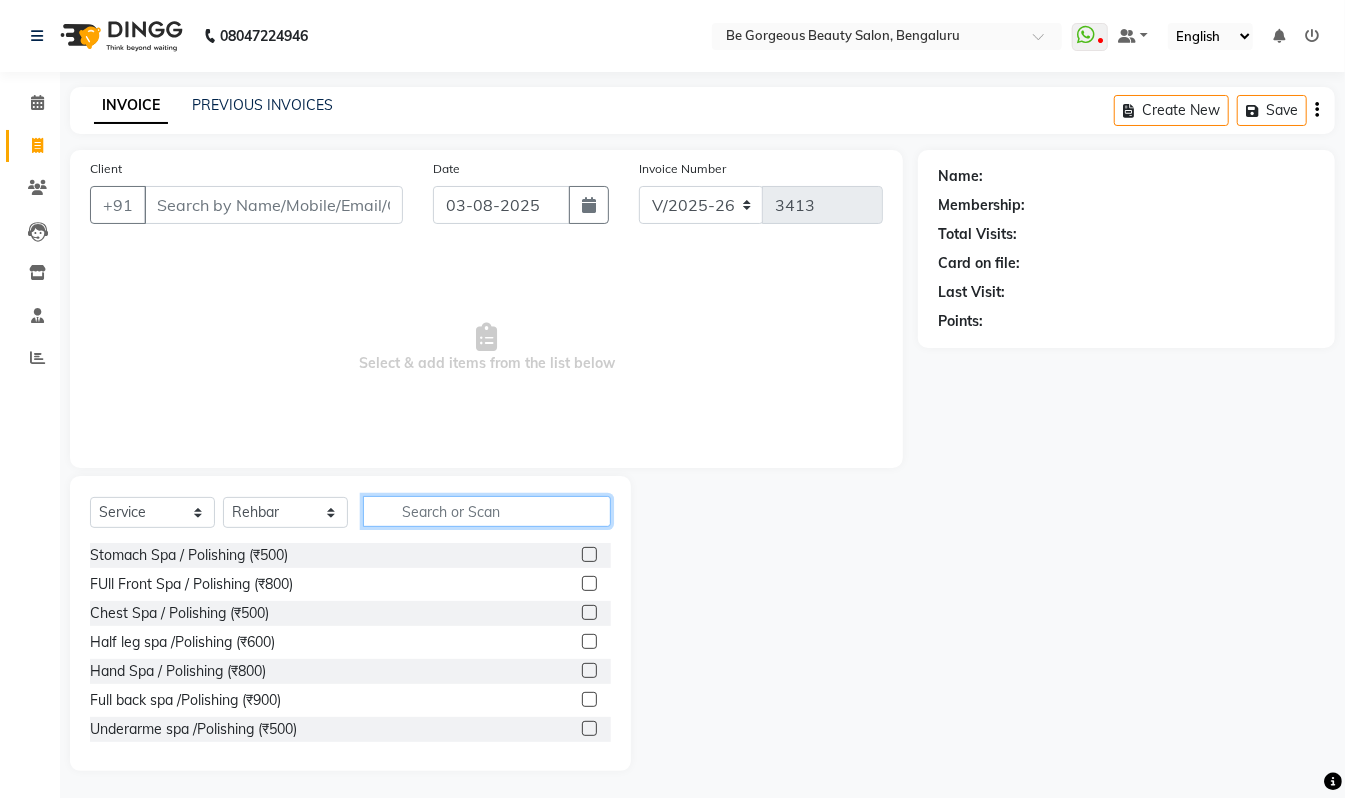 click 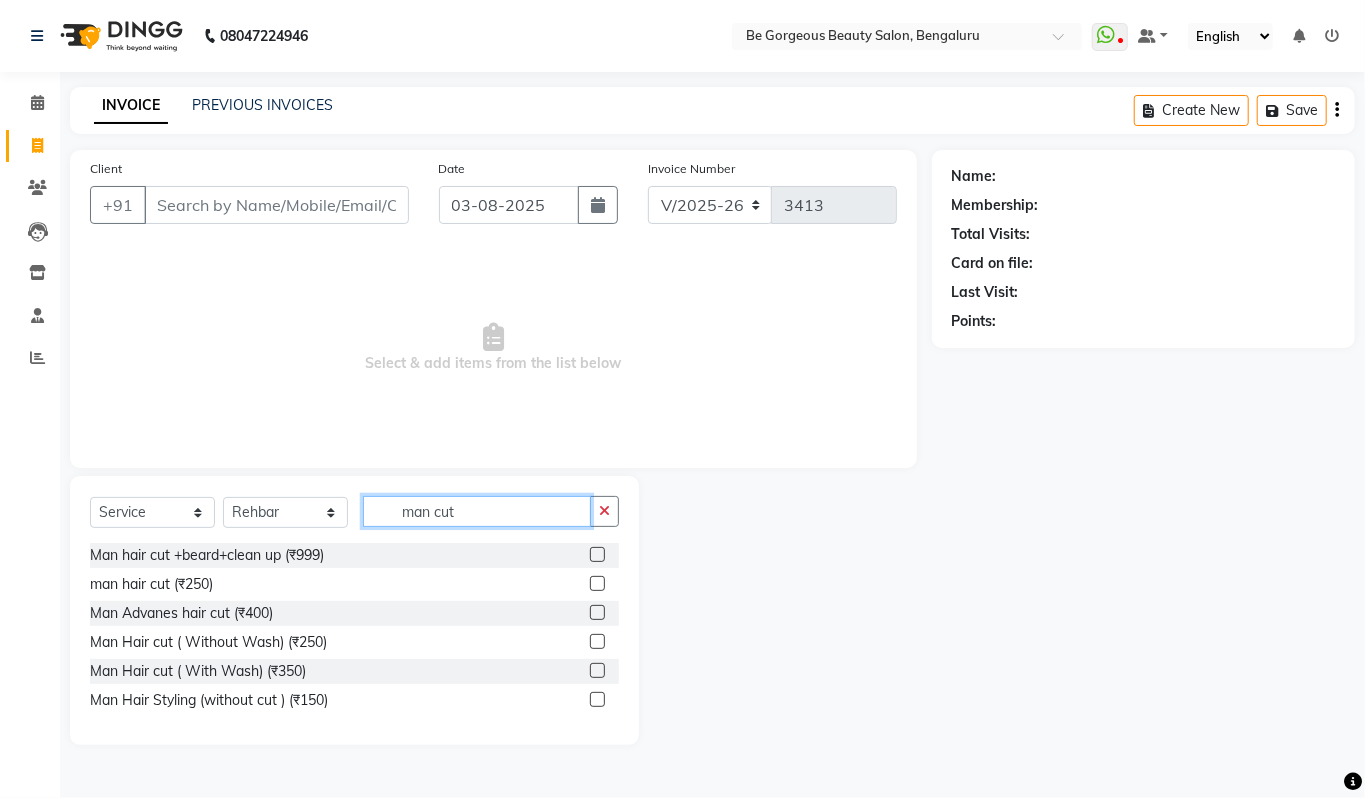 type on "man cut" 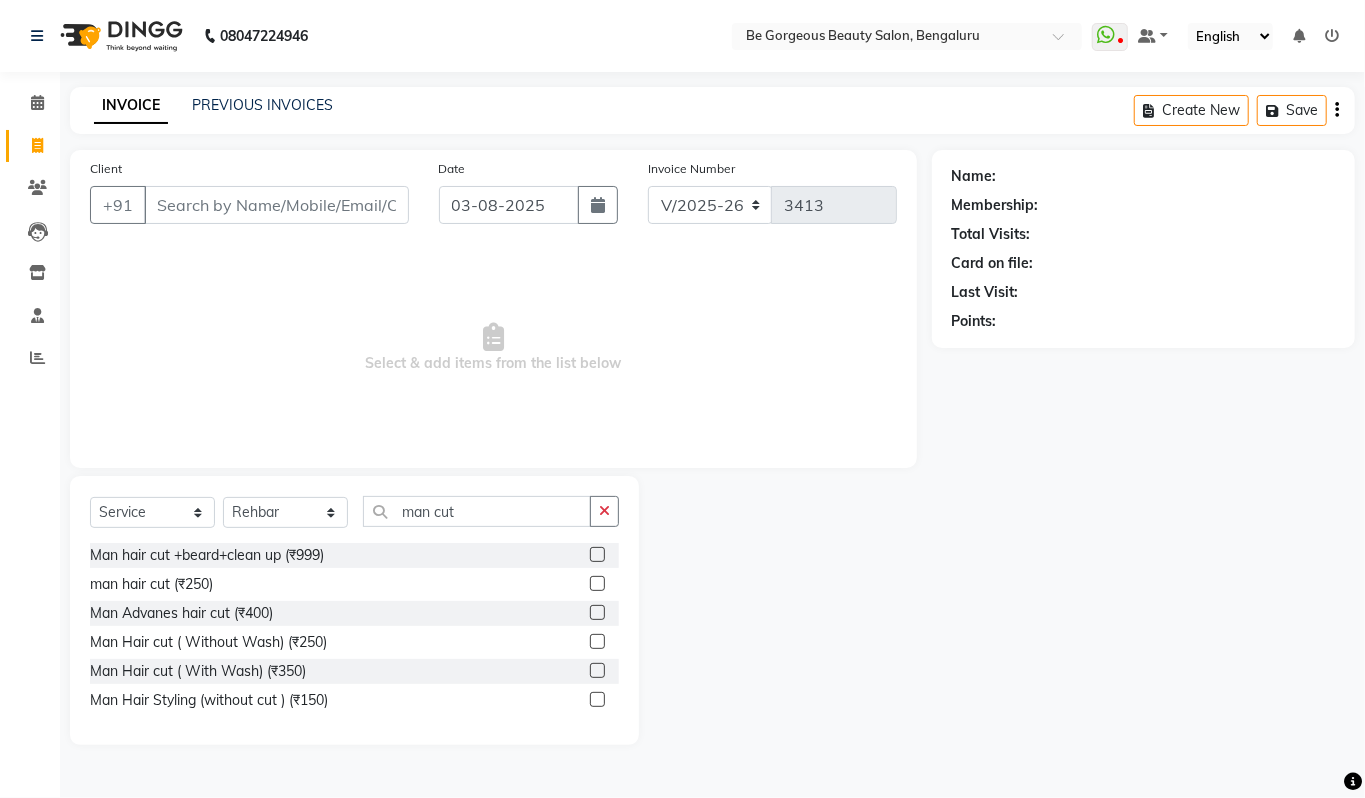 click 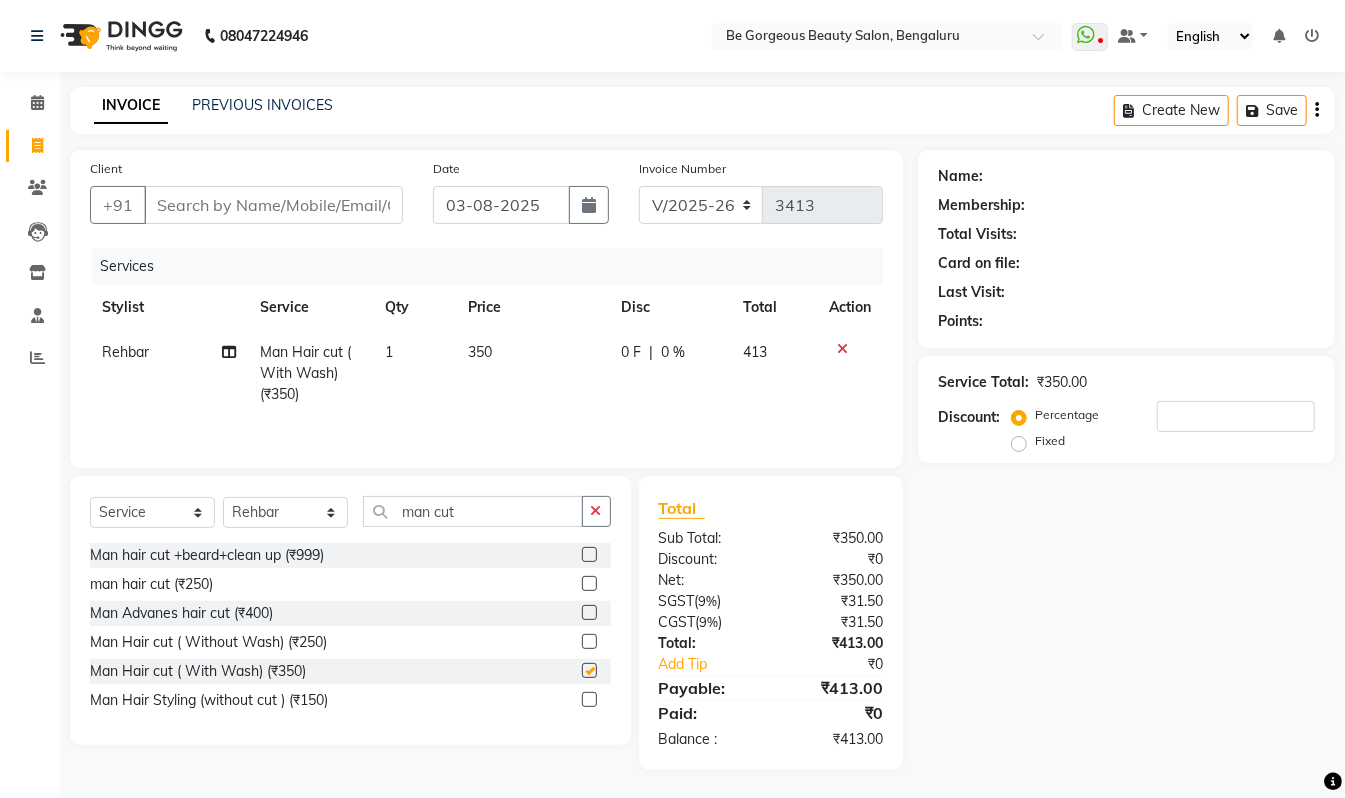 checkbox on "false" 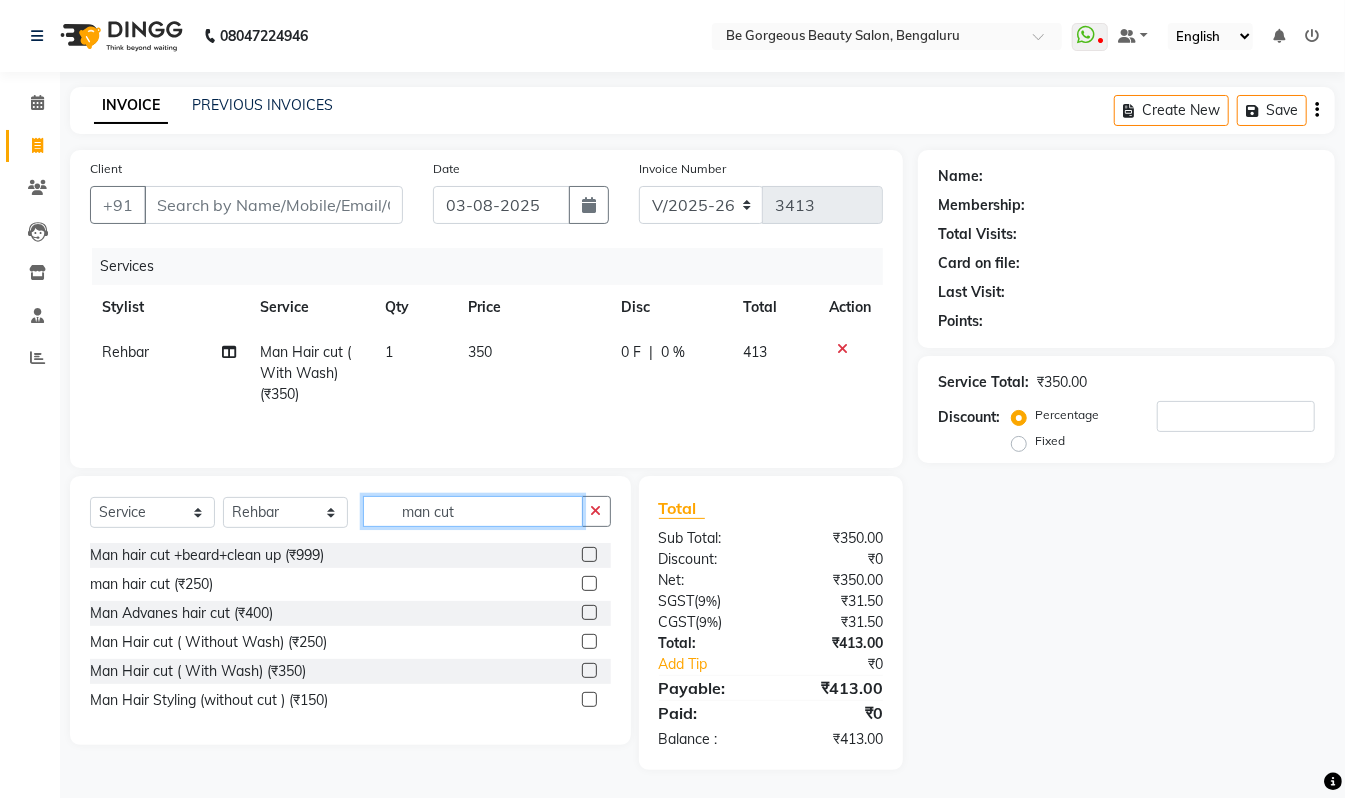 click on "man cut" 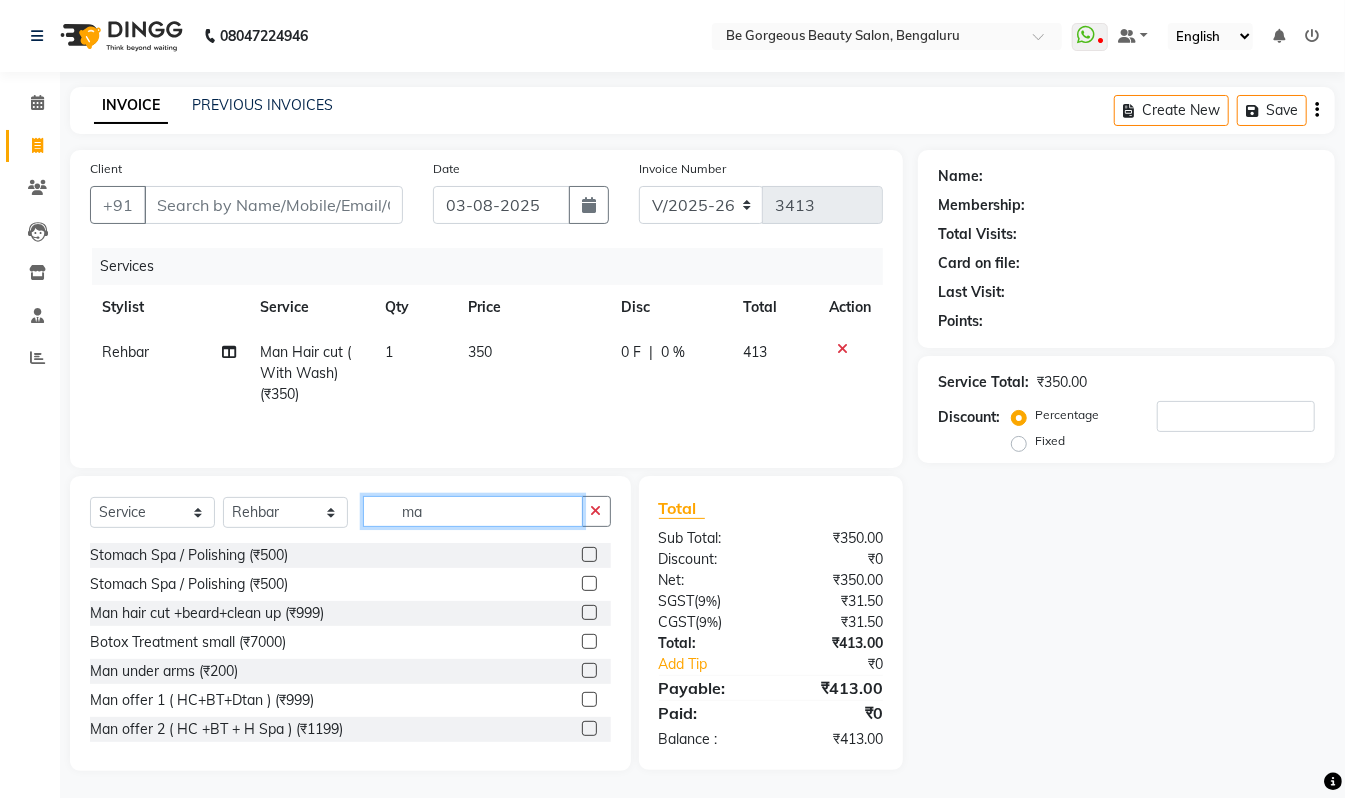 type on "m" 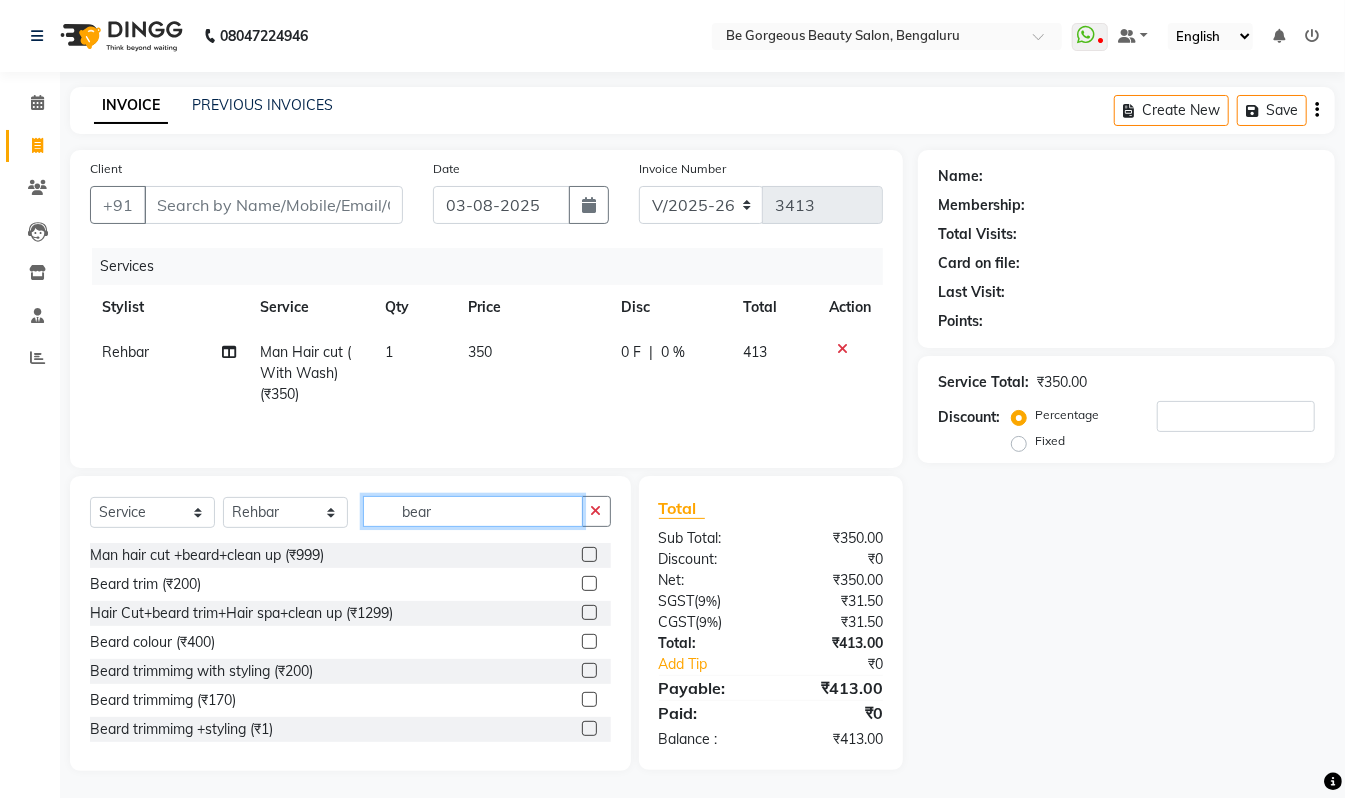 type on "bear" 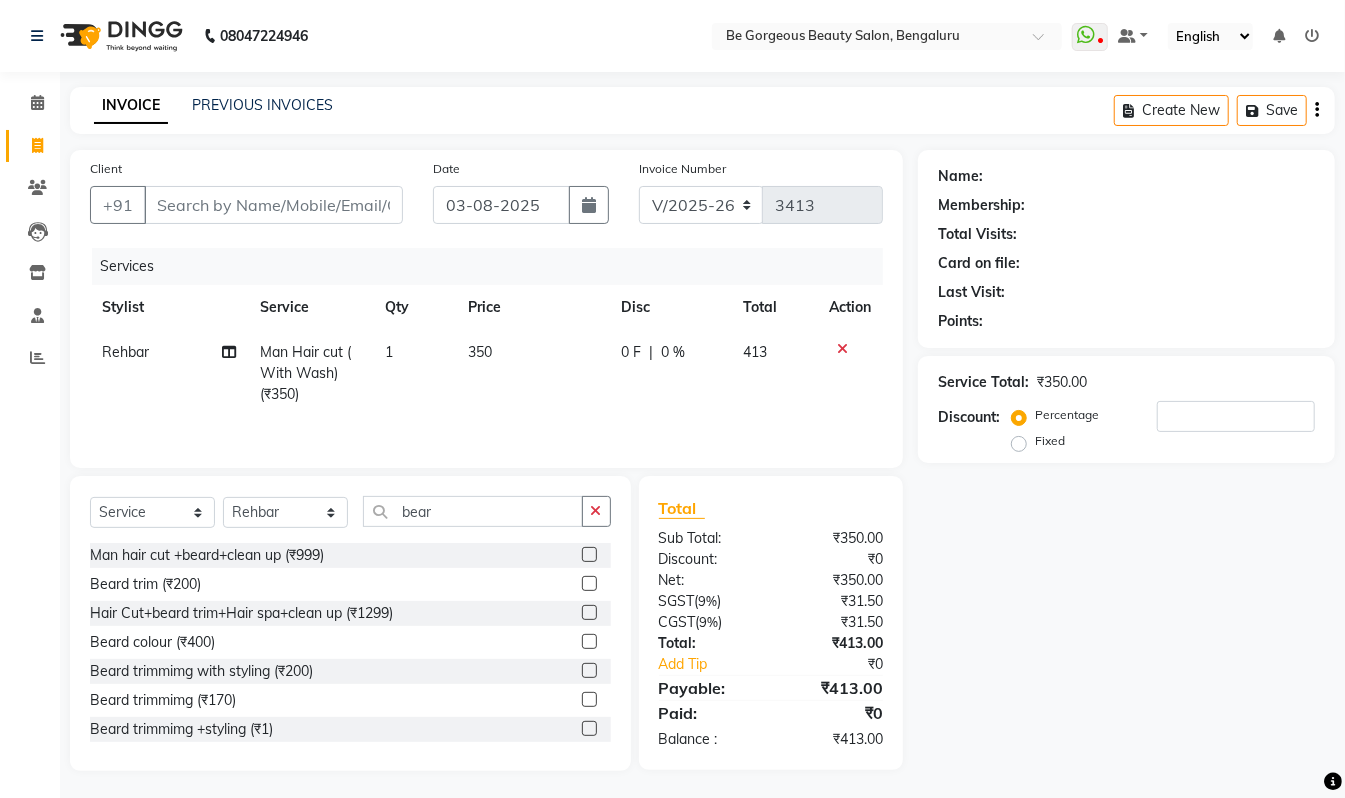 click 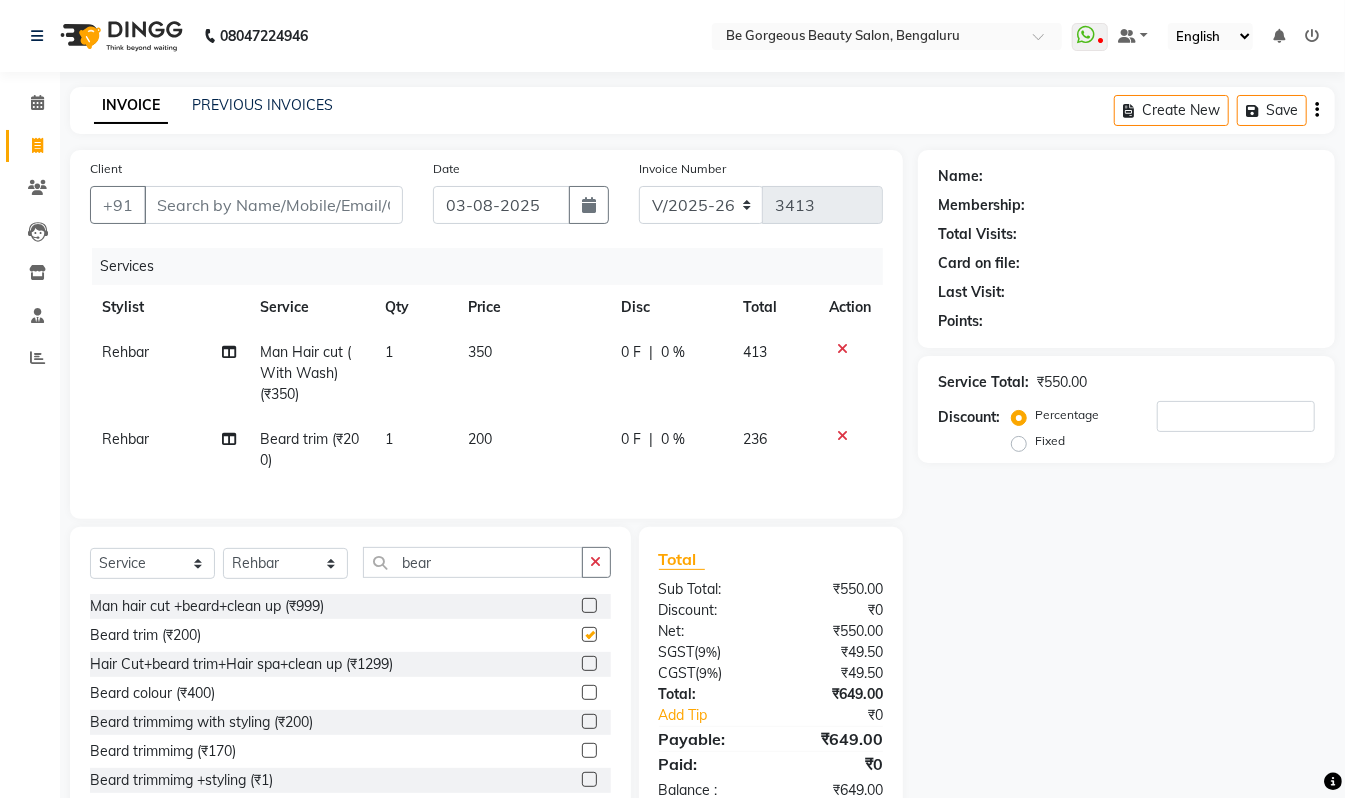 checkbox on "false" 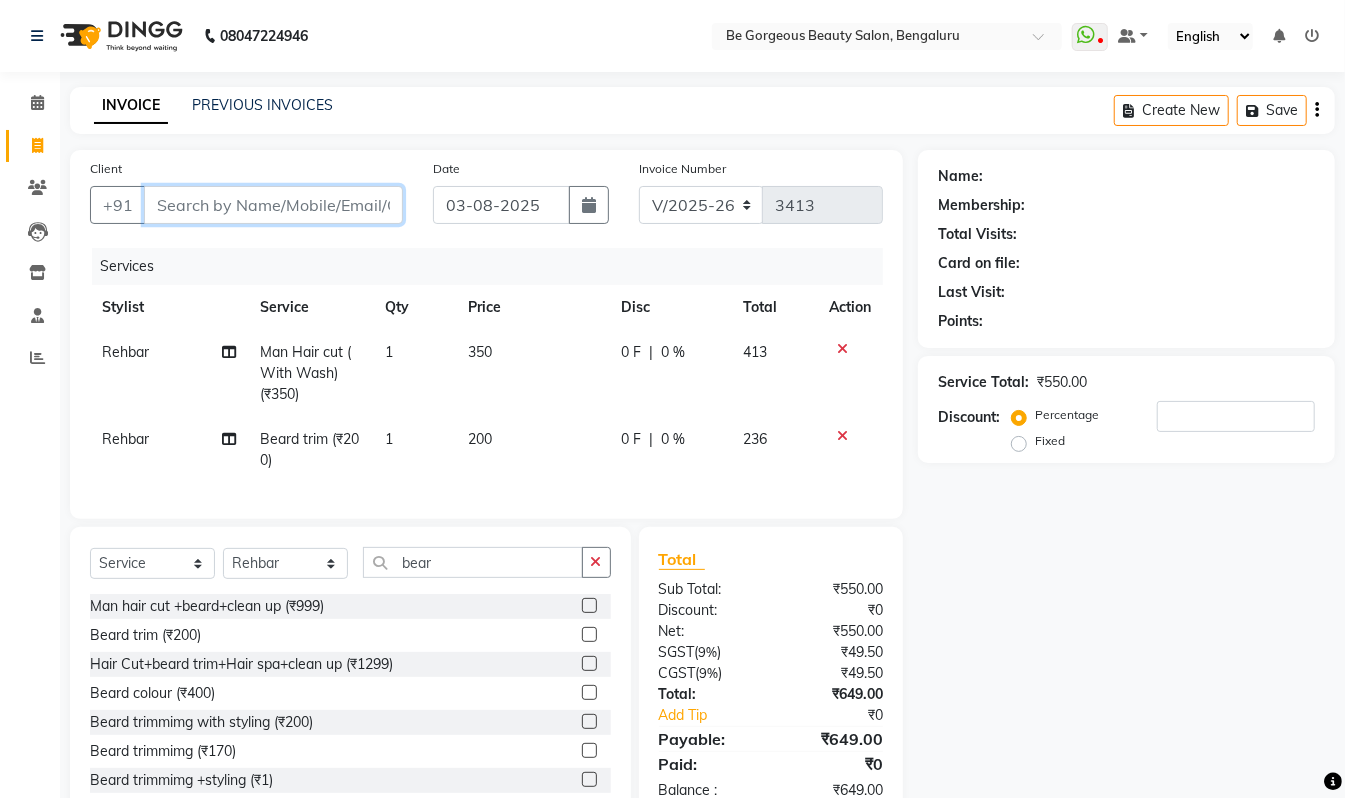 click on "Client" at bounding box center (273, 205) 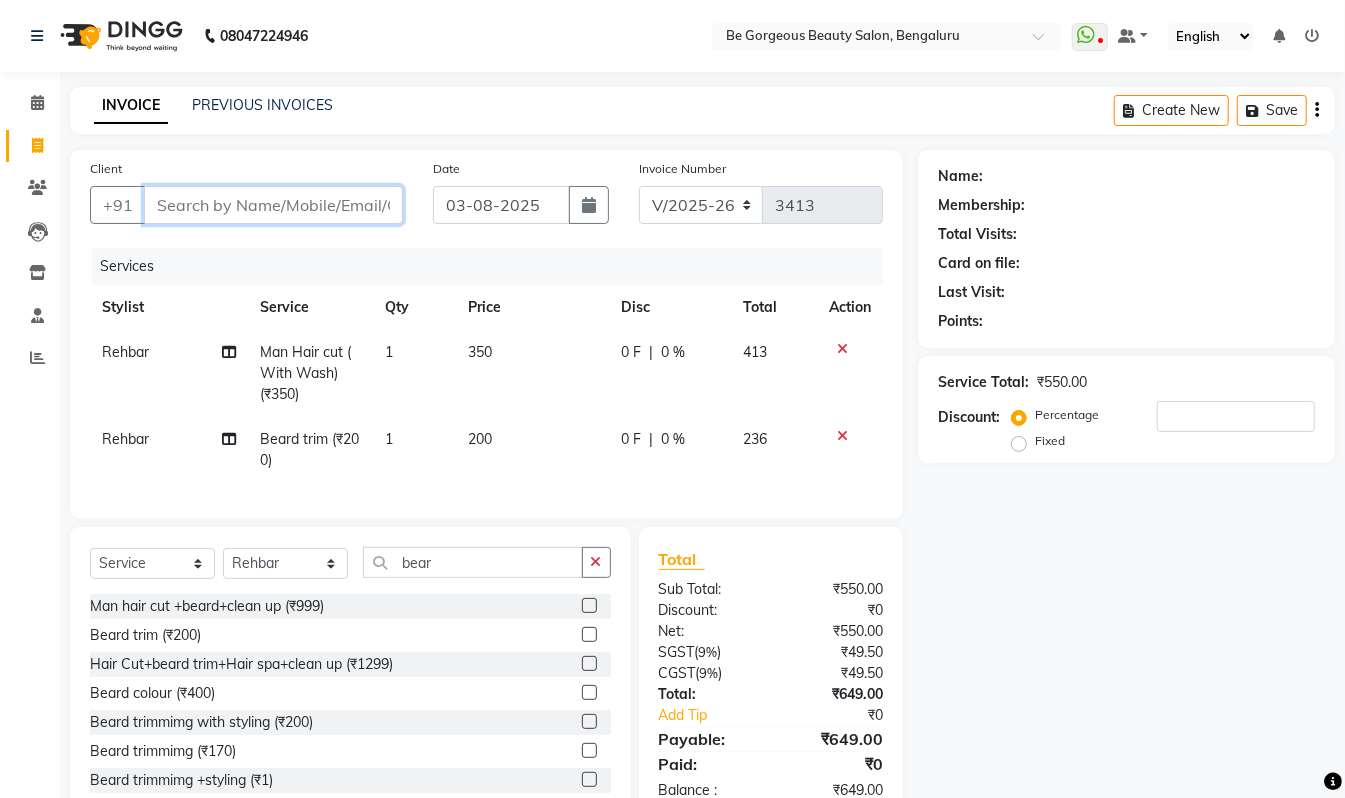 type on "9" 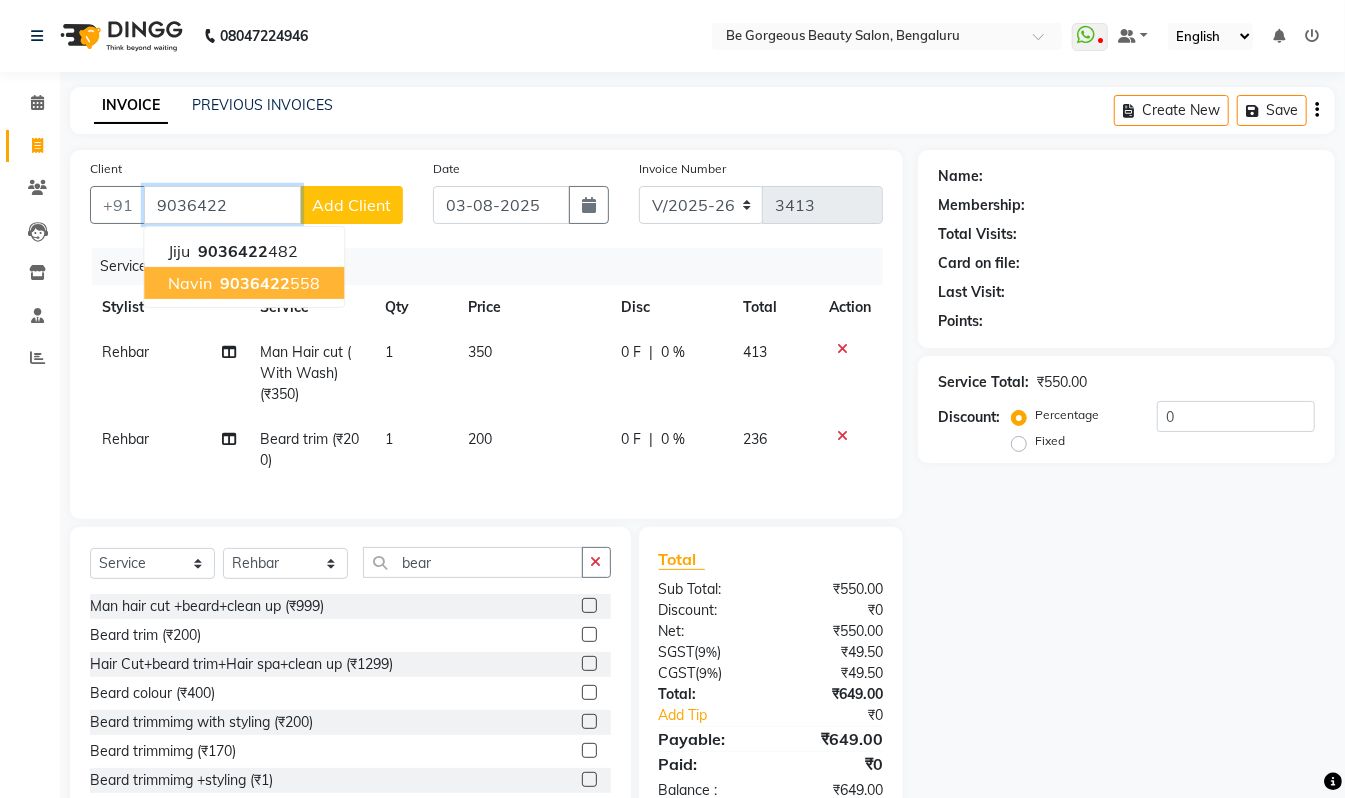 click on "9036422 558" at bounding box center [268, 283] 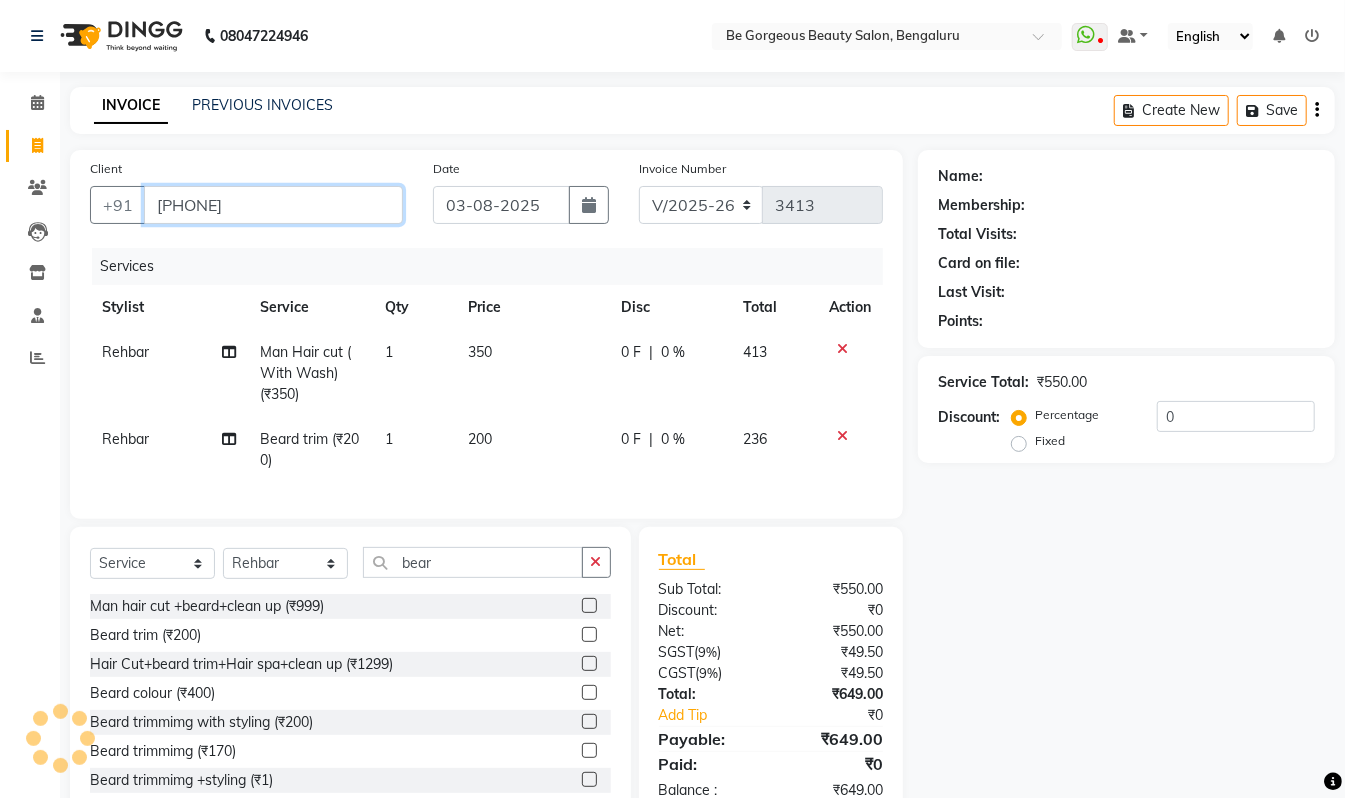 type on "9036422558" 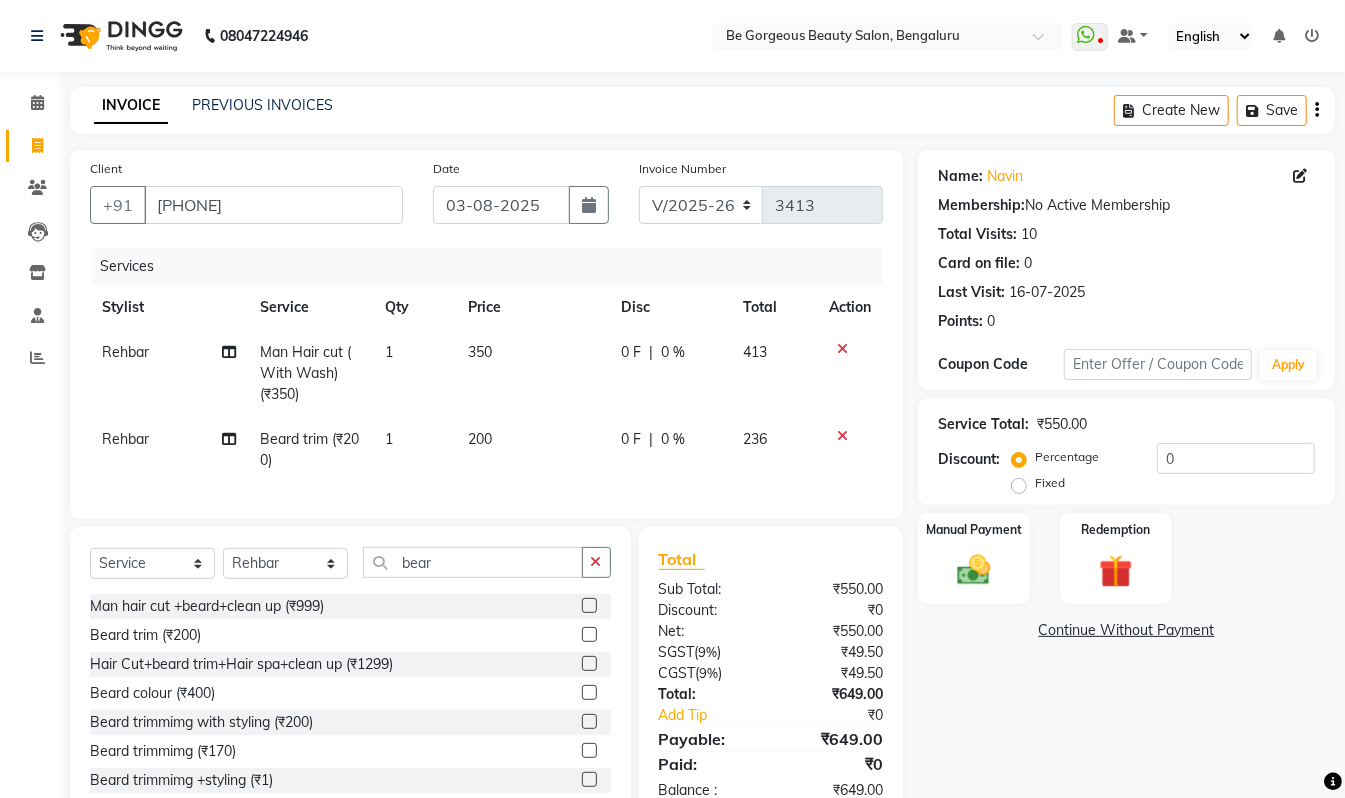 scroll, scrollTop: 74, scrollLeft: 0, axis: vertical 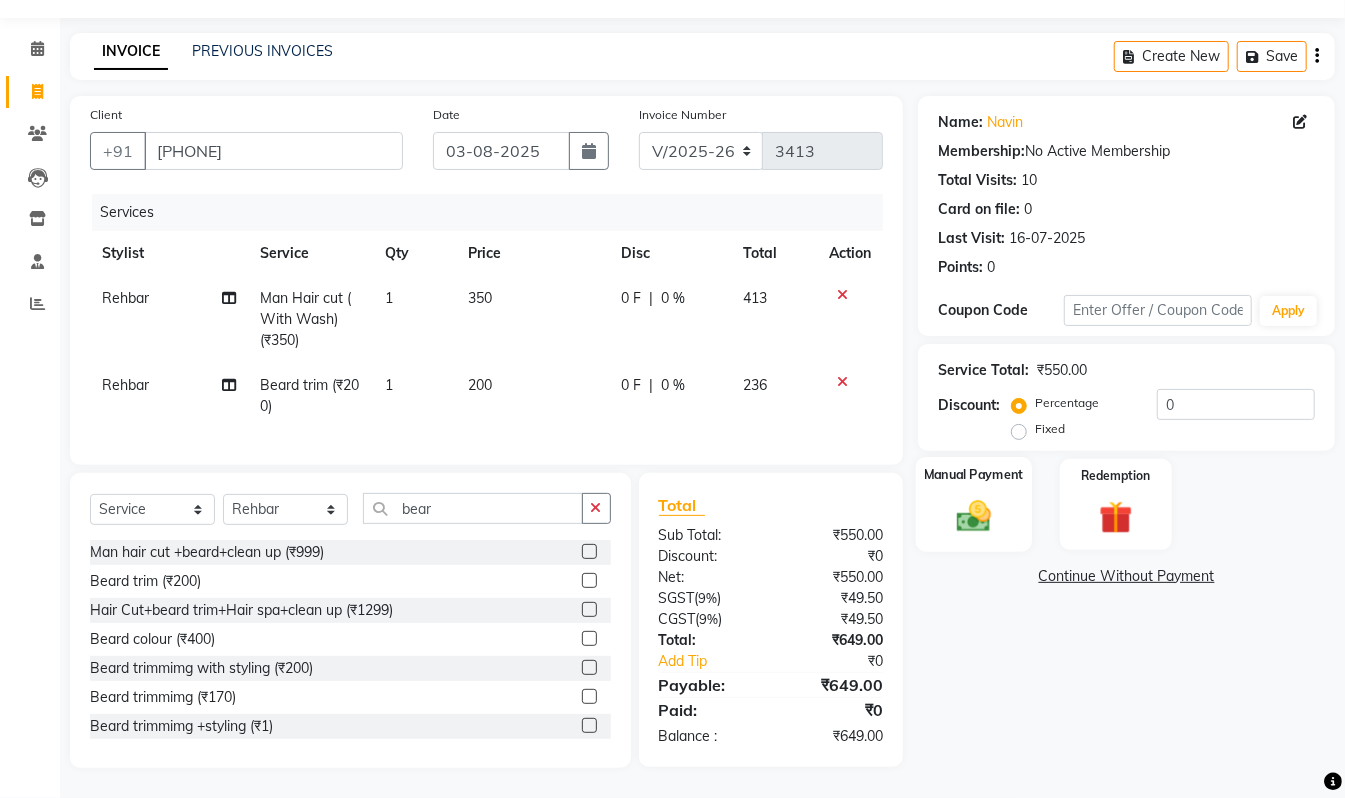 click 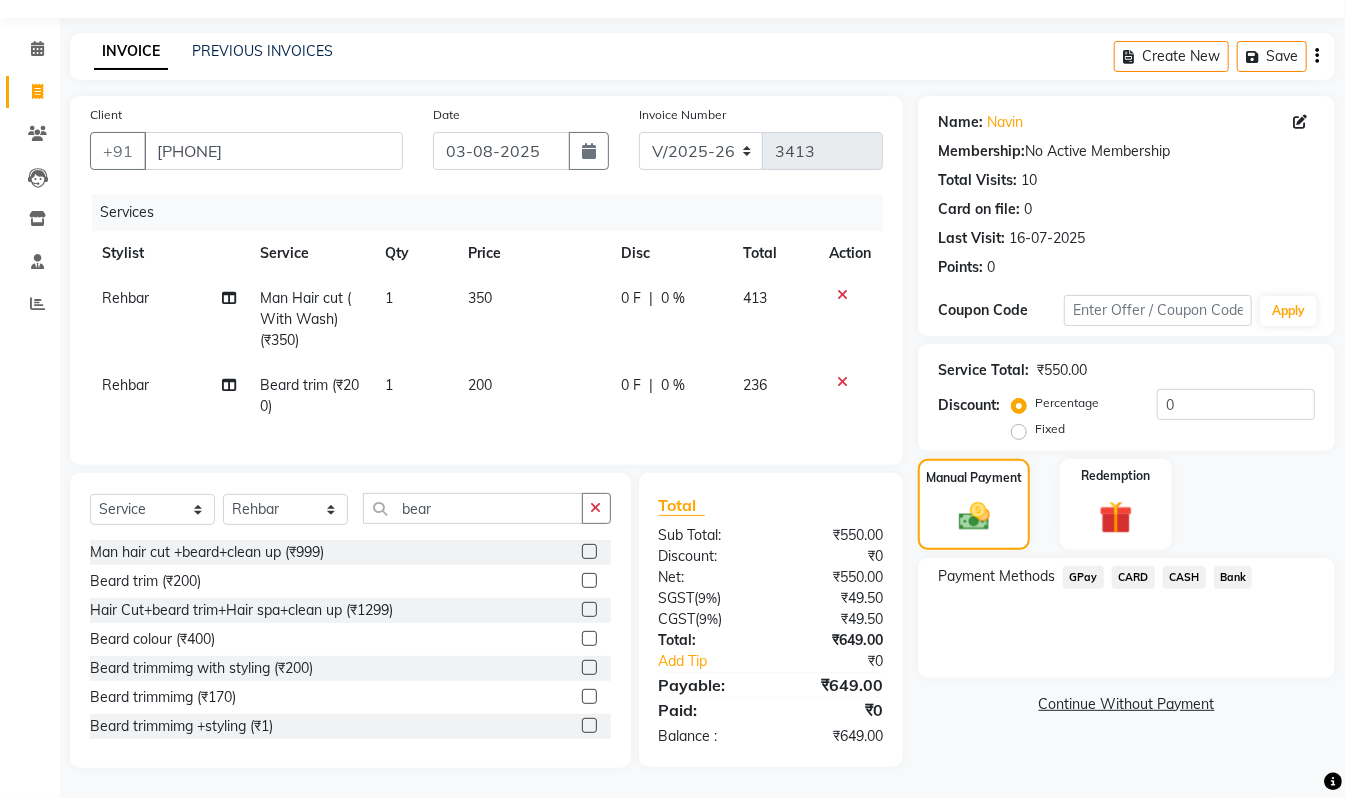 click on "CARD" 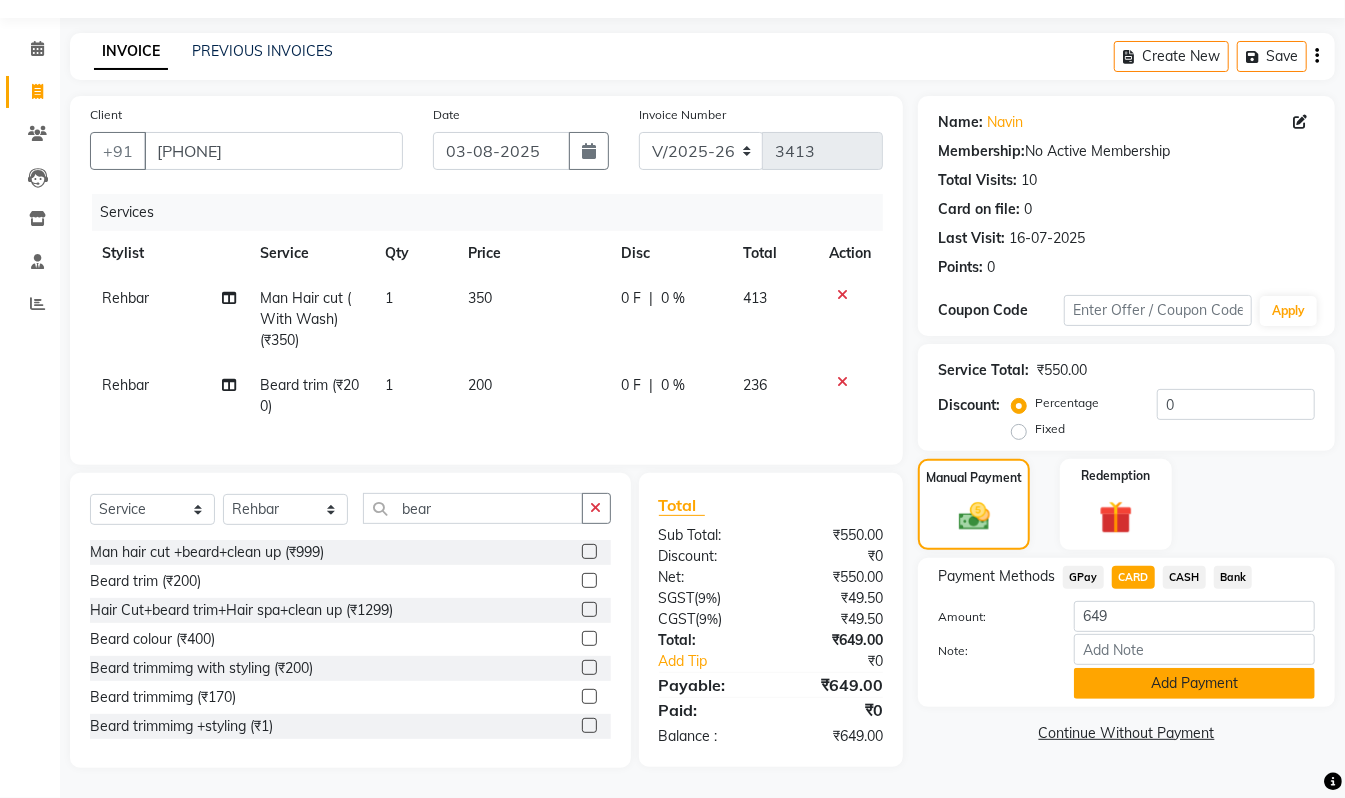 click on "Add Payment" 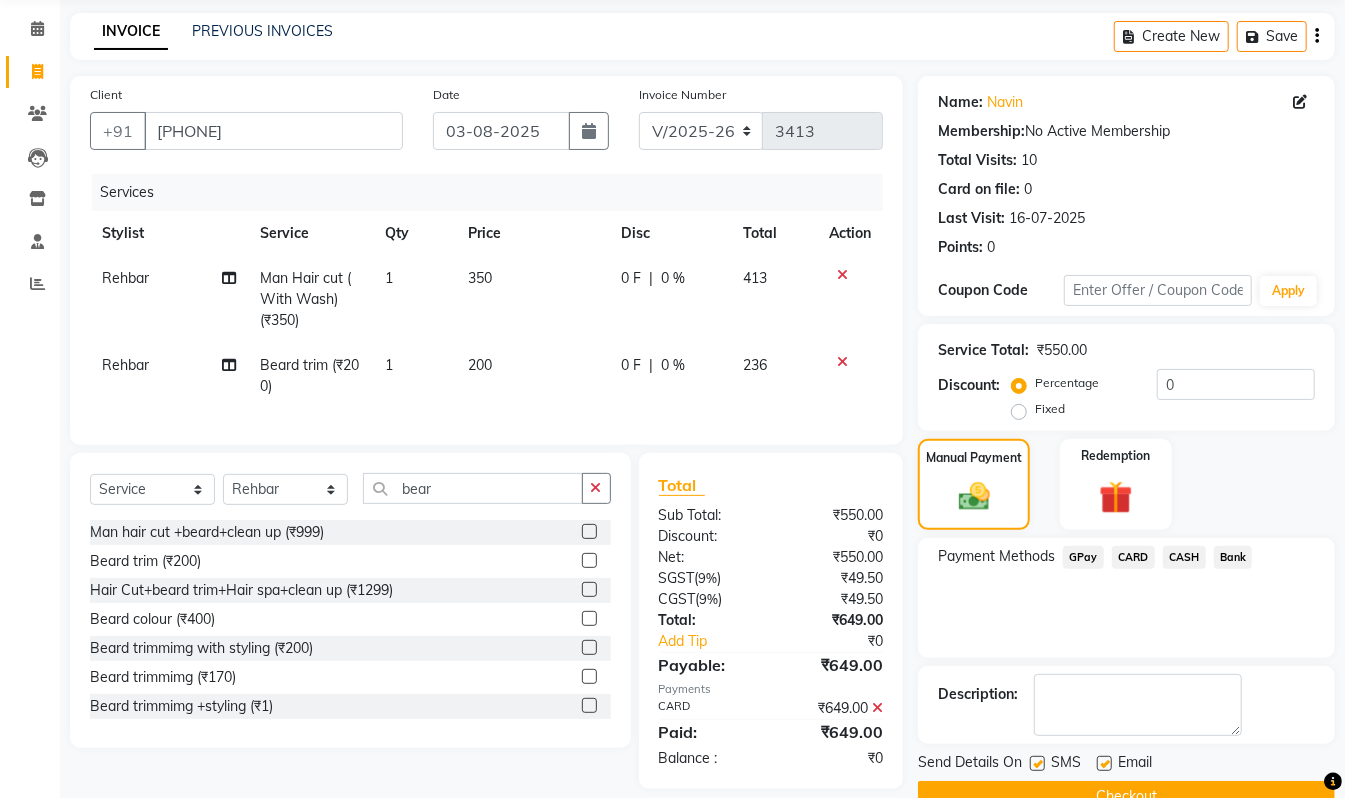 scroll, scrollTop: 118, scrollLeft: 0, axis: vertical 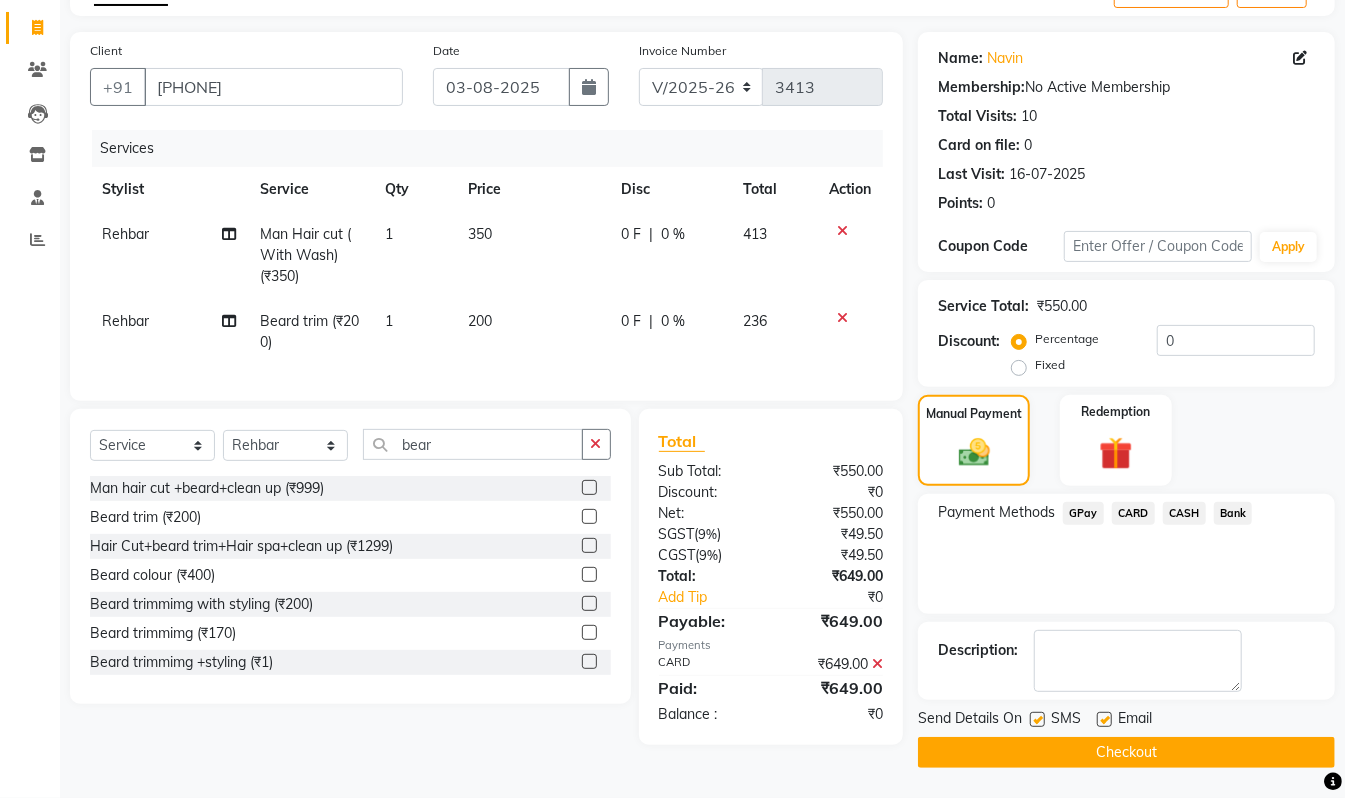 click on "Checkout" 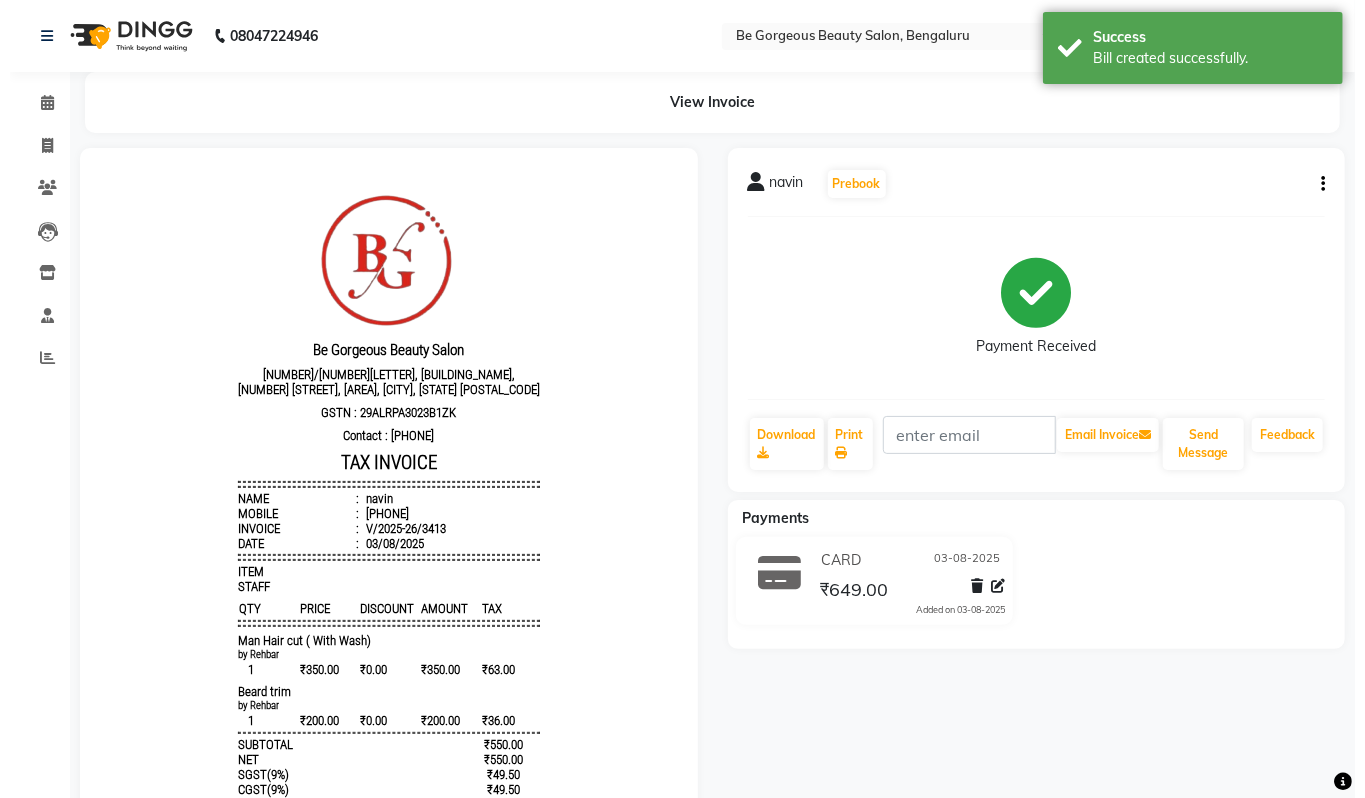 scroll, scrollTop: 0, scrollLeft: 0, axis: both 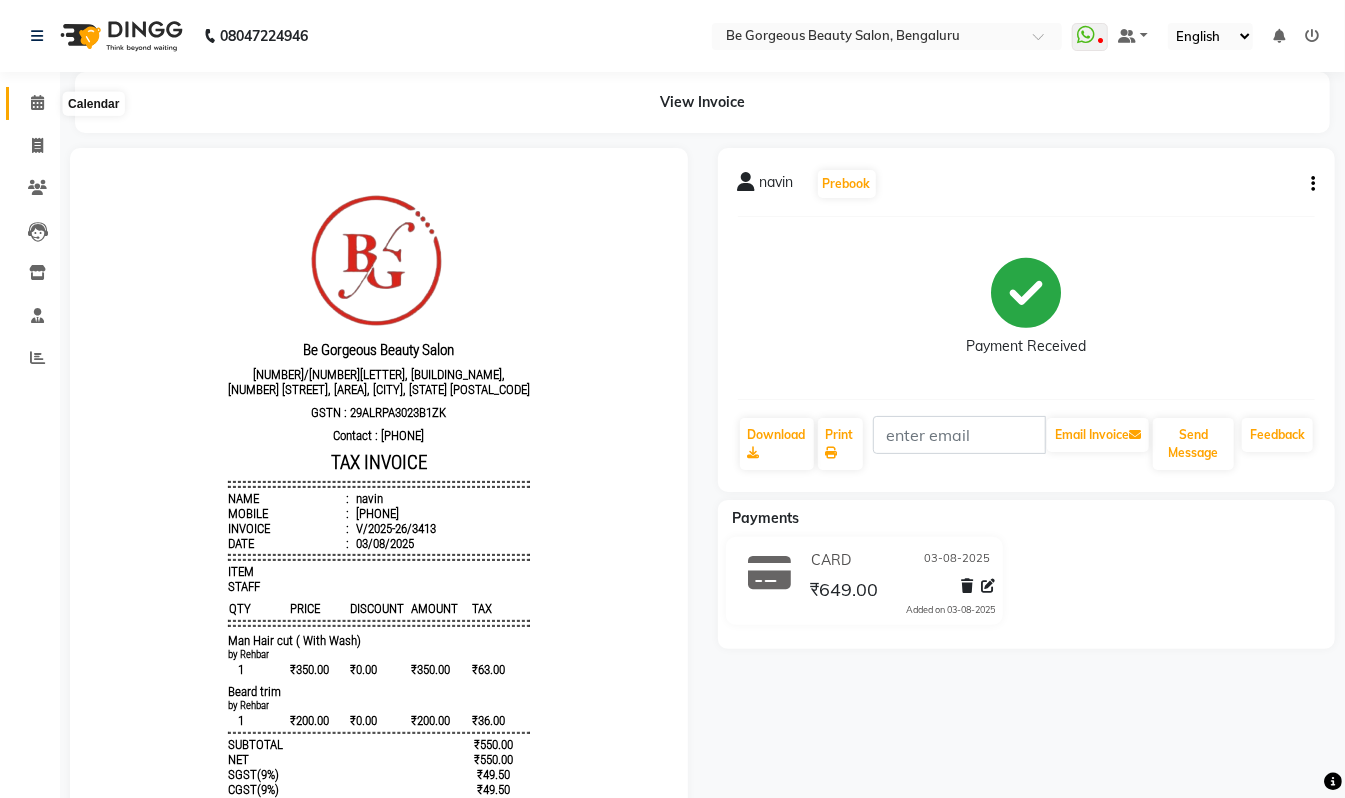 click 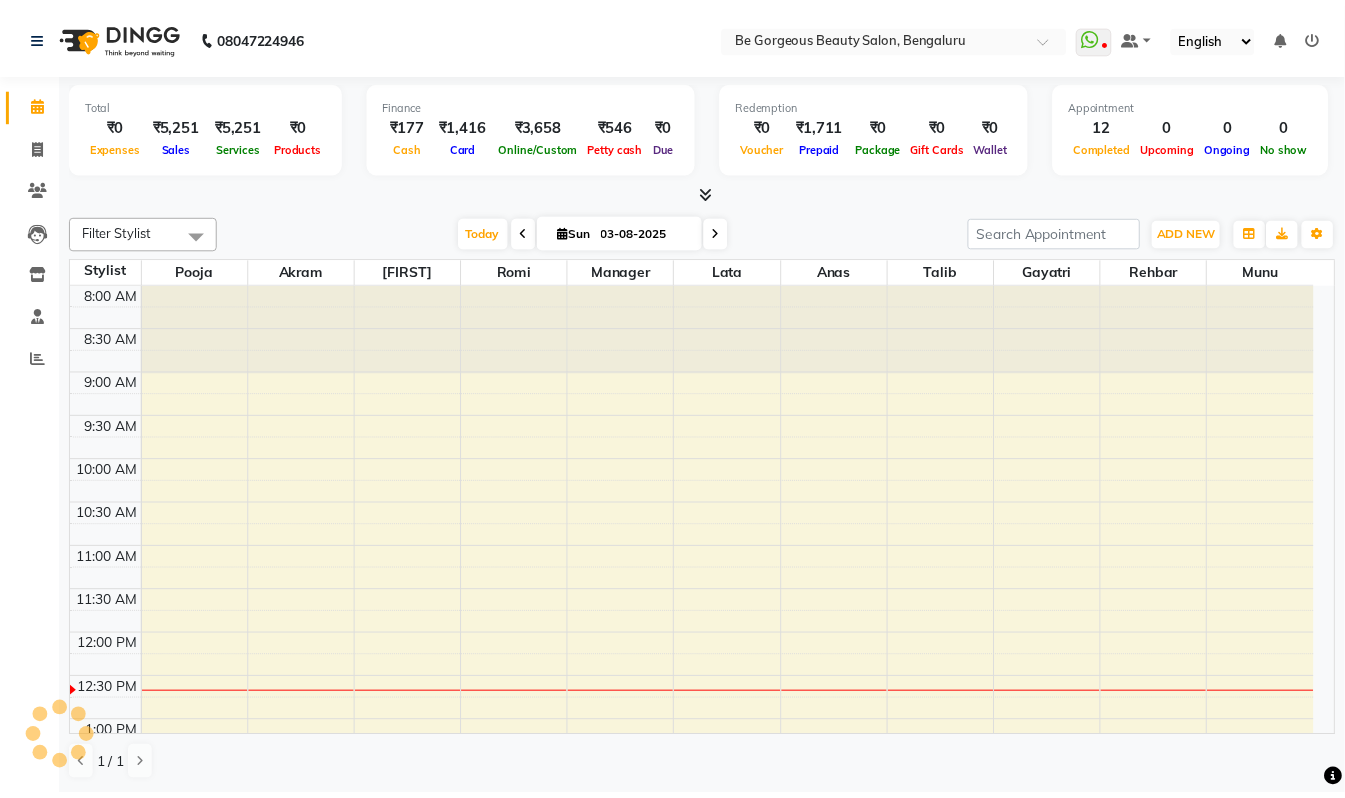 scroll, scrollTop: 0, scrollLeft: 0, axis: both 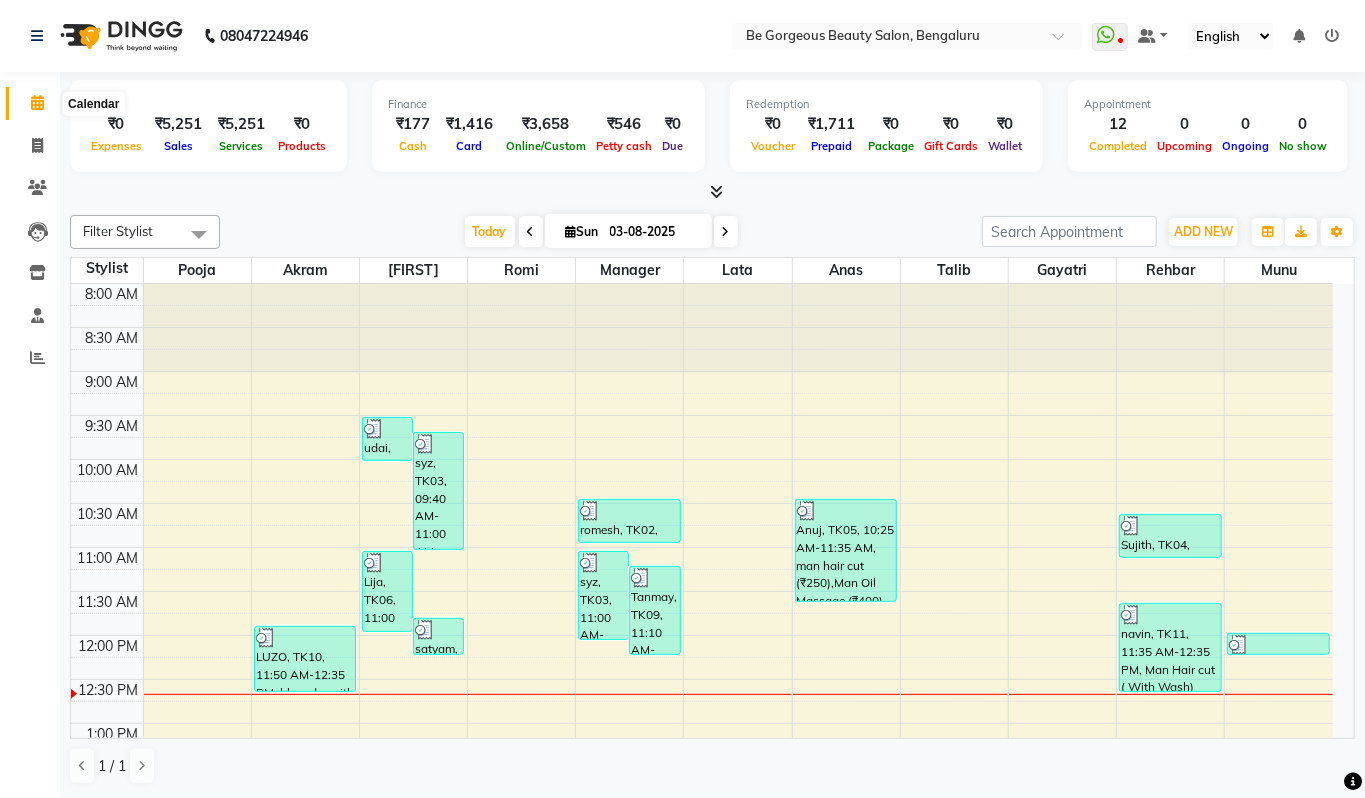 click 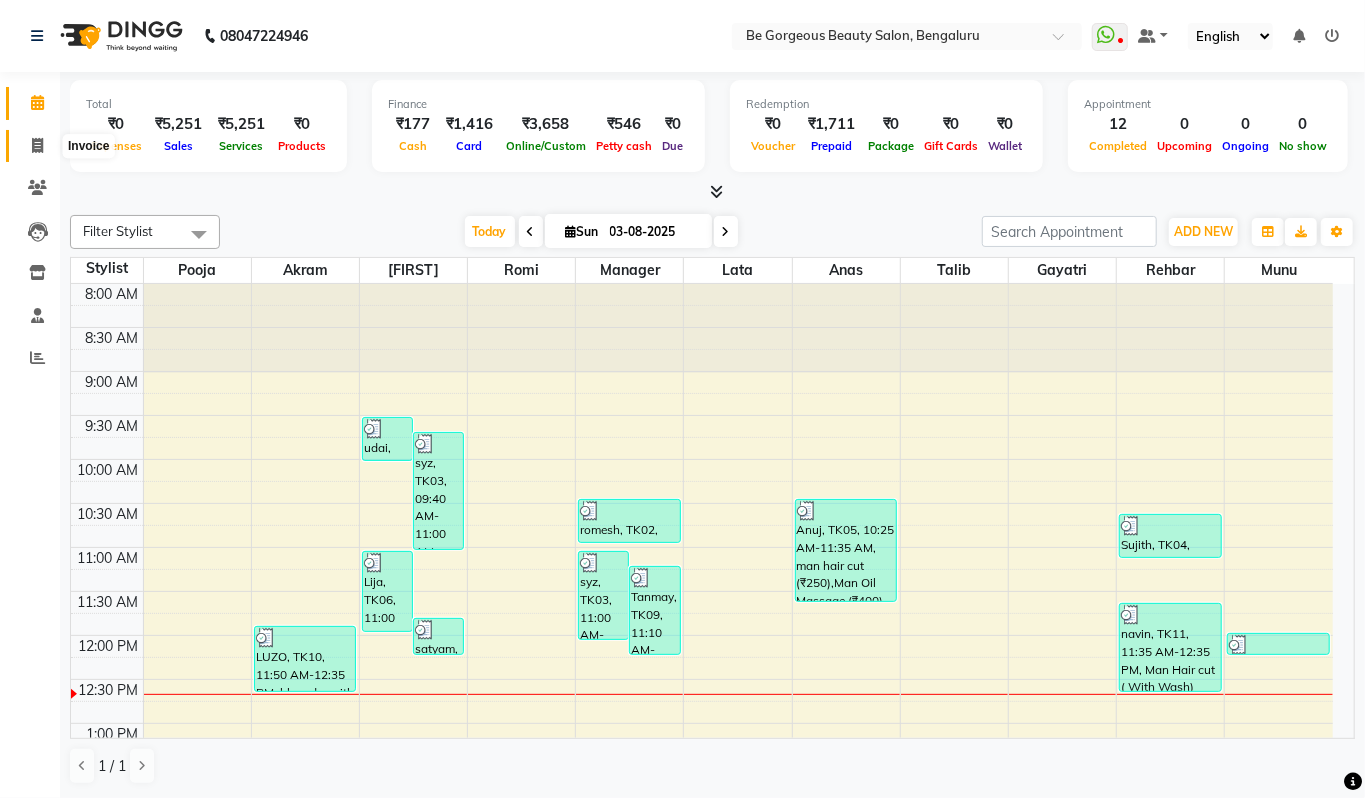 click 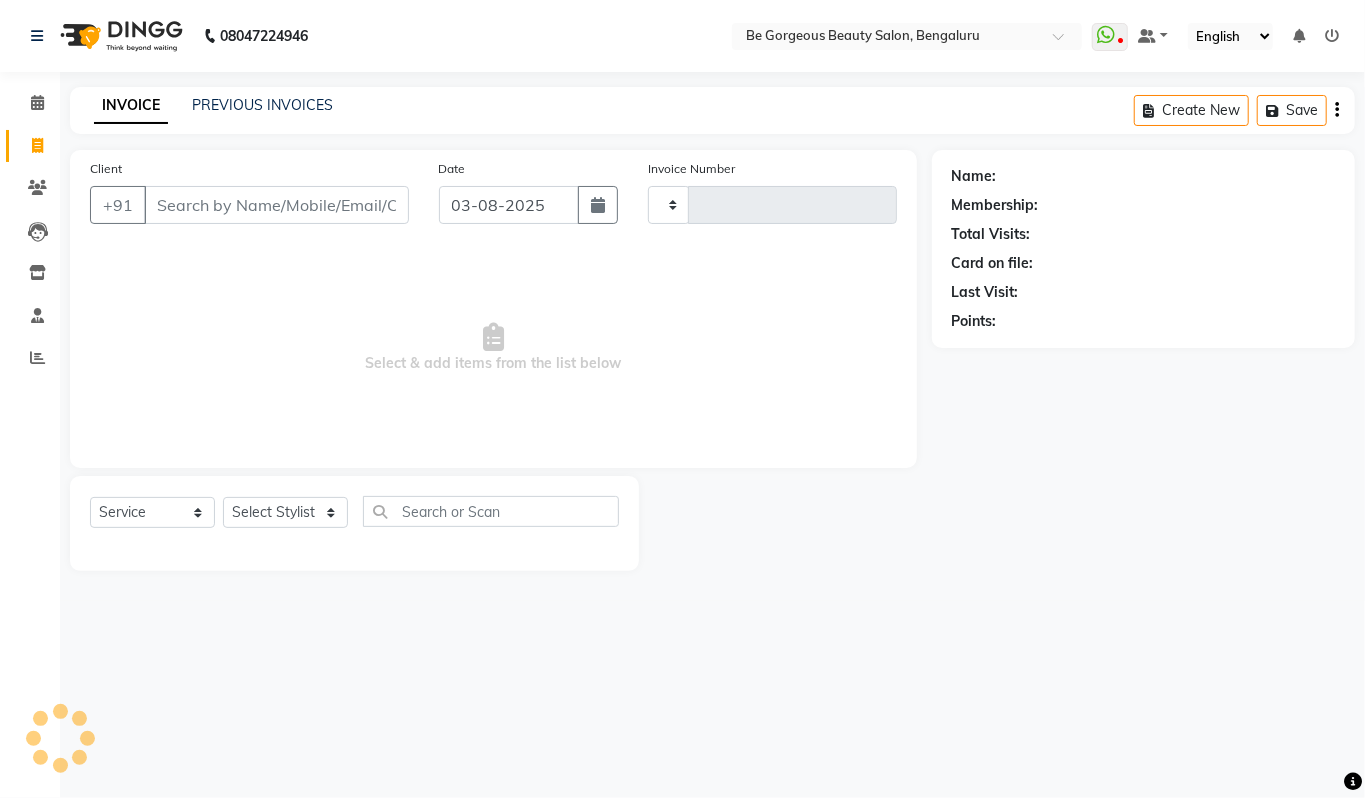 type on "3414" 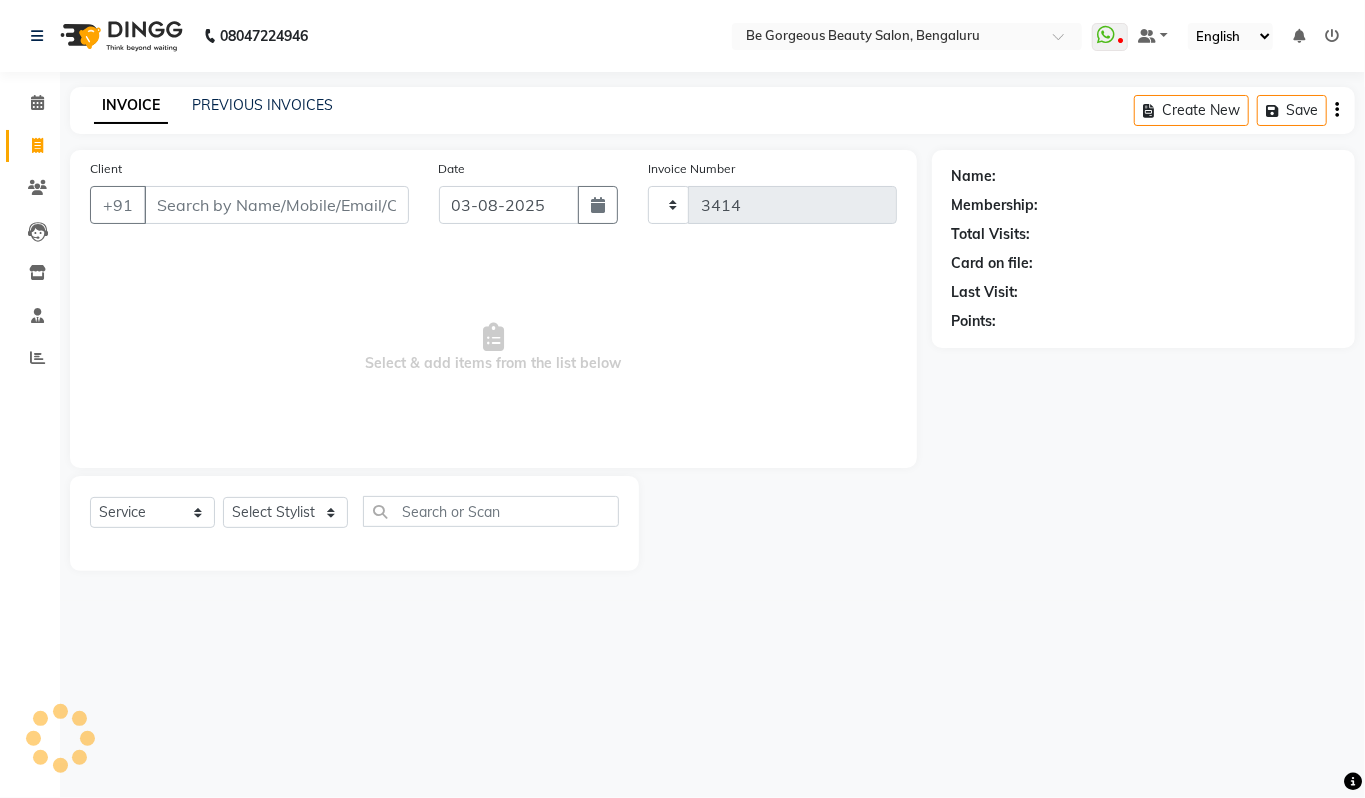 select on "5405" 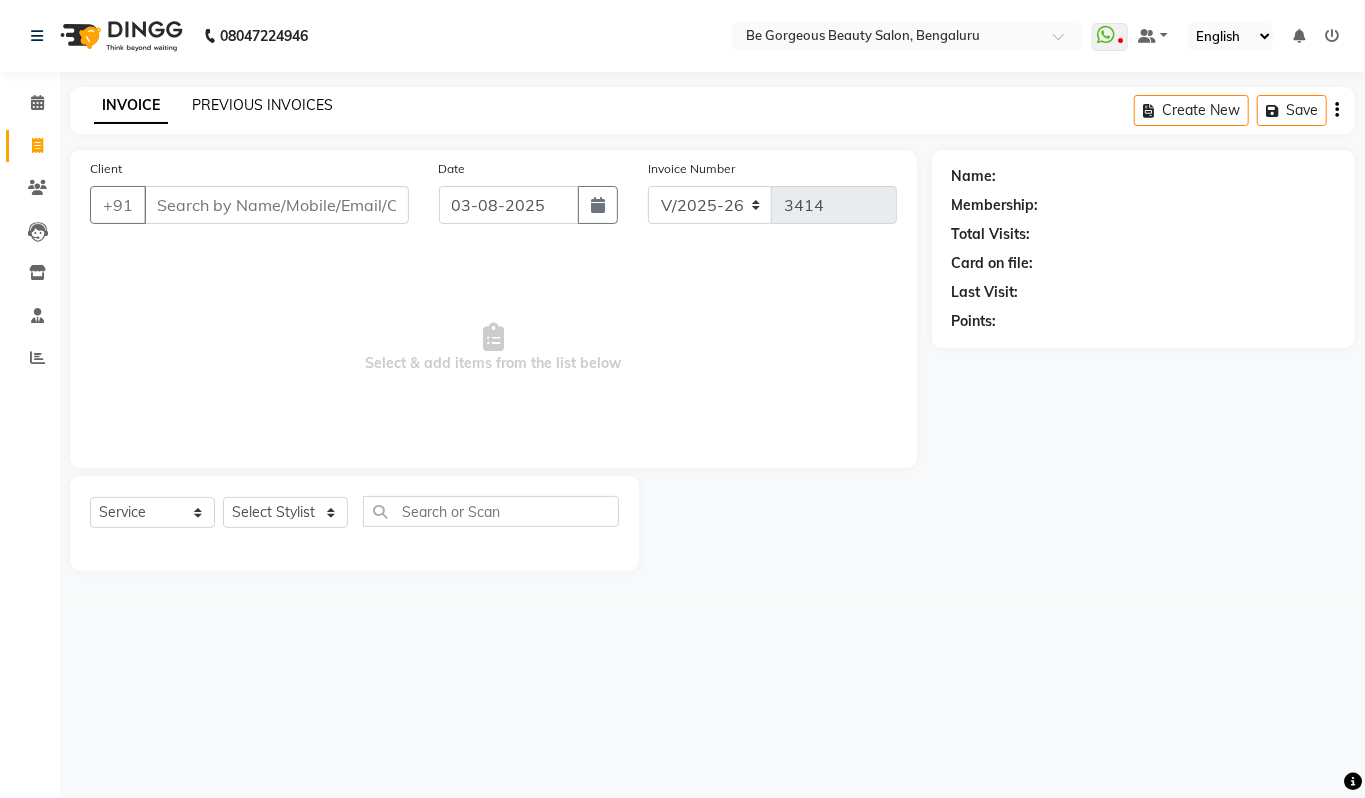 click on "PREVIOUS INVOICES" 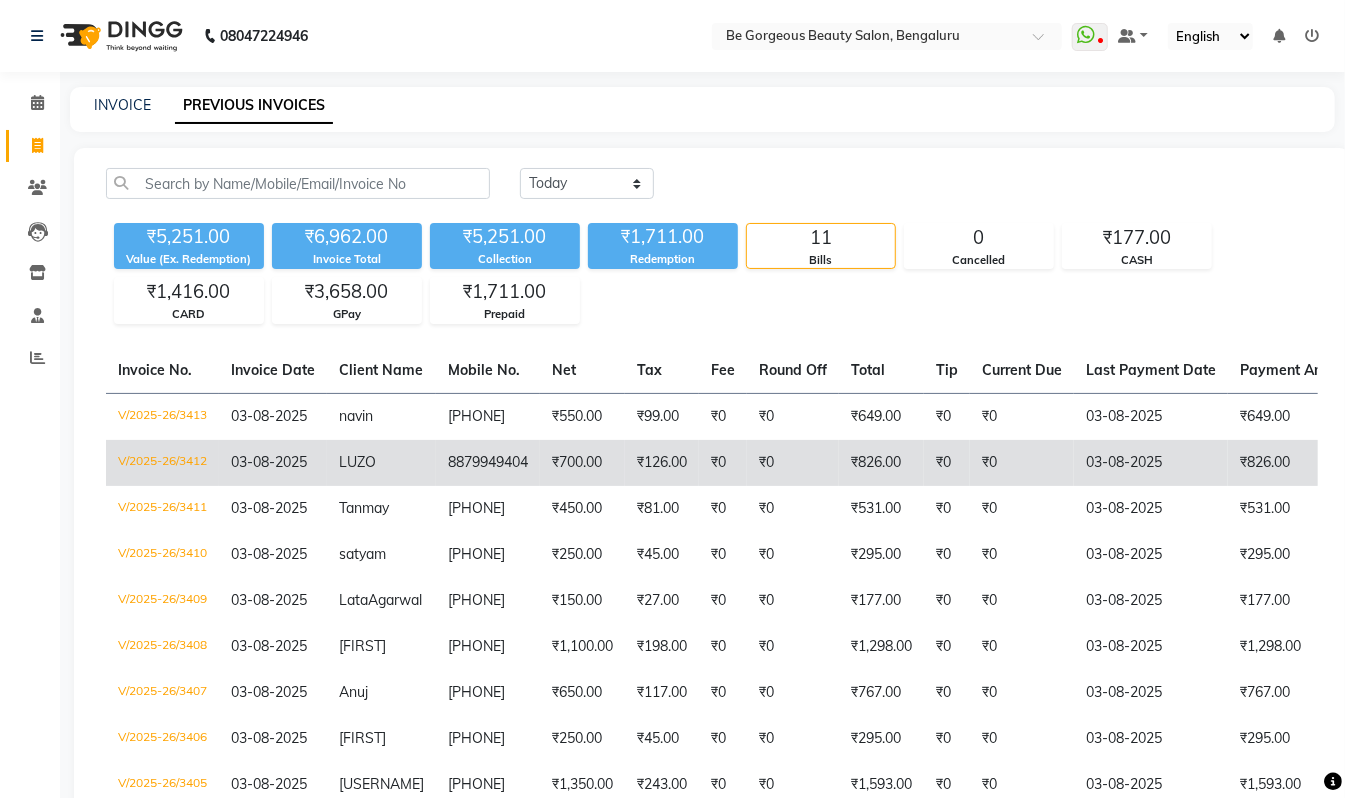 click on "₹700.00" 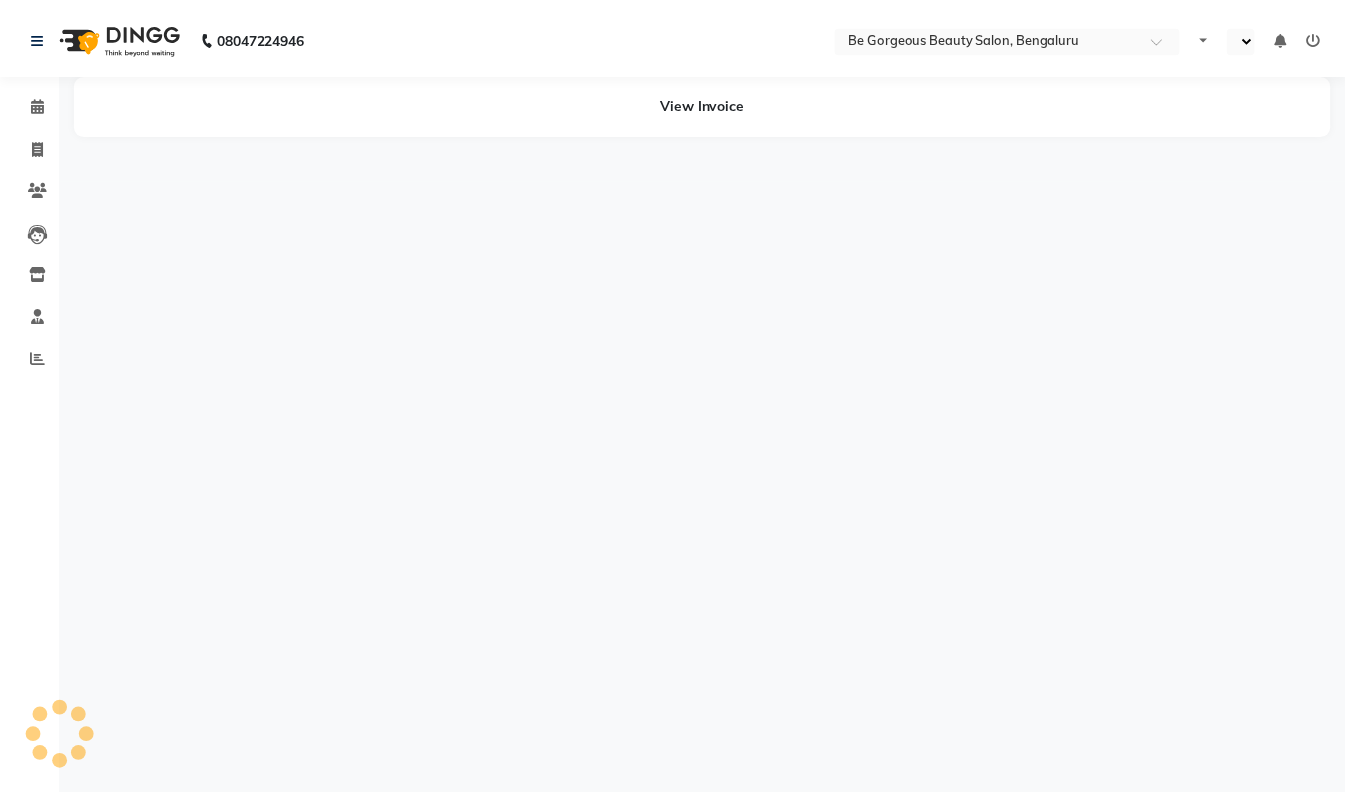 scroll, scrollTop: 0, scrollLeft: 0, axis: both 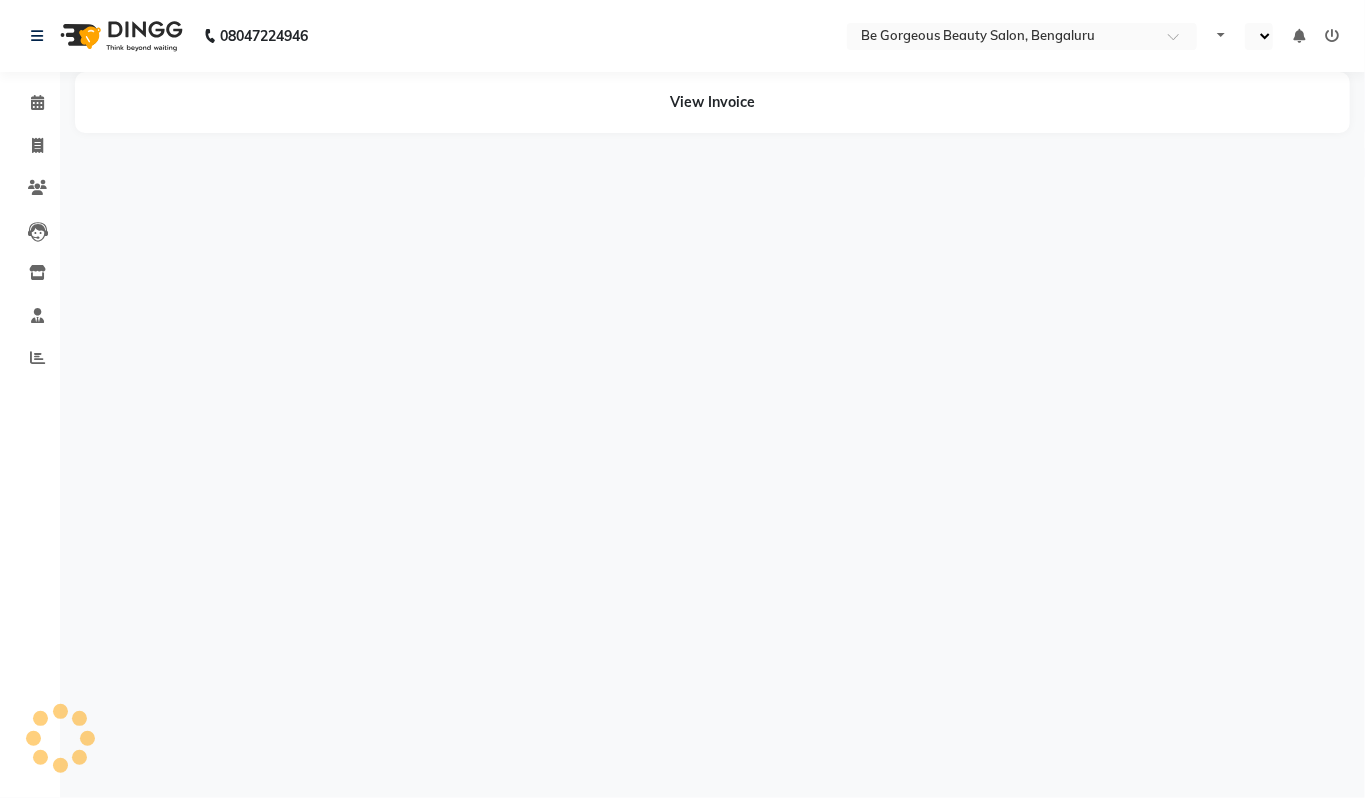 select on "en" 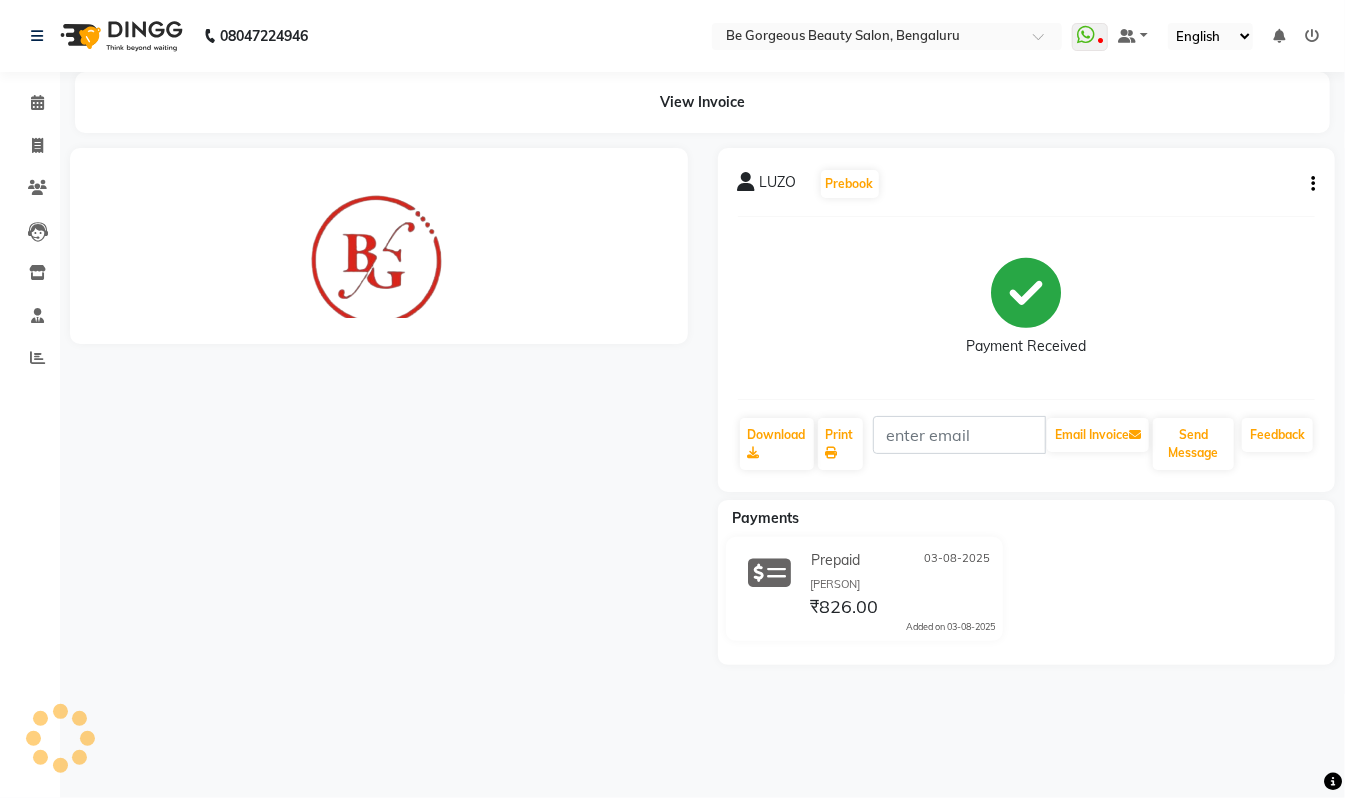 scroll, scrollTop: 0, scrollLeft: 0, axis: both 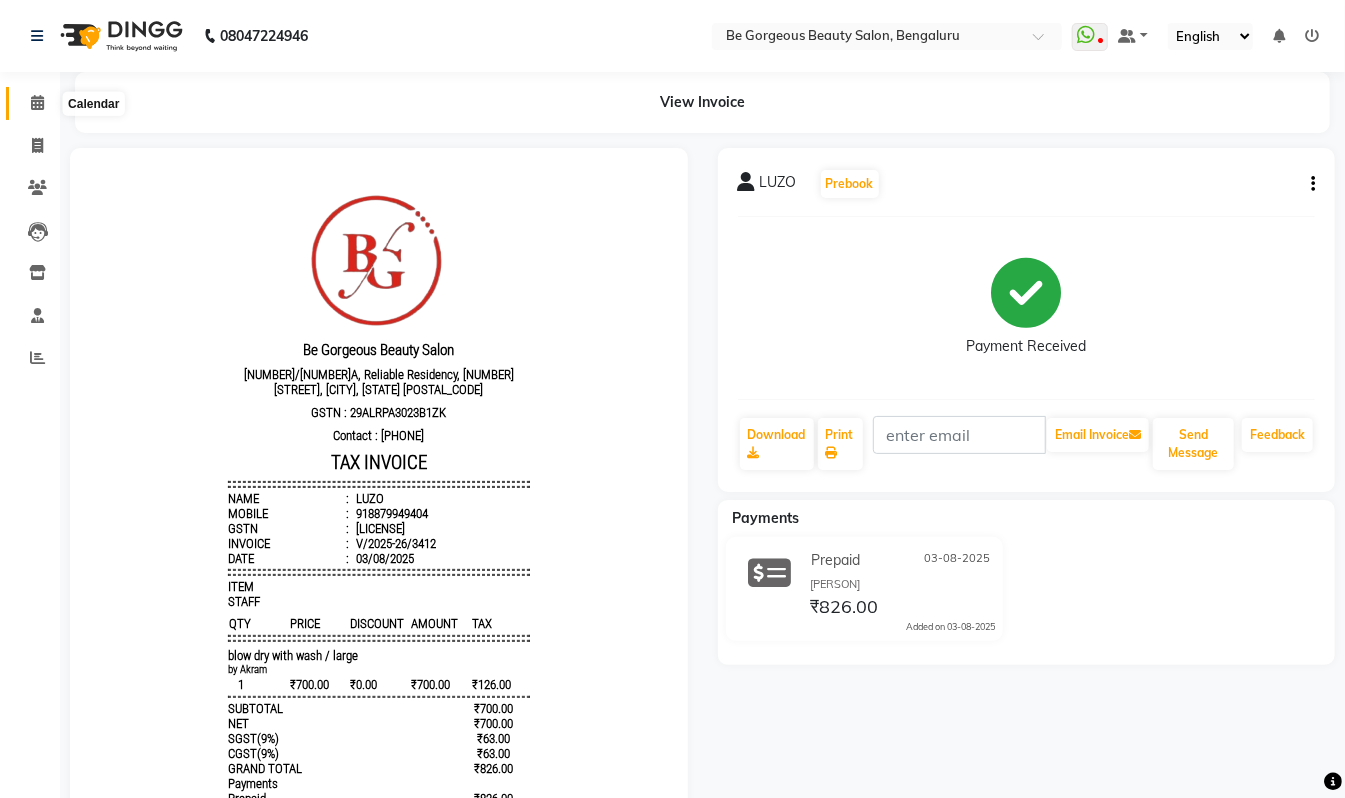 click 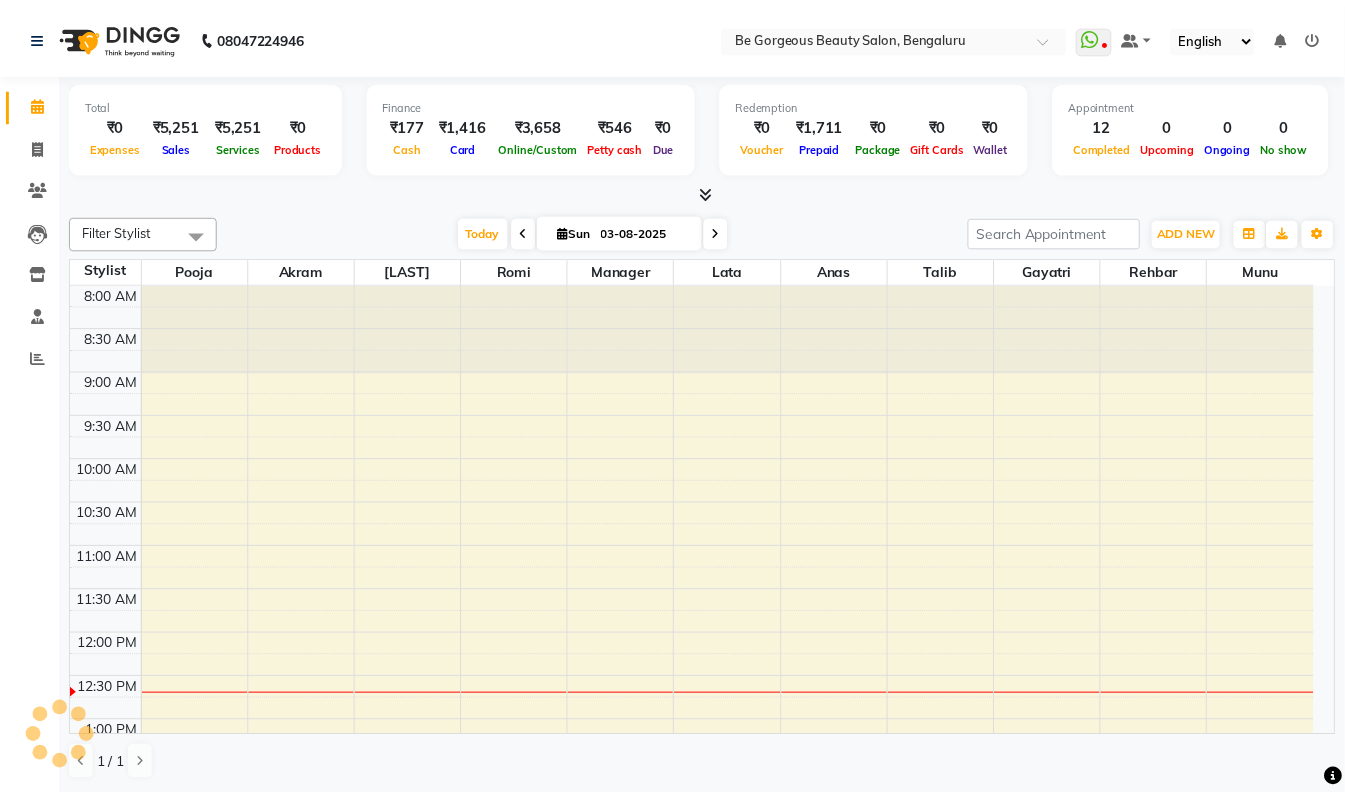 scroll, scrollTop: 358, scrollLeft: 0, axis: vertical 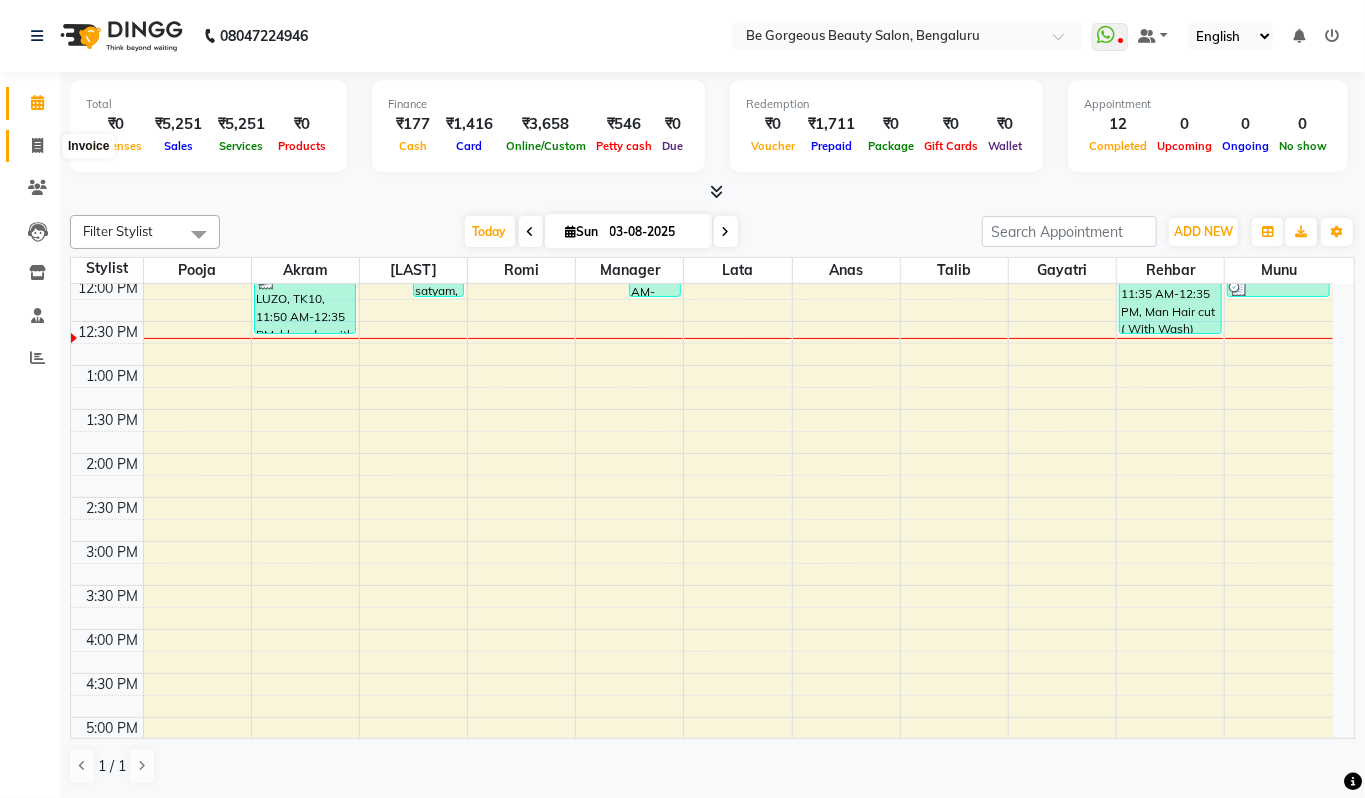 click 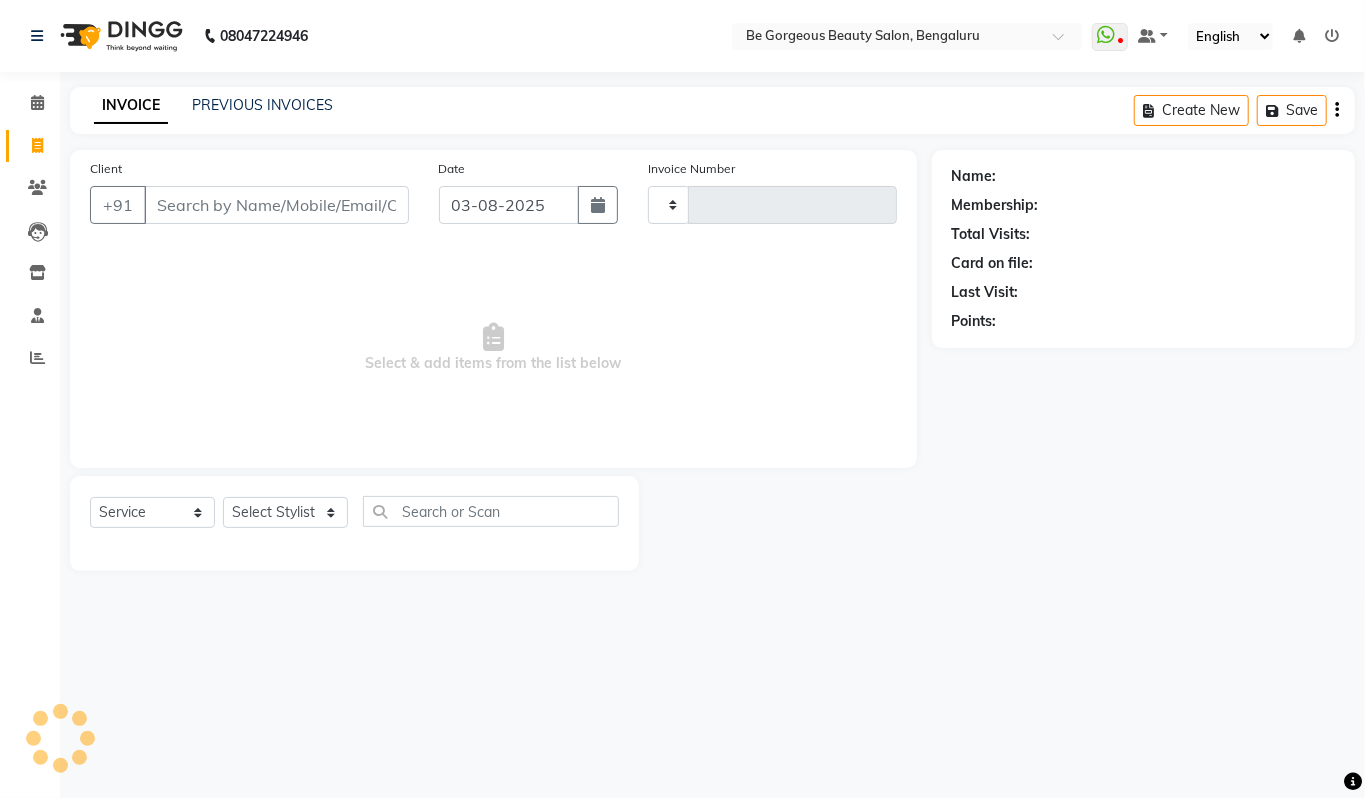 type on "3414" 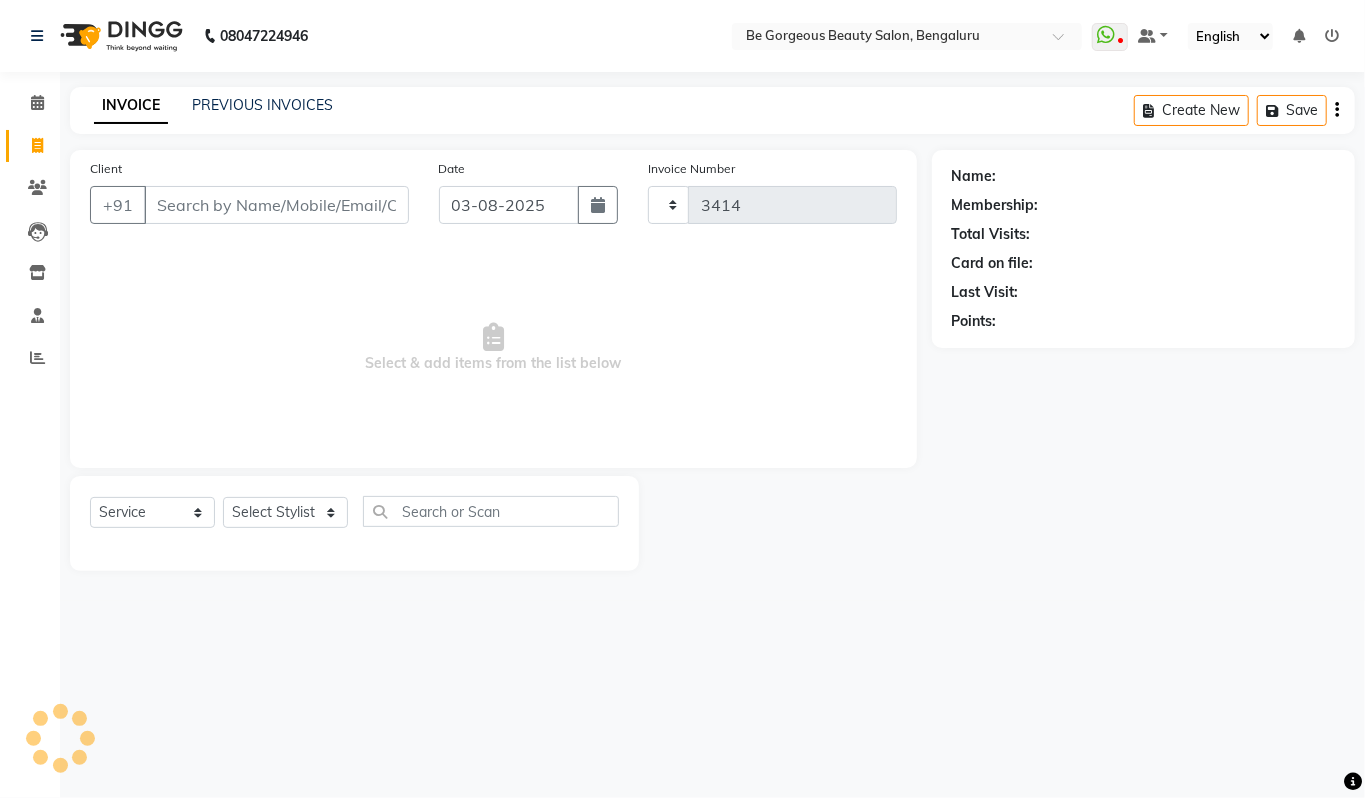 select on "5405" 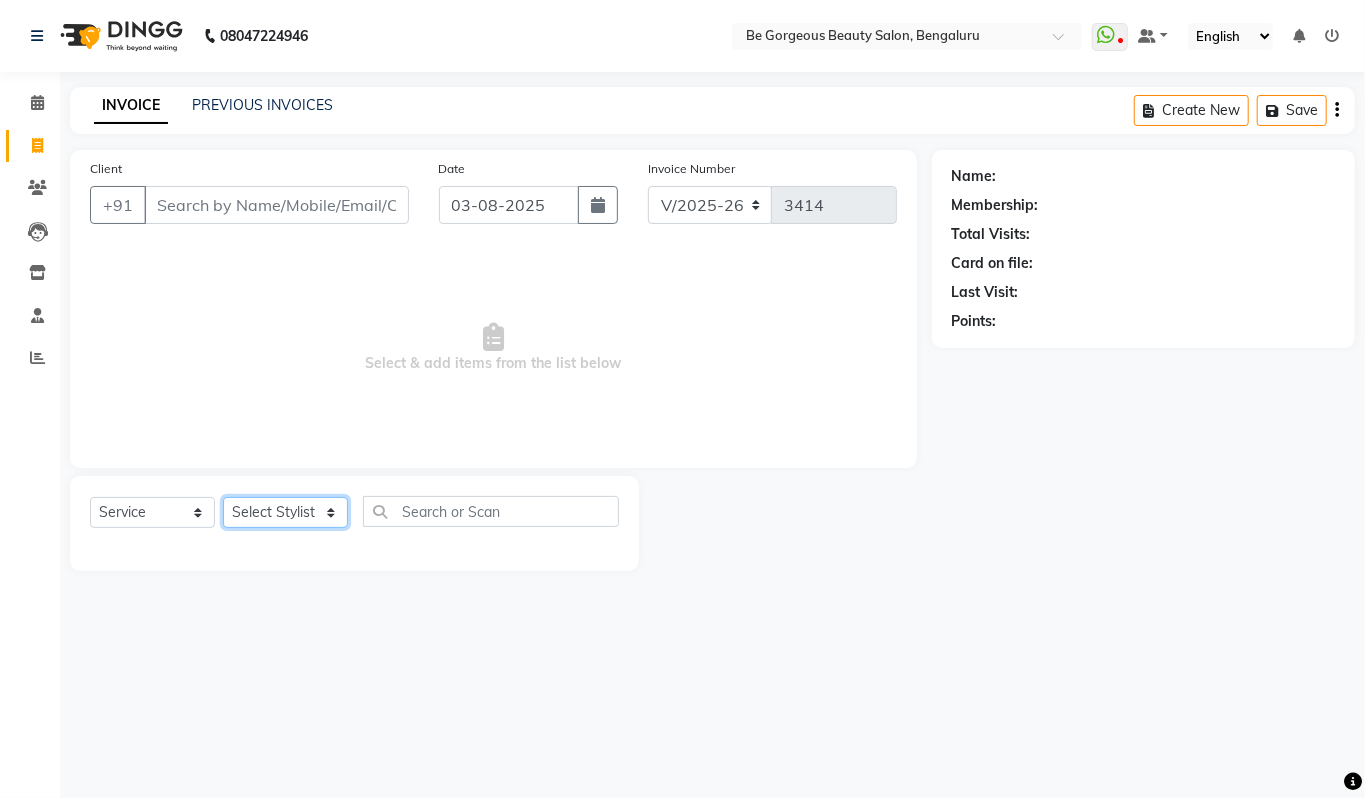 click on "Select Stylist Akram Anas Gayatri lata Manager Munu Pooja Rehbar Romi Talib Wajid" 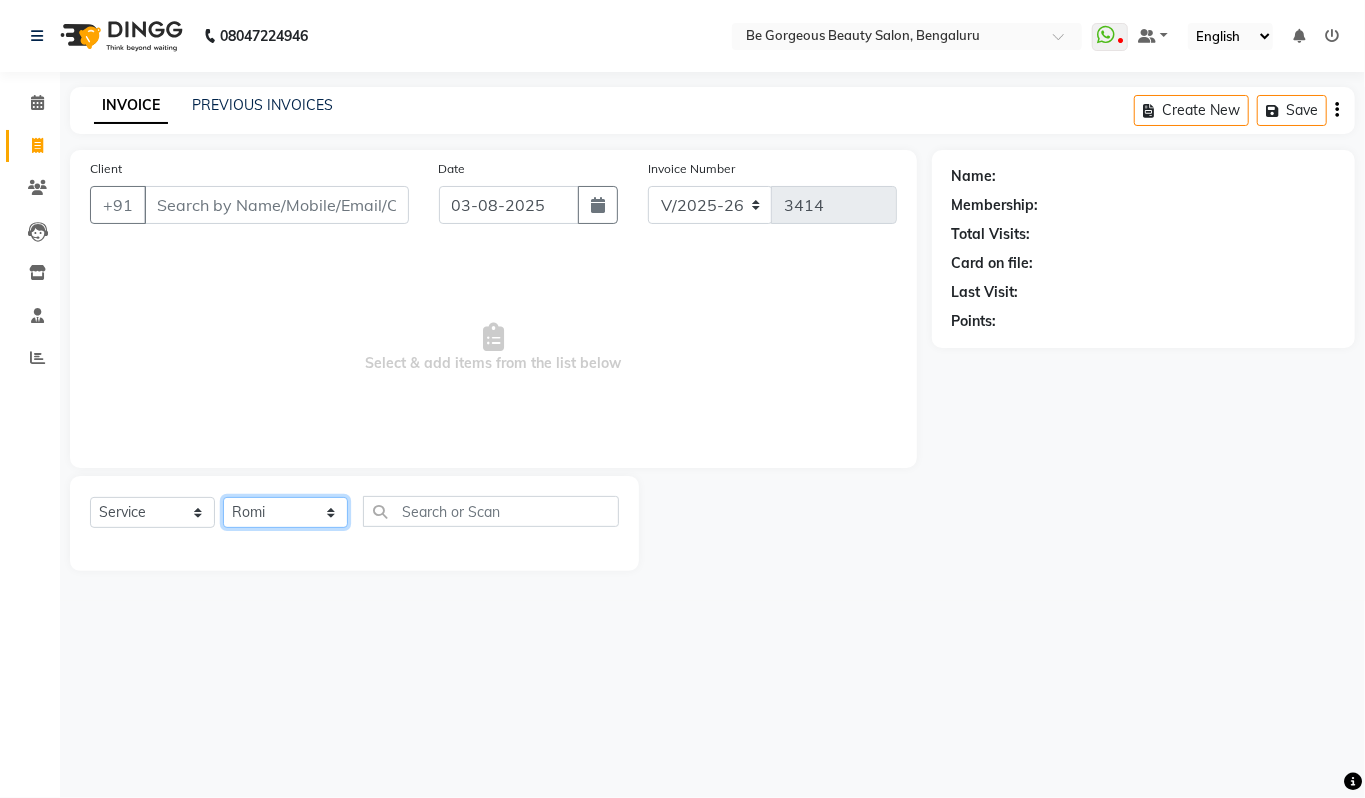click on "Select Stylist Akram Anas Gayatri lata Manager Munu Pooja Rehbar Romi Talib Wajid" 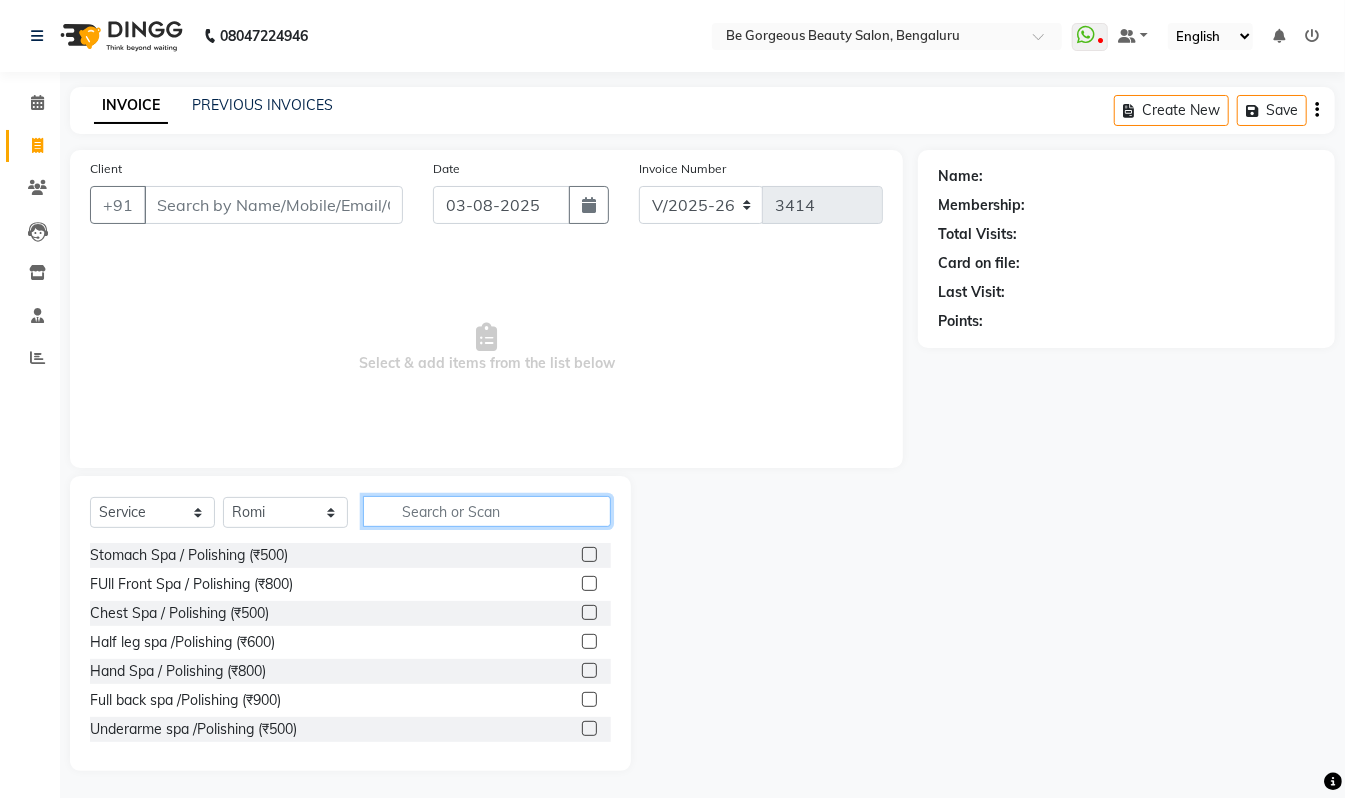 drag, startPoint x: 390, startPoint y: 509, endPoint x: 410, endPoint y: 525, distance: 25.612497 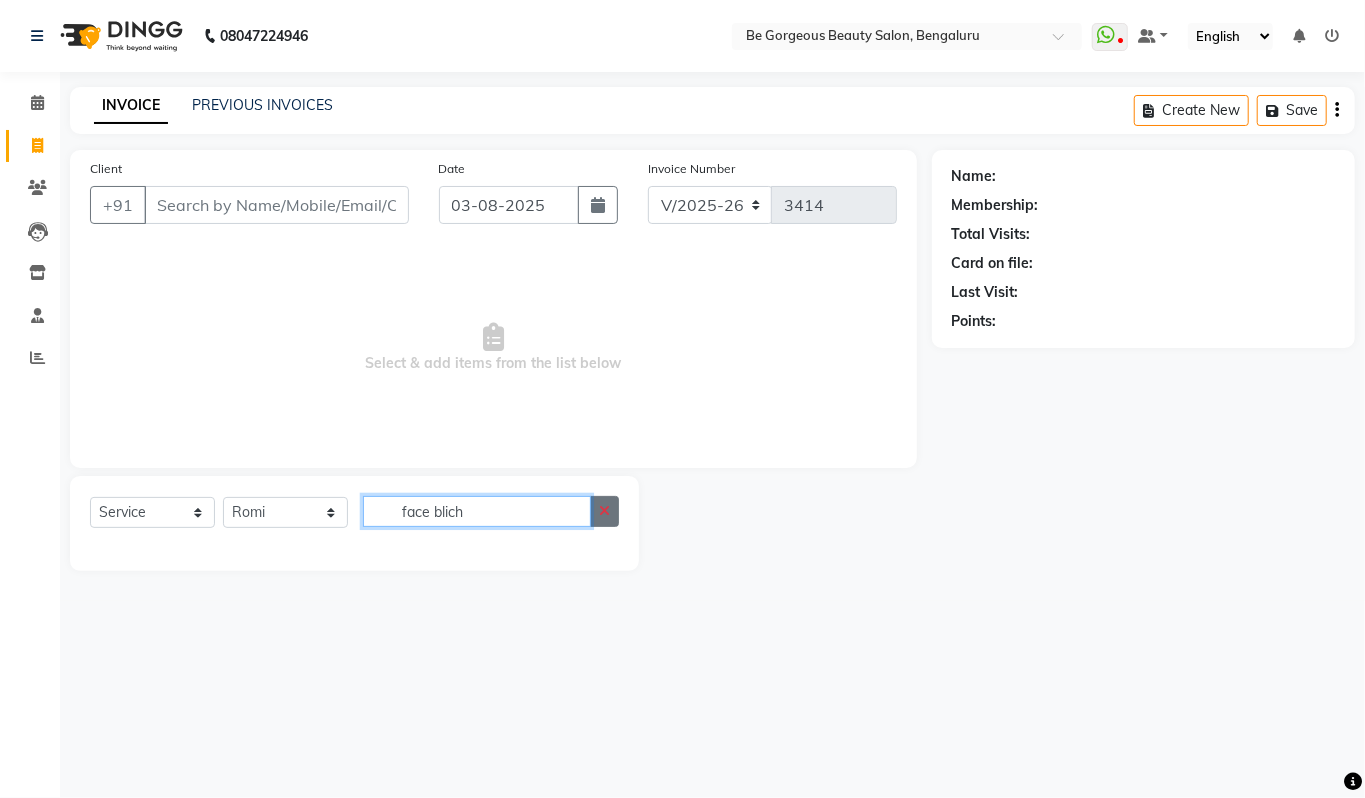 type on "face blich" 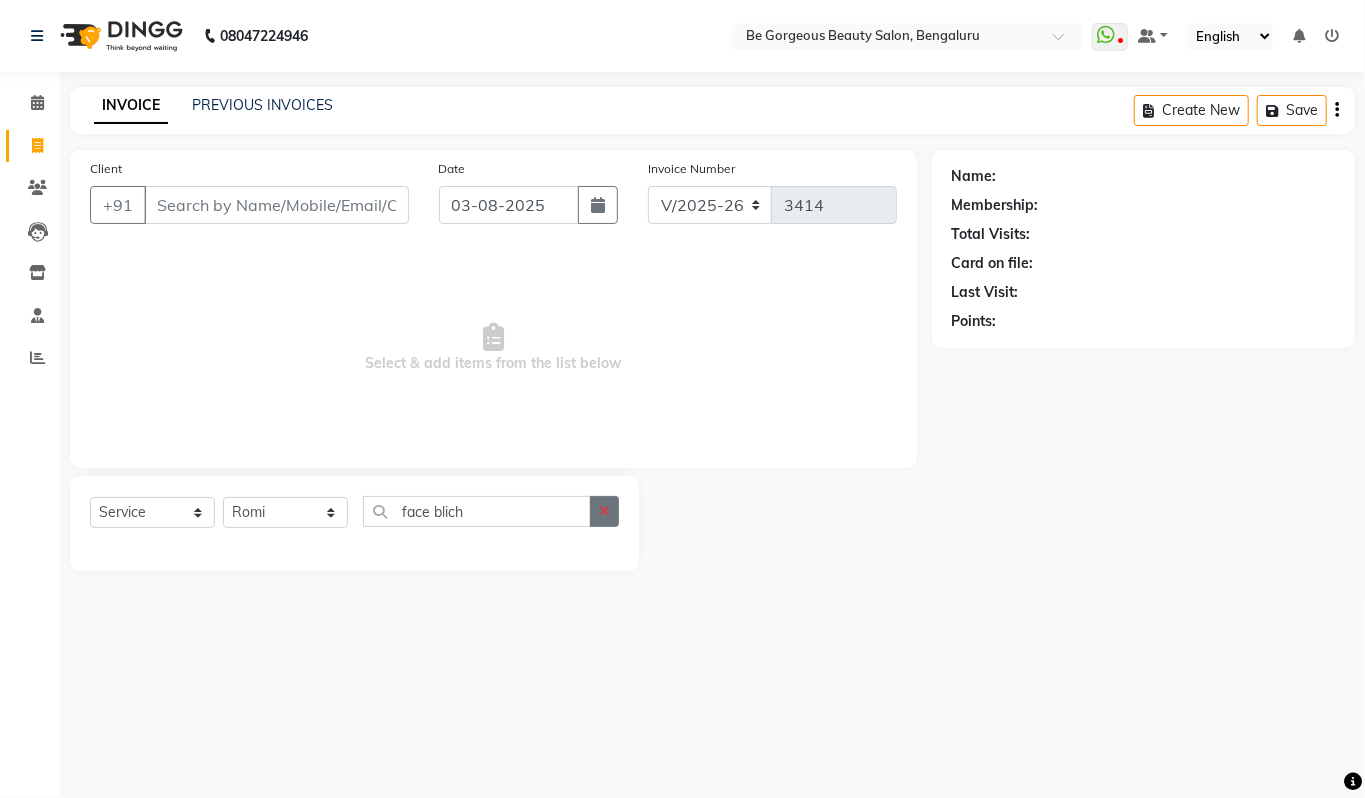 click 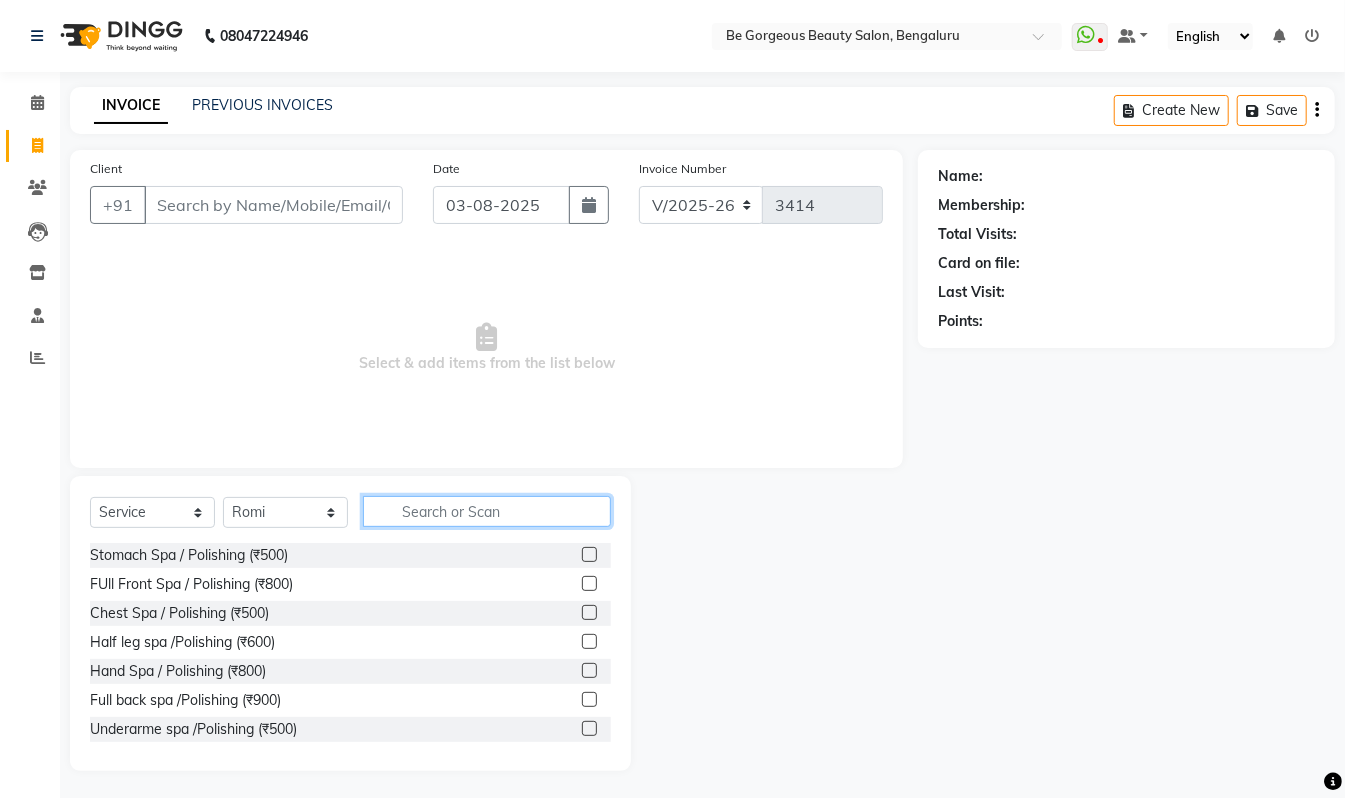 click 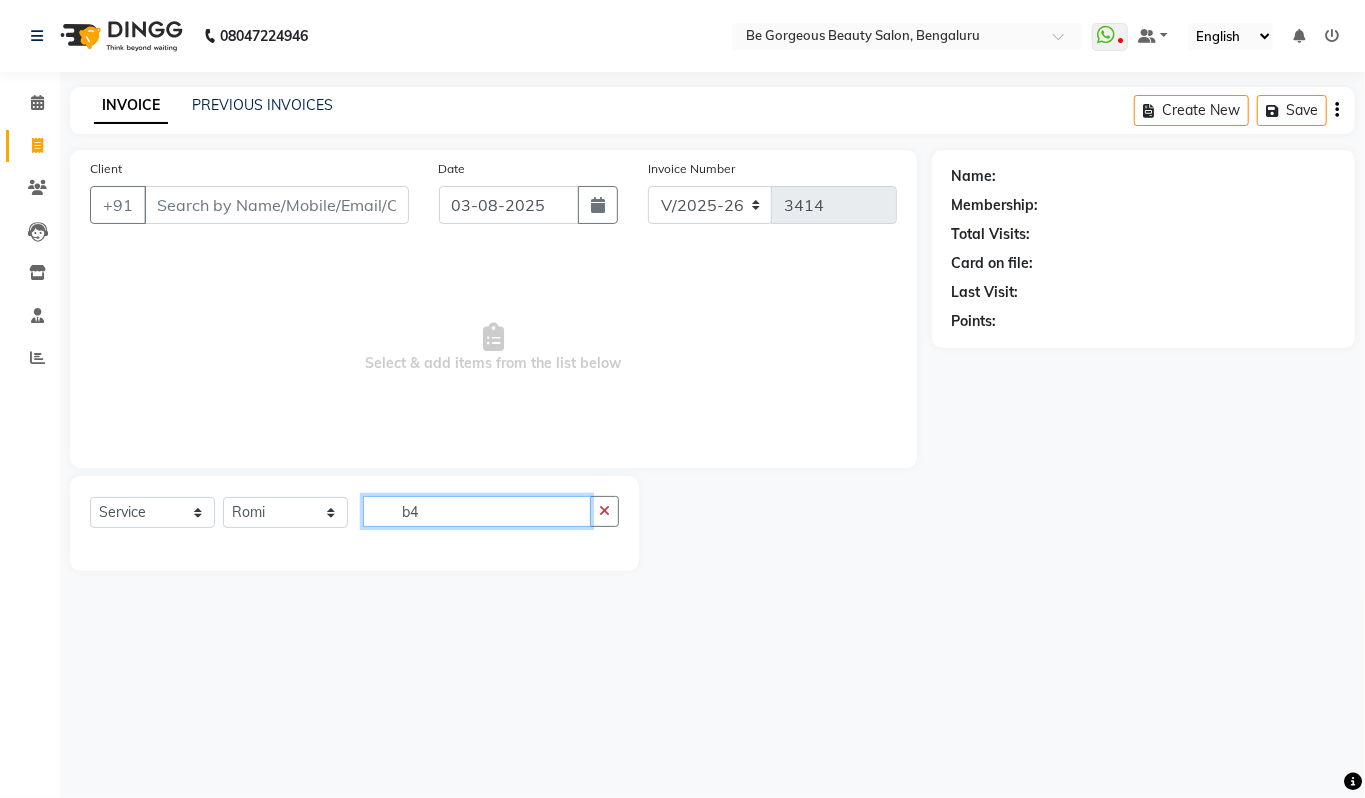 type on "b" 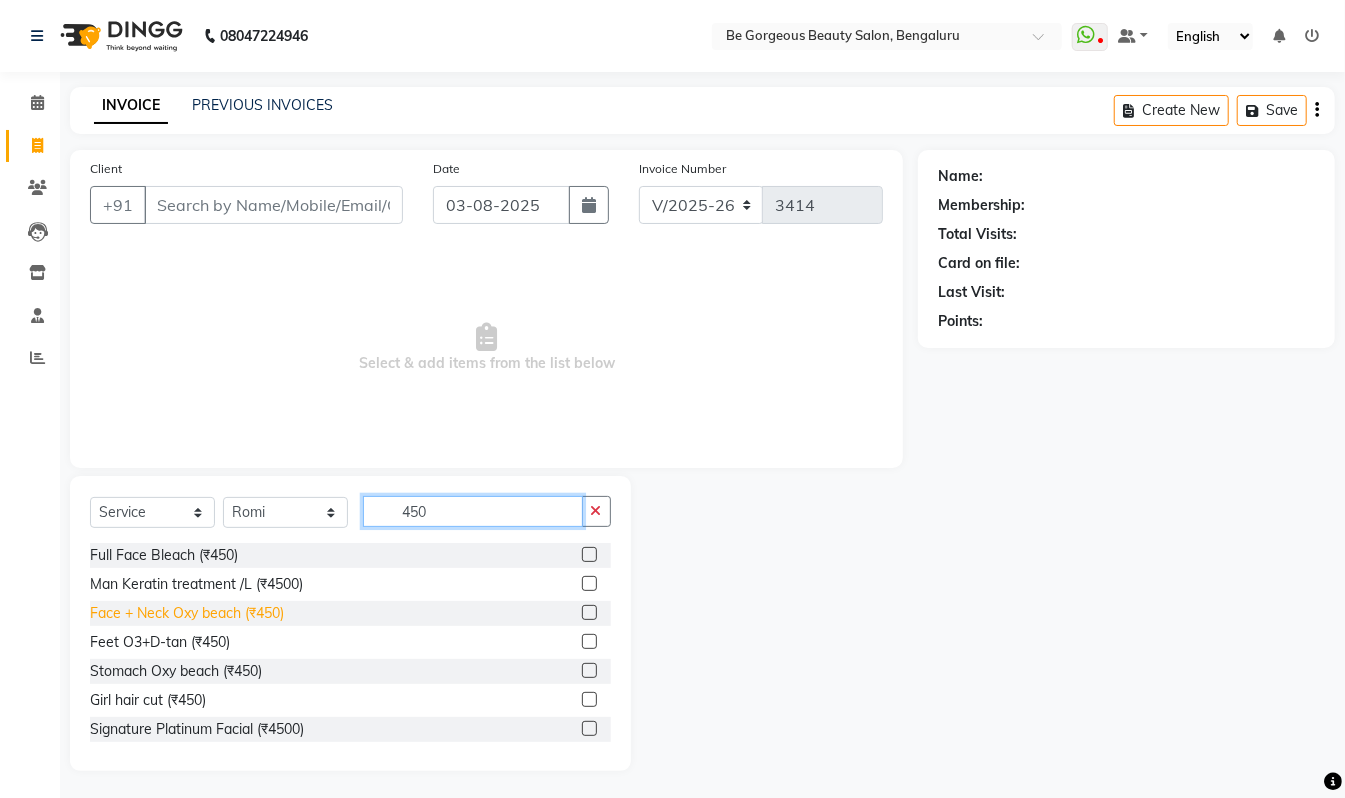type on "450" 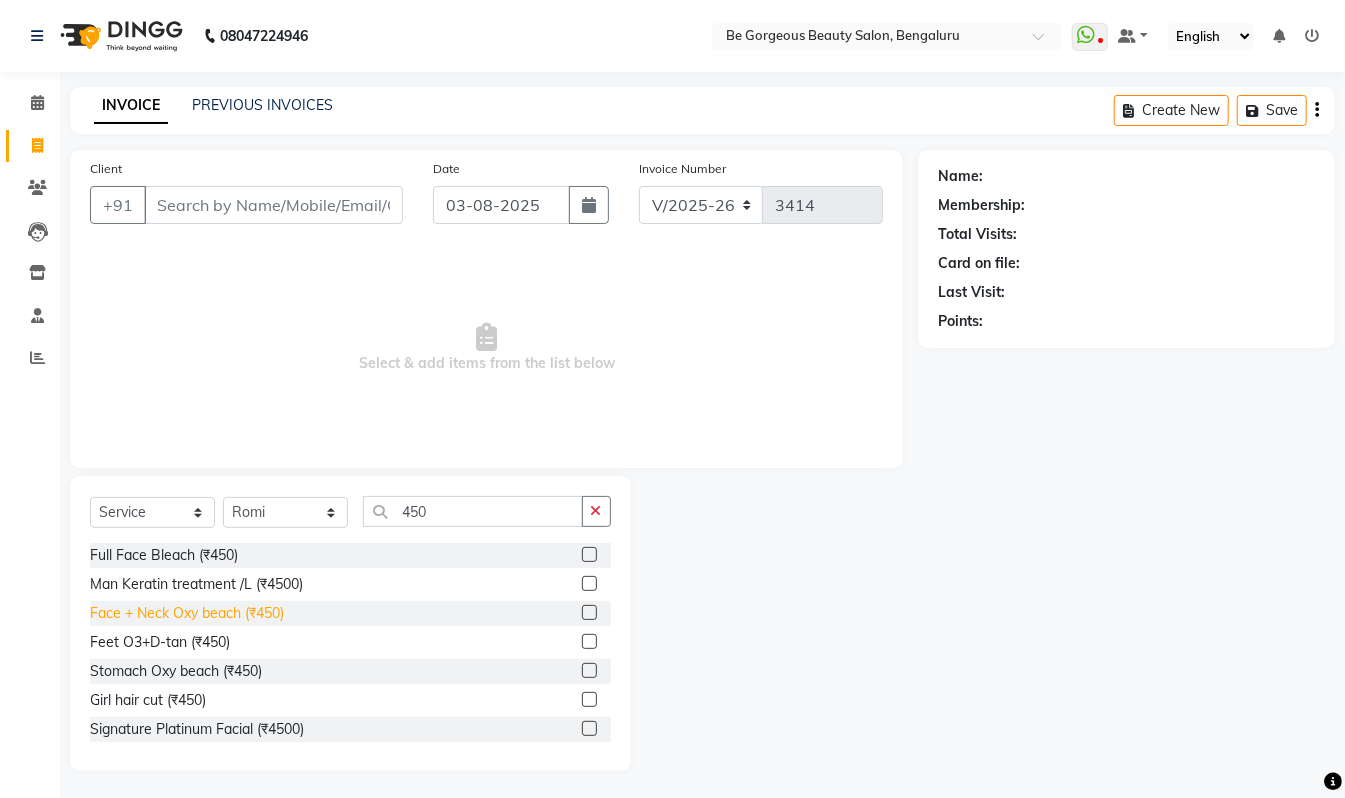 click on "Face + Neck Oxy beach (₹450)" 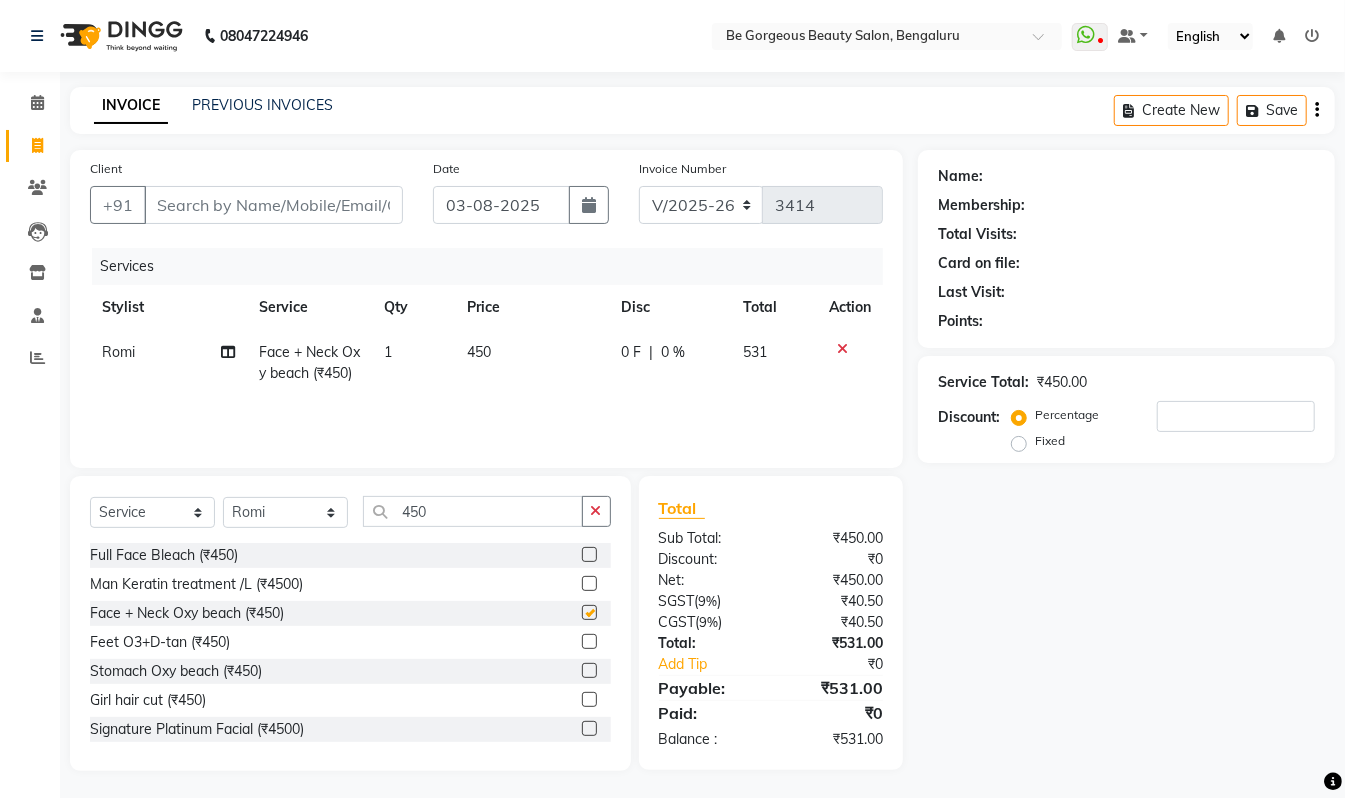checkbox on "false" 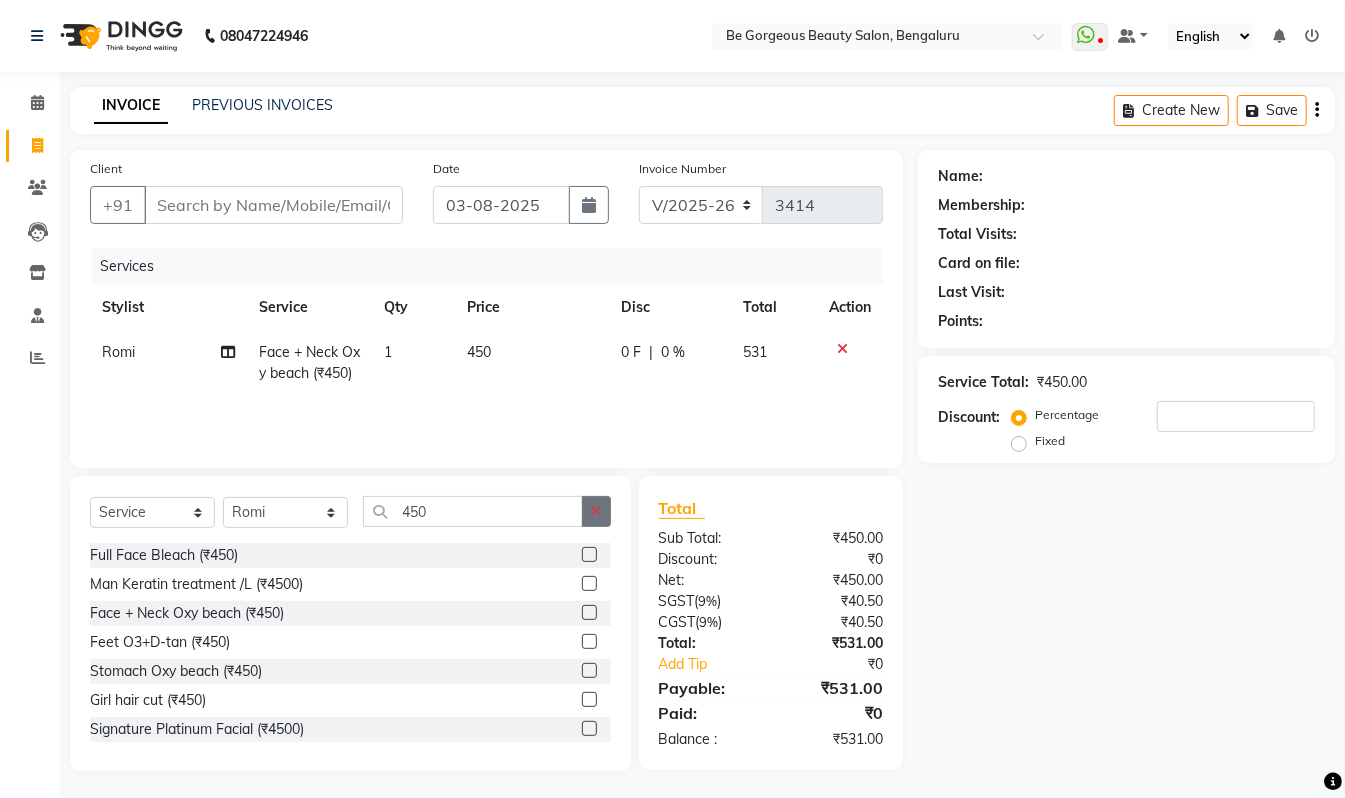 click 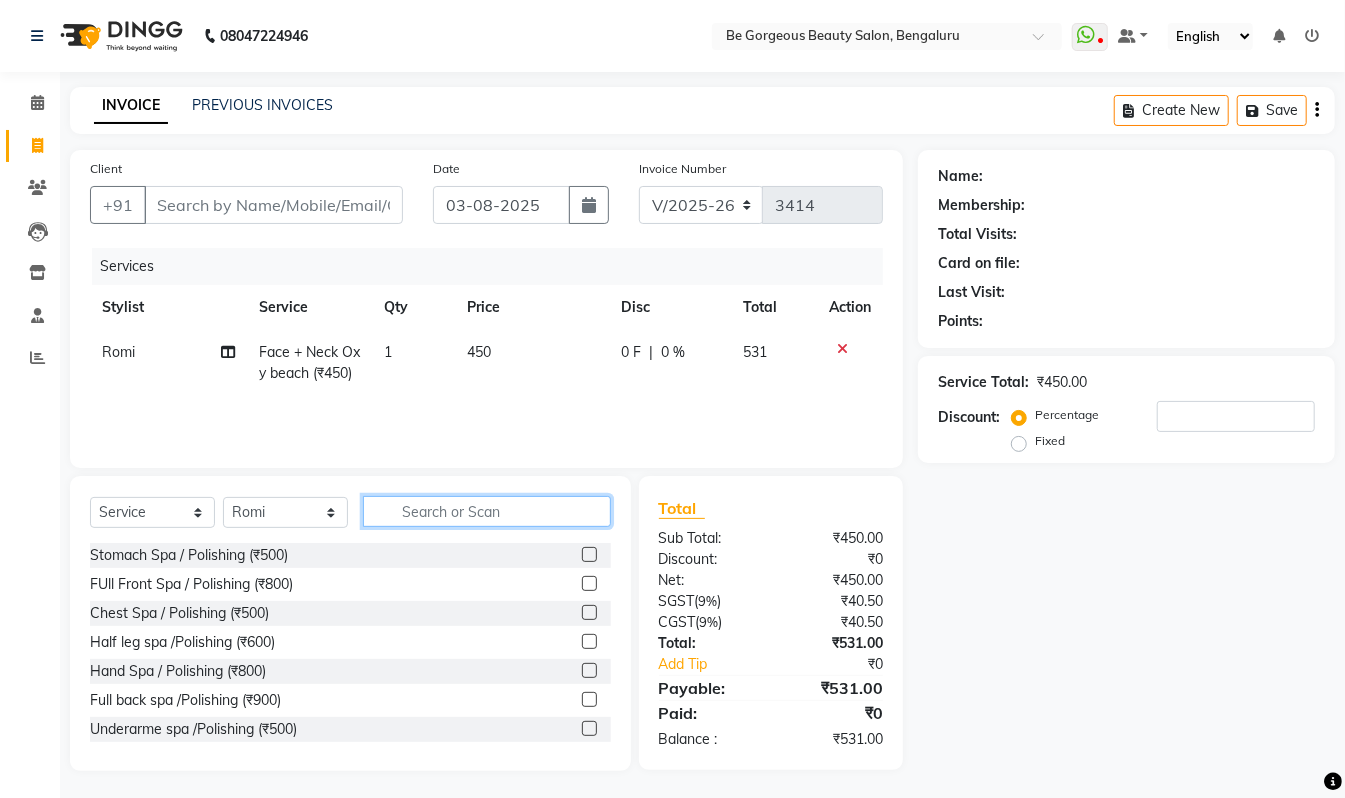 click 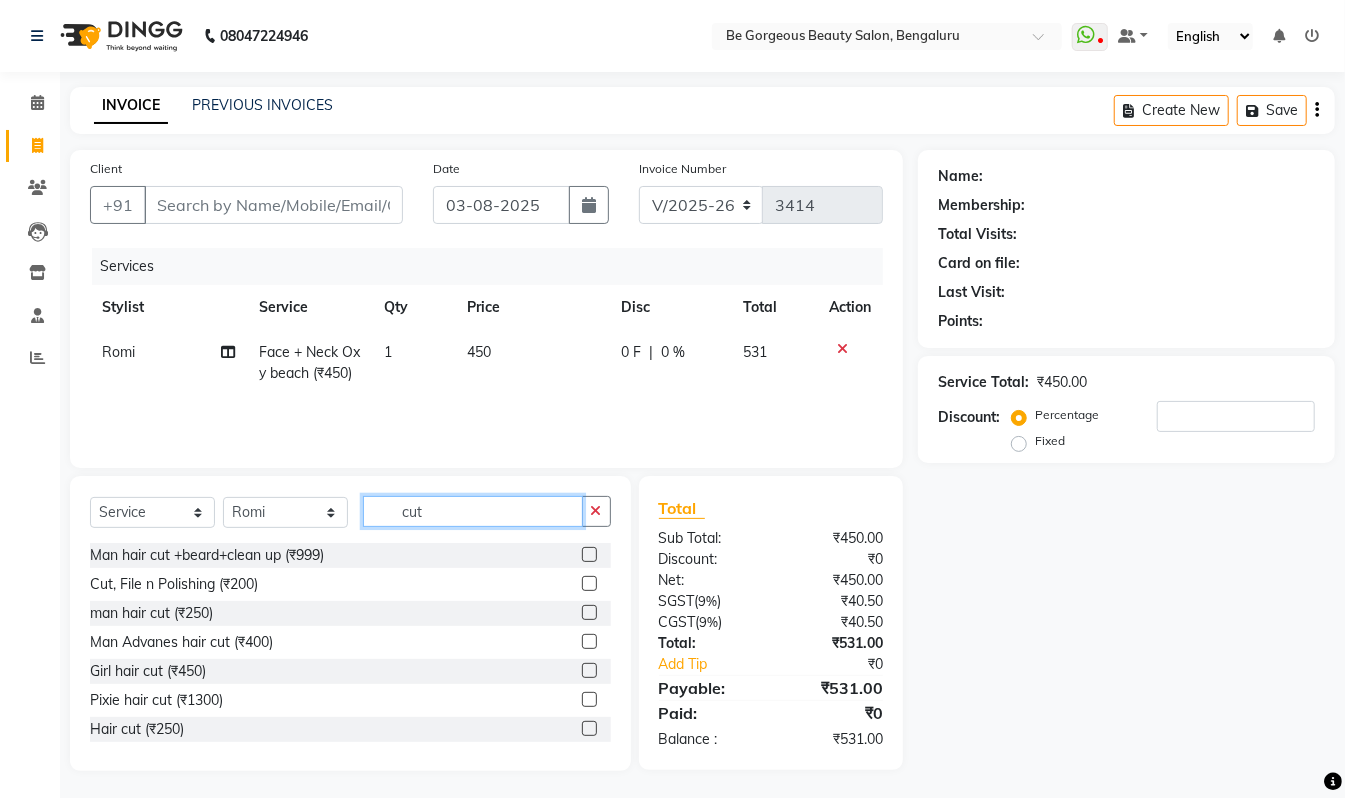 type on "cut" 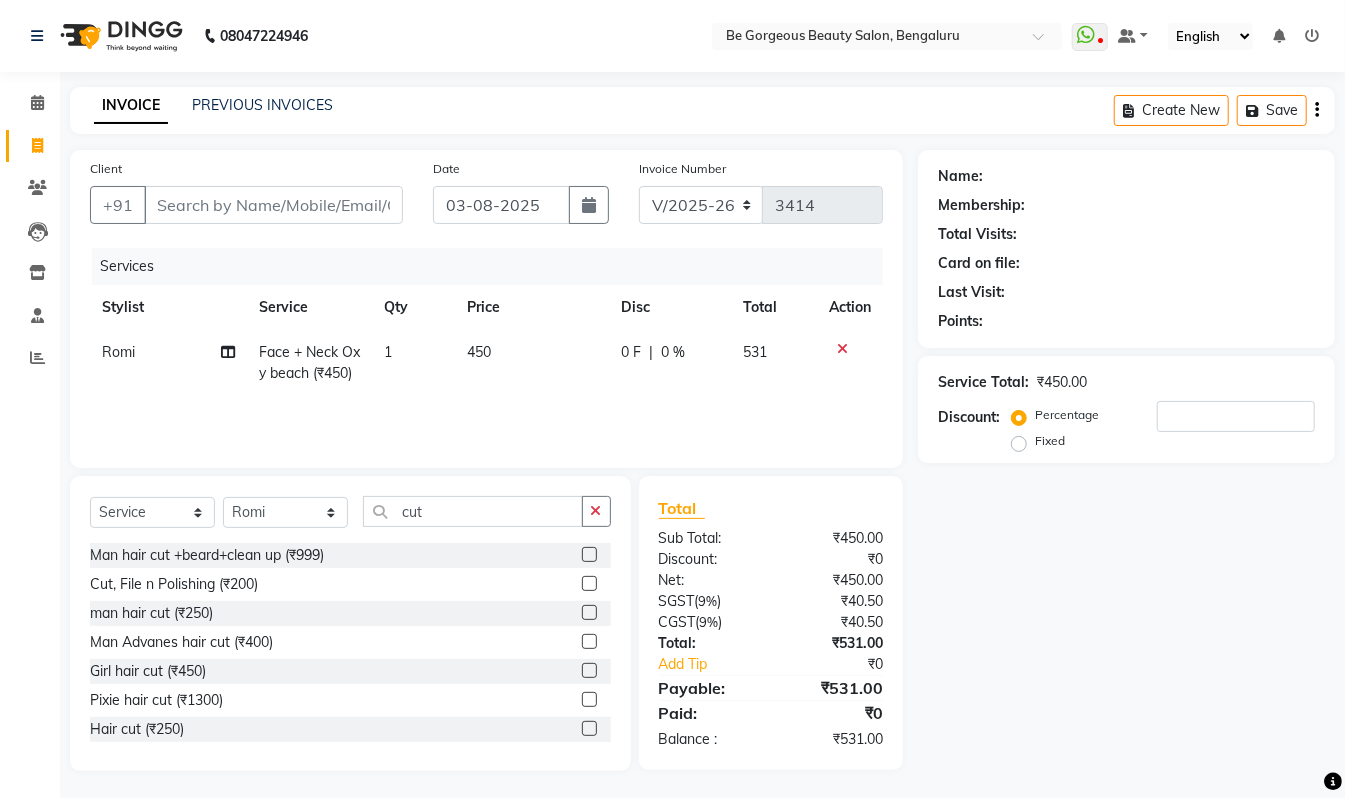 click 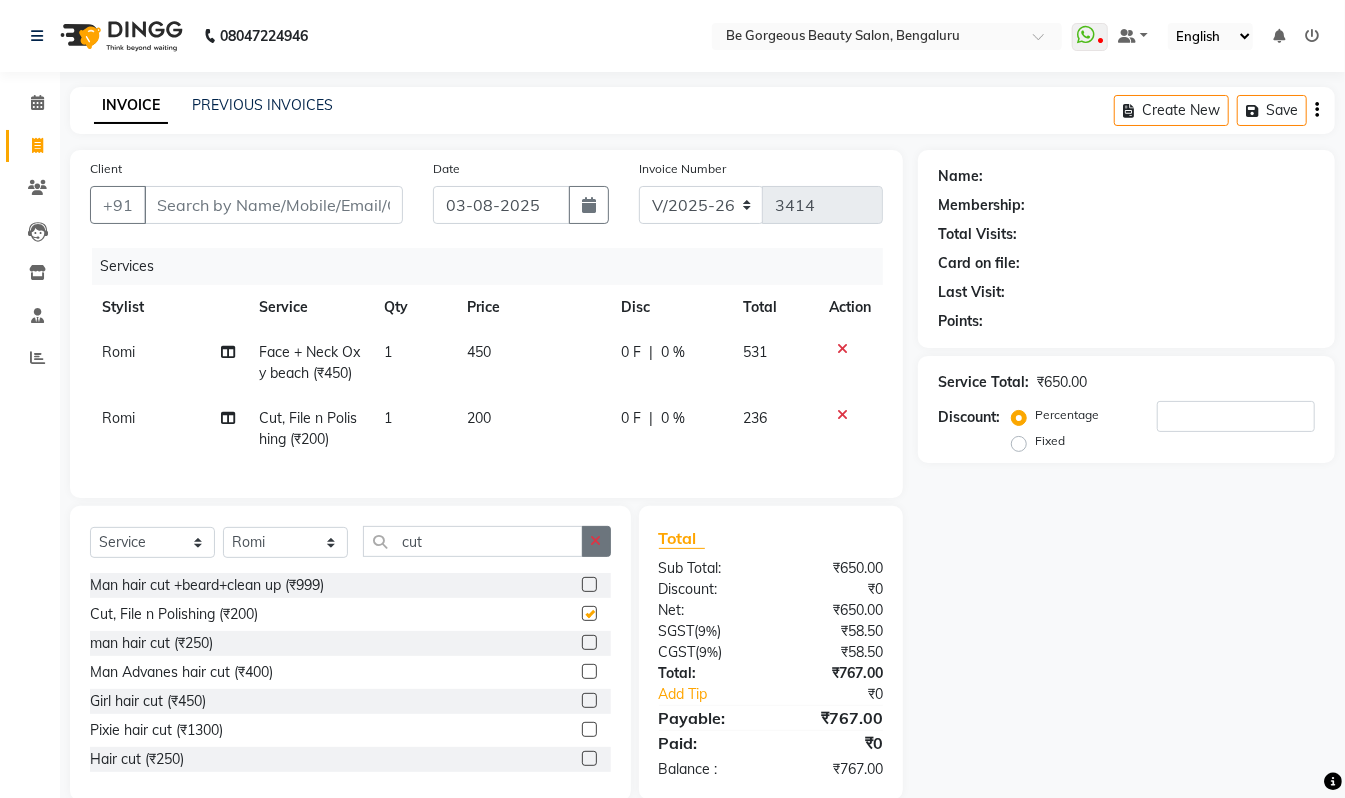 checkbox on "false" 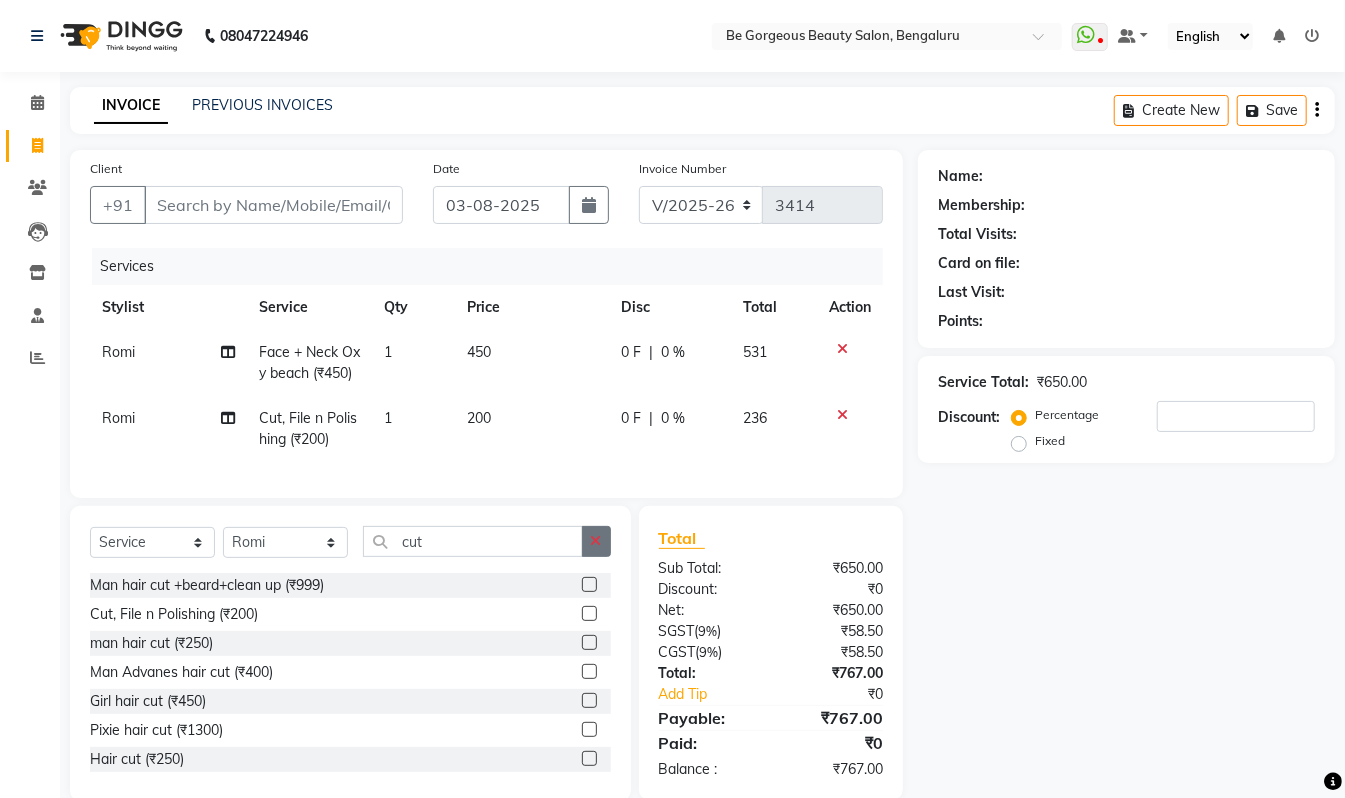 click 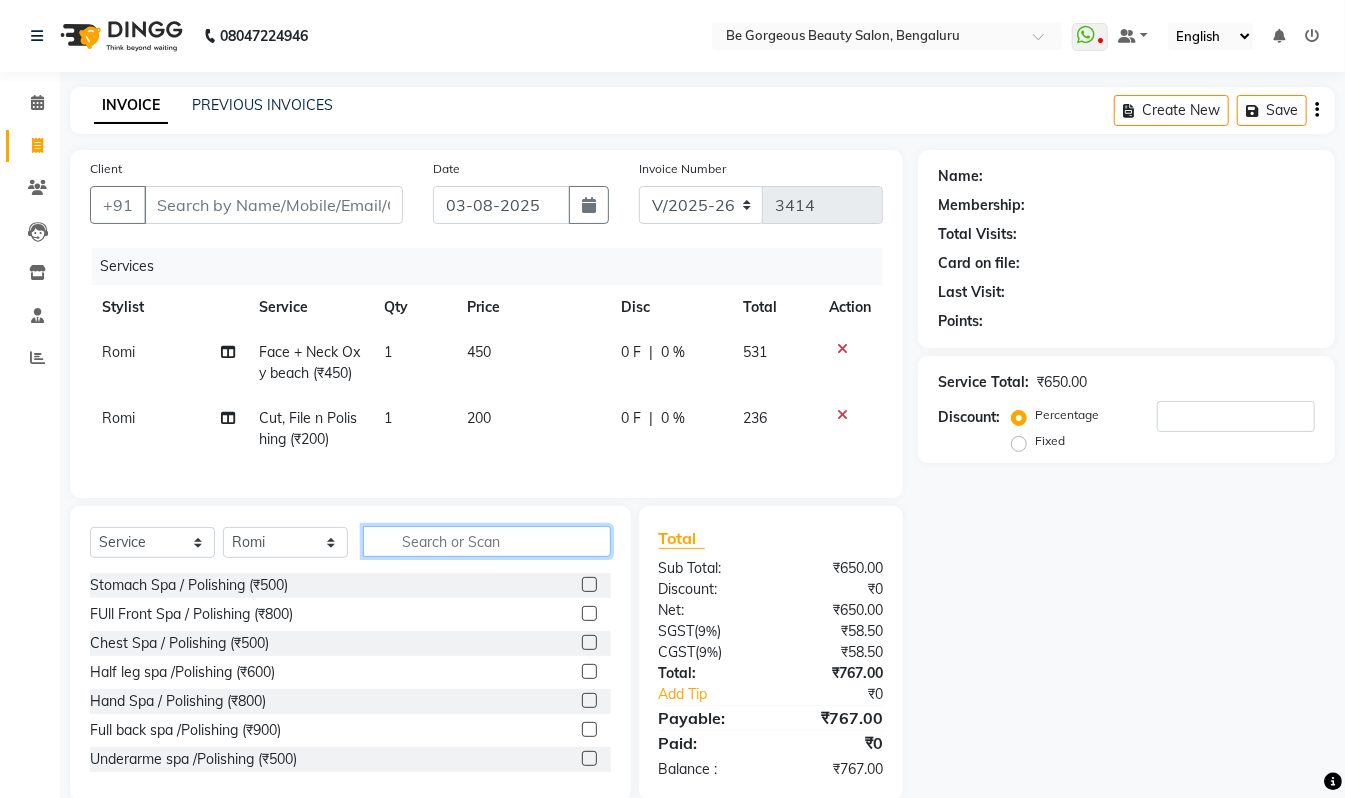 click 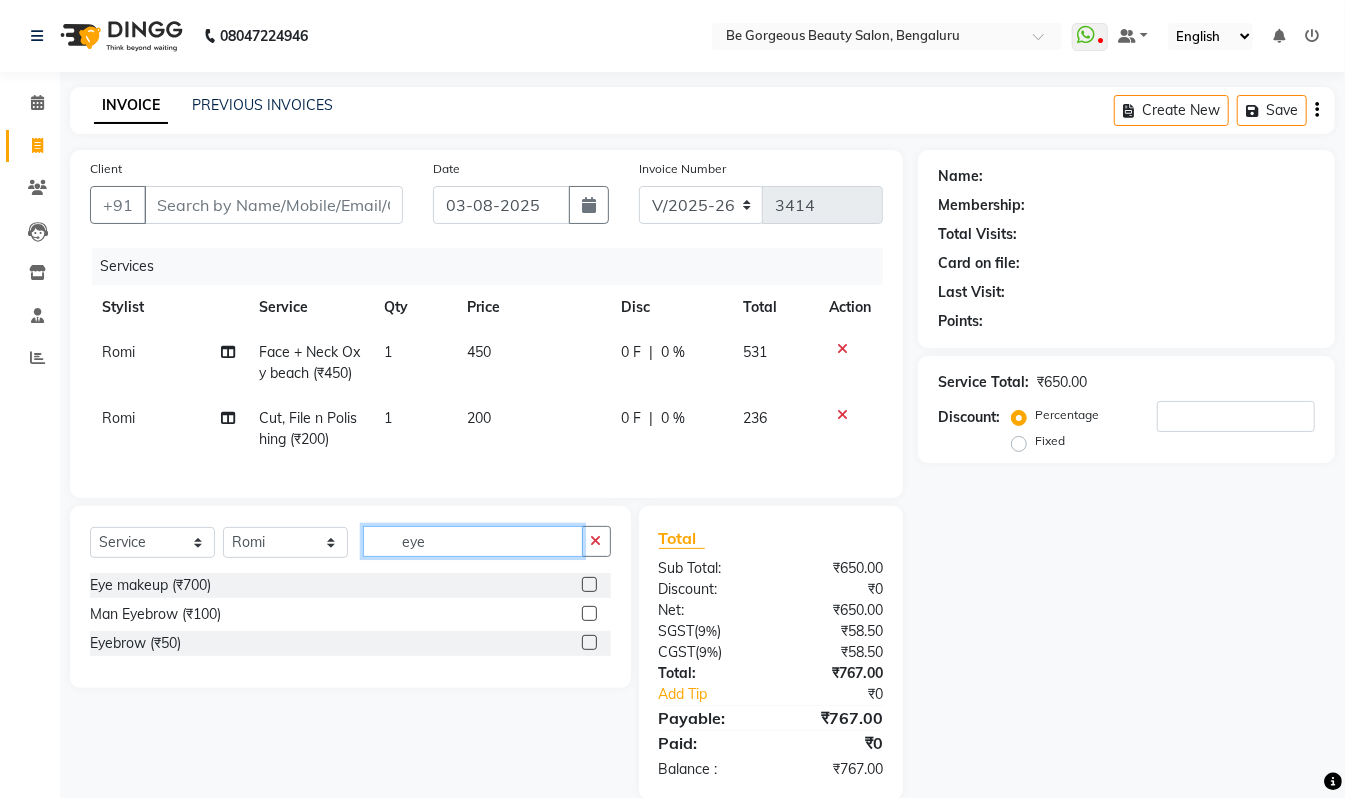 type on "eye" 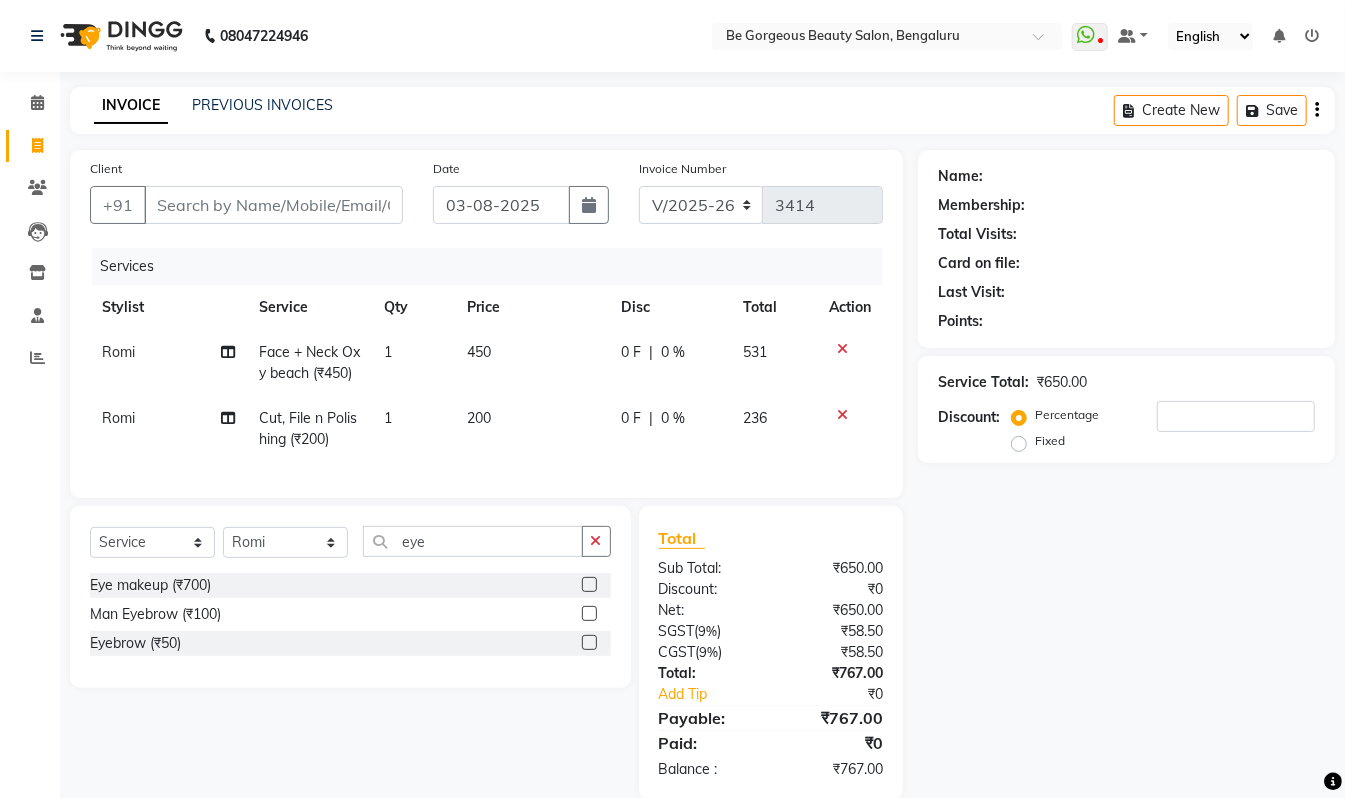 click 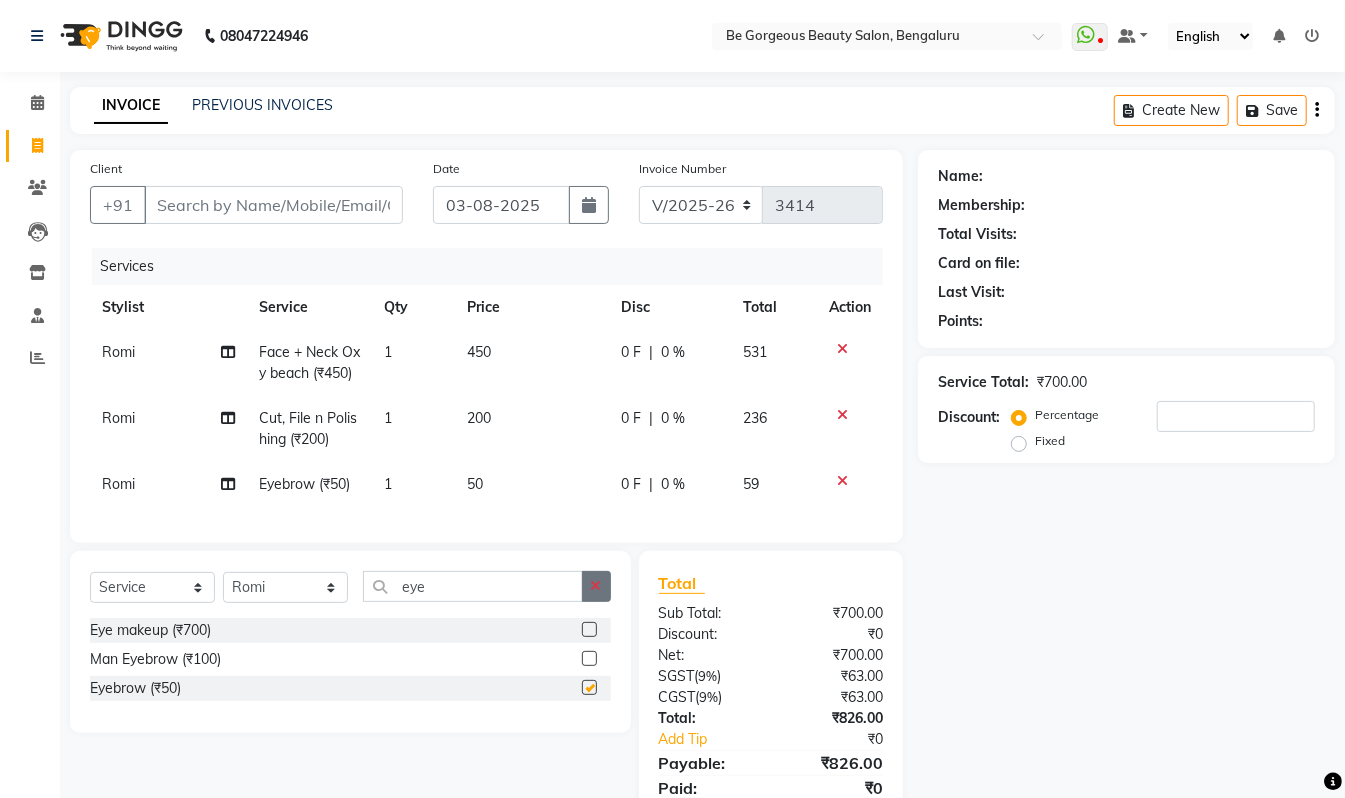 click 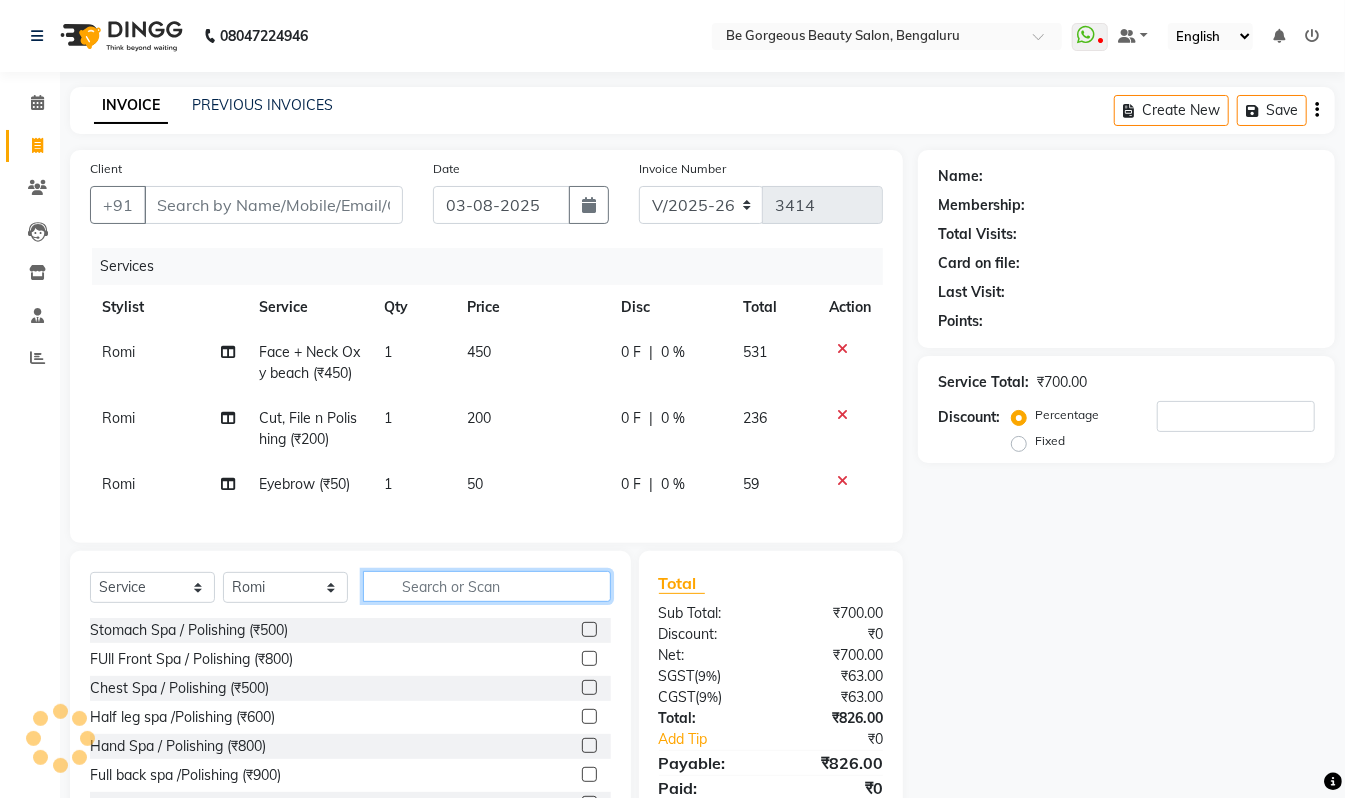 click 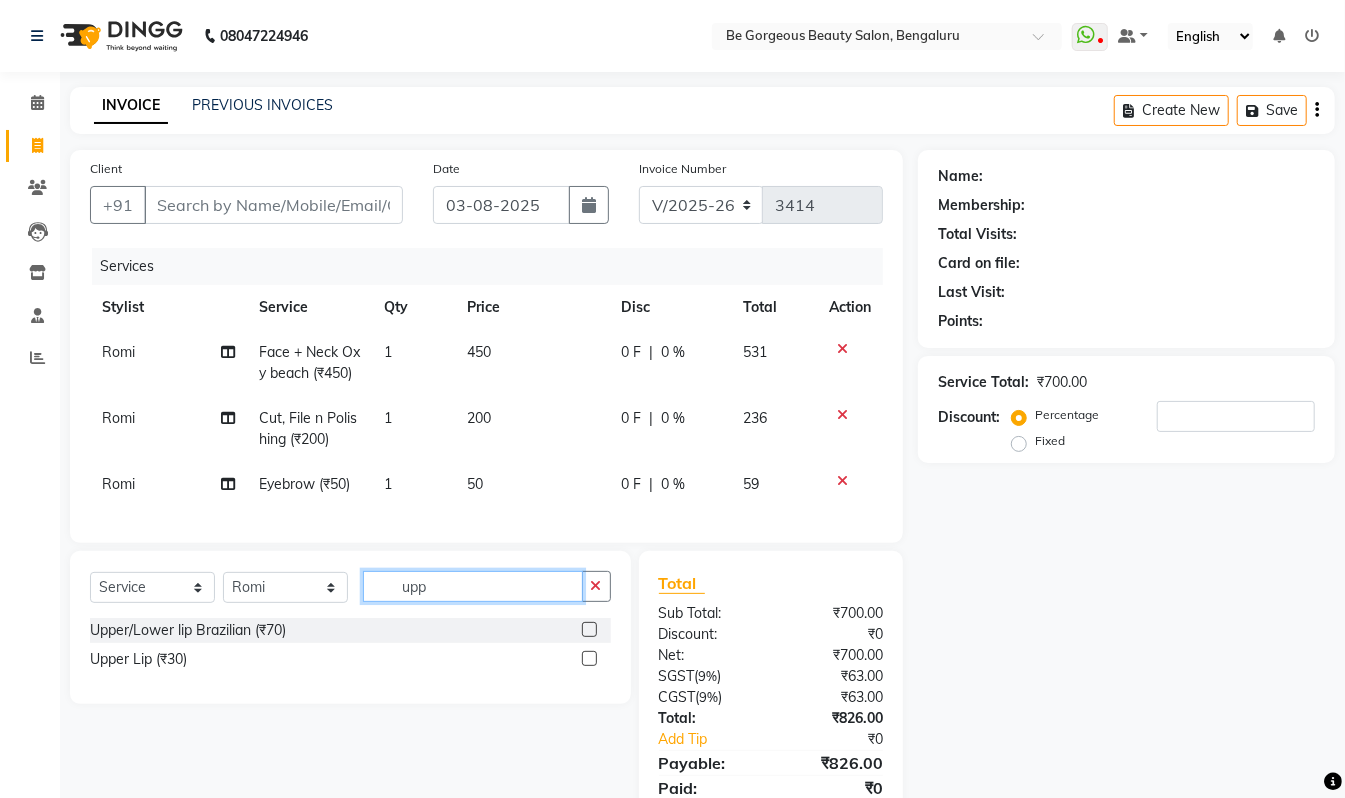 type on "upp" 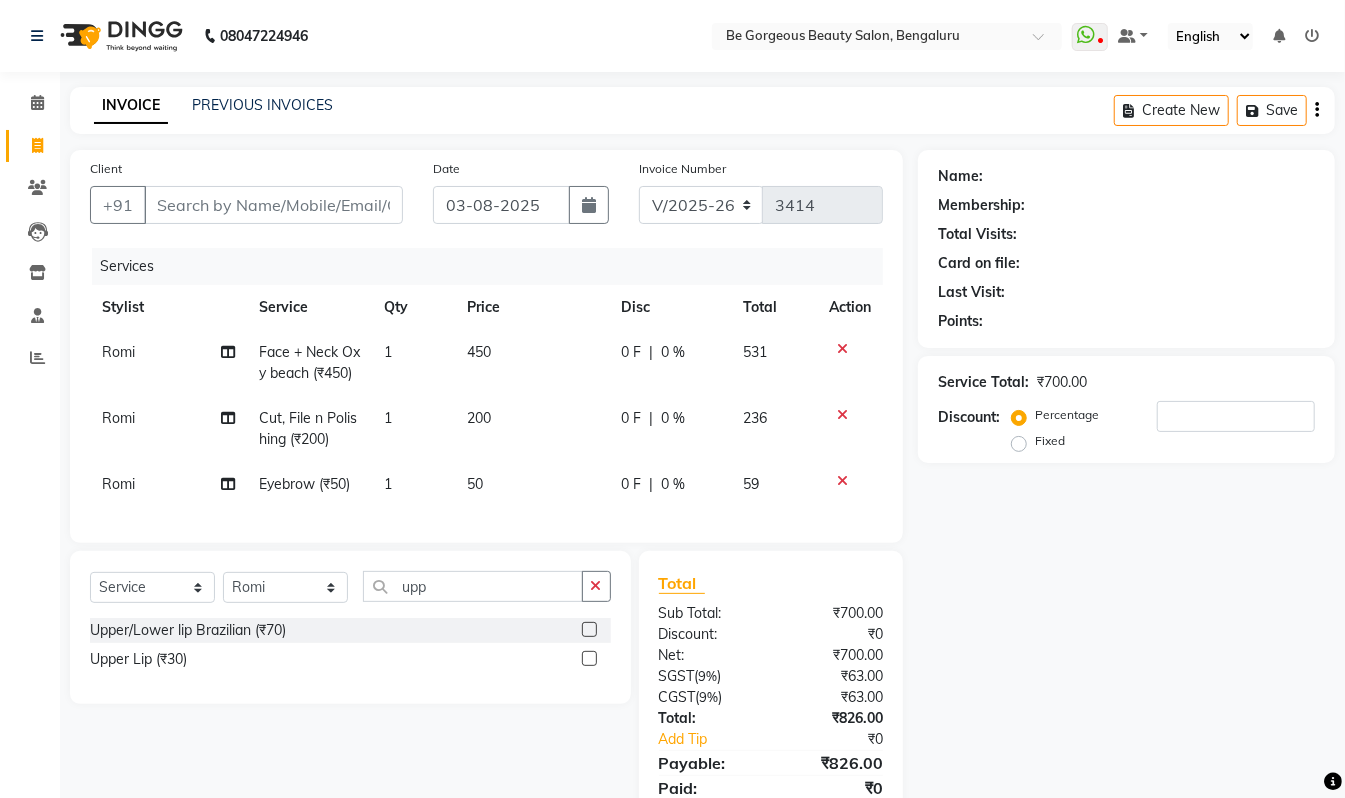 click 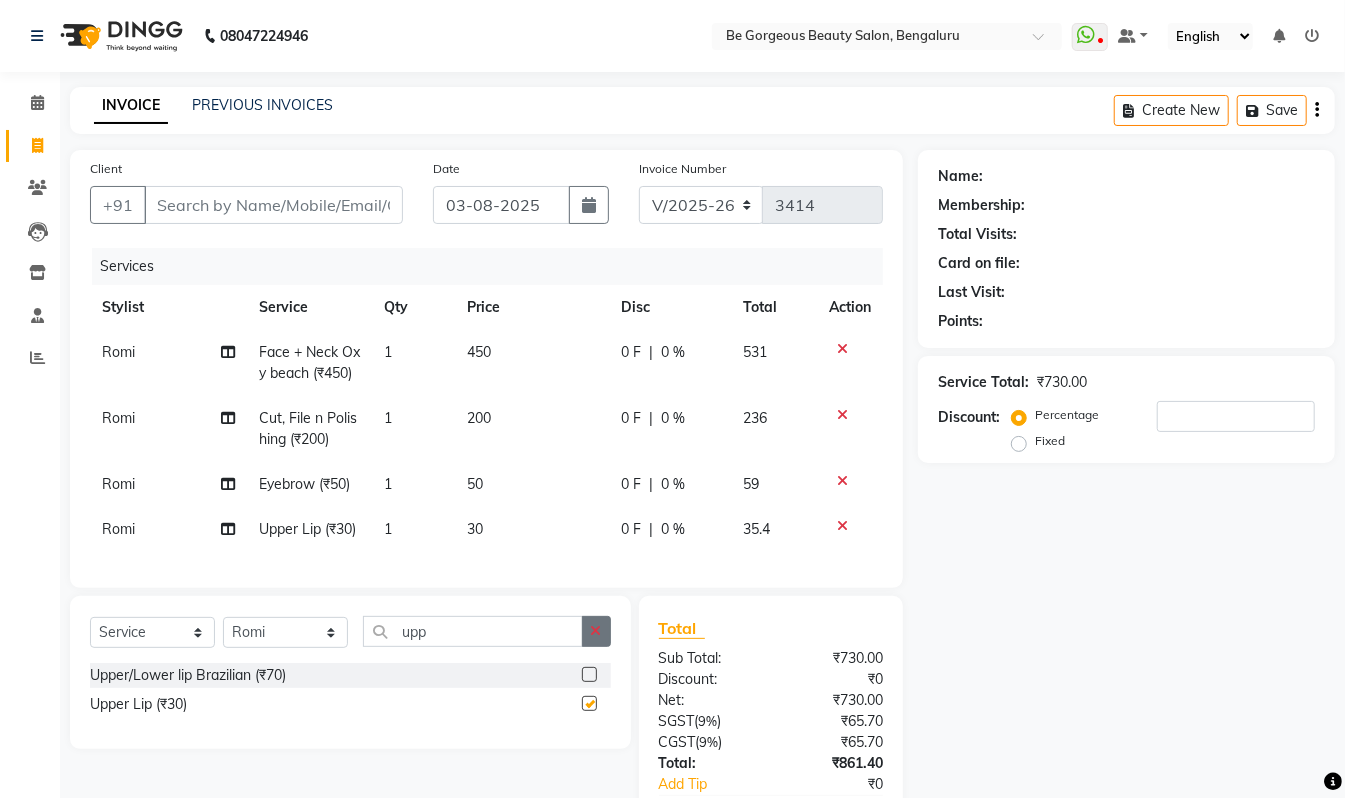 click 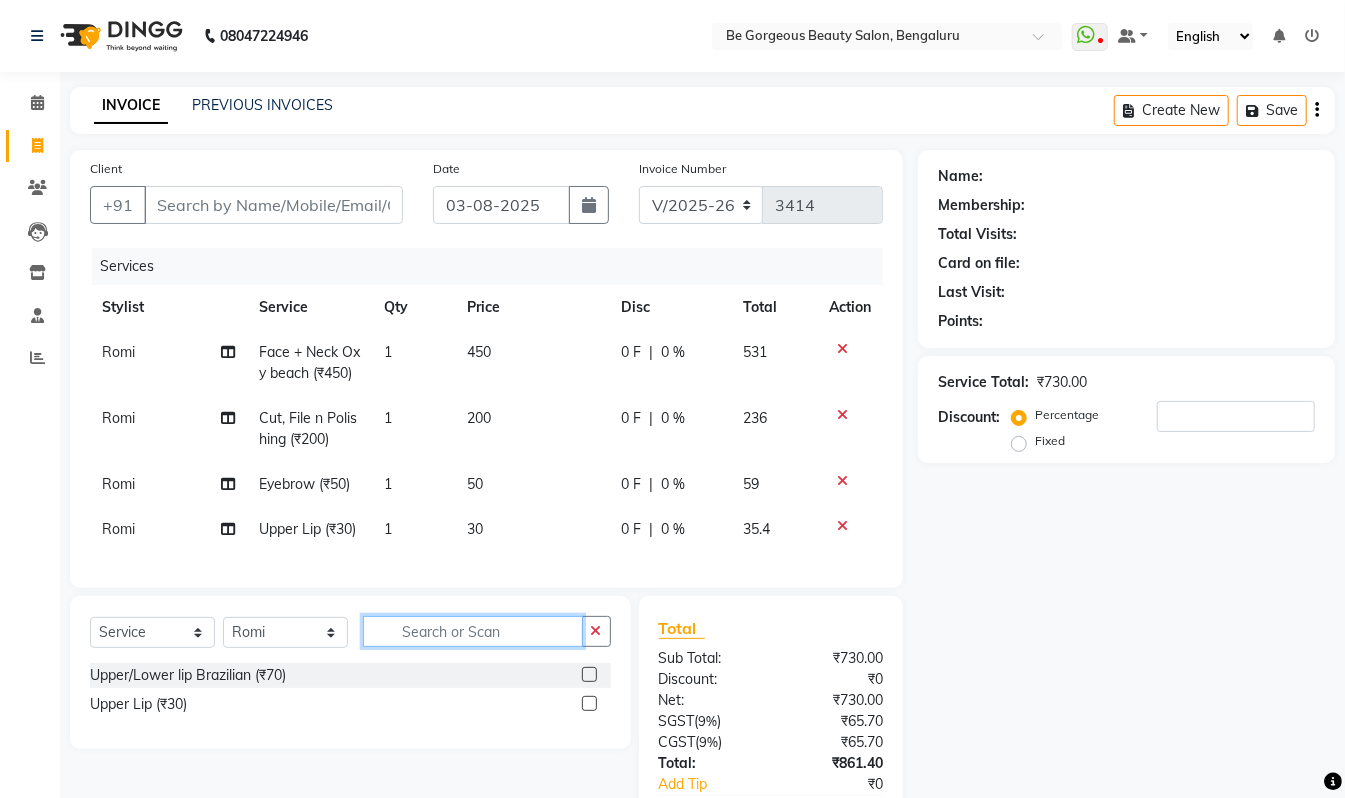 click 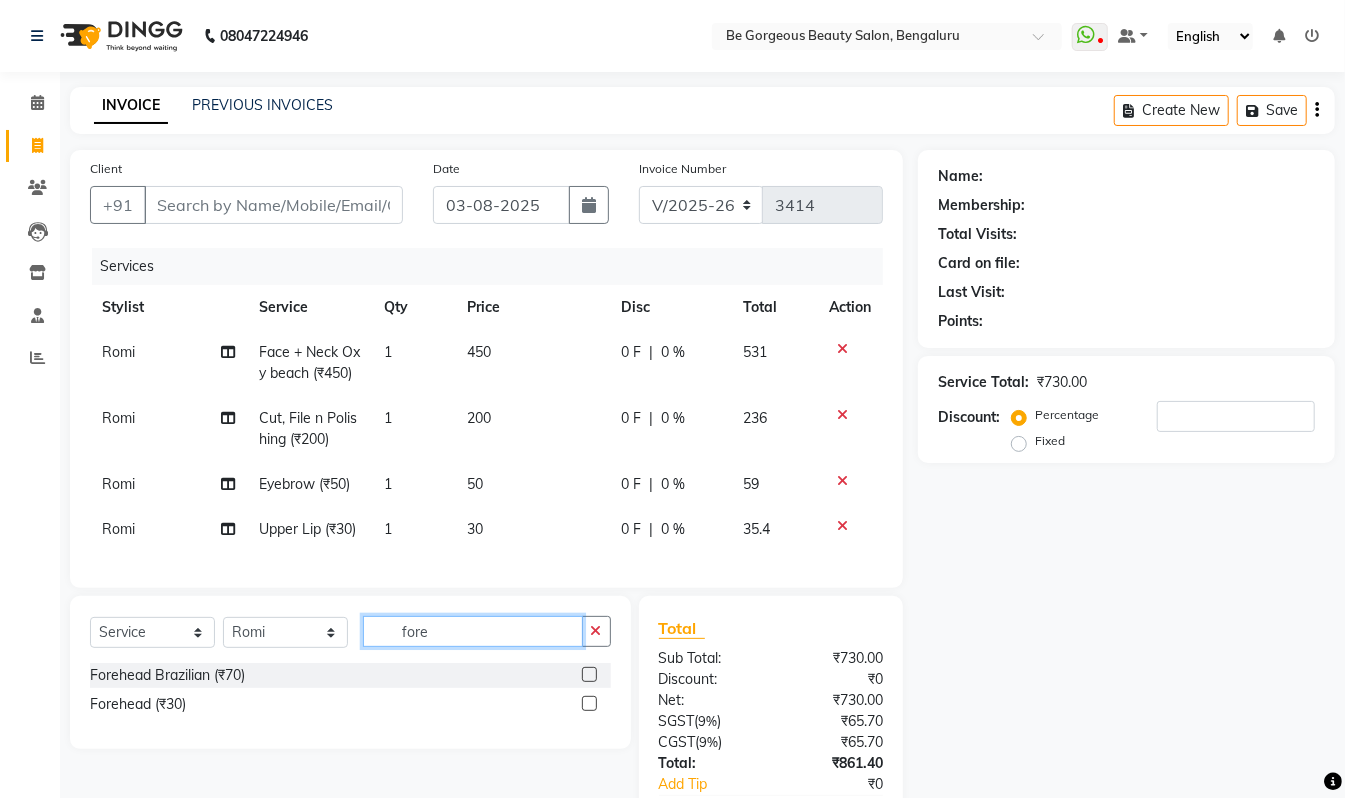type on "fore" 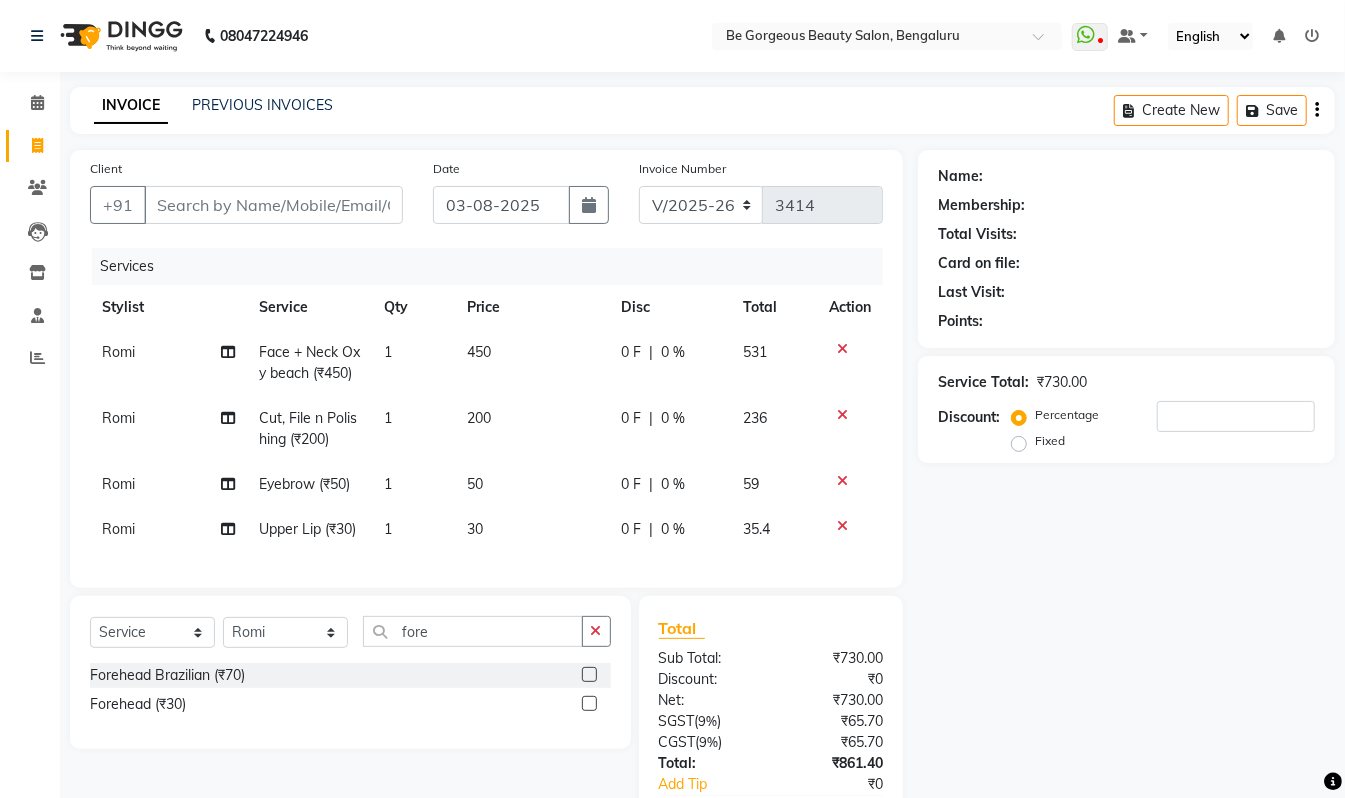 click 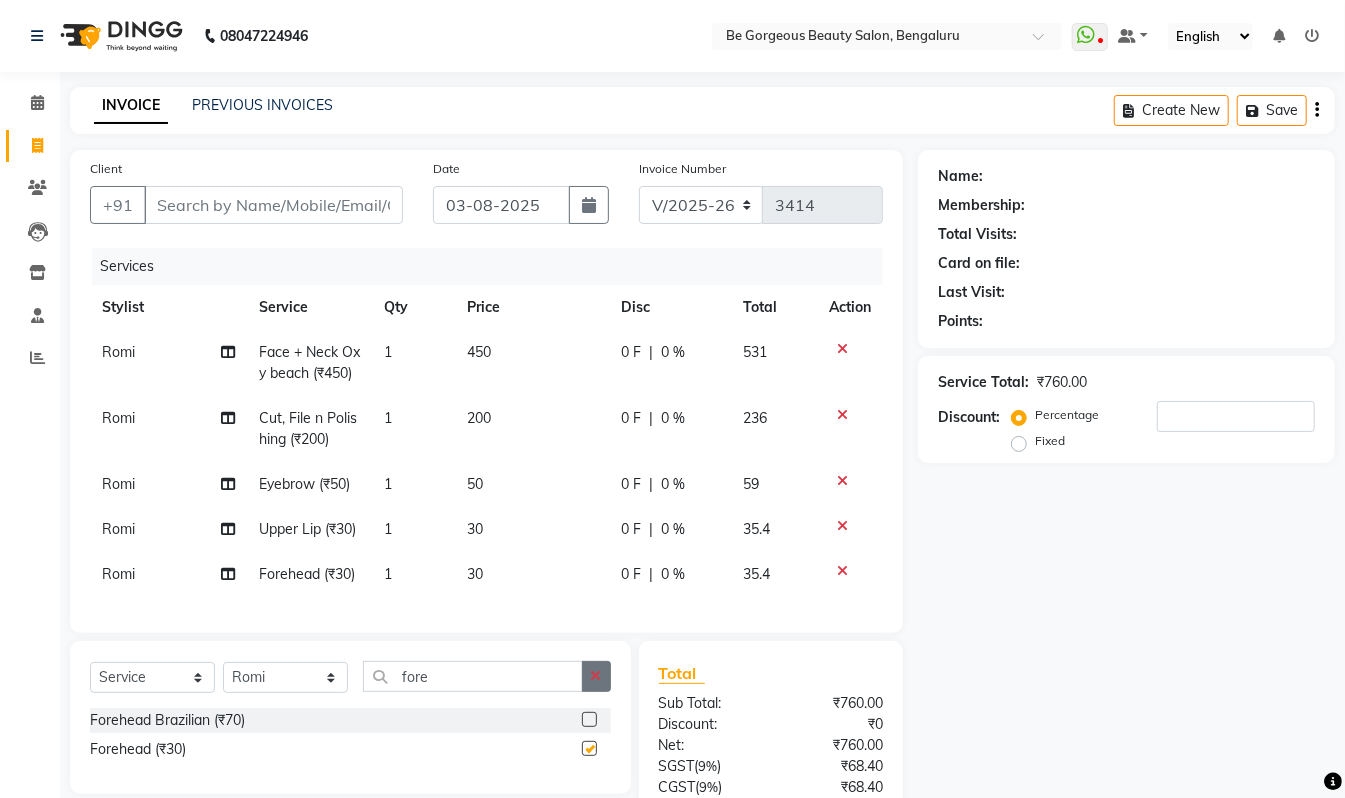 checkbox on "false" 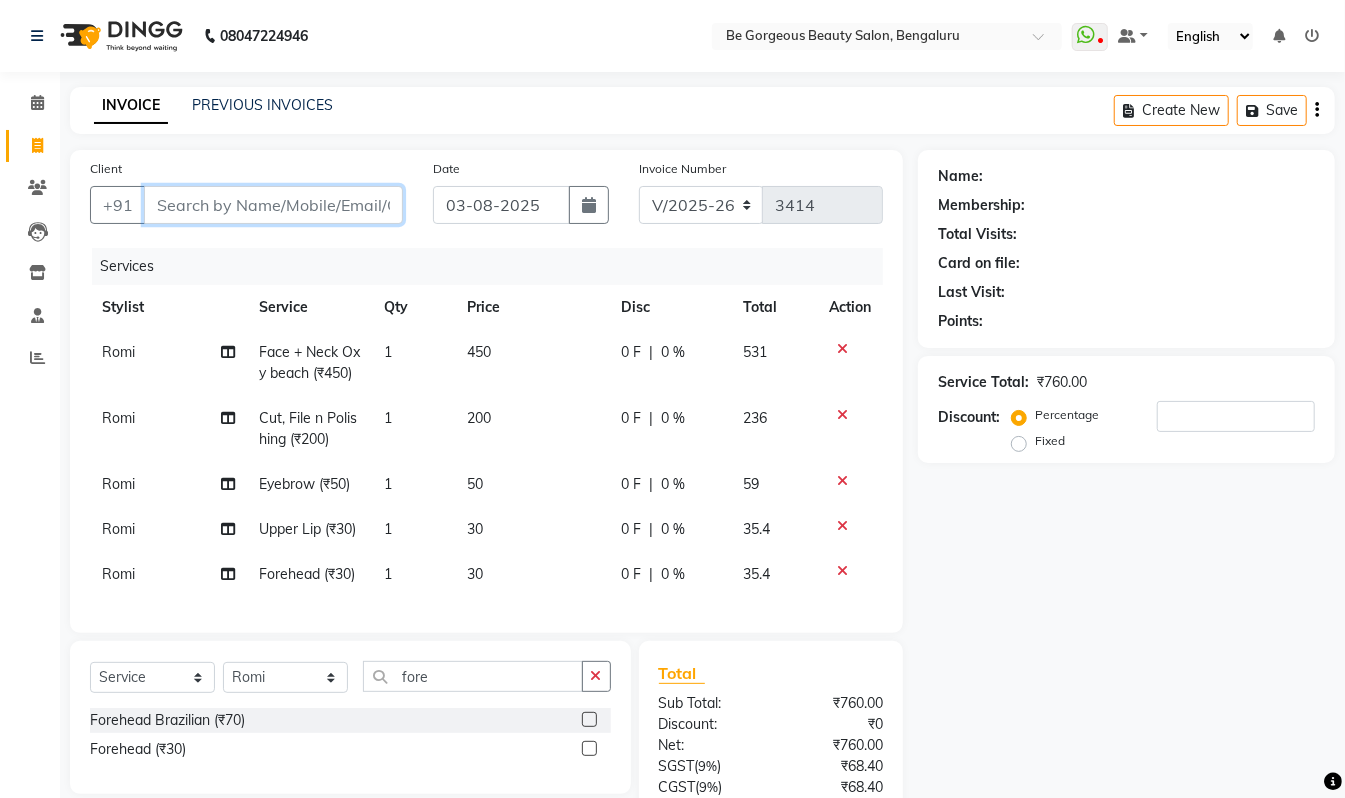 click on "Client" at bounding box center (273, 205) 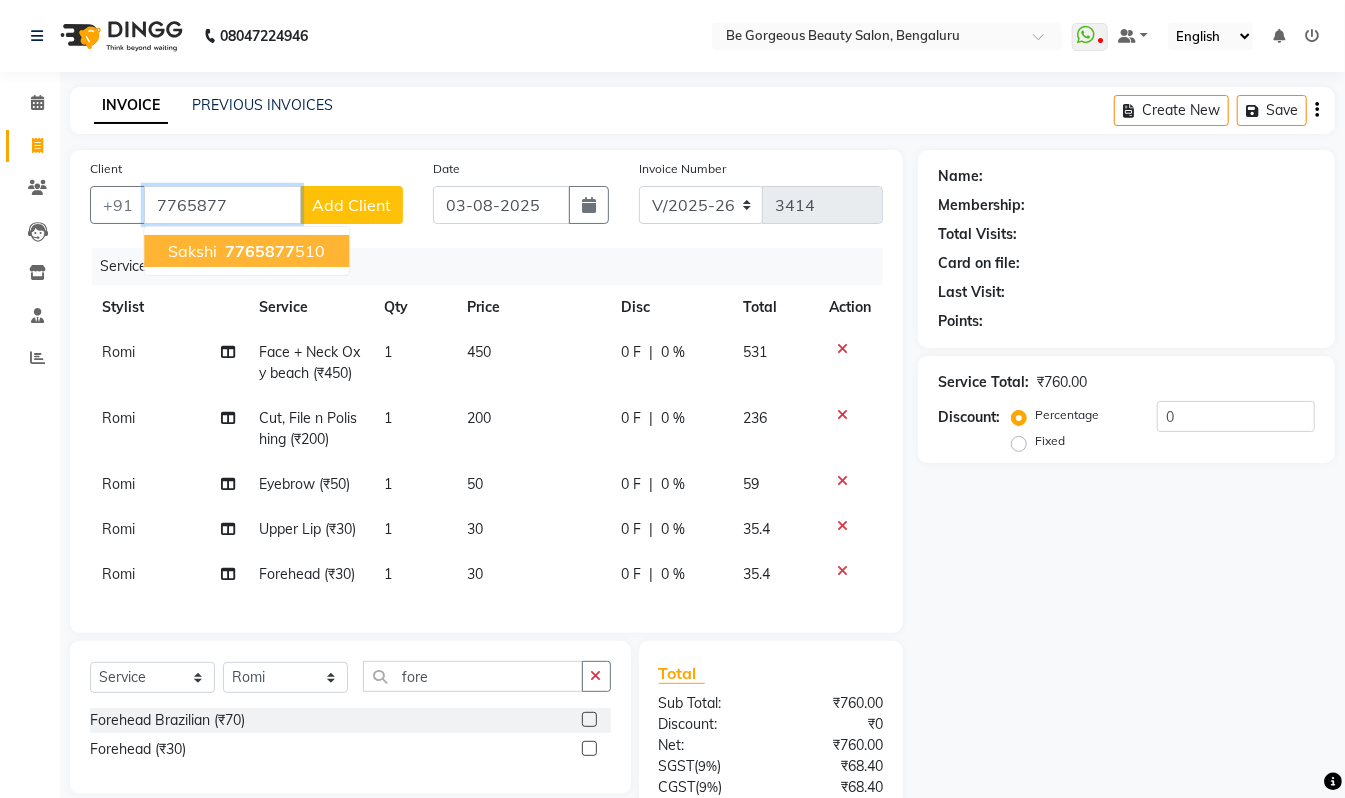 click on "7765877" at bounding box center (260, 251) 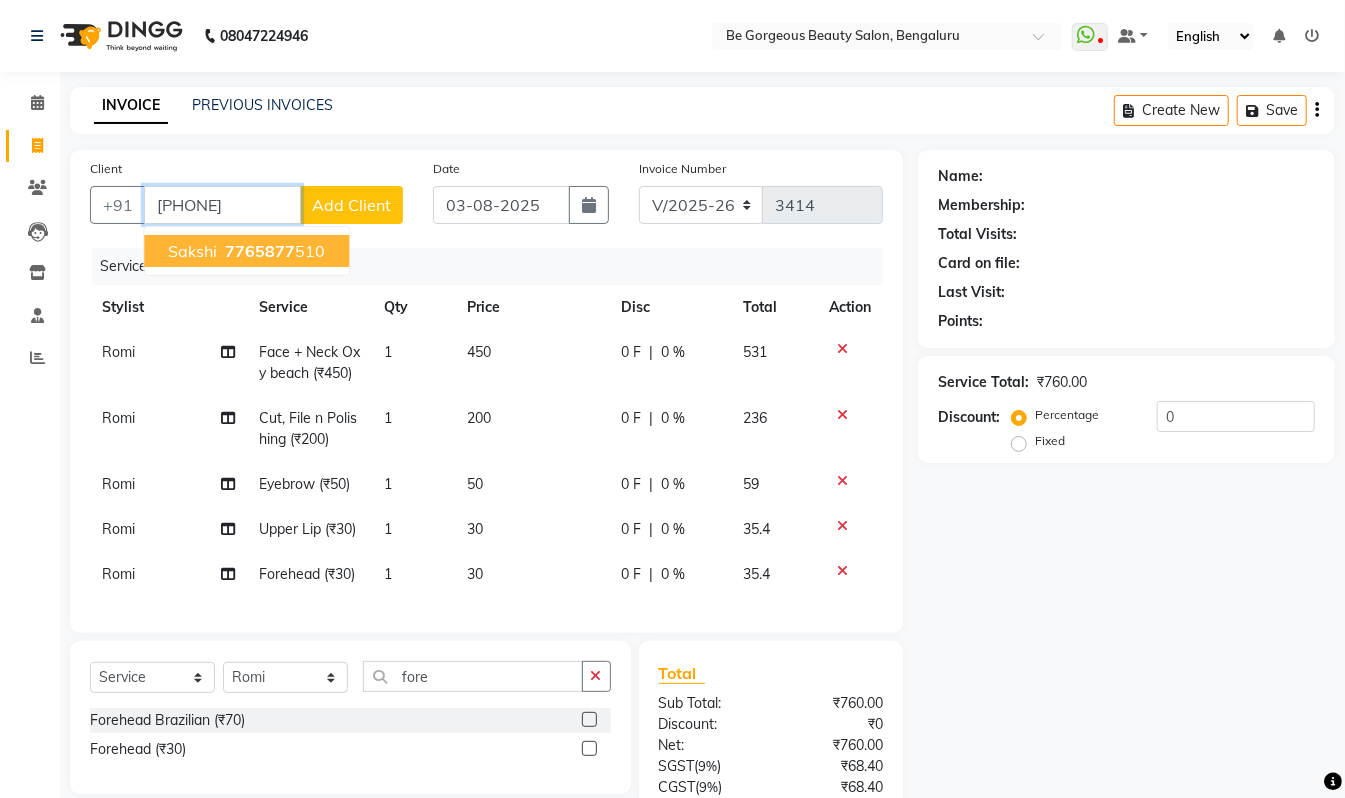 type on "7765877510" 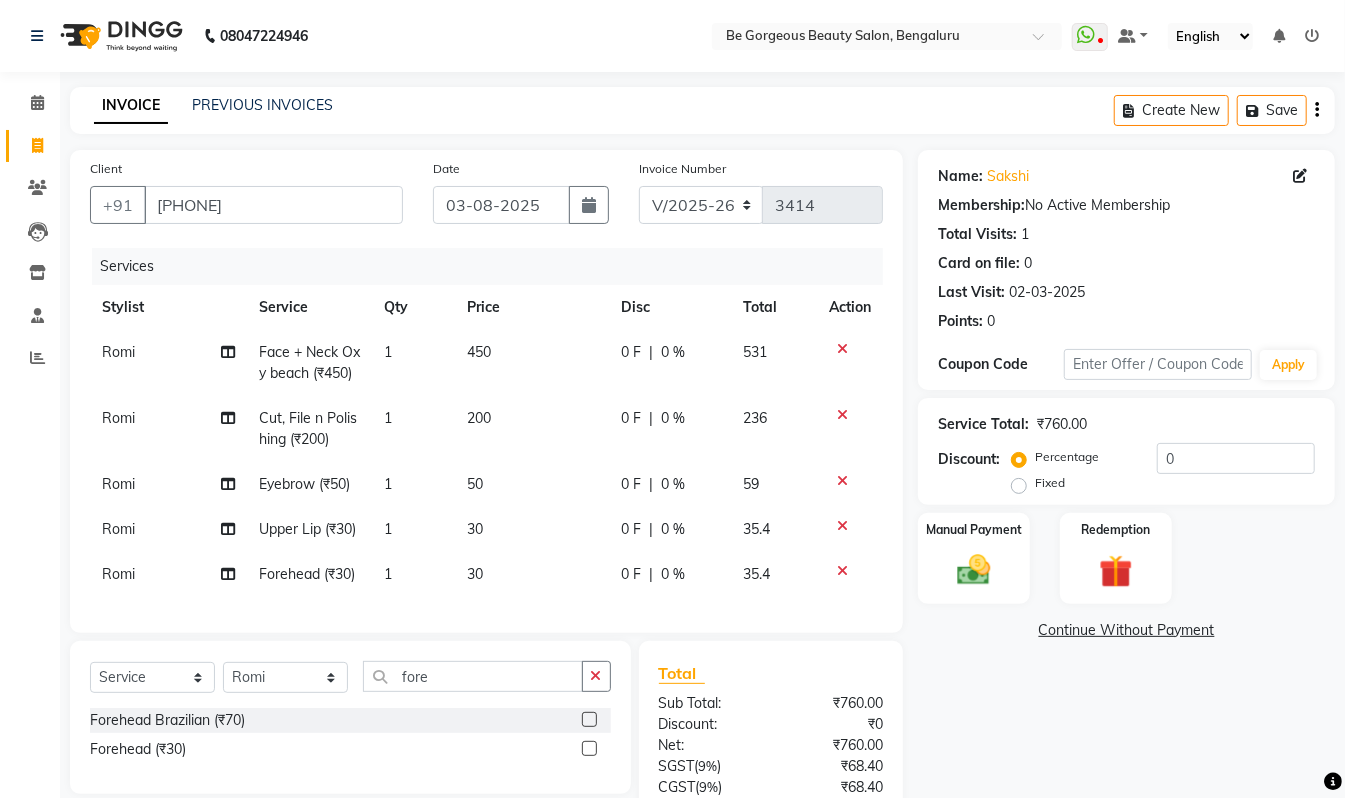 scroll, scrollTop: 186, scrollLeft: 0, axis: vertical 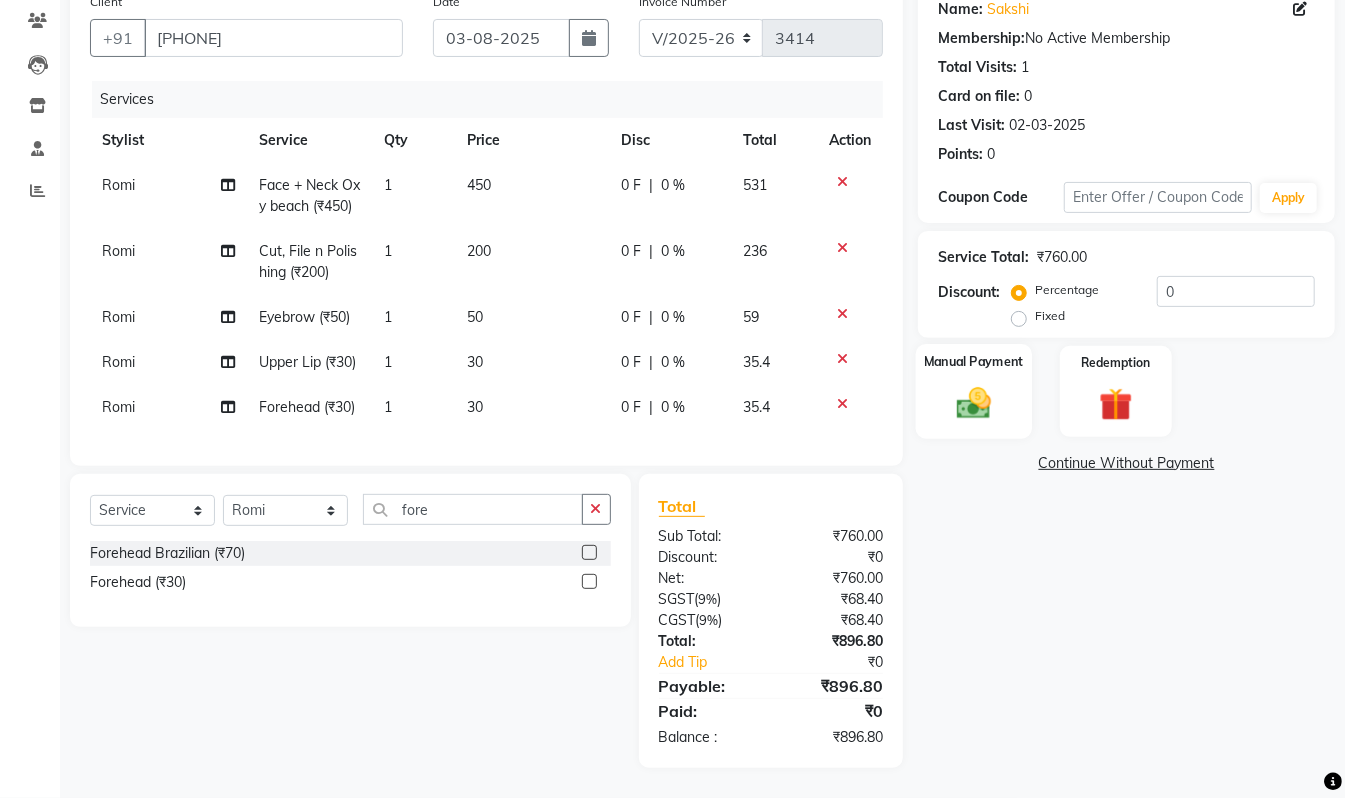 click 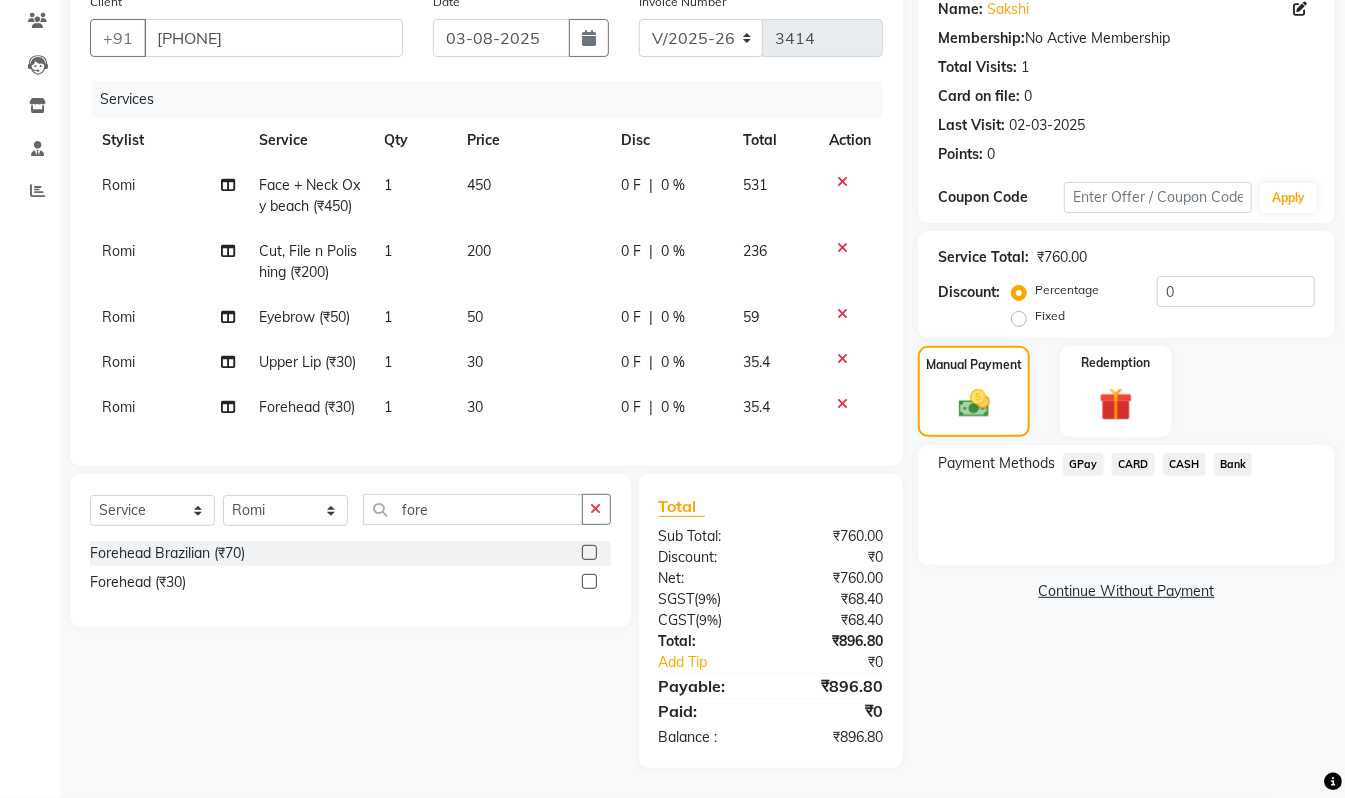 click on "GPay" 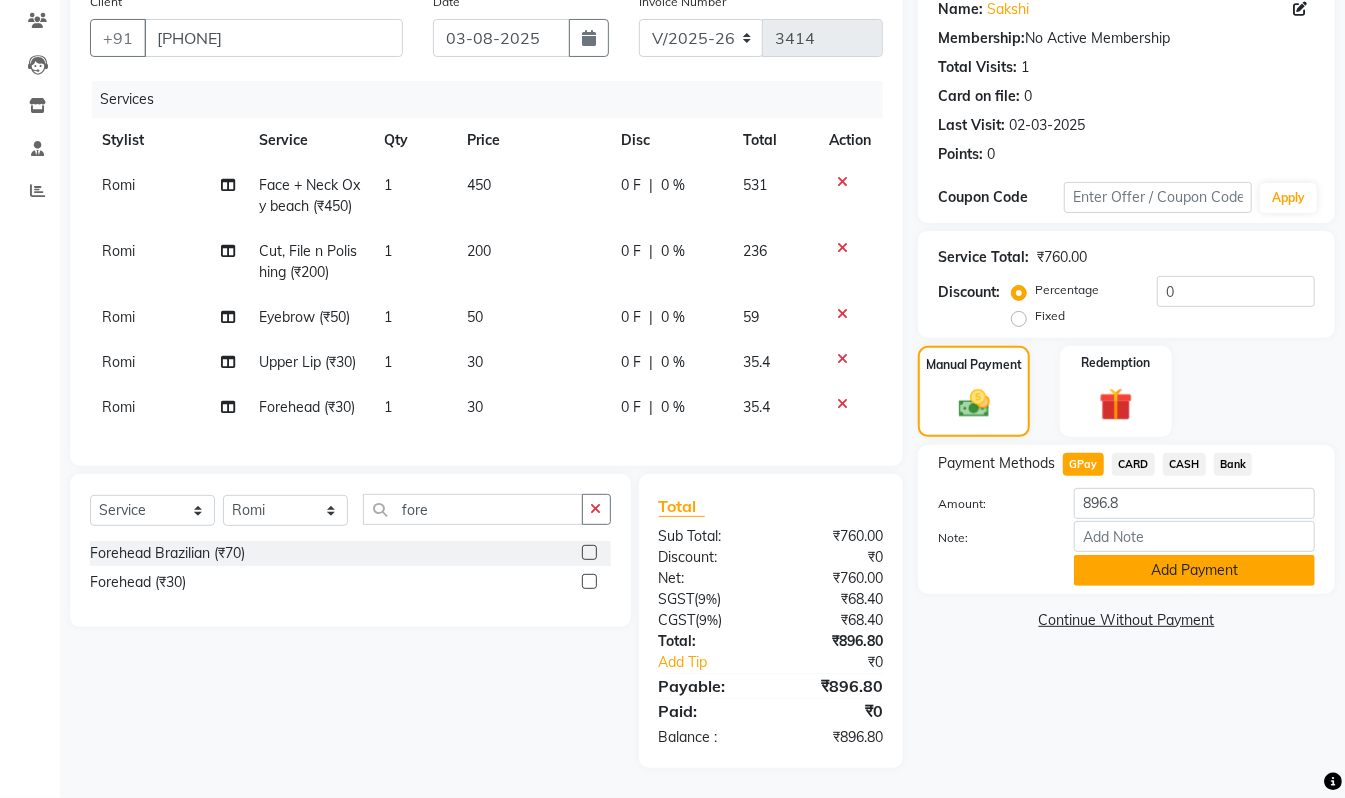 click on "Add Payment" 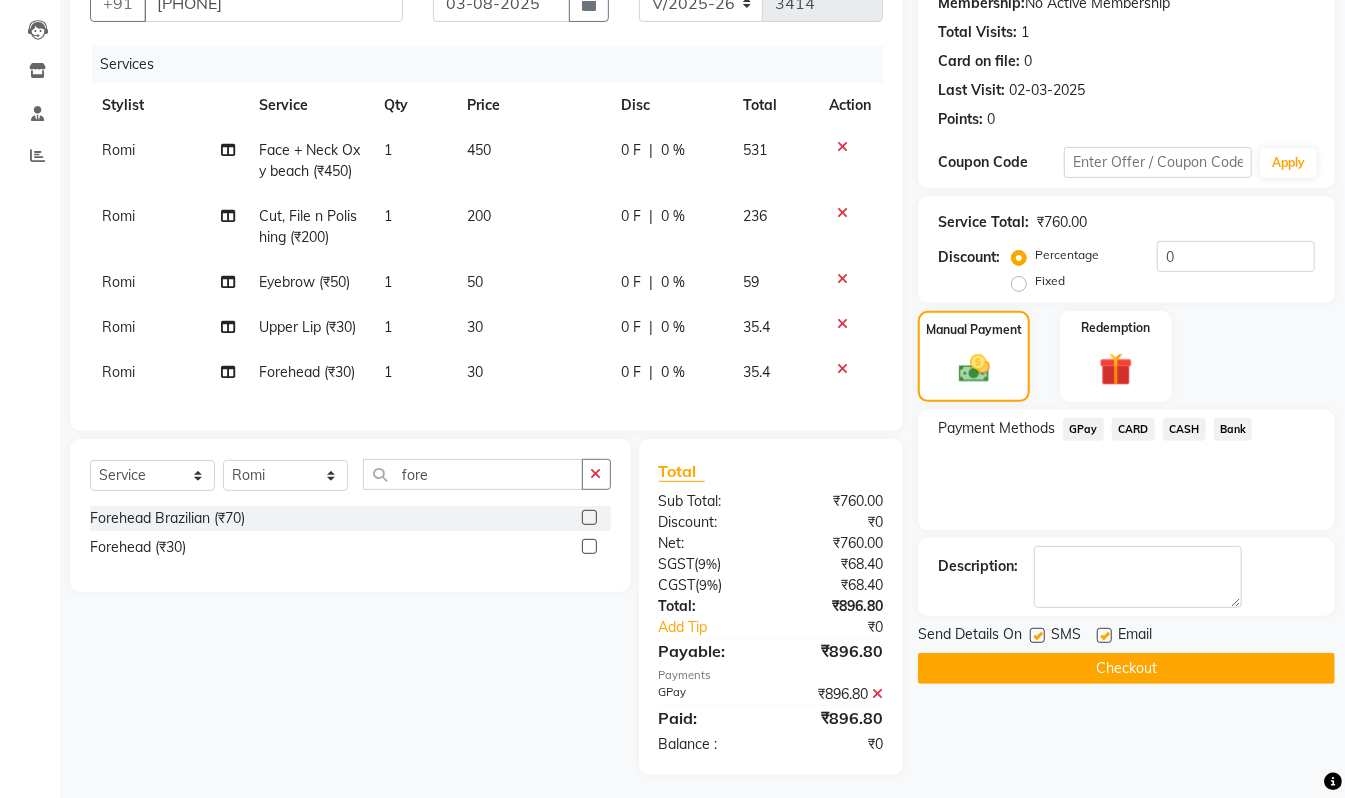 scroll, scrollTop: 229, scrollLeft: 0, axis: vertical 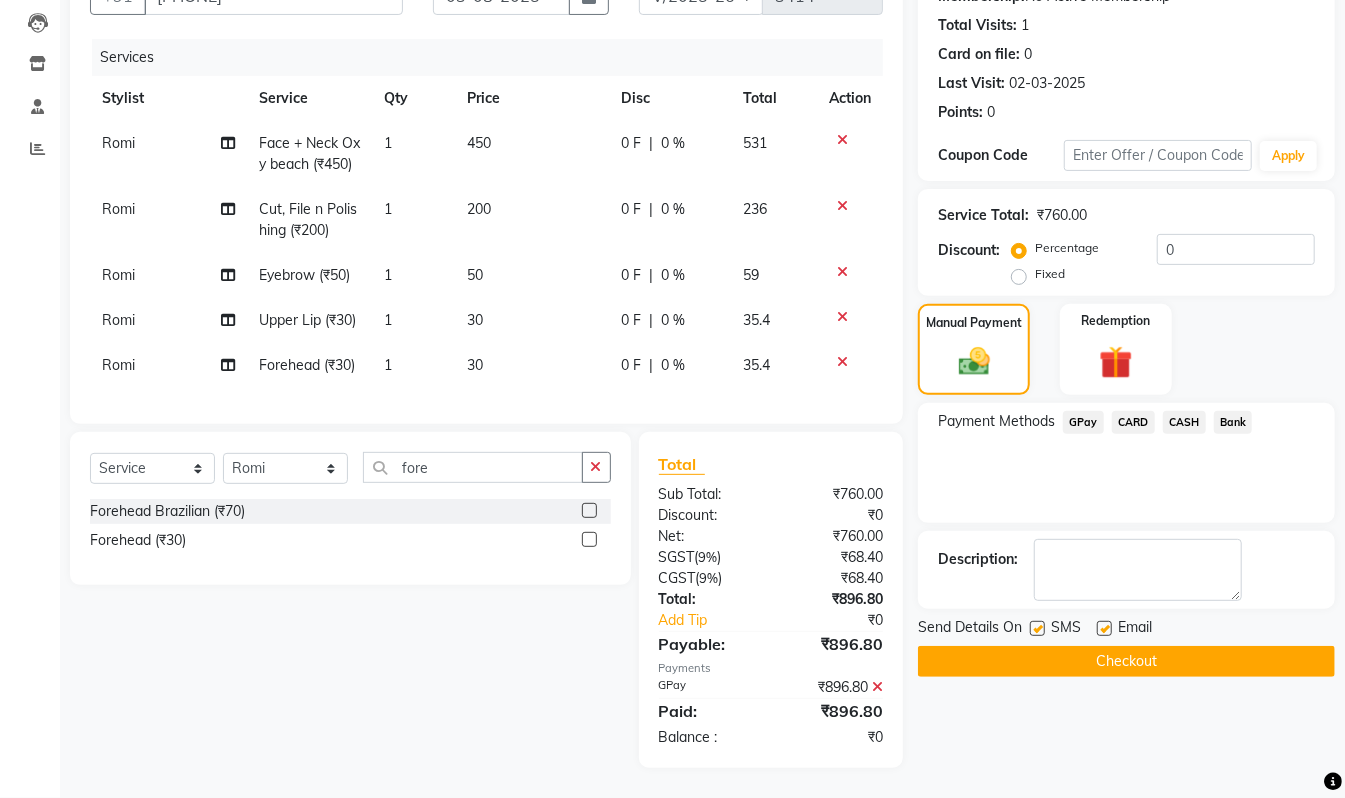 click on "Checkout" 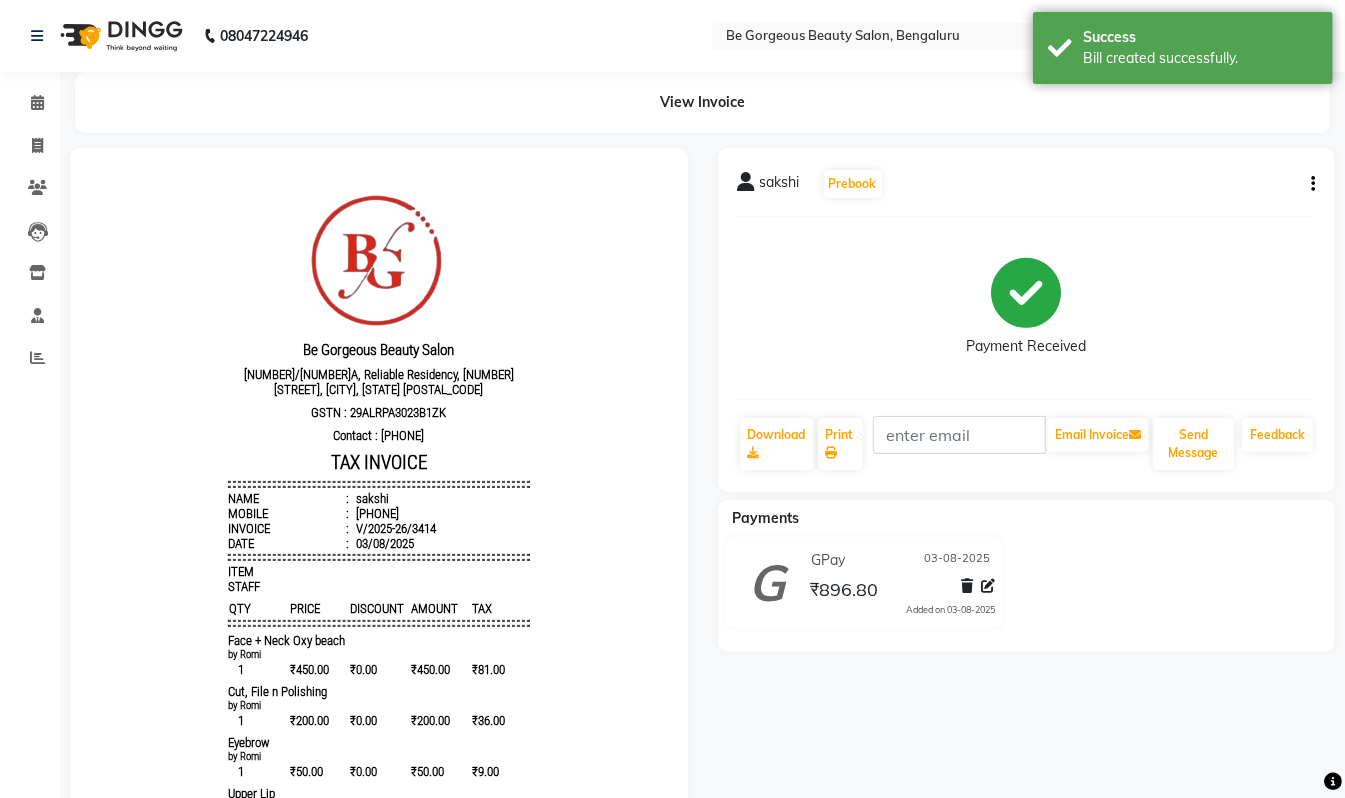 scroll, scrollTop: 0, scrollLeft: 0, axis: both 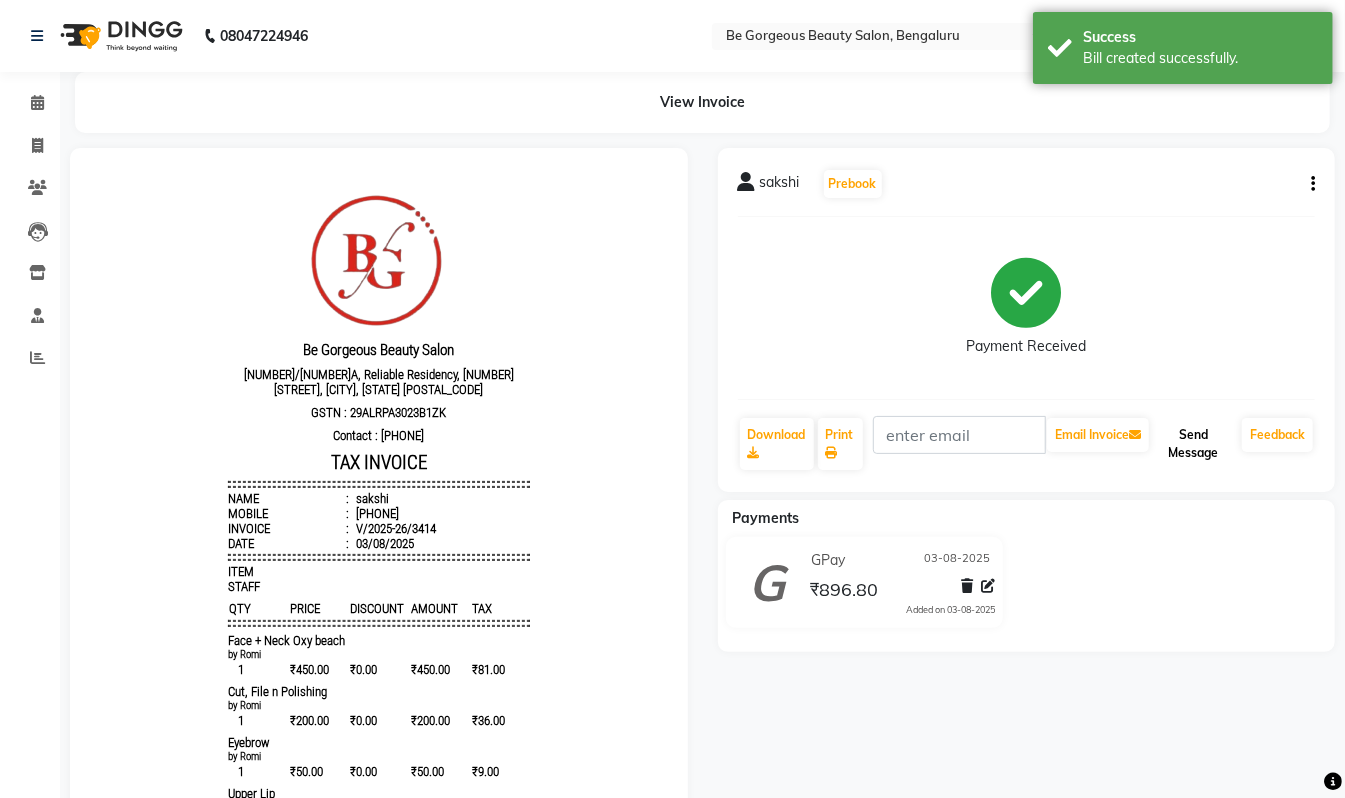 click on "Send Message" 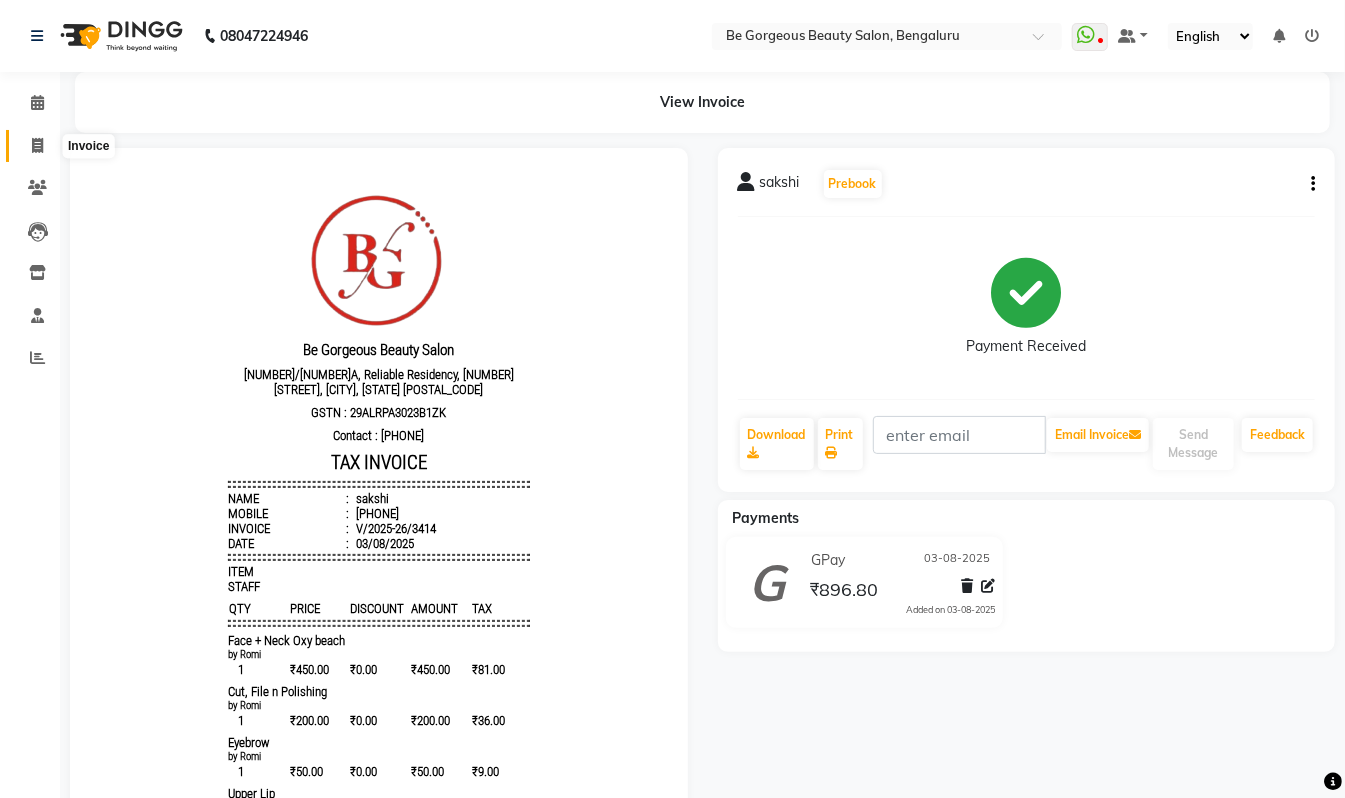 click 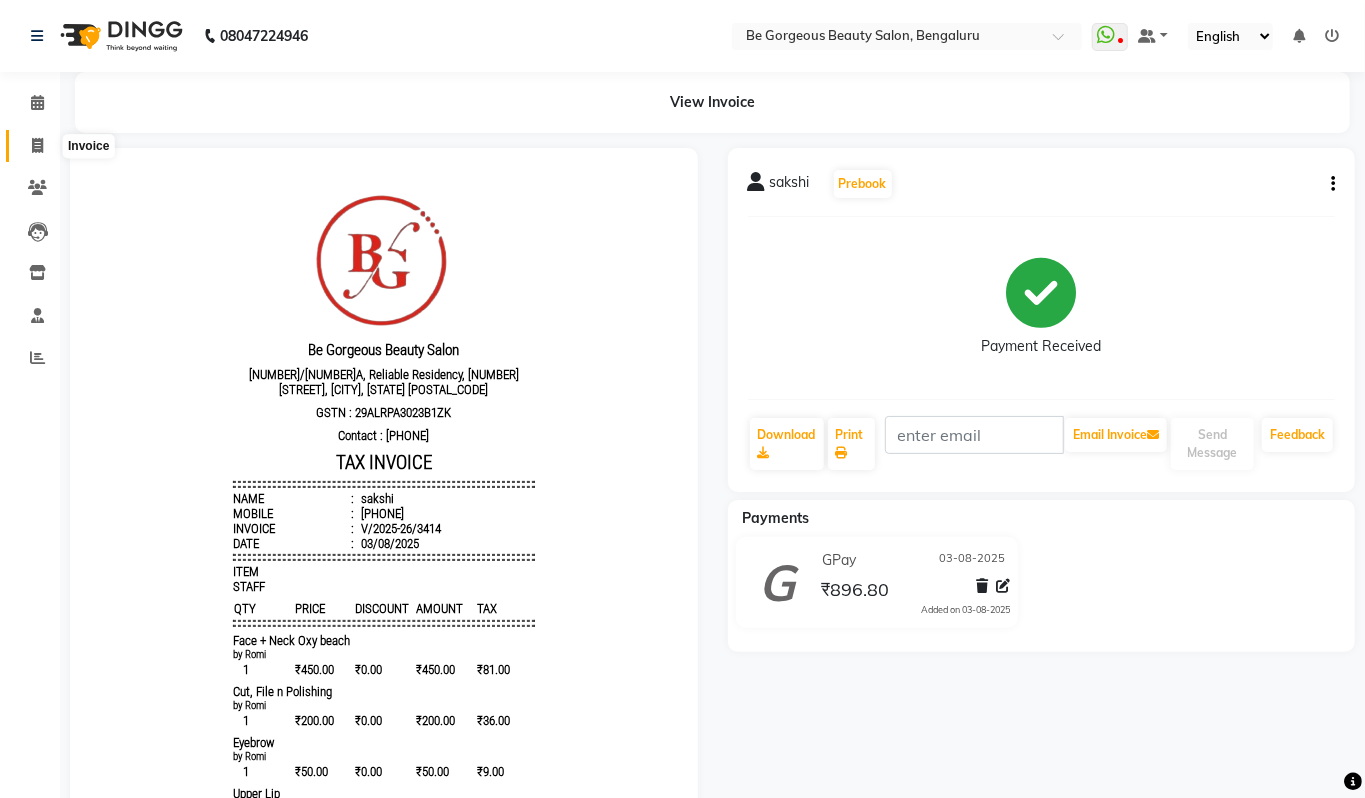 select on "5405" 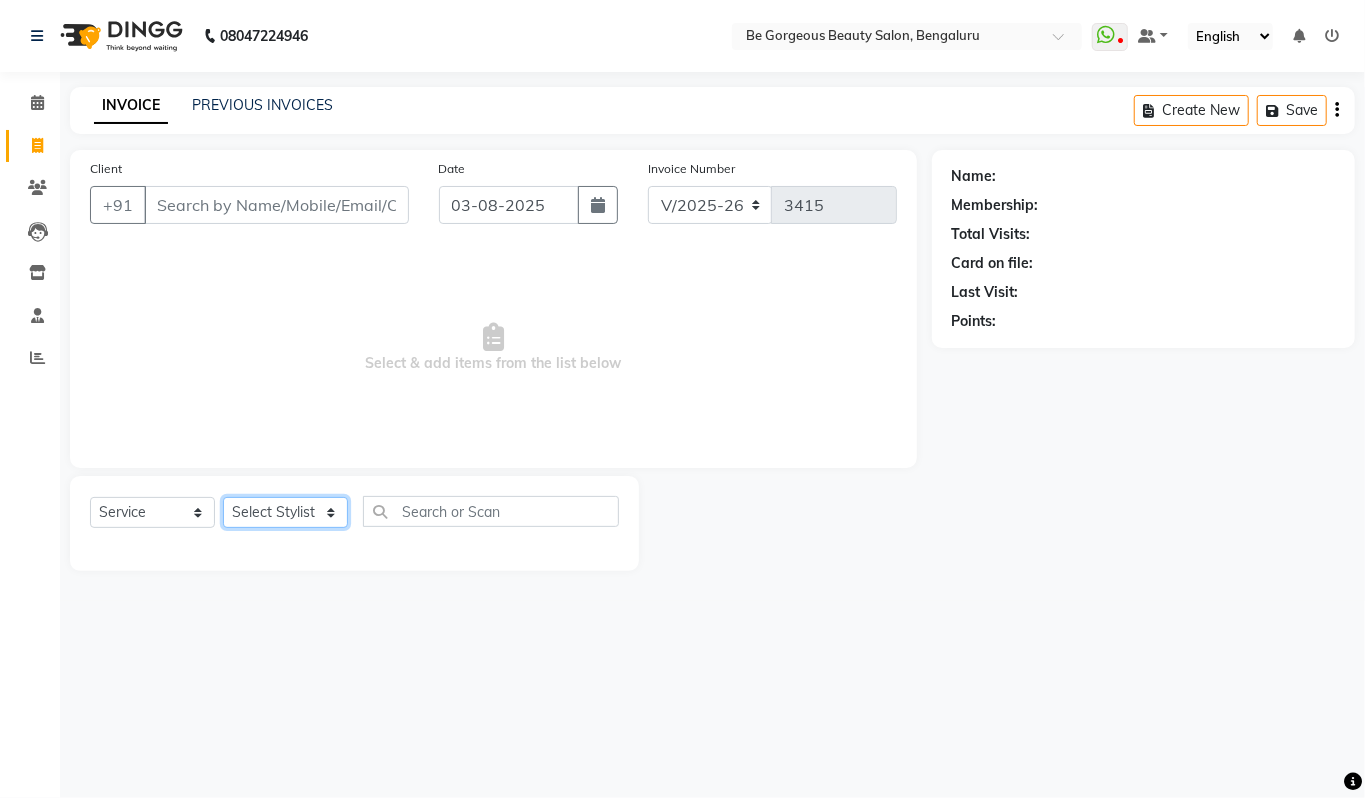 click on "Select Stylist Akram Anas Gayatri lata Manager Munu Pooja Rehbar Romi Talib Wajid" 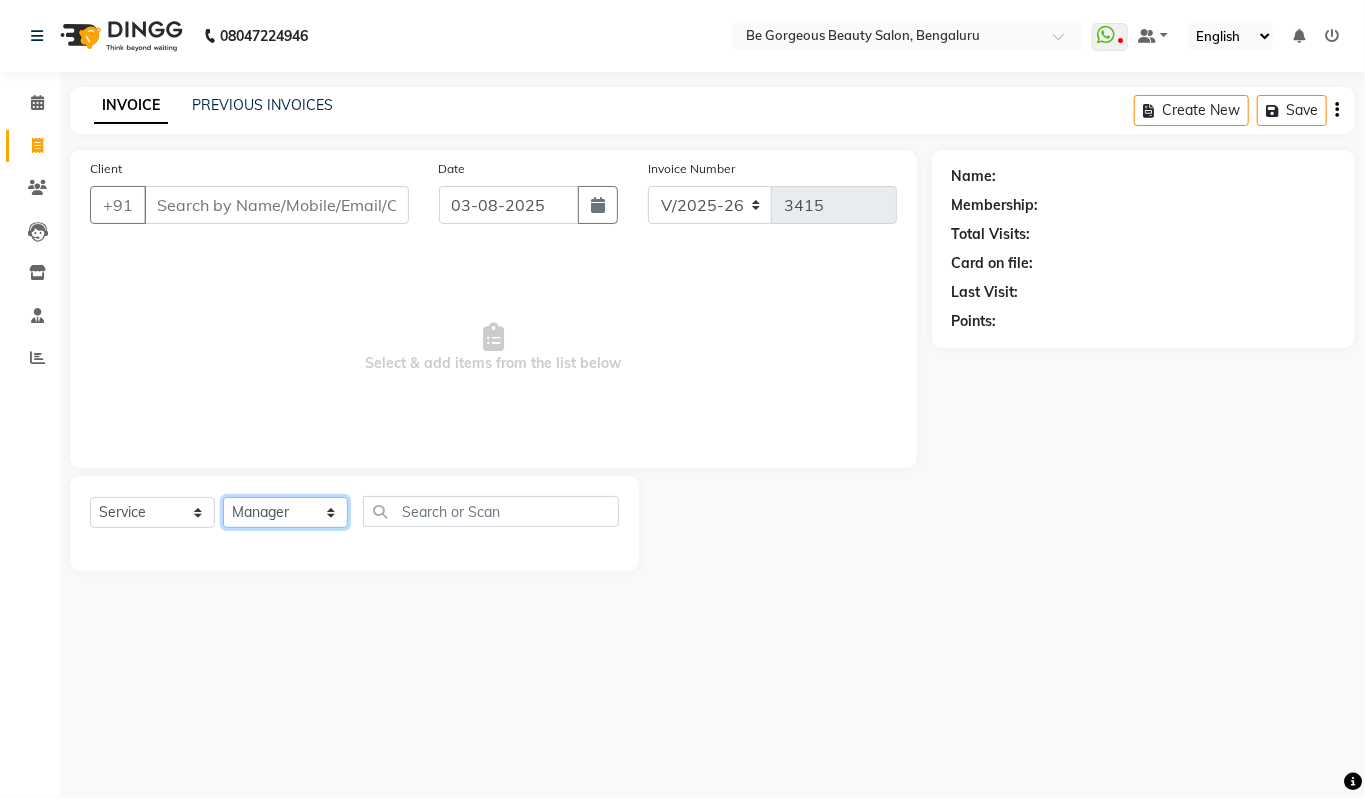 click on "Select Stylist Akram Anas Gayatri lata Manager Munu Pooja Rehbar Romi Talib Wajid" 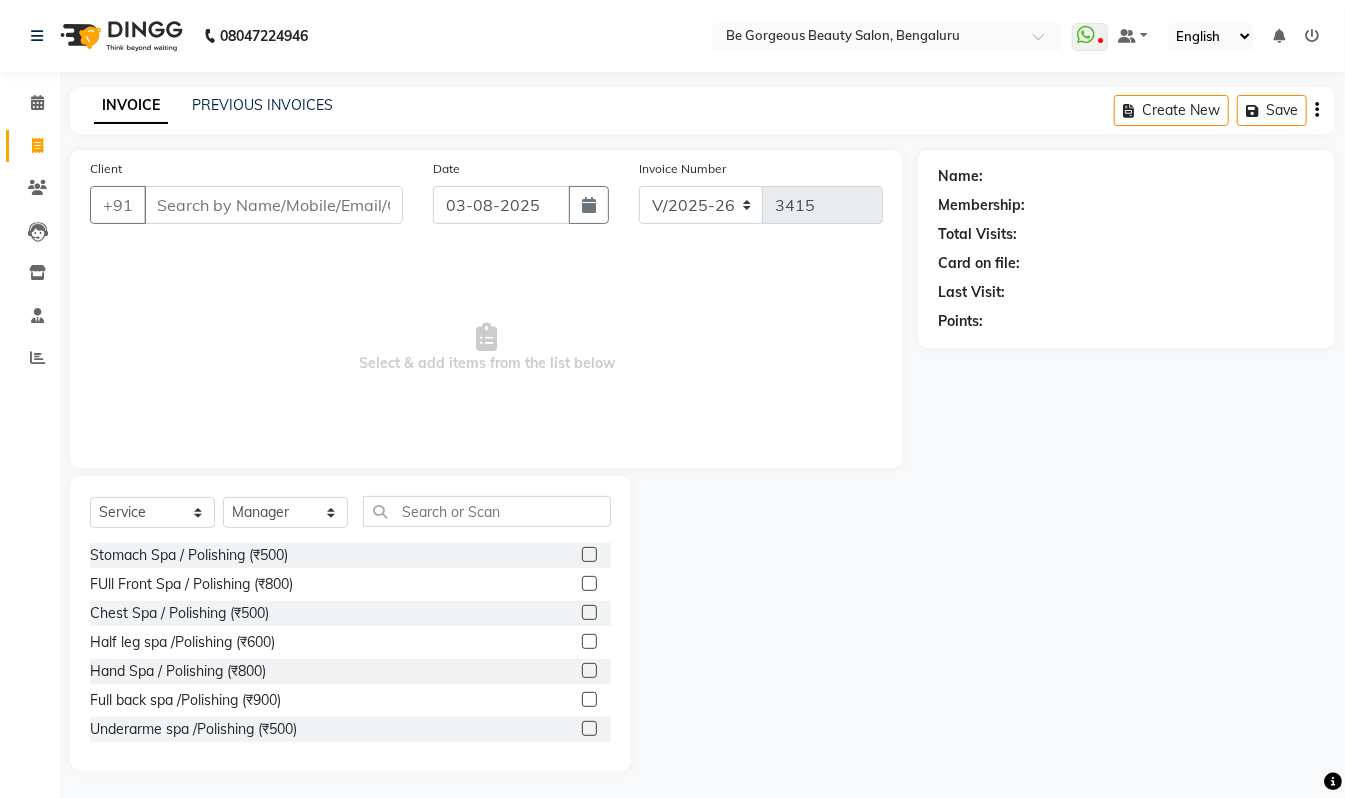 click on "Select  Service  Product  Membership  Package Voucher Prepaid Gift Card  Select Stylist Akram Anas Gayatri lata Manager Munu Pooja Rehbar Romi Talib Wajid" 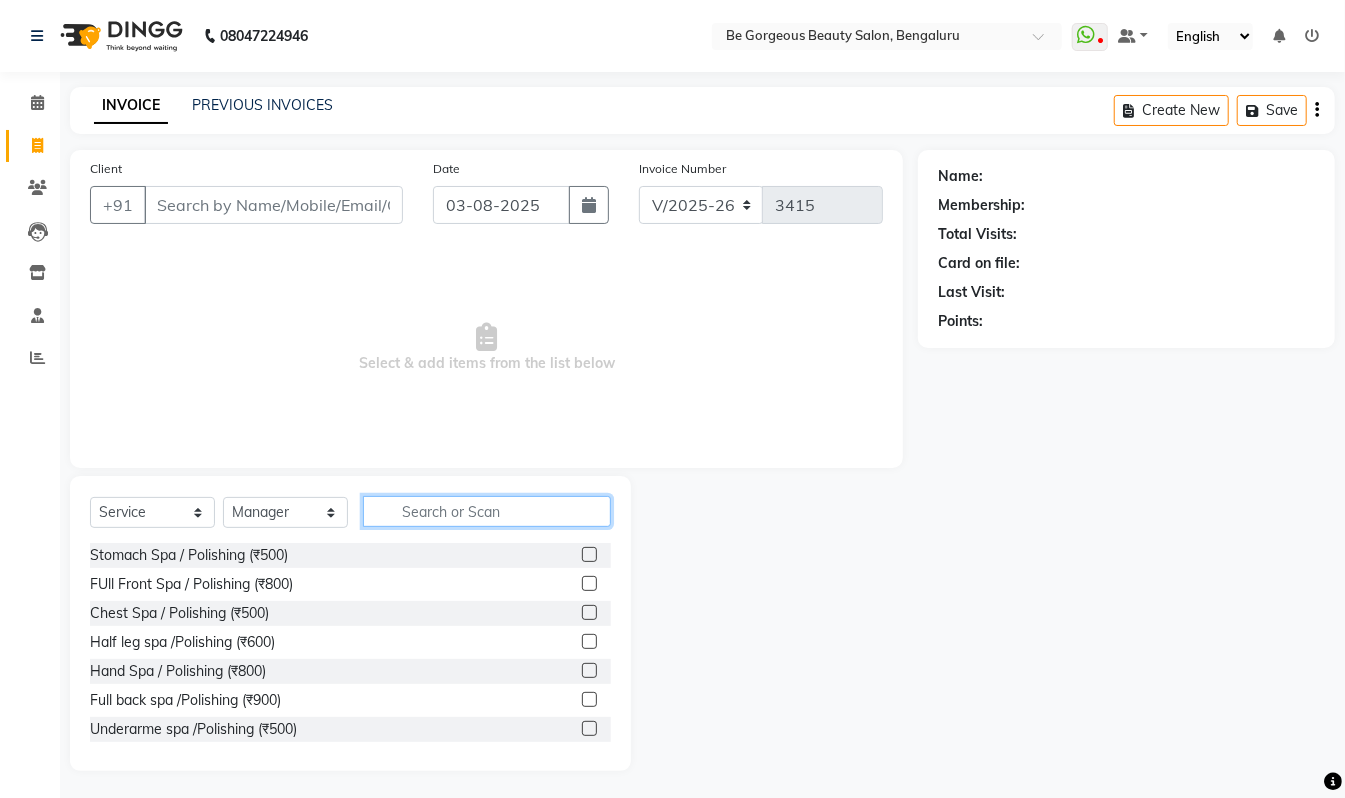 click 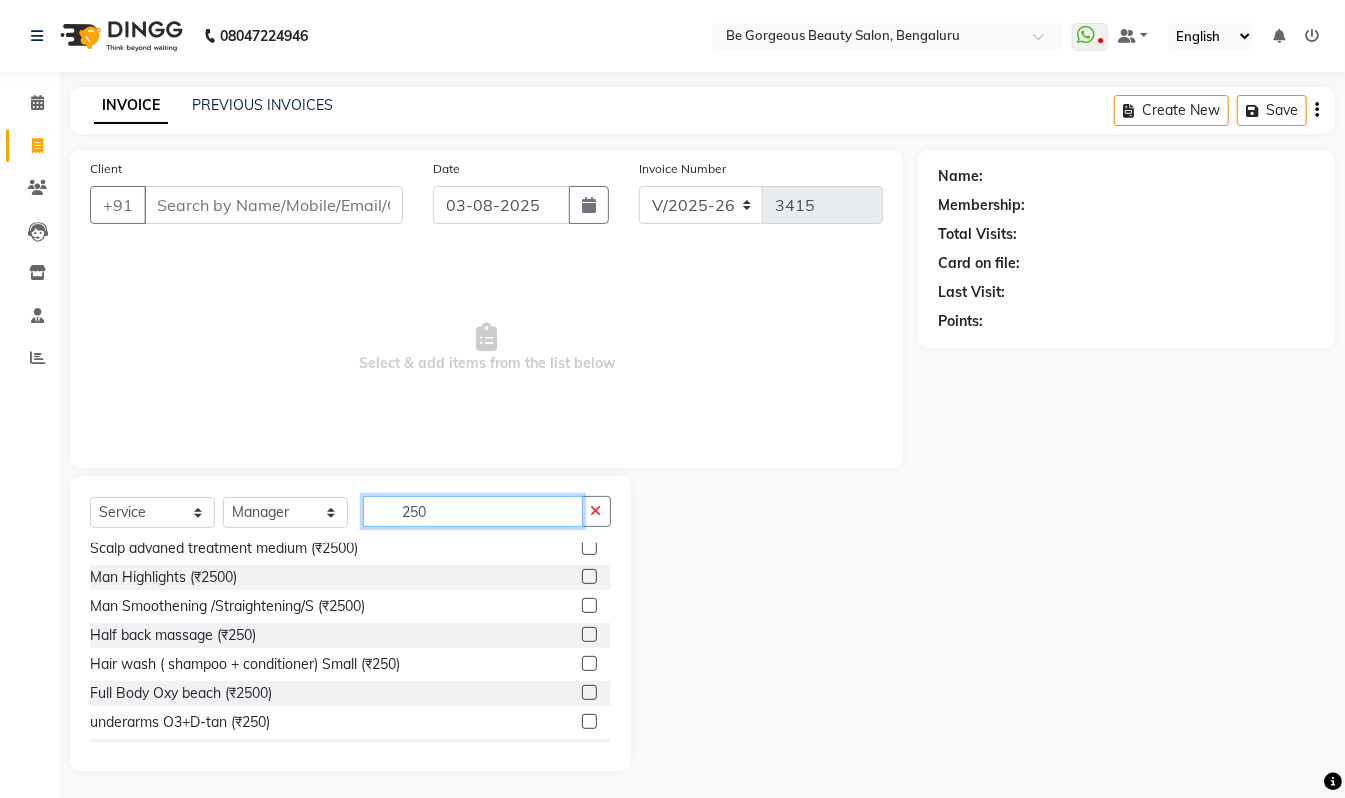 scroll, scrollTop: 177, scrollLeft: 0, axis: vertical 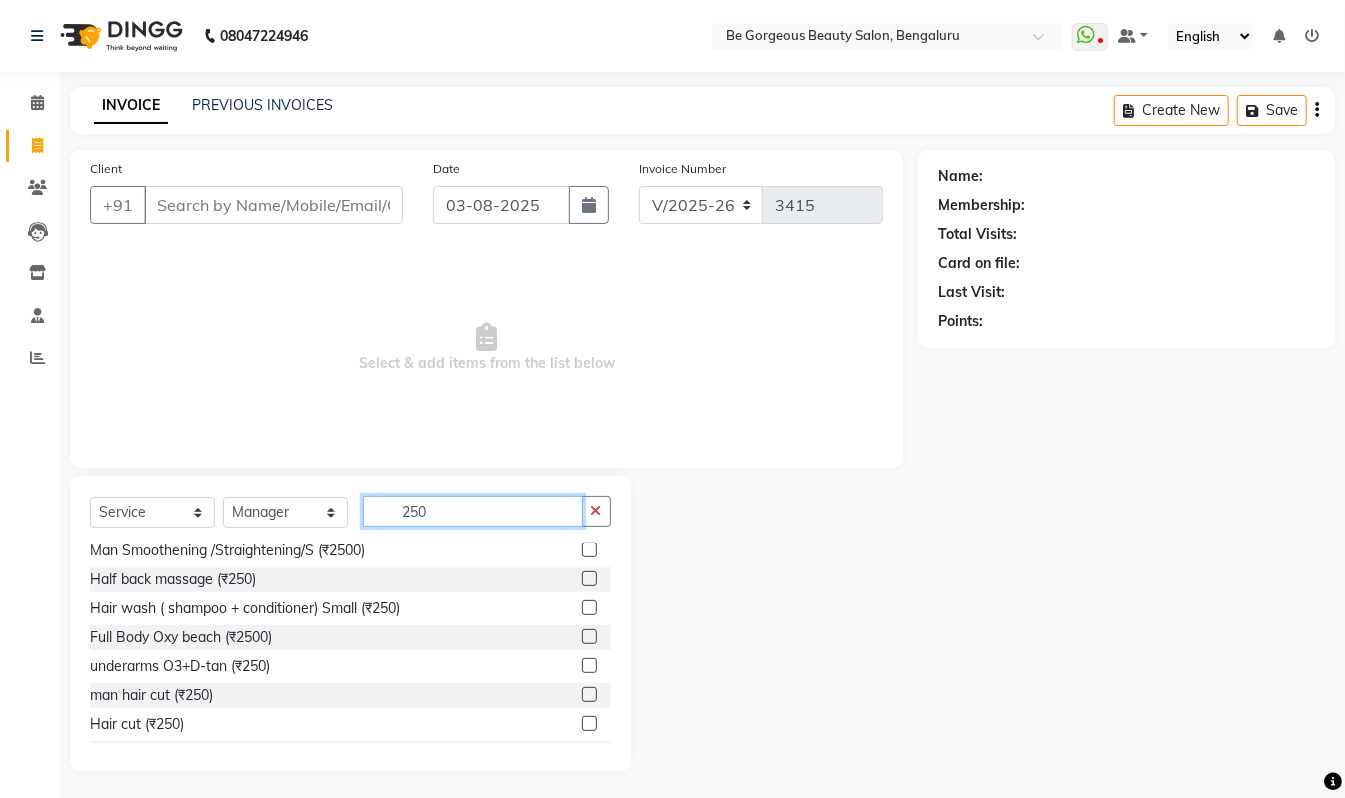 type on "250" 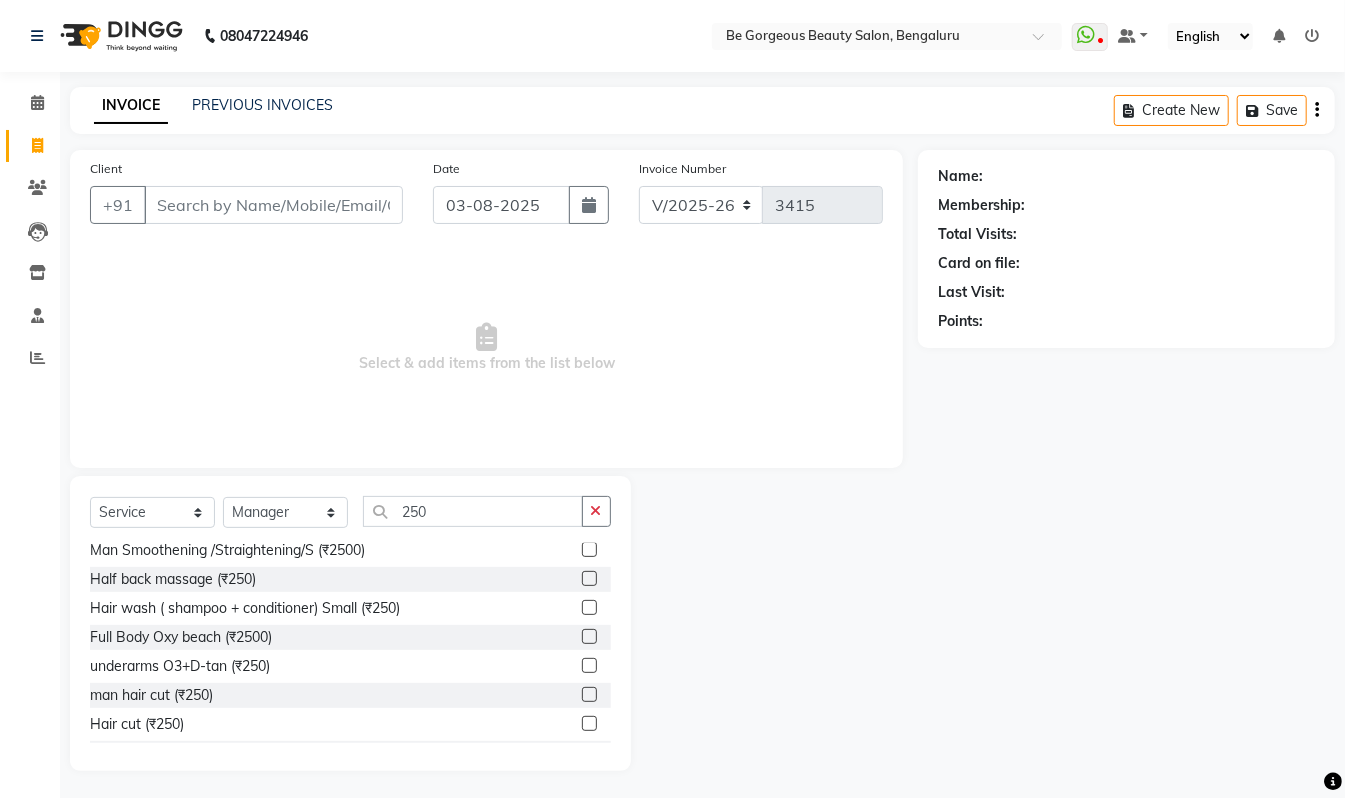 click 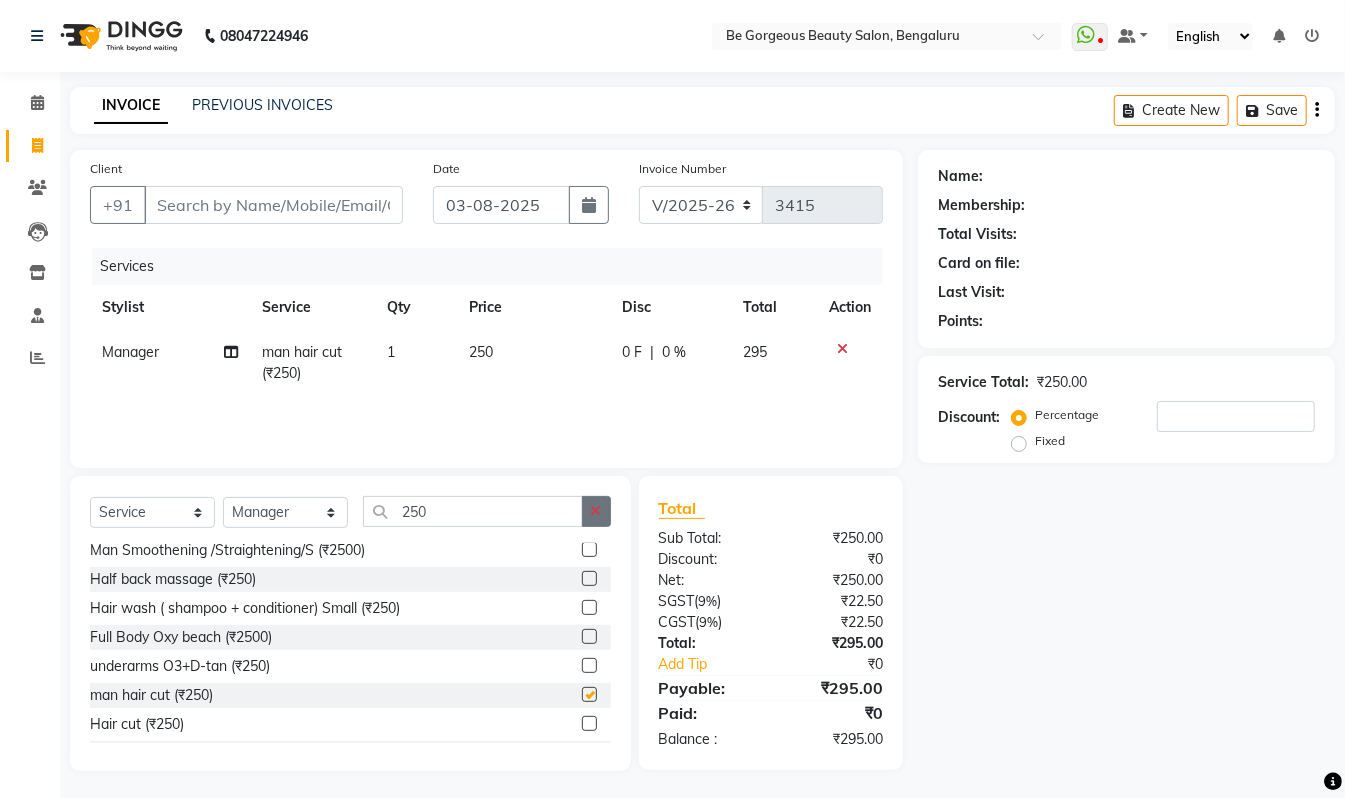 checkbox on "false" 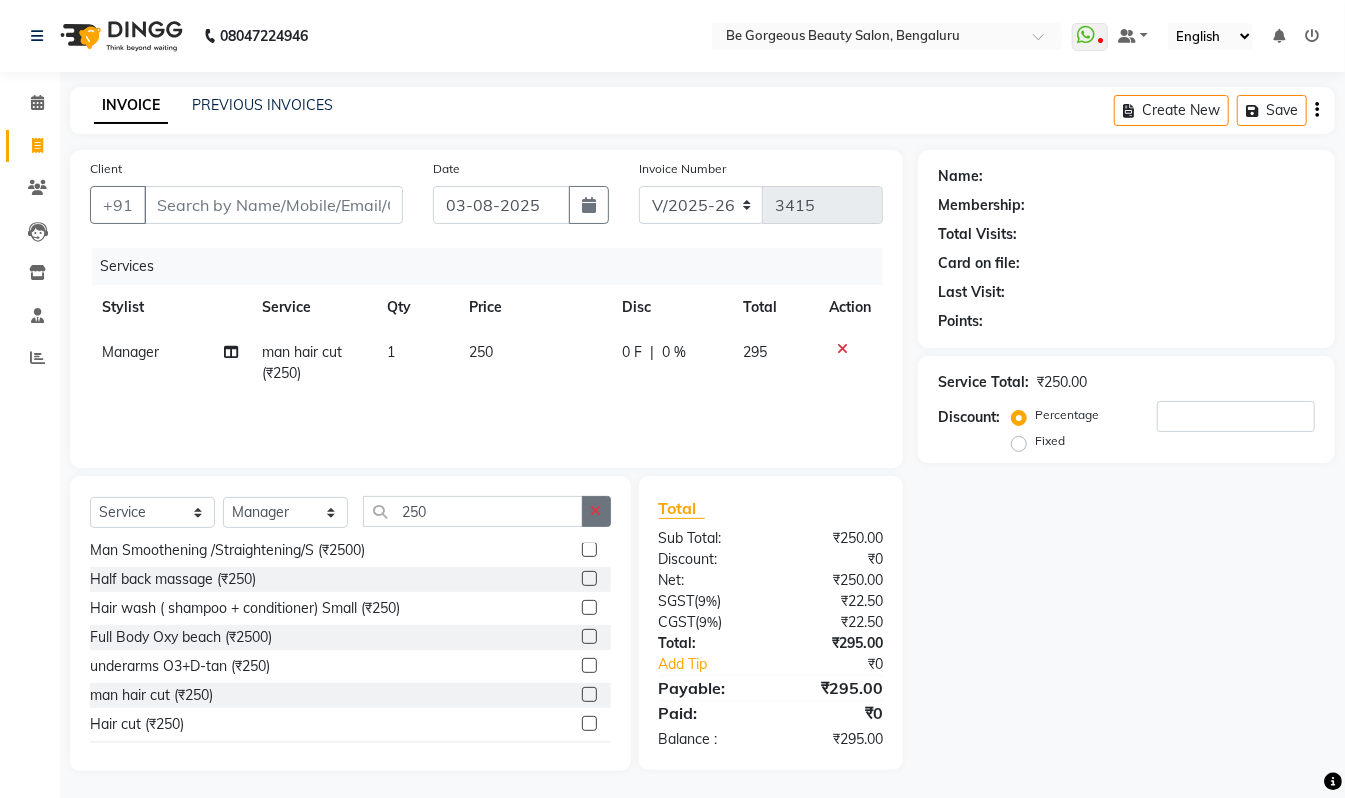click 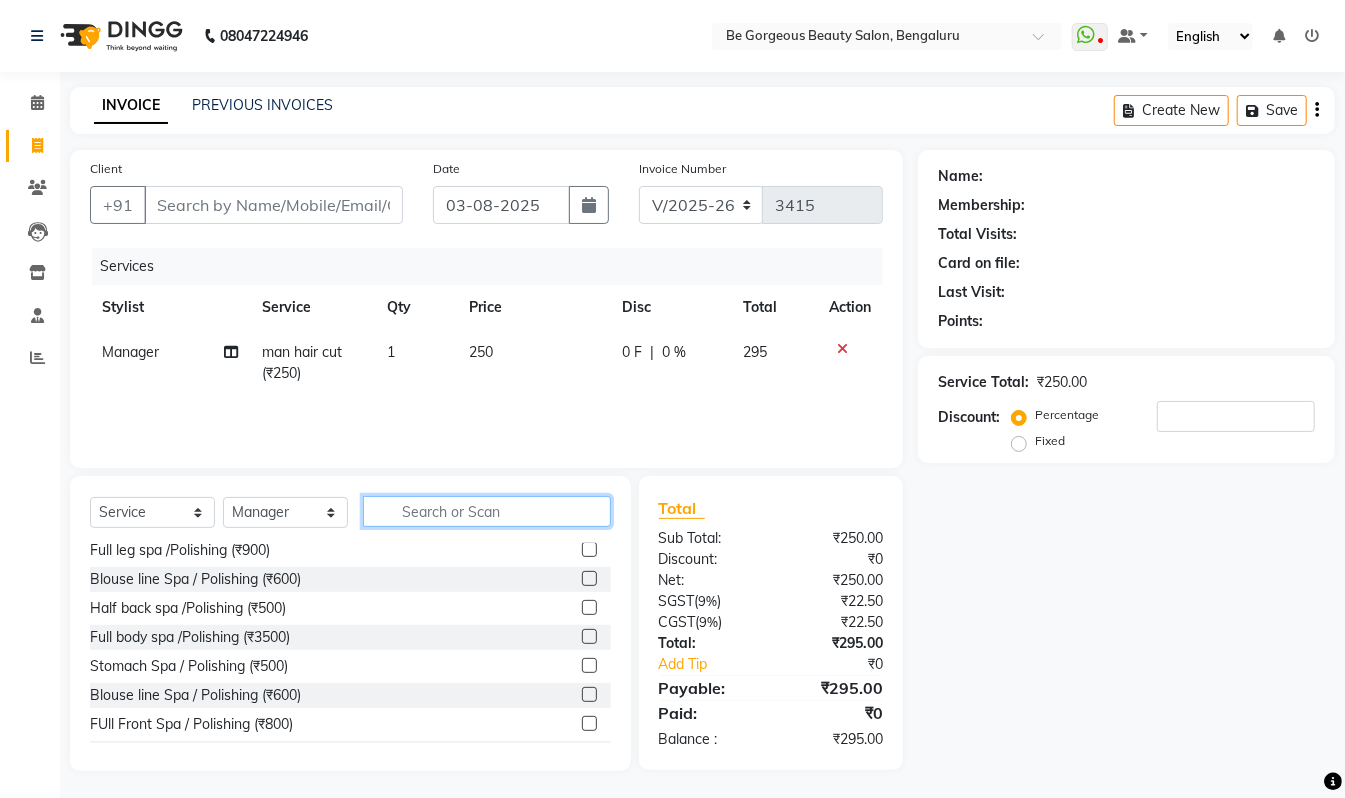 click 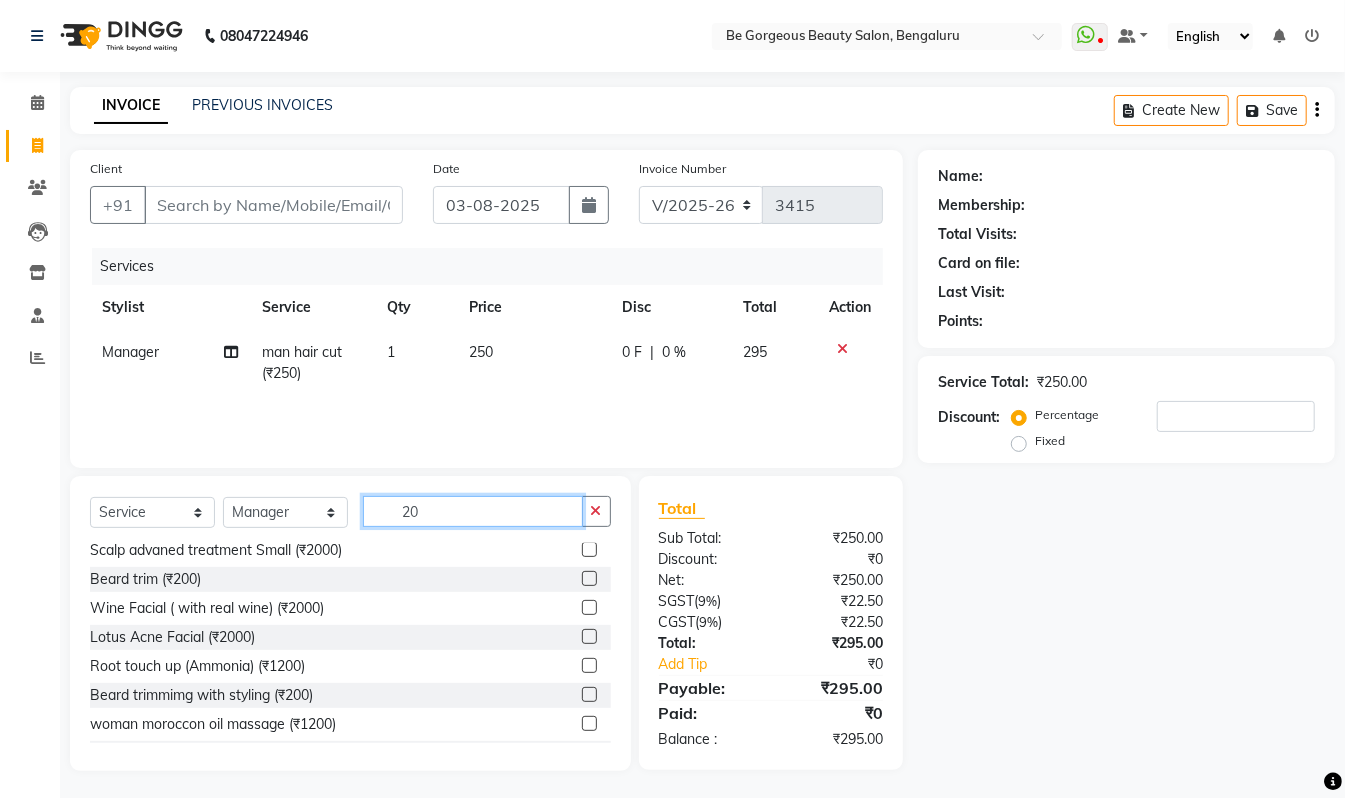 scroll, scrollTop: 121, scrollLeft: 0, axis: vertical 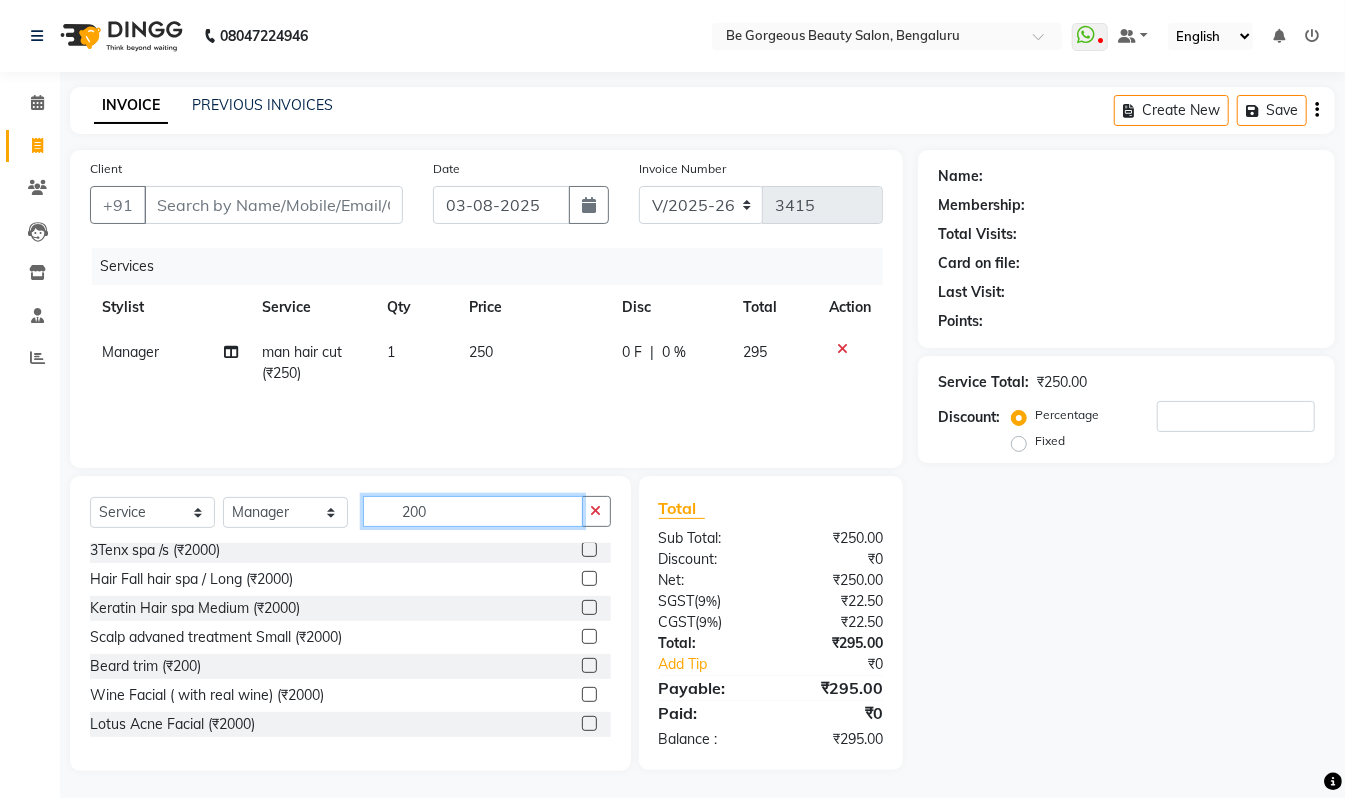 type on "200" 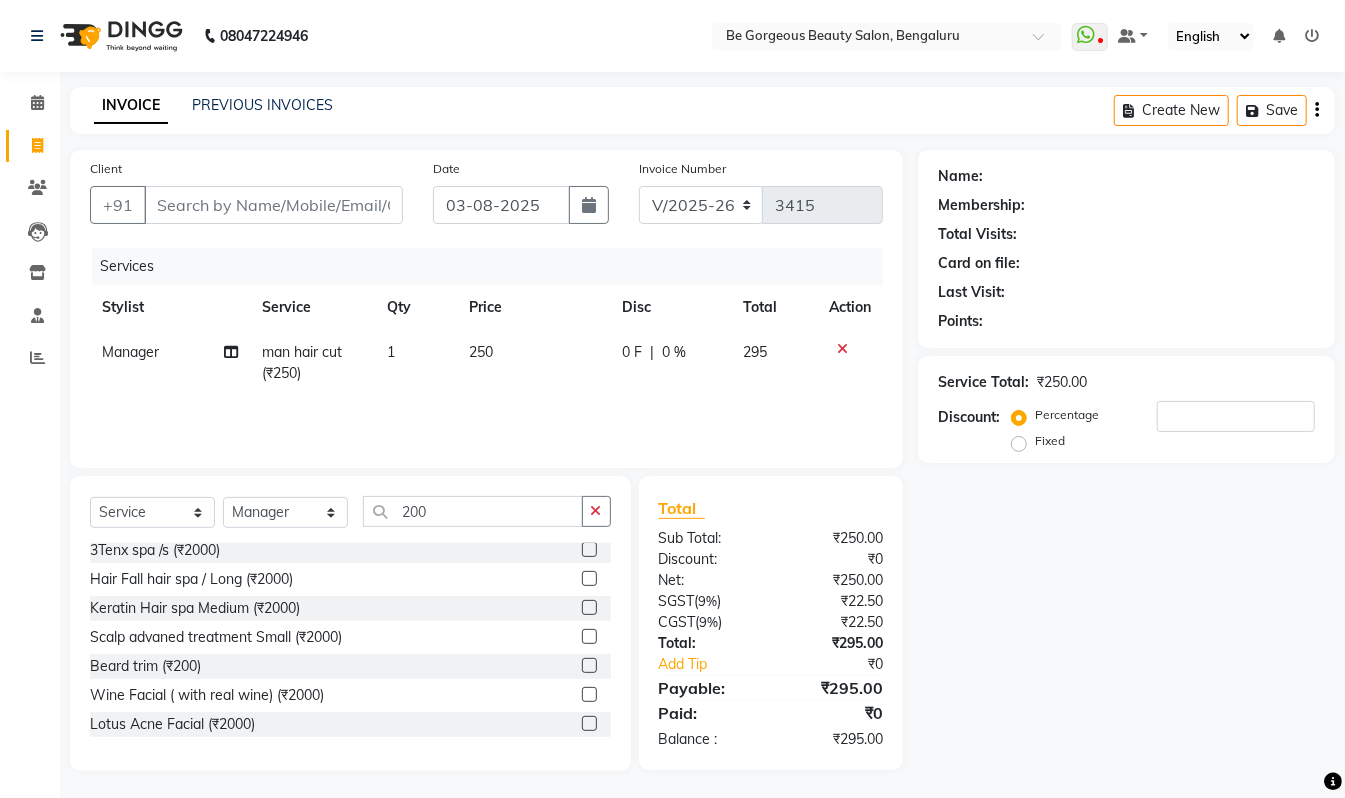 click 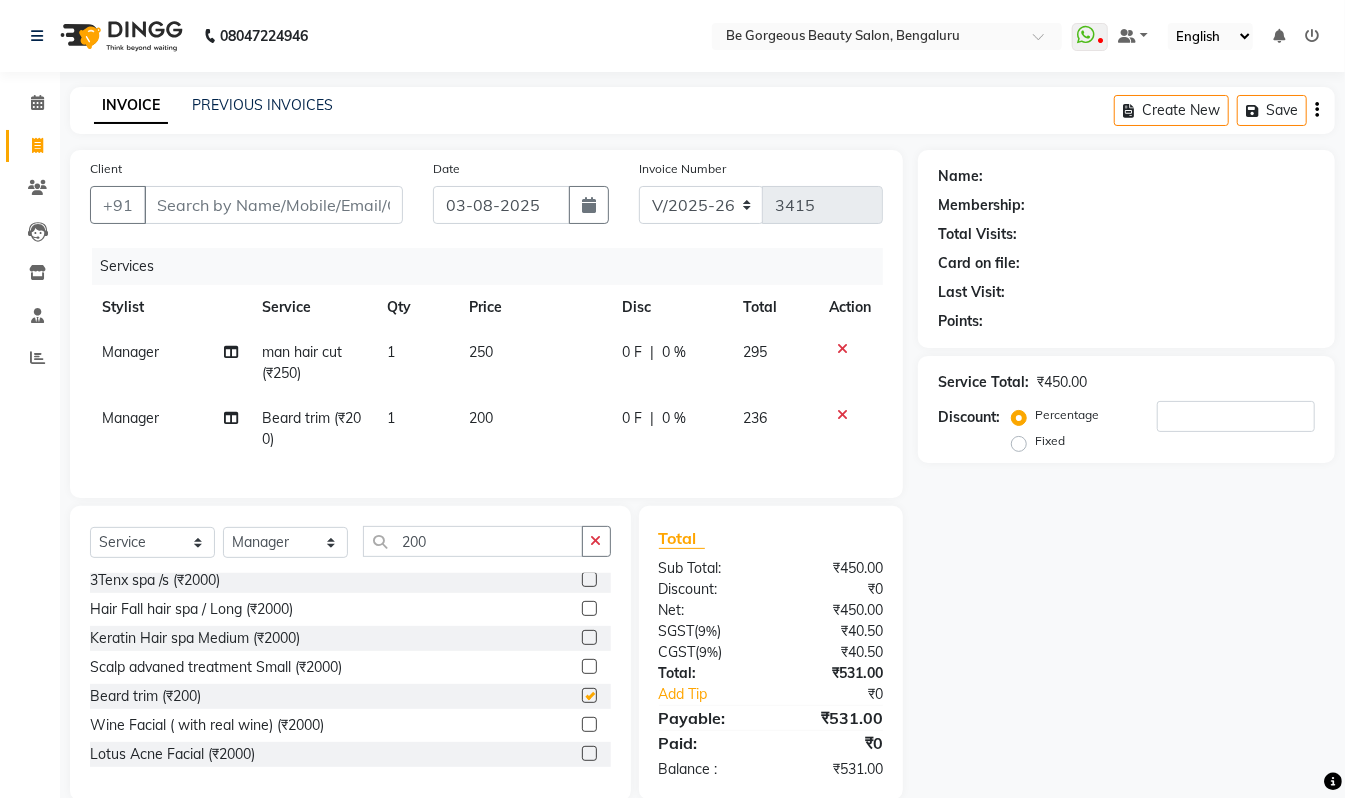 checkbox on "false" 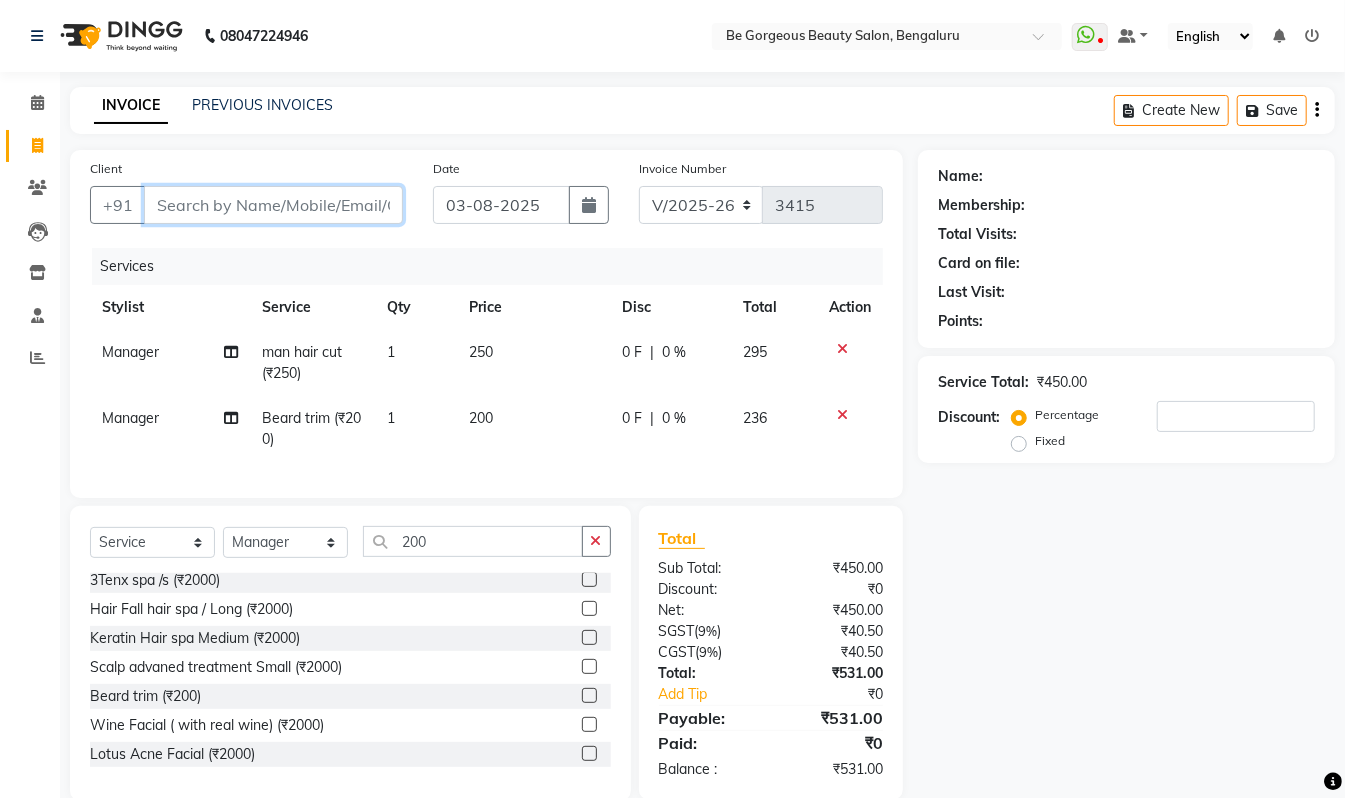 click on "Client" at bounding box center (273, 205) 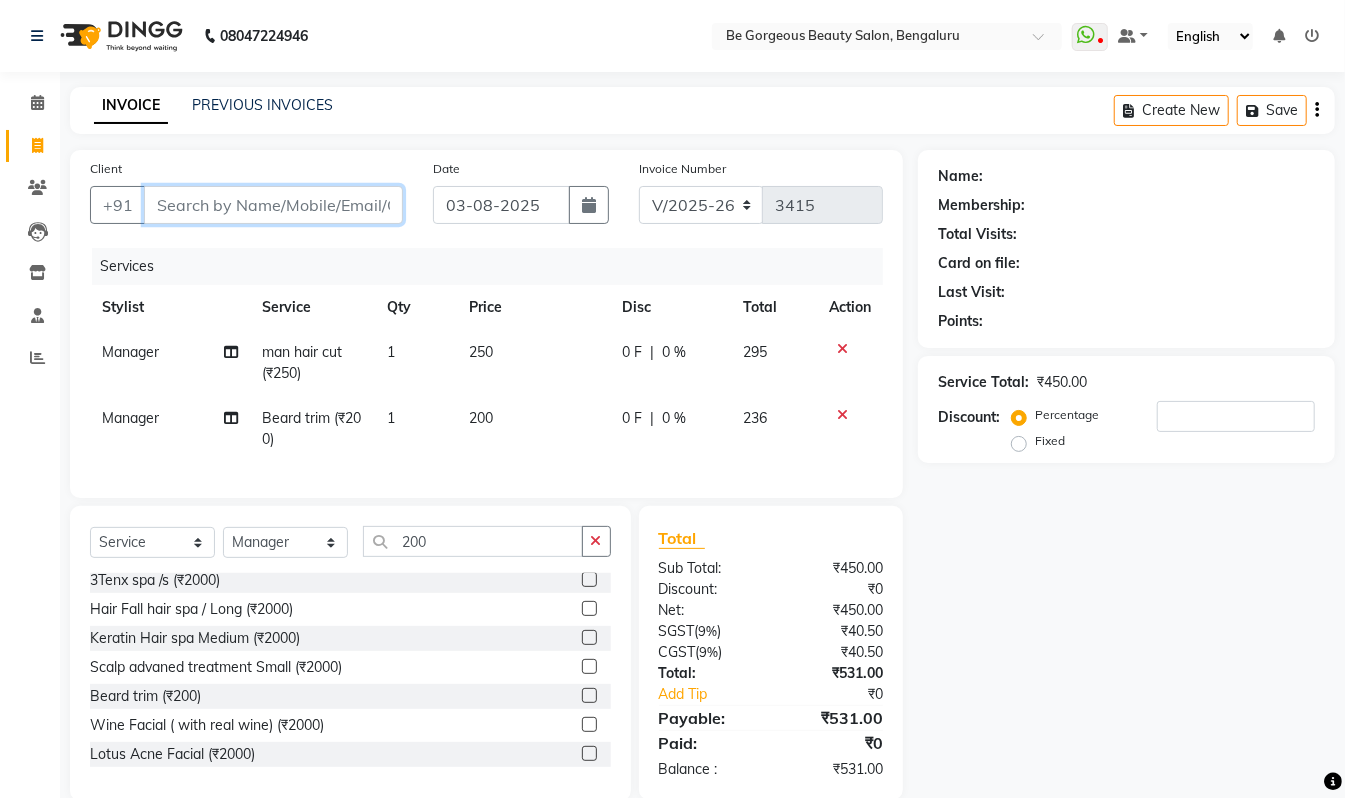 click on "Client" at bounding box center [273, 205] 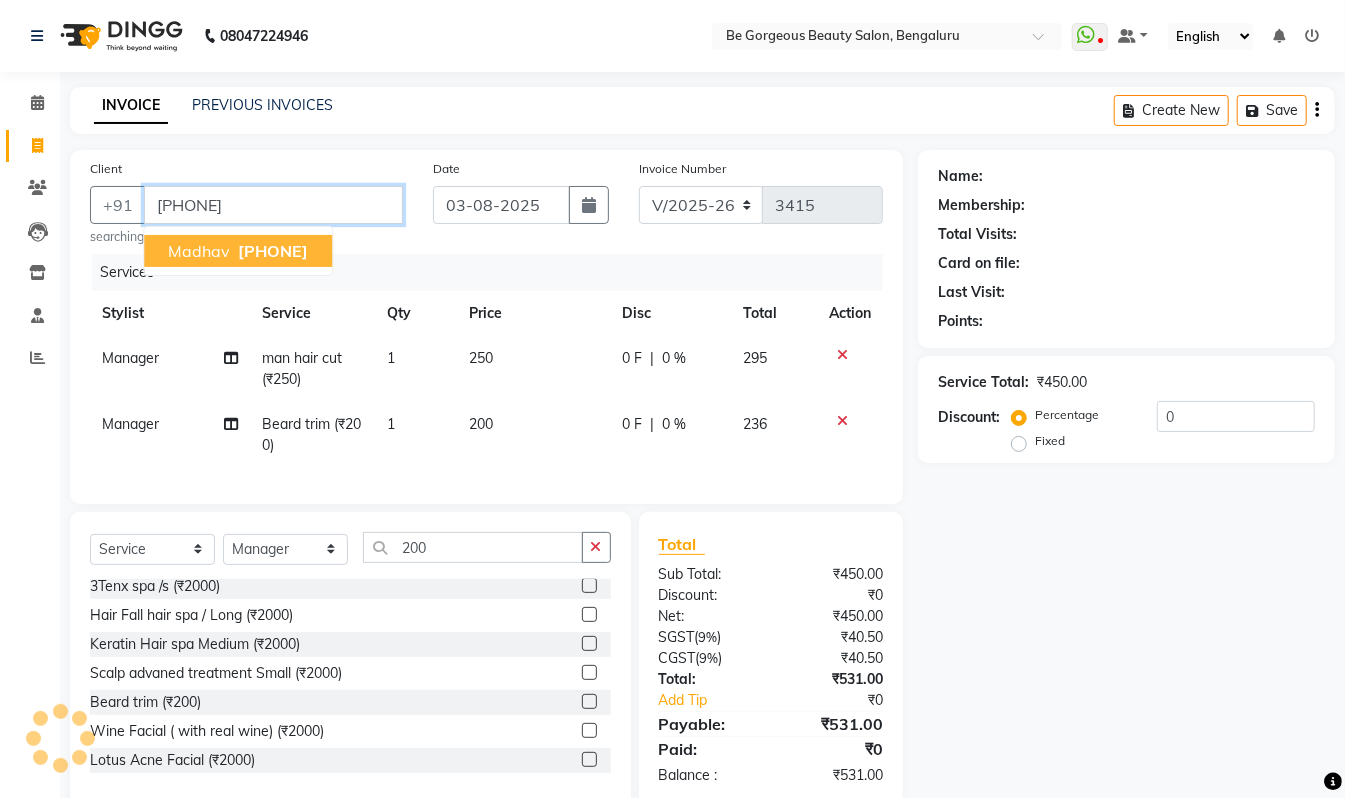 type on "8130127878" 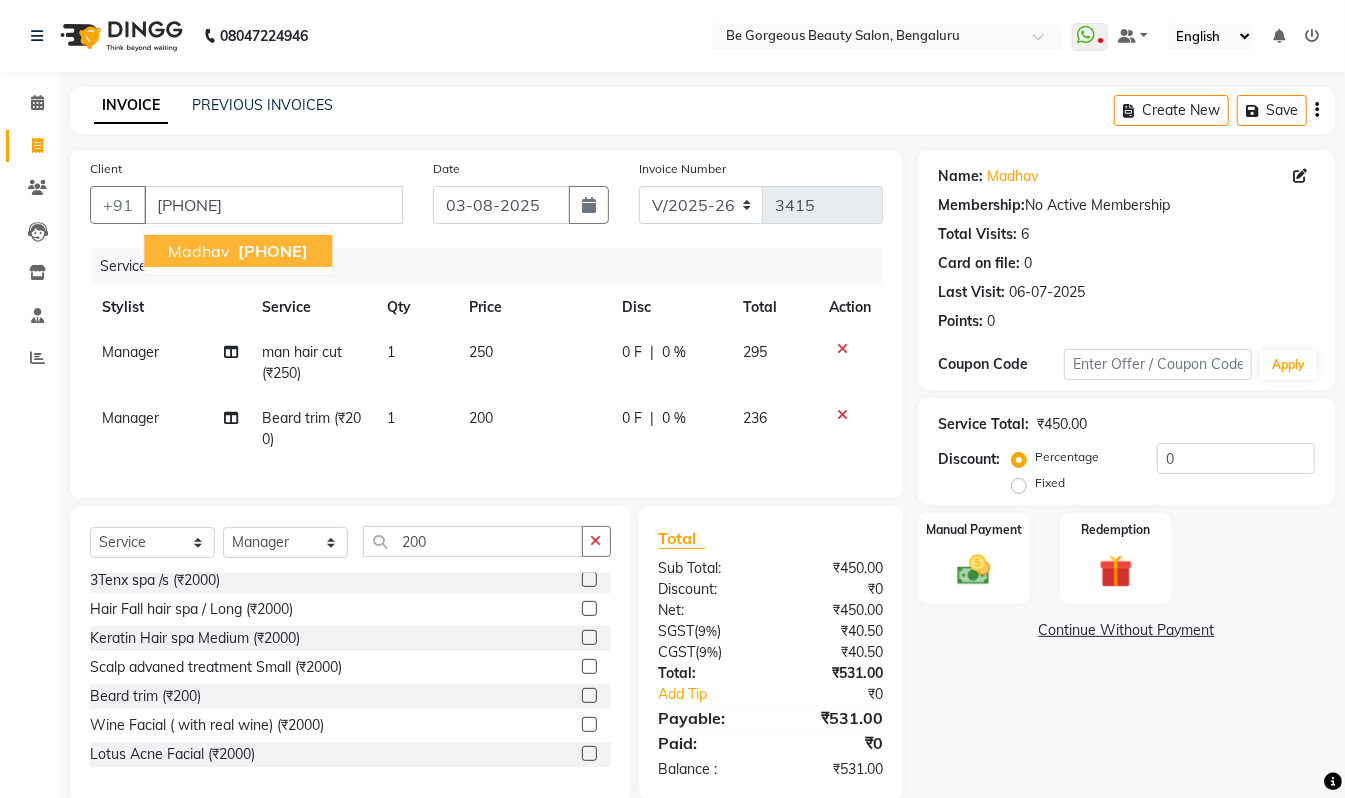 click on "8130127878" at bounding box center [273, 251] 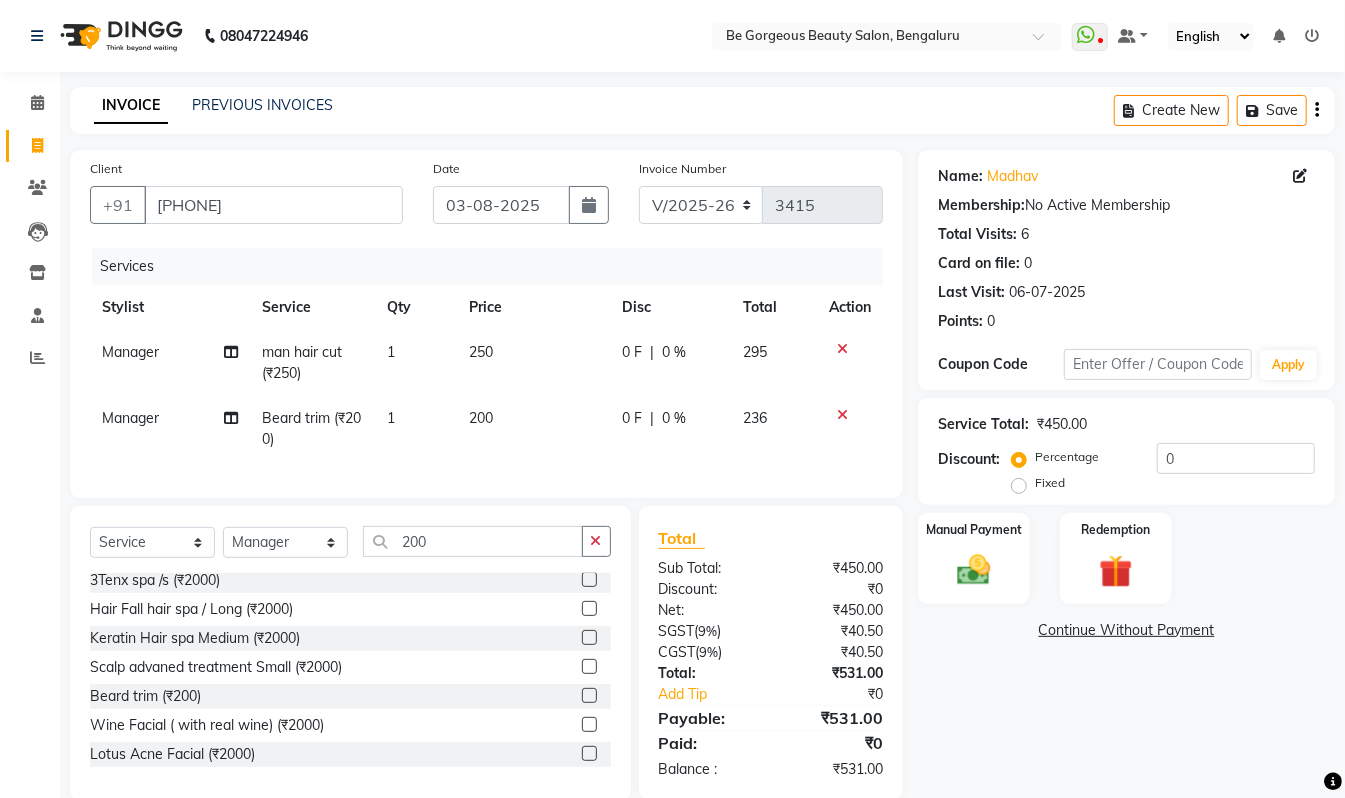 scroll, scrollTop: 53, scrollLeft: 0, axis: vertical 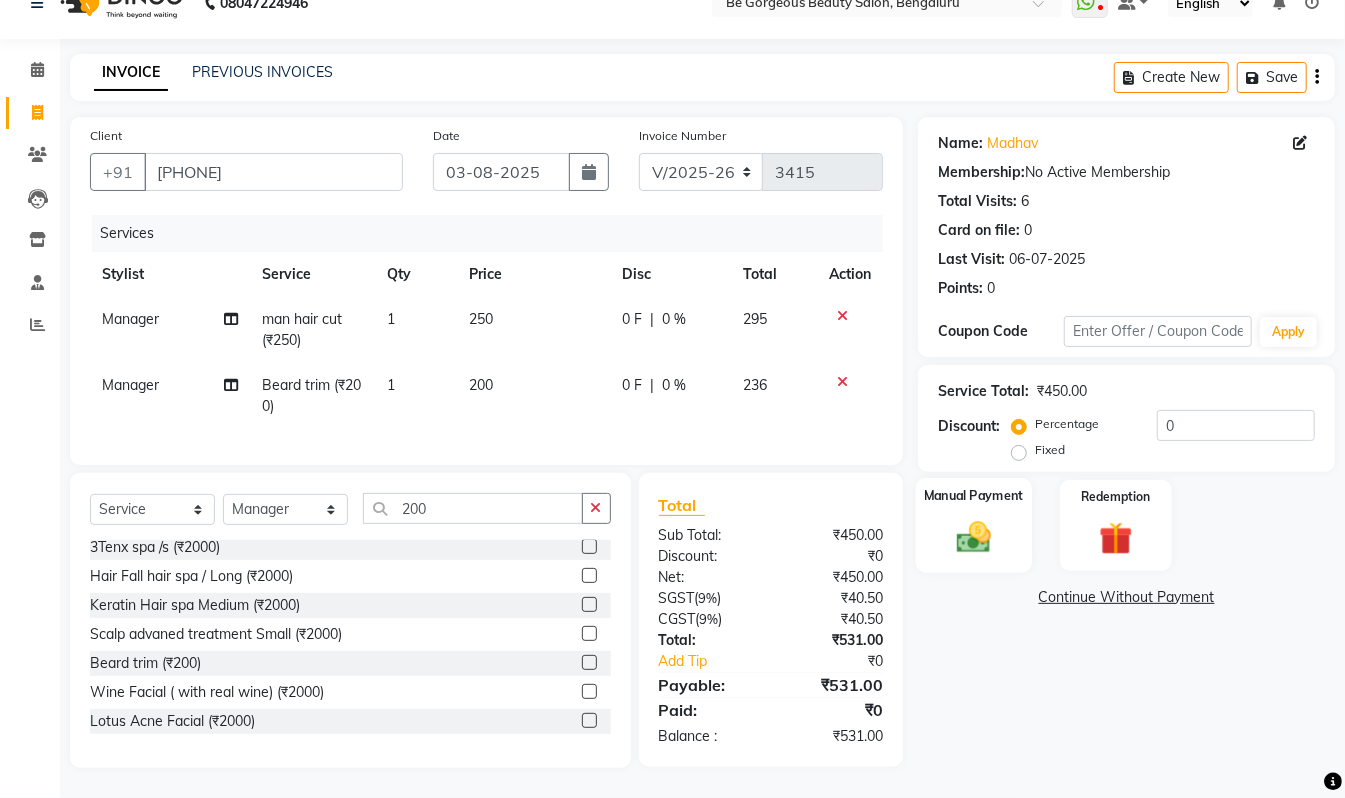 click 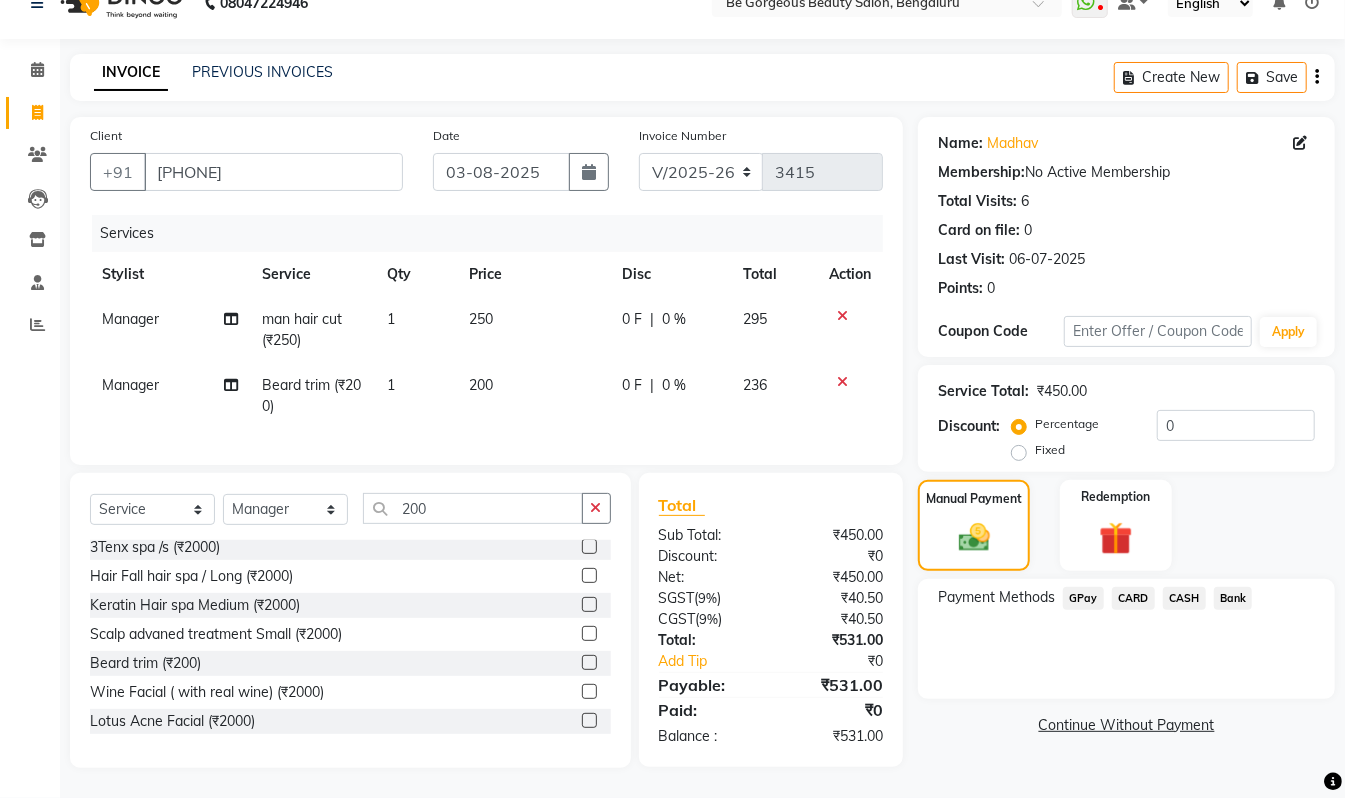 click on "GPay" 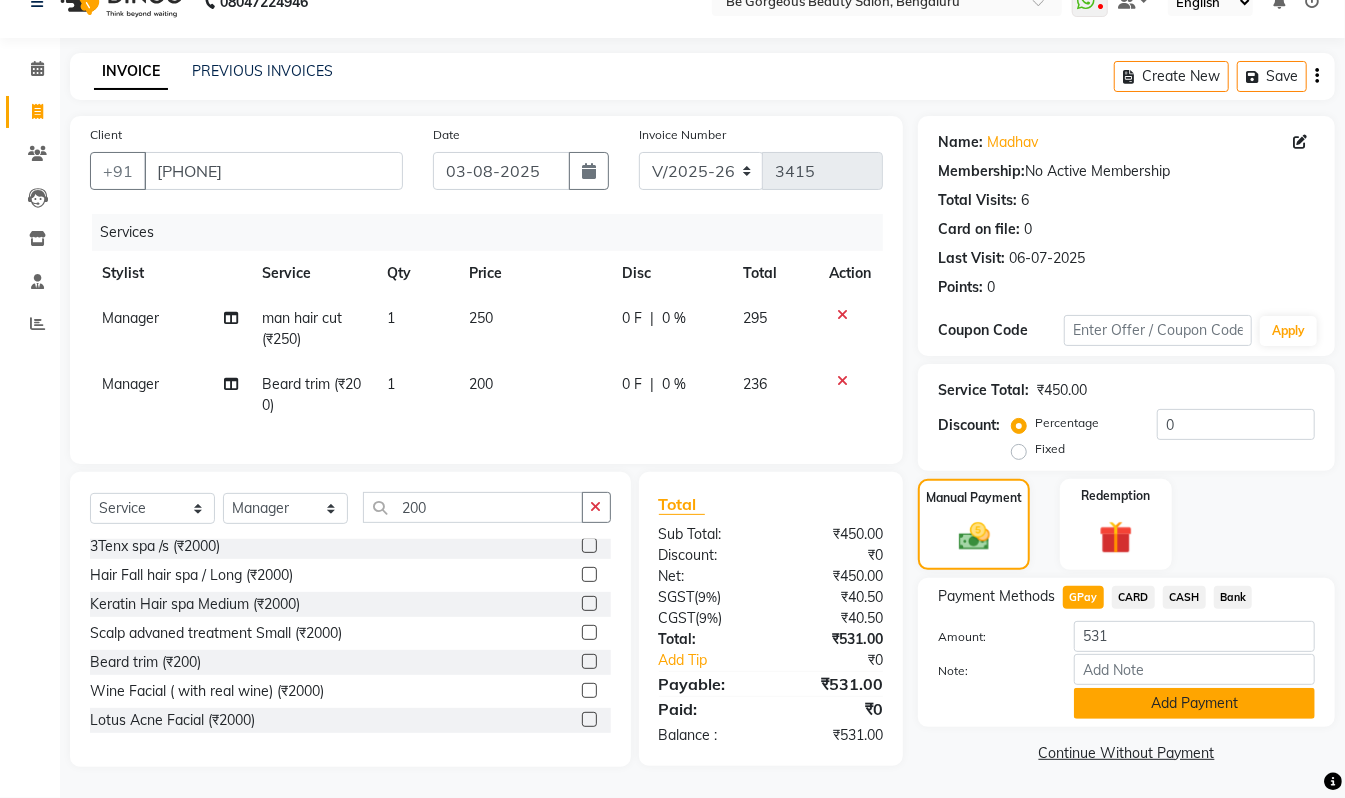 click on "Add Payment" 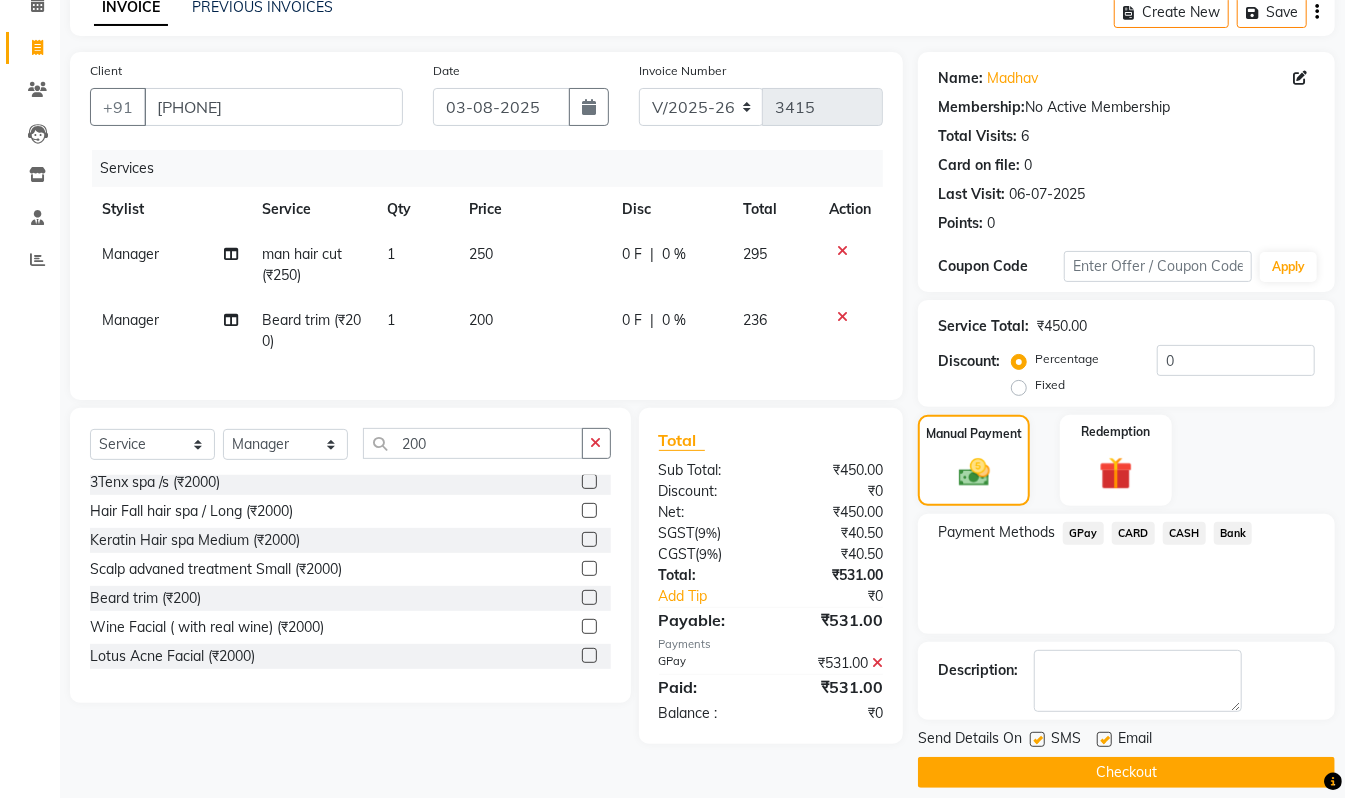 scroll, scrollTop: 118, scrollLeft: 0, axis: vertical 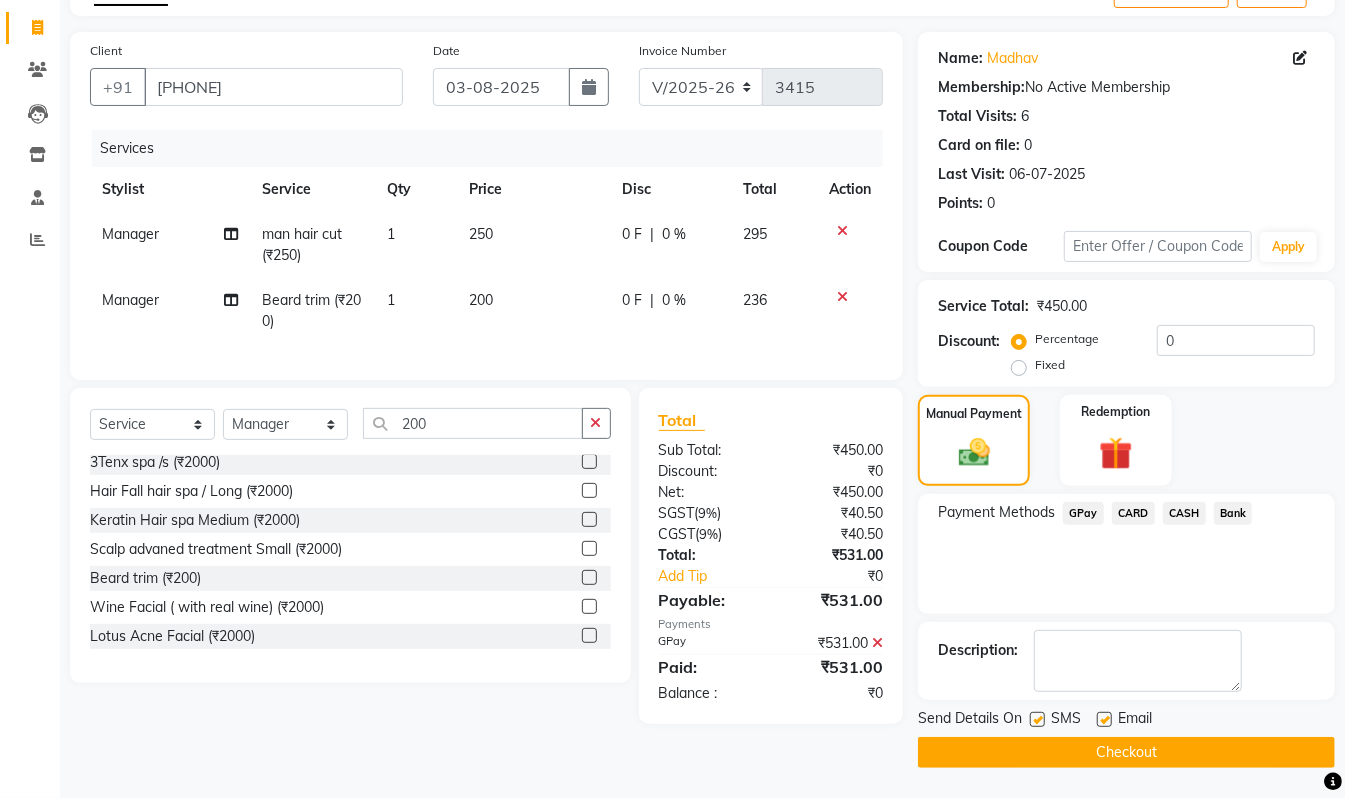 click on "Checkout" 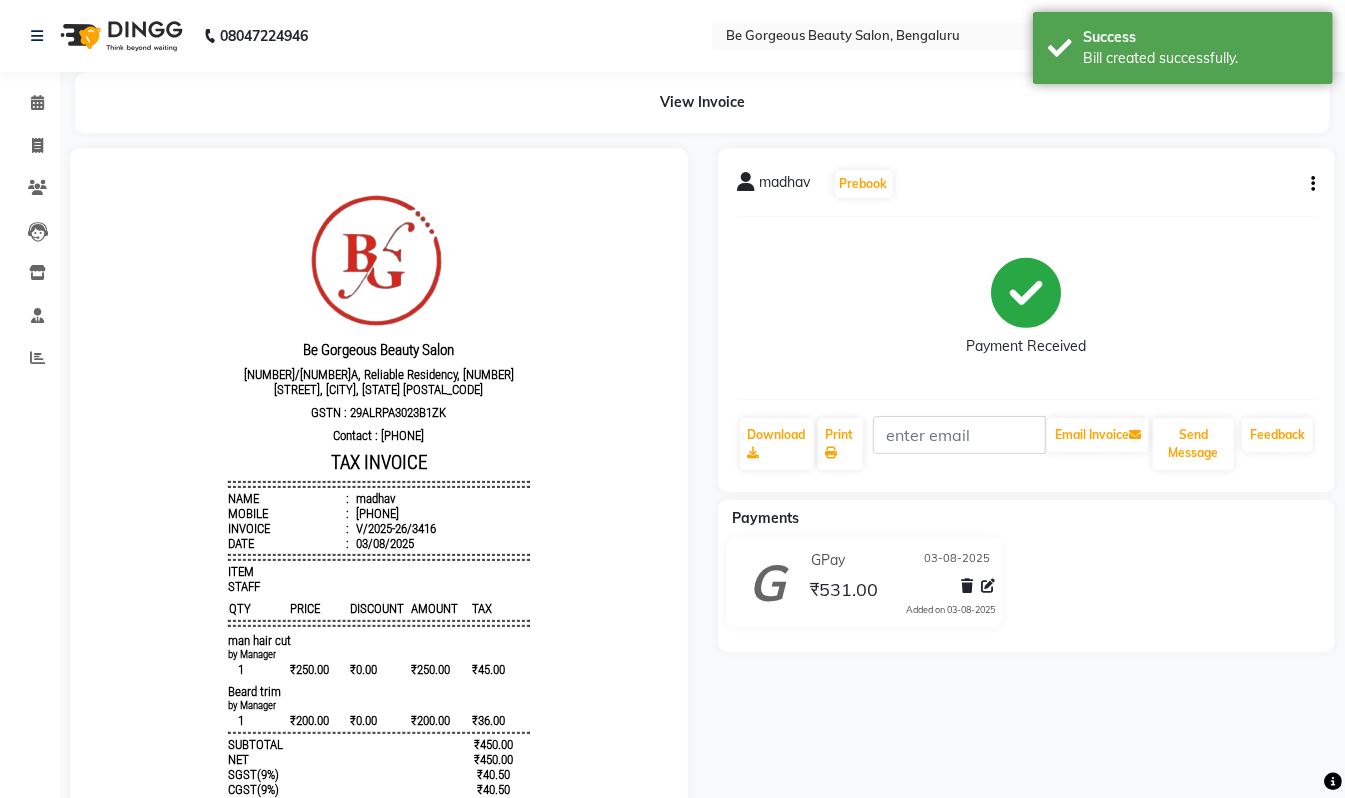 scroll, scrollTop: 0, scrollLeft: 0, axis: both 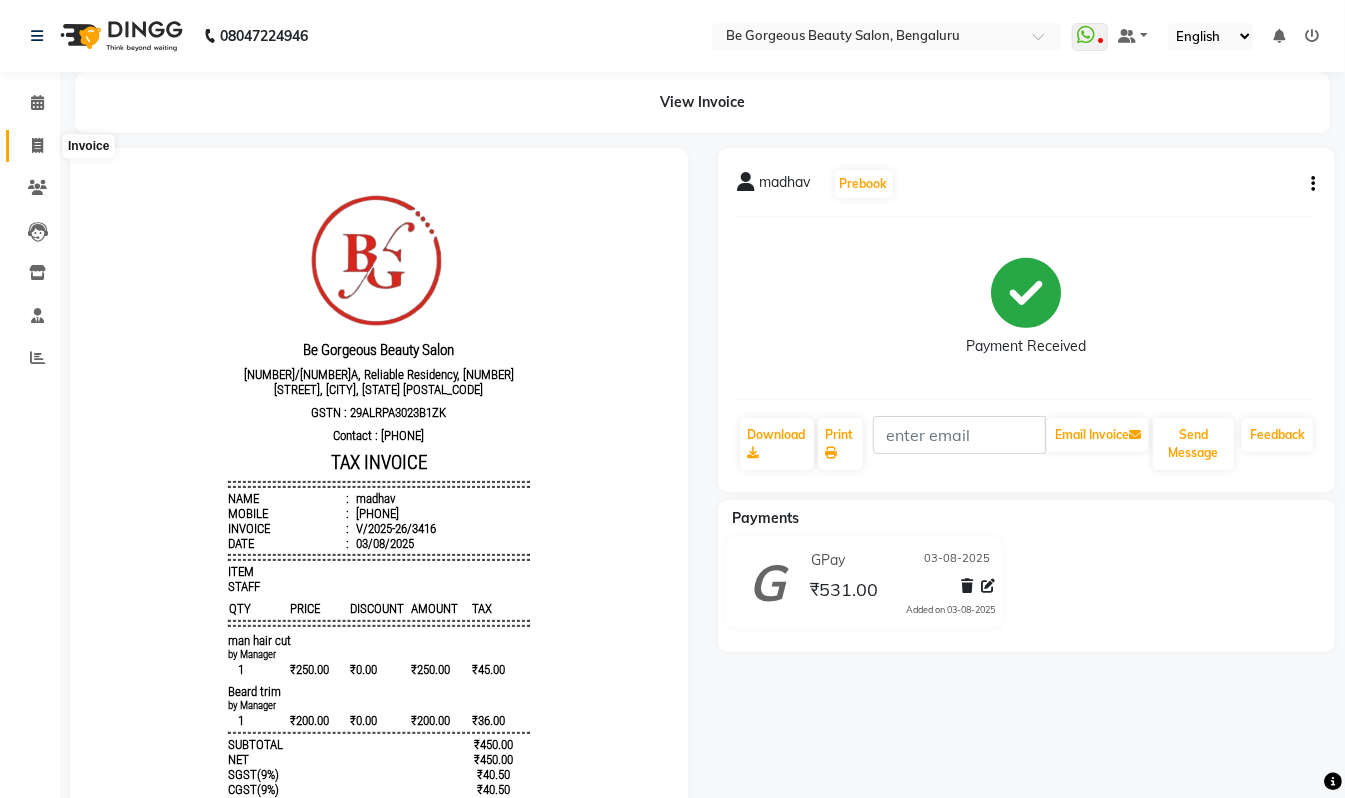 click 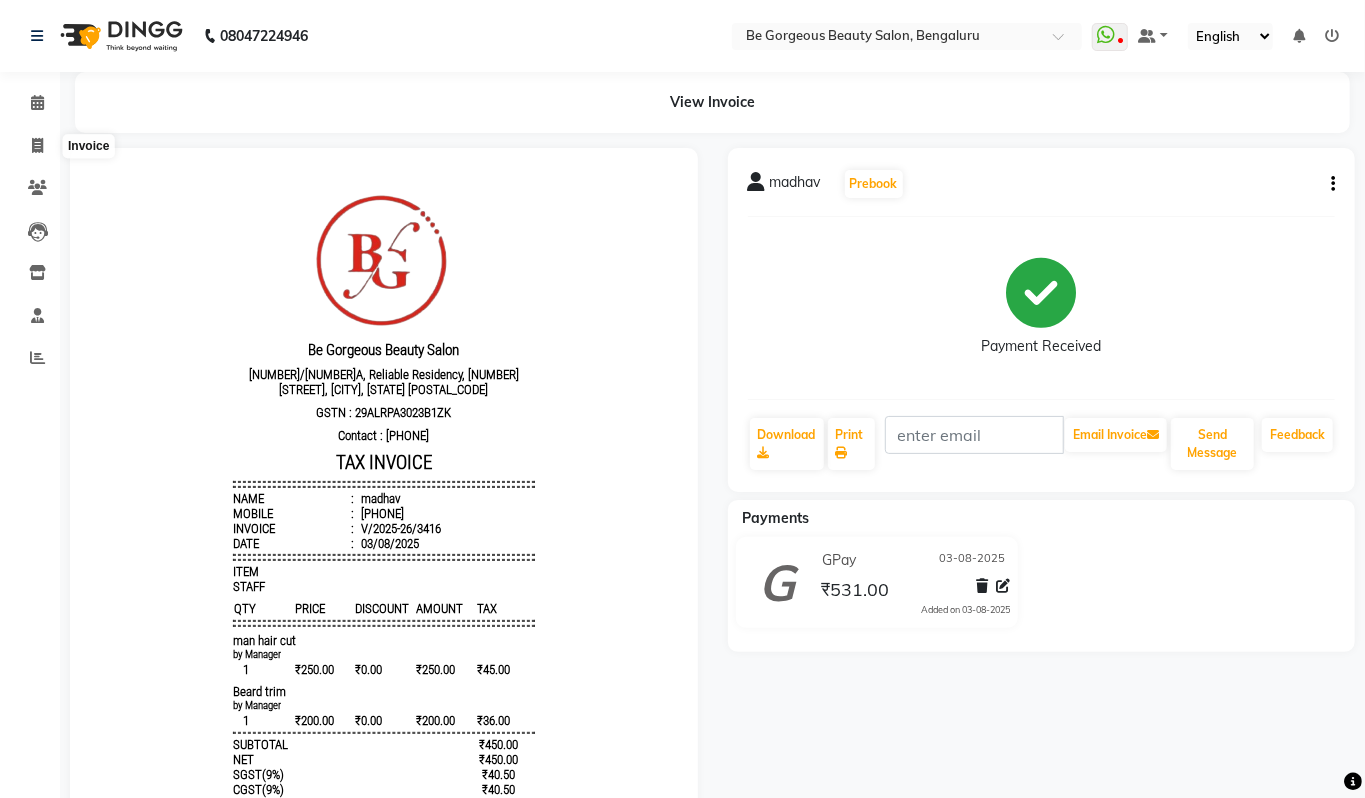 select on "5405" 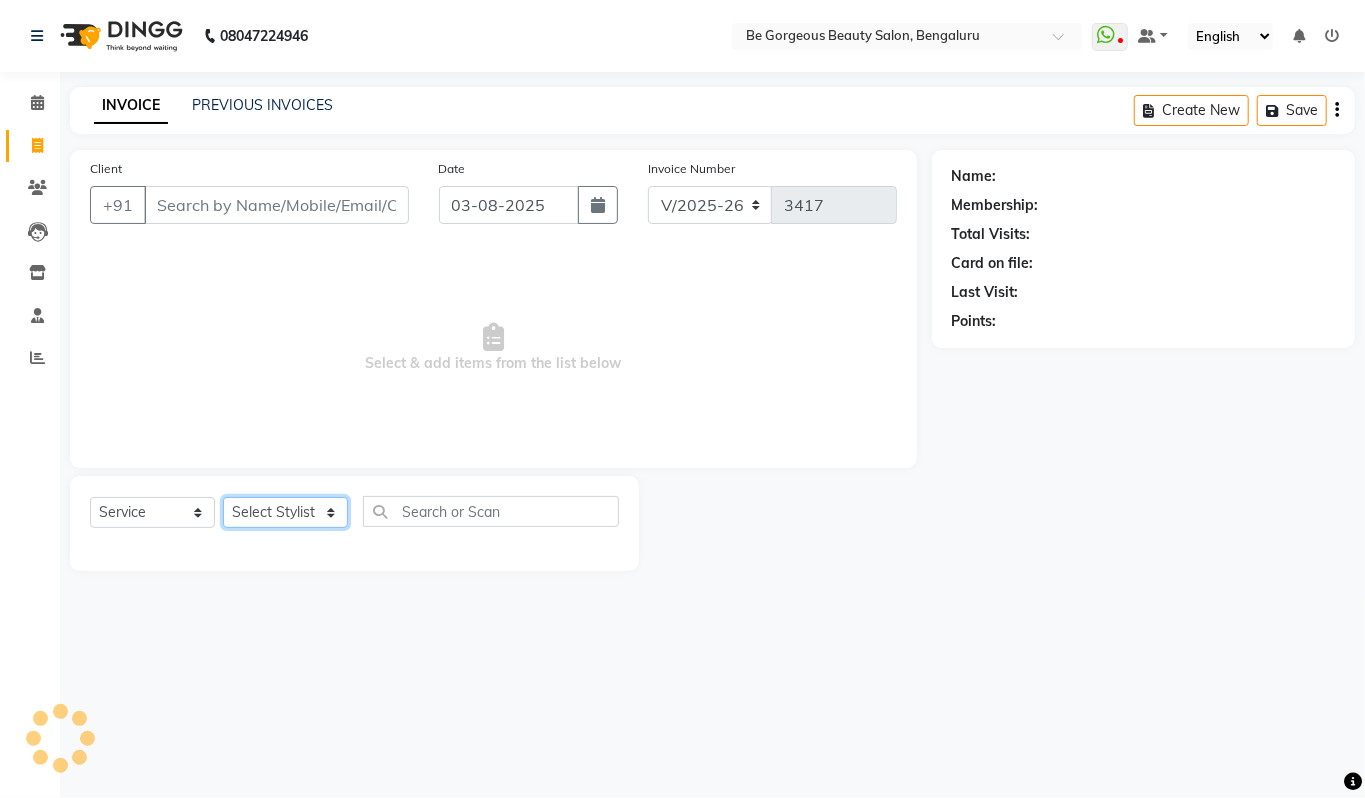 click on "Select Stylist" 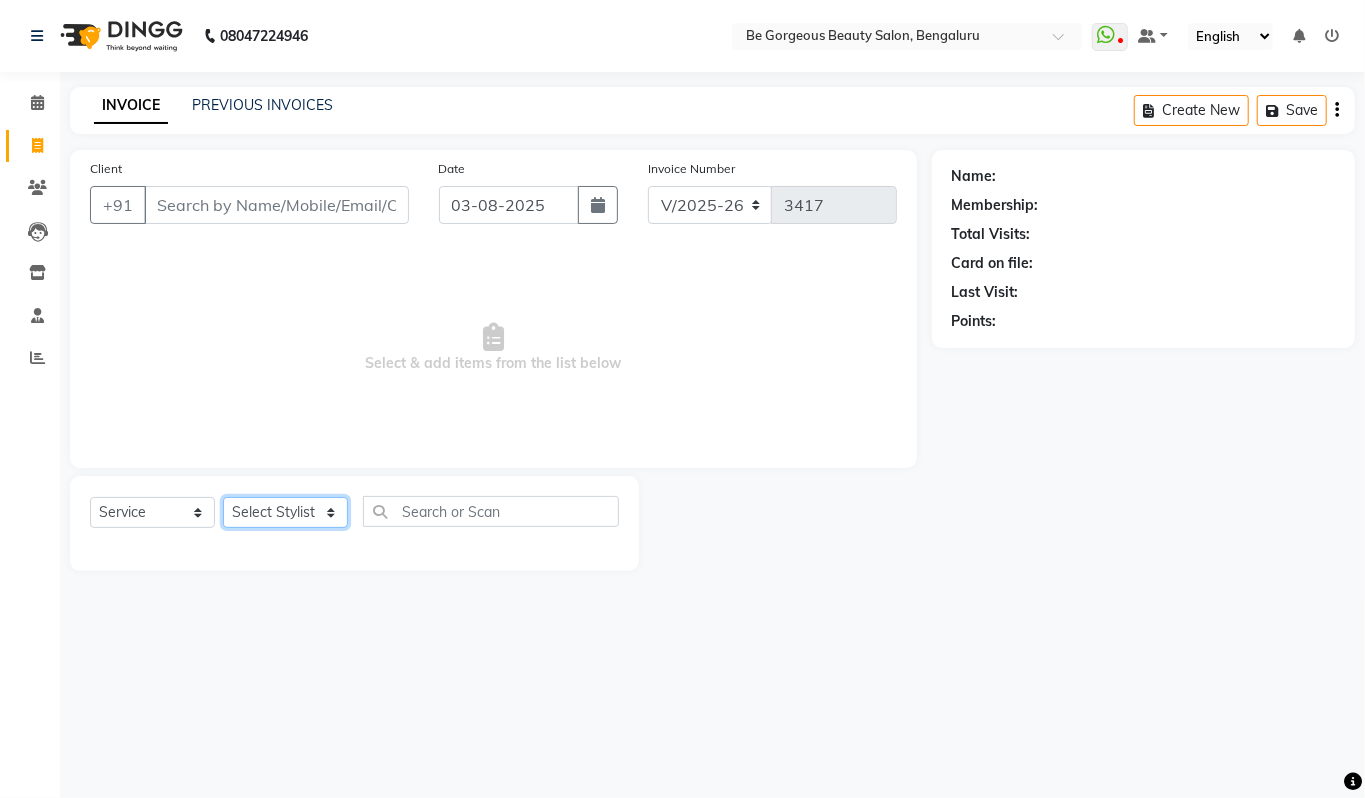 click on "Select Stylist" 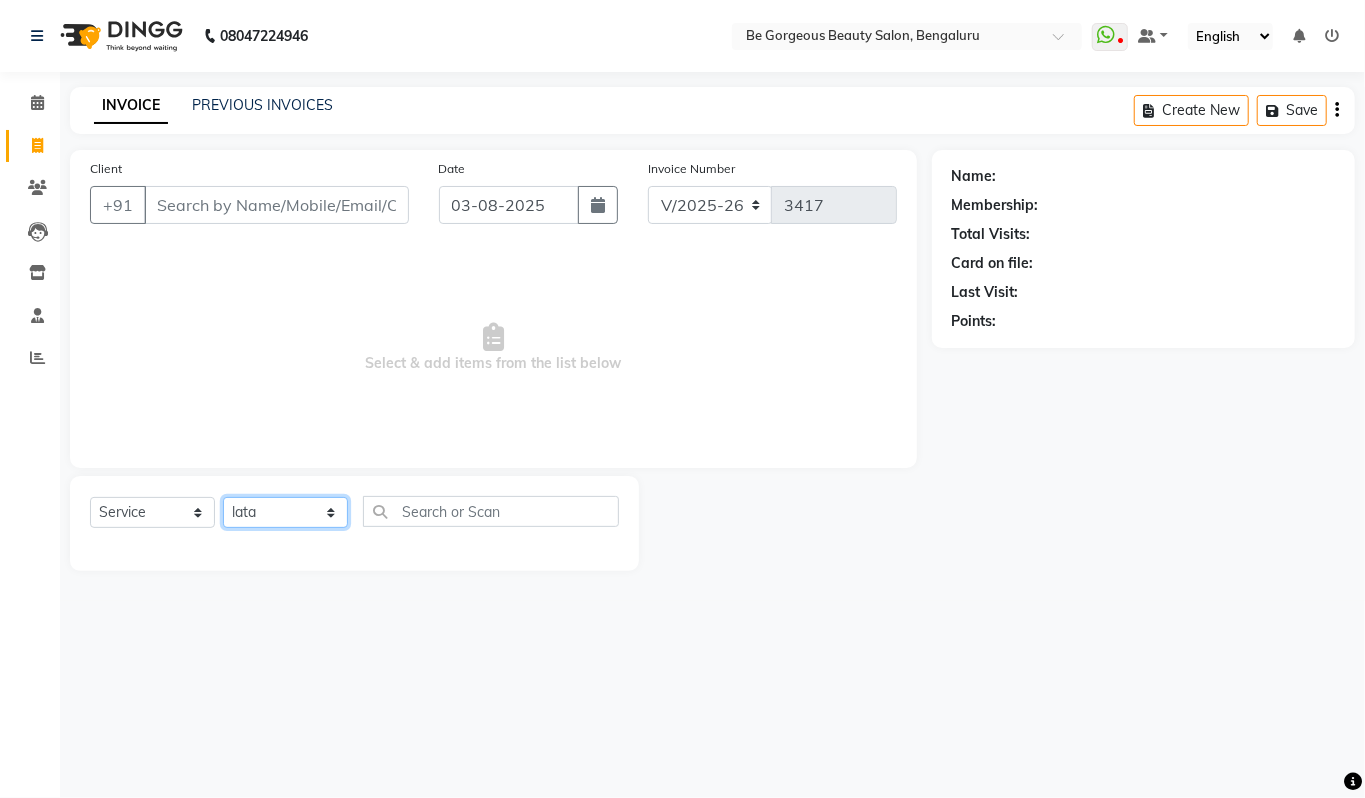 click on "Select Stylist Akram Anas Gayatri lata Manager Munu Pooja Rehbar Romi Talib Wajid" 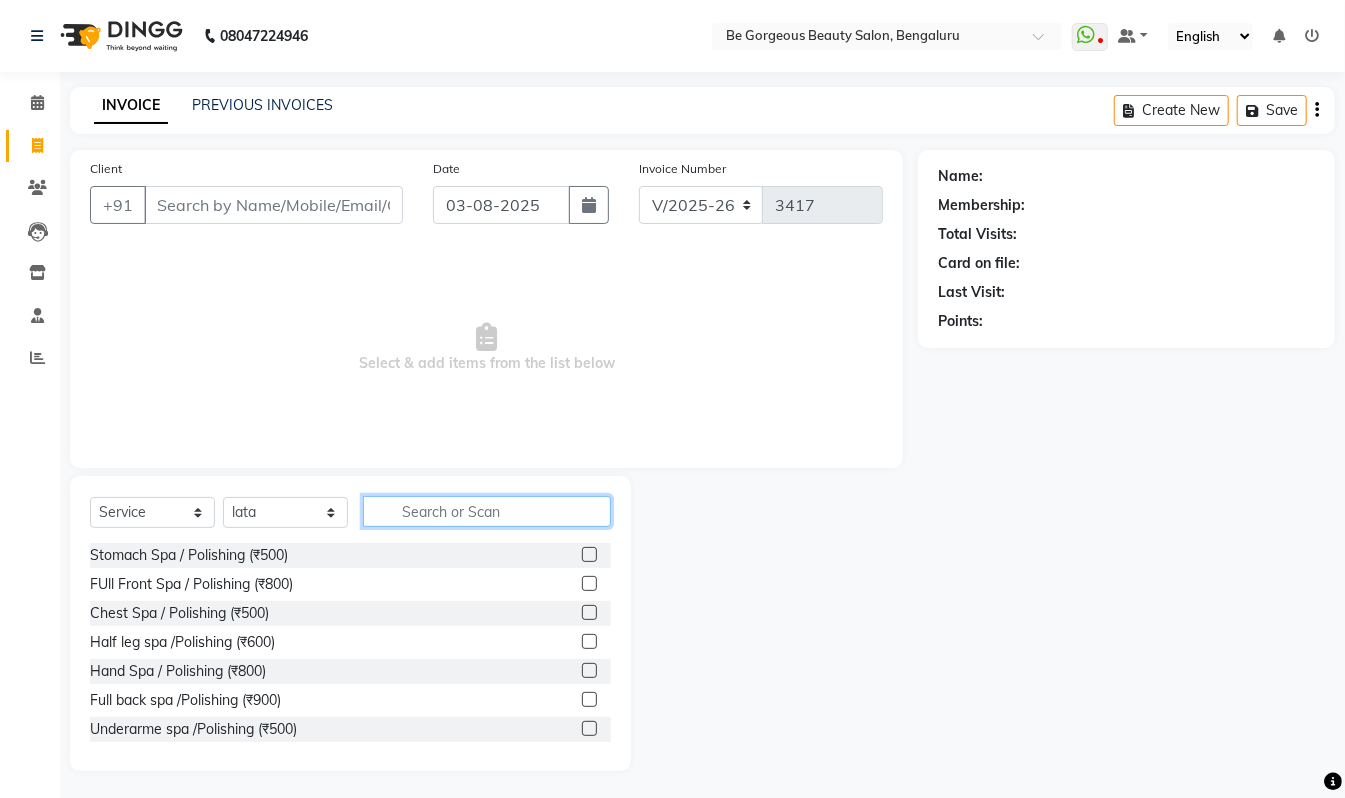 click 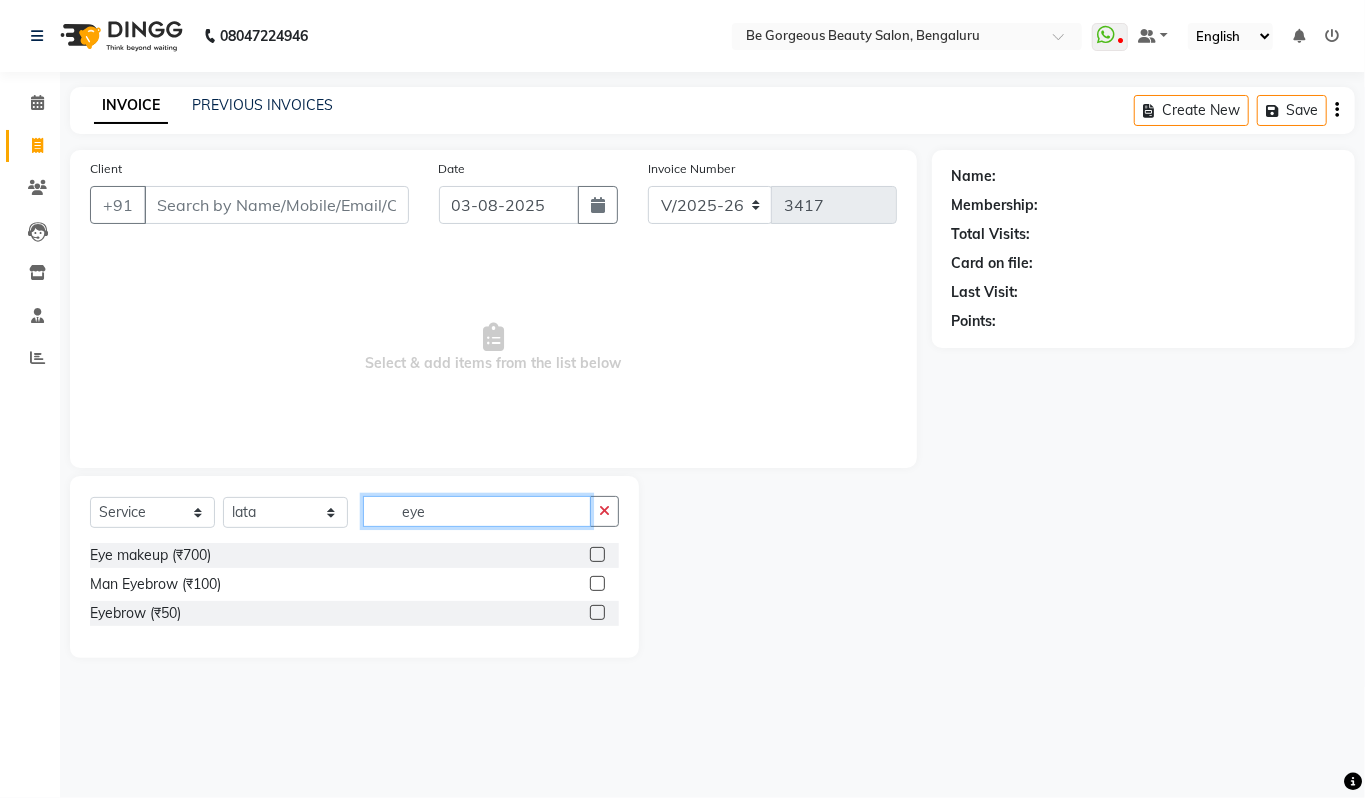 type on "eye" 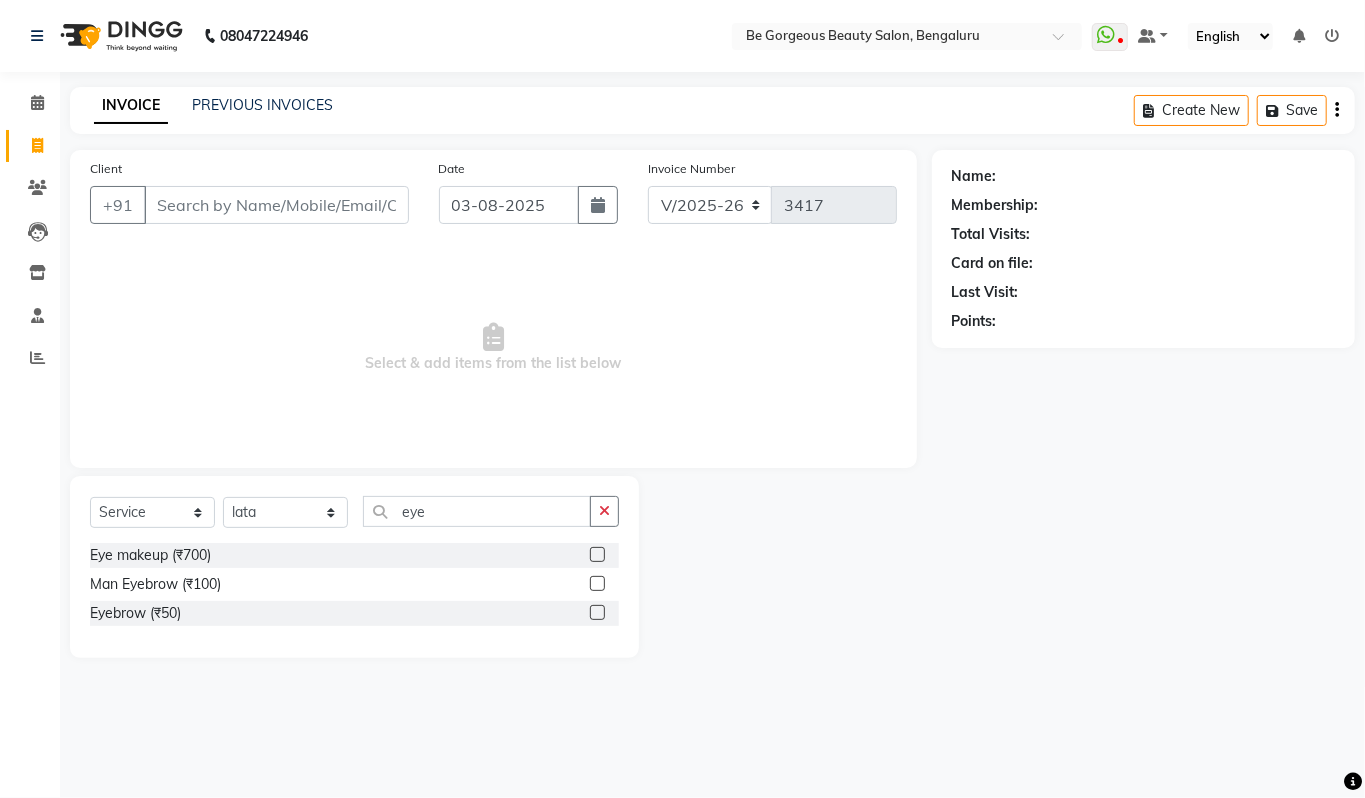 click 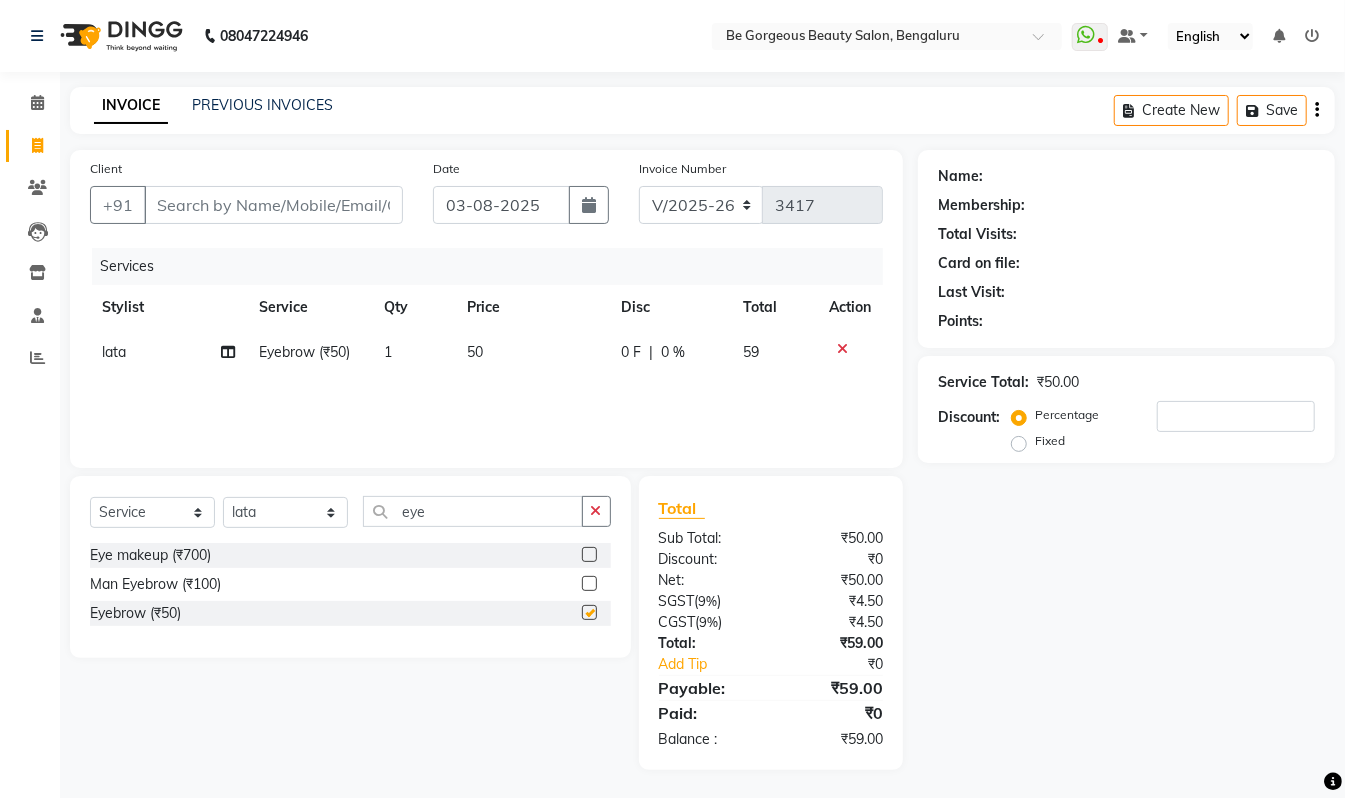 checkbox on "false" 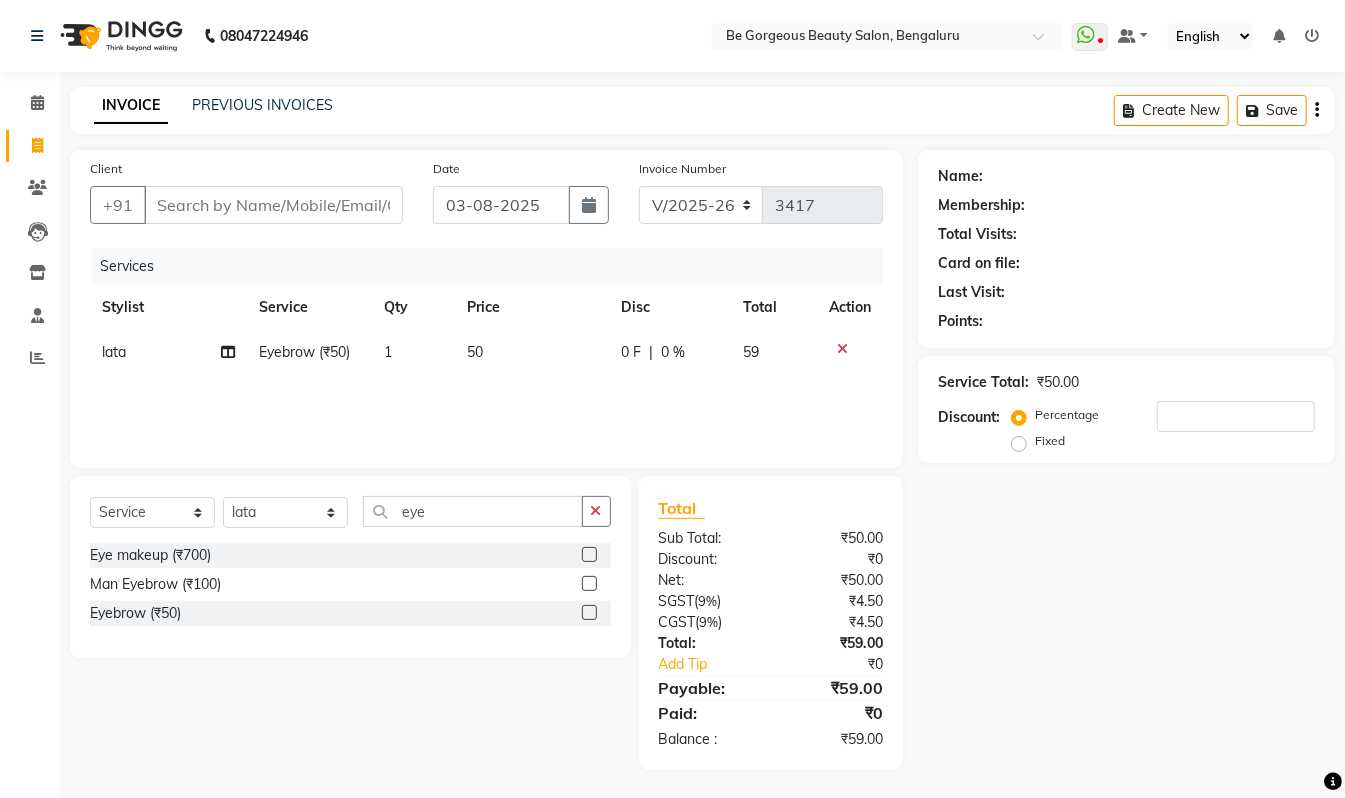 scroll, scrollTop: 2, scrollLeft: 0, axis: vertical 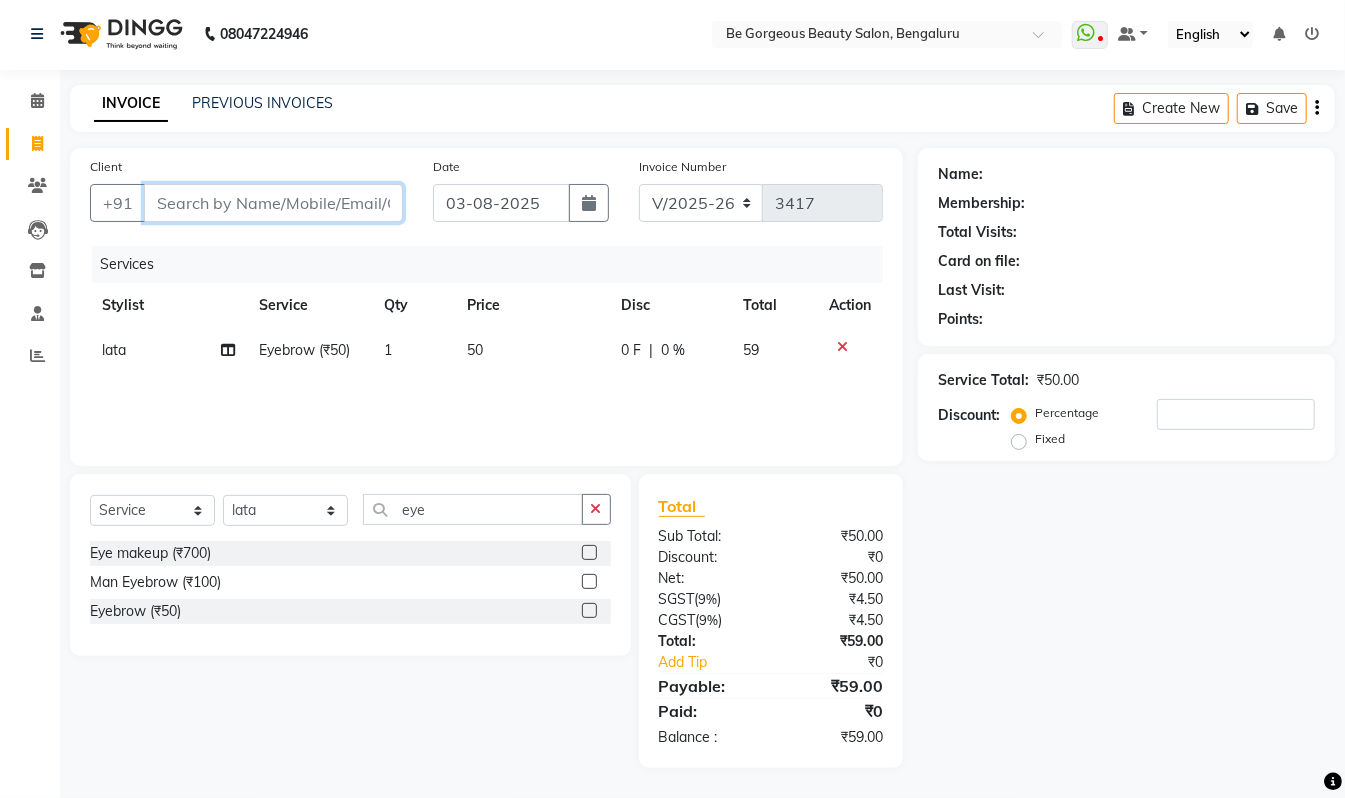 drag, startPoint x: 348, startPoint y: 197, endPoint x: 357, endPoint y: 204, distance: 11.401754 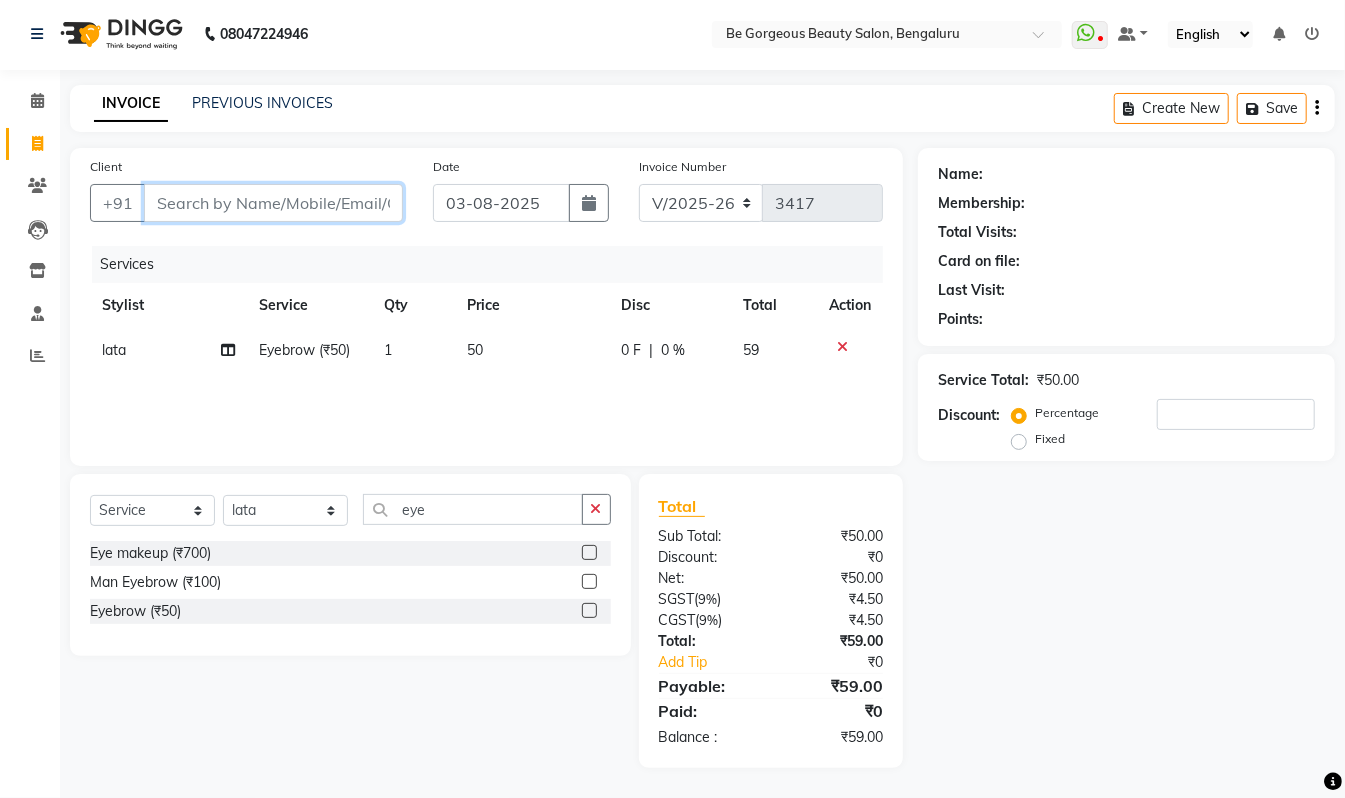 type on "8" 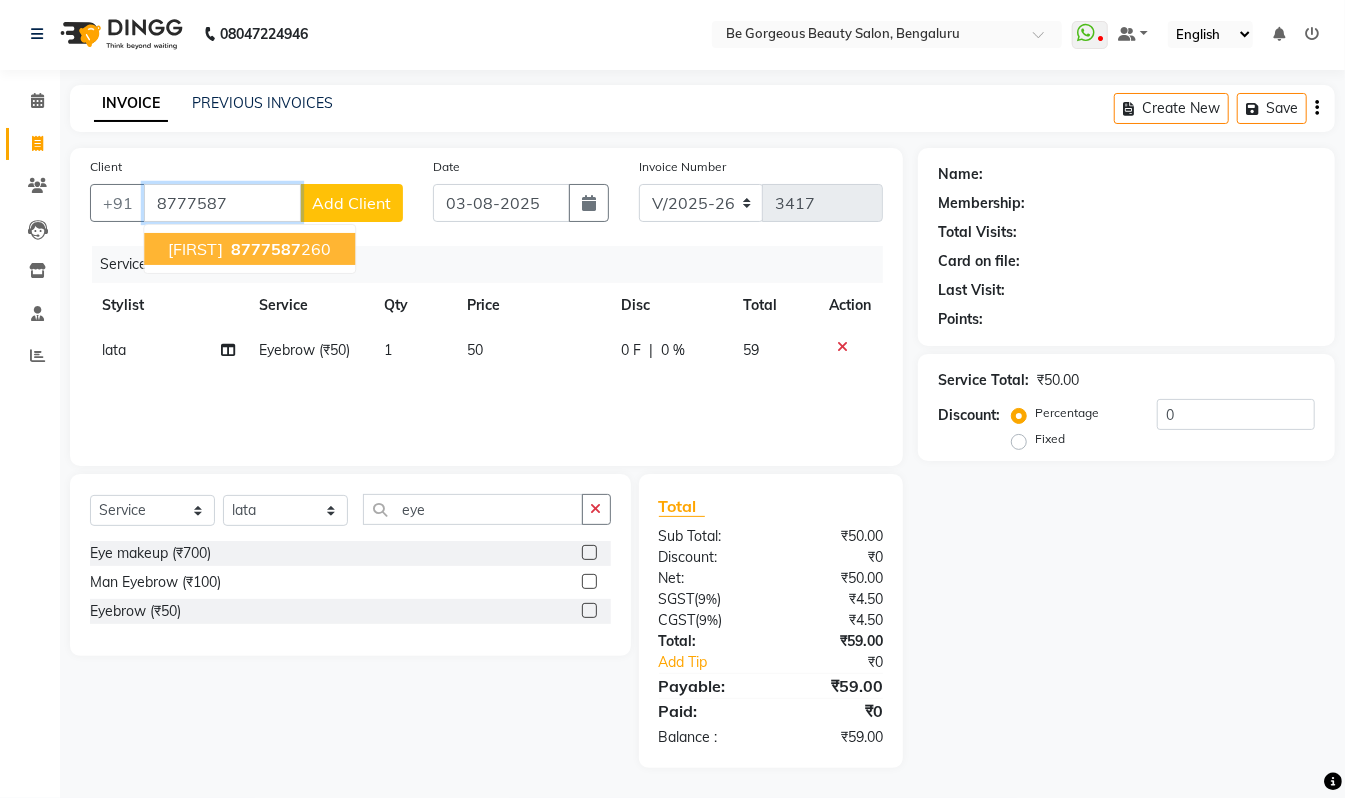click on "[LAST]" at bounding box center (195, 249) 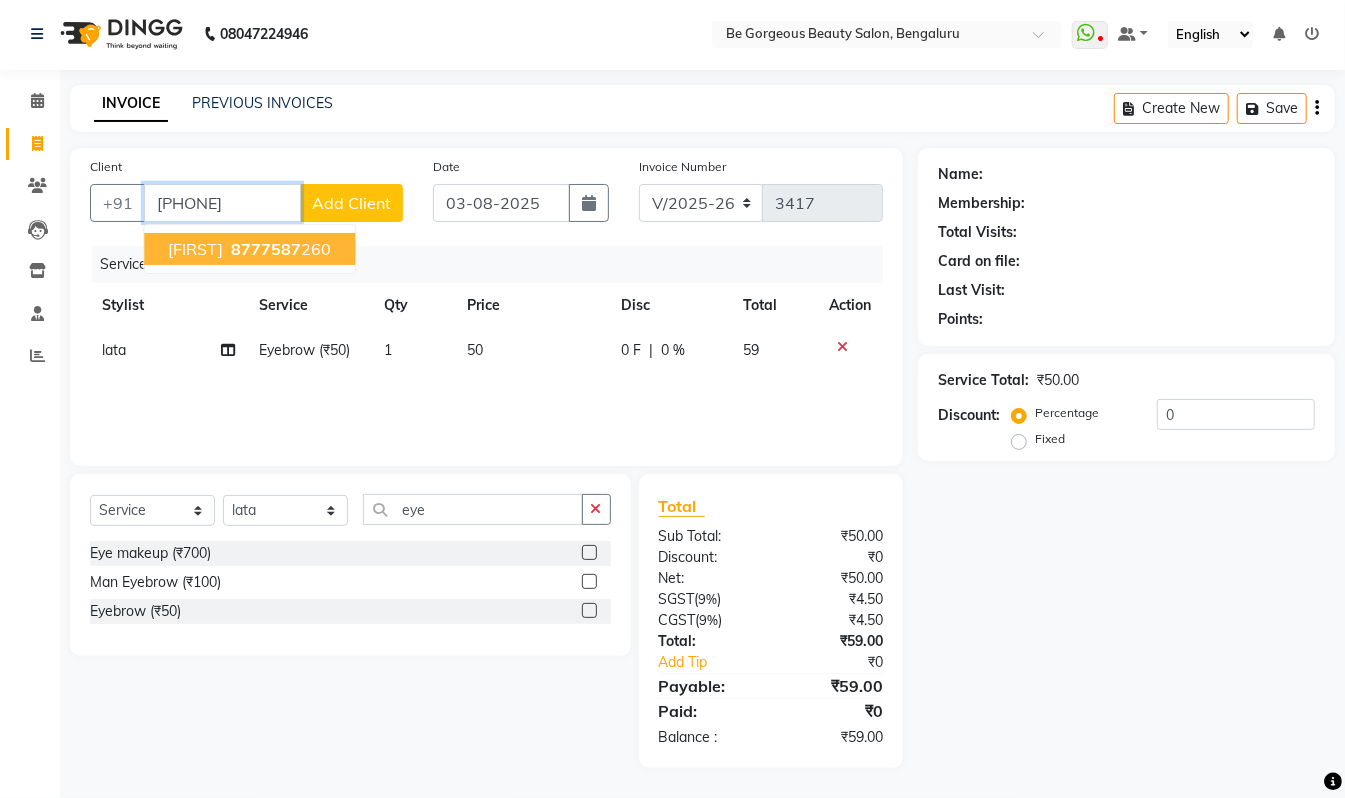 type on "[PHONE]" 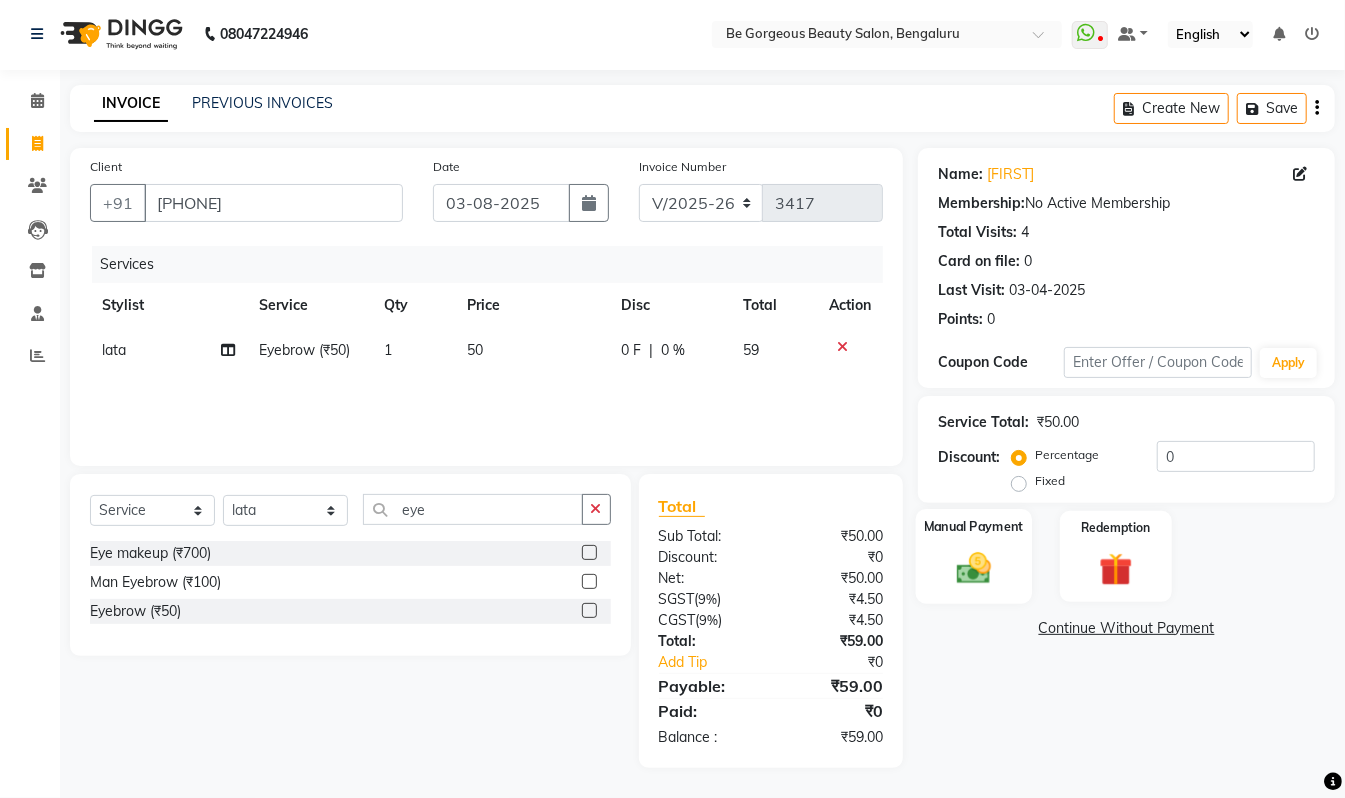 click on "Manual Payment" 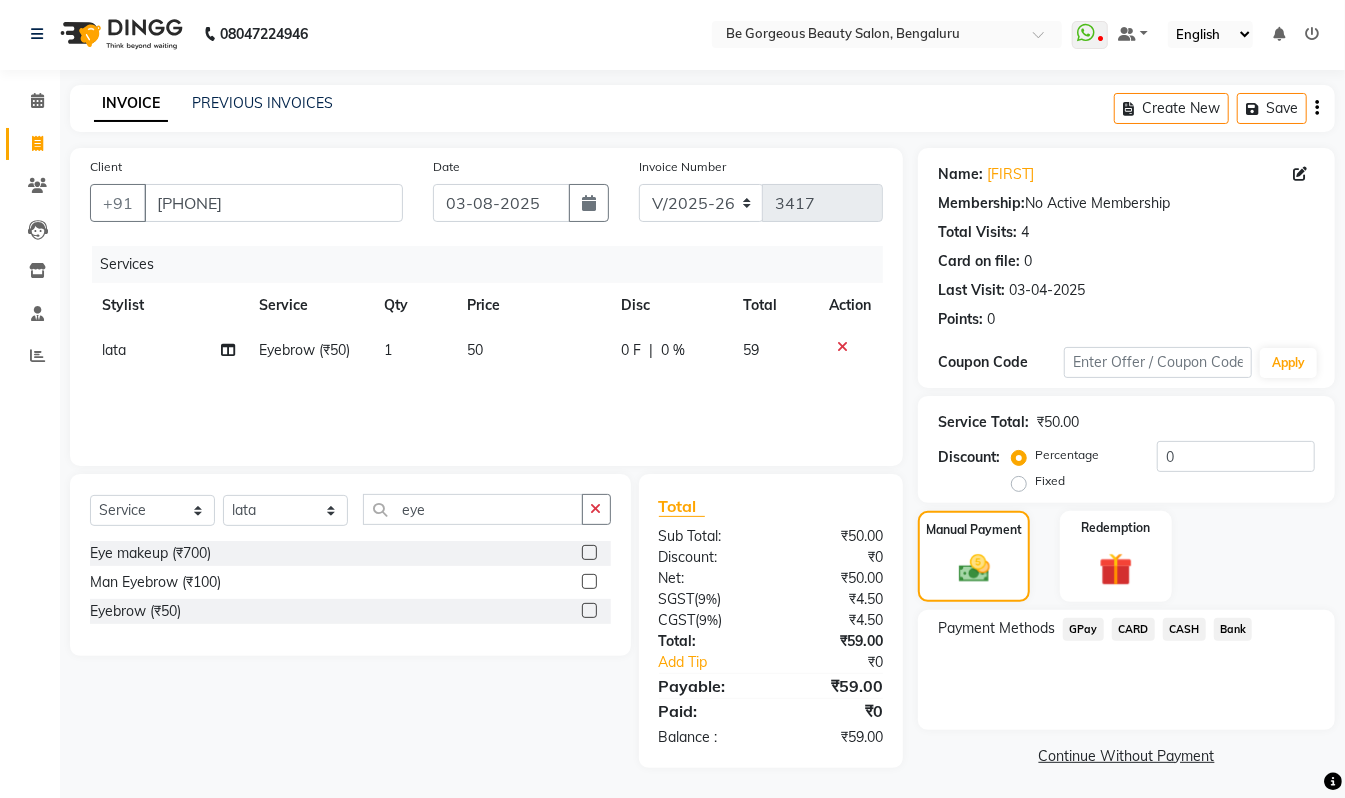 click on "GPay" 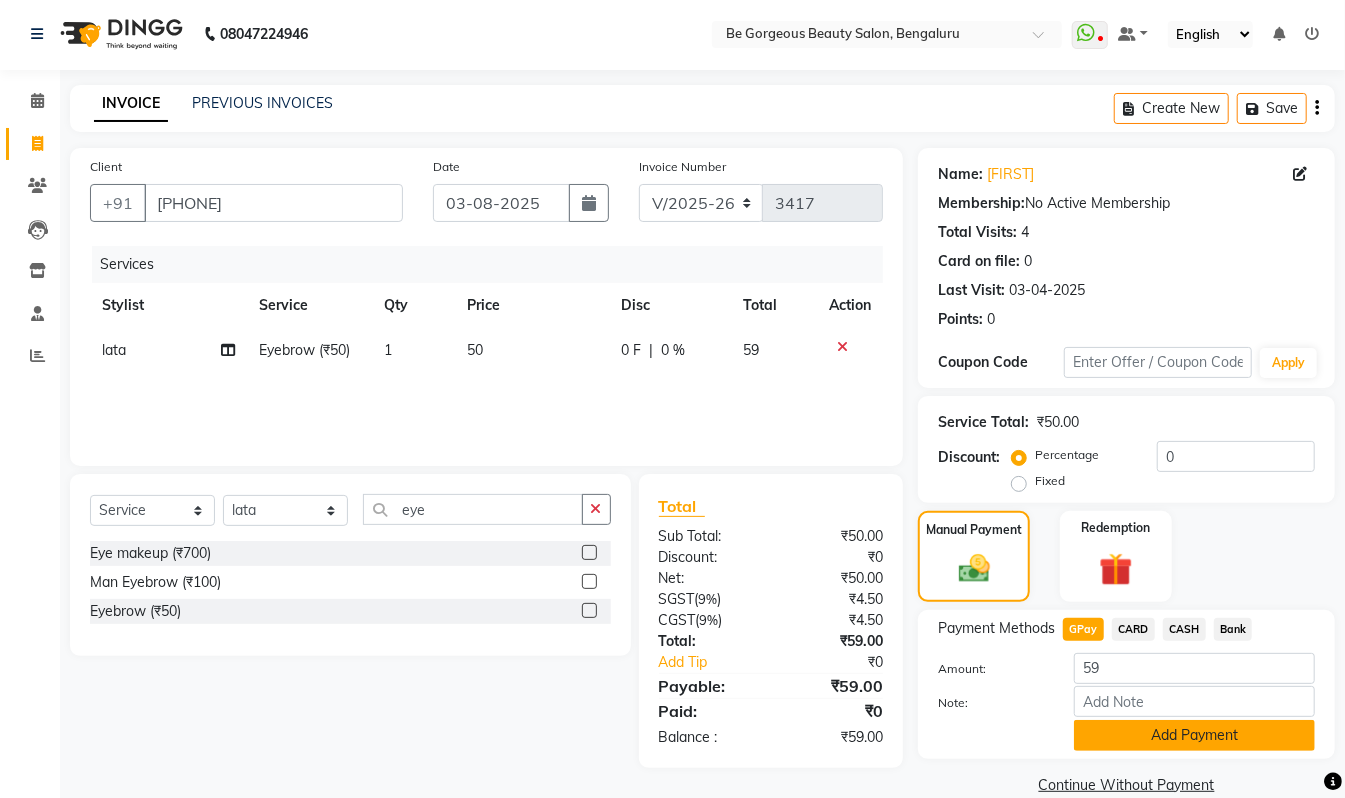 click on "Add Payment" 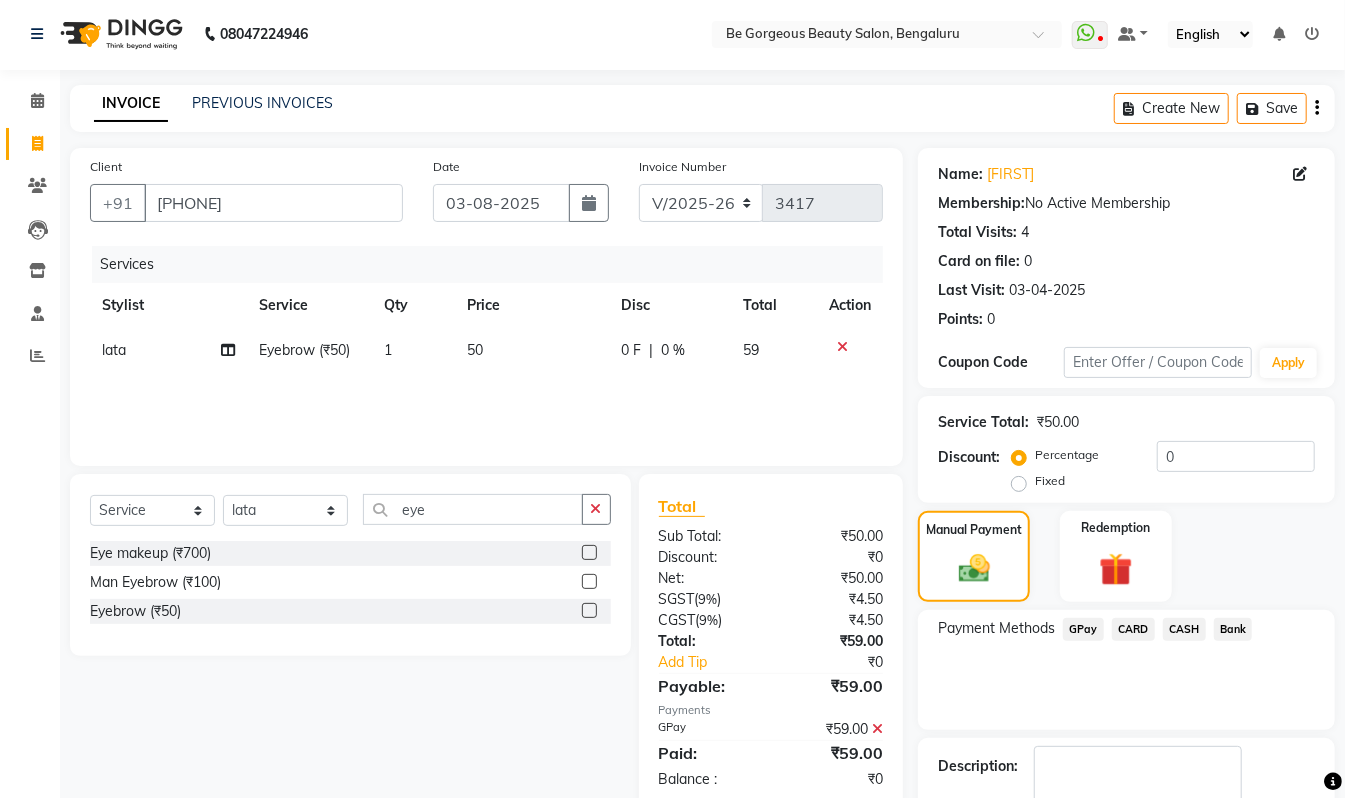 scroll, scrollTop: 118, scrollLeft: 0, axis: vertical 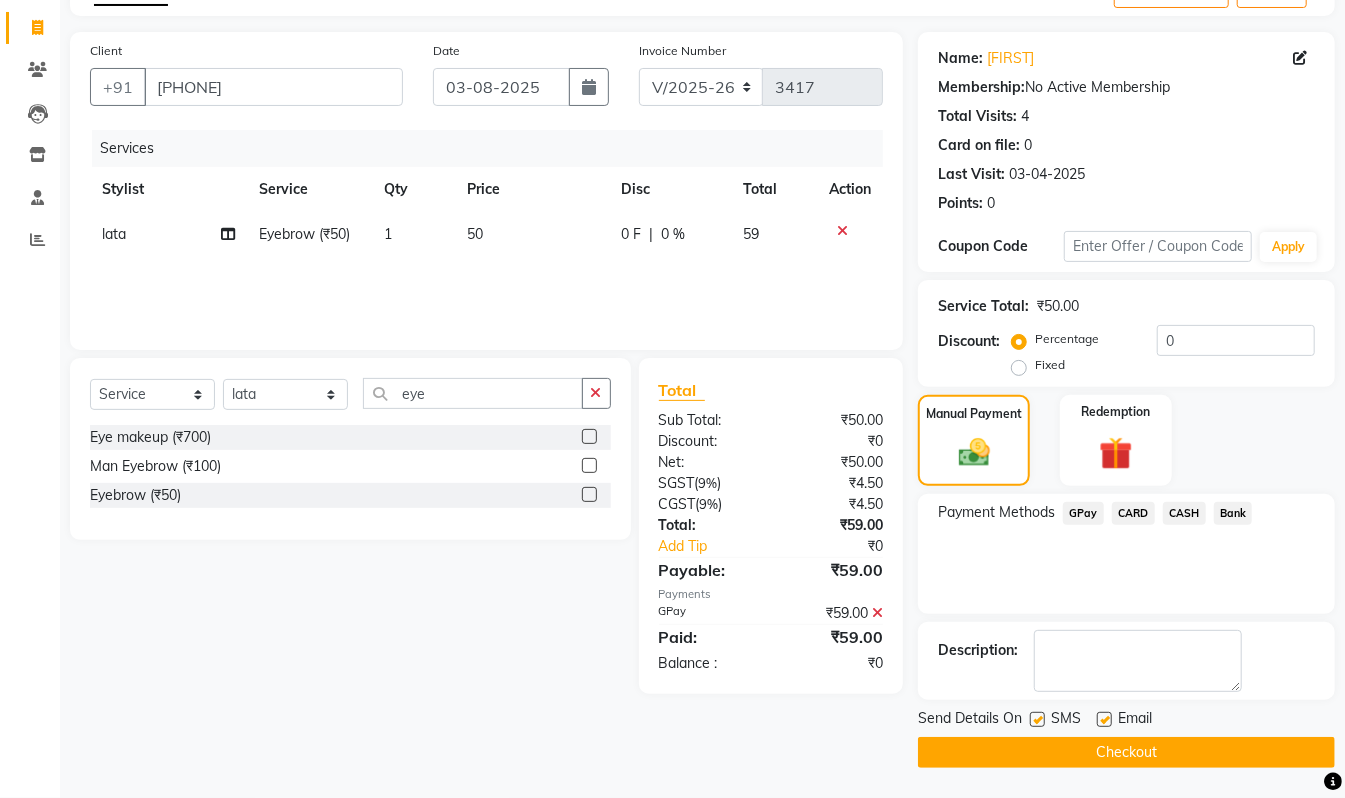 click on "Send Details On SMS Email  Checkout" 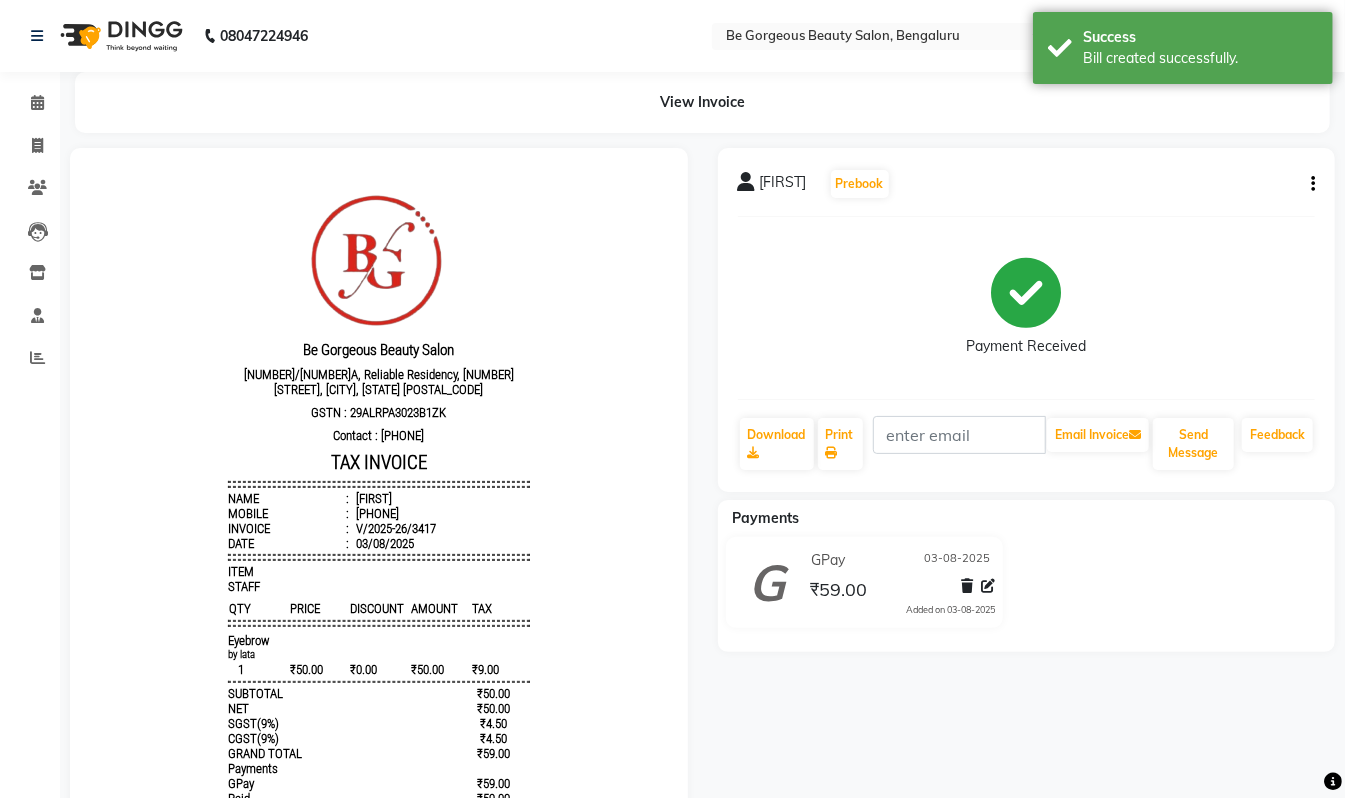 scroll, scrollTop: 0, scrollLeft: 0, axis: both 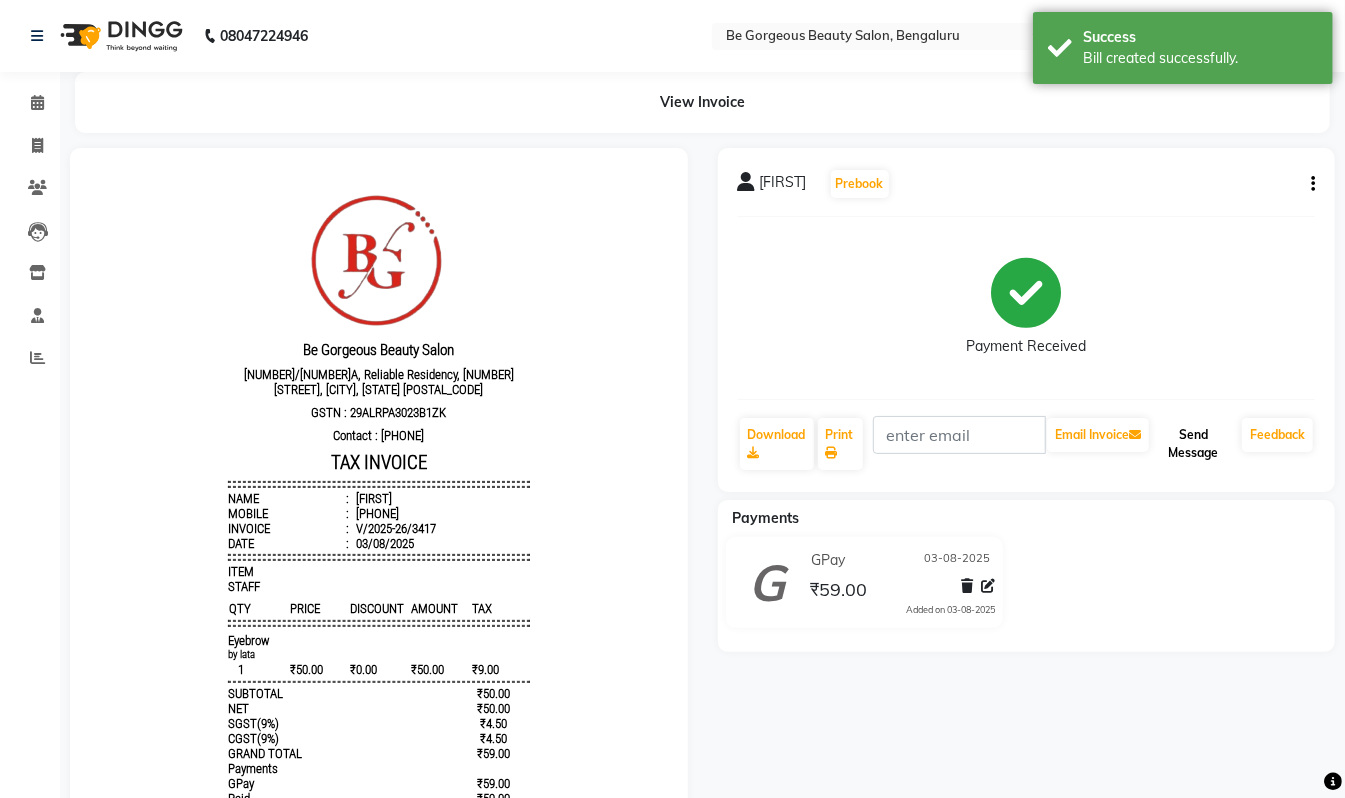 click on "Send Message" 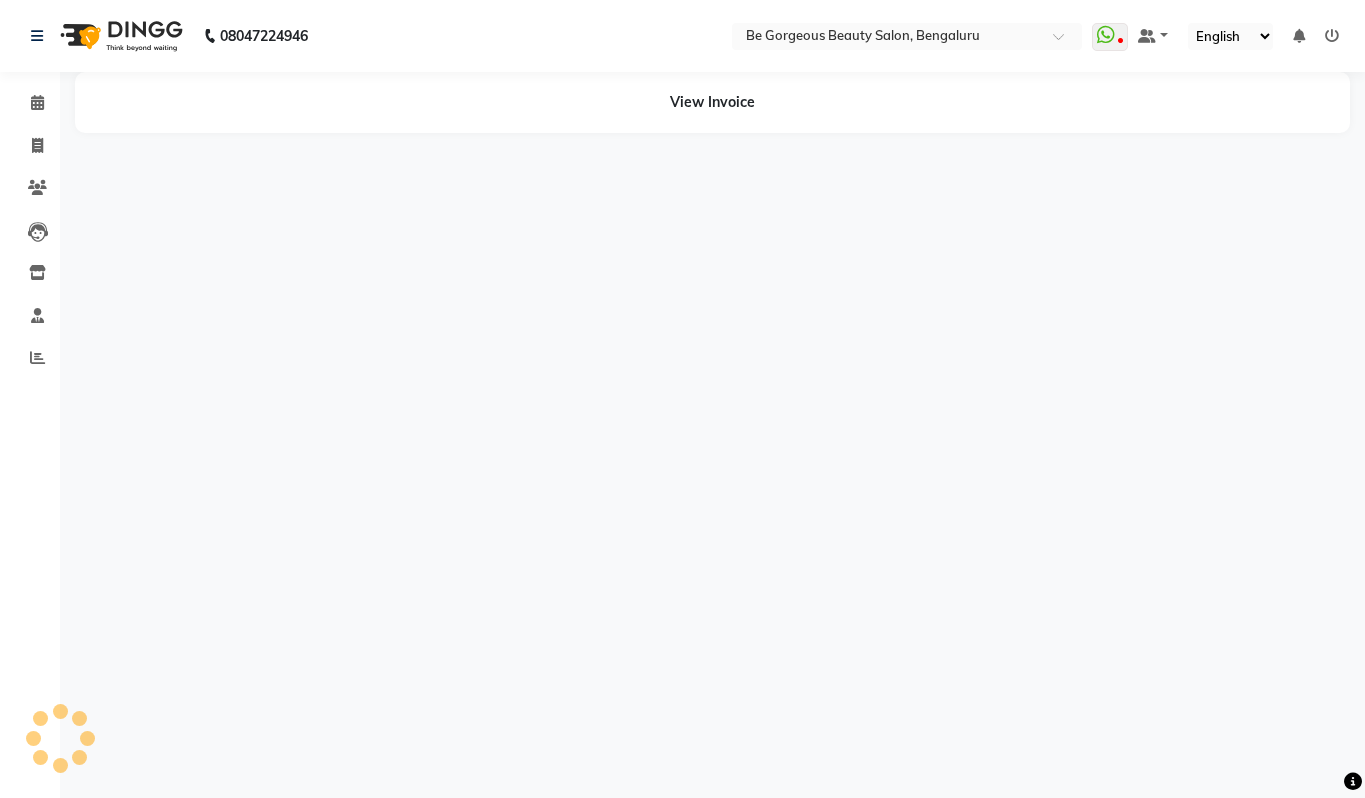 scroll, scrollTop: 0, scrollLeft: 0, axis: both 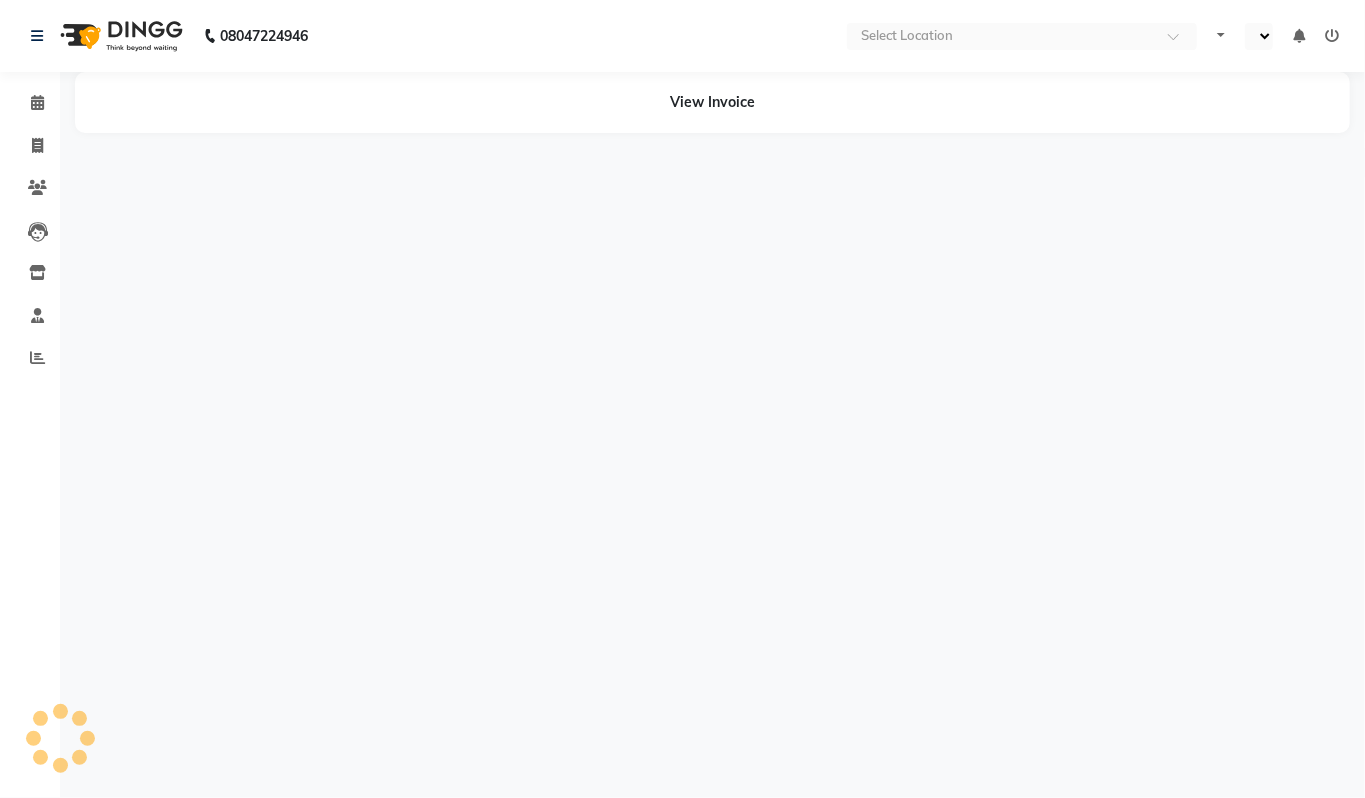select on "en" 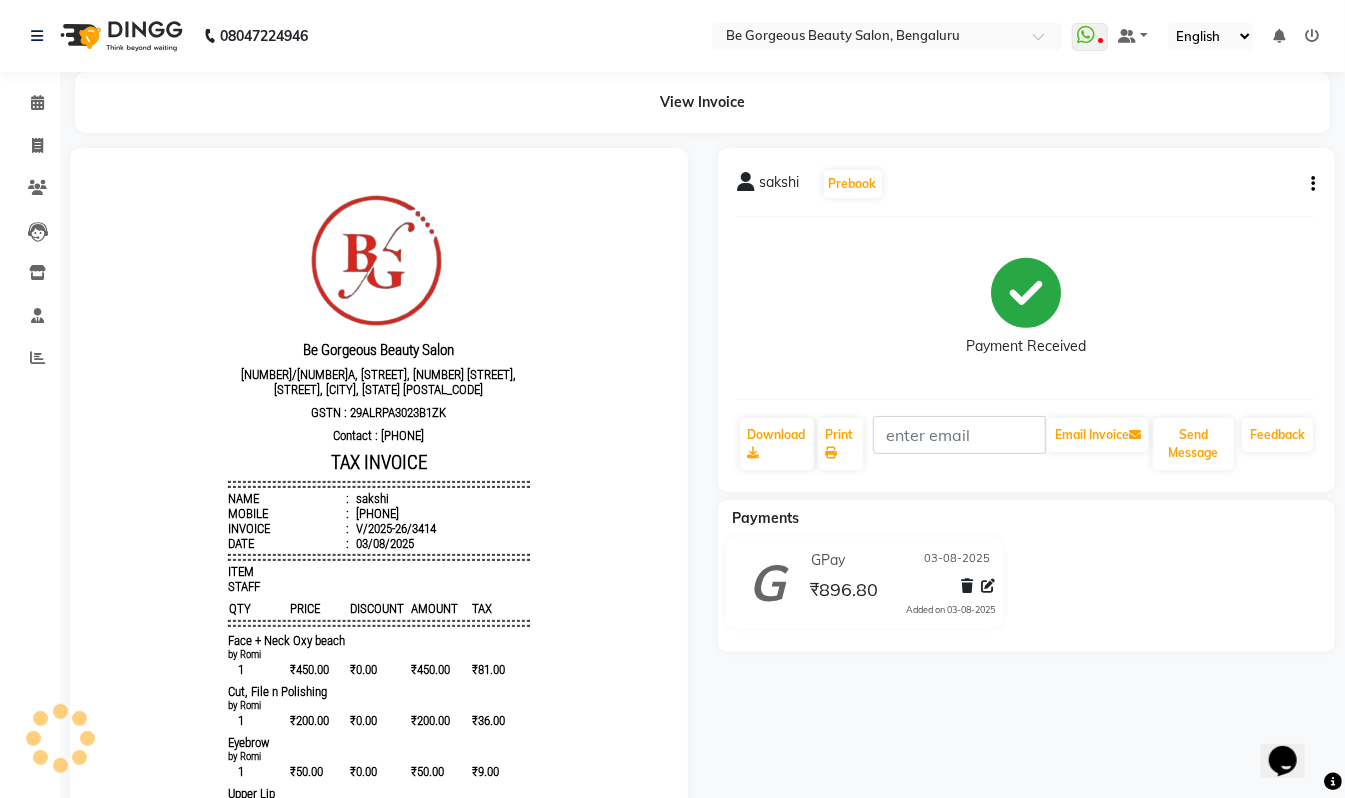 scroll, scrollTop: 0, scrollLeft: 0, axis: both 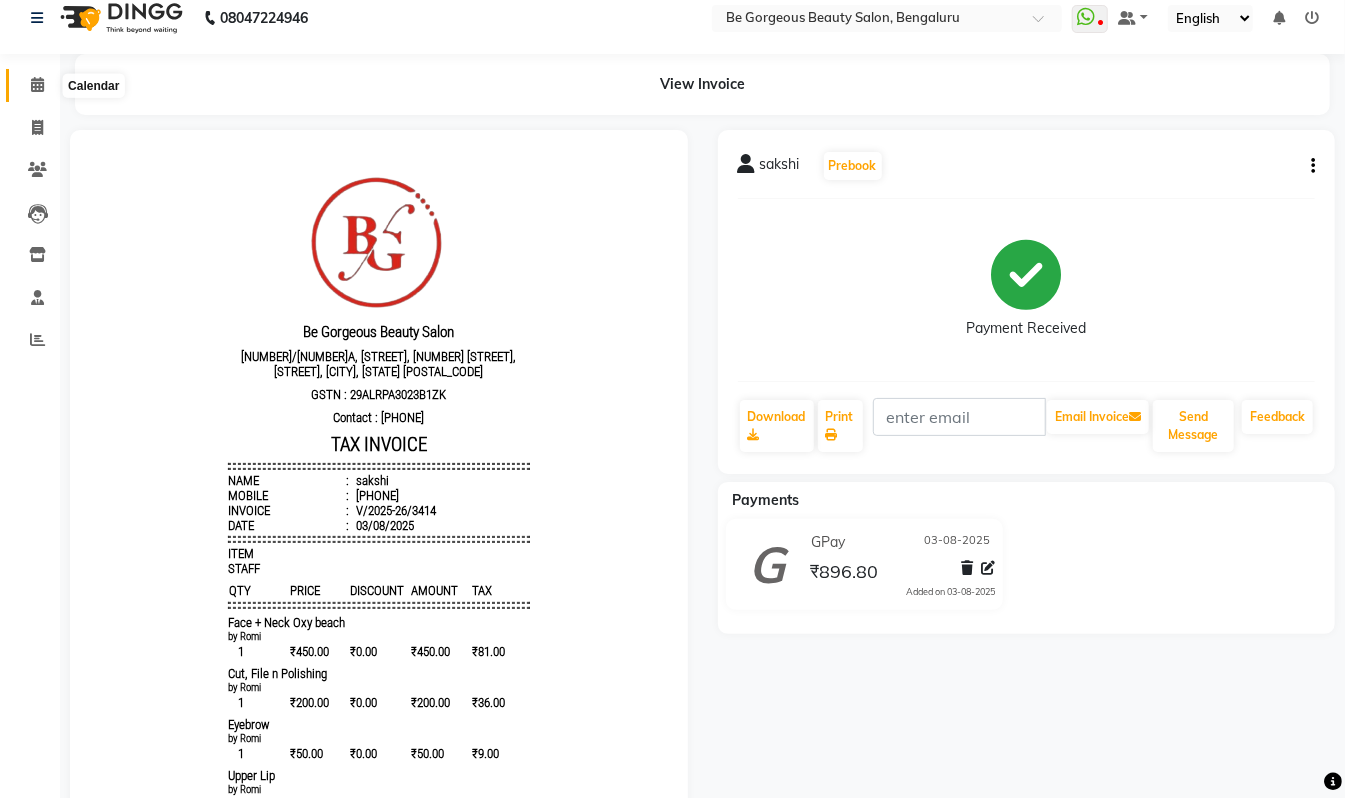 click 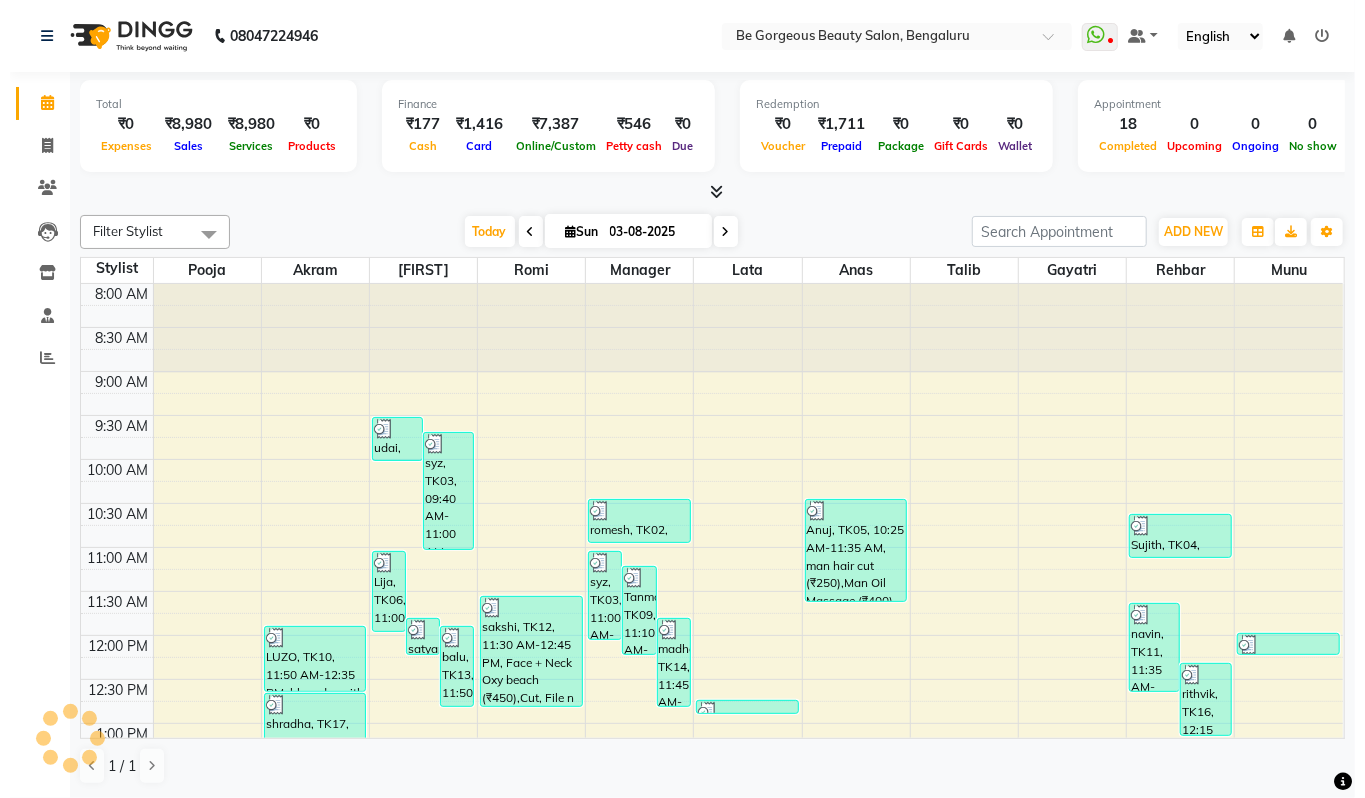 scroll, scrollTop: 0, scrollLeft: 0, axis: both 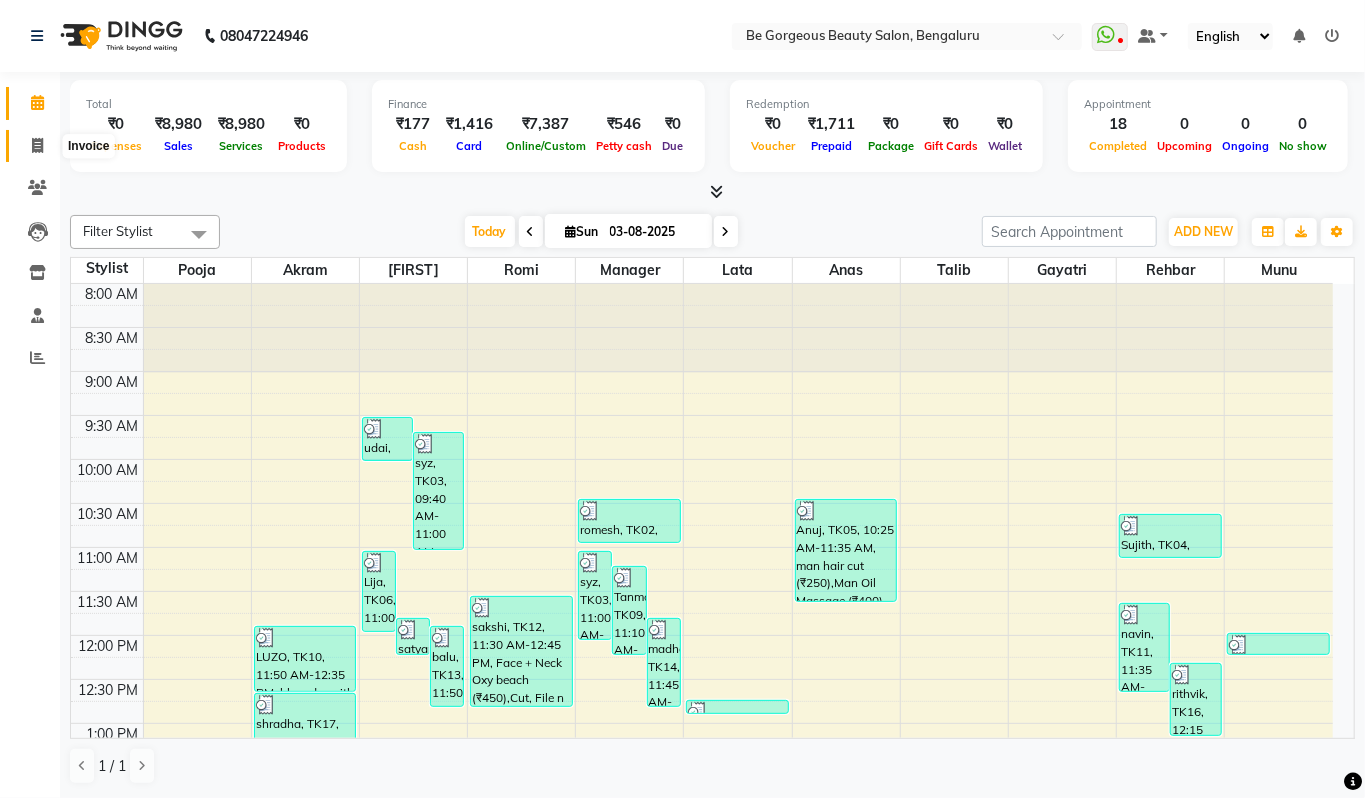 click 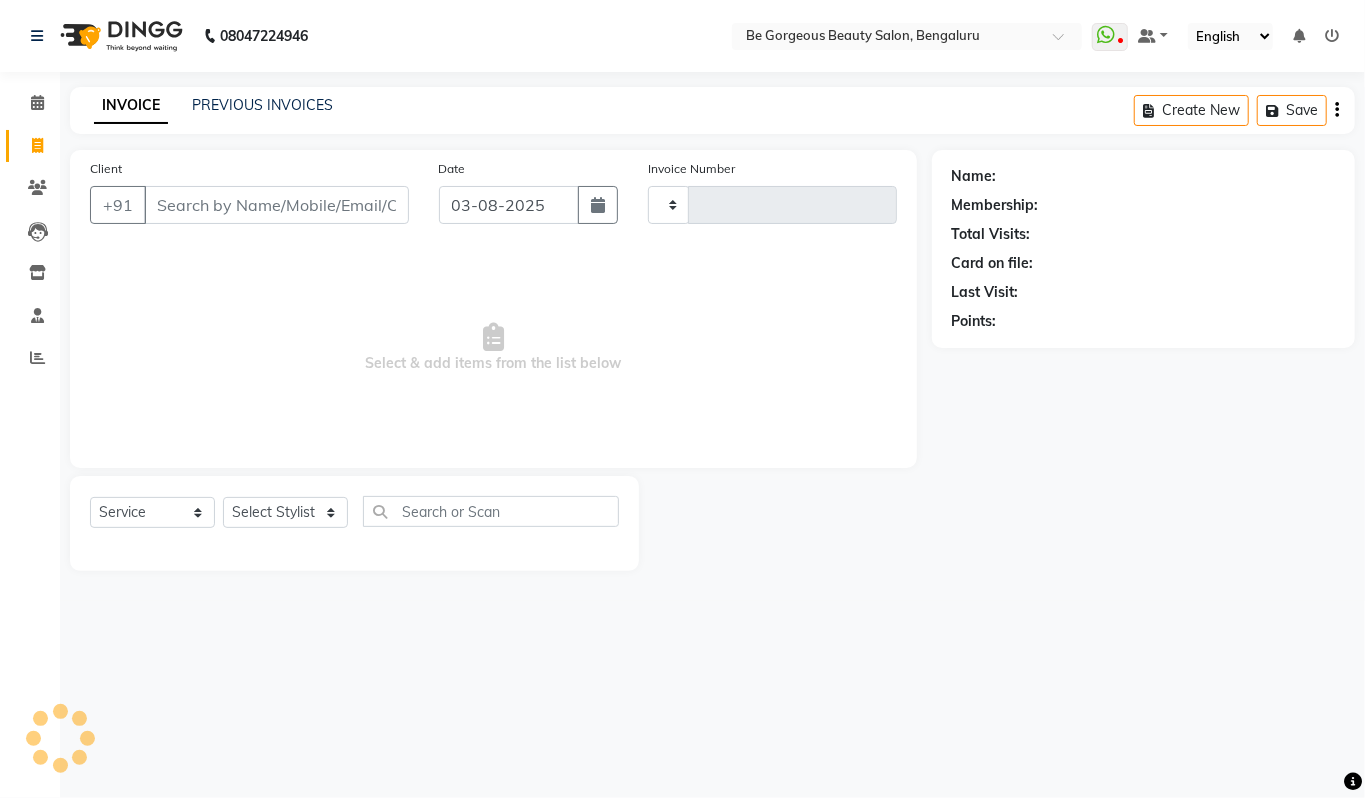 type on "3420" 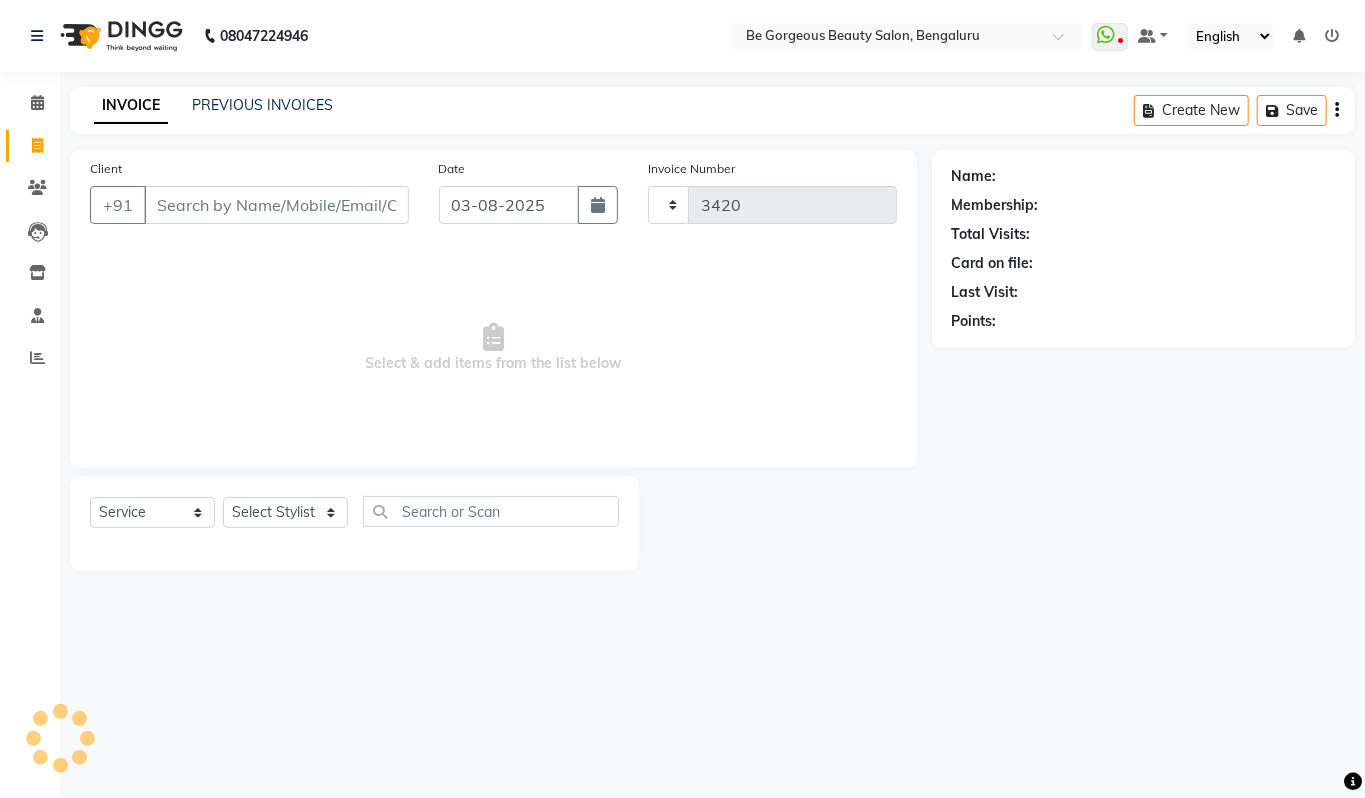 select on "5405" 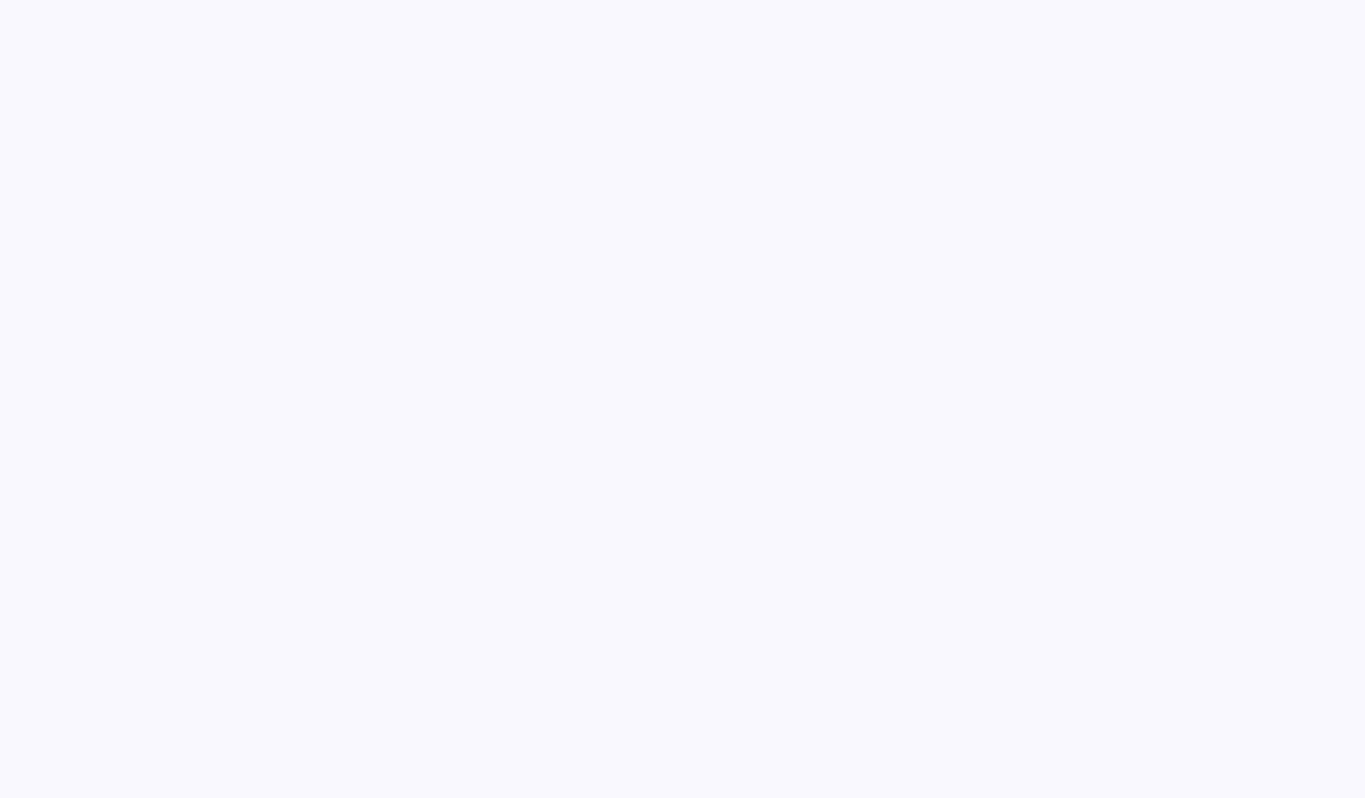 scroll, scrollTop: 0, scrollLeft: 0, axis: both 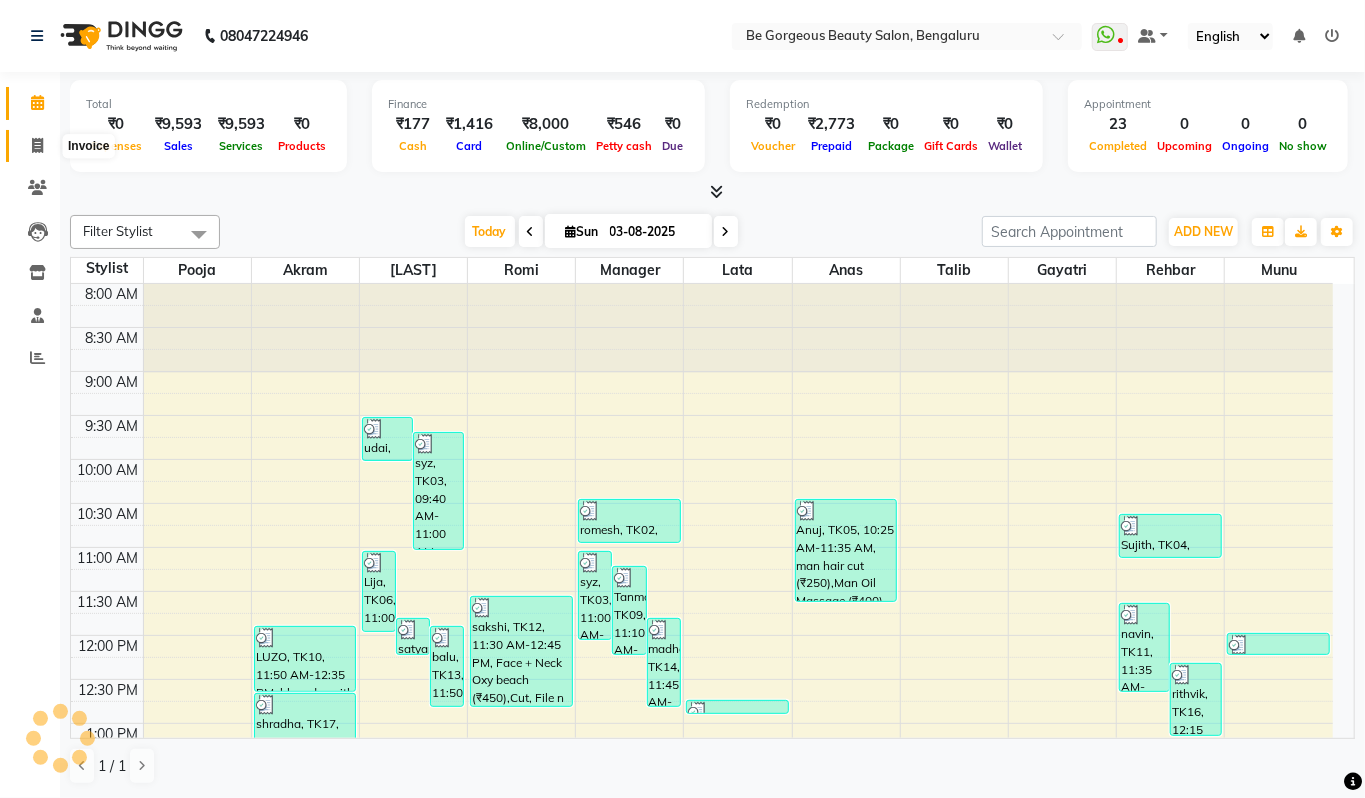 click 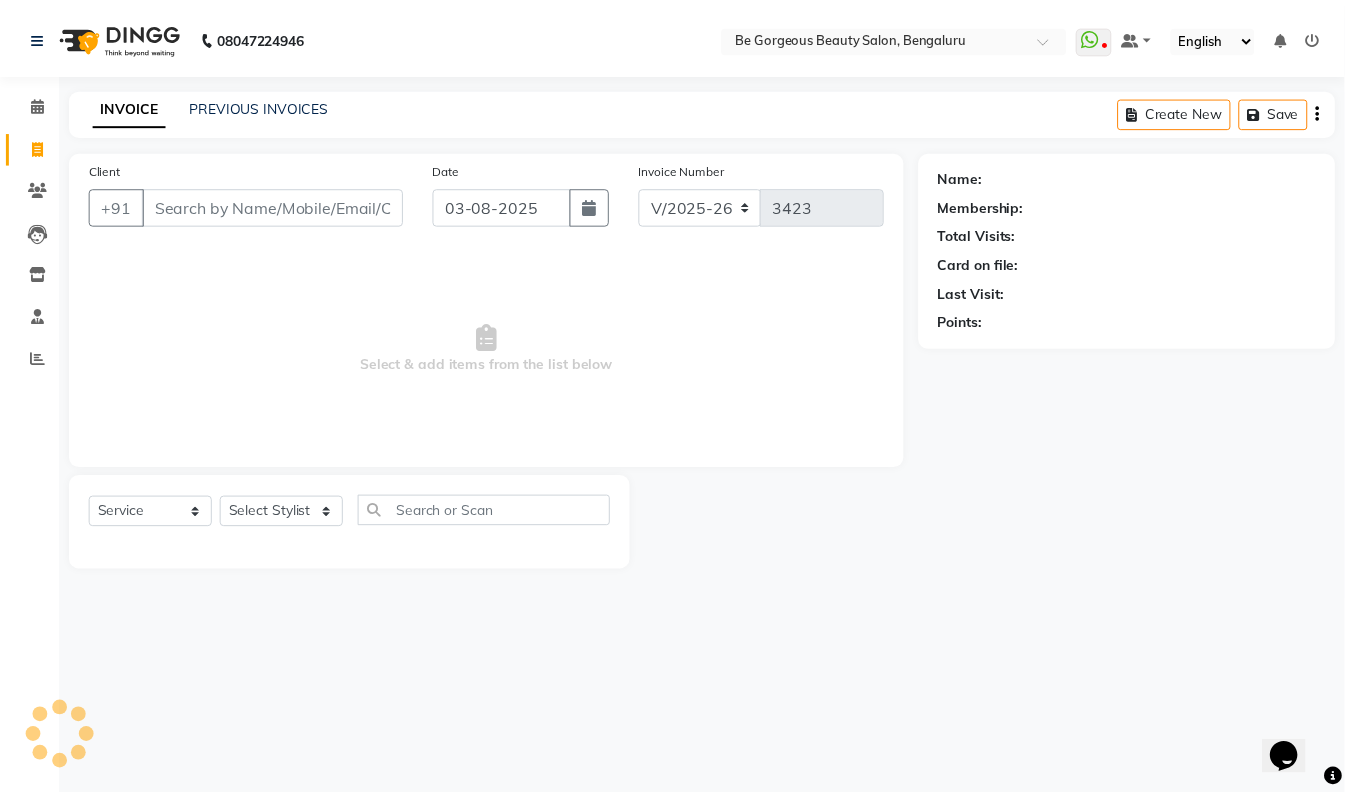 scroll, scrollTop: 0, scrollLeft: 0, axis: both 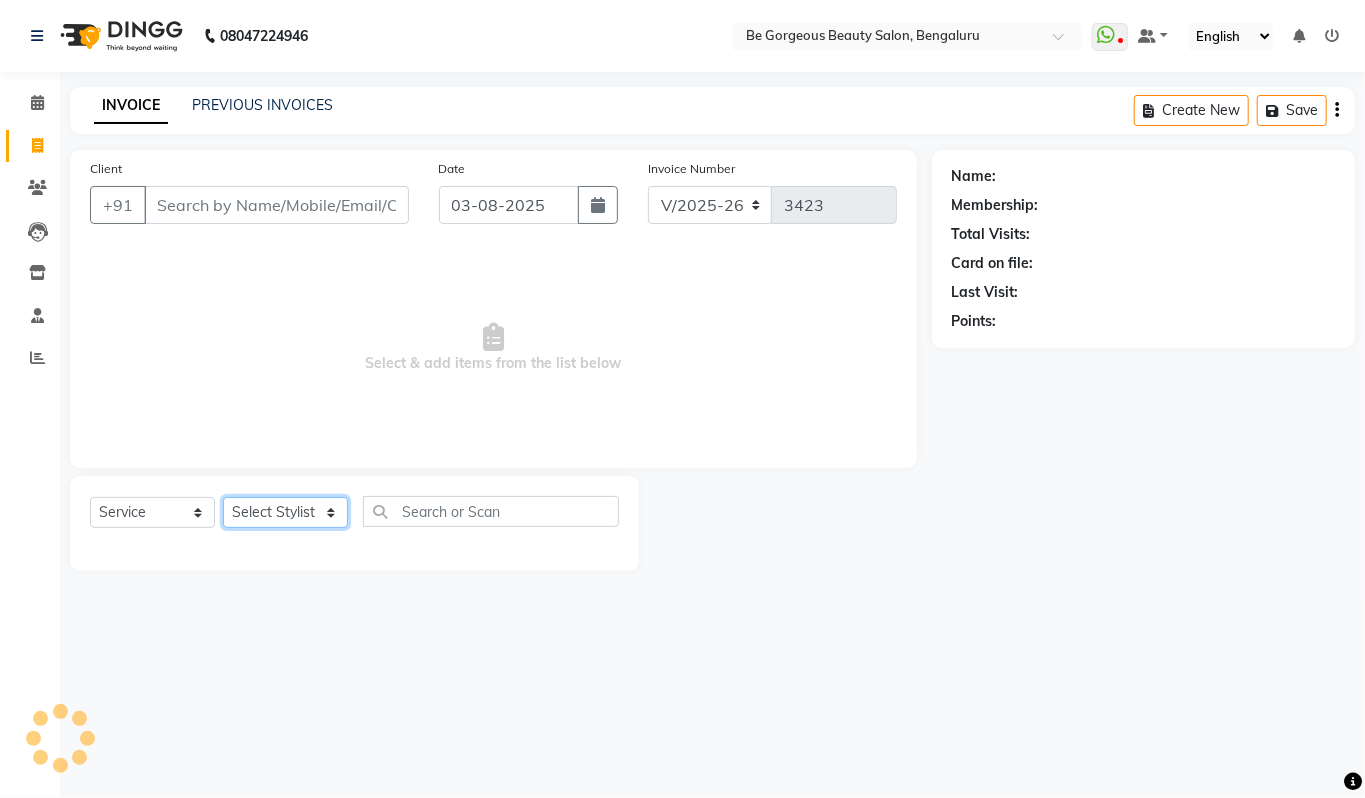 click on "Select Stylist Akram Anas Gayatri lata Manager Munu Pooja Rehbar Romi Talib Wajid" 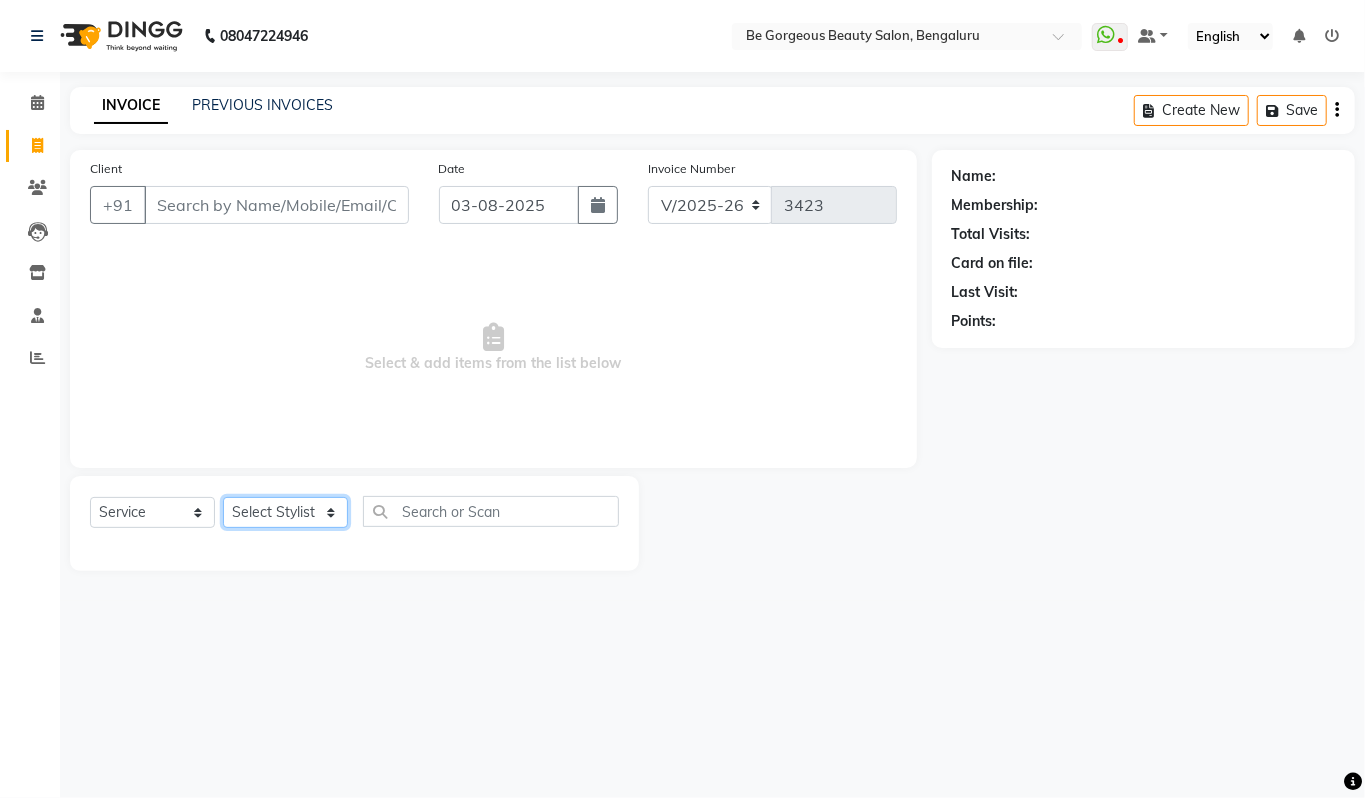select on "36211" 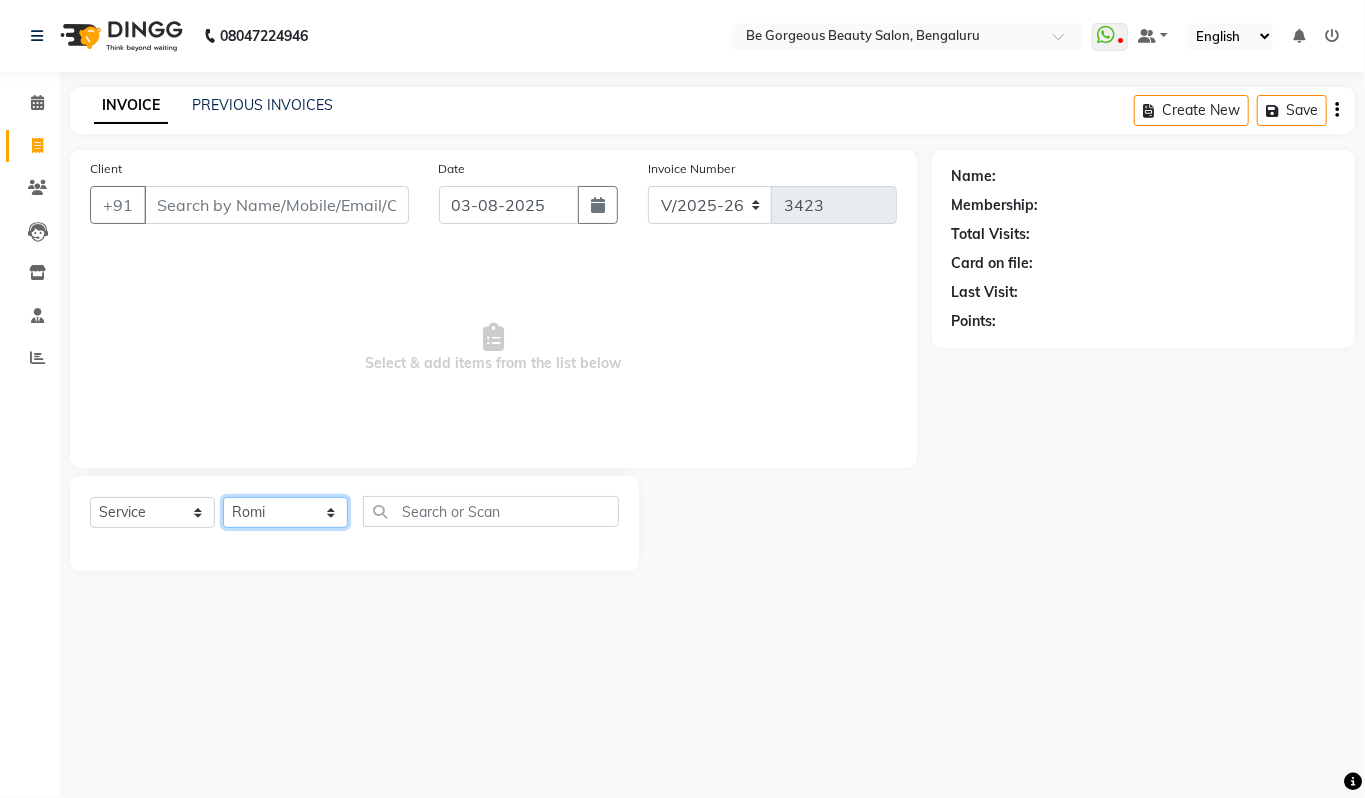 click on "Select Stylist Akram Anas Gayatri lata Manager Munu Pooja Rehbar Romi Talib Wajid" 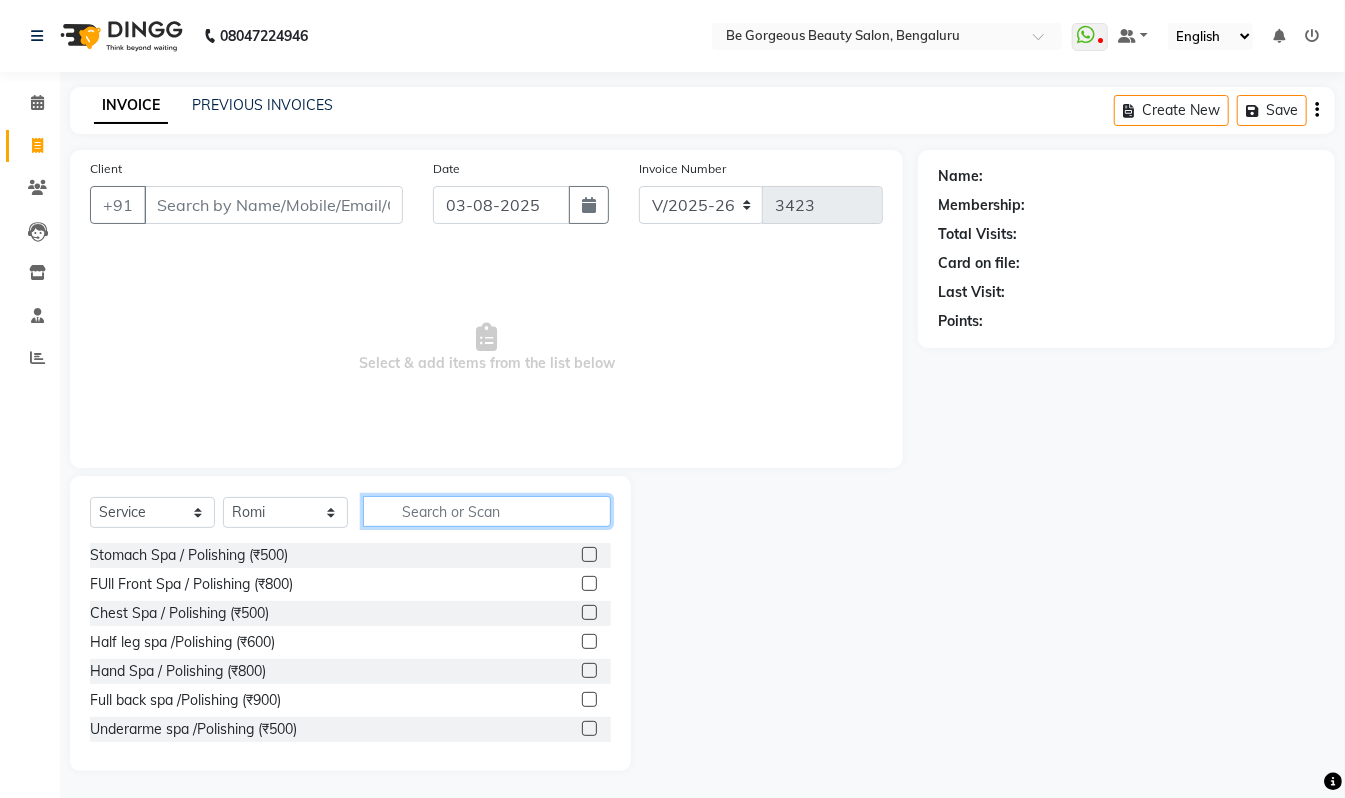 click 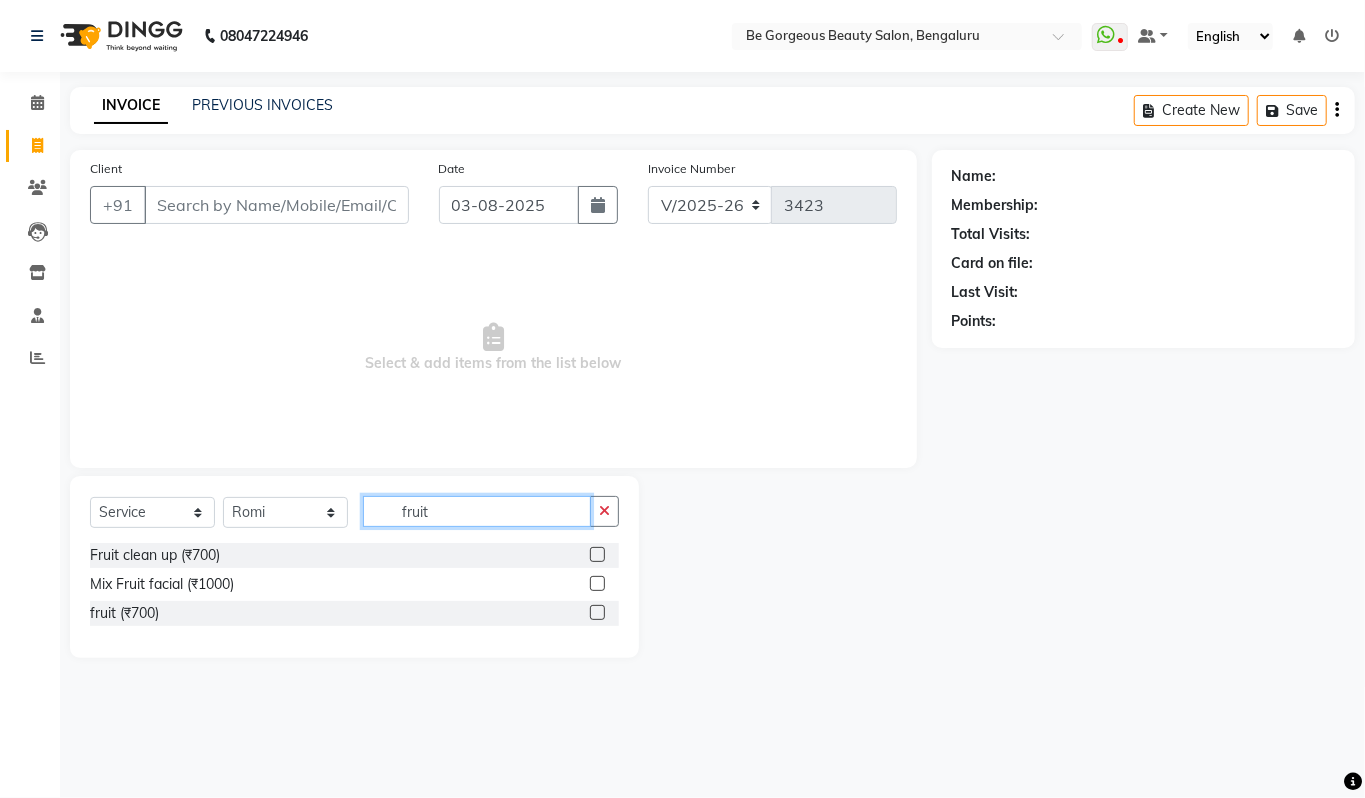 type on "fruit" 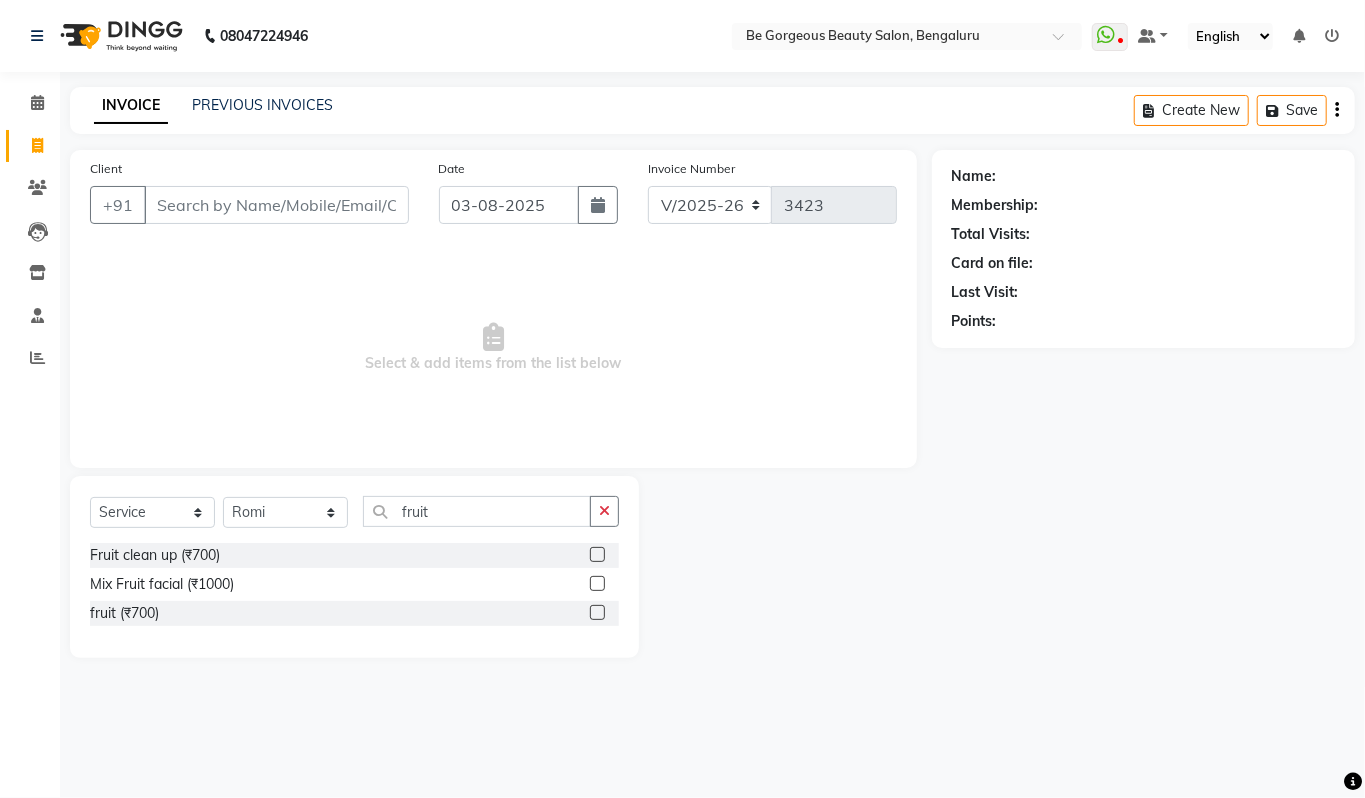 click 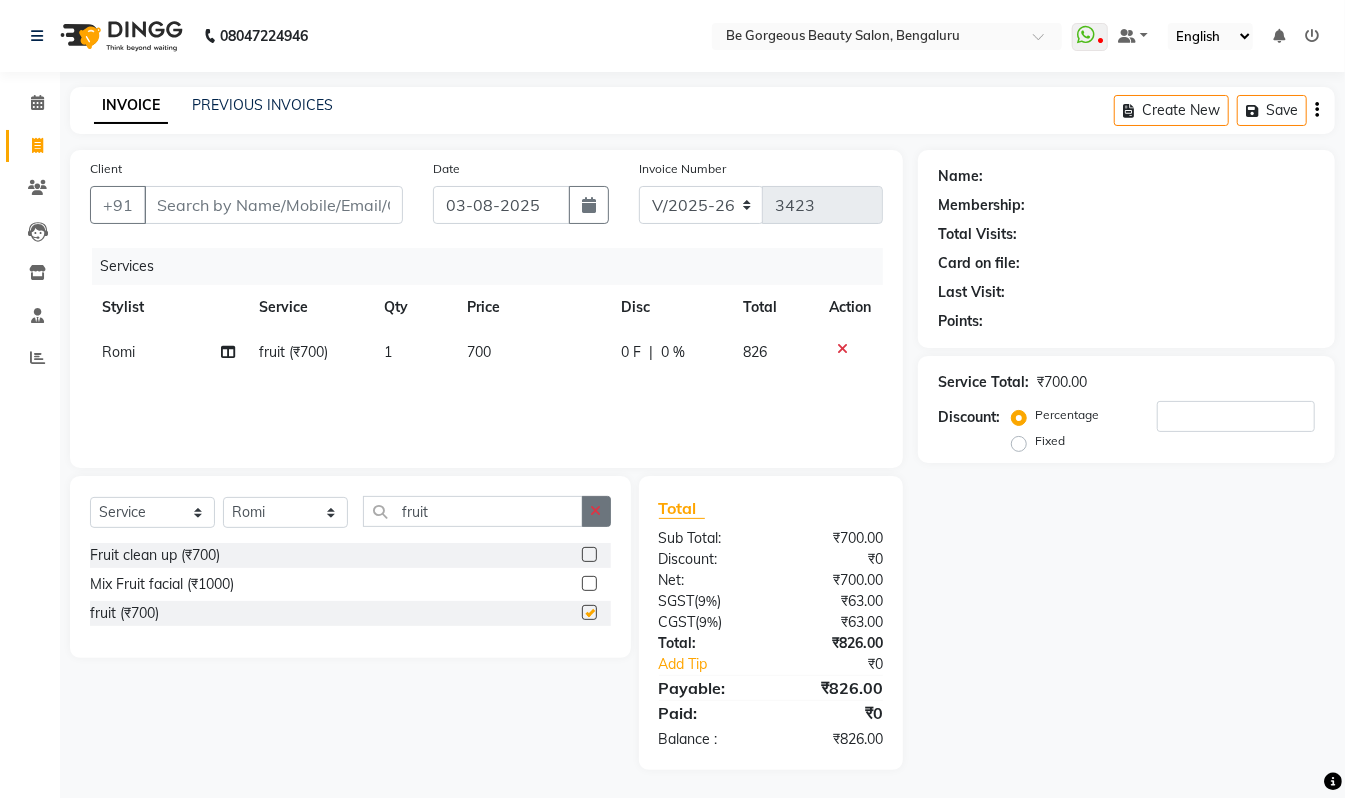 checkbox on "false" 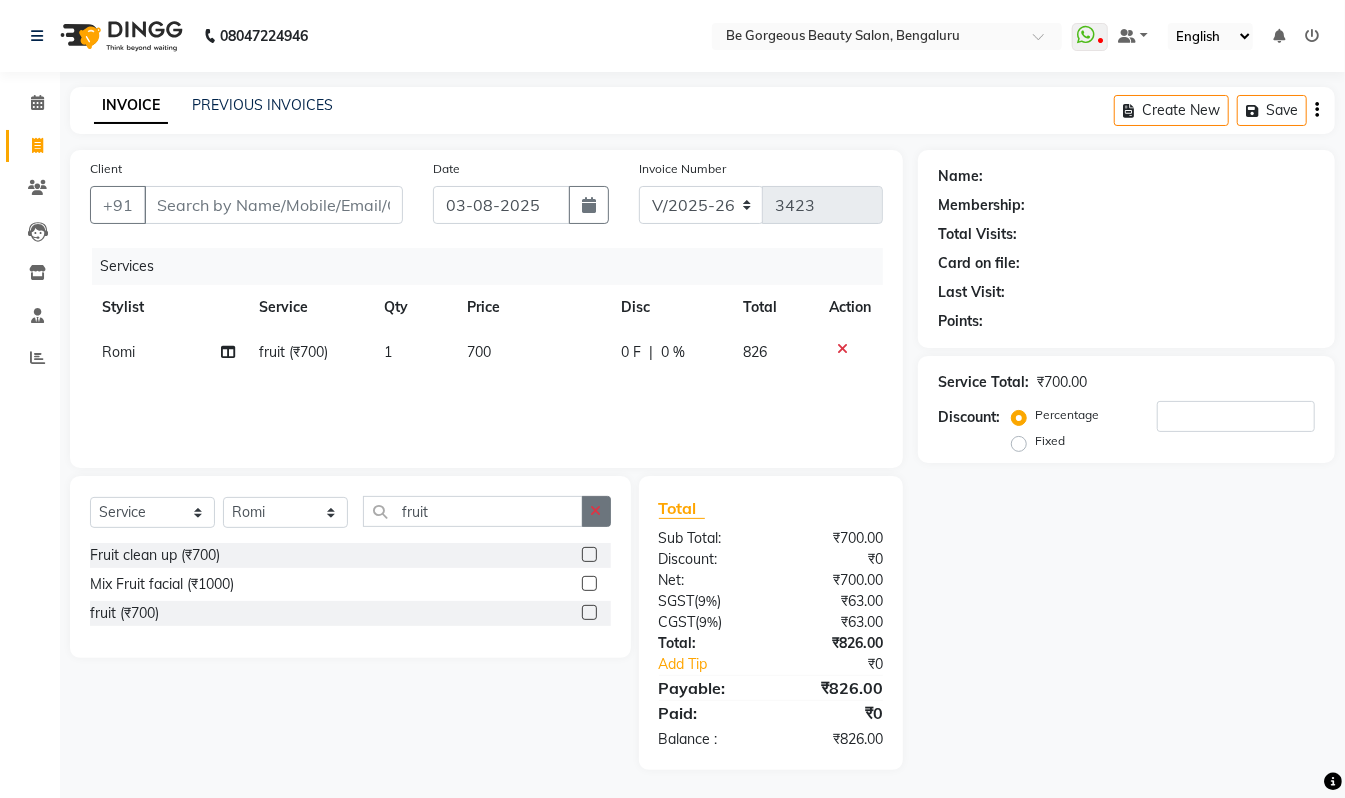 drag, startPoint x: 601, startPoint y: 508, endPoint x: 582, endPoint y: 508, distance: 19 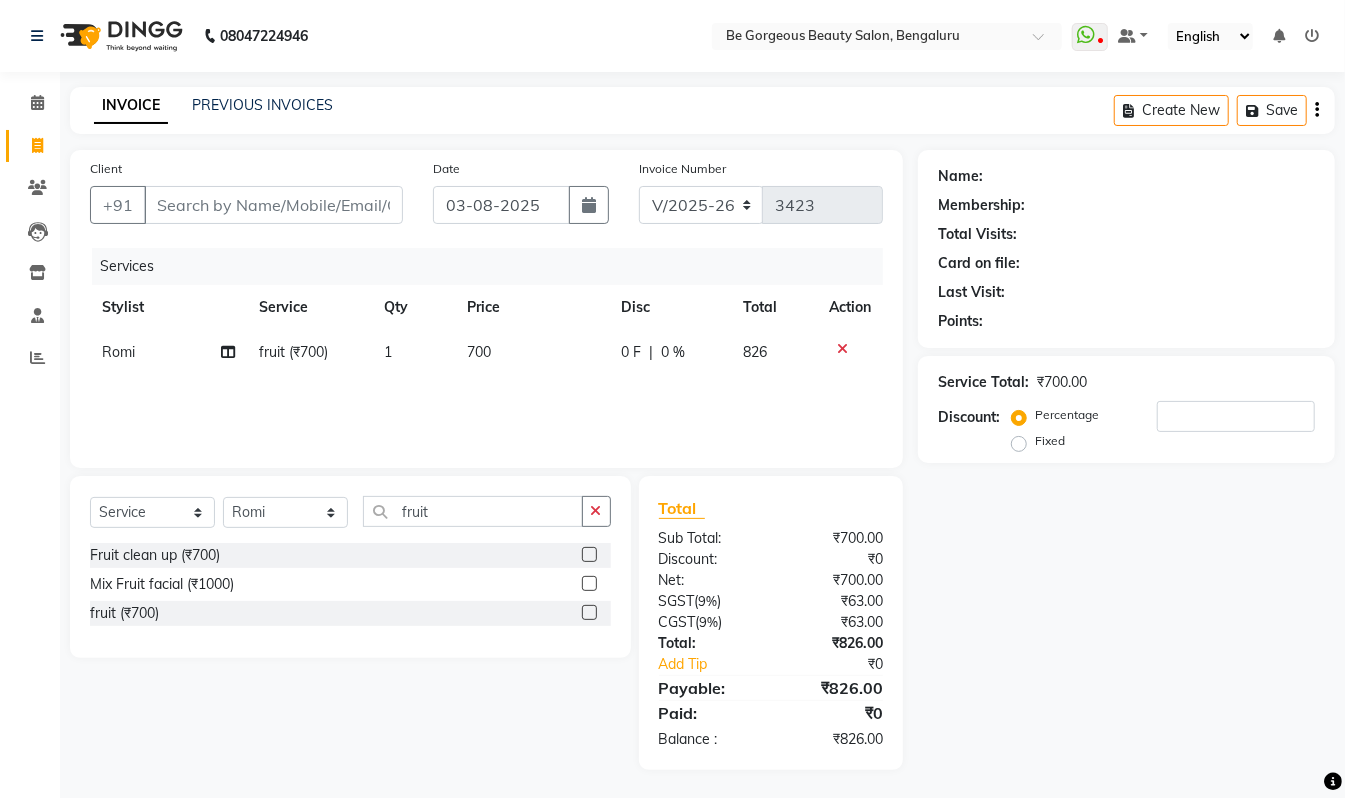 click 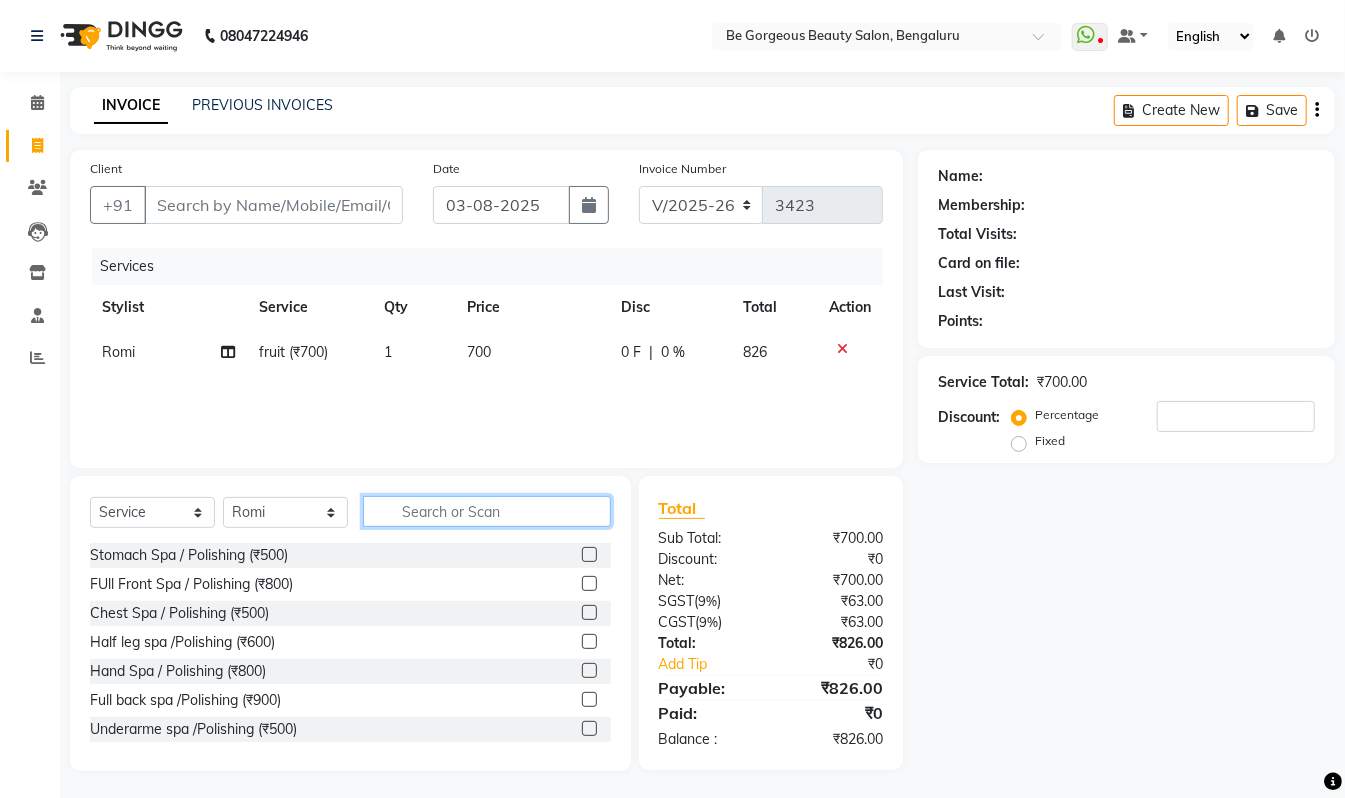 click 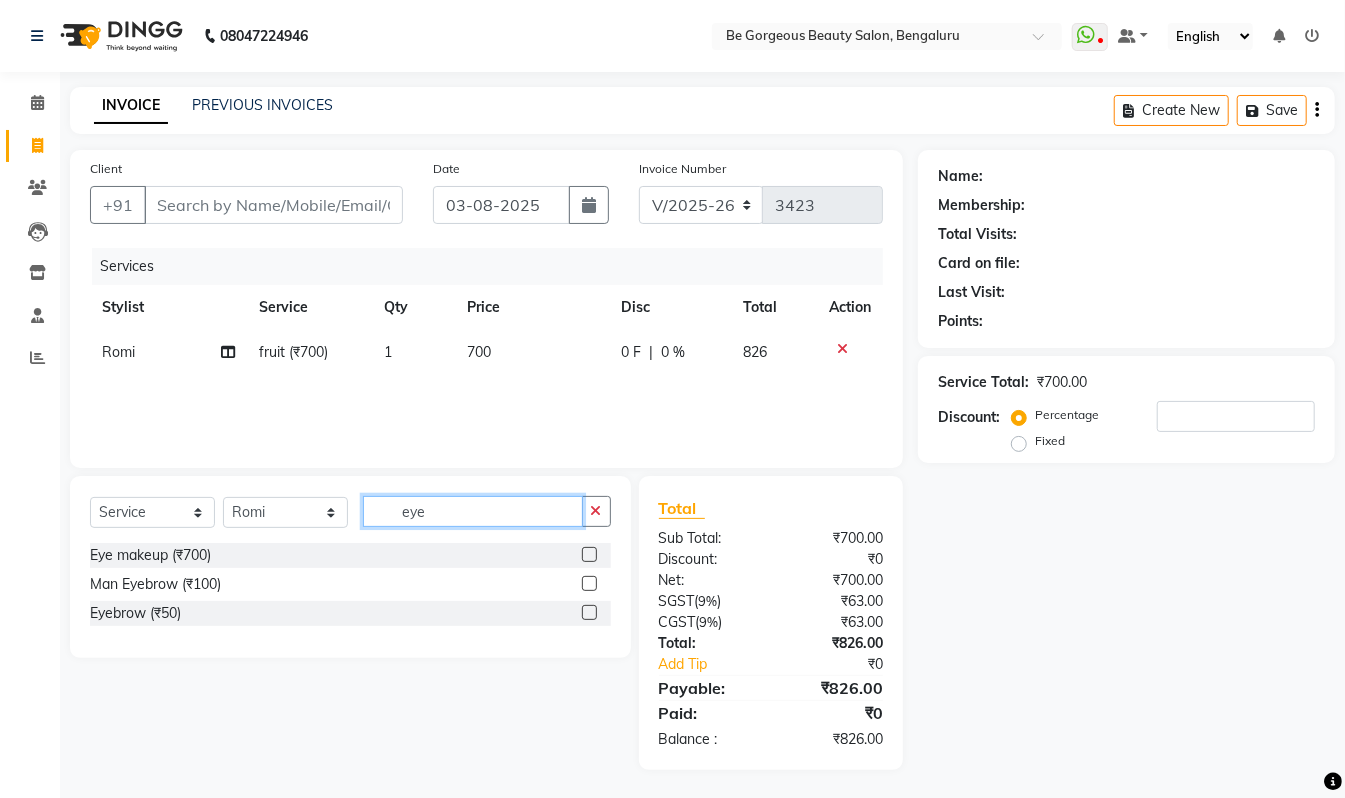 type on "eye" 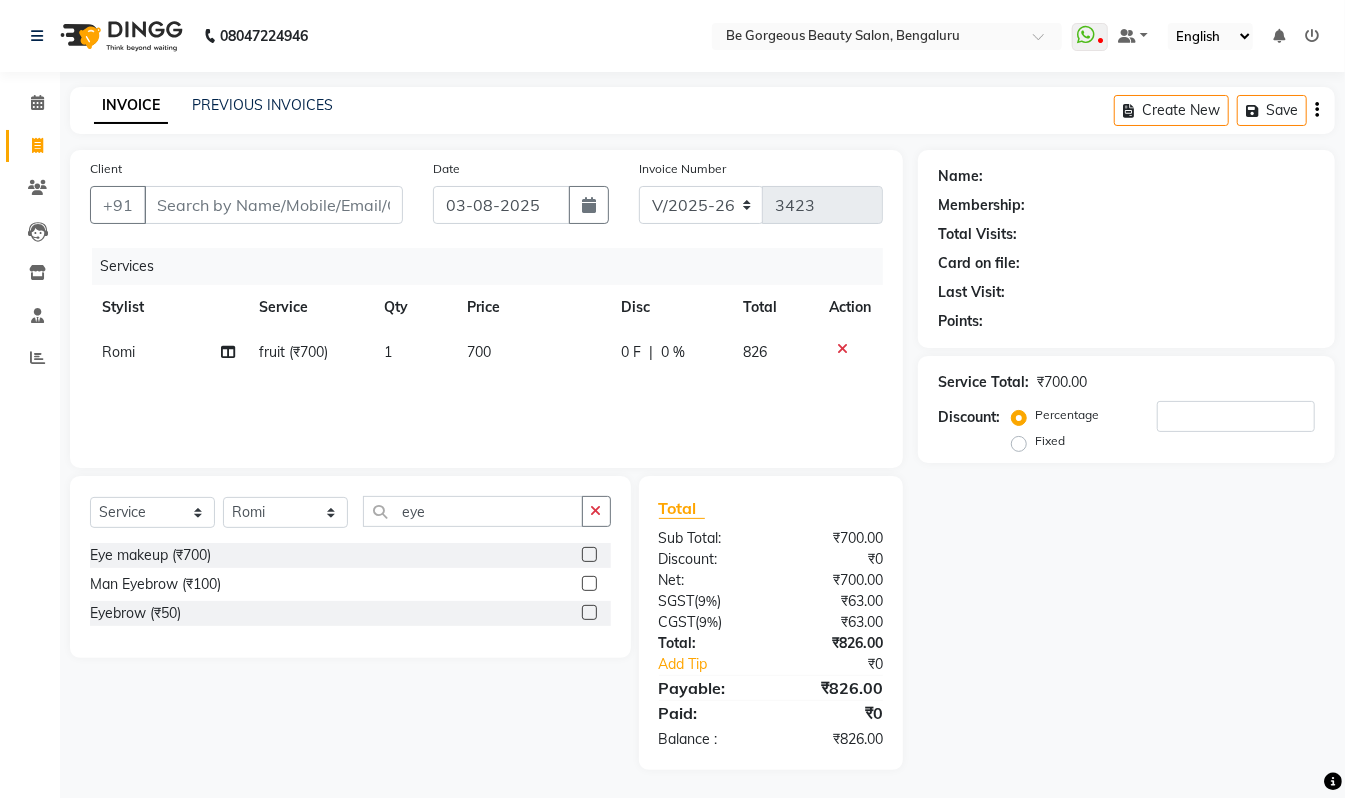 click 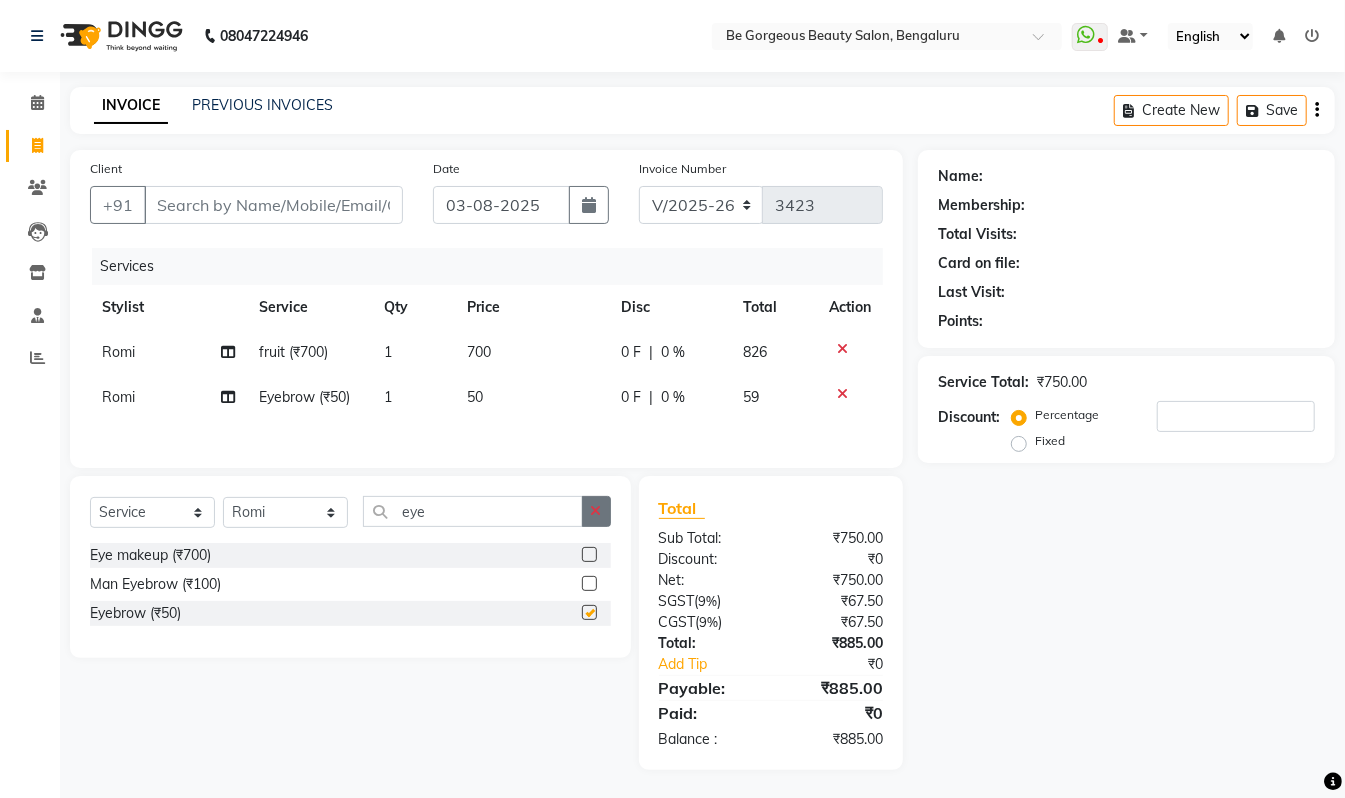 checkbox on "false" 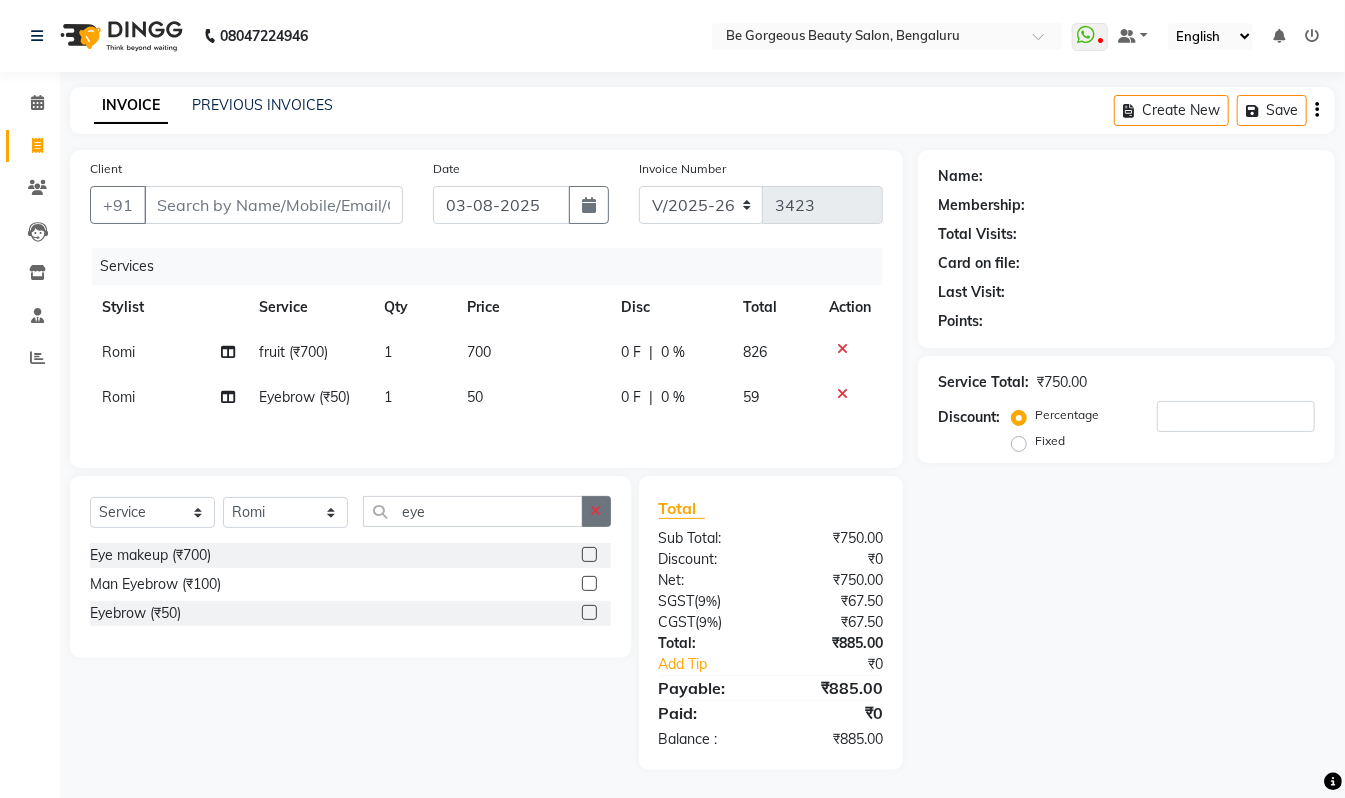 click 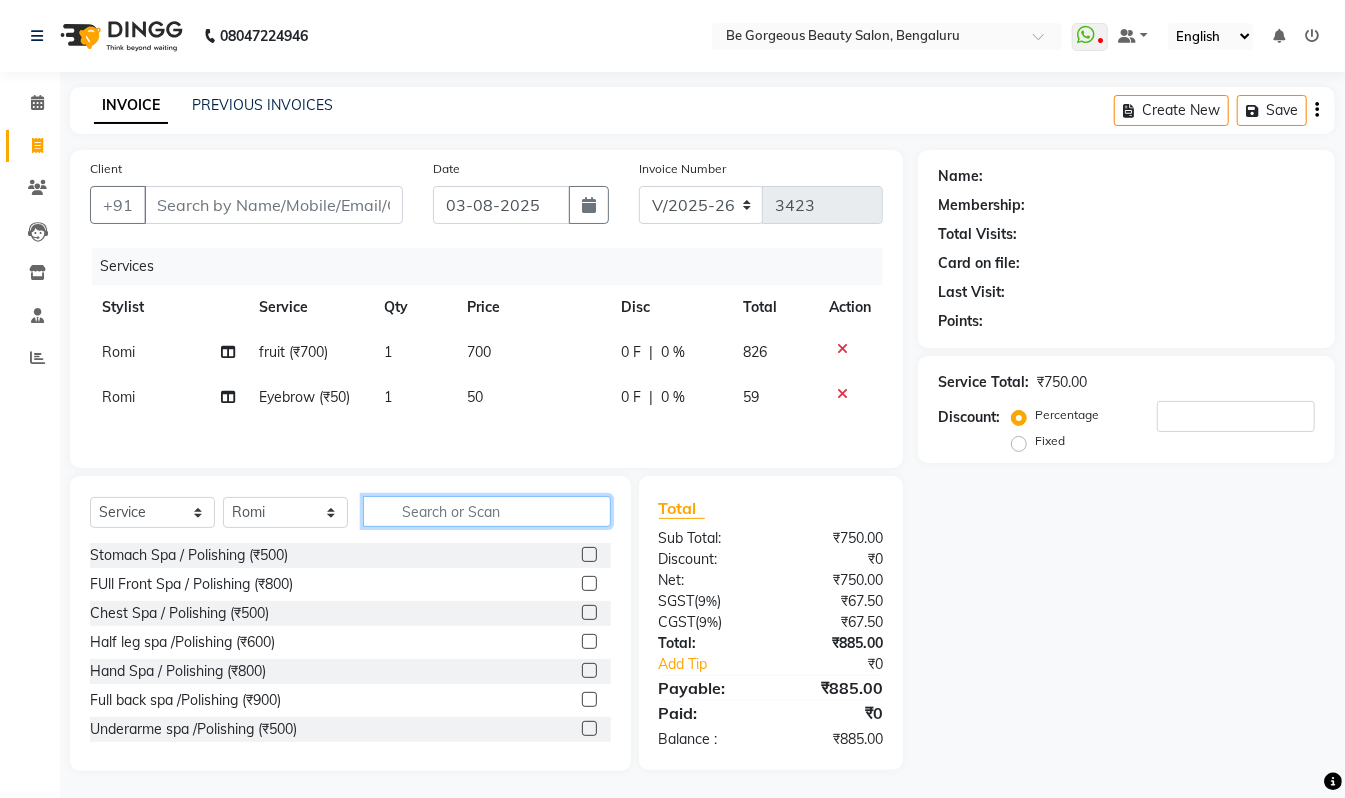 click 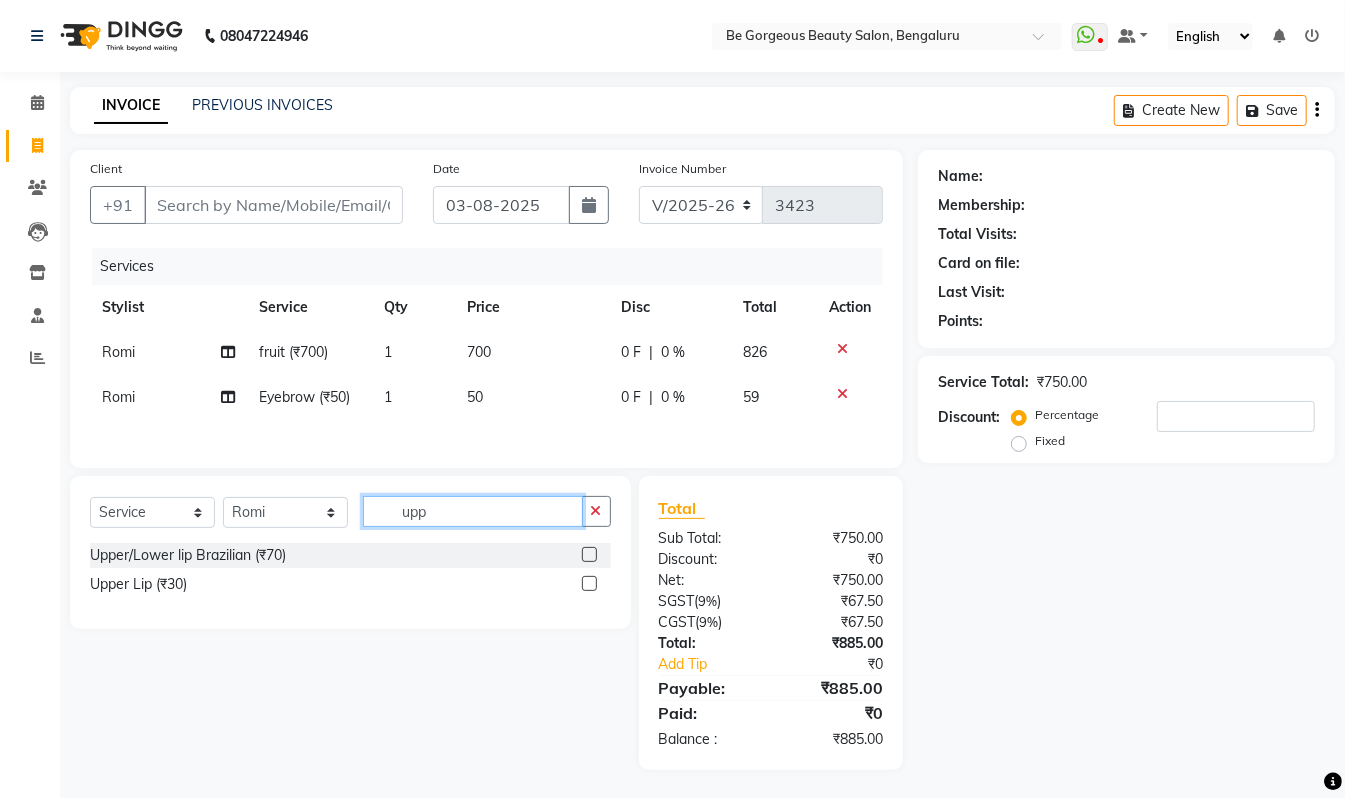 type on "upp" 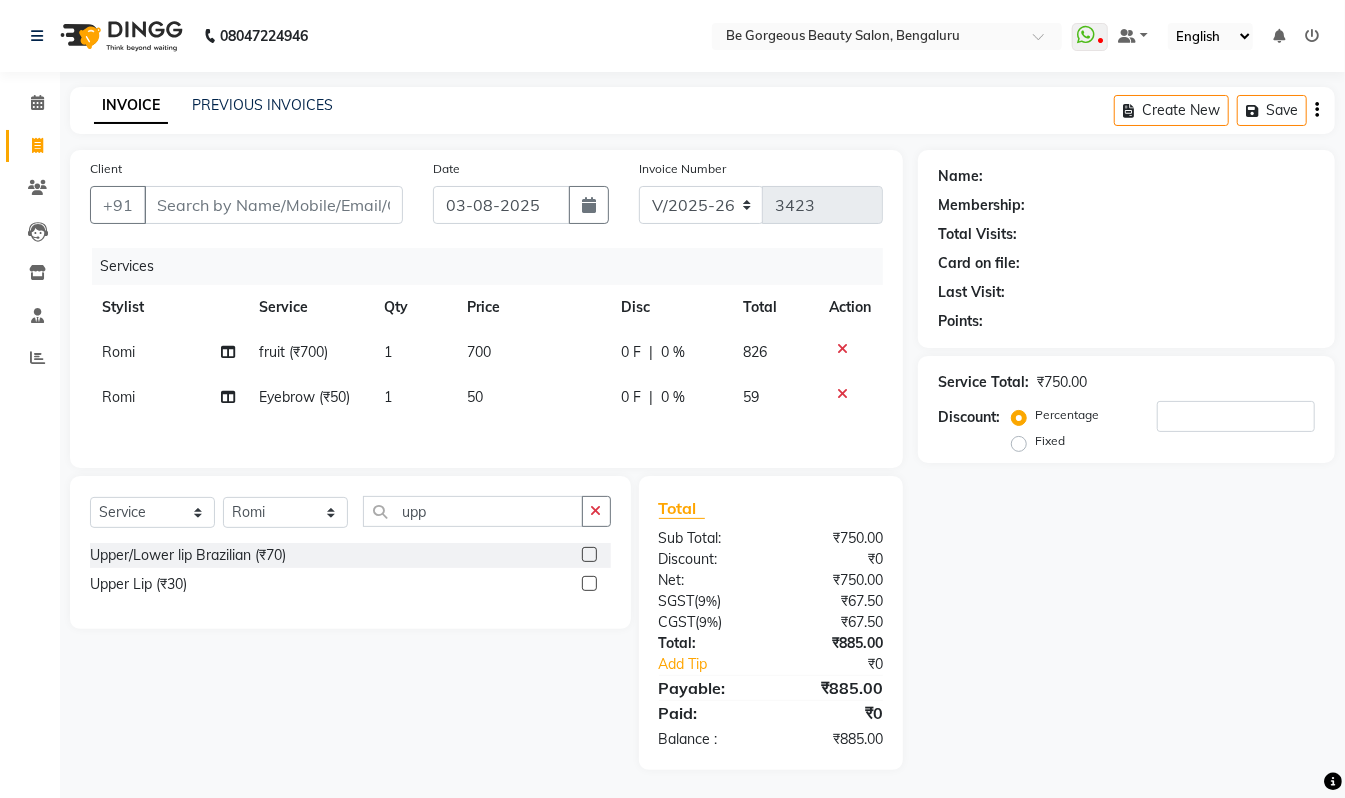 click 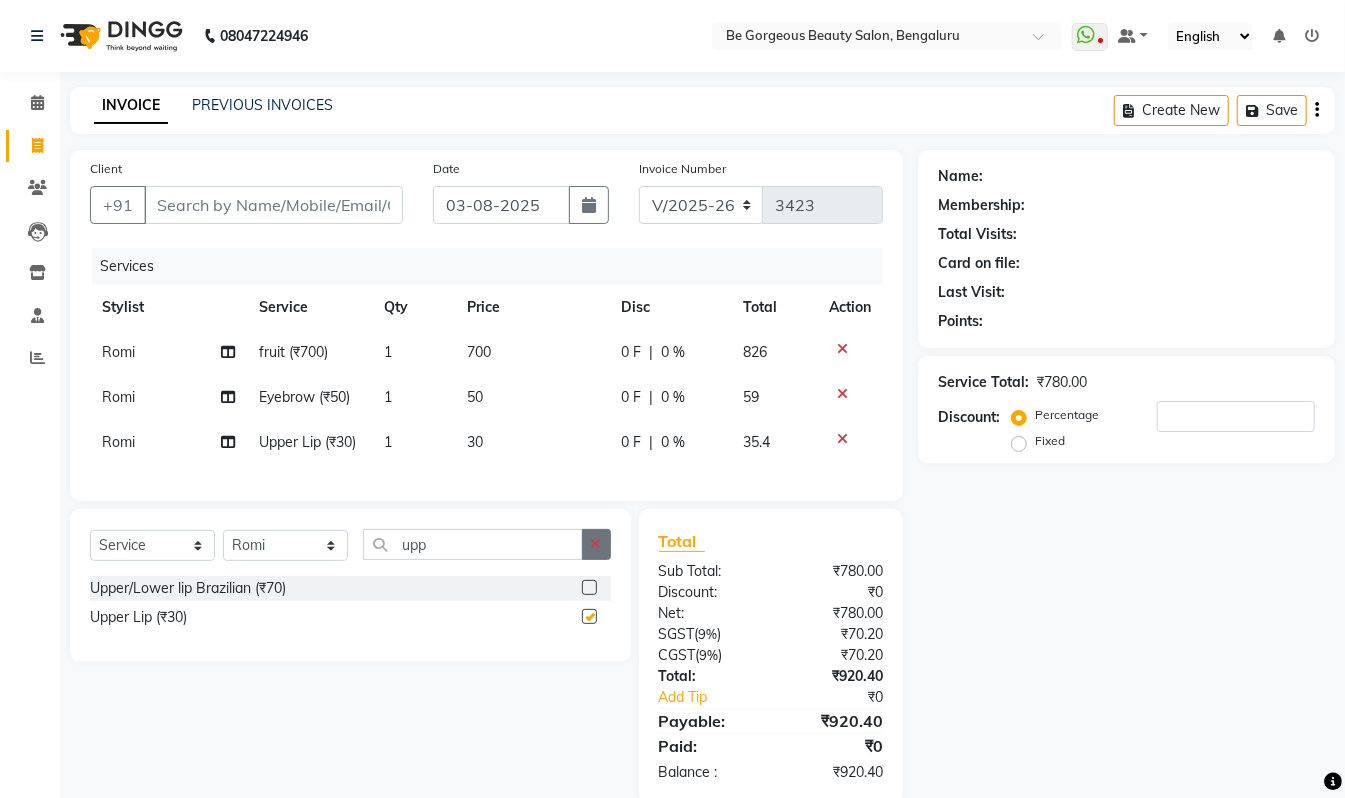 checkbox on "false" 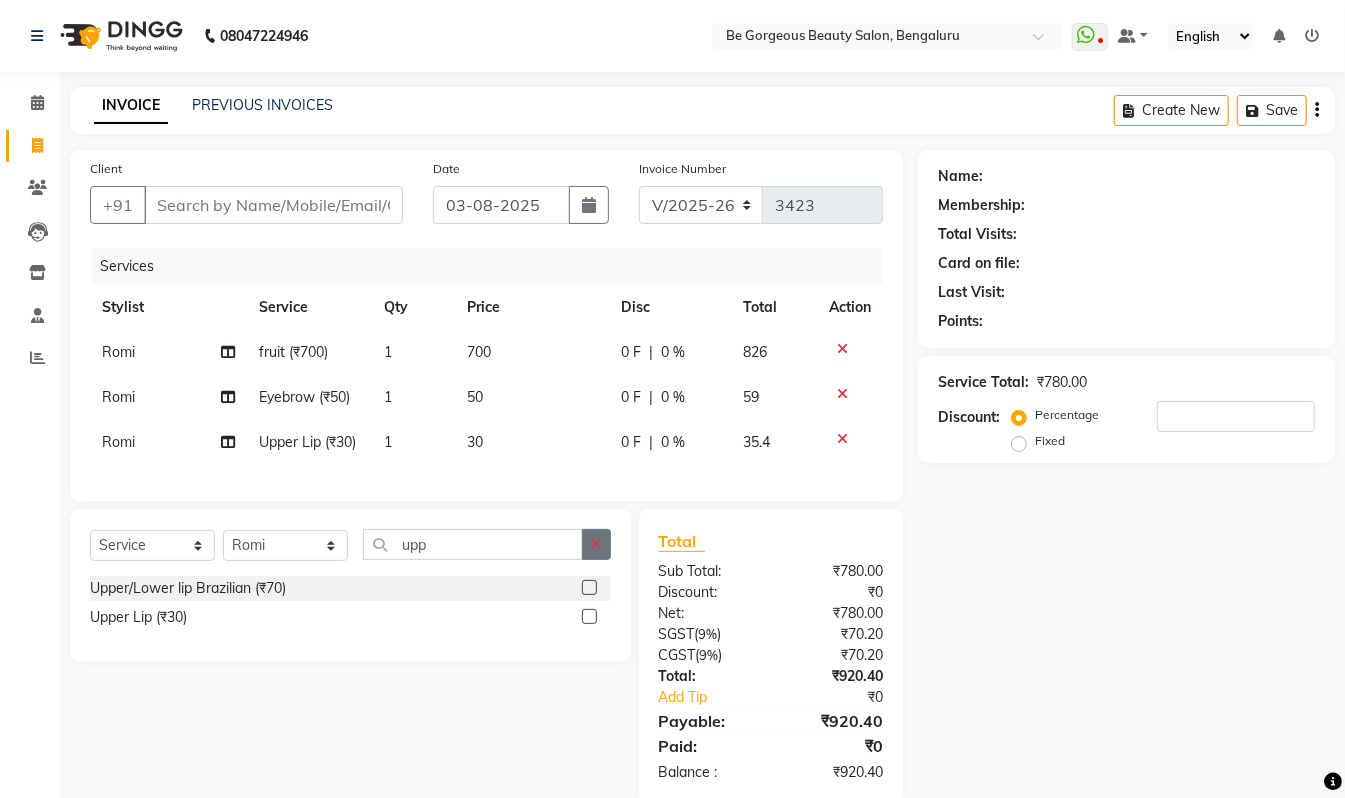 click 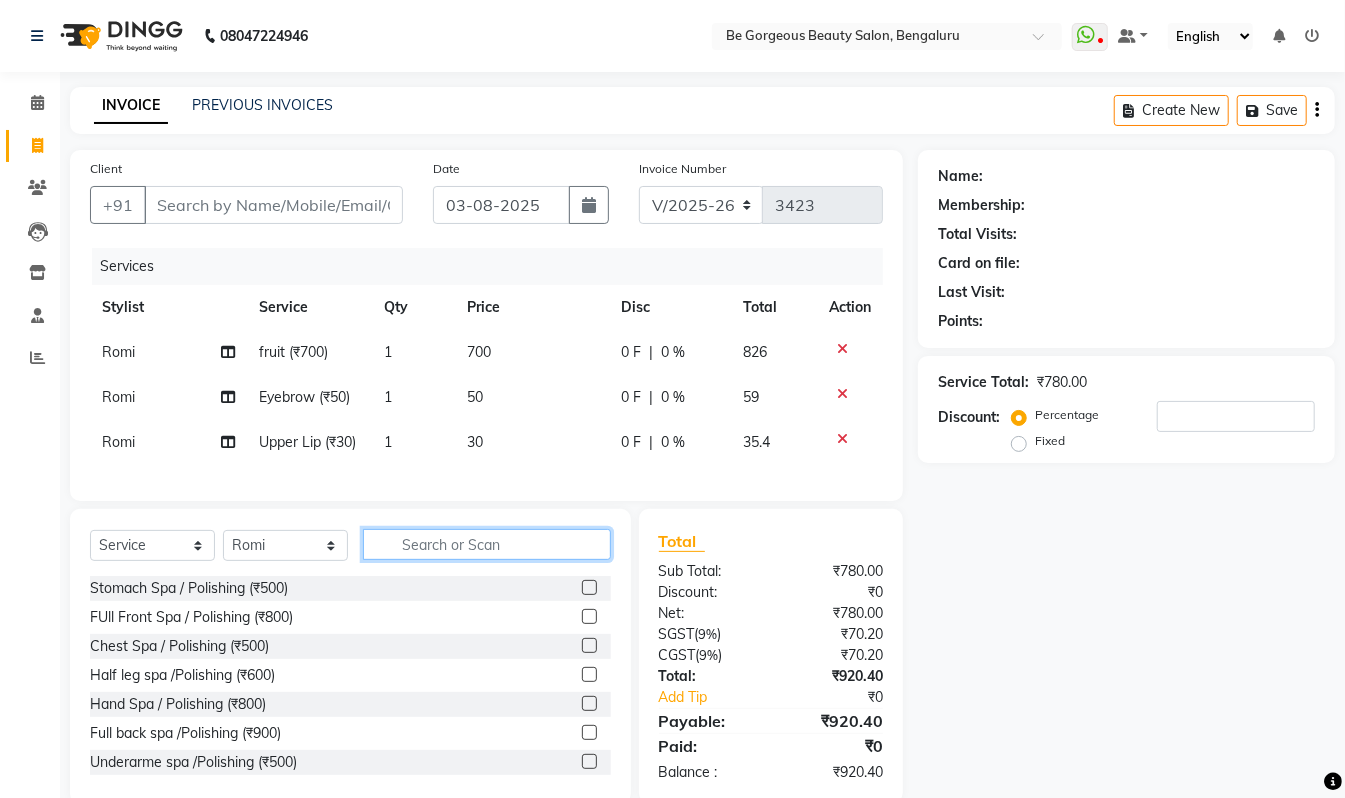 click 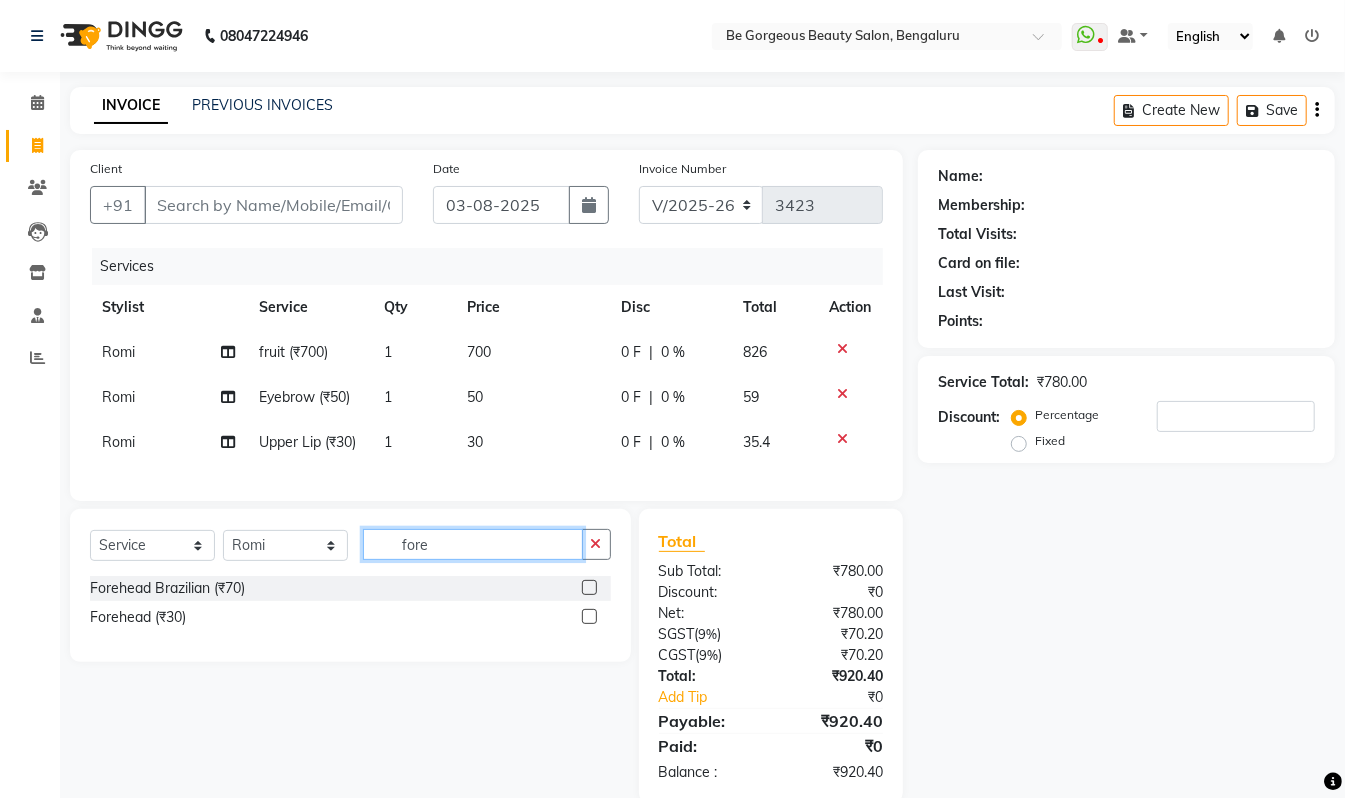 type on "fore" 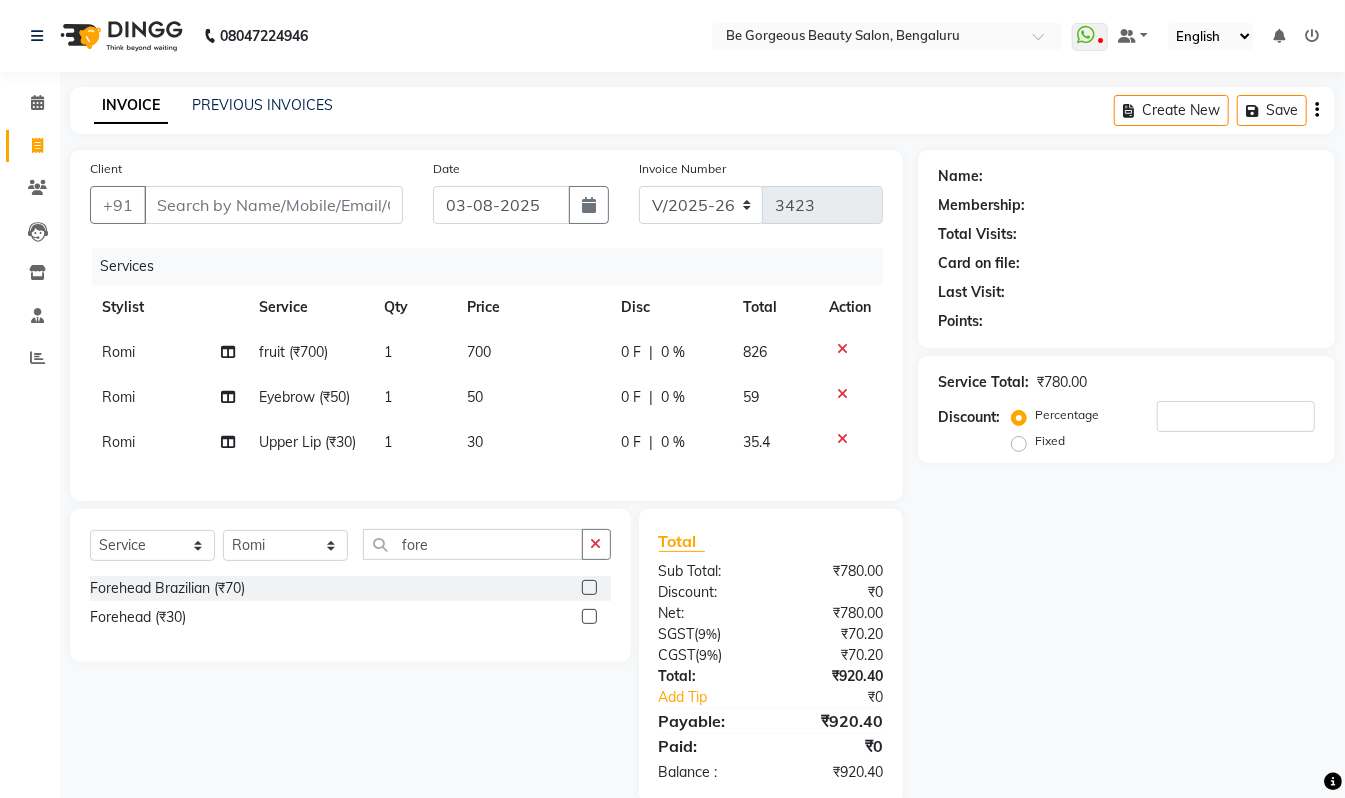 click 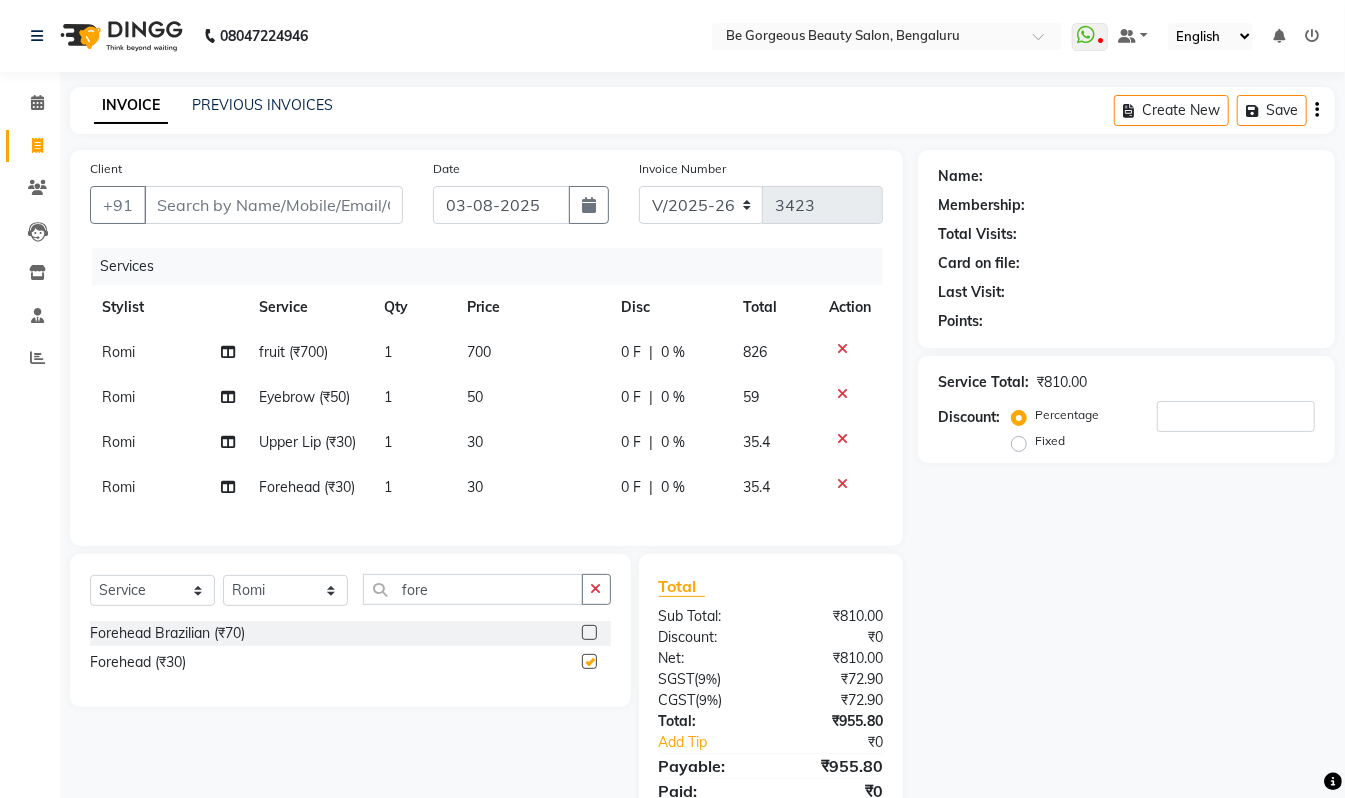 checkbox on "false" 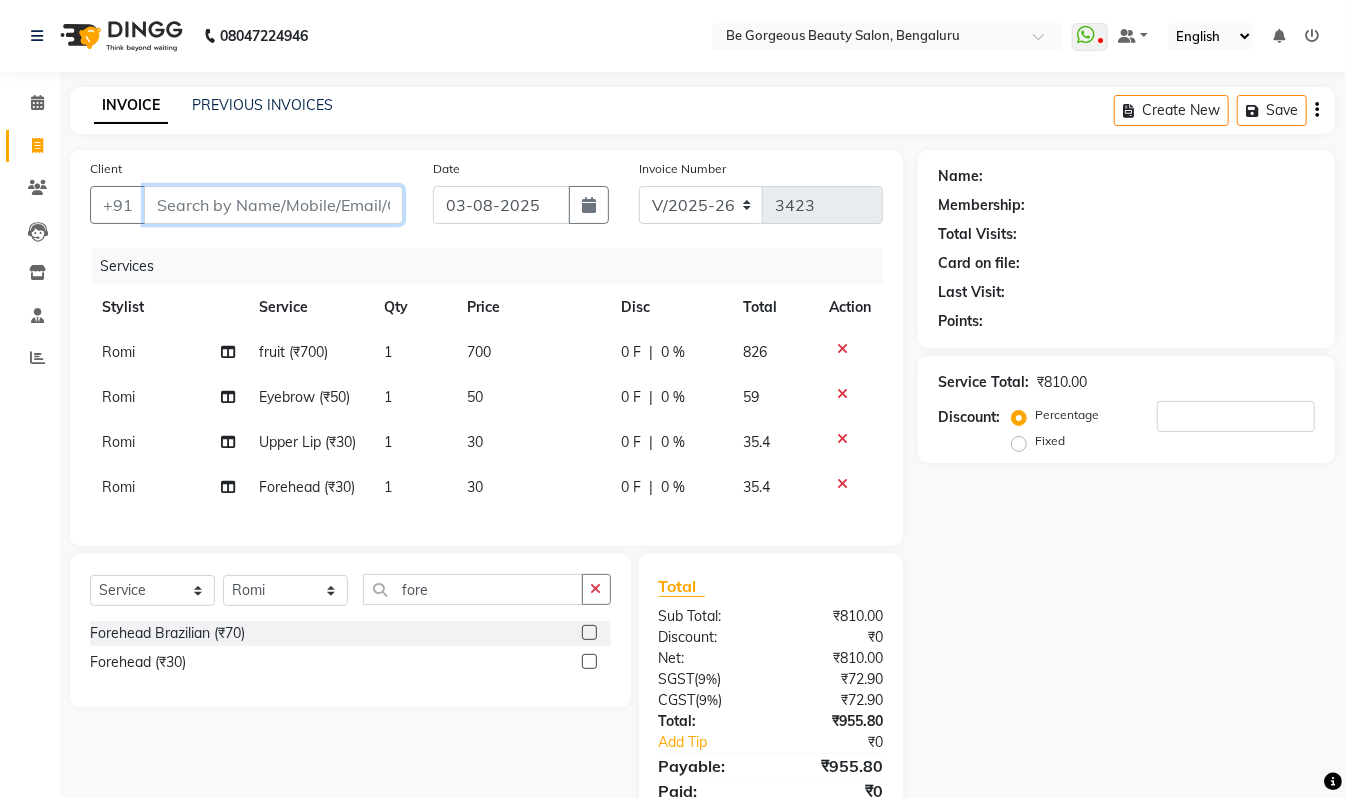 click on "Client" at bounding box center [273, 205] 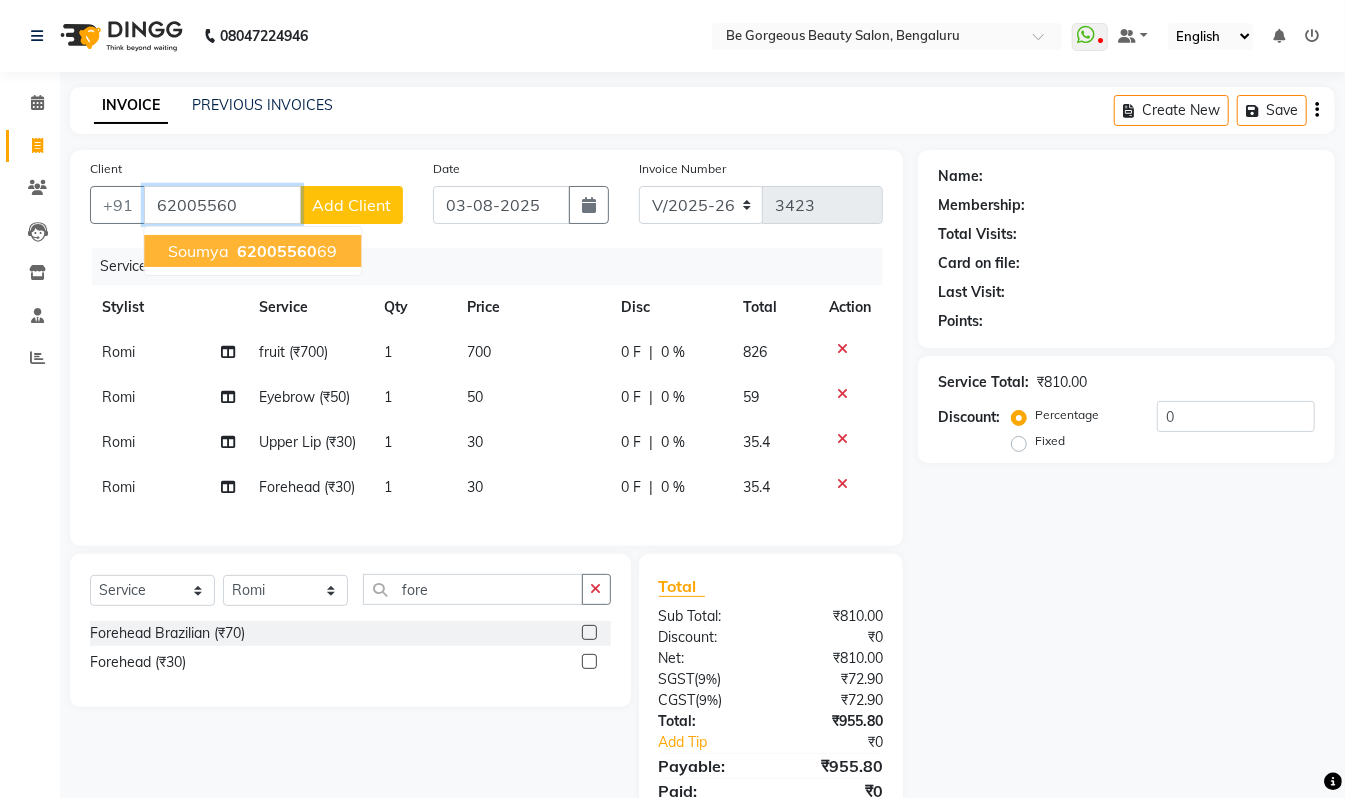 click on "62005560" at bounding box center (277, 251) 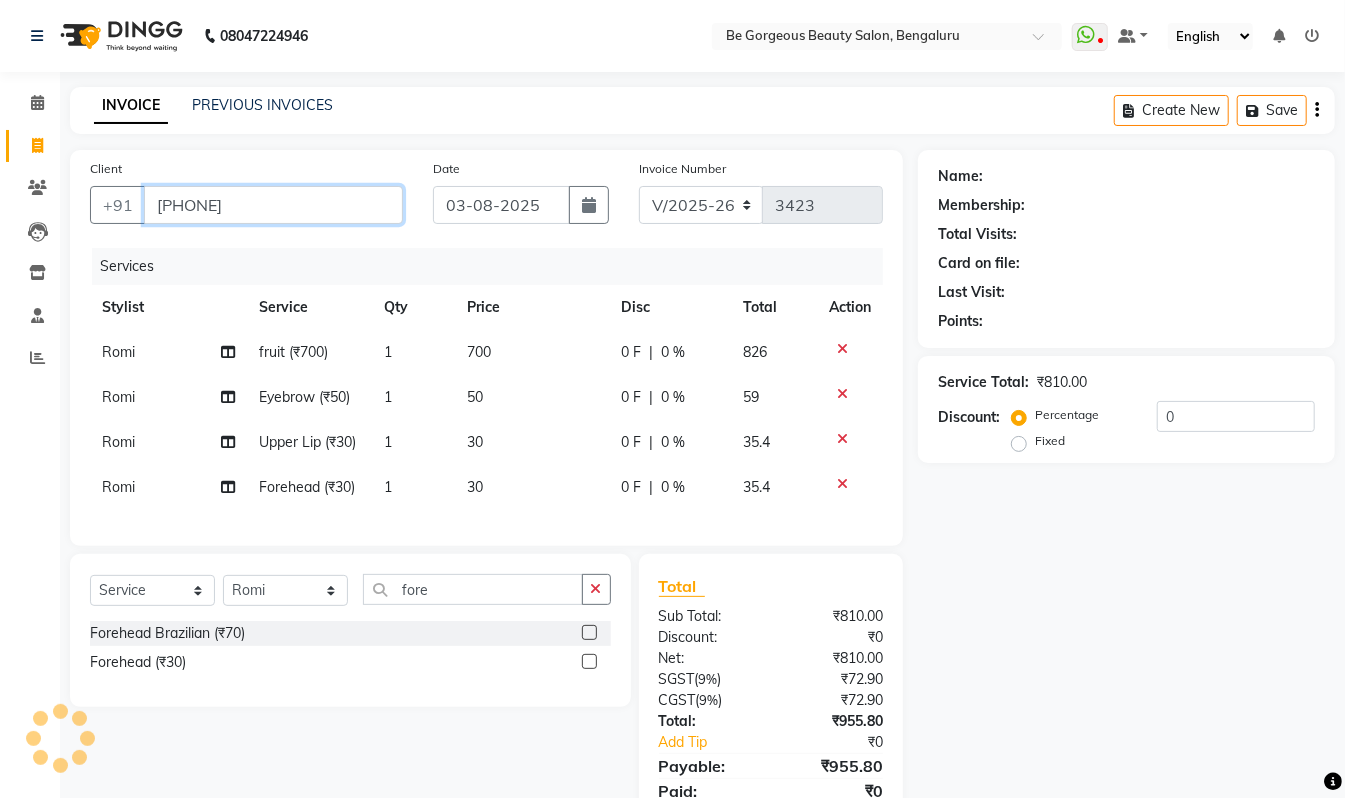 type on "6200556069" 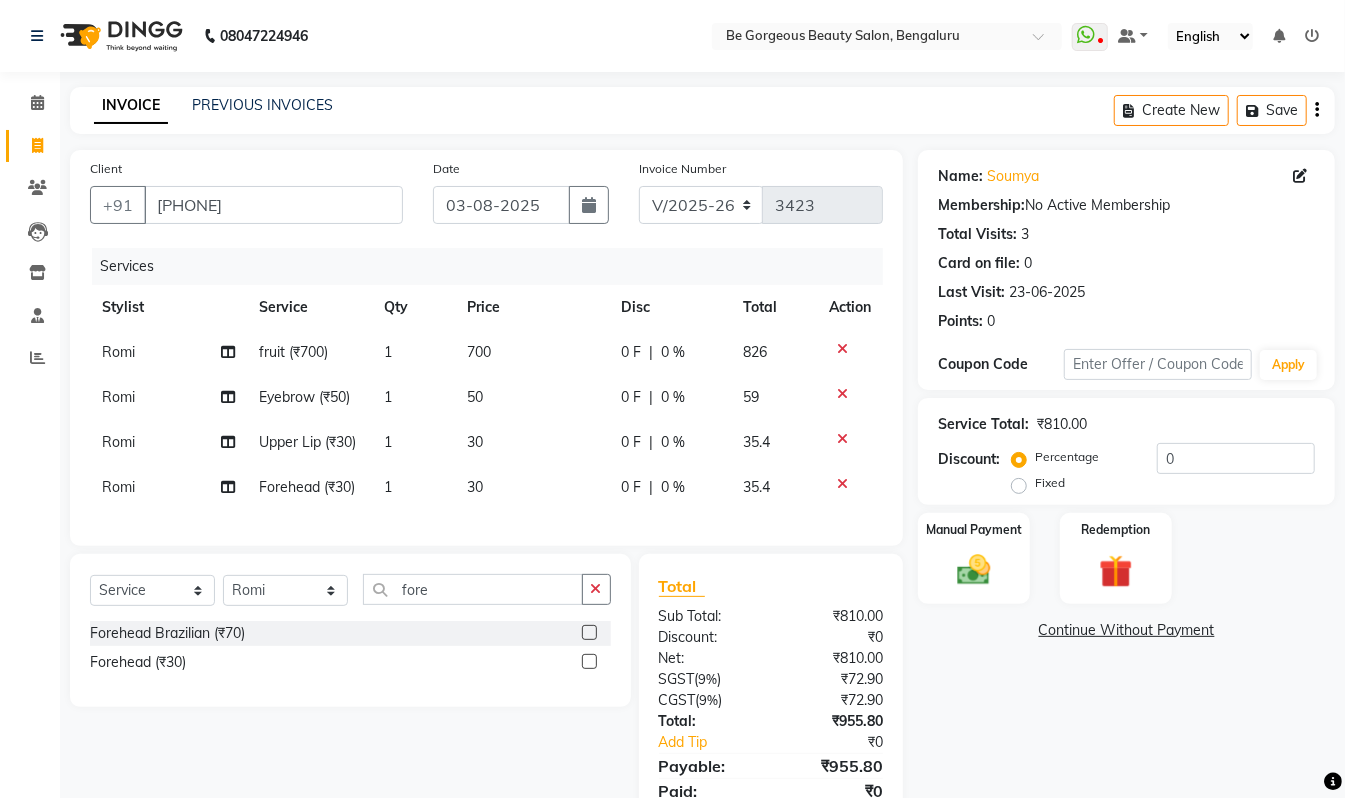 scroll, scrollTop: 100, scrollLeft: 0, axis: vertical 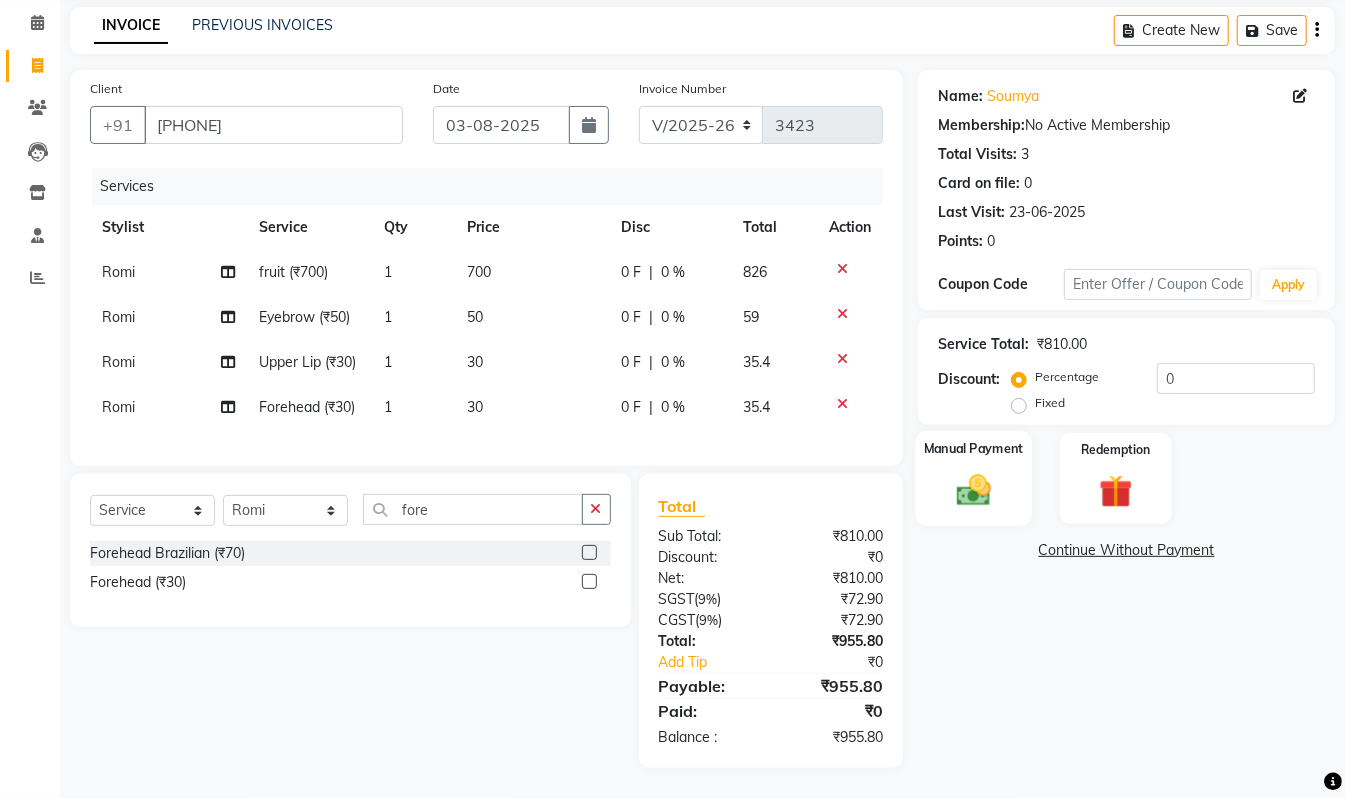 click 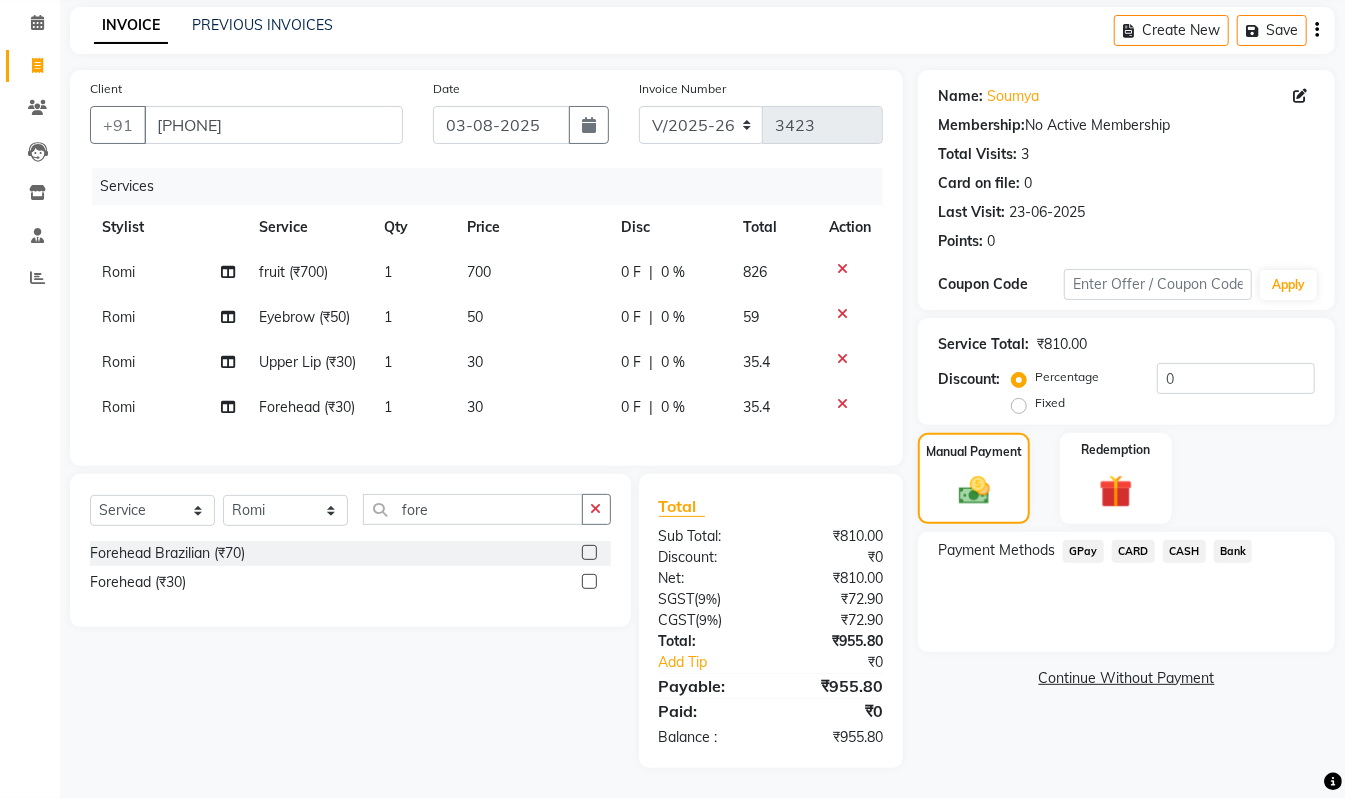 click on "GPay" 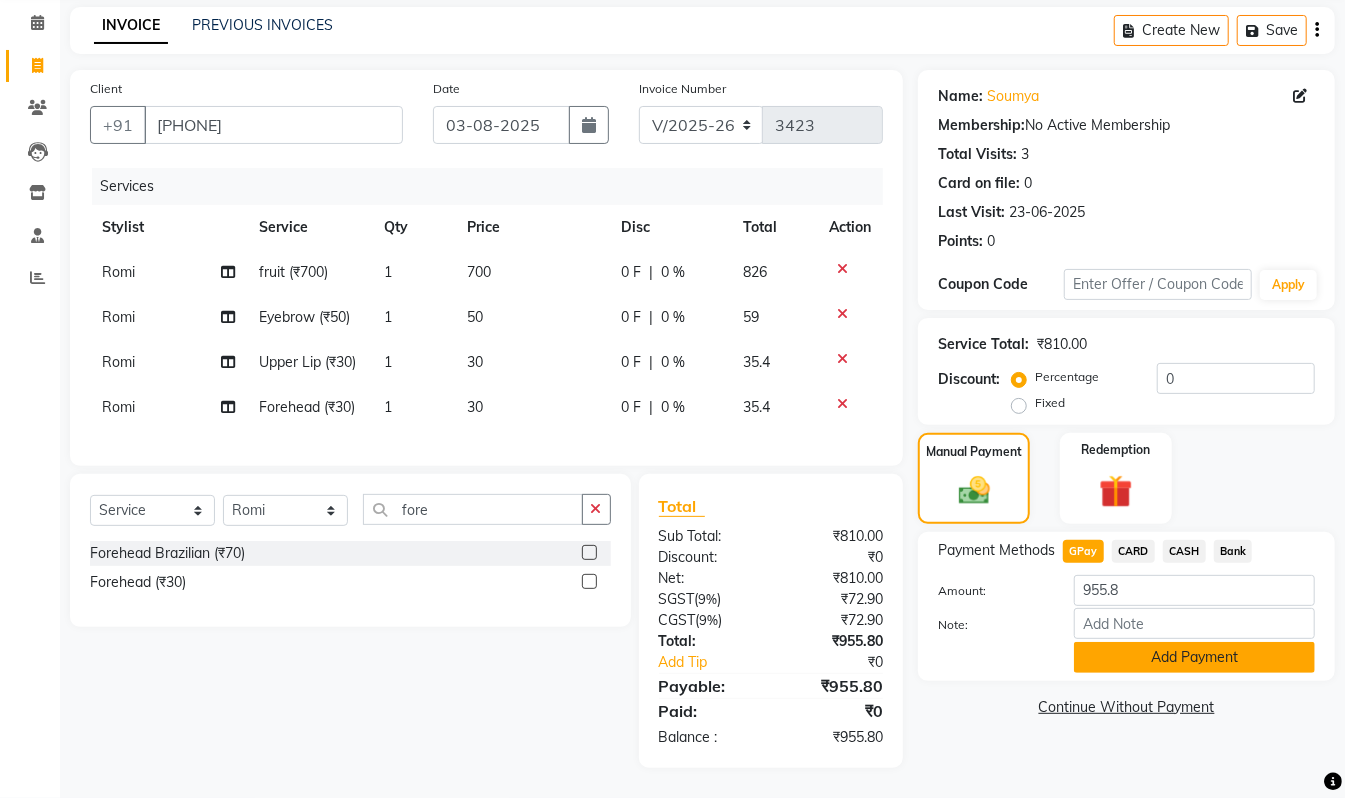click on "Add Payment" 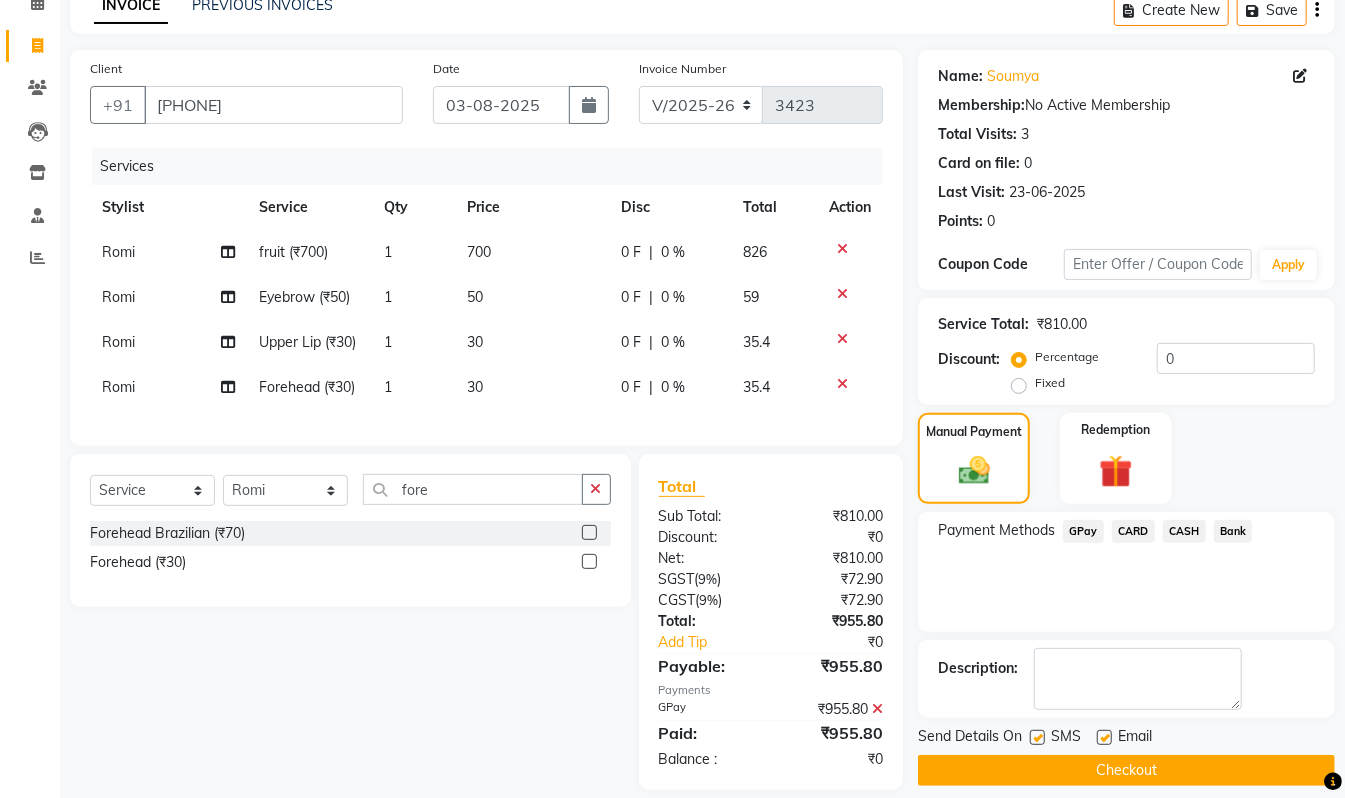 scroll, scrollTop: 141, scrollLeft: 0, axis: vertical 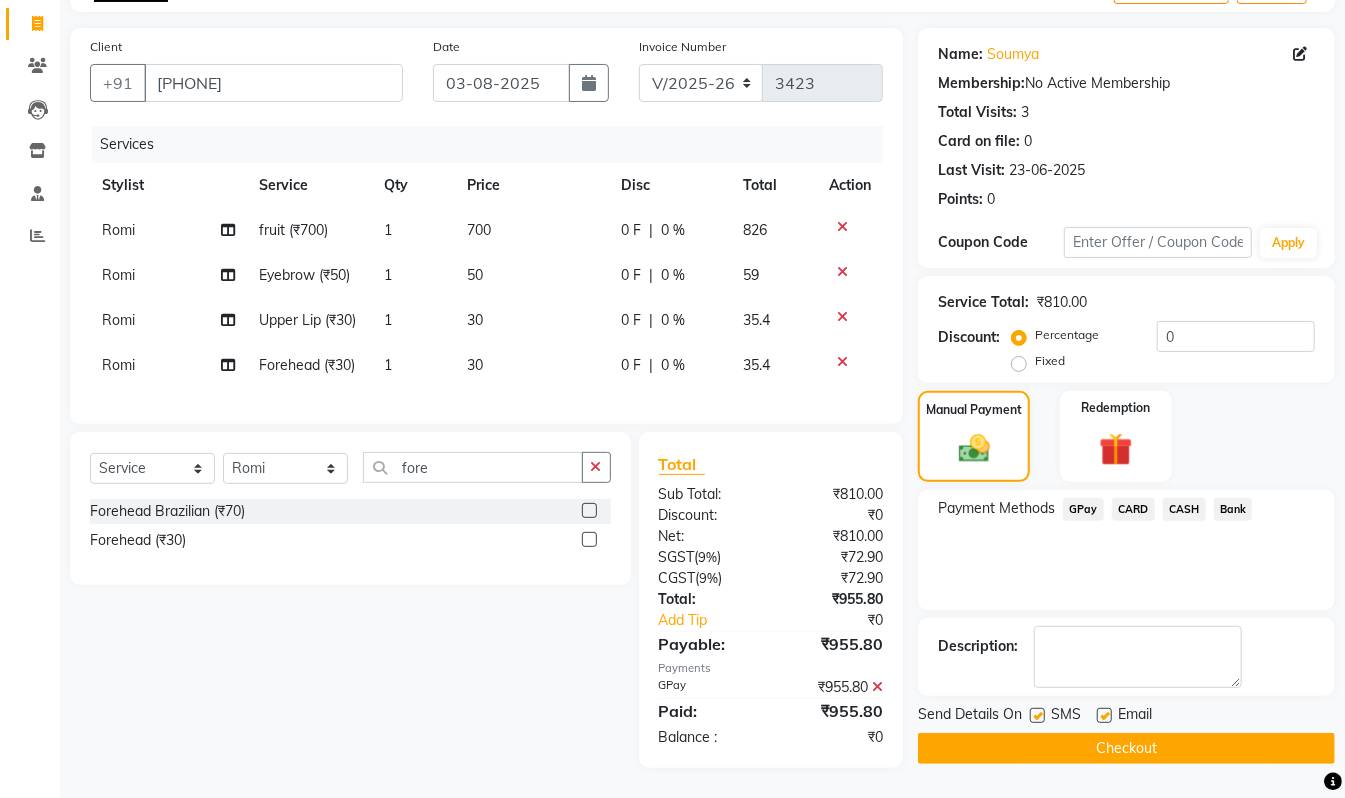 click on "Checkout" 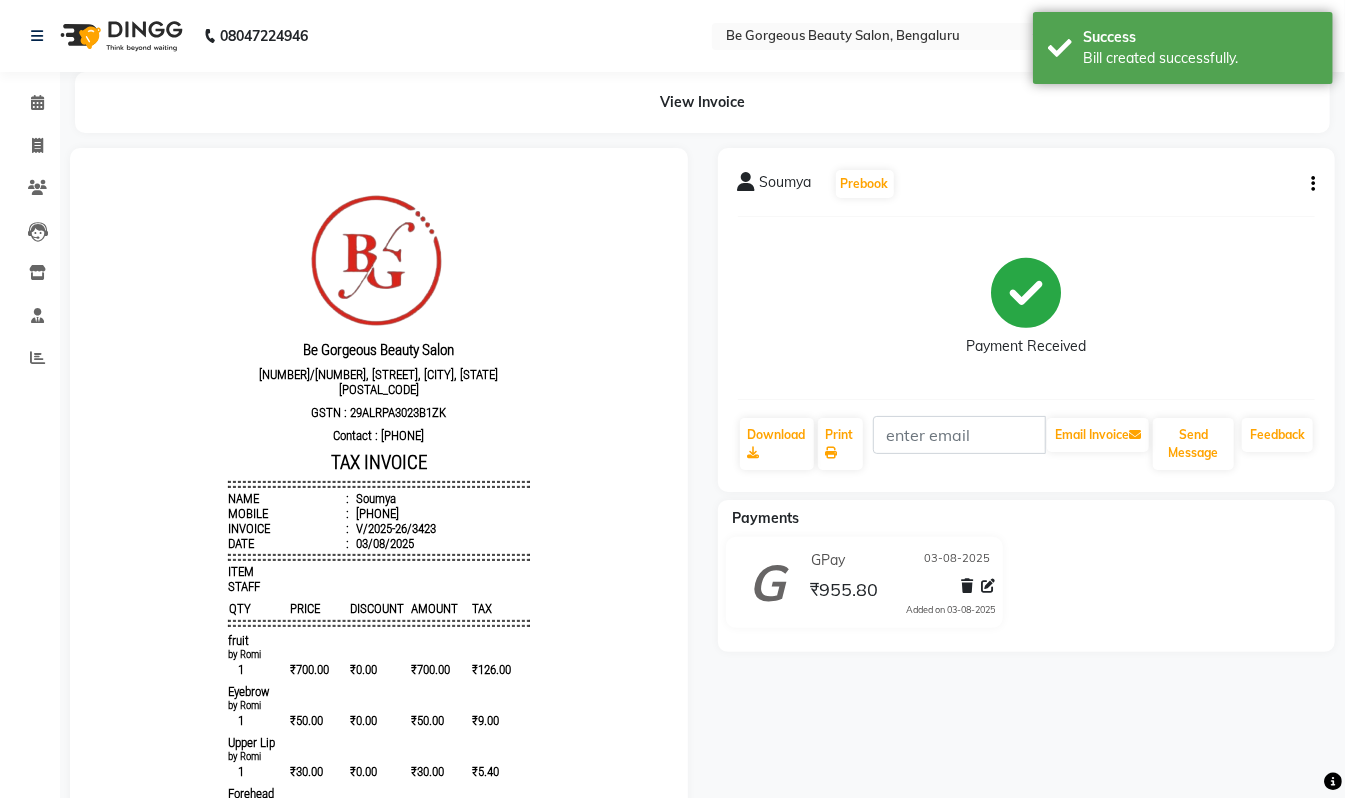 scroll, scrollTop: 0, scrollLeft: 0, axis: both 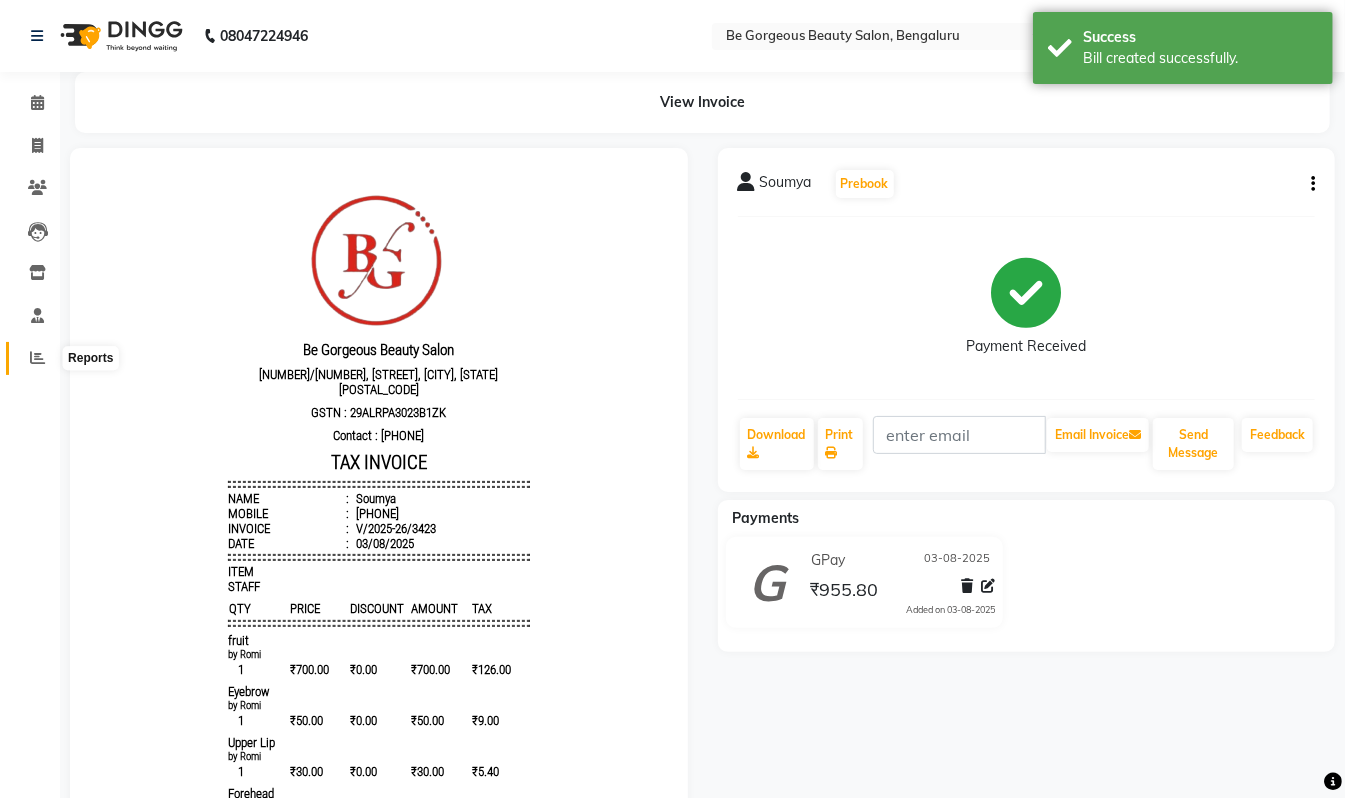 click 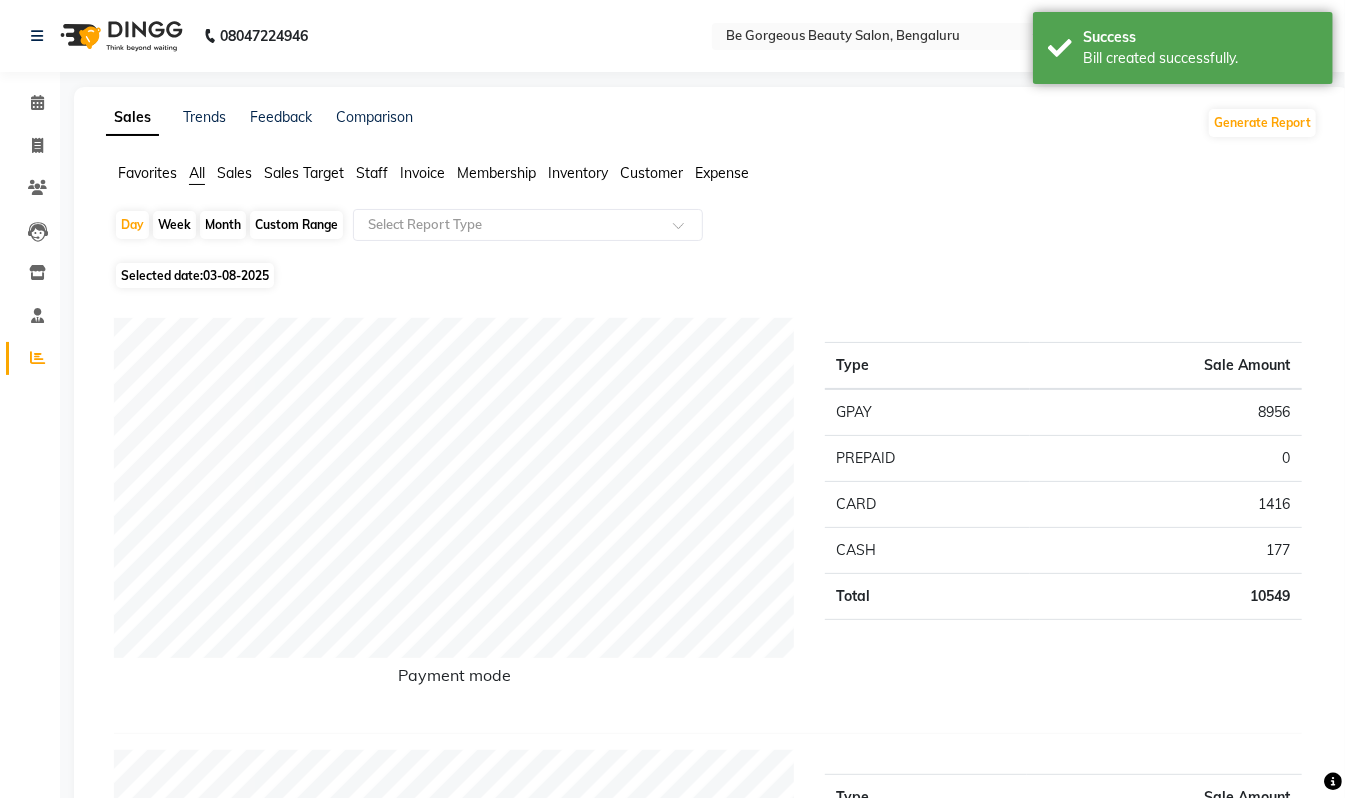 click on "Staff" 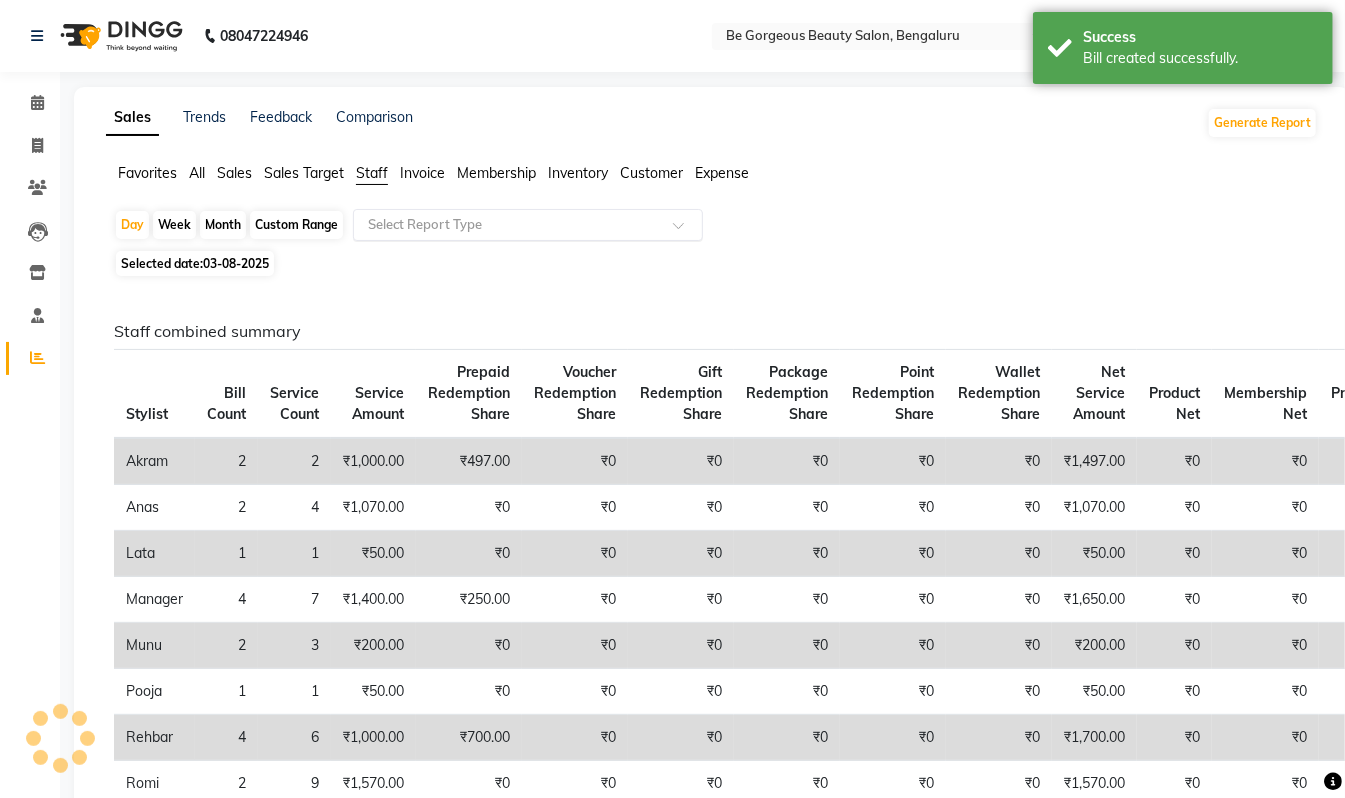 click 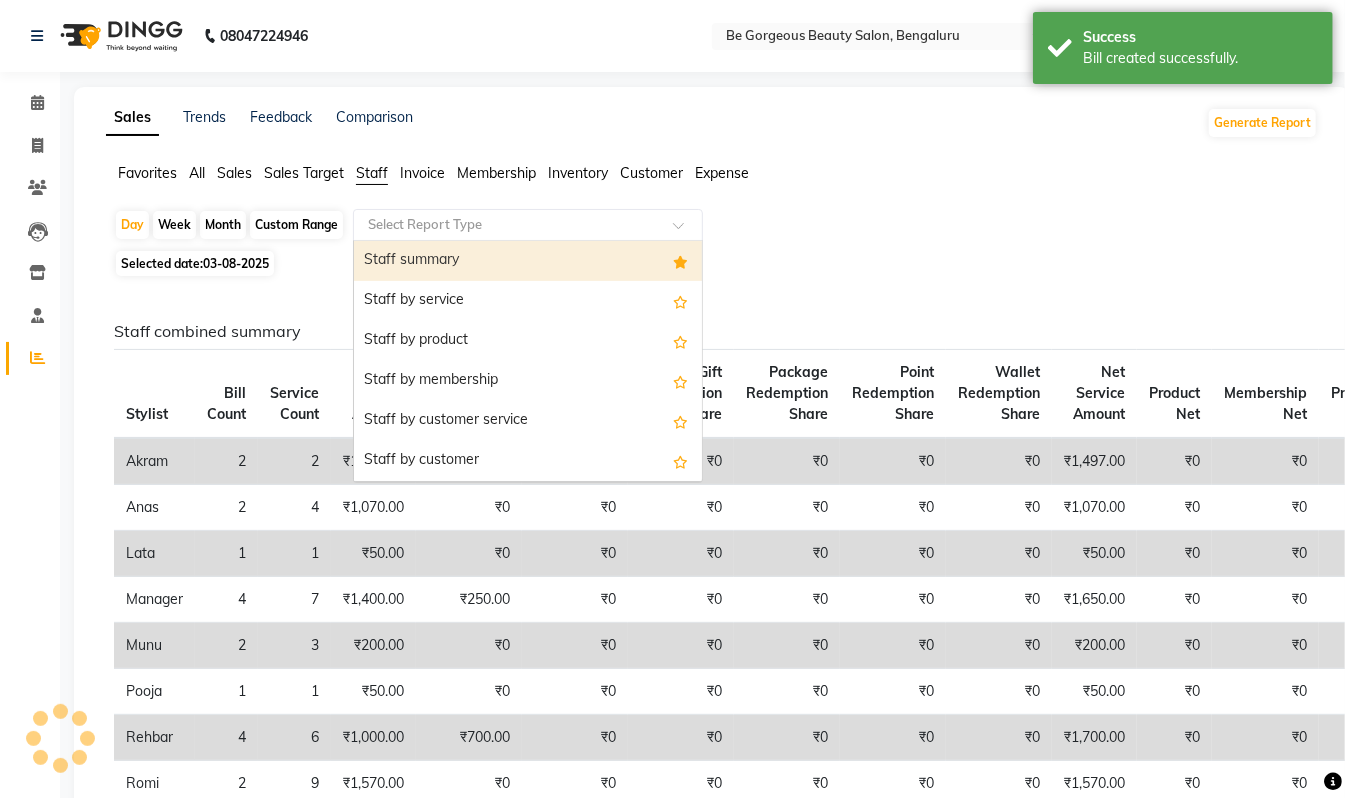 click on "Staff summary" at bounding box center (528, 261) 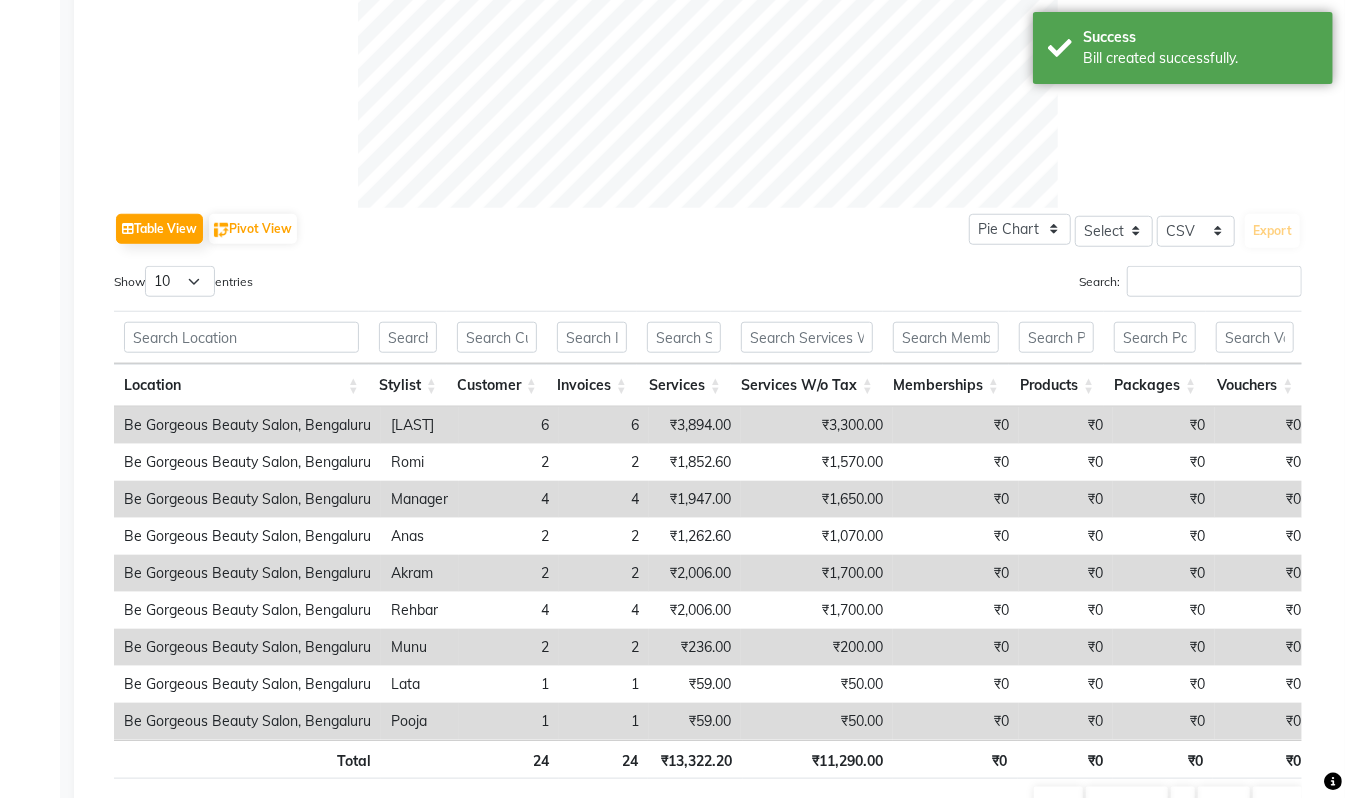 scroll, scrollTop: 952, scrollLeft: 0, axis: vertical 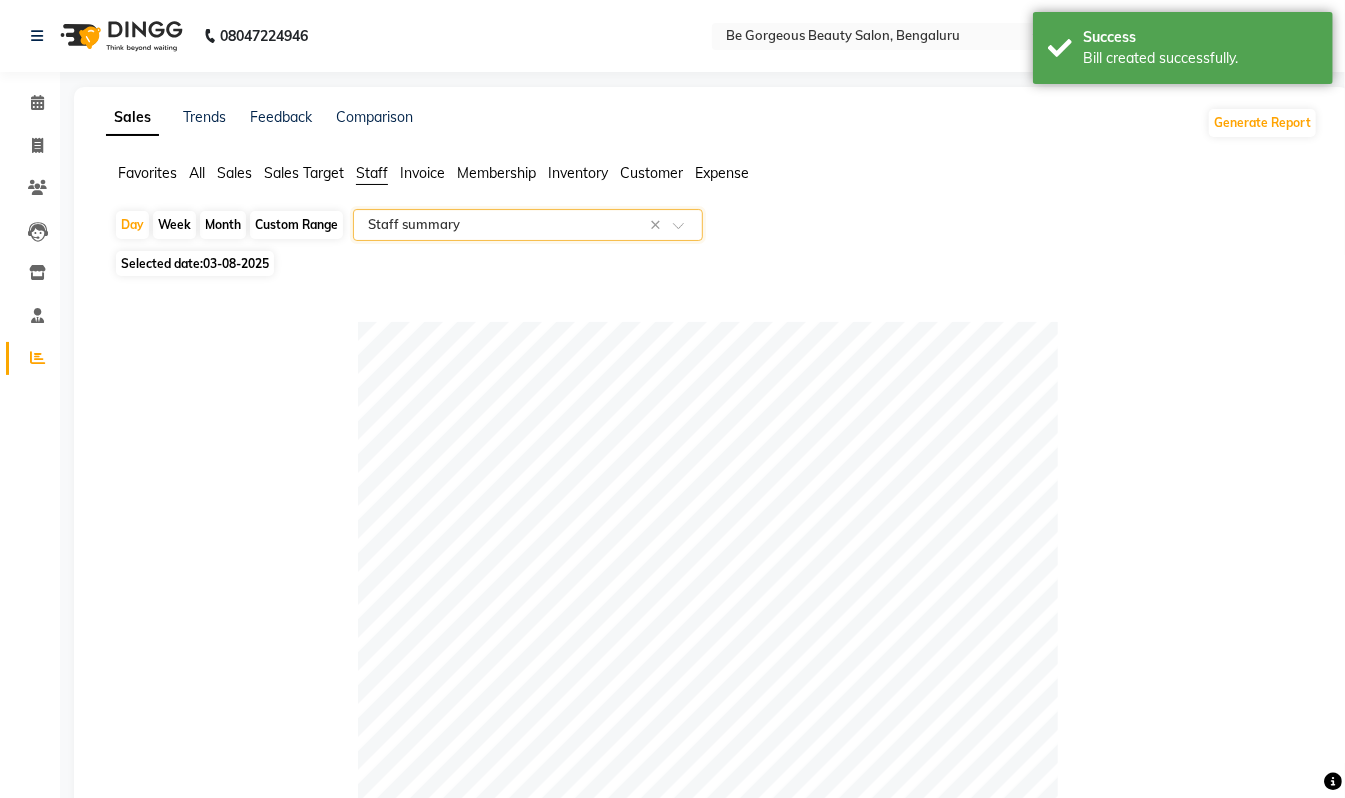 click on "Month" 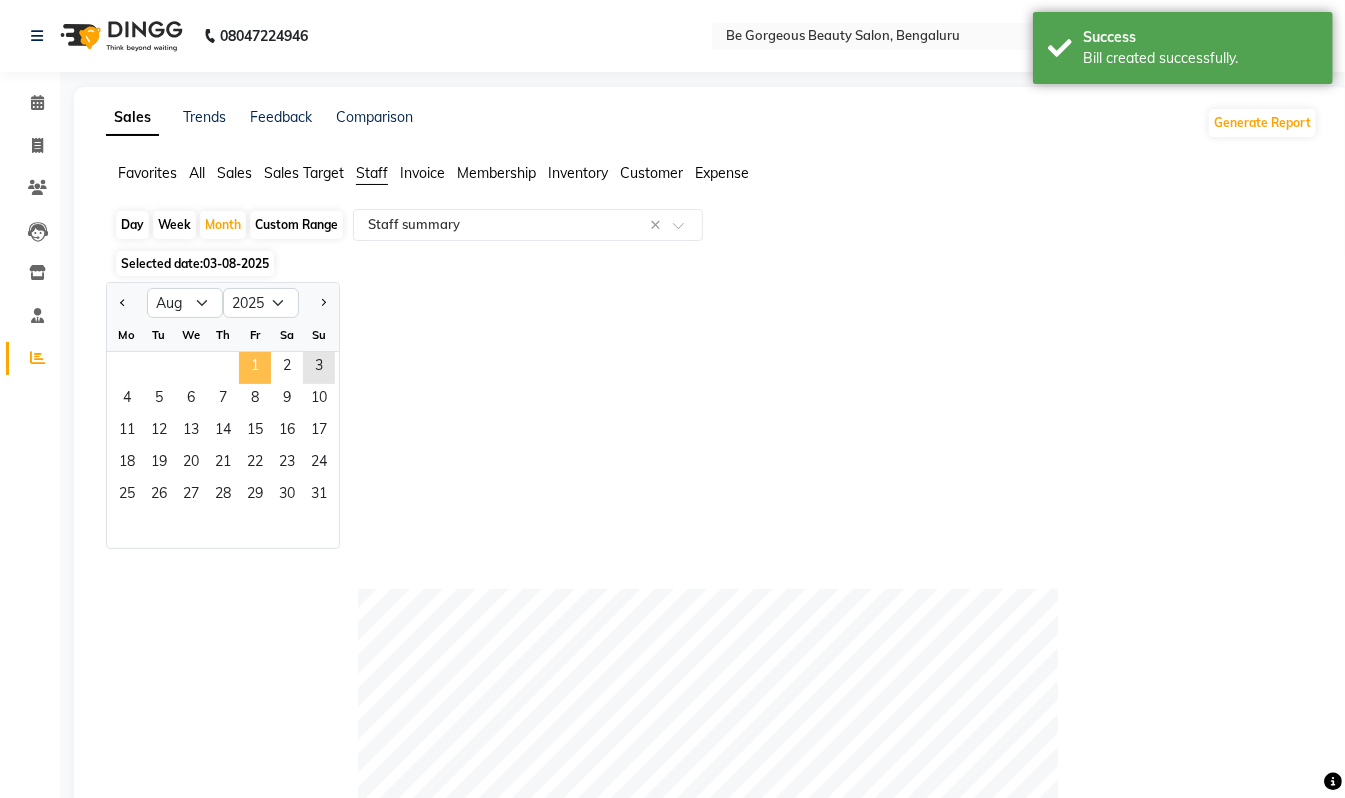 click on "1" 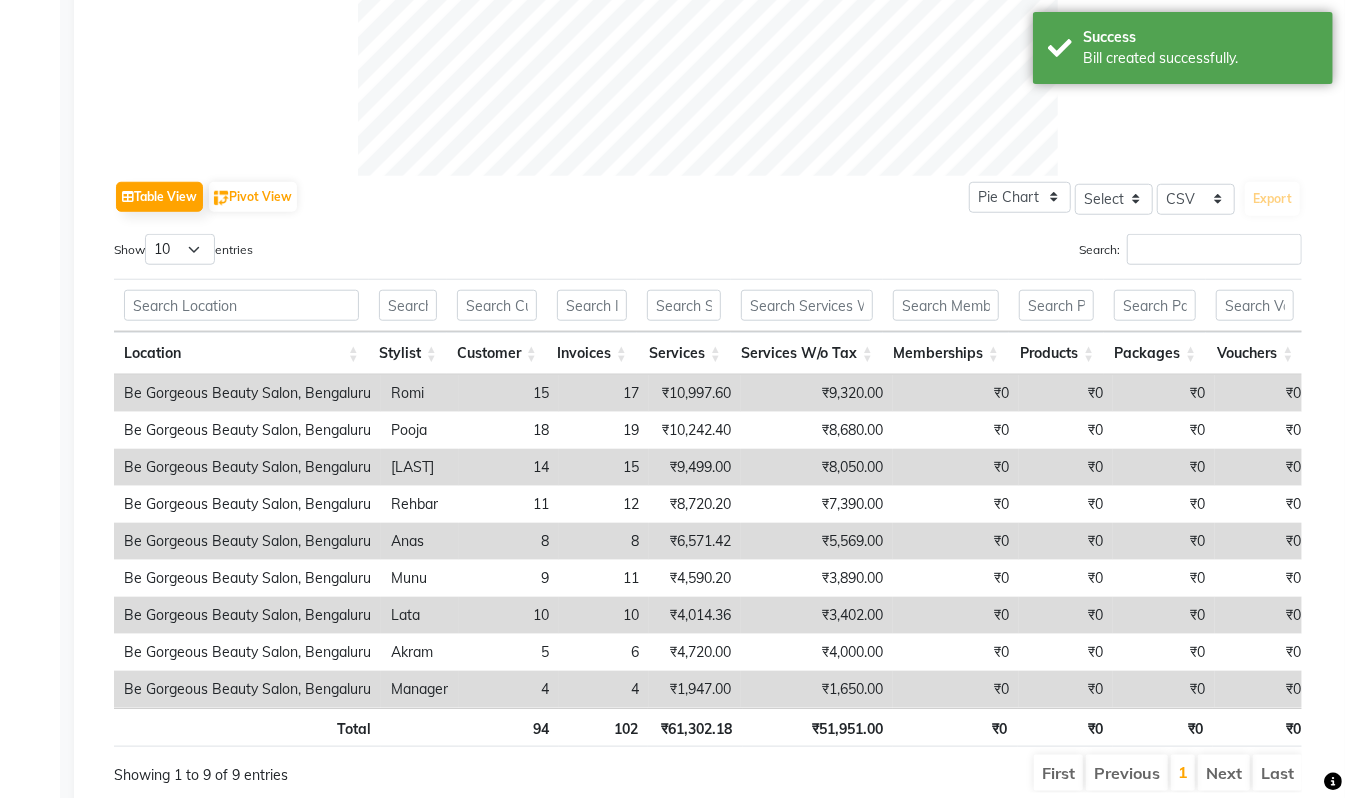 scroll, scrollTop: 952, scrollLeft: 0, axis: vertical 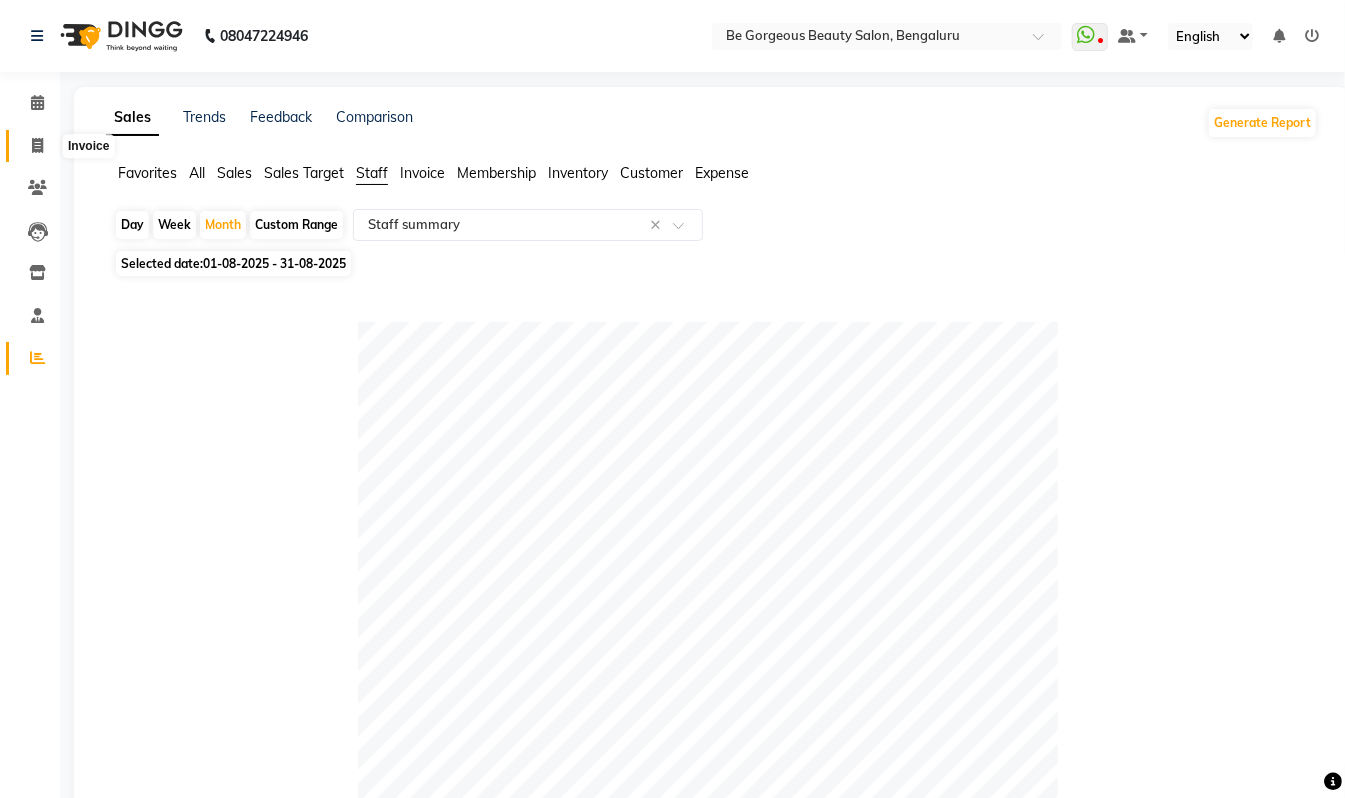 drag, startPoint x: 46, startPoint y: 153, endPoint x: 46, endPoint y: 134, distance: 19 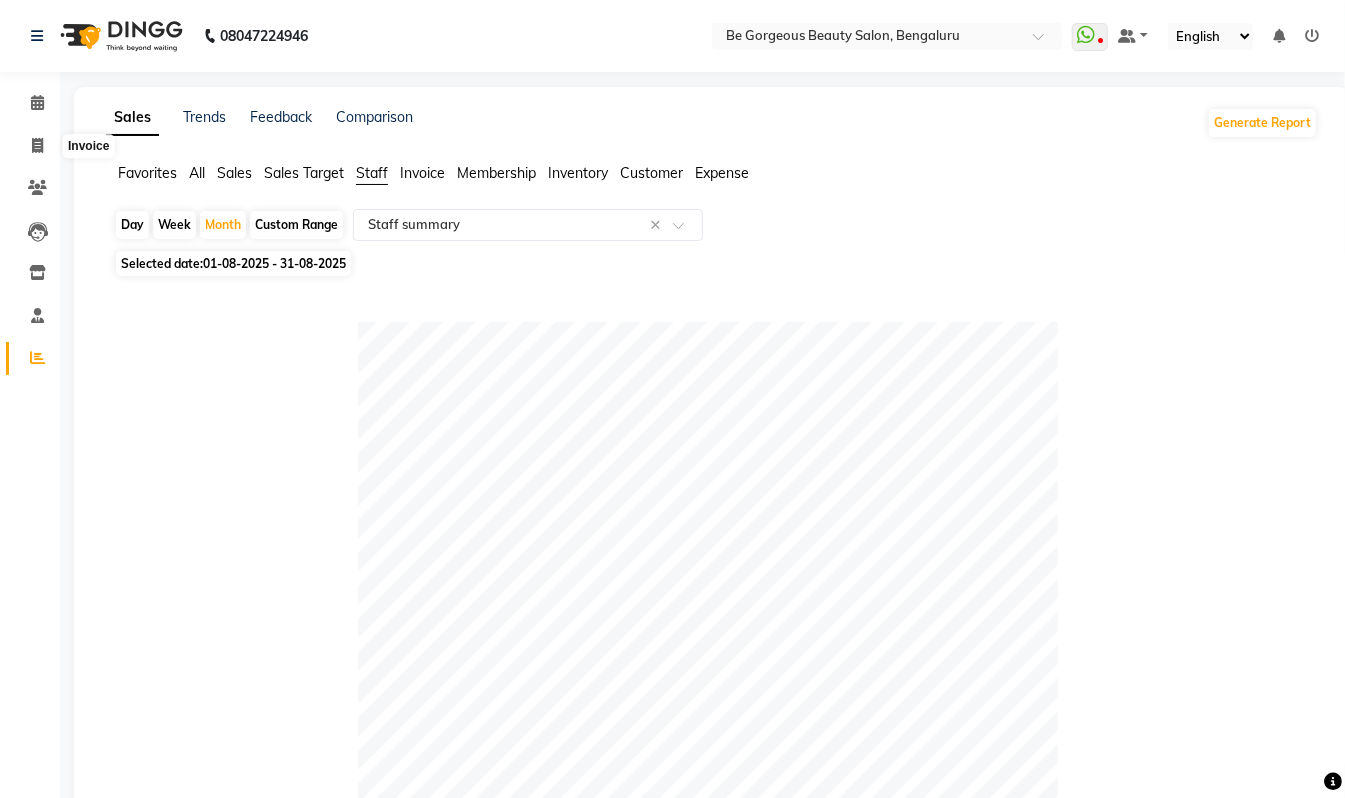 select on "5405" 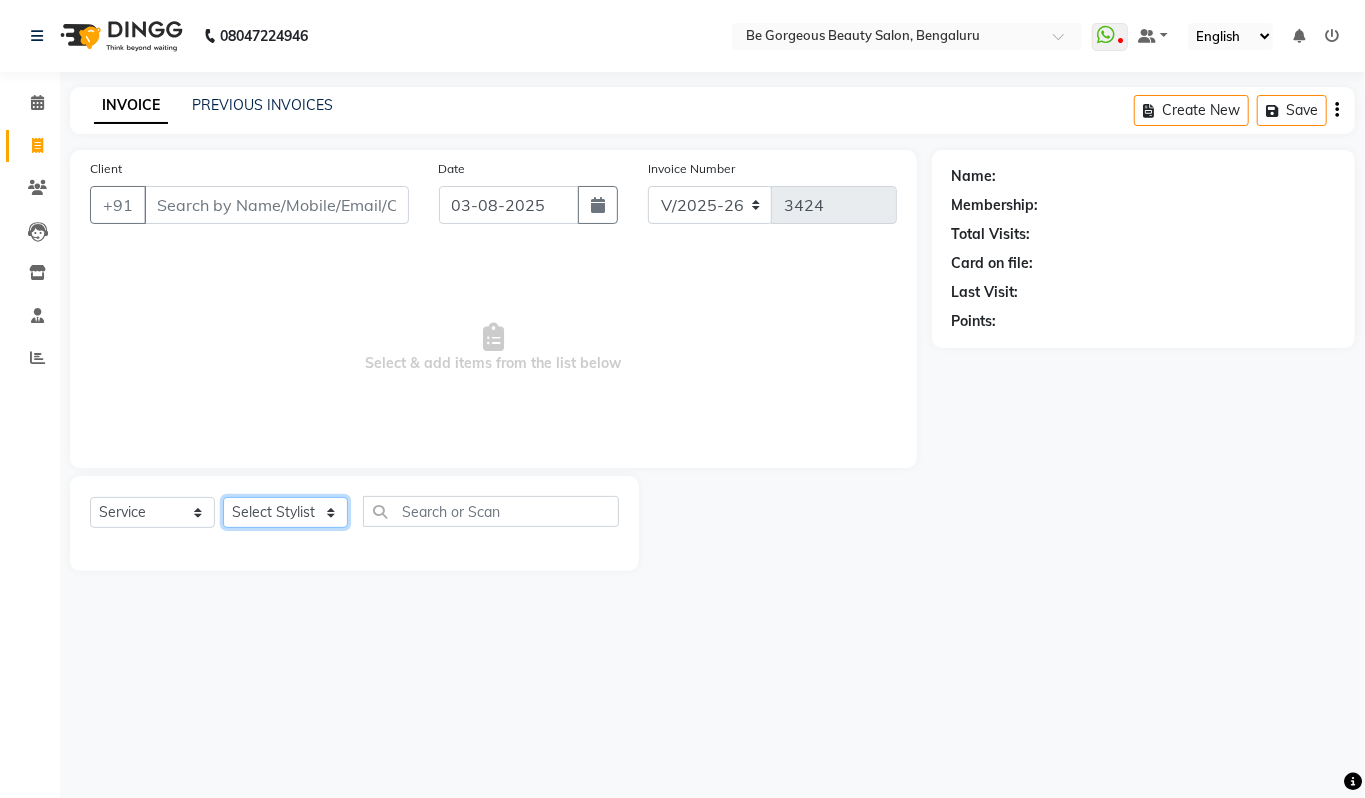 click on "Select Stylist Akram Anas Gayatri lata Manager Munu Pooja Rehbar Romi Talib Wajid" 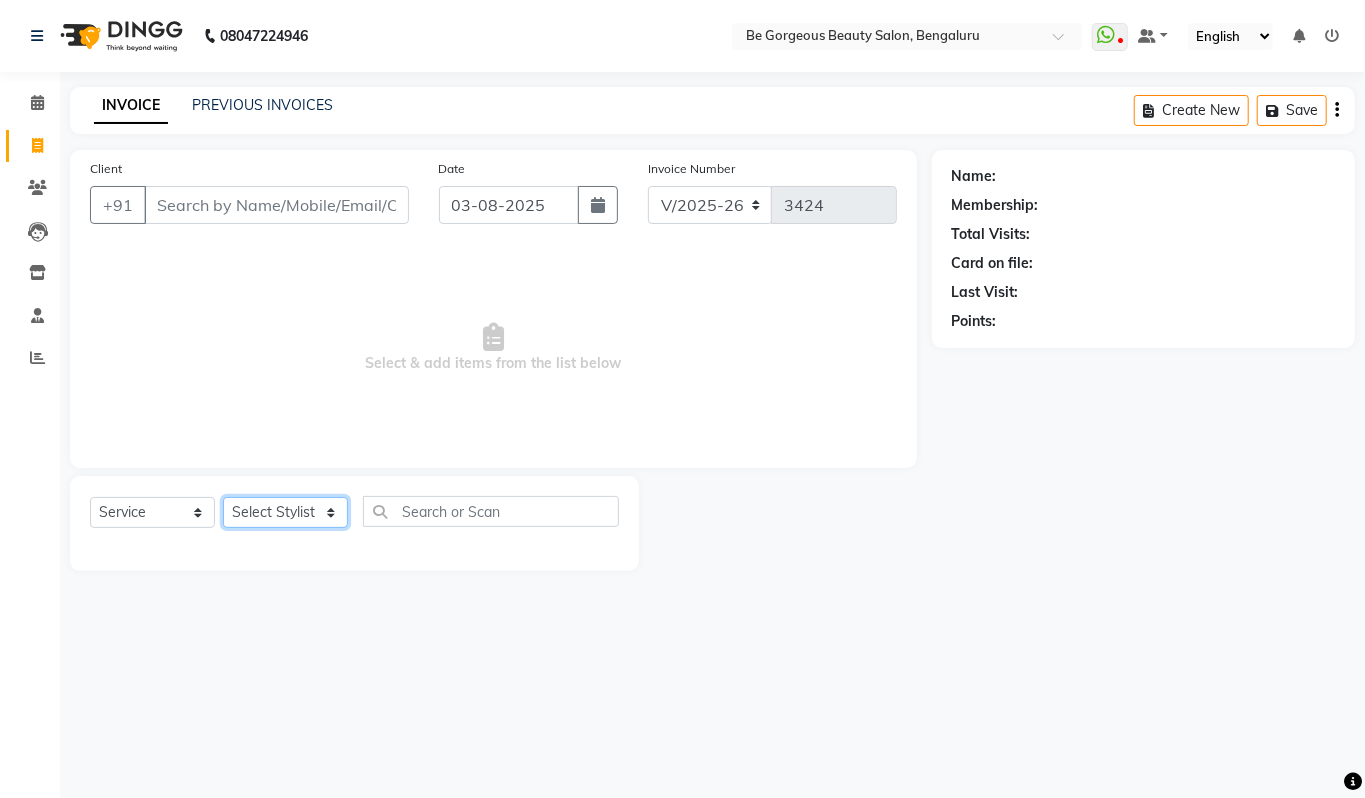 select on "83188" 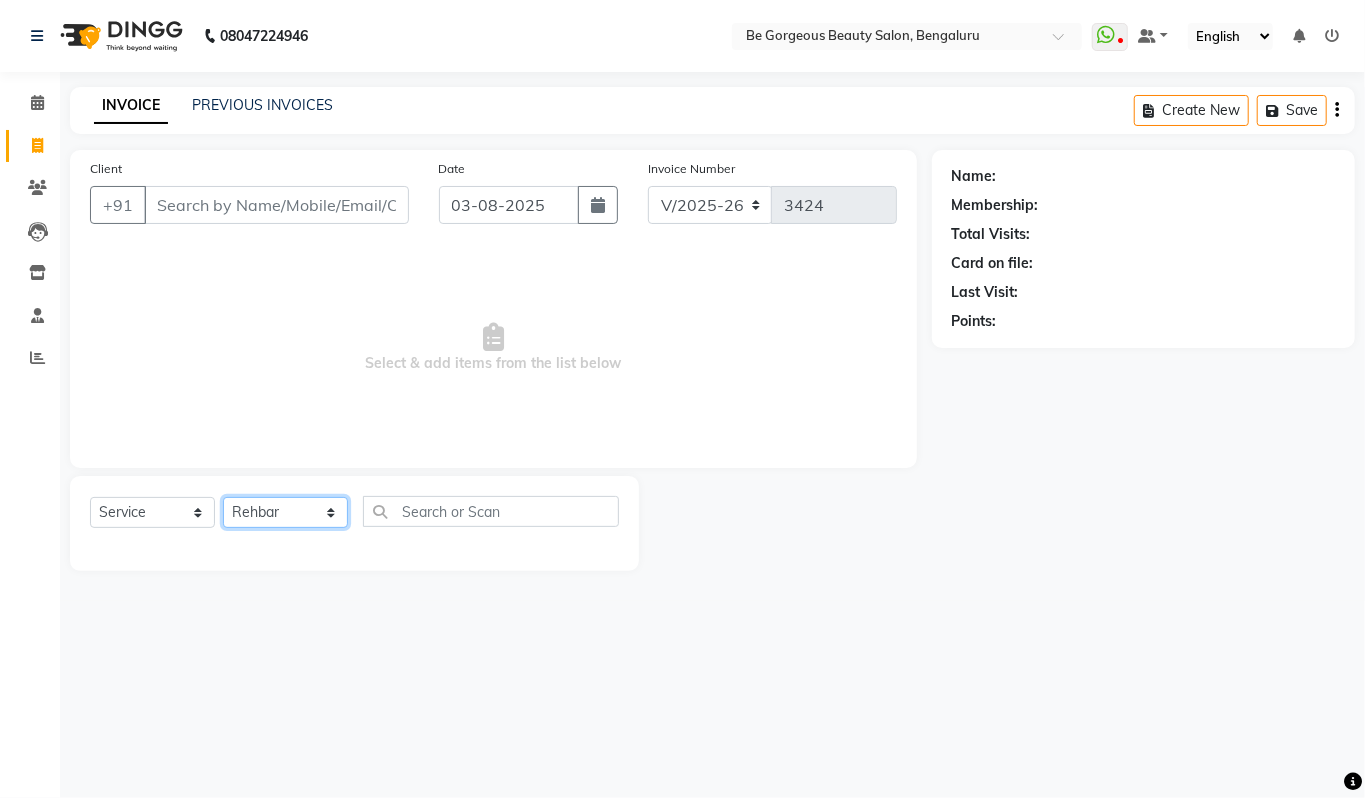 click on "Select Stylist Akram Anas Gayatri lata Manager Munu Pooja Rehbar Romi Talib Wajid" 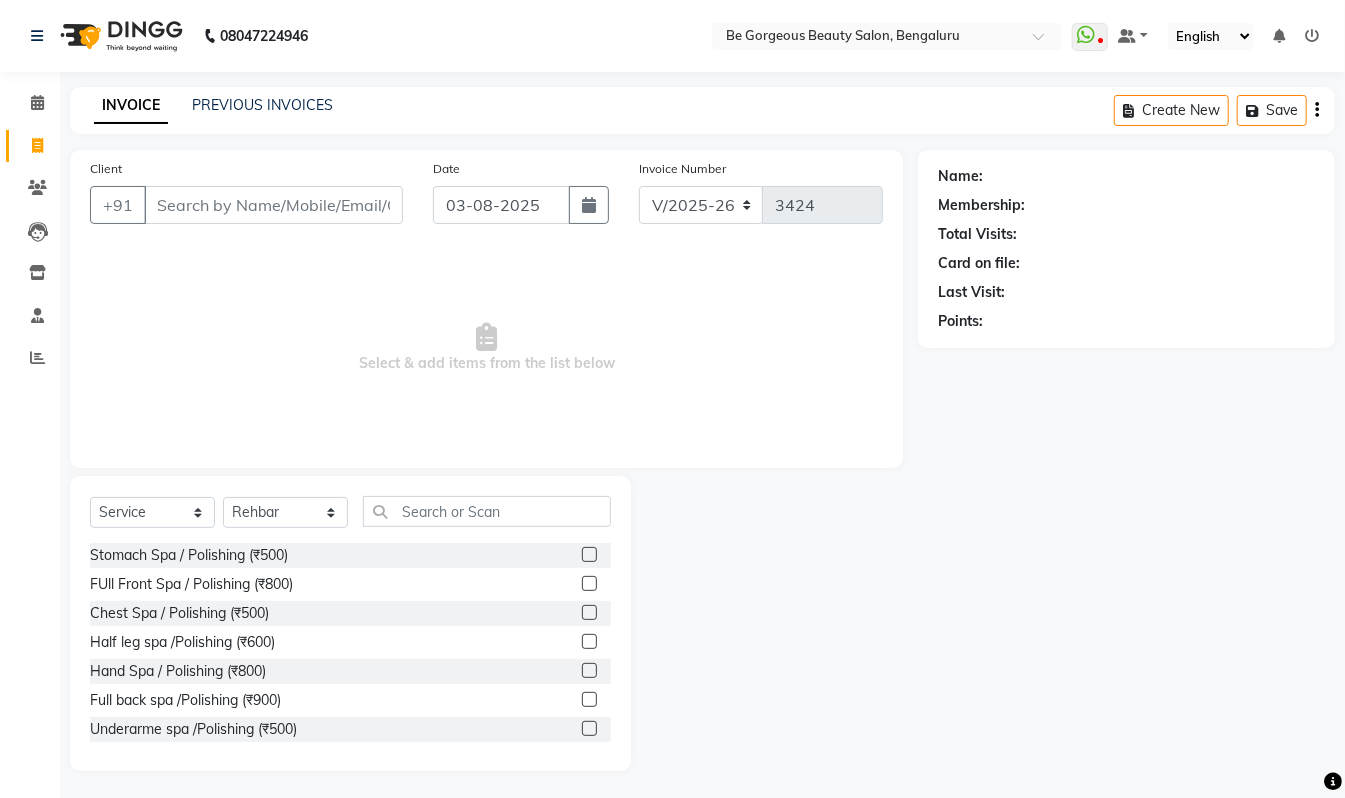 click on "Select  Service  Product  Membership  Package Voucher Prepaid Gift Card  Select Stylist Akram Anas Gayatri lata Manager Munu Pooja Rehbar Romi Talib Wajid Stomach  Spa / Polishing (₹500)  FUll Front Spa / Polishing (₹800)  Chest Spa / Polishing (₹500)  Half leg spa /Polishing (₹600)  Hand Spa / Polishing (₹800)  Full back spa /Polishing (₹900)  Underarme spa /Polishing (₹500)  Full leg spa /Polishing (₹900)  Blouse line Spa / Polishing (₹600)  Half back spa /Polishing (₹500)  Full body spa /Polishing (₹3500)  Stomach  Spa / Polishing (₹500)  Blouse line Spa / Polishing (₹600)  FUll Front Spa / Polishing (₹800)  Chest Spa / Polishing (₹500)  Half leg spa /Polishing (₹600)  Hand Spa / Polishing (₹800)  Full back spa /Polishing (₹900)  Underarme spa /Polishing (₹500)  Full leg spa /Polishing (₹900)  Half back spa /Polishing (₹500)  Full body spa /Polishing (₹3500)  Man hair cut +beard+clean up (₹999)  feb offer Keratin (₹3999)  Botox Treatment small  (₹7000)" 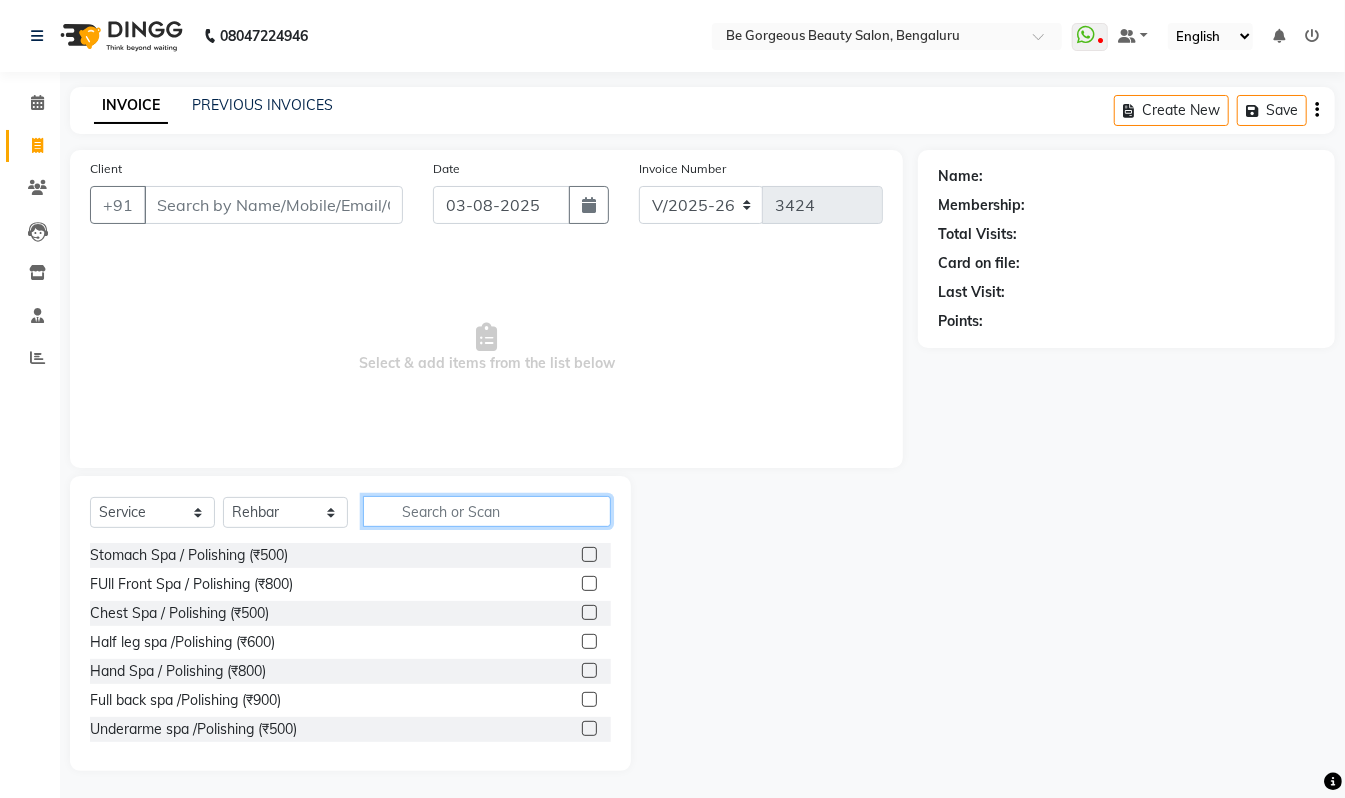 click 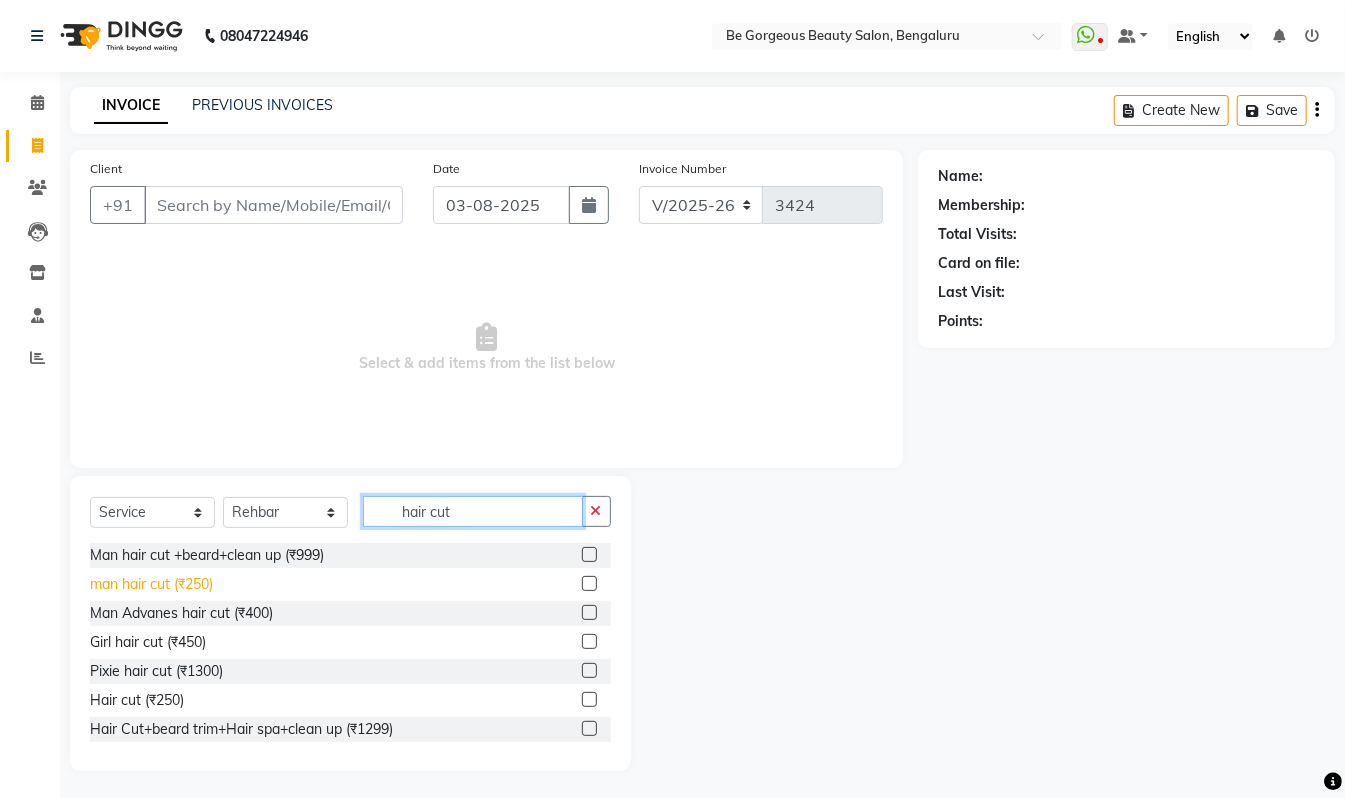 type on "hair cut" 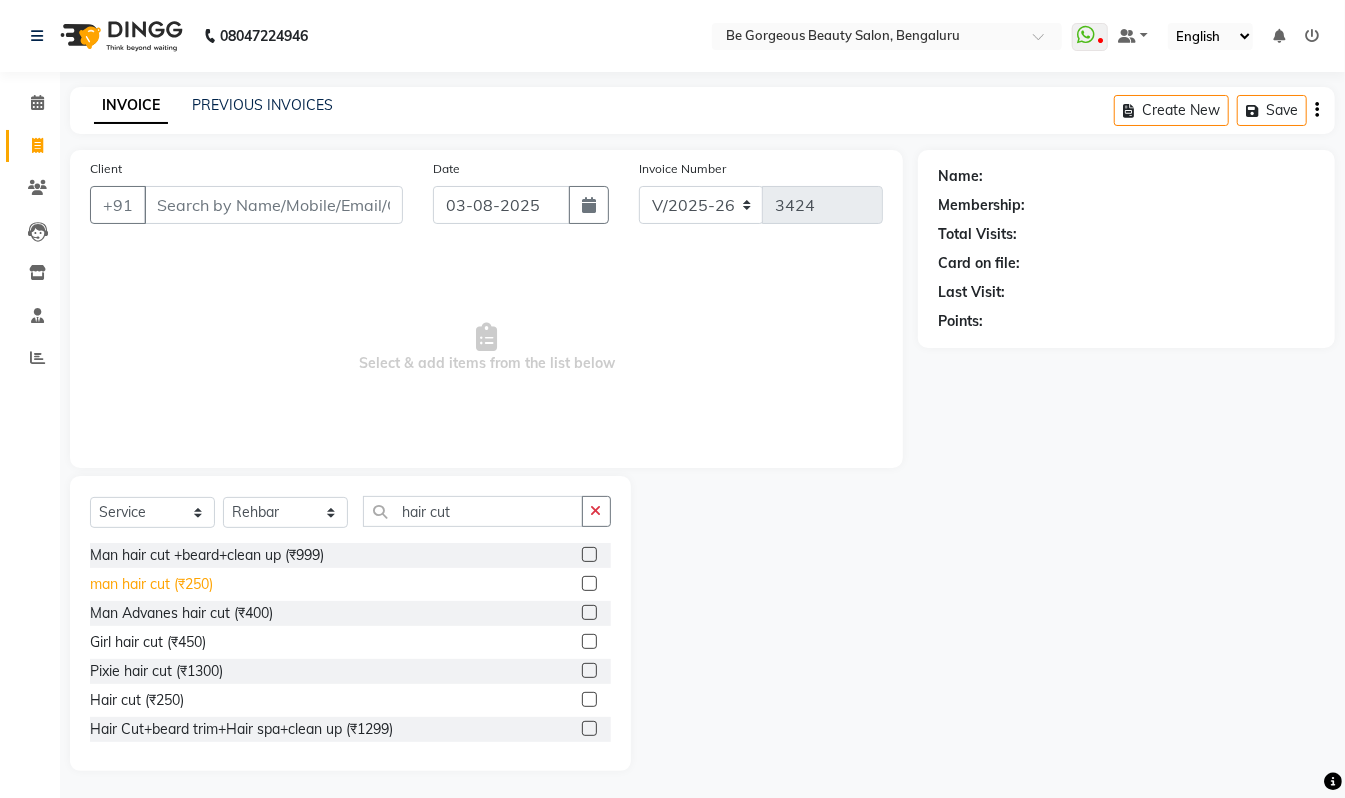 click on "man hair cut (₹250)" 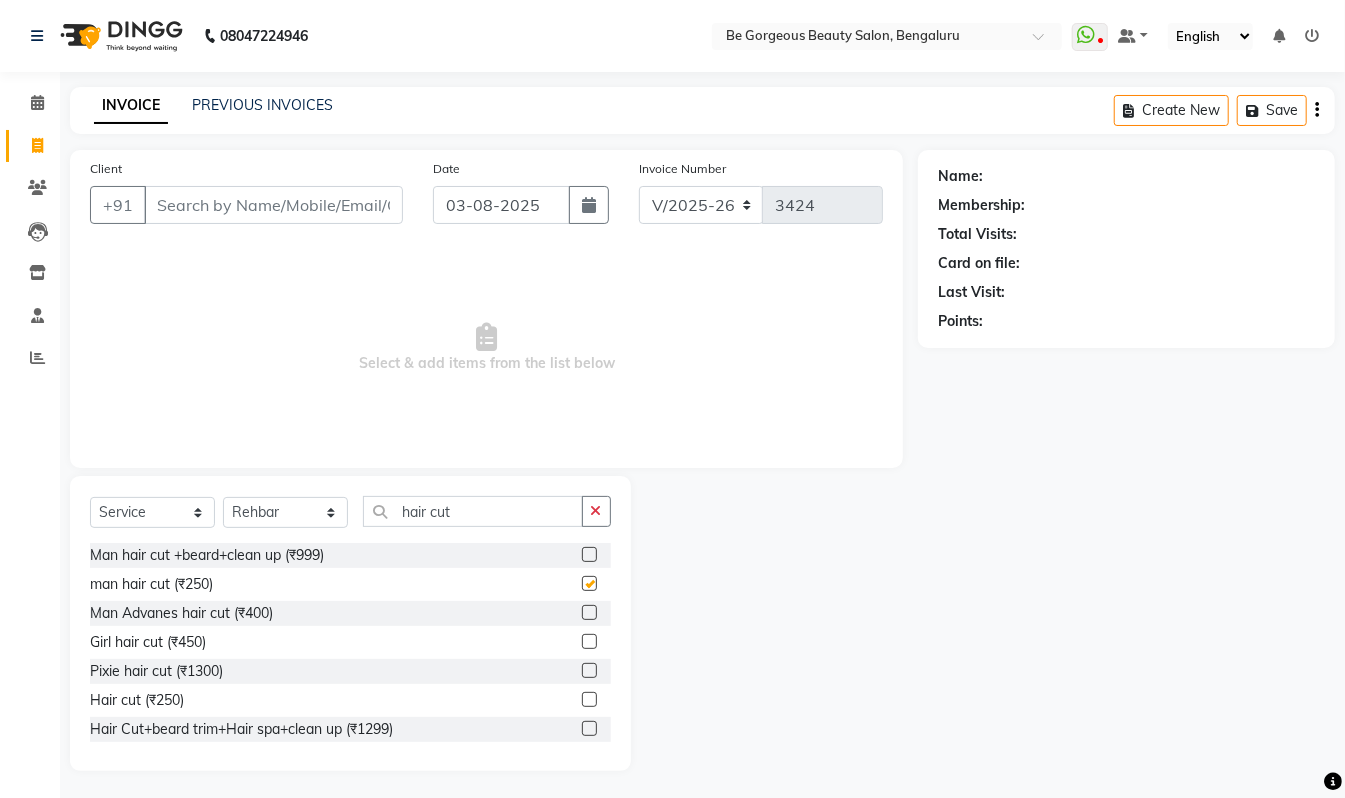 checkbox on "false" 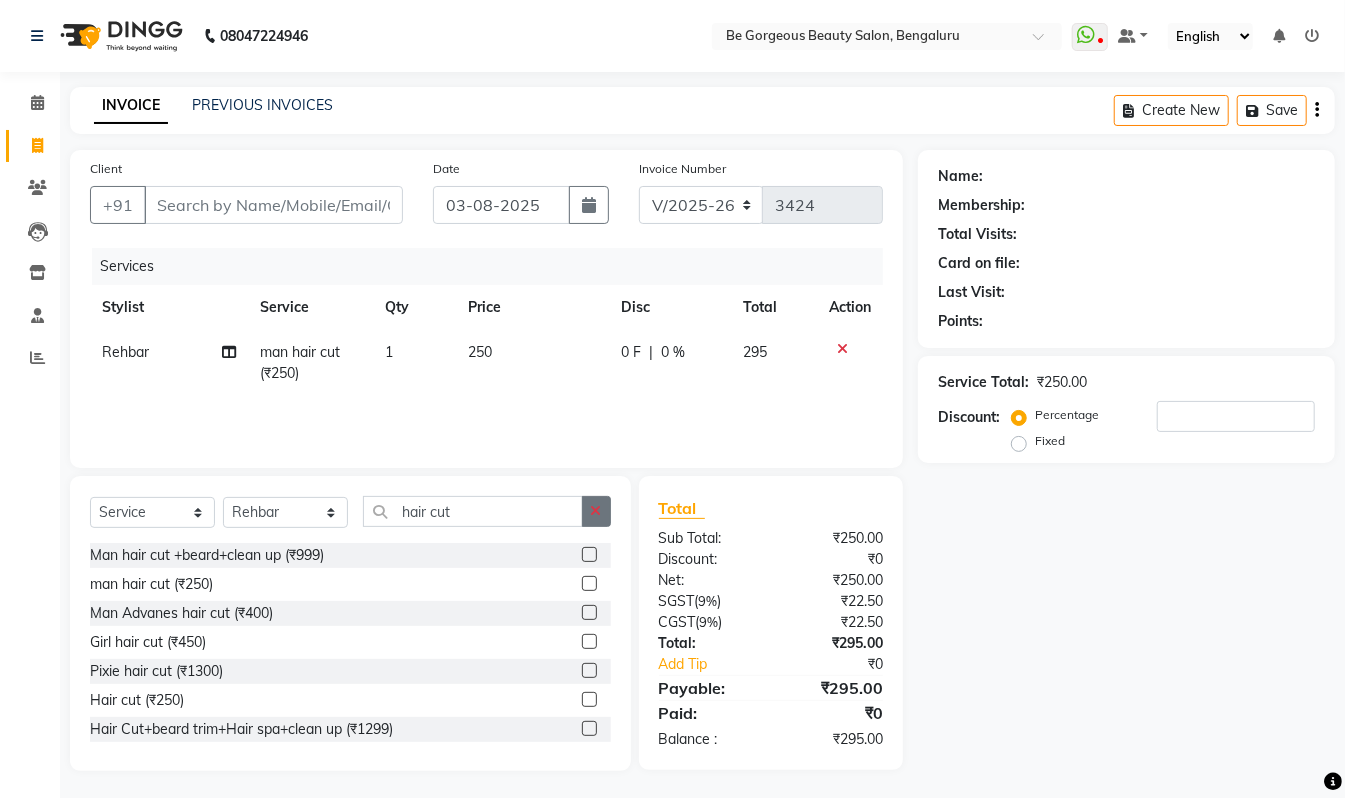 click 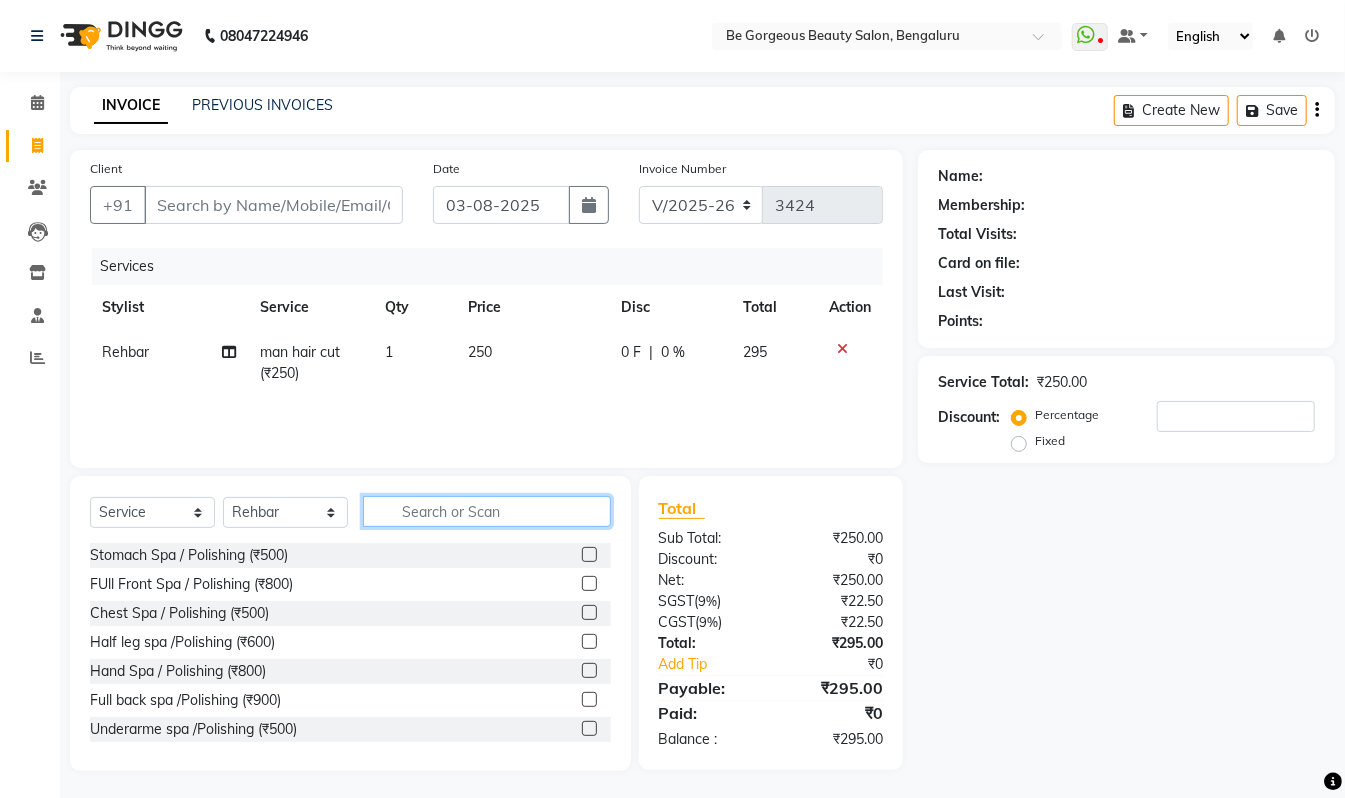 click 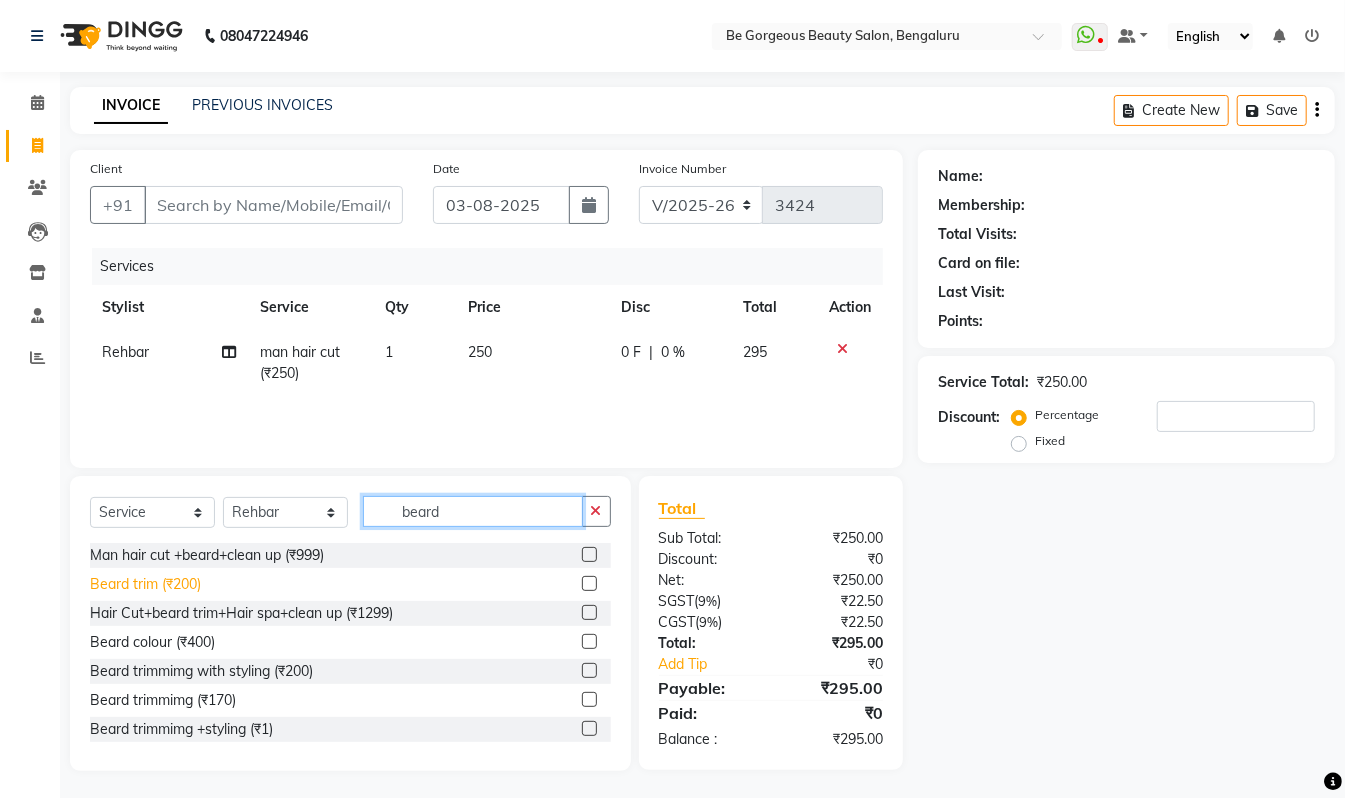 type on "beard" 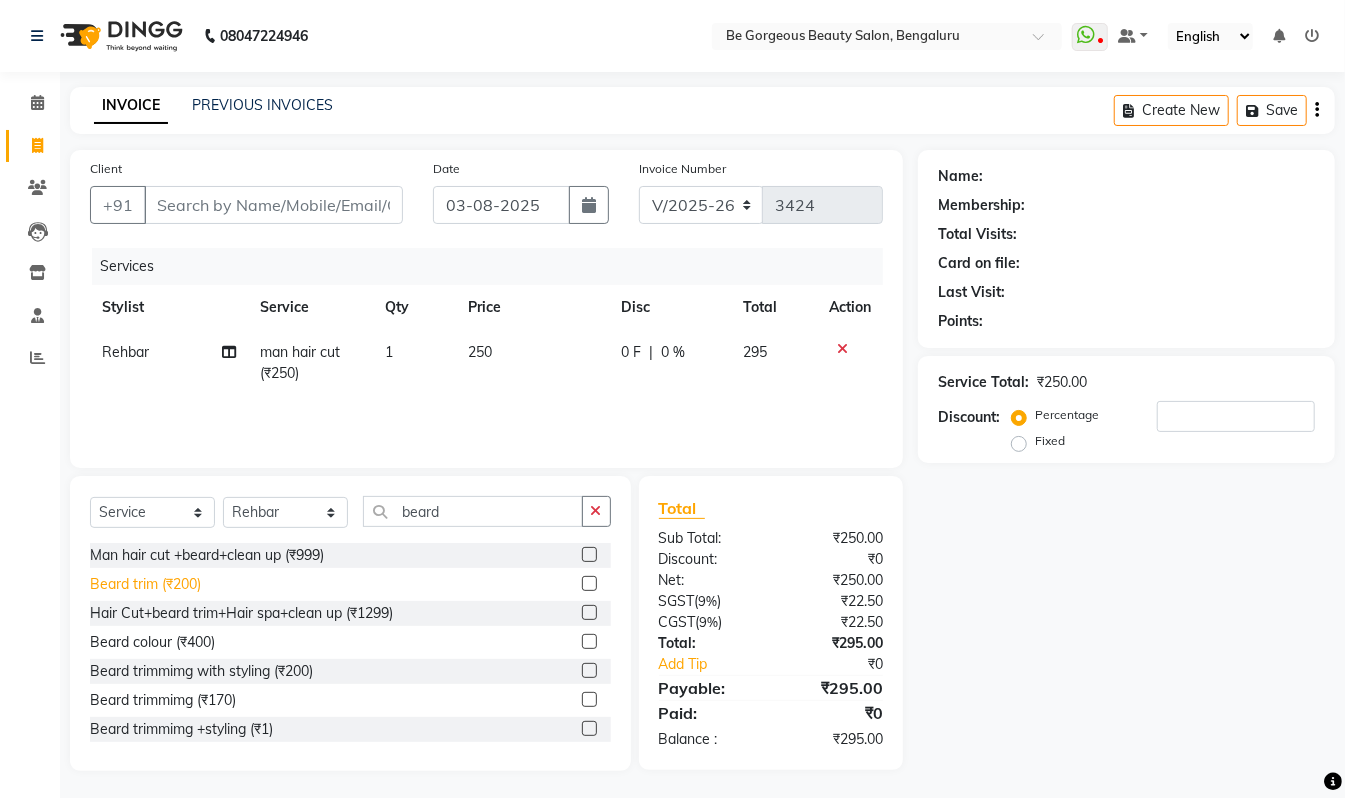 click on "Beard trim (₹200)" 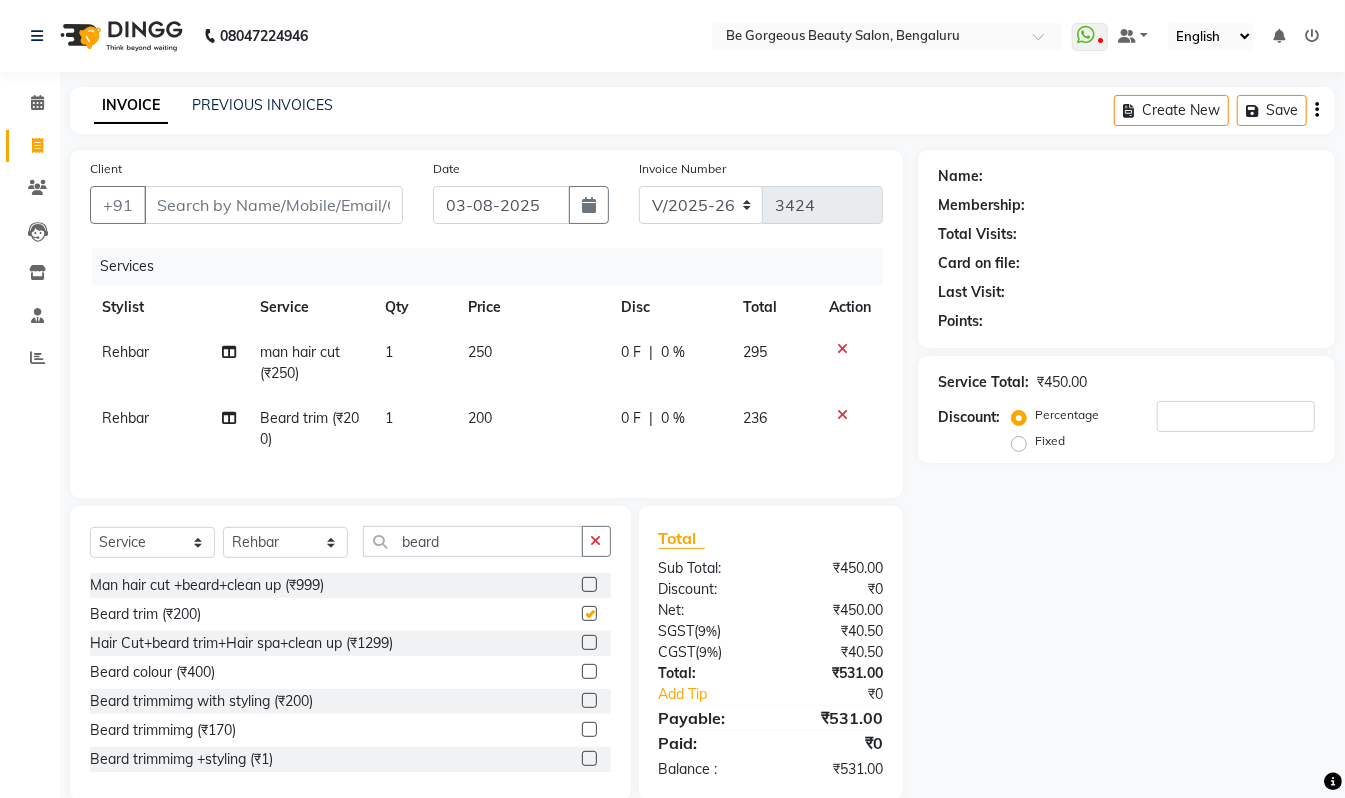 checkbox on "false" 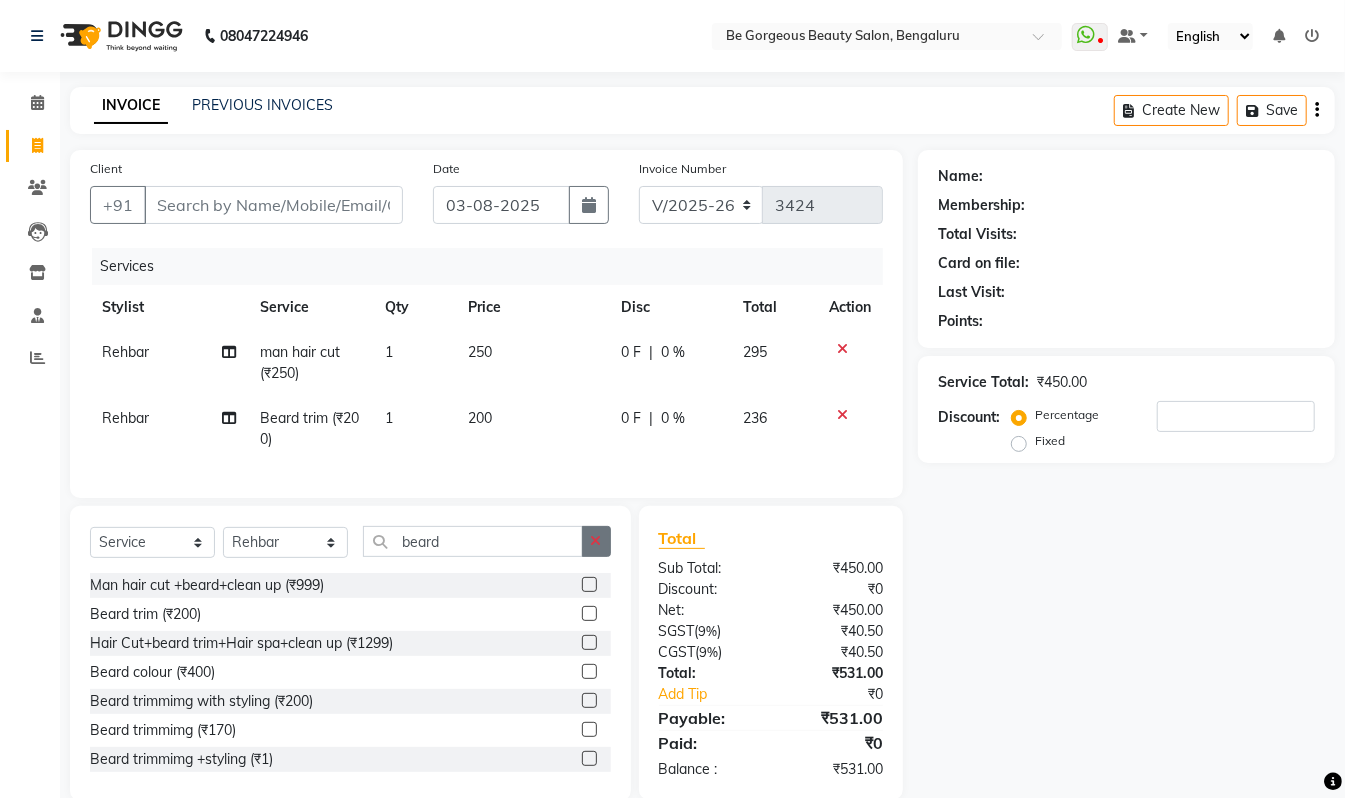 click 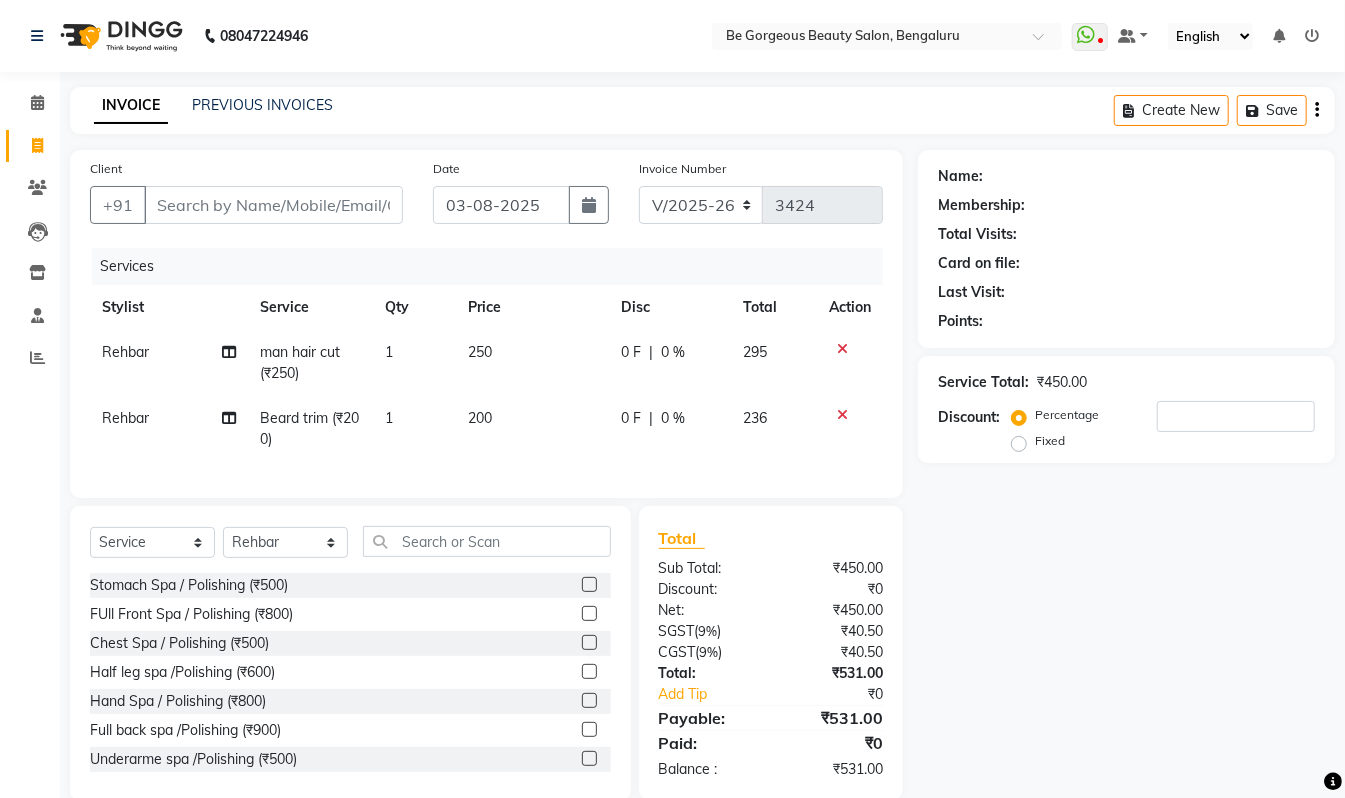 click on "Select  Service  Product  Membership  Package Voucher Prepaid Gift Card  Select Stylist Akram Anas Gayatri lata Manager Munu Pooja Rehbar Romi Talib Wajid Stomach  Spa / Polishing (₹500)  FUll Front Spa / Polishing (₹800)  Chest Spa / Polishing (₹500)  Half leg spa /Polishing (₹600)  Hand Spa / Polishing (₹800)  Full back spa /Polishing (₹900)  Underarme spa /Polishing (₹500)  Full leg spa /Polishing (₹900)  Blouse line Spa / Polishing (₹600)  Half back spa /Polishing (₹500)  Full body spa /Polishing (₹3500)  Stomach  Spa / Polishing (₹500)  Blouse line Spa / Polishing (₹600)  FUll Front Spa / Polishing (₹800)  Chest Spa / Polishing (₹500)  Half leg spa /Polishing (₹600)  Hand Spa / Polishing (₹800)  Full back spa /Polishing (₹900)  Underarme spa /Polishing (₹500)  Full leg spa /Polishing (₹900)  Half back spa /Polishing (₹500)  Full body spa /Polishing (₹3500)  Man hair cut +beard+clean up (₹999)  feb offer Keratin (₹3999)  Botox Treatment small  (₹7000)" 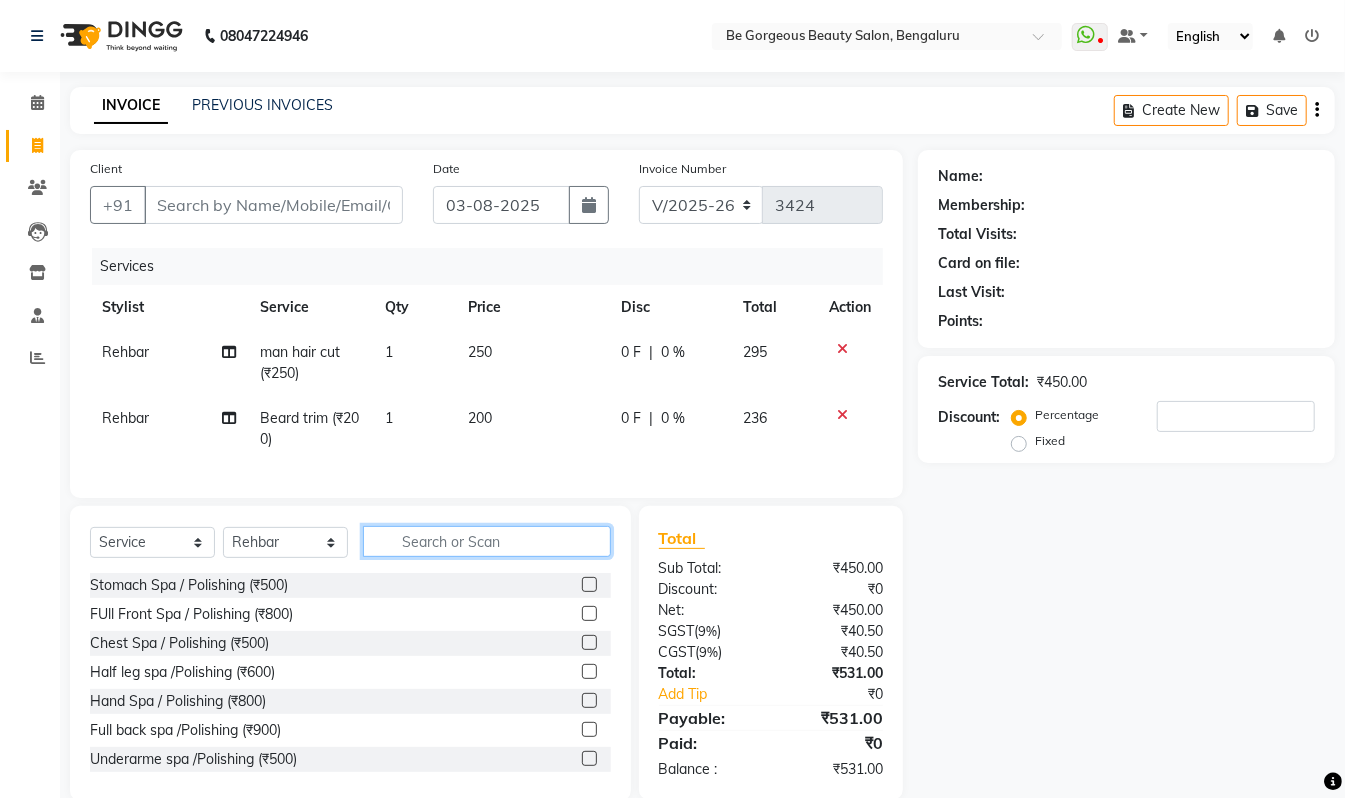 click 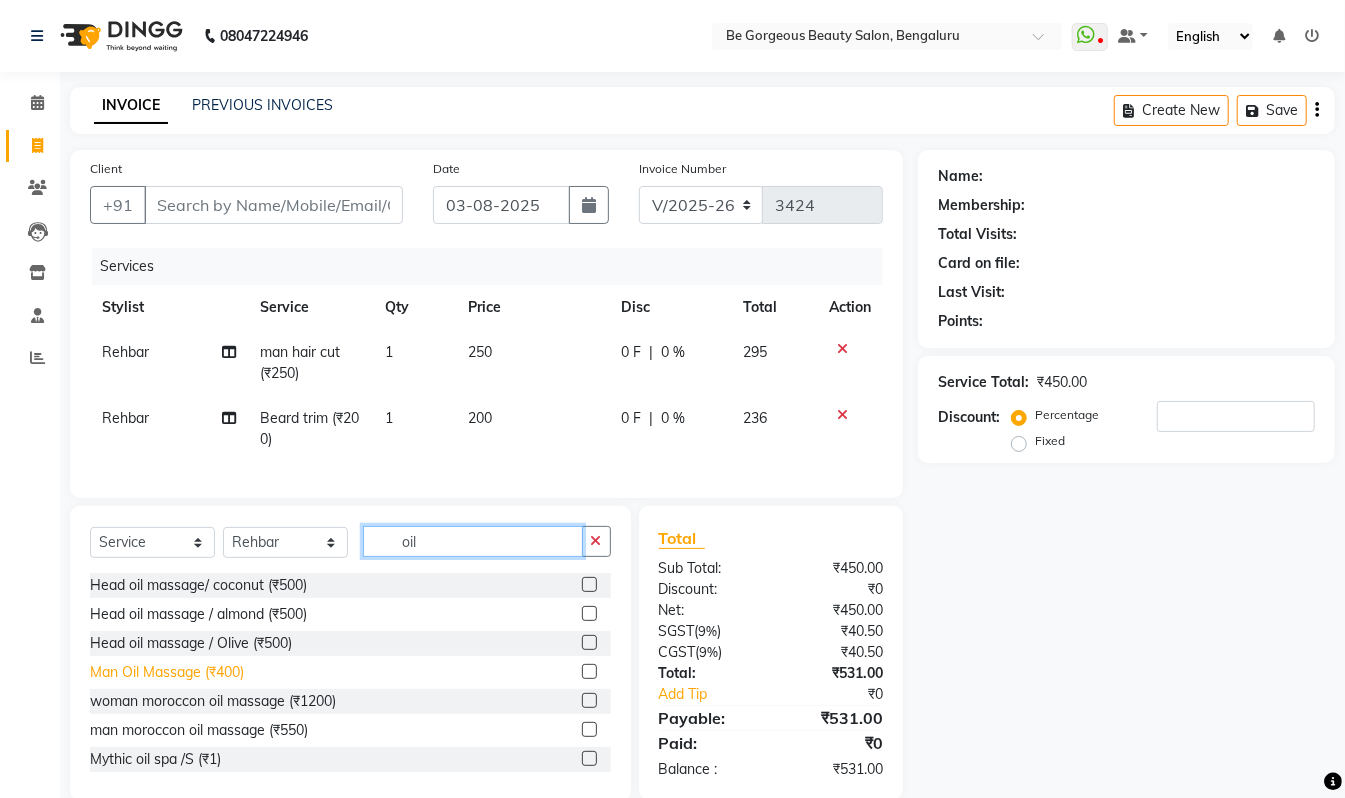 type on "oil" 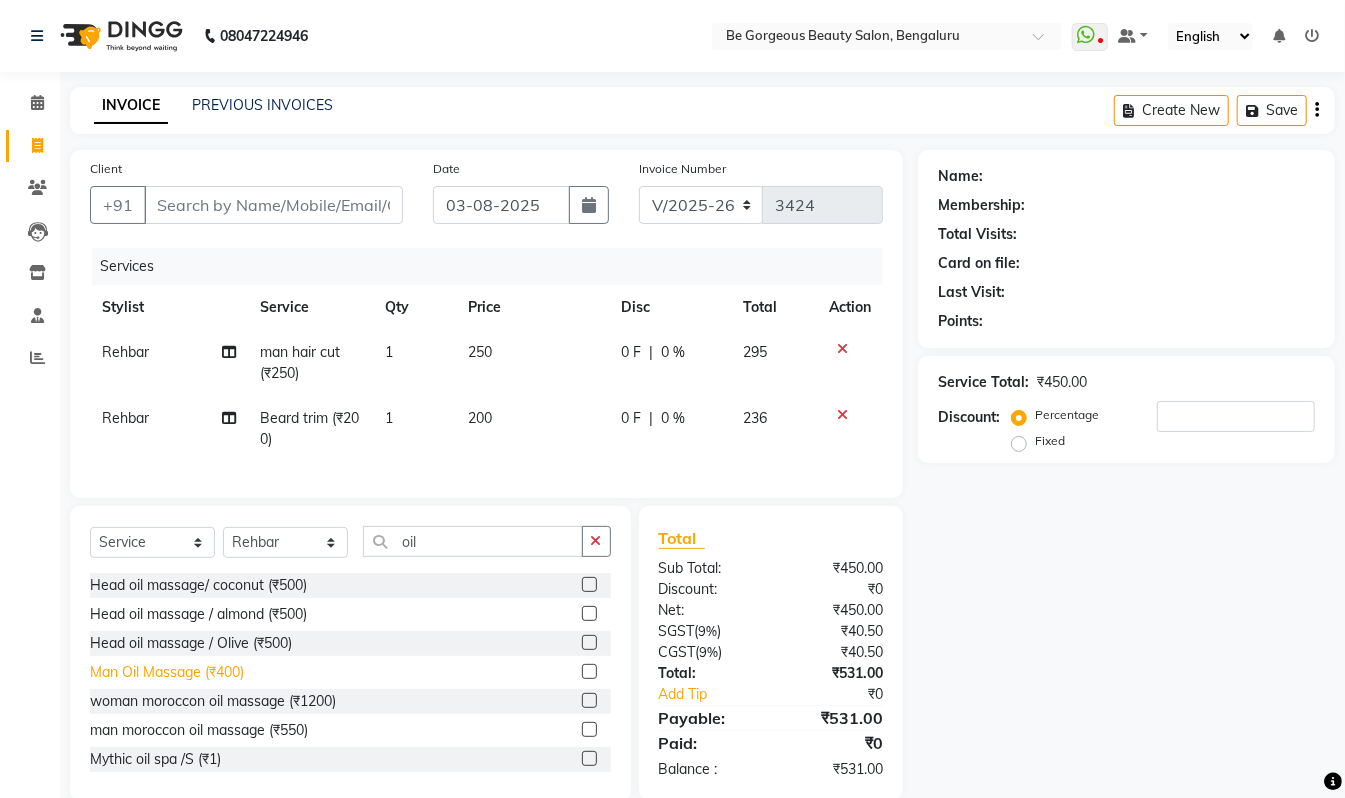 click on "Man Oil Massage (₹400)" 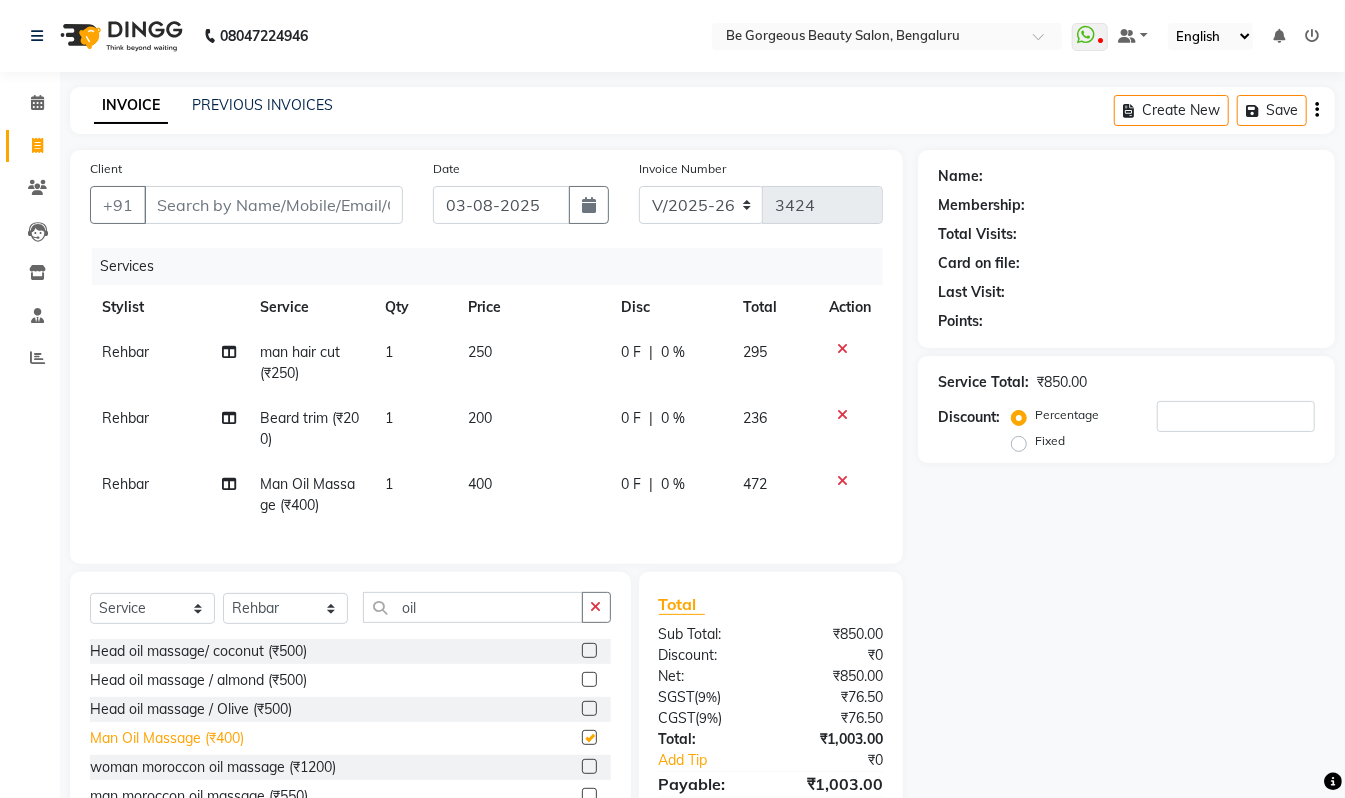 checkbox on "false" 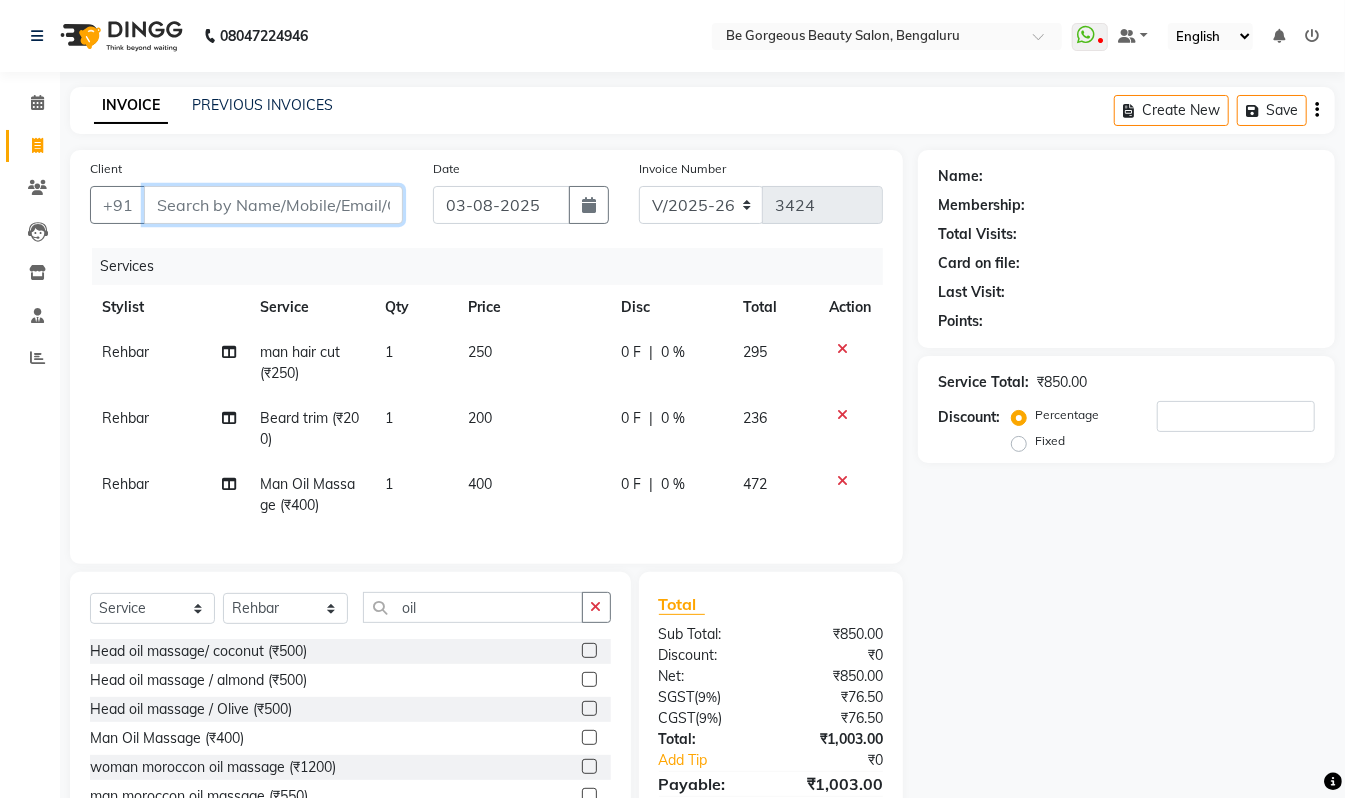 click on "Client" at bounding box center (273, 205) 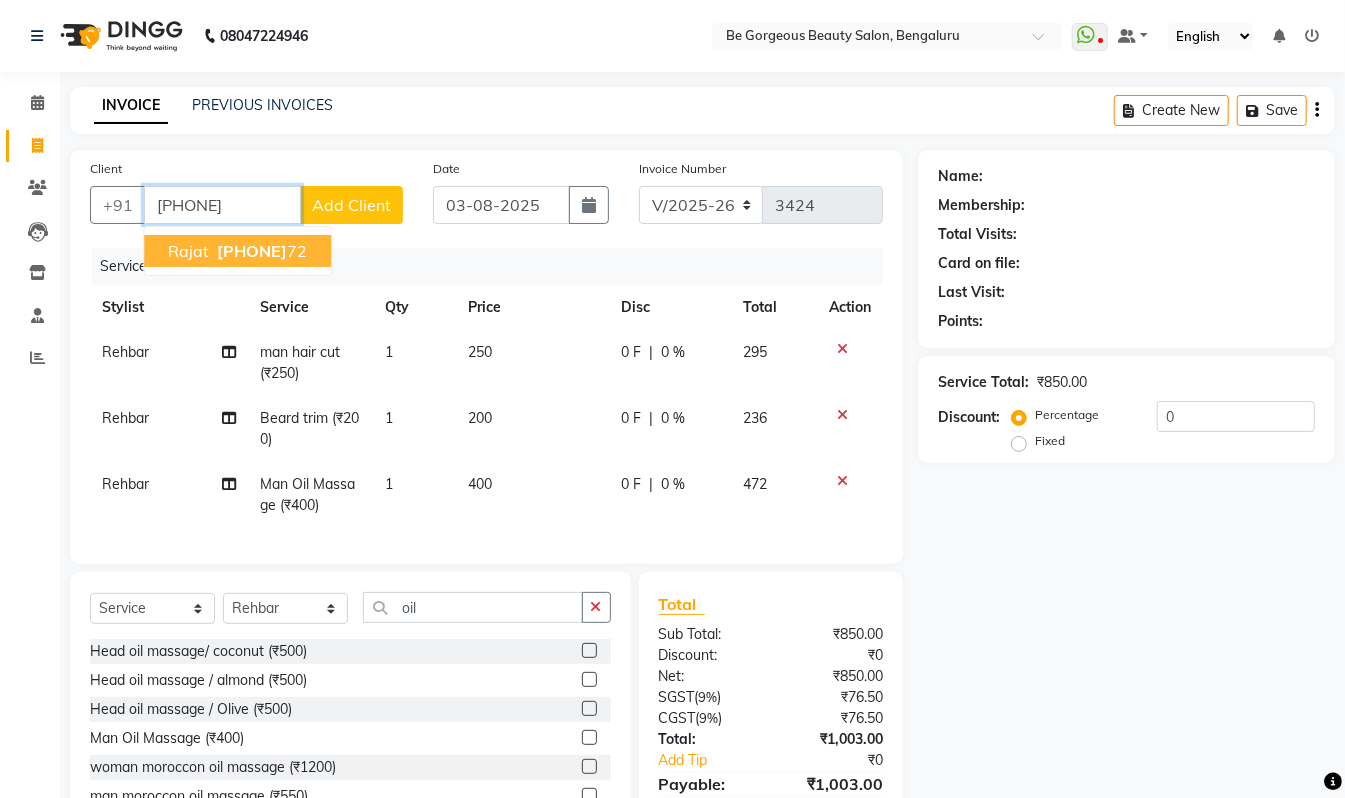 click on "rajat" at bounding box center (188, 251) 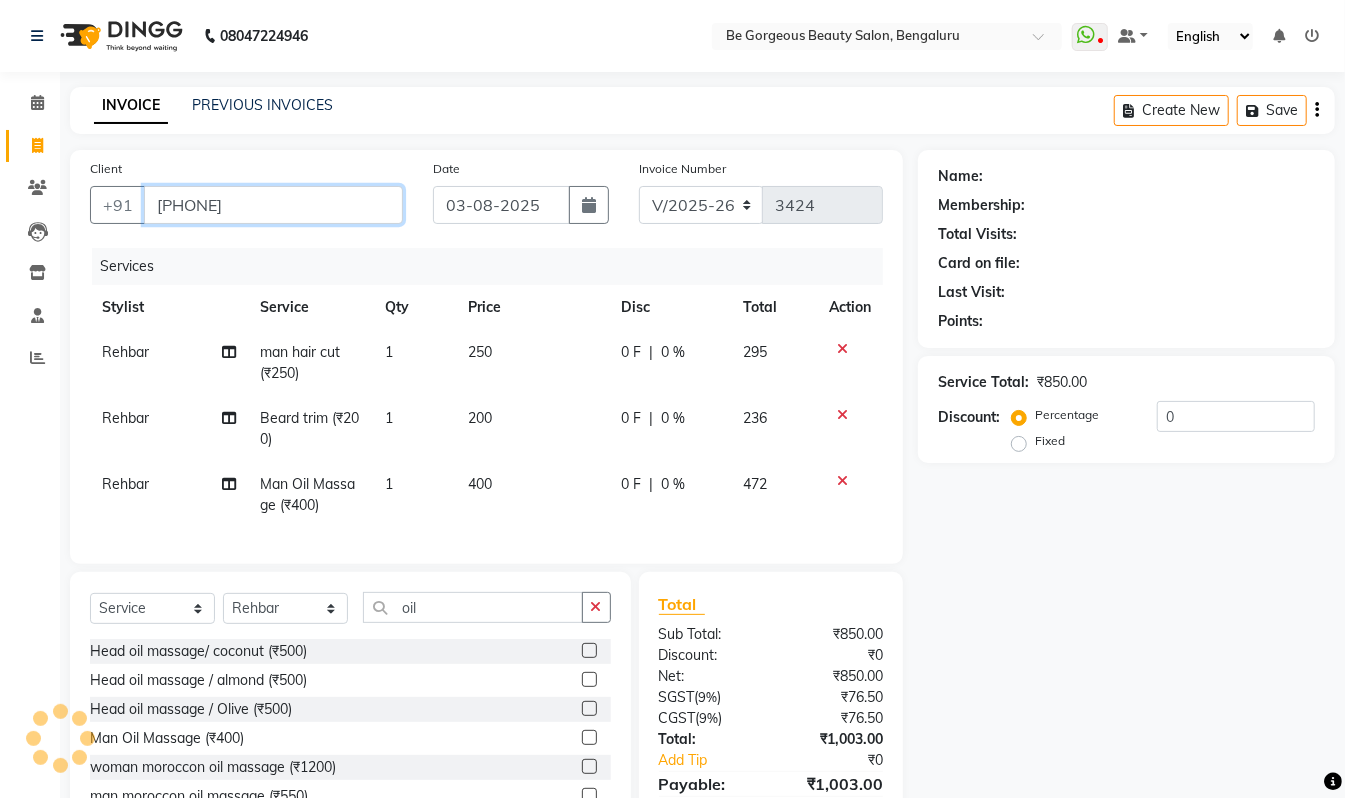type on "[PHONE]" 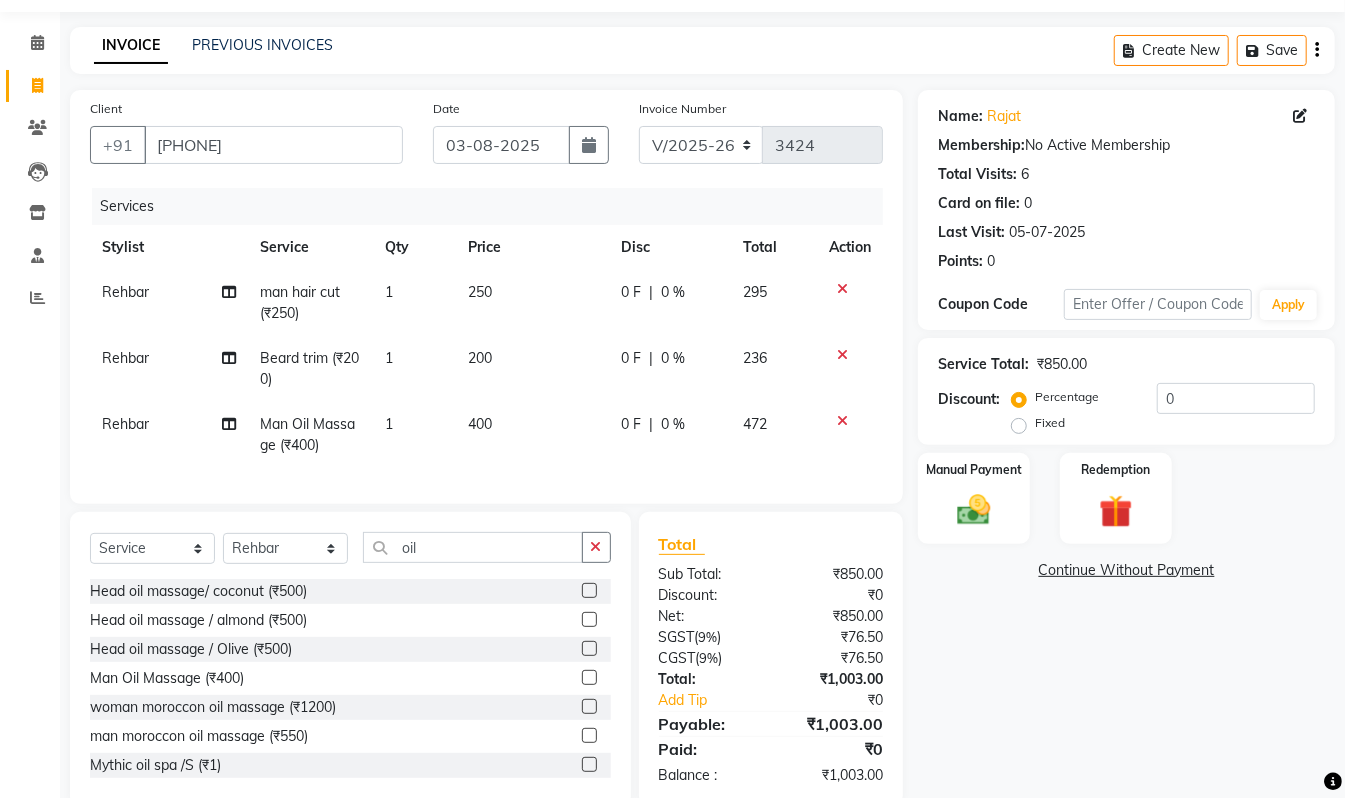 scroll, scrollTop: 118, scrollLeft: 0, axis: vertical 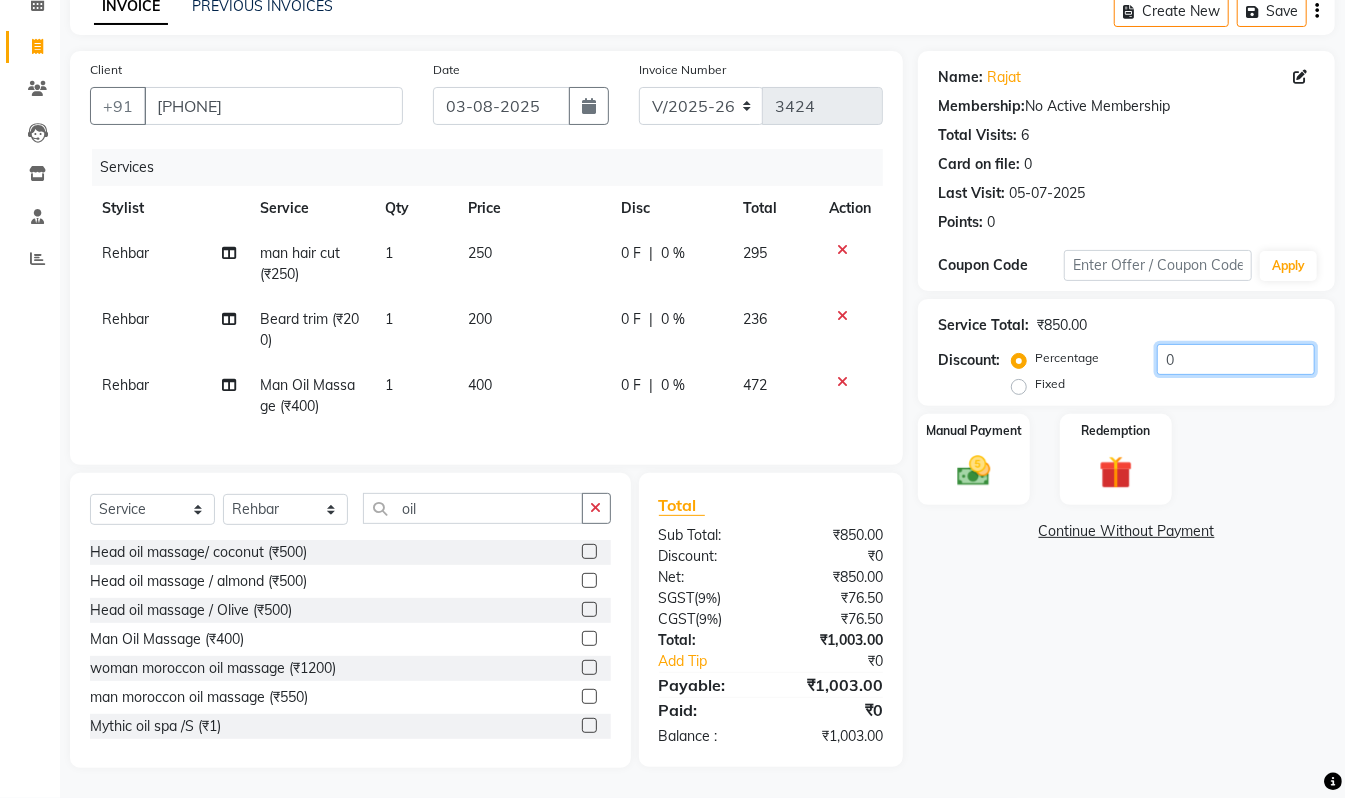 click on "0" 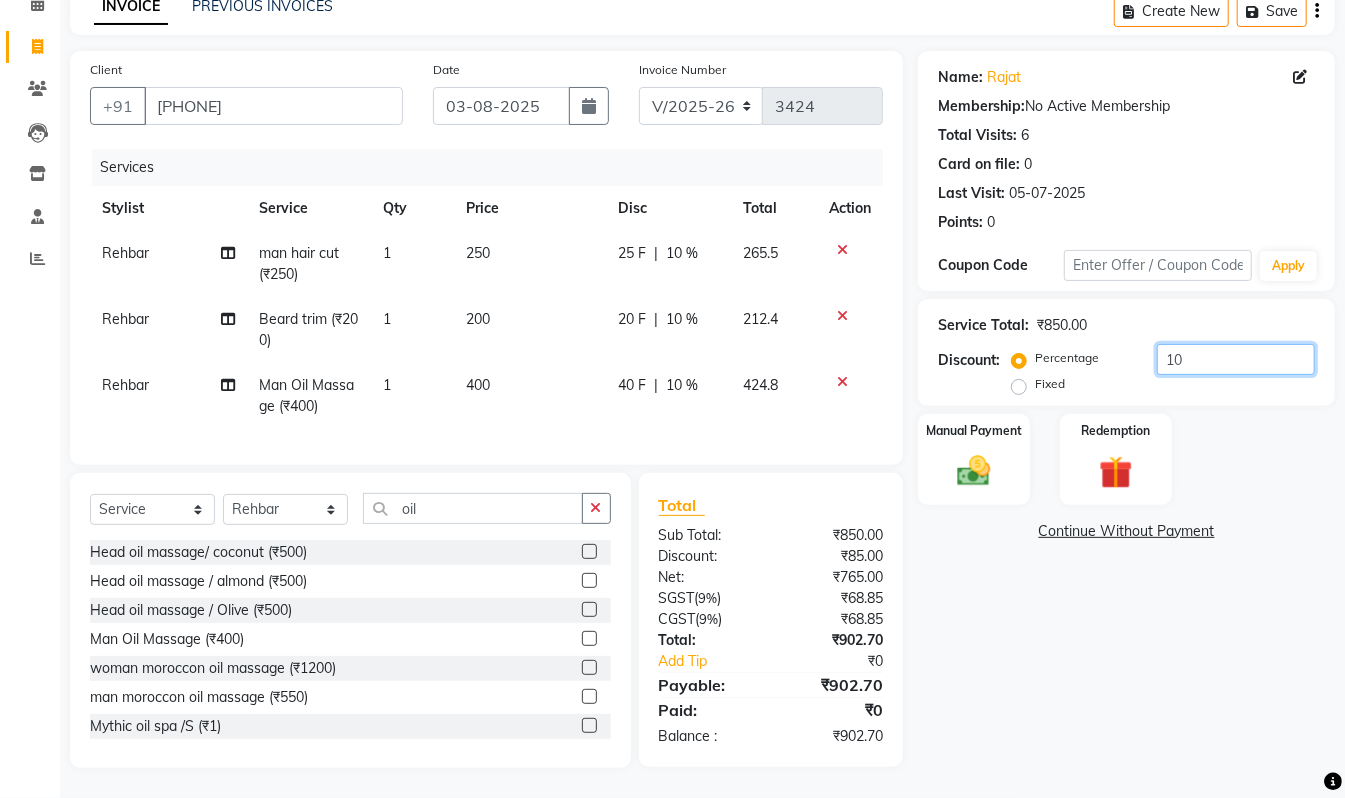 click on "10" 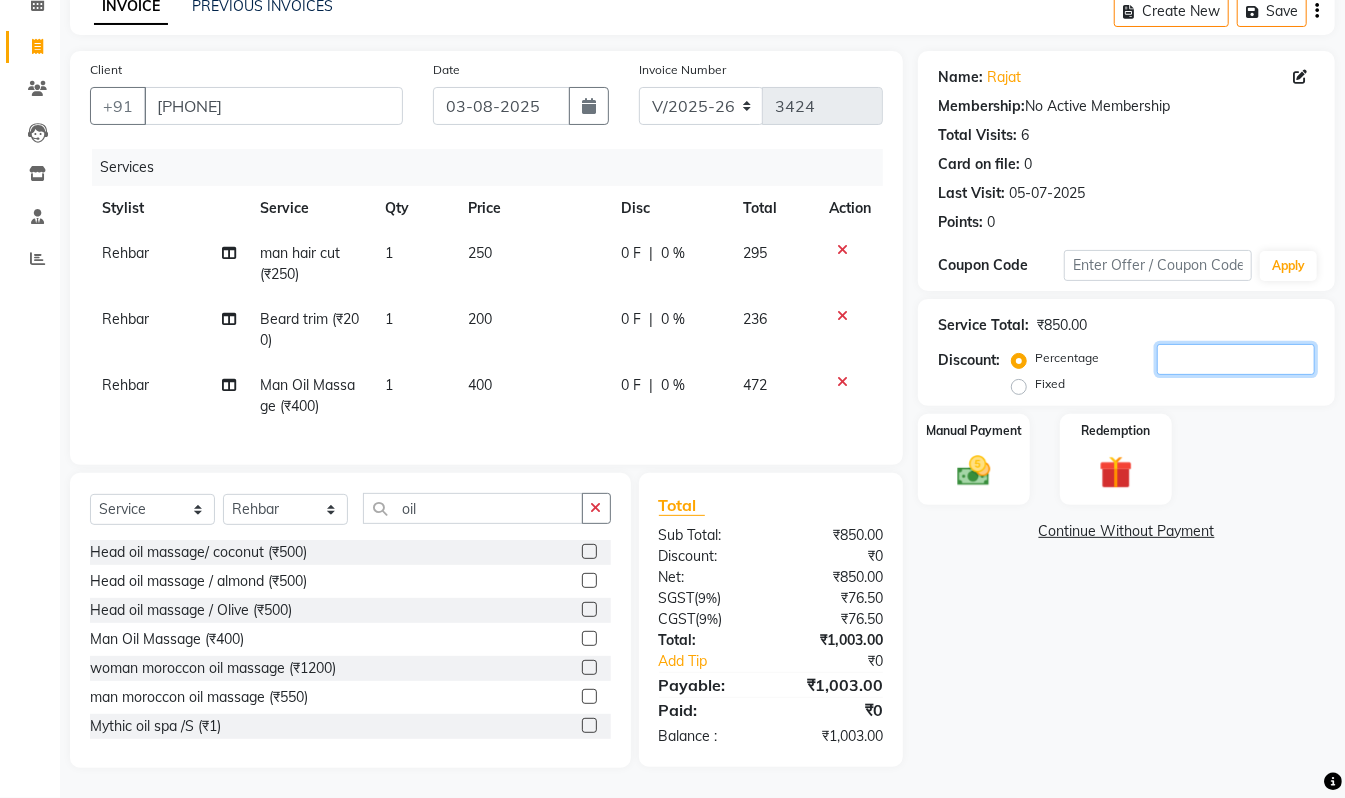 type 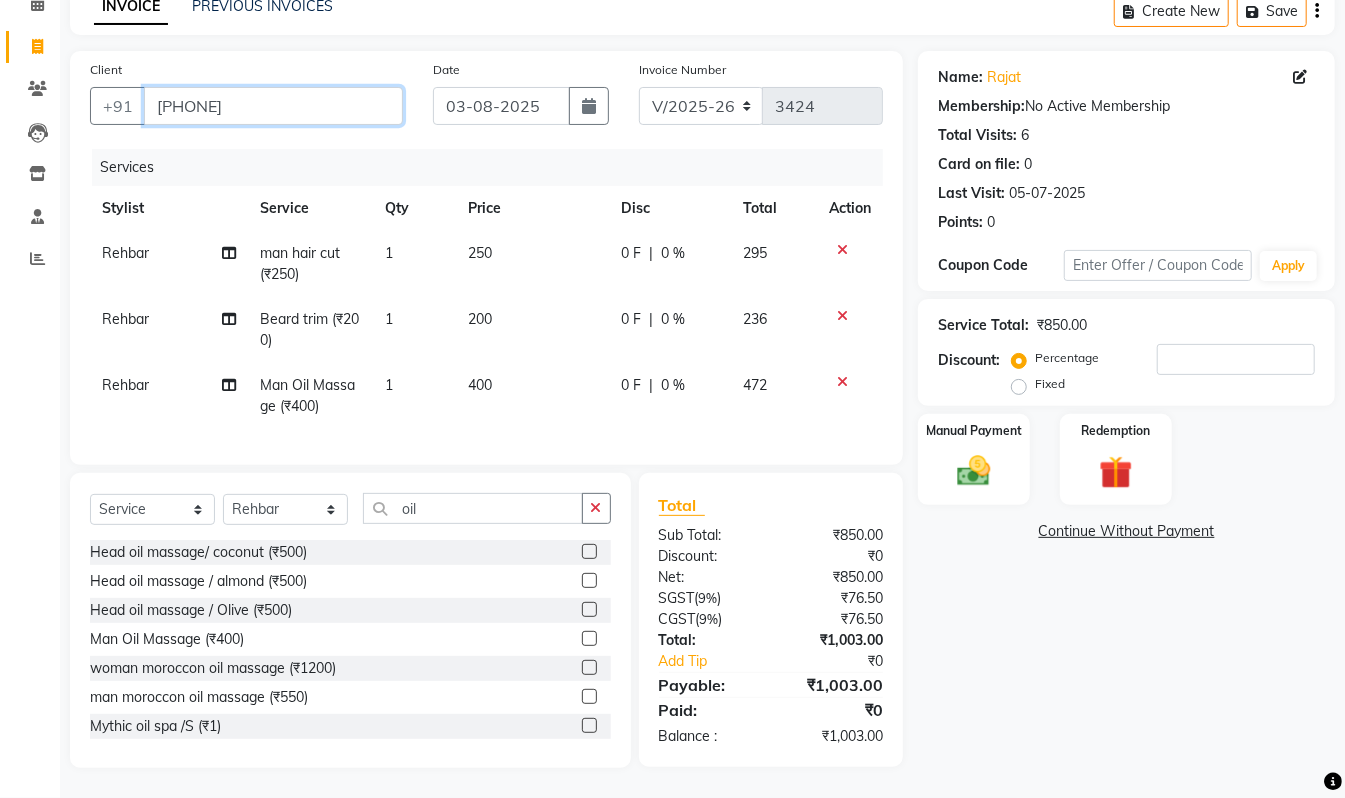 drag, startPoint x: 250, startPoint y: 81, endPoint x: 146, endPoint y: 76, distance: 104.120125 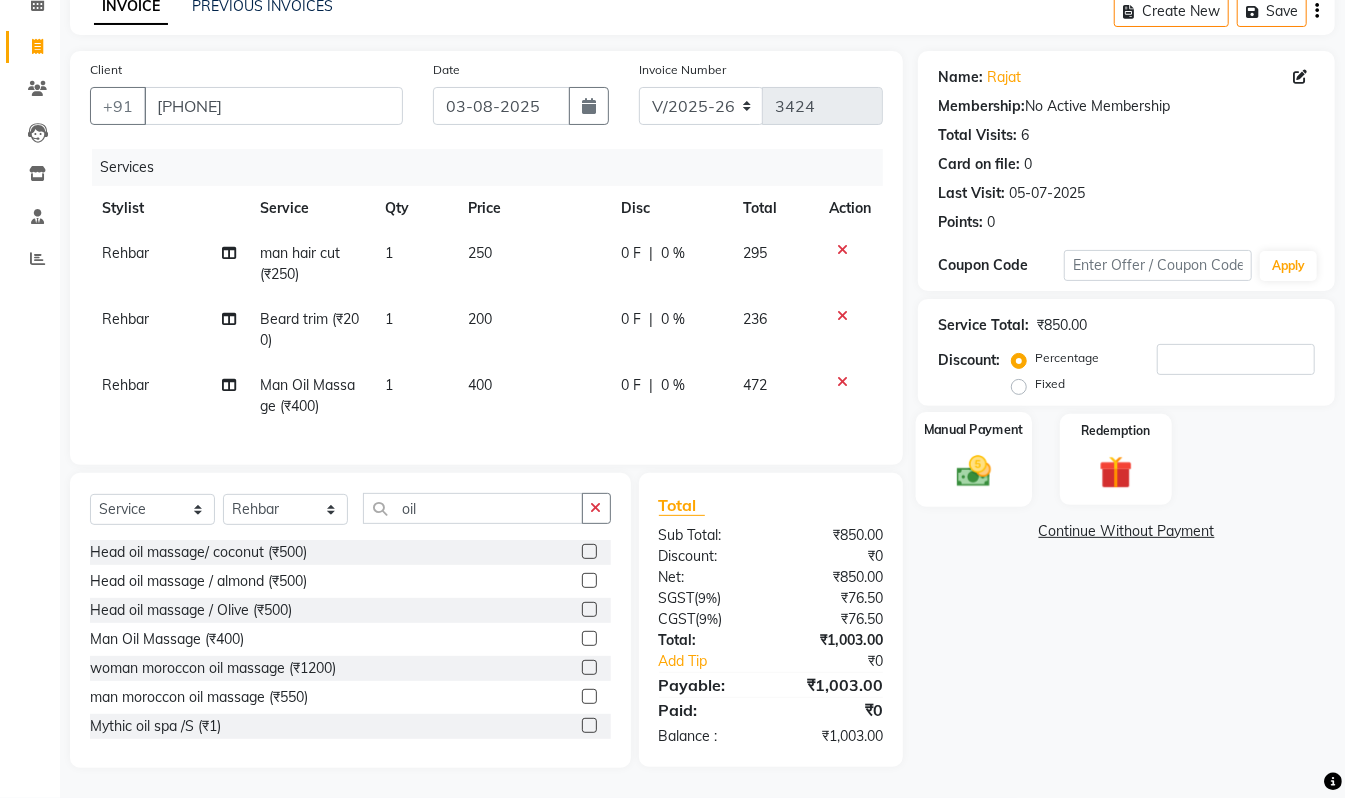 click on "Manual Payment" 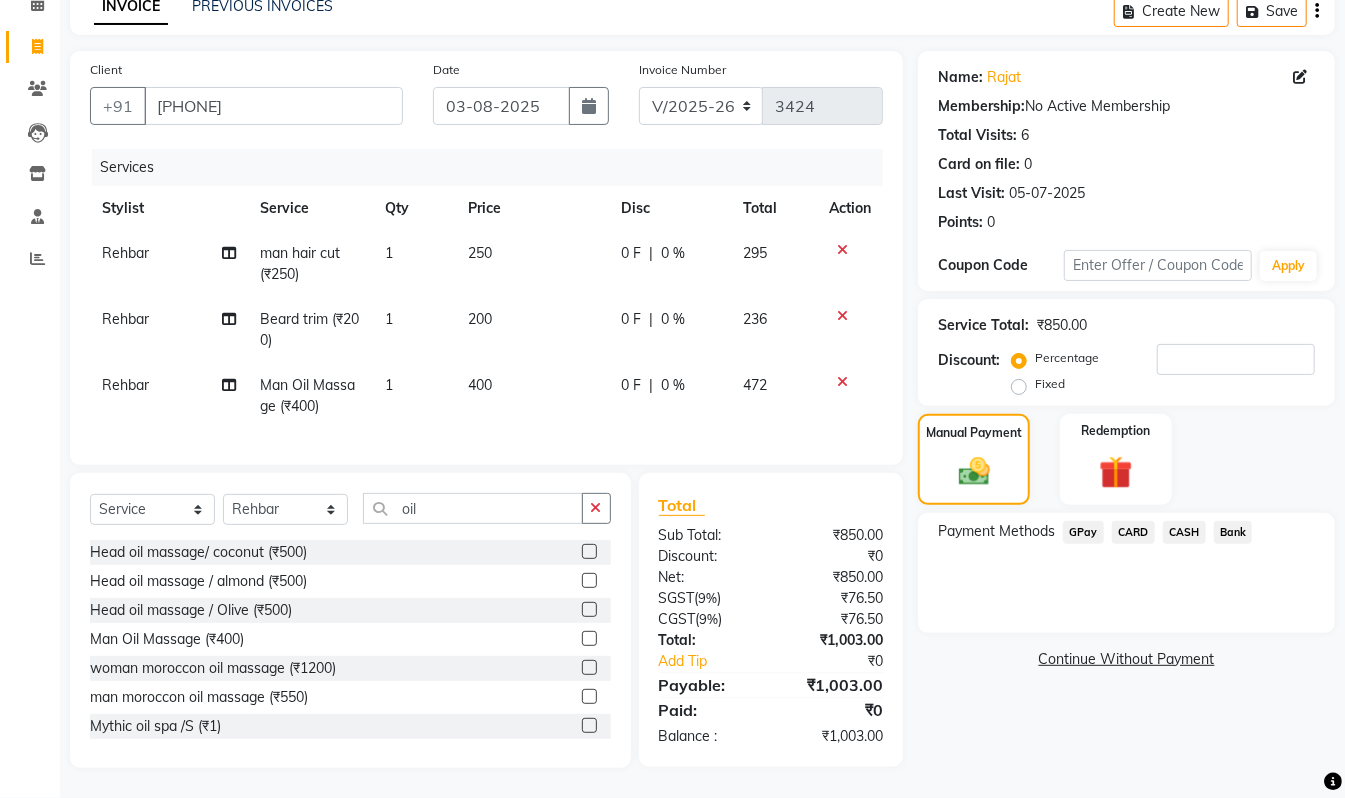 click on "GPay" 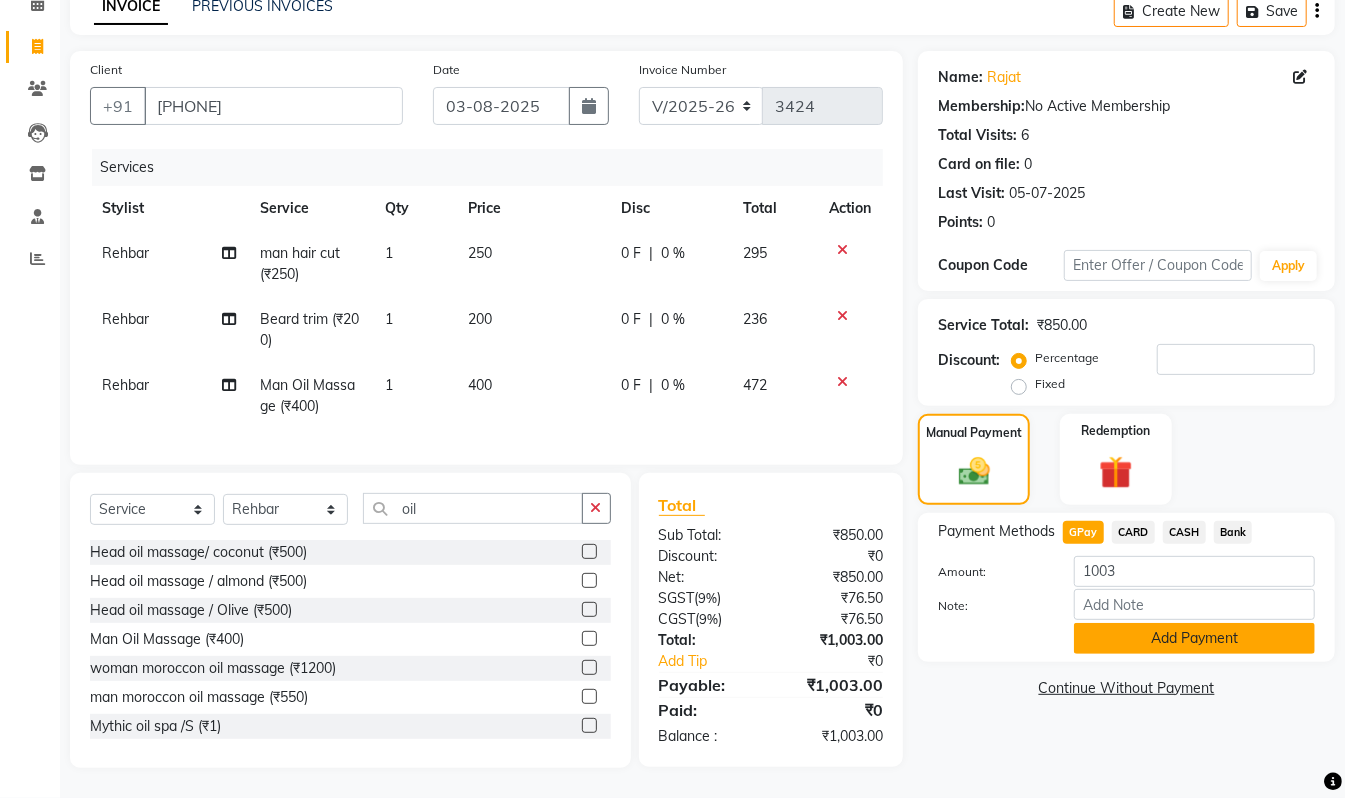 click on "Add Payment" 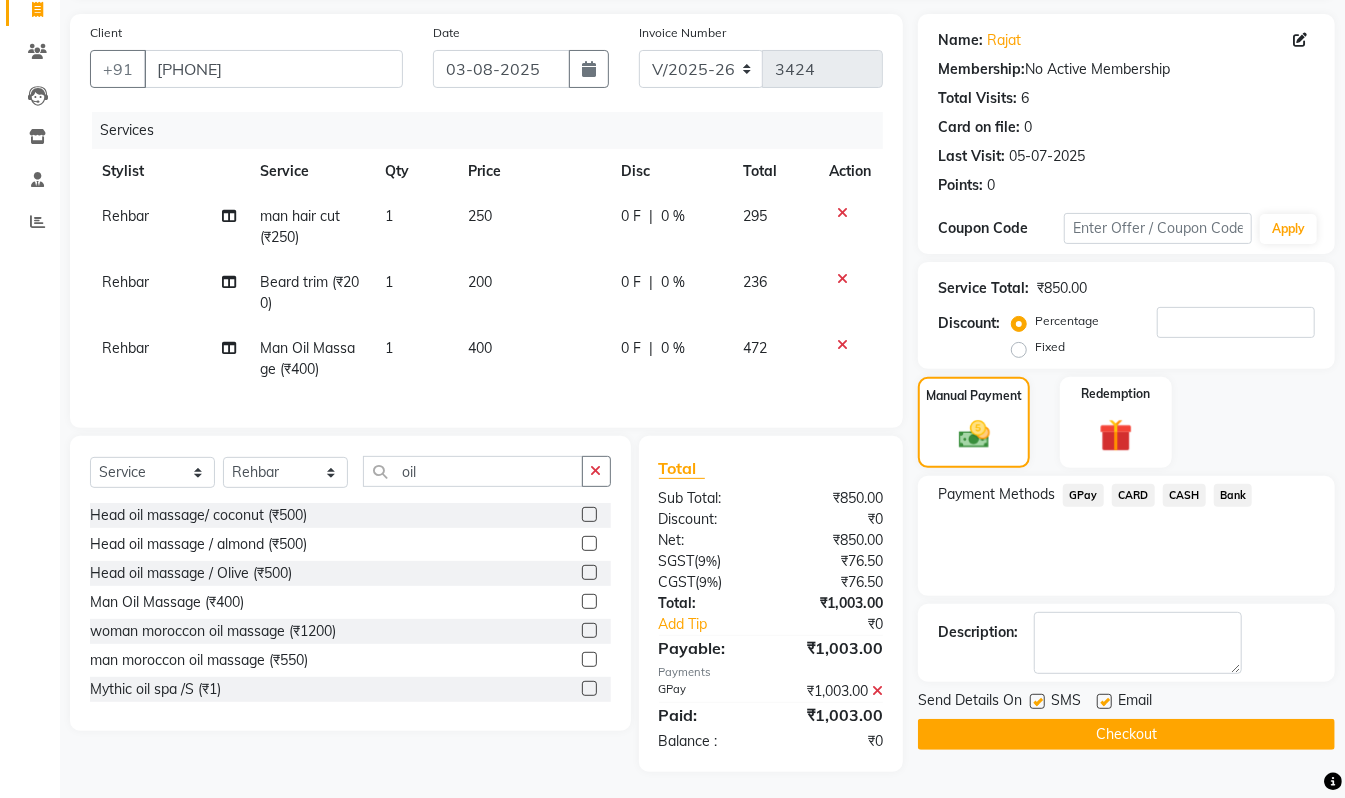 scroll, scrollTop: 148, scrollLeft: 0, axis: vertical 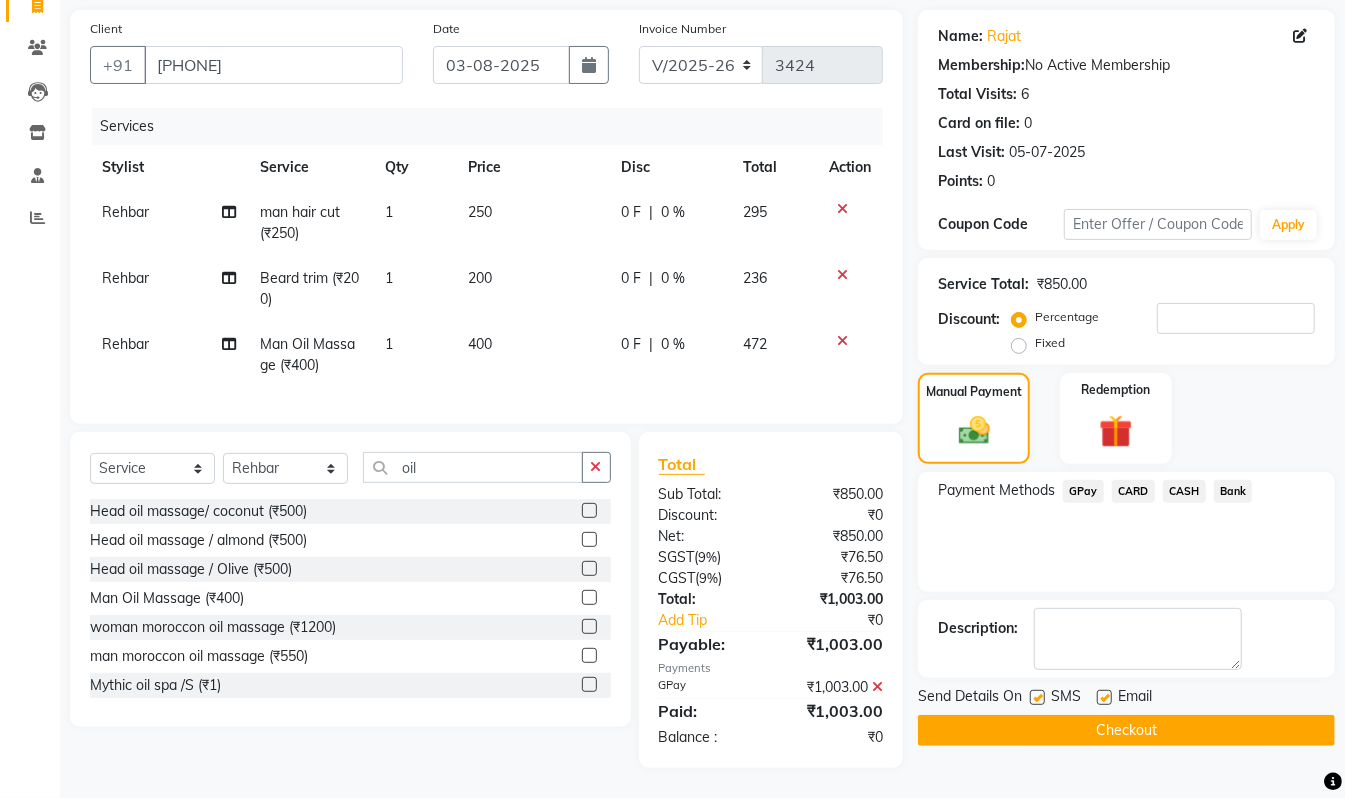 click on "Checkout" 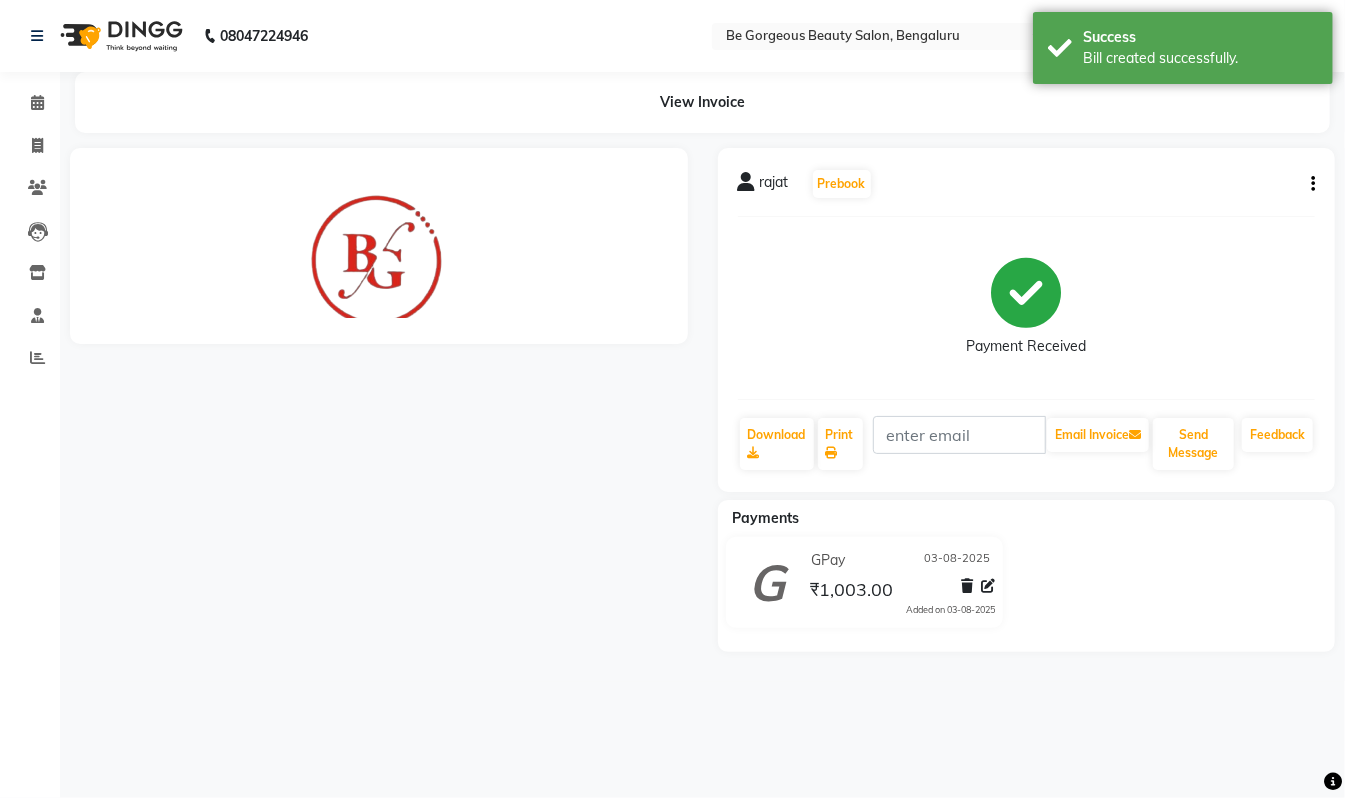 scroll, scrollTop: 0, scrollLeft: 0, axis: both 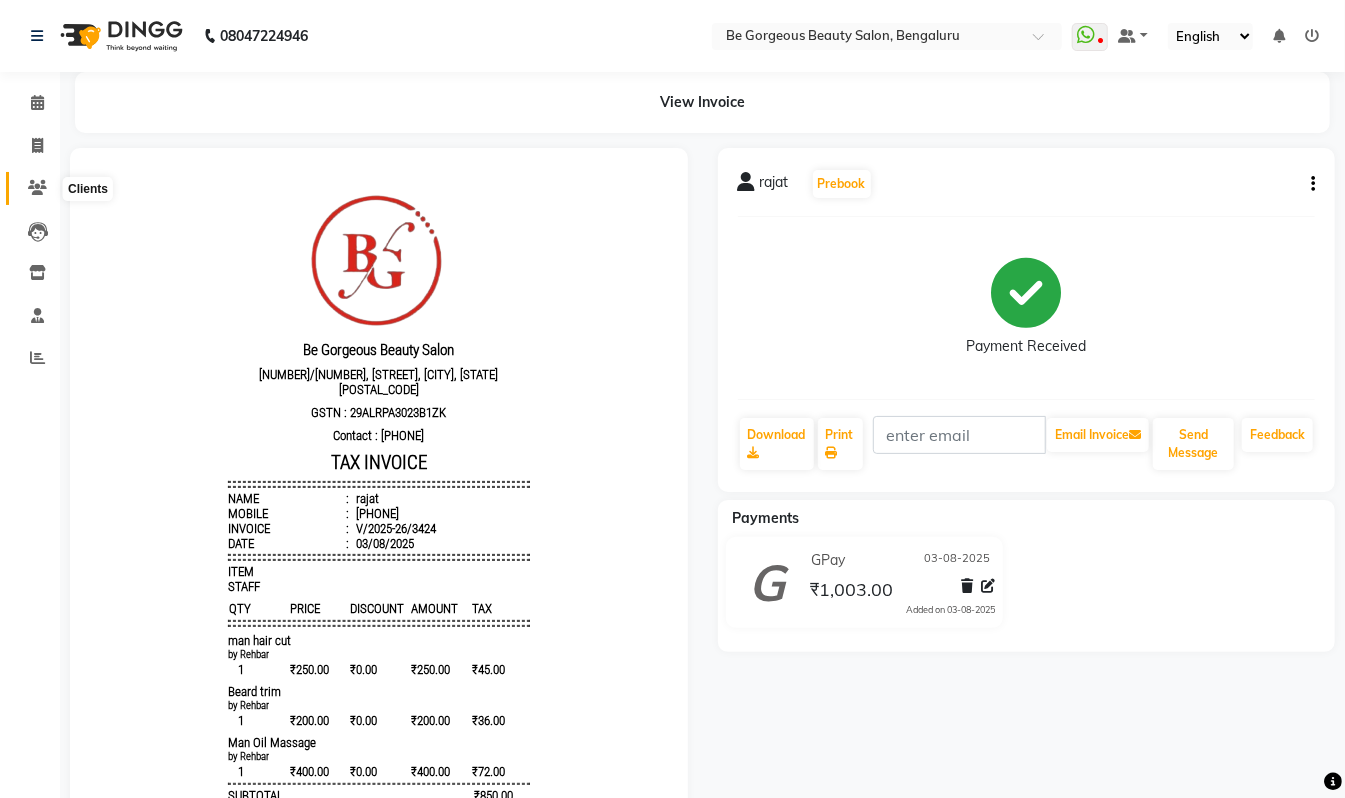 click 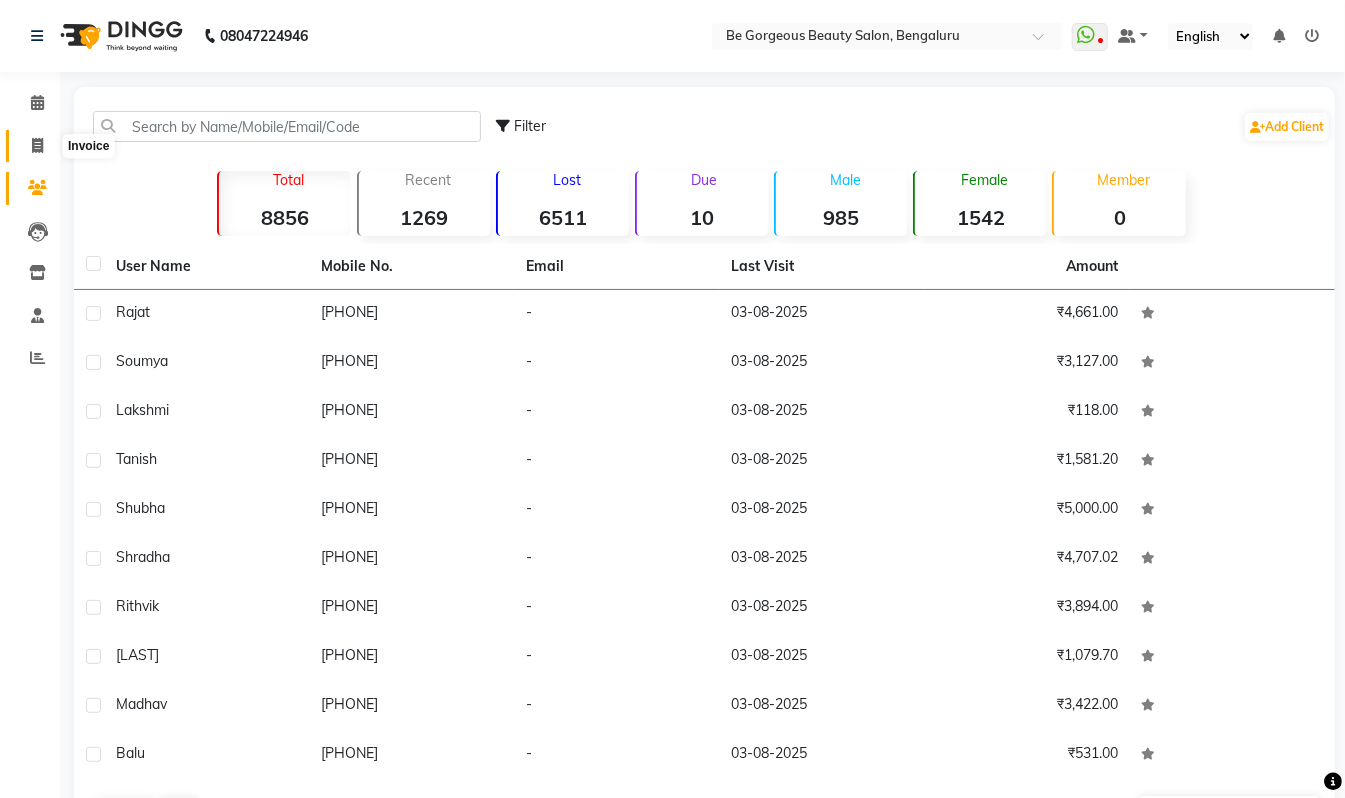 click 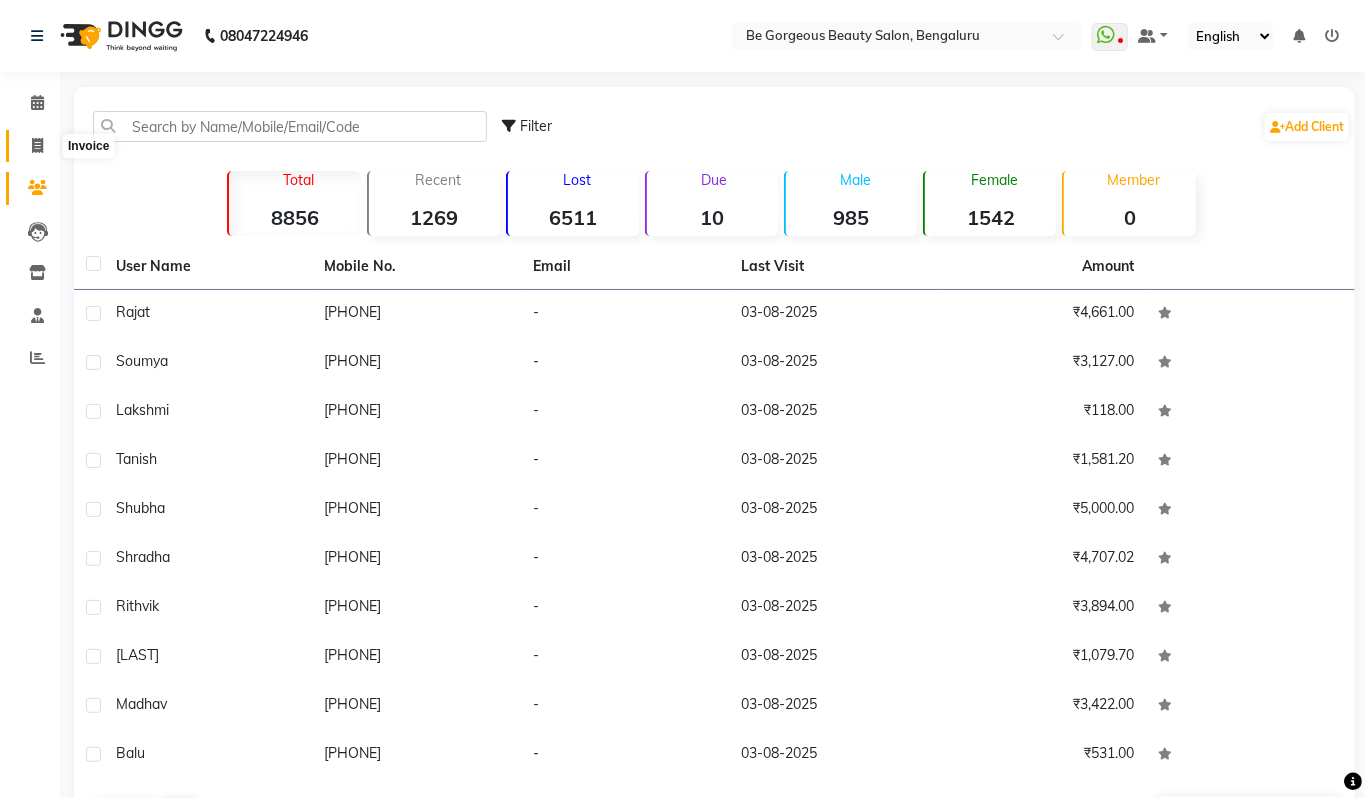 select on "5405" 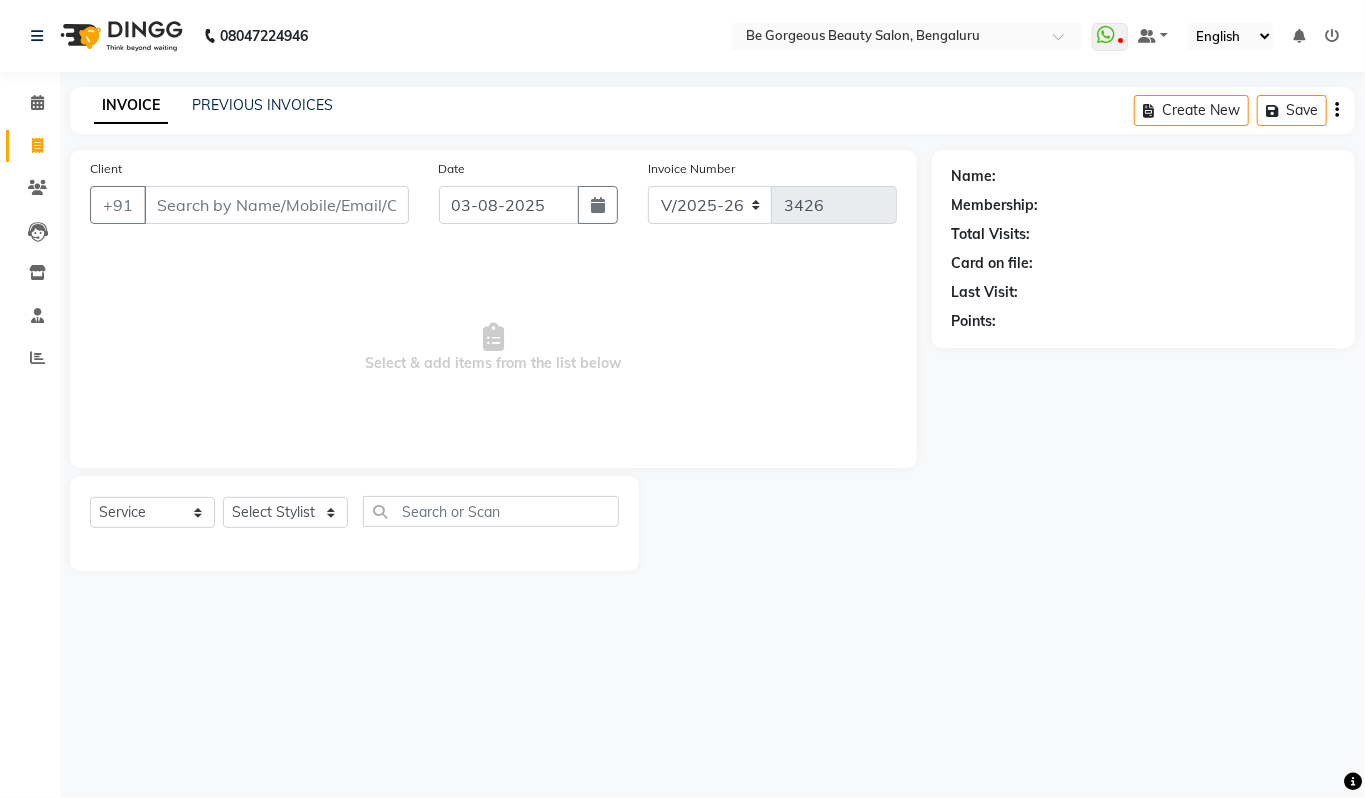 click on "Client" at bounding box center (276, 205) 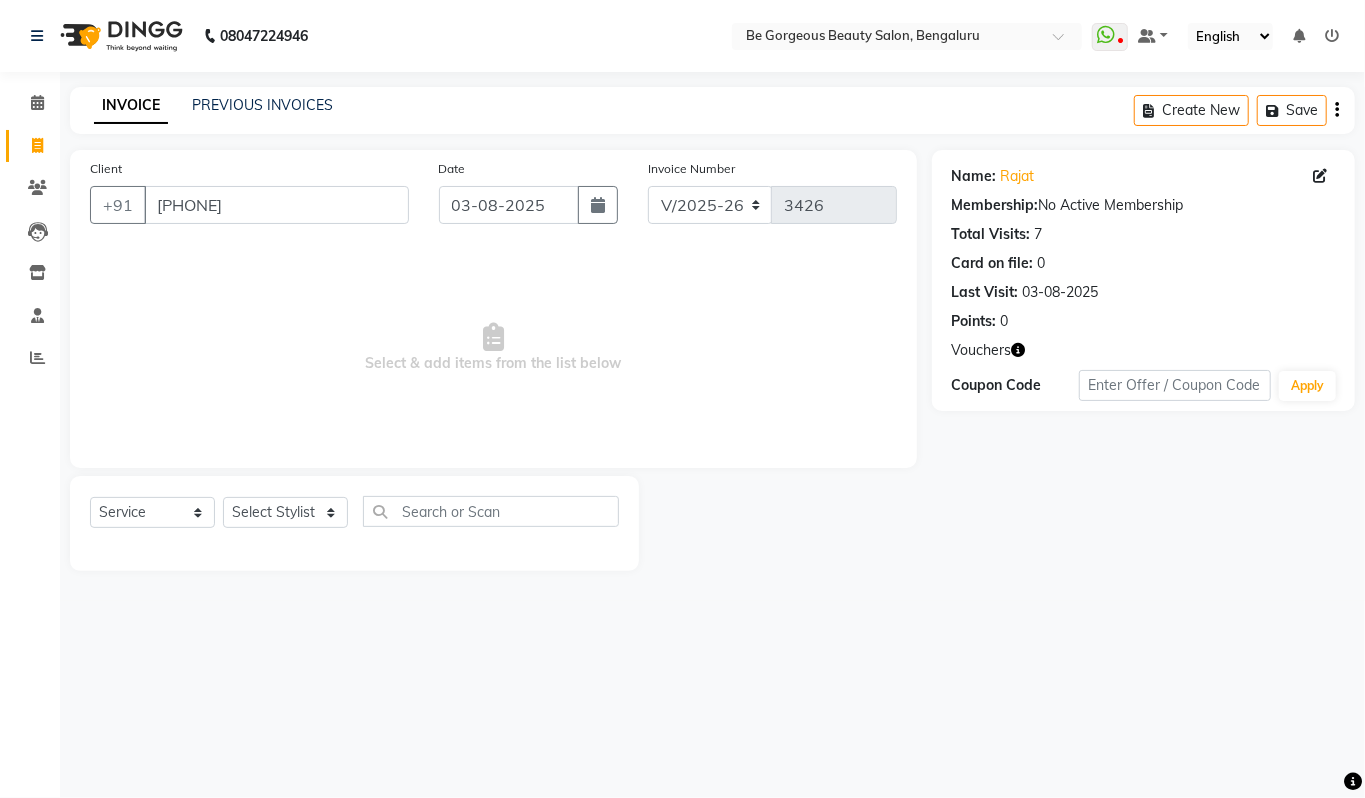 click 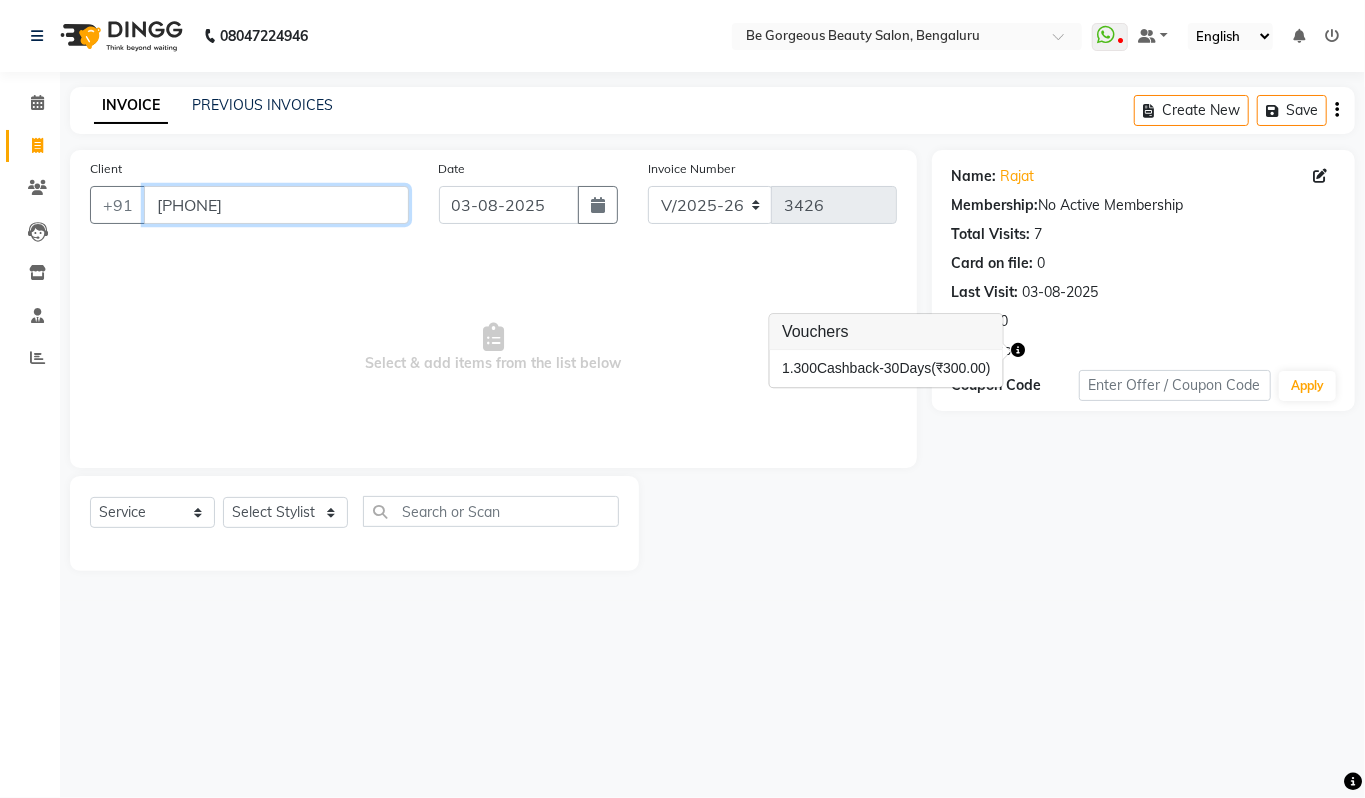 click on "[PHONE]" at bounding box center [276, 205] 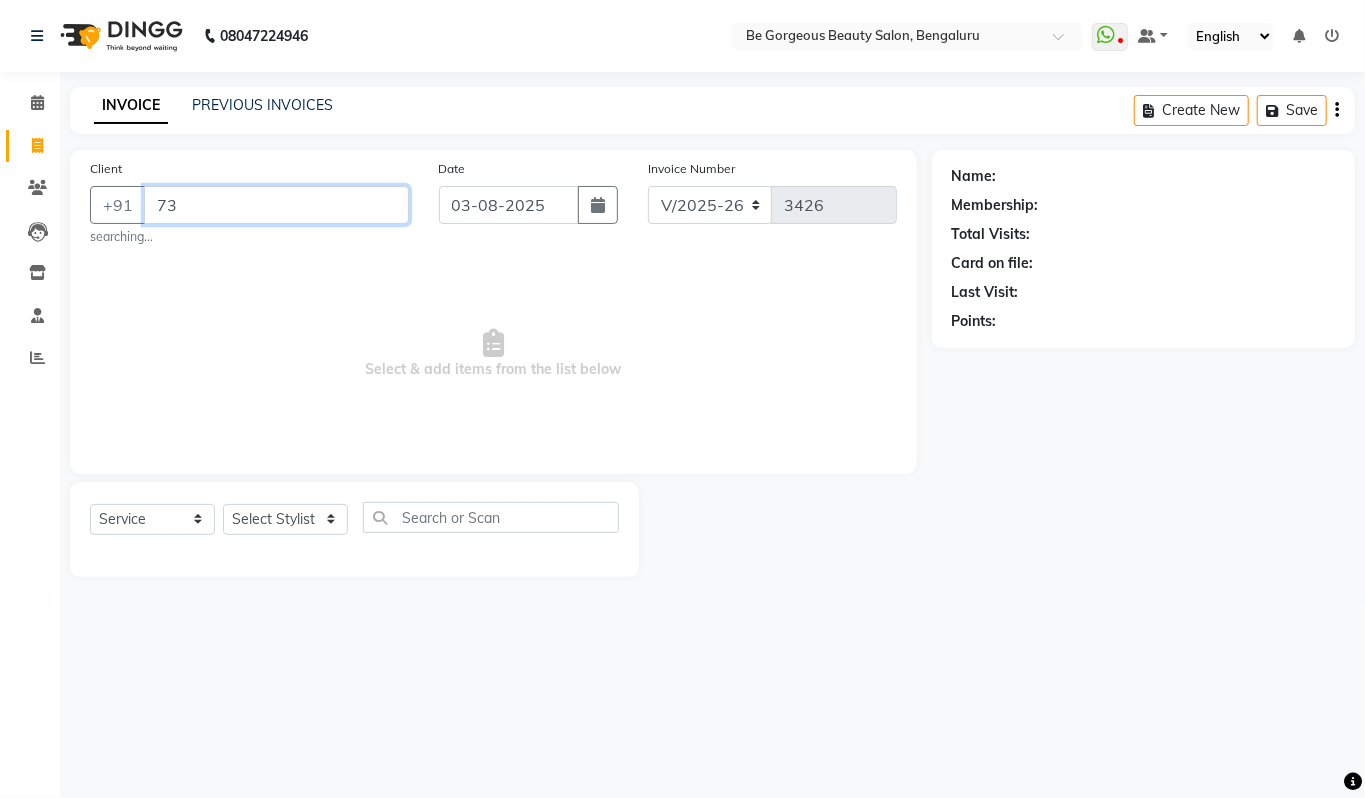 type on "7" 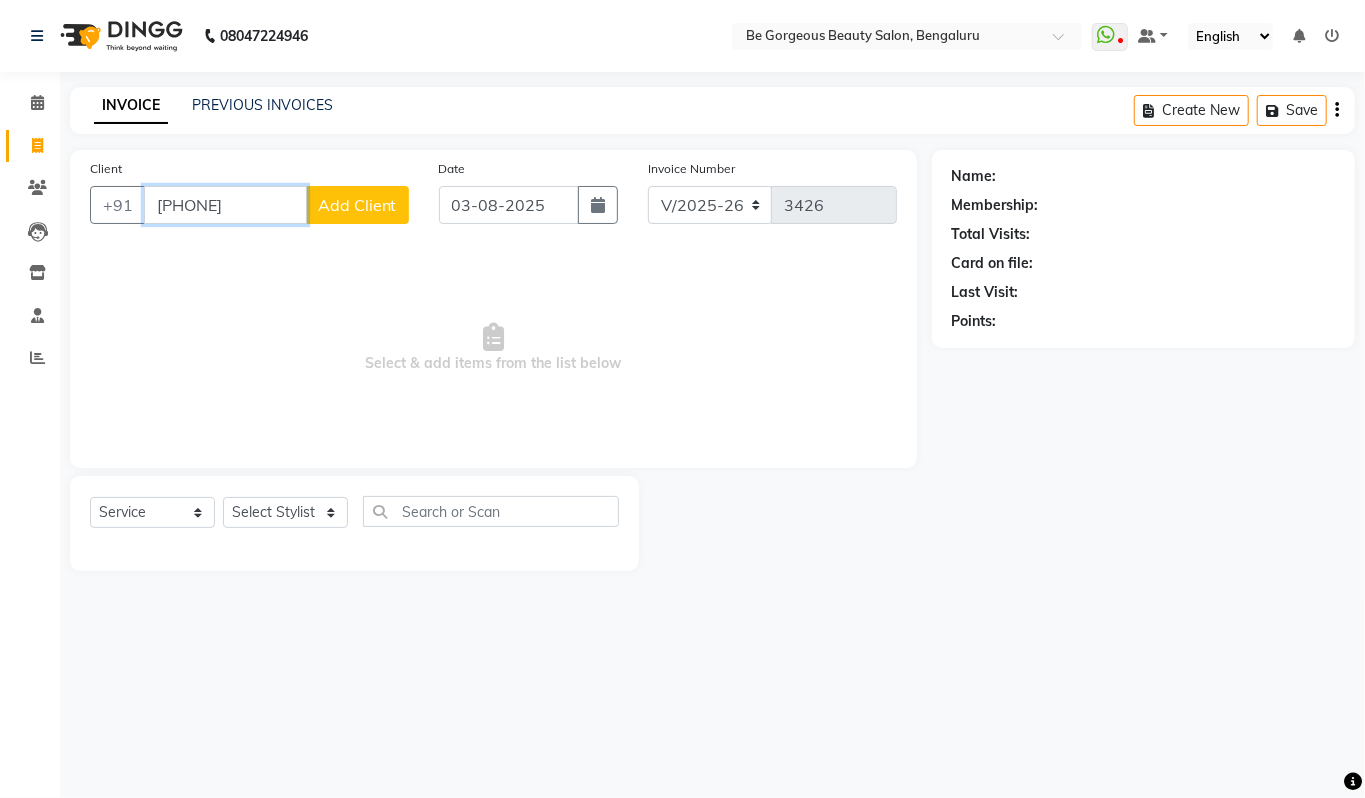 drag, startPoint x: 144, startPoint y: 202, endPoint x: 288, endPoint y: 201, distance: 144.00348 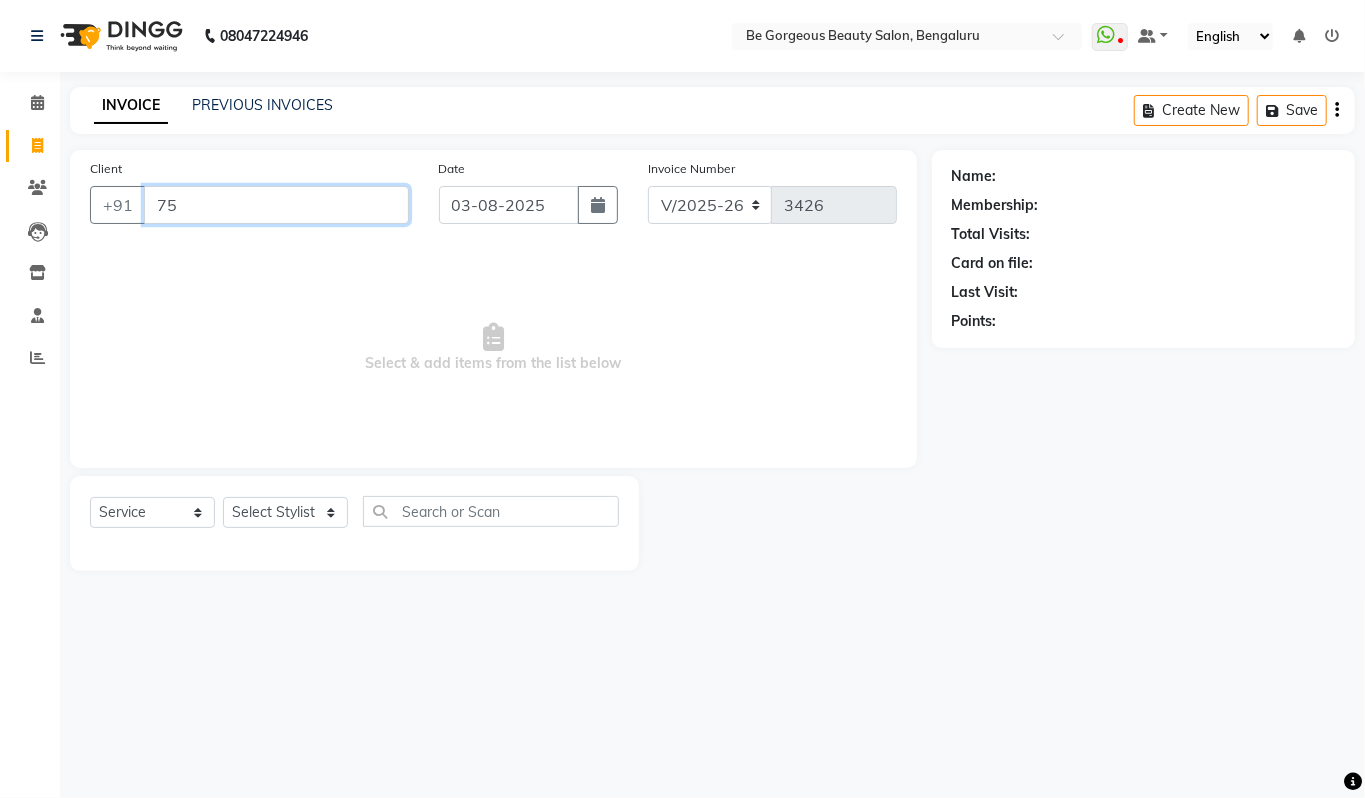 type on "7" 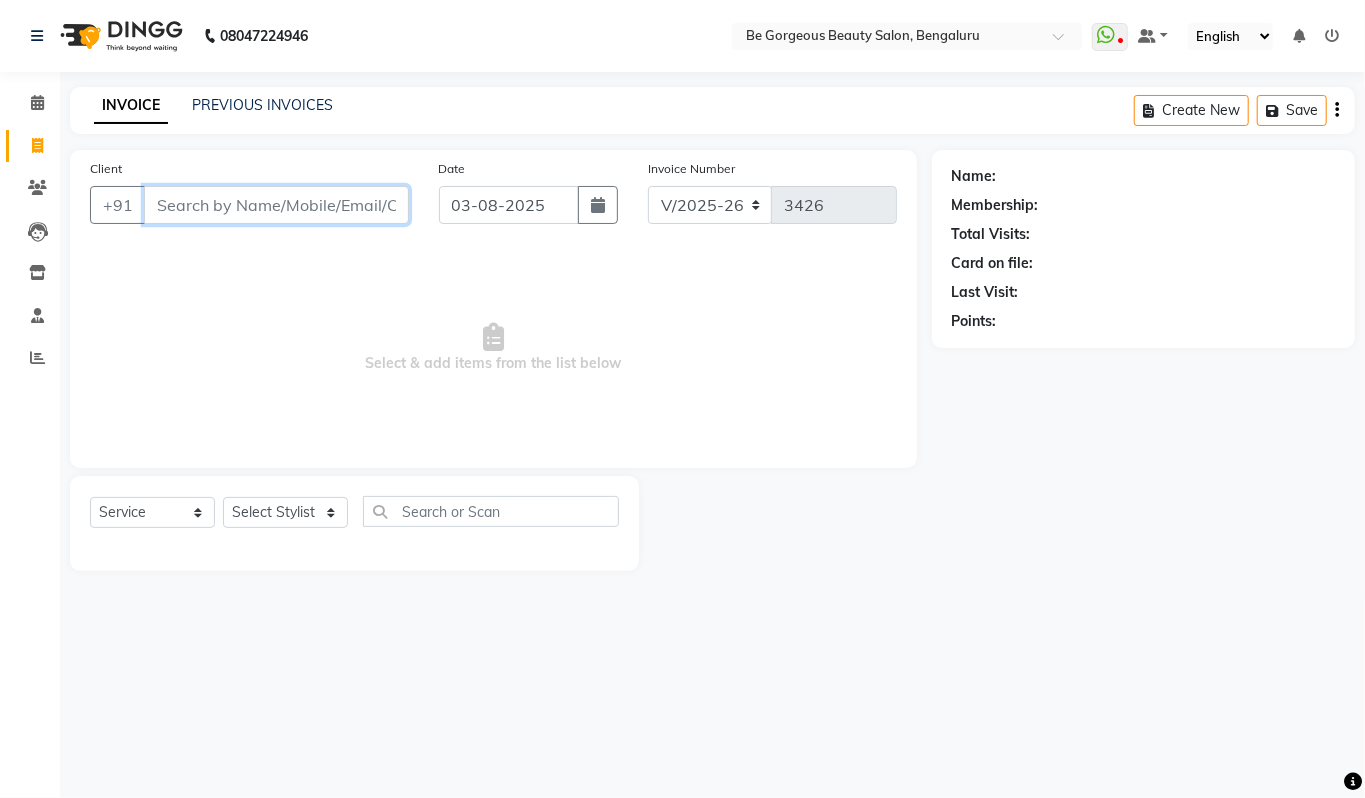 type 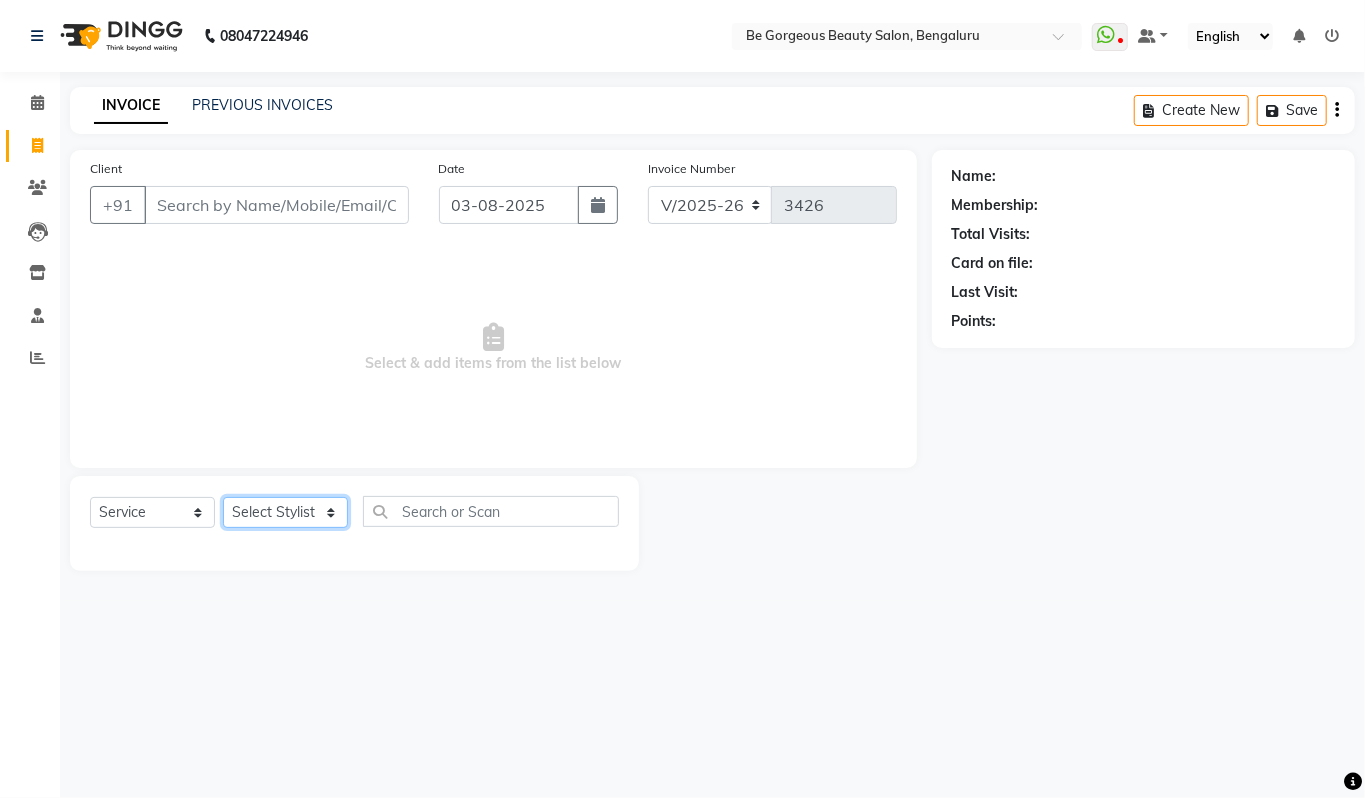 click on "Select Stylist Akram Anas Gayatri lata Manager Munu Pooja Rehbar Romi Talib Wajid" 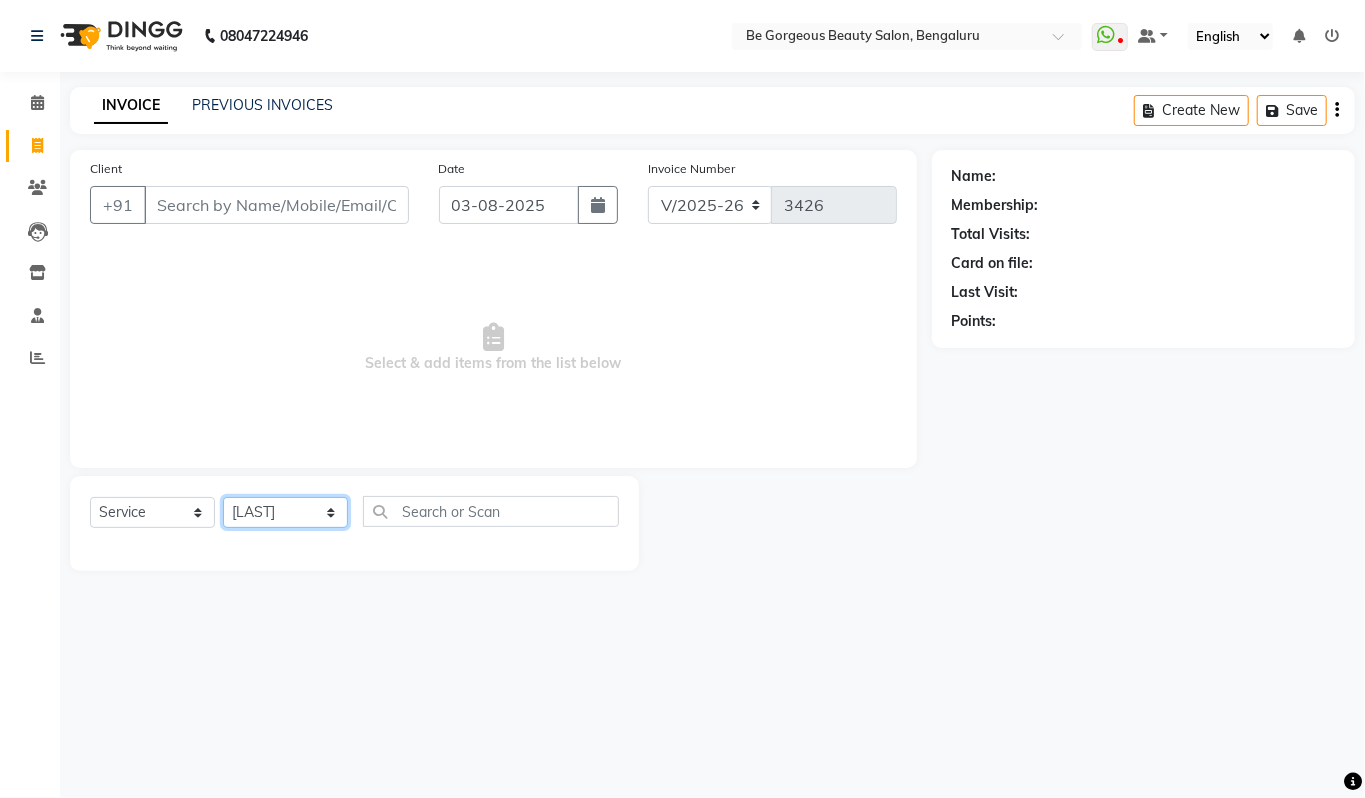 click on "Select Stylist Akram Anas Gayatri lata Manager Munu Pooja Rehbar Romi Talib Wajid" 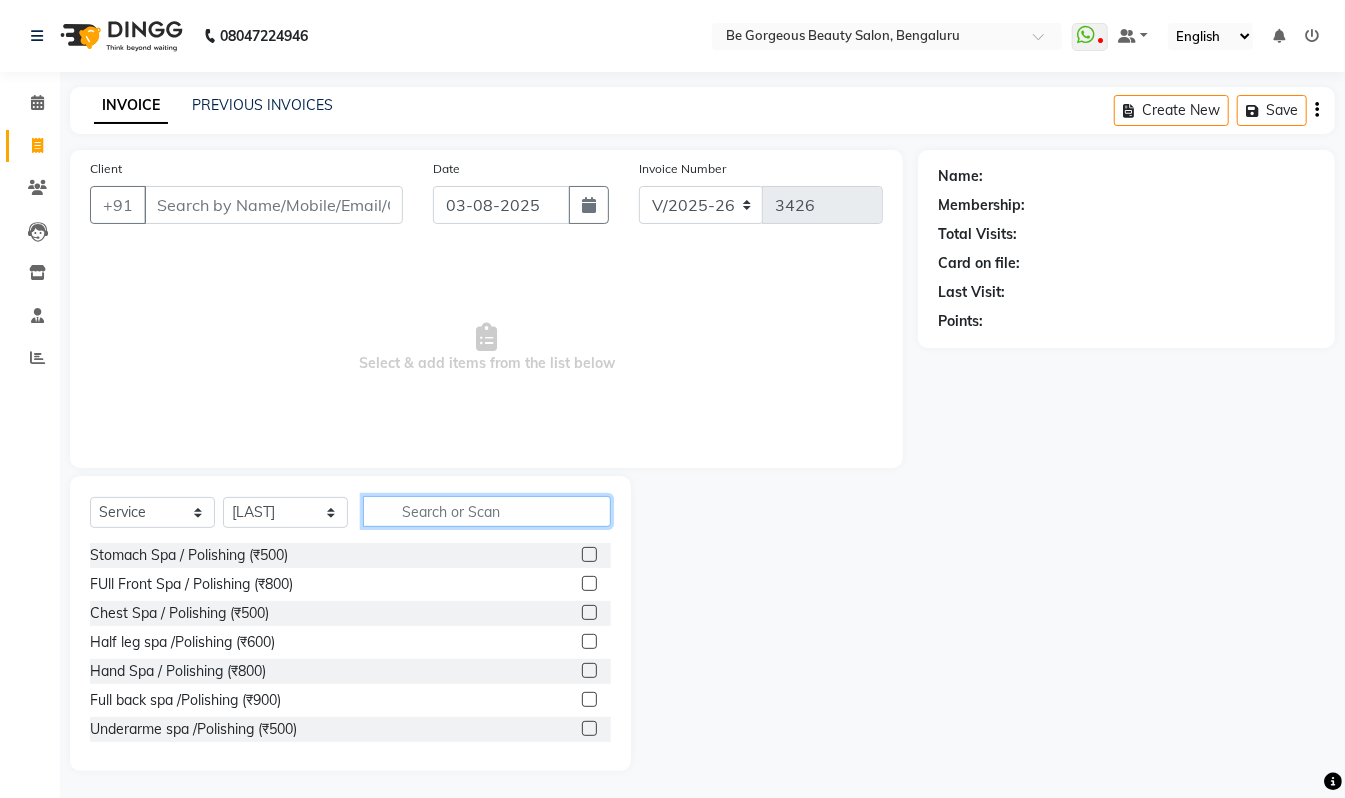 click 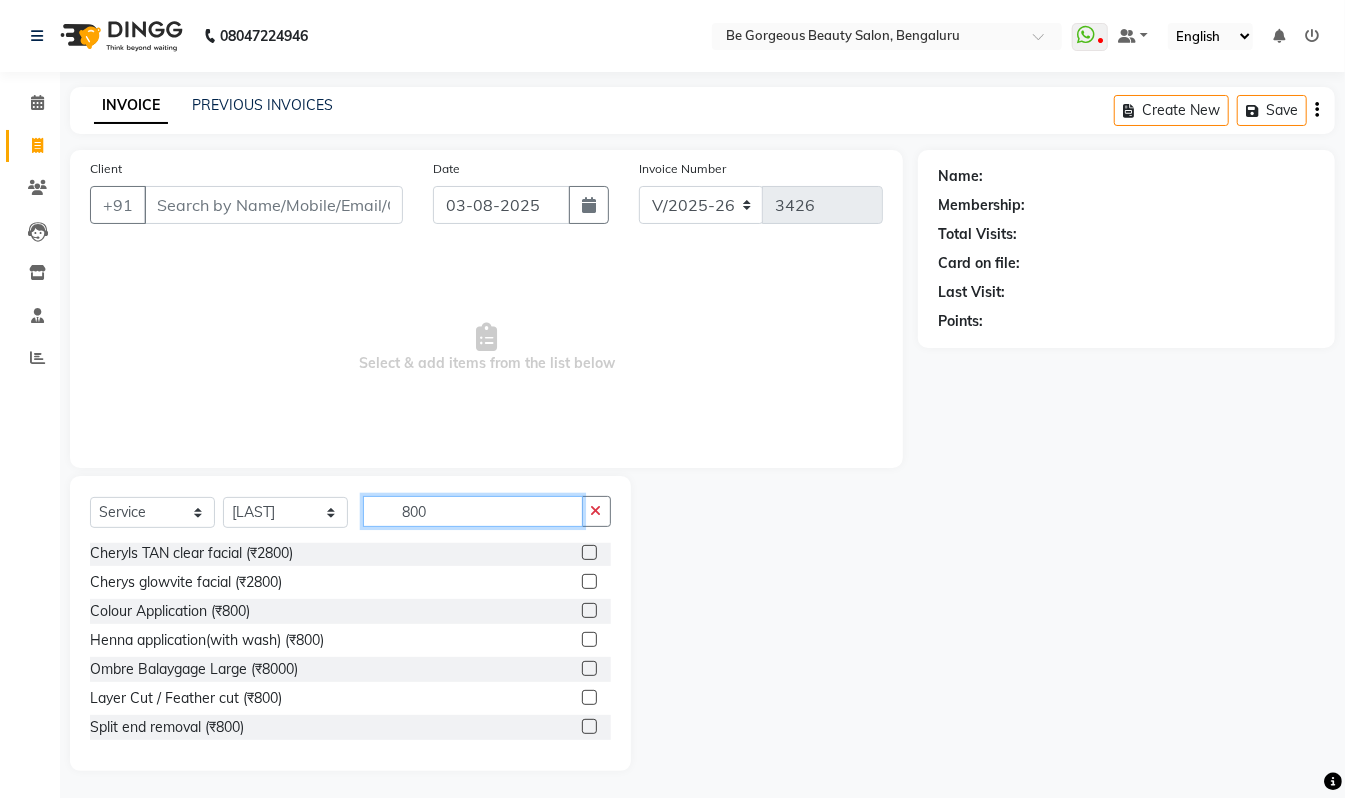 scroll, scrollTop: 693, scrollLeft: 0, axis: vertical 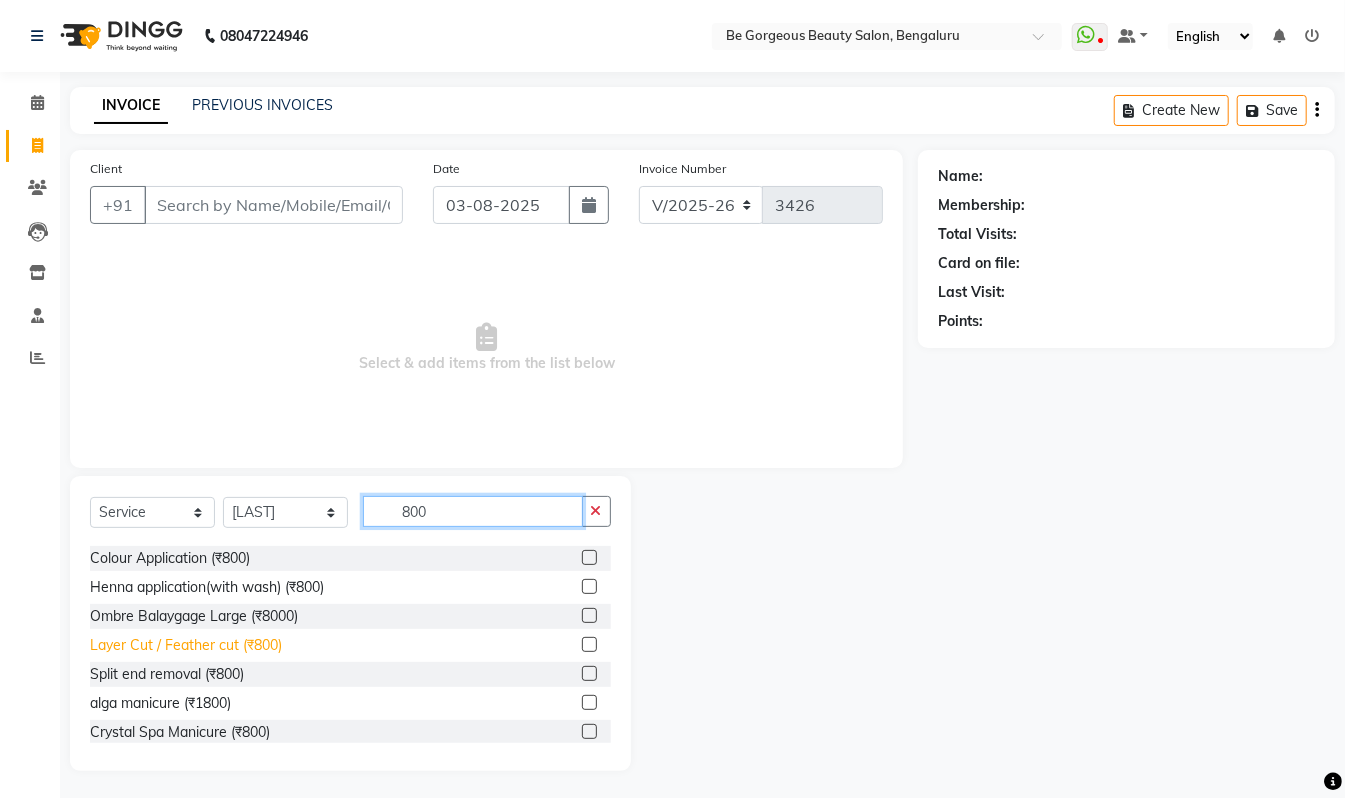type on "800" 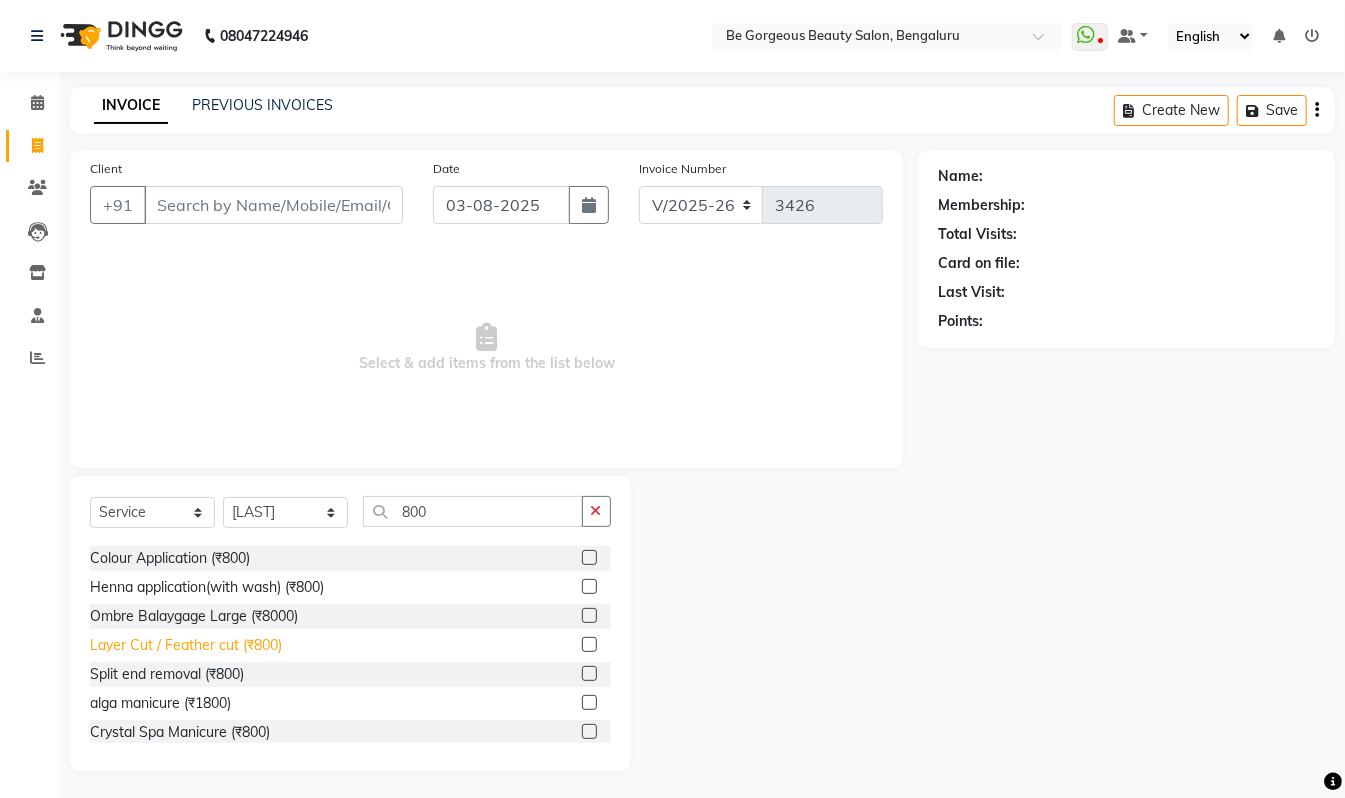 click on "Layer Cut / Feather cut (₹800)" 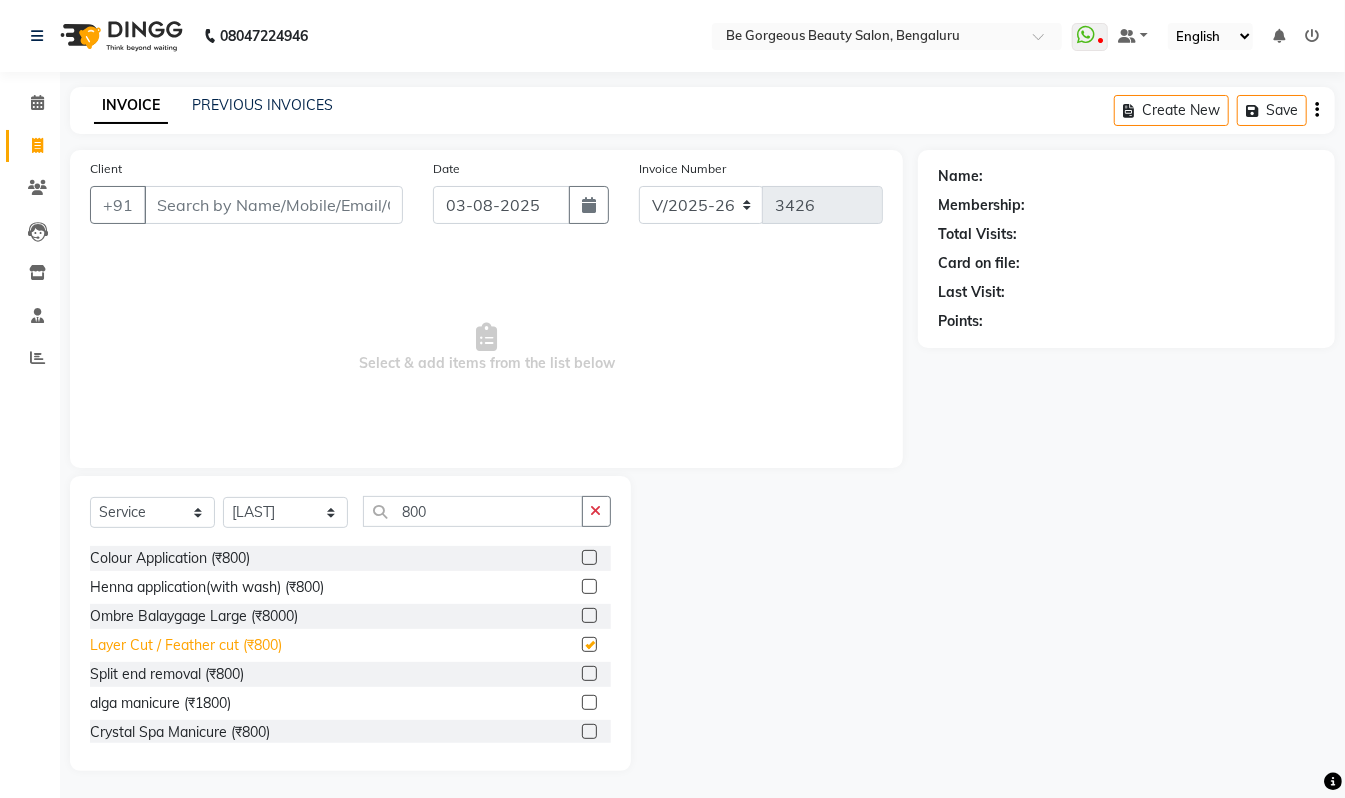 checkbox on "false" 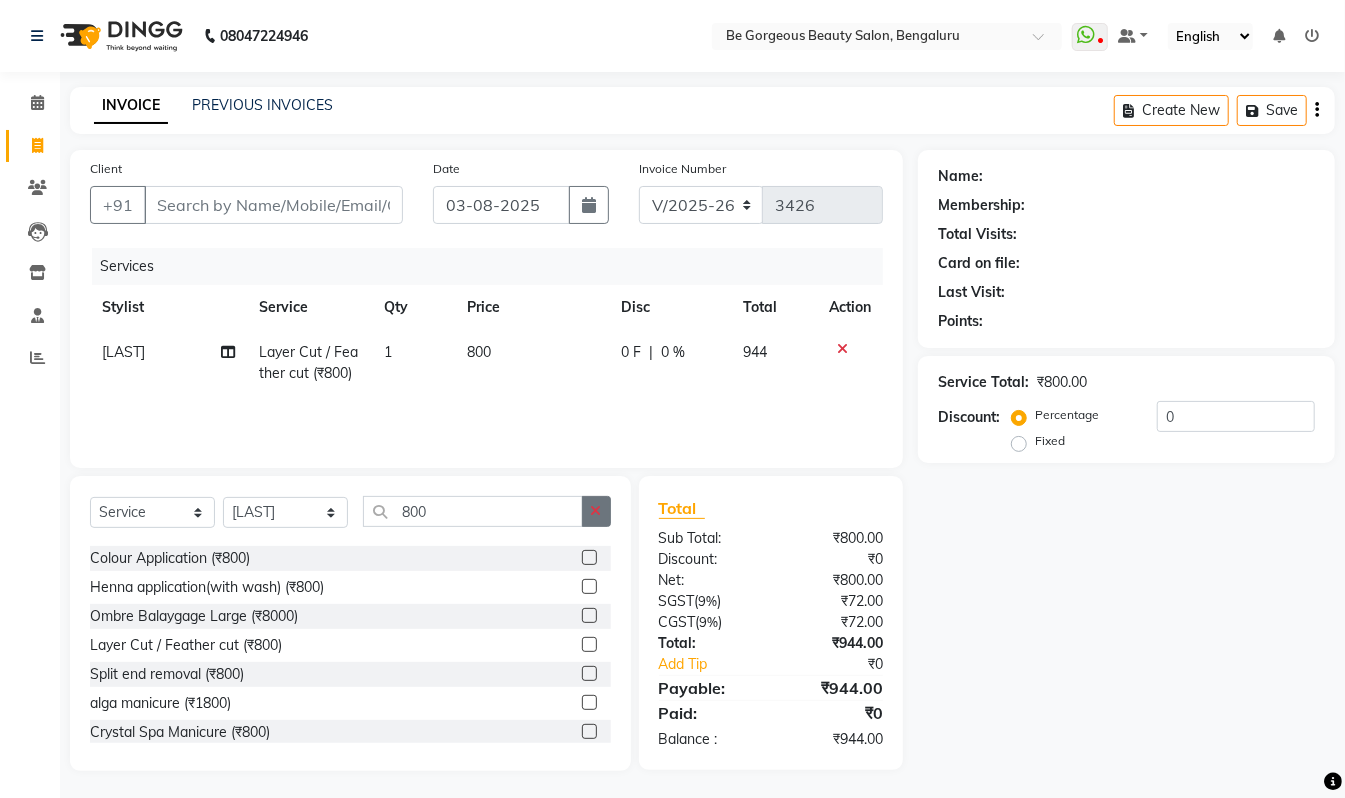 click 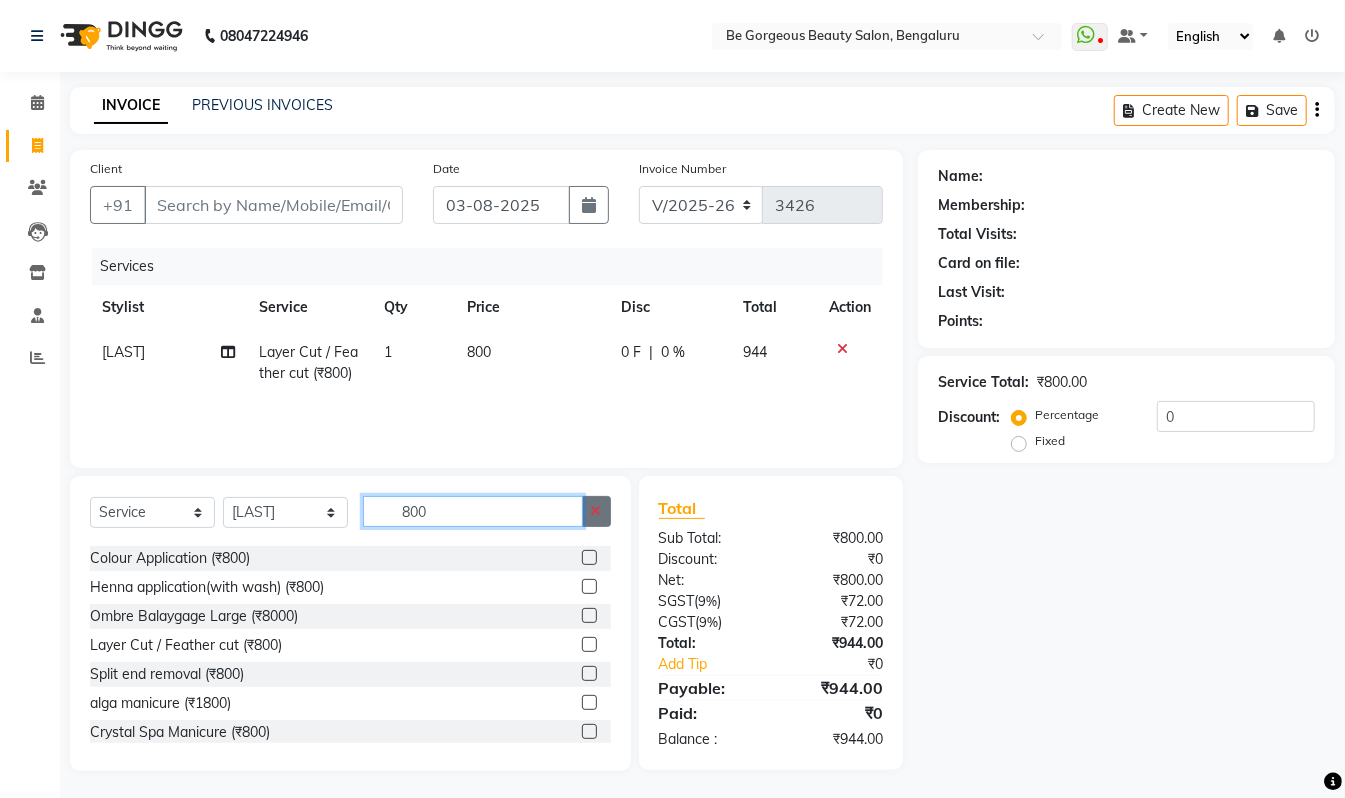 type 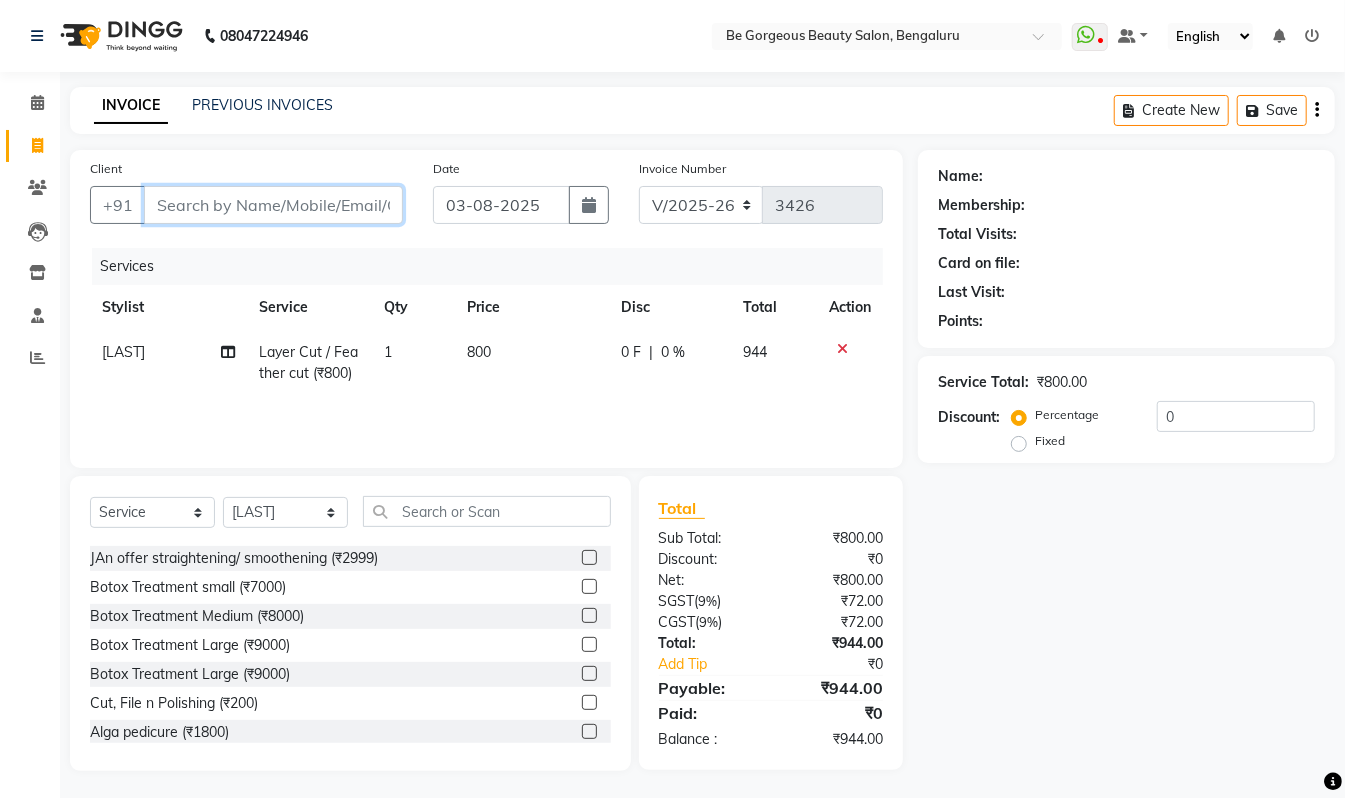 click on "Client" at bounding box center (273, 205) 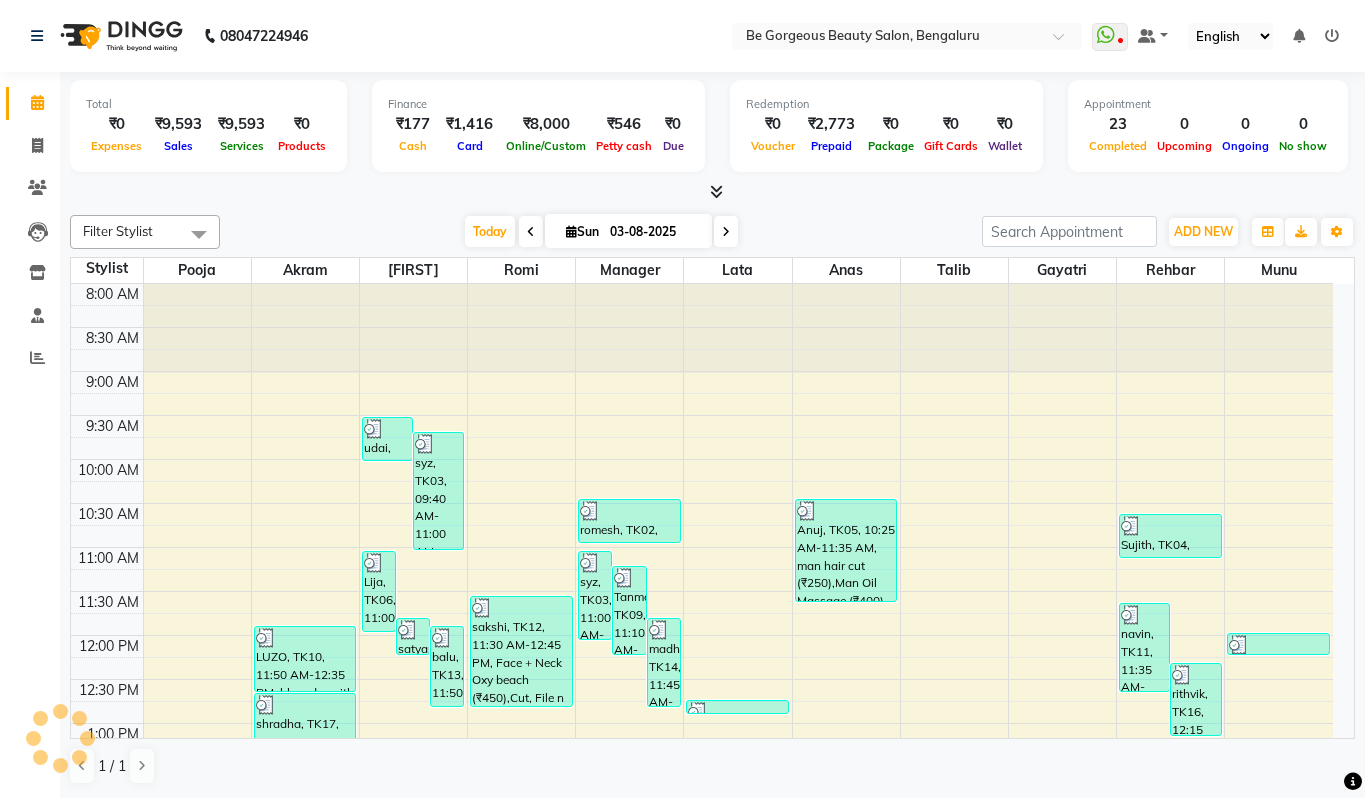scroll, scrollTop: 0, scrollLeft: 0, axis: both 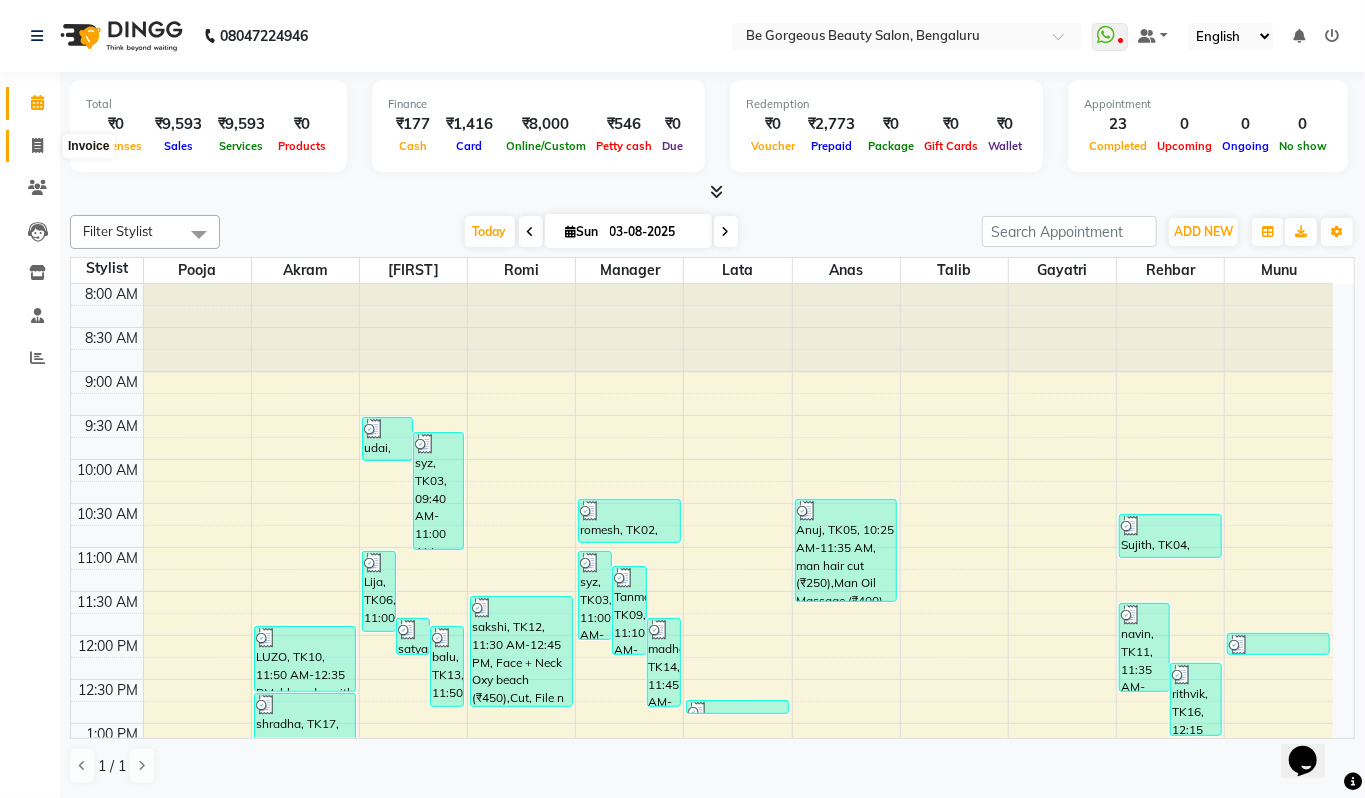click 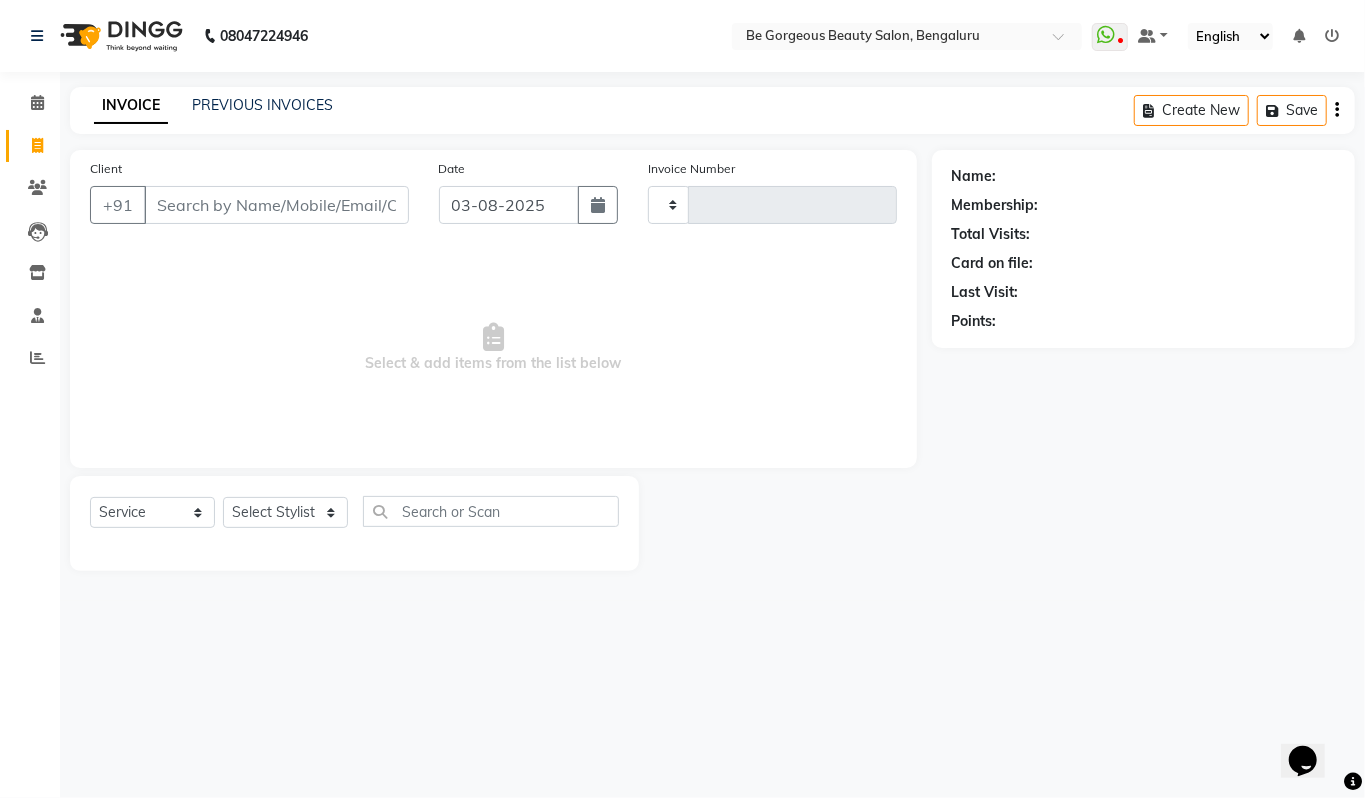 type on "3423" 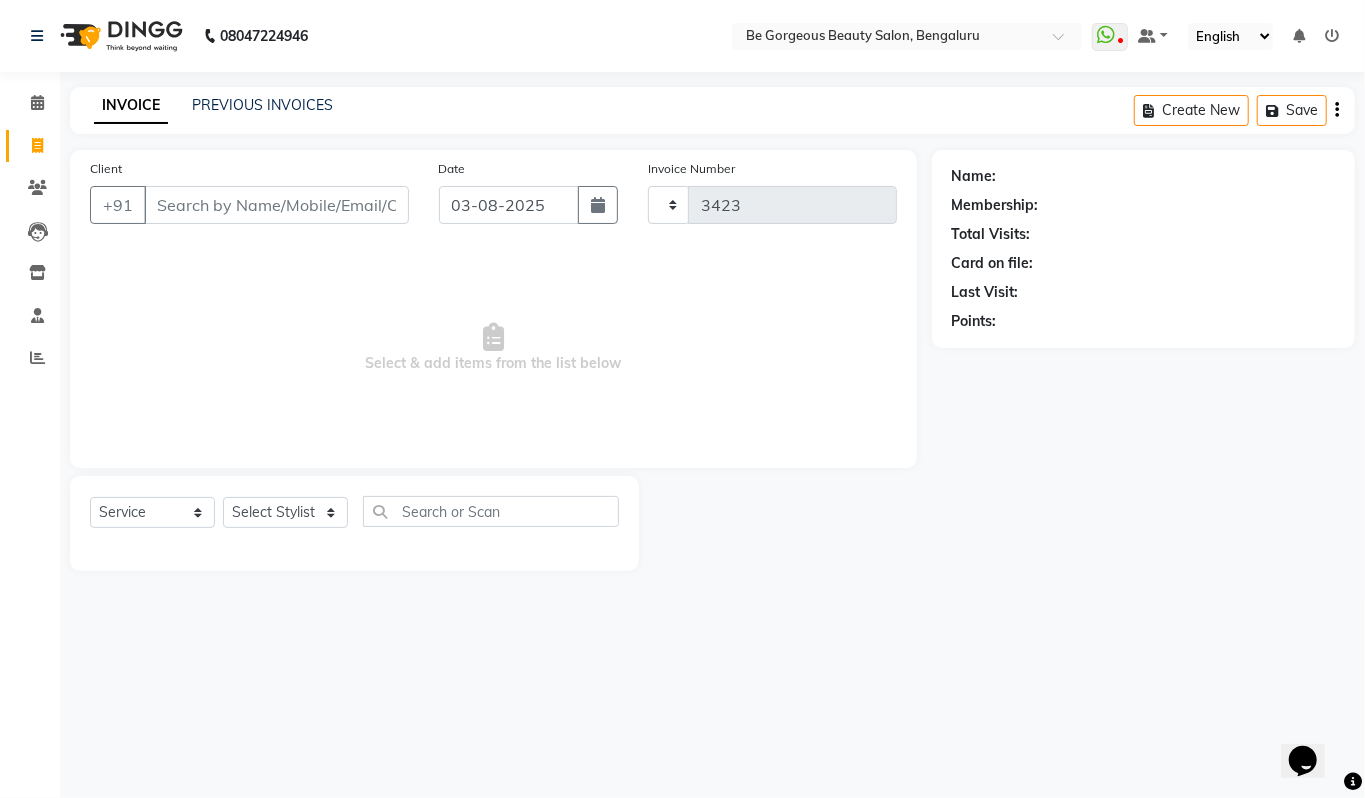 select on "5405" 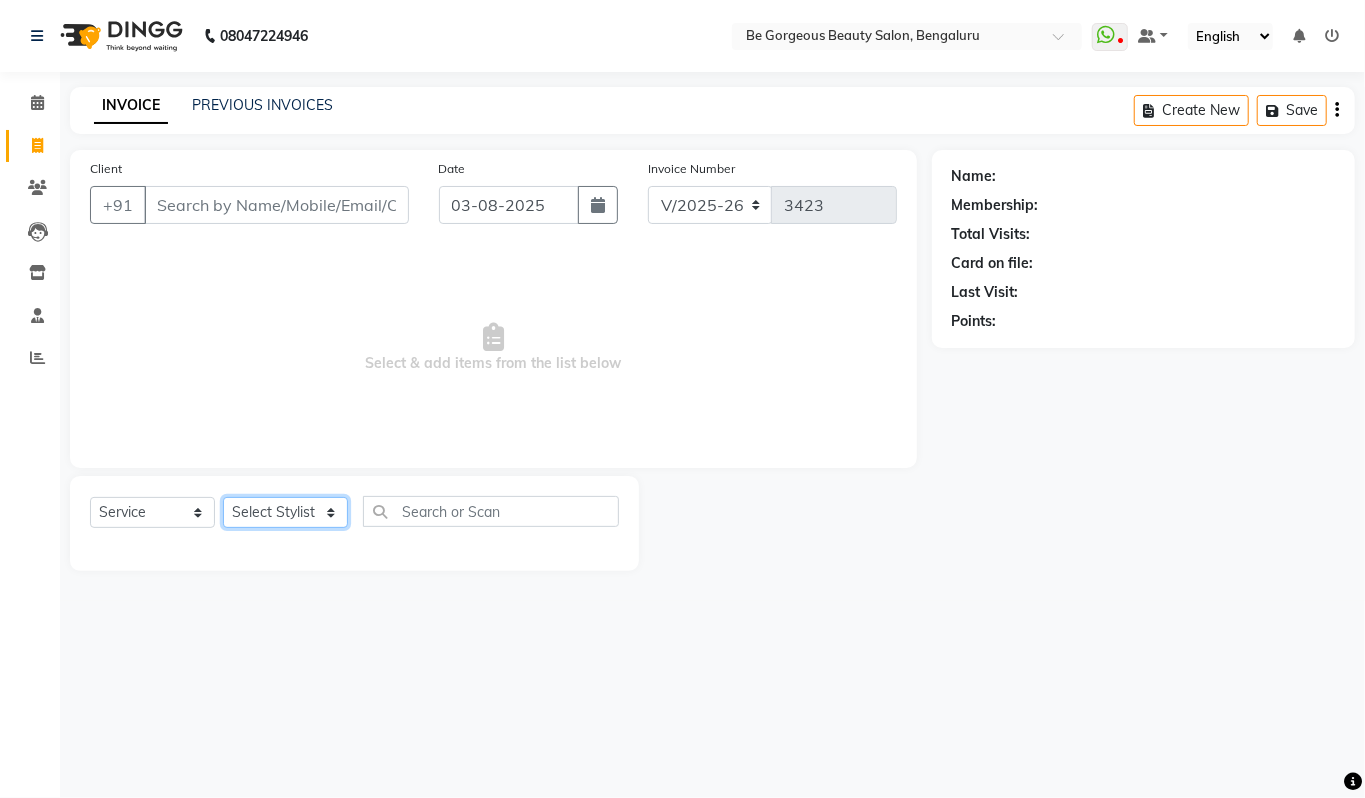 click on "Select Stylist Akram Anas Gayatri lata Manager Munu Pooja Rehbar Romi Talib Wajid" 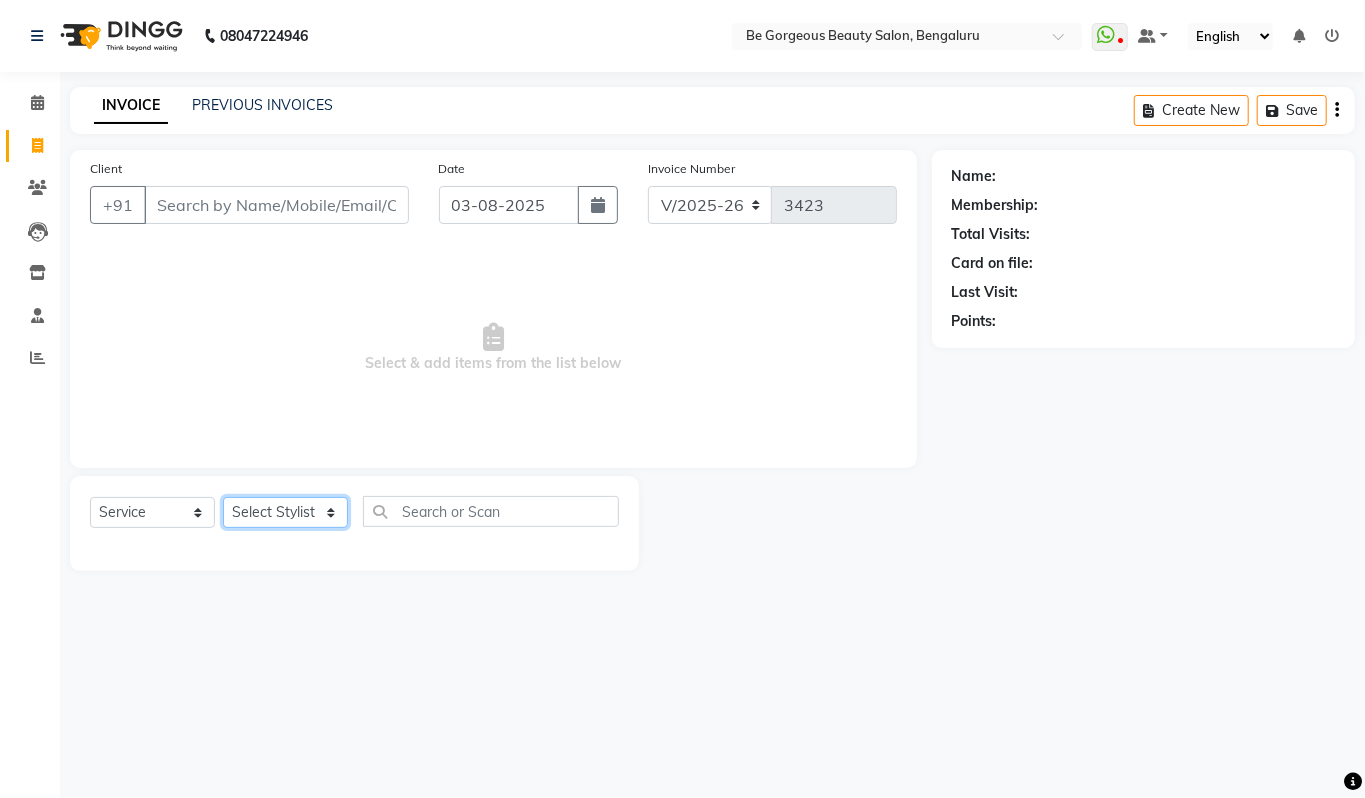 select on "37078" 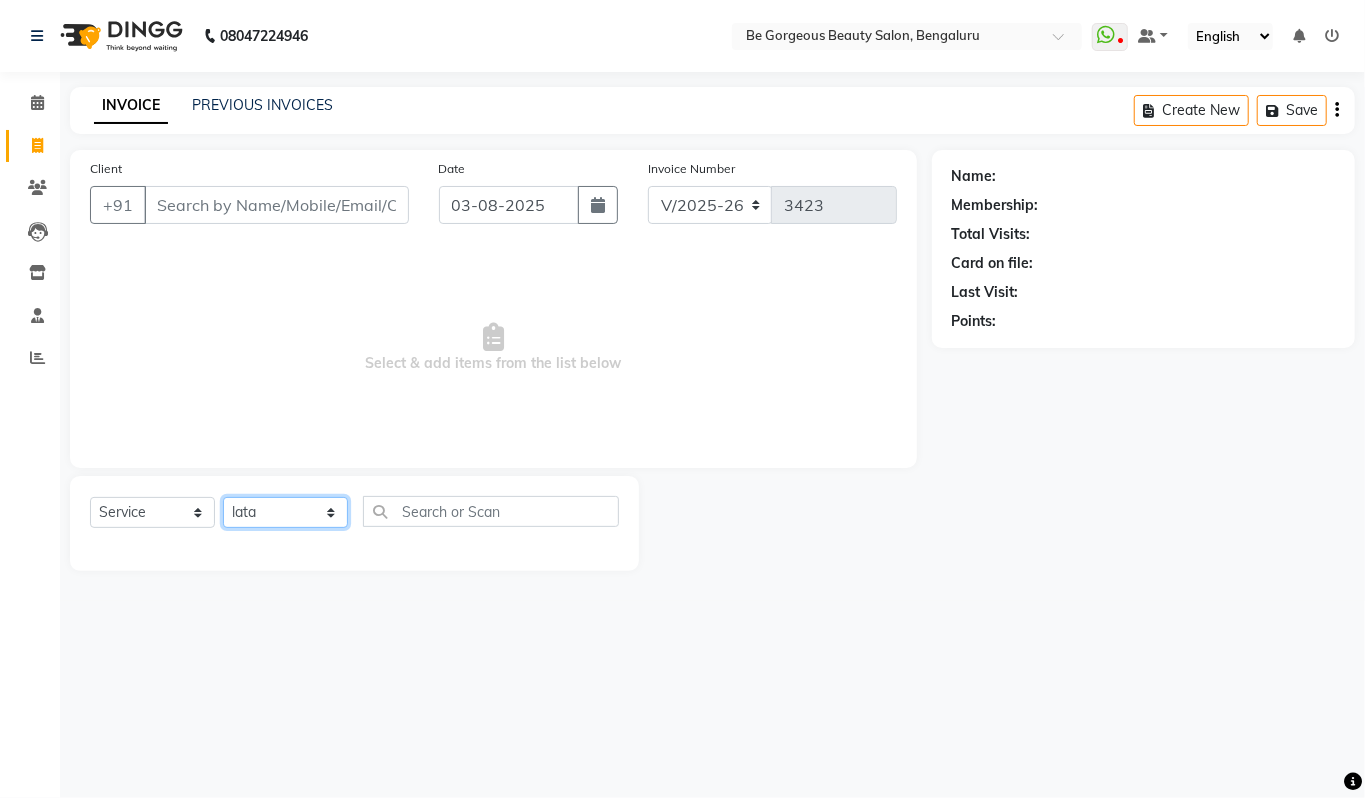 click on "Select Stylist Akram Anas Gayatri lata Manager Munu Pooja Rehbar Romi Talib Wajid" 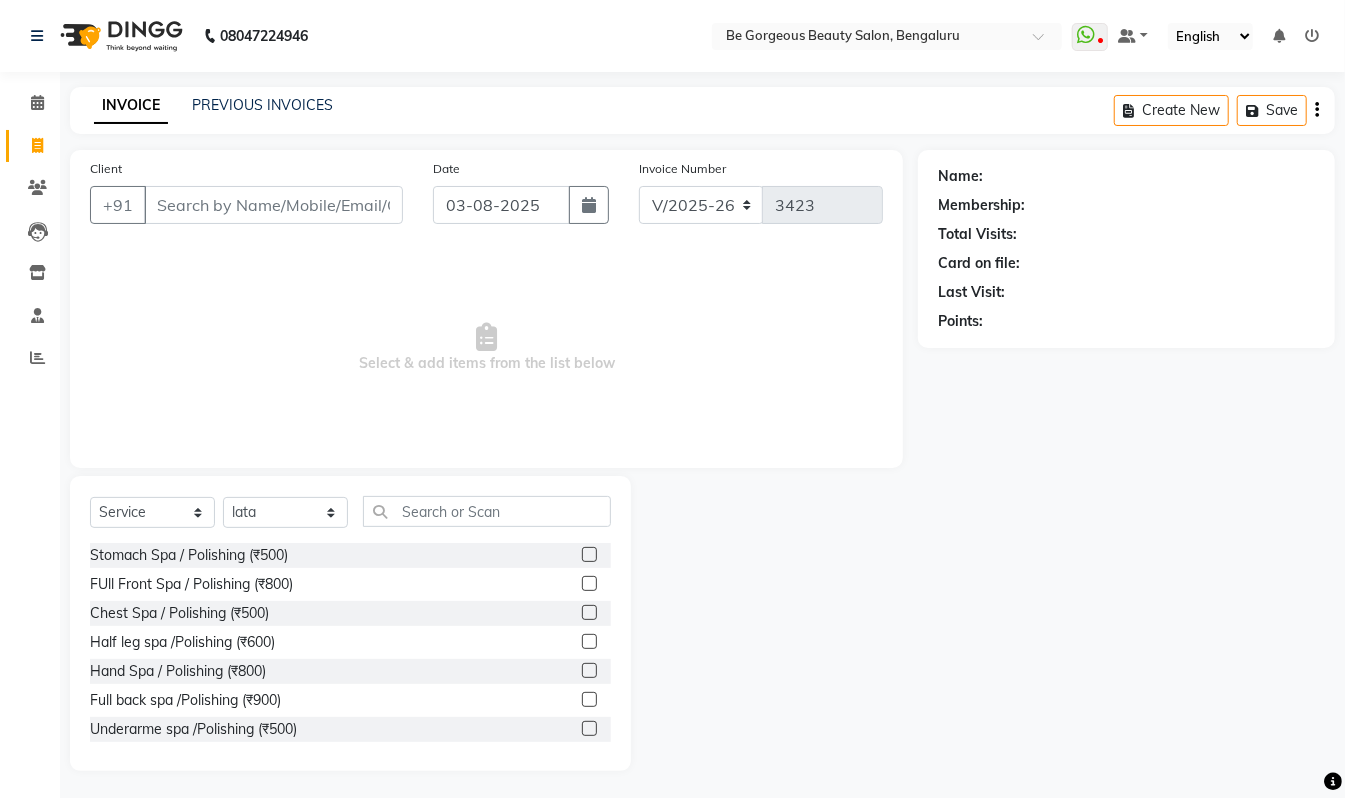 click on "Select  Service  Product  Membership  Package Voucher Prepaid Gift Card  Select Stylist Akram Anas Gayatri lata Manager Munu Pooja Rehbar Romi Talib Wajid Stomach  Spa / Polishing (₹500)  FUll Front Spa / Polishing (₹800)  Chest Spa / Polishing (₹500)  Half leg spa /Polishing (₹600)  Hand Spa / Polishing (₹800)  Full back spa /Polishing (₹900)  Underarme spa /Polishing (₹500)  Full leg spa /Polishing (₹900)  Blouse line Spa / Polishing (₹600)  Half back spa /Polishing (₹500)  Full body spa /Polishing (₹3500)  Stomach  Spa / Polishing (₹500)  Blouse line Spa / Polishing (₹600)  FUll Front Spa / Polishing (₹800)  Chest Spa / Polishing (₹500)  Half leg spa /Polishing (₹600)  Hand Spa / Polishing (₹800)  Full back spa /Polishing (₹900)  Underarme spa /Polishing (₹500)  Full leg spa /Polishing (₹900)  Half back spa /Polishing (₹500)  Full body spa /Polishing (₹3500)  Man hair cut +beard+clean up (₹999)  feb offer Keratin (₹3999)  Botox Treatment small  (₹7000)" 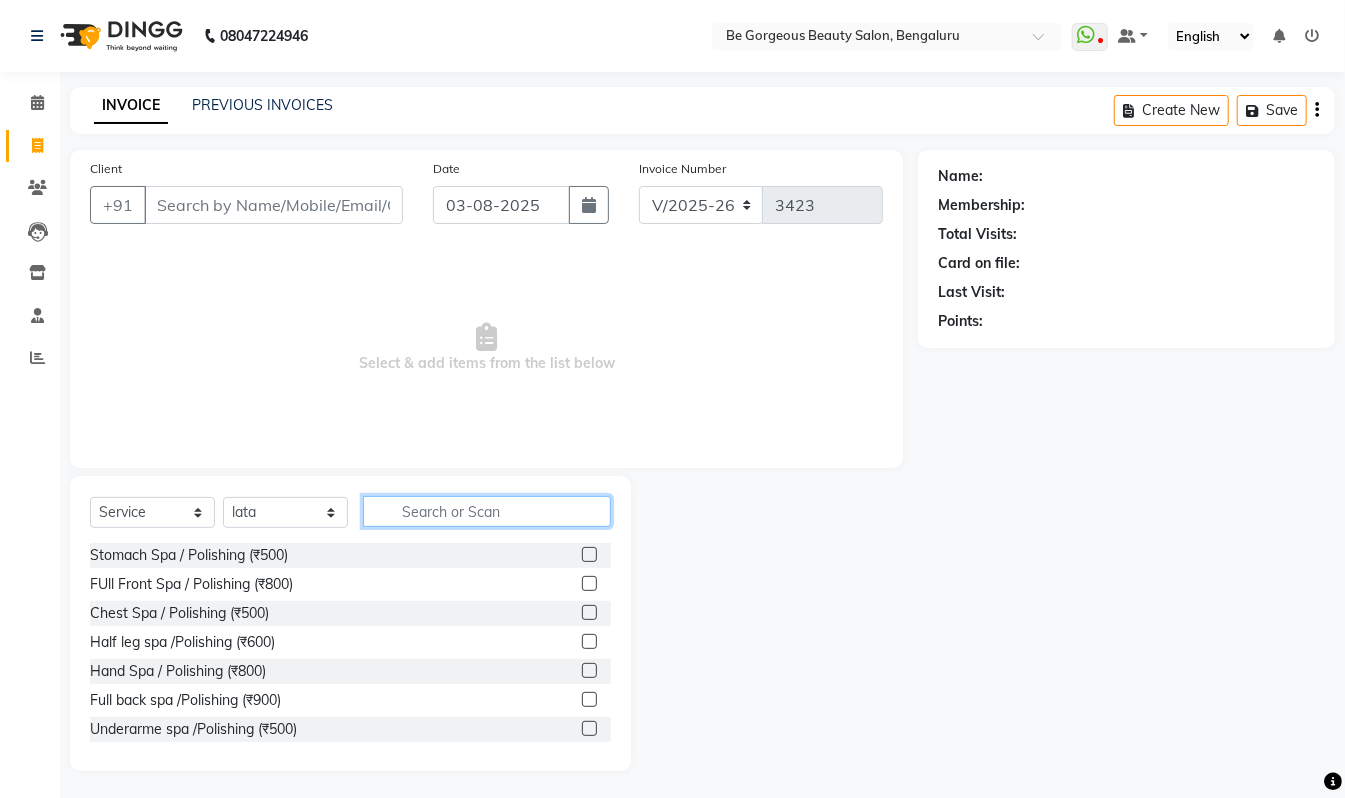 click 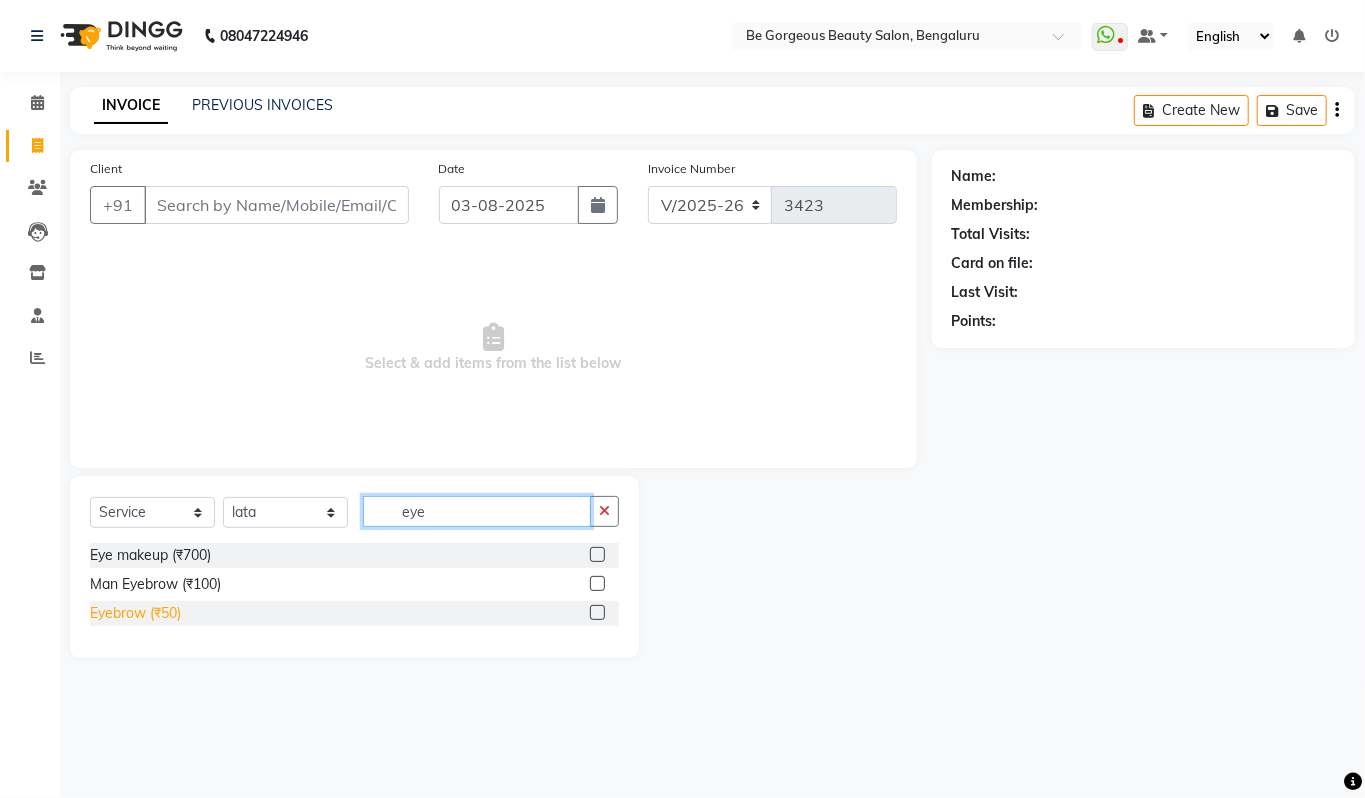 type on "eye" 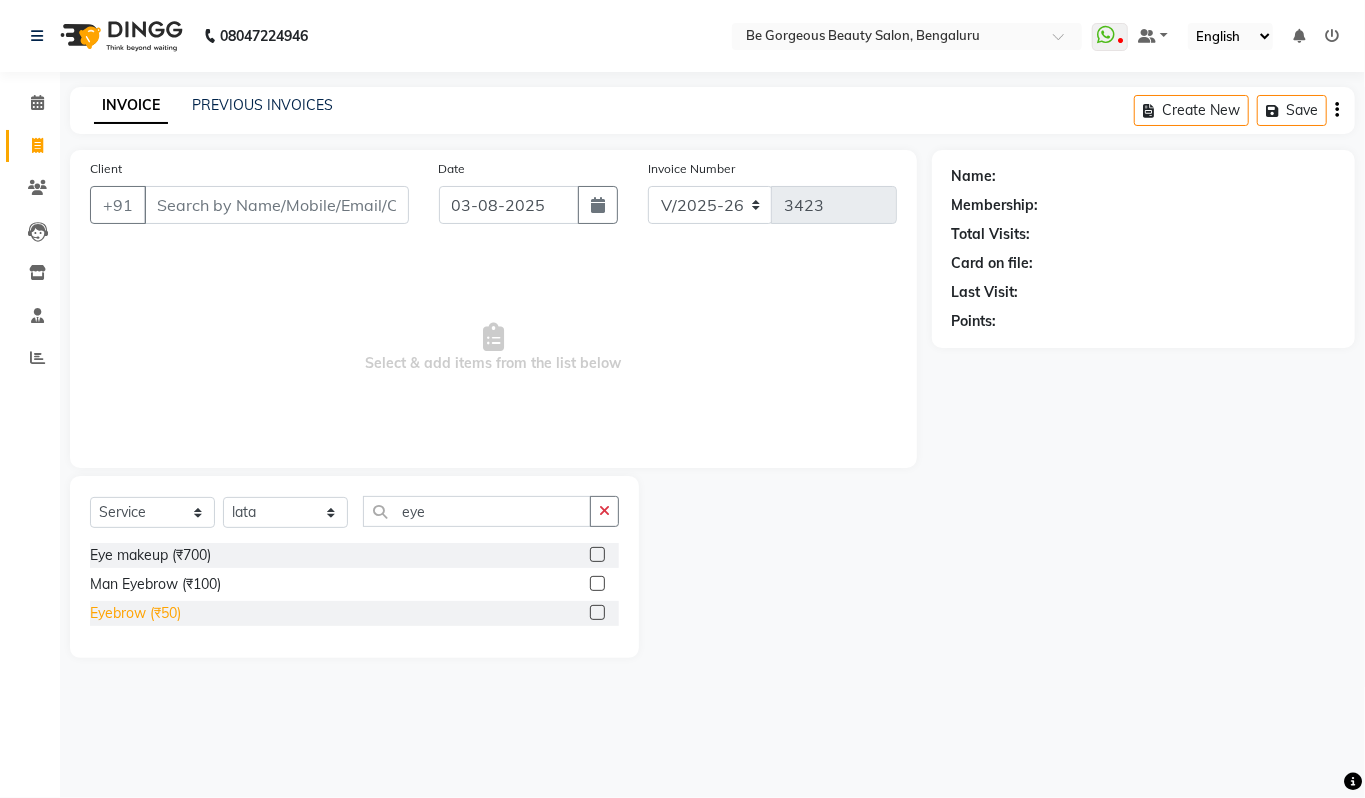 click on "Eyebrow (₹50)" 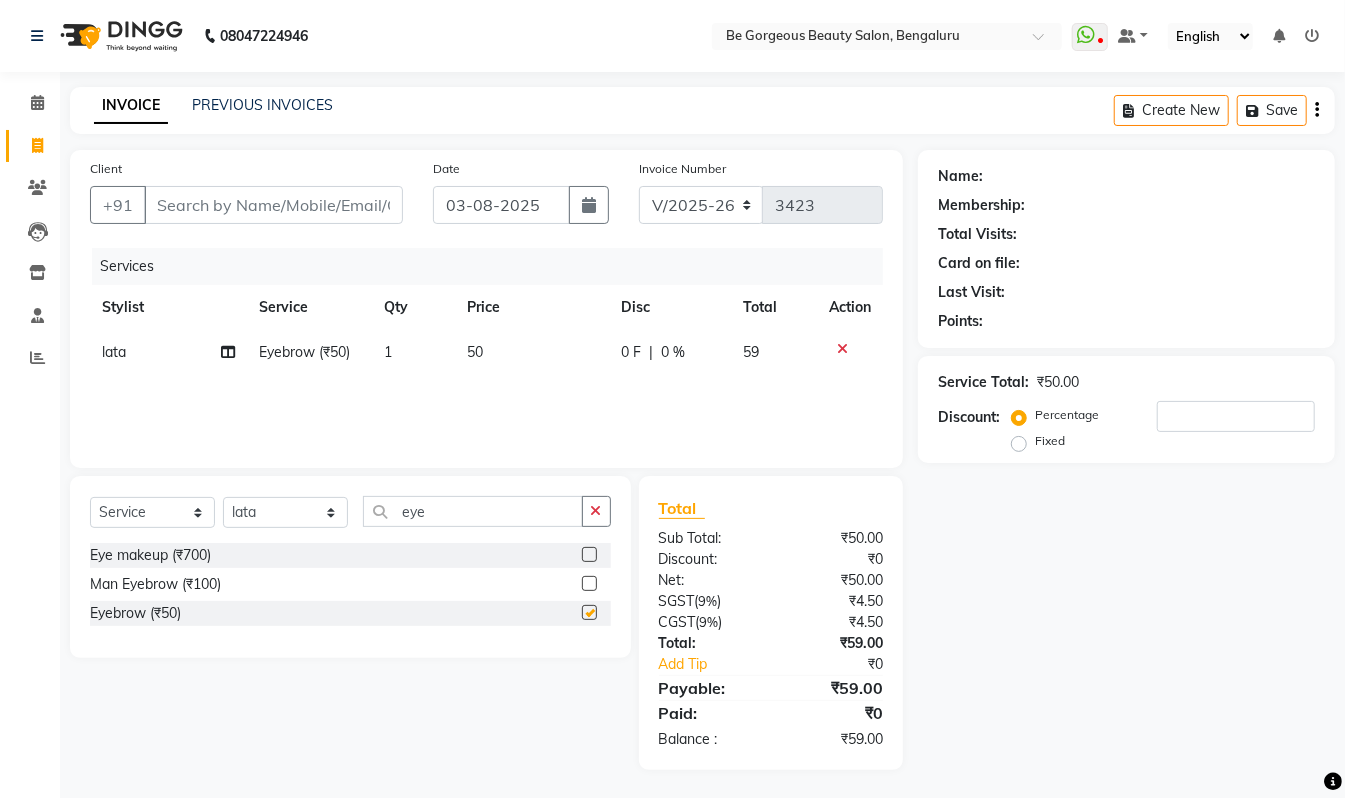 checkbox on "false" 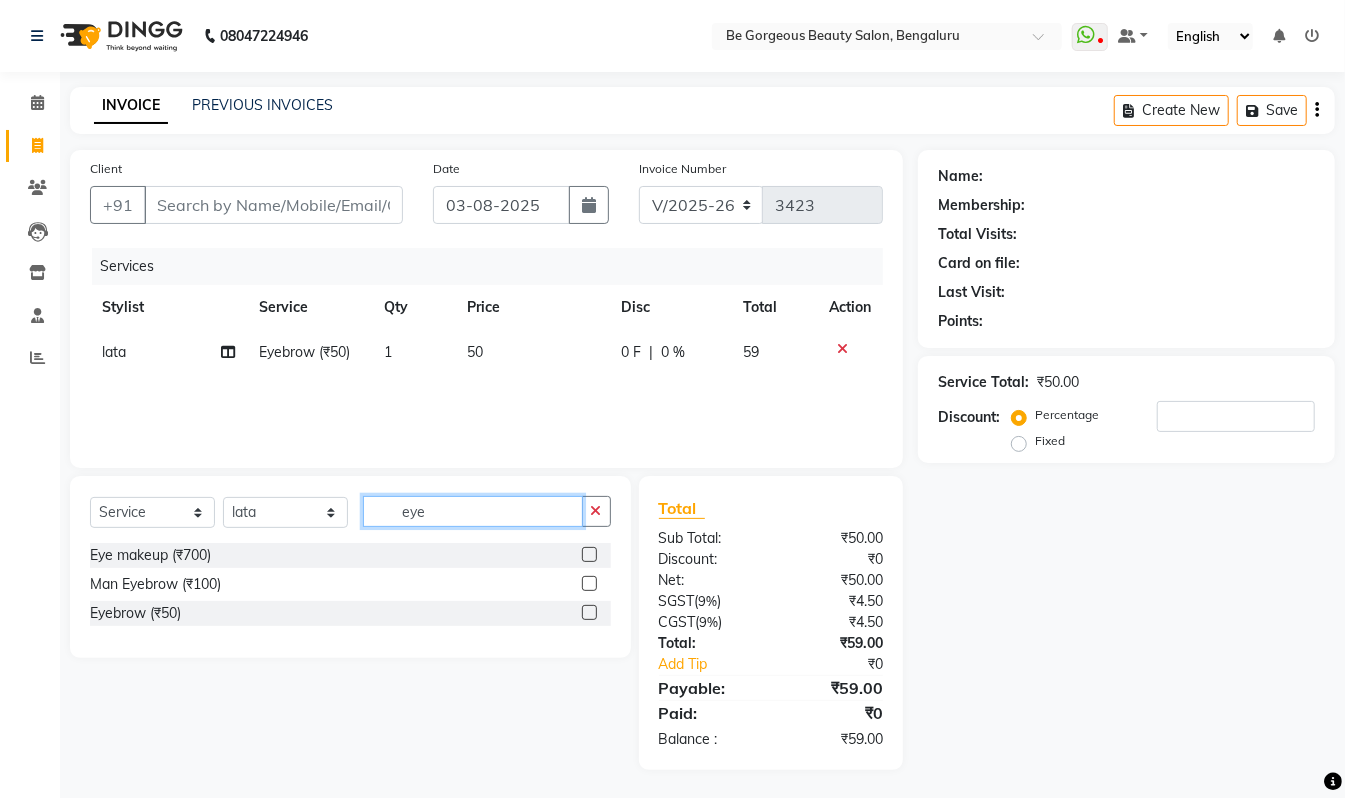click on "eye" 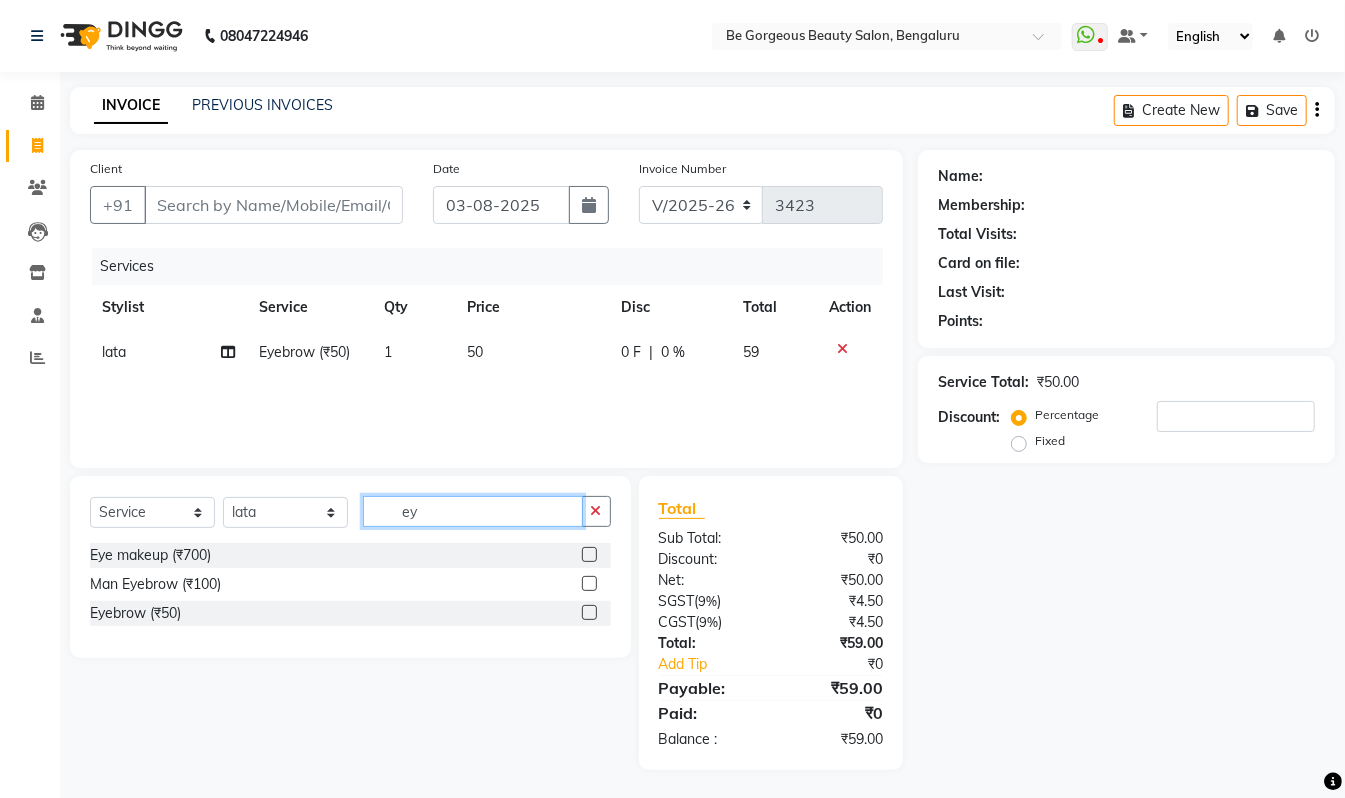 type on "e" 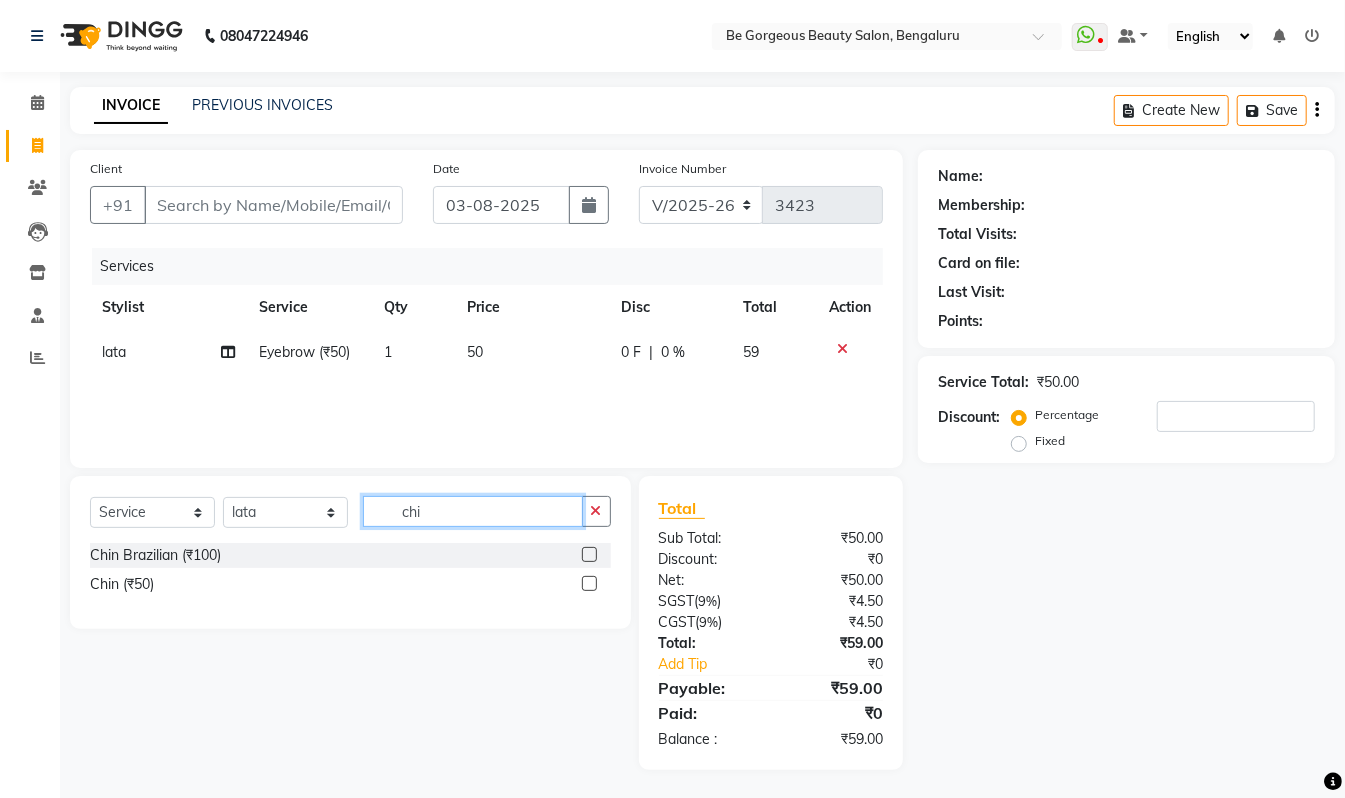 type on "chi" 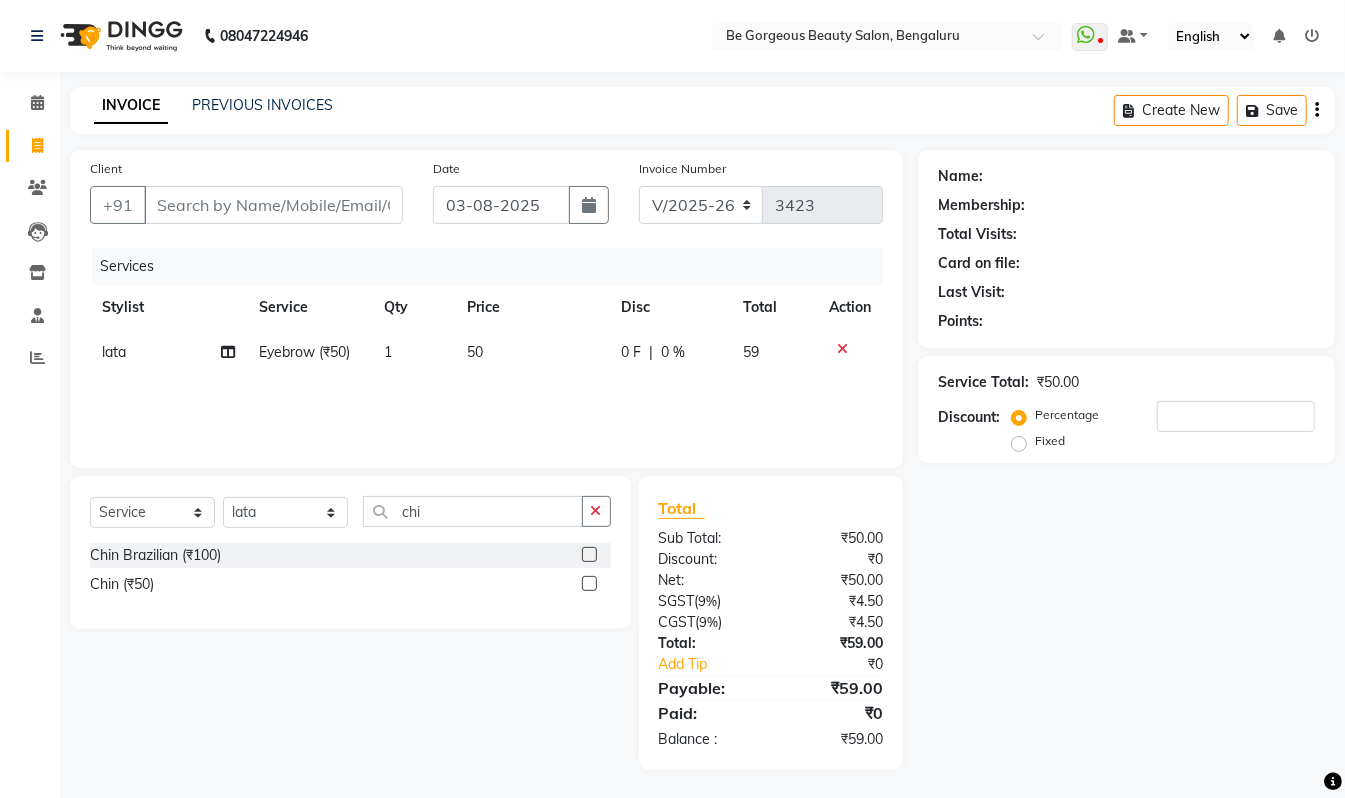 click 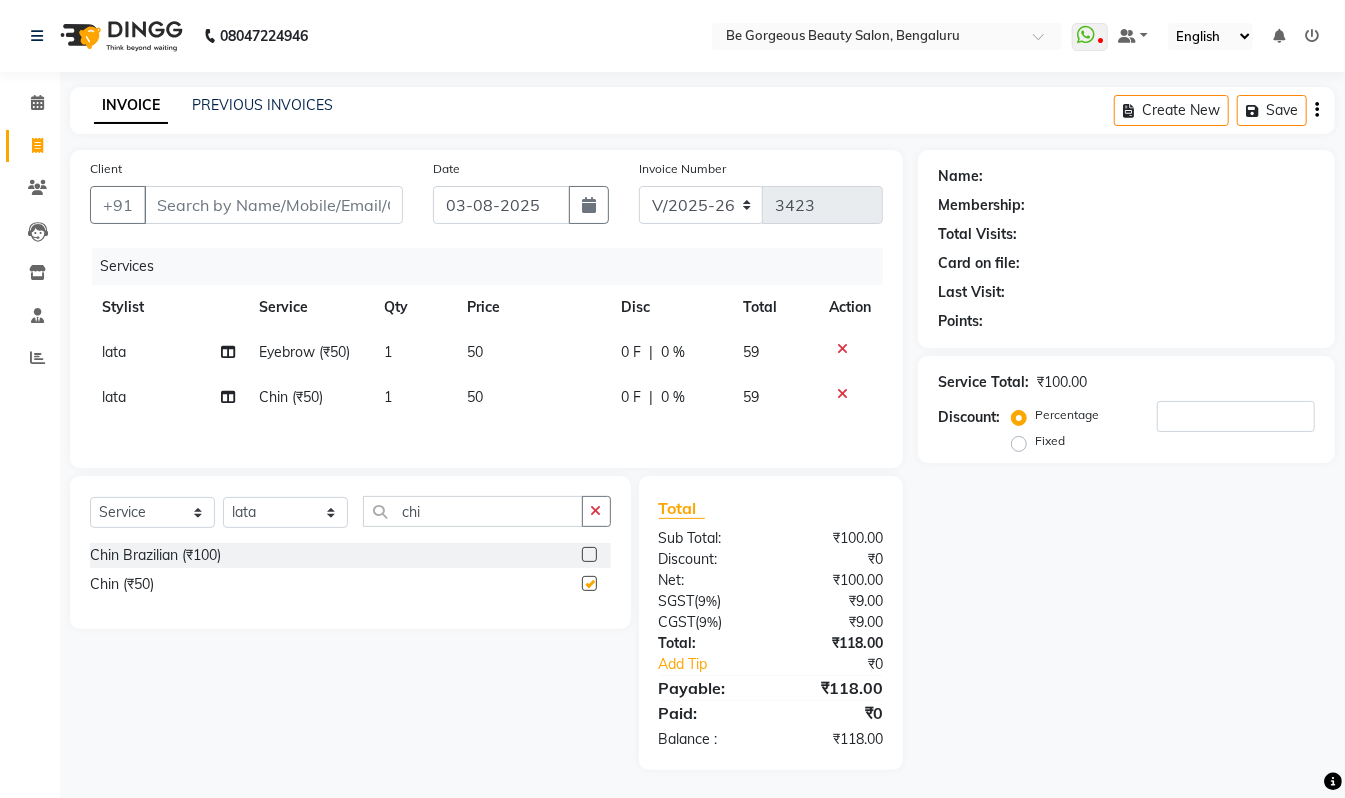 checkbox on "false" 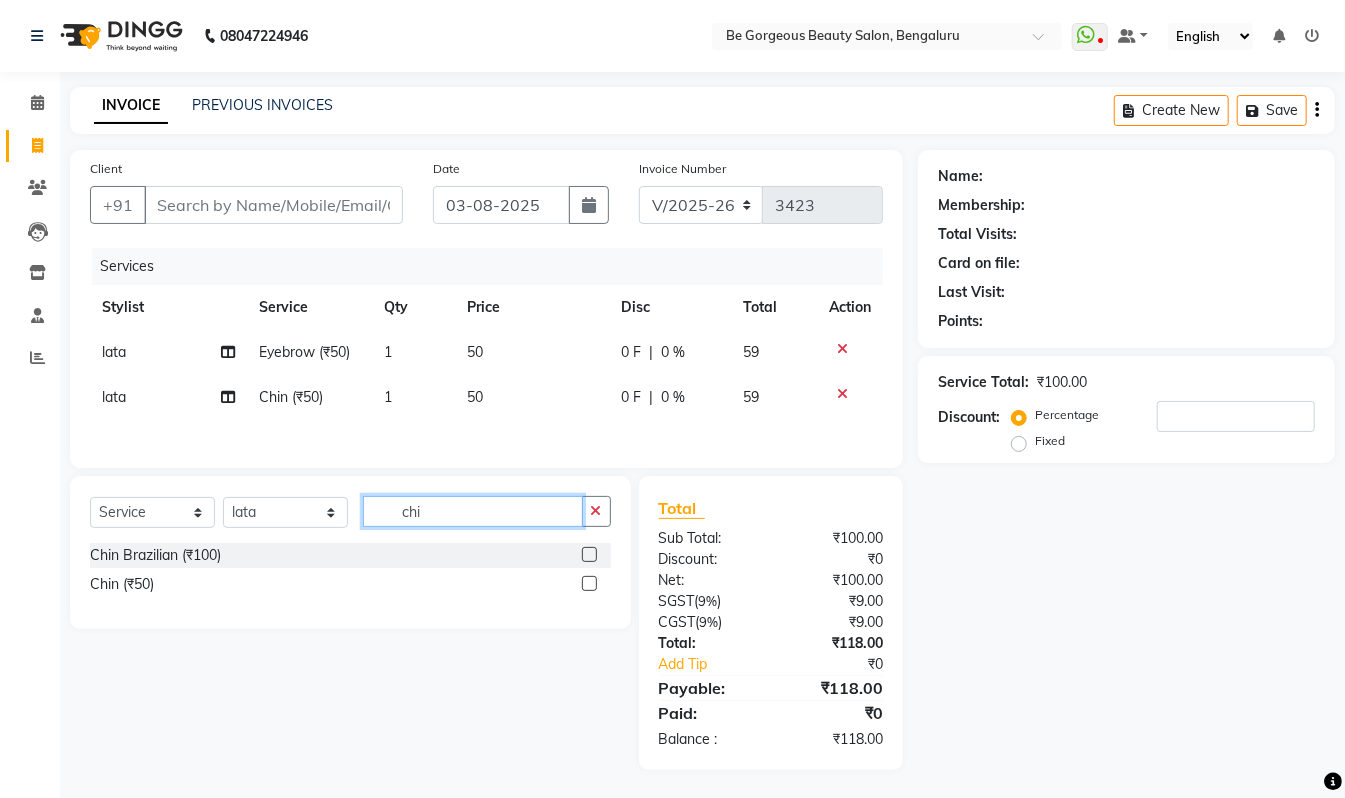 click on "chi" 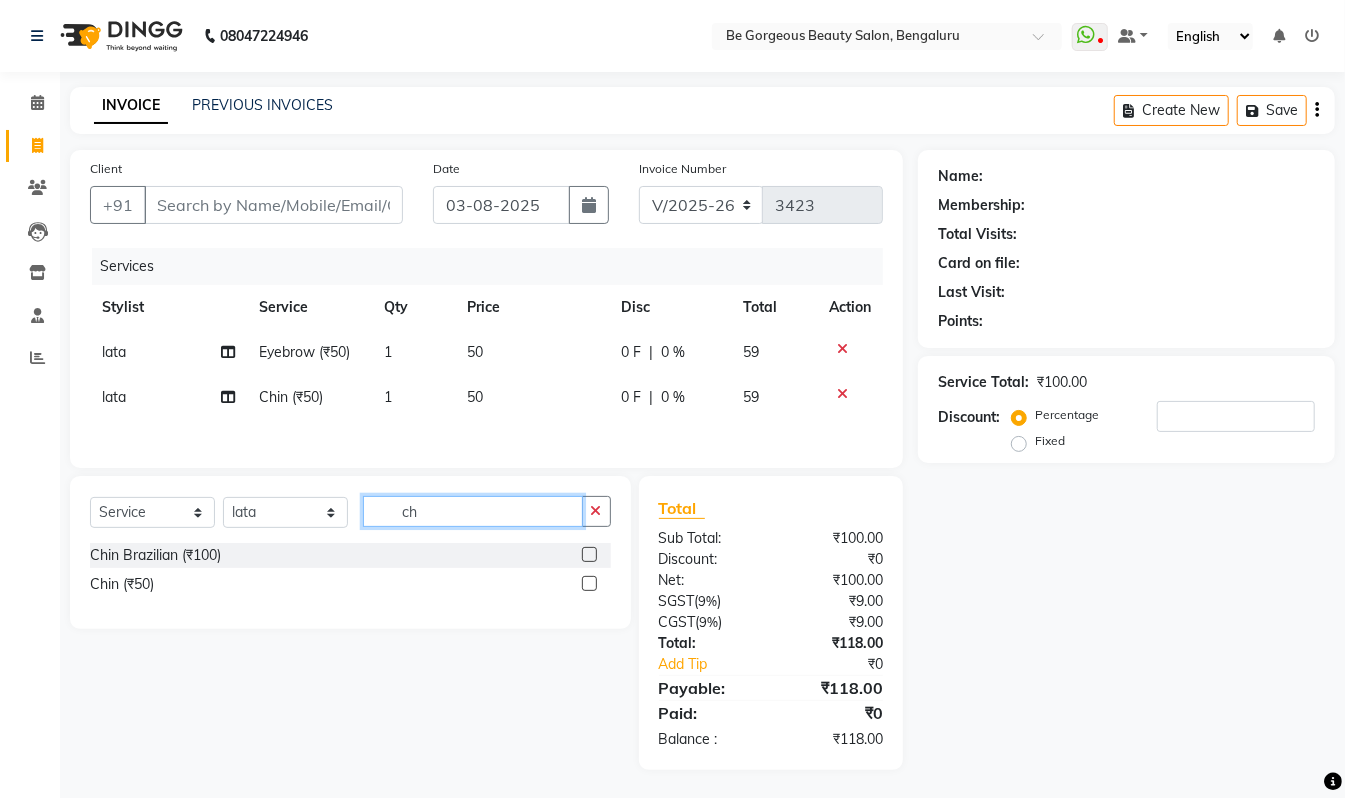 type on "c" 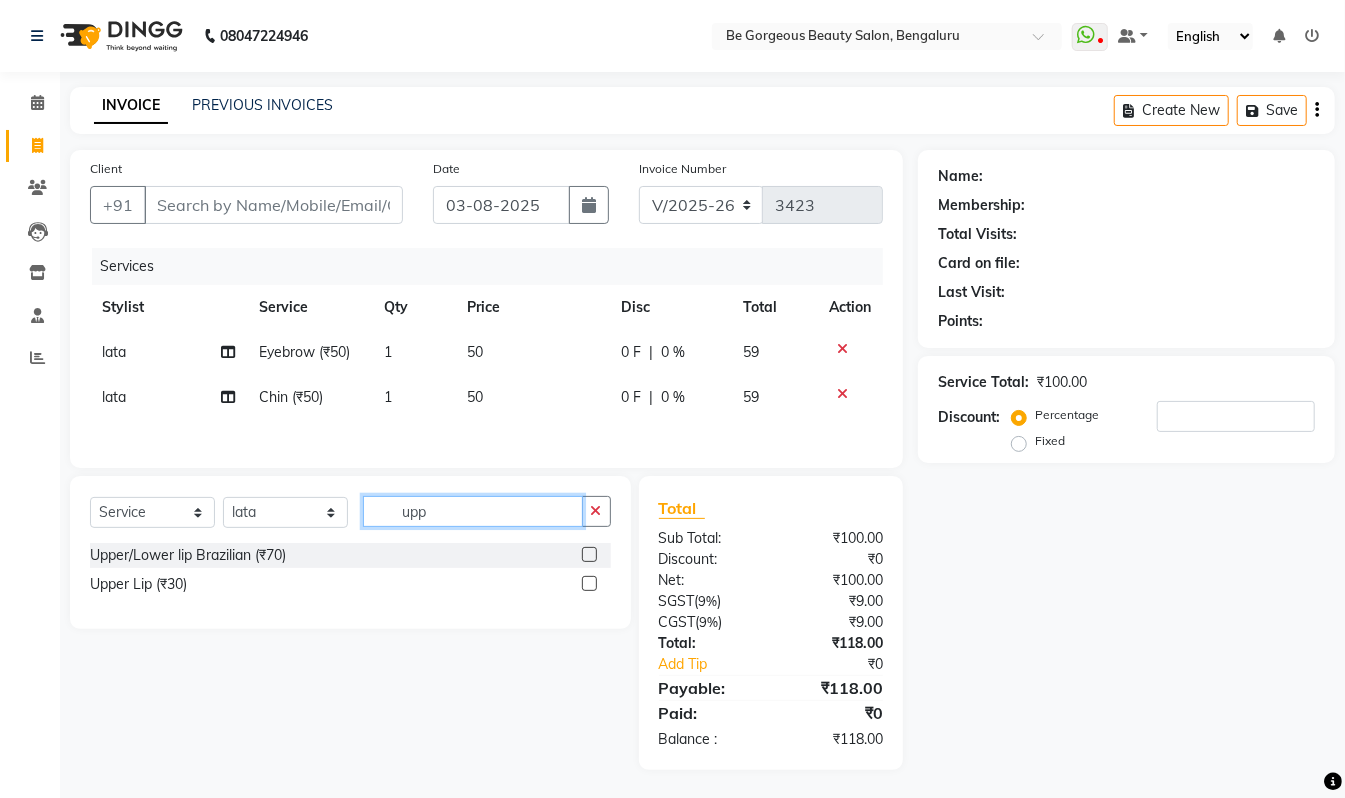 type on "upp" 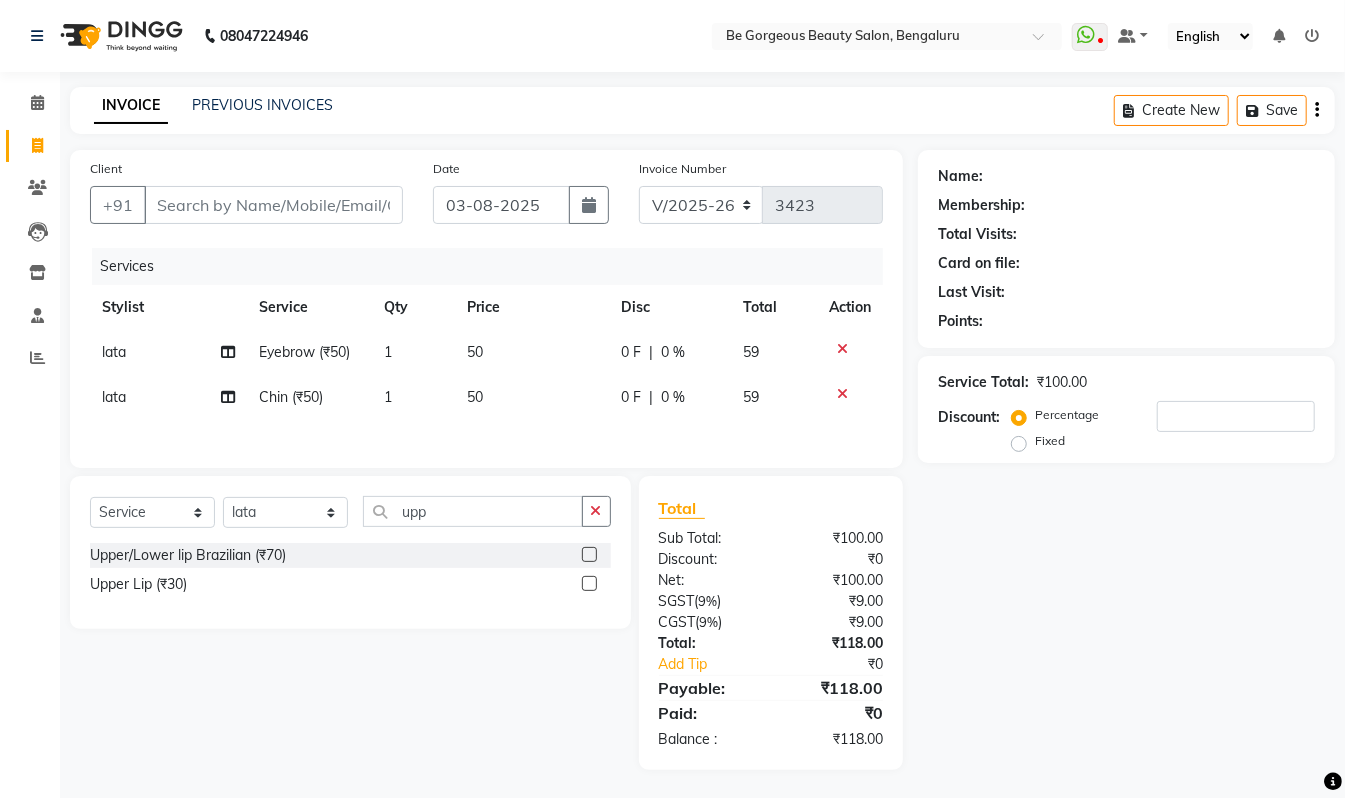 click 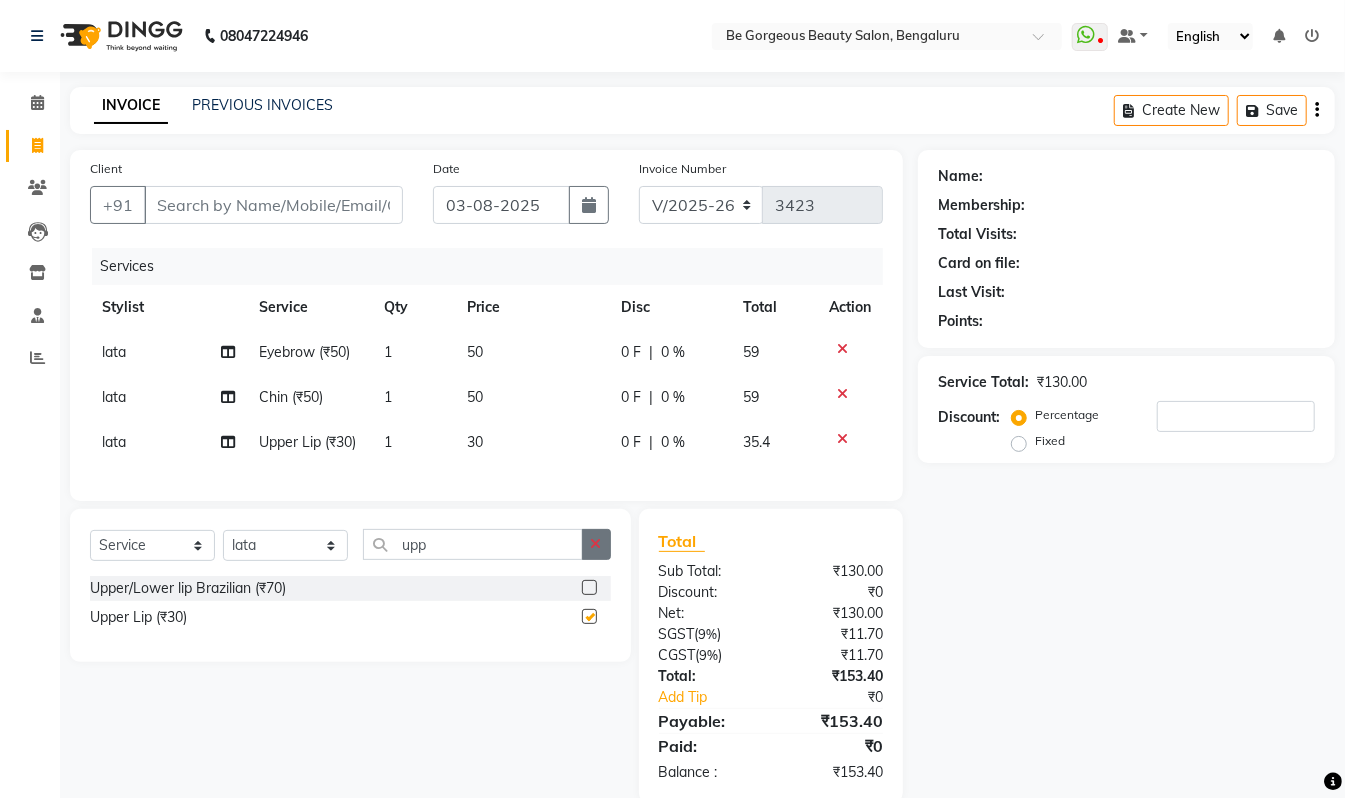 checkbox on "false" 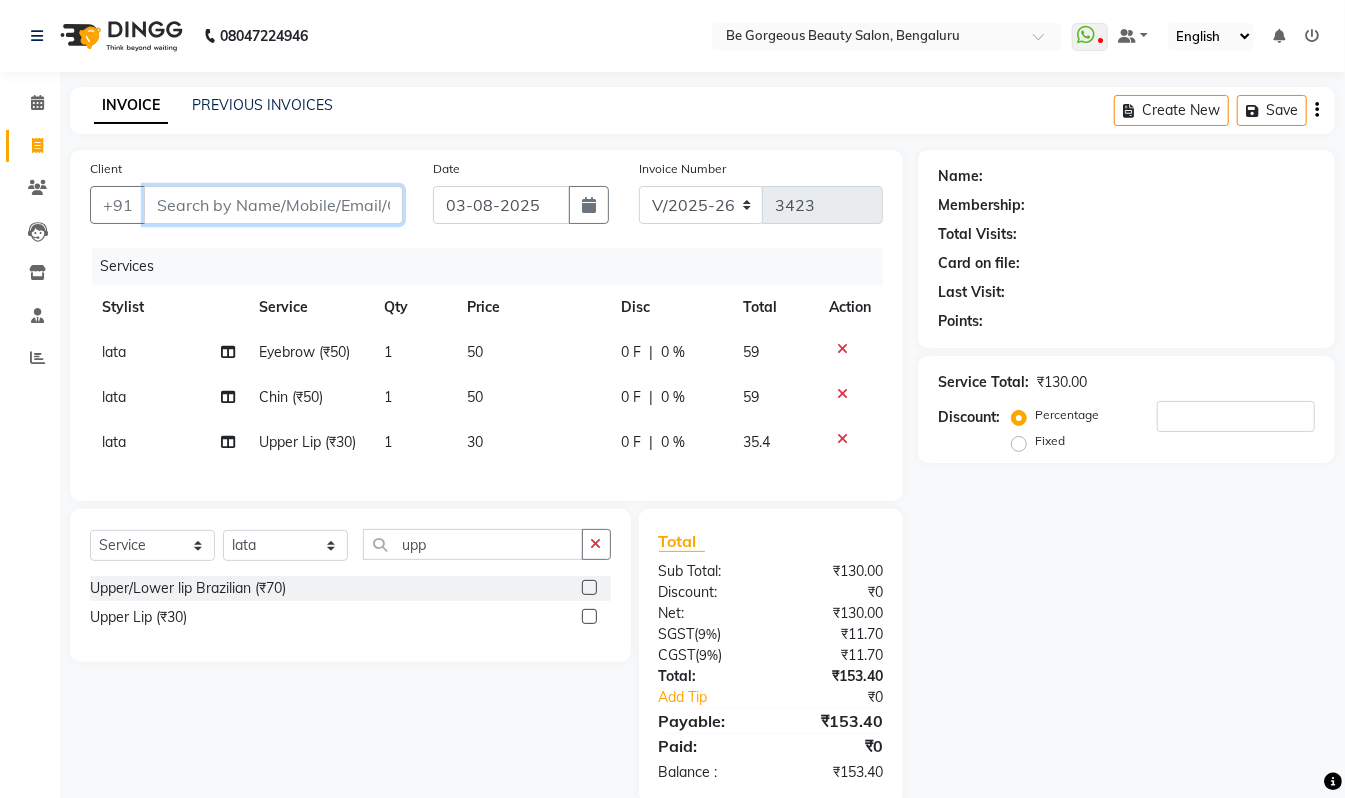 click on "Client" at bounding box center (273, 205) 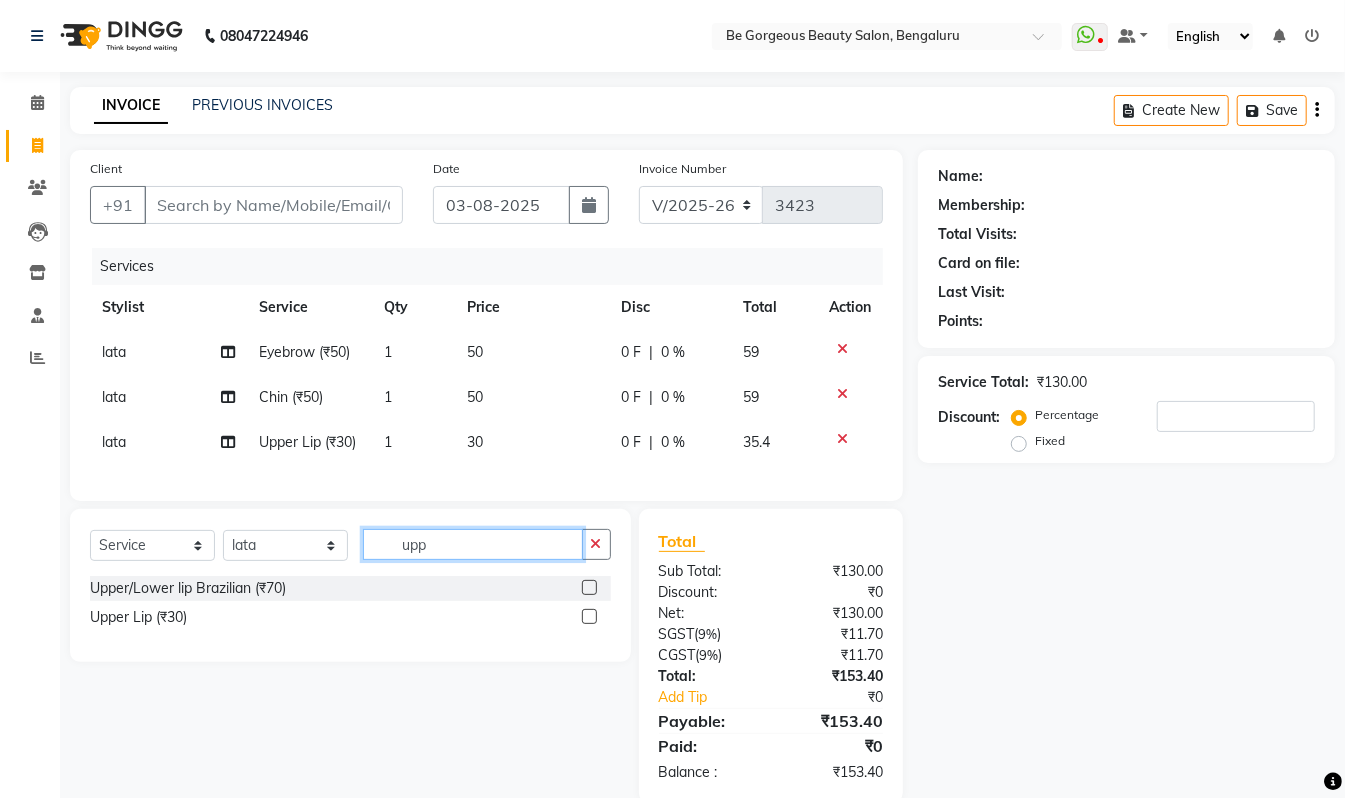click on "upp" 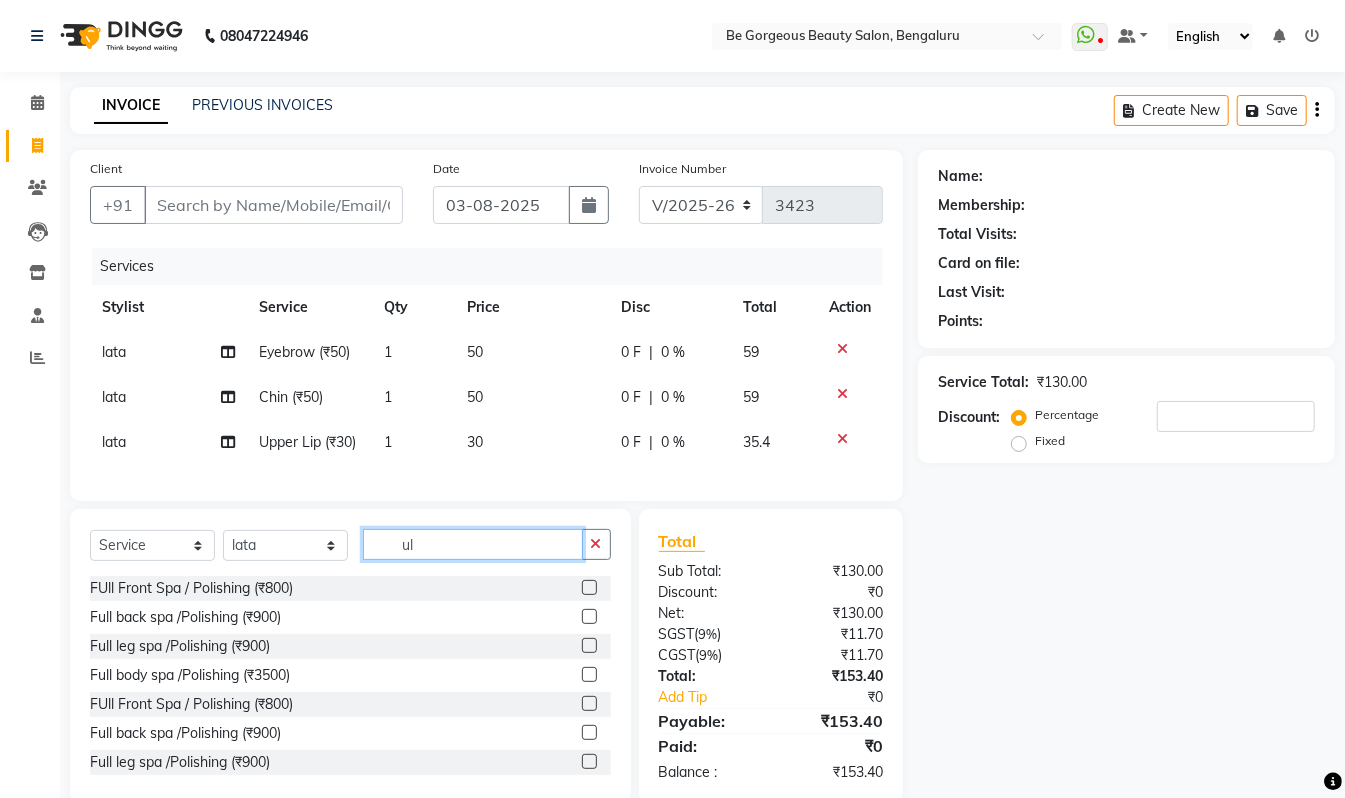 type on "u" 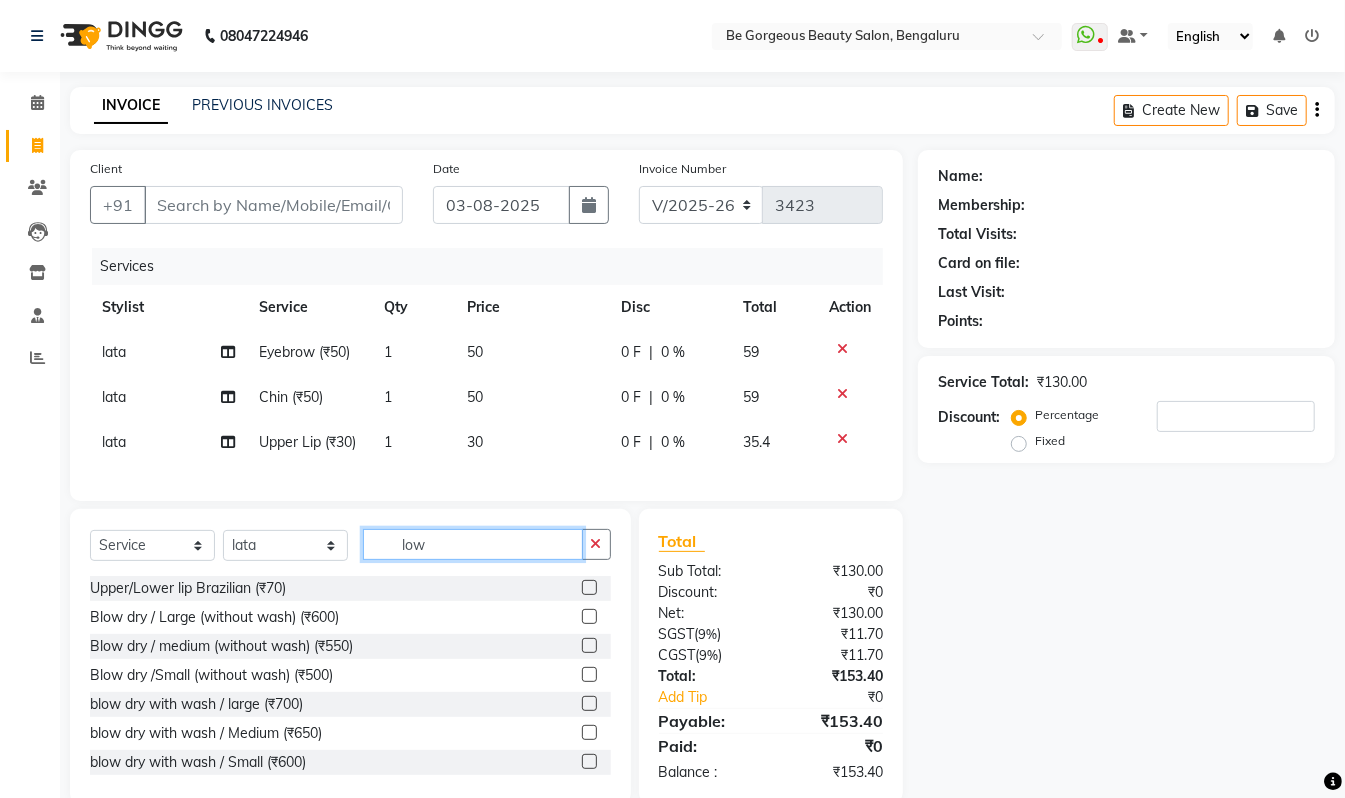 scroll, scrollTop: 174, scrollLeft: 0, axis: vertical 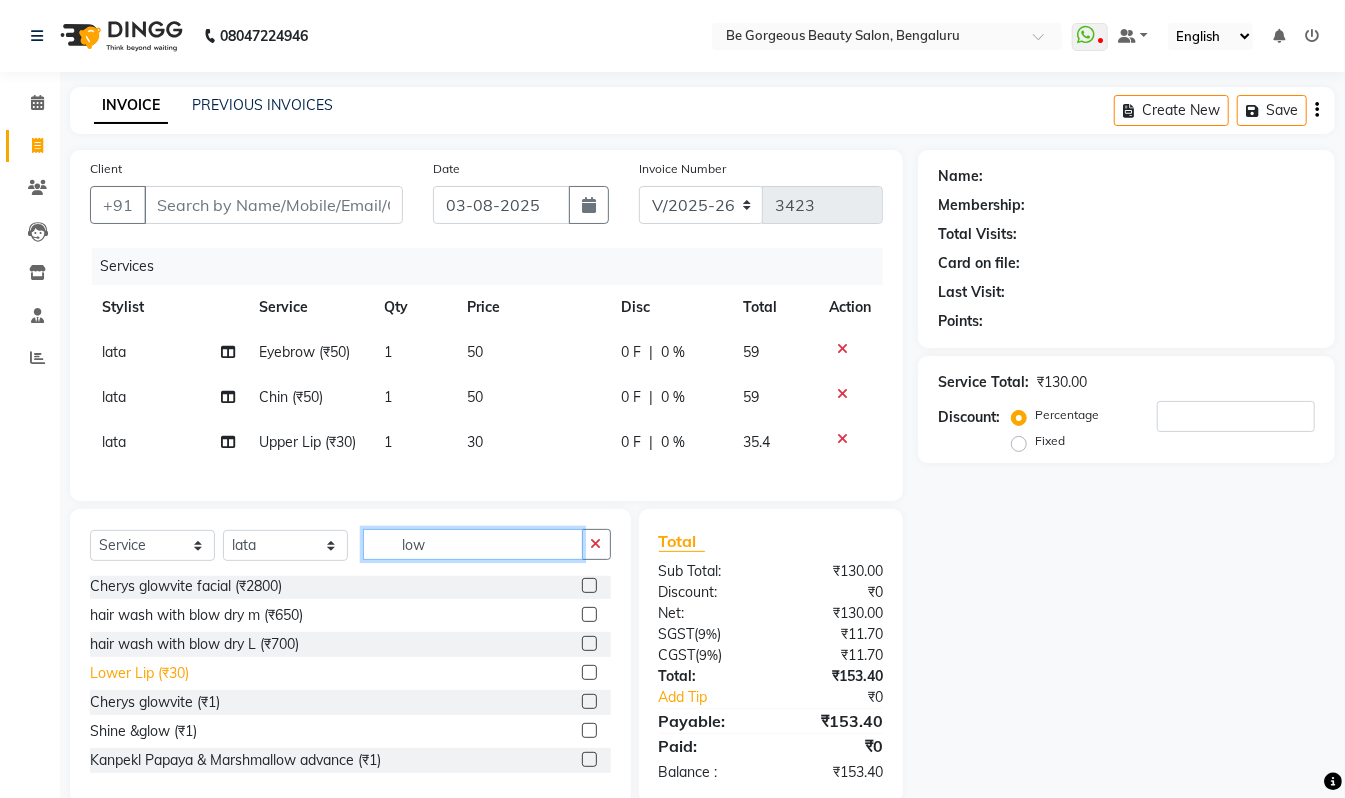 type on "low" 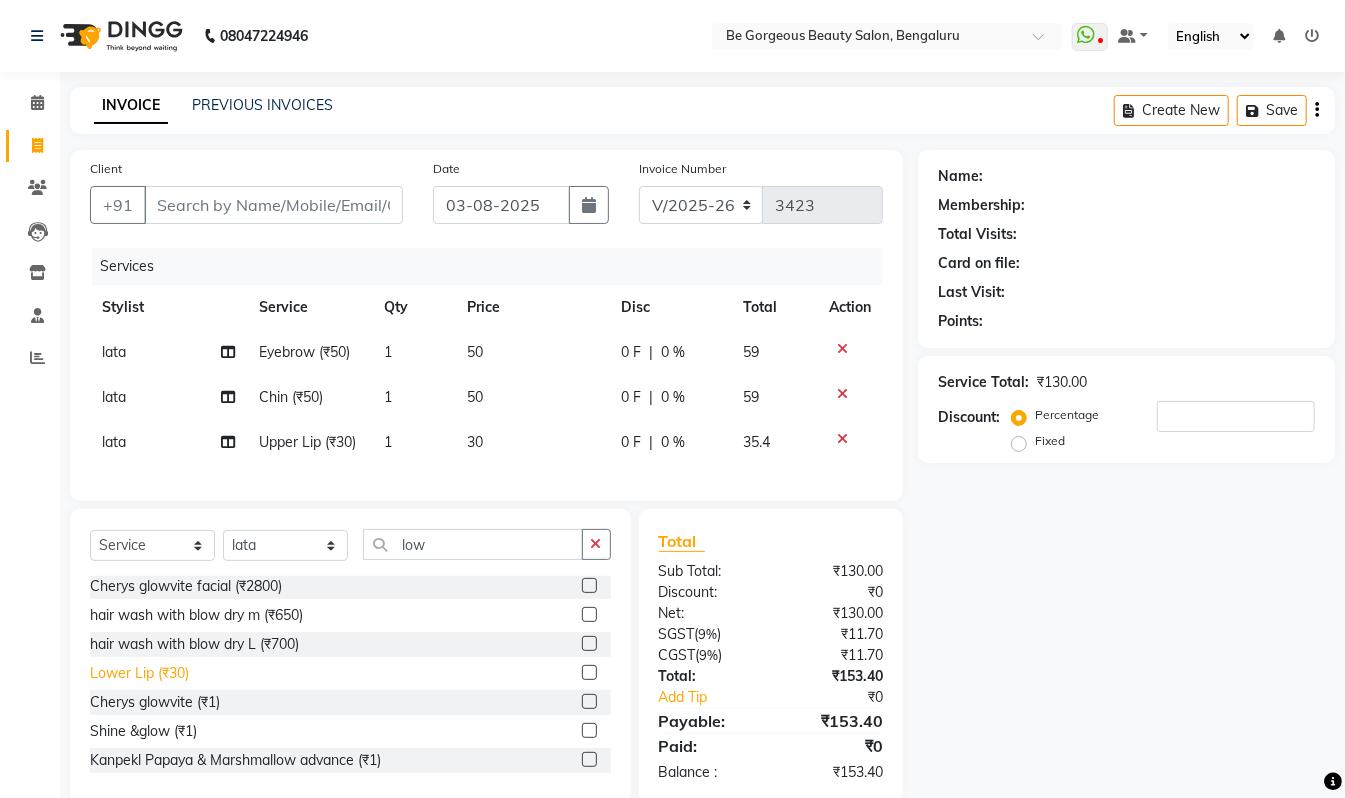 click on "Lower Lip (₹30)" 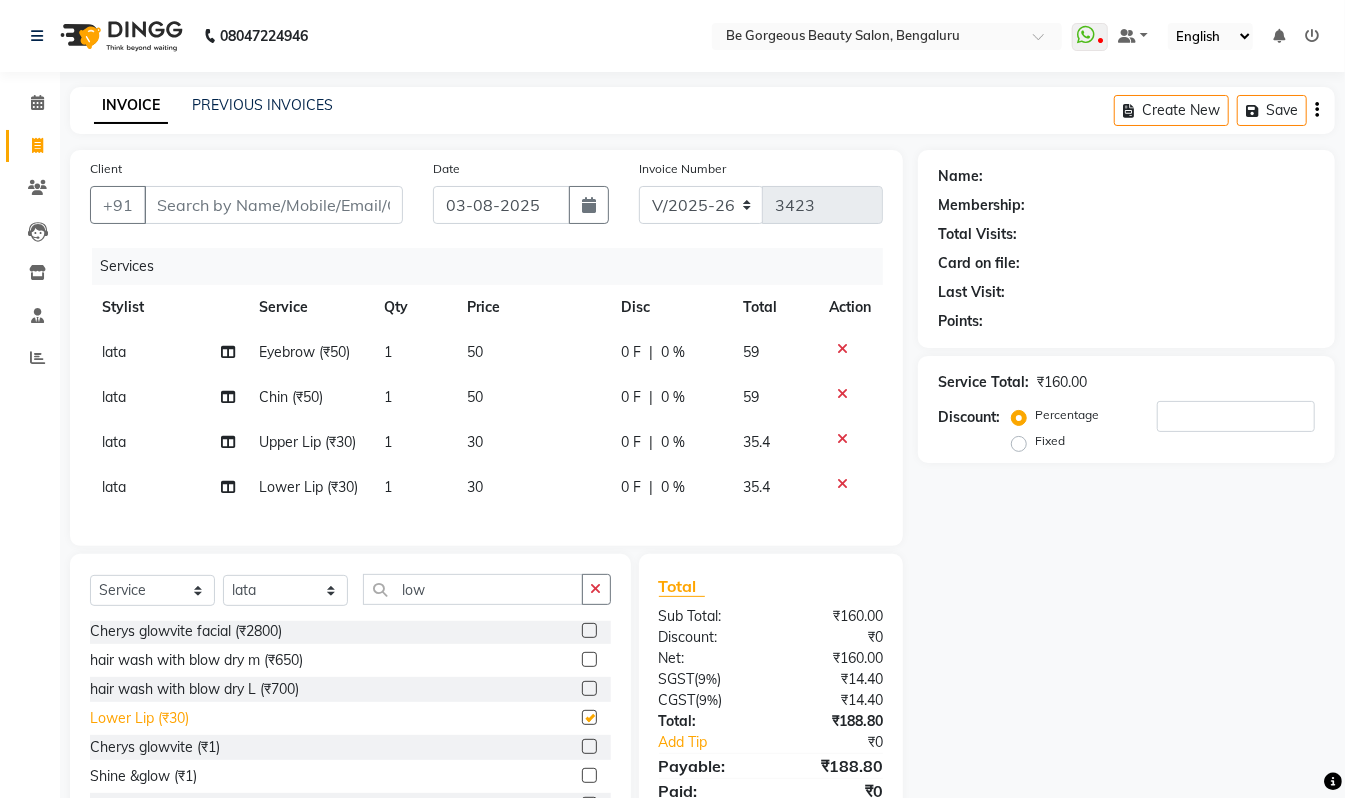 checkbox on "false" 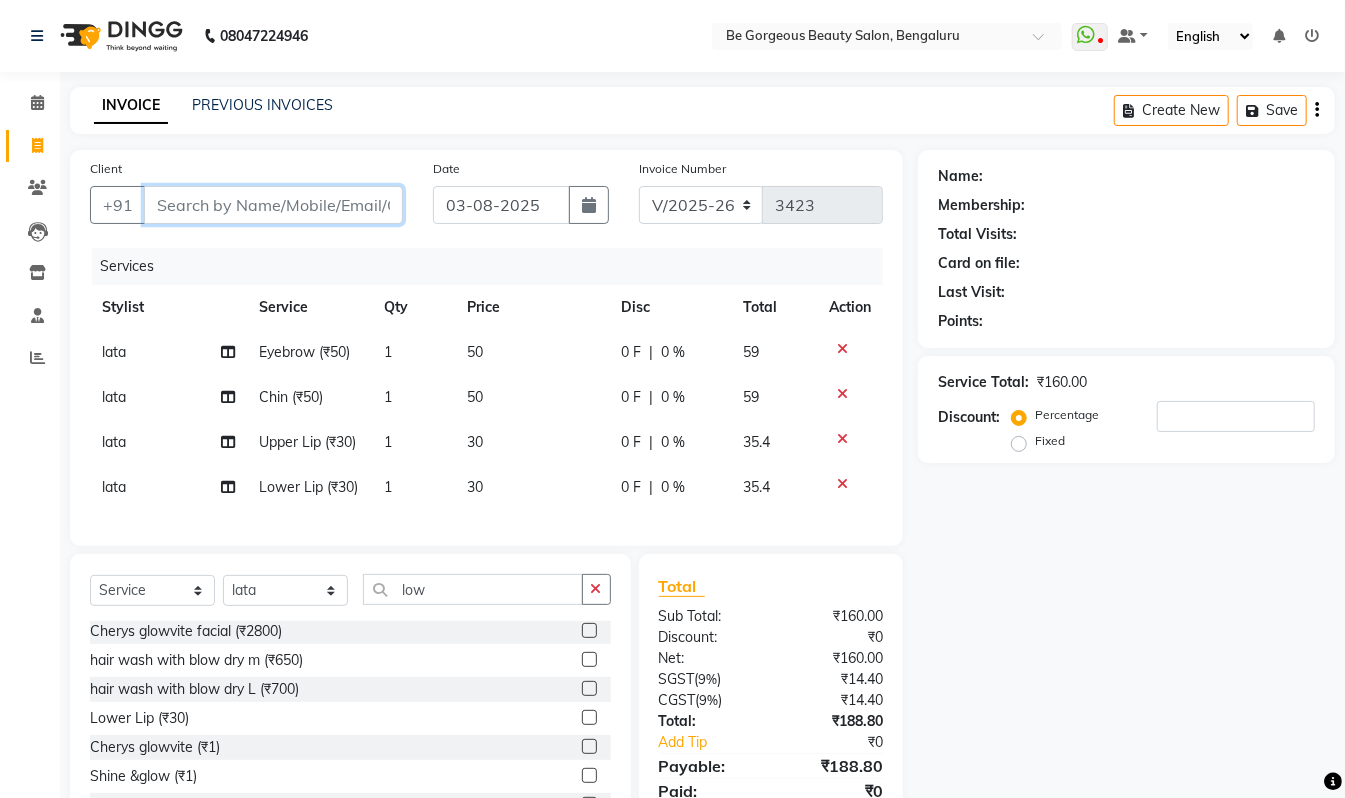 click on "Client" at bounding box center (273, 205) 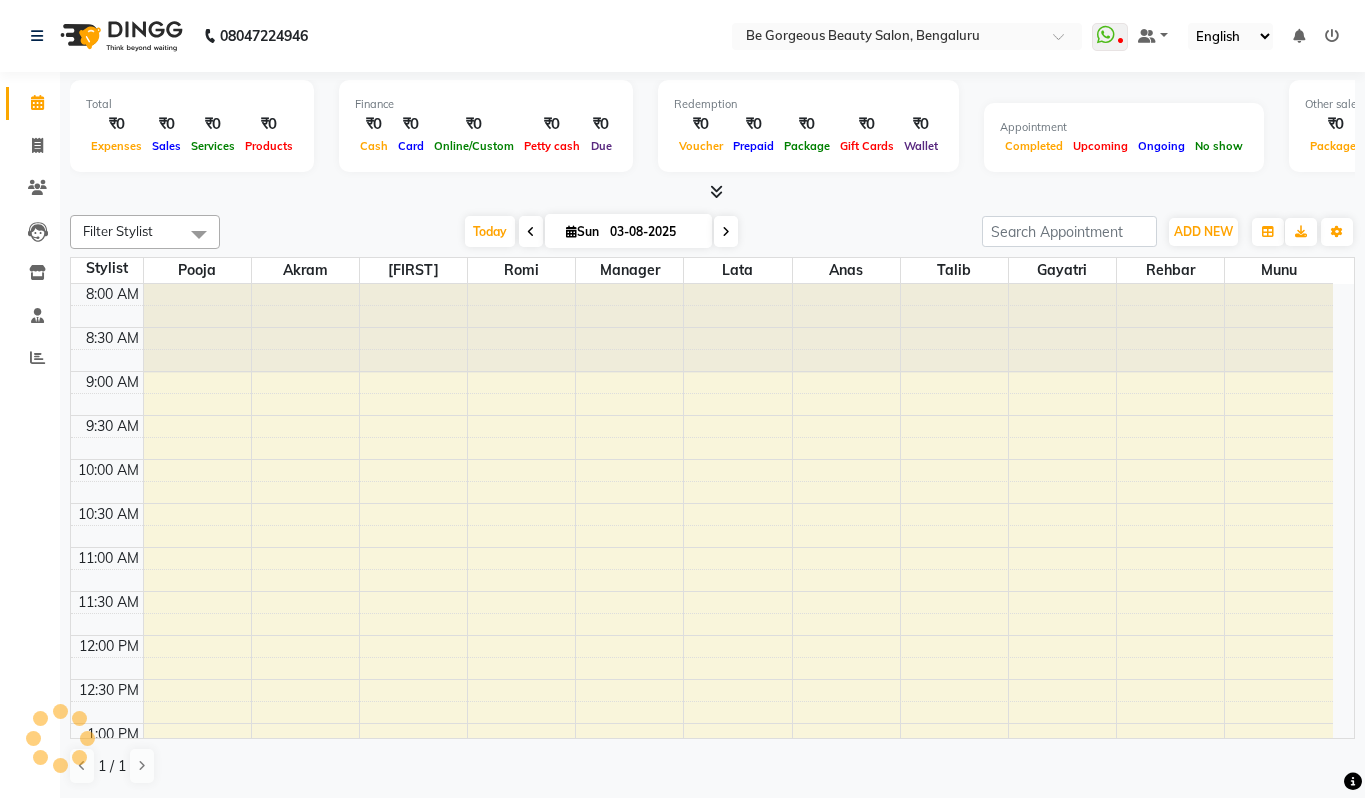 scroll, scrollTop: 0, scrollLeft: 0, axis: both 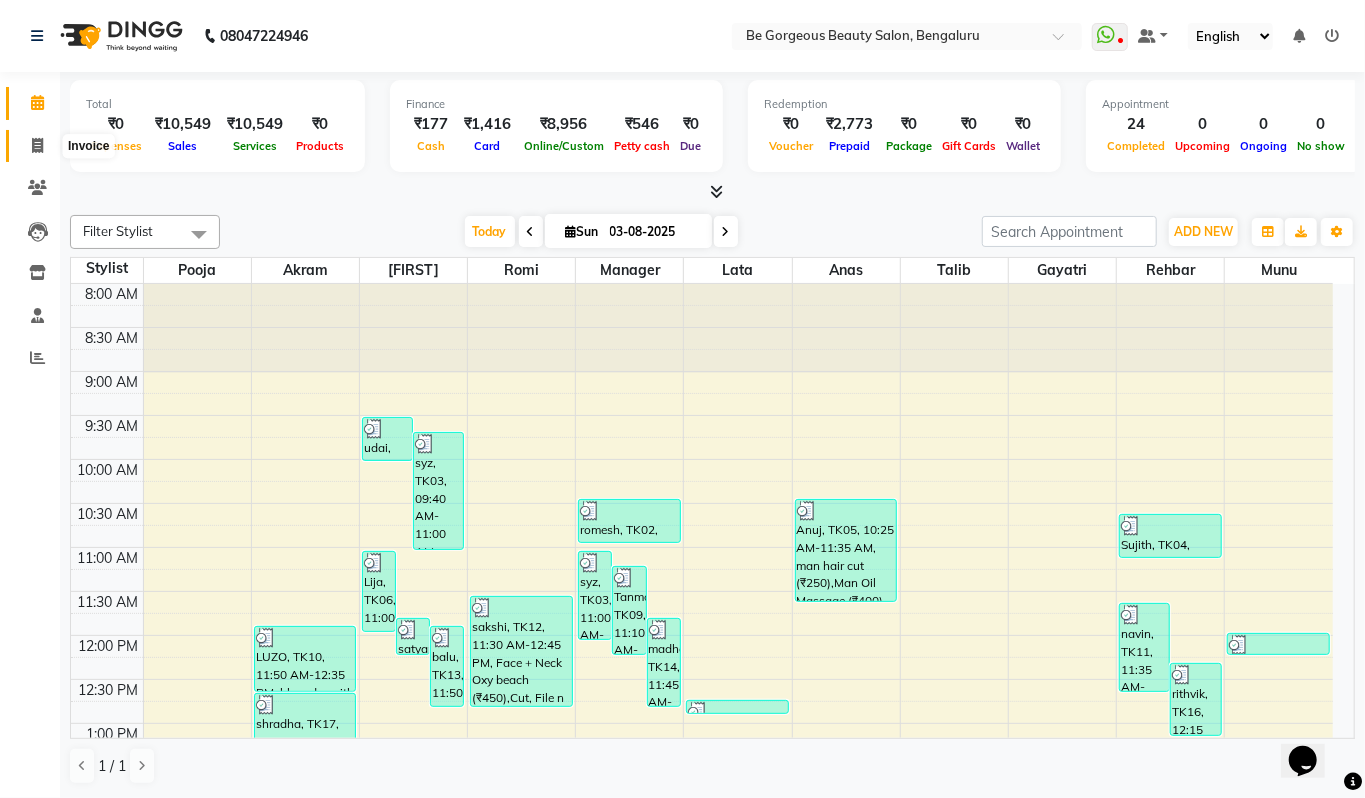 click 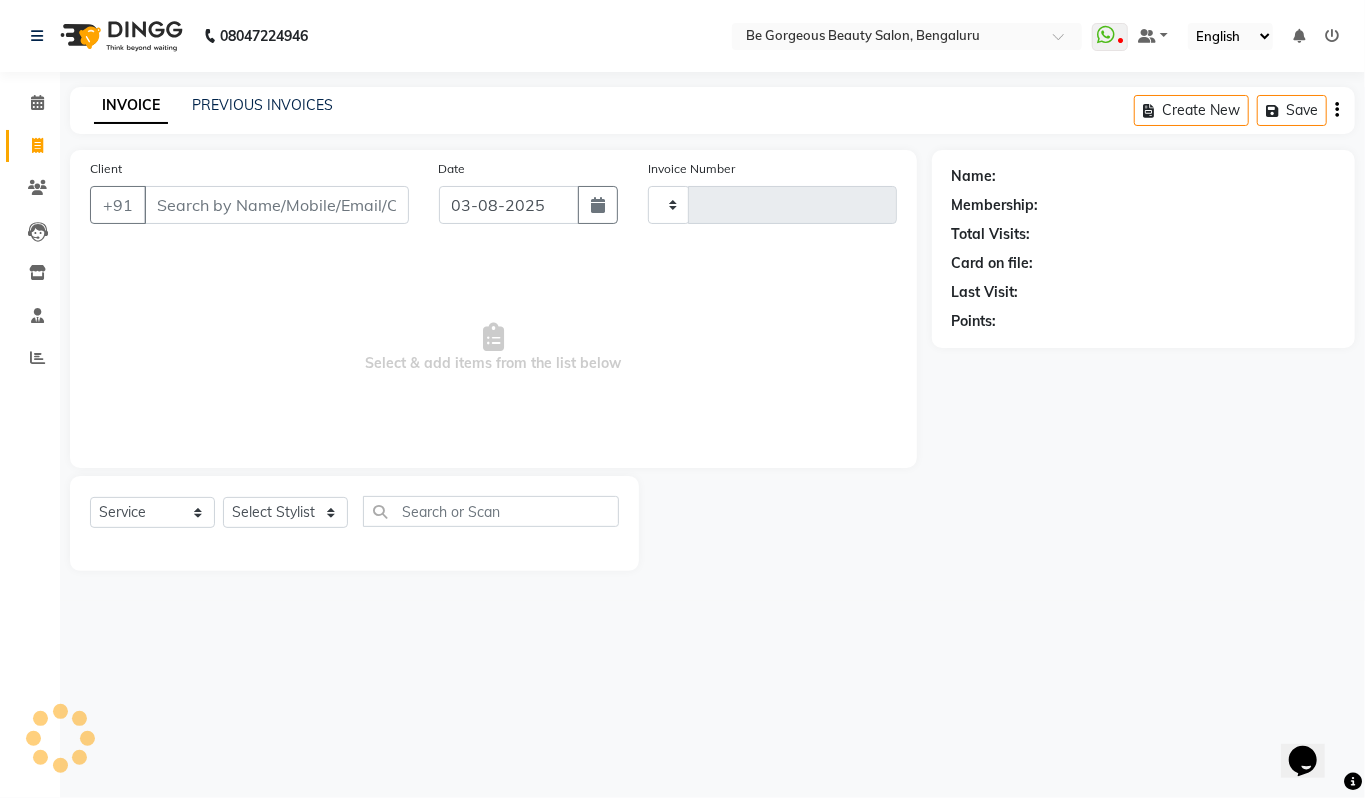 type on "3424" 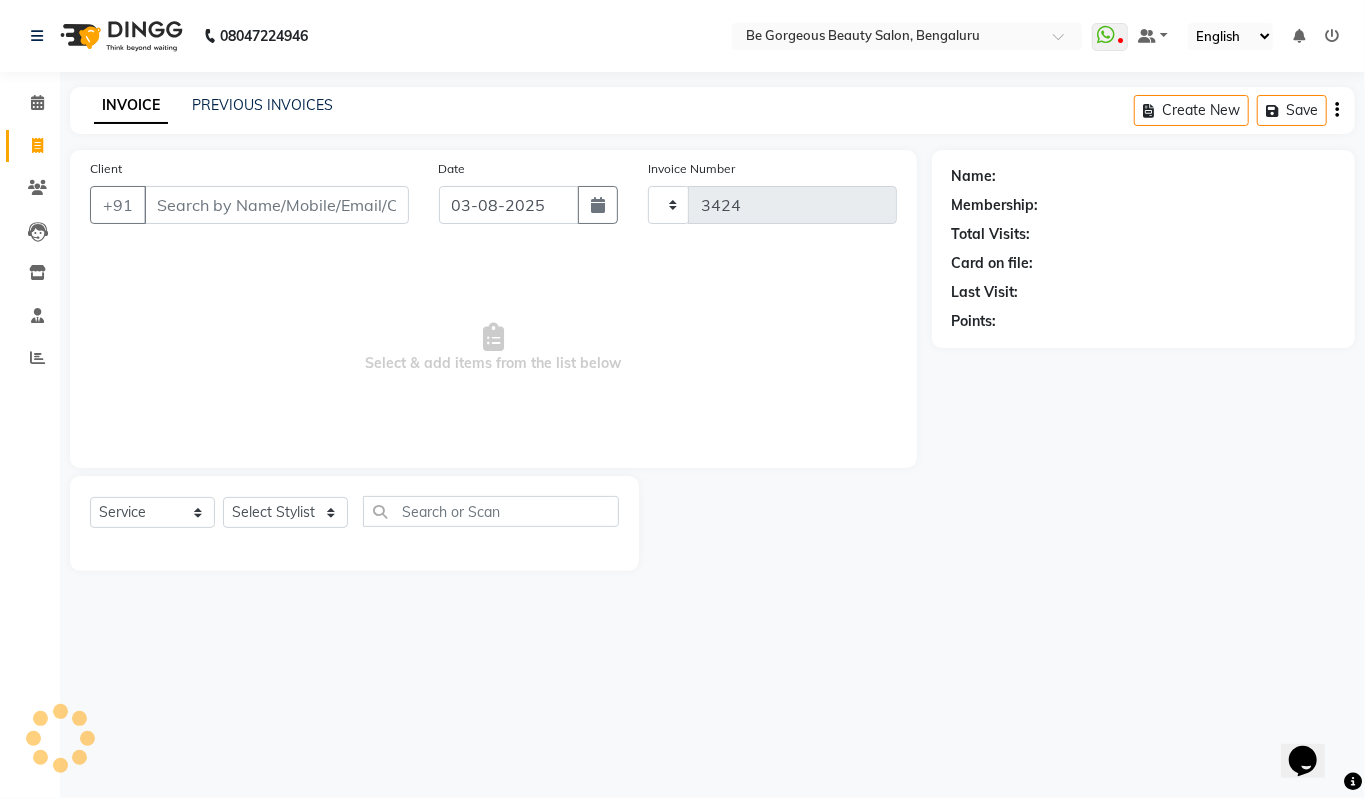 select on "5405" 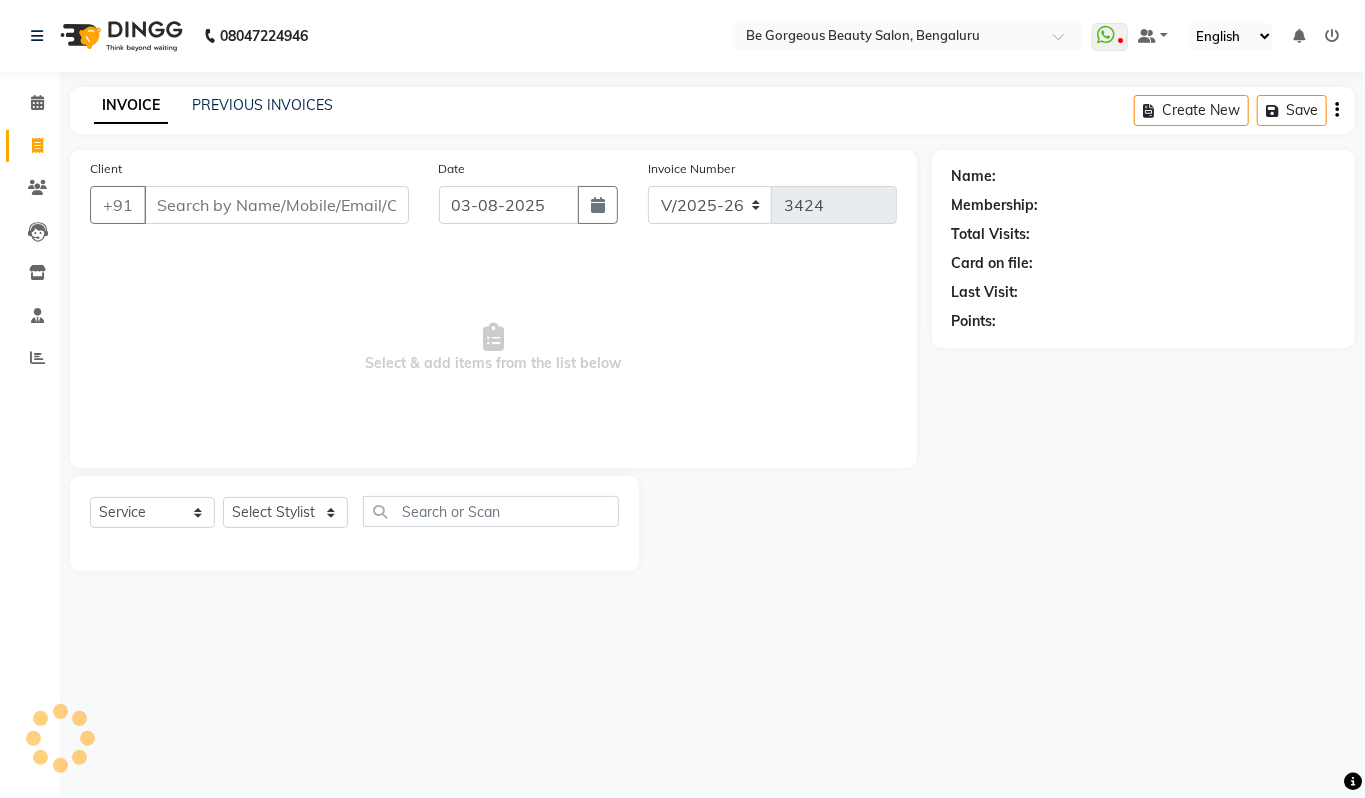 click on "Client" at bounding box center [276, 205] 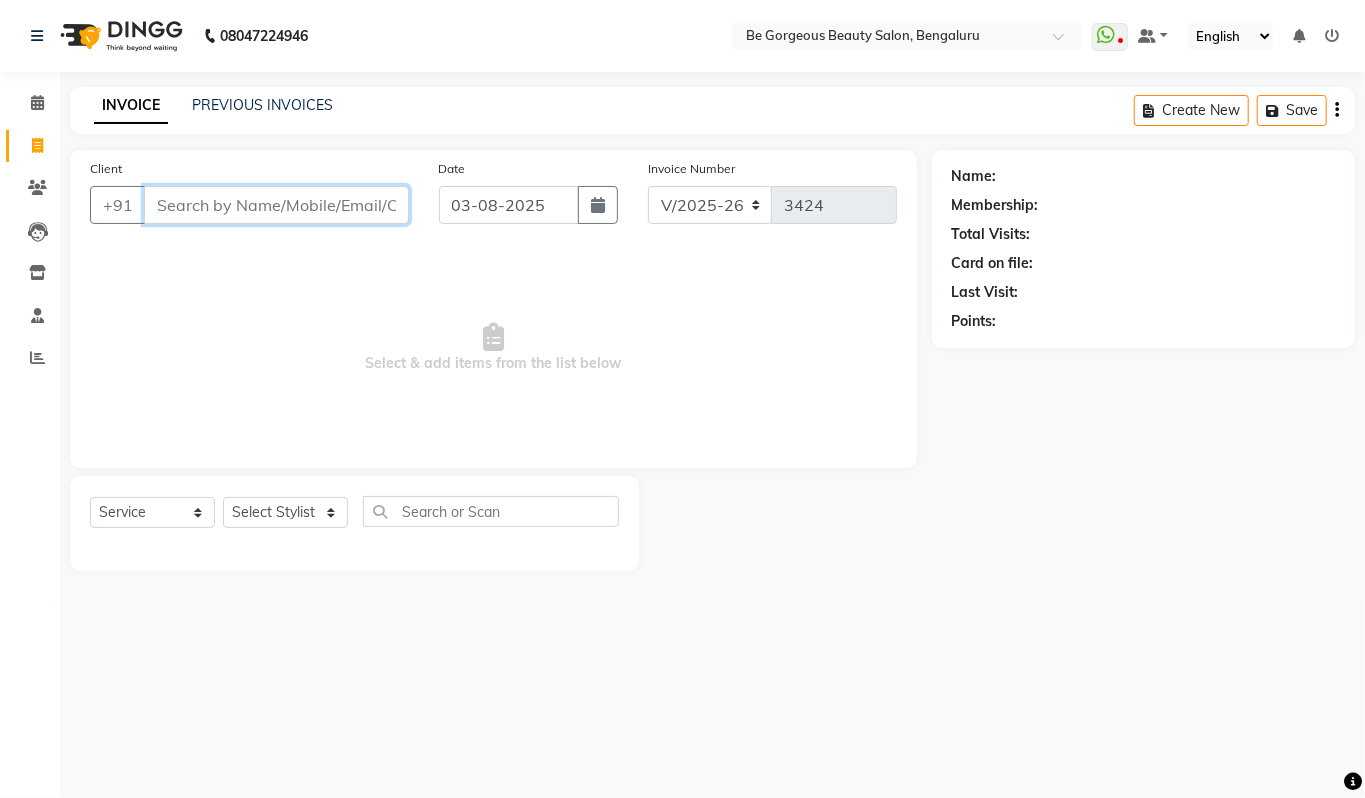 click on "Client" at bounding box center [276, 205] 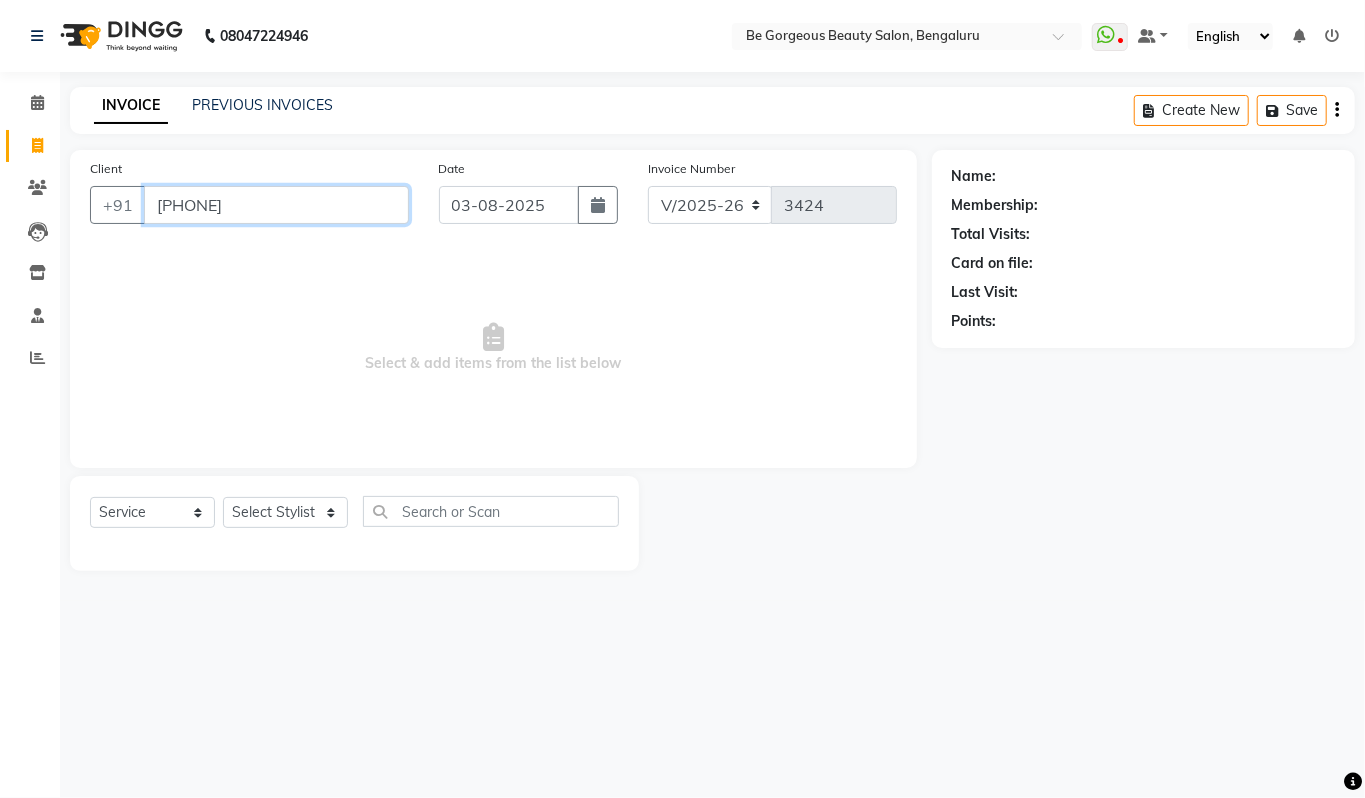 type on "[PHONE]" 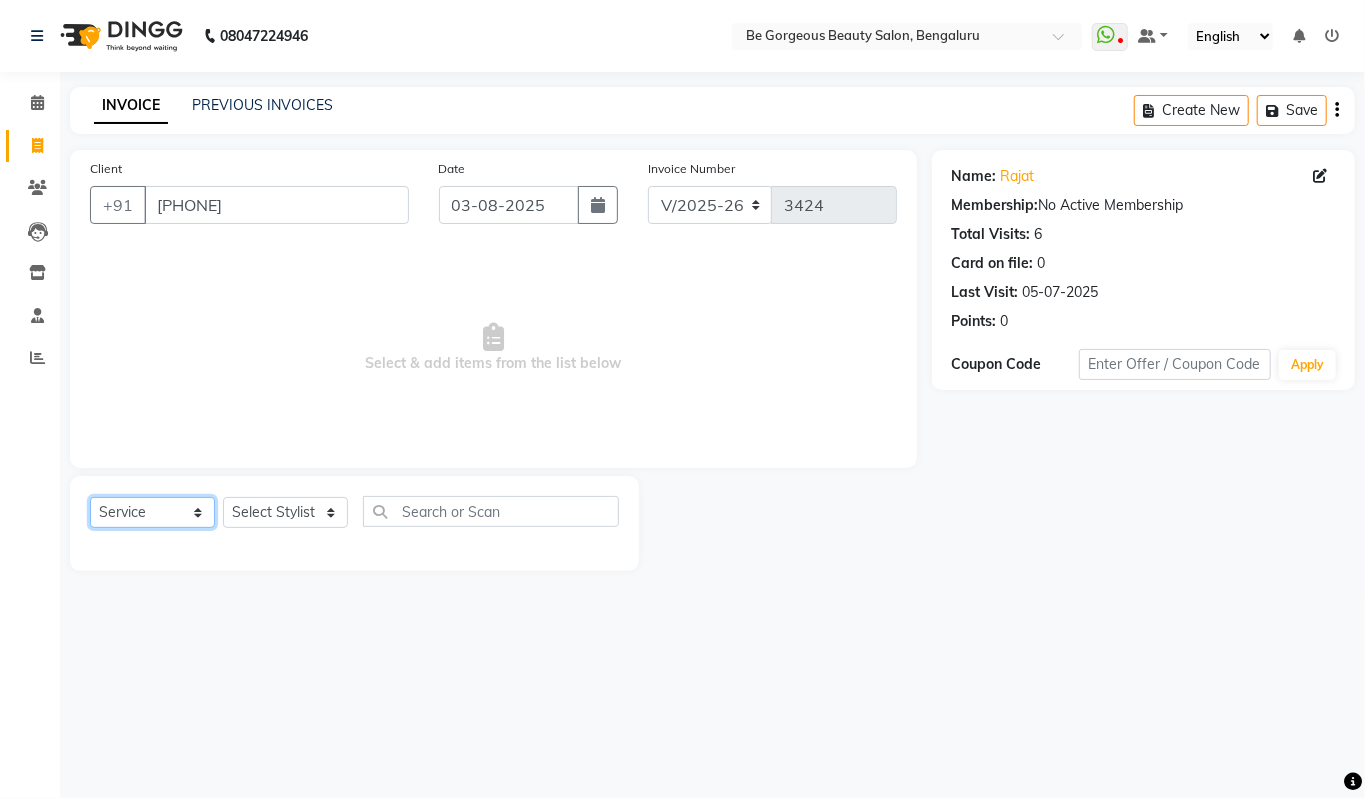 click on "Select  Service  Product  Membership  Package Voucher Prepaid Gift Card" 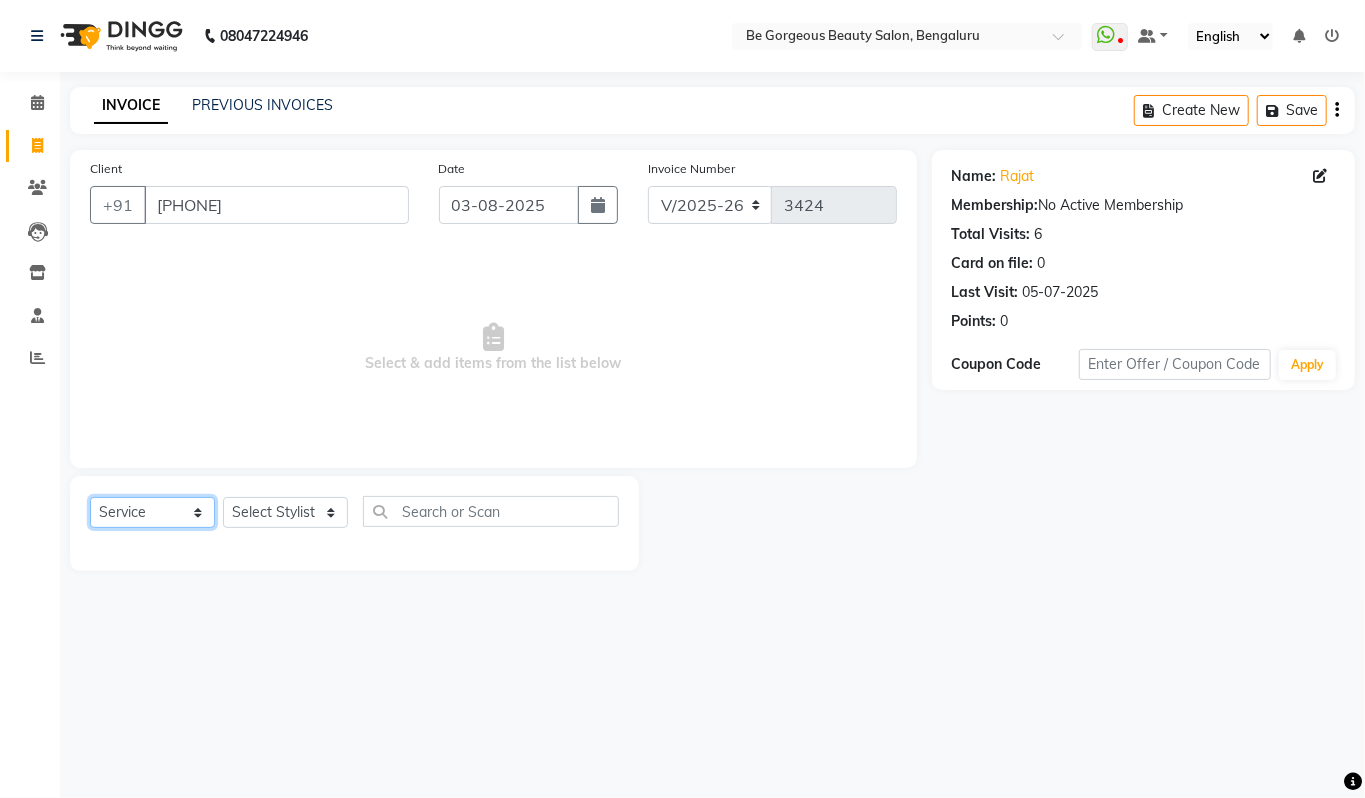 select on "V" 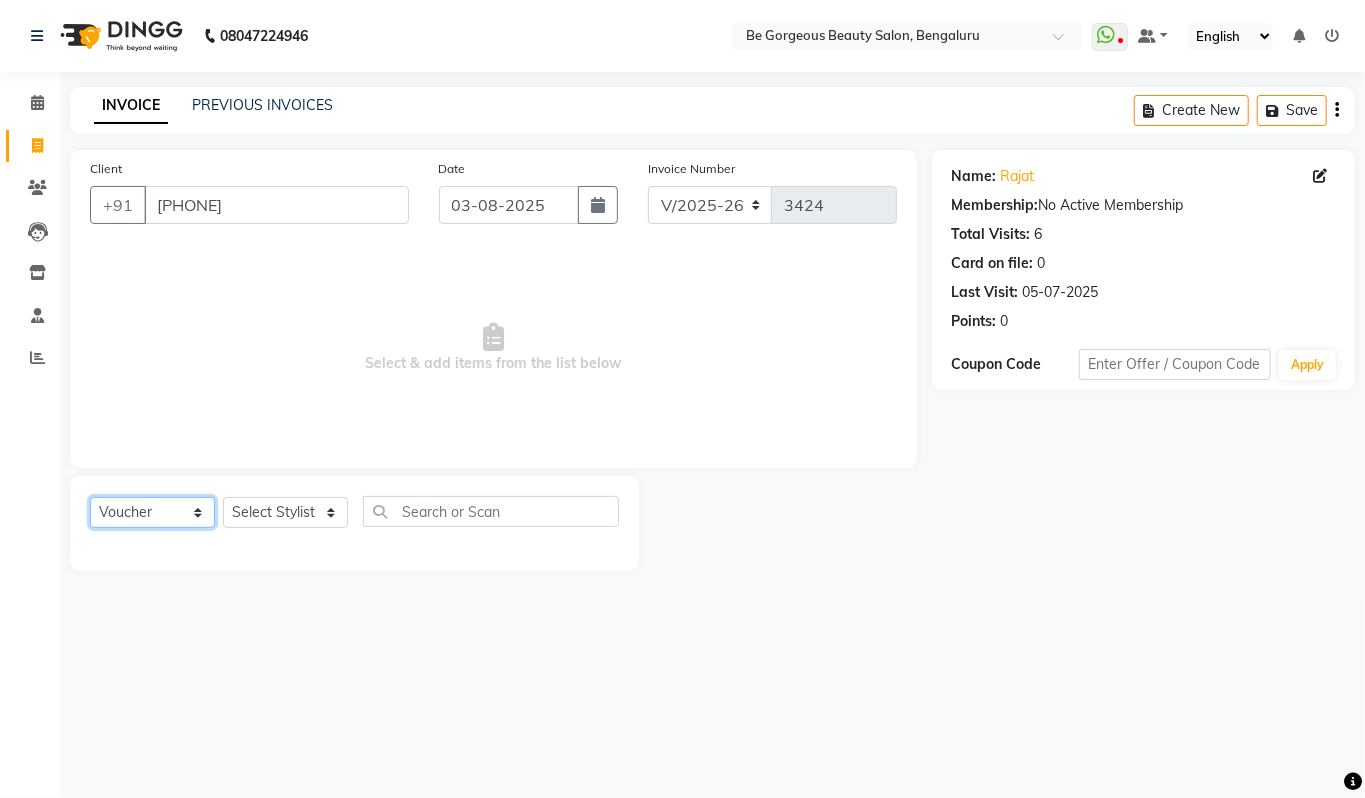 click on "Select  Service  Product  Membership  Package Voucher Prepaid Gift Card" 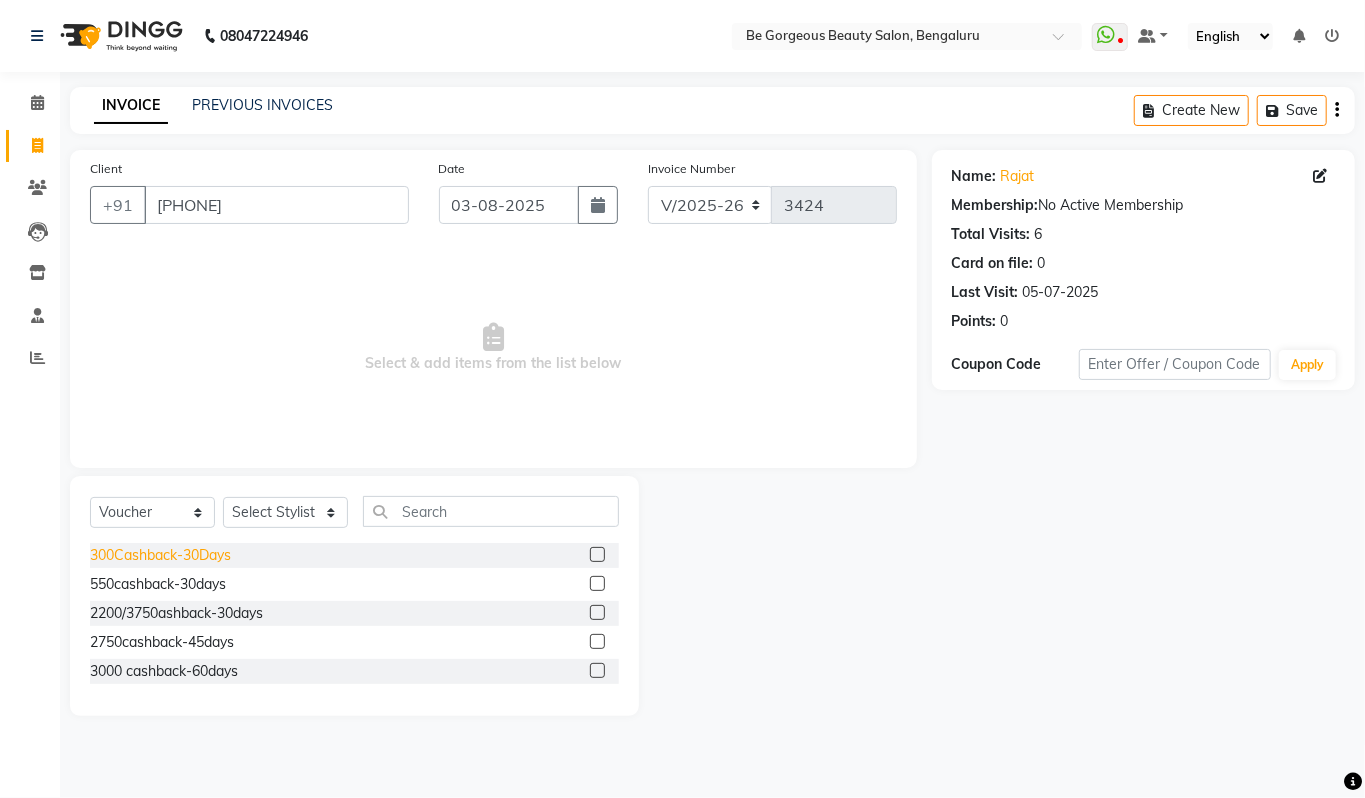 click on "300Cashback-30Days" 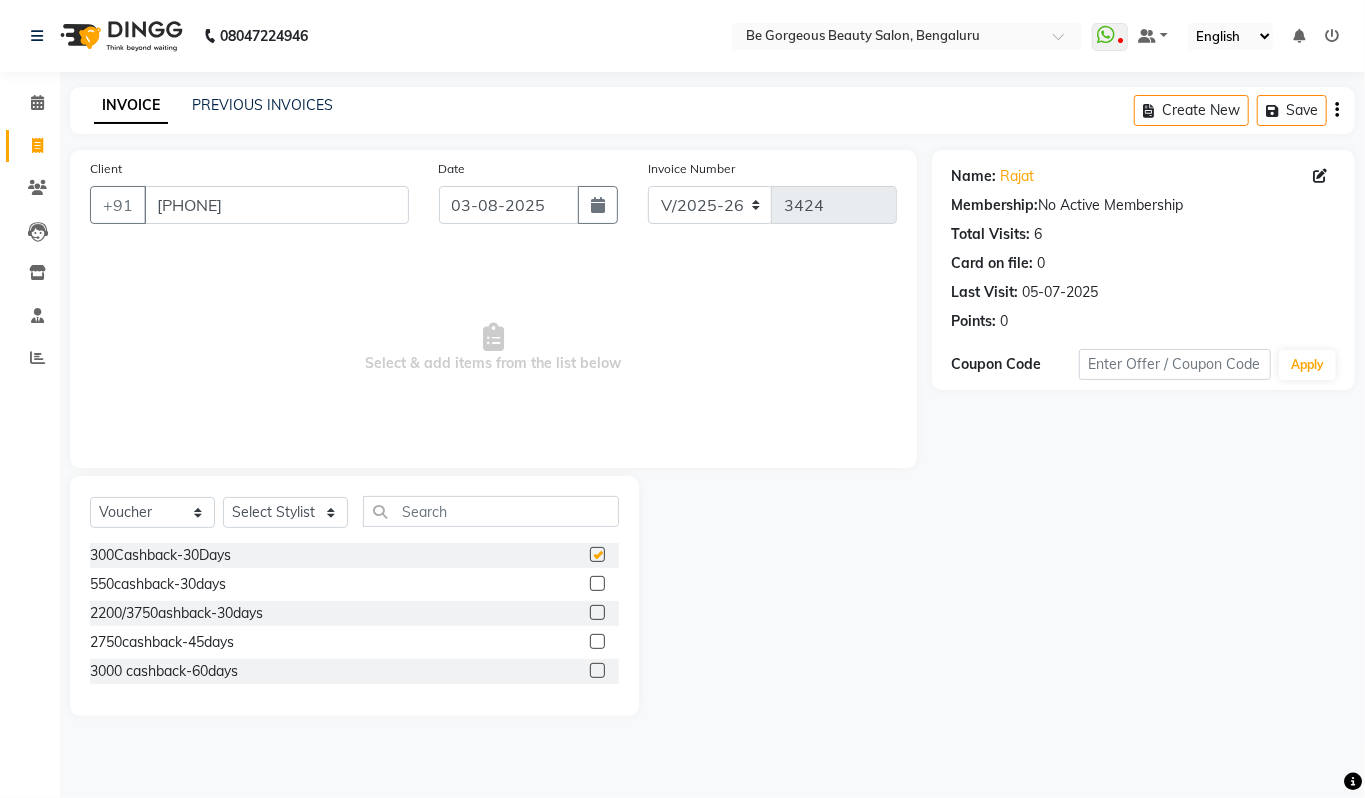 checkbox on "false" 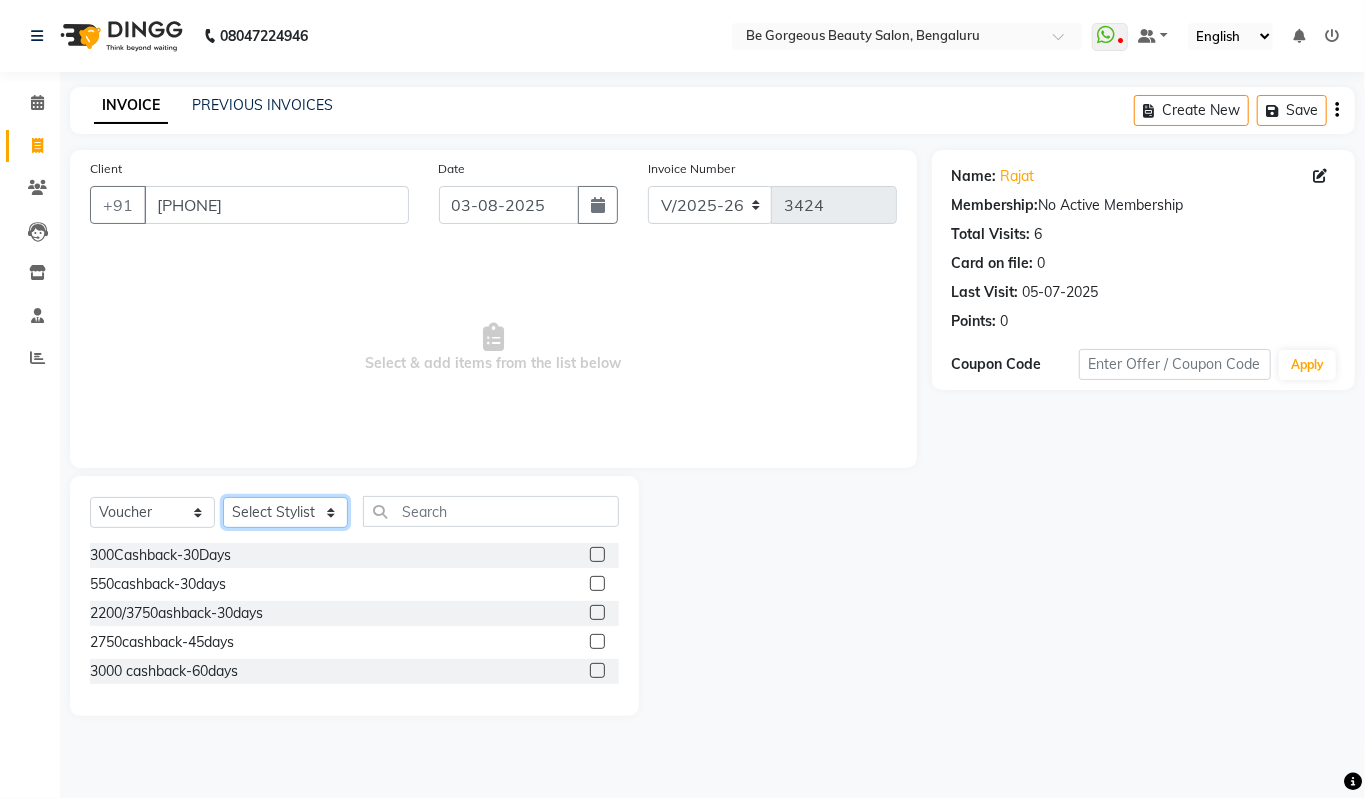 click on "Select Stylist Akram Anas Gayatri lata Manager Munu Pooja Rehbar Romi Talib Wajid" 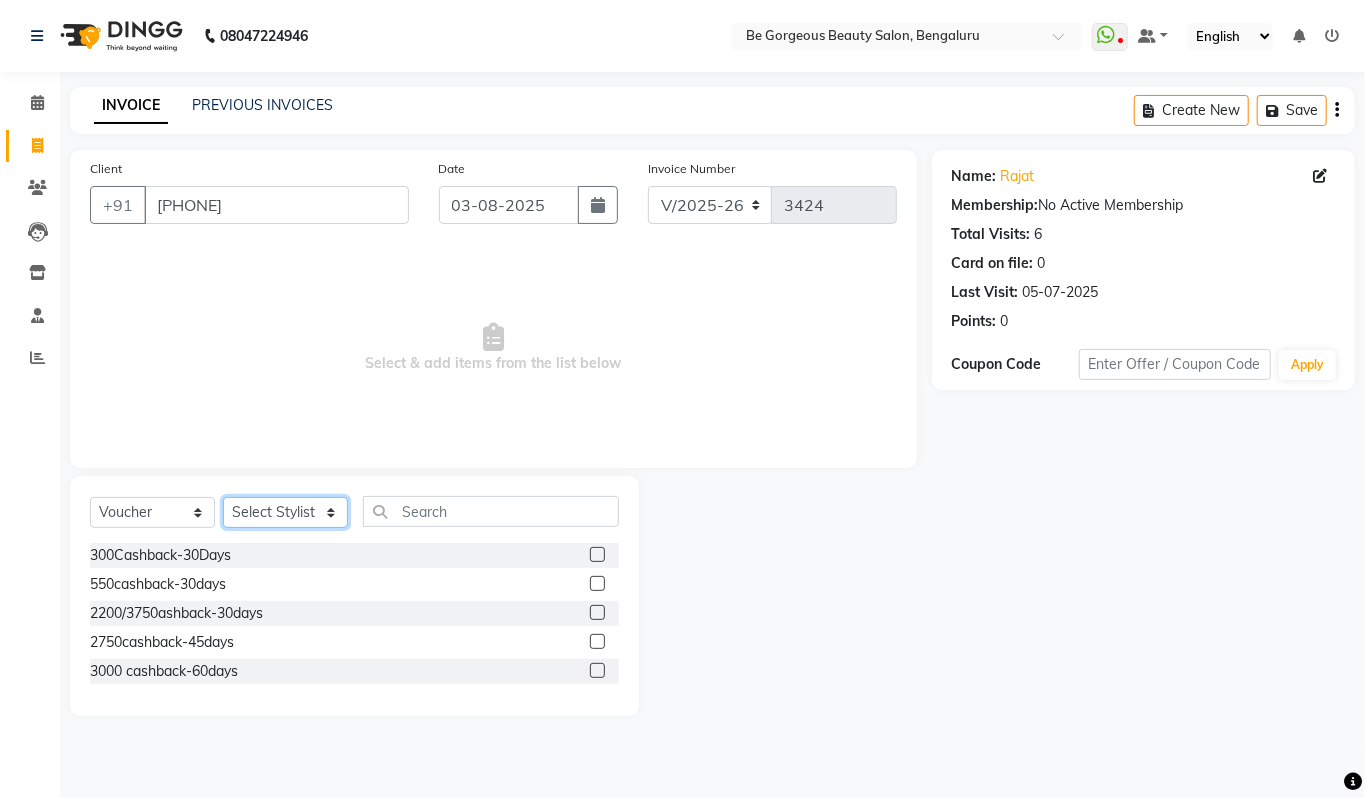select on "83188" 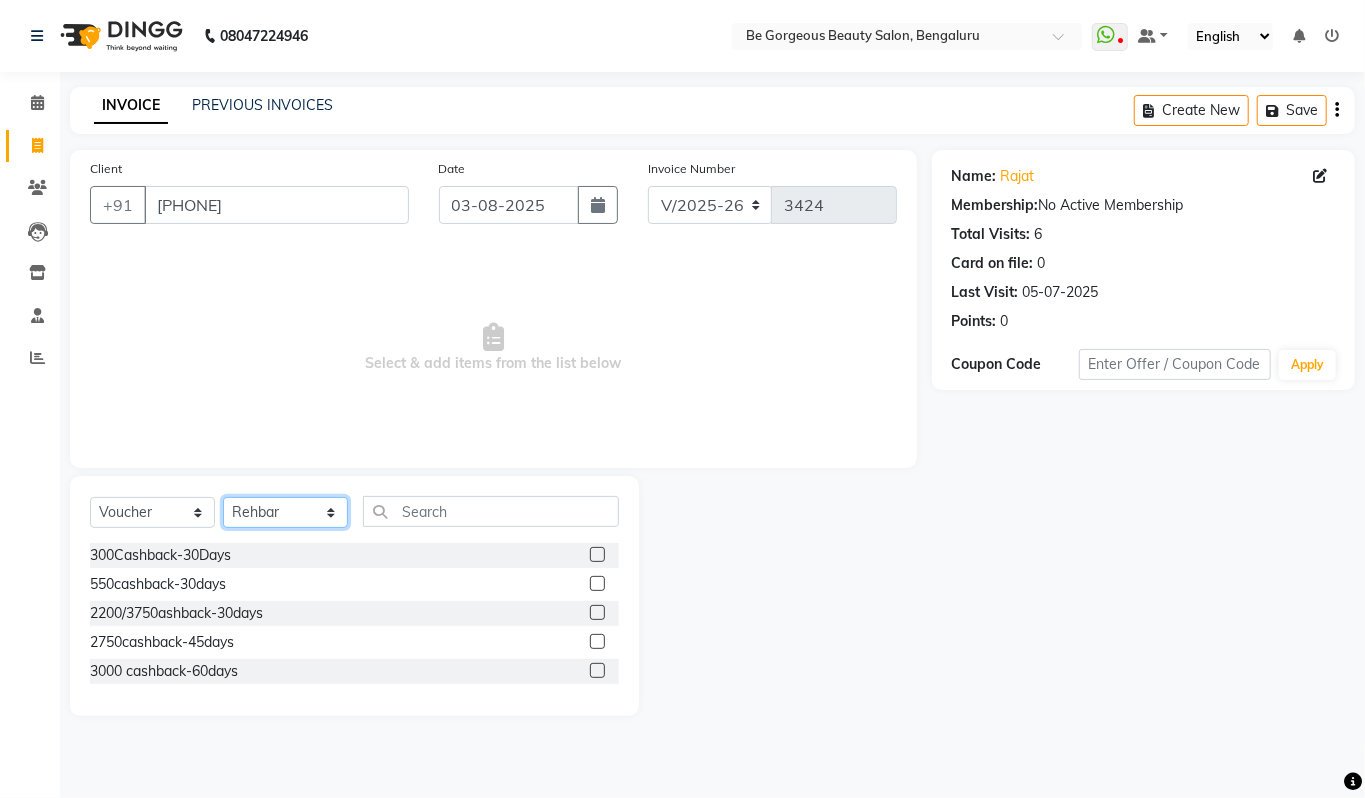 click on "Select Stylist Akram Anas Gayatri lata Manager Munu Pooja Rehbar Romi Talib Wajid" 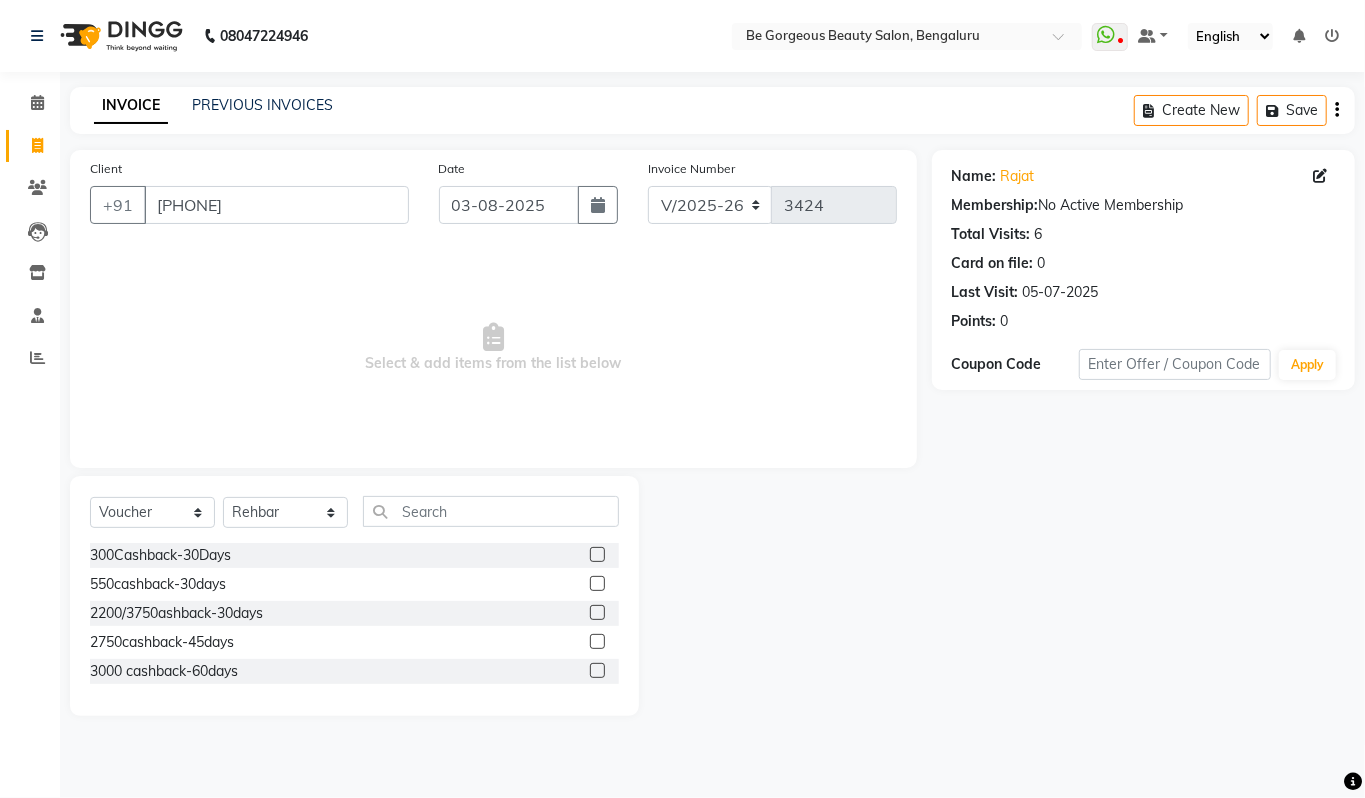 click on "300Cashback-30Days" 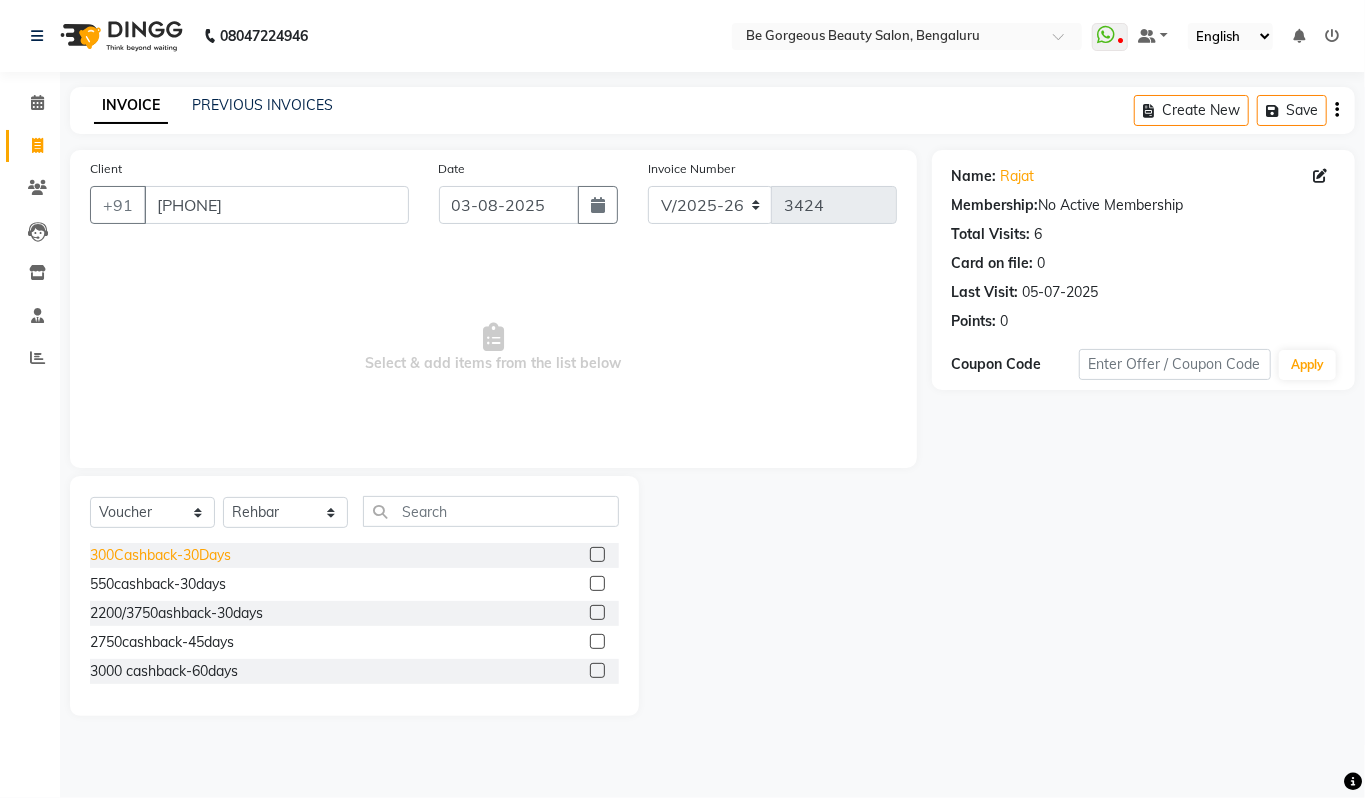 click on "300Cashback-30Days" 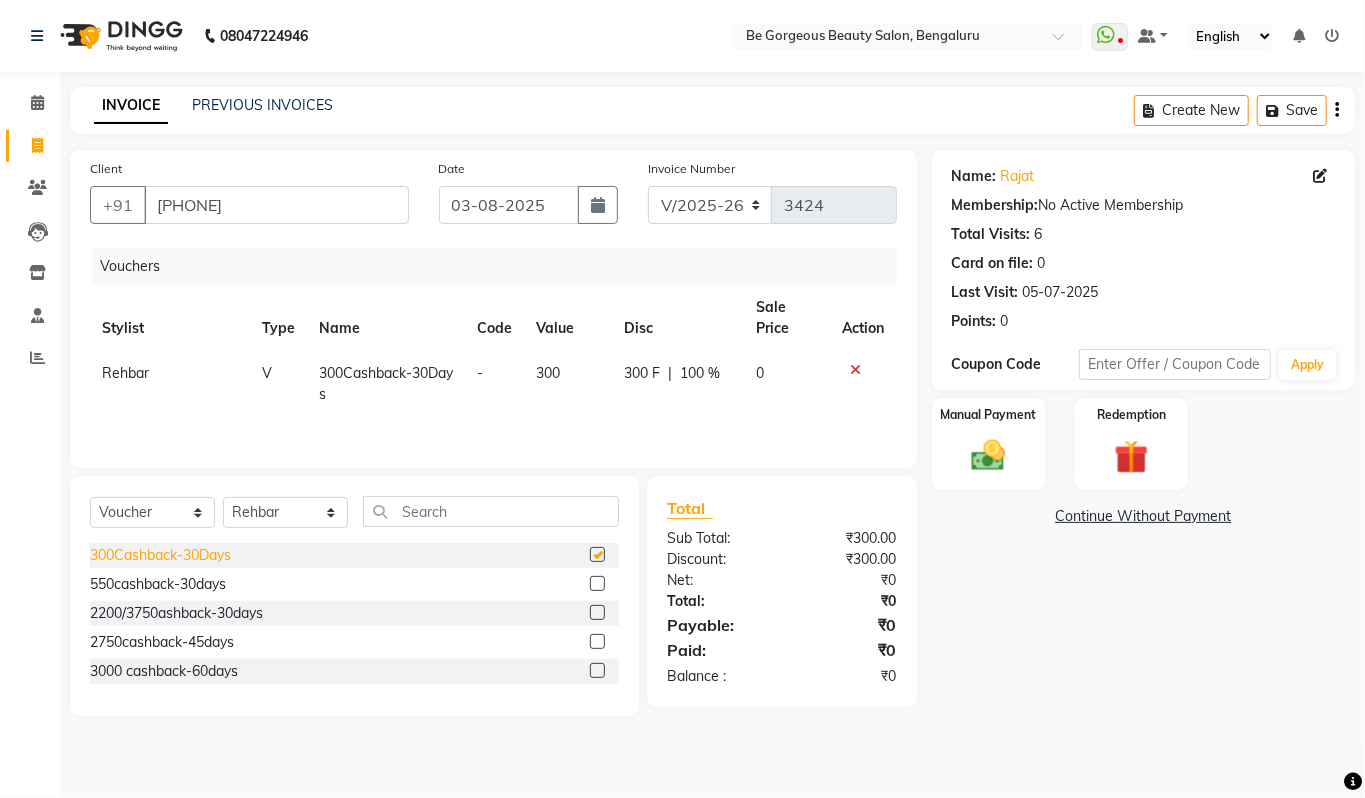 checkbox on "false" 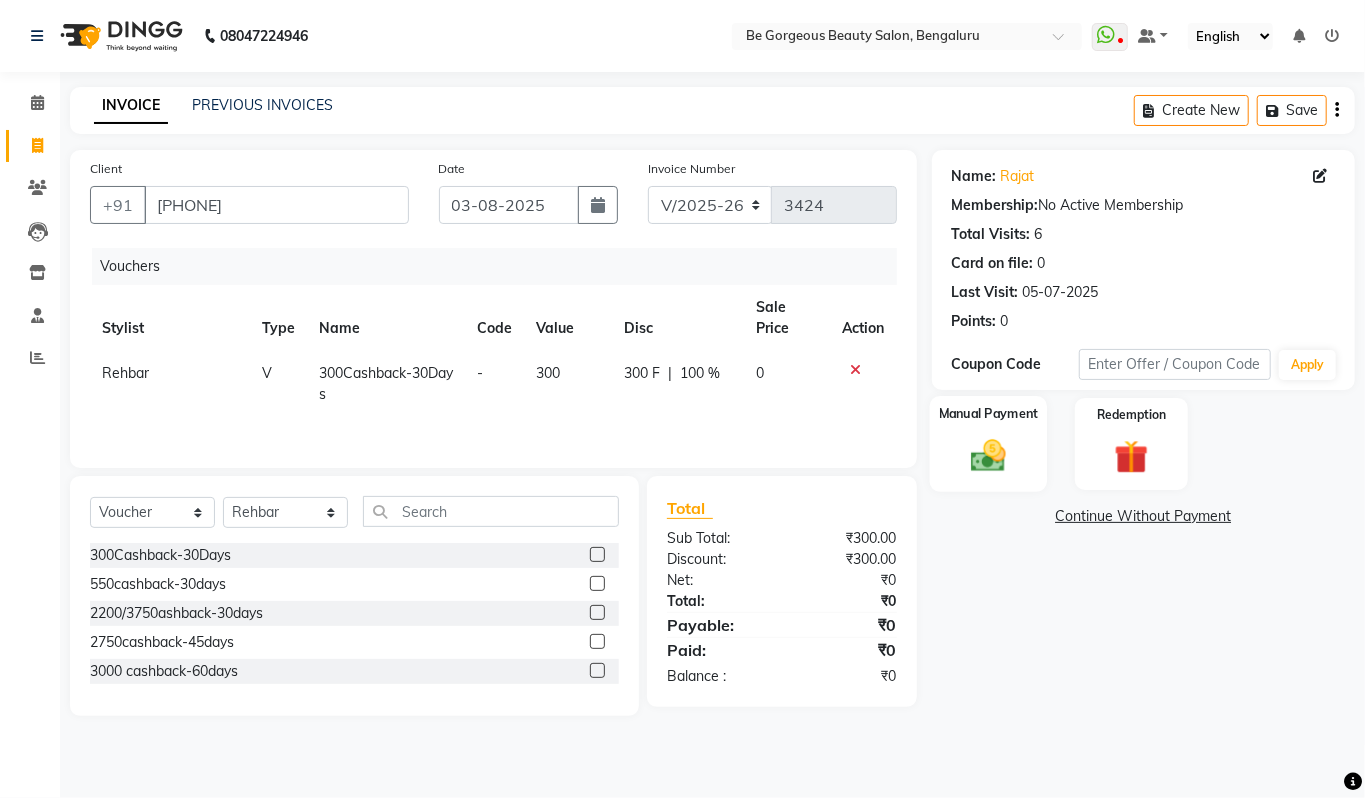 click on "Manual Payment" 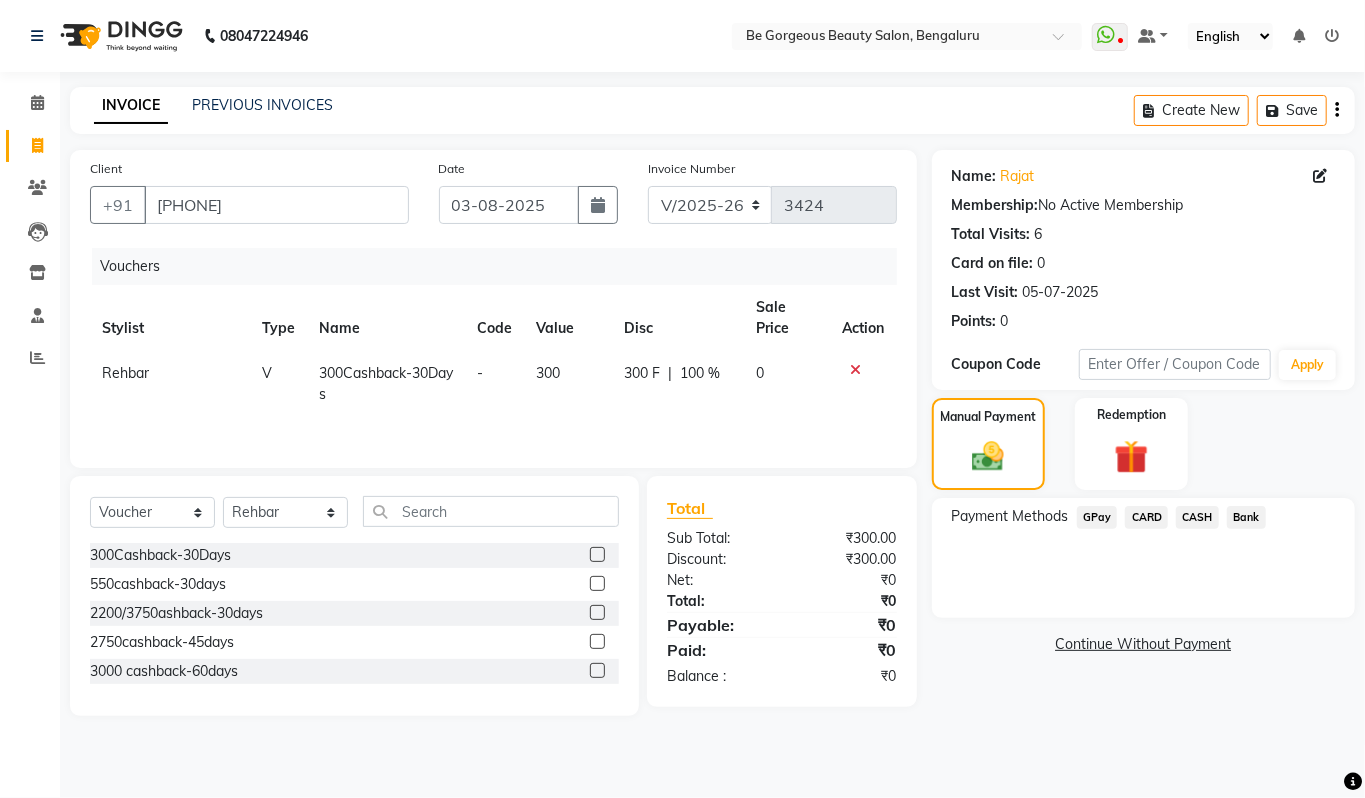 click on "CASH" 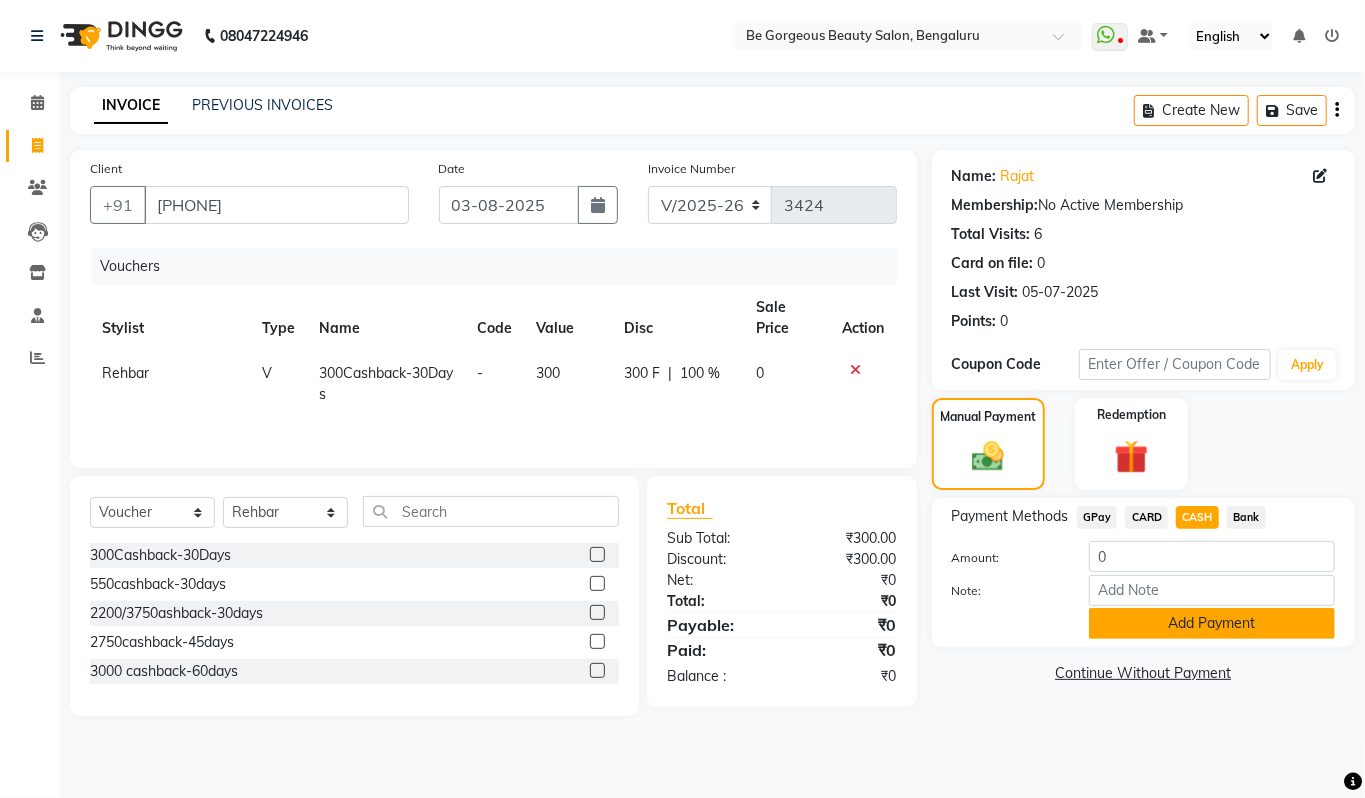 click on "Add Payment" 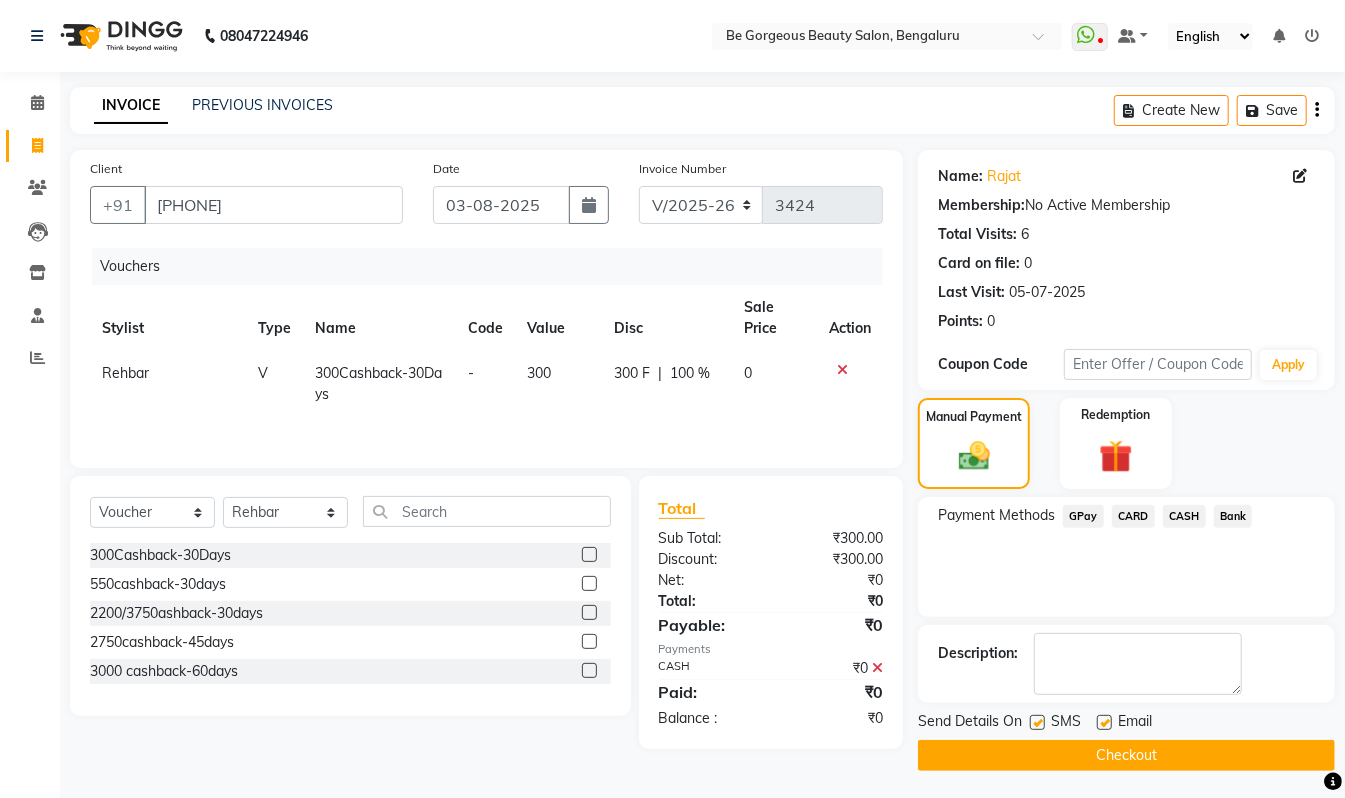 click on "Checkout" 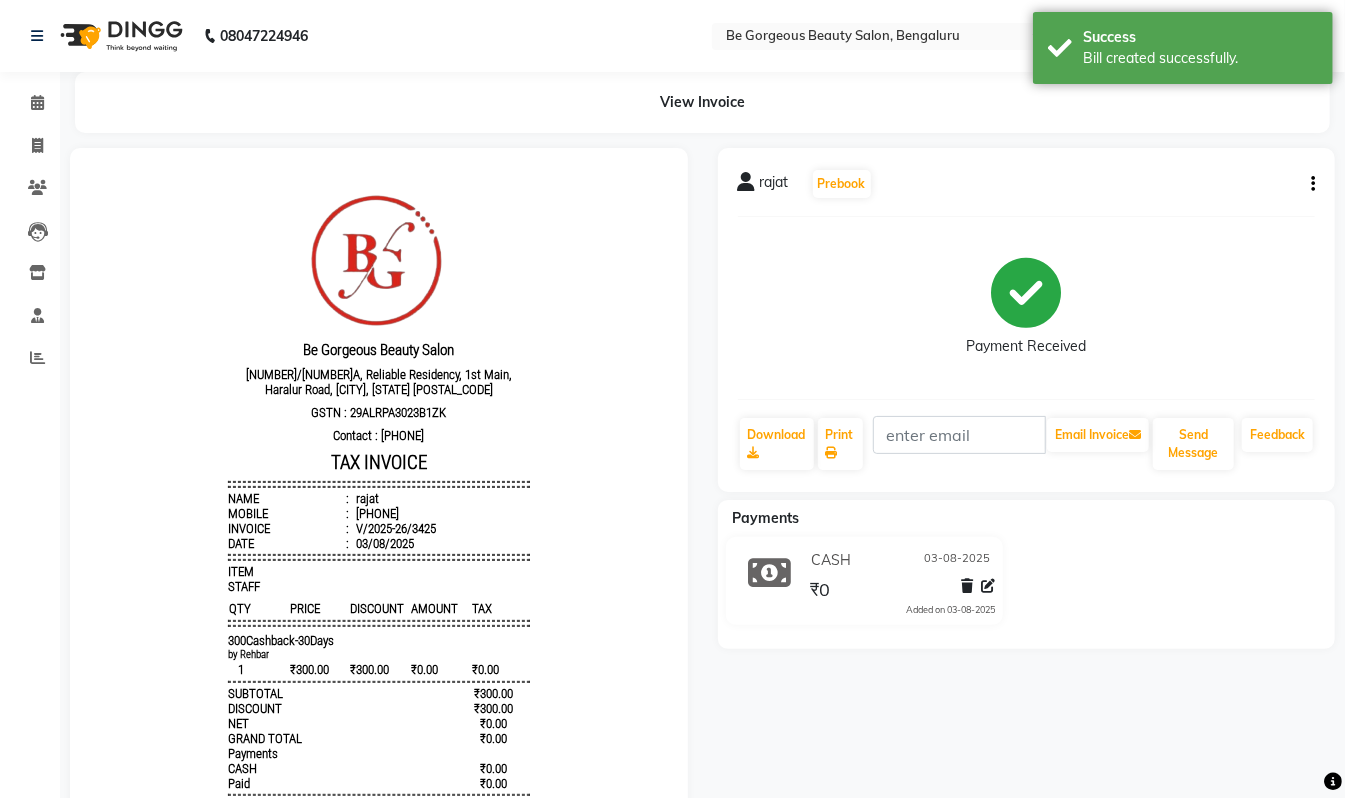 scroll, scrollTop: 0, scrollLeft: 0, axis: both 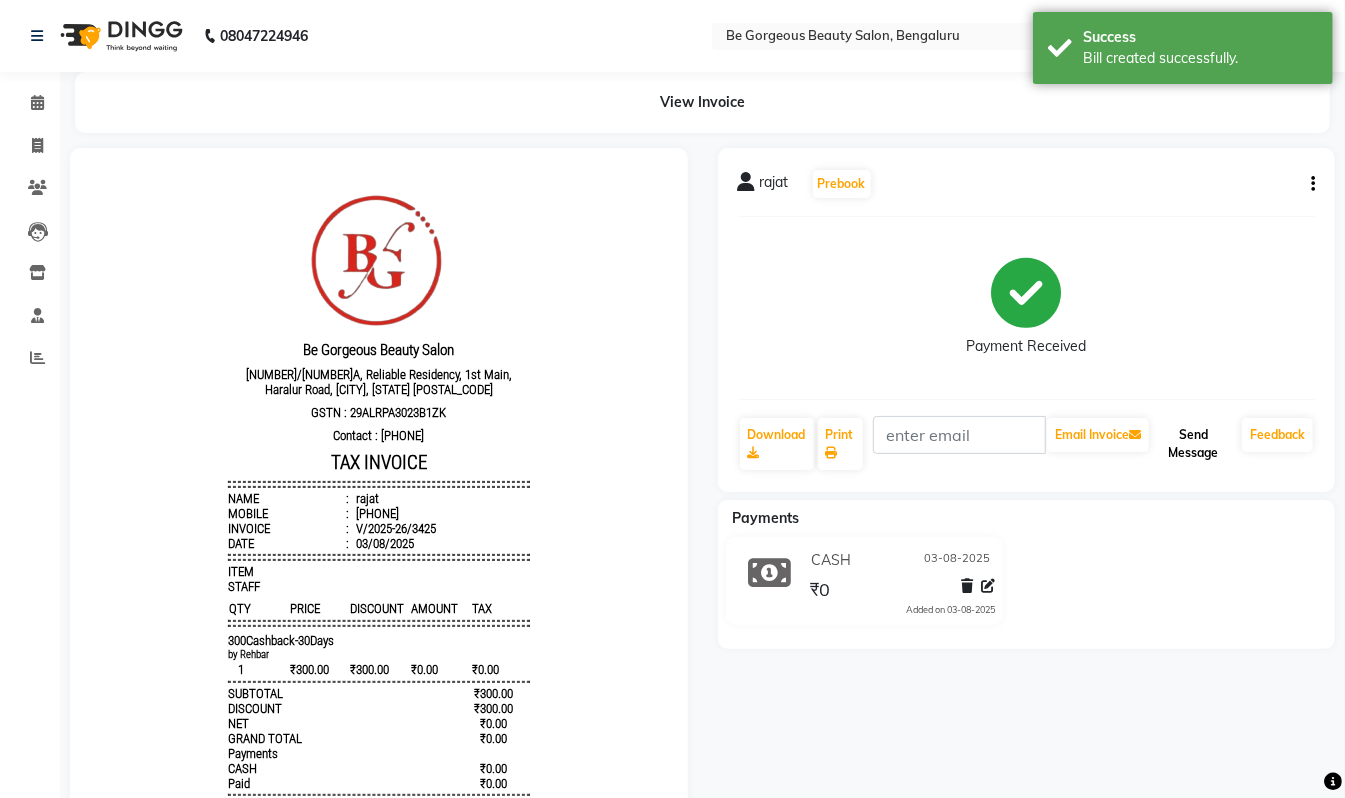 click on "Send Message" 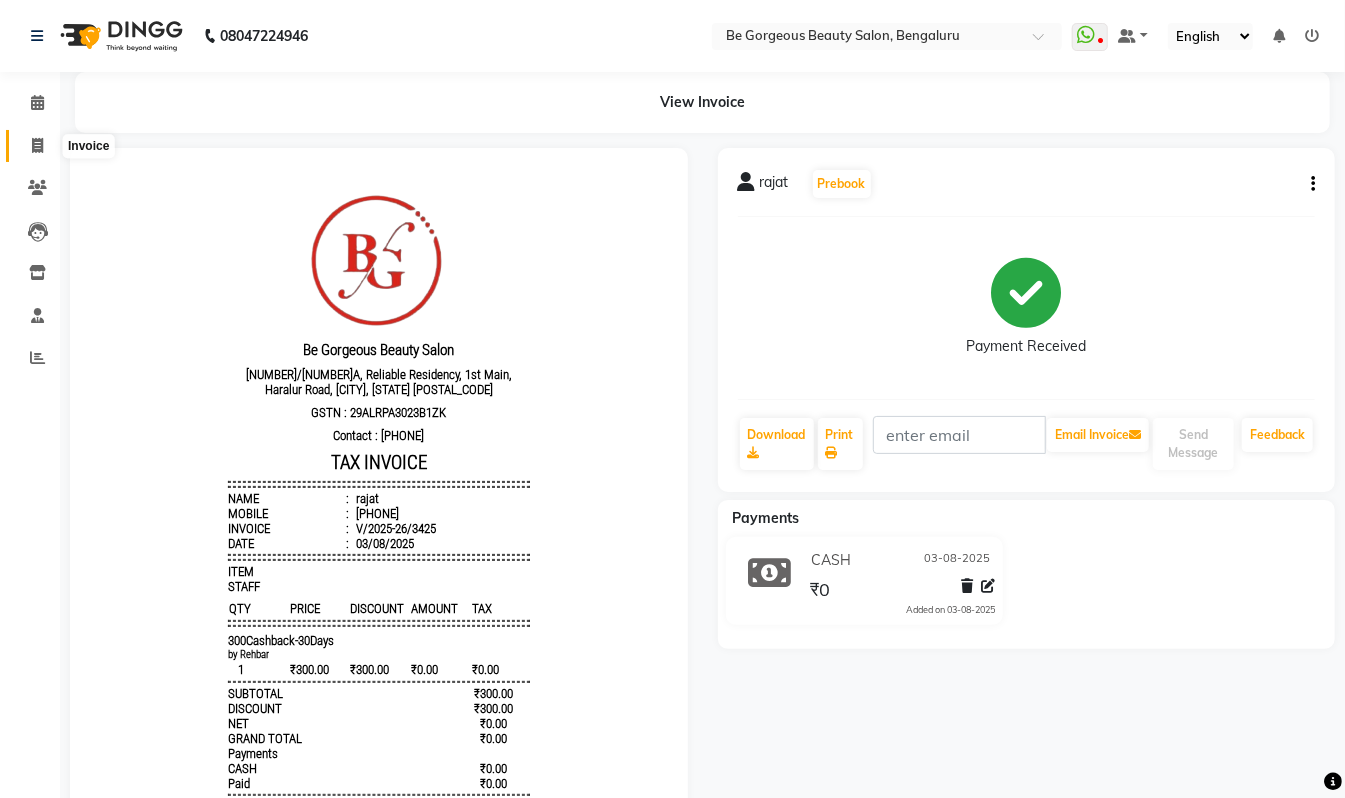 click 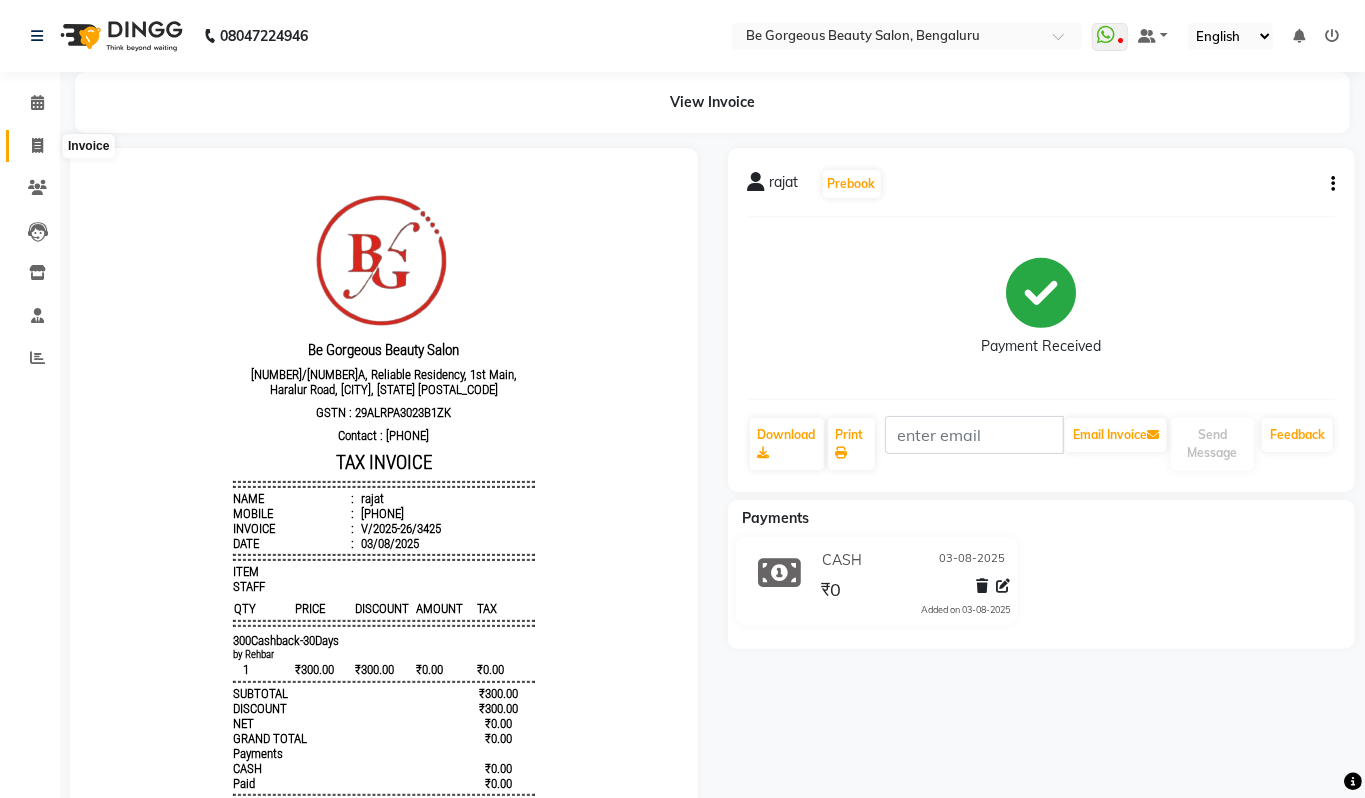 select on "service" 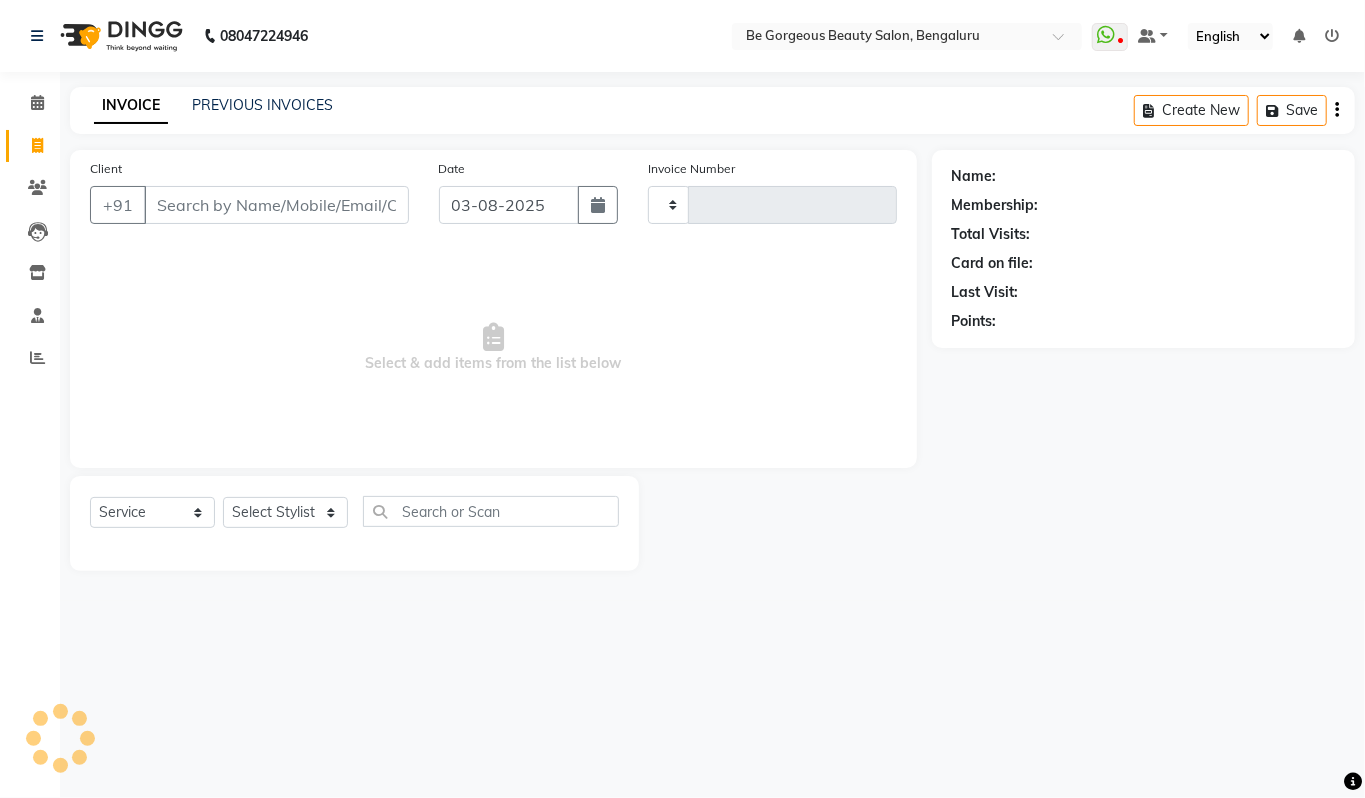 type on "3426" 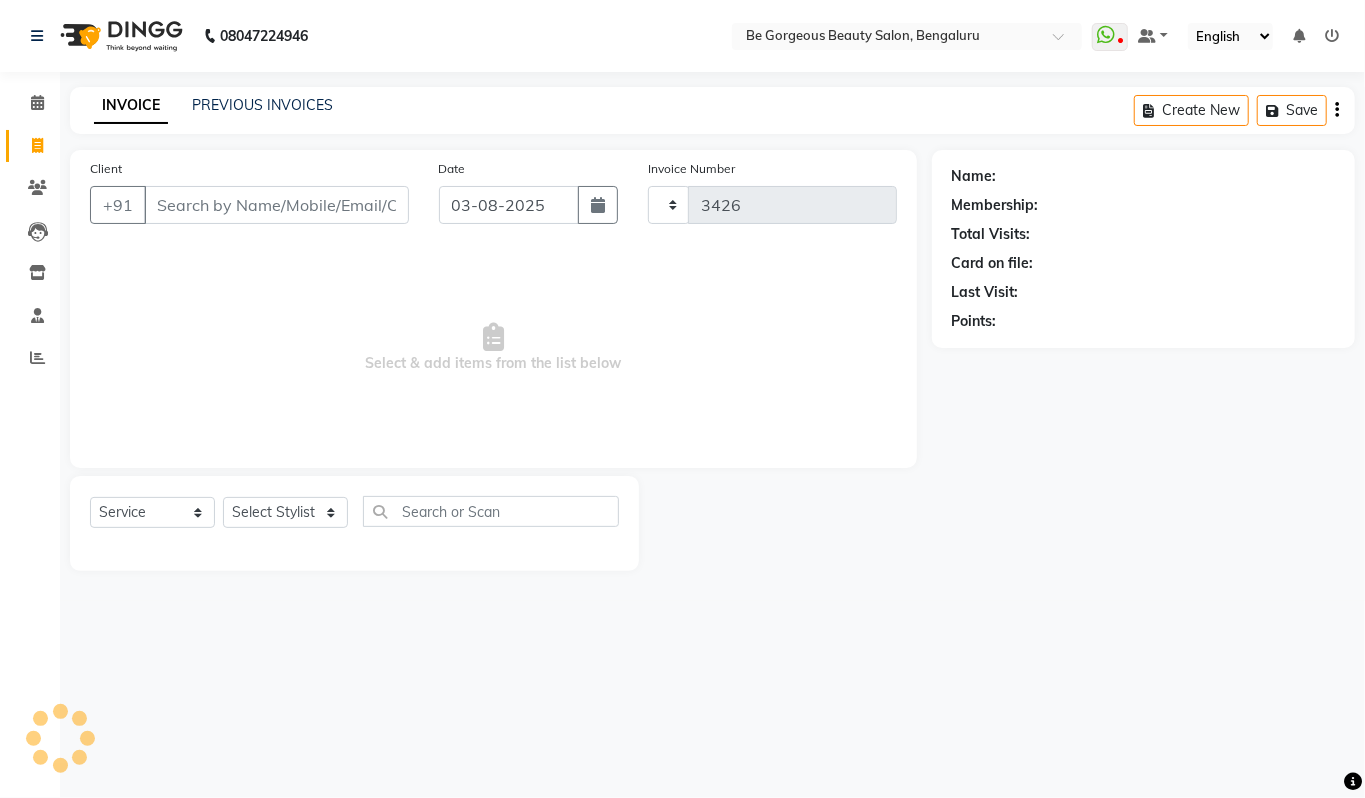 select on "5405" 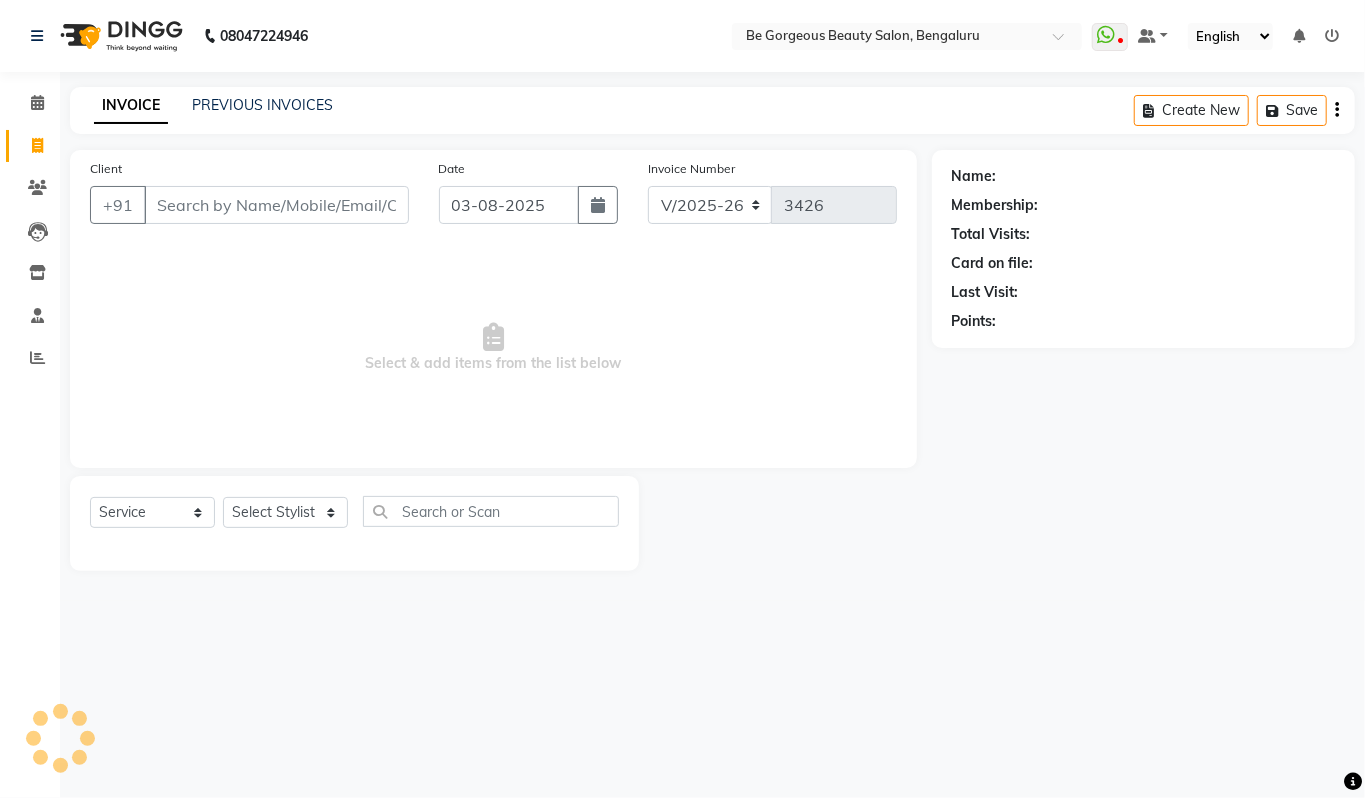 drag, startPoint x: 172, startPoint y: 205, endPoint x: 178, endPoint y: 216, distance: 12.529964 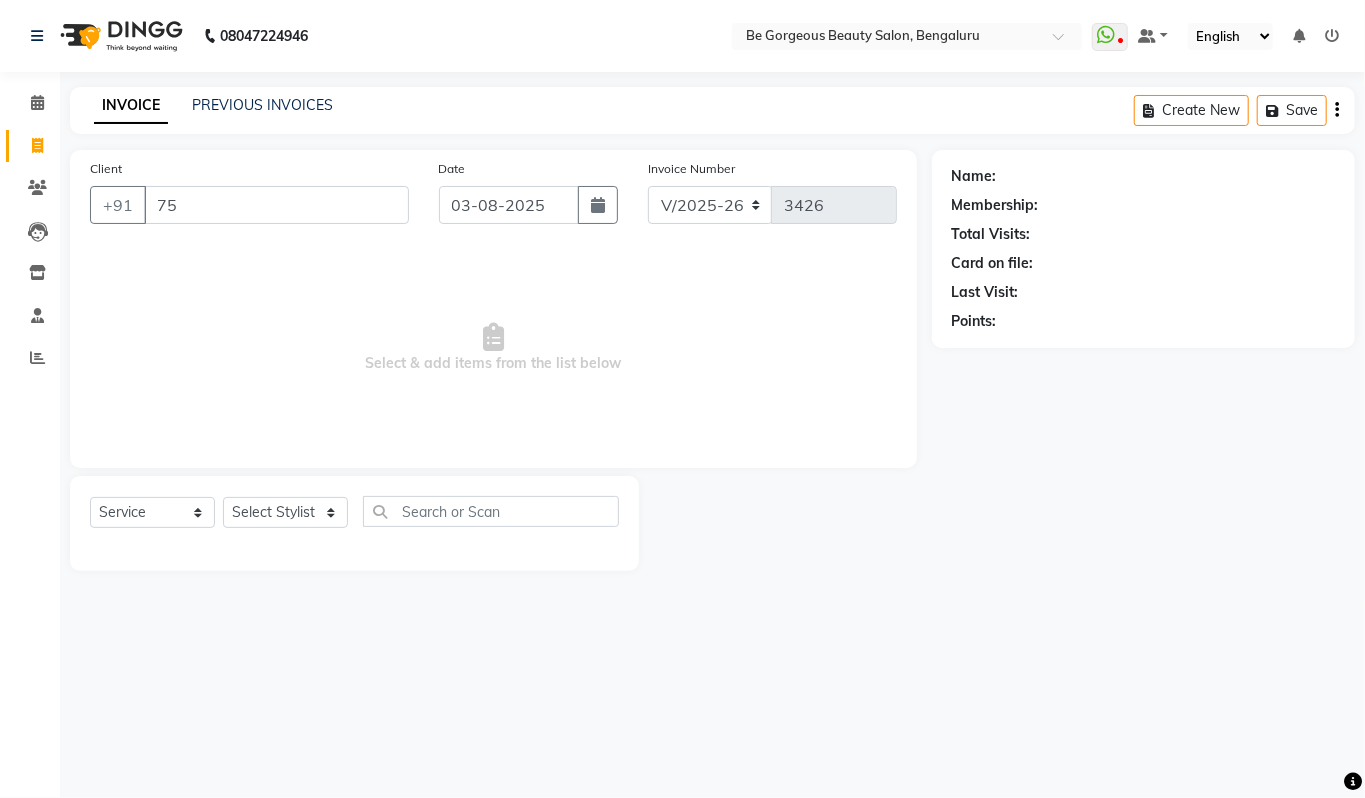 type on "7" 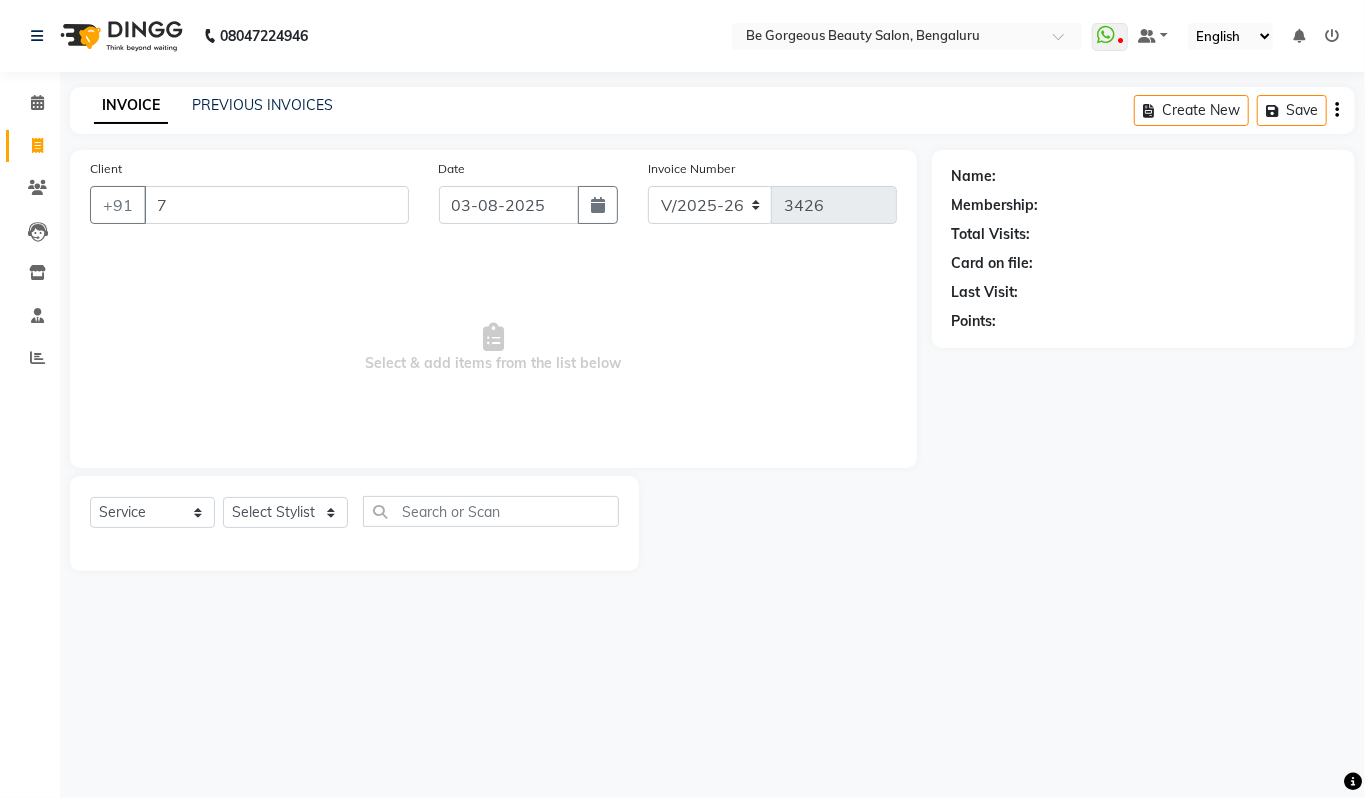 type 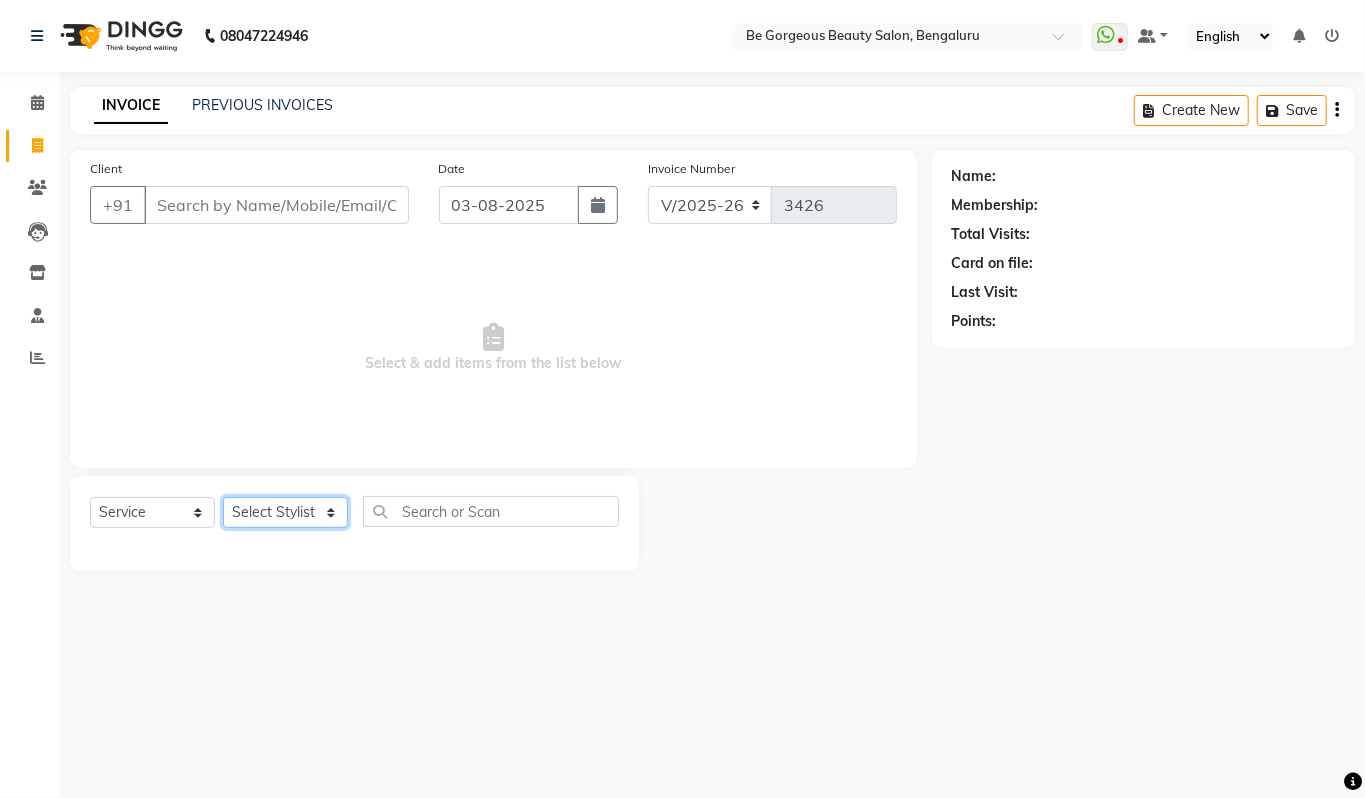 click on "Select Stylist Akram Anas Gayatri lata Manager Munu Pooja Rehbar Romi Talib Wajid" 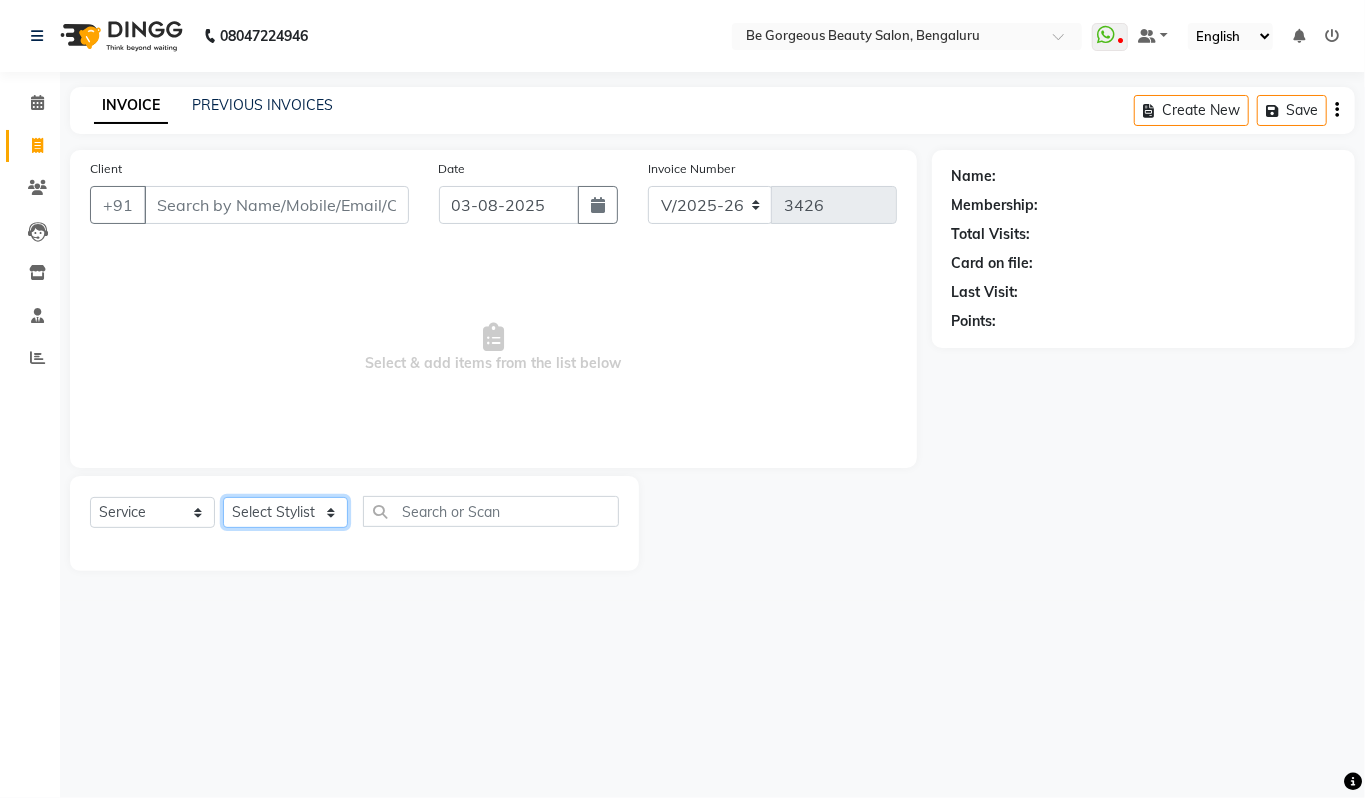 select on "83189" 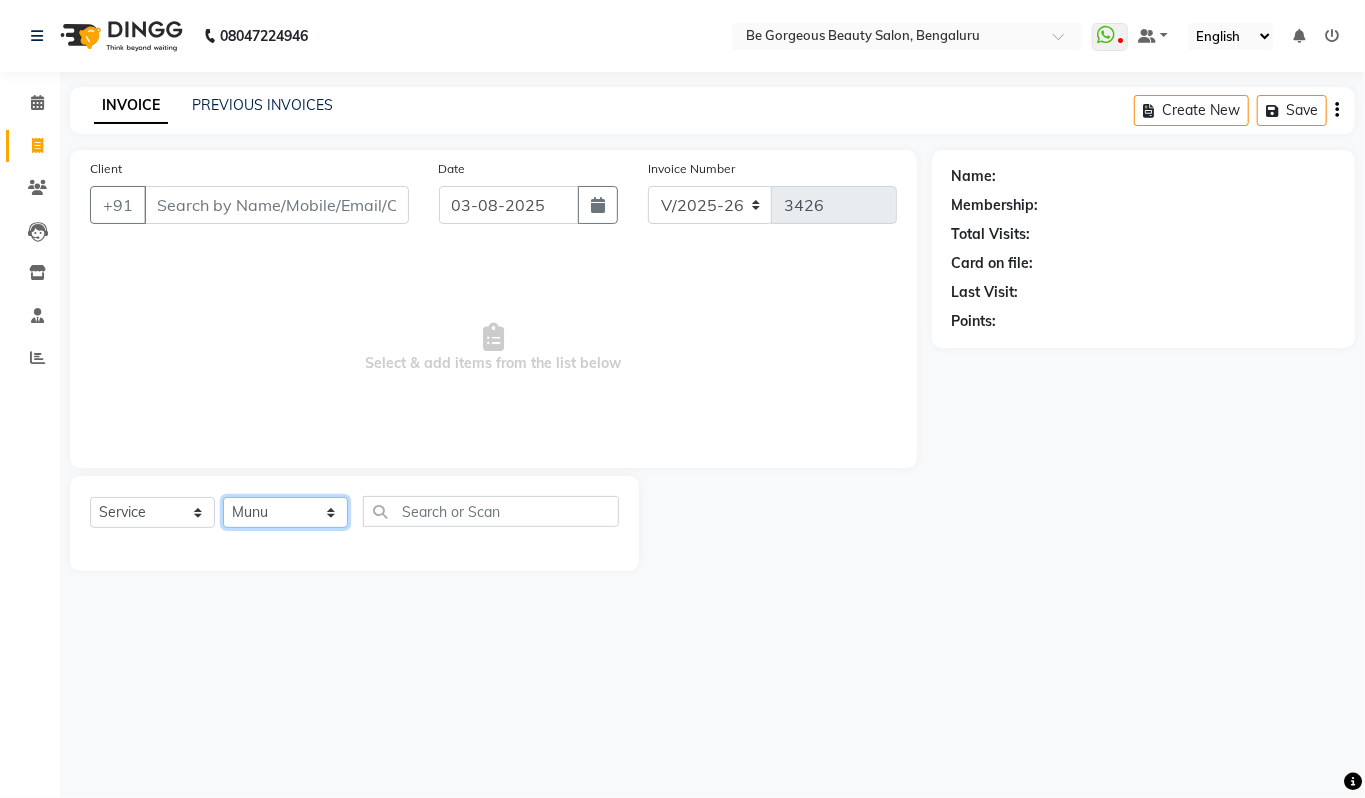 click on "Select Stylist Akram Anas Gayatri lata Manager Munu Pooja Rehbar Romi Talib Wajid" 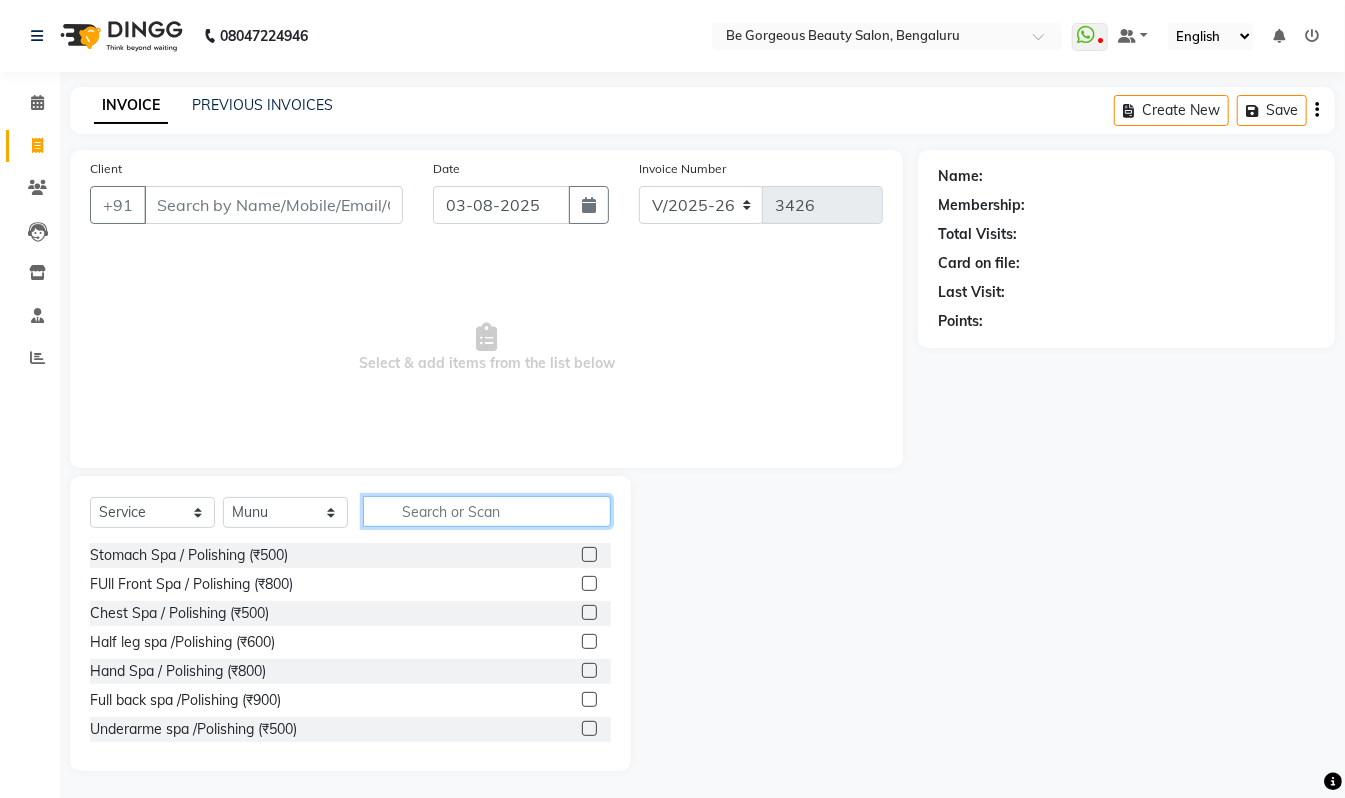 click 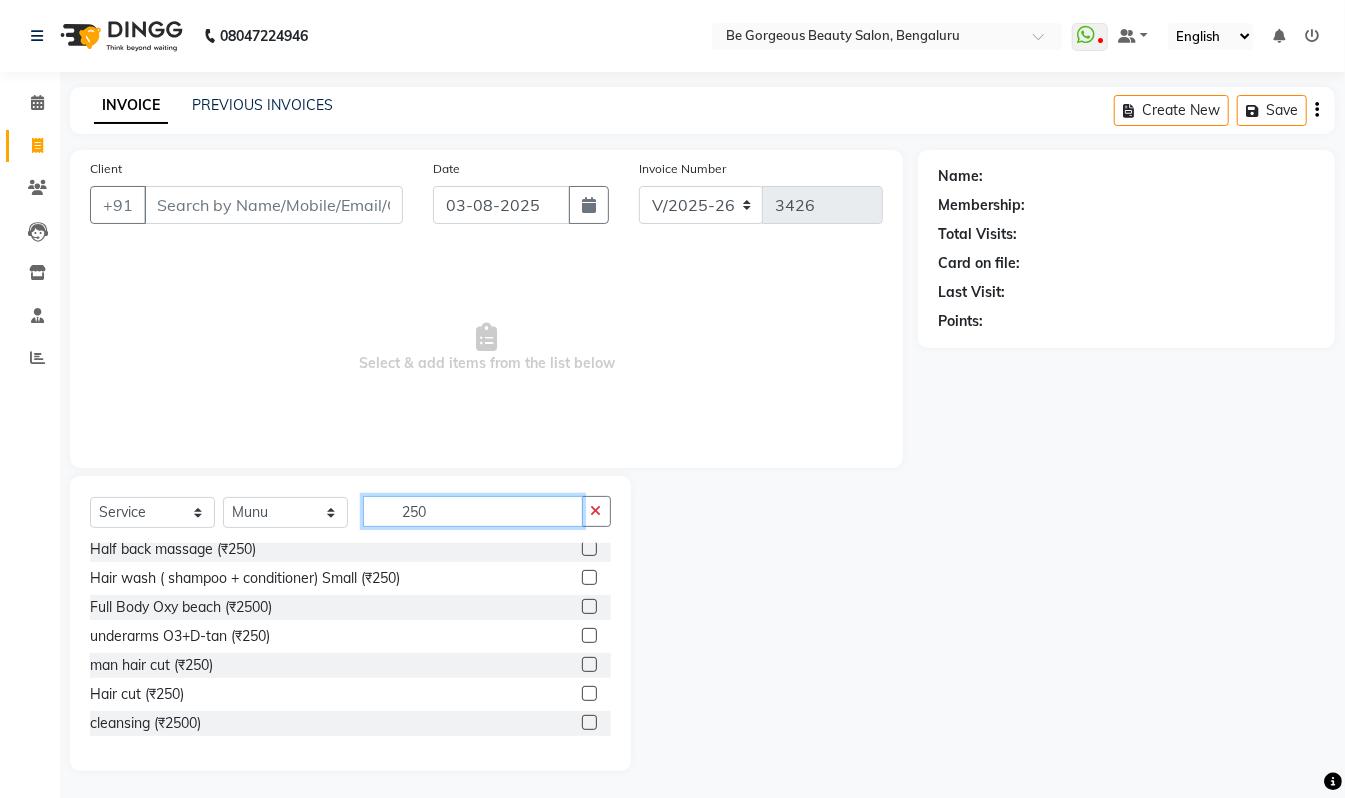 scroll, scrollTop: 268, scrollLeft: 0, axis: vertical 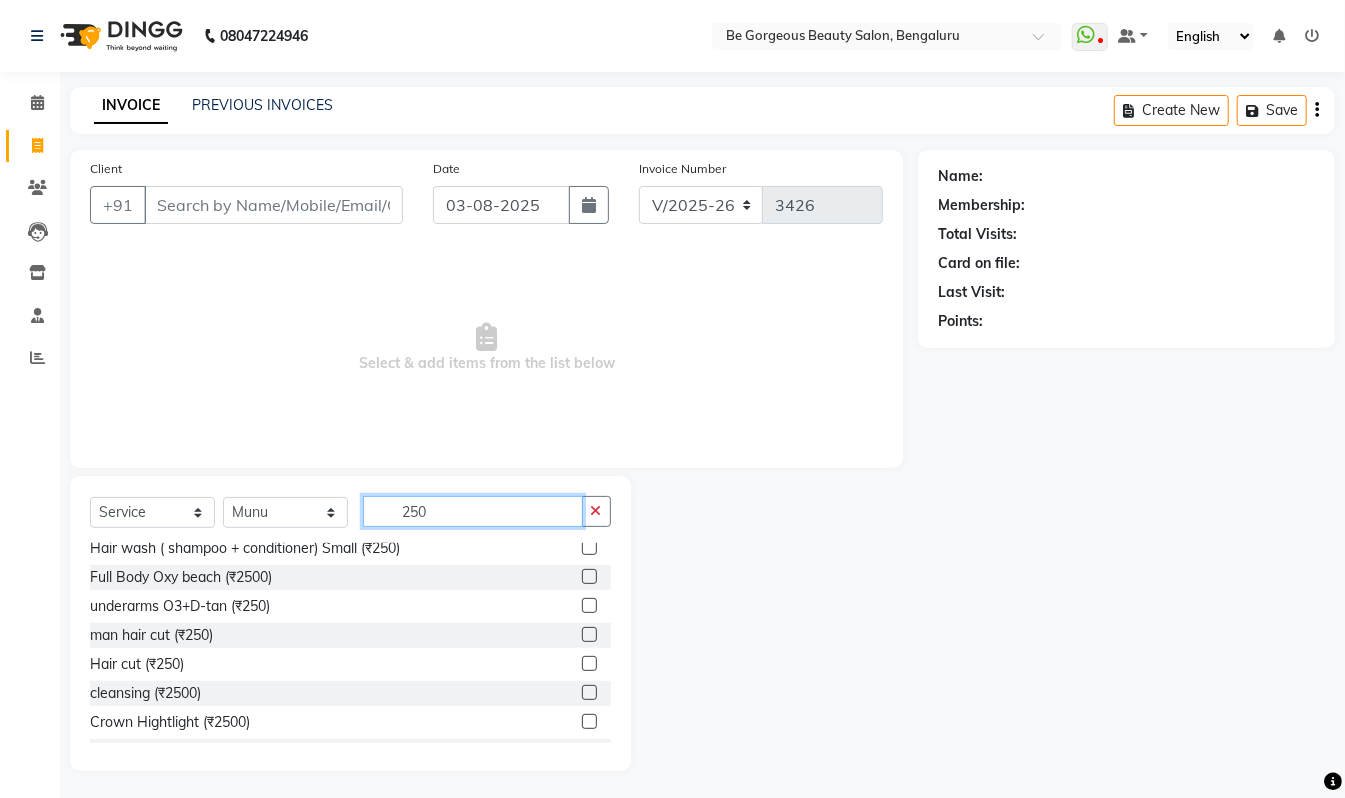 type on "250" 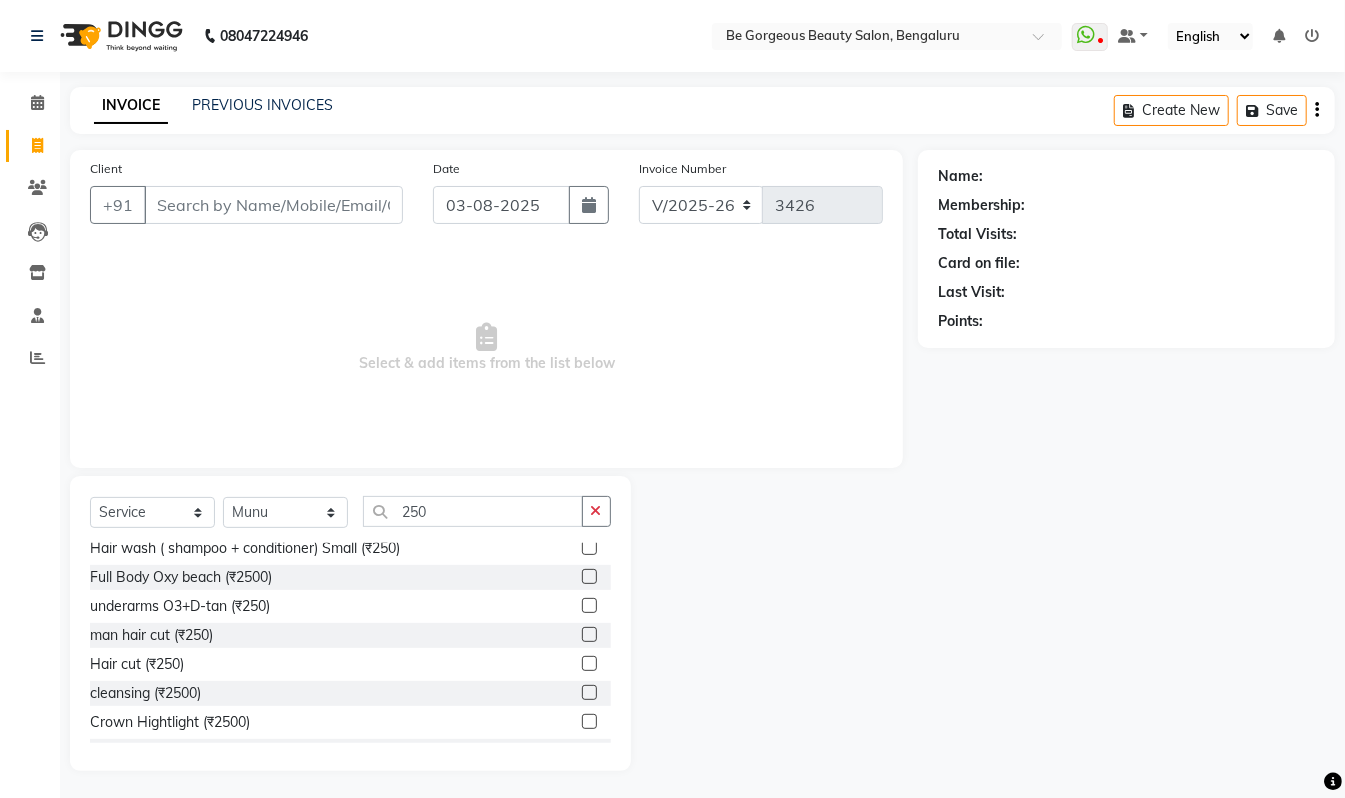 click 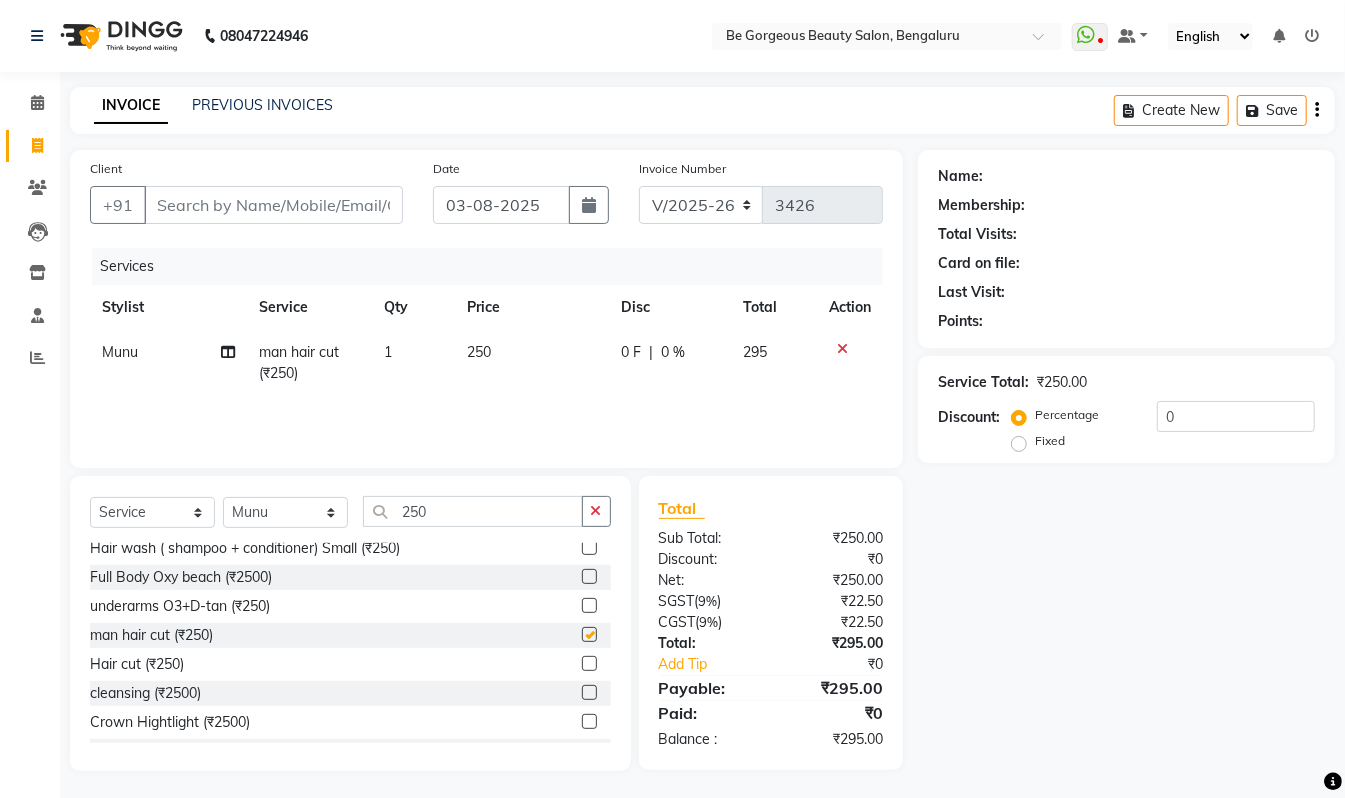 checkbox on "false" 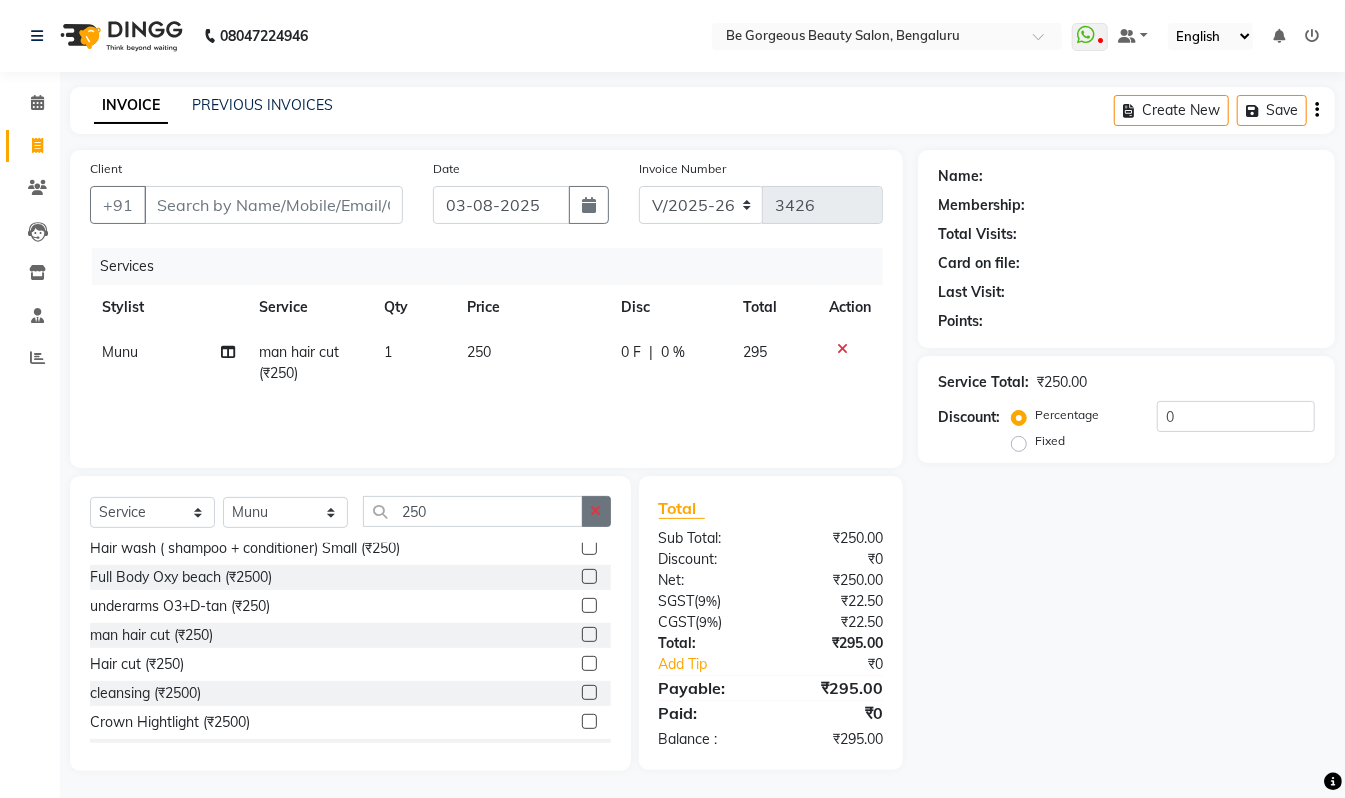 click 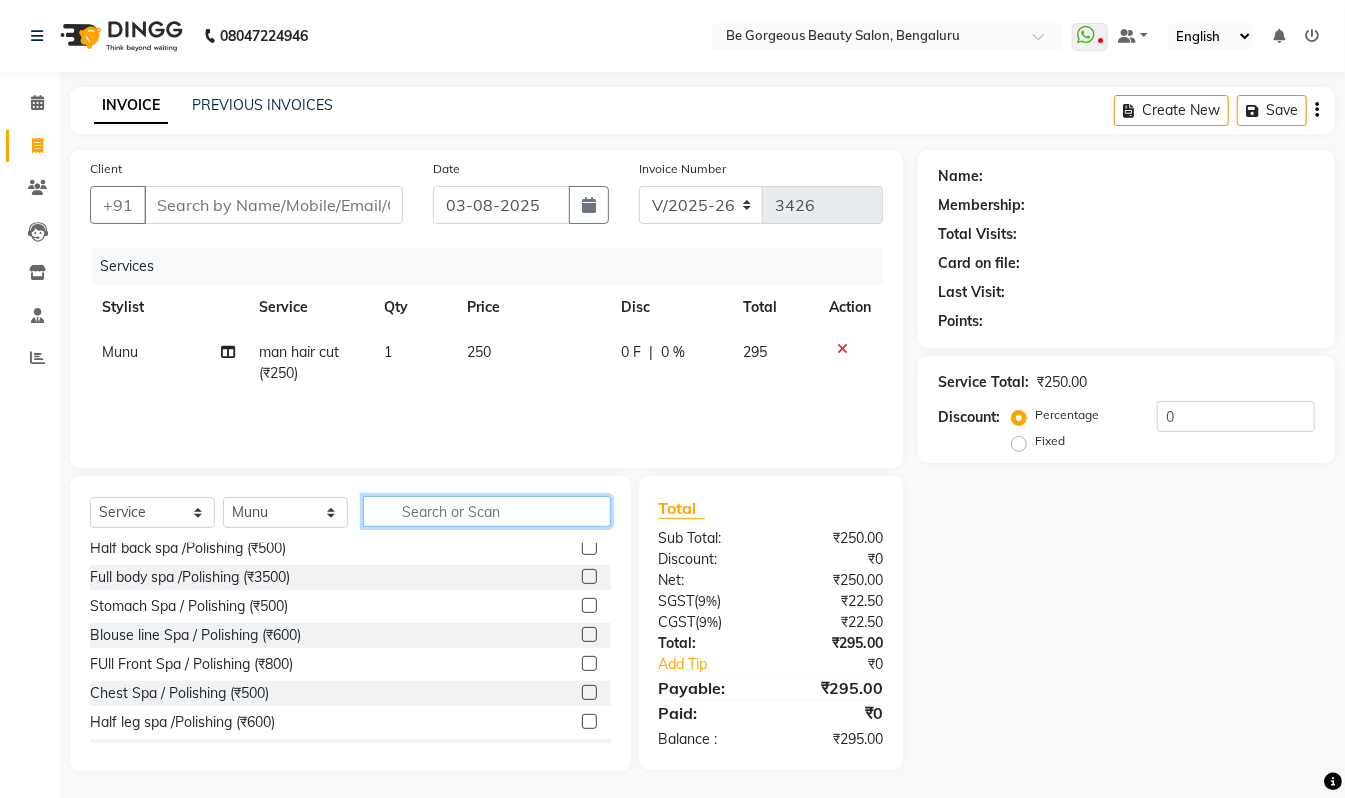 click 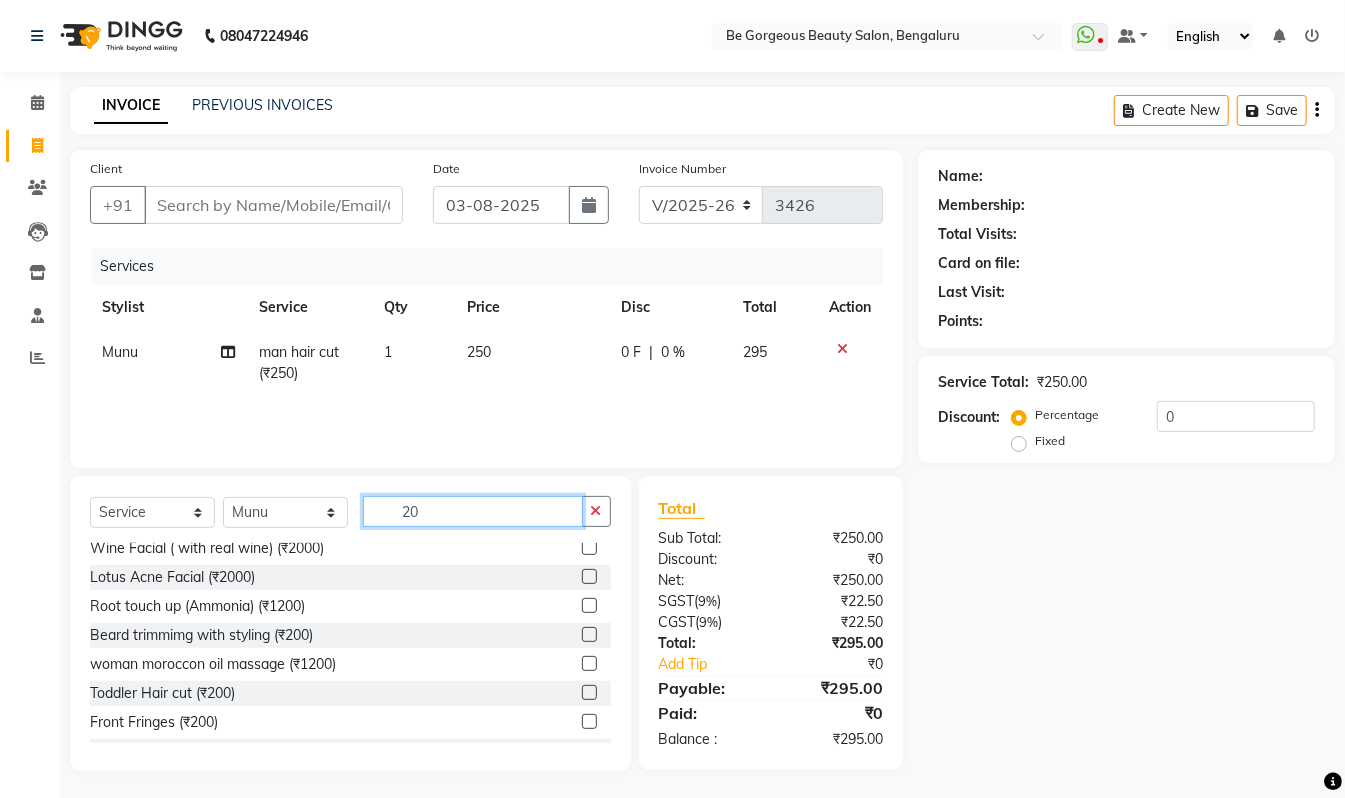 scroll, scrollTop: 152, scrollLeft: 0, axis: vertical 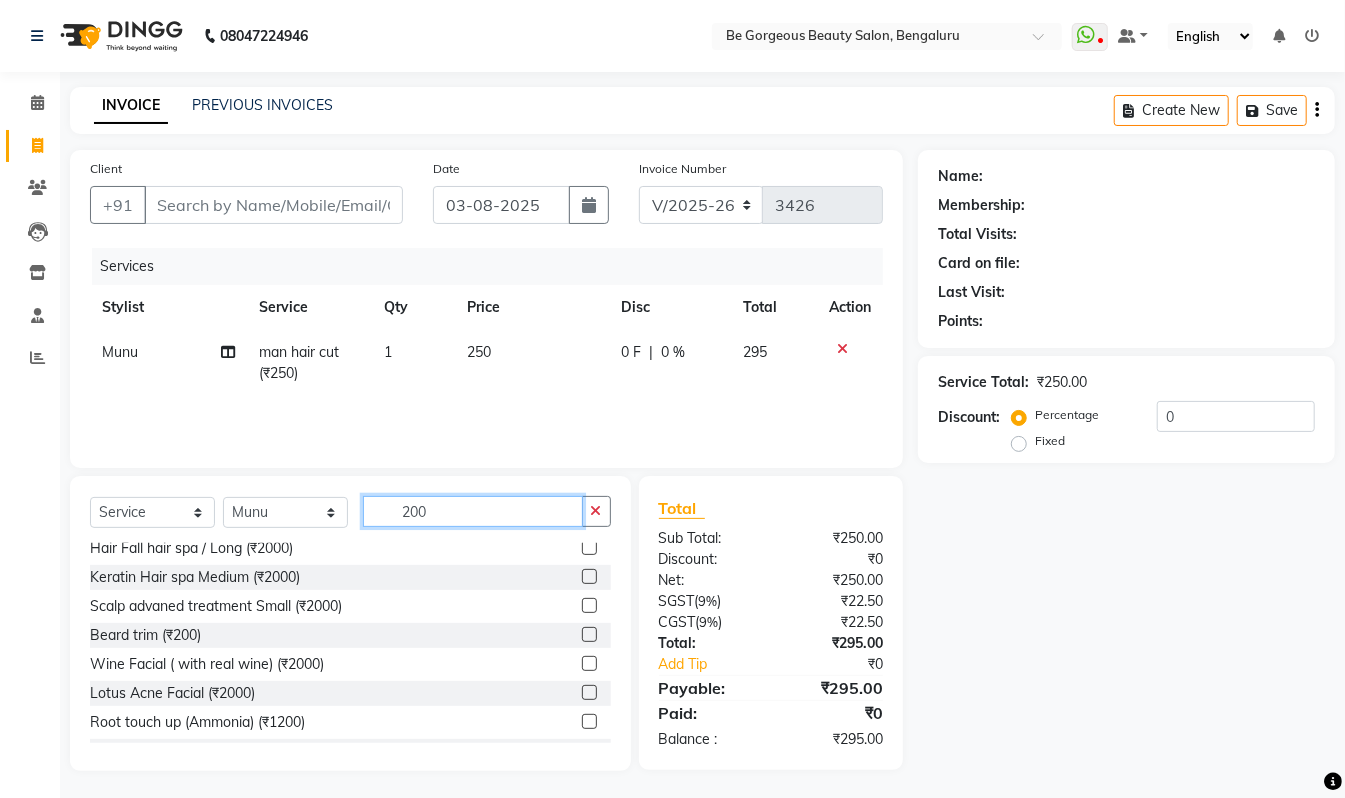 type on "200" 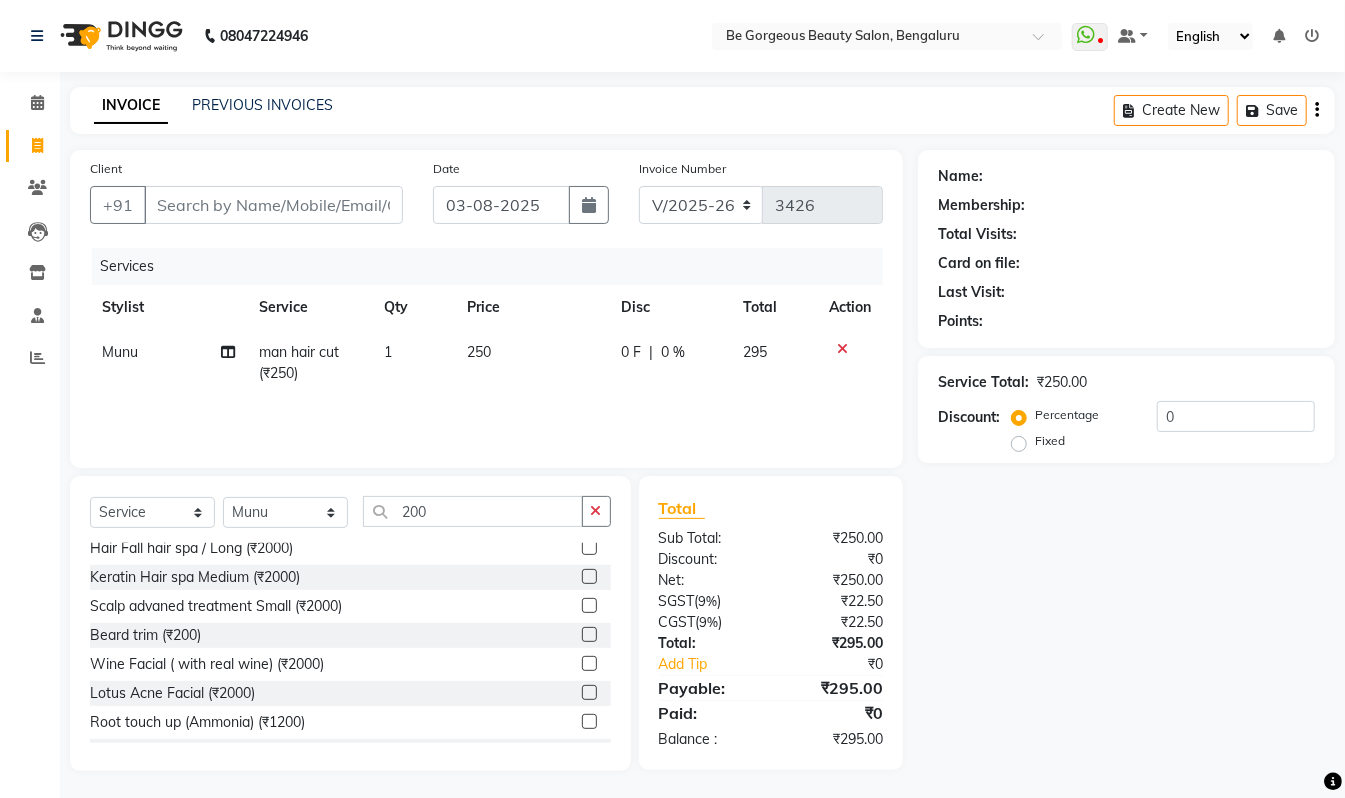 click 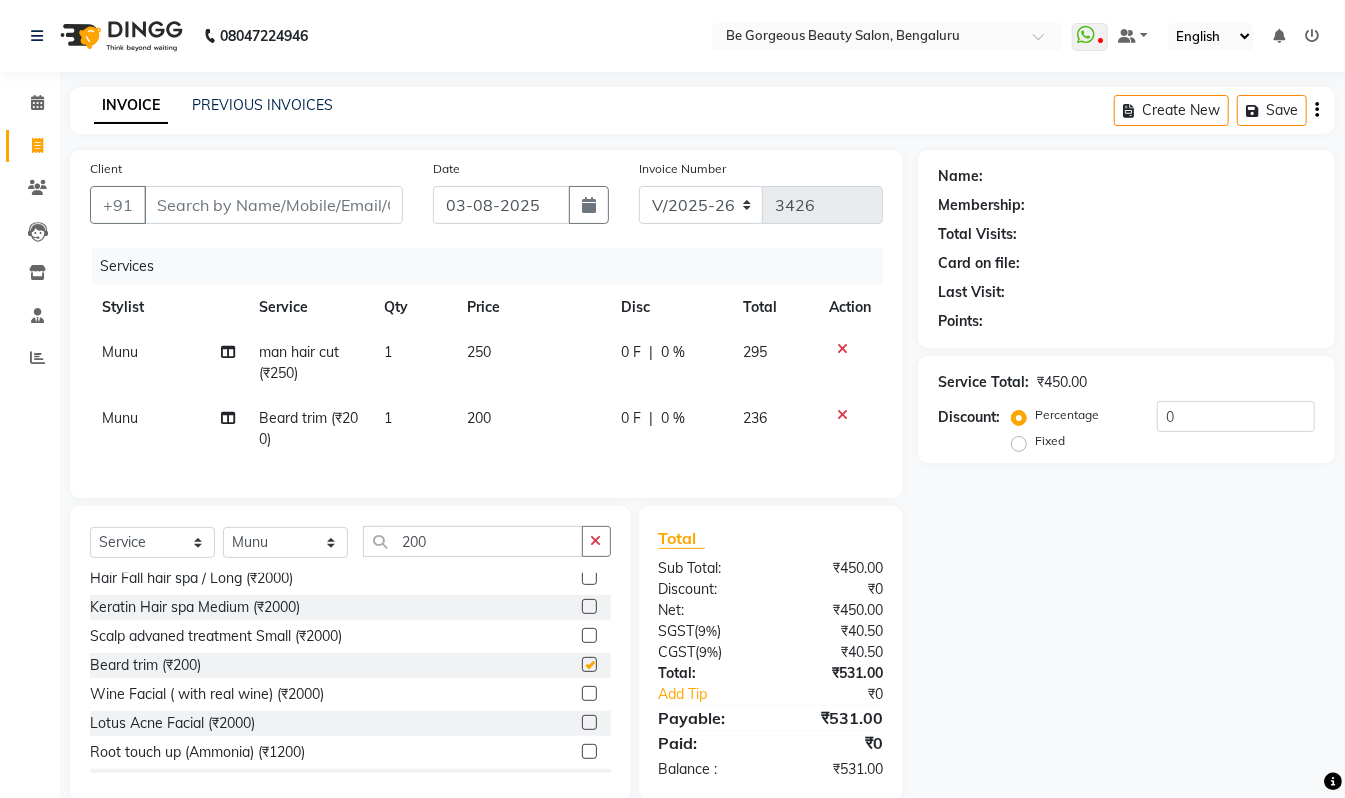 checkbox on "false" 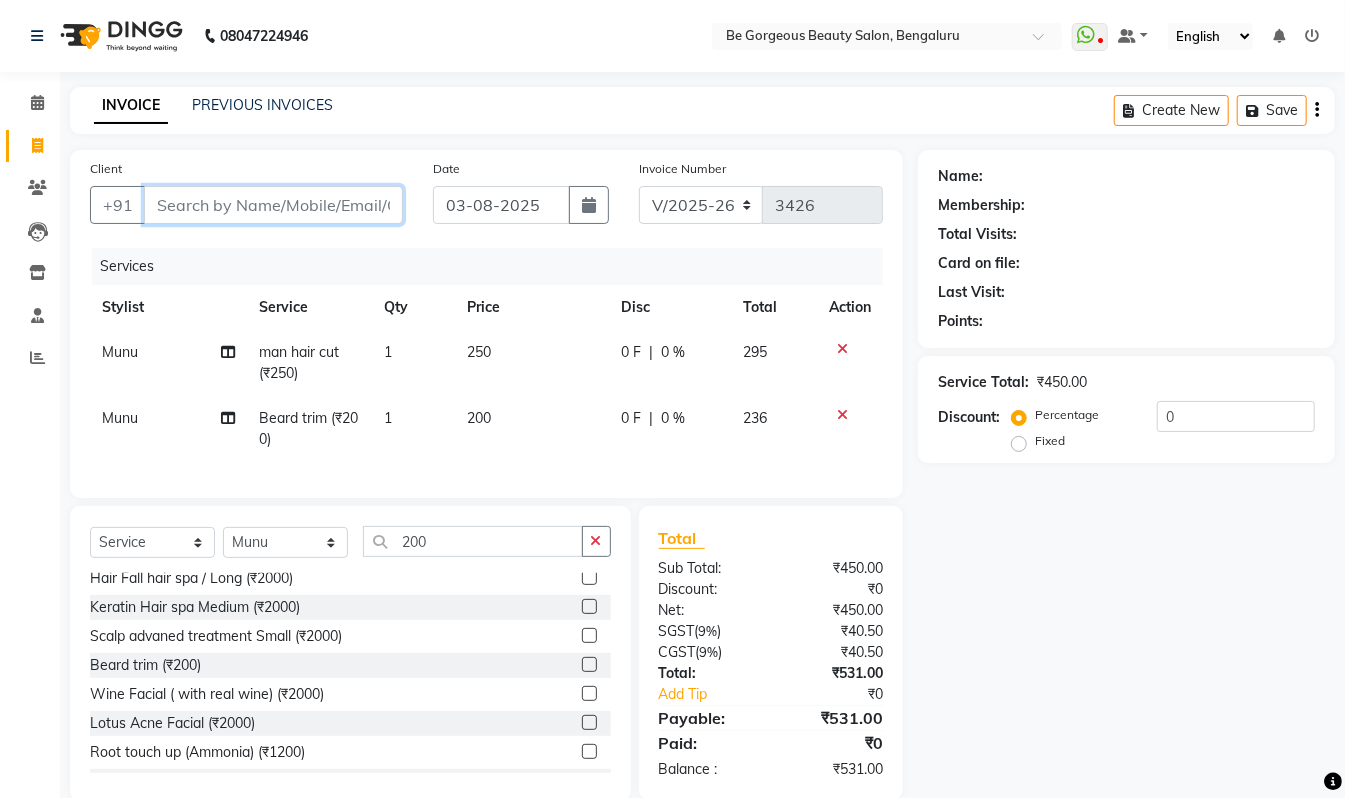 click on "Client" at bounding box center [273, 205] 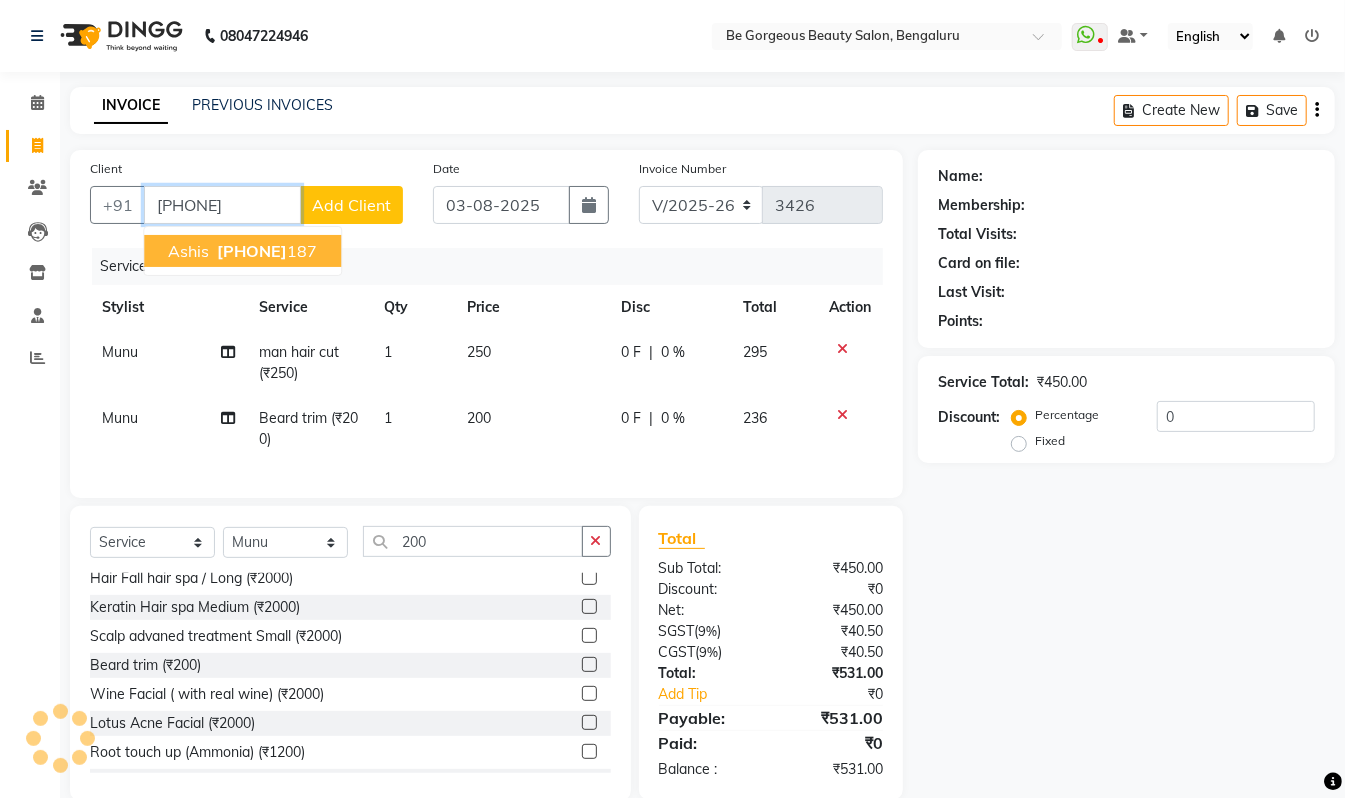 click on "[PHONE]" at bounding box center (252, 251) 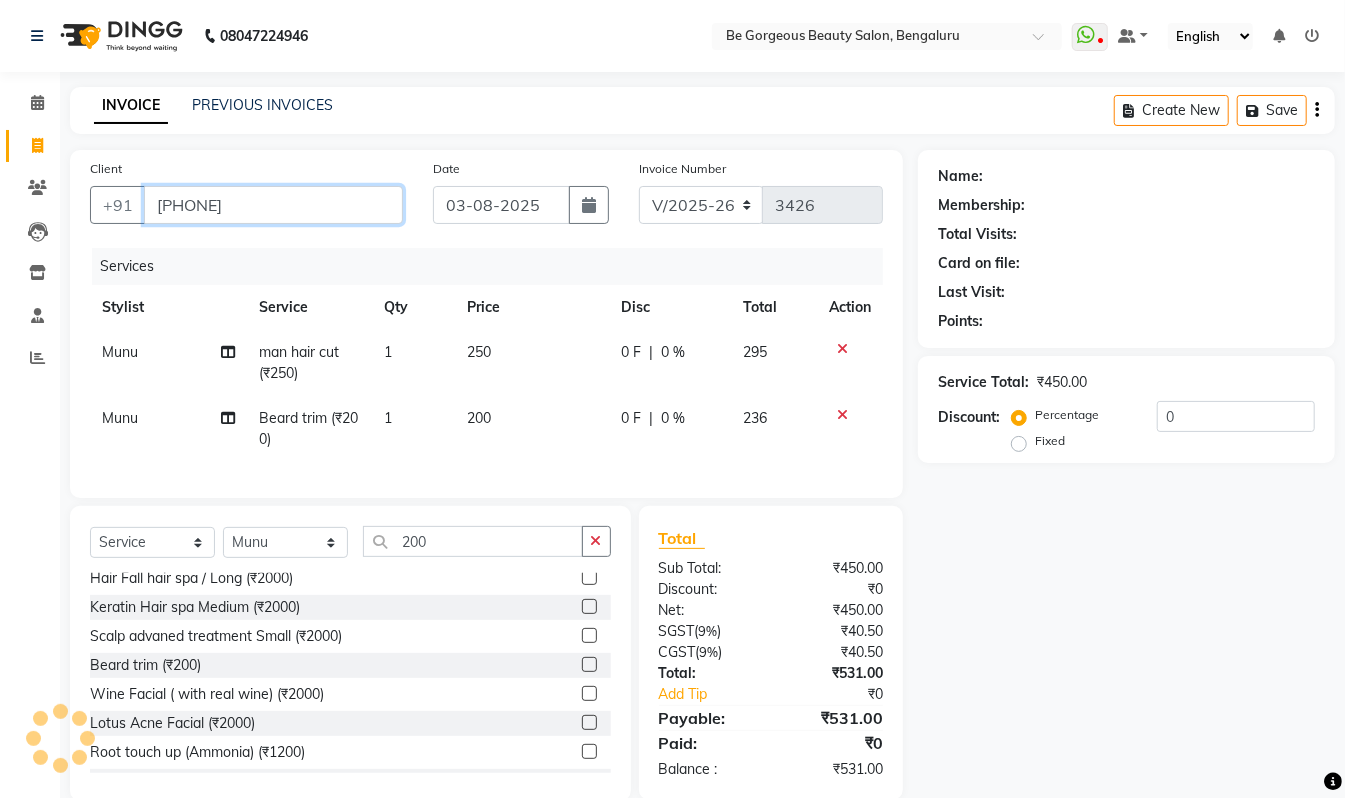 type on "[PHONE]" 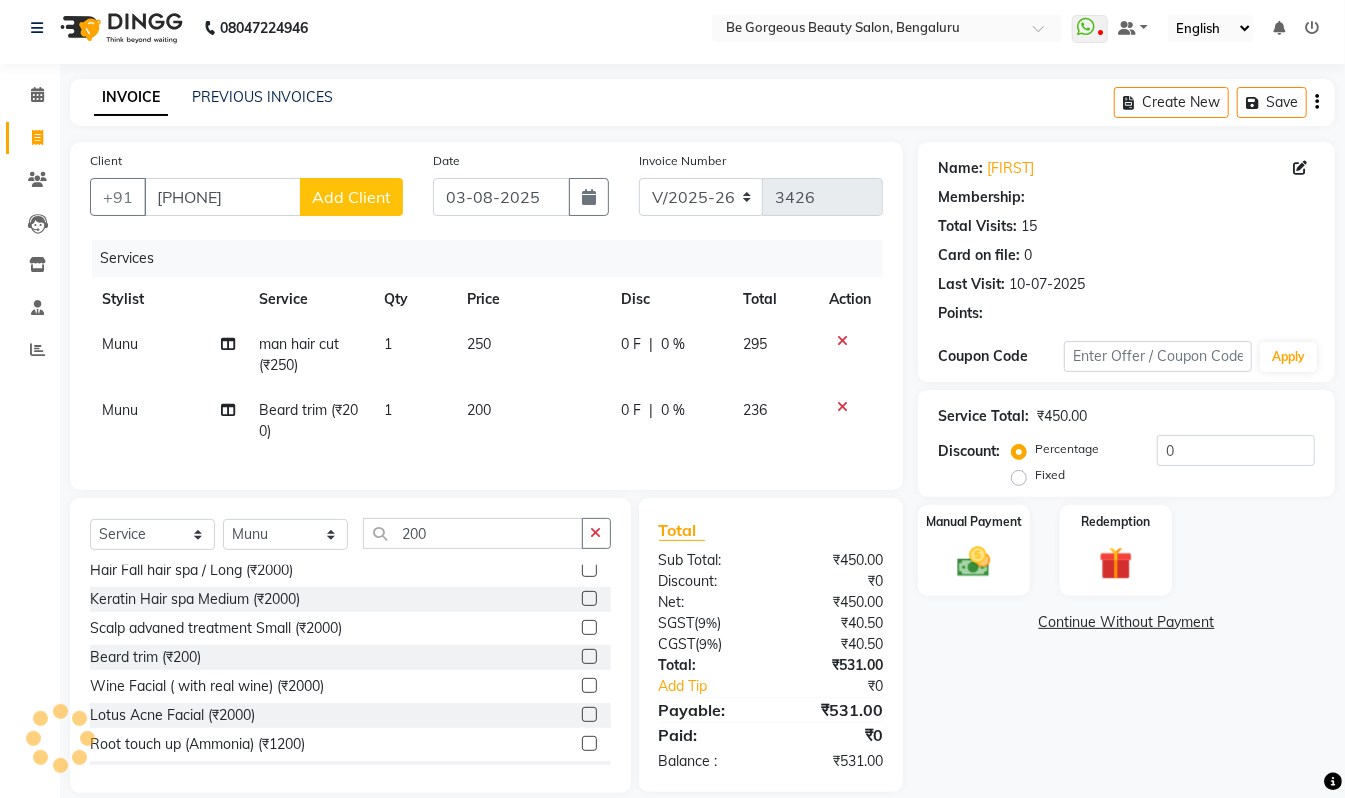 scroll, scrollTop: 53, scrollLeft: 0, axis: vertical 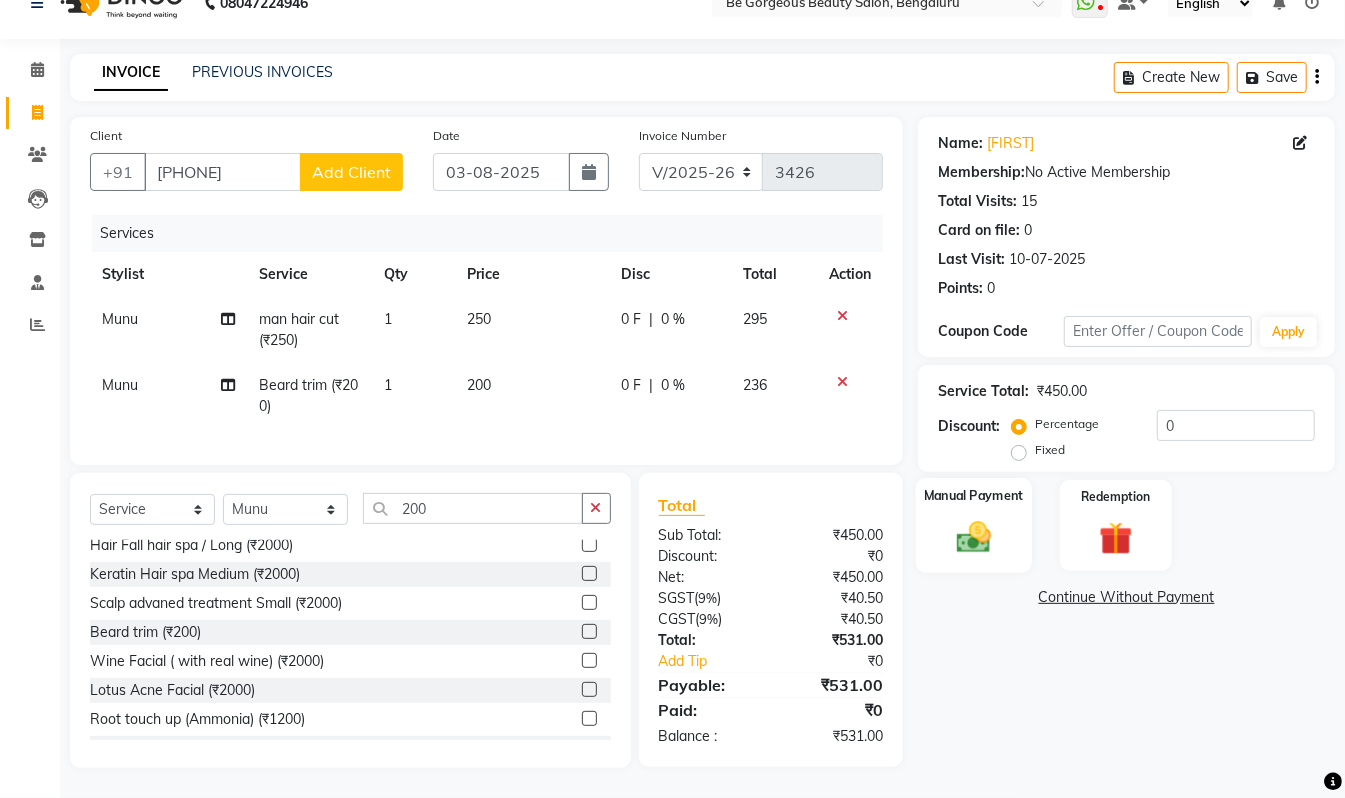 click 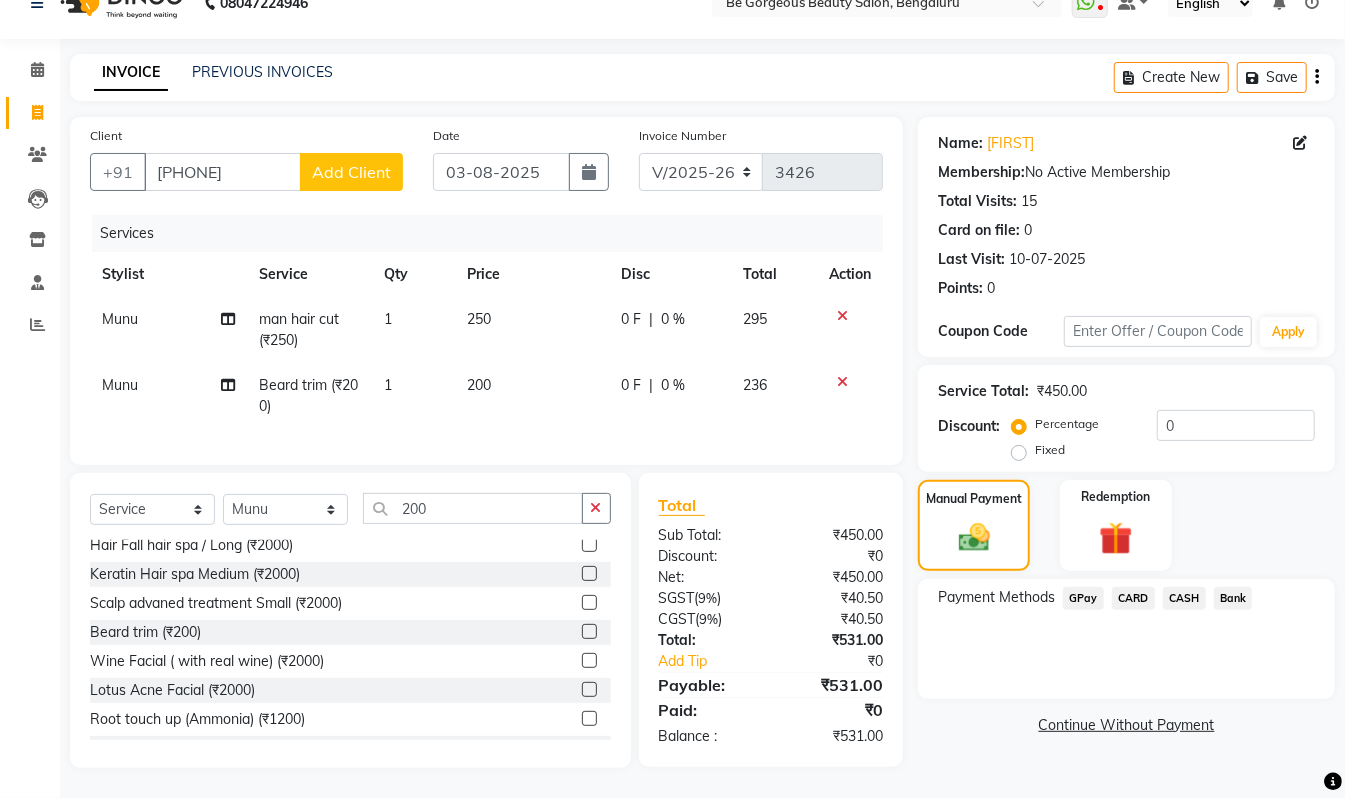 click on "CASH" 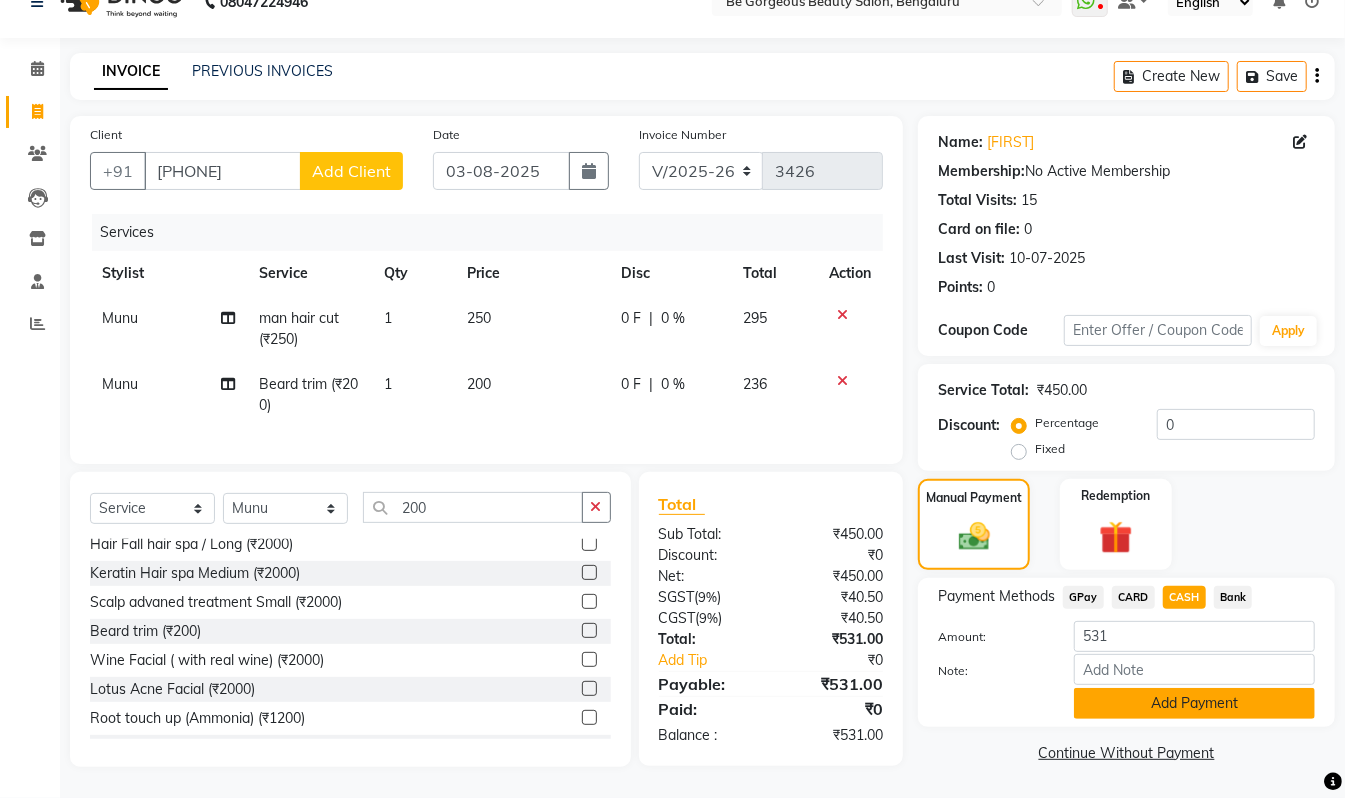 click on "Add Payment" 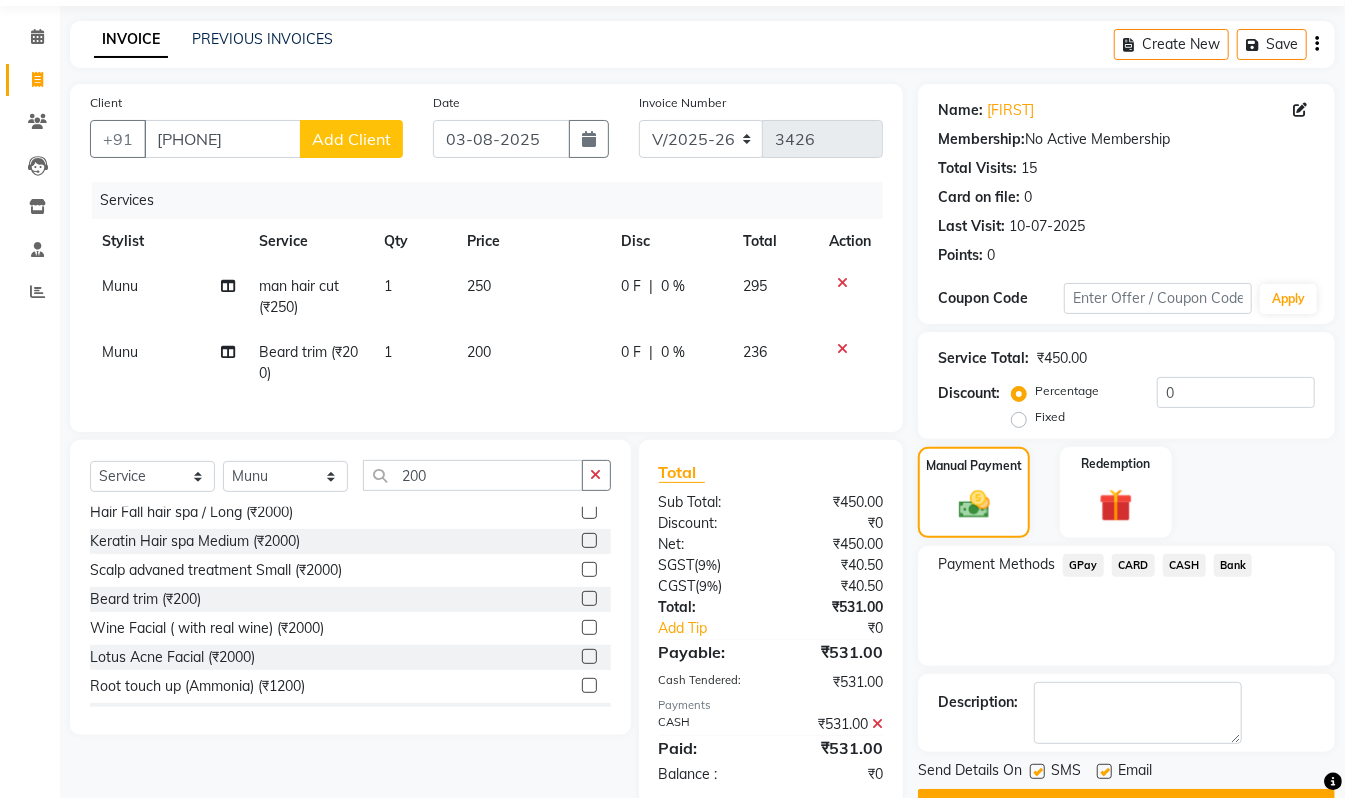 scroll, scrollTop: 122, scrollLeft: 0, axis: vertical 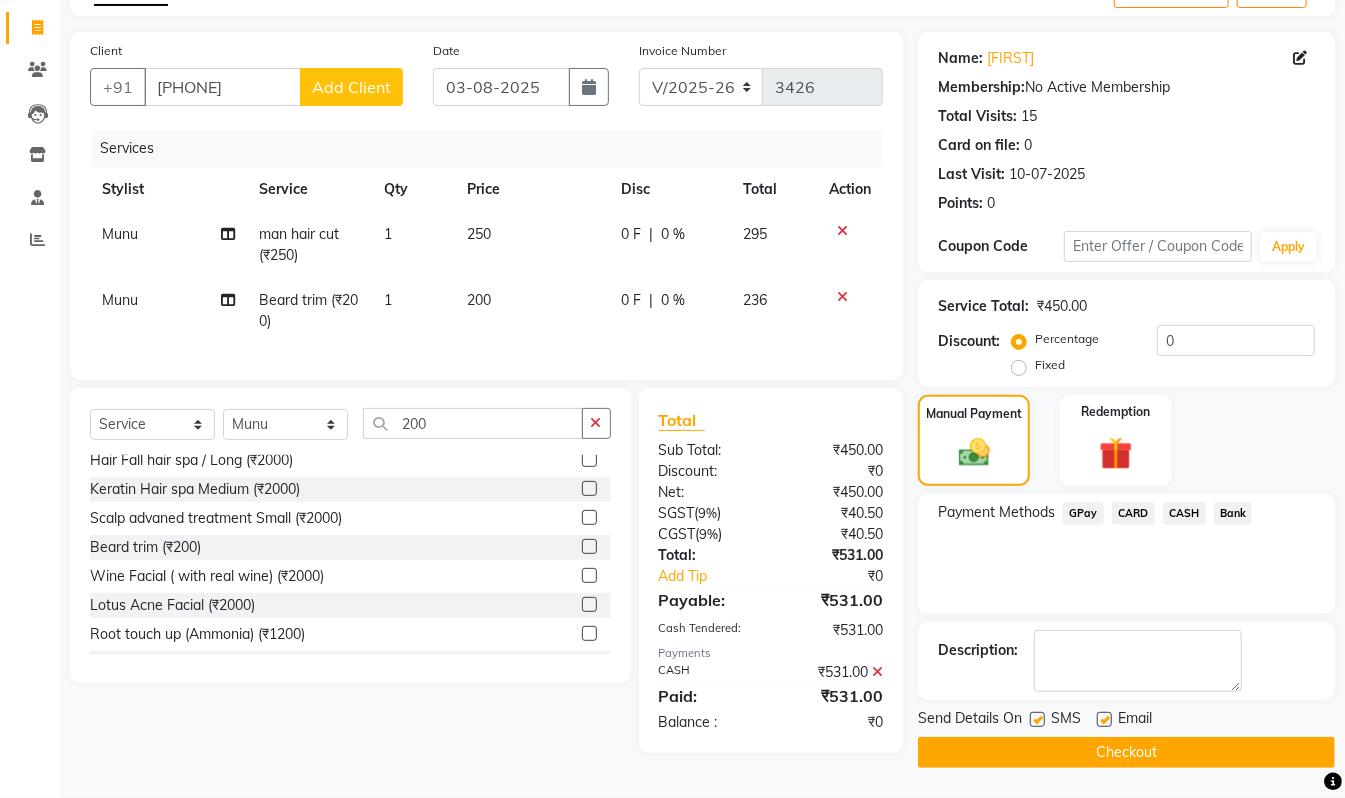 click on "Checkout" 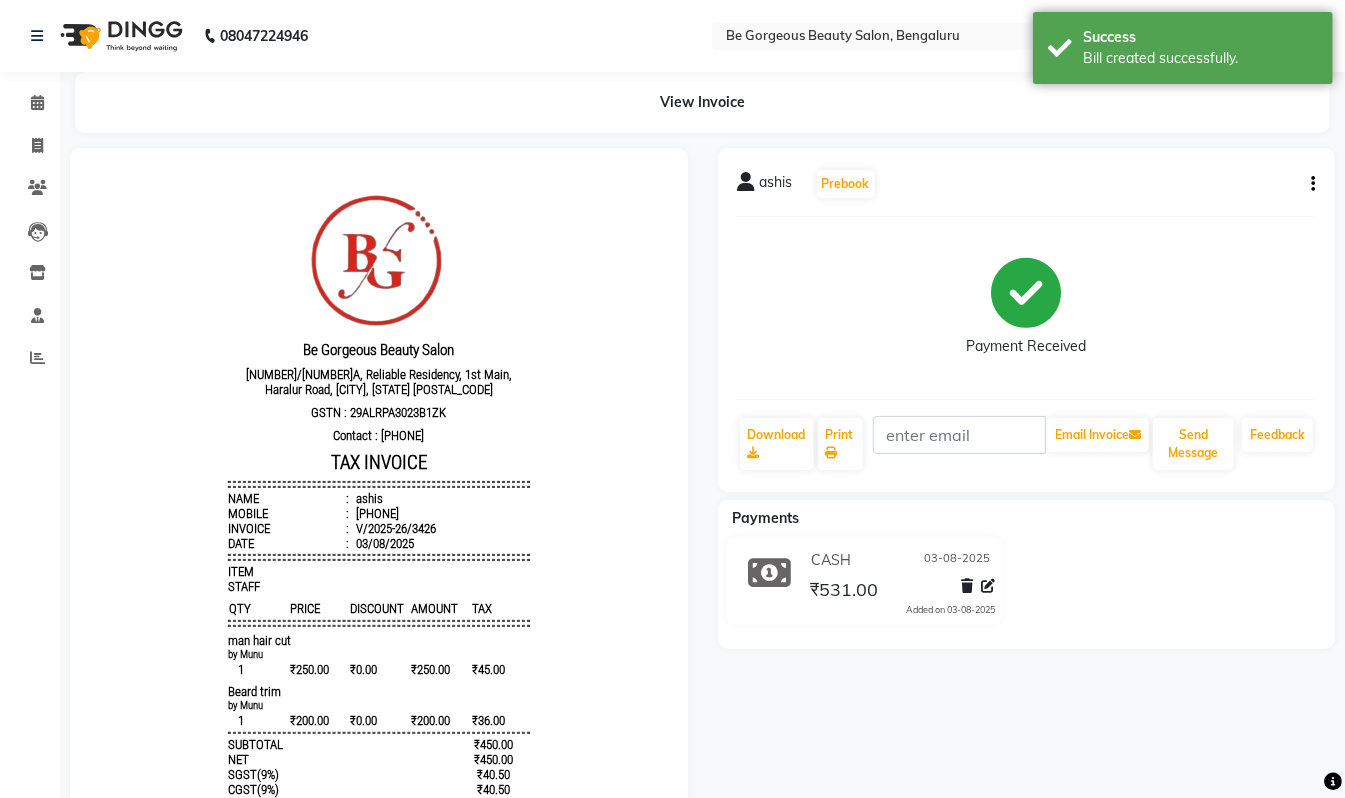 scroll, scrollTop: 0, scrollLeft: 0, axis: both 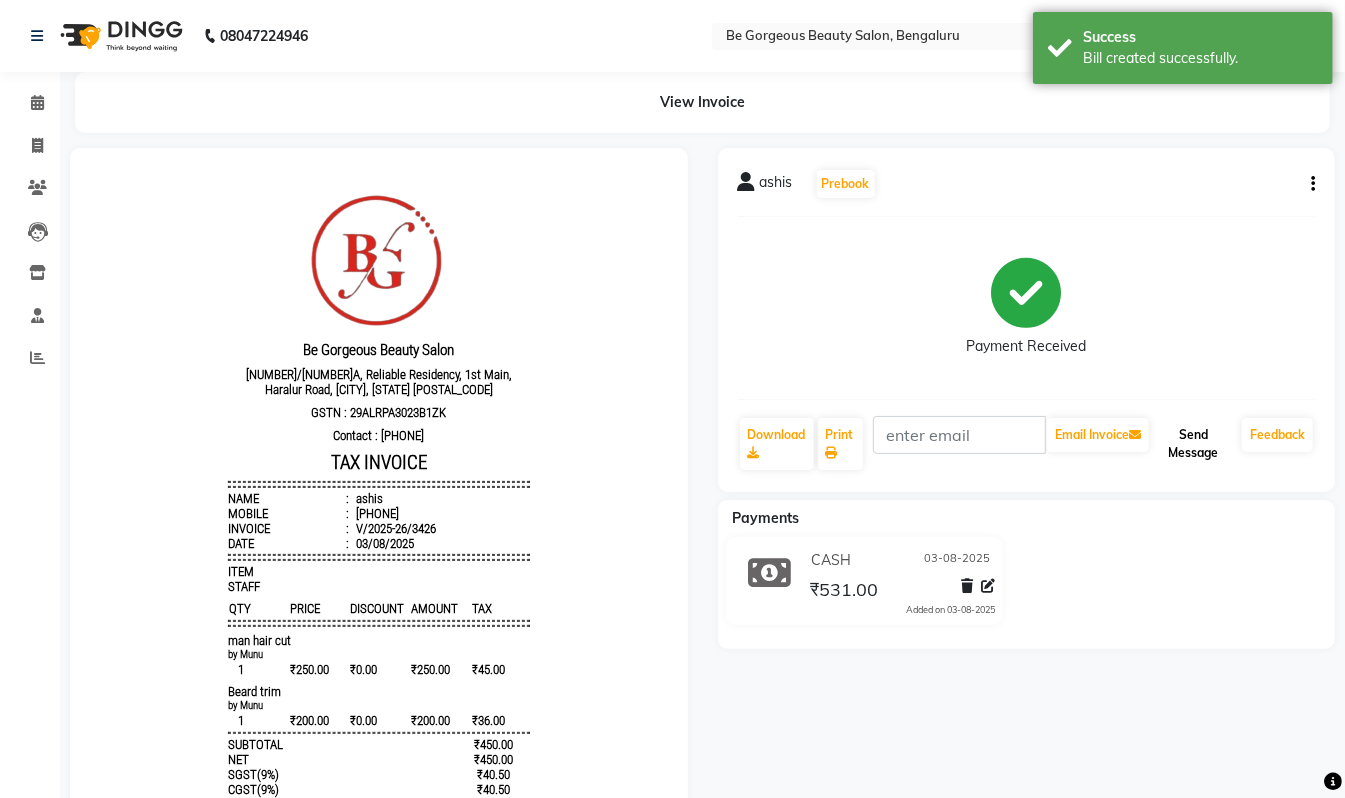 click on "Send Message" 